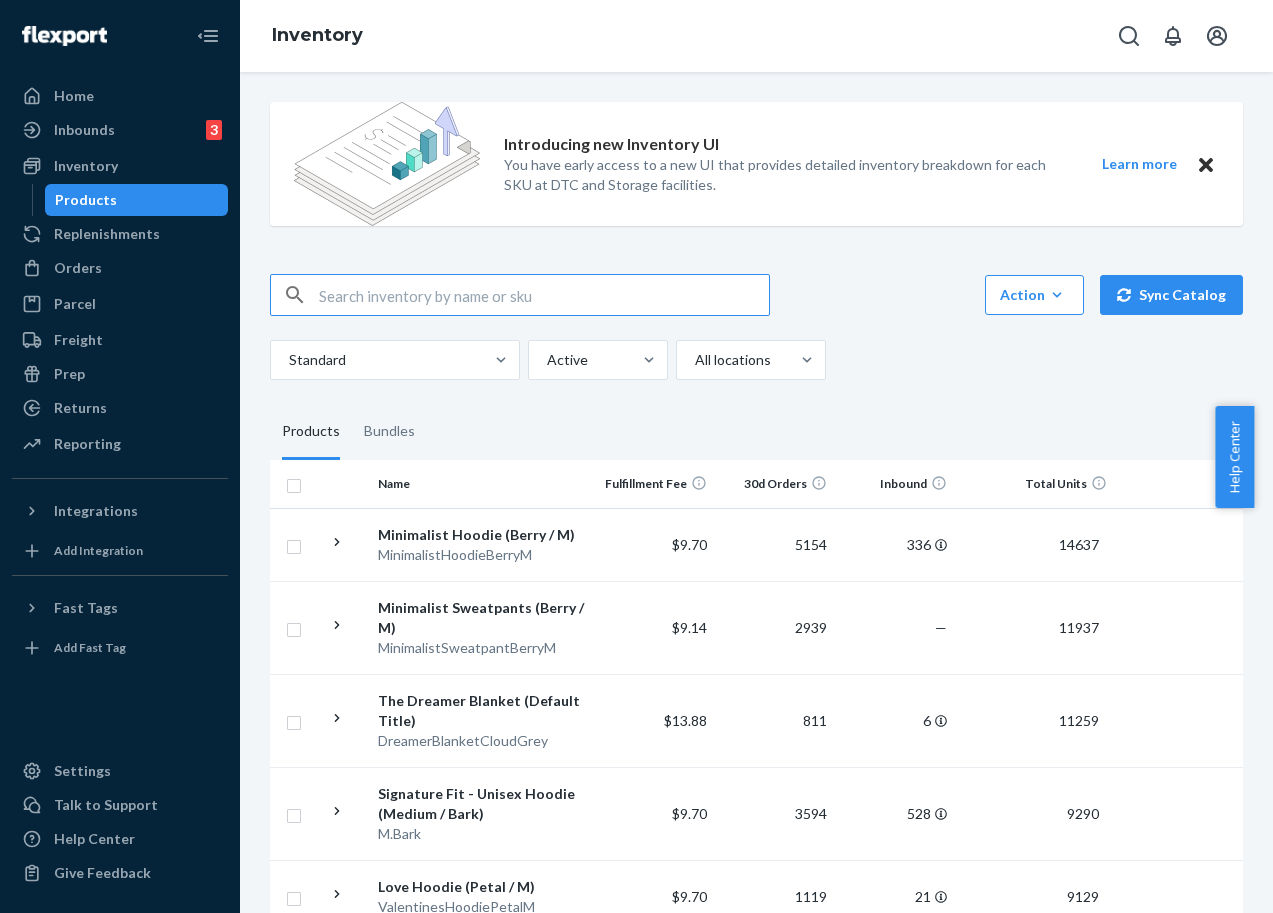 scroll, scrollTop: 0, scrollLeft: 0, axis: both 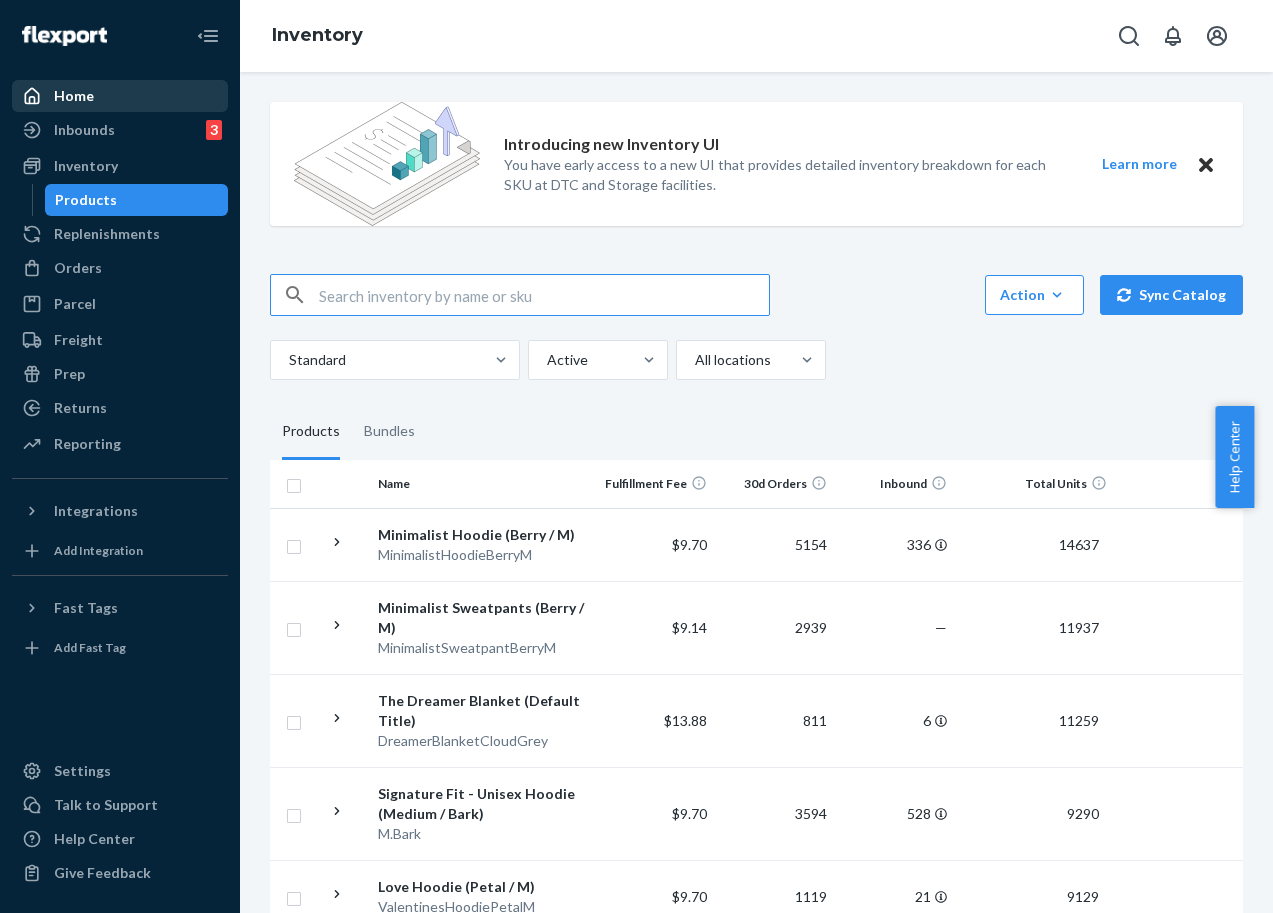 click on "Home" at bounding box center (74, 96) 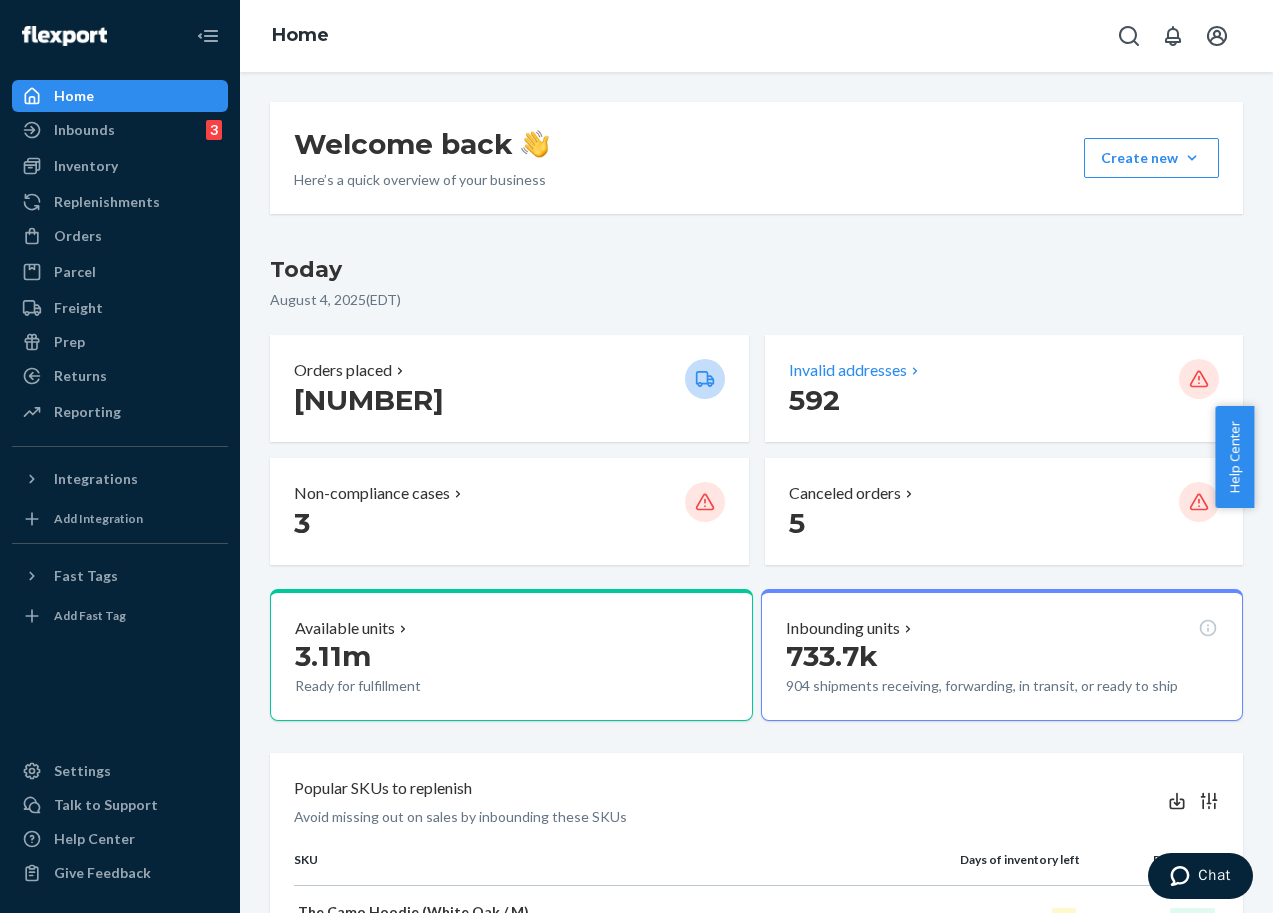 click on "592" at bounding box center (814, 400) 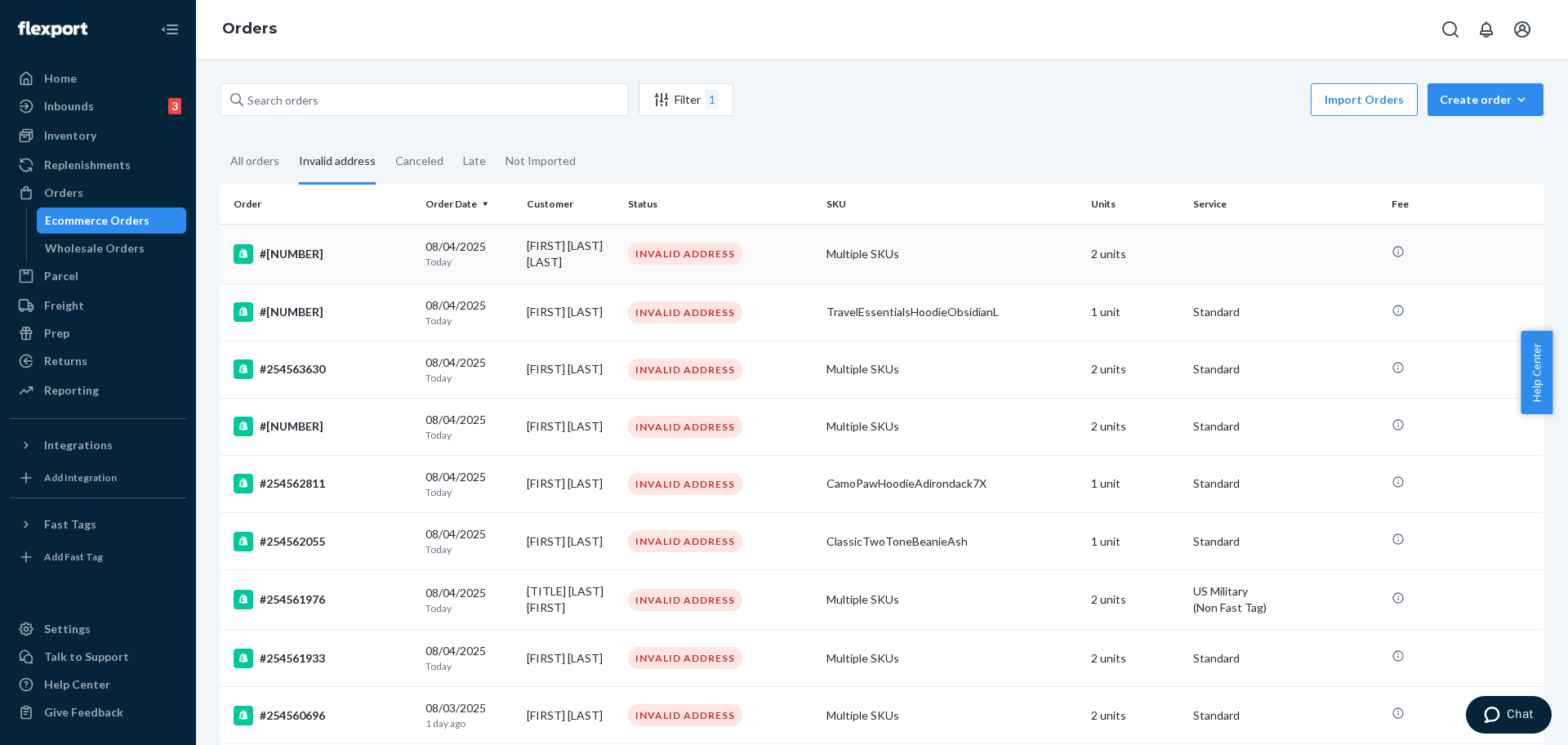 click on "#254564123" at bounding box center (319, 253) 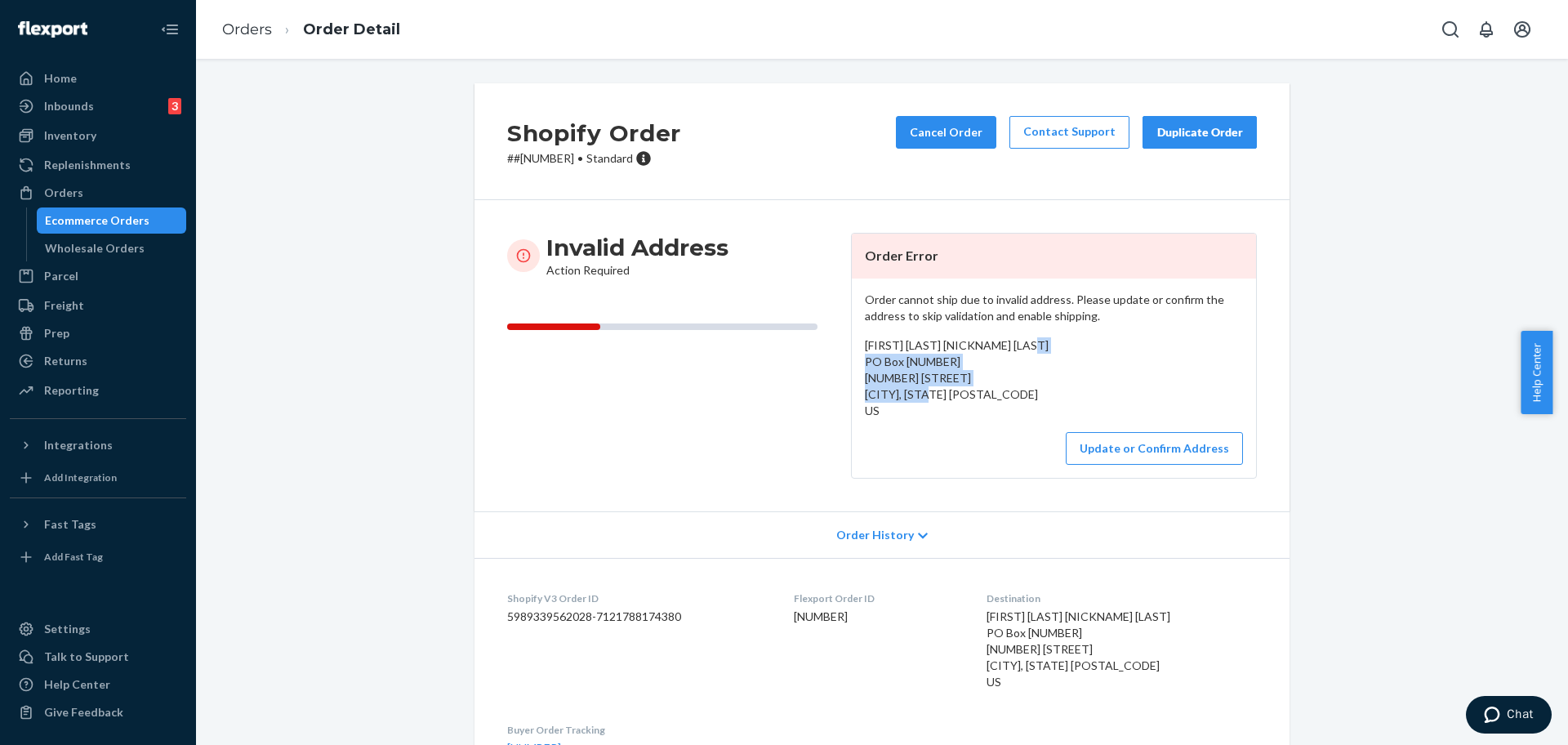 drag, startPoint x: 1025, startPoint y: 394, endPoint x: 857, endPoint y: 368, distance: 170 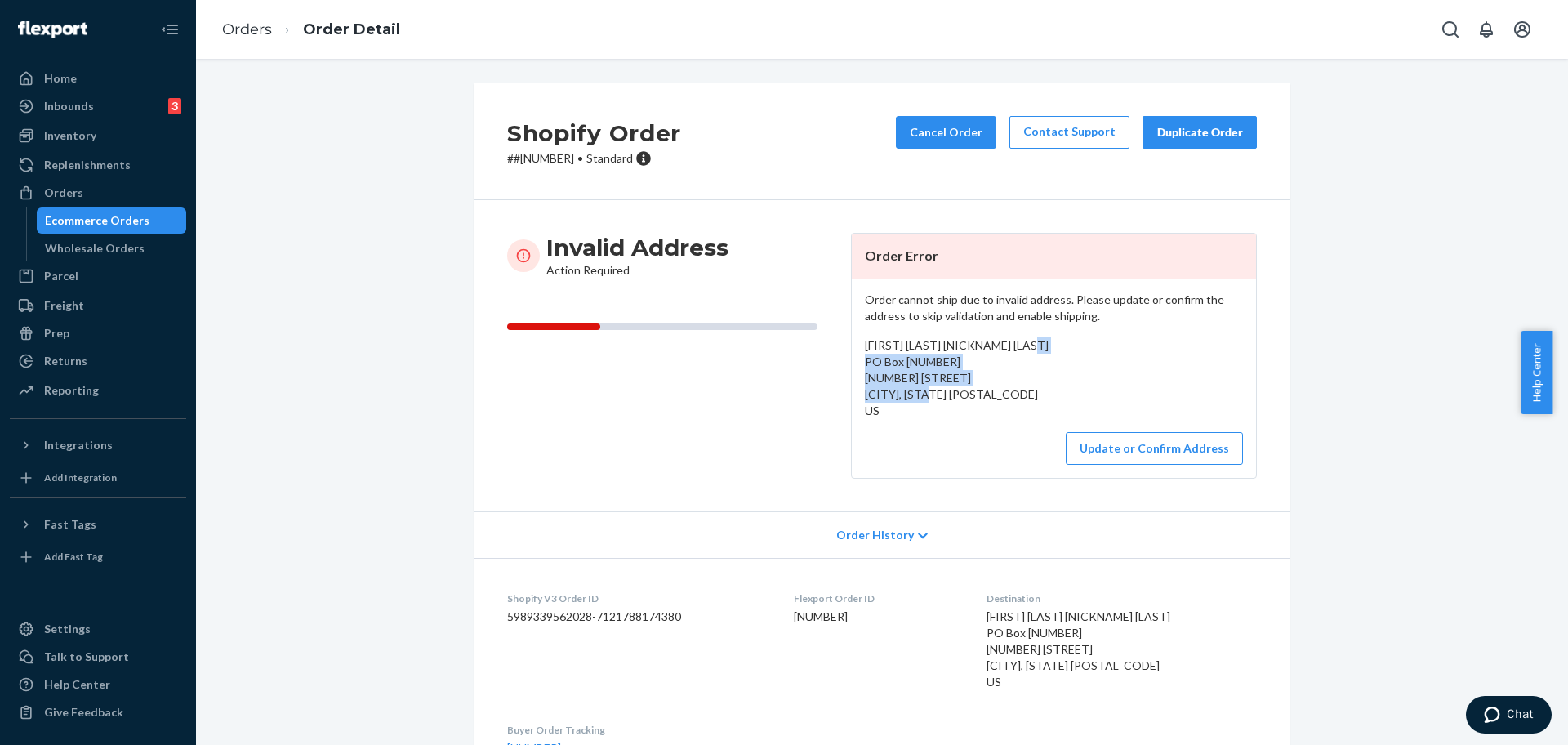 copy on "PO Box 83
50 Station St
Ashland, Maine 04732-0083" 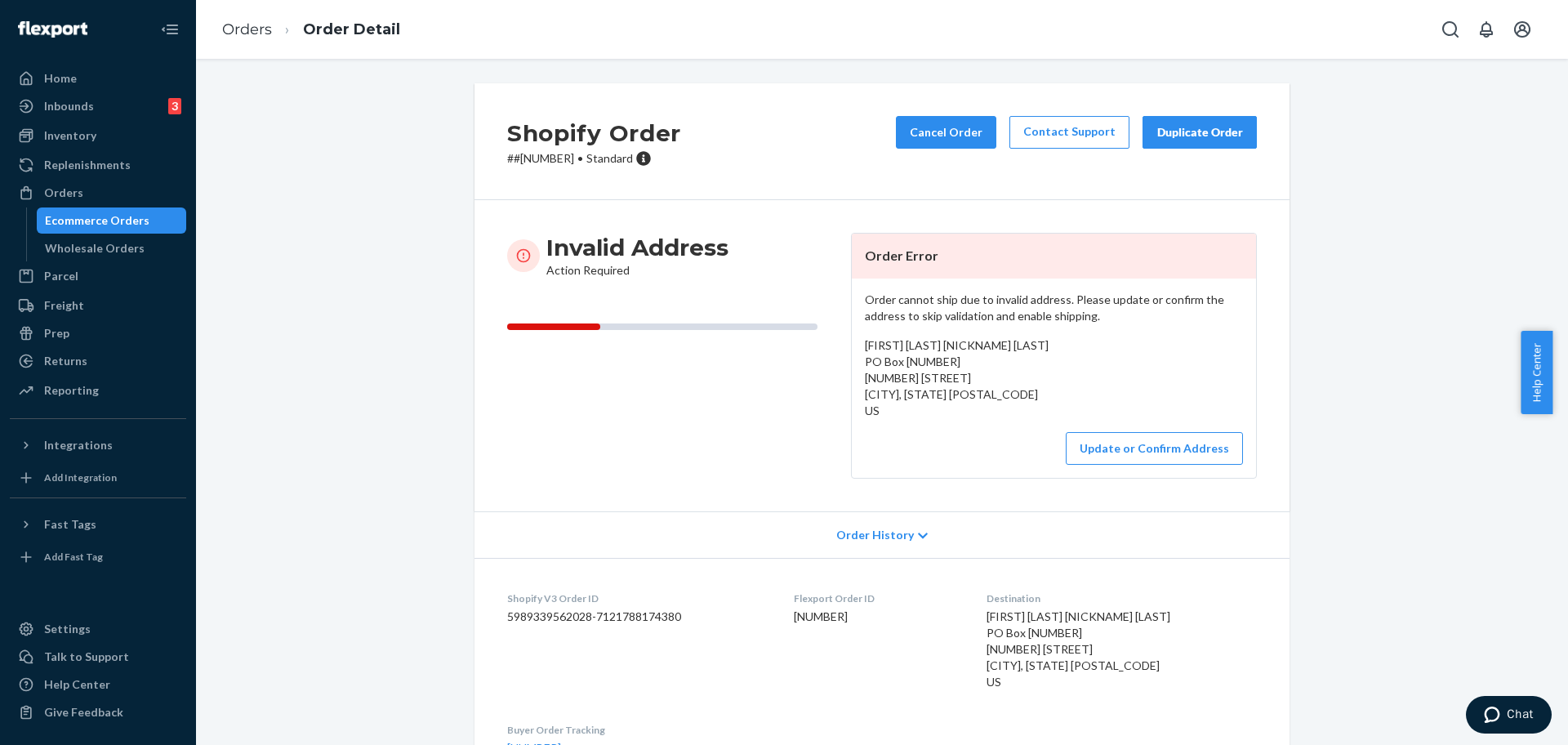 click on "# #254564123 • Standard" at bounding box center (594, 158) 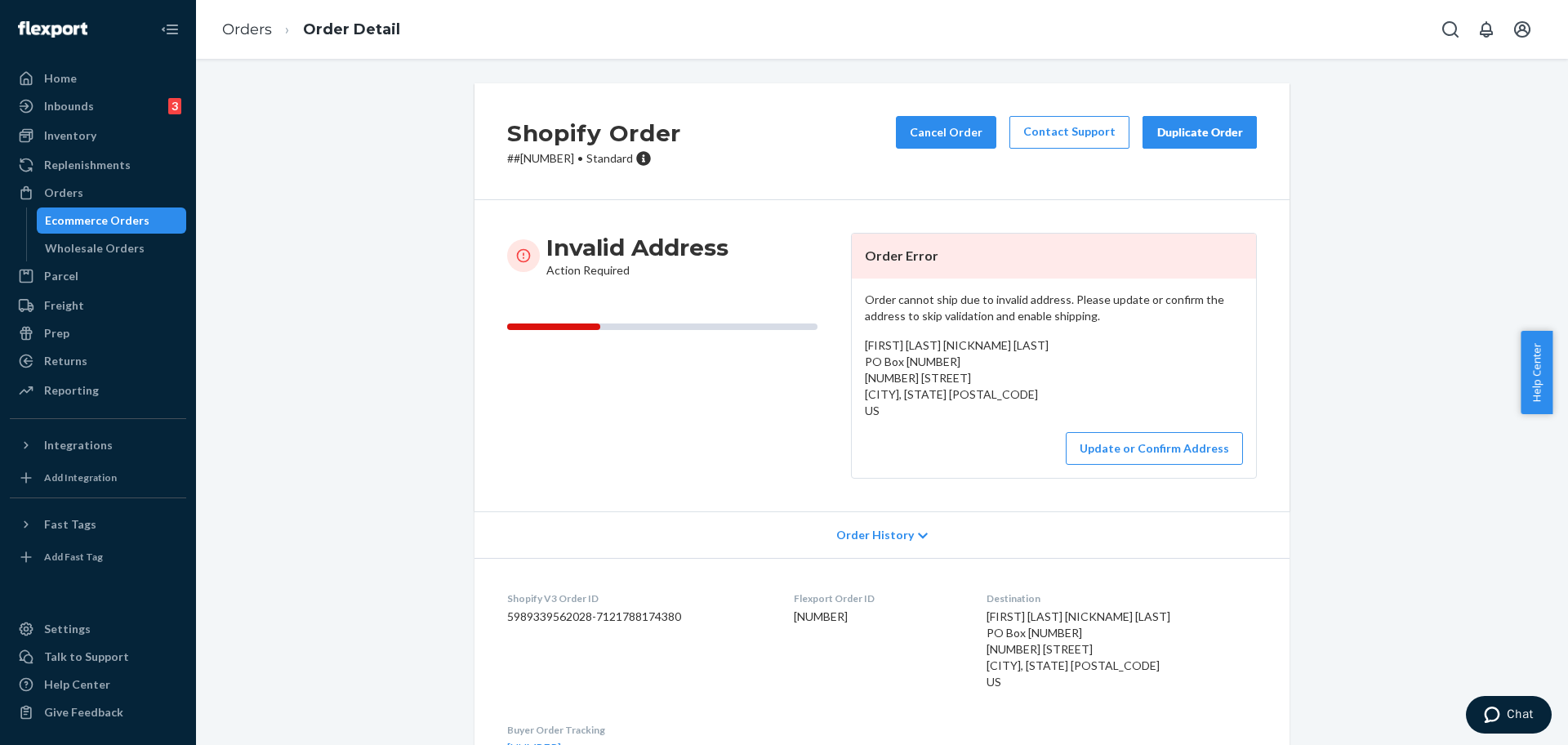 click on "# #254564123 • Standard" at bounding box center (594, 158) 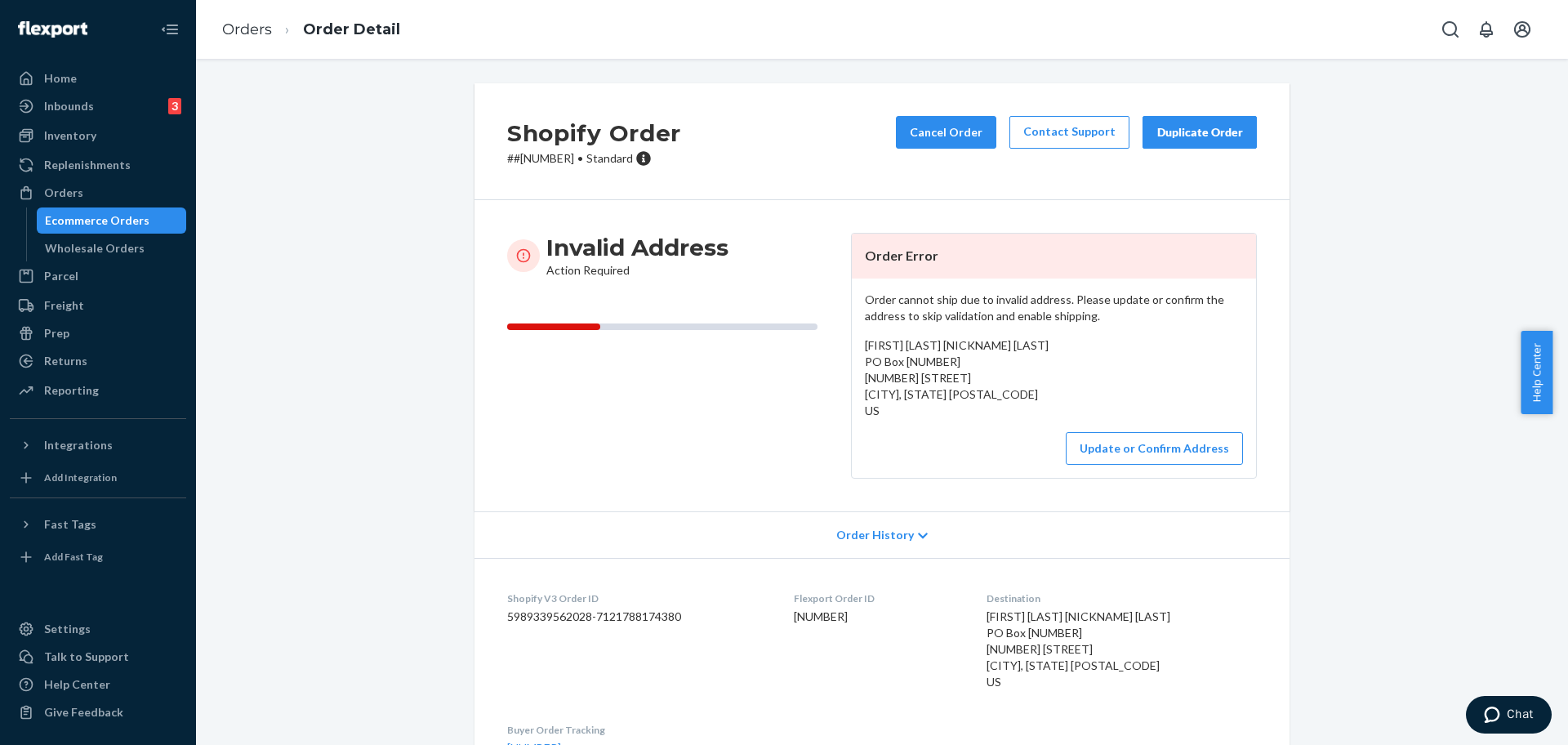 copy on "254564123" 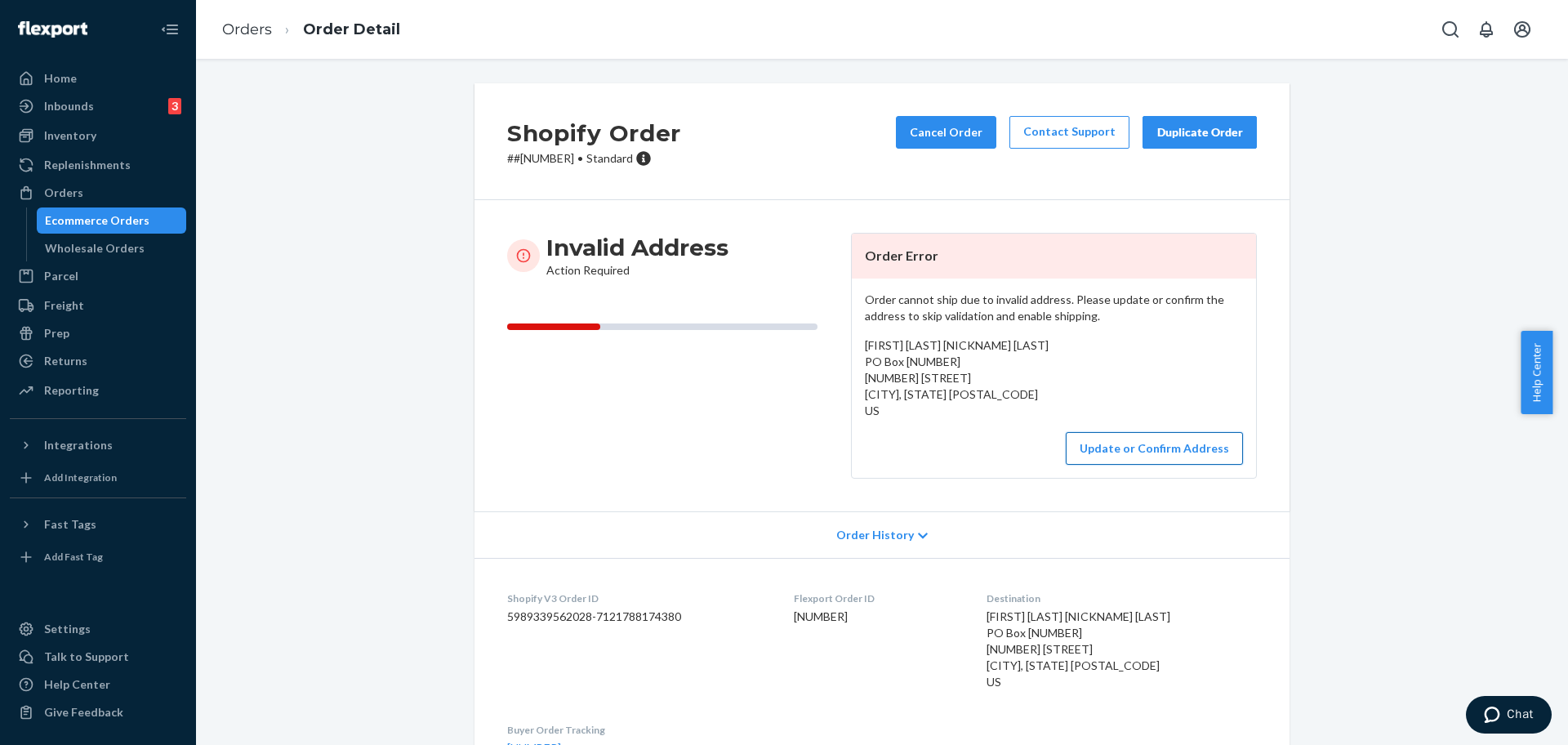 click on "Update or Confirm Address" at bounding box center [1154, 448] 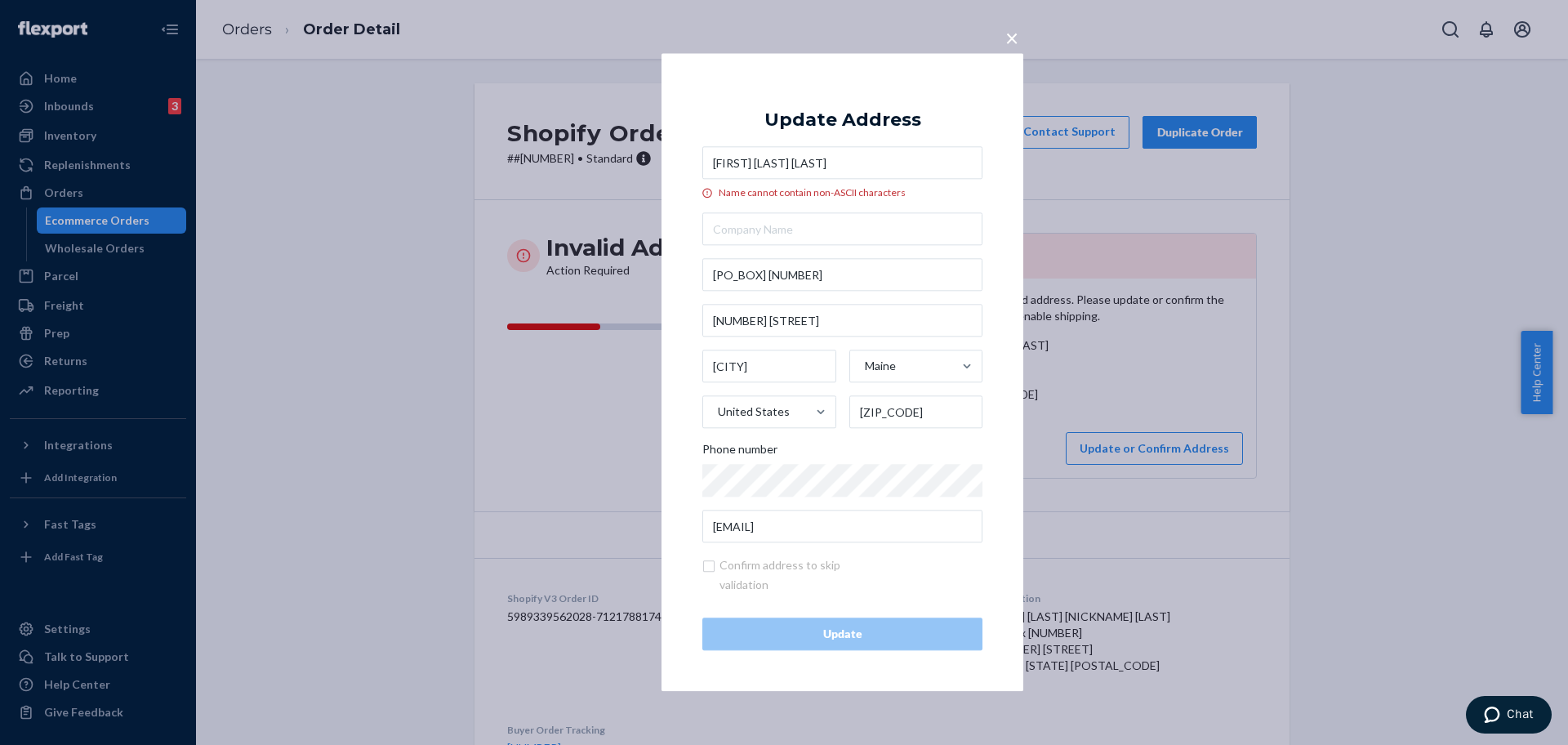 click on "Timothy “Logic” Van Deusen Jr" at bounding box center [842, 163] 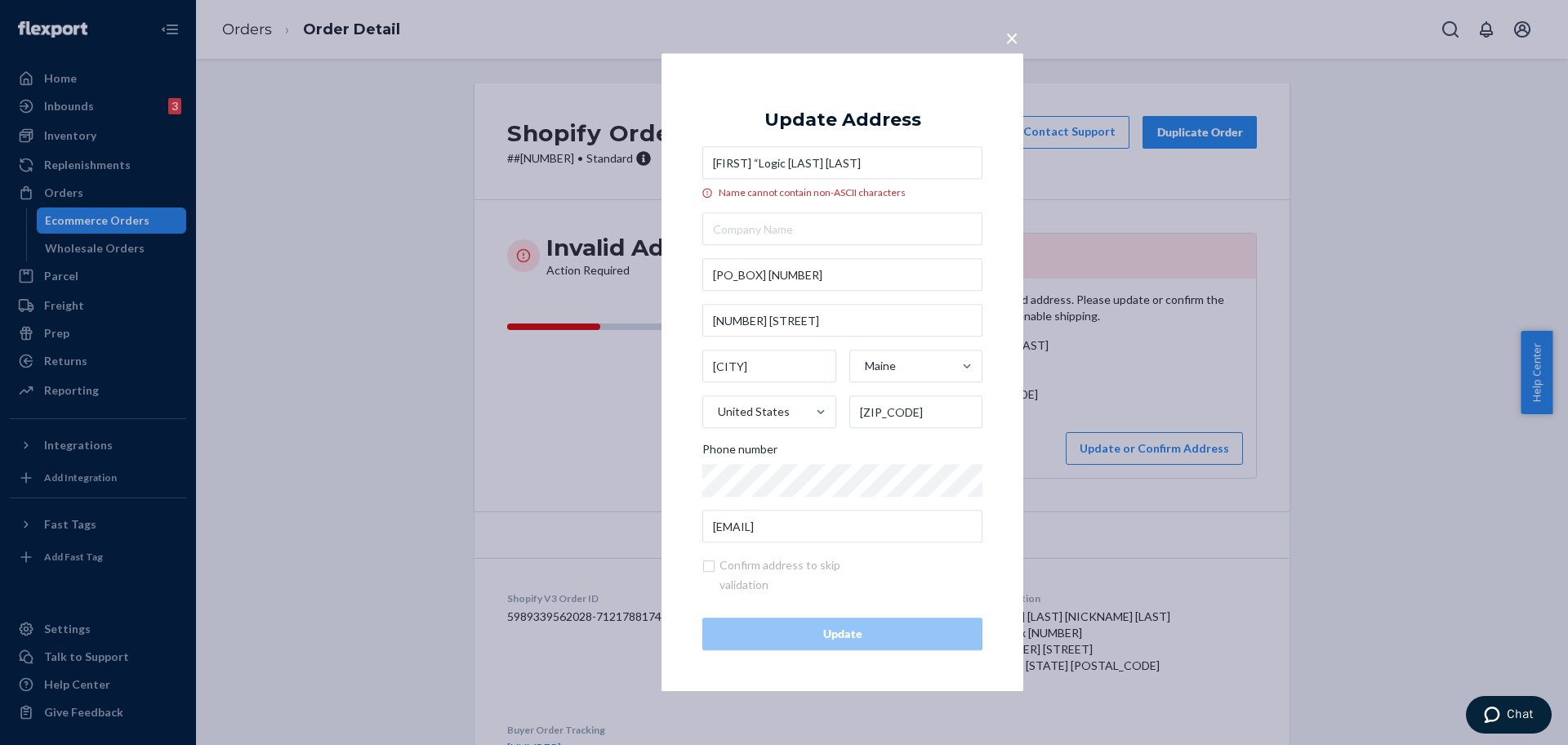 click on "Timothy “Logic Van Deusen Jr" at bounding box center [842, 163] 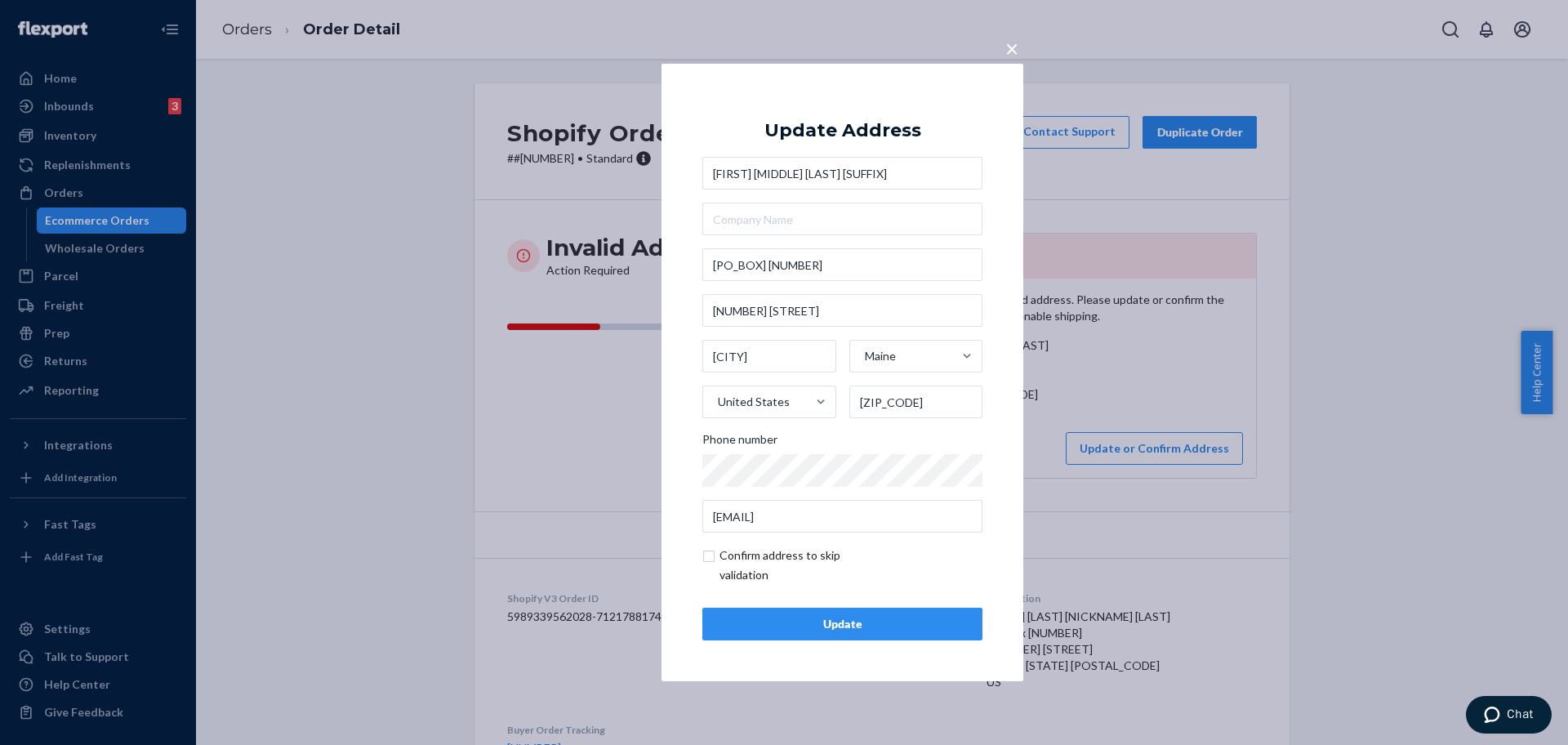 type on "Timothy Logic Van Deusen Jr" 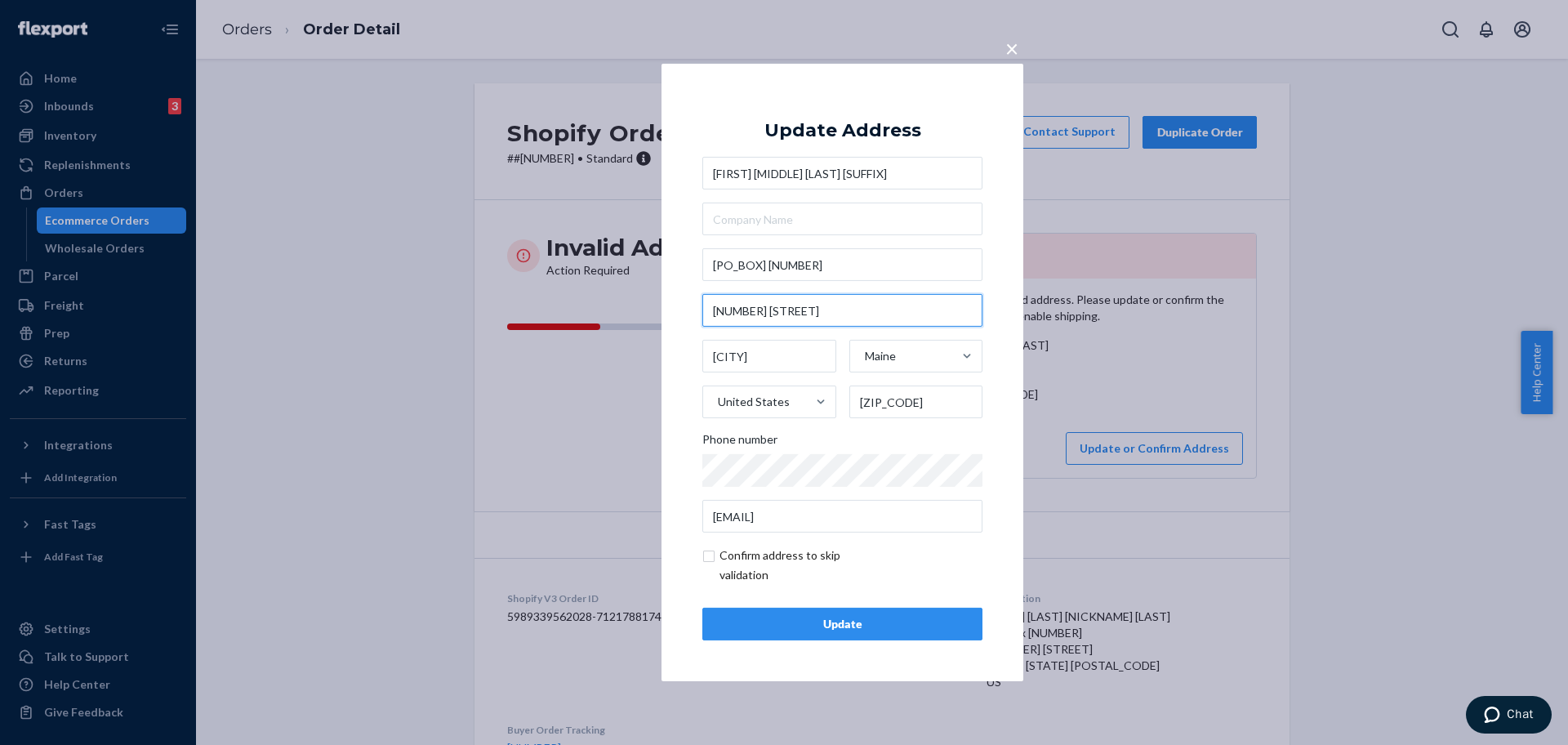 click on "50 Station St" at bounding box center [842, 310] 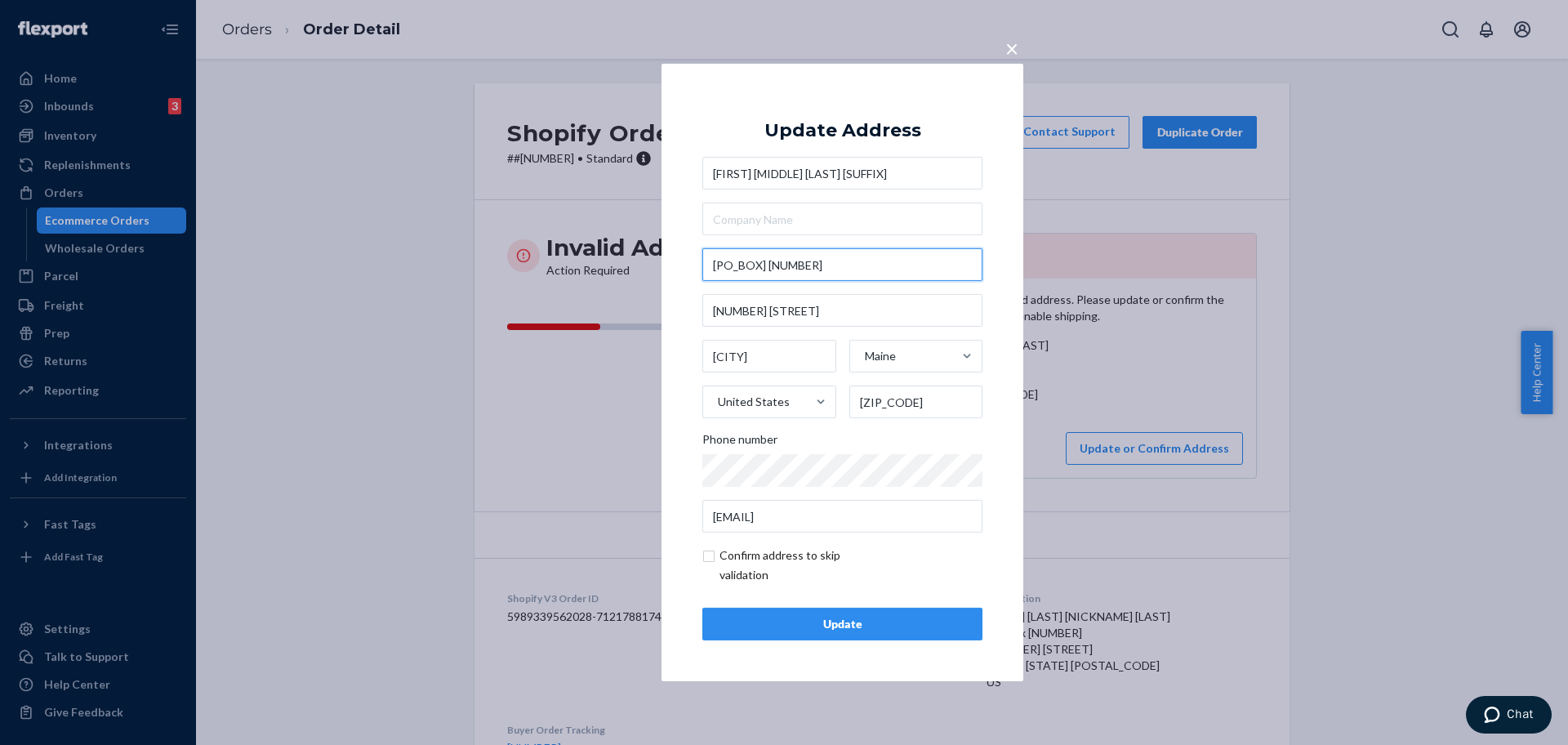 click on "PO Box 83" at bounding box center [842, 265] 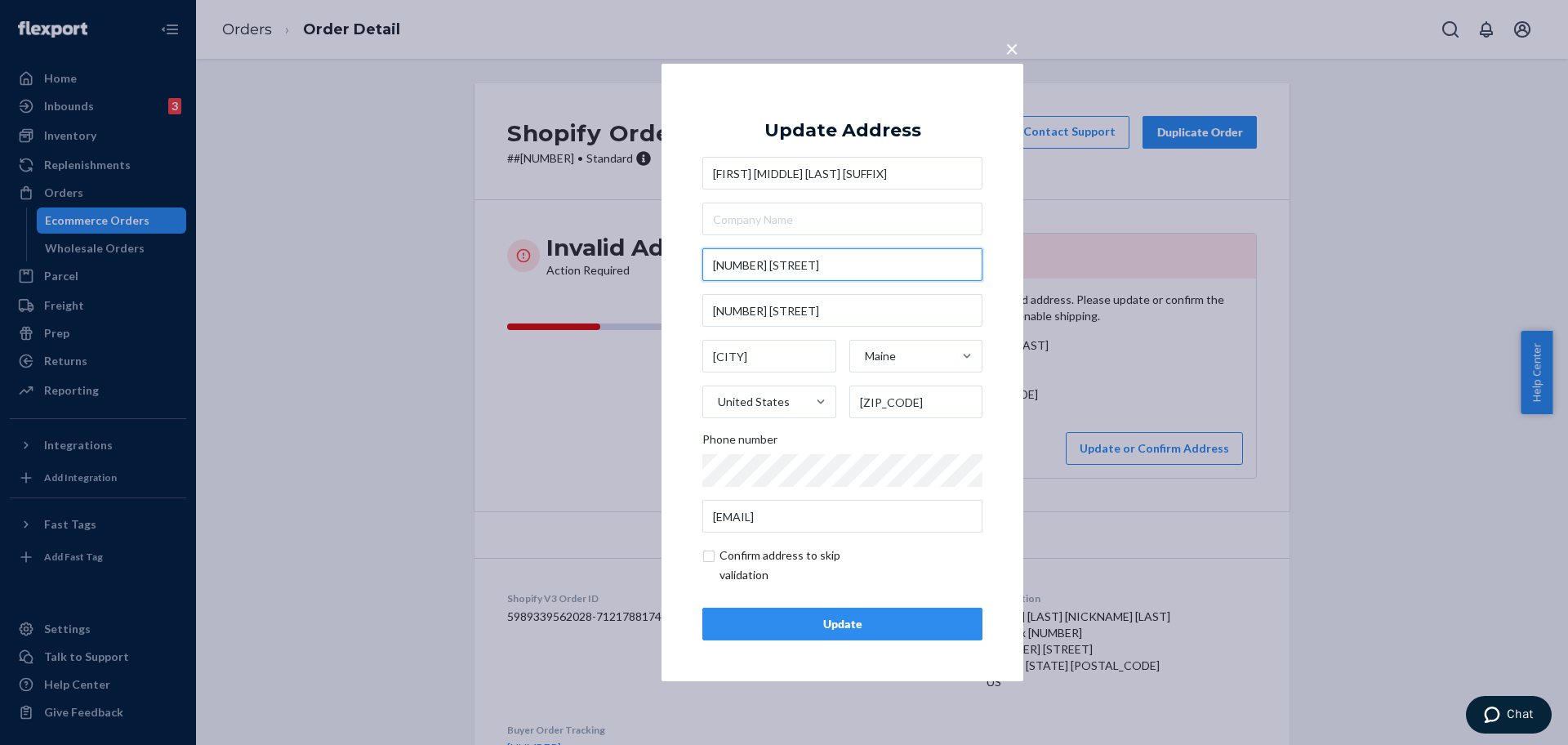type on "50 STATION ST" 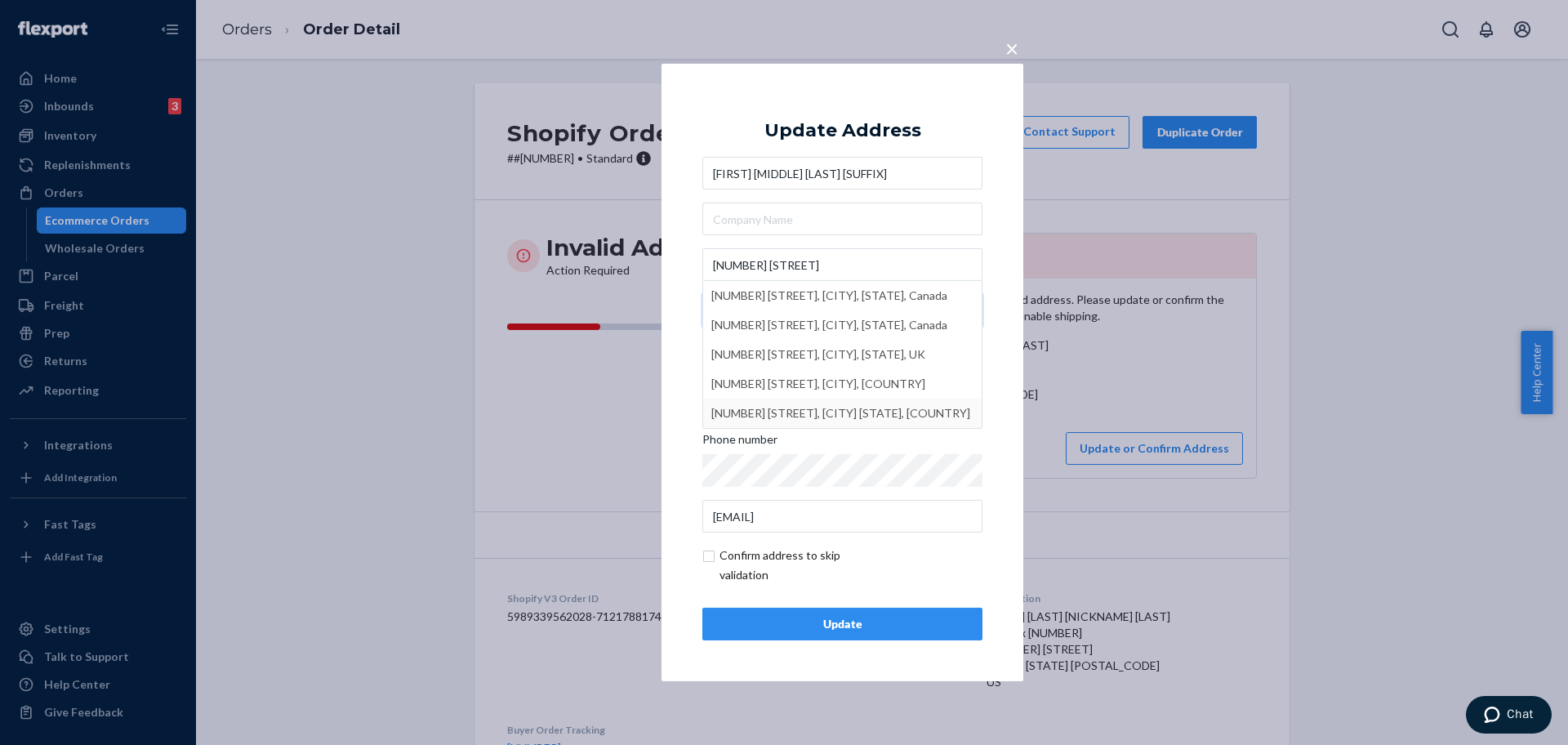 type 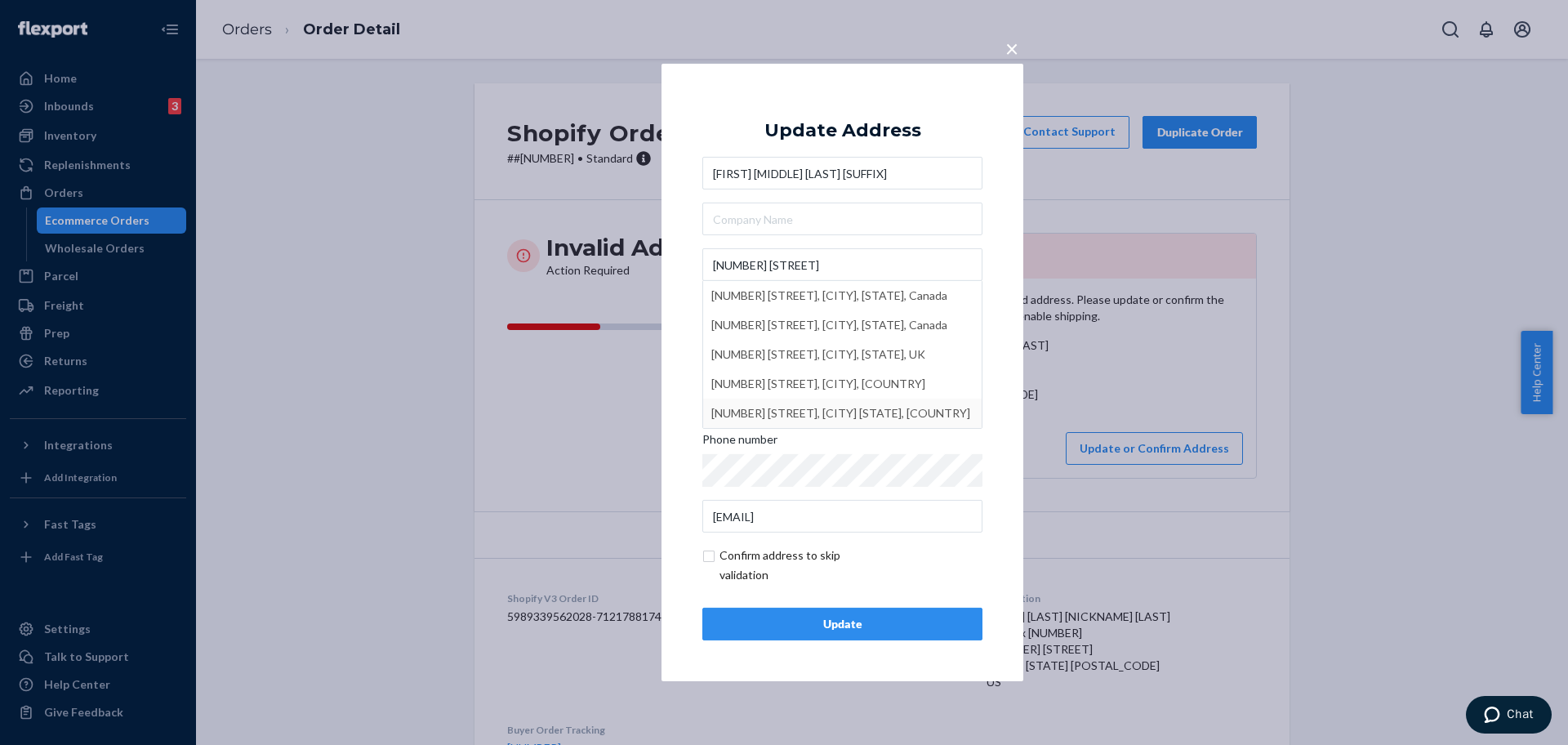 click on "Update" at bounding box center [842, 624] 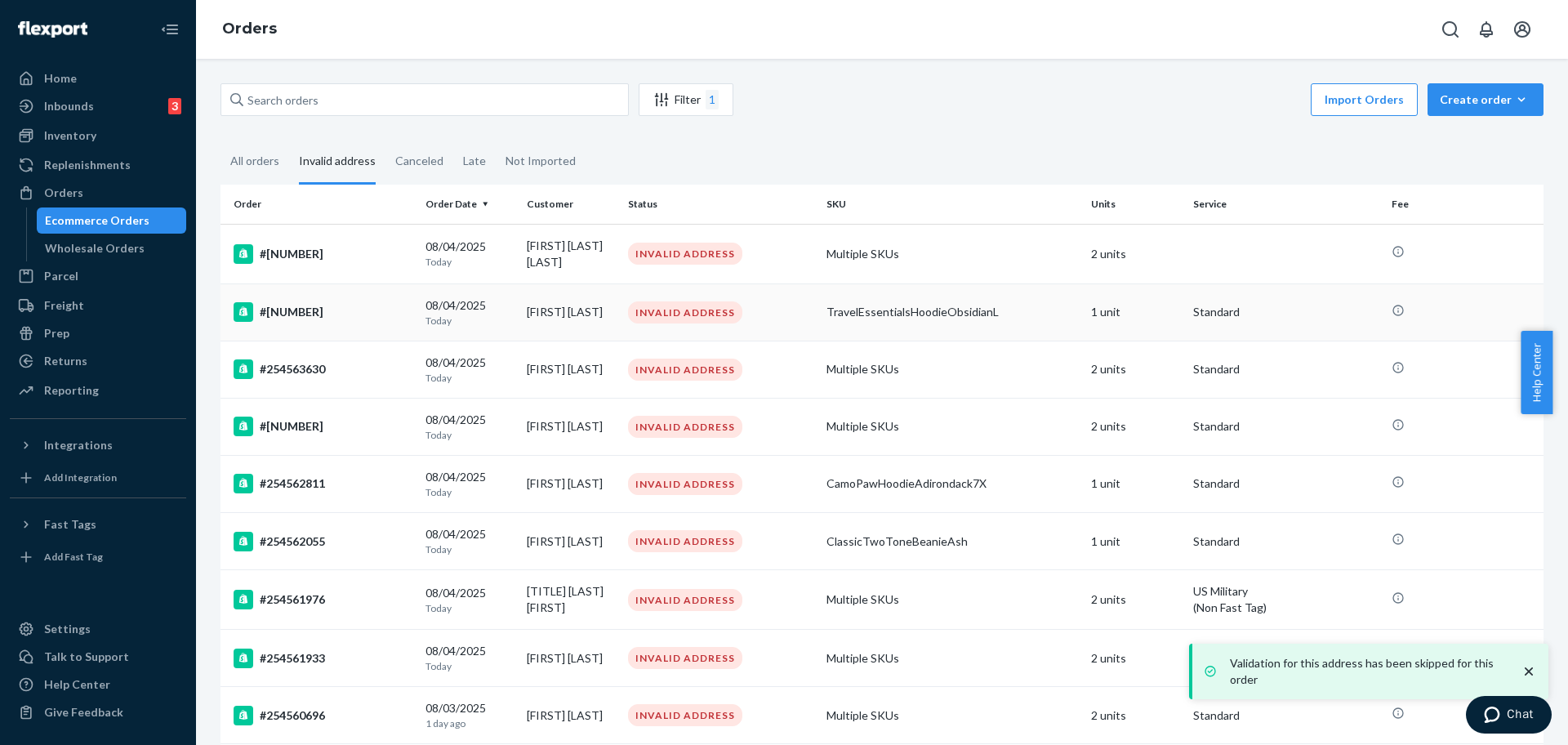 click on "#254563904" at bounding box center (319, 312) 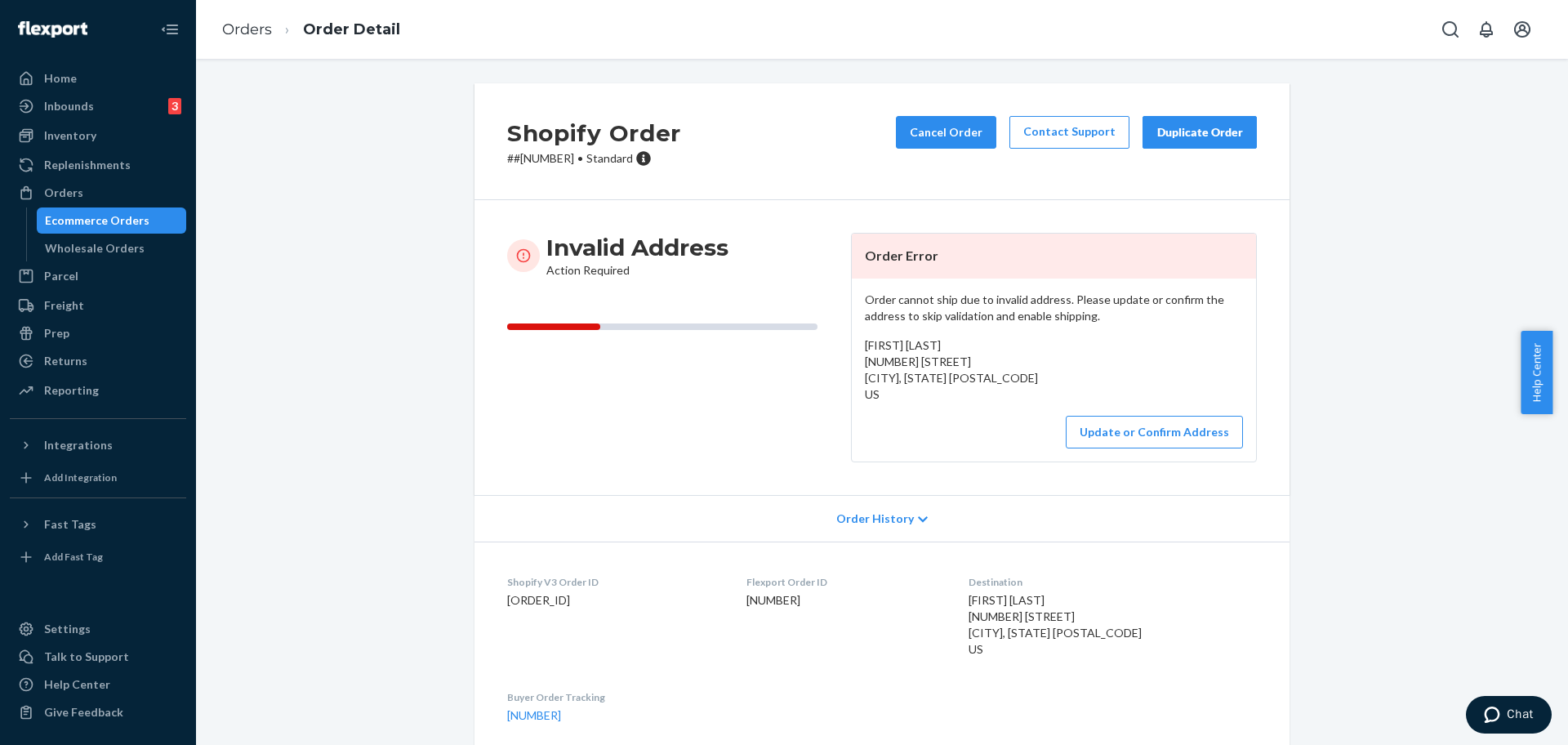 drag, startPoint x: 1045, startPoint y: 377, endPoint x: 858, endPoint y: 352, distance: 188.66372 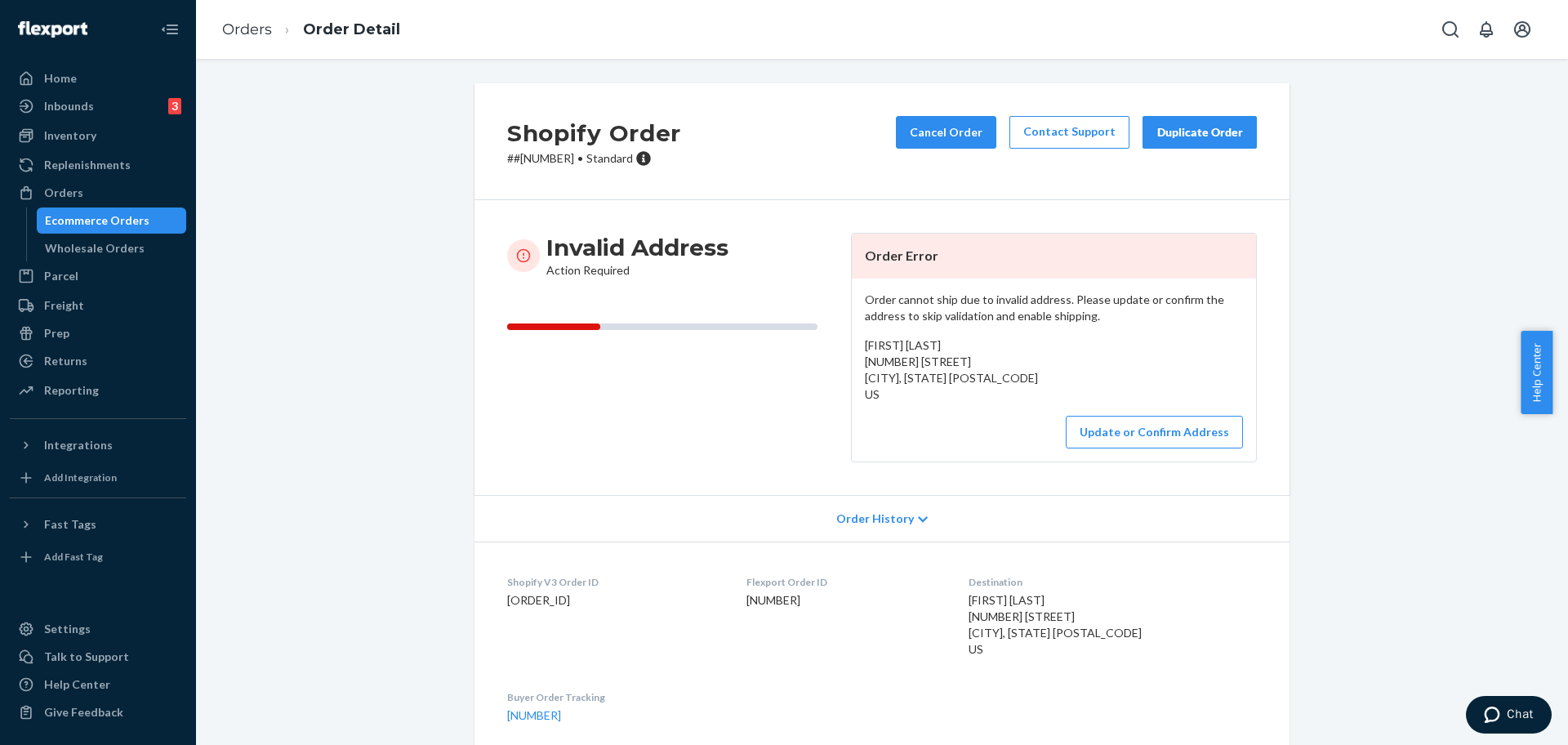 copy on "Richelle McGregor
1240 Division Drive
West Fargo, North Dakota 58078" 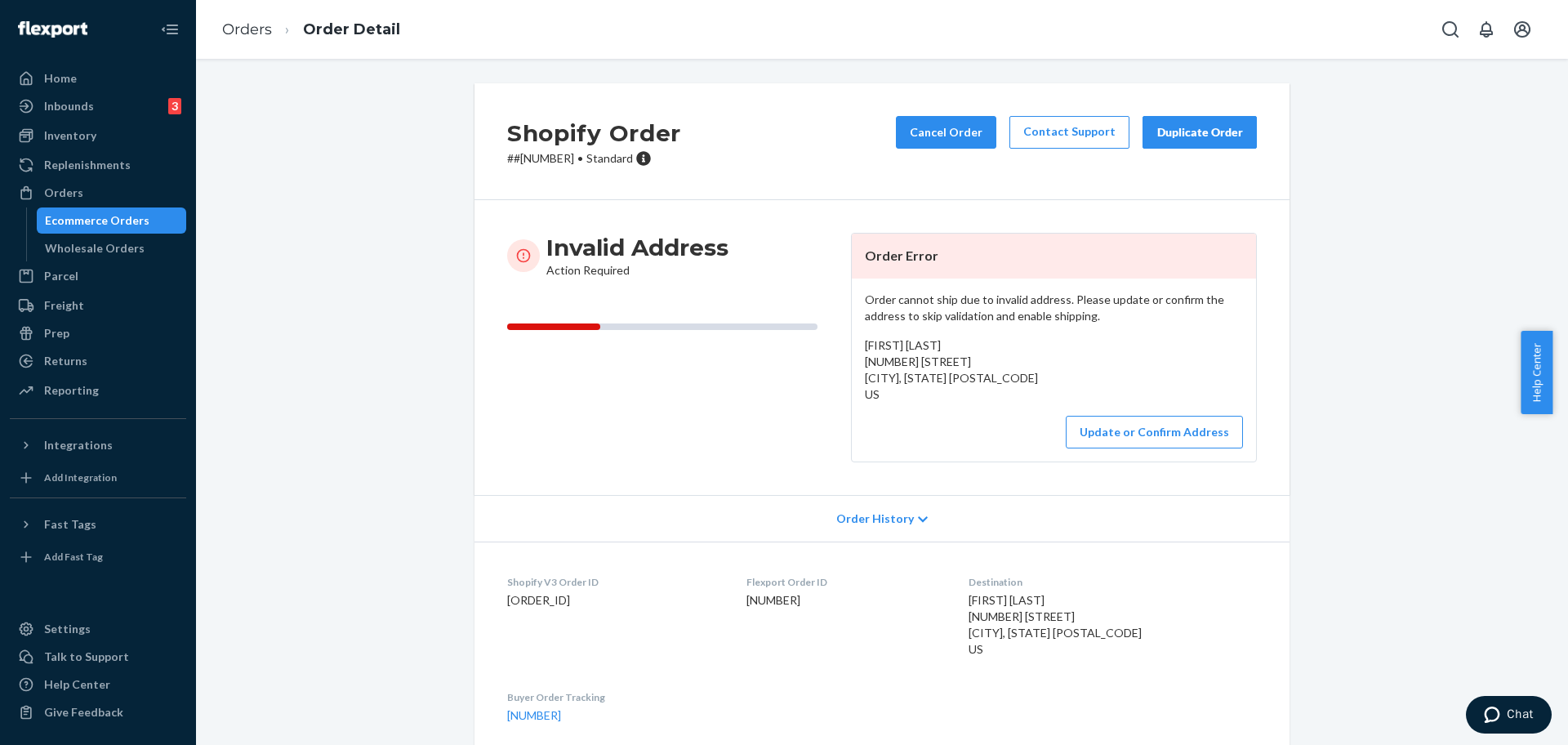 click on "Richelle McGregor
1240 Division Drive
West Fargo, North Dakota 58078
US" at bounding box center (1054, 370) 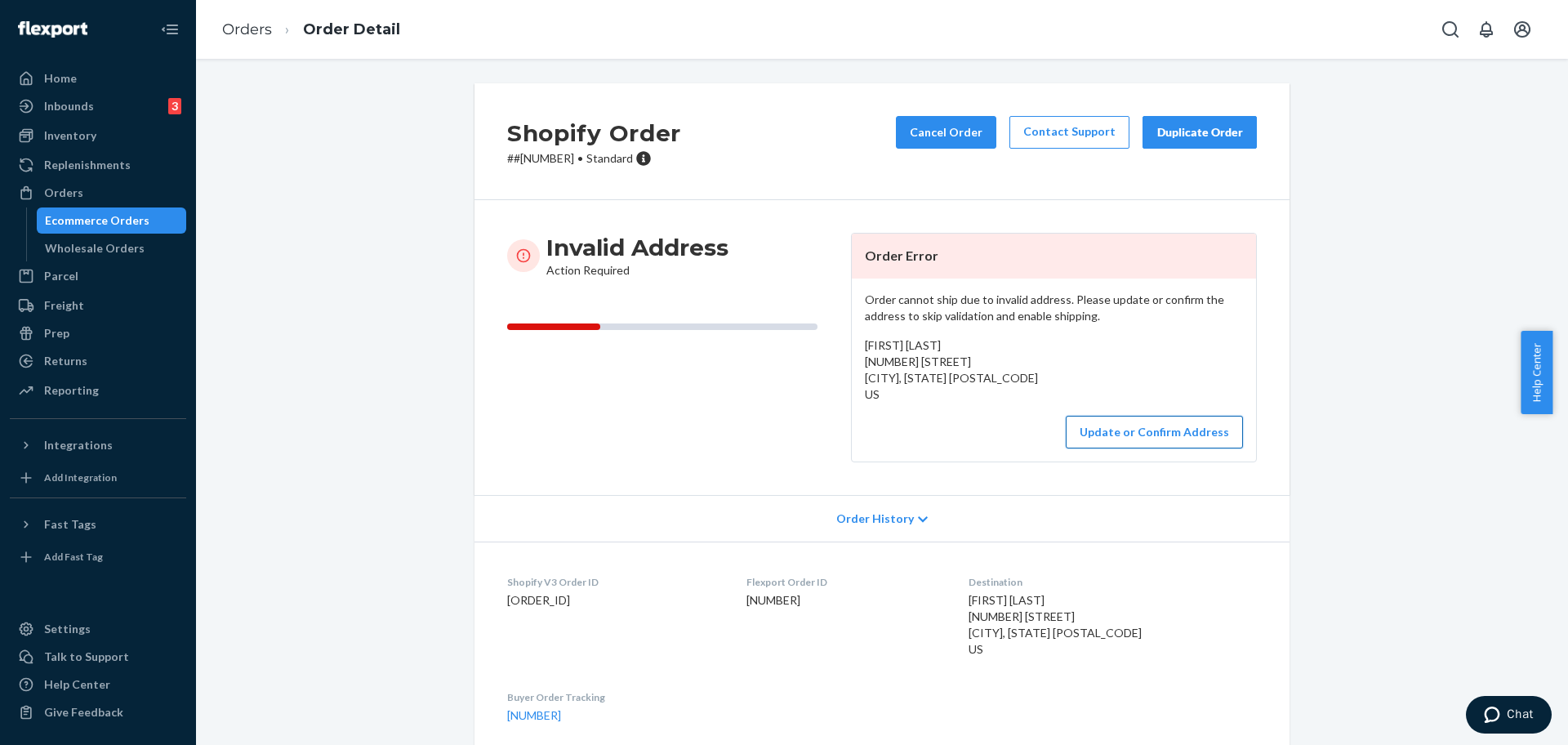 click on "Update or Confirm Address" at bounding box center (1154, 432) 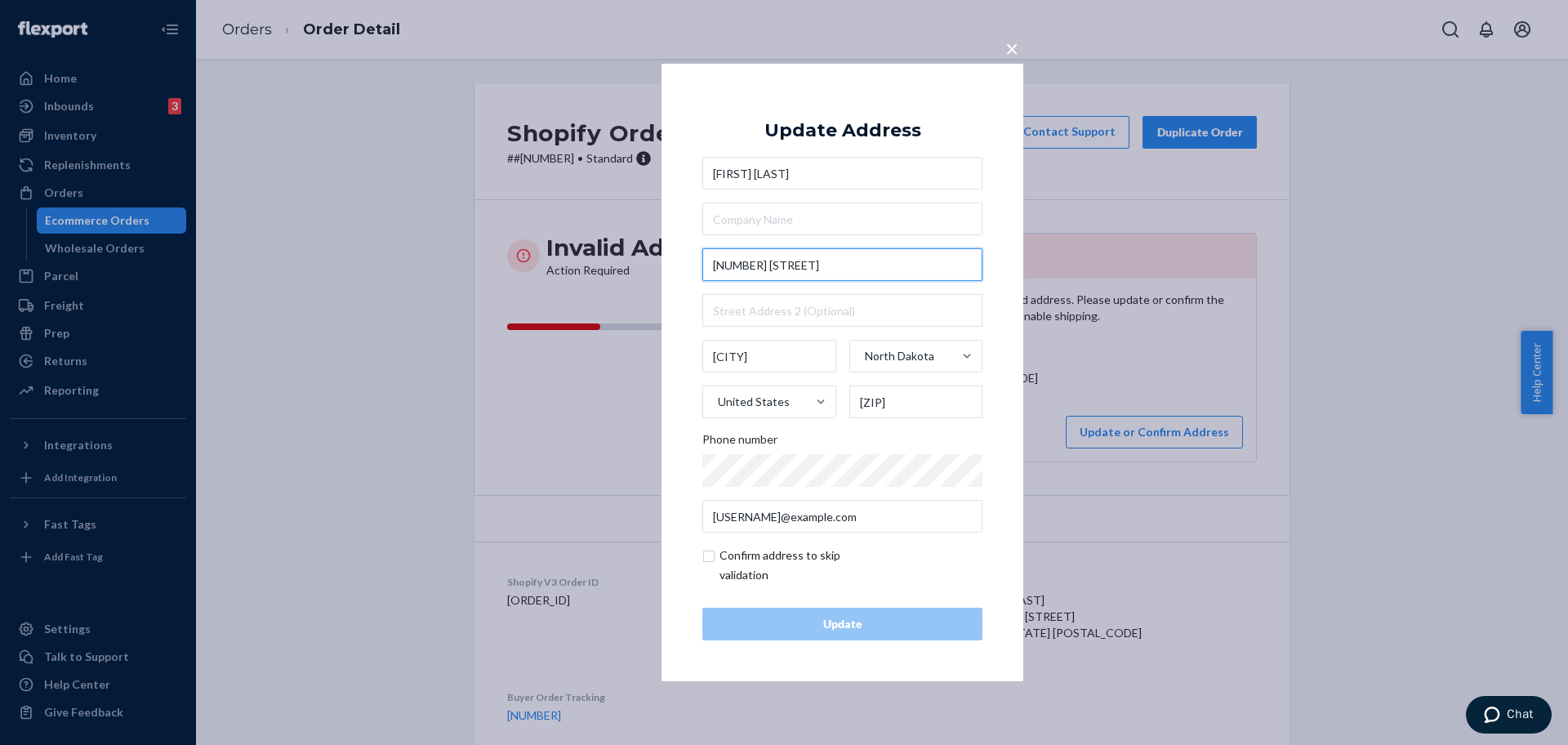 click on "1240 Division Drive" at bounding box center (842, 265) 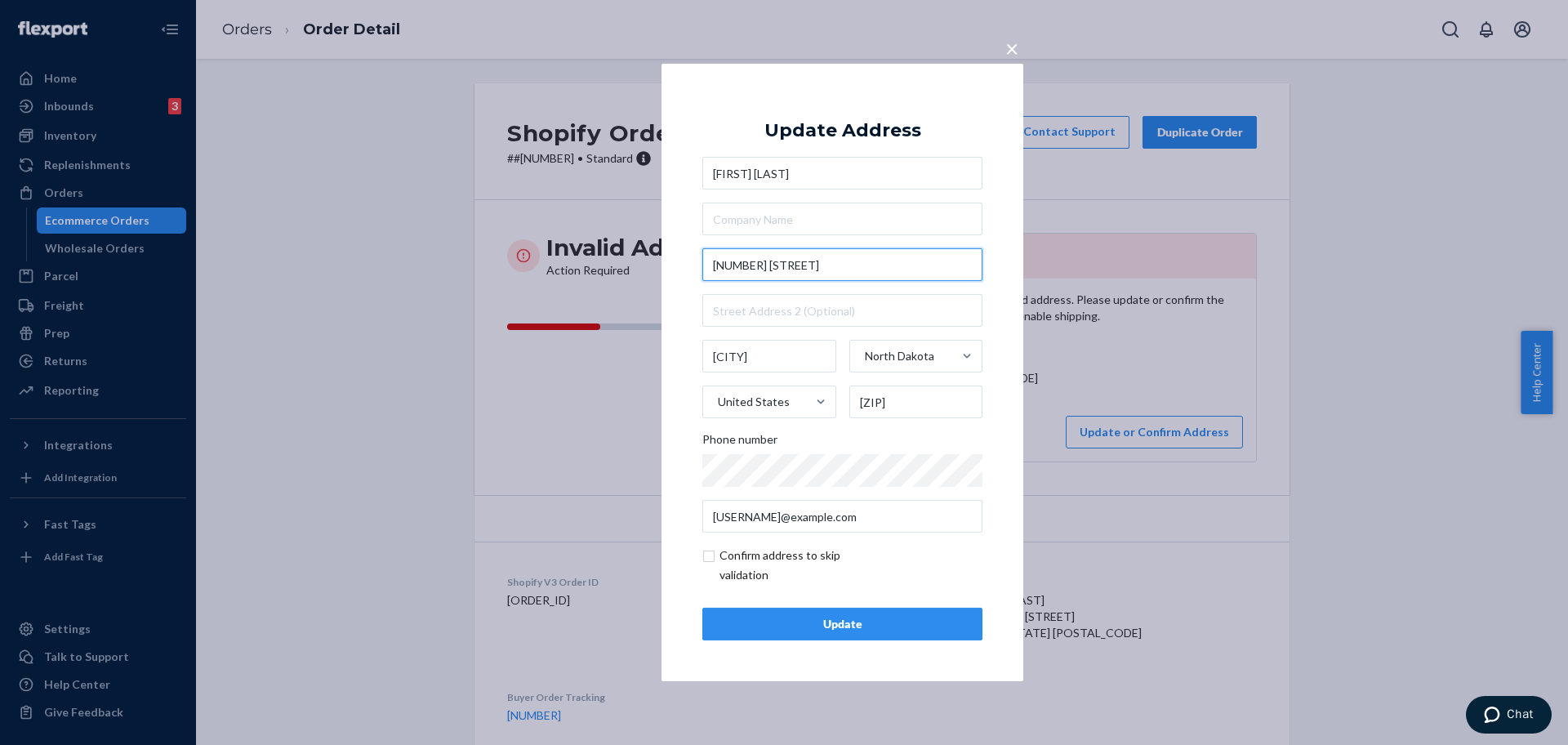 type on "1240 Diversion Dr" 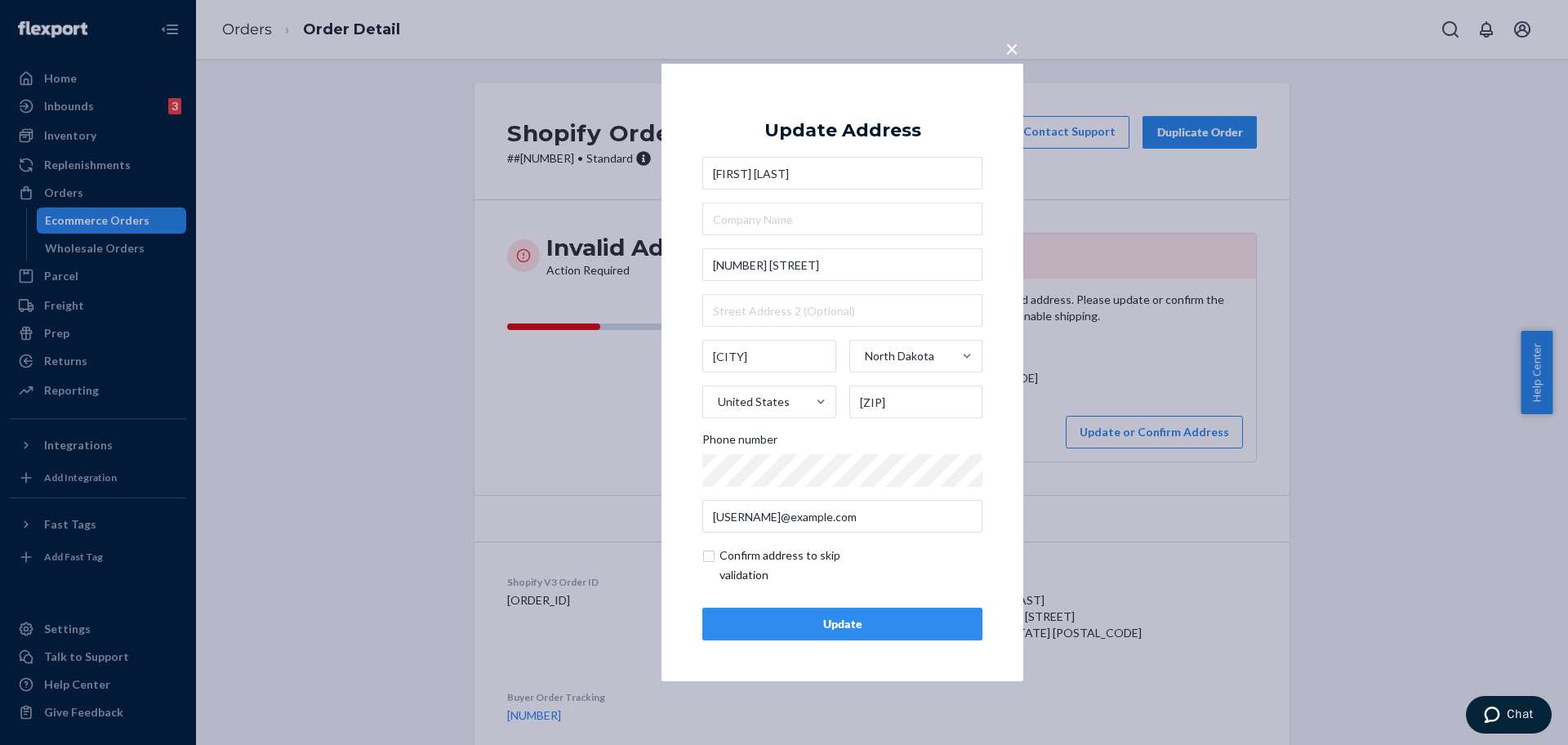 click on "Update" at bounding box center (842, 624) 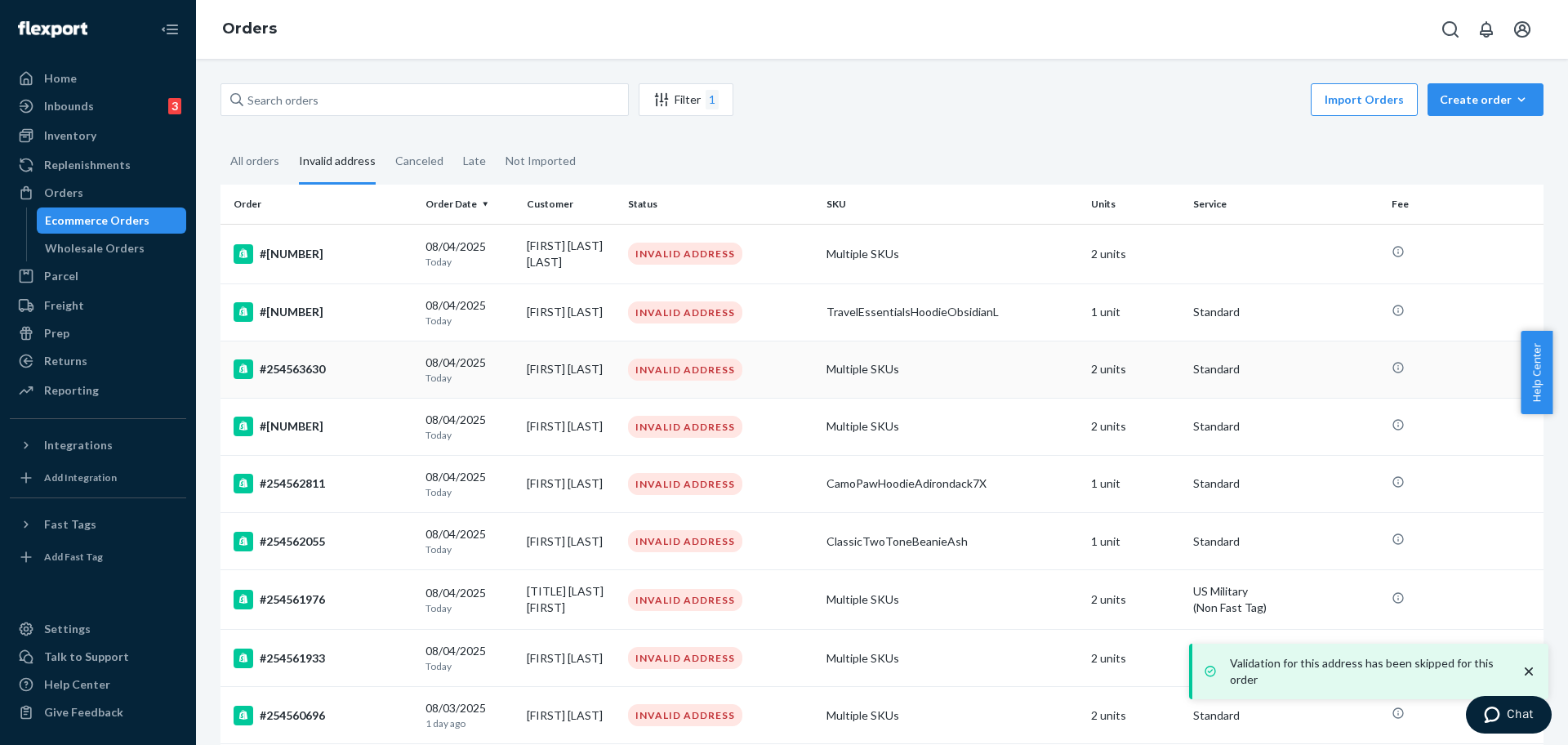 click on "#254563630" at bounding box center (319, 369) 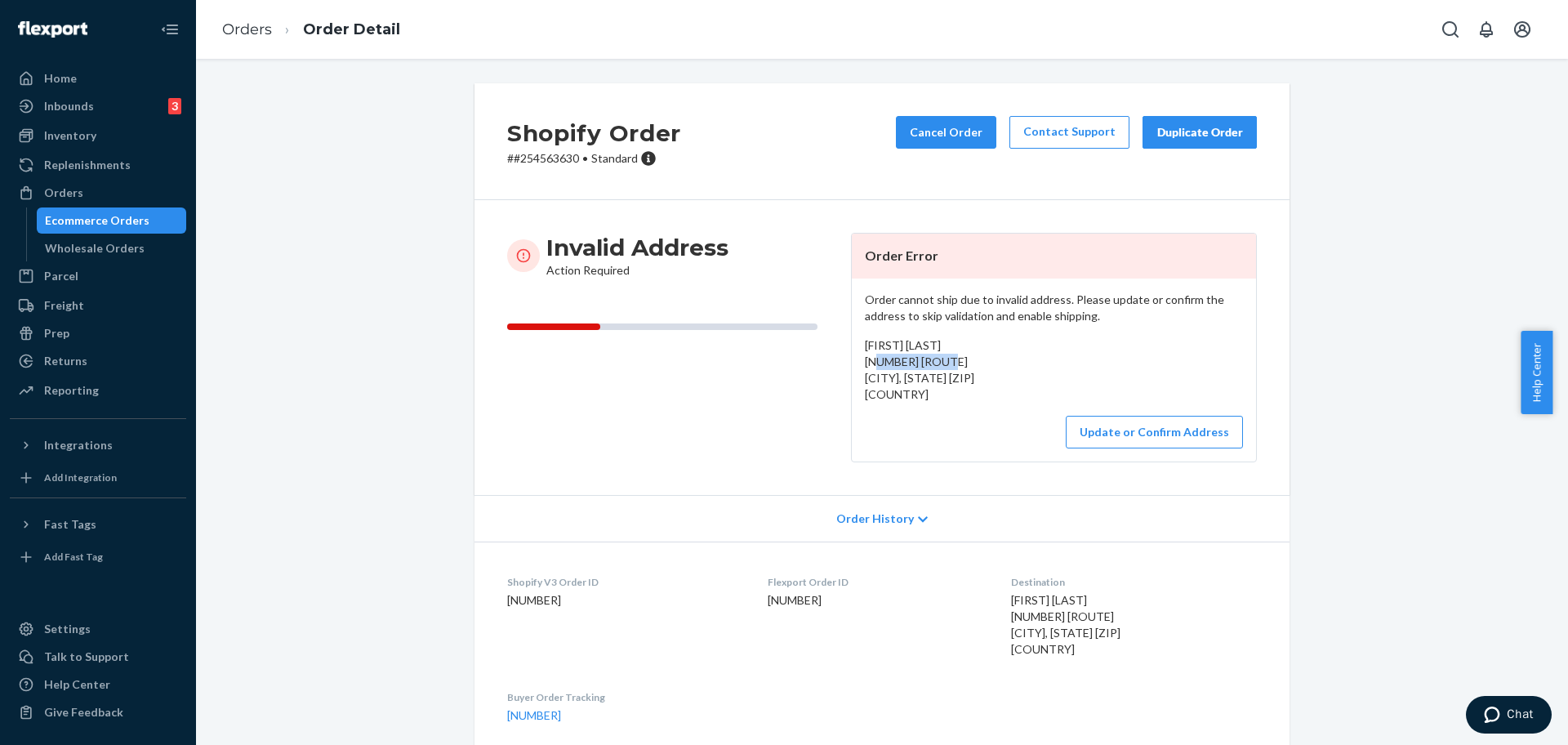drag, startPoint x: 992, startPoint y: 368, endPoint x: 954, endPoint y: 363, distance: 38.327536 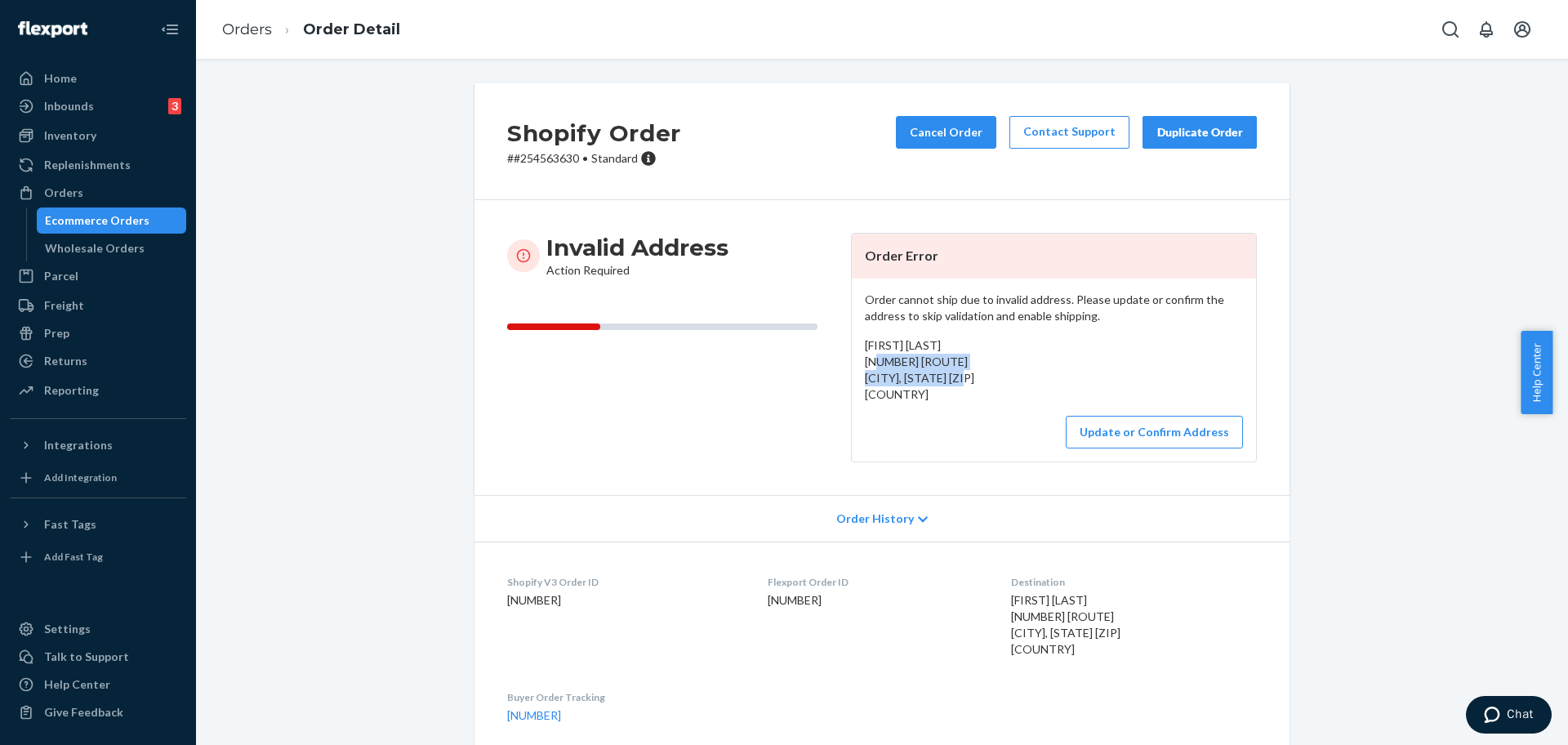drag, startPoint x: 993, startPoint y: 373, endPoint x: 858, endPoint y: 360, distance: 135.62448 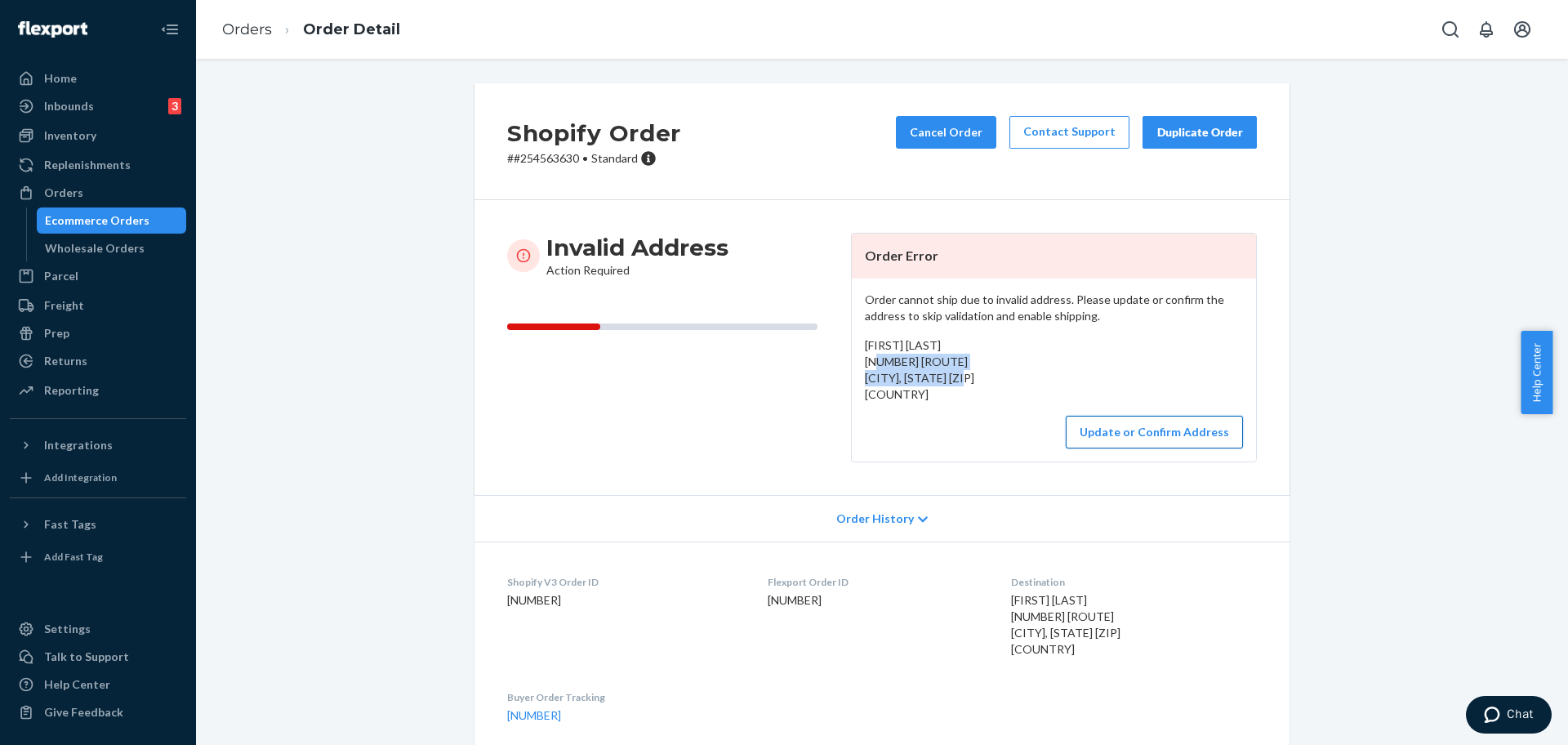 click on "Update or Confirm Address" at bounding box center (1154, 432) 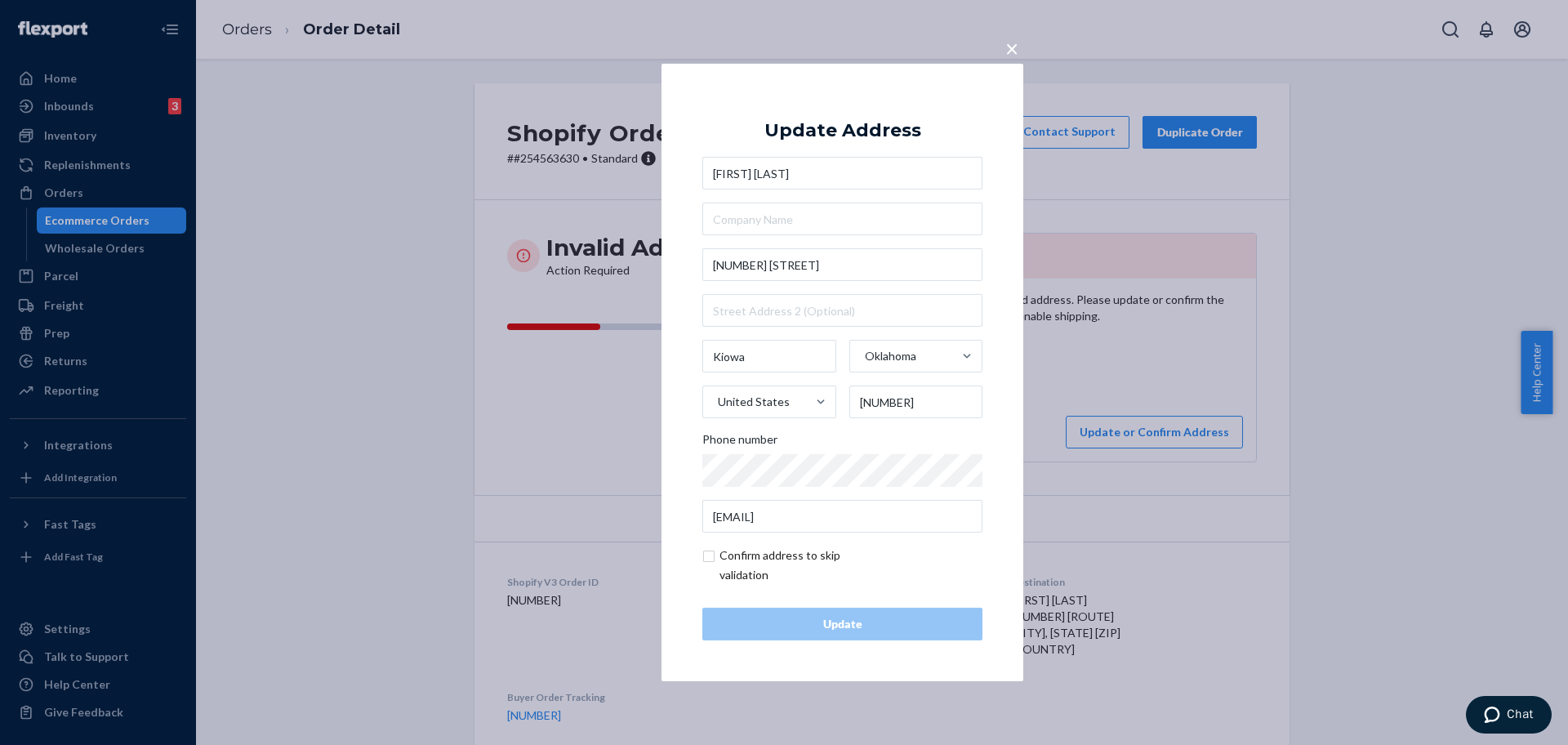 click on "Kristin Roberson 13711 OK-131 Kiowa Oklahoma United States 74553 Phone number kristinroberson@icloud.com" at bounding box center (842, 345) 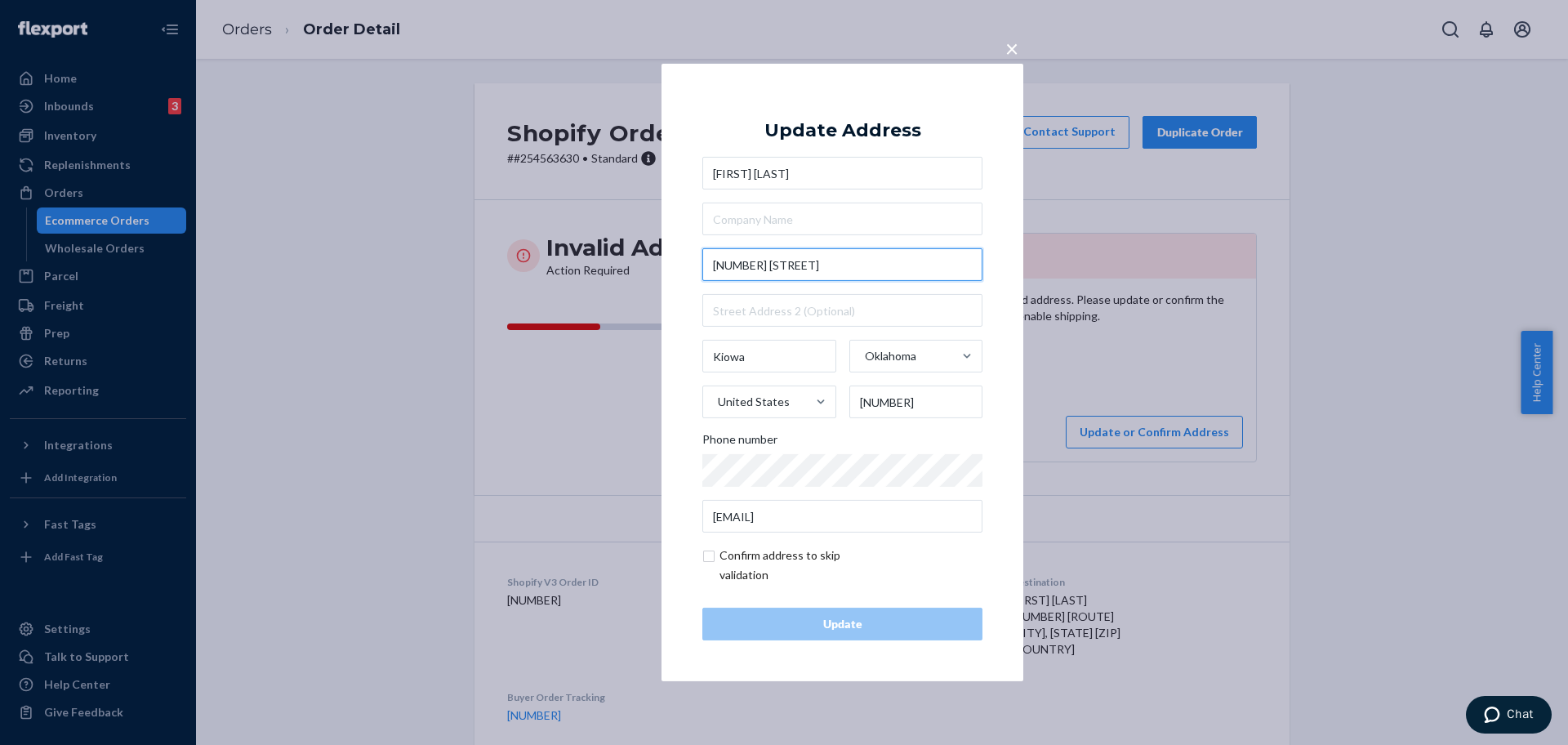 click on "13711 OK-131" at bounding box center (842, 265) 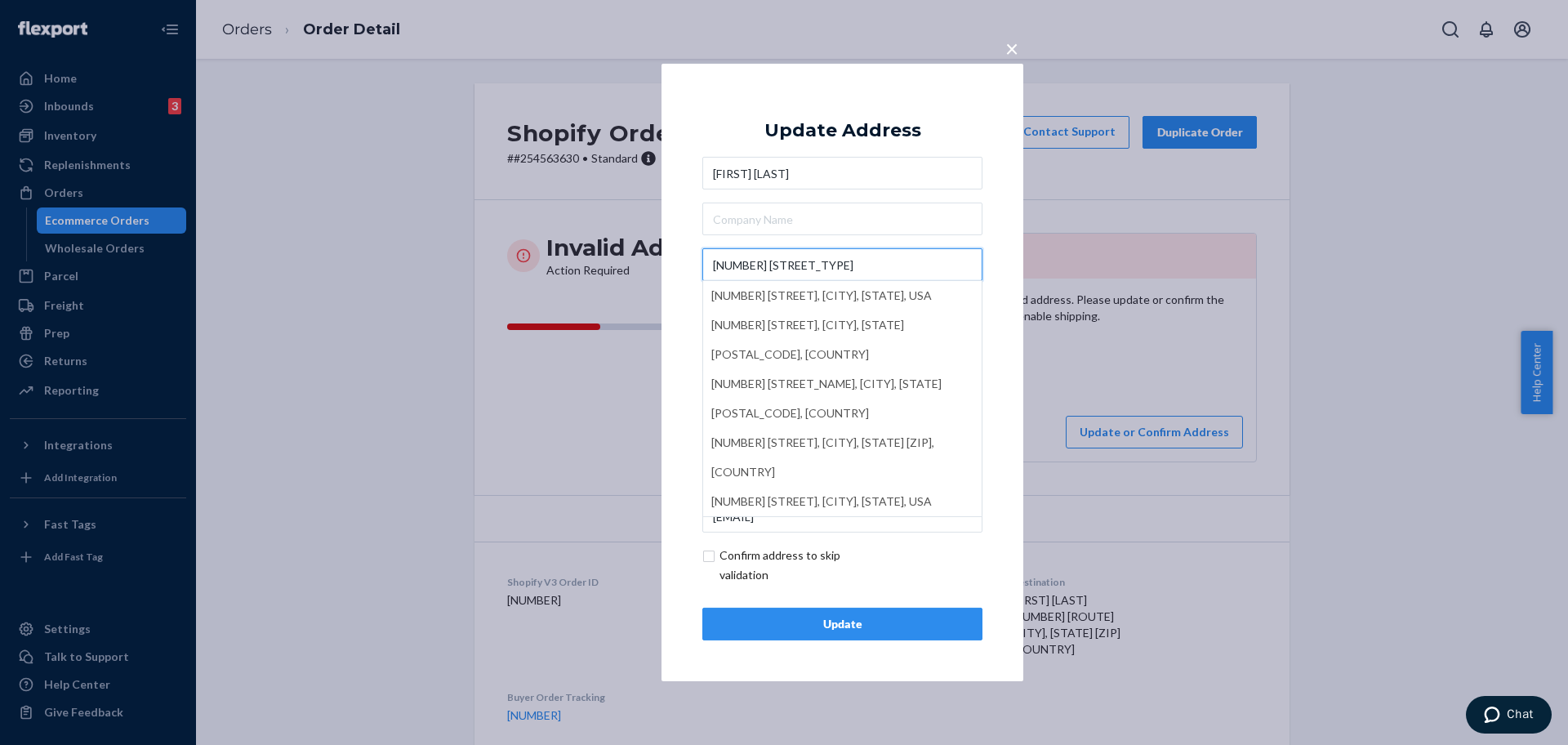 type on "13711 E Highway 131" 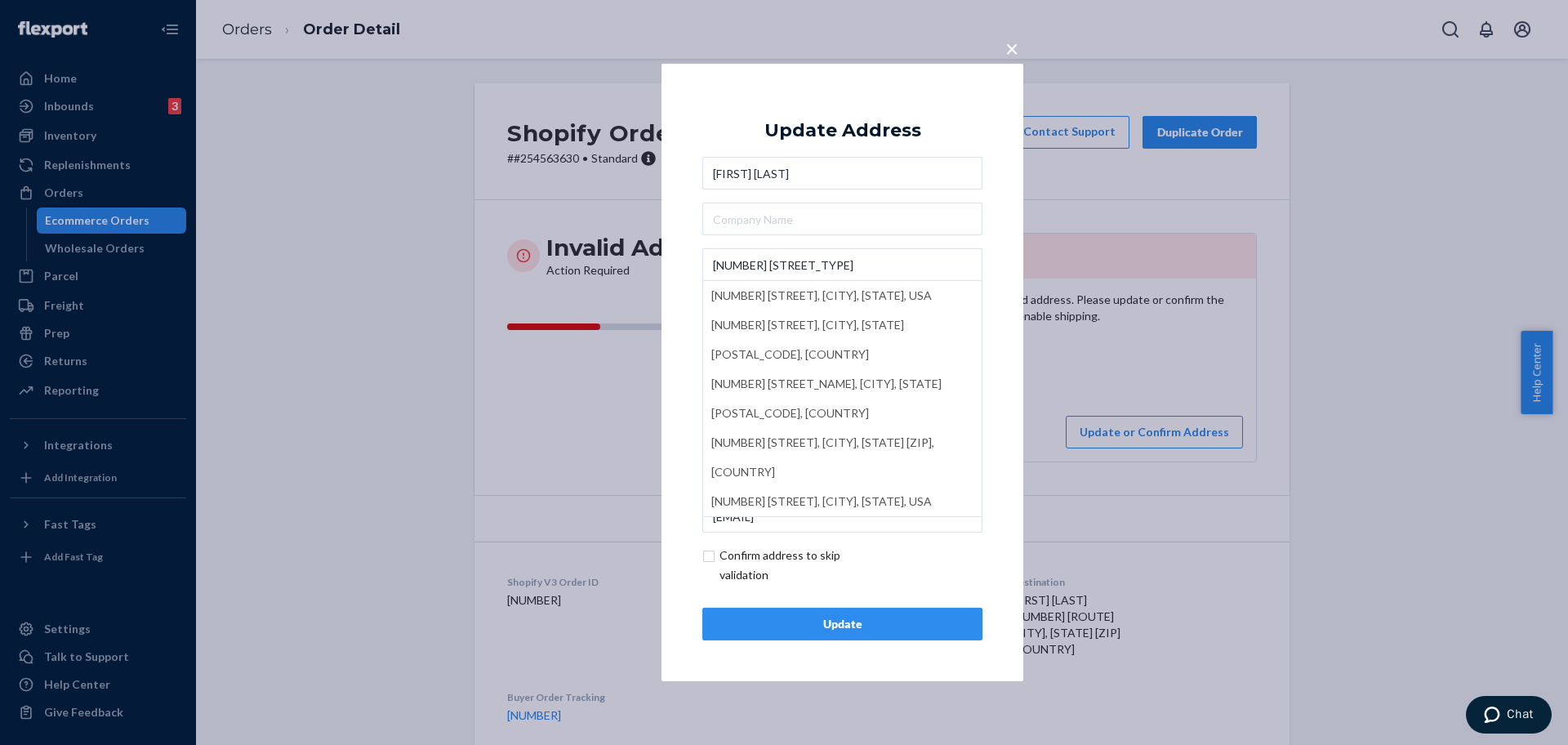 click on "Update" at bounding box center [842, 624] 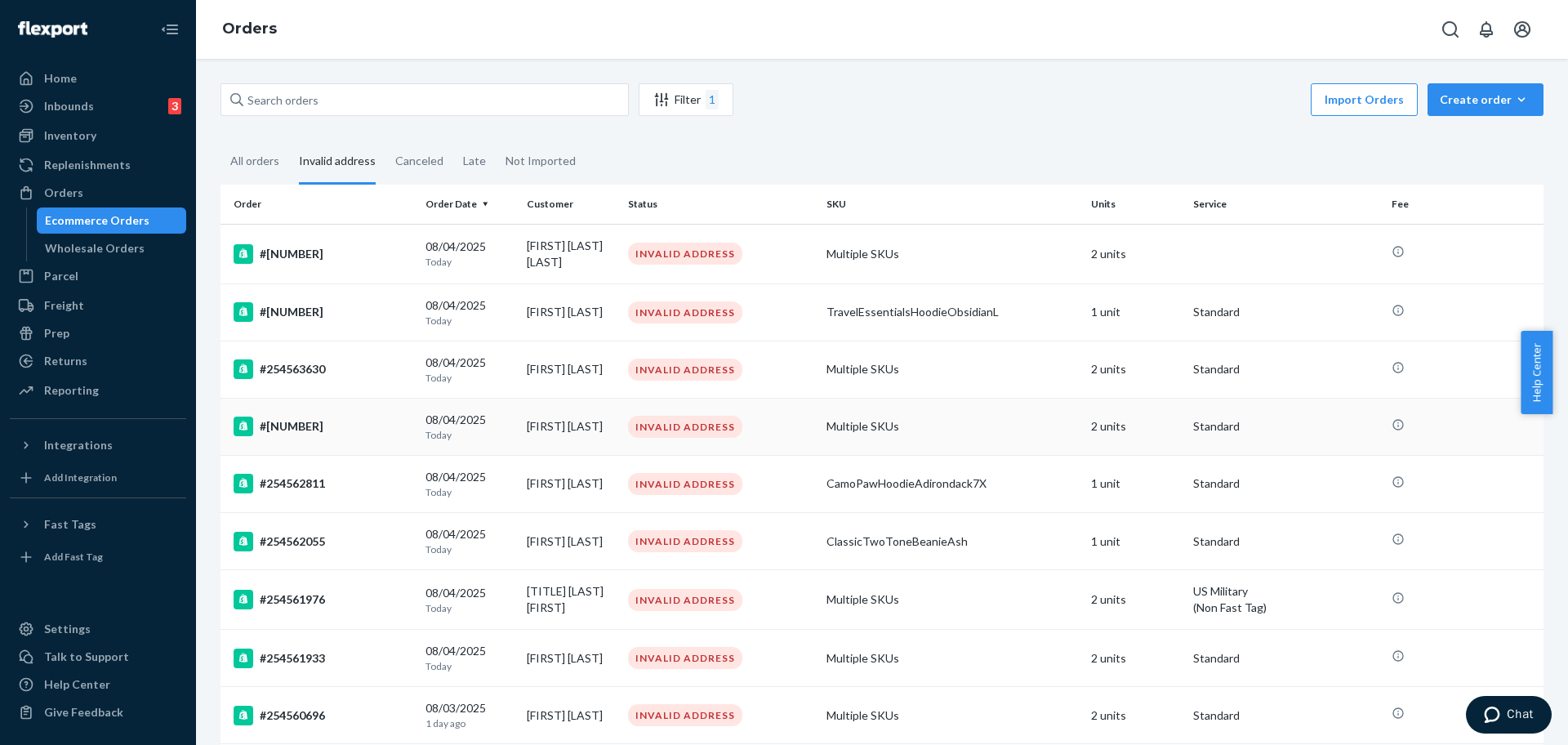 click on "#254563283" at bounding box center [319, 426] 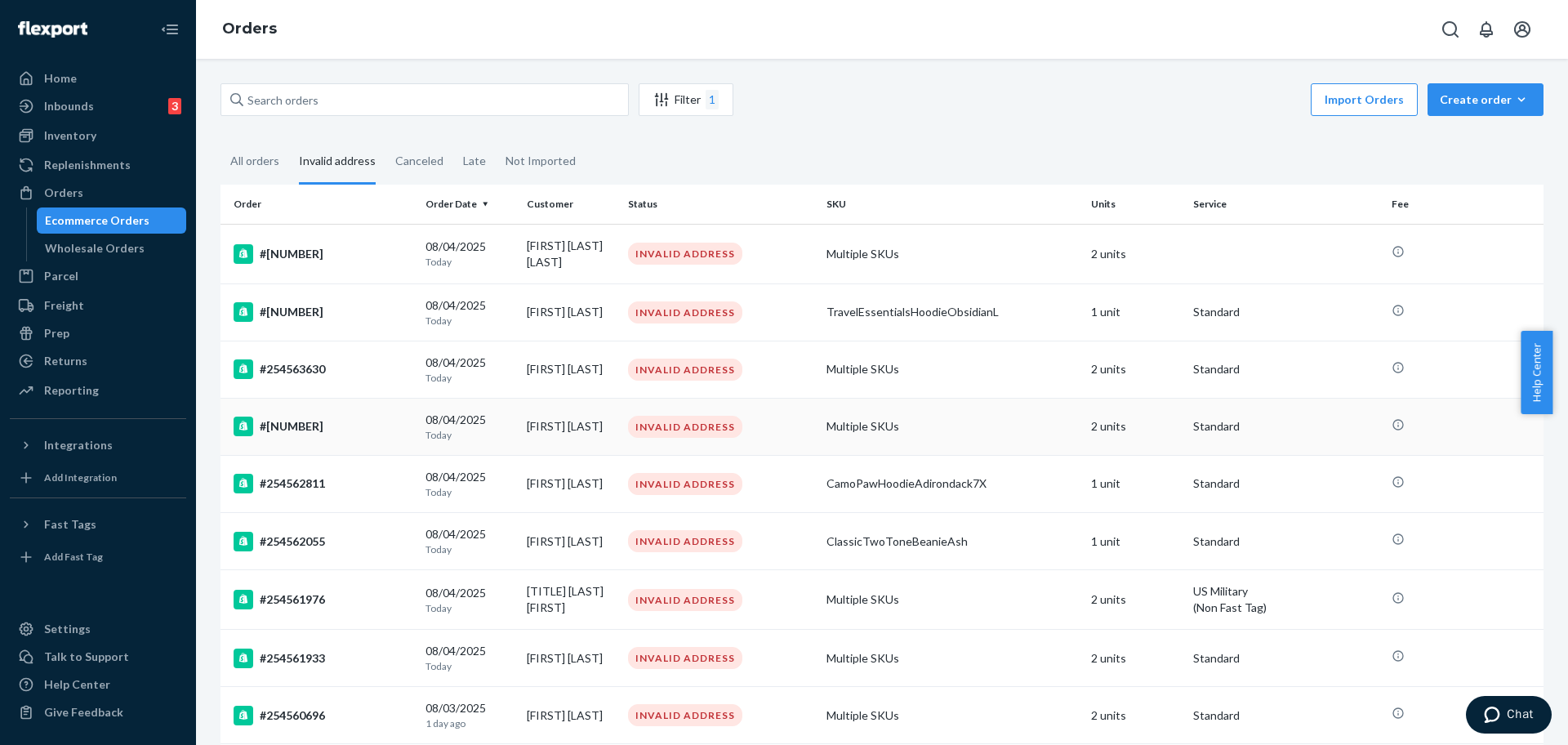 click on "#254563283" at bounding box center (319, 426) 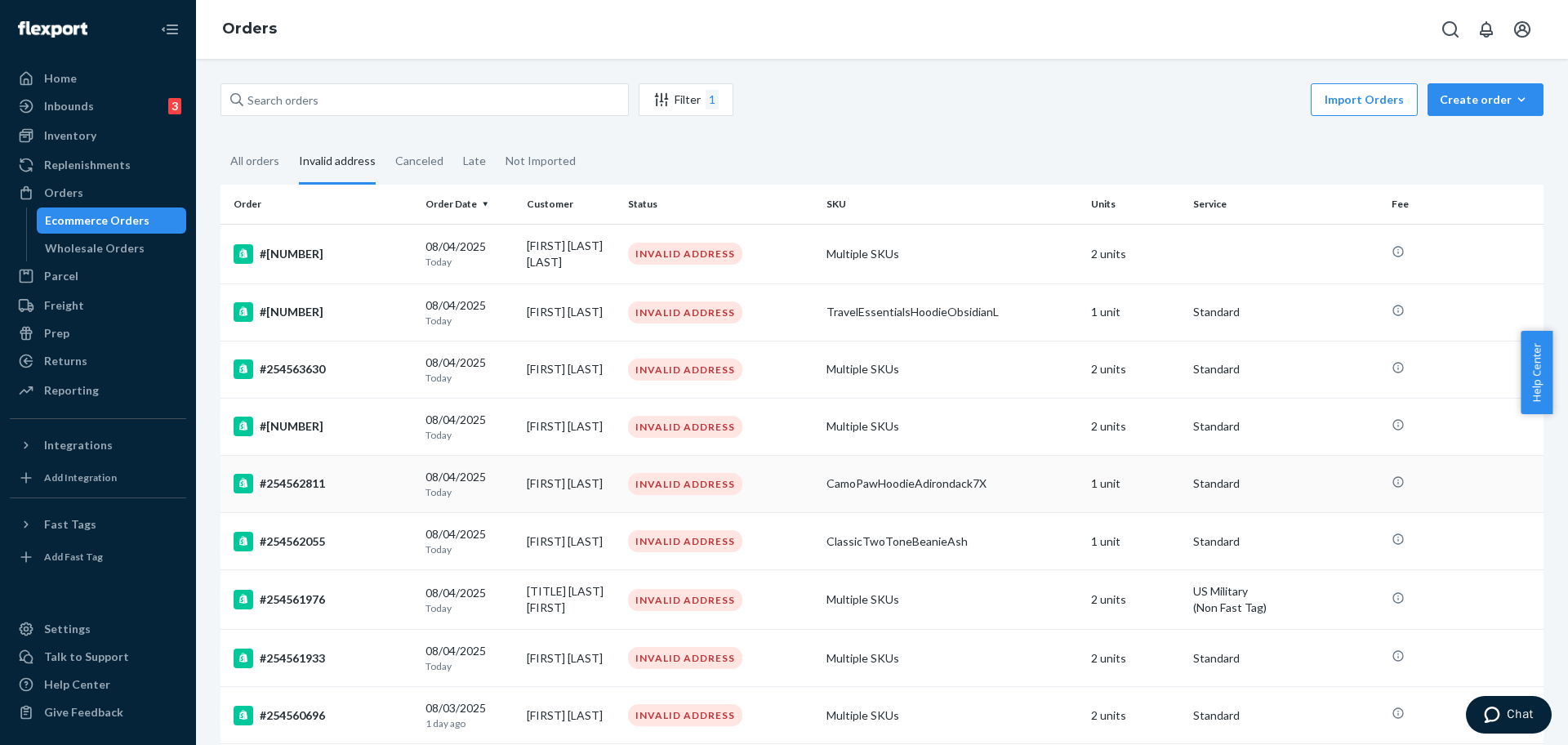 click on "#254562811" at bounding box center [323, 484] 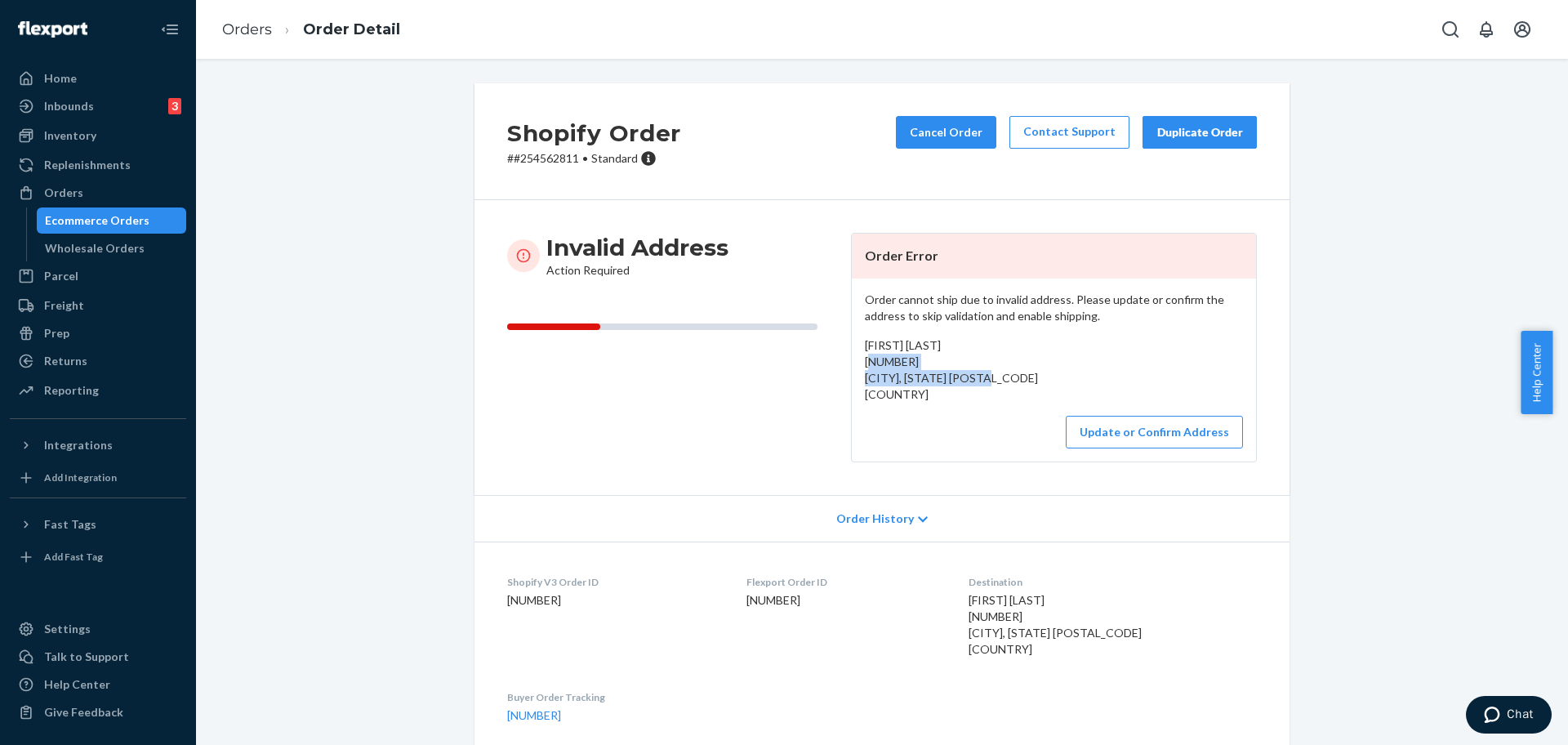 drag, startPoint x: 974, startPoint y: 387, endPoint x: 868, endPoint y: 365, distance: 108.25895 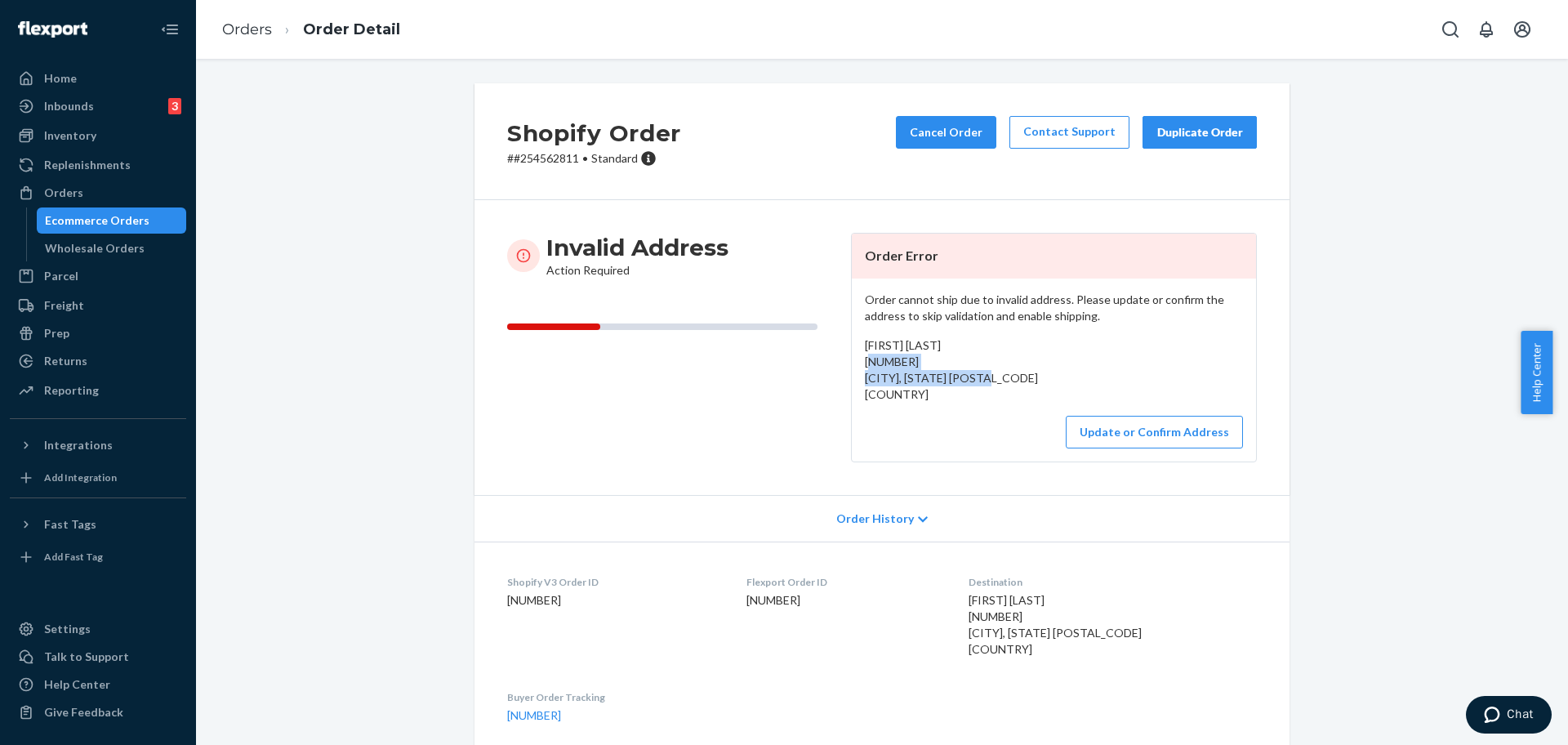 click on "Brittani Bass
172 cr 4652
Fred, Texas 77616
US" at bounding box center (1054, 370) 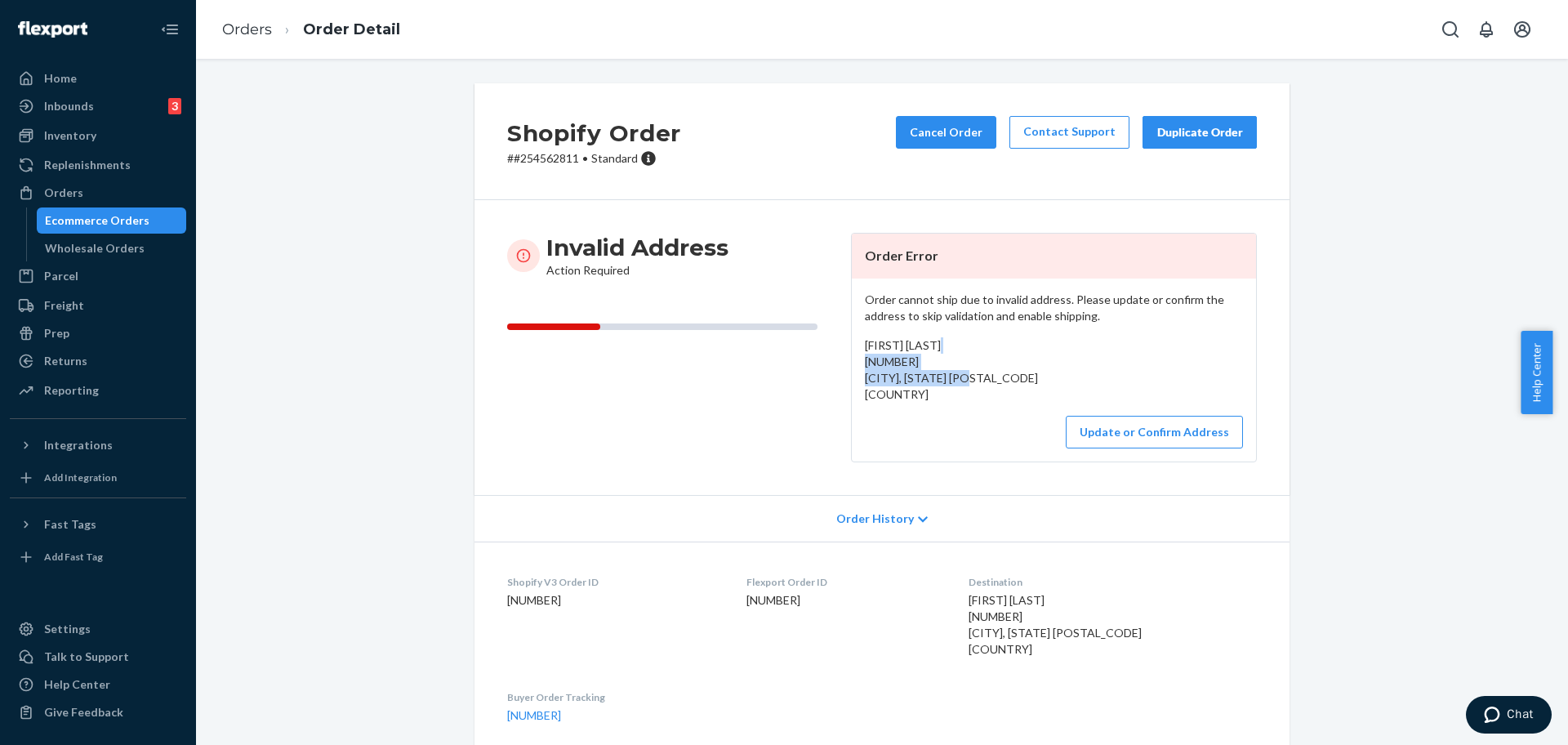 drag, startPoint x: 943, startPoint y: 375, endPoint x: 853, endPoint y: 367, distance: 90.35486 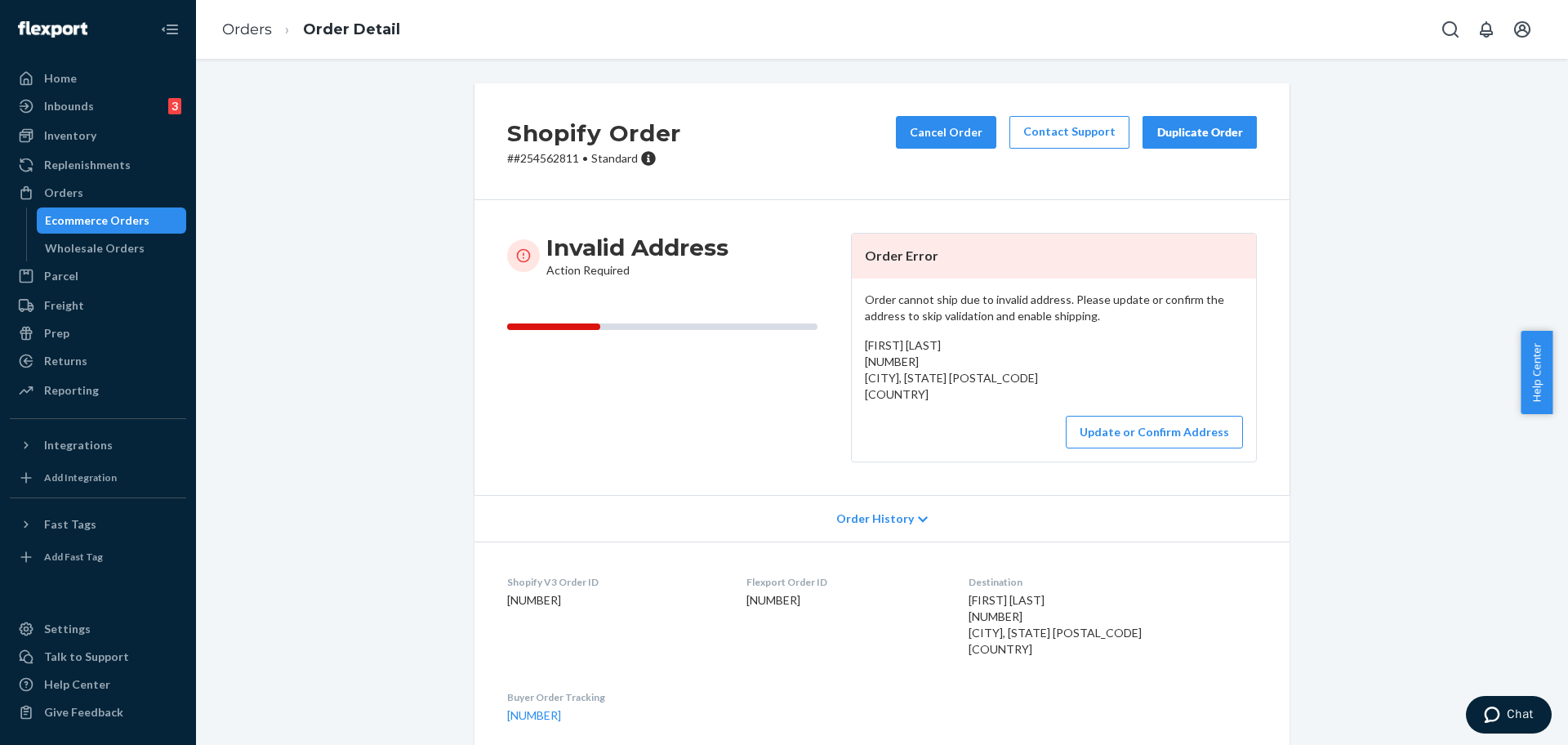 click on "# #254562811 • Standard" at bounding box center [594, 158] 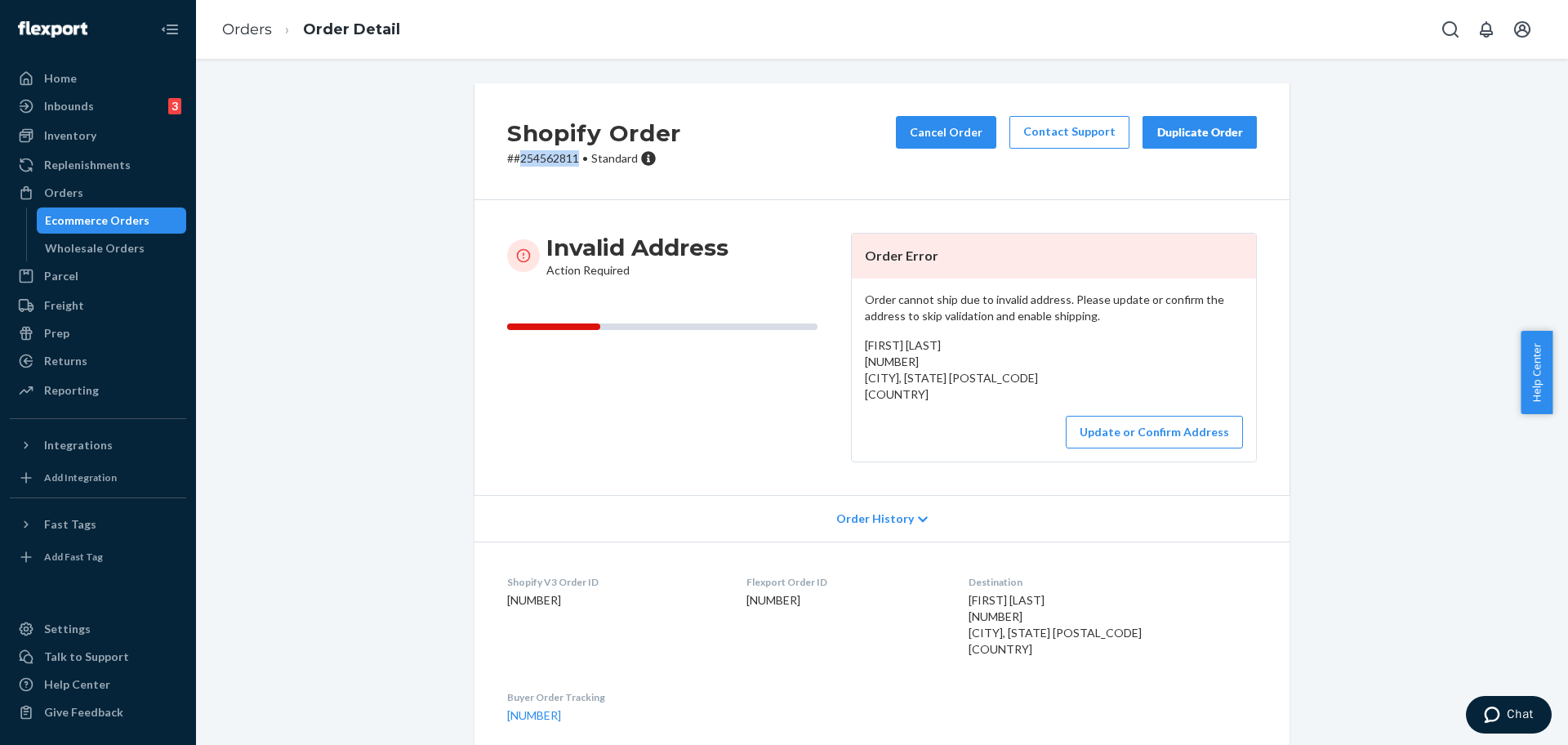click on "# #254562811 • Standard" at bounding box center [594, 158] 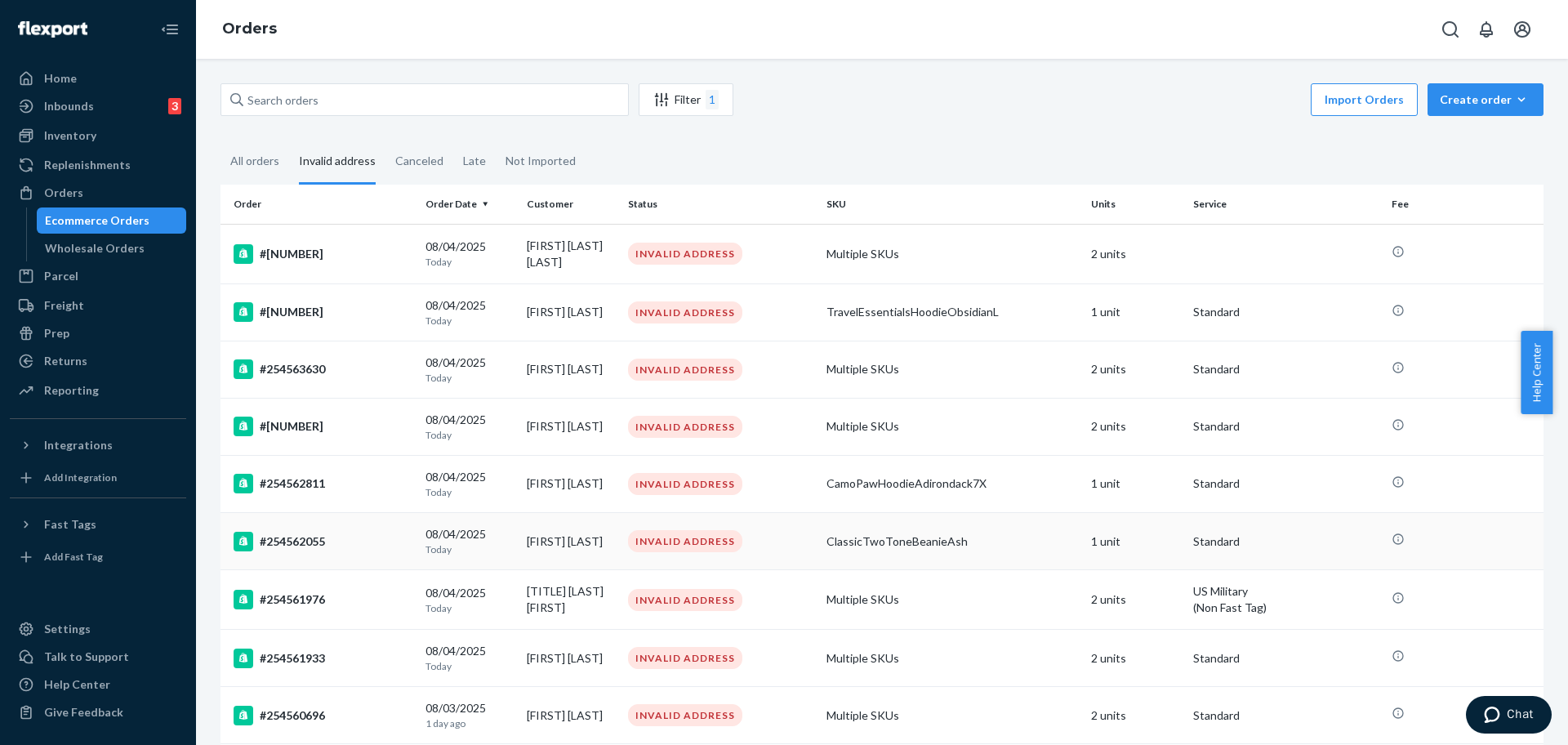 click on "#254562055" at bounding box center (323, 542) 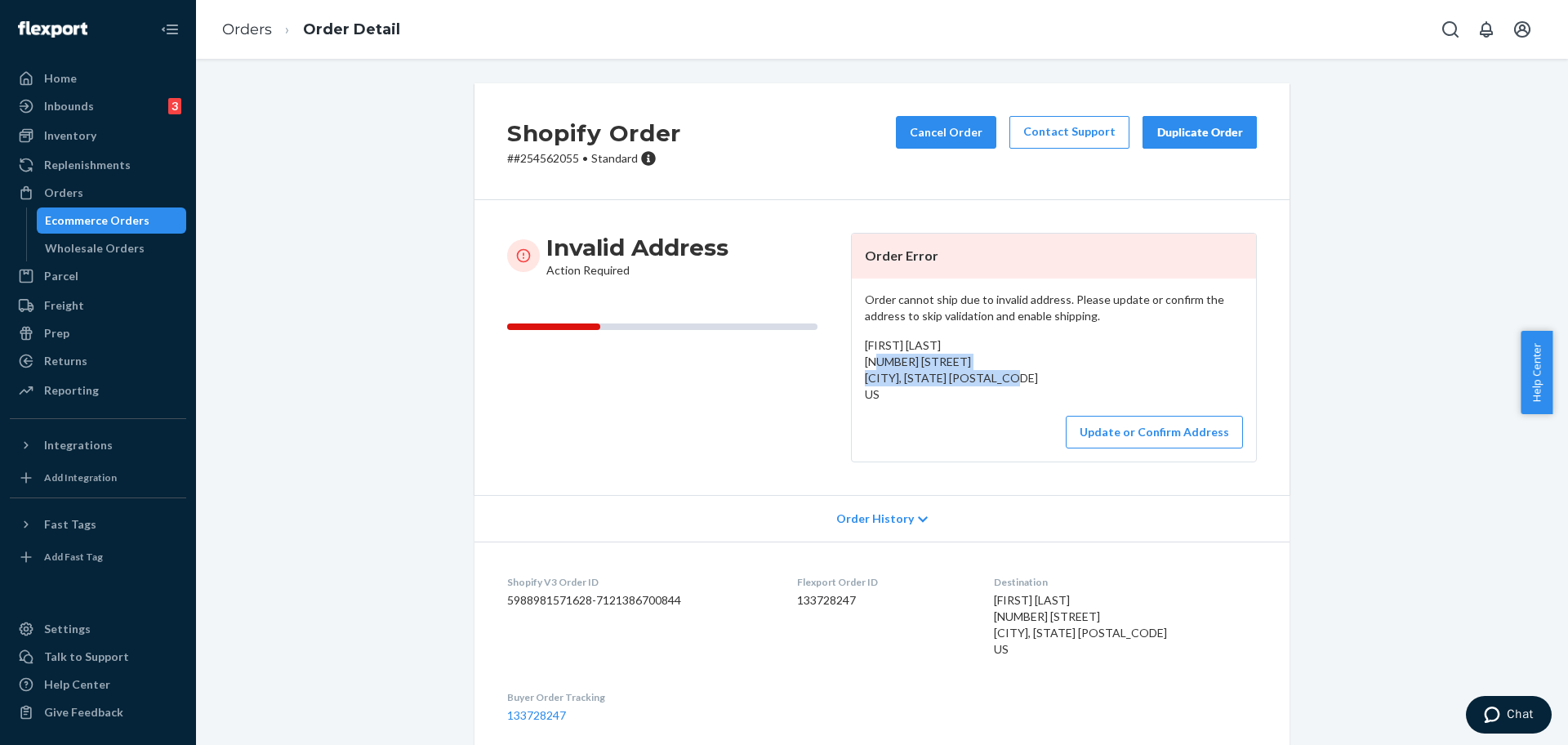 drag, startPoint x: 1028, startPoint y: 378, endPoint x: 850, endPoint y: 366, distance: 178.40404 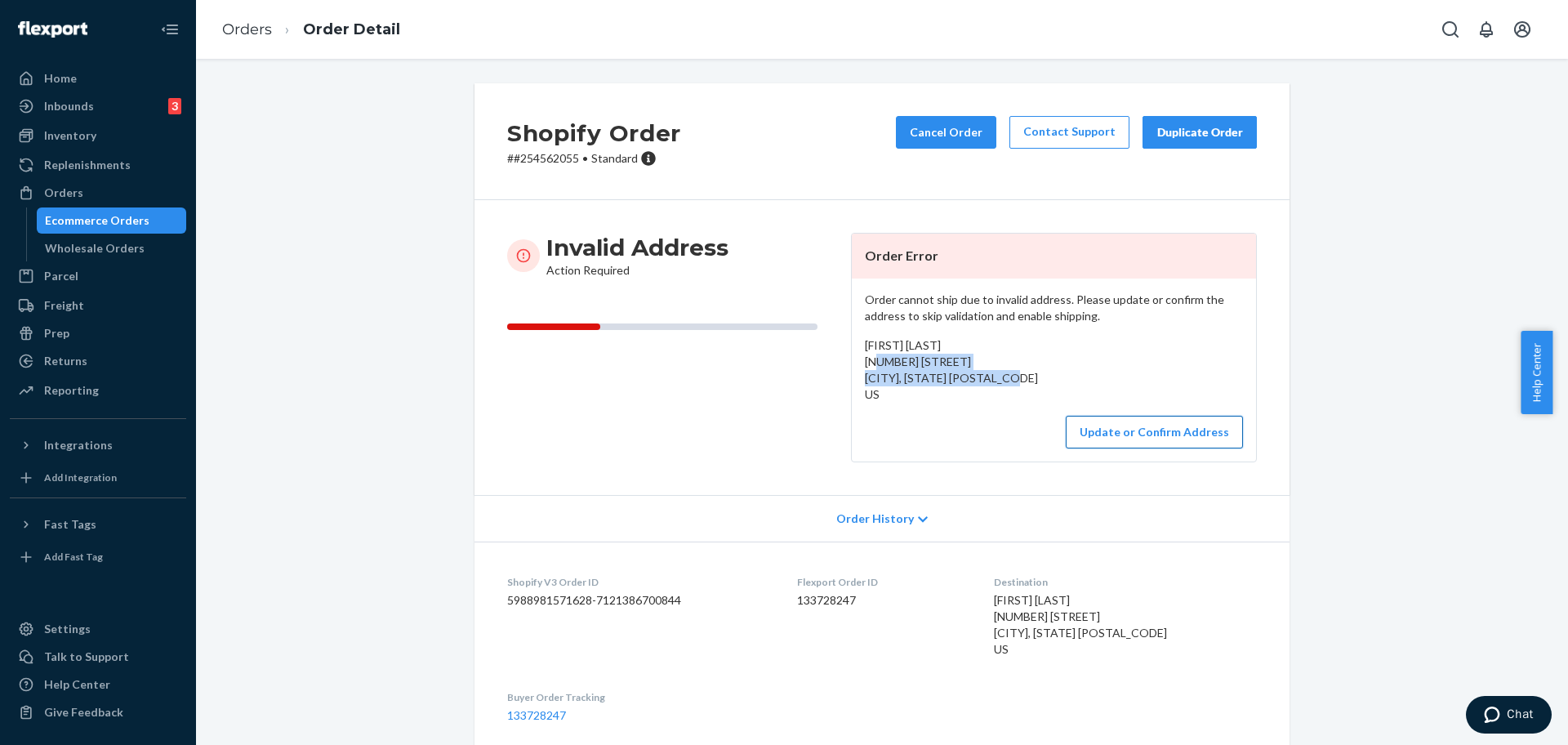 click on "Update or Confirm Address" at bounding box center (1154, 432) 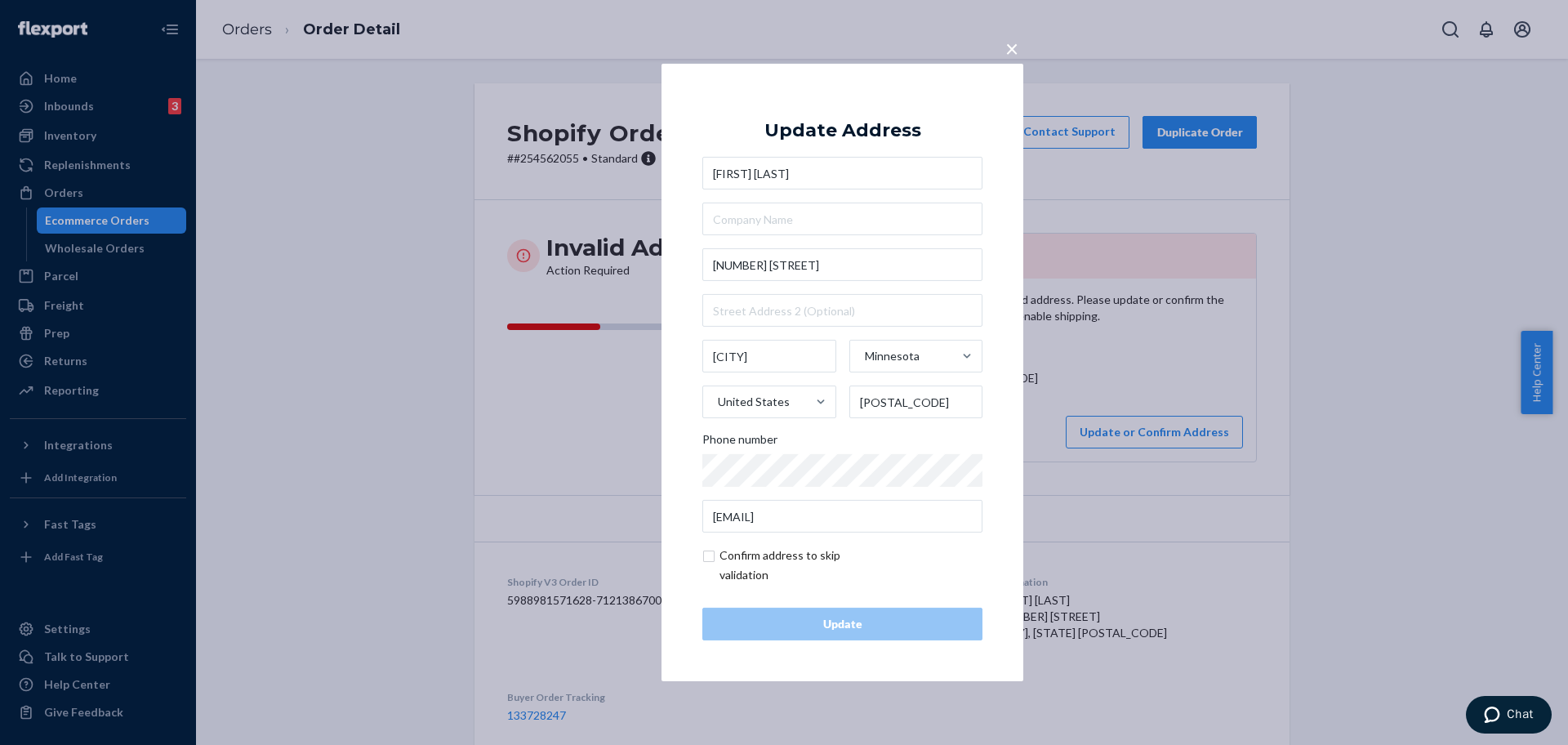 click on "Carter Whitworth 24239 CR-22 Detroit Lakes Minnesota United States 56501 Phone number Cartgwhit@icloud.com" at bounding box center [842, 345] 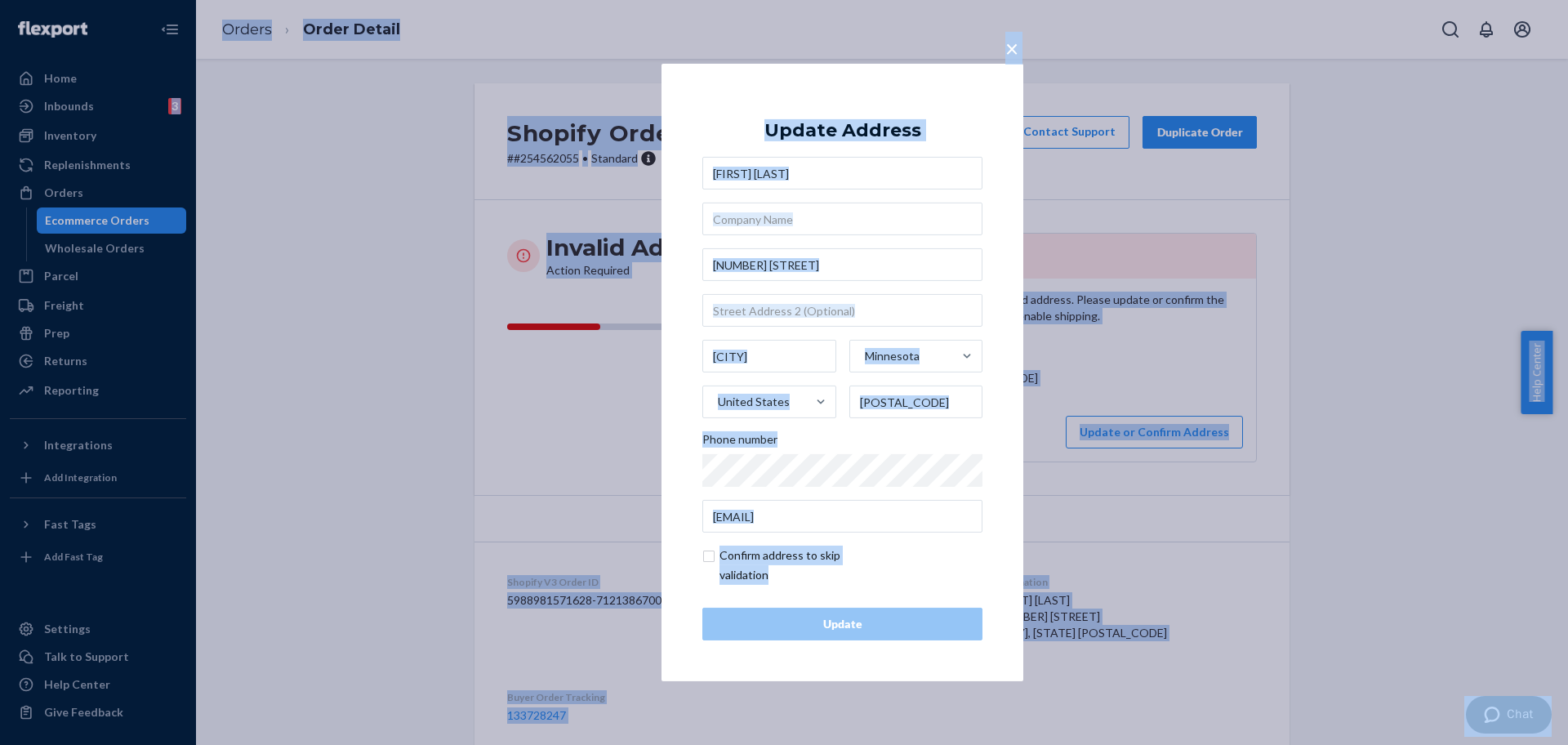 click on "24239 CR-22" at bounding box center [842, 265] 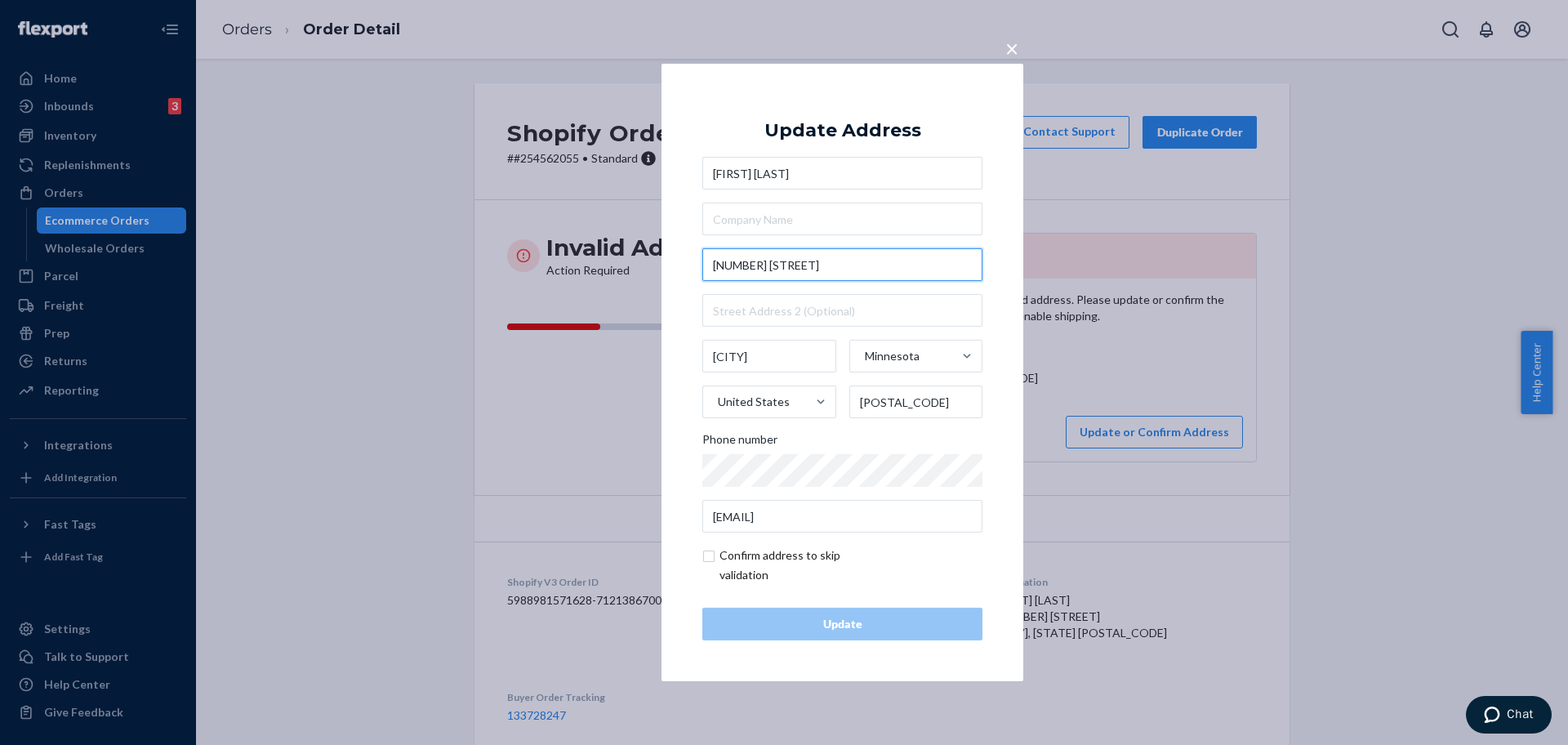 paste on "ounty Highway" 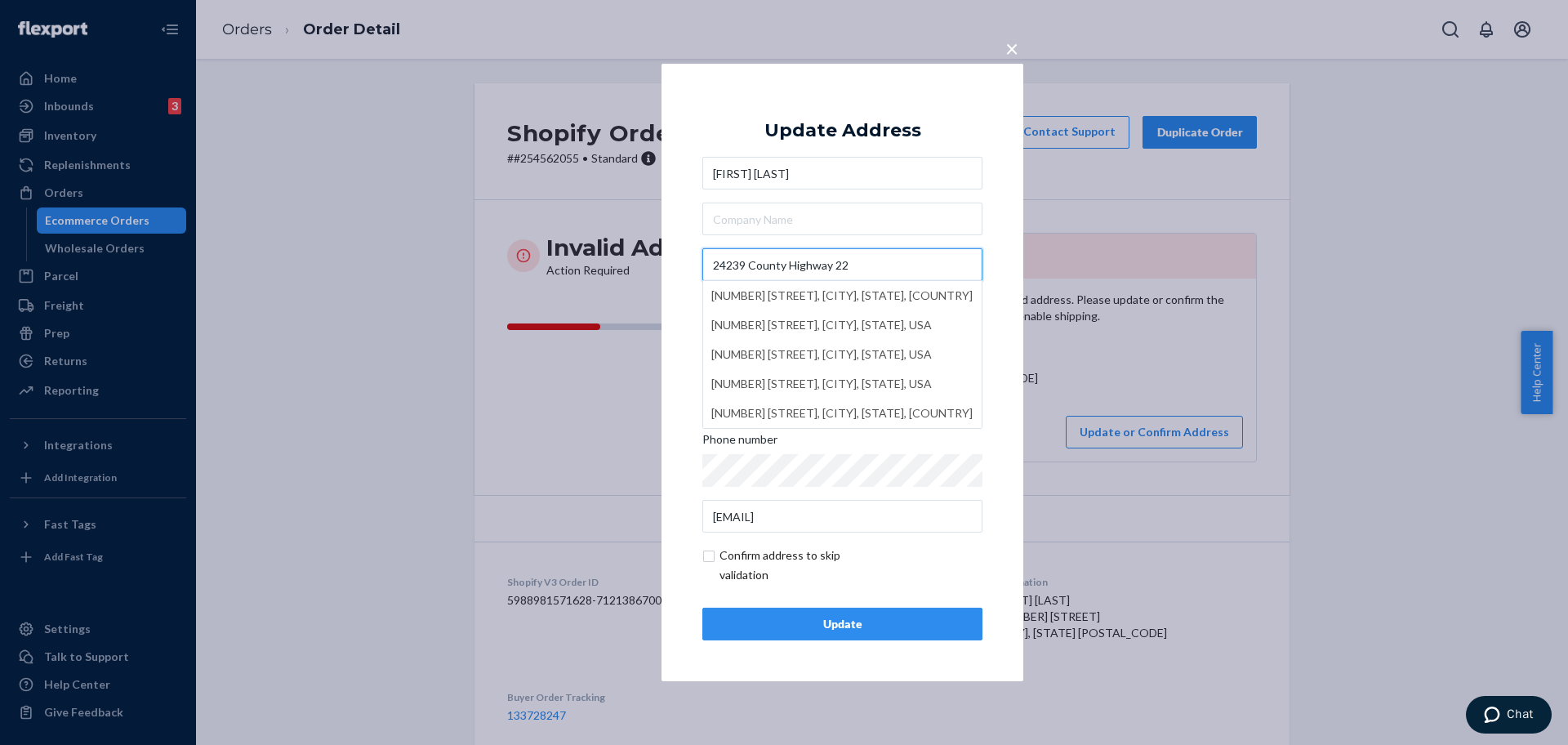 type on "24239 County Highway 22" 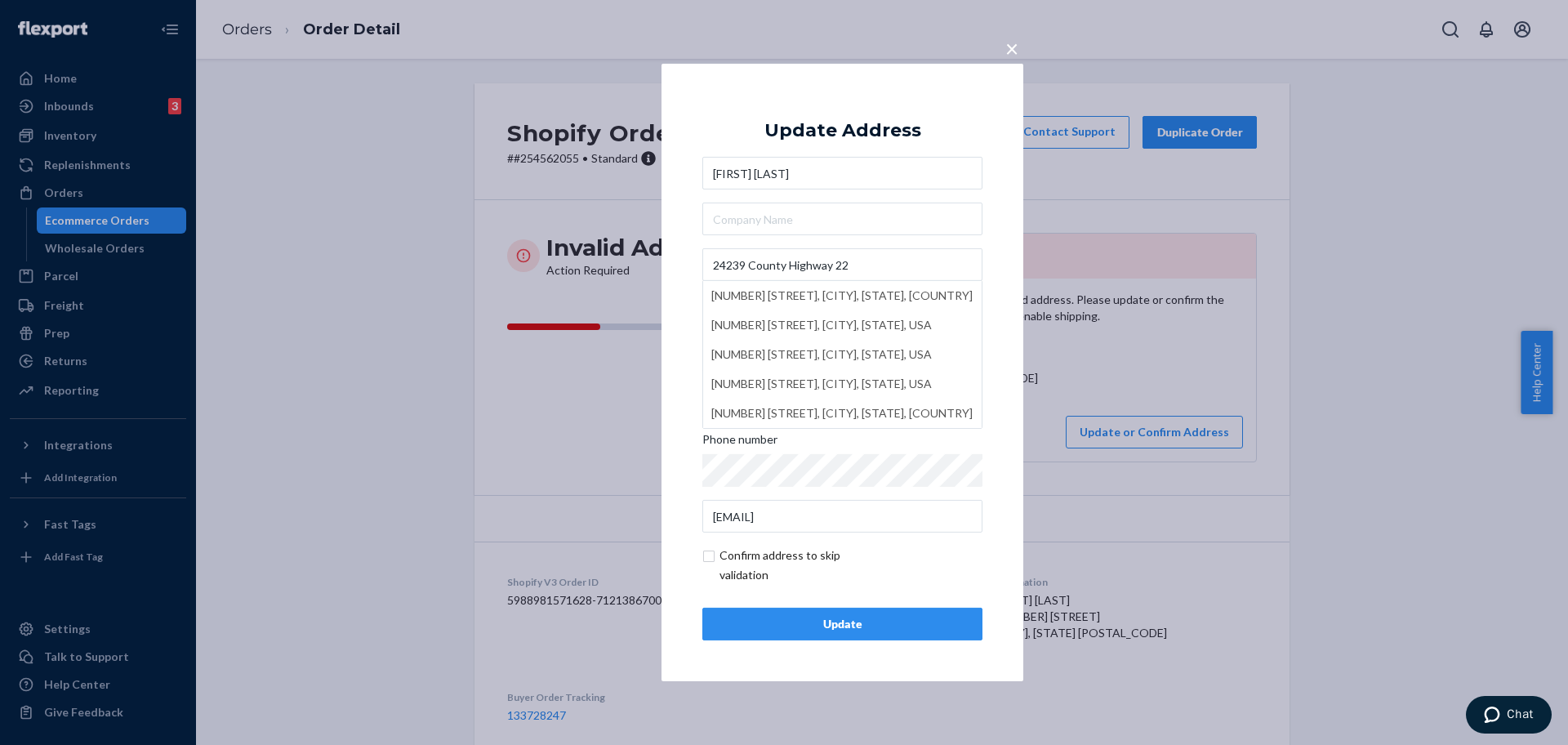 click on "Update" at bounding box center (842, 624) 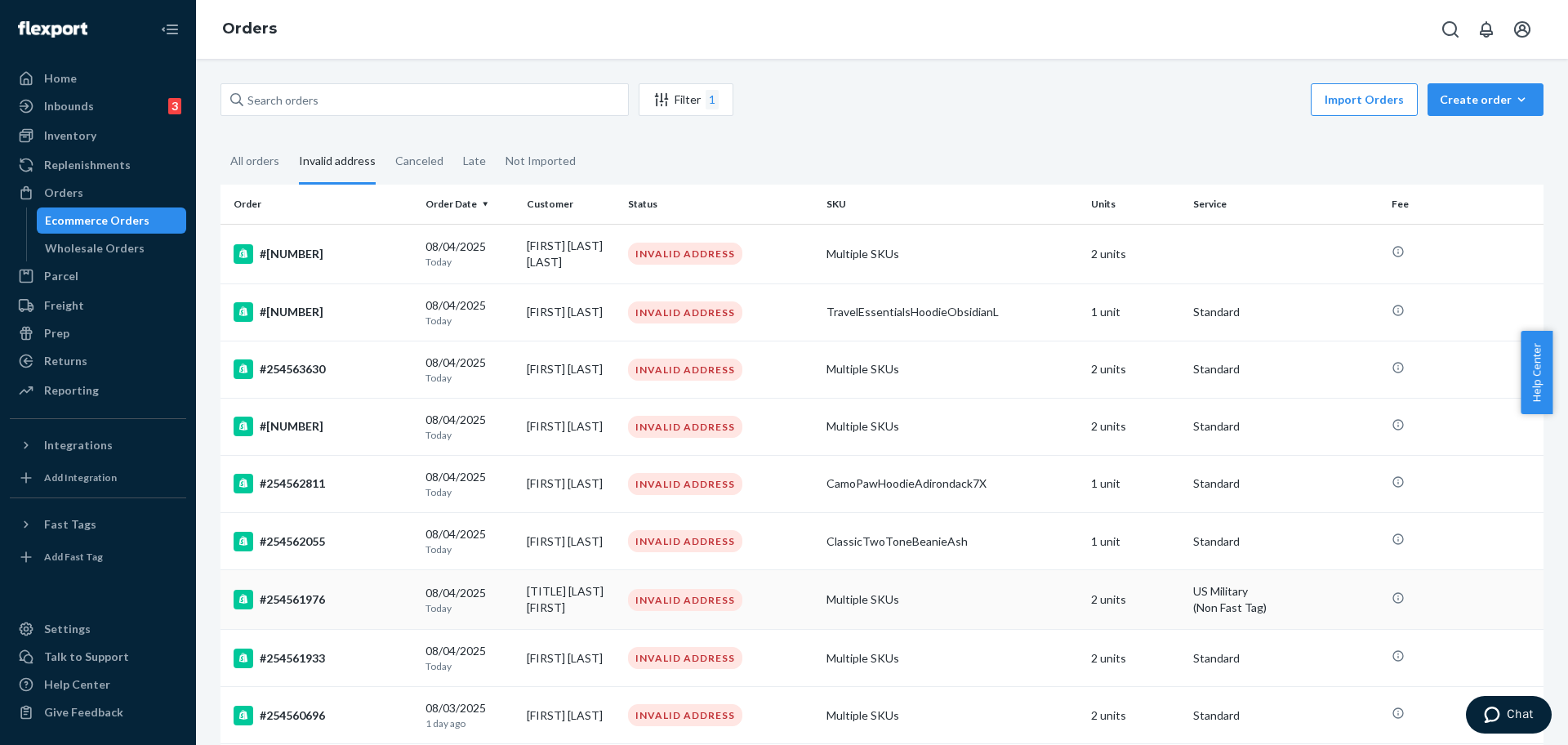 click on "#254561976" at bounding box center [323, 600] 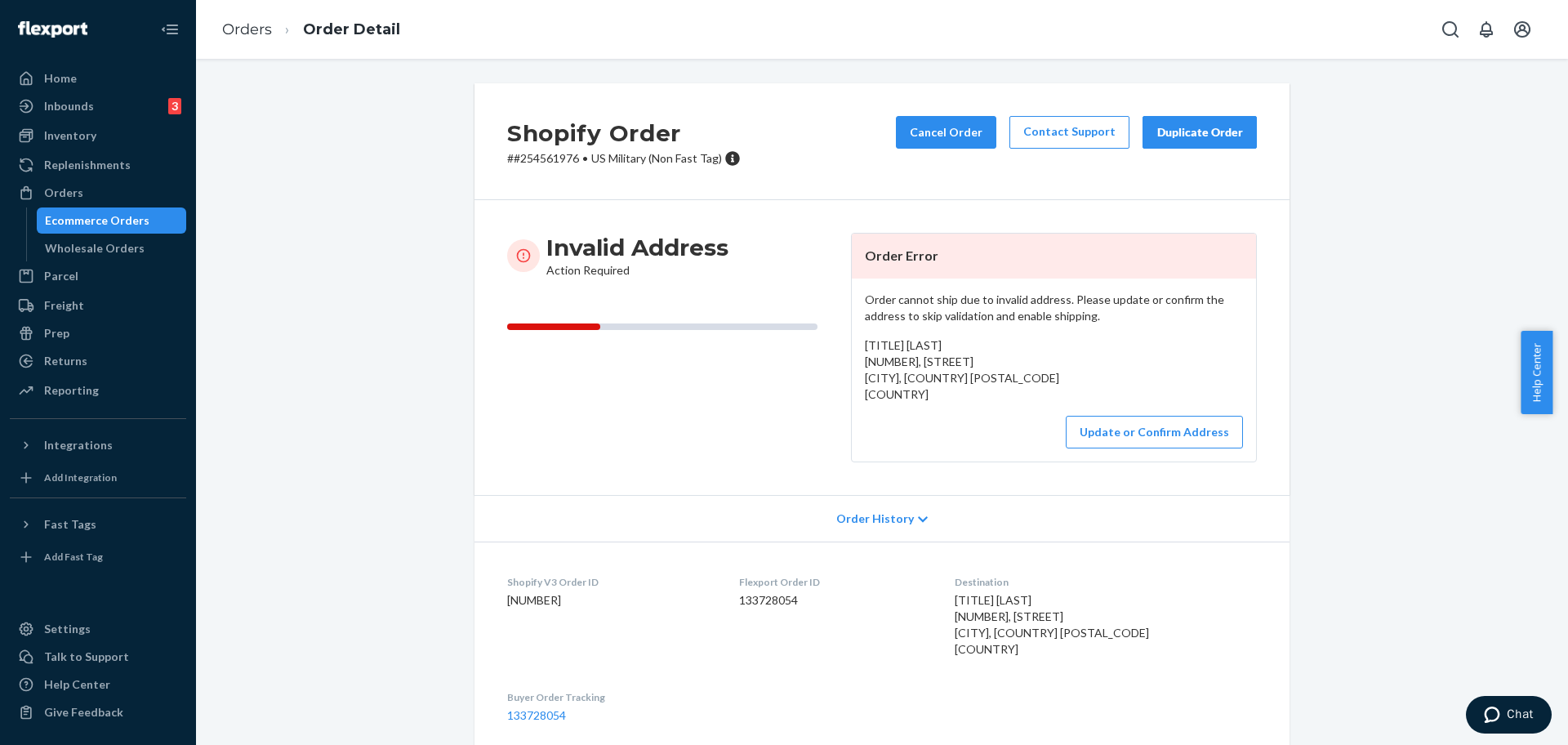 click on "# #254561976 • US Military (Non Fast Tag)" at bounding box center [624, 158] 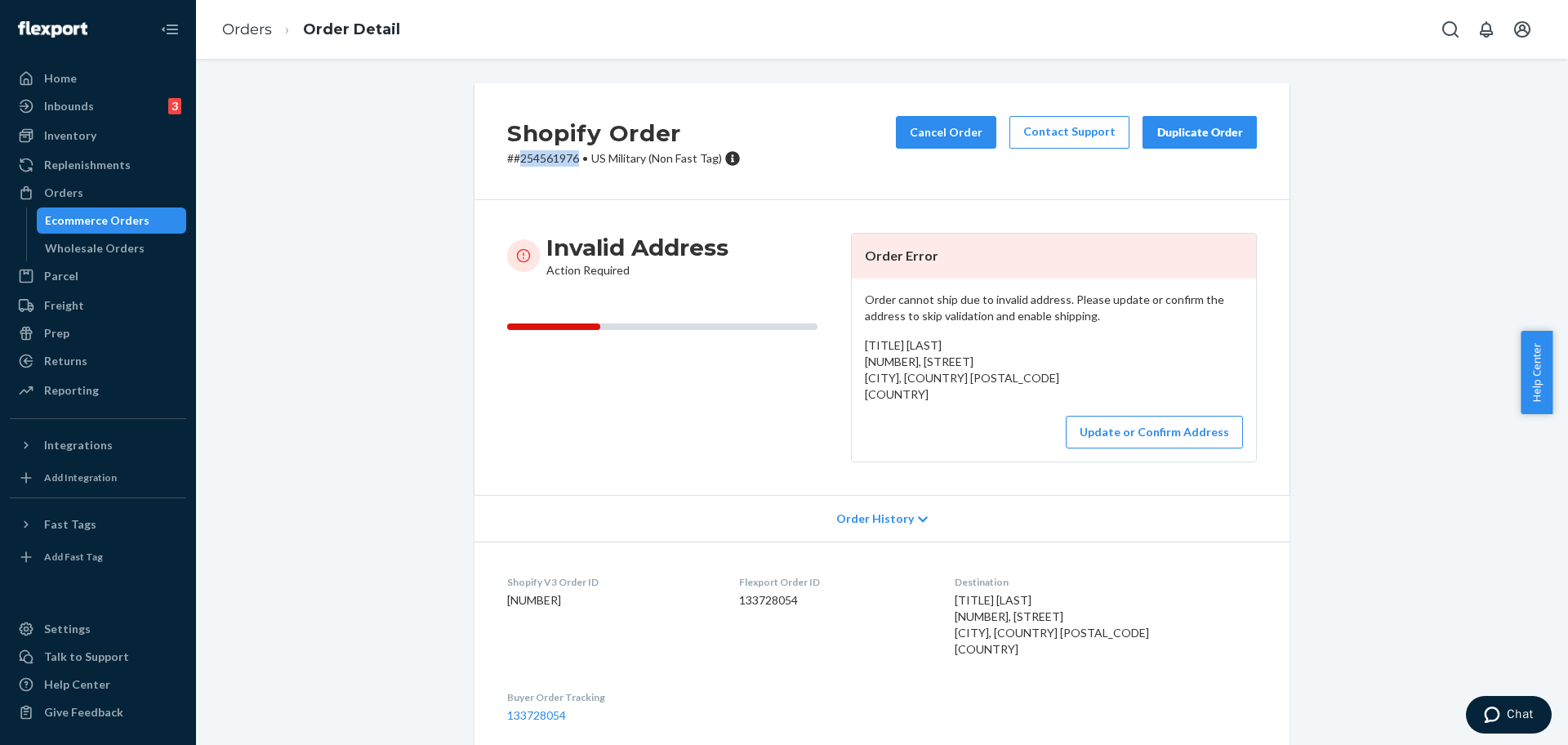 click on "# #254561976 • US Military (Non Fast Tag)" at bounding box center [624, 158] 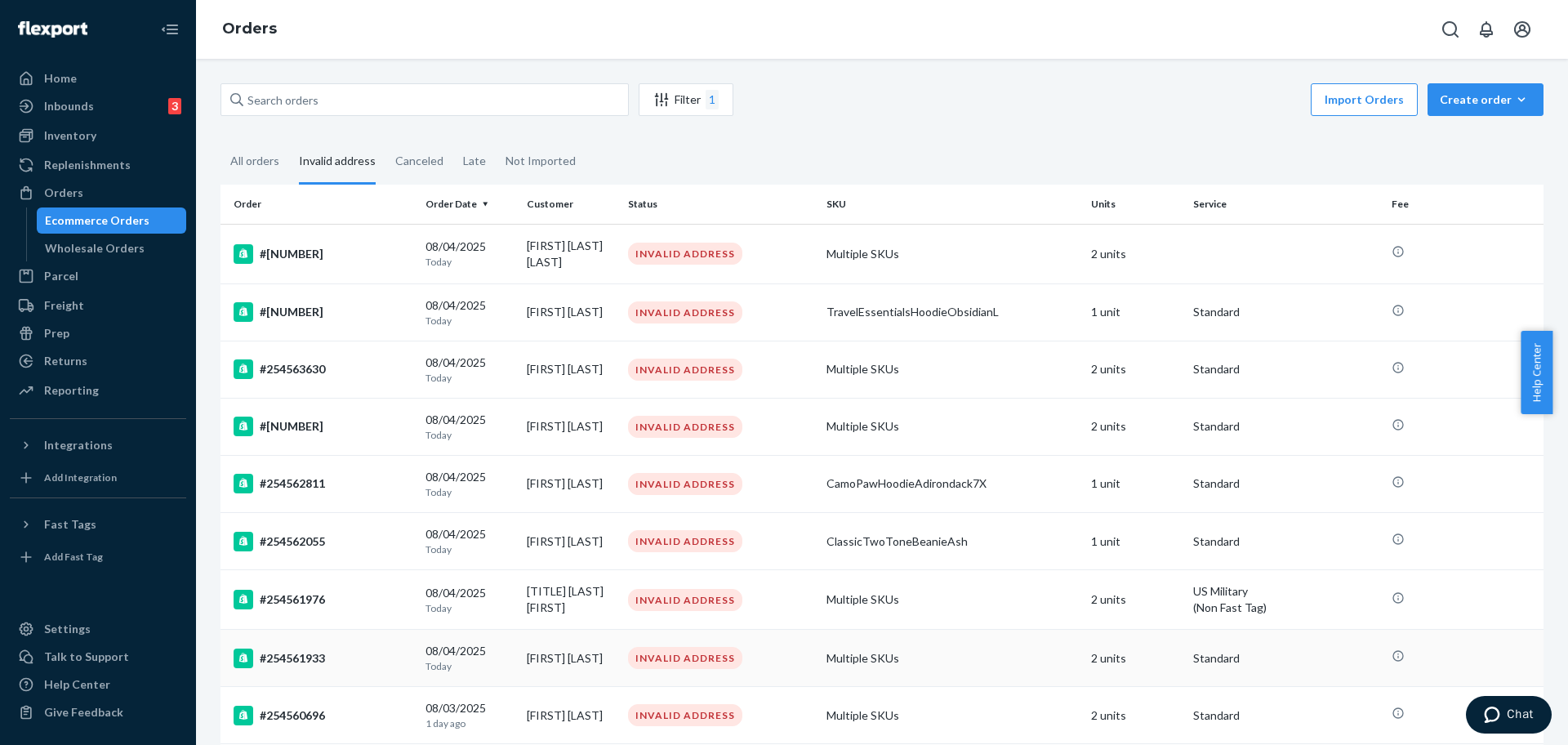 click on "#254561933" at bounding box center (323, 658) 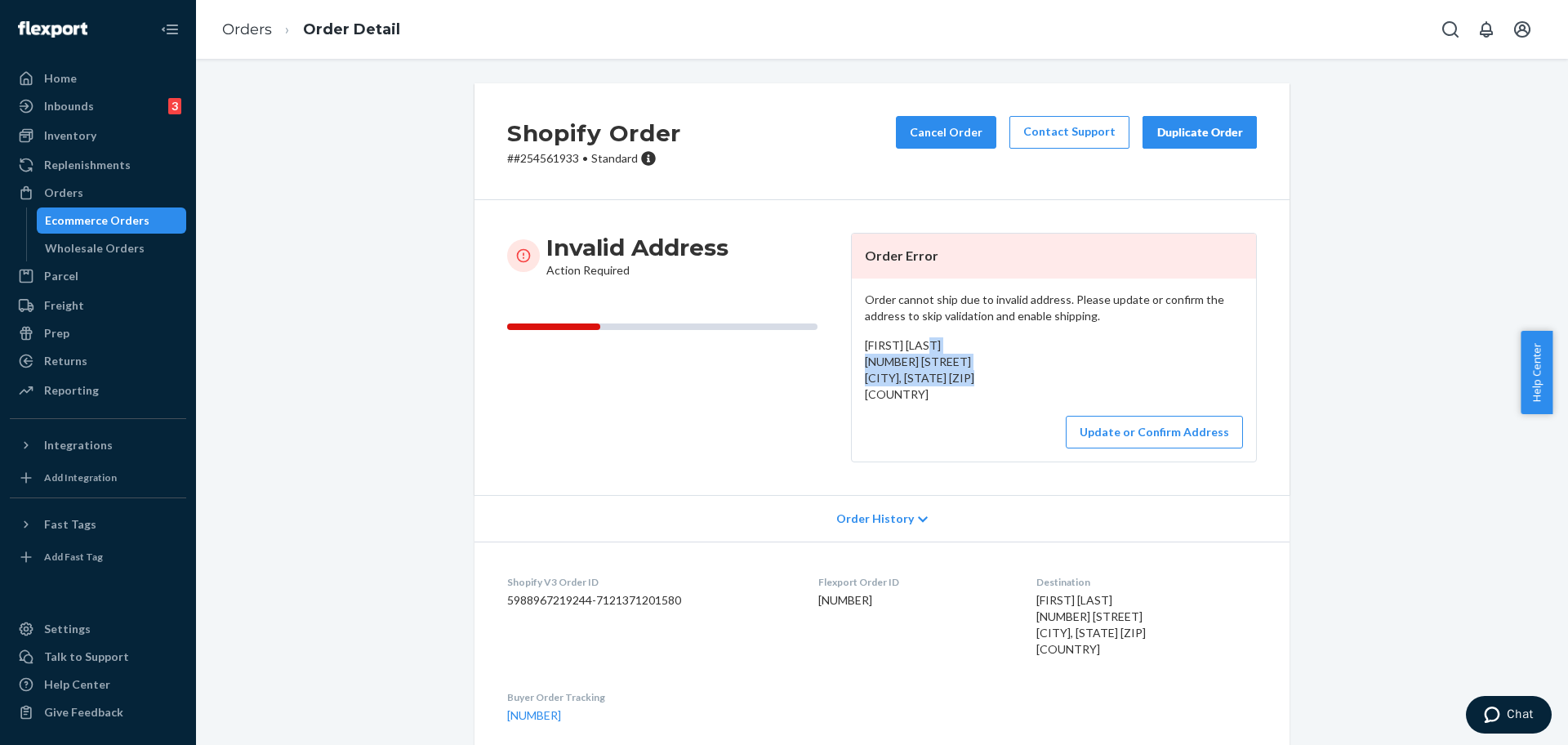 drag, startPoint x: 985, startPoint y: 381, endPoint x: 841, endPoint y: 355, distance: 146.3284 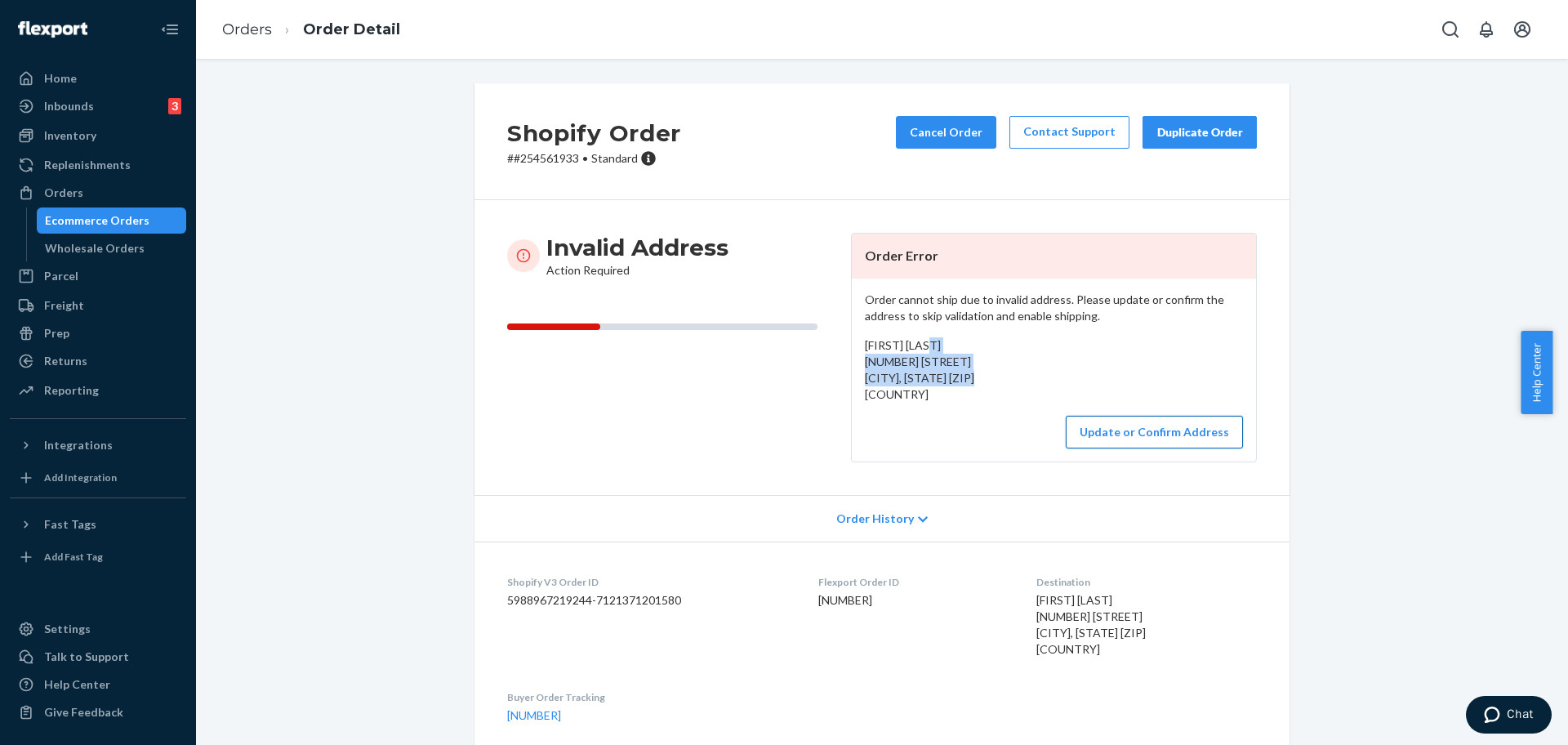 click on "Update or Confirm Address" at bounding box center (1154, 432) 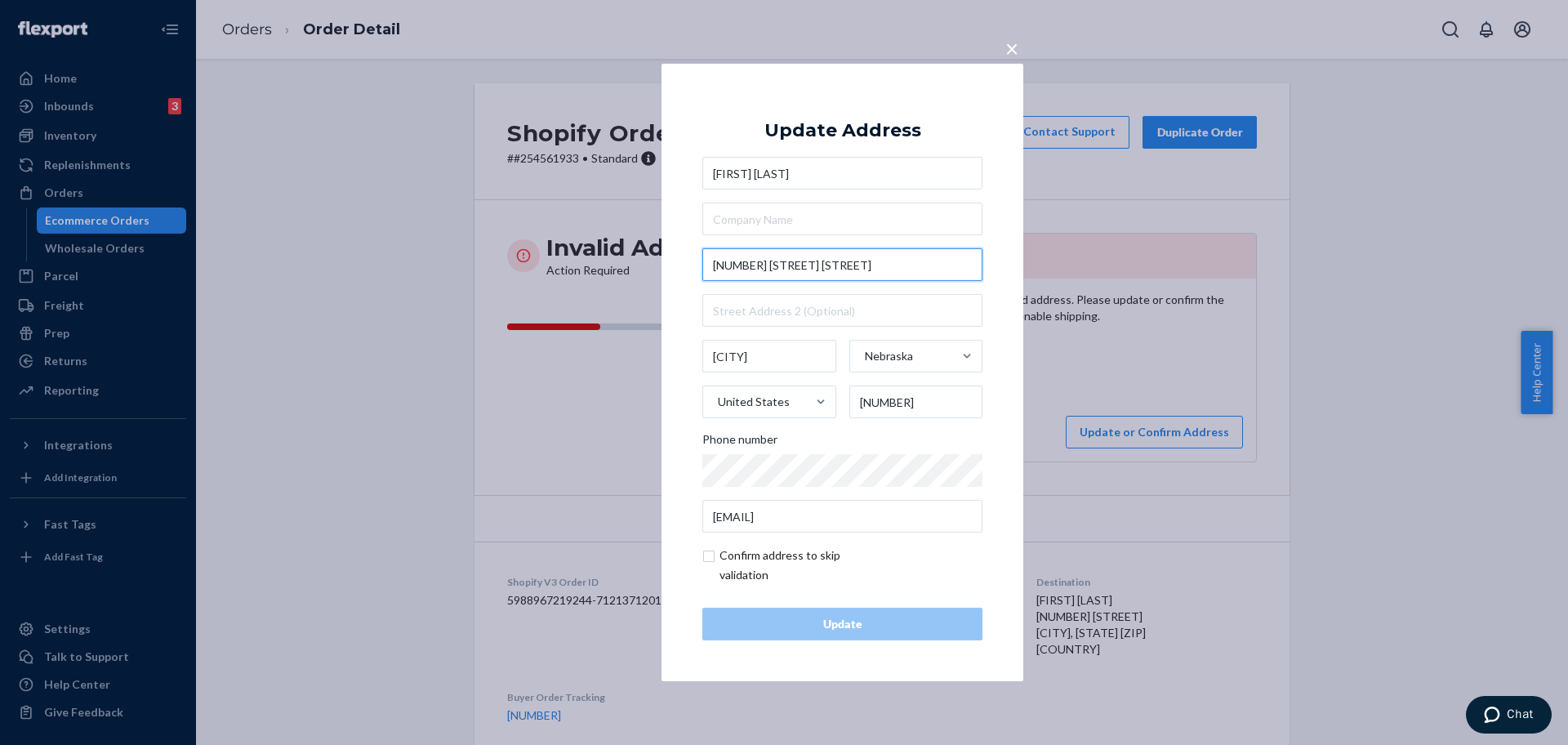 click on "806 est 19th st" at bounding box center (842, 265) 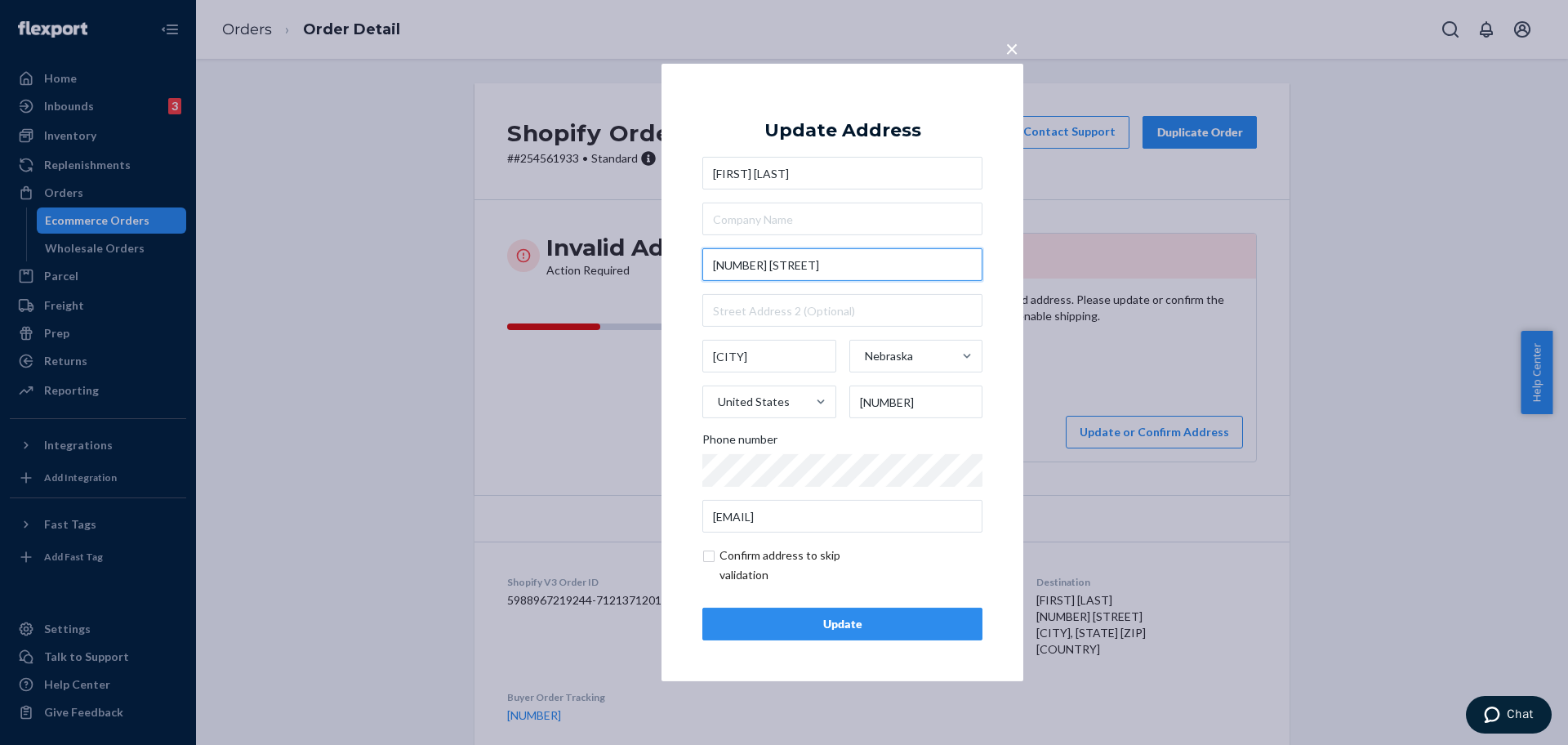 type on "806 E 19th St" 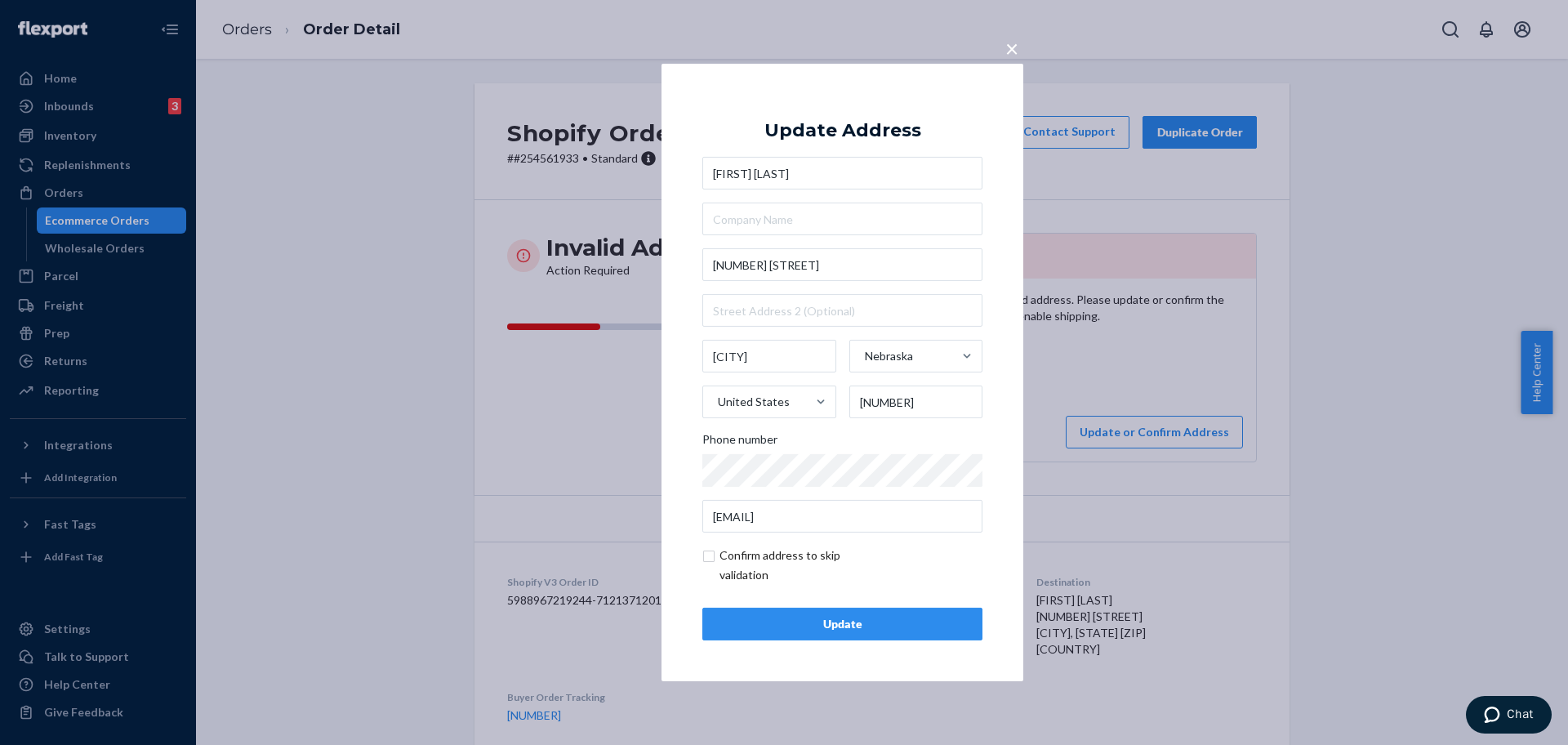 click on "Update" at bounding box center (842, 624) 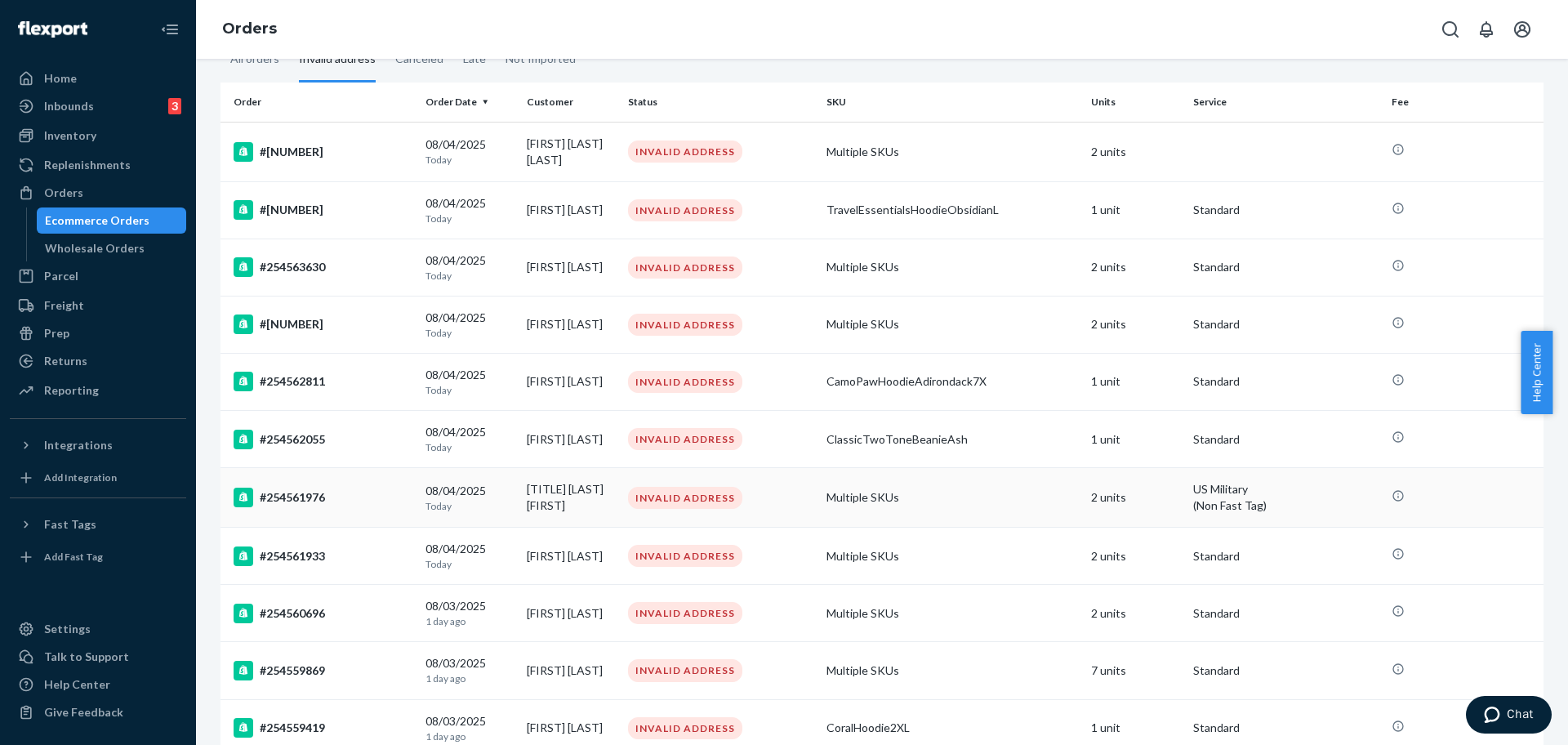 scroll, scrollTop: 204, scrollLeft: 0, axis: vertical 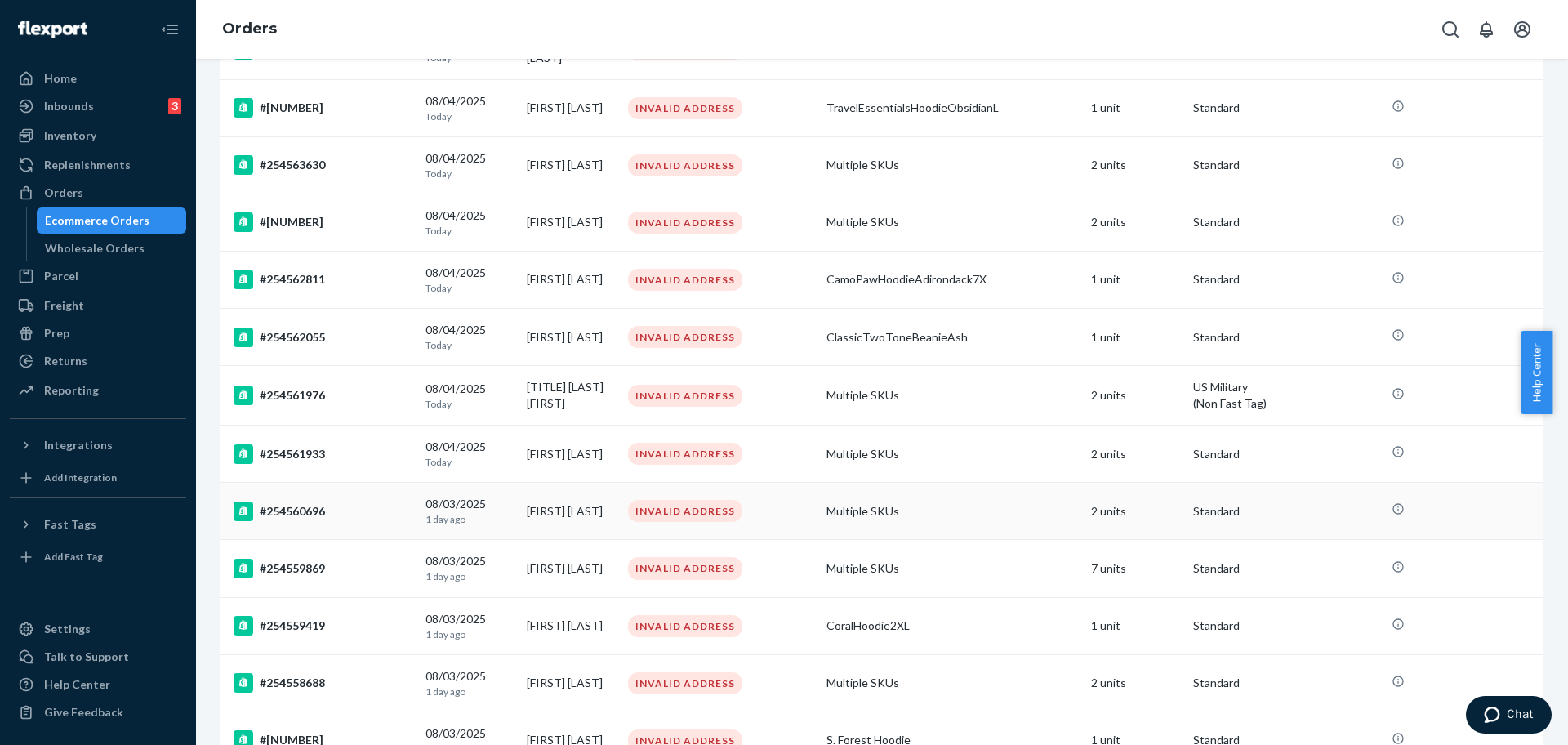 click on "#254560696" at bounding box center (319, 511) 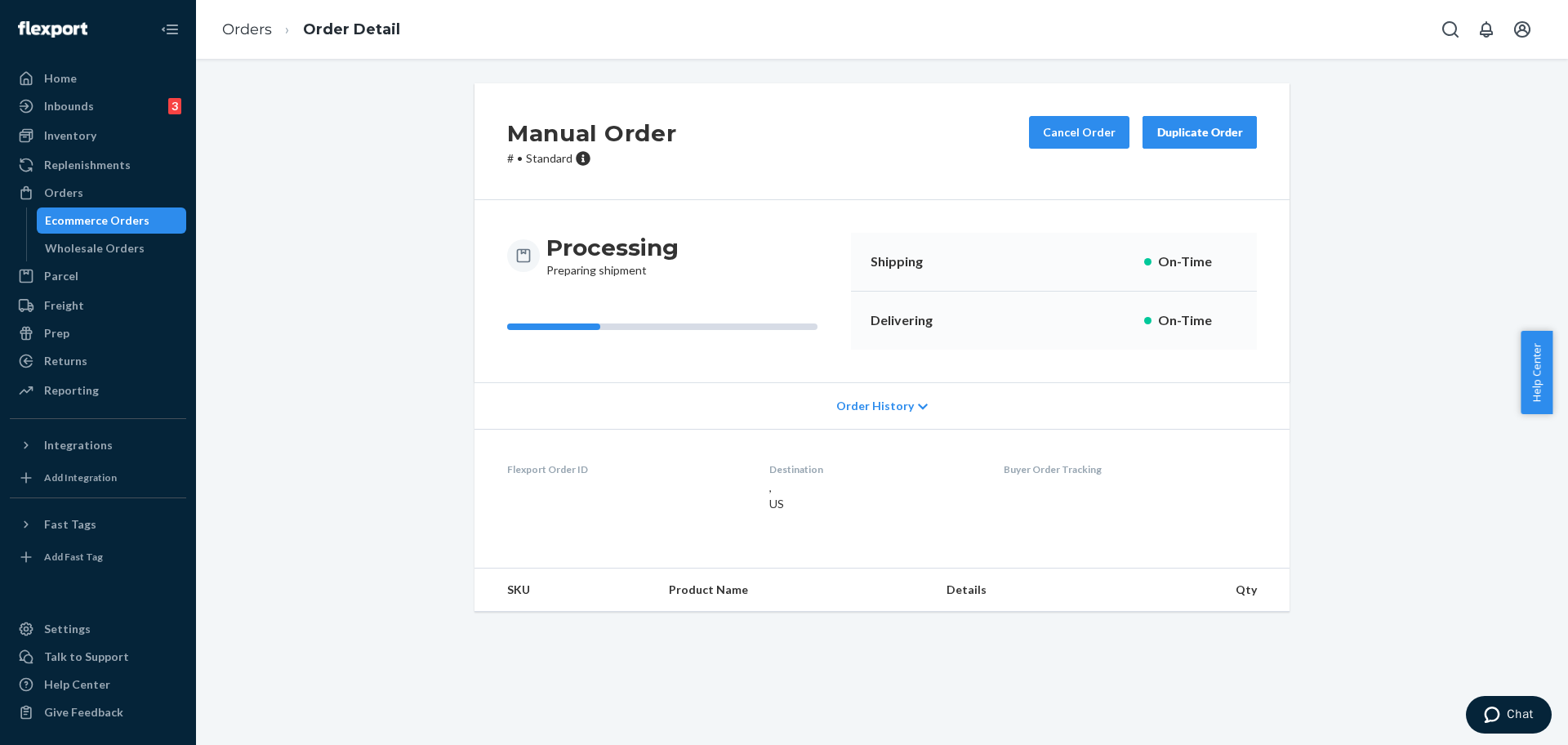 scroll, scrollTop: 0, scrollLeft: 0, axis: both 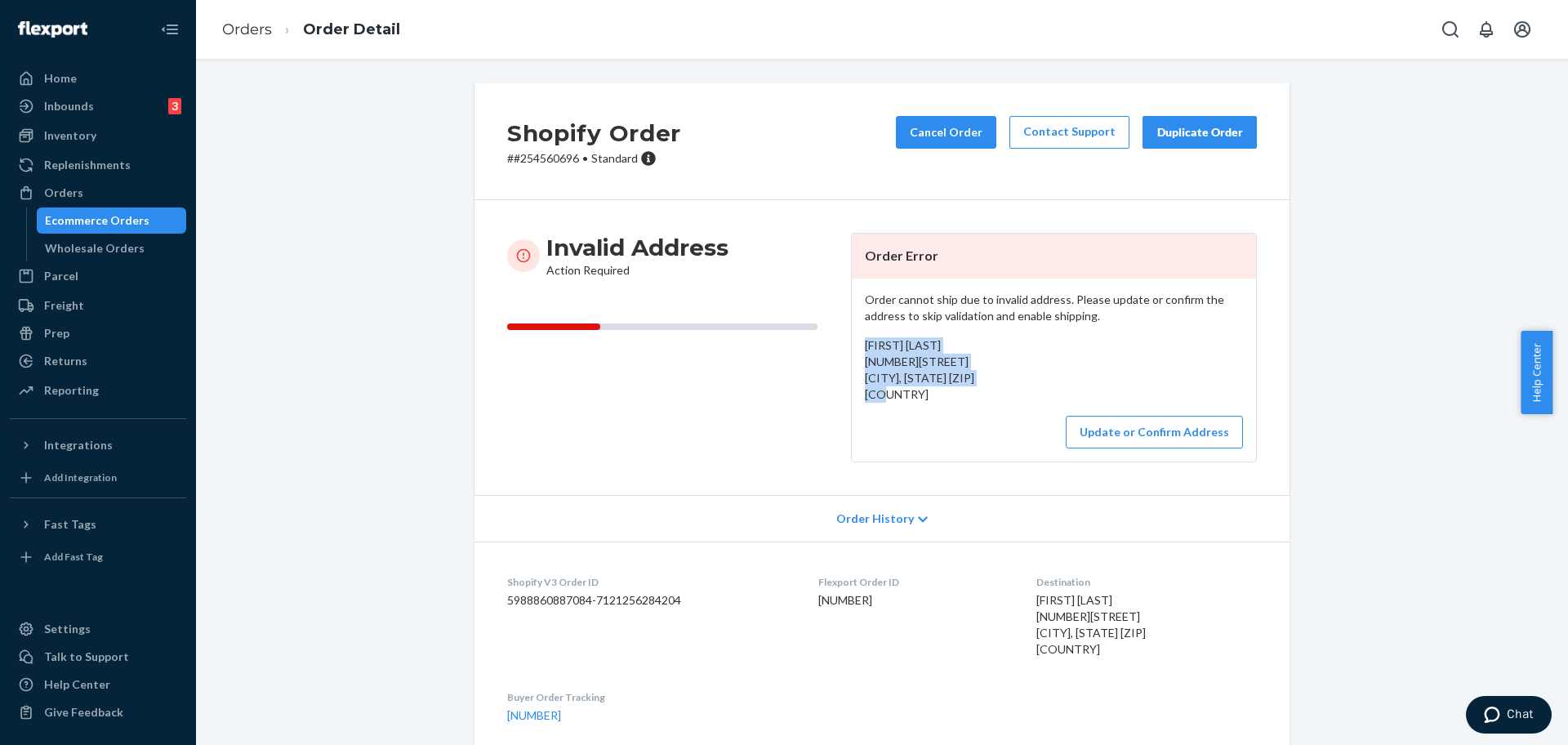 drag, startPoint x: 964, startPoint y: 381, endPoint x: 854, endPoint y: 351, distance: 114.01754 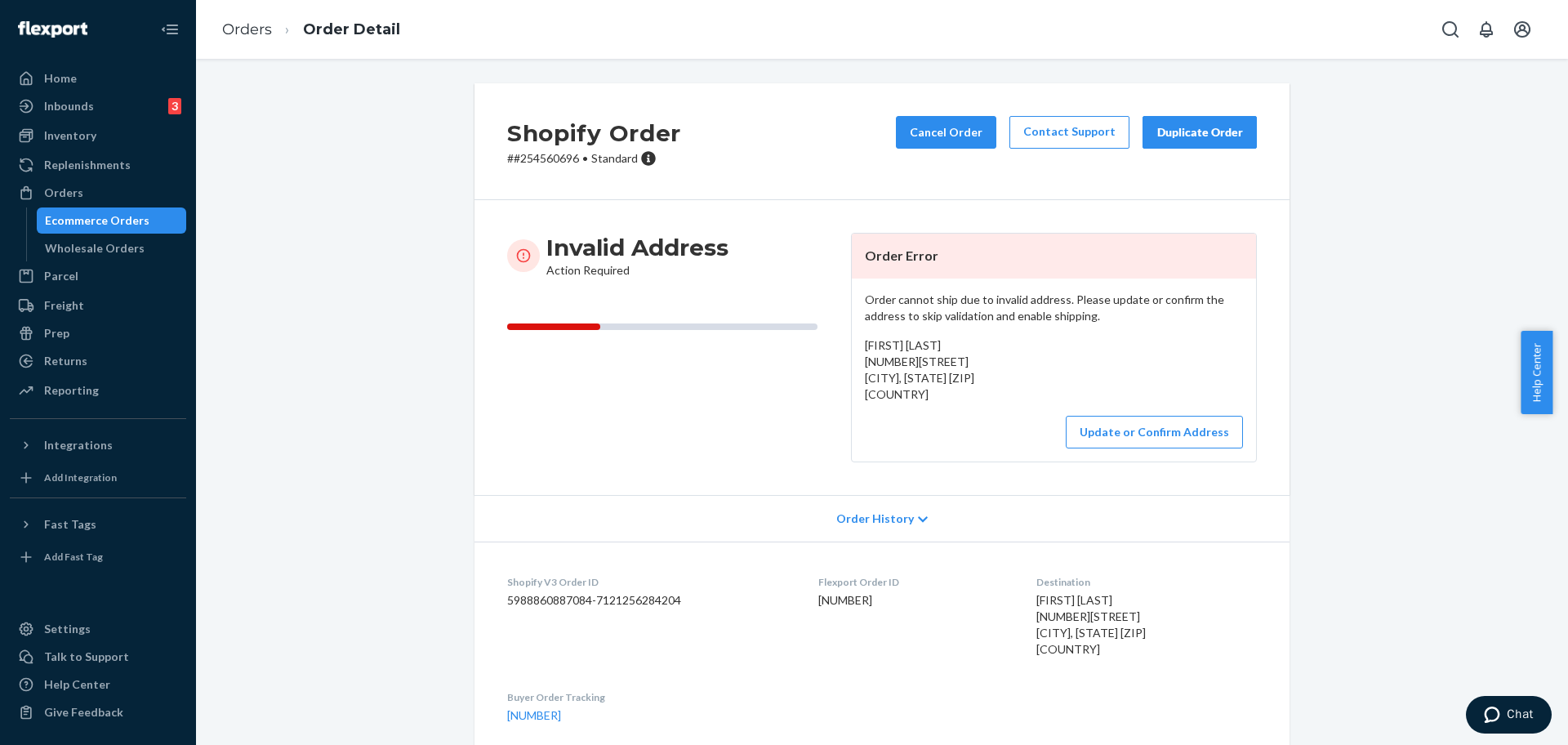 click on "Order Error" at bounding box center (1054, 256) 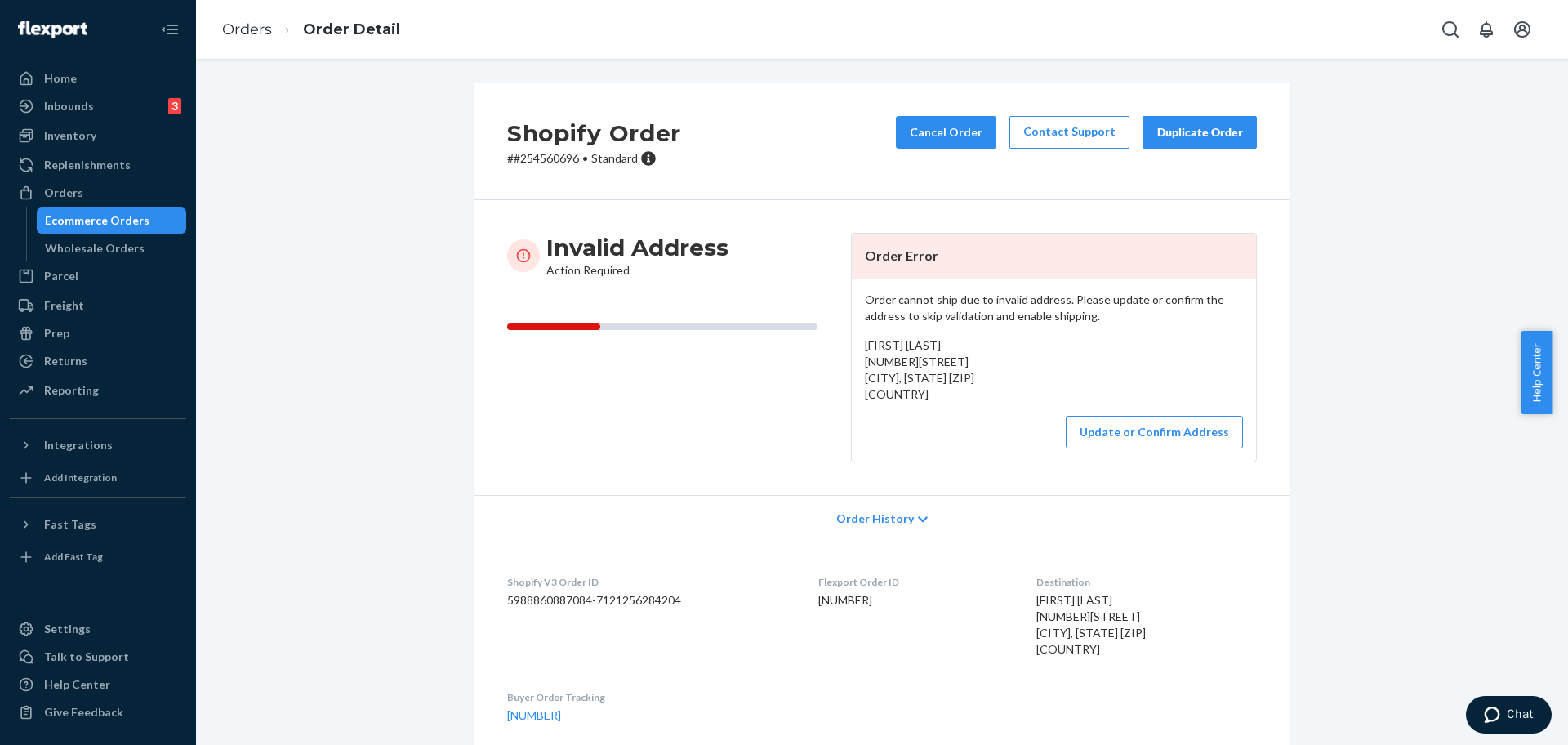 click on "Kadey Kadey
113th Avenue Court West
Milan, Illinois 61264
US" at bounding box center [920, 369] 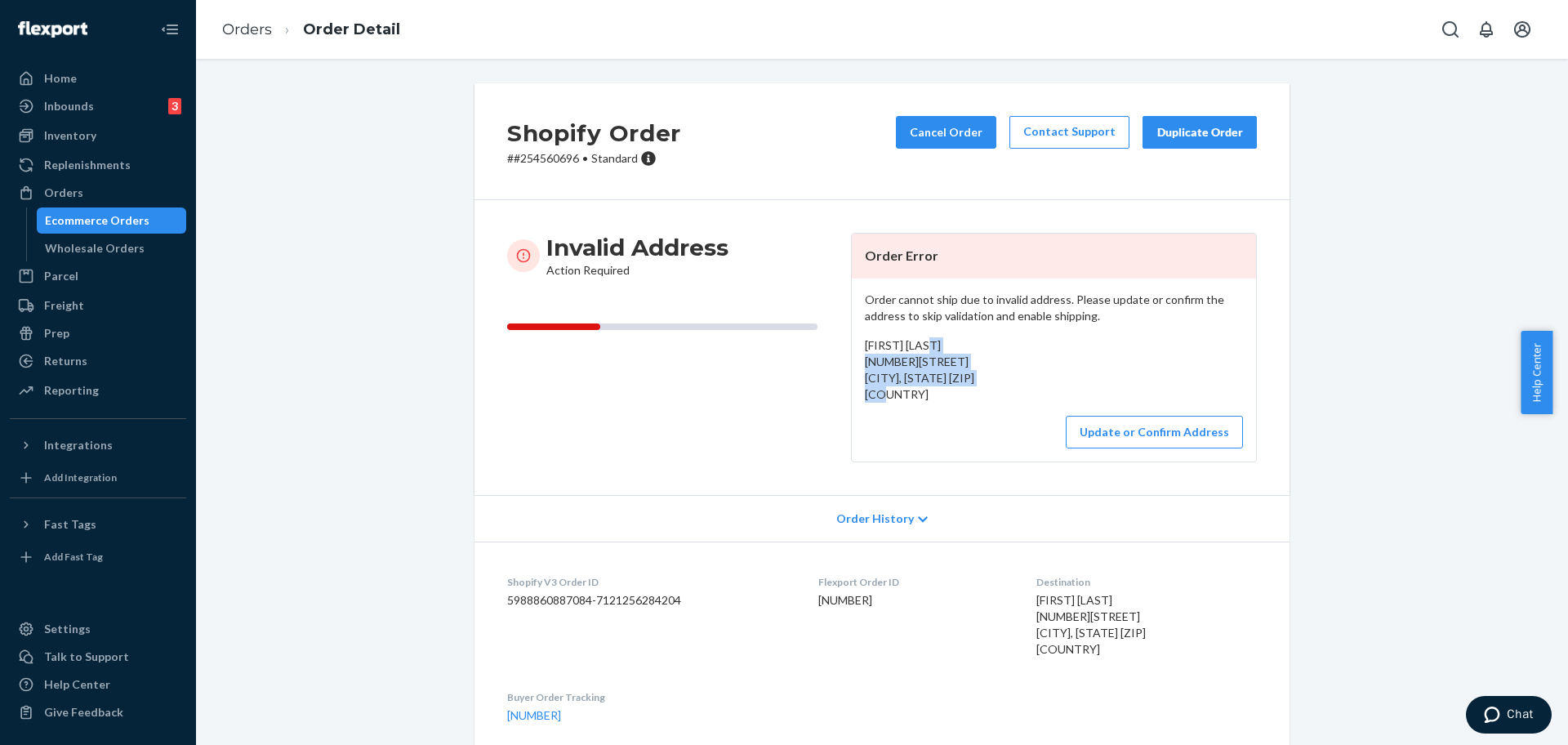 drag, startPoint x: 849, startPoint y: 364, endPoint x: 967, endPoint y: 371, distance: 118.20744 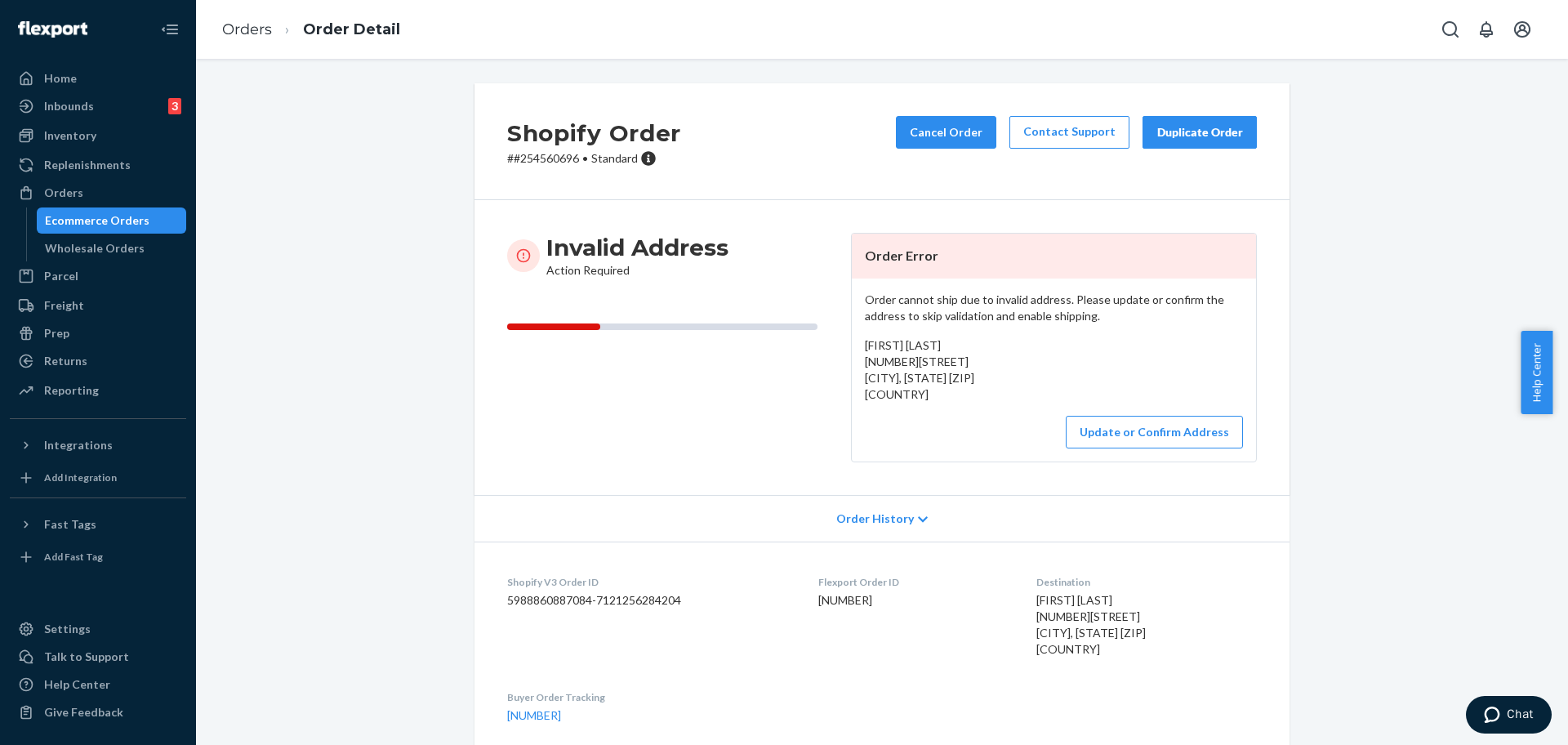 click on "# #254560696 • Standard" at bounding box center (594, 158) 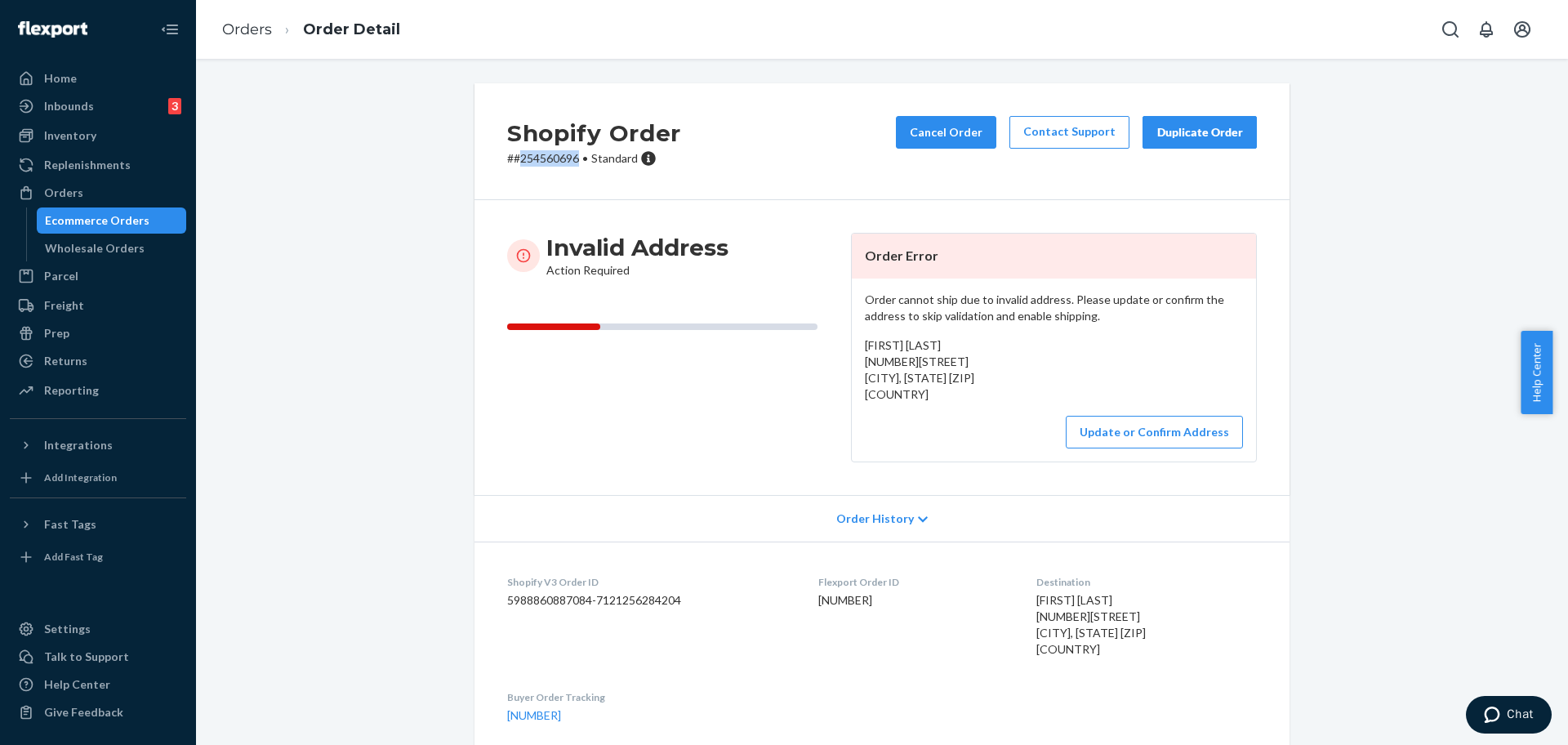 click on "# #254560696 • Standard" at bounding box center (594, 158) 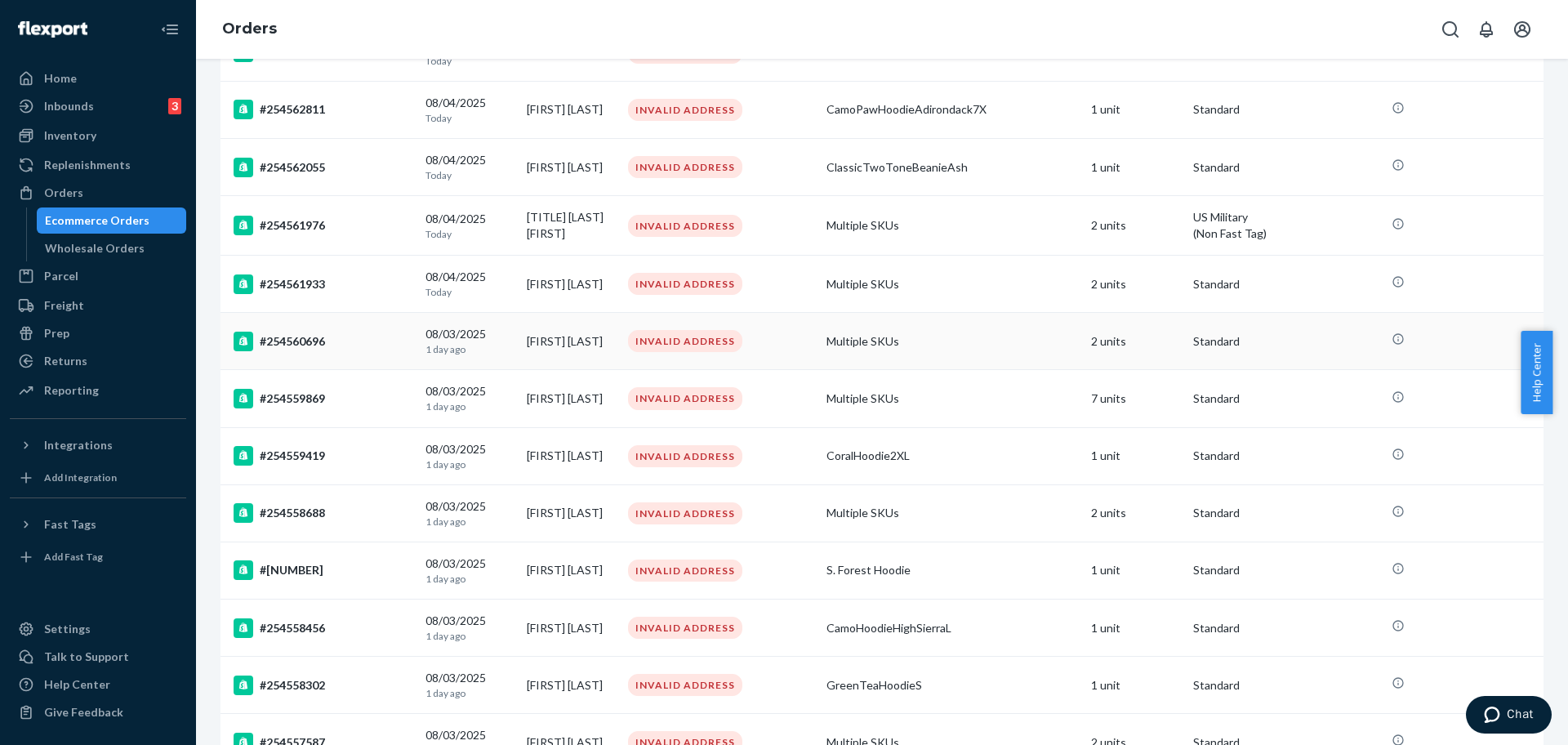 scroll, scrollTop: 408, scrollLeft: 0, axis: vertical 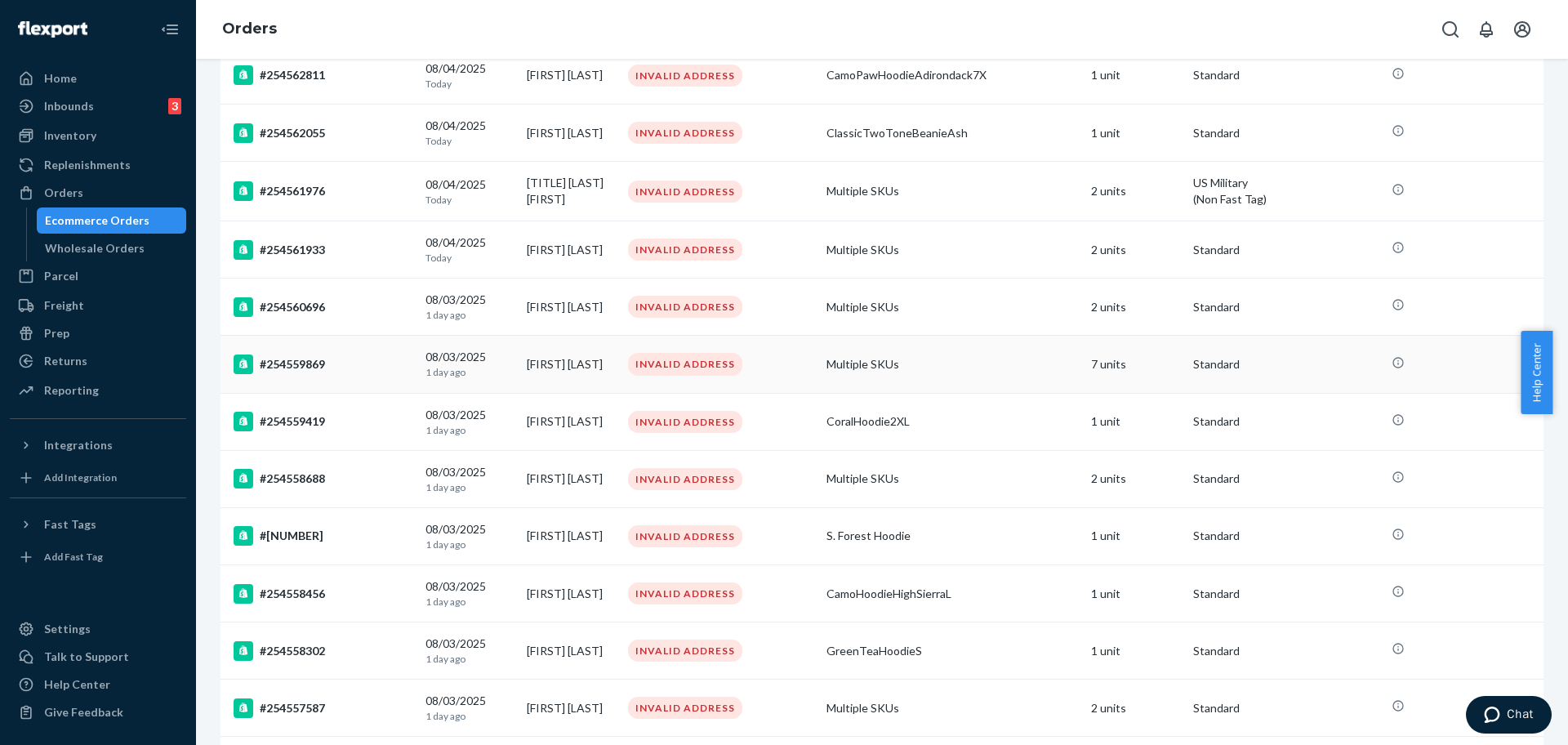 click on "#254559869" at bounding box center [319, 364] 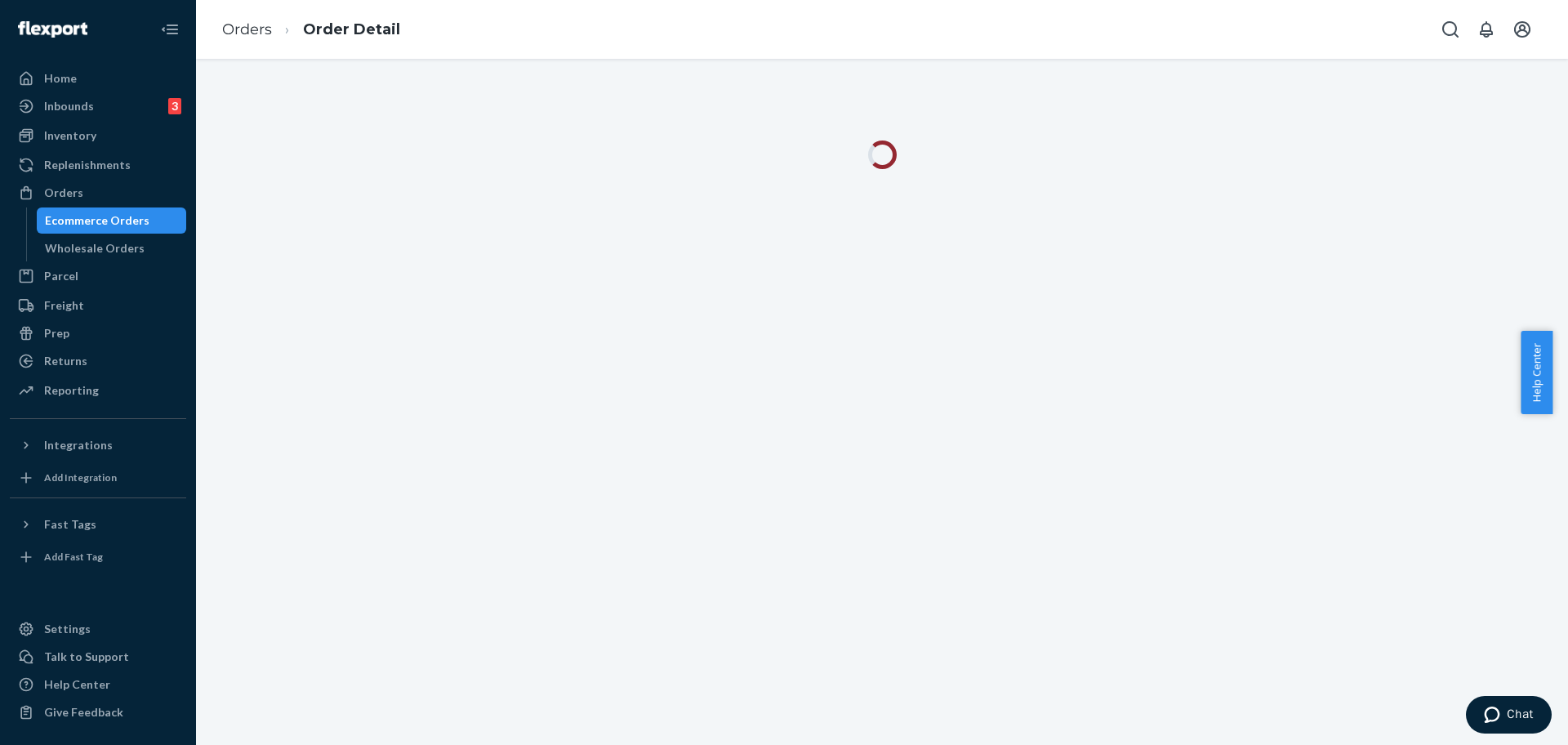 scroll, scrollTop: 0, scrollLeft: 0, axis: both 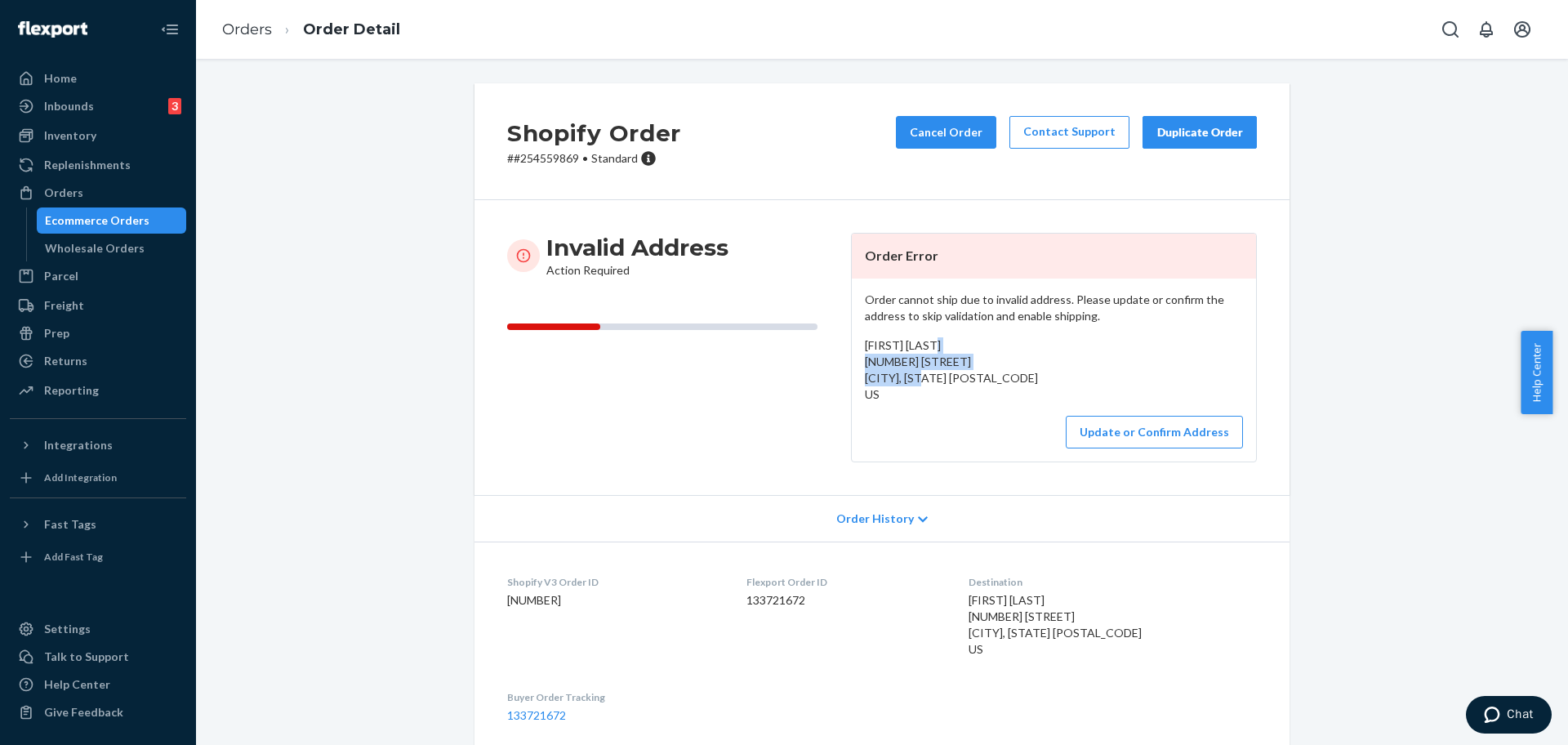 drag, startPoint x: 970, startPoint y: 380, endPoint x: 858, endPoint y: 362, distance: 113.43721 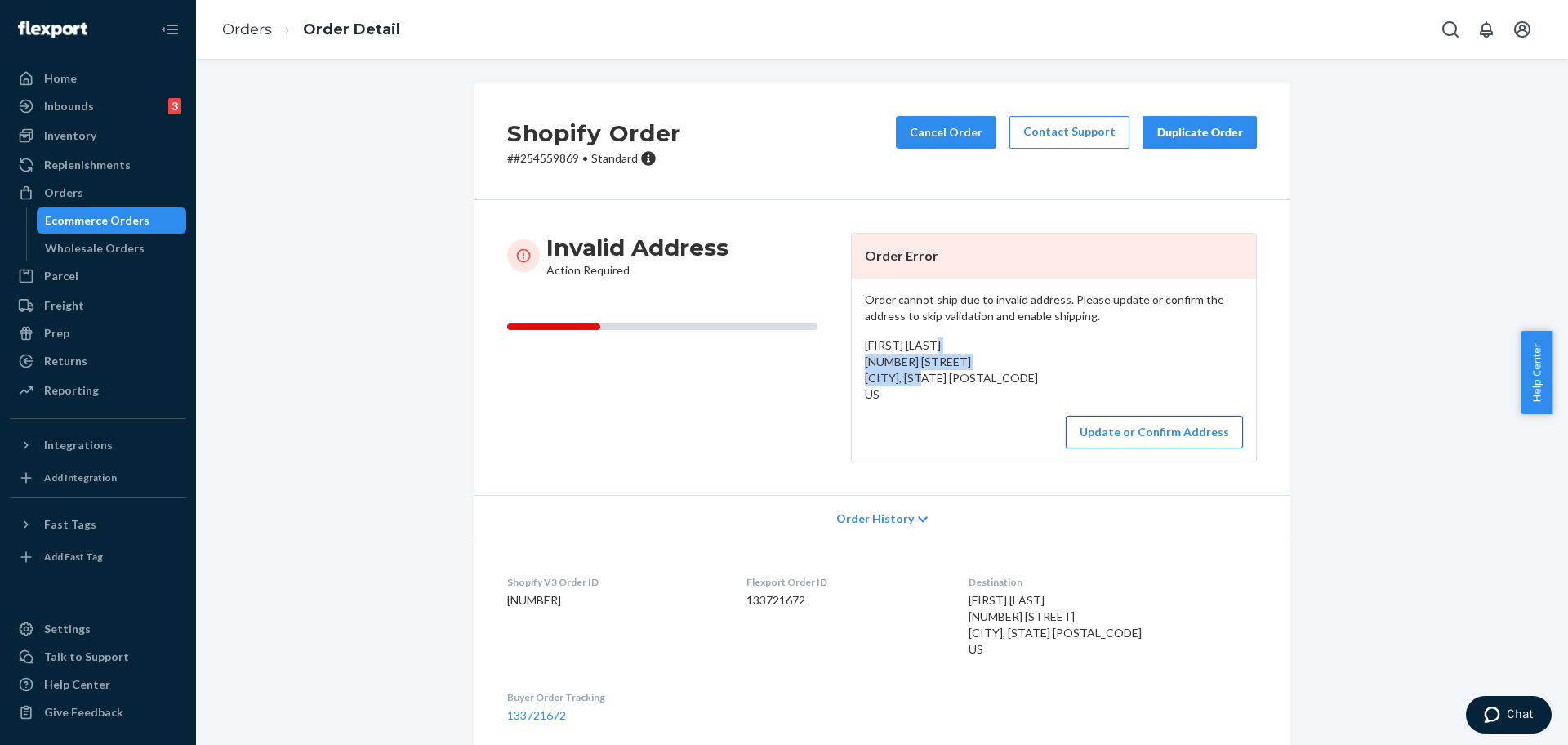 click on "Update or Confirm Address" at bounding box center (1154, 432) 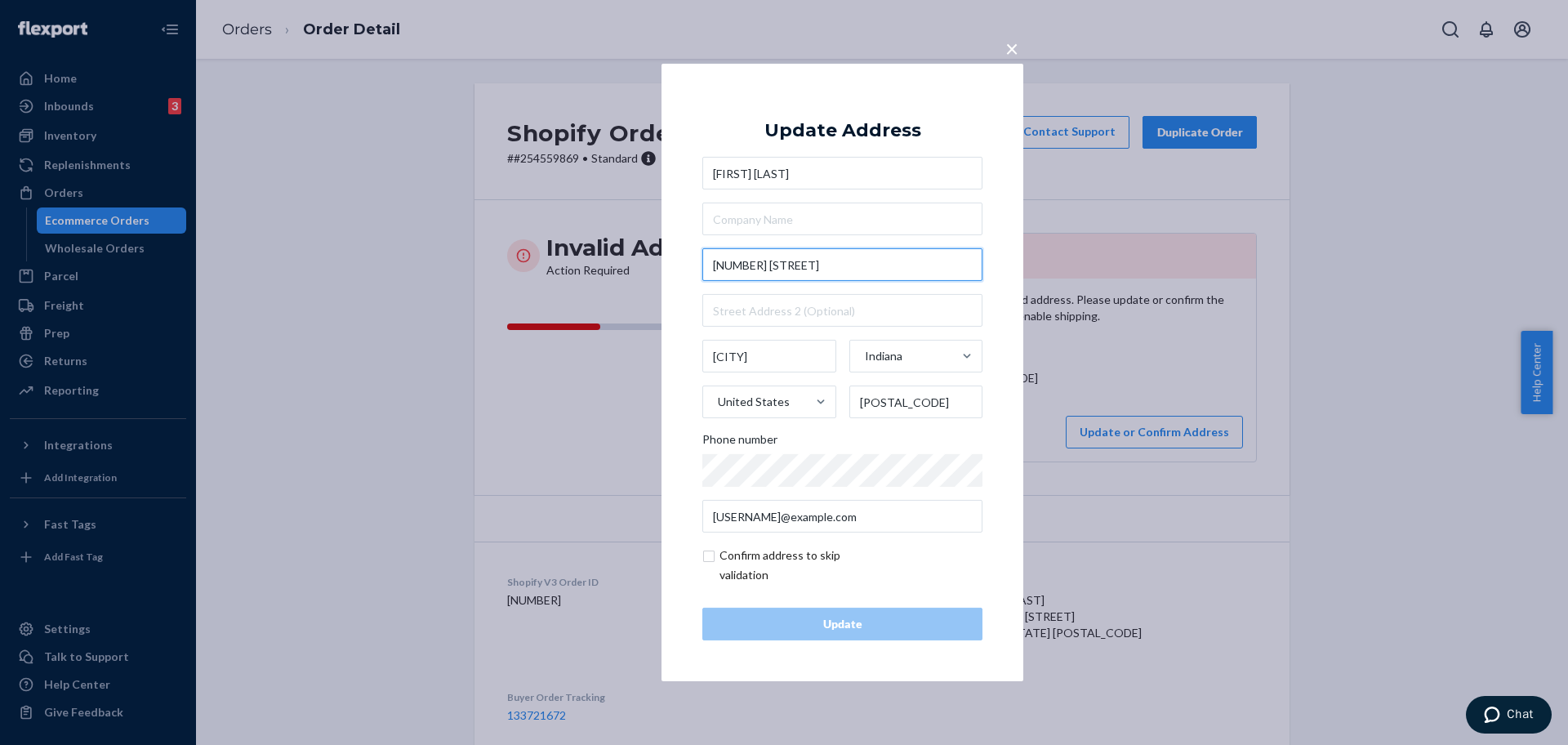 click on "5363 US-50" at bounding box center (842, 265) 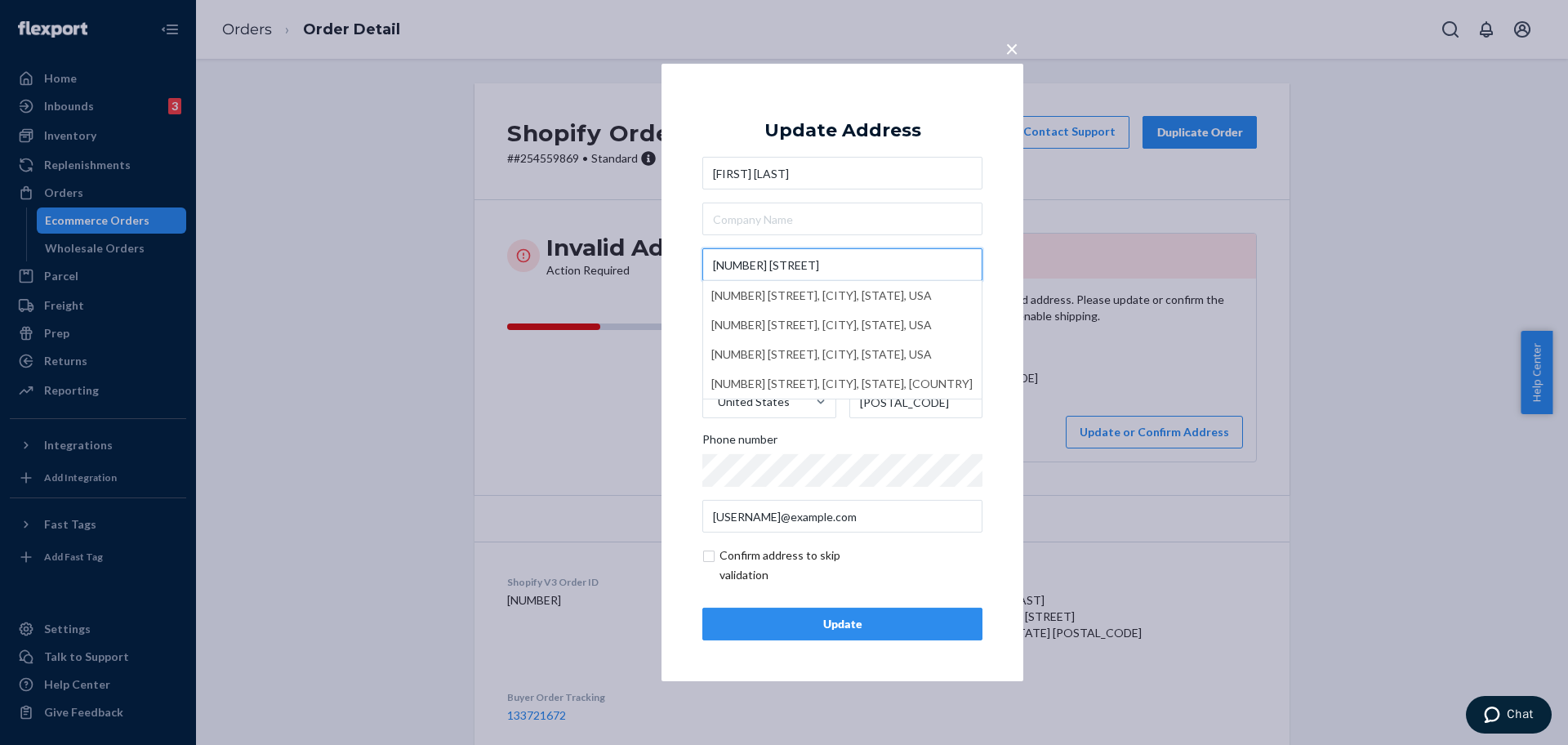 type on "5363 E Us Highway 50" 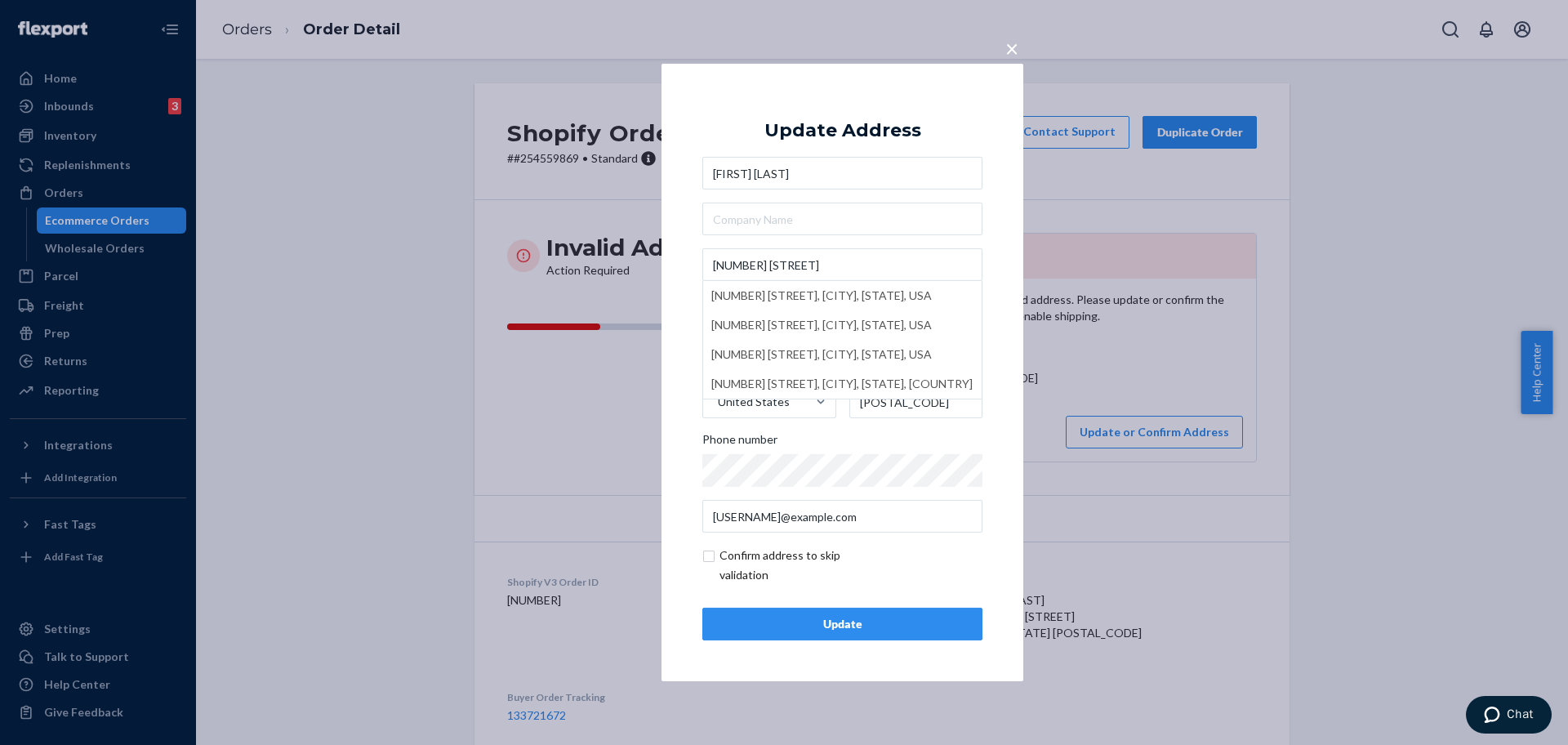 click on "Update" at bounding box center [842, 624] 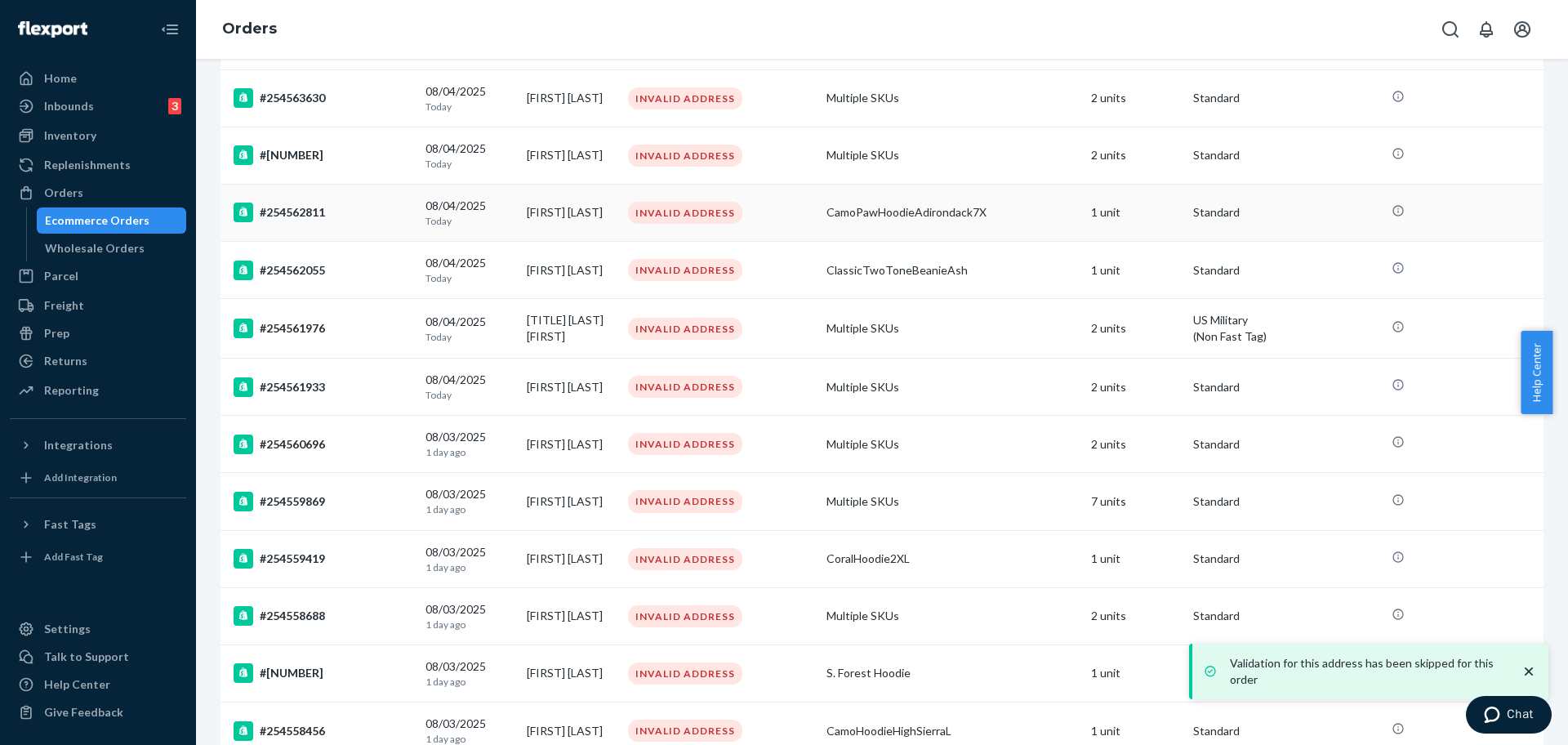 scroll, scrollTop: 306, scrollLeft: 0, axis: vertical 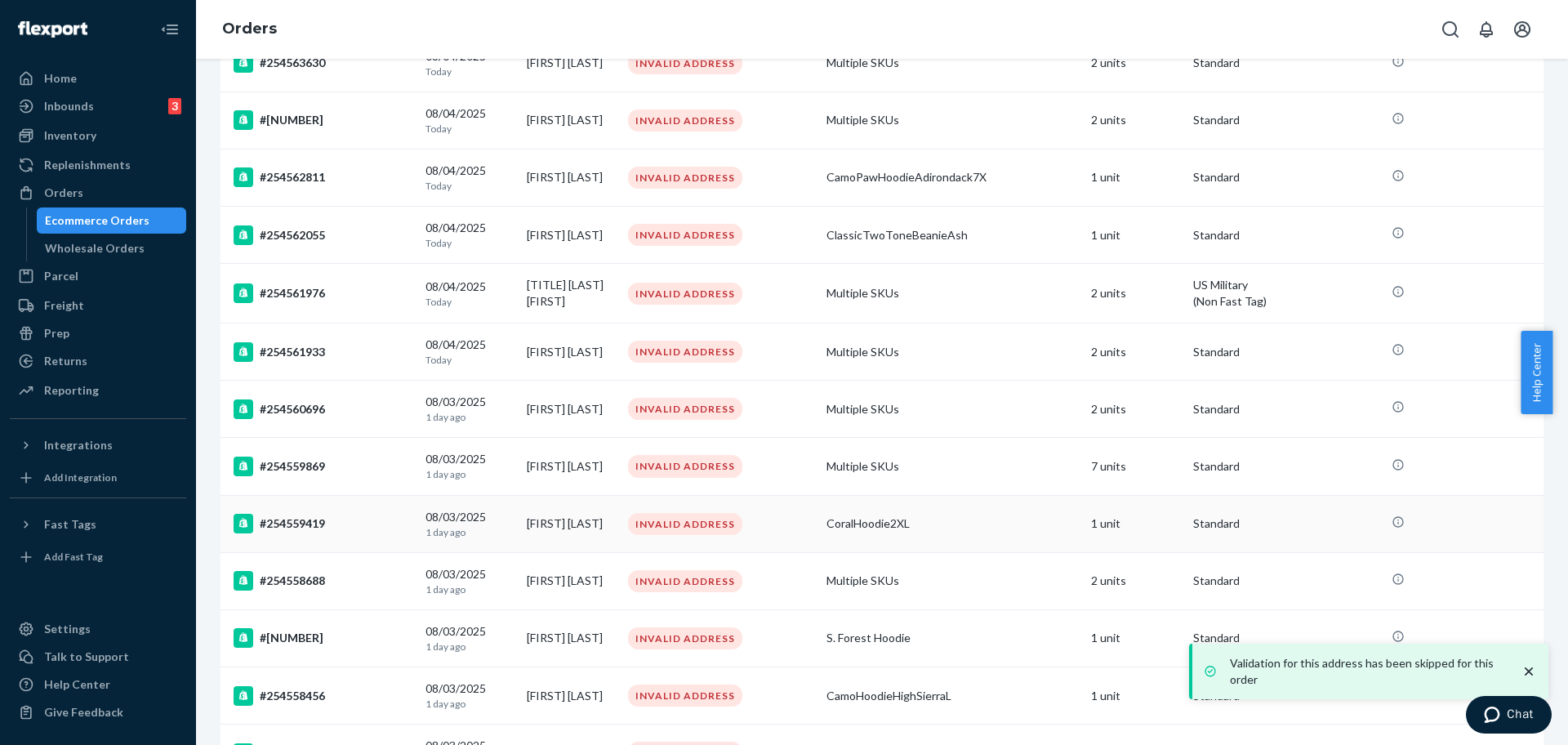 click on "#254559419" at bounding box center (323, 524) 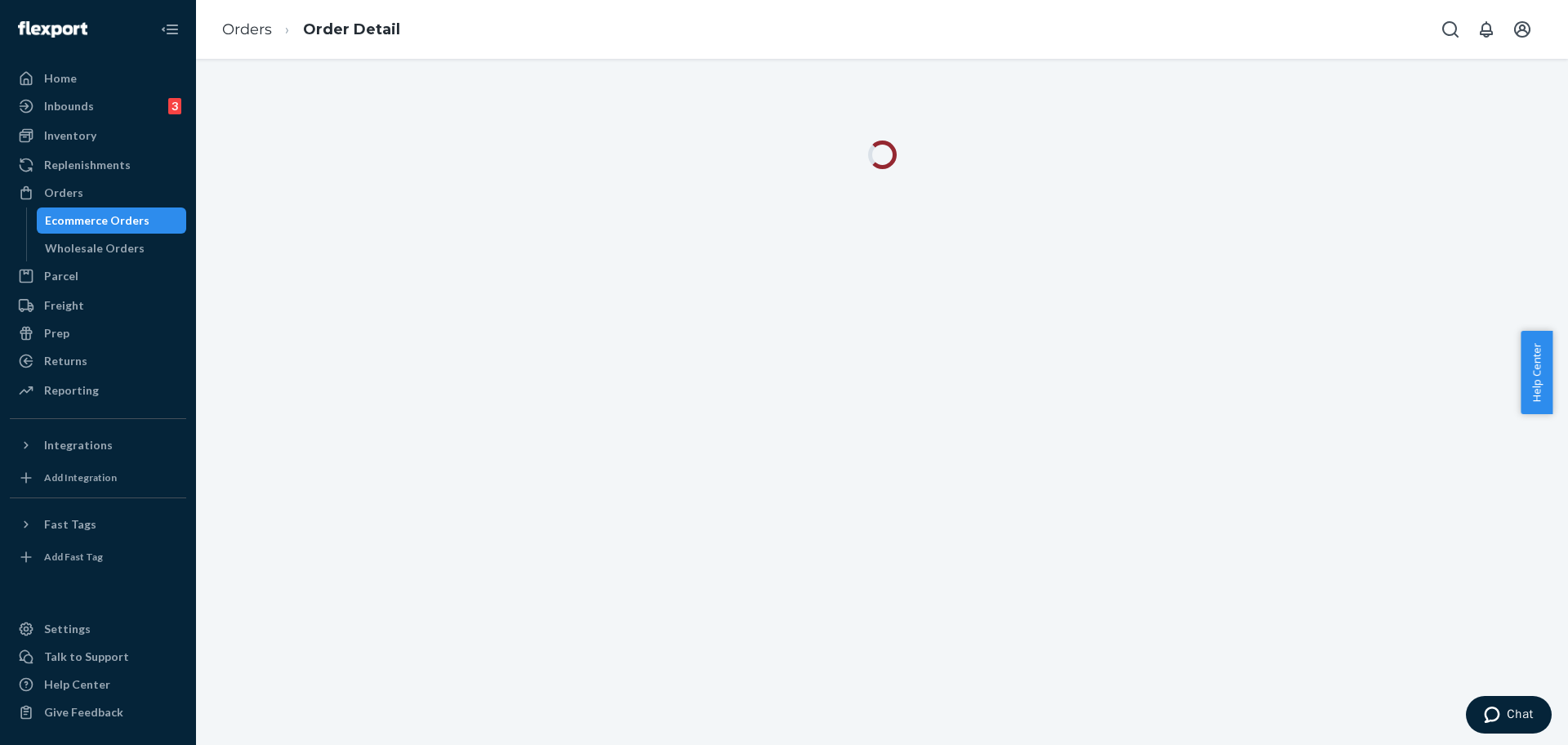 scroll, scrollTop: 0, scrollLeft: 0, axis: both 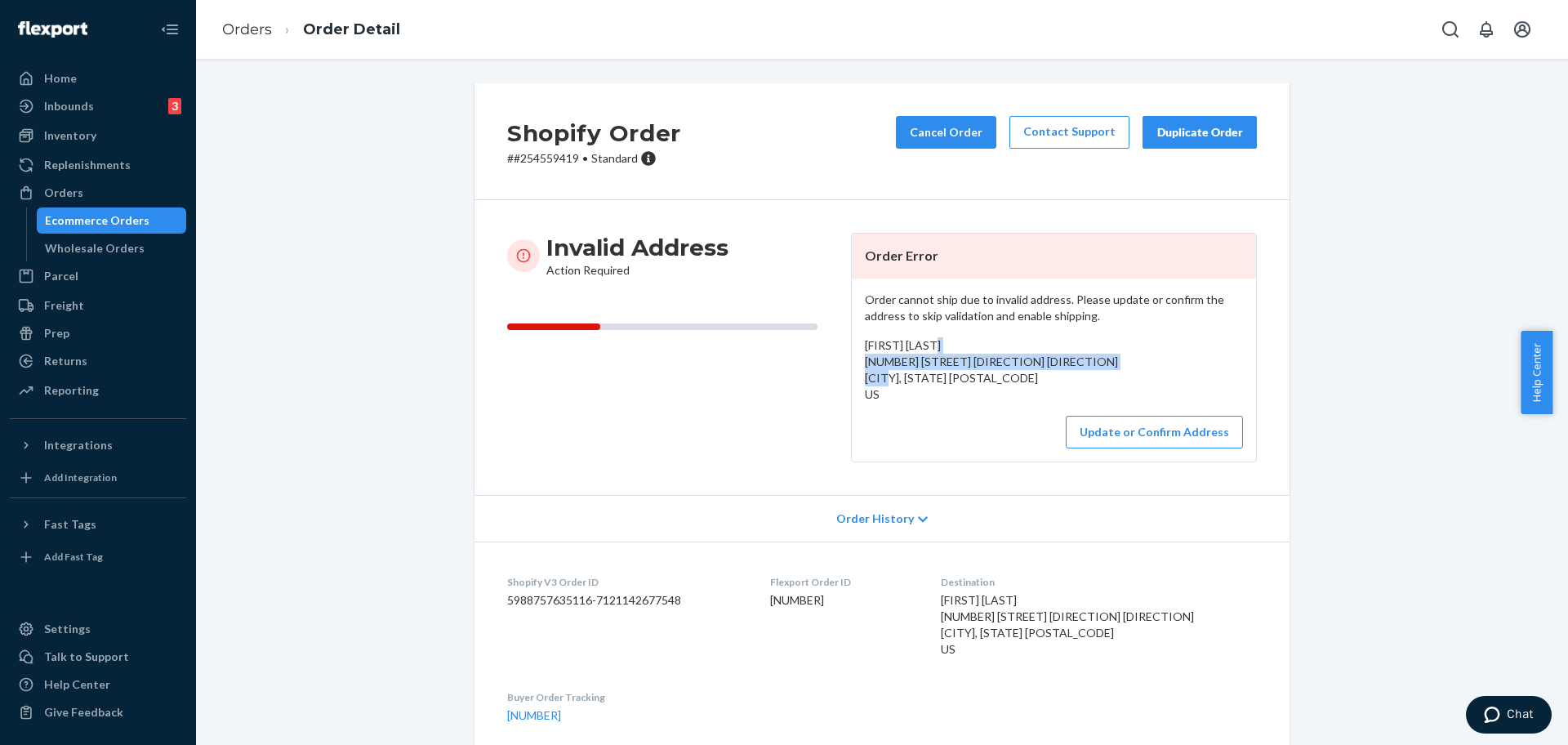 drag, startPoint x: 937, startPoint y: 380, endPoint x: 855, endPoint y: 354, distance: 86.02325 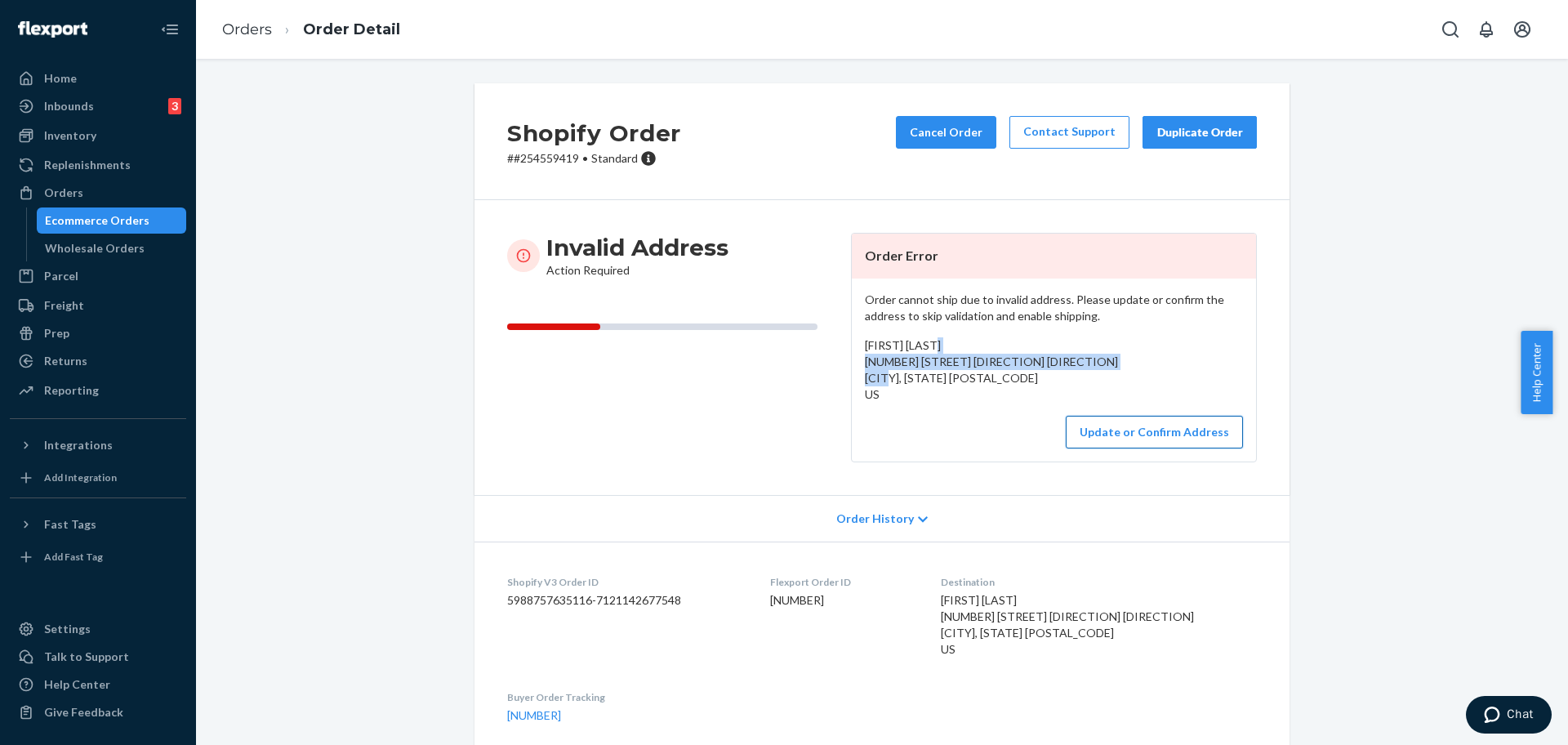 click on "Update or Confirm Address" at bounding box center (1154, 432) 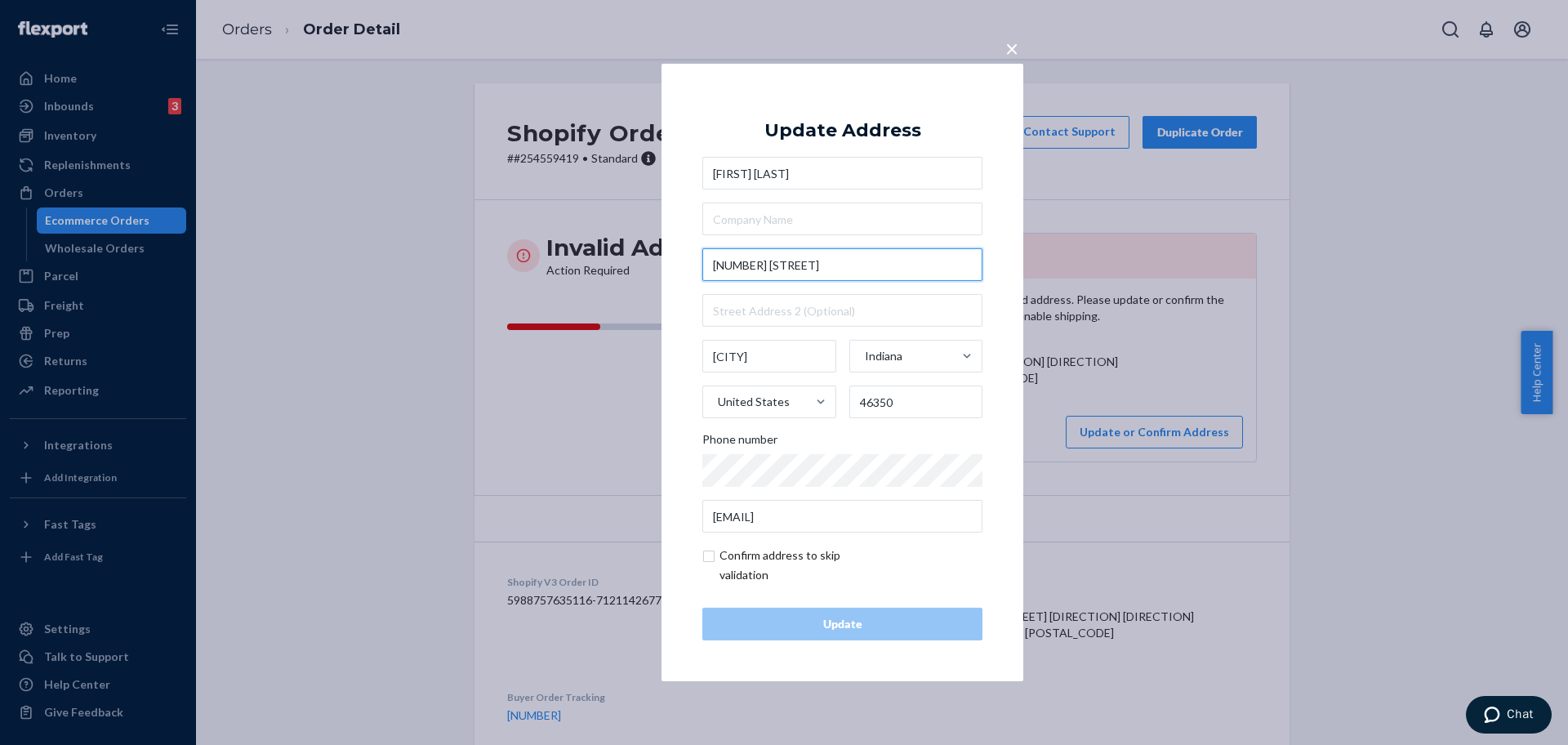 click on "3102 S County Road 300 E" at bounding box center [842, 265] 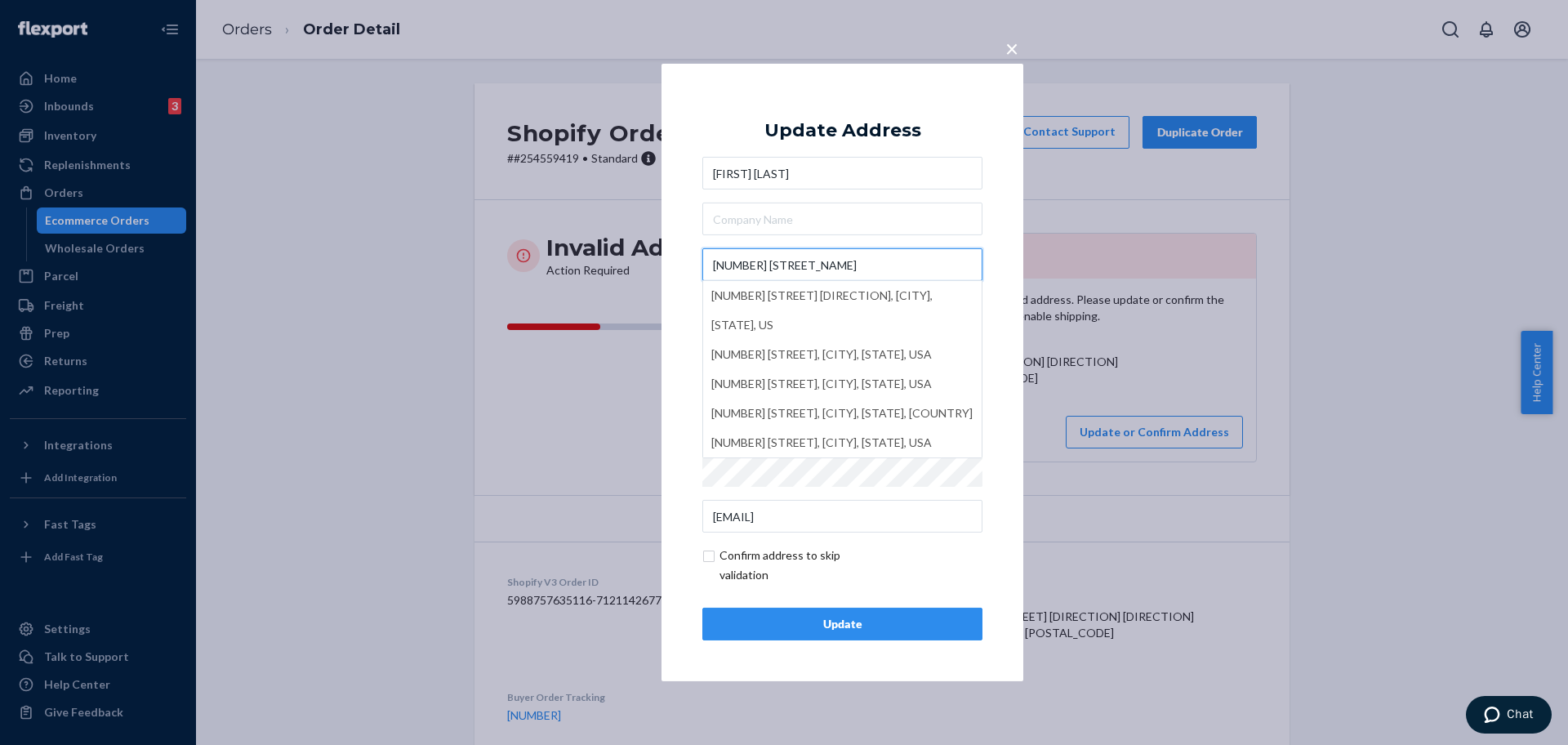 type on "3102 S 300 E" 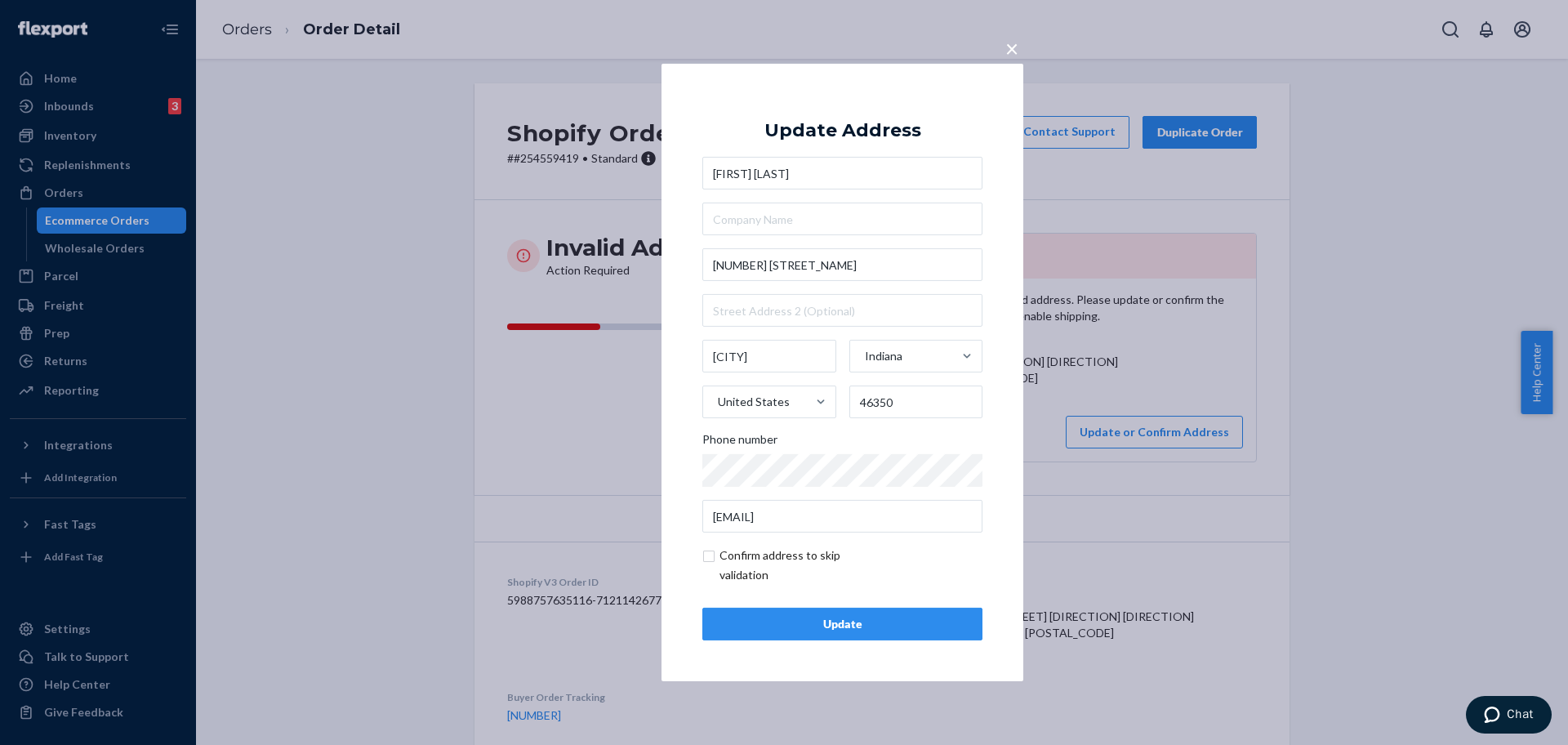 click on "Update" at bounding box center [842, 624] 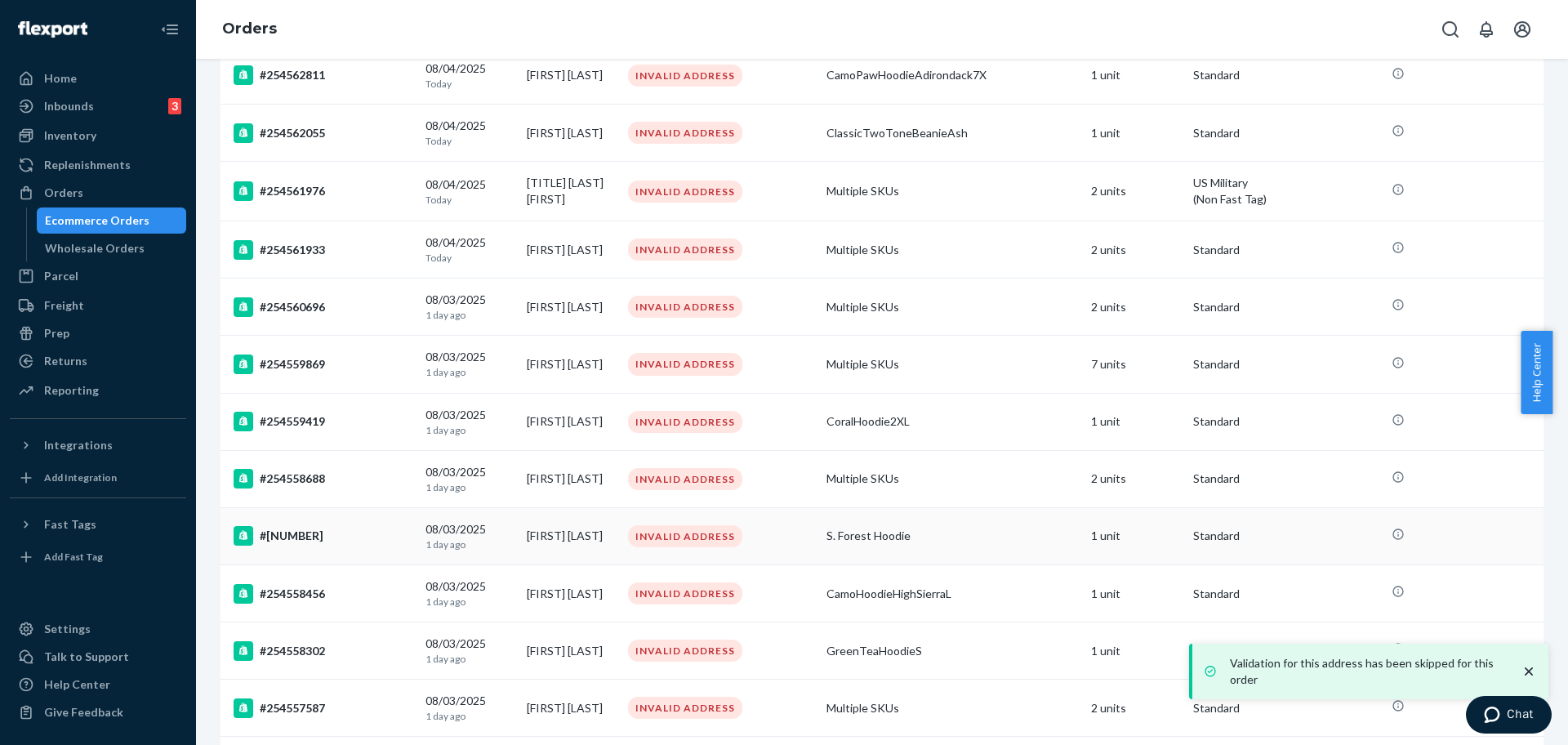 scroll, scrollTop: 511, scrollLeft: 0, axis: vertical 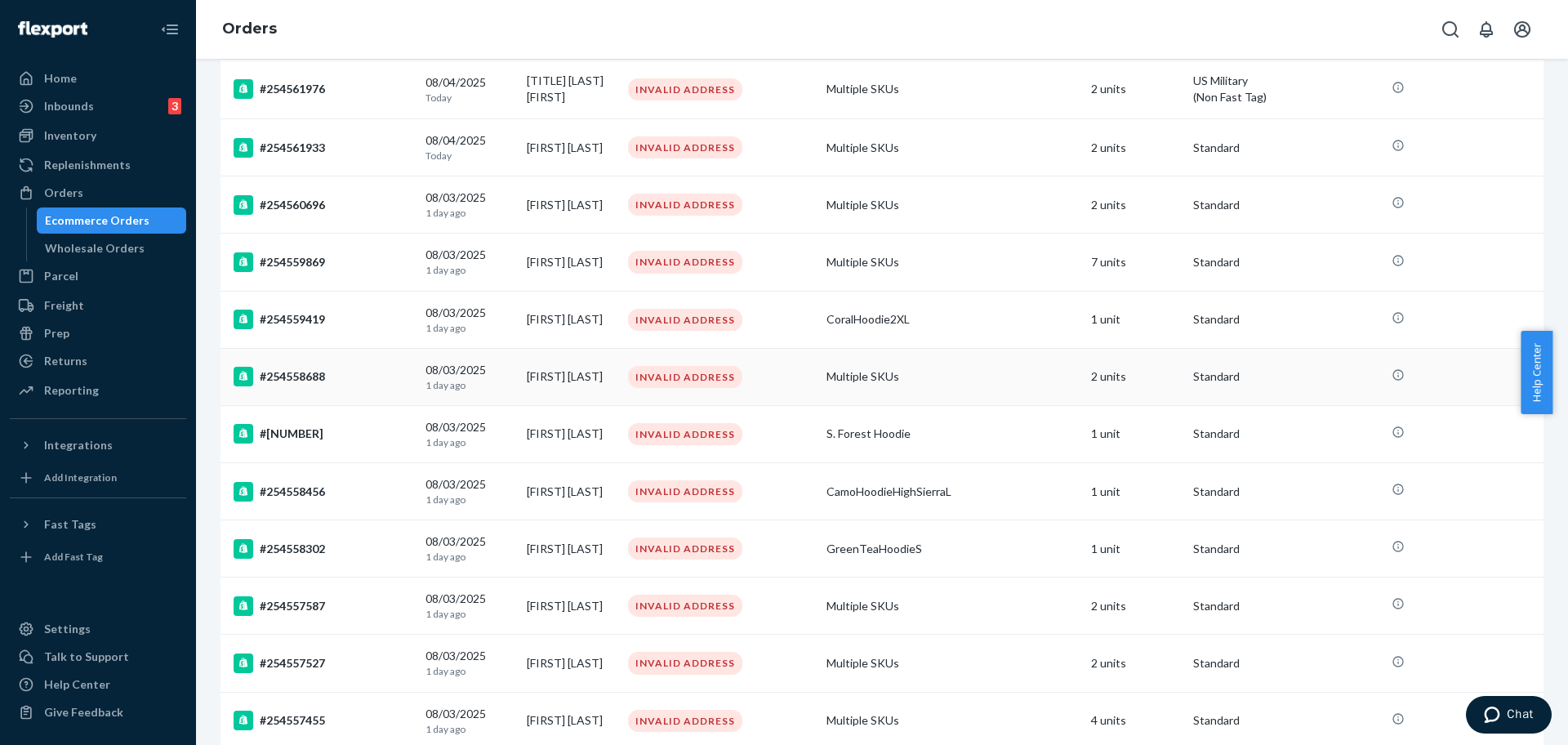 click on "#254558688" at bounding box center [319, 377] 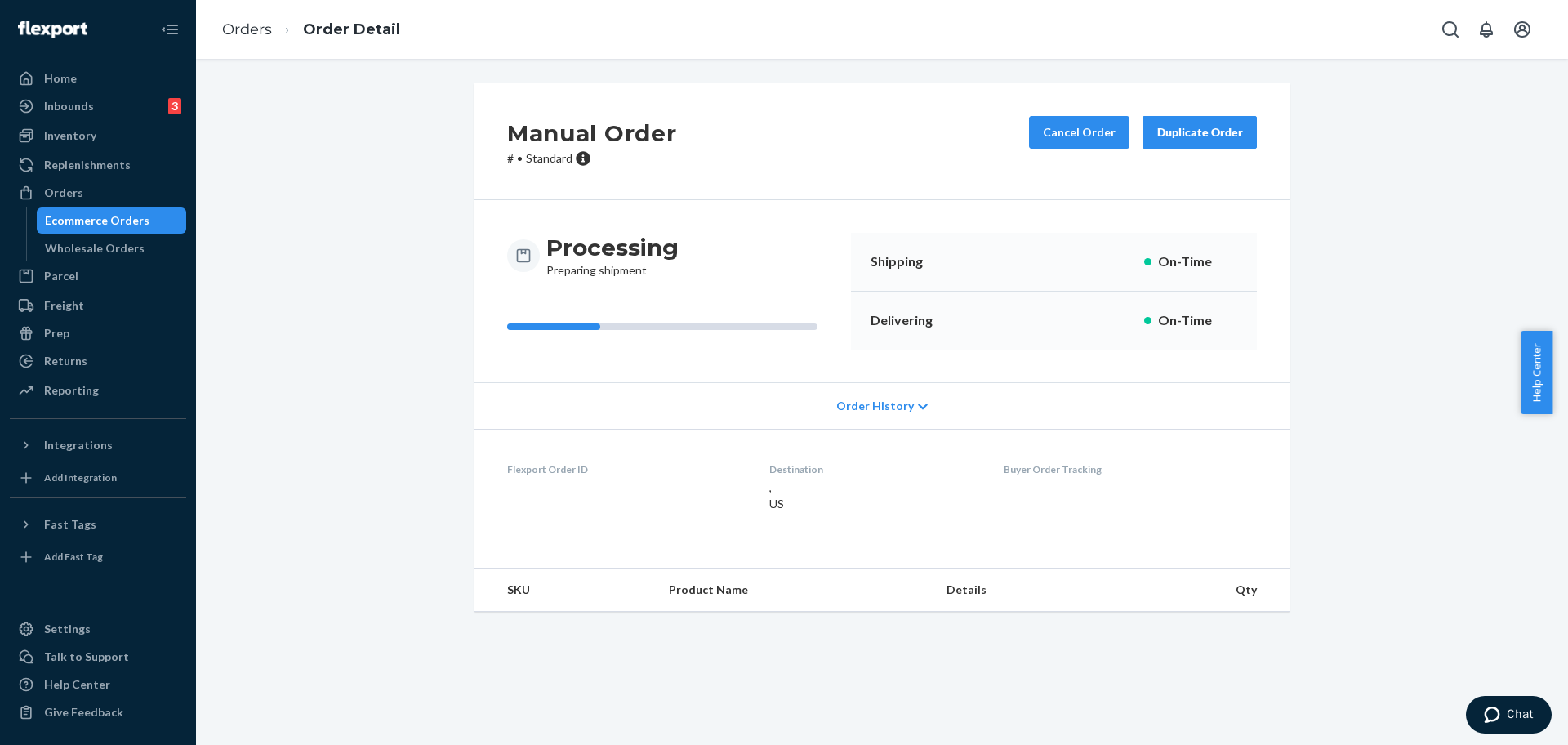 scroll, scrollTop: 0, scrollLeft: 0, axis: both 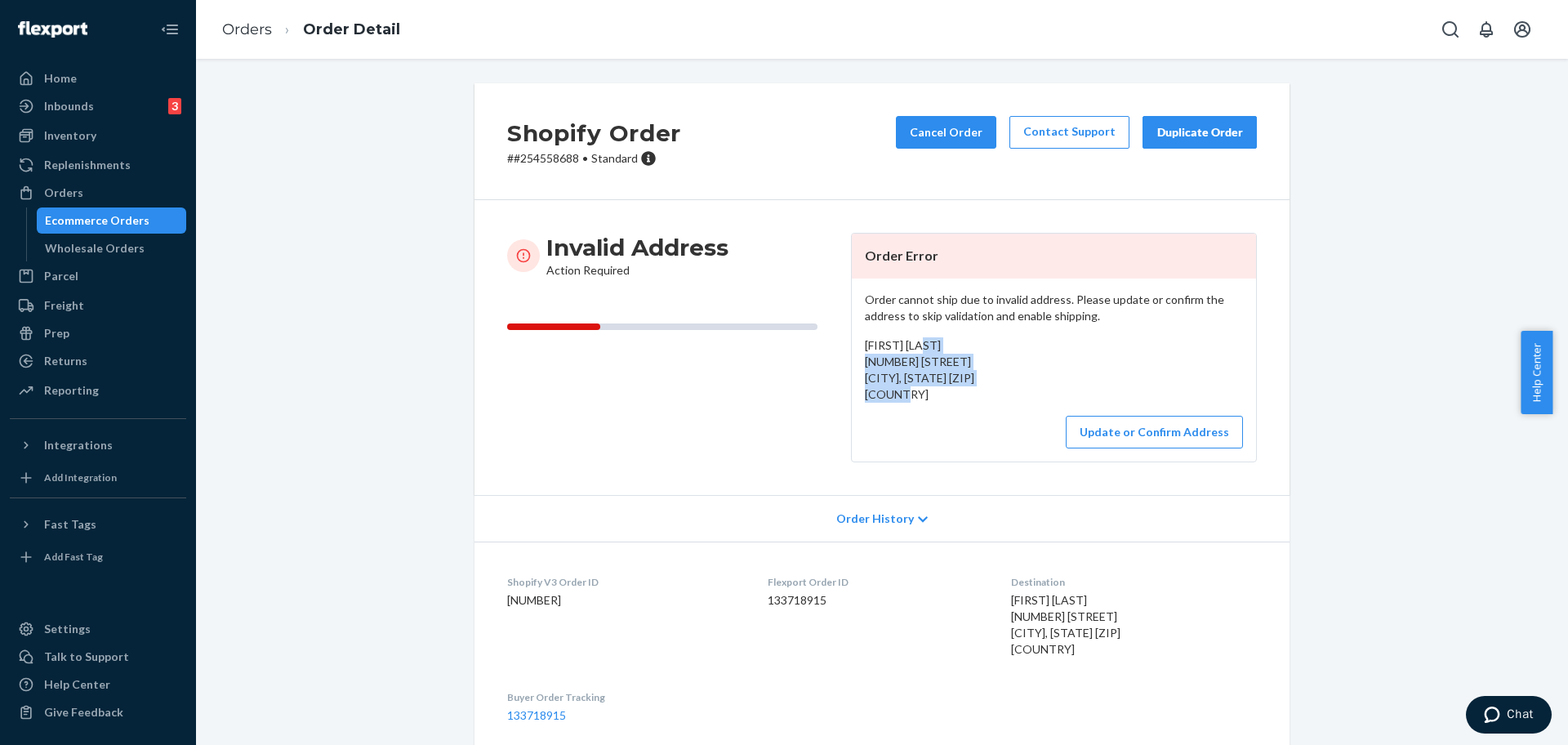 drag, startPoint x: 1049, startPoint y: 384, endPoint x: 854, endPoint y: 368, distance: 195.65531 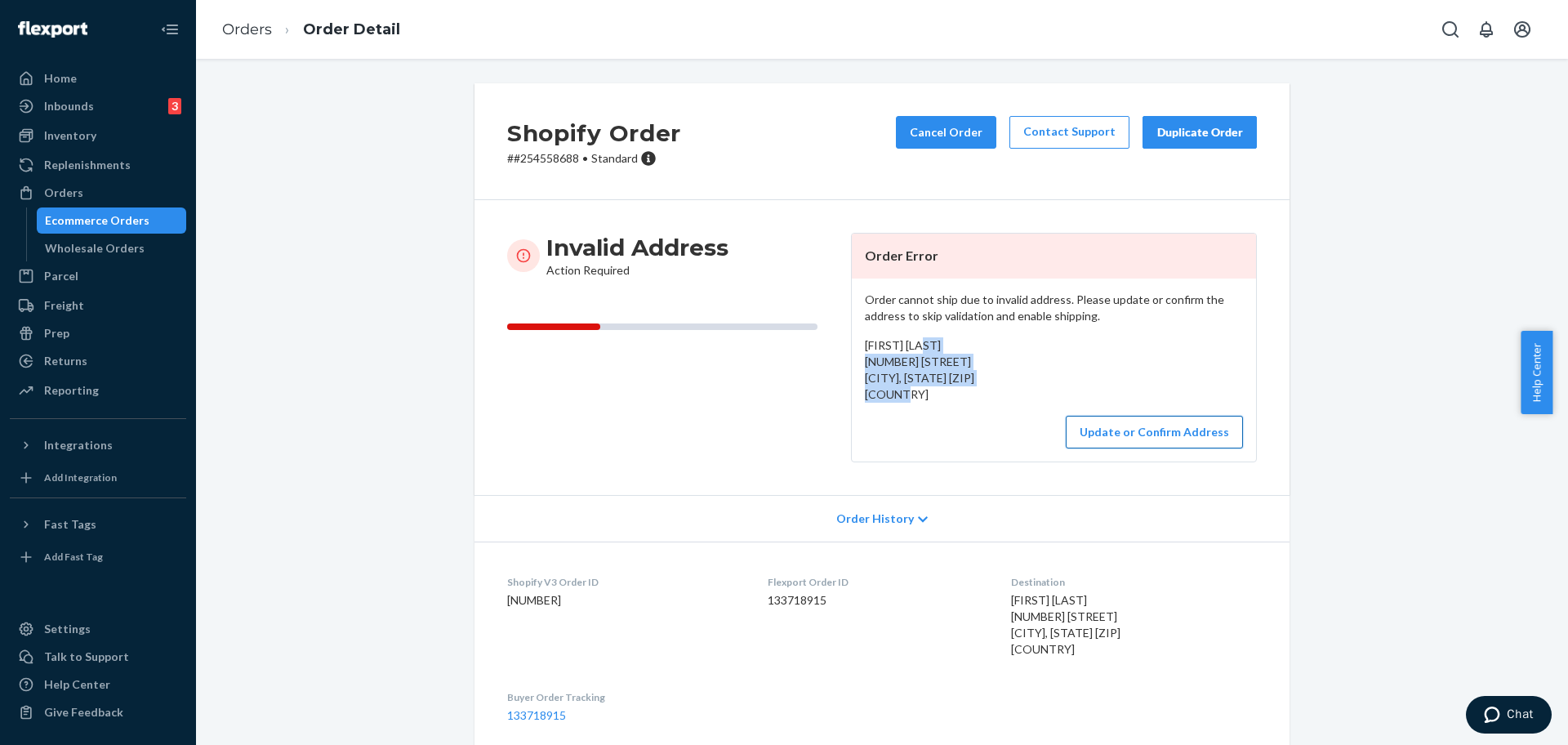 click on "Update or Confirm Address" at bounding box center (1154, 432) 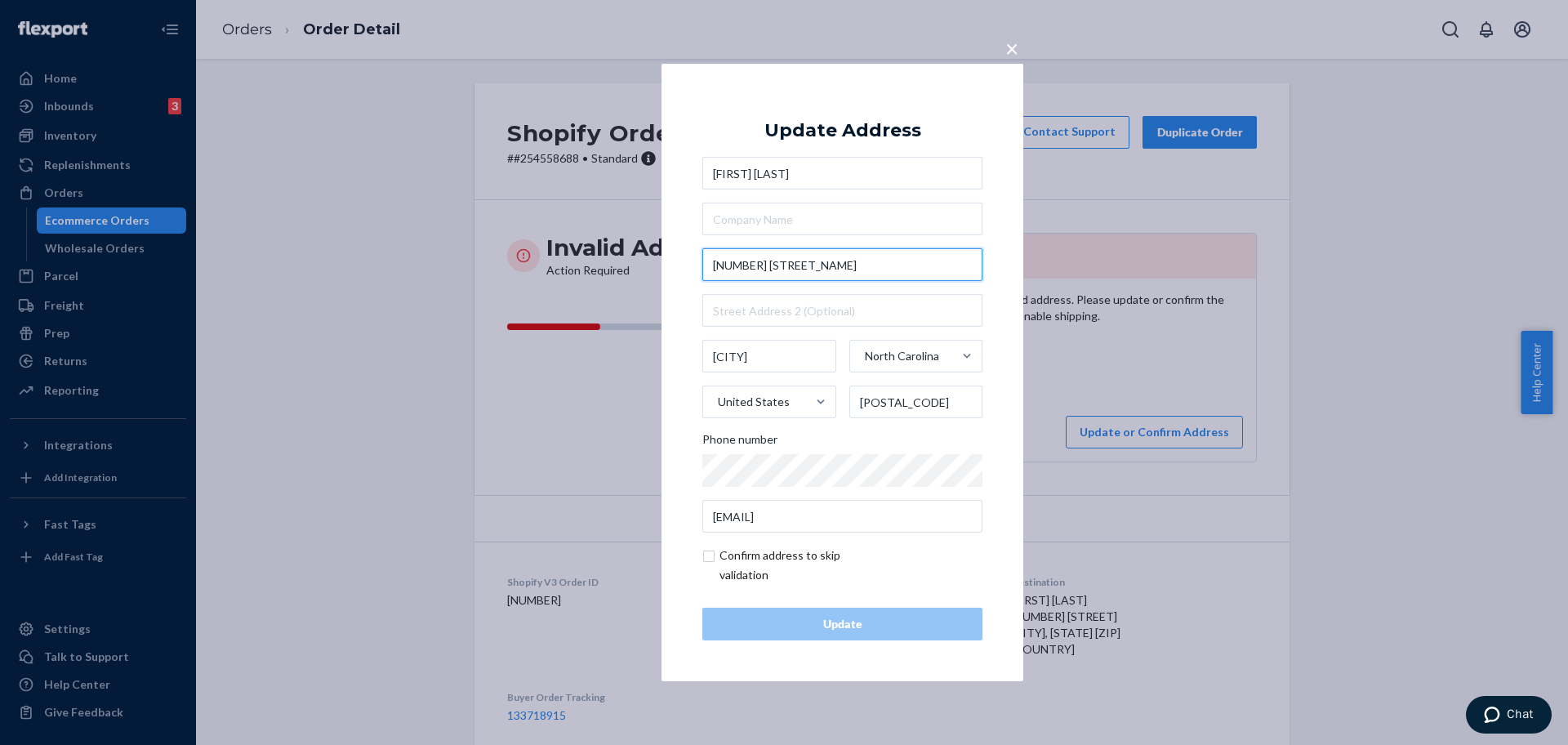click on "127 Crescent Cr" at bounding box center [842, 265] 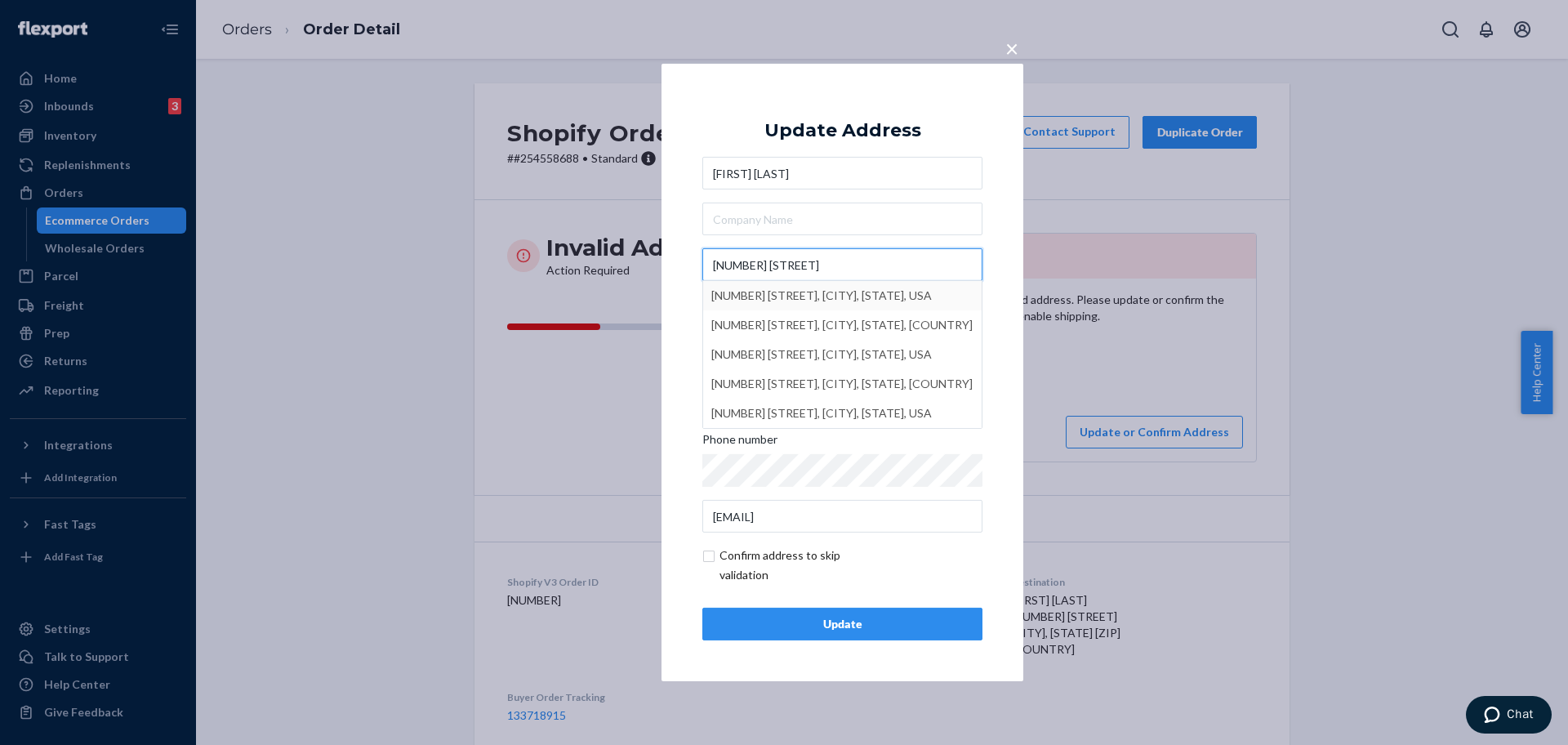 type on "127 Crescent Ct" 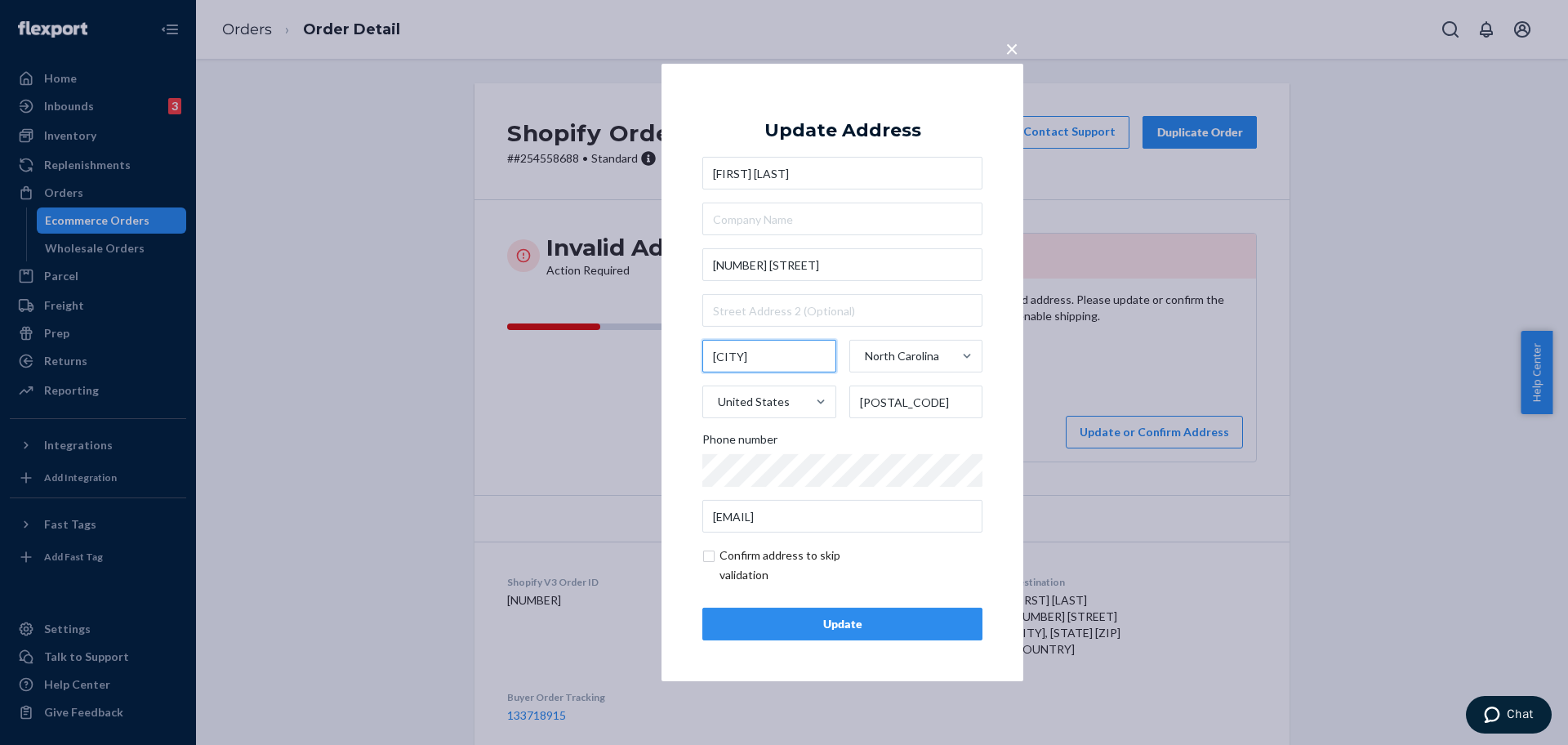 click on "Harrisonburg" at bounding box center (769, 356) 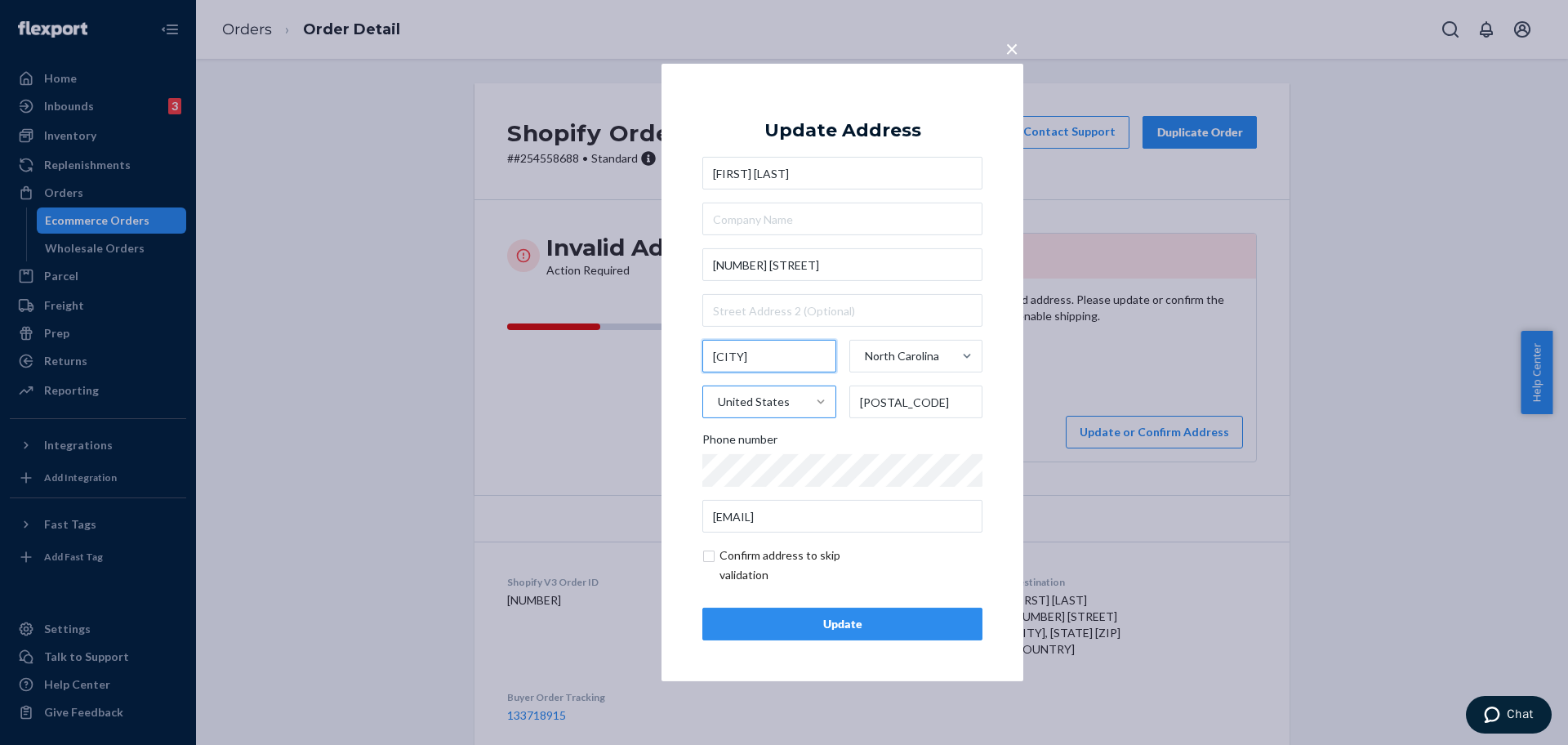 paste on "enrico" 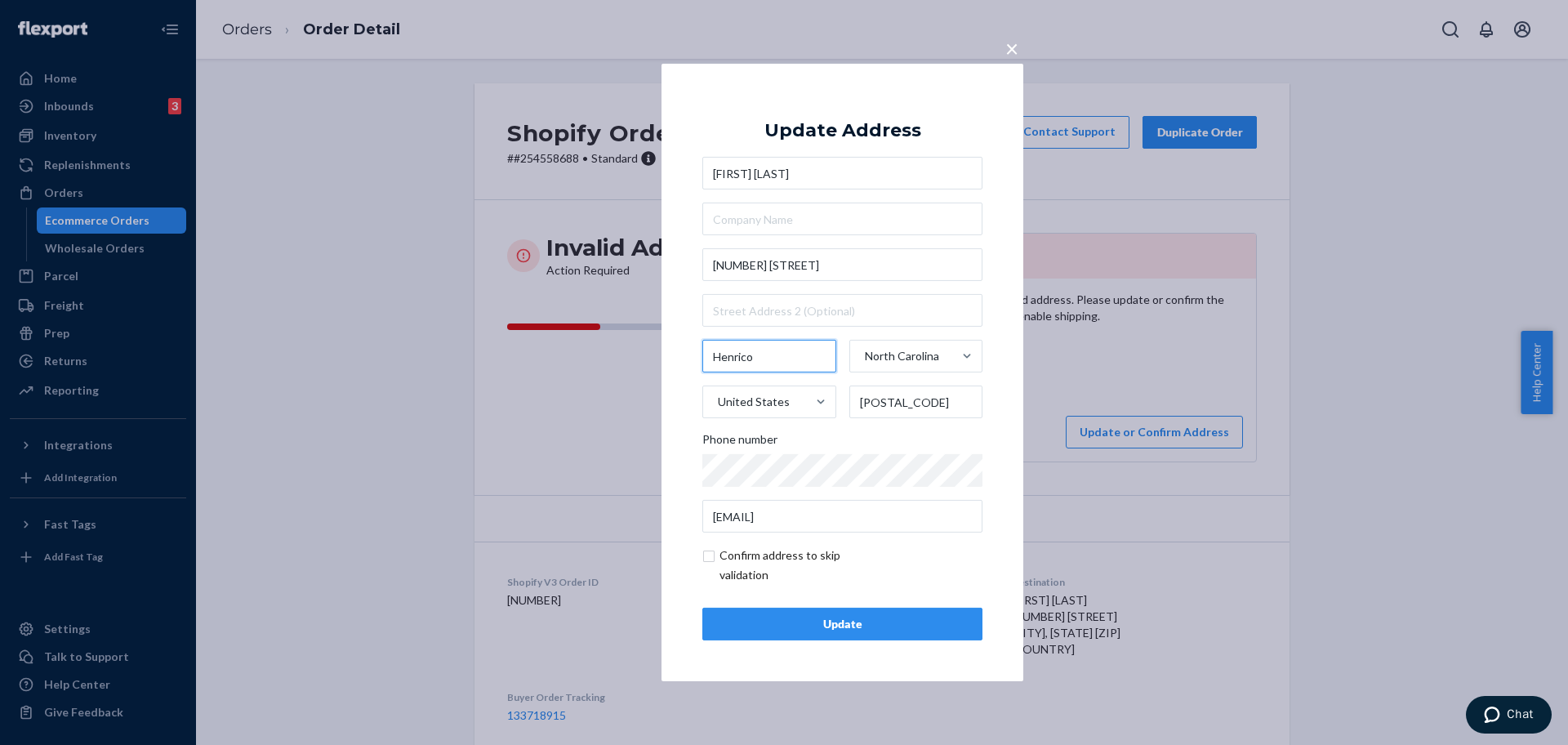 type on "Henrico" 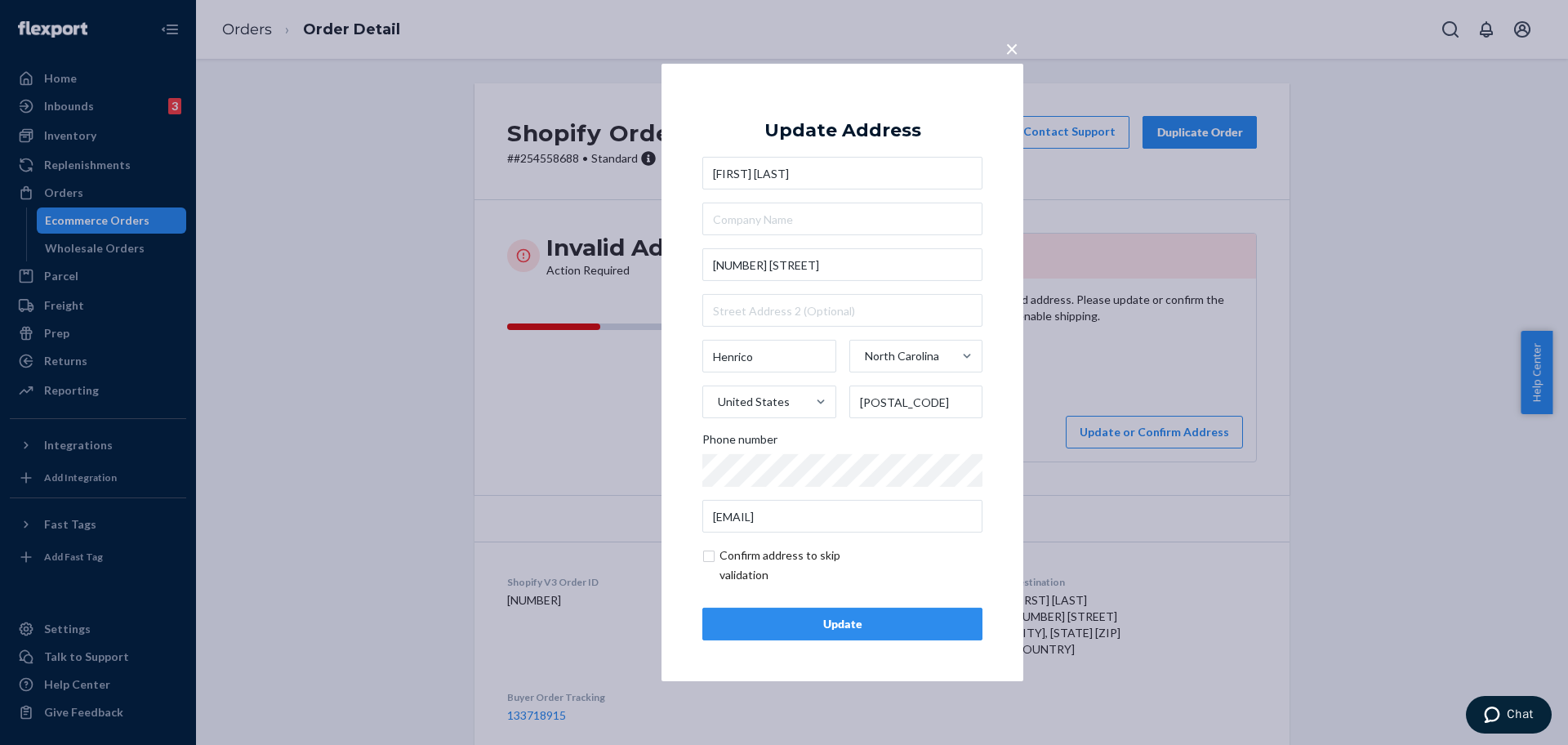 click on "Update" at bounding box center (842, 624) 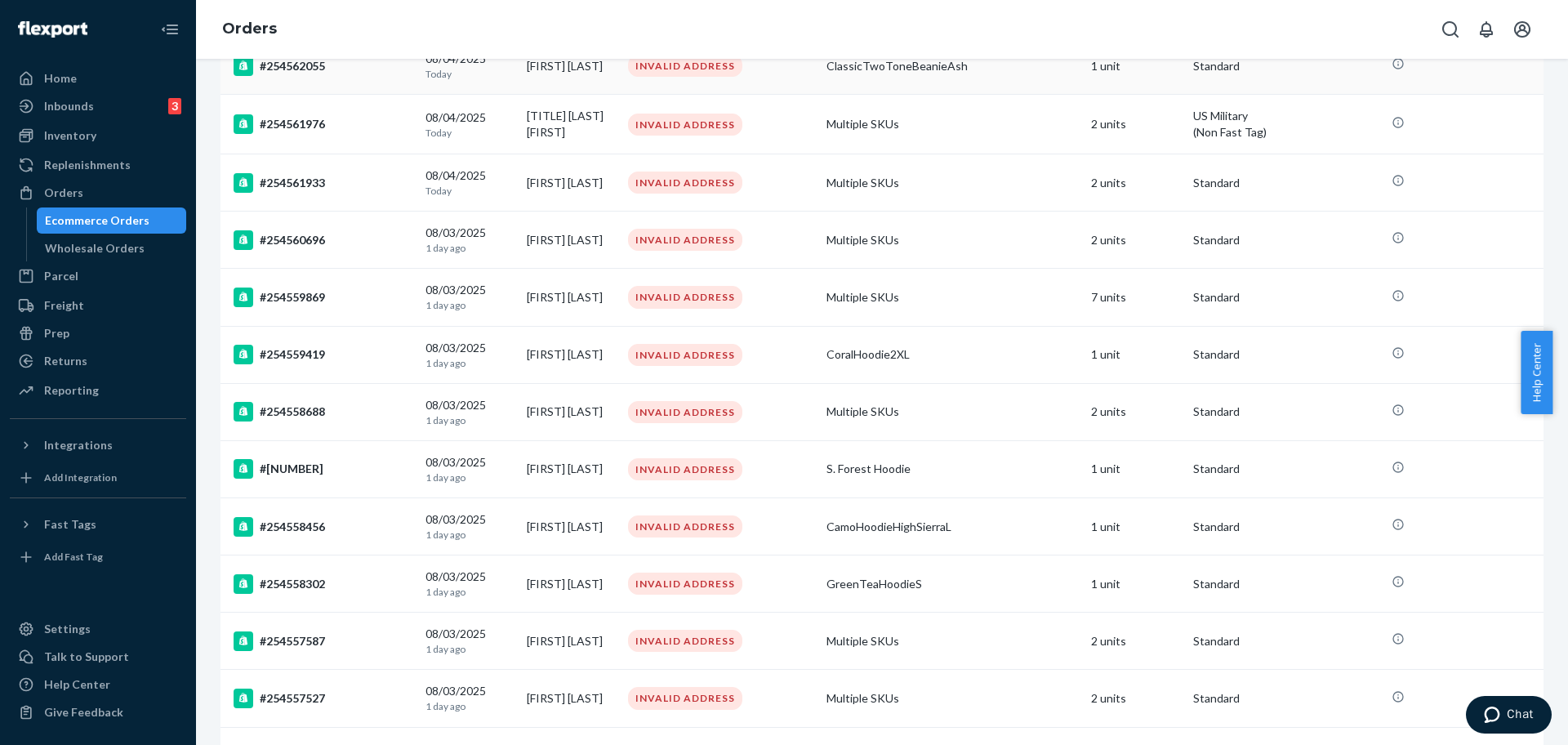 scroll, scrollTop: 511, scrollLeft: 0, axis: vertical 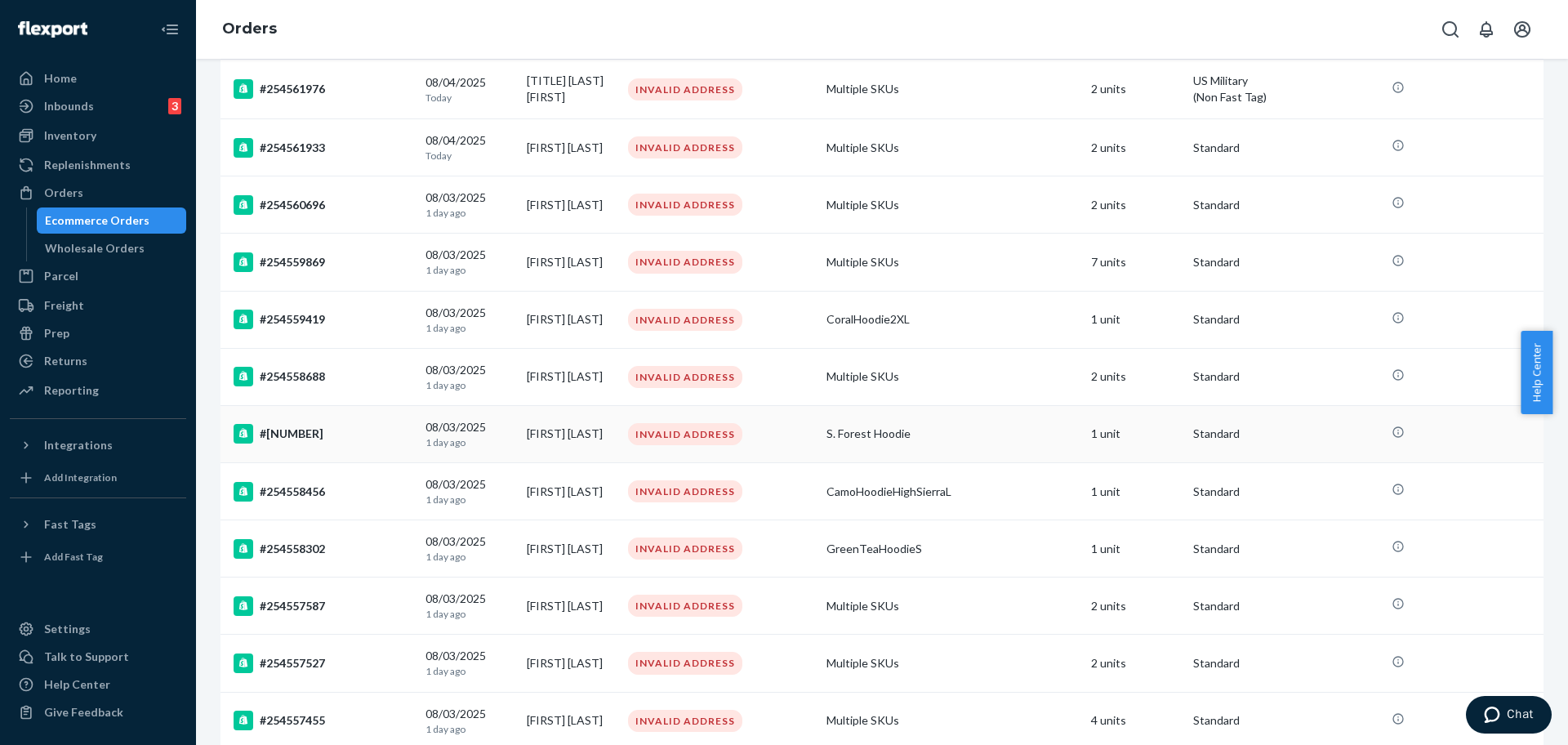 click on "#254558606" at bounding box center [323, 434] 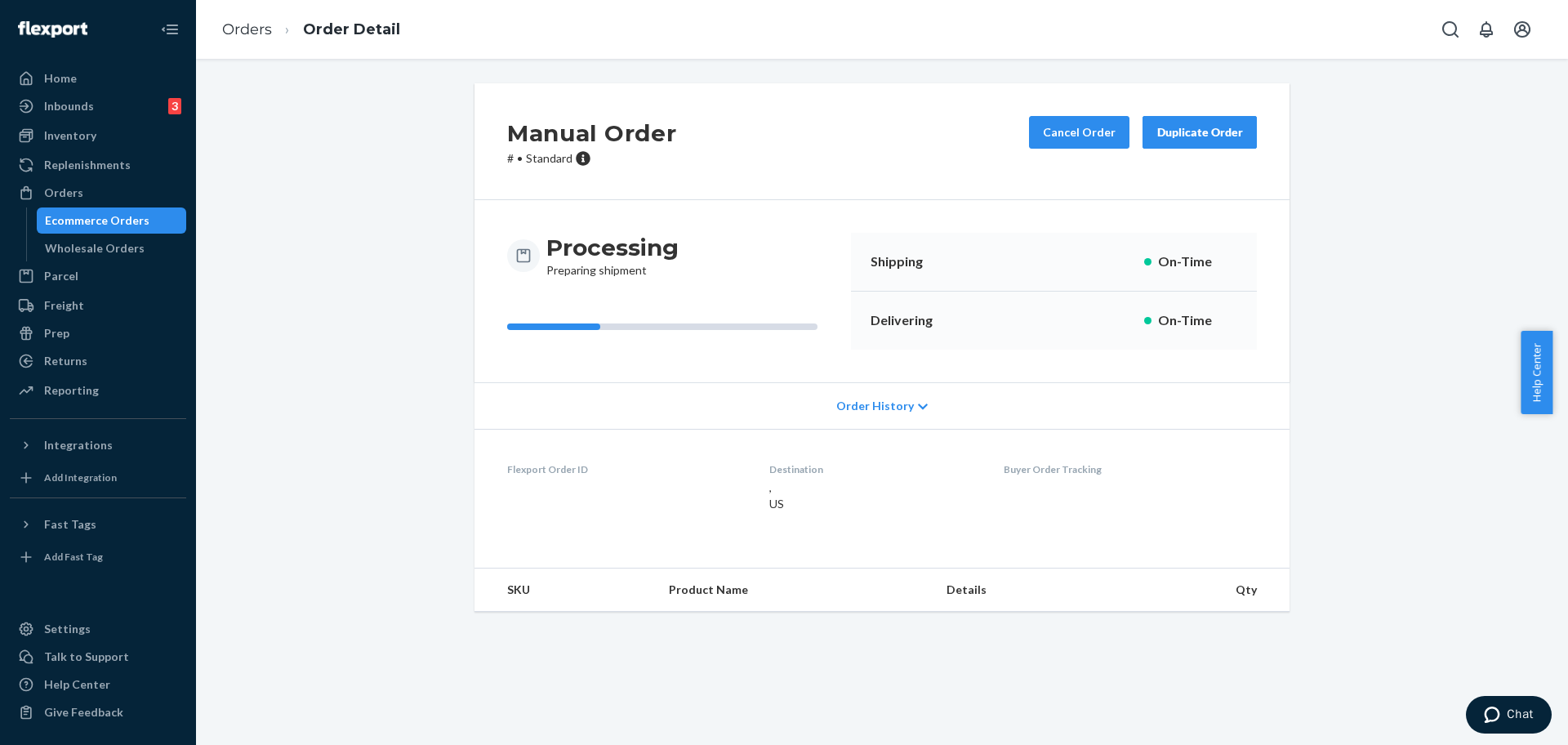 scroll, scrollTop: 0, scrollLeft: 0, axis: both 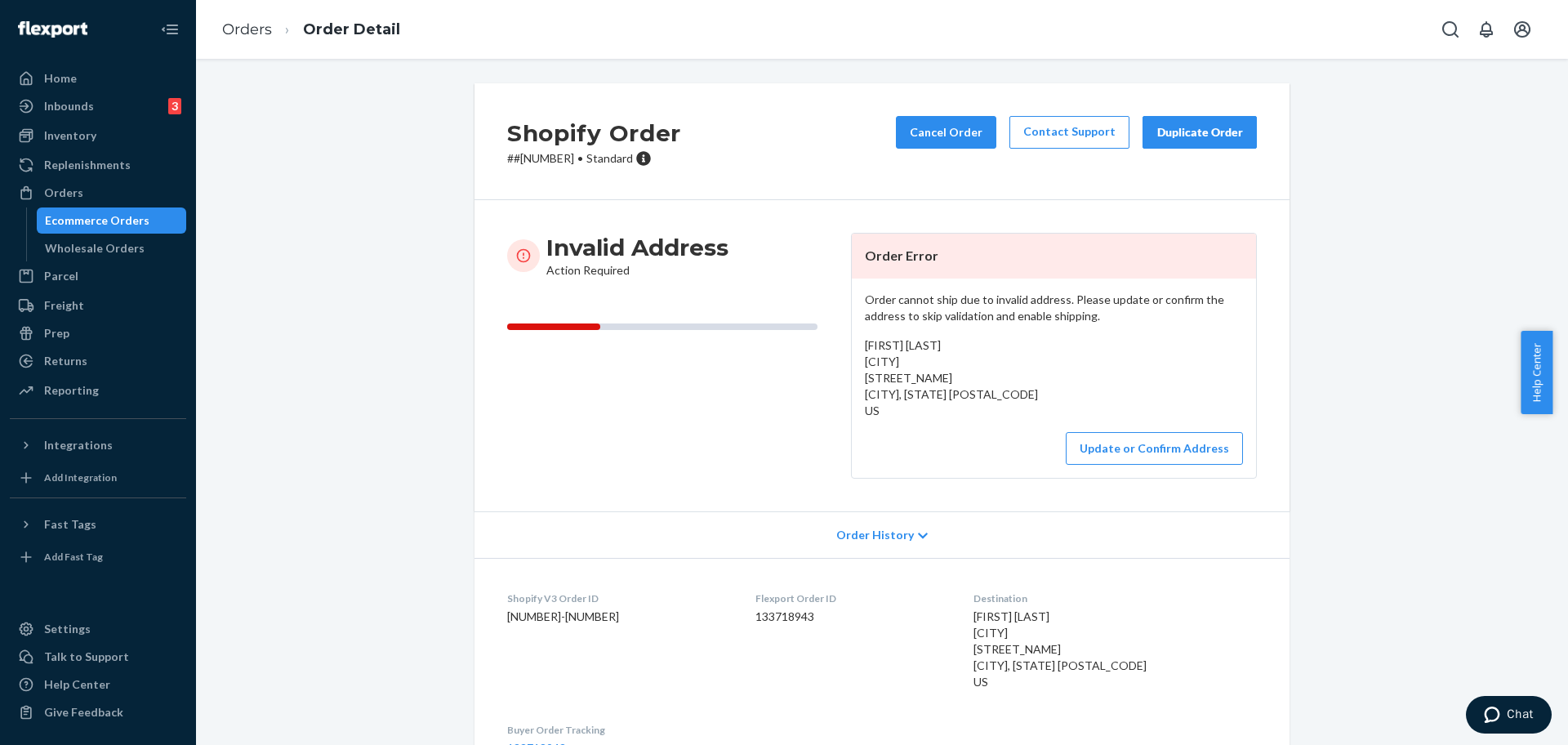 click on "Shopify Order # #254558606 • Standard Cancel Order Contact Support Duplicate Order" at bounding box center [882, 141] 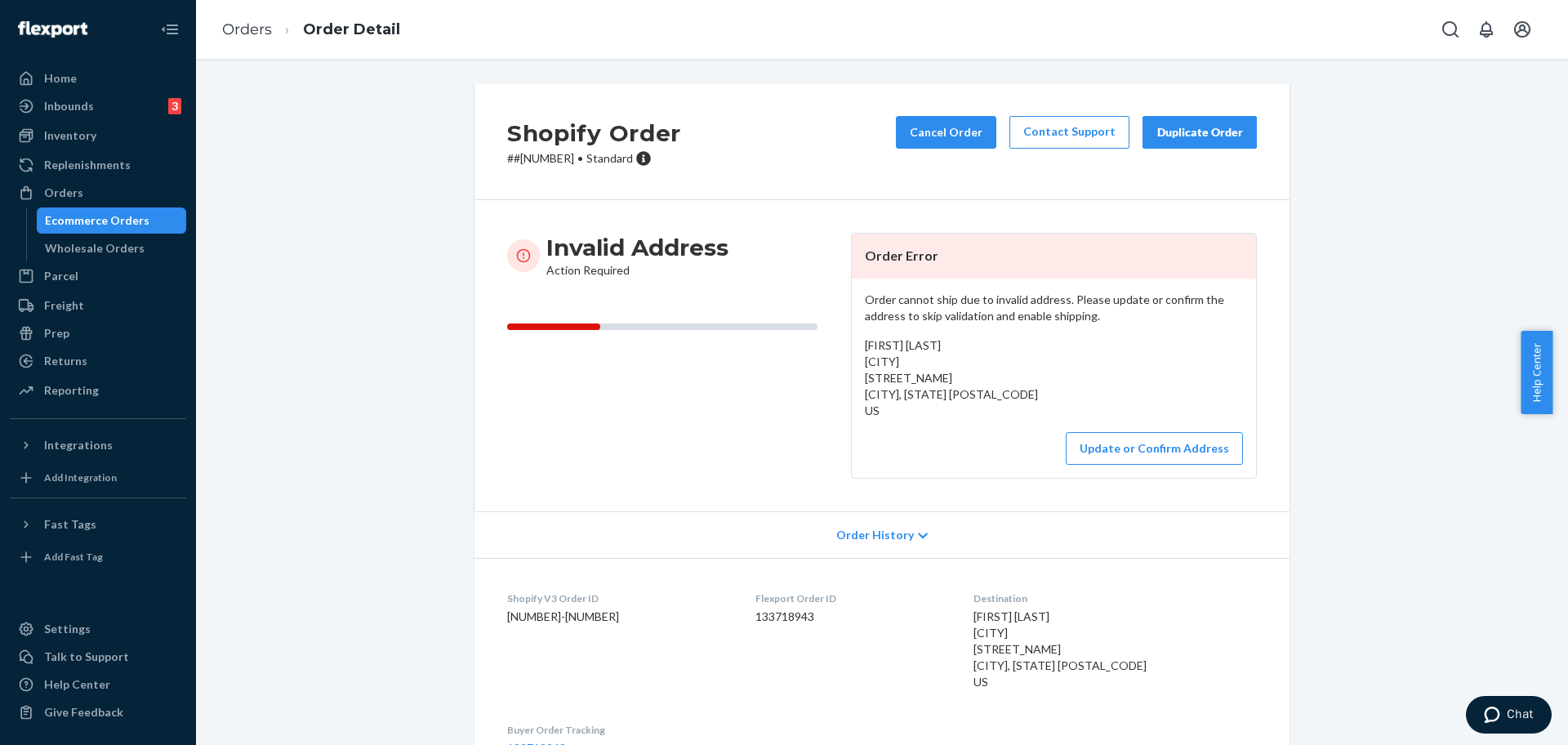 click on "Shopify Order # #254558606 • Standard Cancel Order Contact Support Duplicate Order" at bounding box center [882, 141] 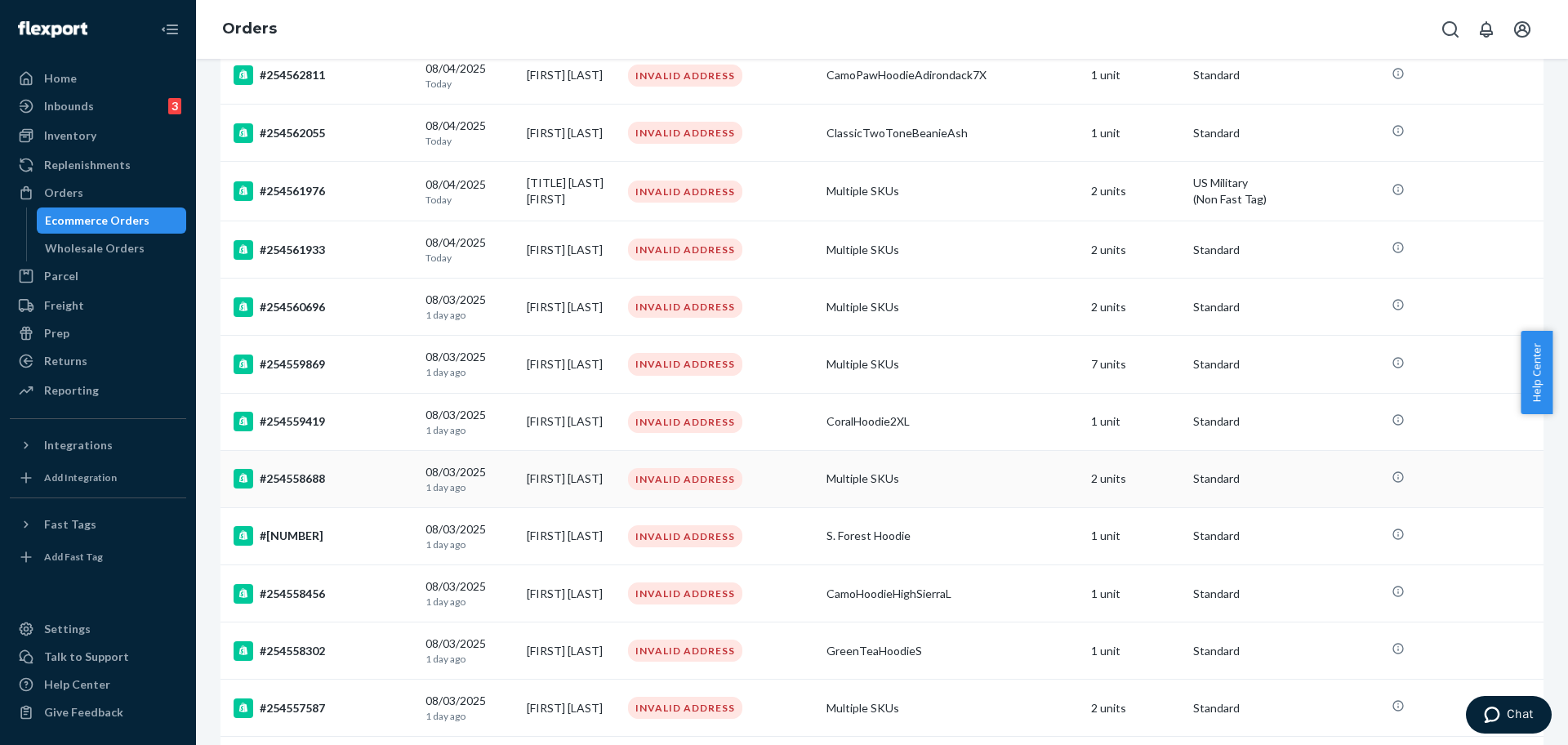 scroll, scrollTop: 511, scrollLeft: 0, axis: vertical 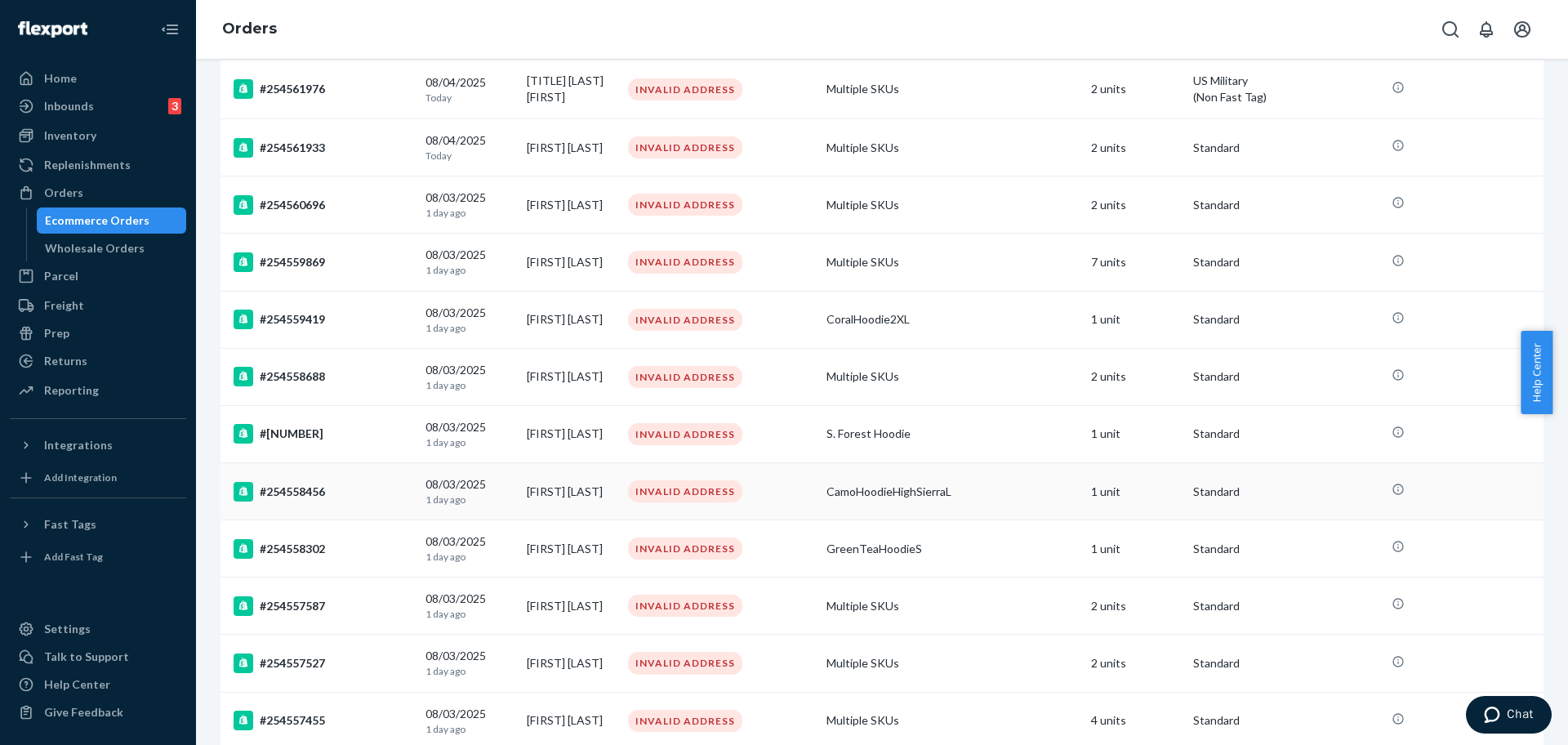click on "#254558456" at bounding box center (319, 492) 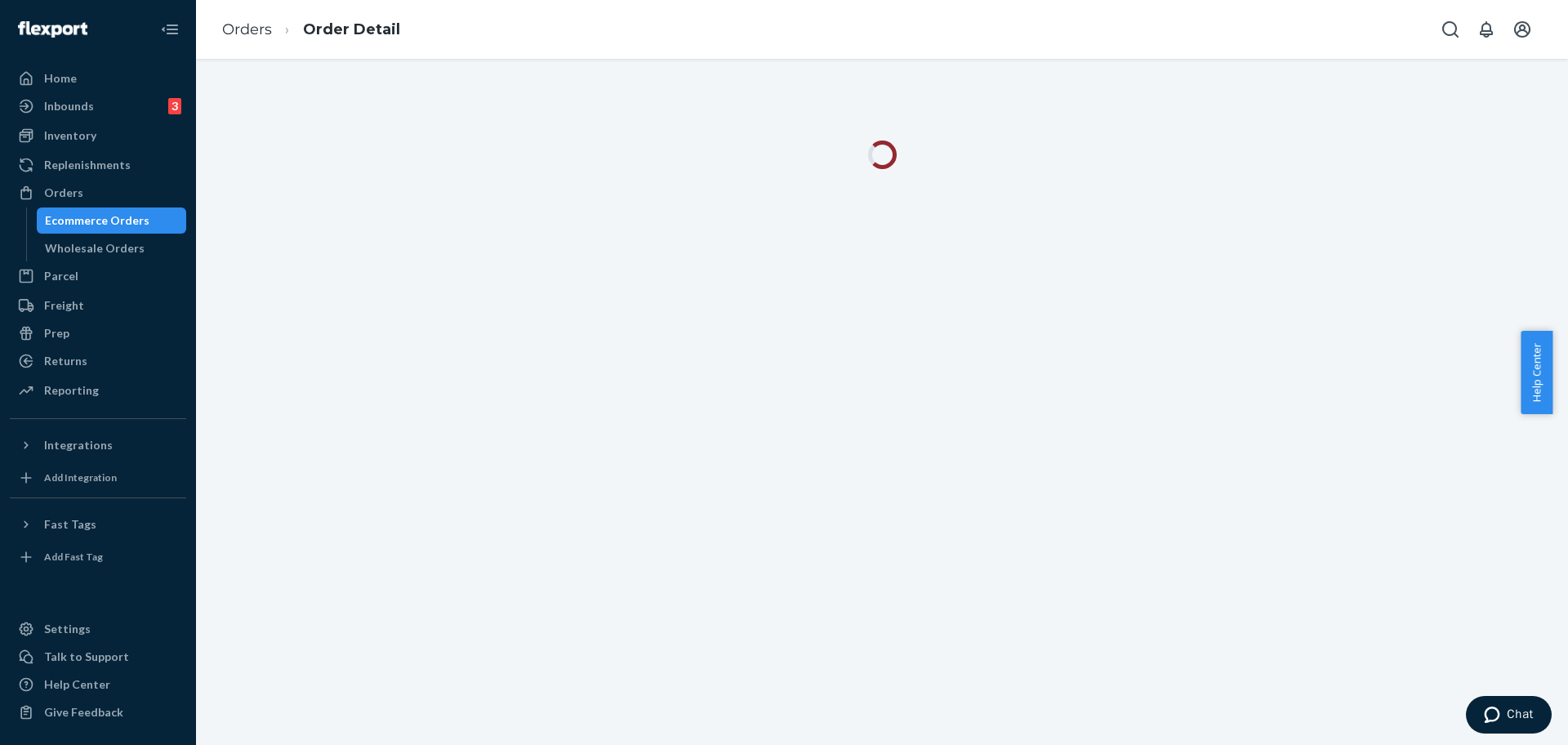 scroll, scrollTop: 0, scrollLeft: 0, axis: both 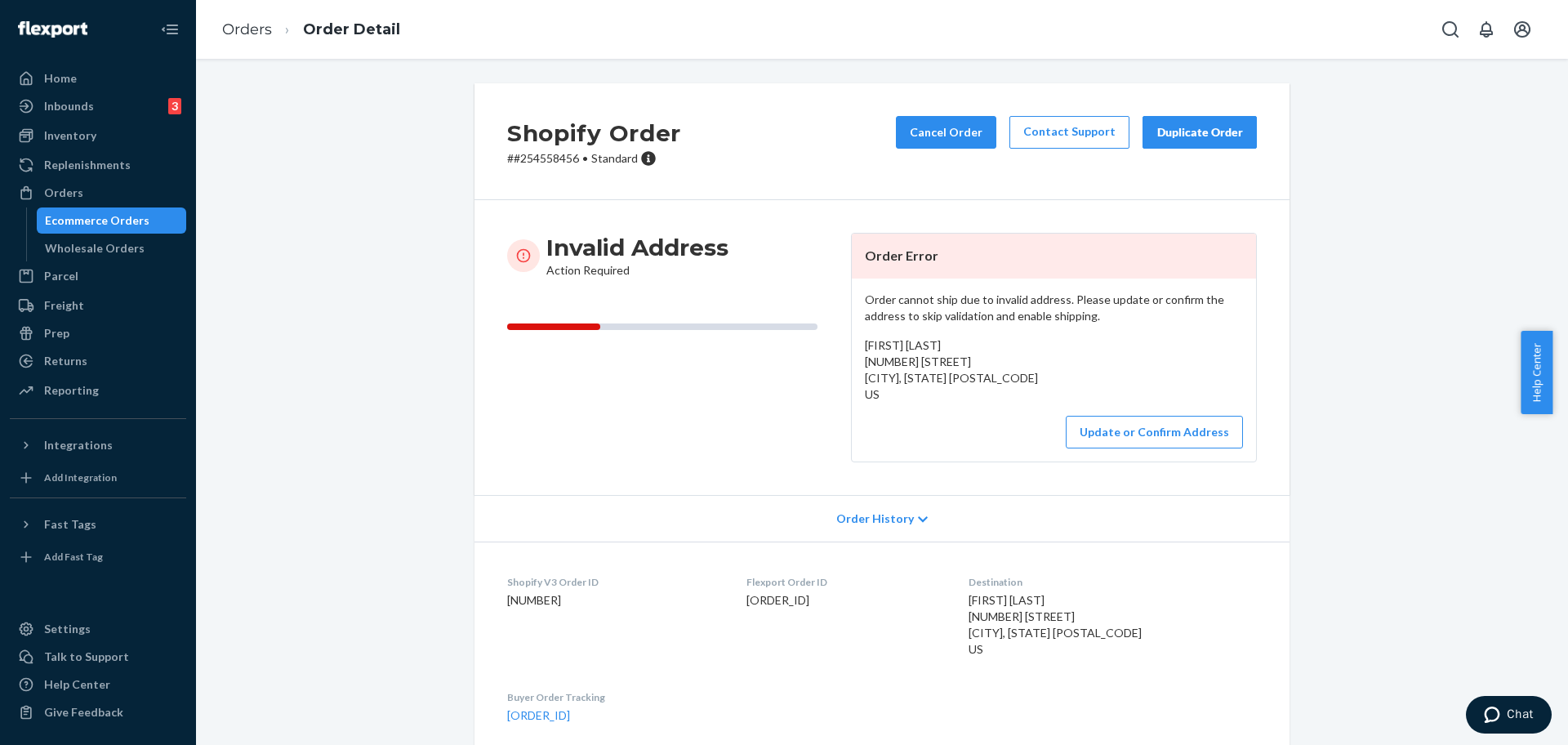 drag, startPoint x: 1026, startPoint y: 377, endPoint x: 861, endPoint y: 368, distance: 165.24527 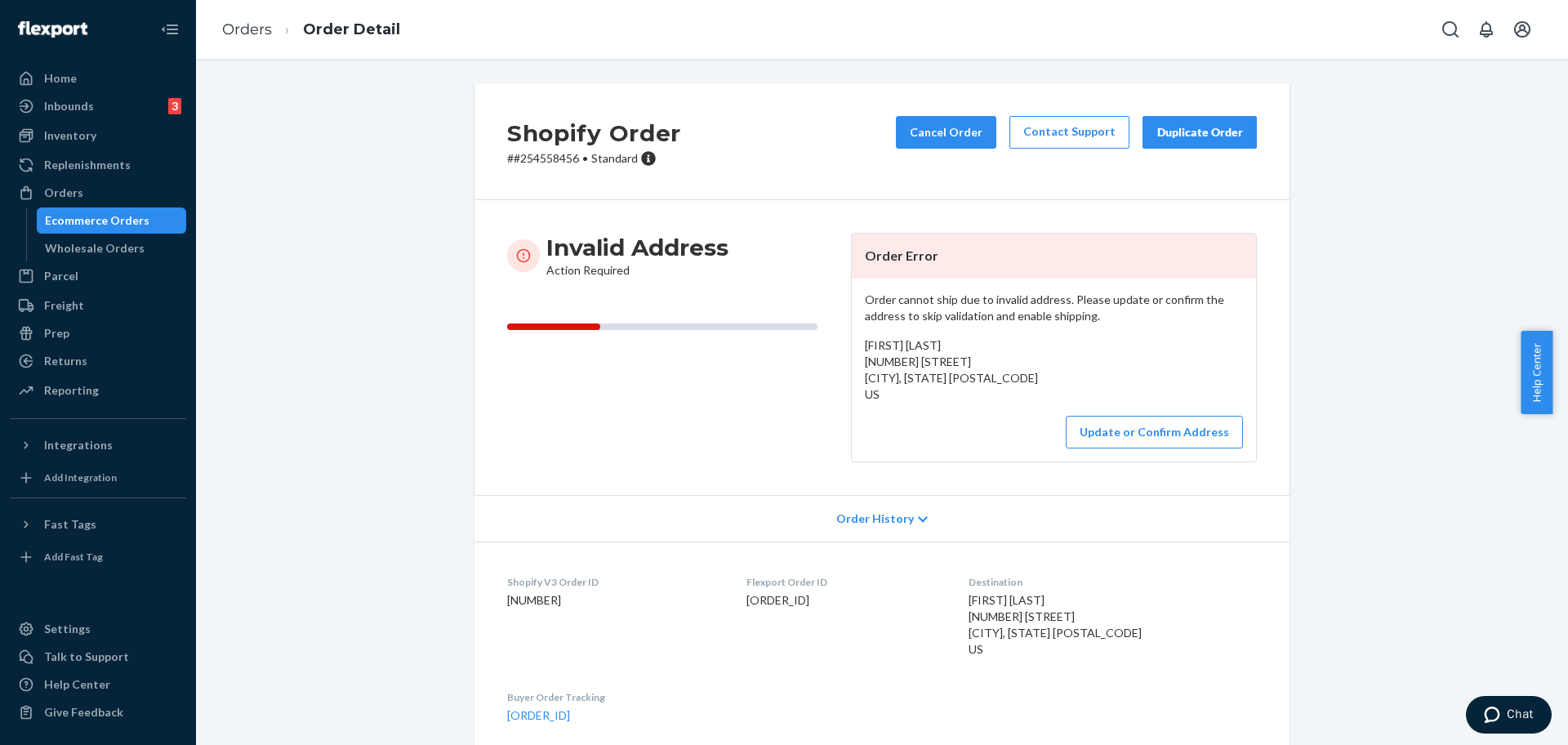 click on "presley saxon
3327 North Campus Housing
Las Cruces, New Mexico 88003
US" at bounding box center (1054, 370) 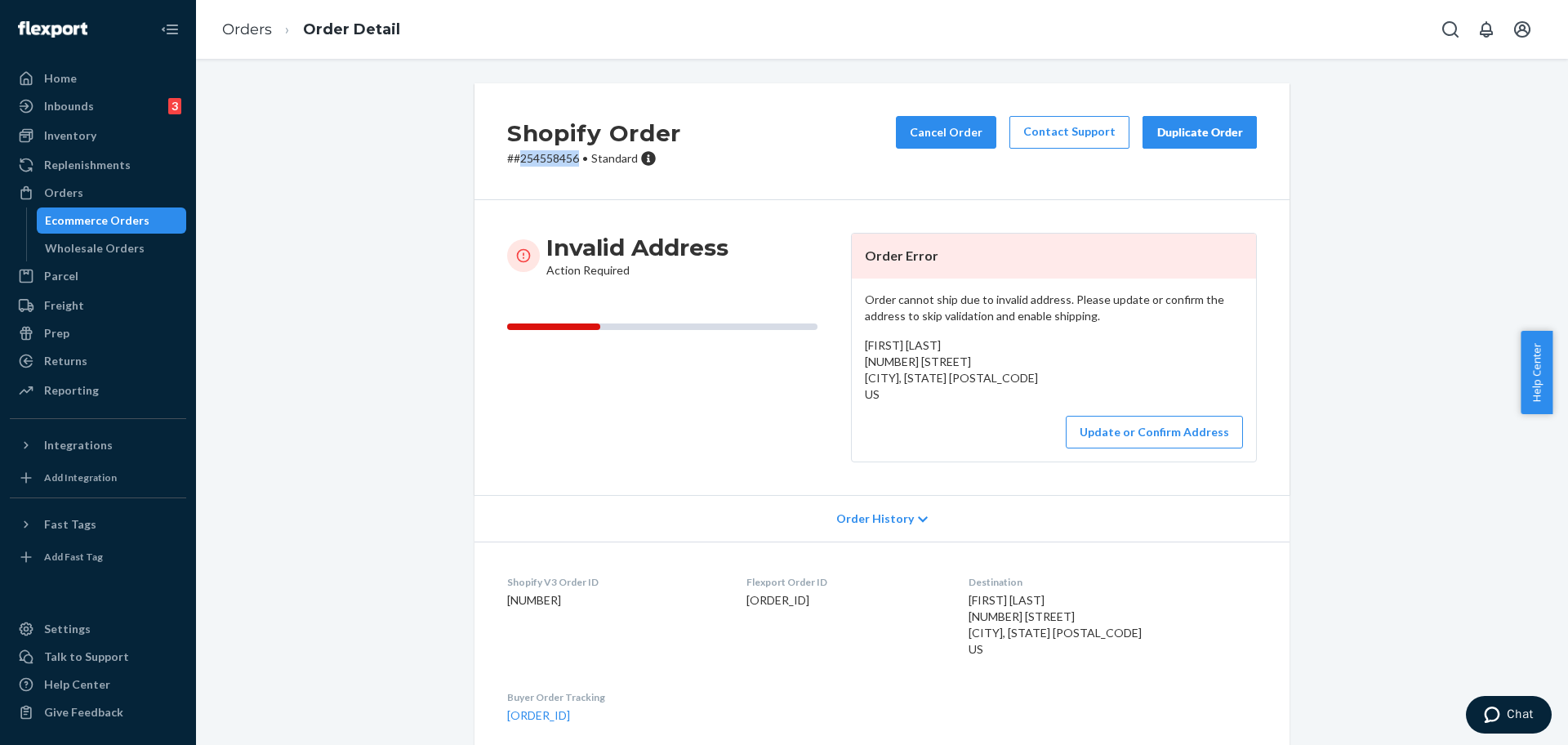 click on "# #254558456 • Standard" at bounding box center [594, 158] 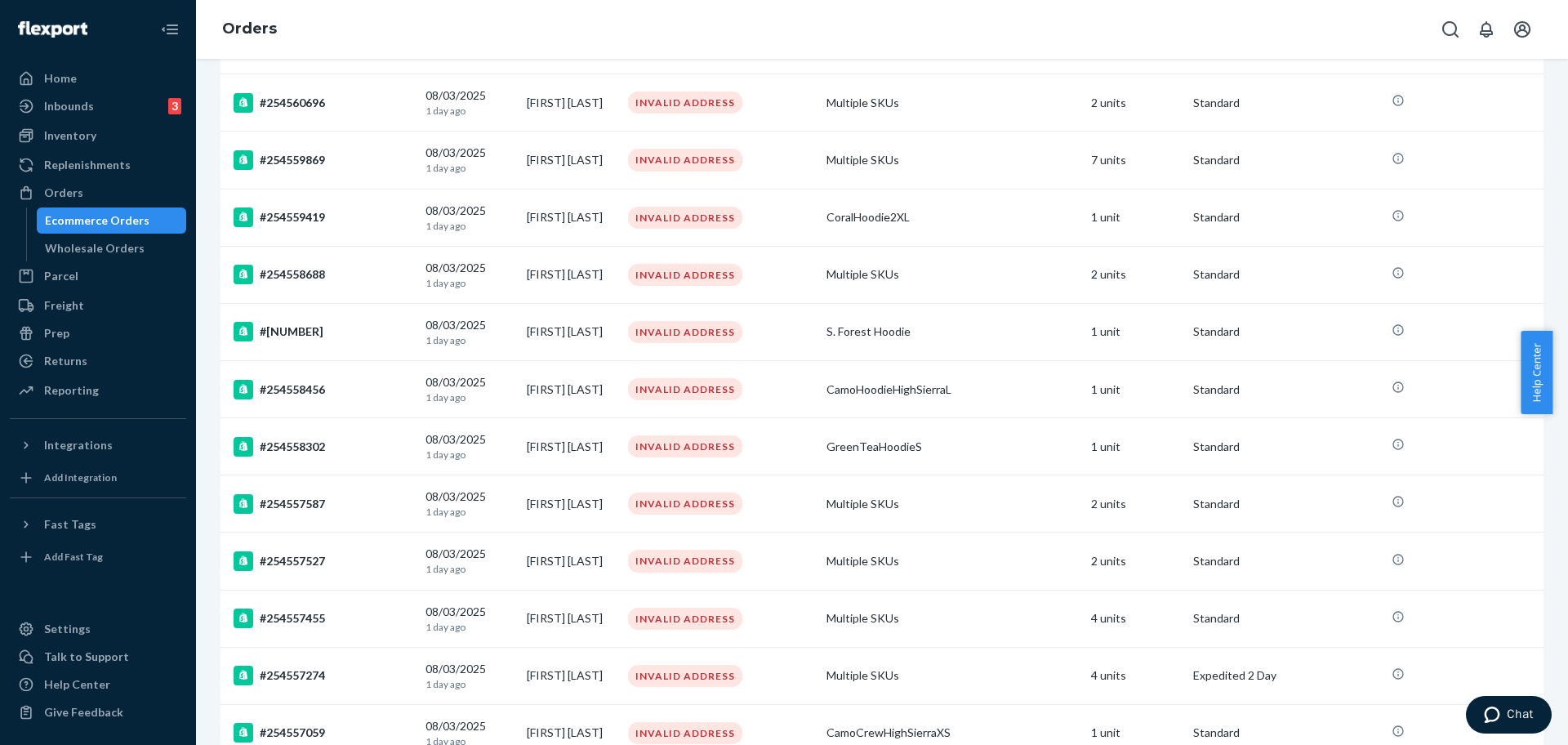 scroll, scrollTop: 715, scrollLeft: 0, axis: vertical 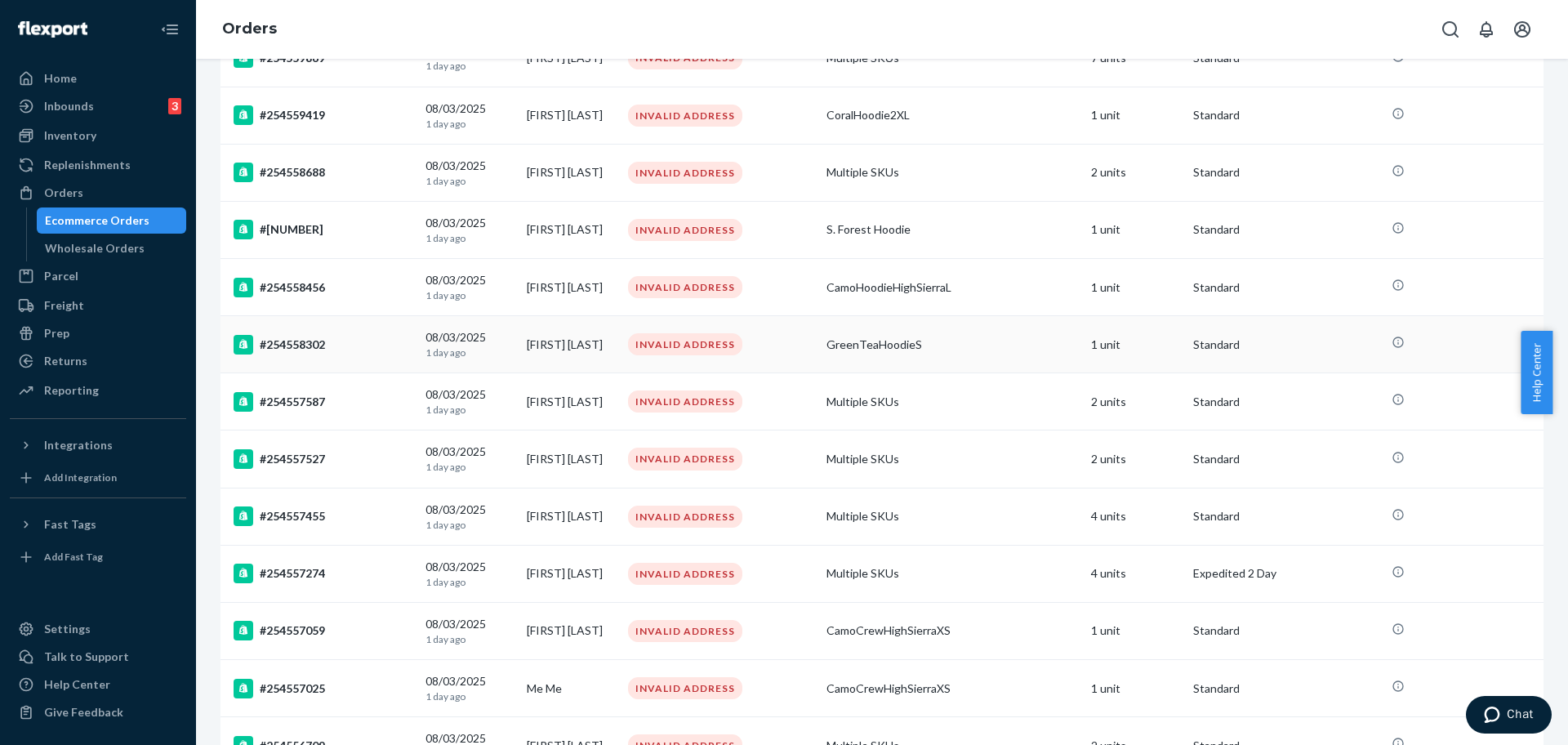 click on "#254558302" at bounding box center [319, 345] 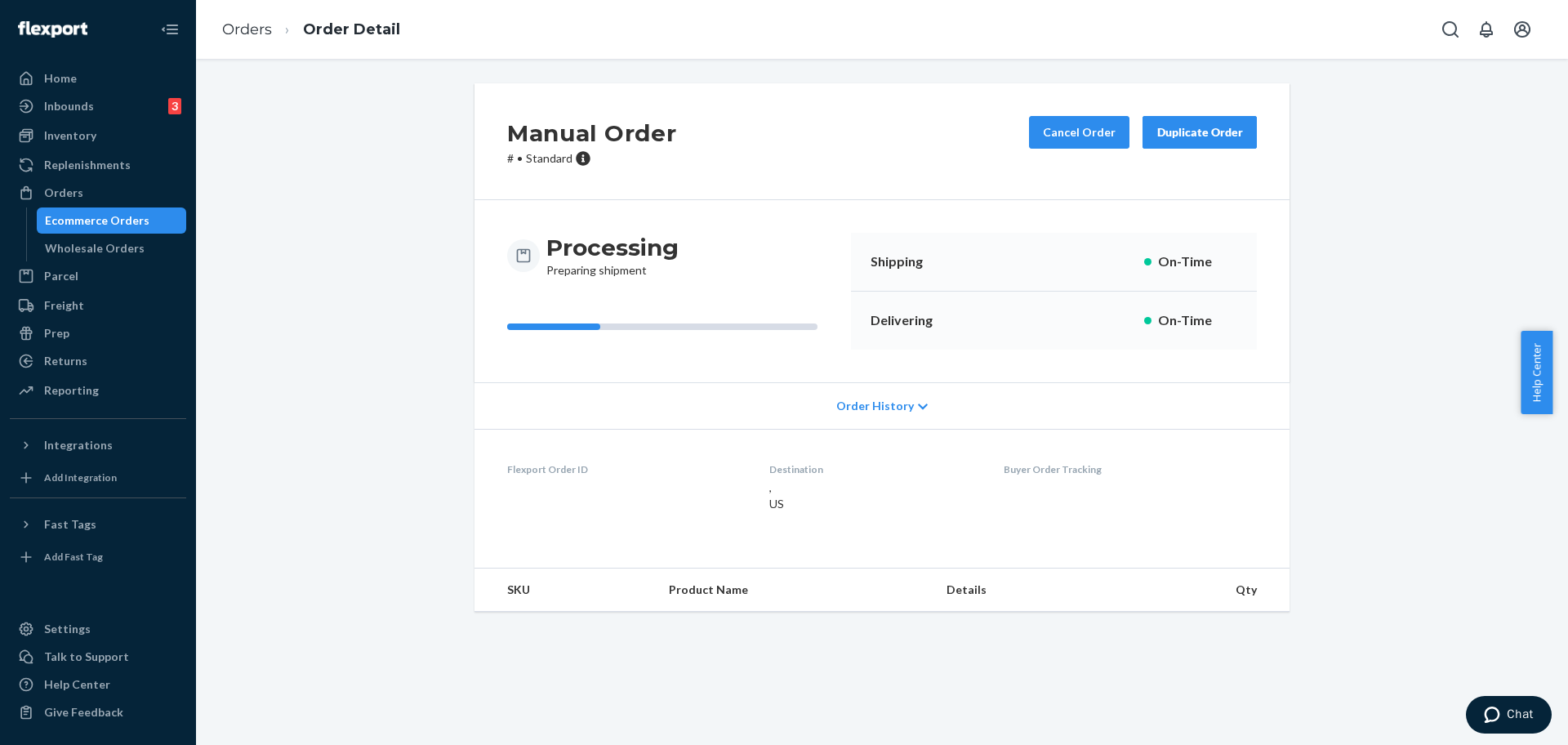 scroll, scrollTop: 0, scrollLeft: 0, axis: both 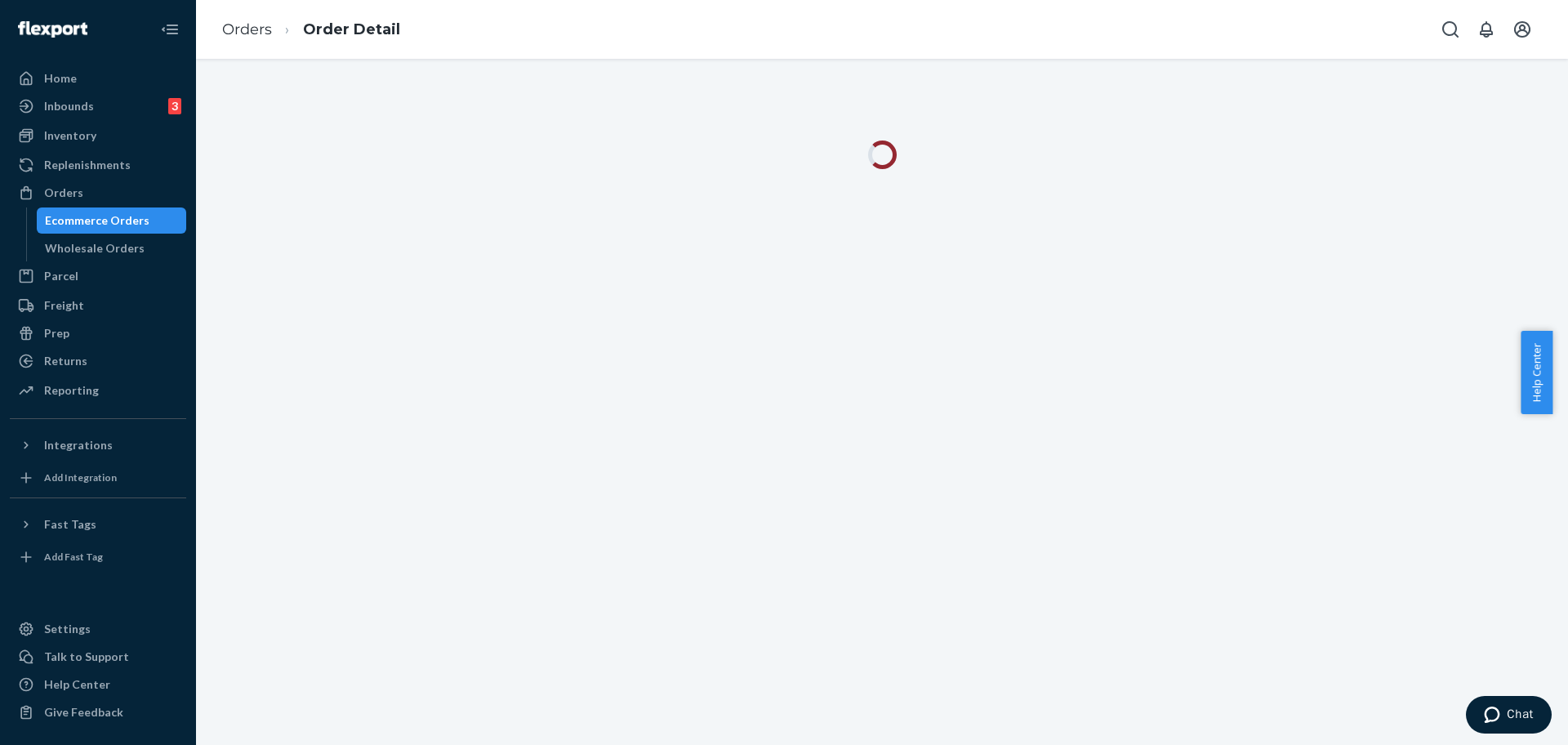 click on "Orders Order Detail" at bounding box center (882, 29) 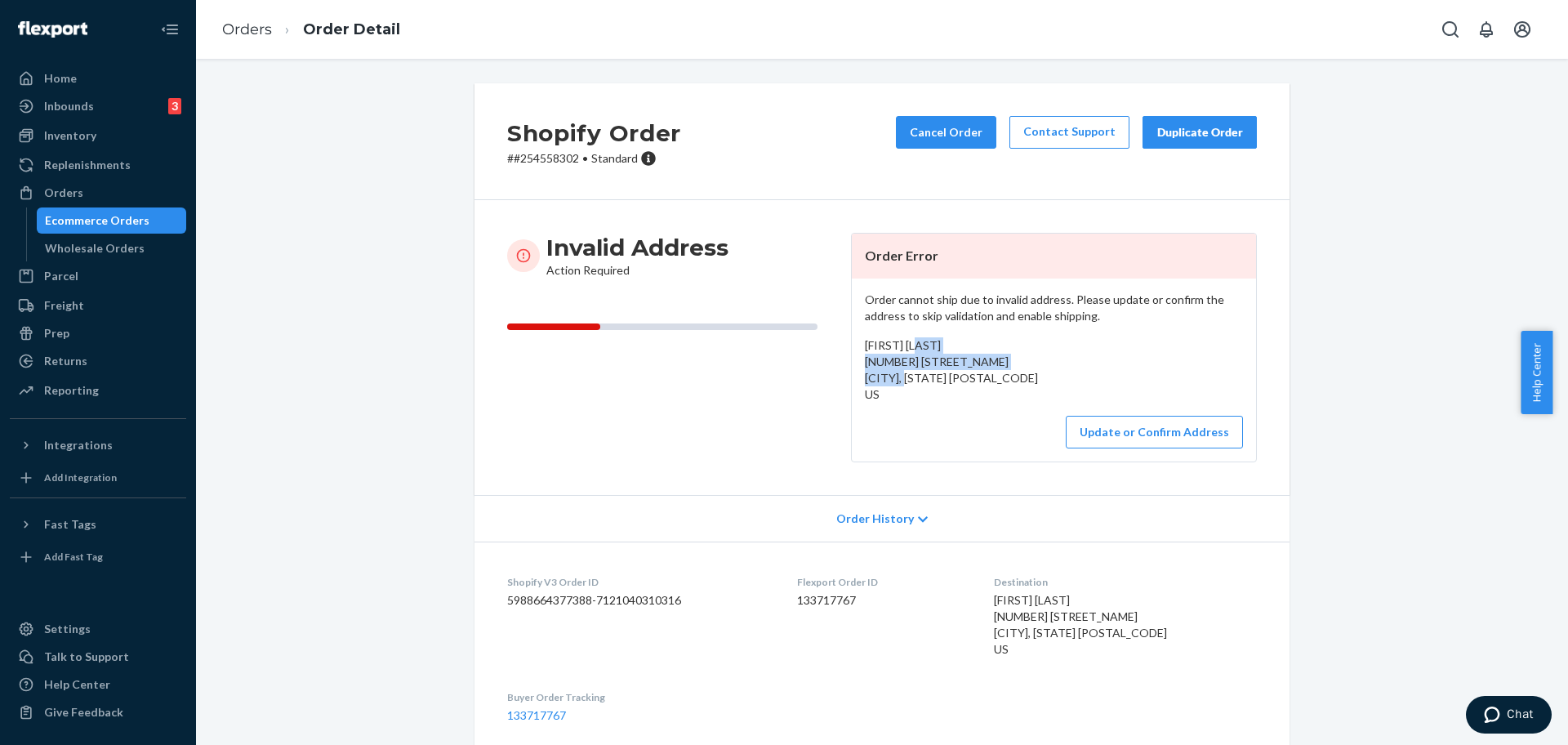 drag, startPoint x: 931, startPoint y: 382, endPoint x: 857, endPoint y: 363, distance: 76.40026 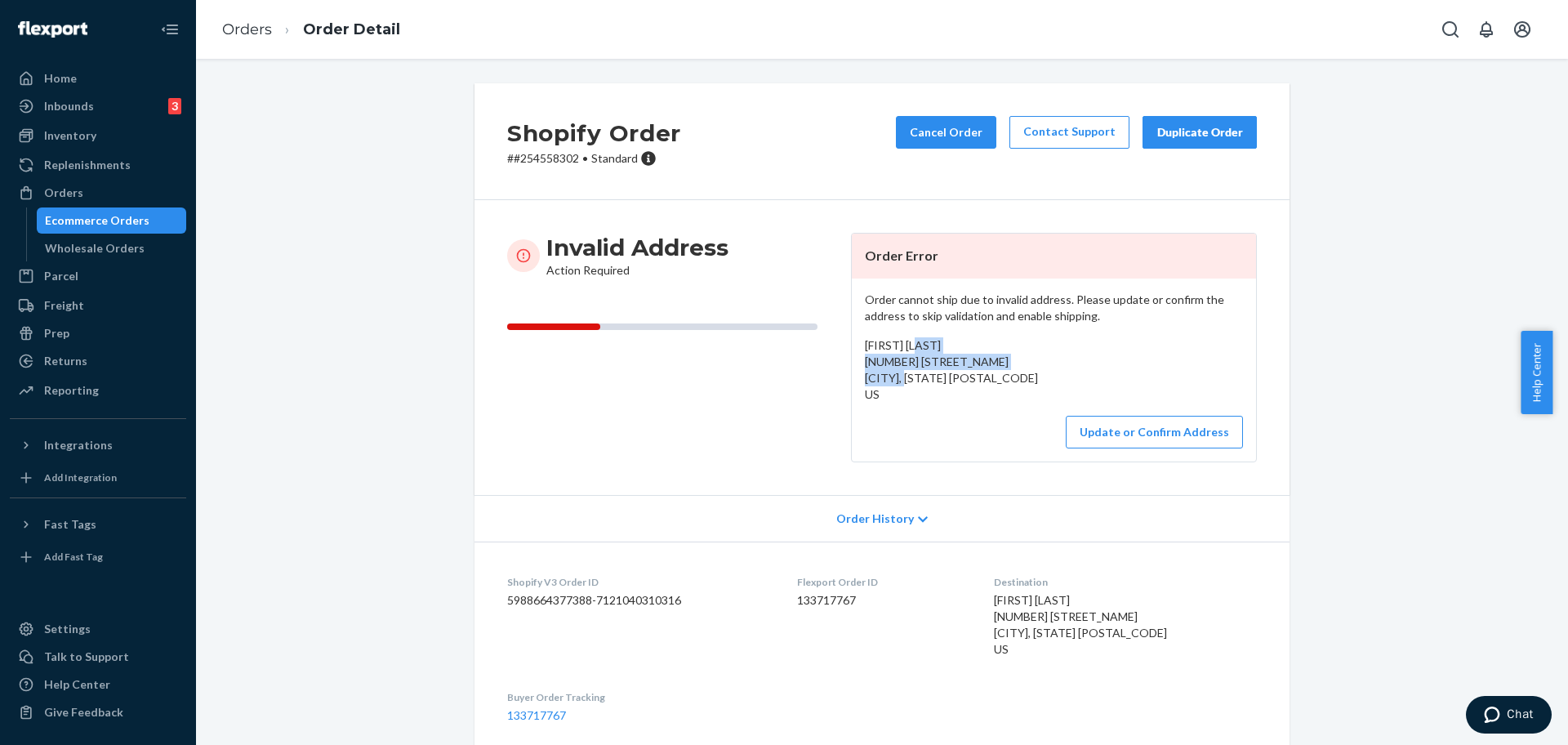 click on "Will Elam
37 Secretary Rd.
Room, Georgia 30161
US" at bounding box center [1054, 370] 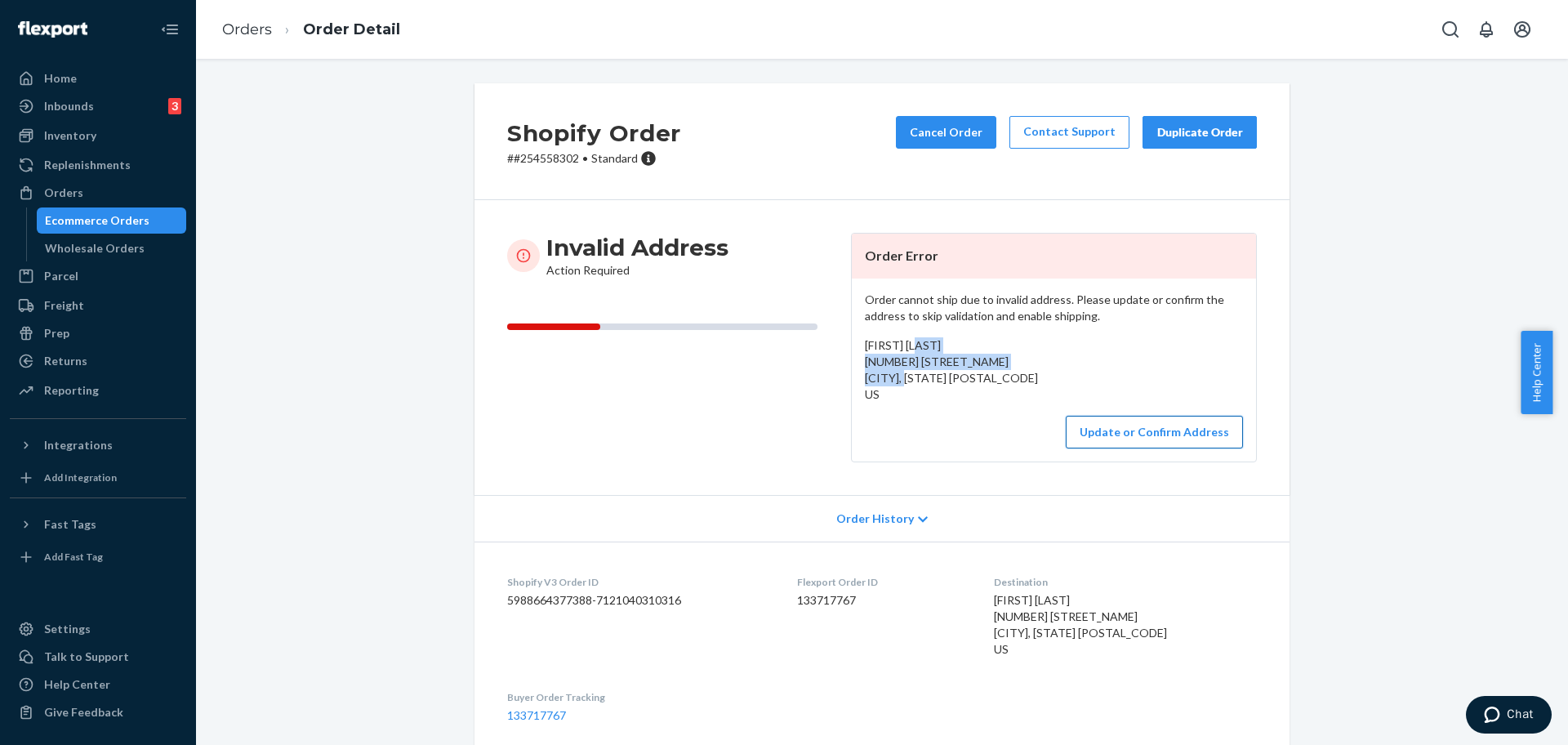 click on "Update or Confirm Address" at bounding box center [1154, 432] 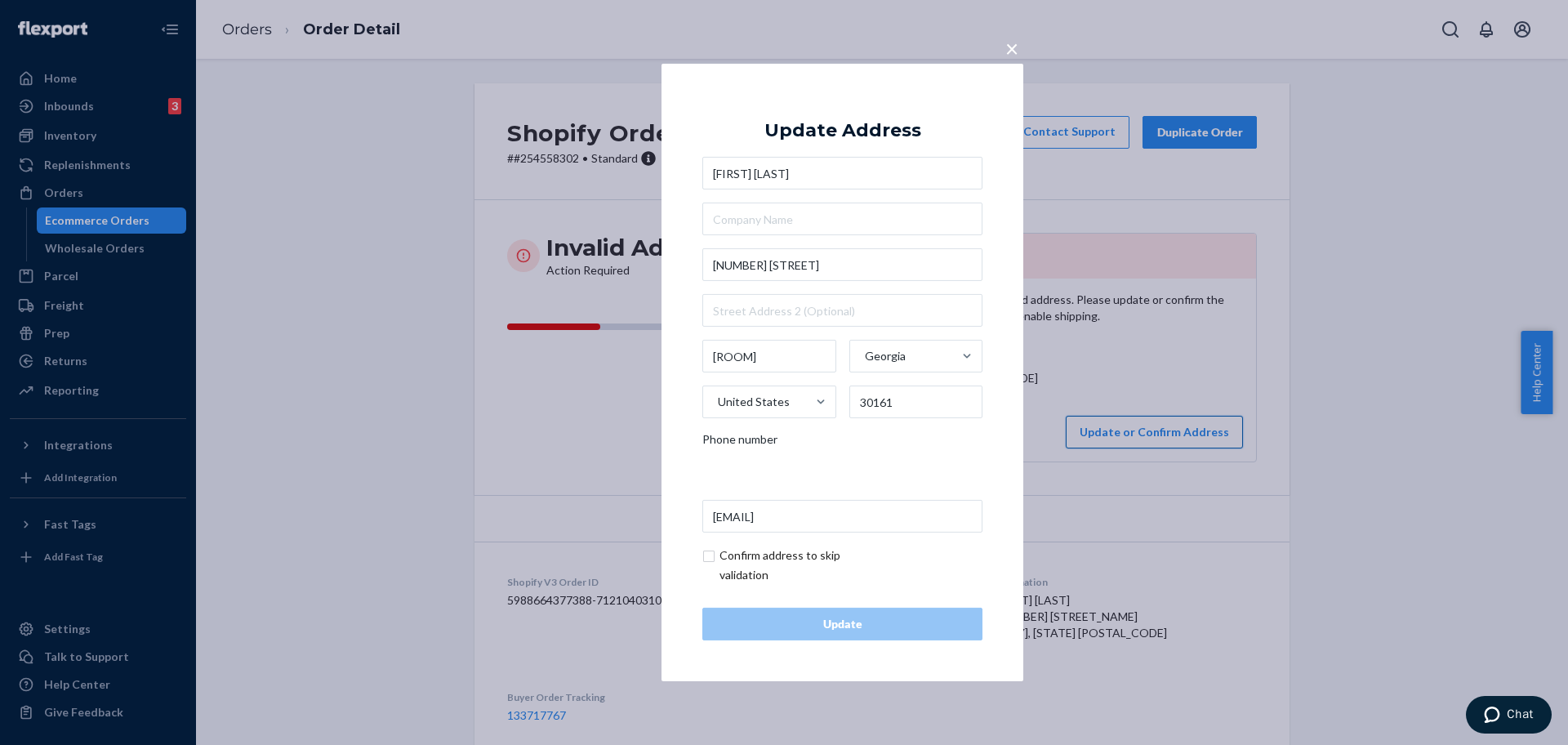 click on "× Update Address Will Elam 37 Secretary Rd. Room Georgia United States 30161 Phone number wilammdhhxjj@gmail.com Confirm address to skip validation Update" at bounding box center (784, 372) 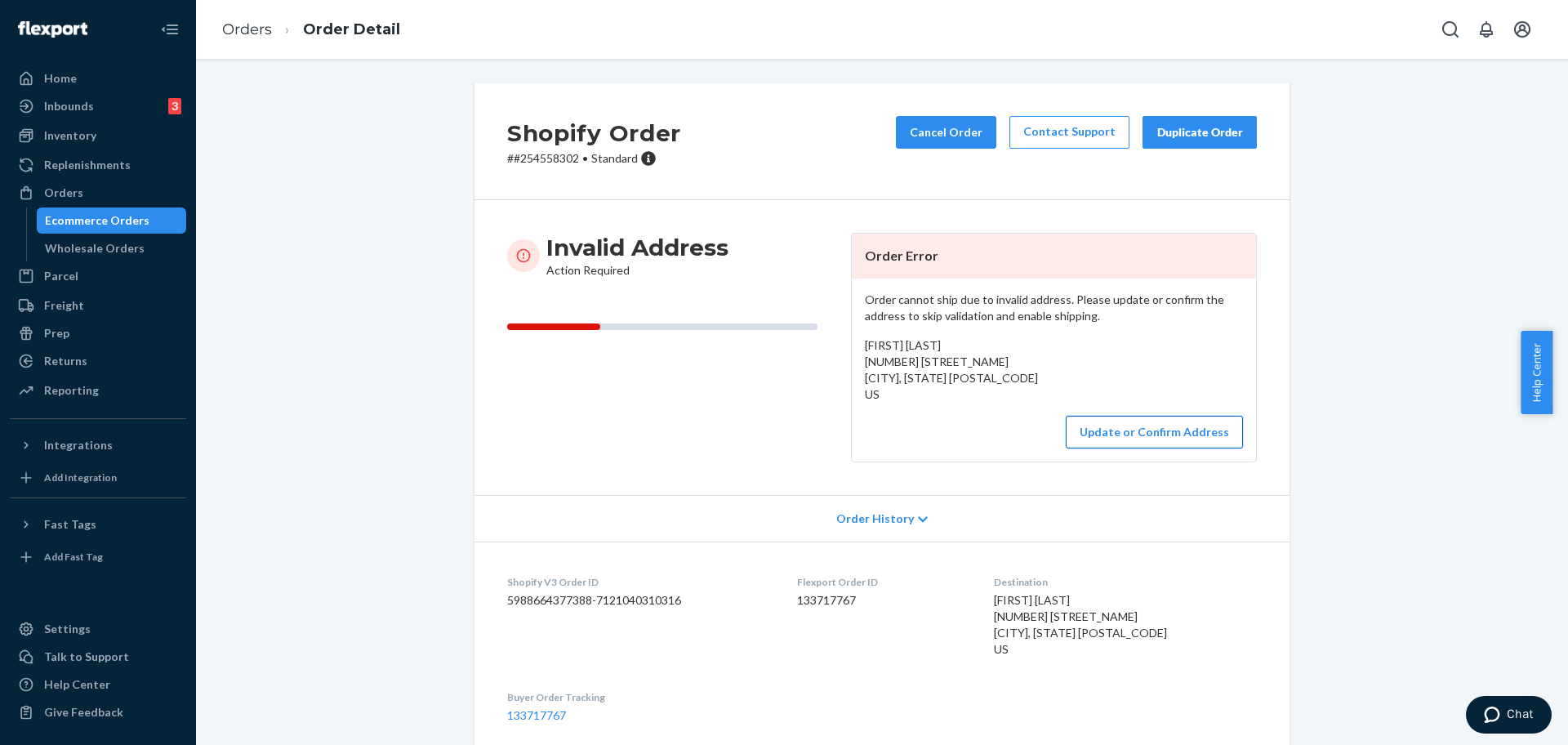 click on "Update or Confirm Address" at bounding box center (1154, 432) 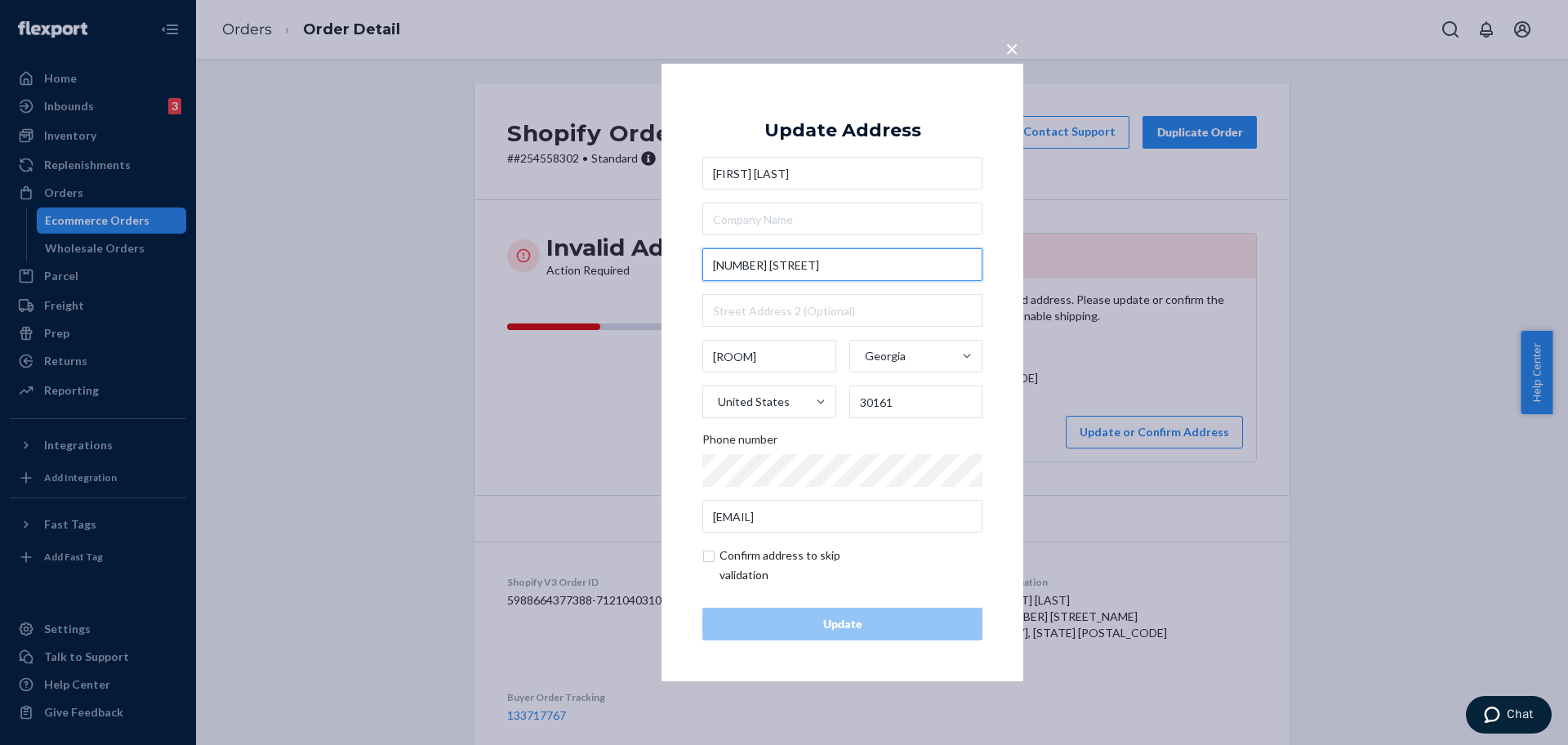 click on "37 Secretary Rd." at bounding box center [842, 265] 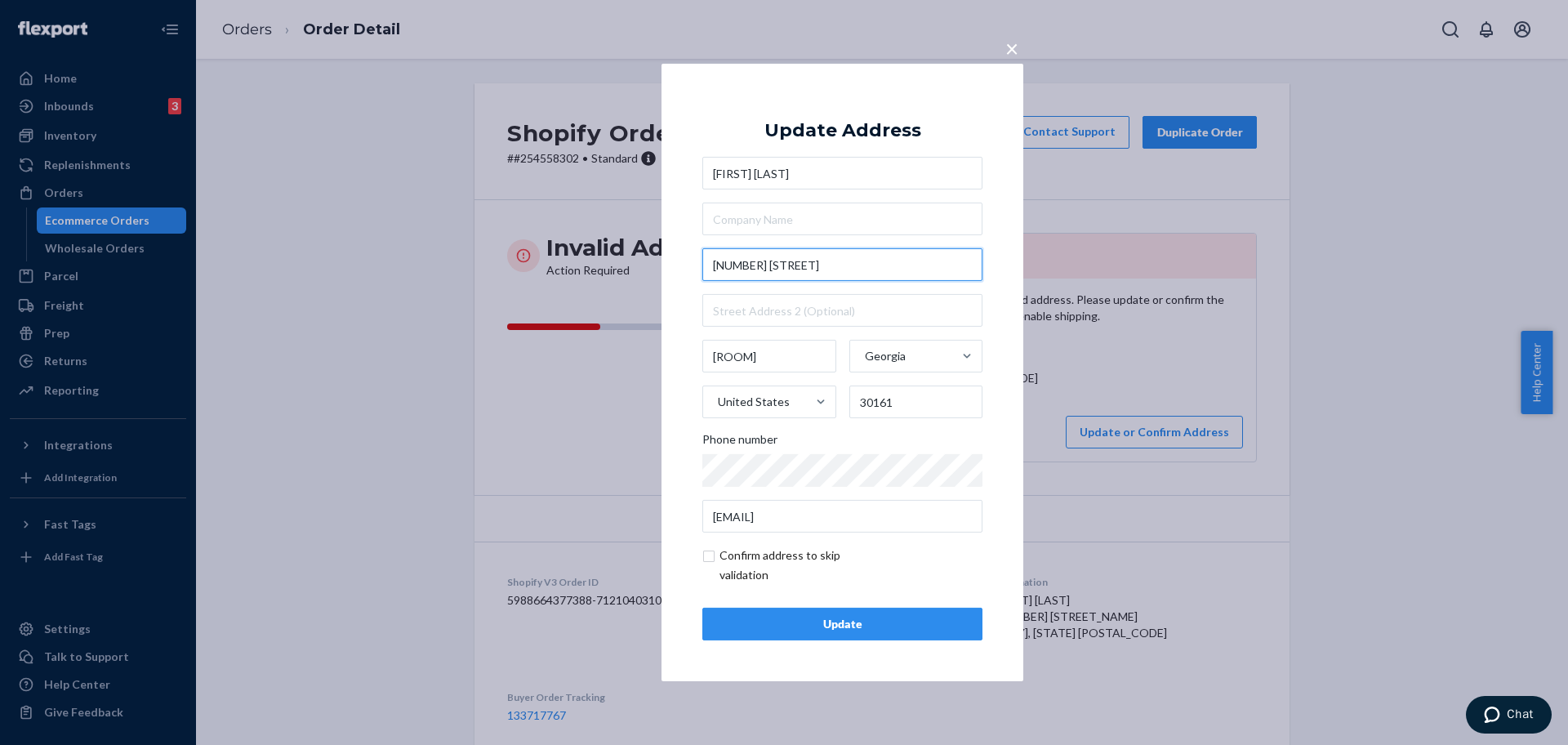 type on "37 Secretariat Rd" 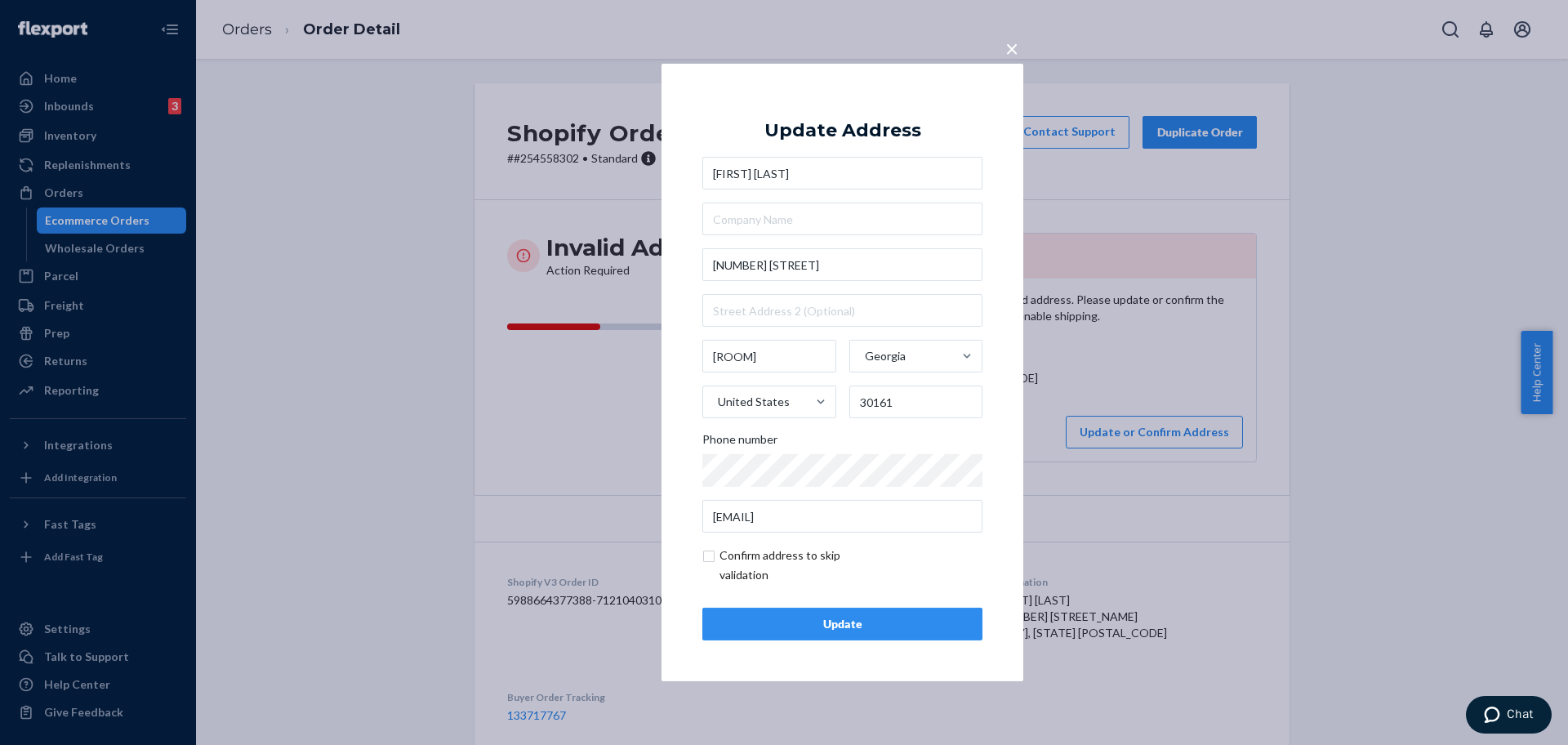 click on "Update" at bounding box center (842, 624) 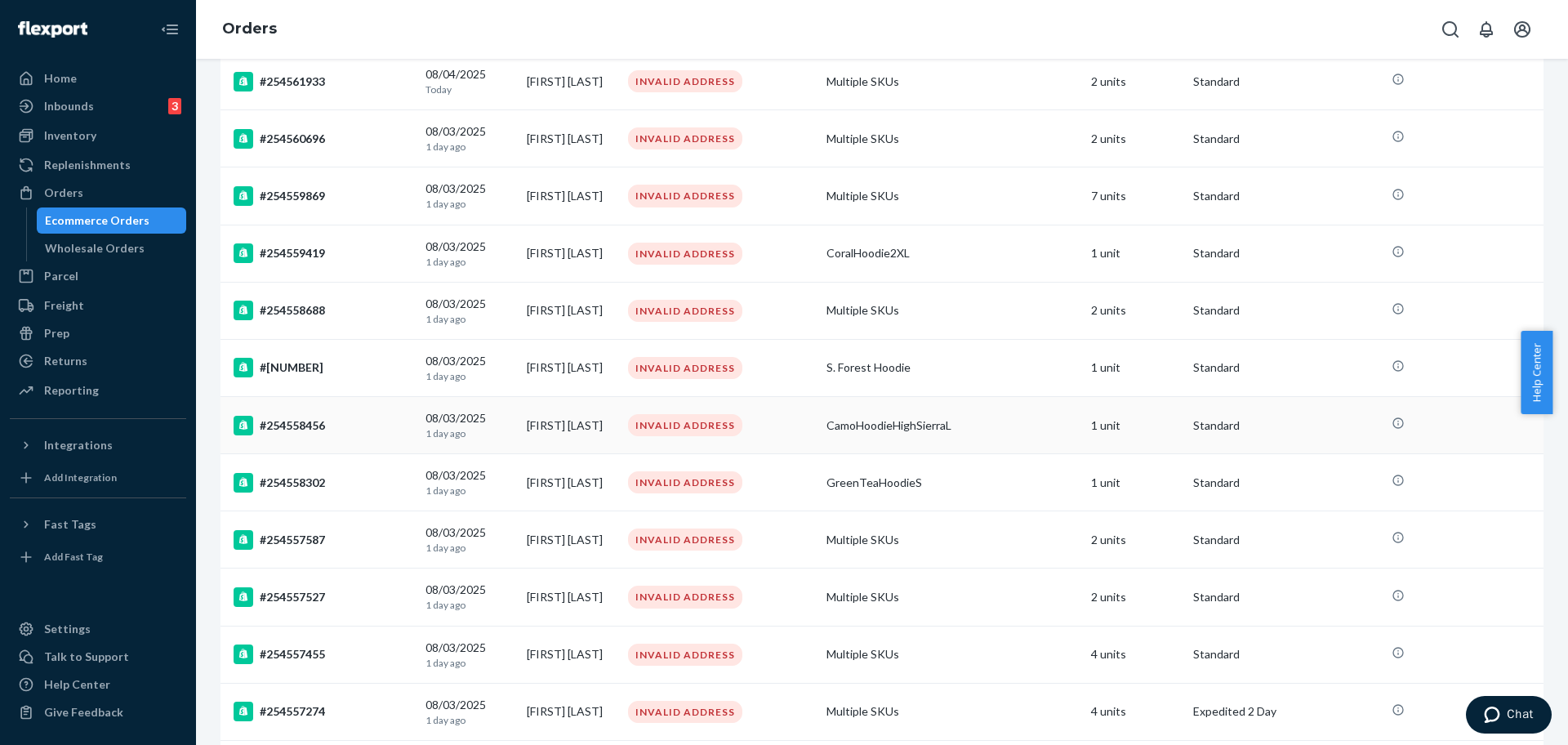 scroll, scrollTop: 613, scrollLeft: 0, axis: vertical 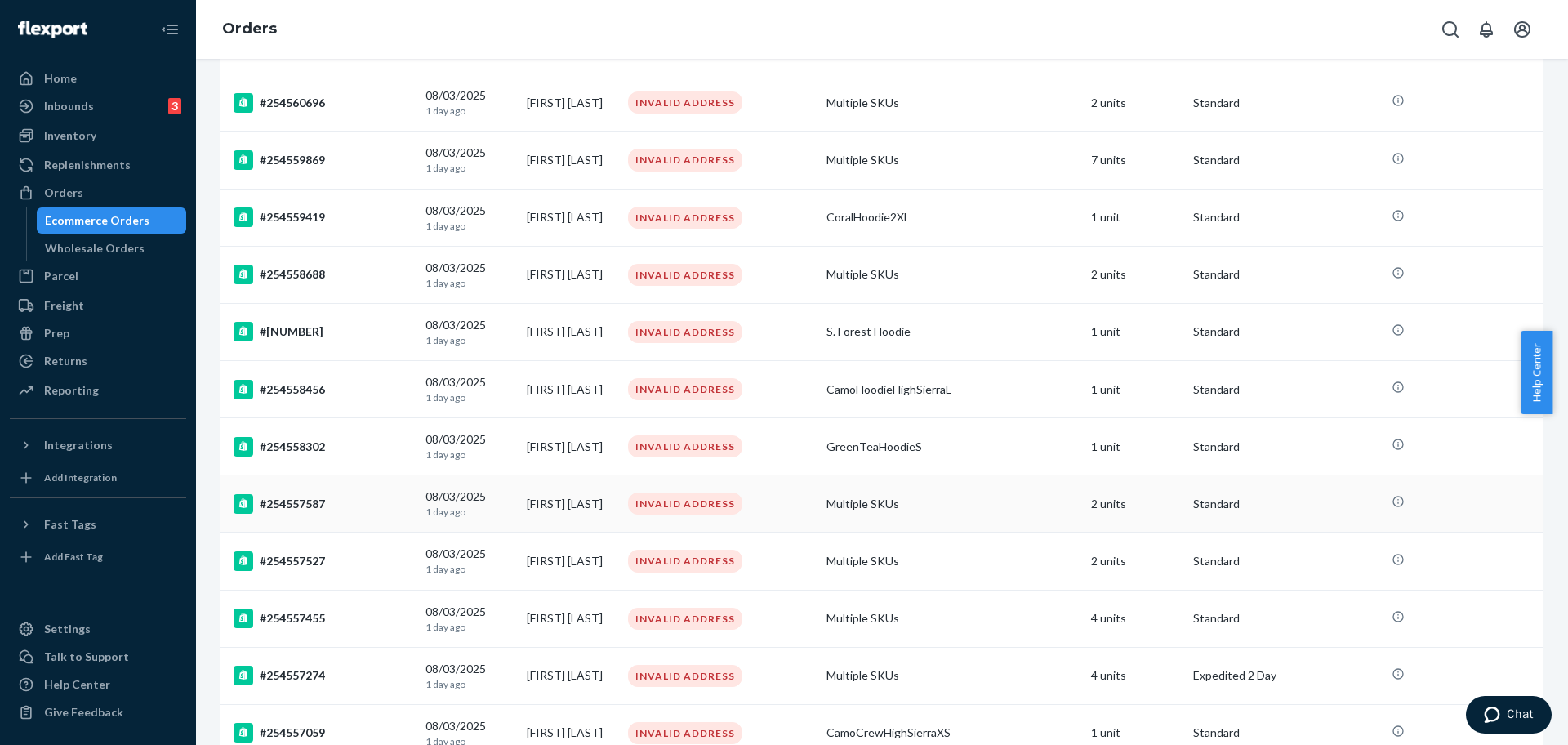 click on "#254557587" at bounding box center [323, 504] 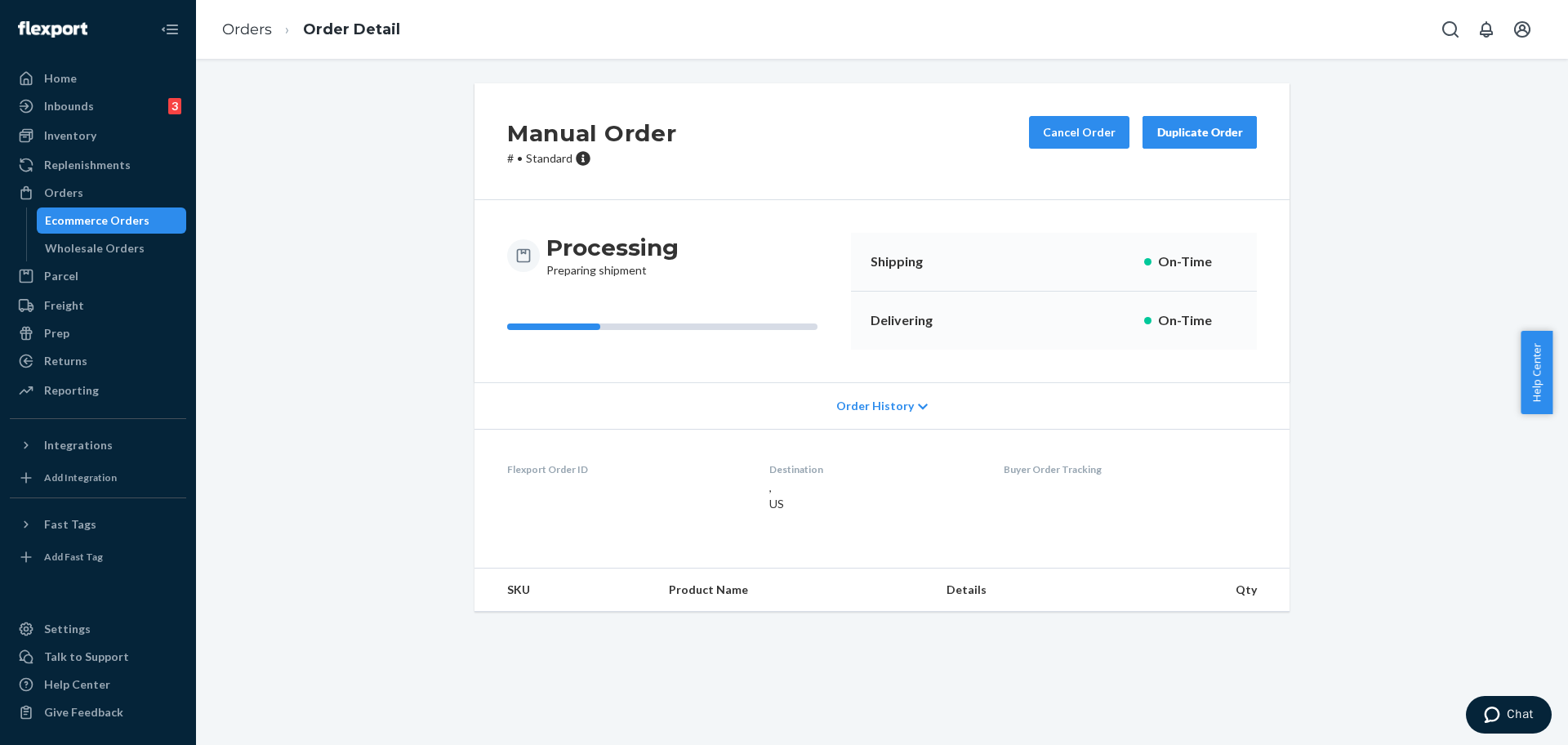 scroll, scrollTop: 0, scrollLeft: 0, axis: both 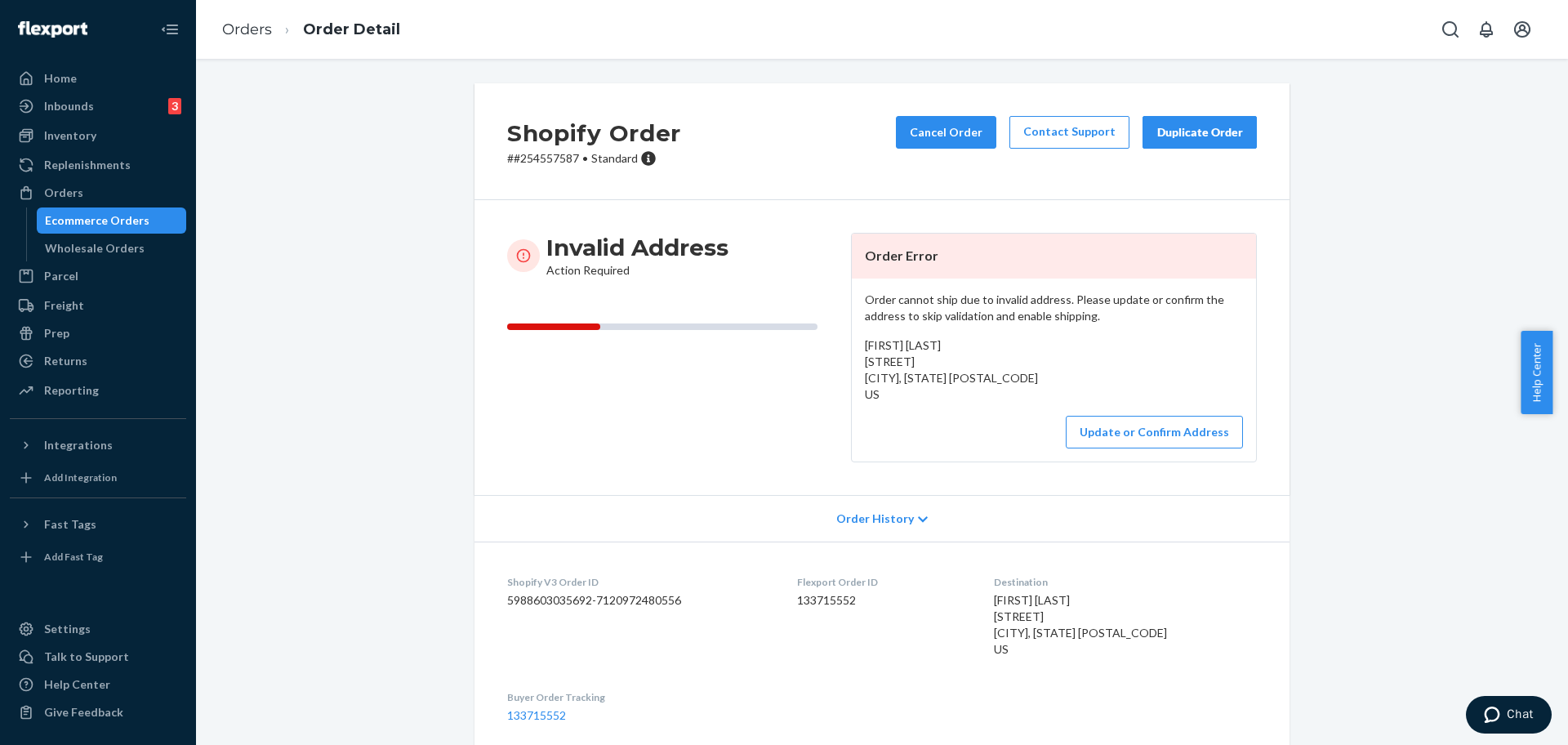 click on "Shopify Order" at bounding box center [594, 133] 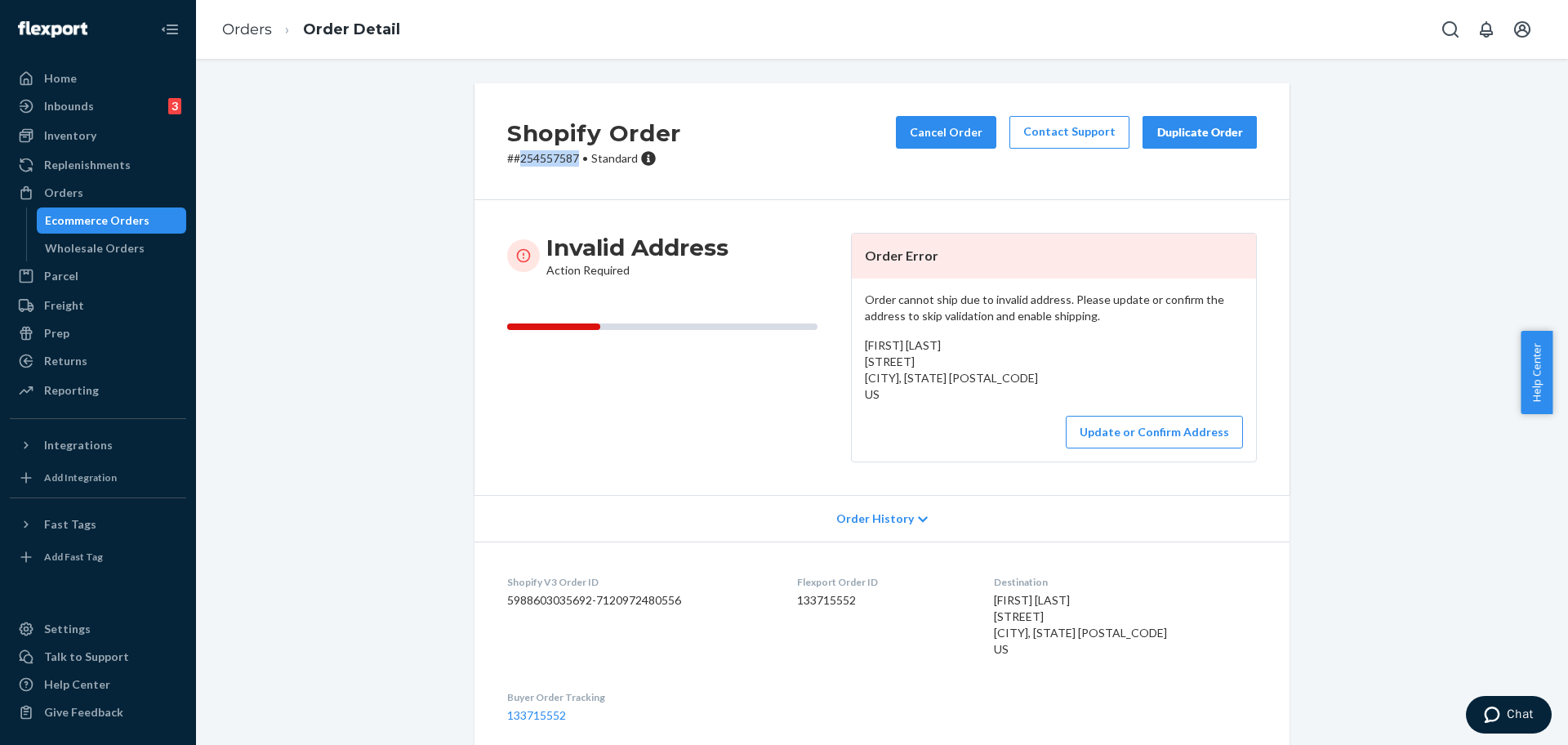 click on "# #254557587 • Standard" at bounding box center (594, 158) 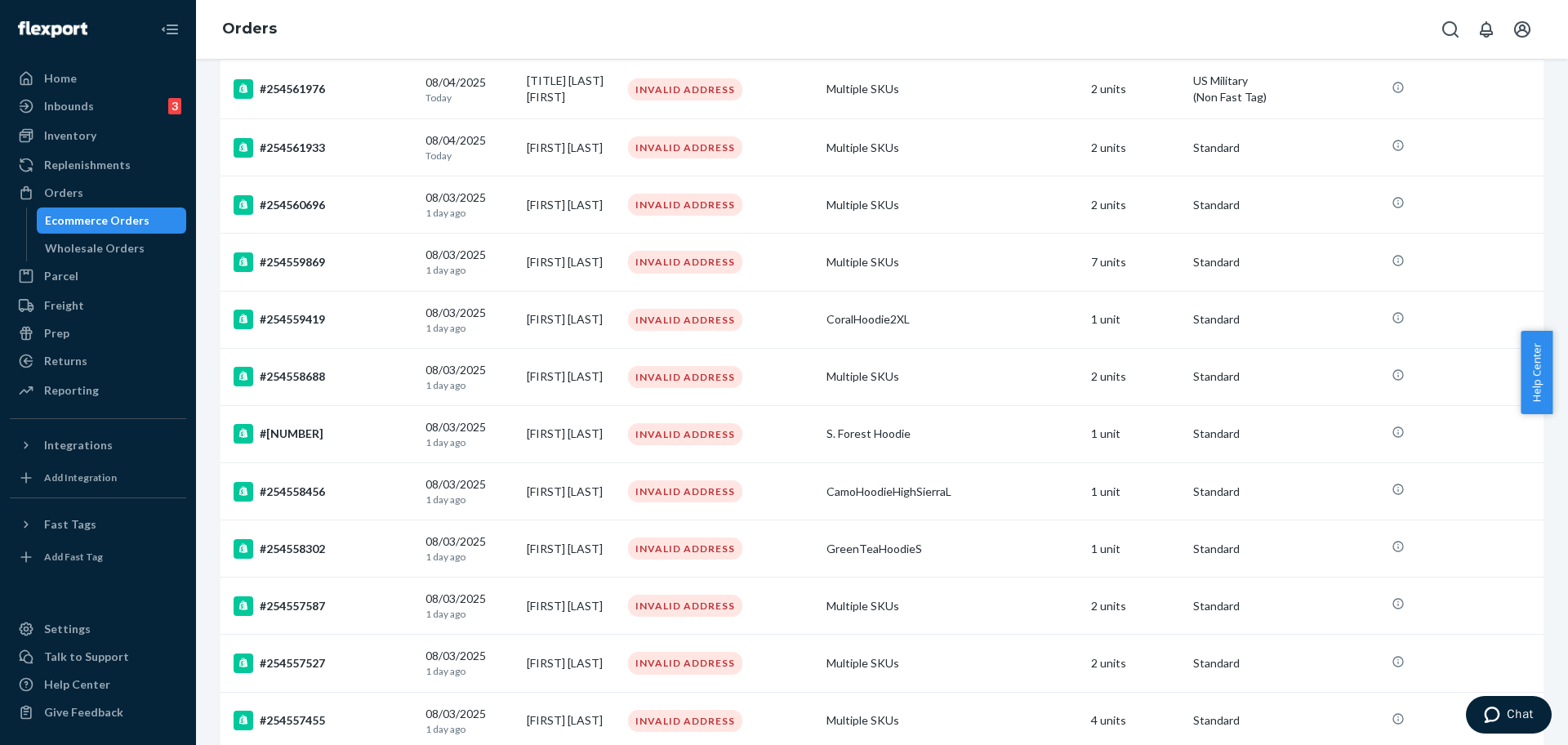 scroll, scrollTop: 715, scrollLeft: 0, axis: vertical 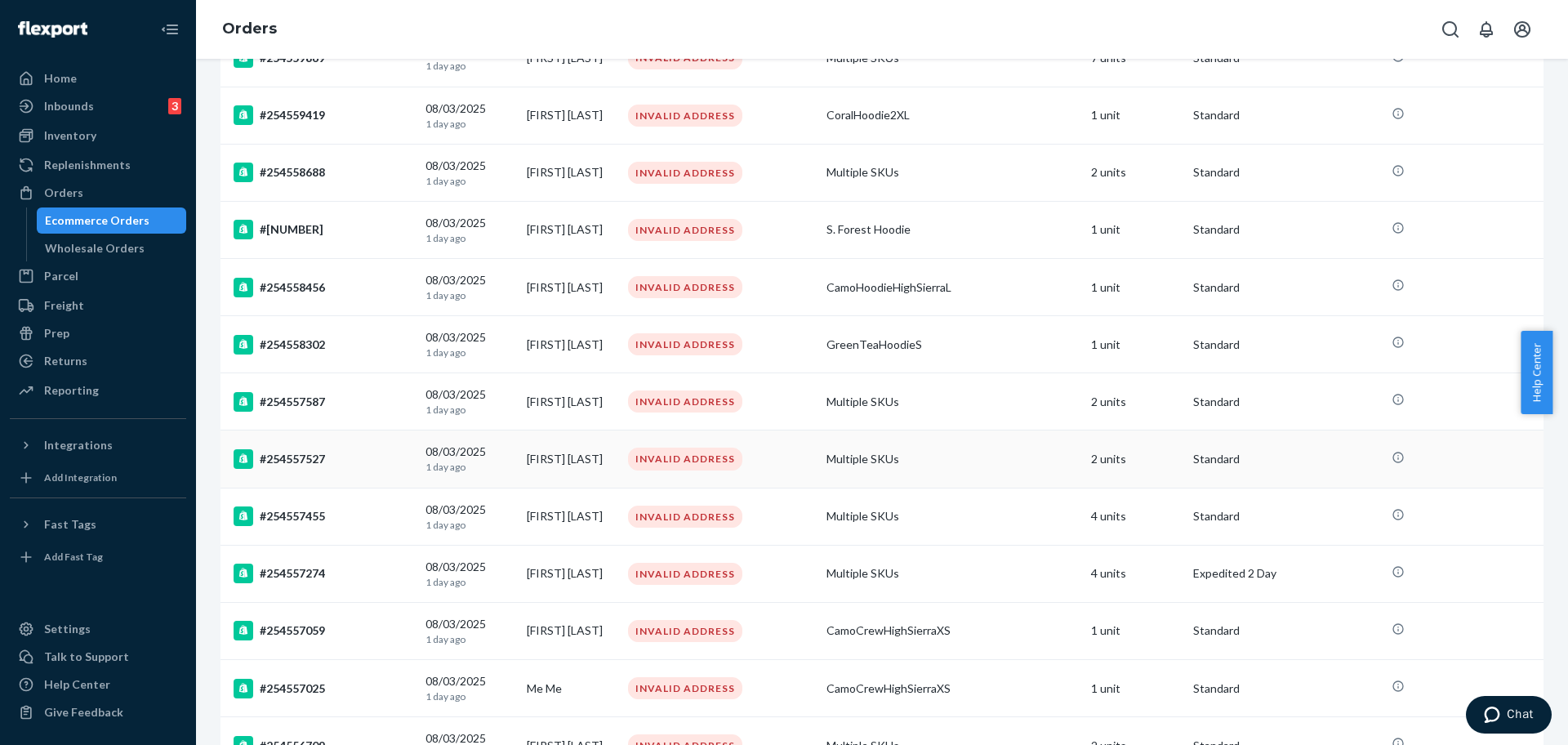 click on "#254557527" at bounding box center (323, 459) 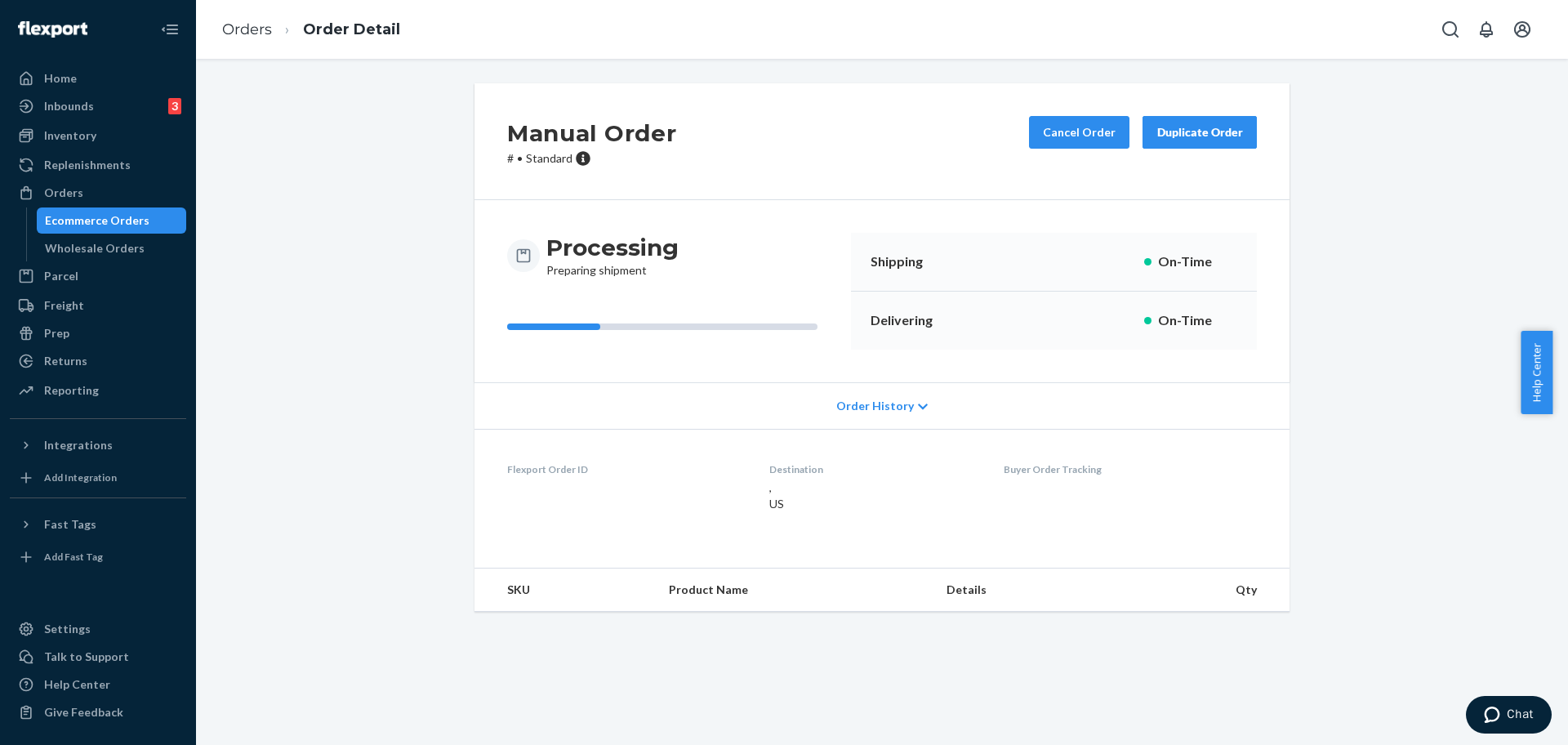 scroll, scrollTop: 0, scrollLeft: 0, axis: both 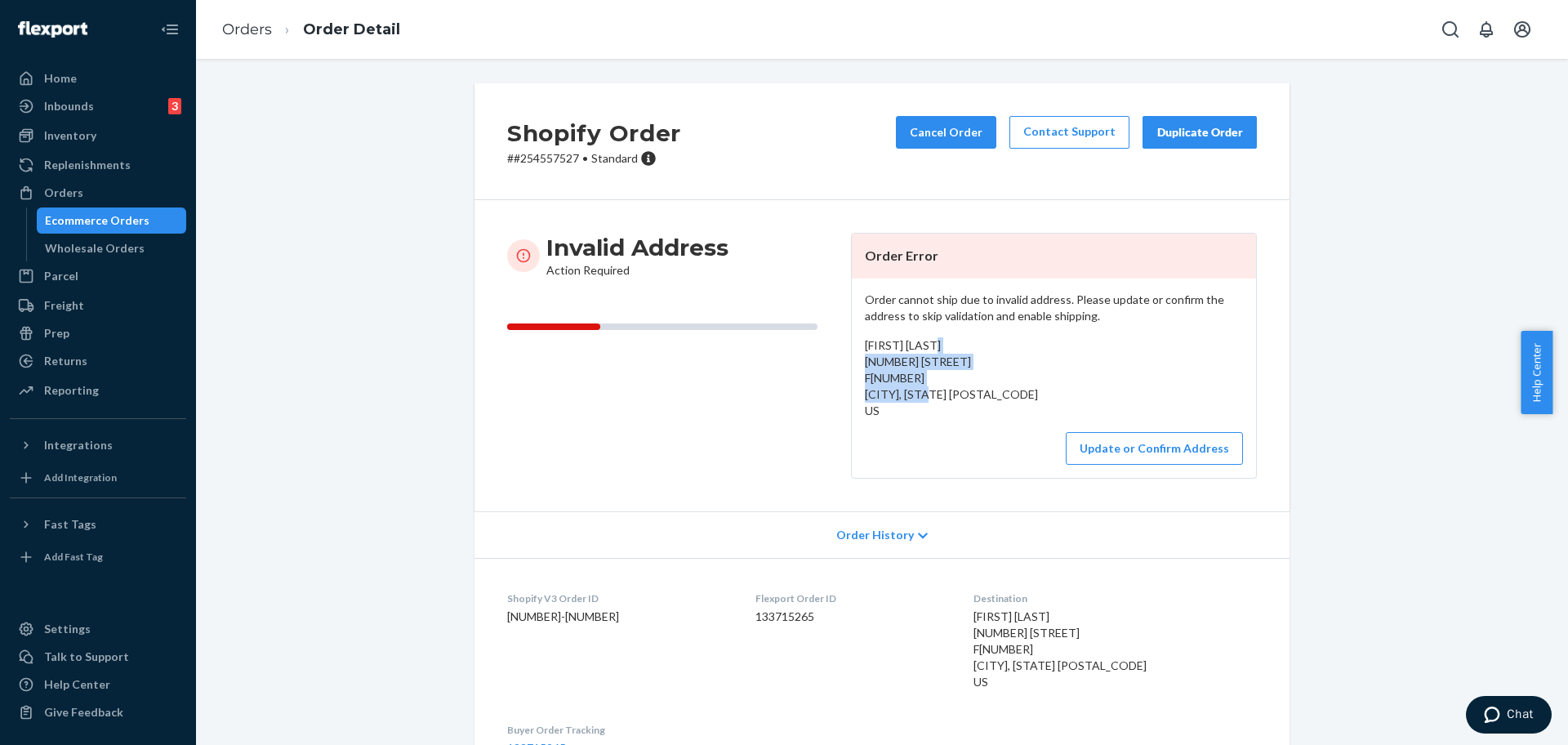 drag, startPoint x: 1008, startPoint y: 394, endPoint x: 862, endPoint y: 364, distance: 149.05033 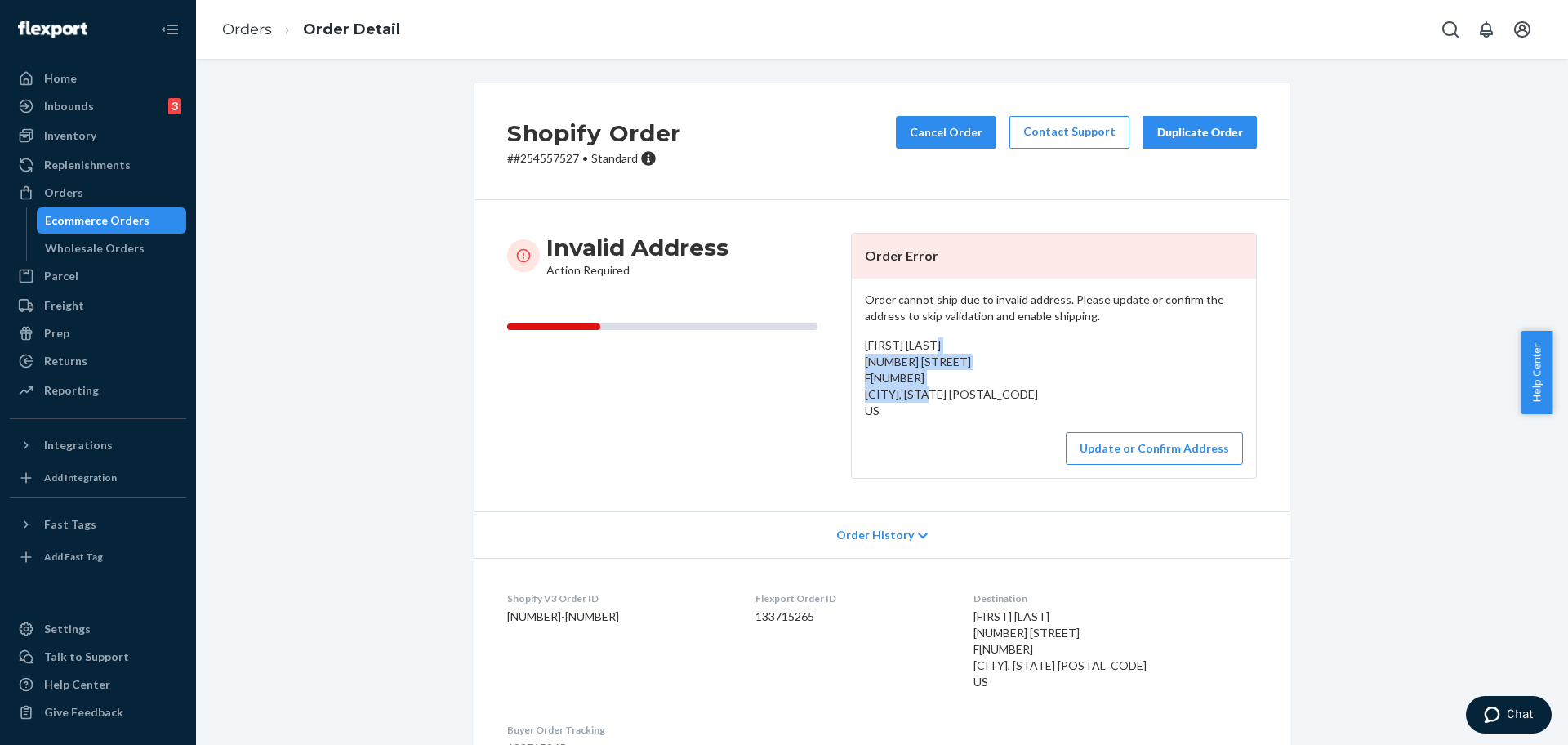 click on "Kate Morgan
10423 Raini
F205
Puyallup, Washington 98374
US" at bounding box center (1054, 378) 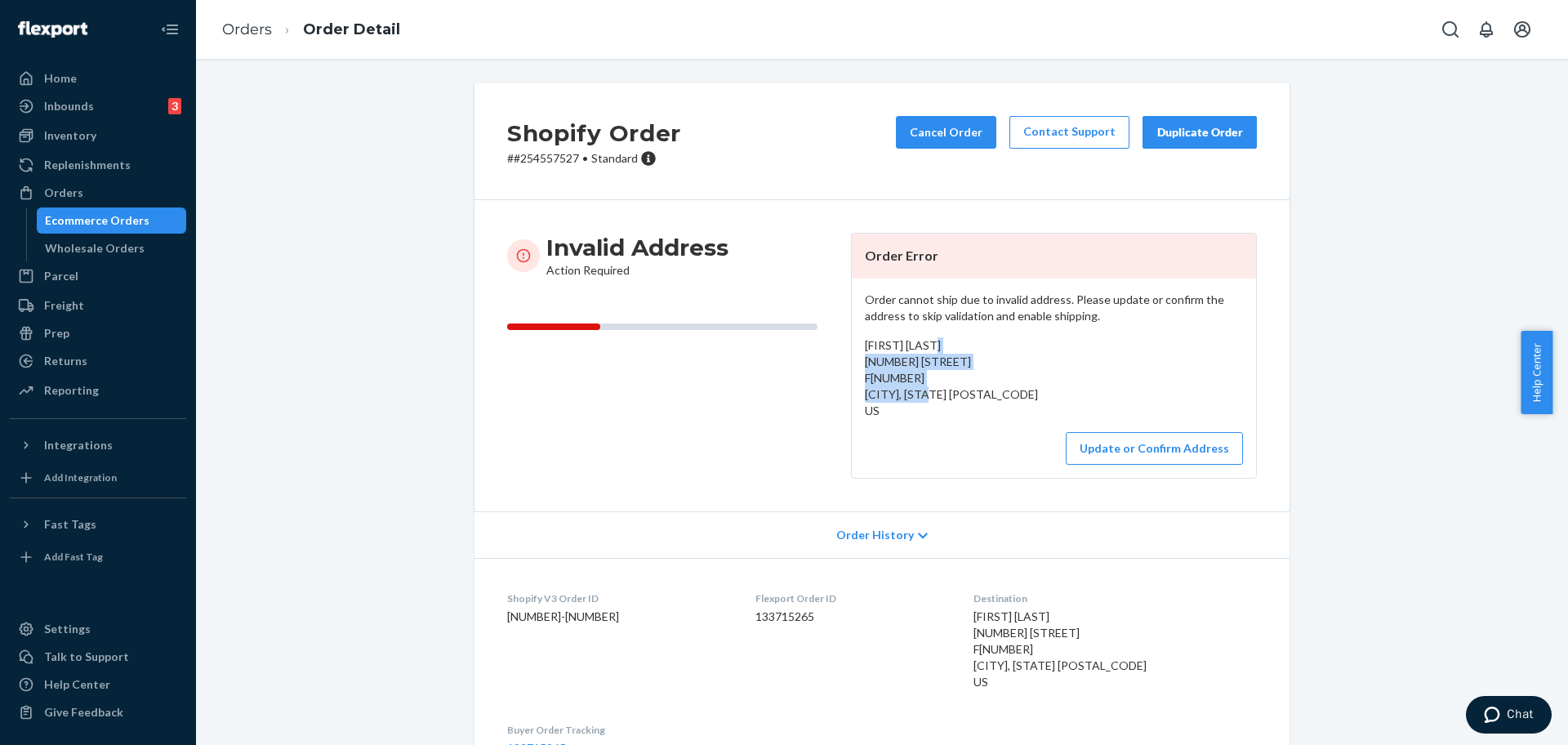 click on "Kate Morgan
10423 Raini
F205
Puyallup, Washington 98374
US" at bounding box center (951, 377) 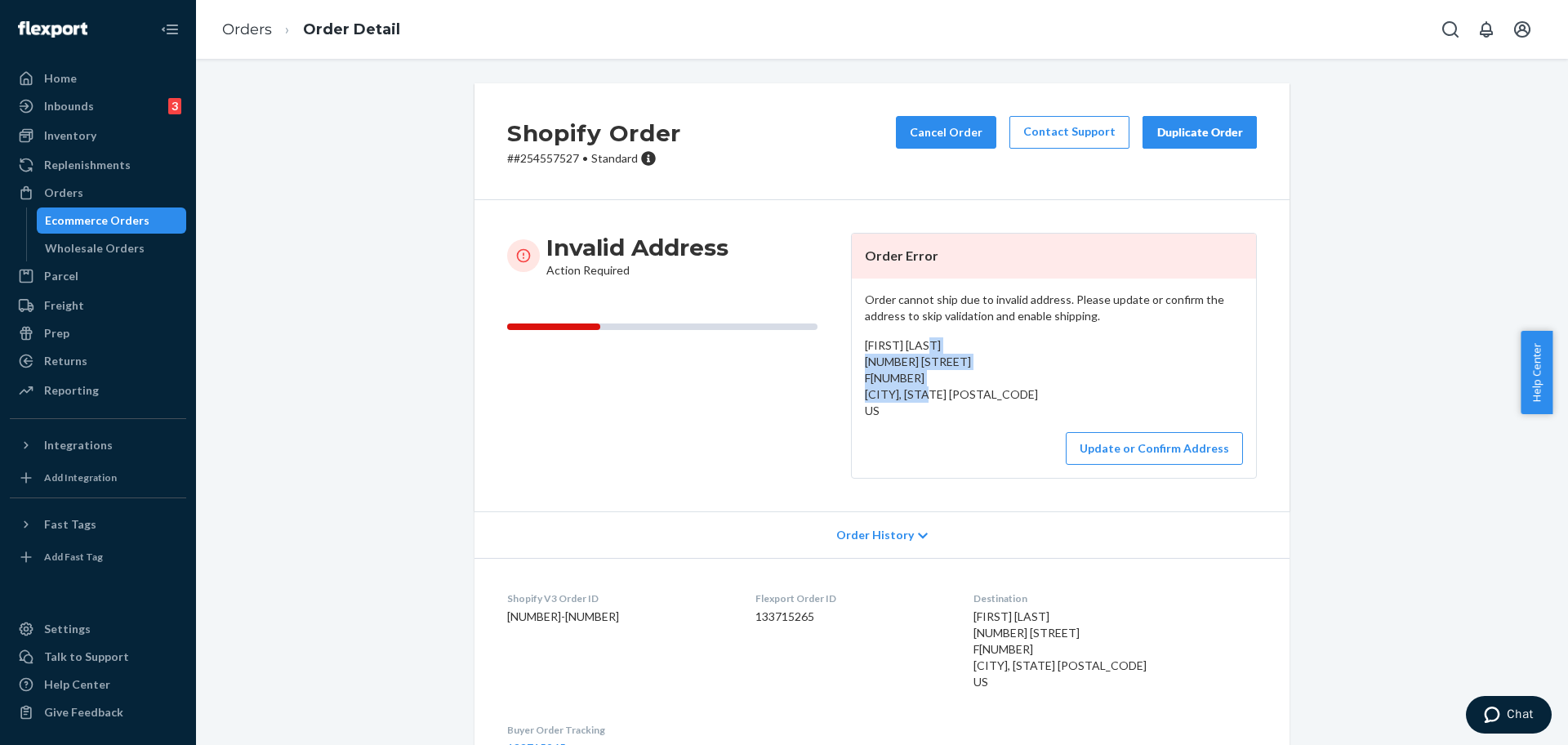 drag, startPoint x: 856, startPoint y: 364, endPoint x: 1042, endPoint y: 390, distance: 187.80841 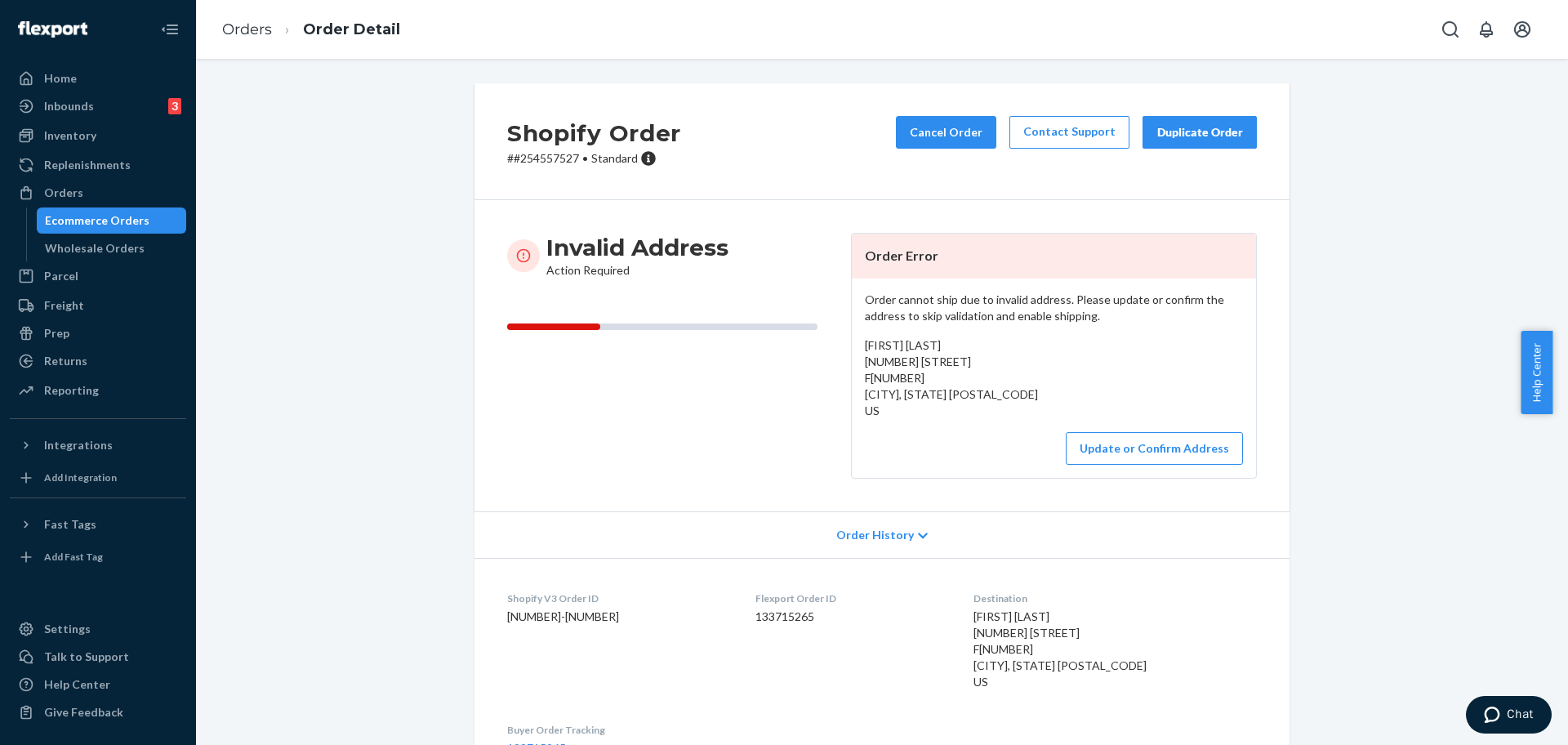 click on "Shopify Order # #254557527 • Standard Cancel Order Contact Support Duplicate Order" at bounding box center [882, 141] 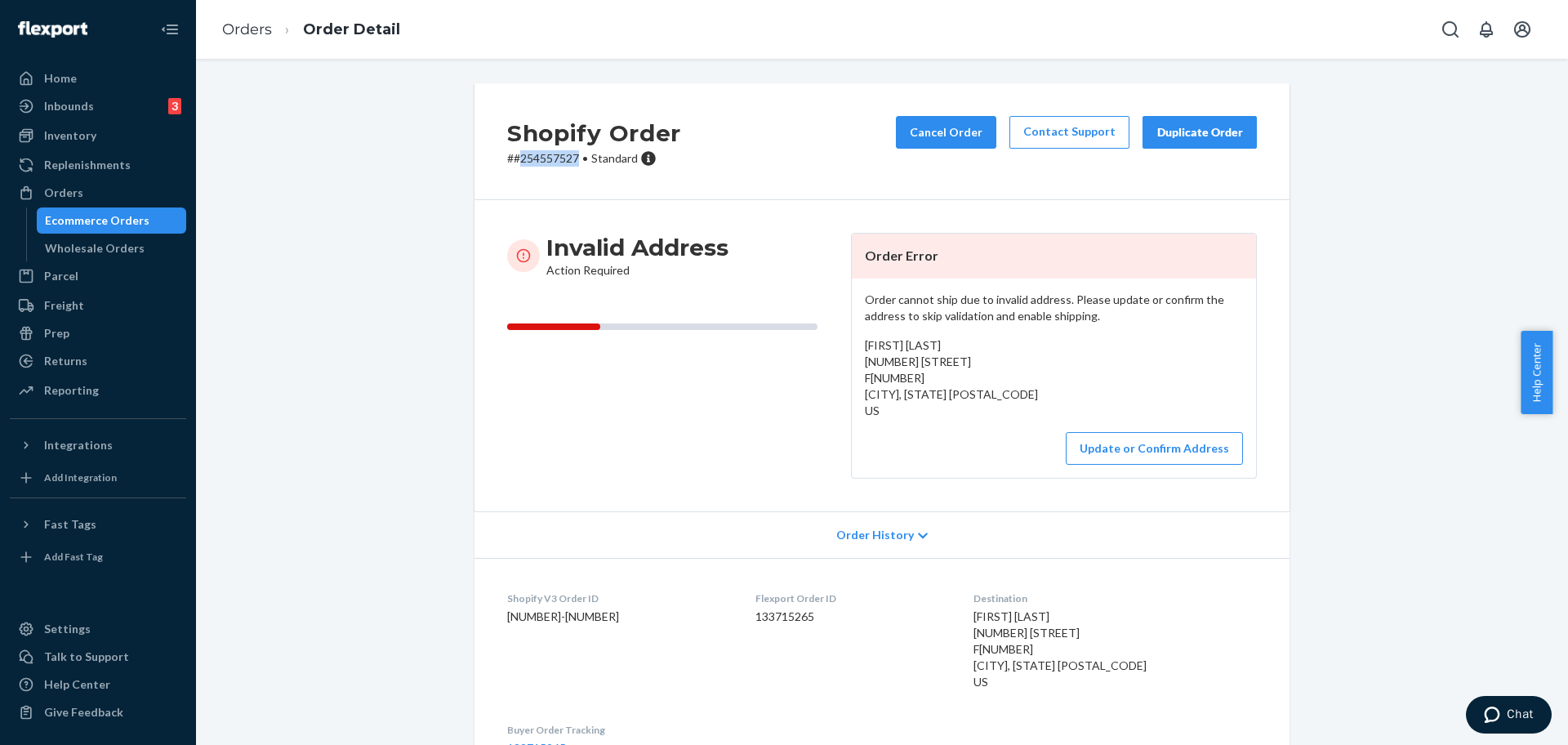 click on "Shopify Order # #254557527 • Standard Cancel Order Contact Support Duplicate Order" at bounding box center [882, 141] 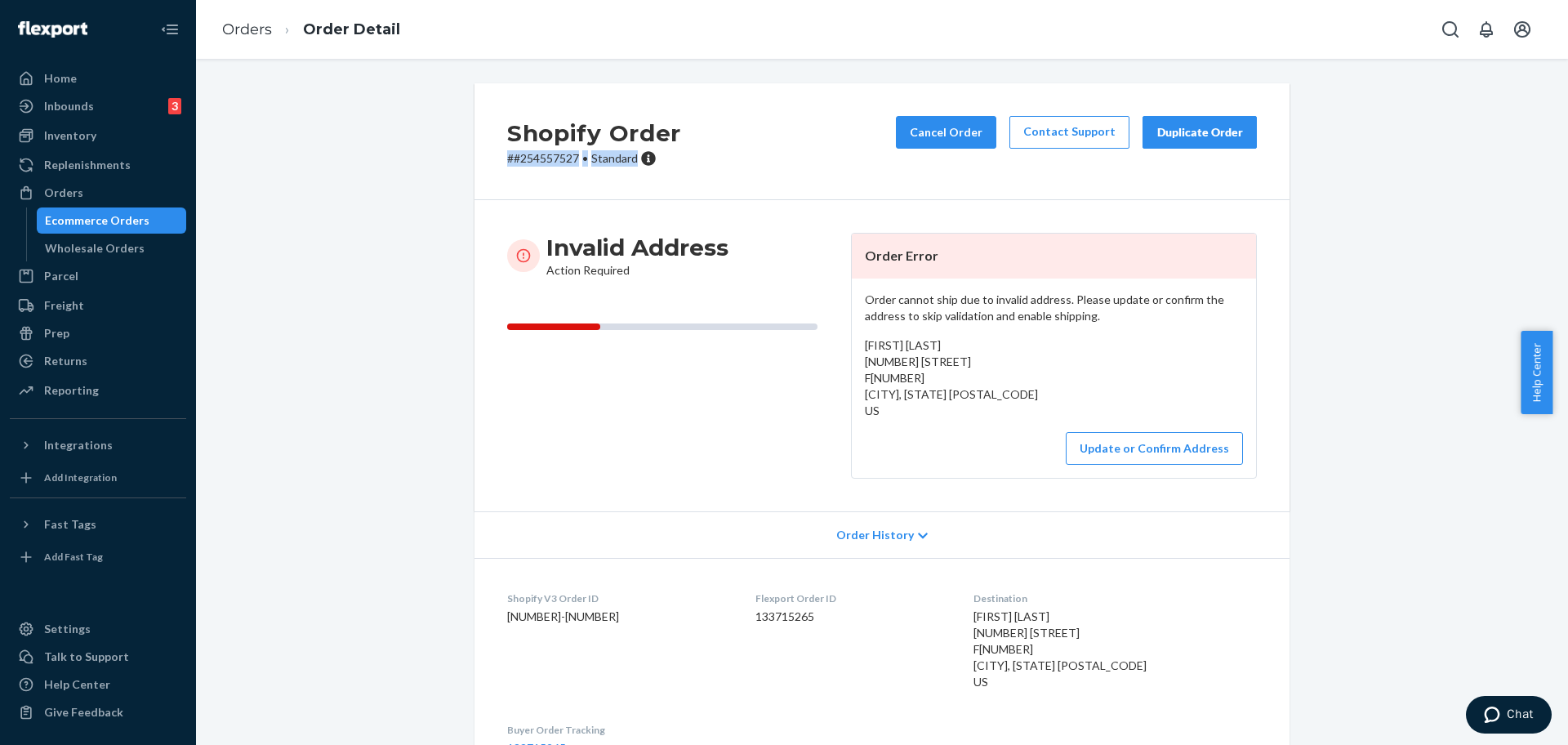 click on "# #254557527 • Standard" at bounding box center (594, 158) 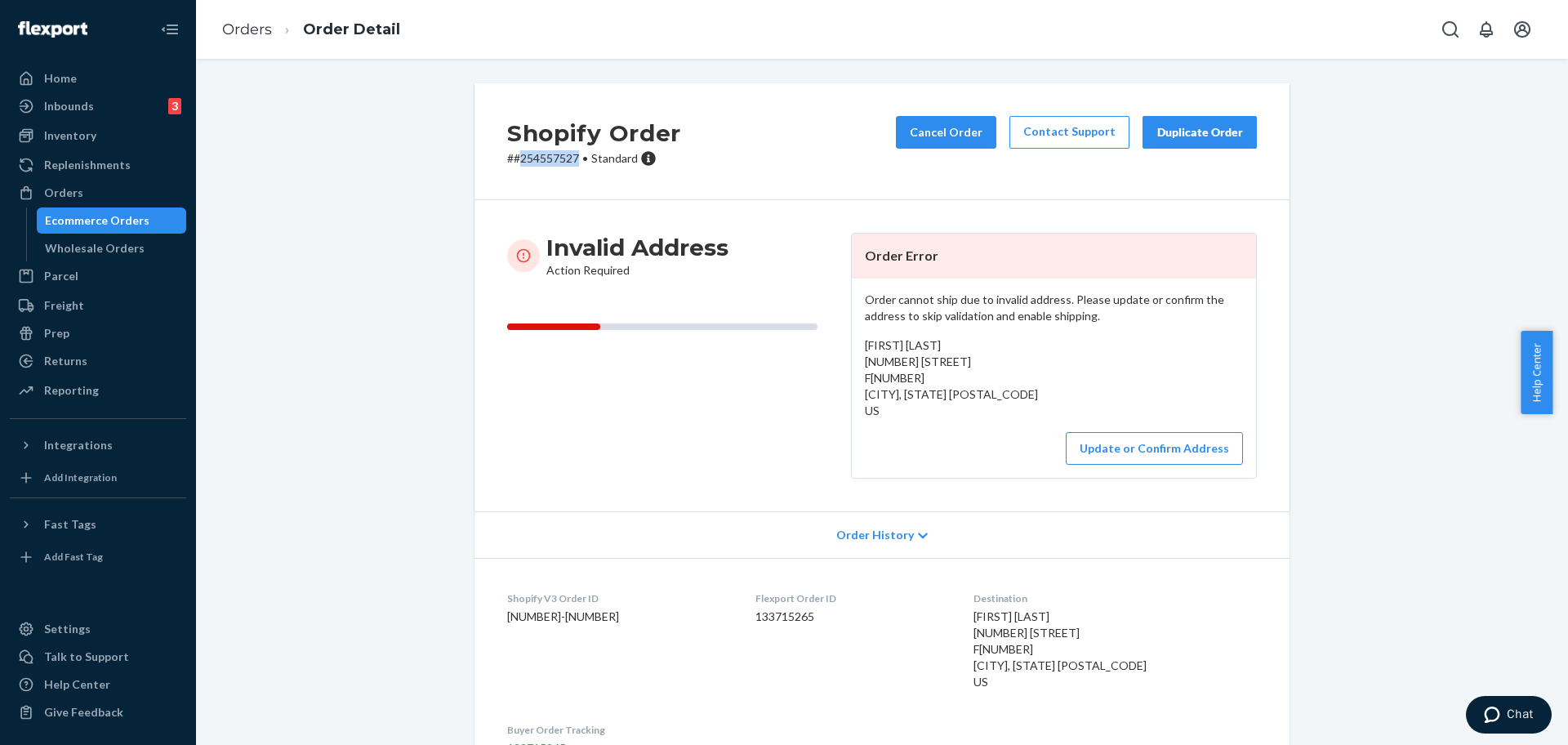 click on "# #254557527 • Standard" at bounding box center (594, 158) 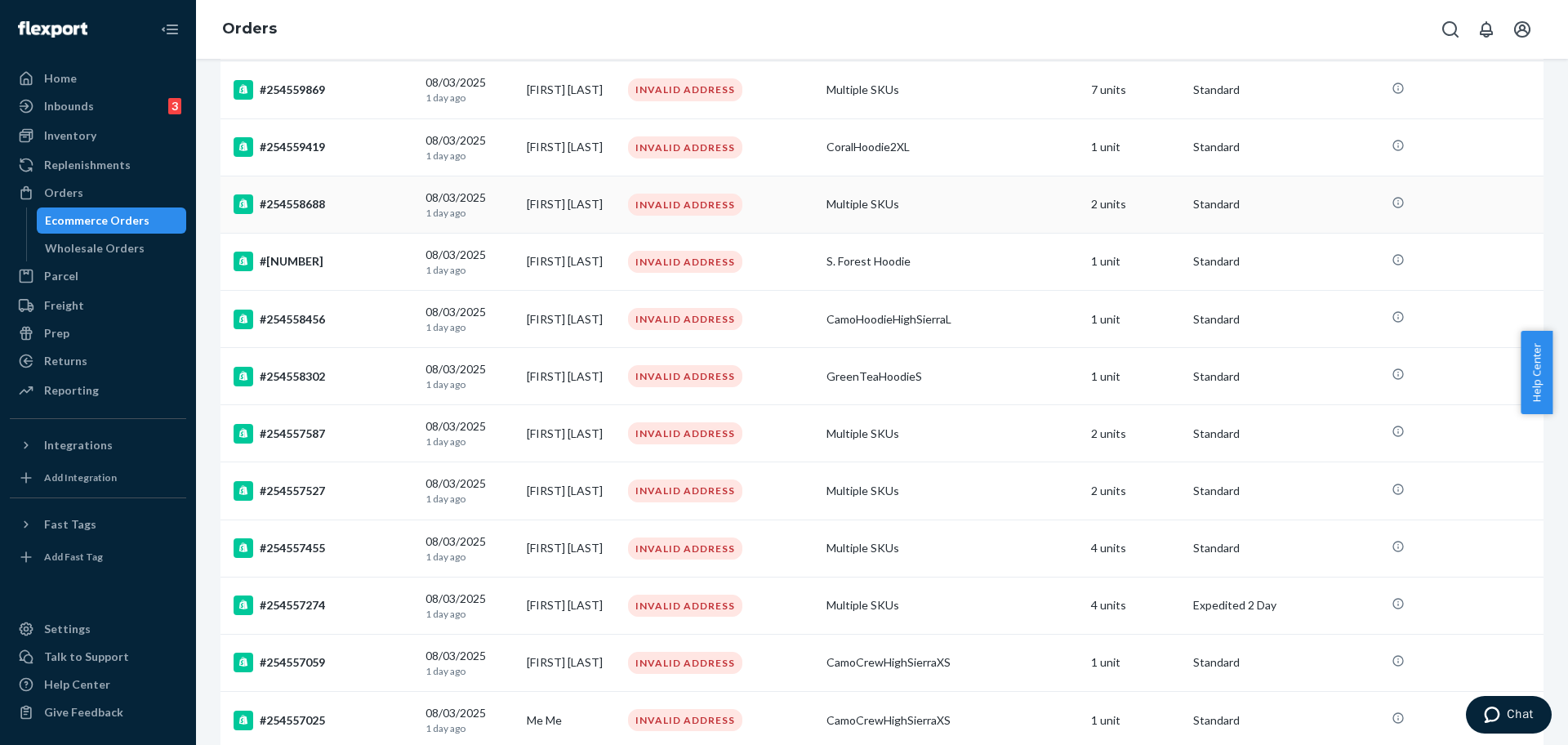 scroll, scrollTop: 715, scrollLeft: 0, axis: vertical 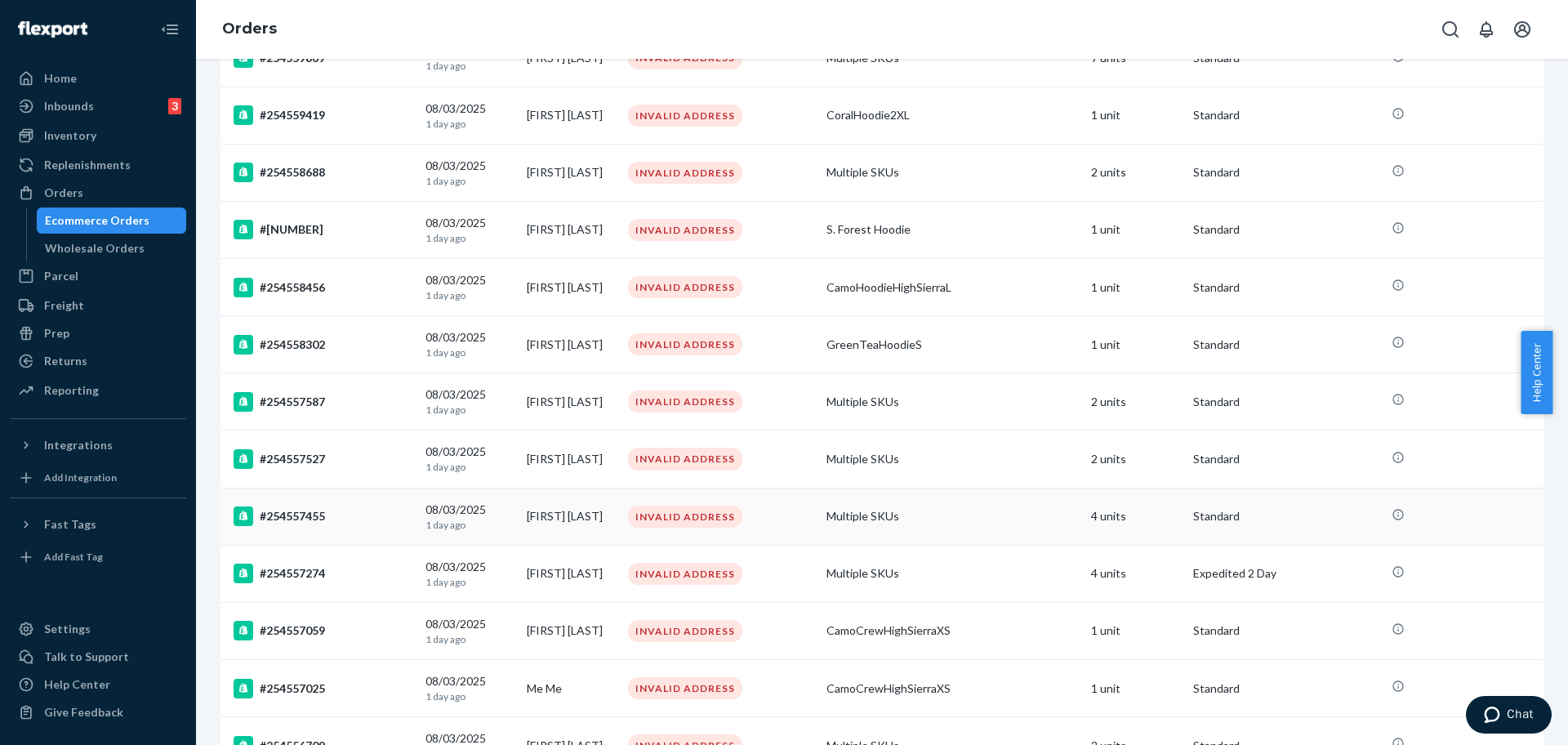 click on "#254557455" at bounding box center (323, 516) 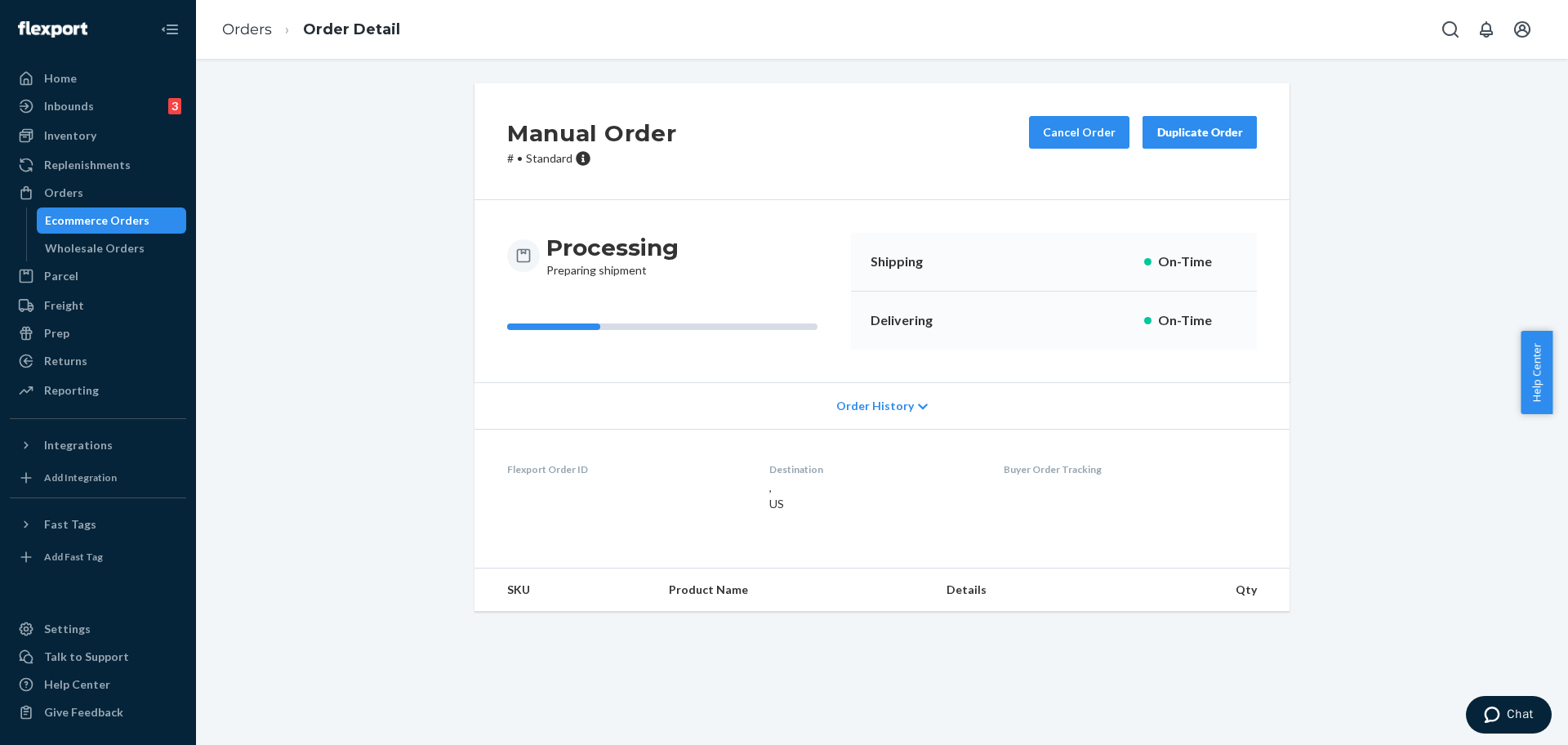 scroll, scrollTop: 0, scrollLeft: 0, axis: both 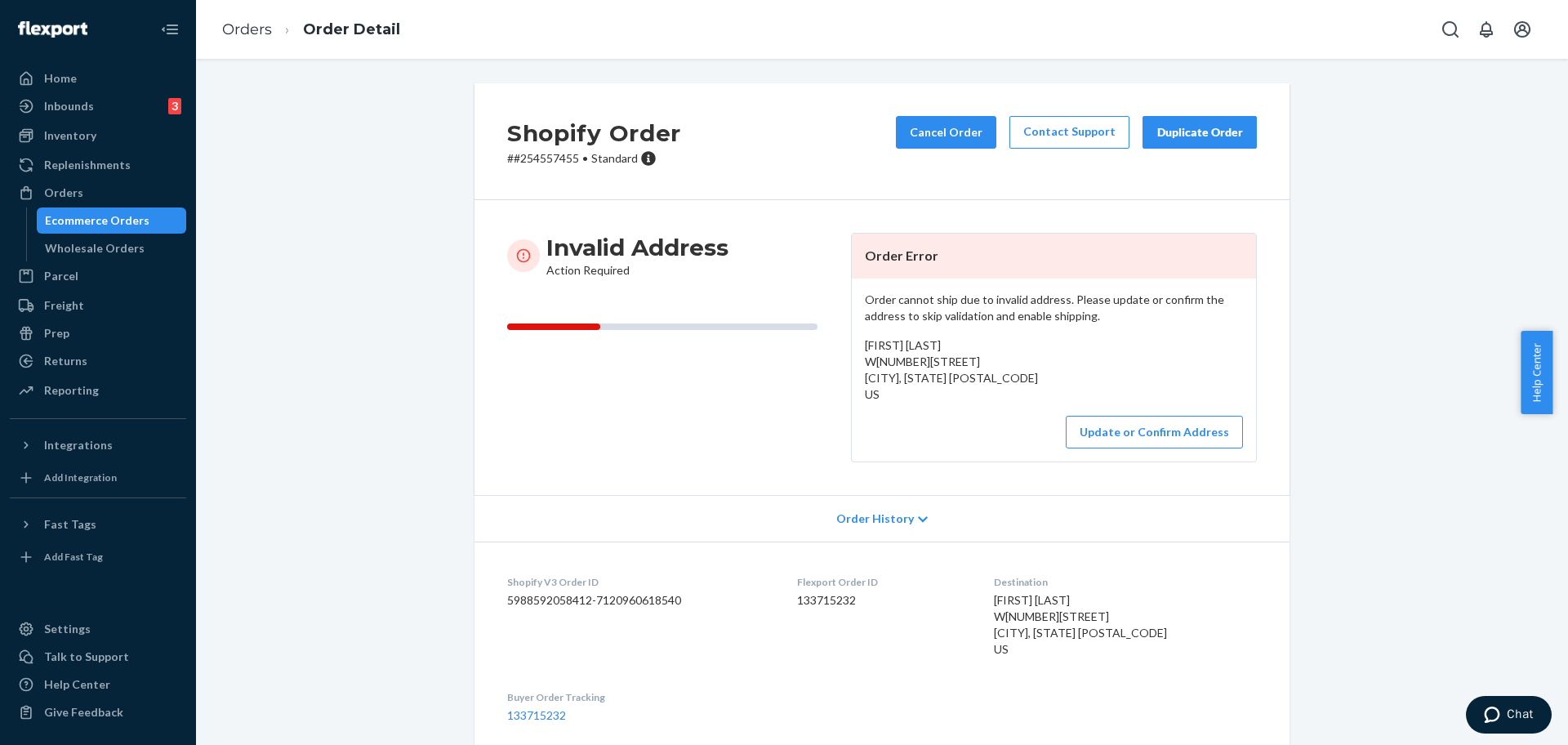 drag, startPoint x: 1025, startPoint y: 403, endPoint x: 879, endPoint y: 363, distance: 151.38032 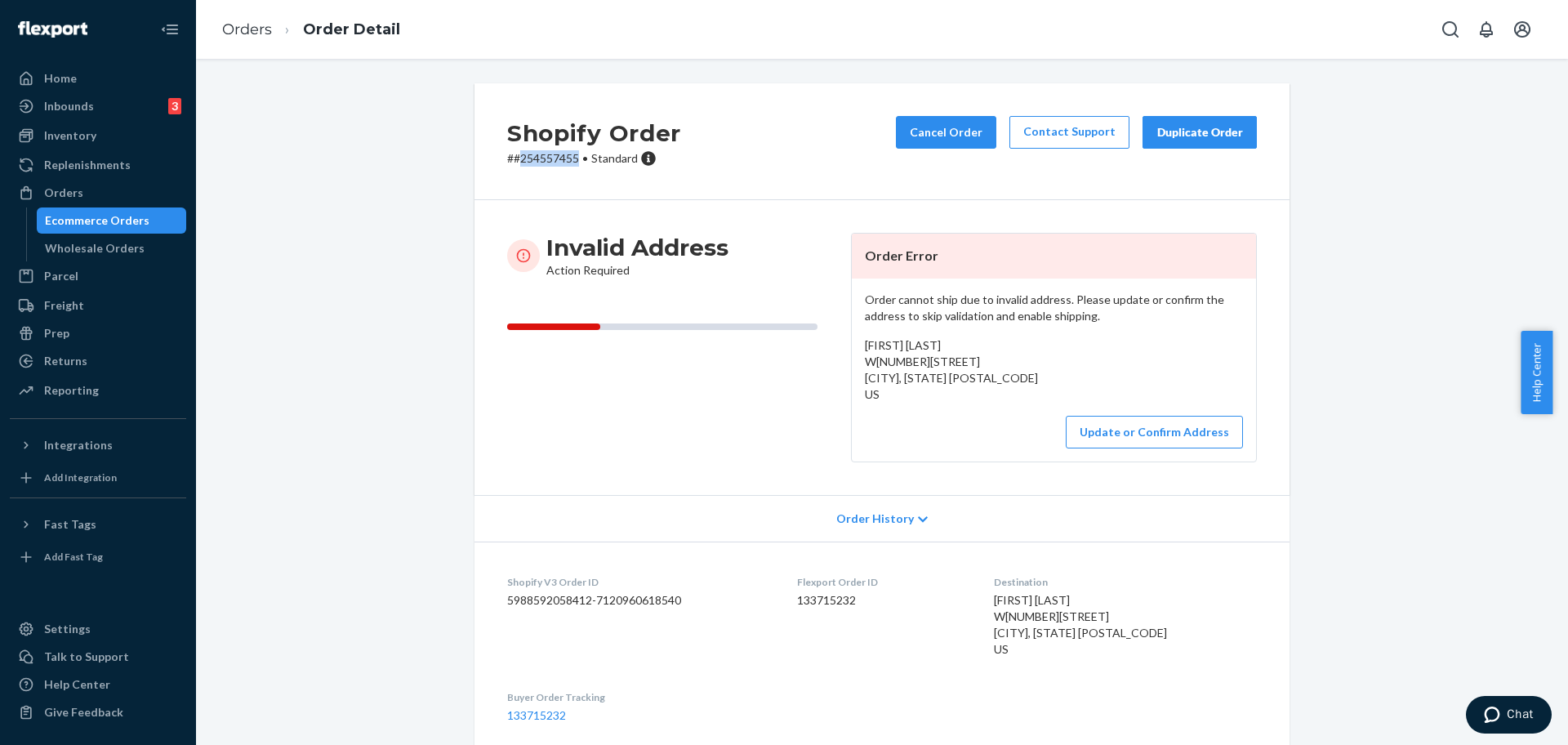 click on "# #254557455 • Standard" at bounding box center [594, 158] 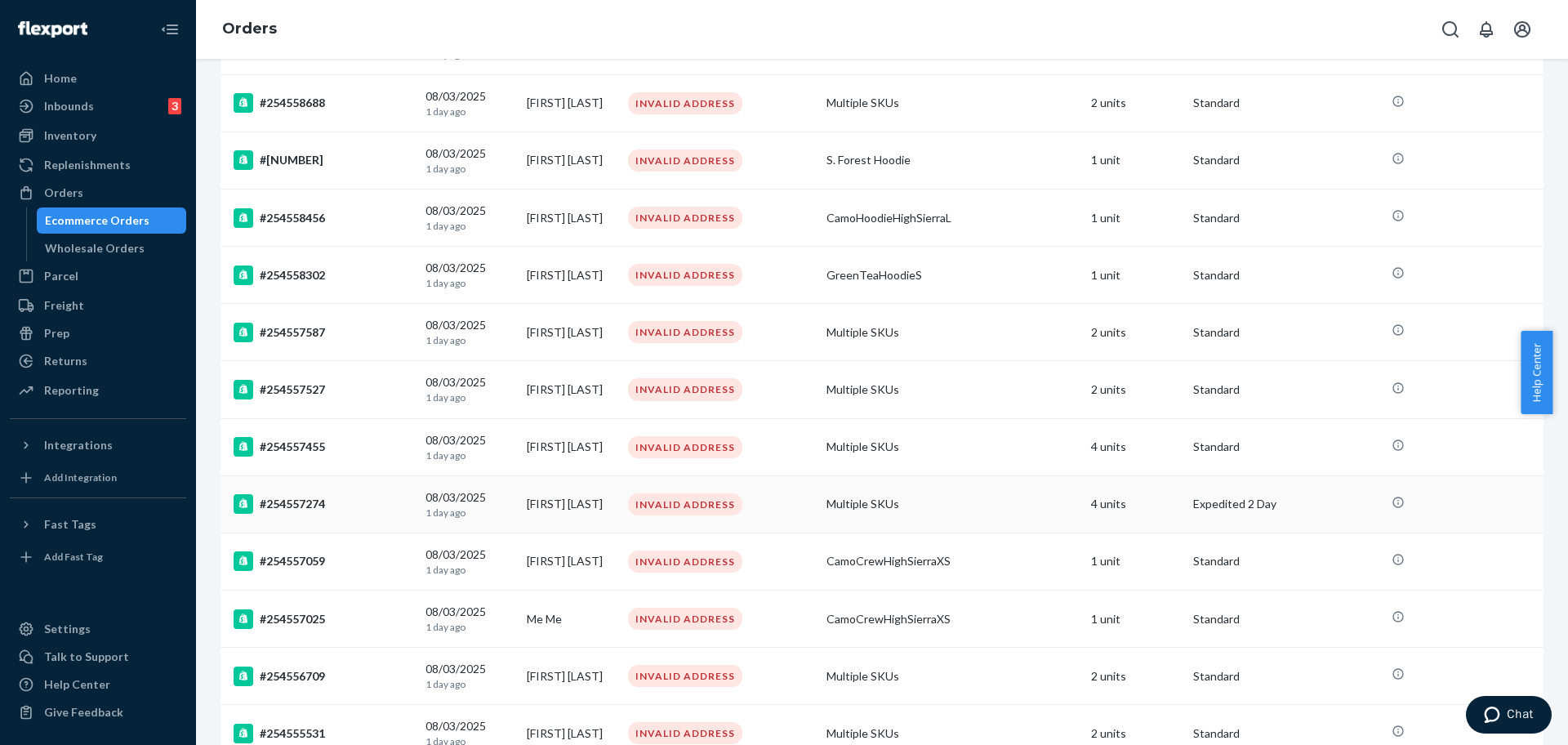 scroll, scrollTop: 817, scrollLeft: 0, axis: vertical 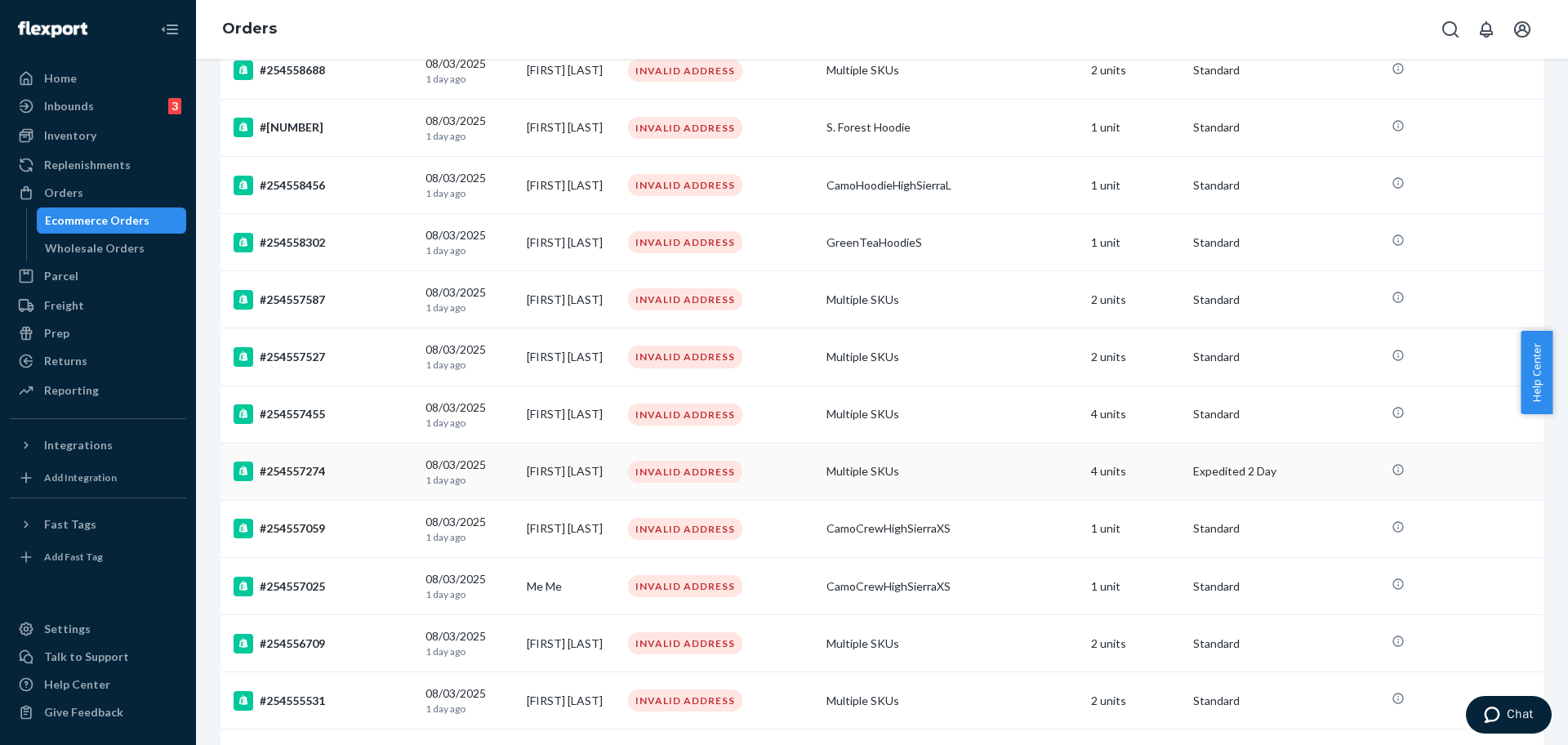 click on "#254557274" at bounding box center (319, 471) 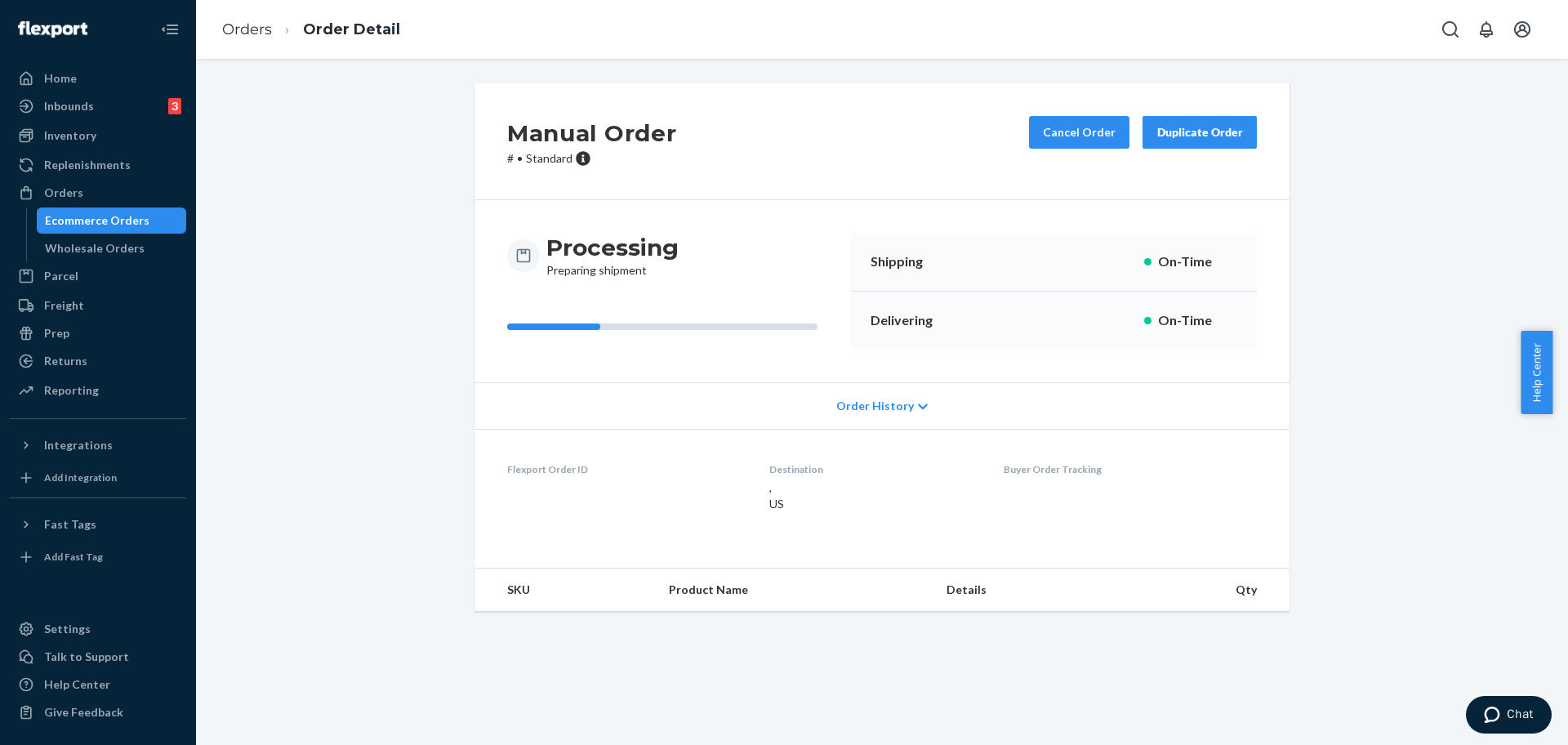 scroll, scrollTop: 0, scrollLeft: 0, axis: both 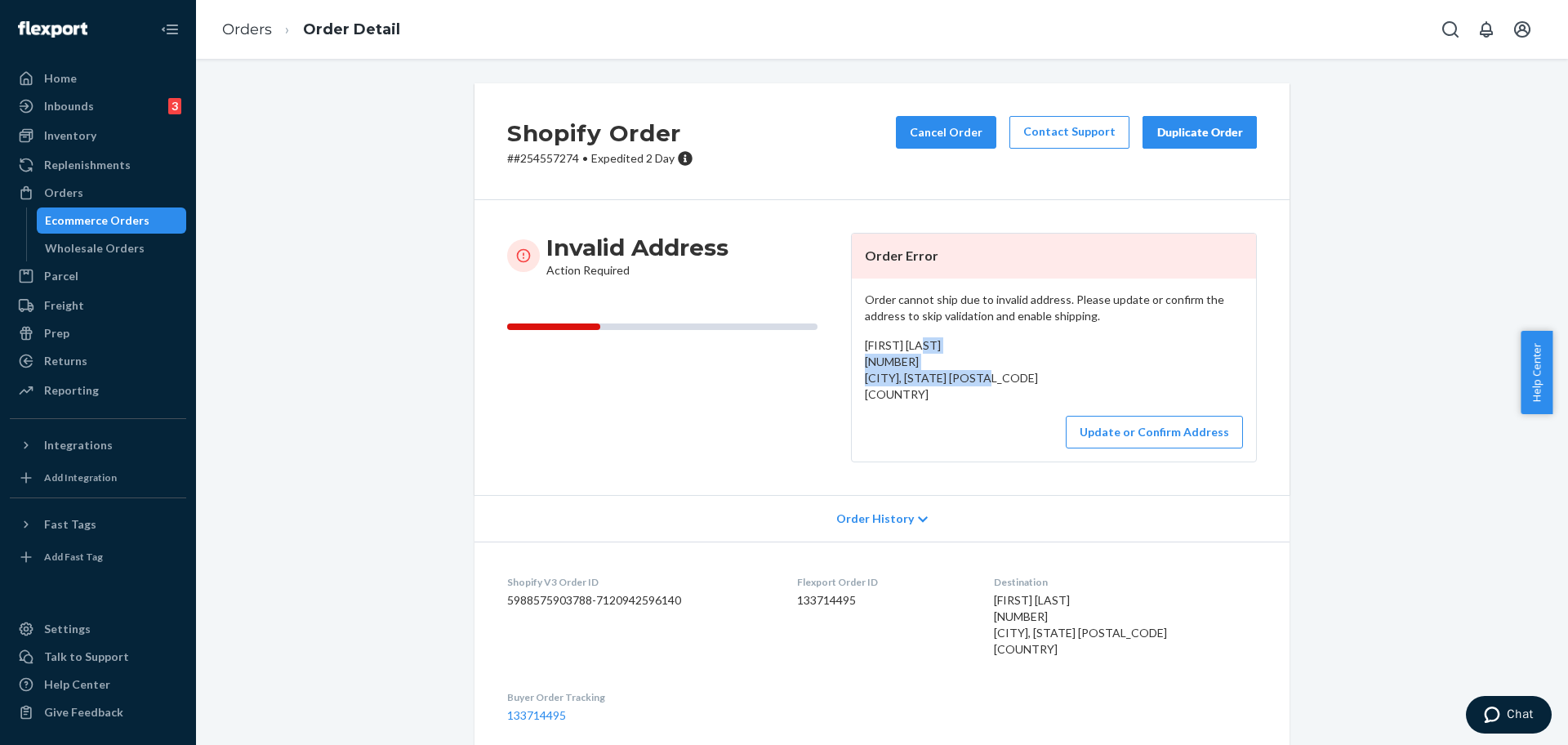 drag, startPoint x: 986, startPoint y: 373, endPoint x: 856, endPoint y: 365, distance: 130.24592 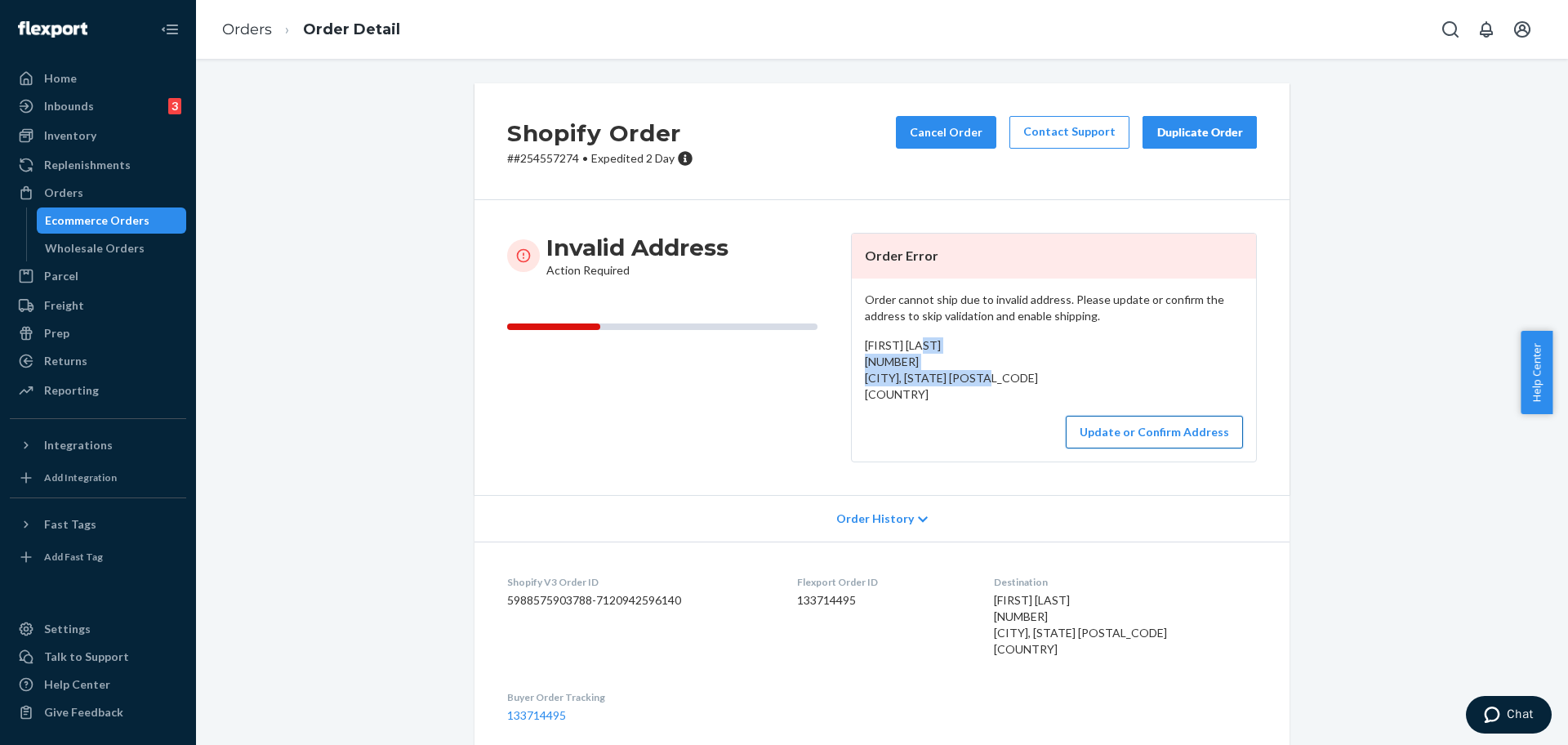 click on "Update or Confirm Address" at bounding box center (1154, 432) 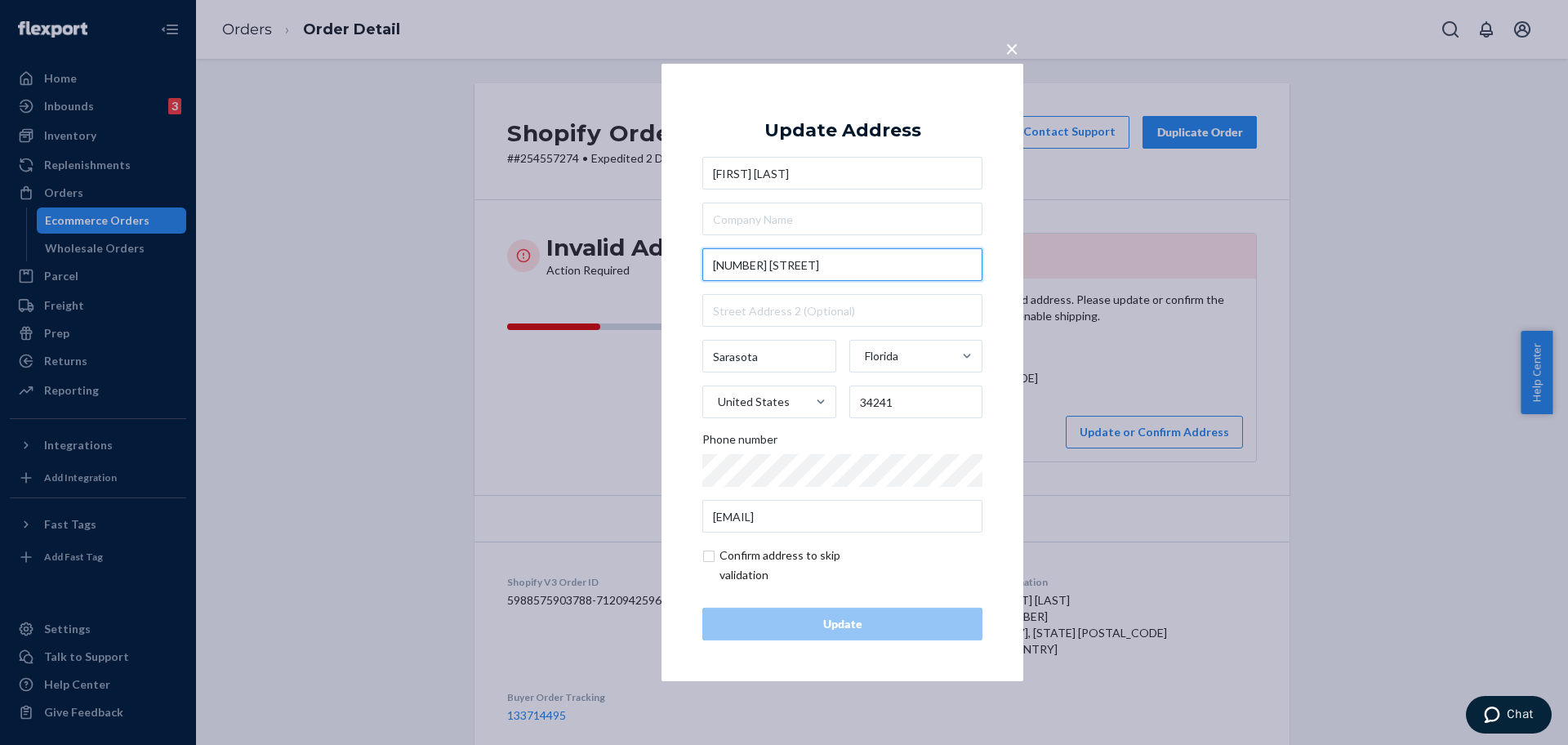 click on "10500 SR-72" at bounding box center [842, 265] 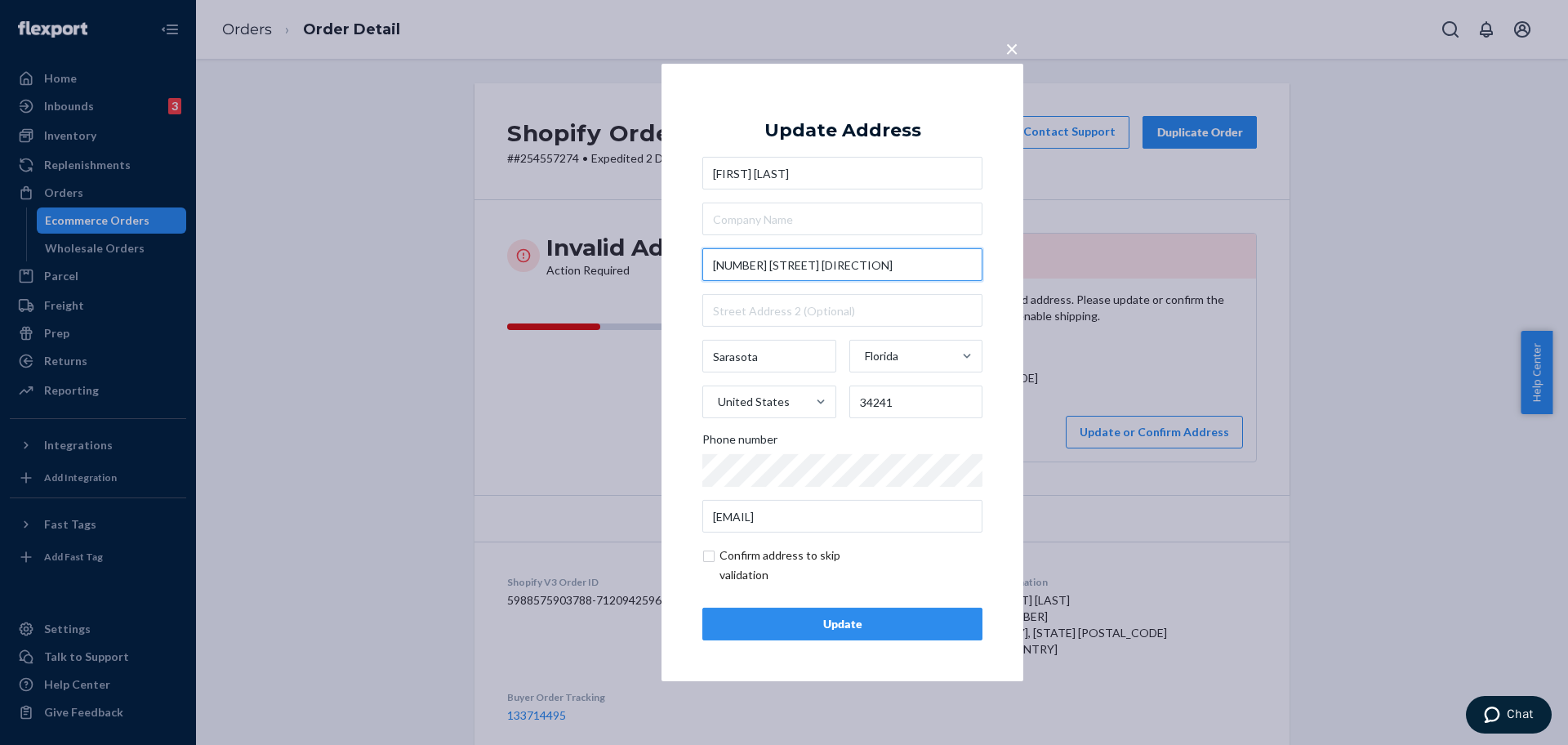 type on "10500 State Rd 72" 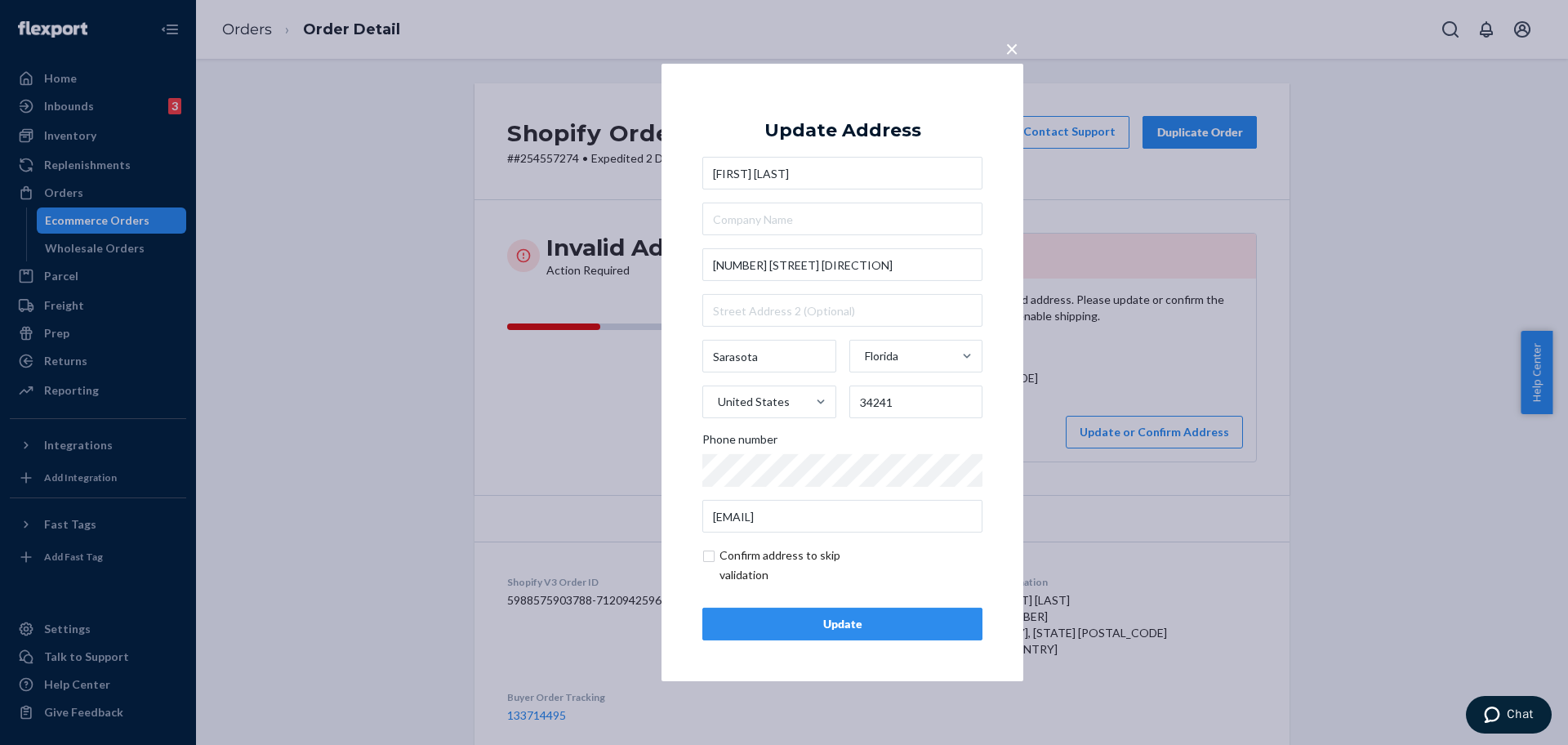 click on "Update" at bounding box center [842, 624] 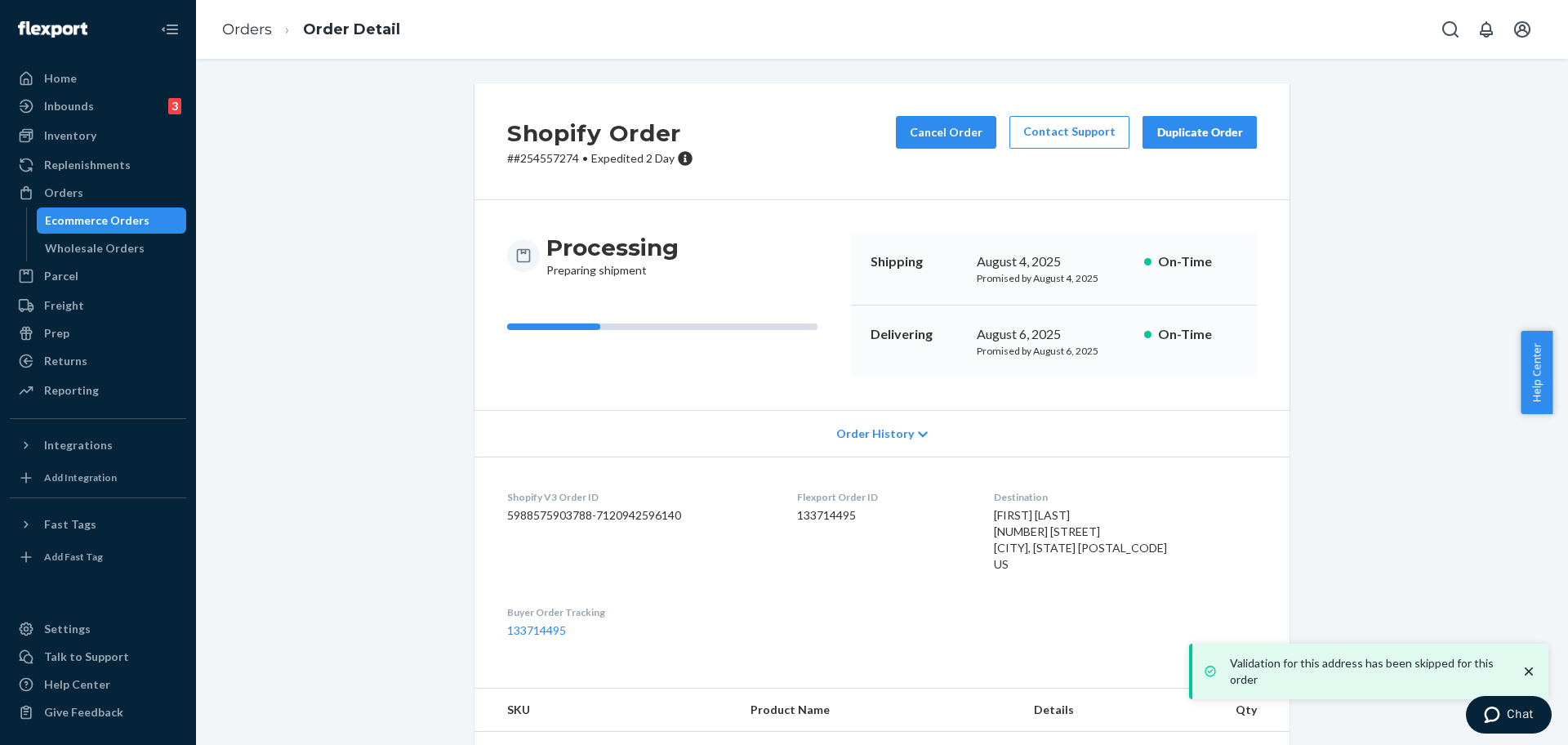 drag, startPoint x: 649, startPoint y: 499, endPoint x: 661, endPoint y: 506, distance: 13.892444 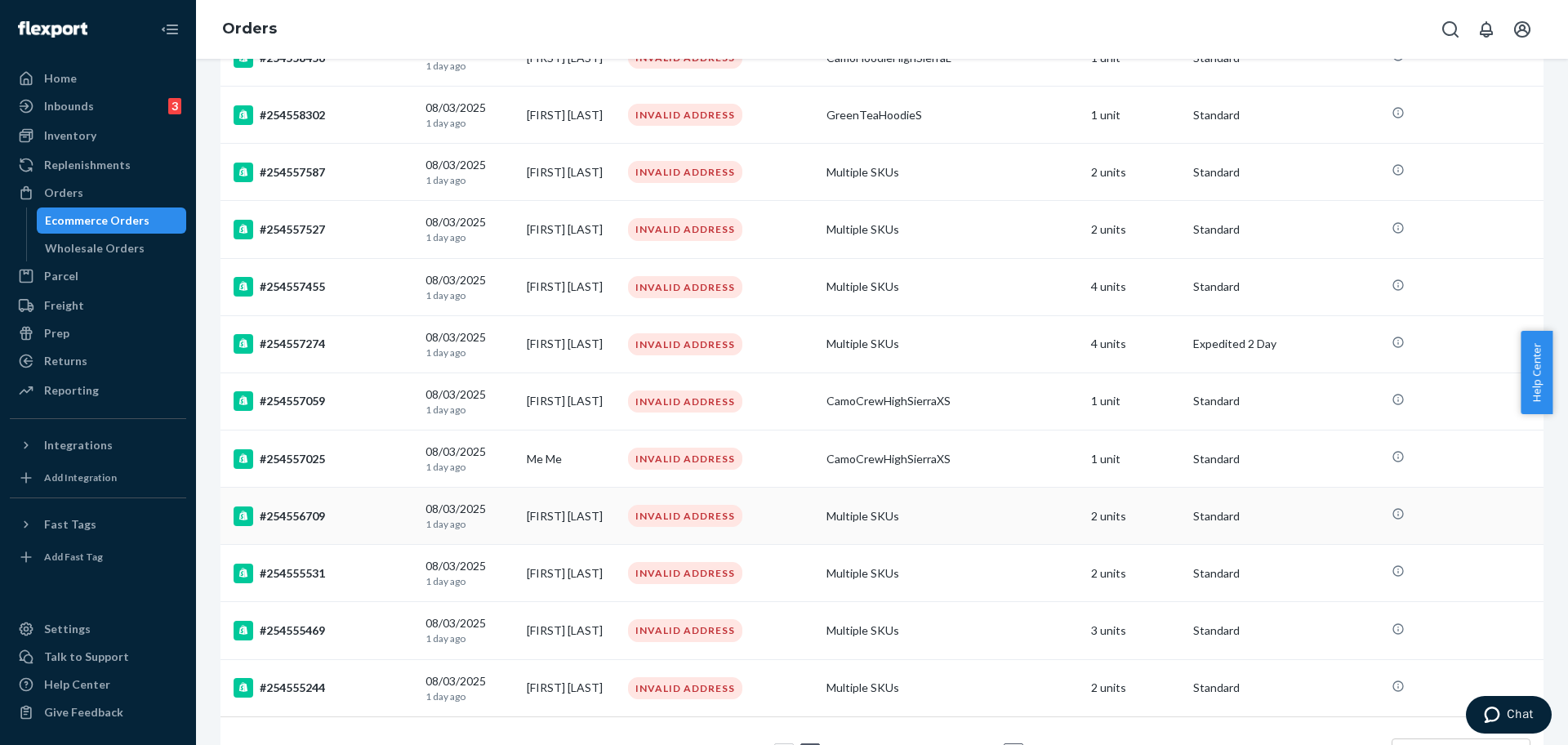 scroll, scrollTop: 1021, scrollLeft: 0, axis: vertical 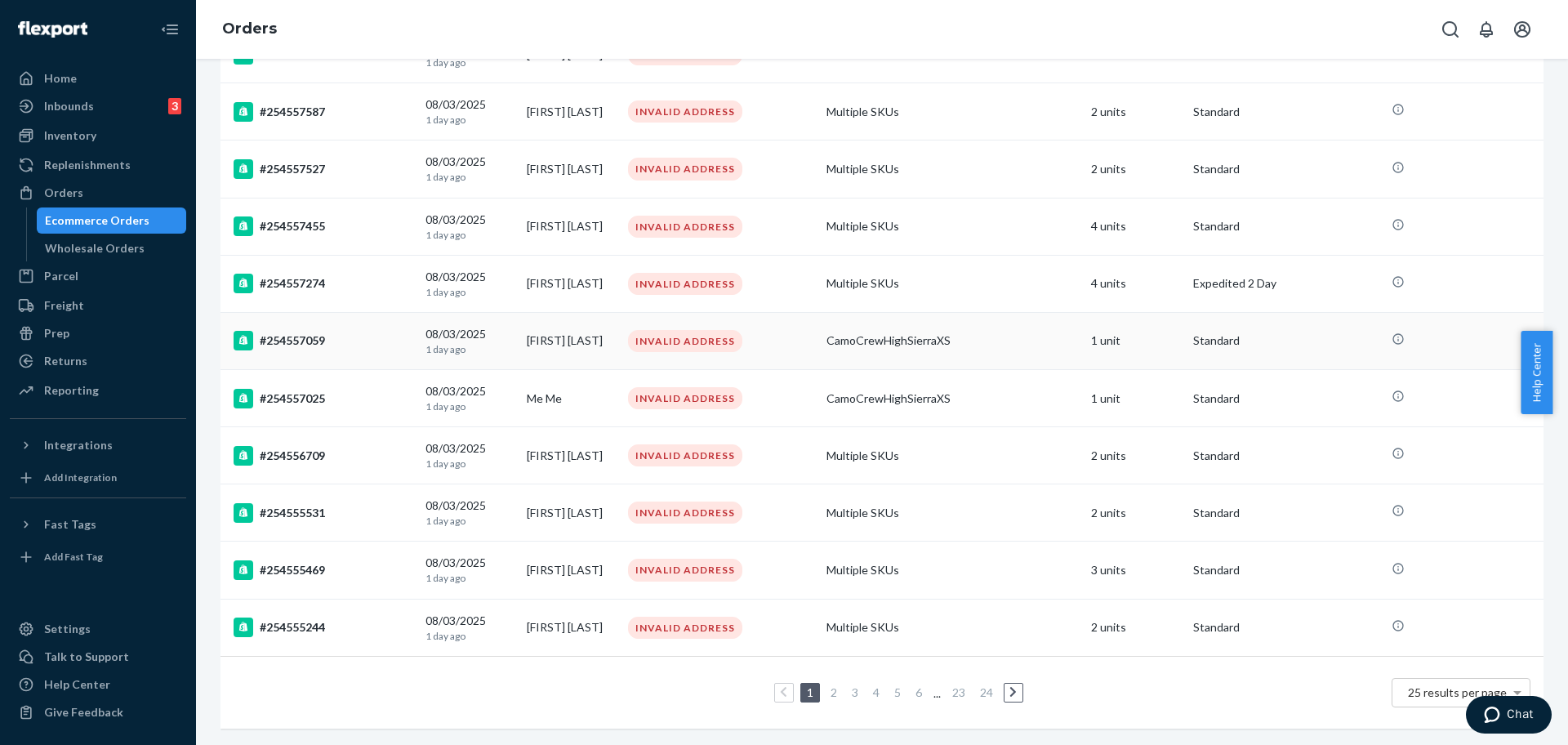 click on "#254557059" at bounding box center [323, 341] 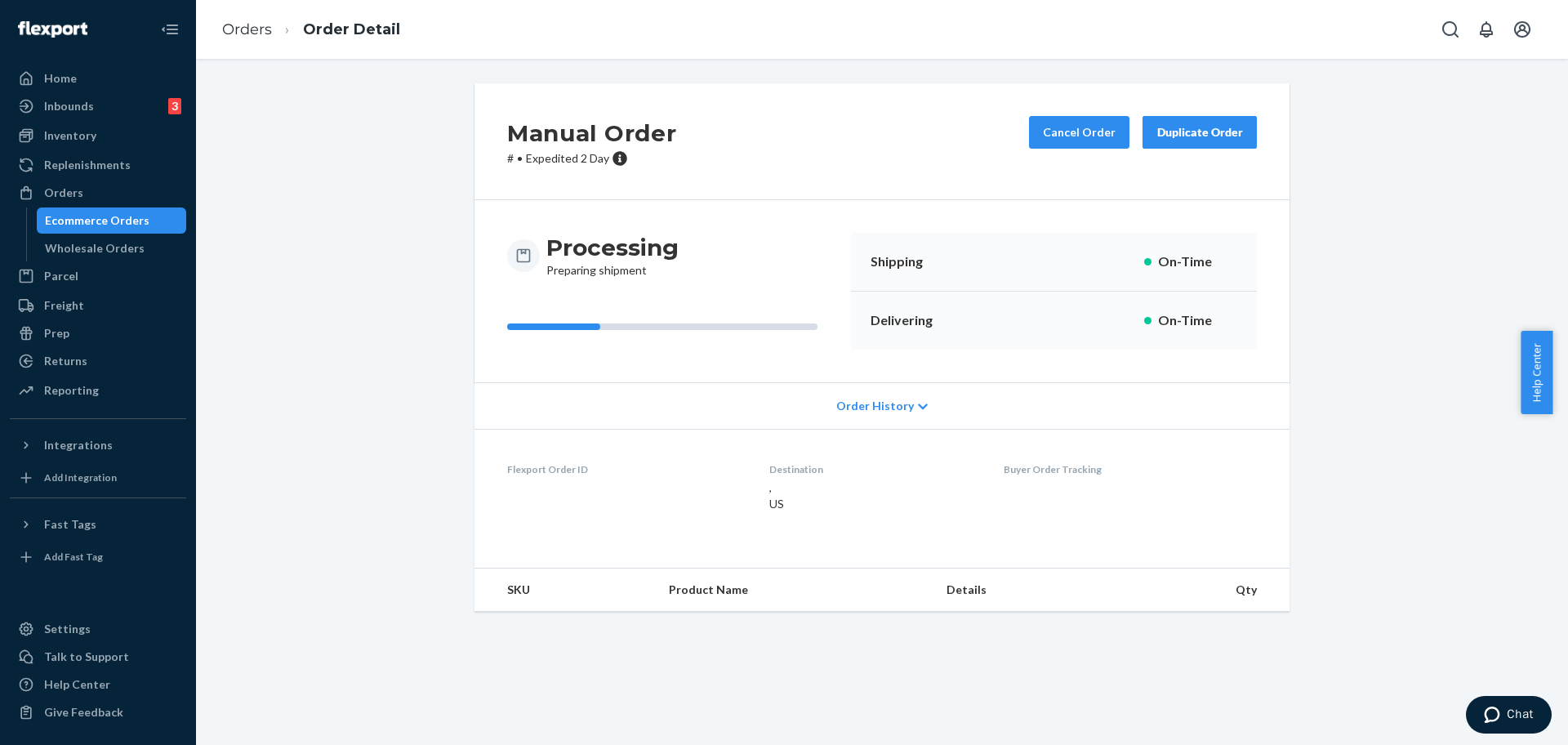scroll, scrollTop: 0, scrollLeft: 0, axis: both 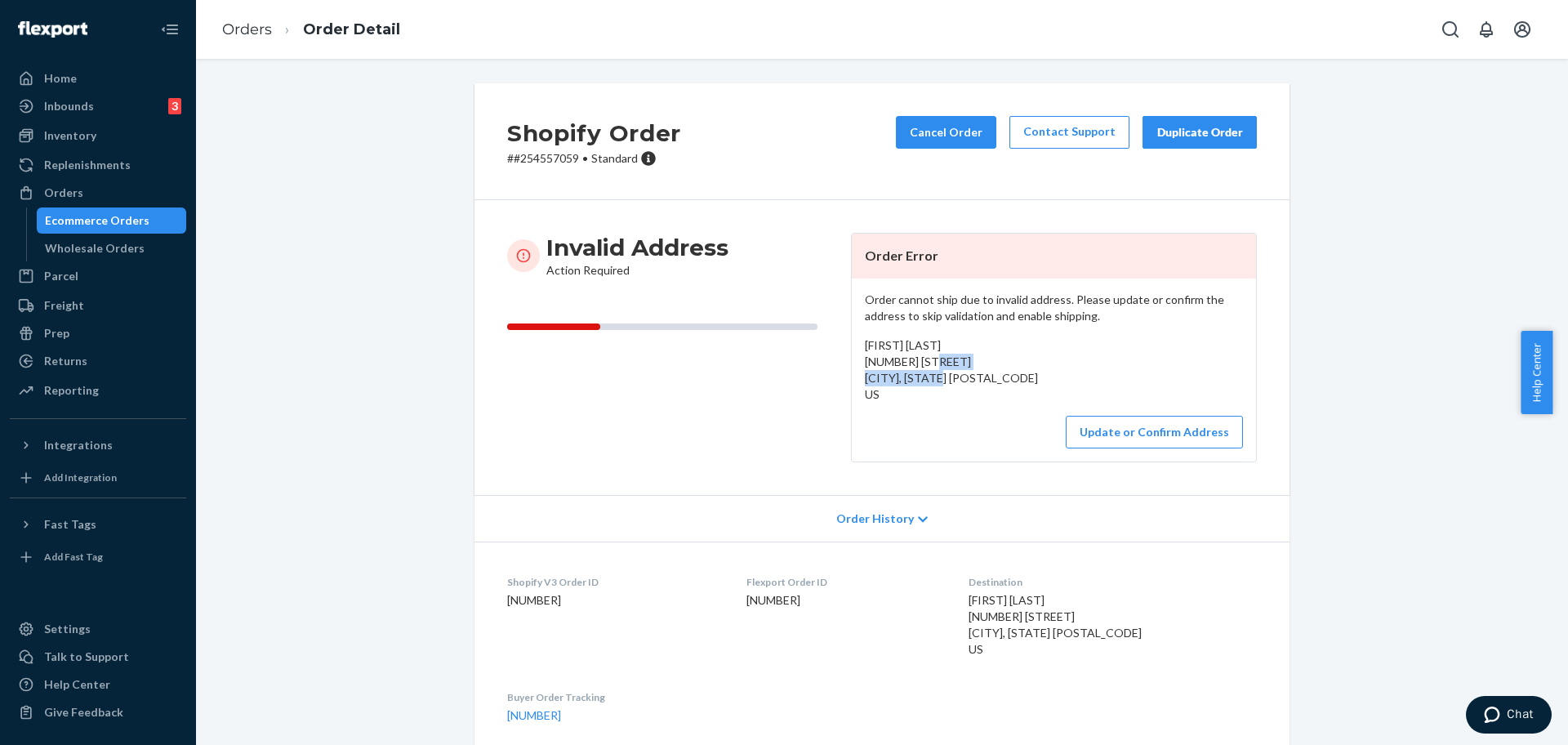 drag, startPoint x: 947, startPoint y: 382, endPoint x: 864, endPoint y: 372, distance: 83.60024 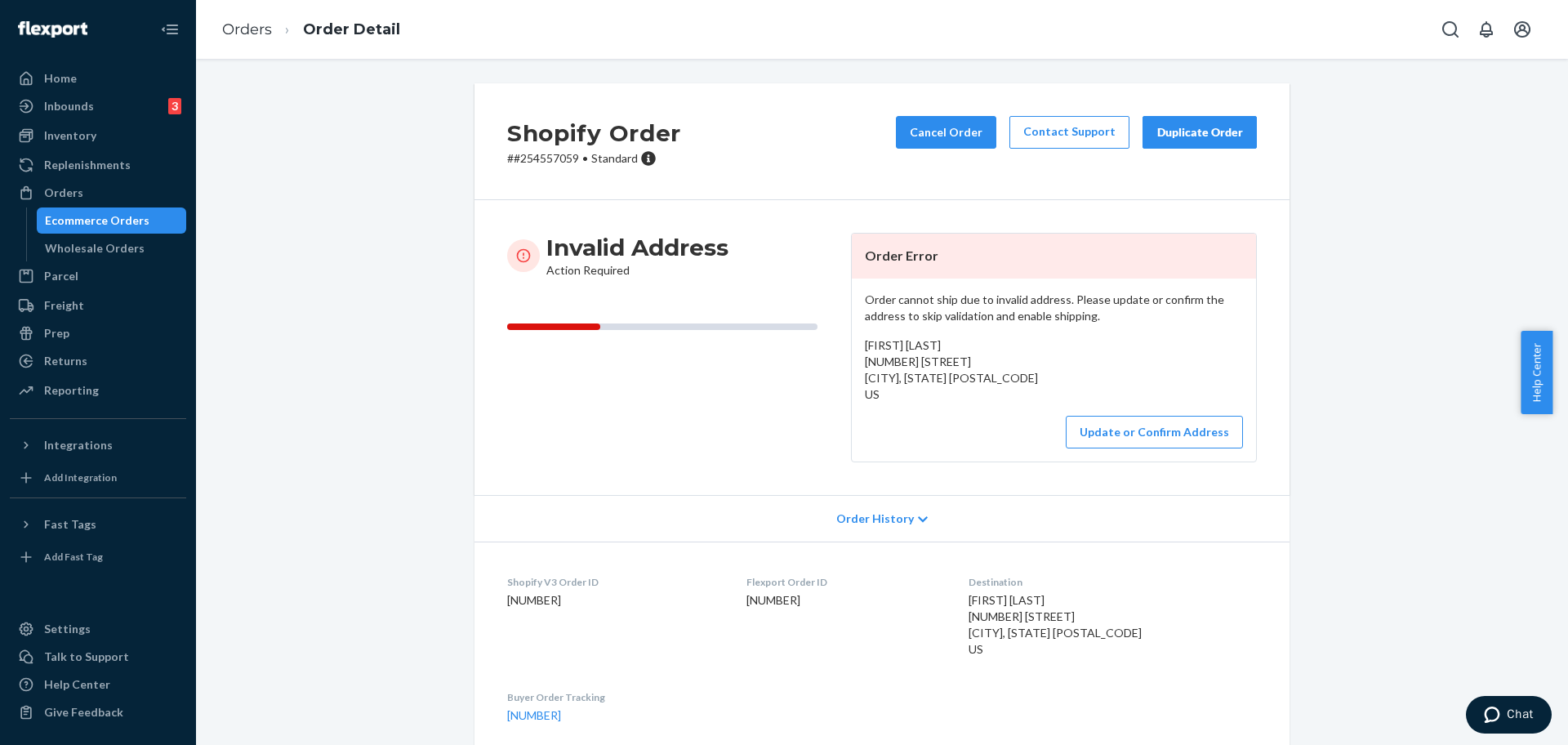 click on "# #254557059 • Standard" at bounding box center [594, 158] 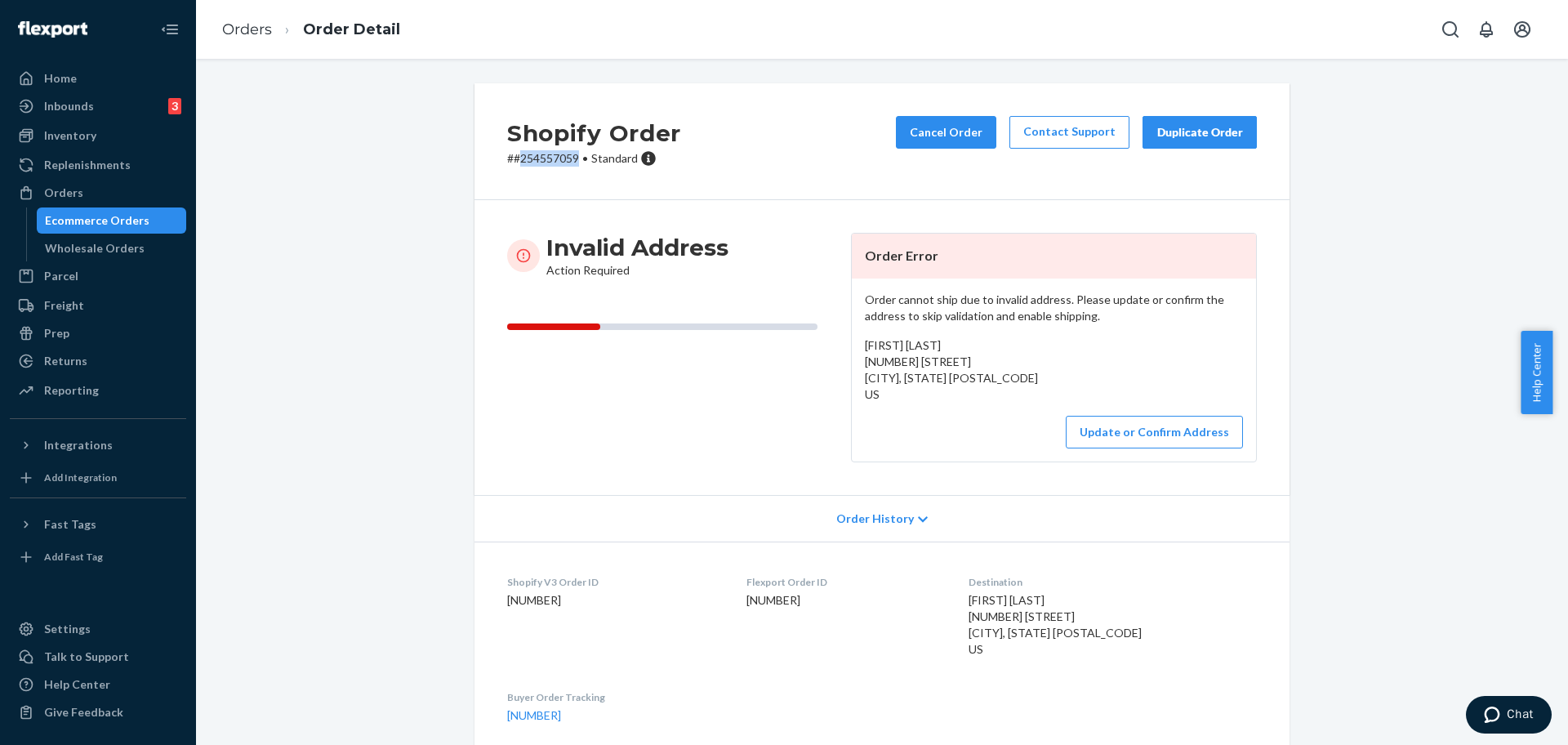 click on "# #254557059 • Standard" at bounding box center [594, 158] 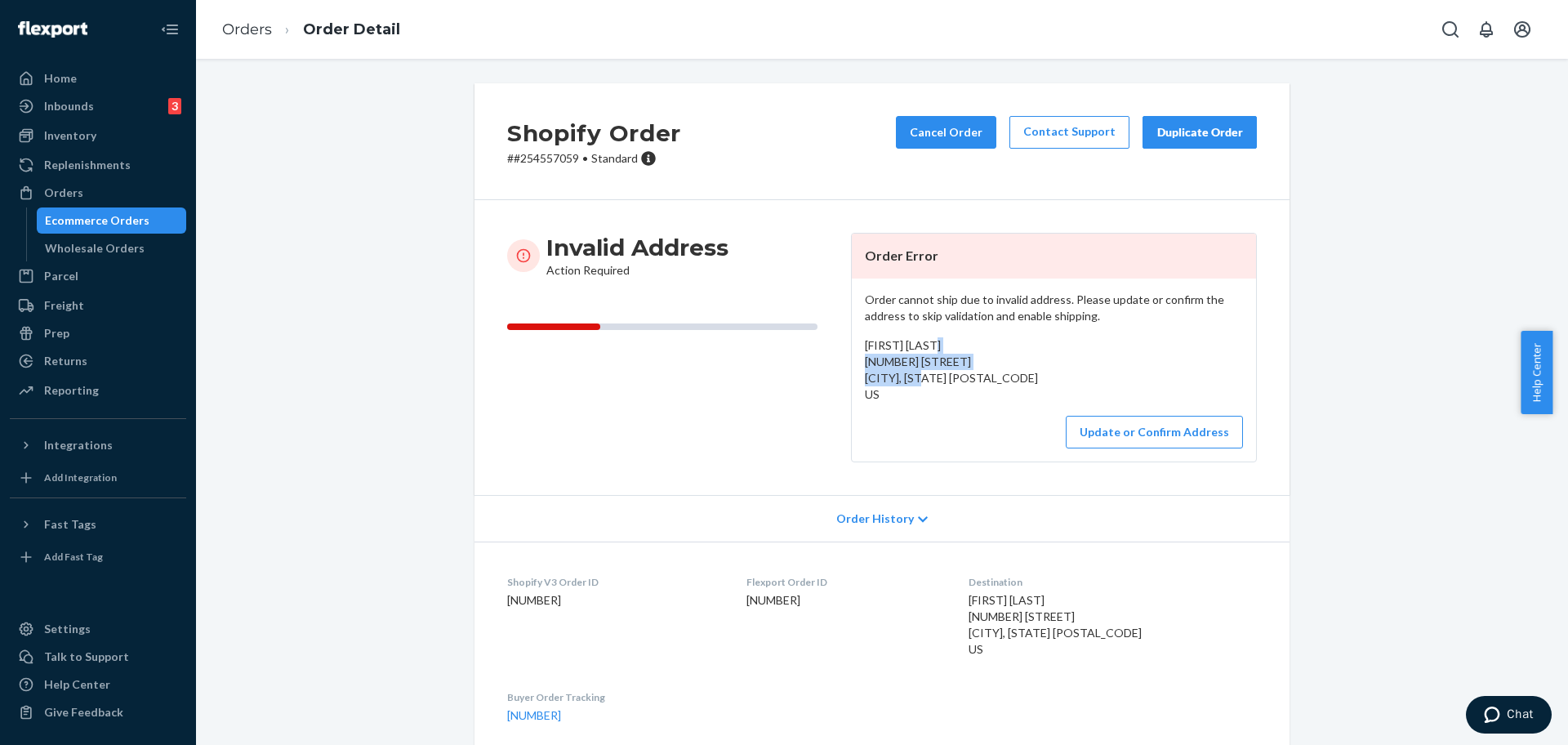 drag, startPoint x: 969, startPoint y: 376, endPoint x: 853, endPoint y: 355, distance: 117.88554 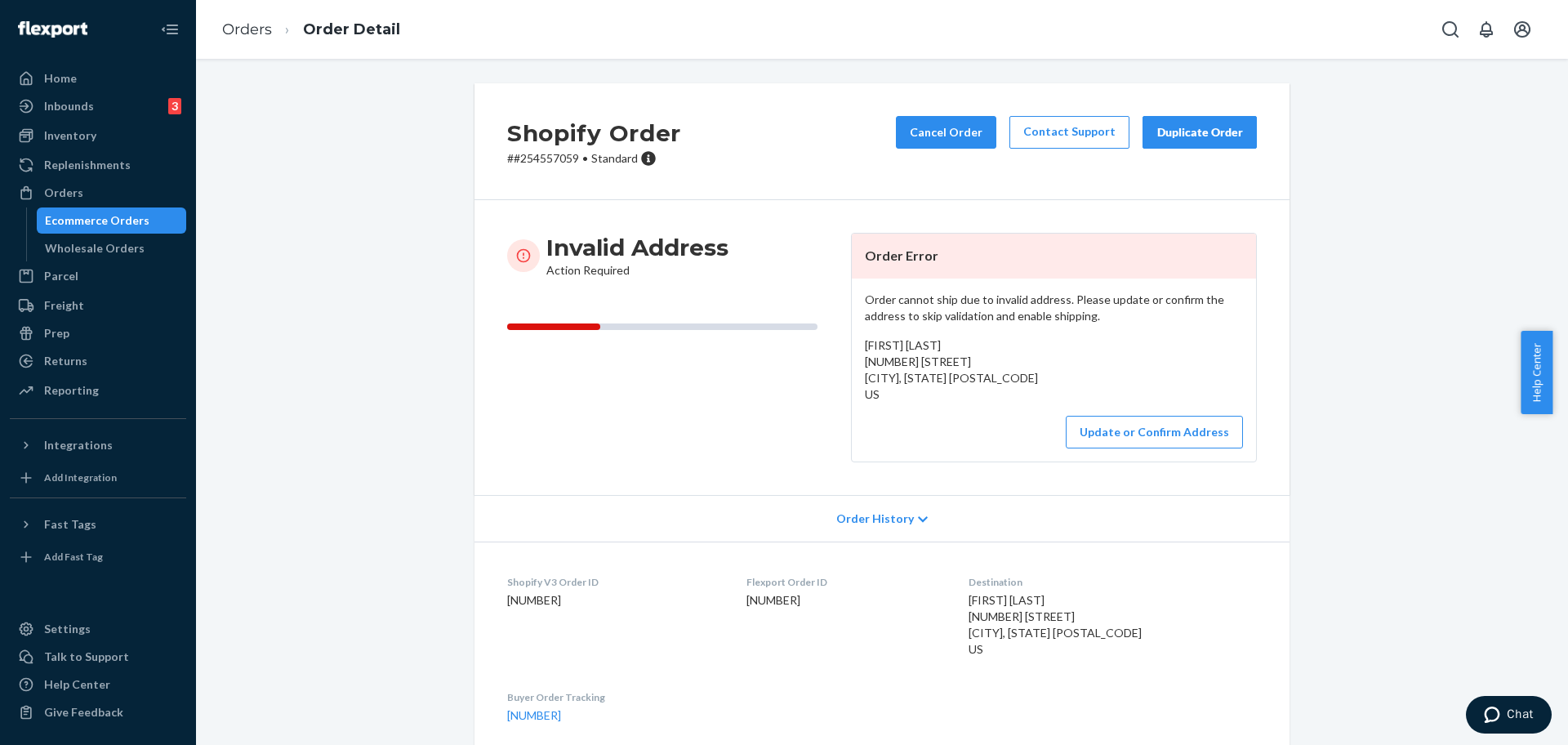 click on "# #254557059 • Standard" at bounding box center (594, 158) 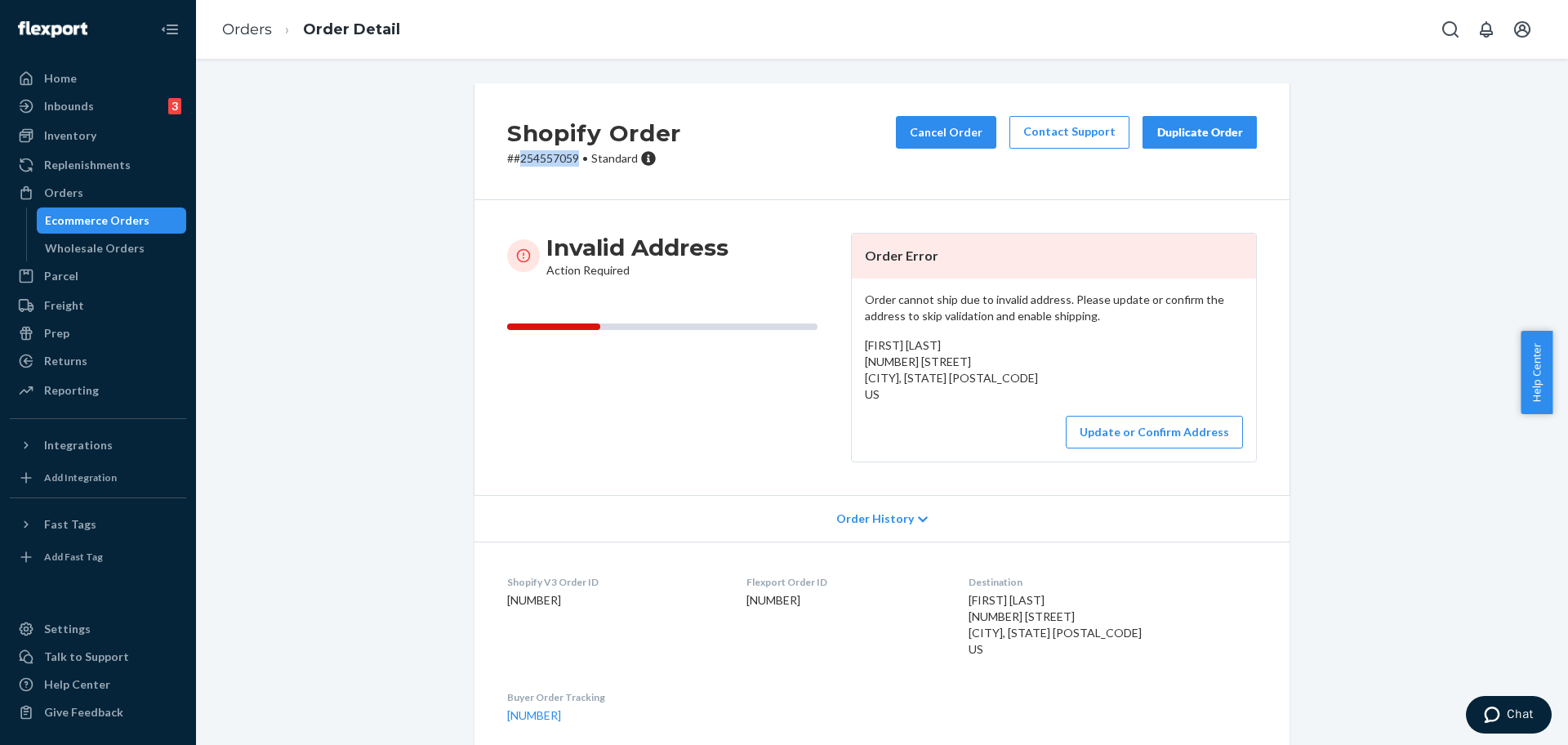 click on "# #254557059 • Standard" at bounding box center (594, 158) 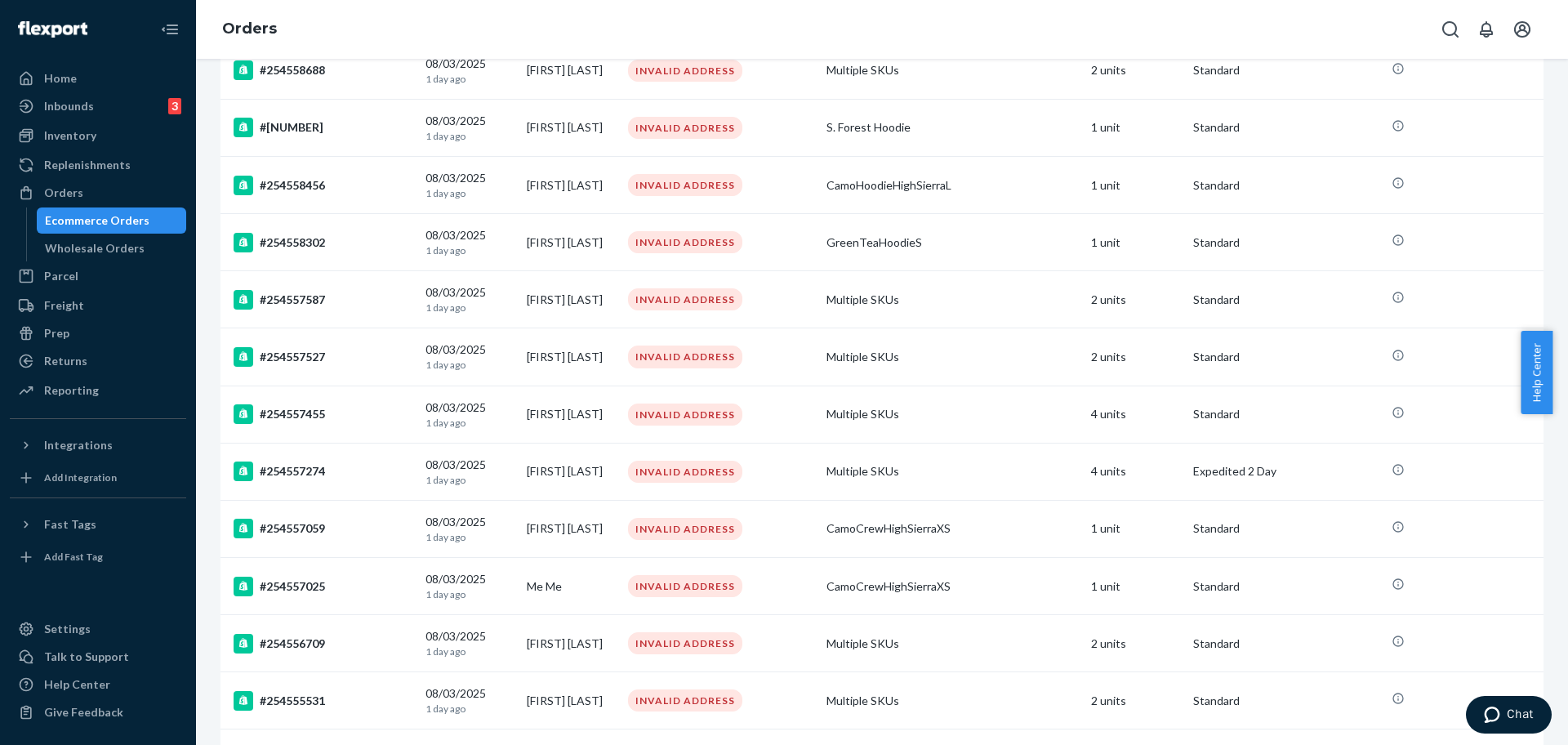 scroll, scrollTop: 919, scrollLeft: 0, axis: vertical 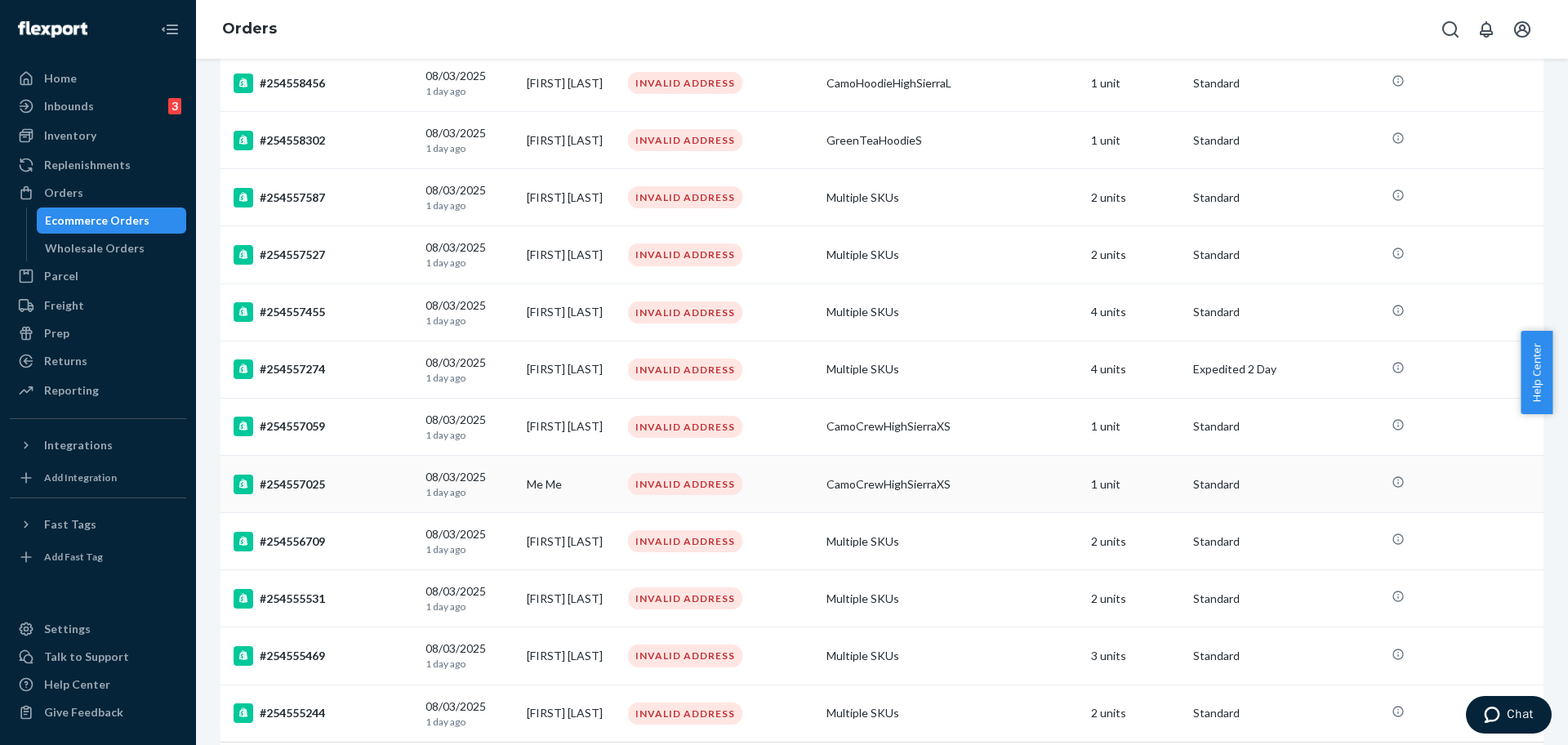 click on "#254557025" at bounding box center [323, 484] 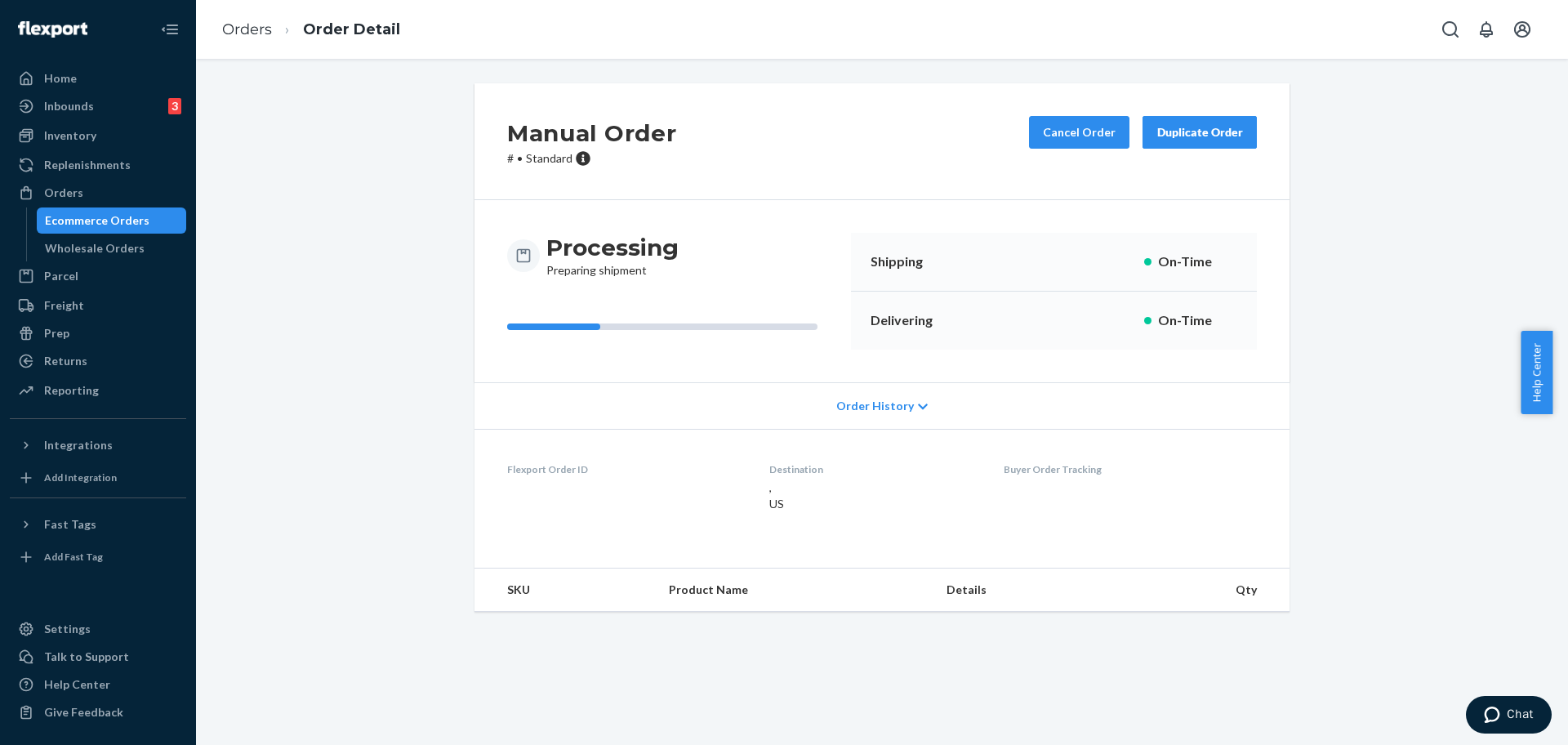 scroll, scrollTop: 0, scrollLeft: 0, axis: both 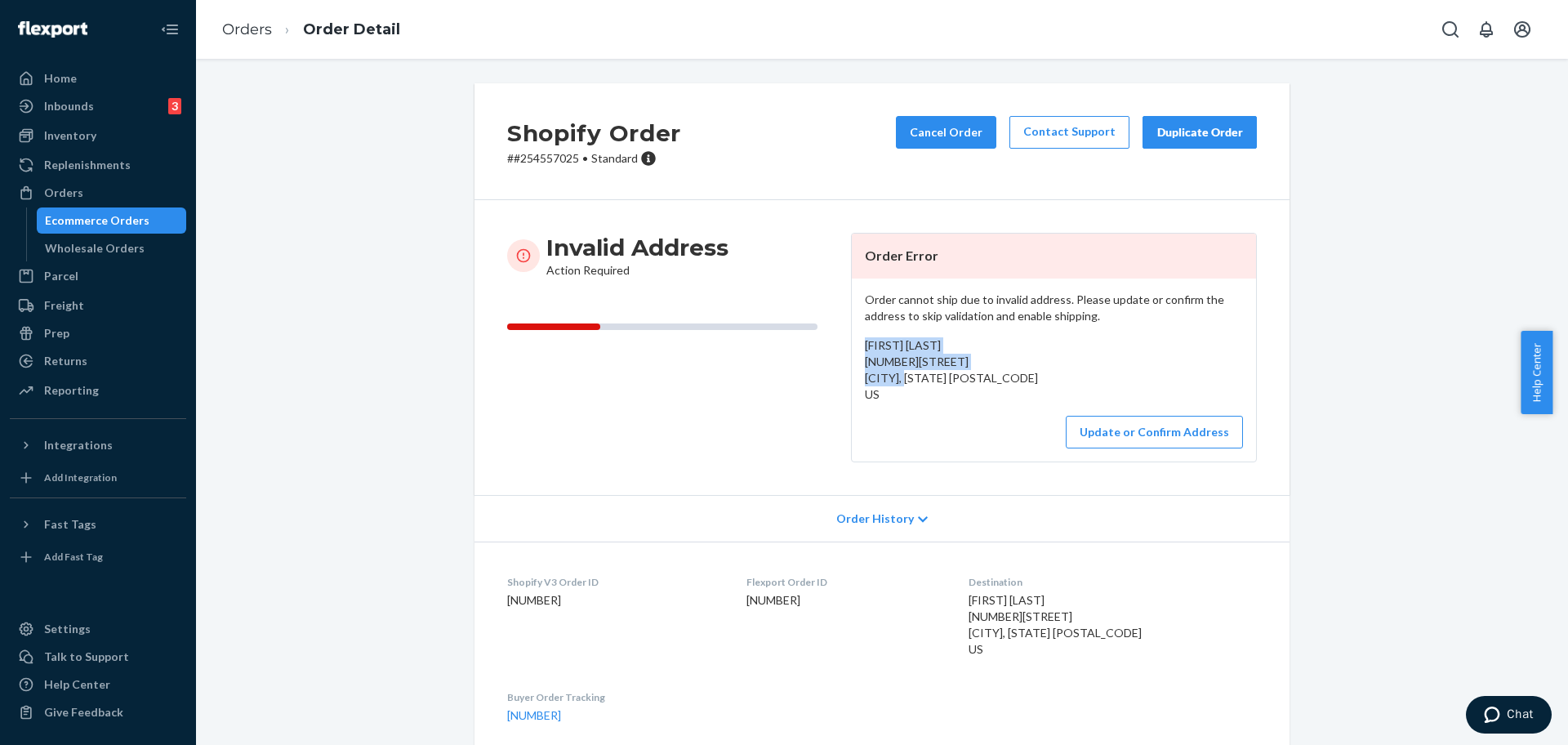 drag, startPoint x: 969, startPoint y: 390, endPoint x: 859, endPoint y: 351, distance: 116.70904 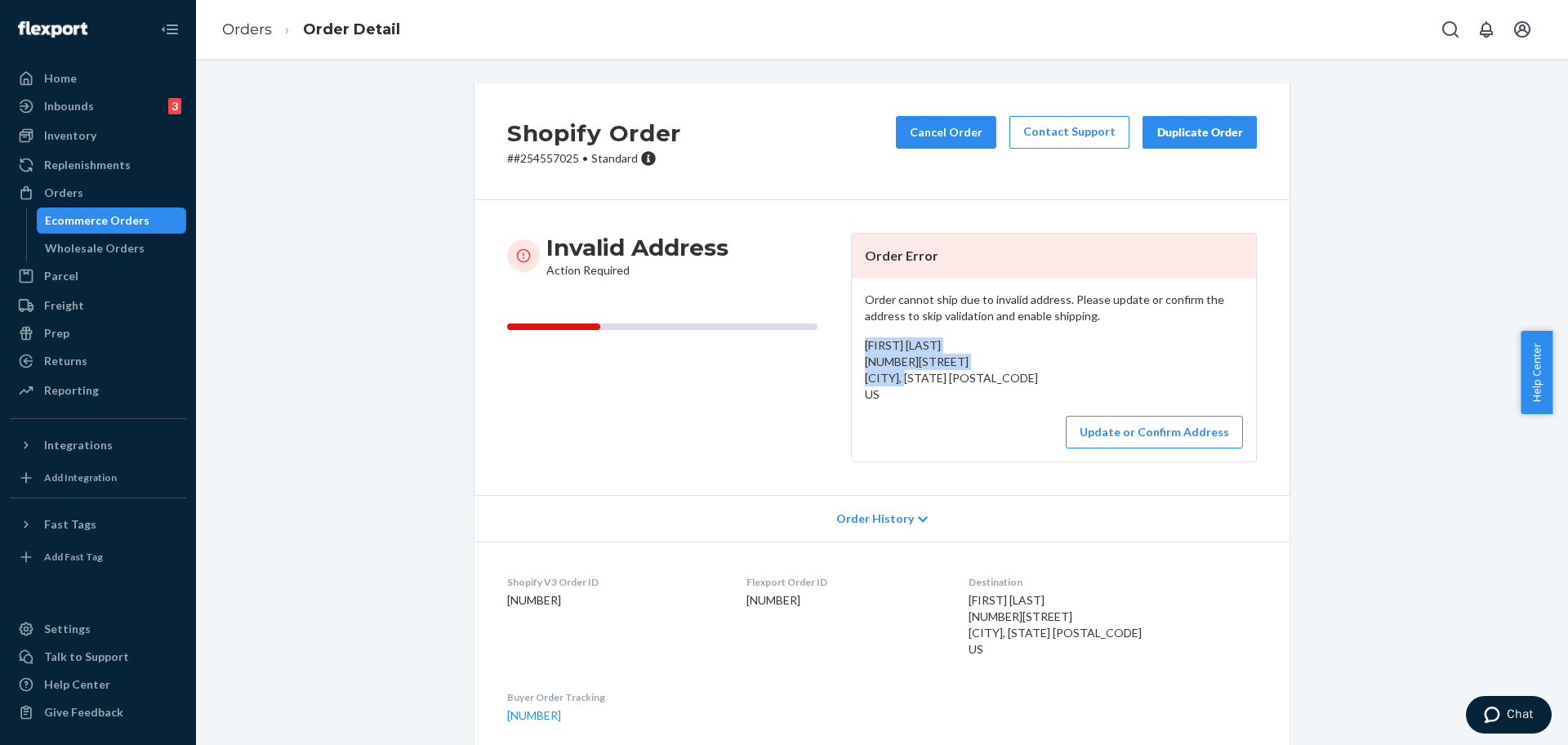 click on "Me Me
5262WLondonLn
Kuna, Idaho 83634
US" at bounding box center (1054, 370) 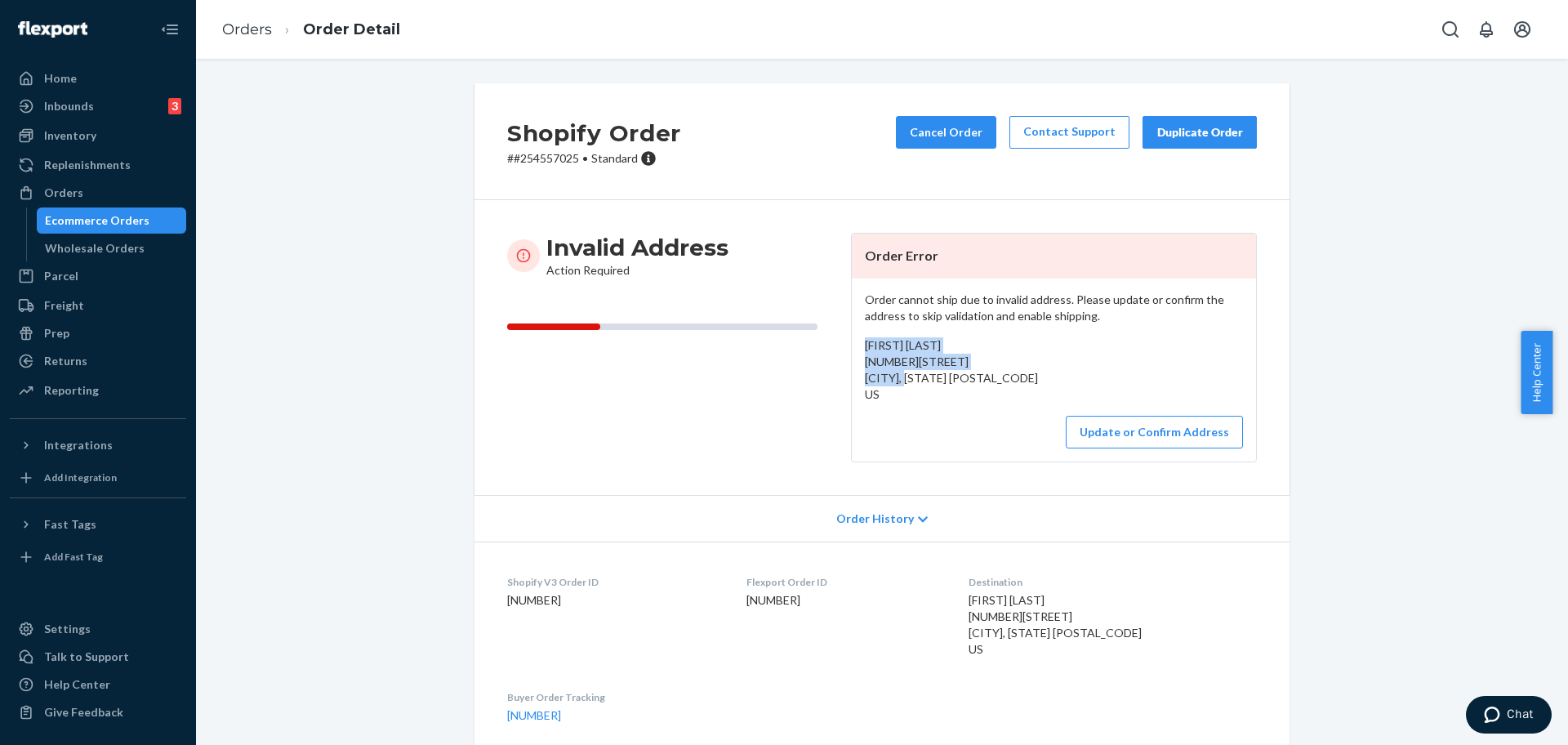 drag, startPoint x: 880, startPoint y: 390, endPoint x: 955, endPoint y: 395, distance: 75.16648 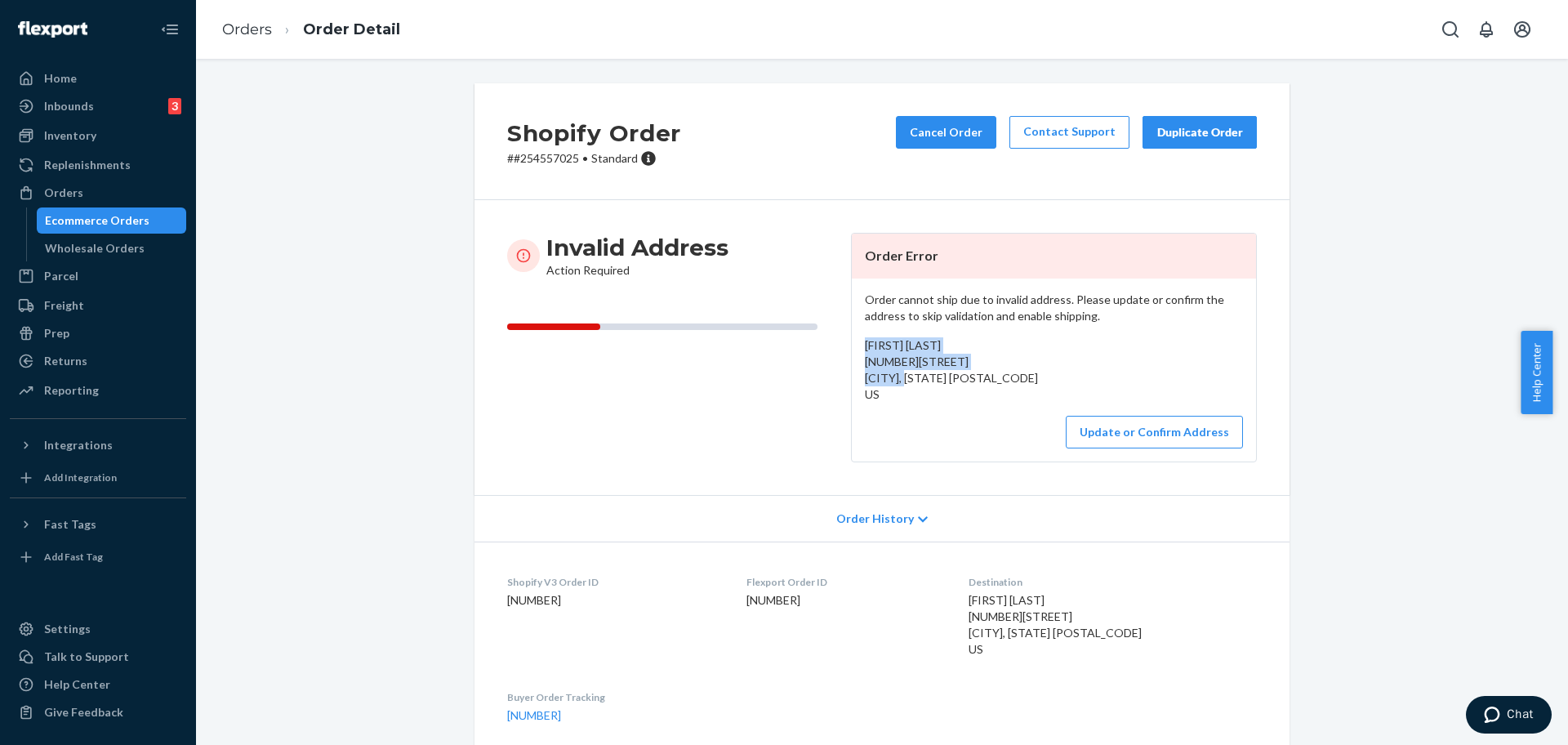 click on "Me Me
5262WLondonLn
Kuna, Idaho 83634
US" at bounding box center (1054, 370) 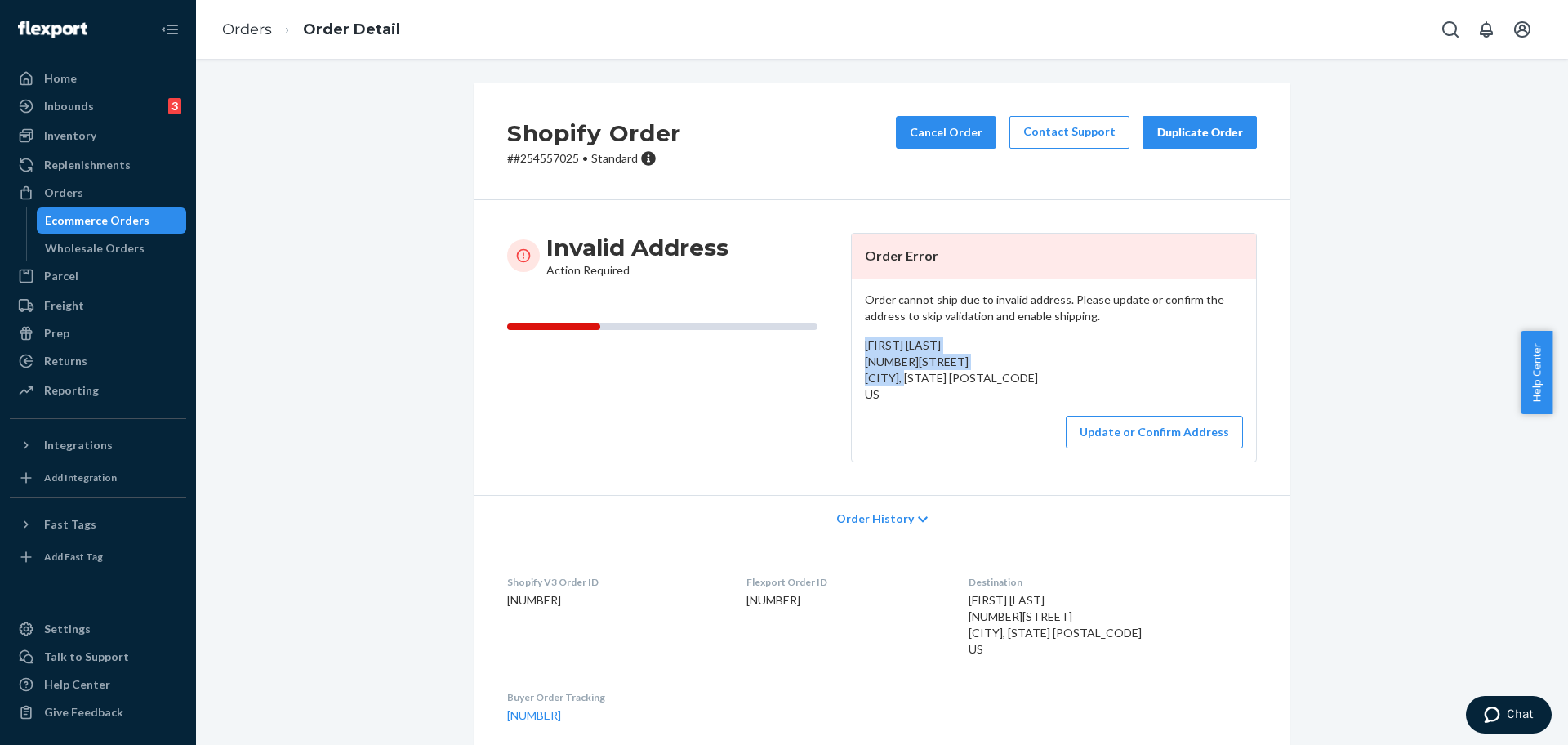 click on "Me Me
5262WLondonLn
Kuna, Idaho 83634
US" at bounding box center (1054, 370) 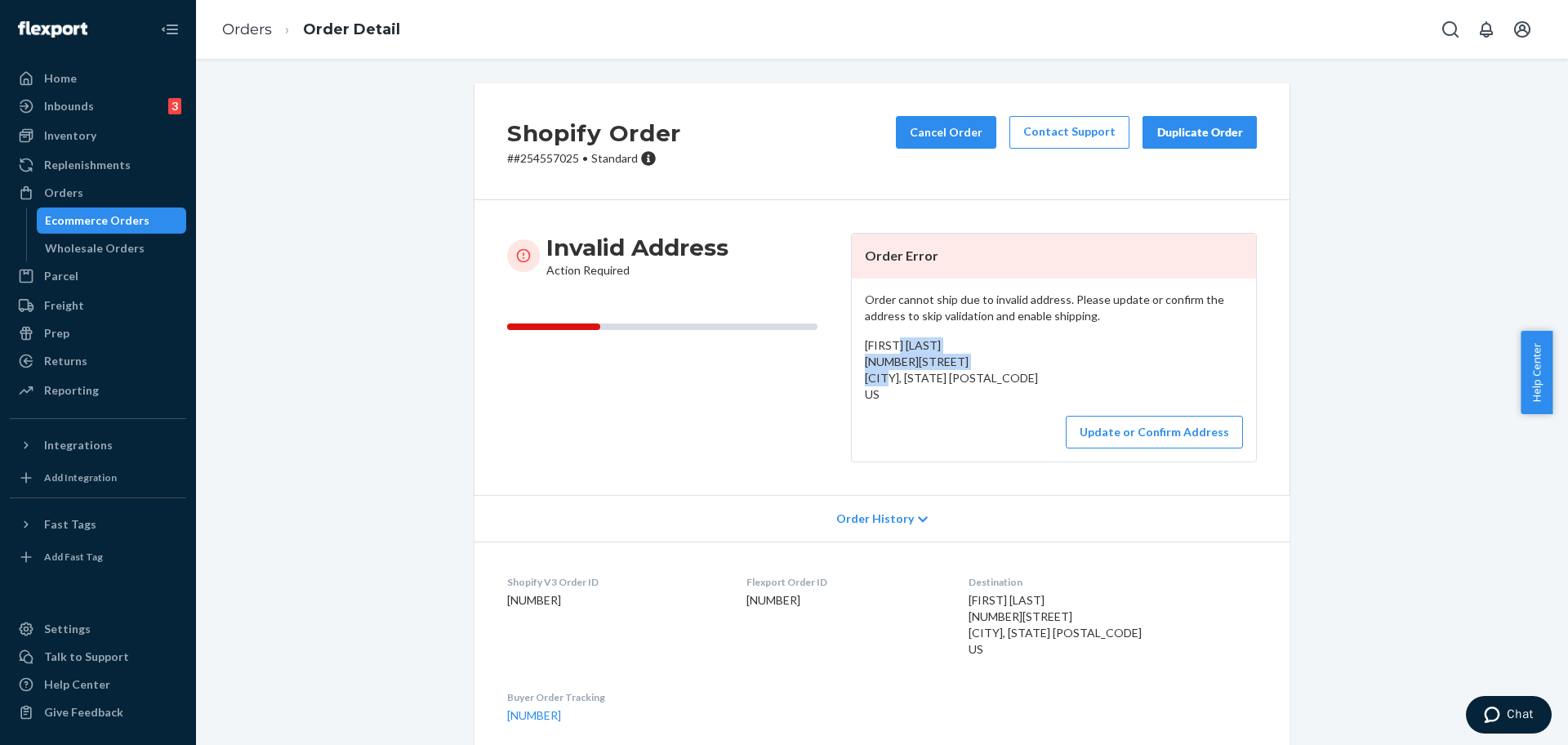 drag, startPoint x: 942, startPoint y: 381, endPoint x: 844, endPoint y: 363, distance: 100 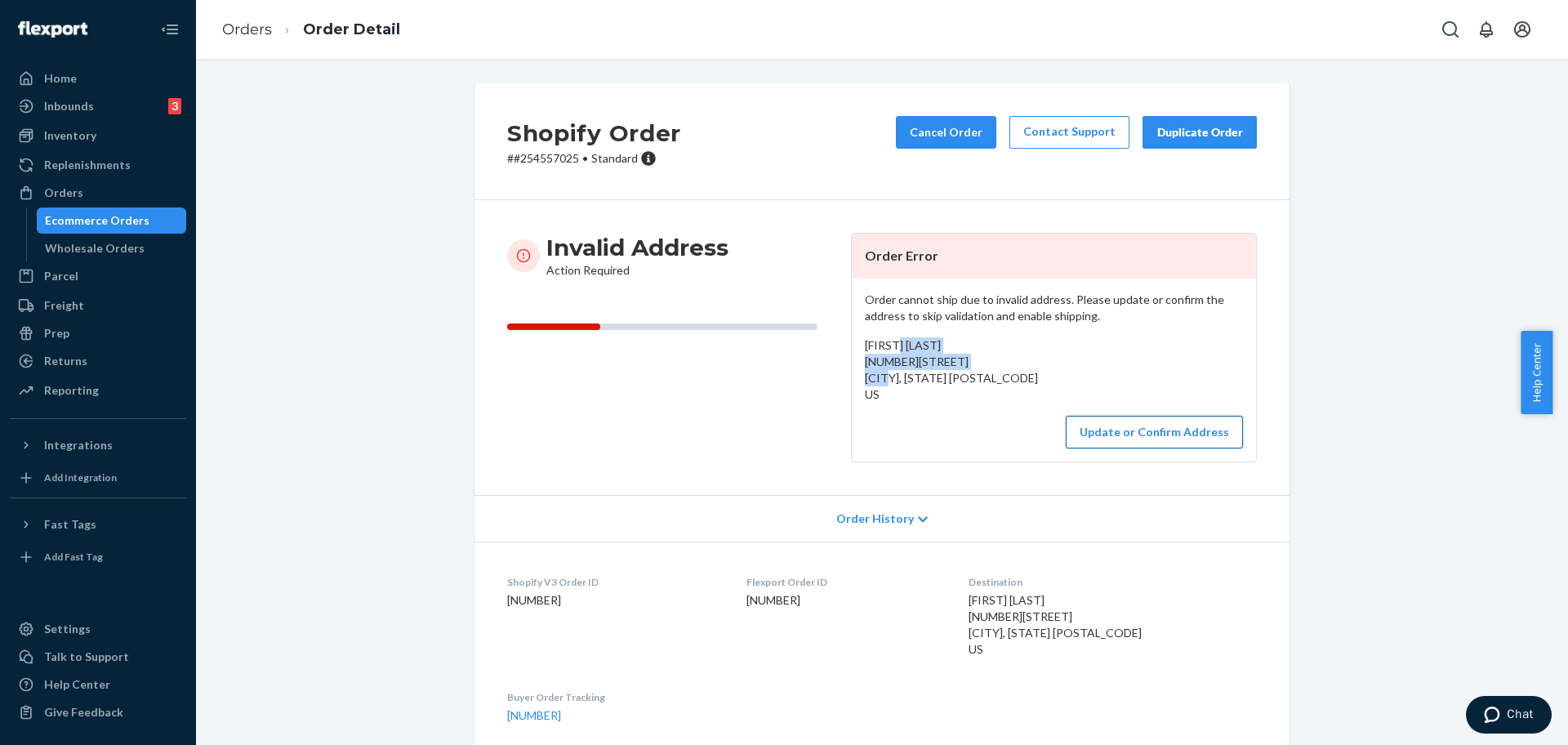 click on "Update or Confirm Address" at bounding box center [1154, 432] 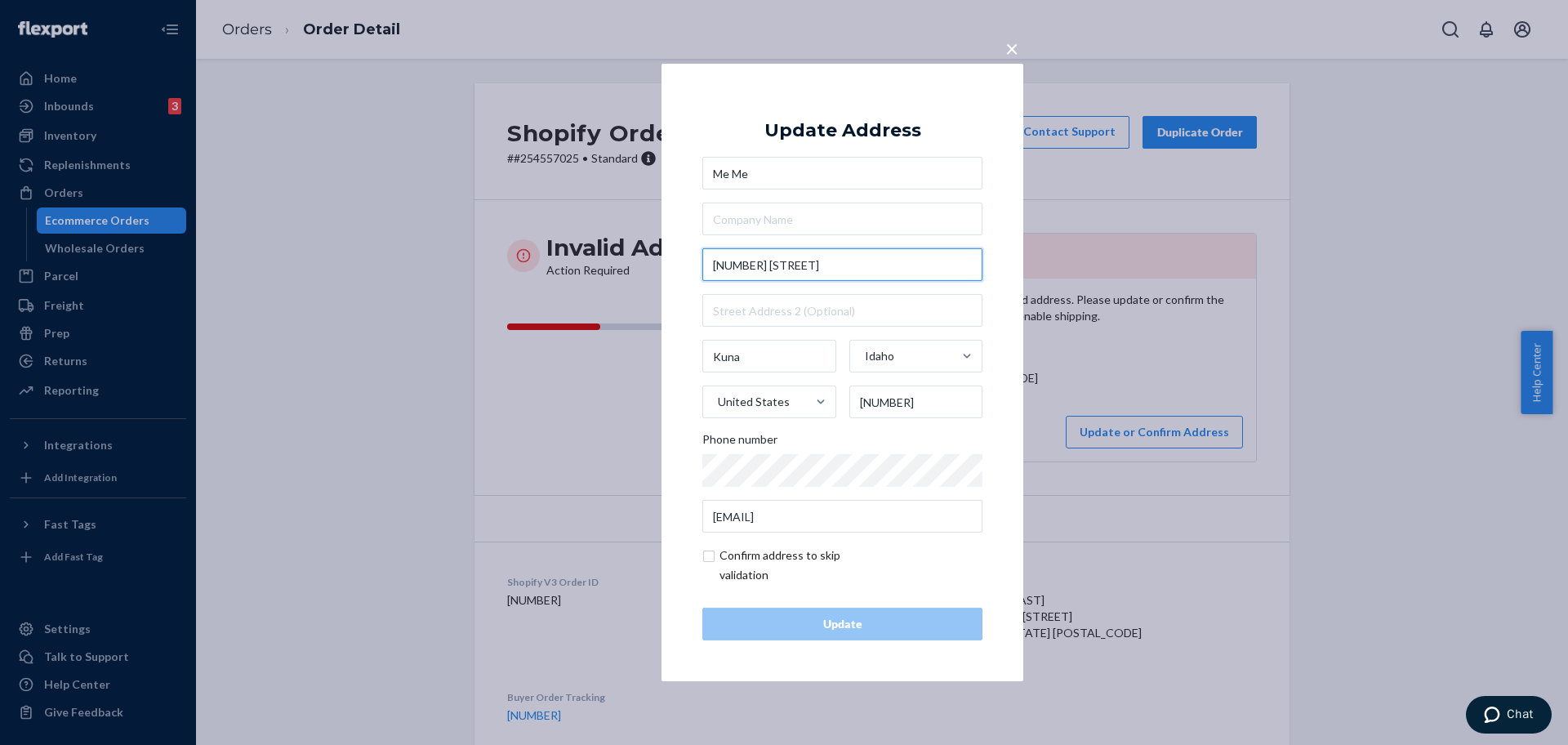 click on "5262WLondonLn" at bounding box center [842, 265] 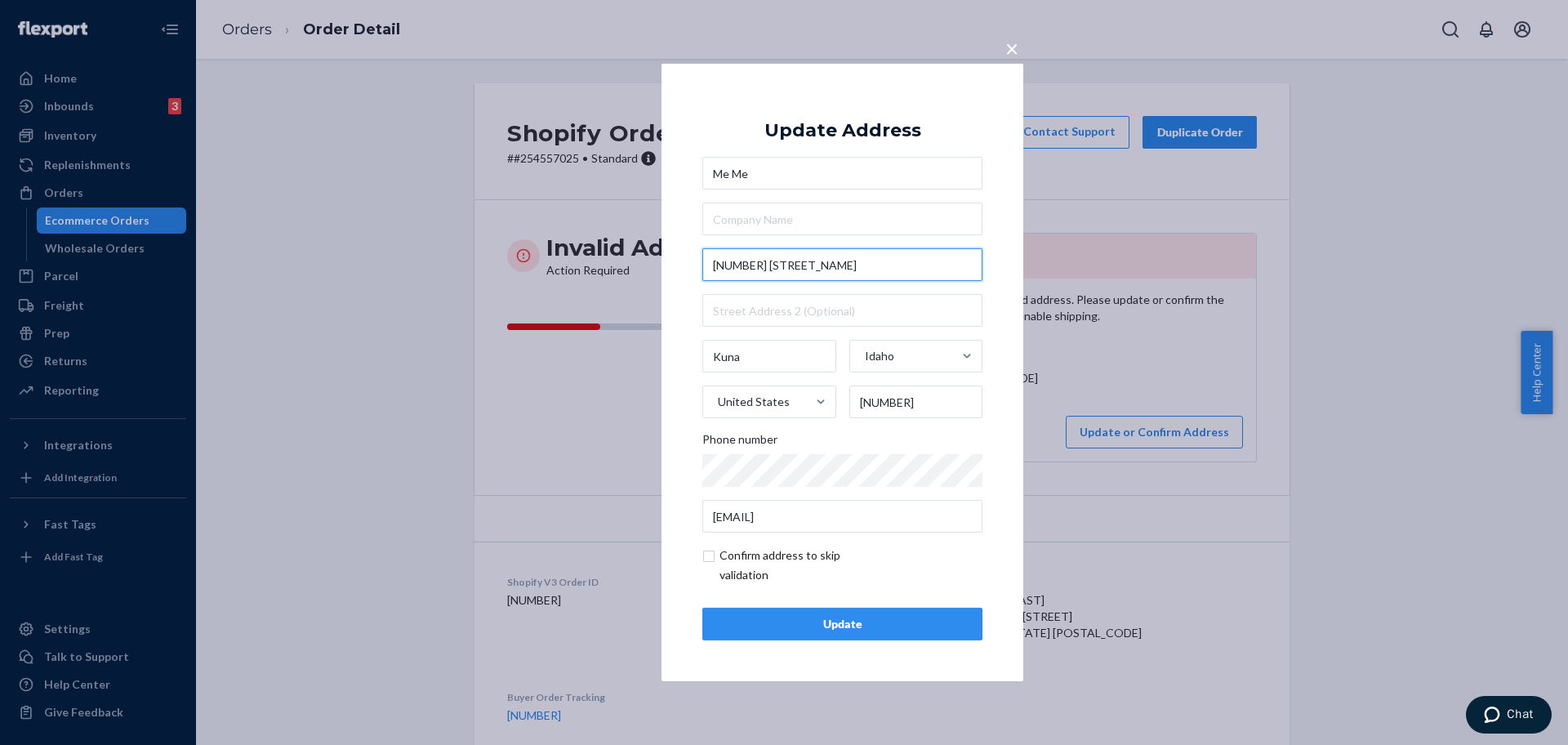type on "5262 W London Ln" 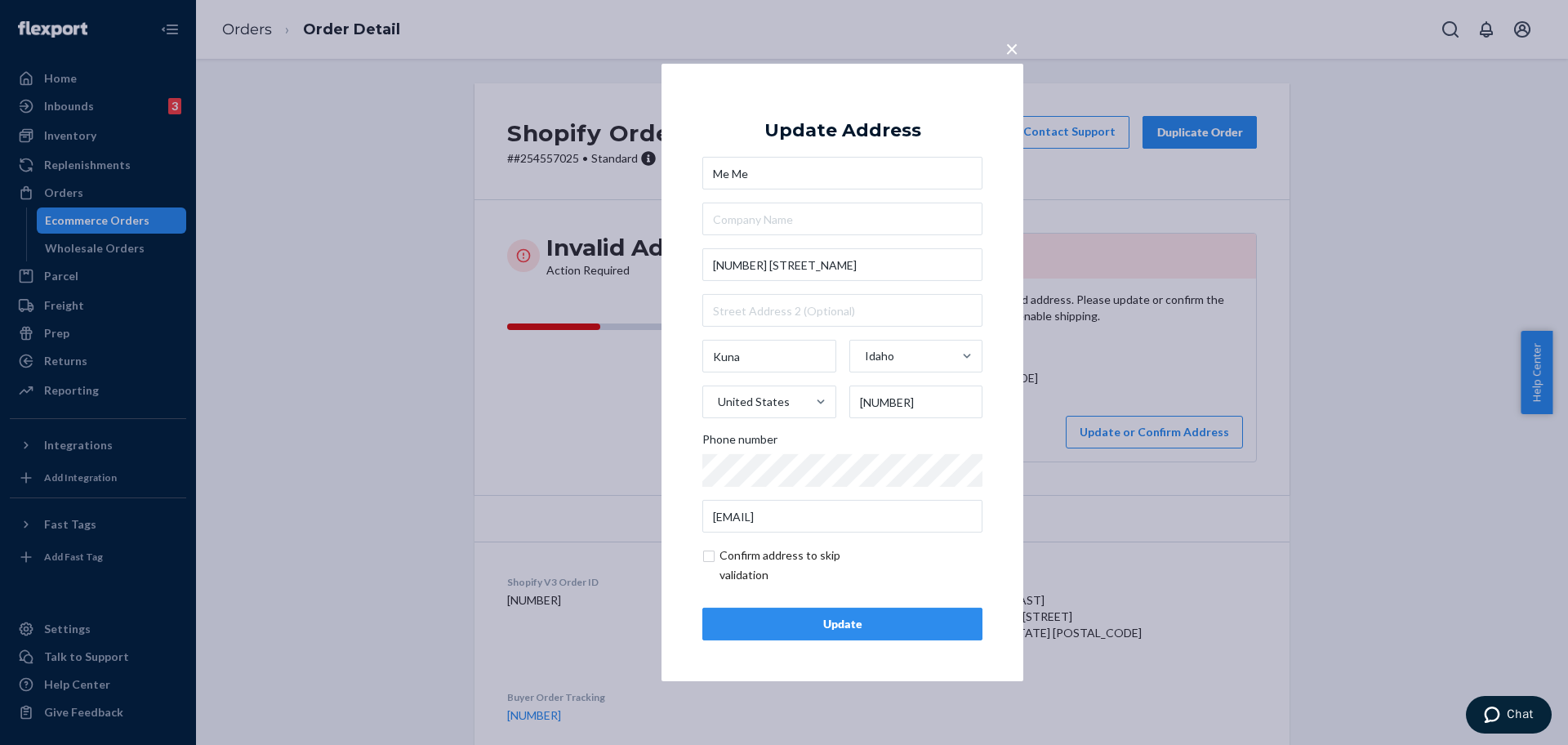 click on "Update" at bounding box center [842, 624] 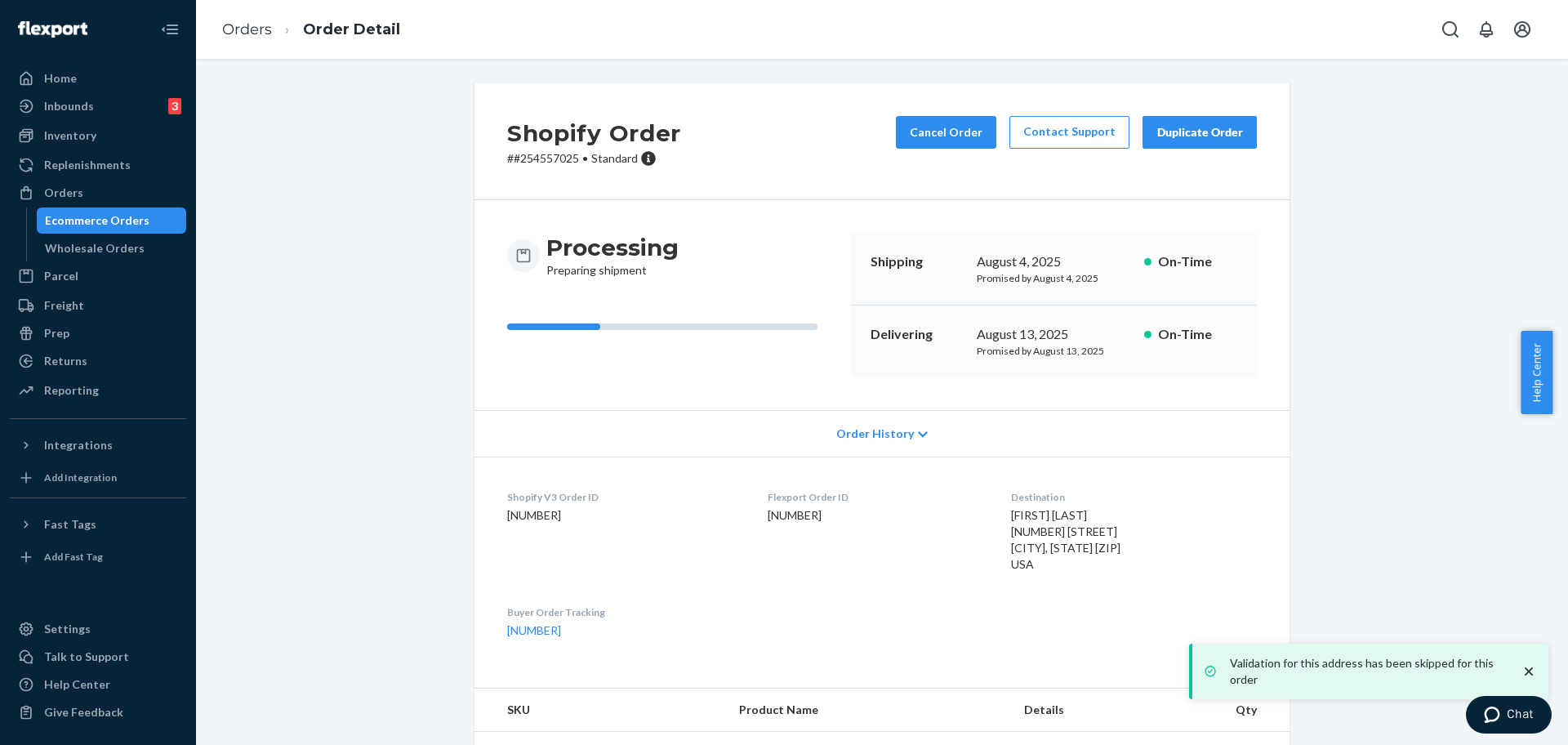click on "Processing Preparing shipment" at bounding box center [672, 256] 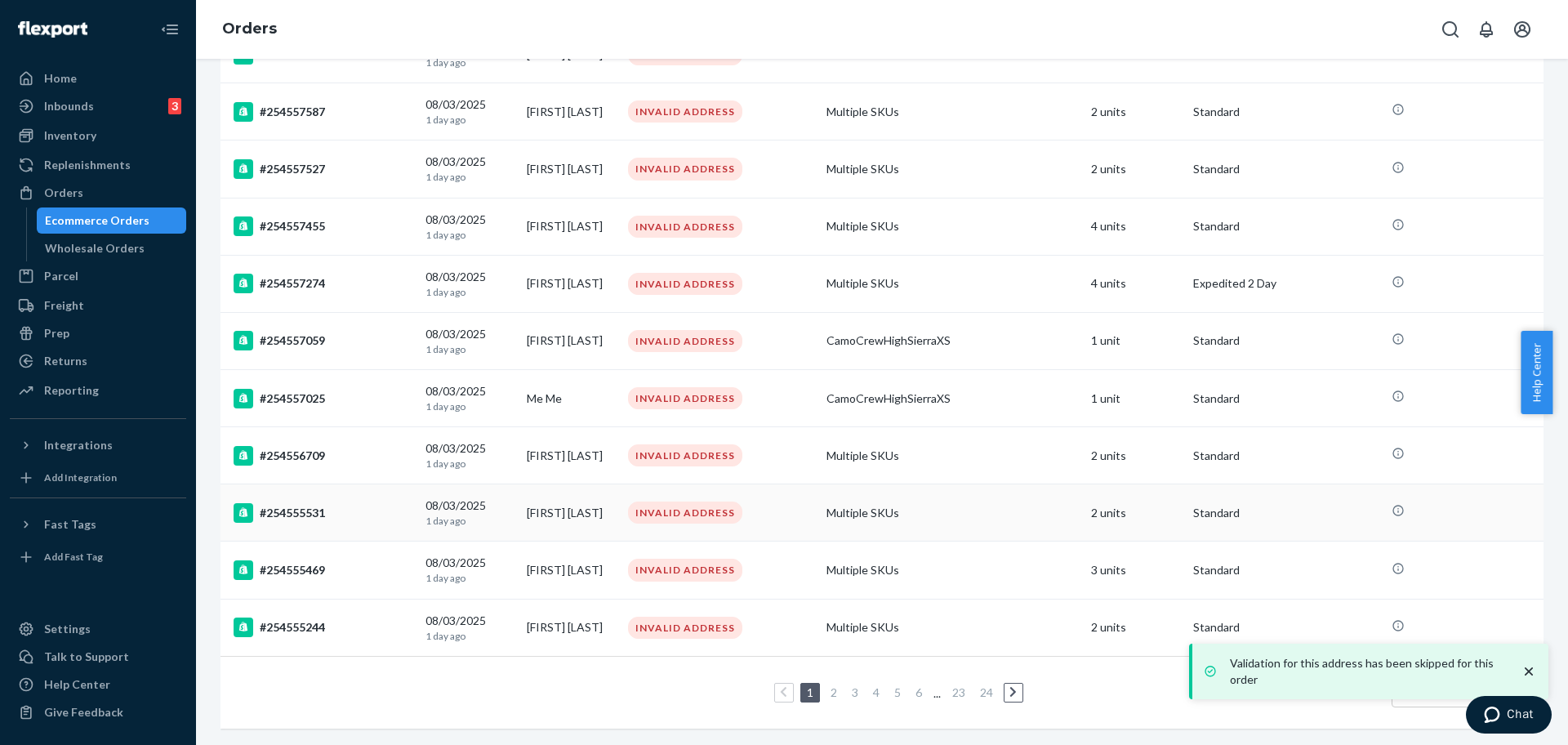 scroll, scrollTop: 1021, scrollLeft: 0, axis: vertical 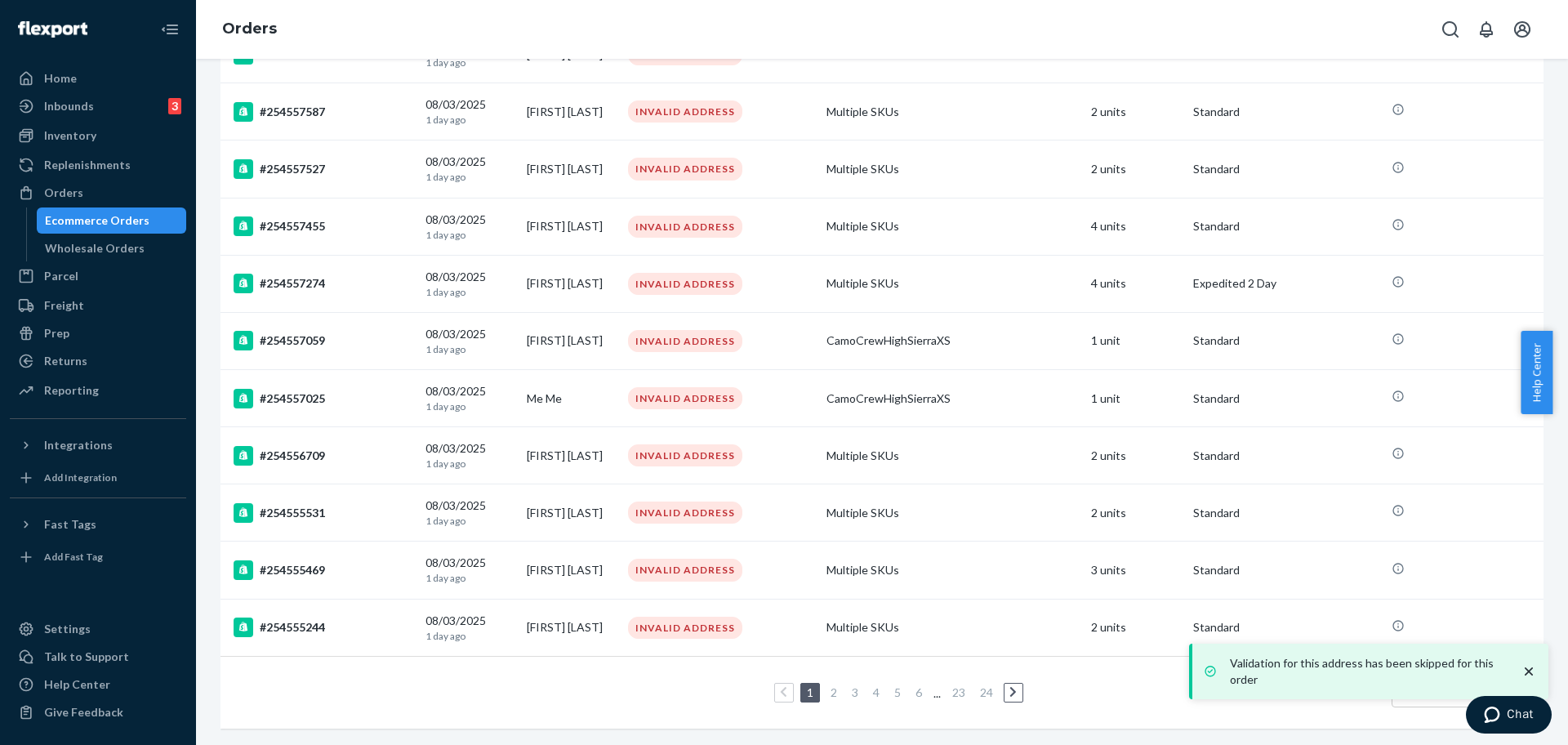 click on "#254556709" at bounding box center (323, 456) 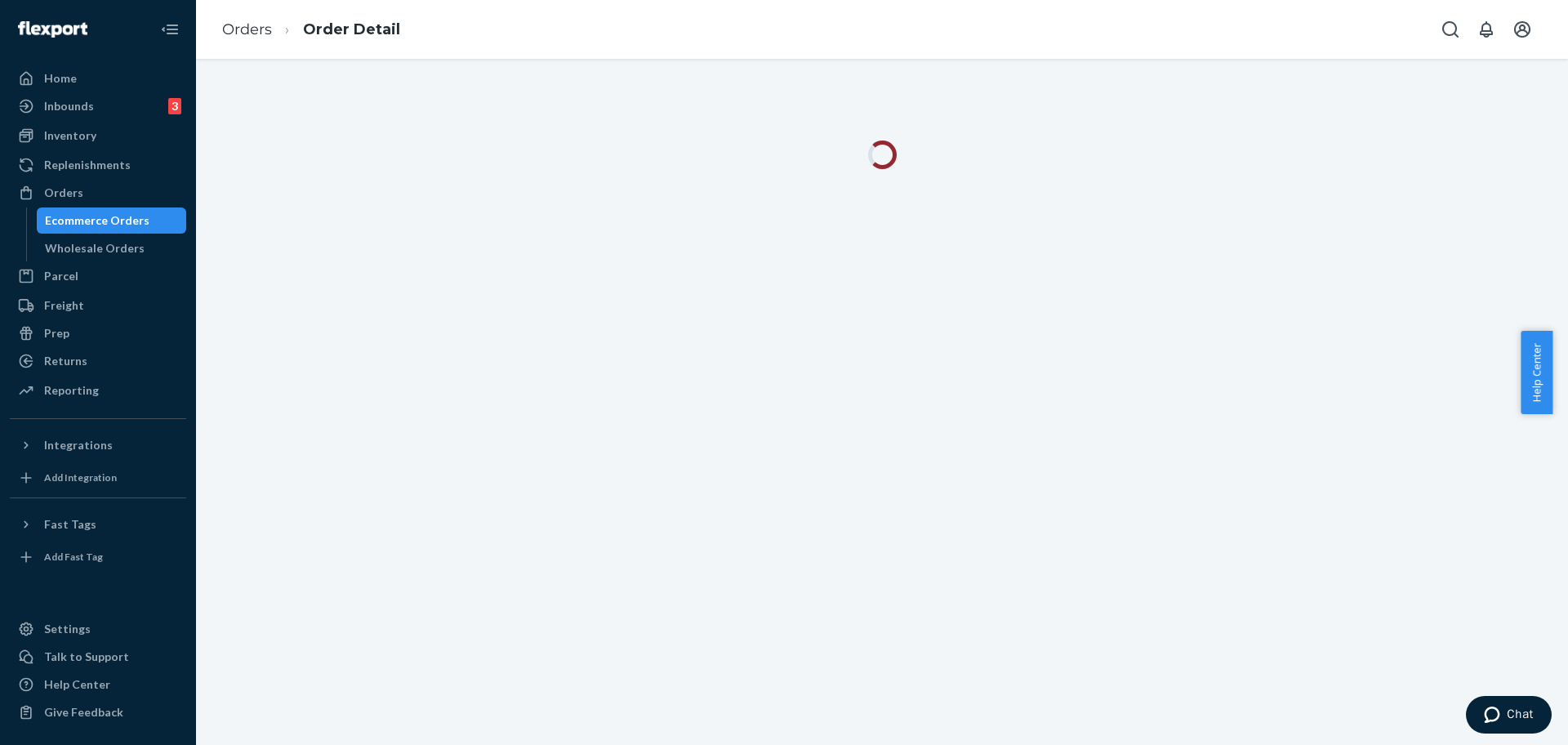 scroll, scrollTop: 0, scrollLeft: 0, axis: both 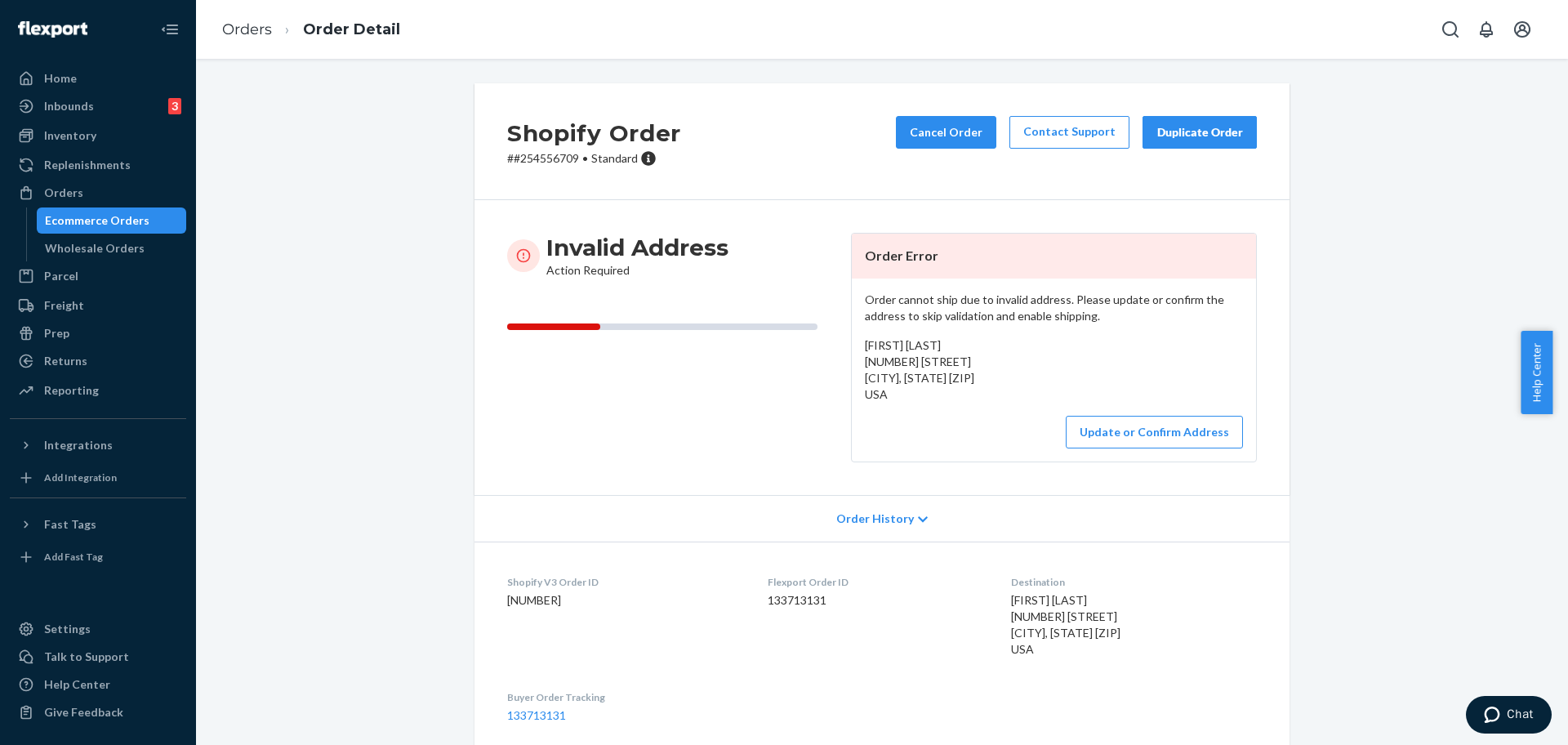 drag, startPoint x: 1025, startPoint y: 382, endPoint x: 837, endPoint y: 358, distance: 189.52572 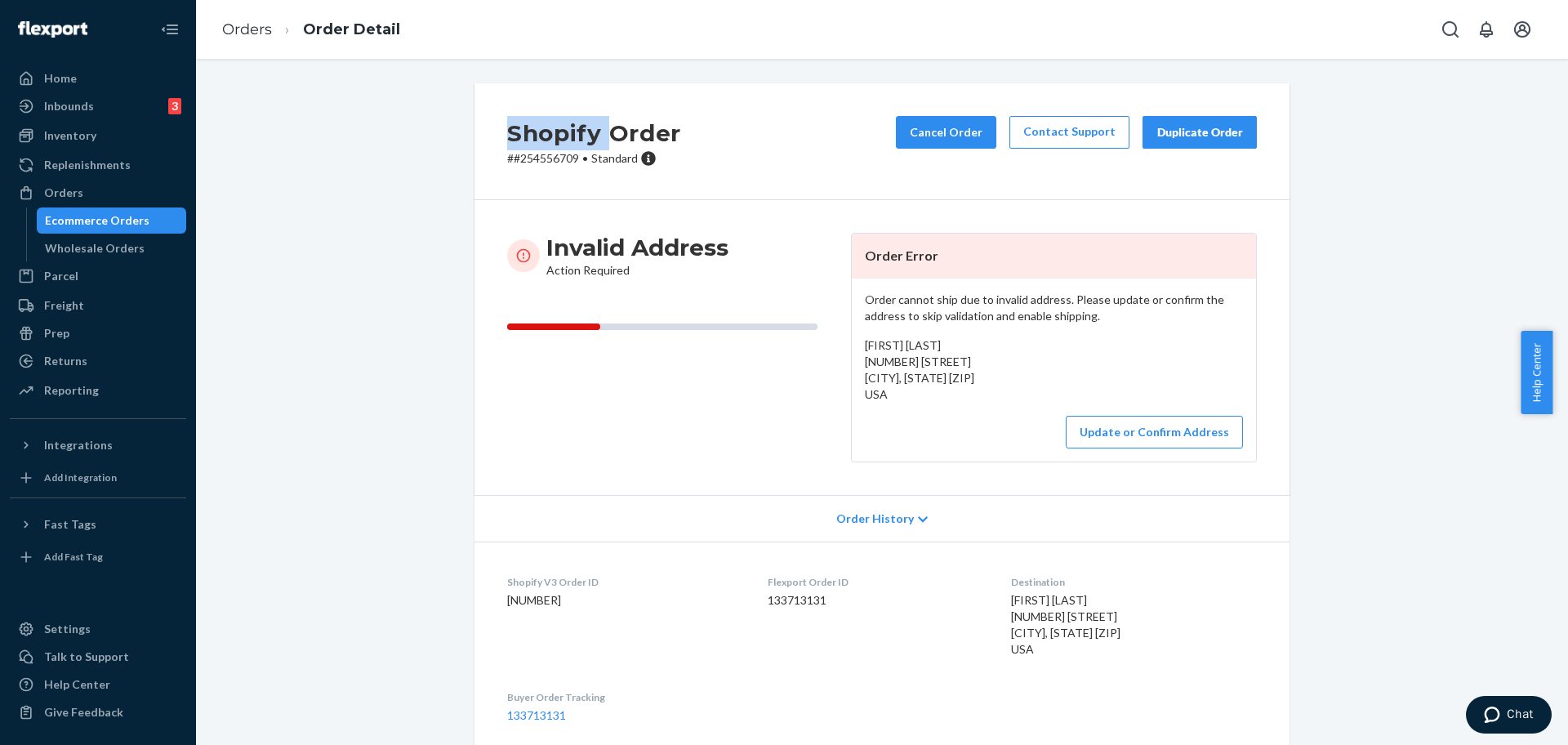 click on "Shopify Order" at bounding box center [594, 133] 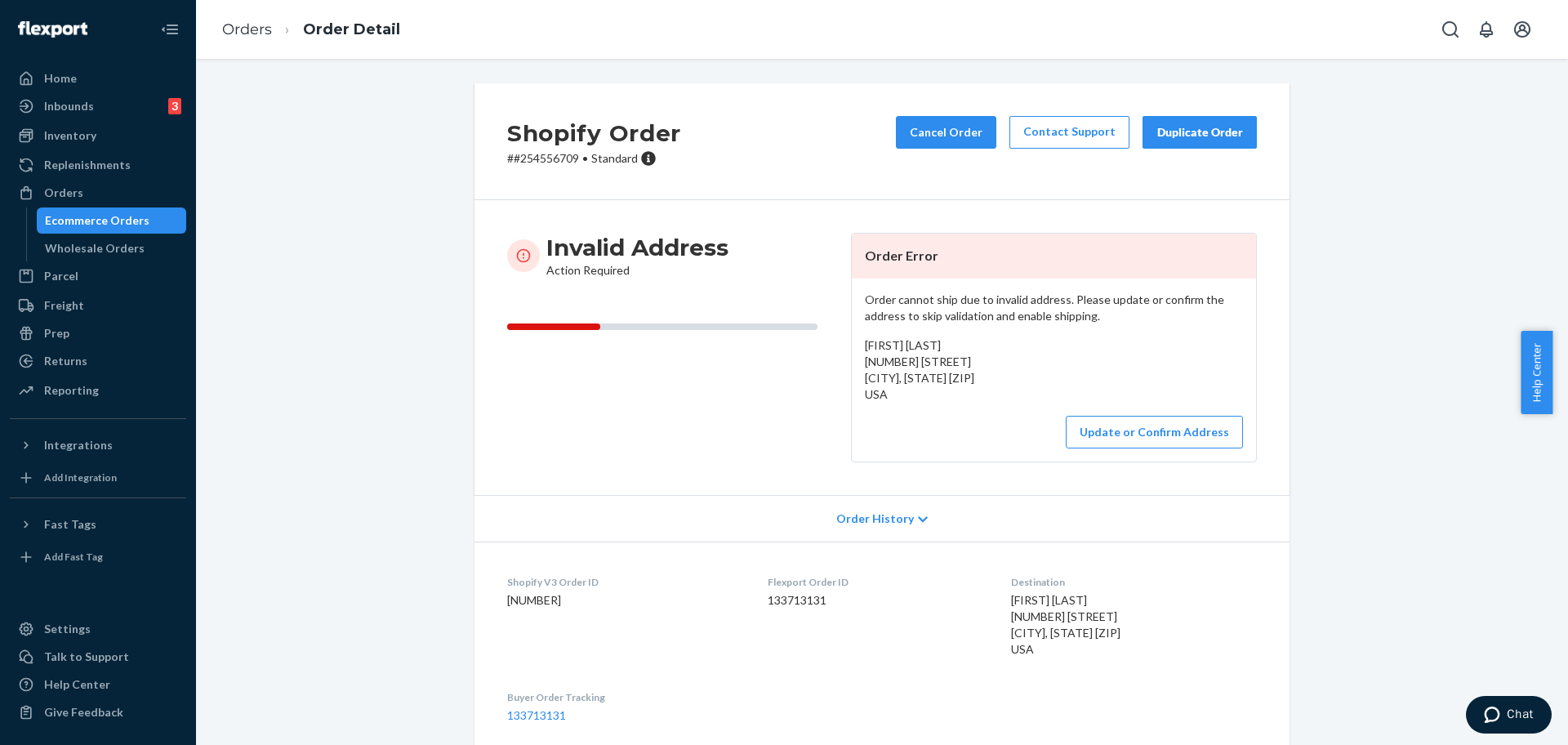click on "# #254556709 • Standard" at bounding box center [594, 158] 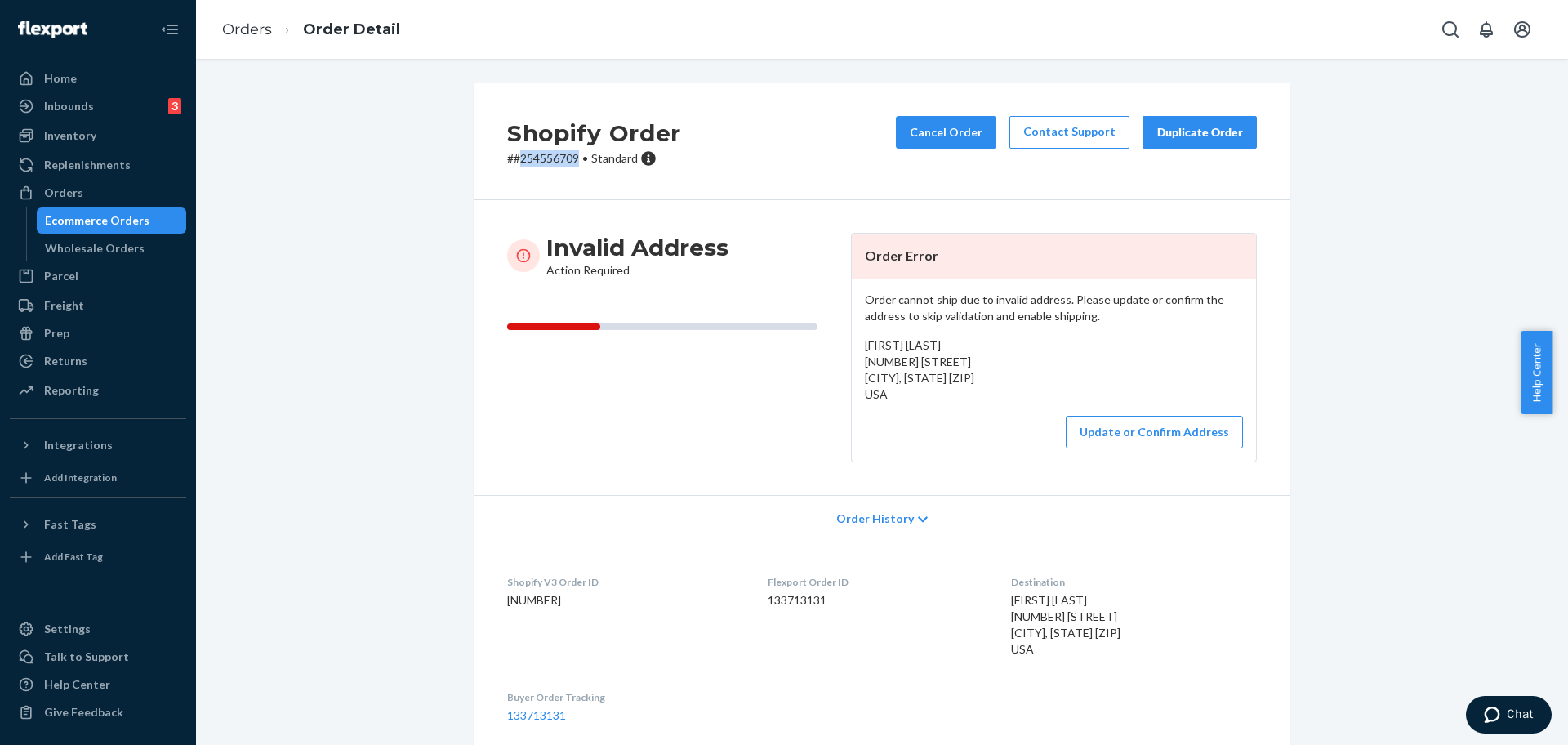 click on "# #254556709 • Standard" at bounding box center [594, 158] 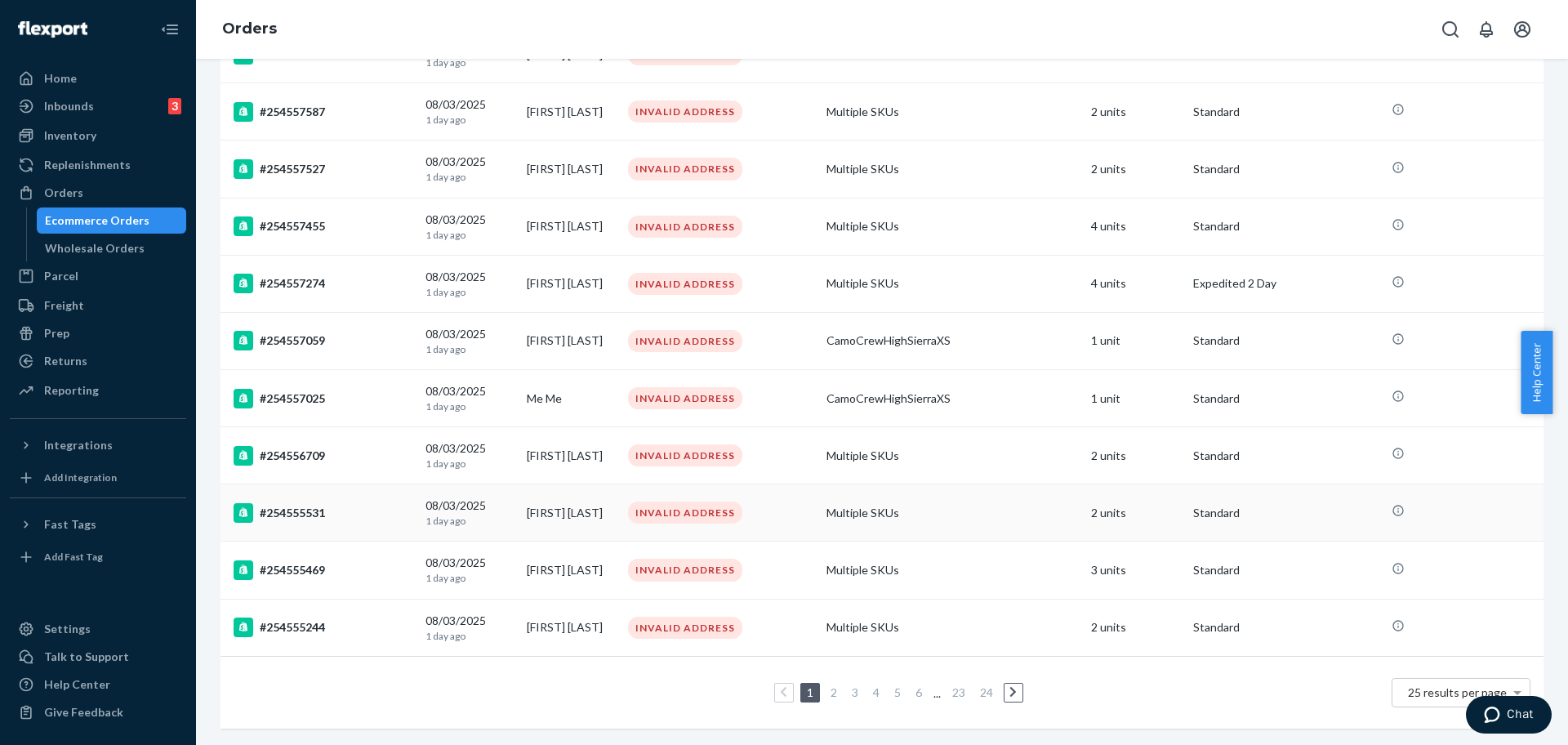 scroll, scrollTop: 1027, scrollLeft: 0, axis: vertical 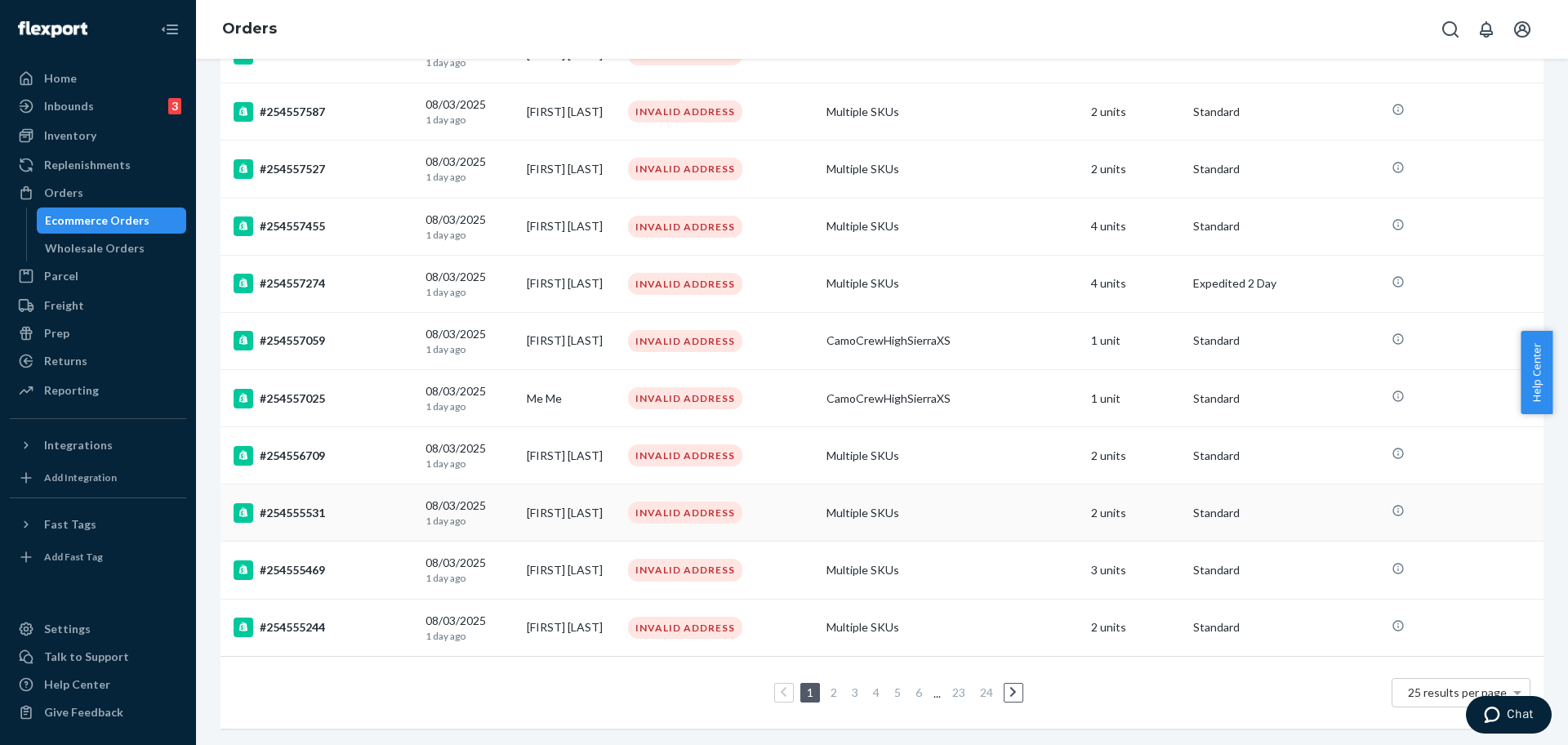 click on "#254555531" at bounding box center (323, 513) 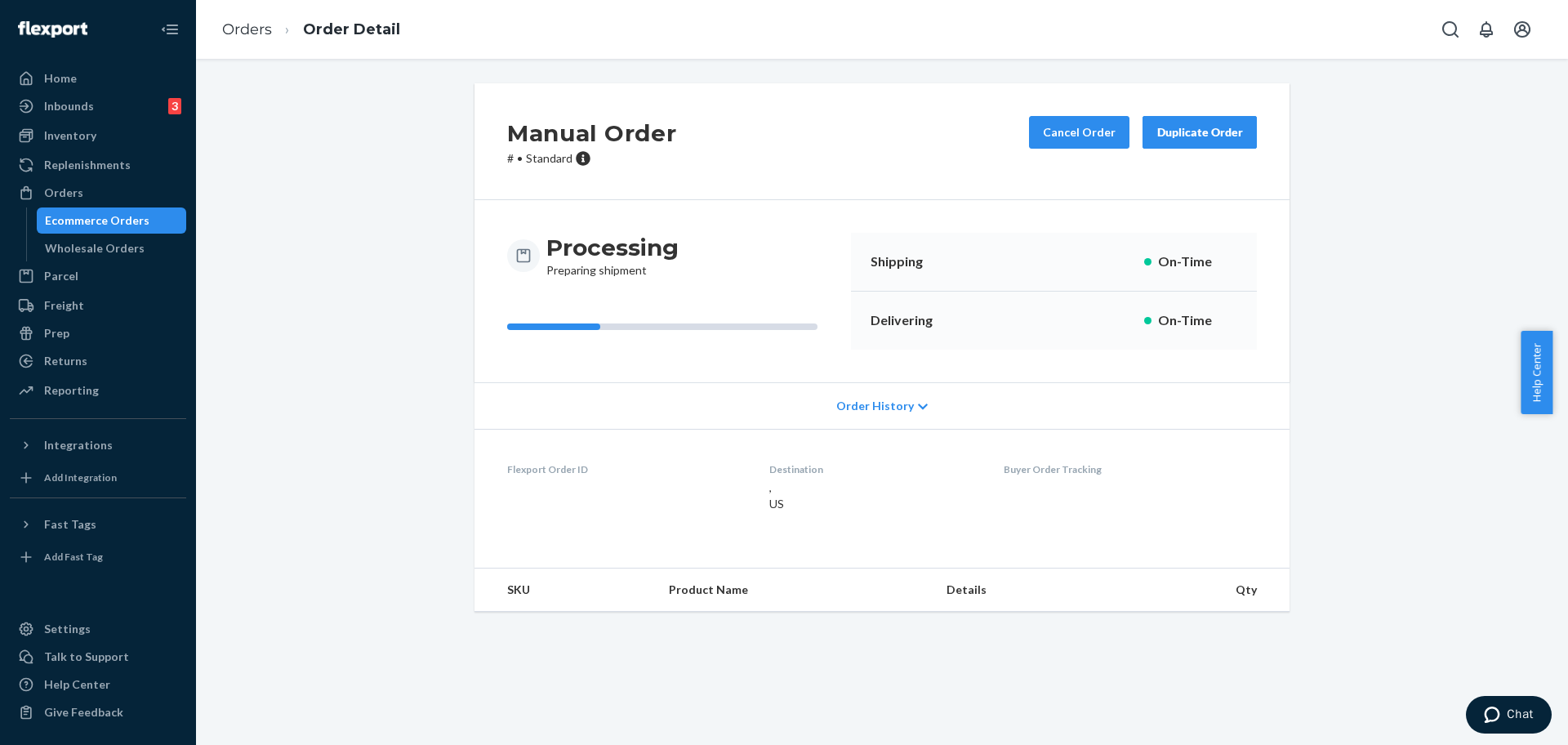 scroll, scrollTop: 0, scrollLeft: 0, axis: both 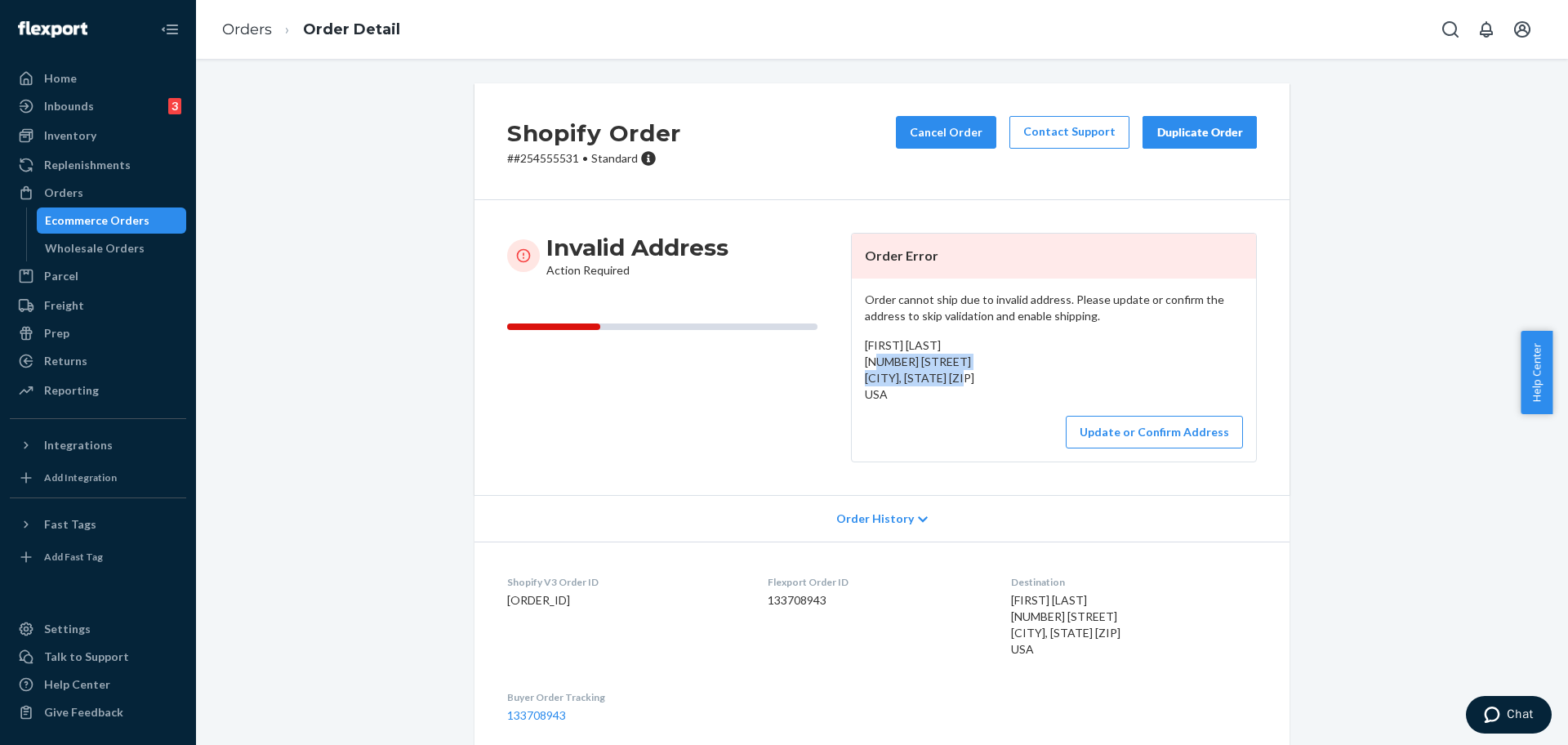 drag, startPoint x: 1006, startPoint y: 372, endPoint x: 853, endPoint y: 368, distance: 153.05228 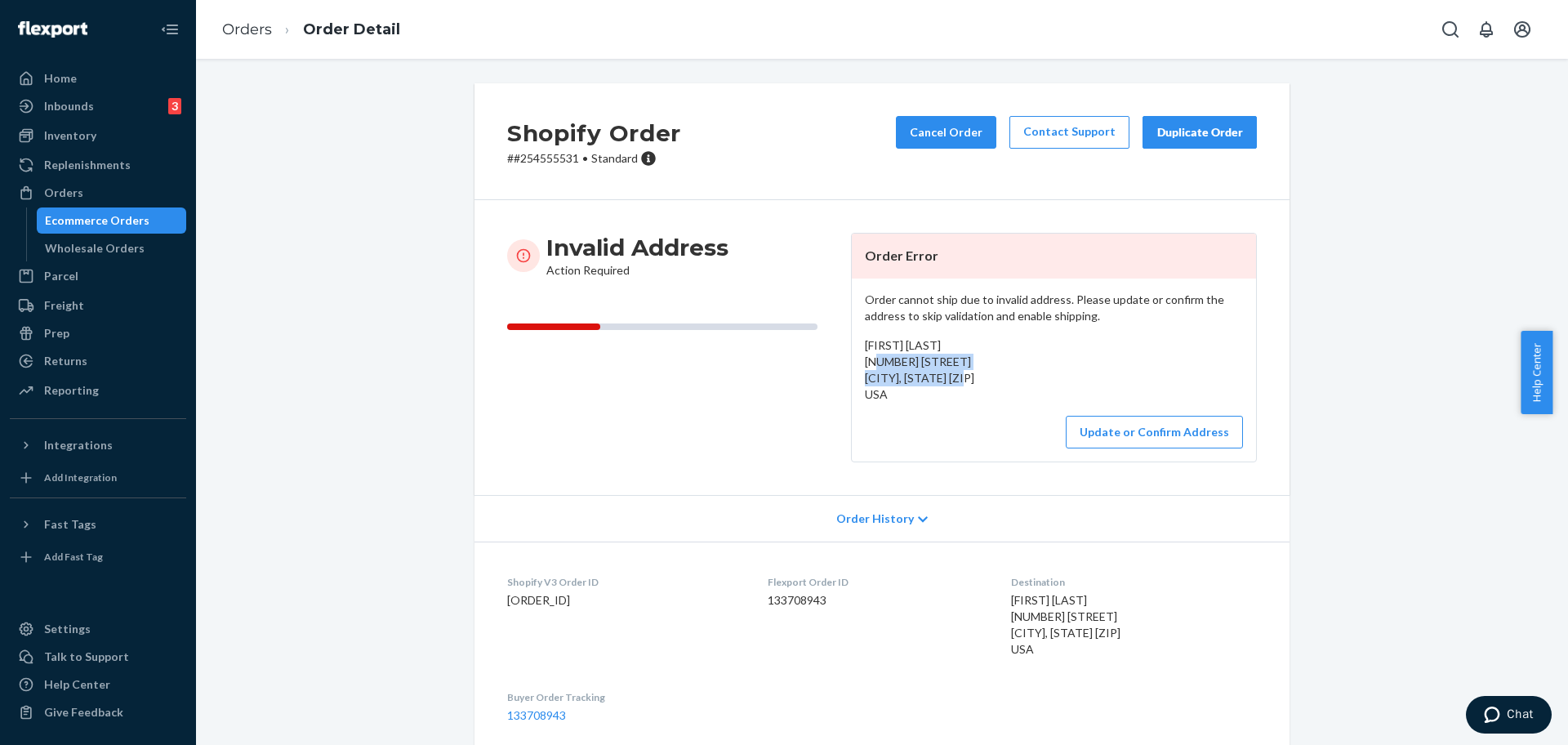 click on "Order cannot ship due to invalid address. Please update or confirm the address to skip validation and enable shipping. Nicolas Champion
618 CR-107
Waterloo, New York 13165
US Update or Confirm Address" at bounding box center (1054, 370) 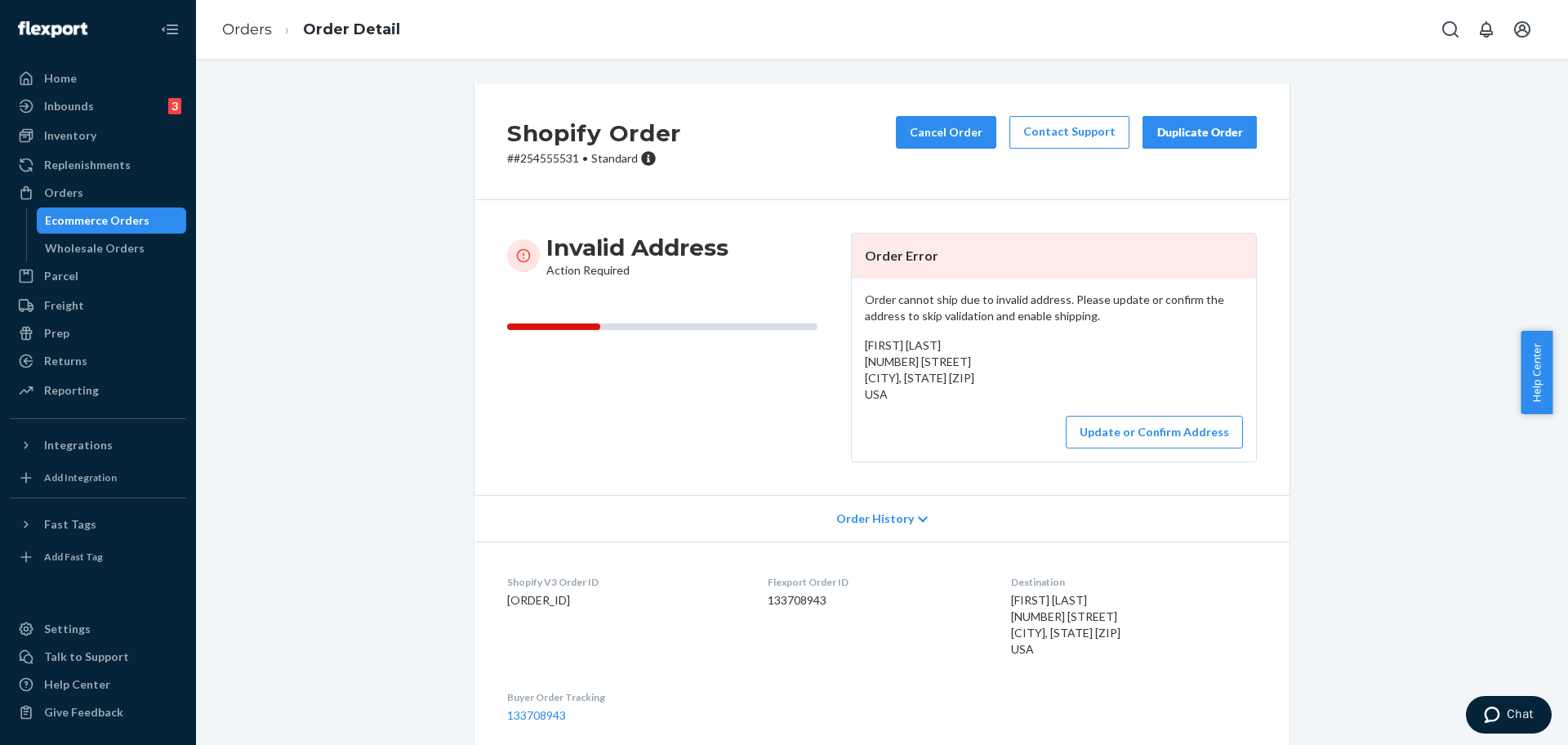 click on "# #254555531 • Standard" at bounding box center [594, 158] 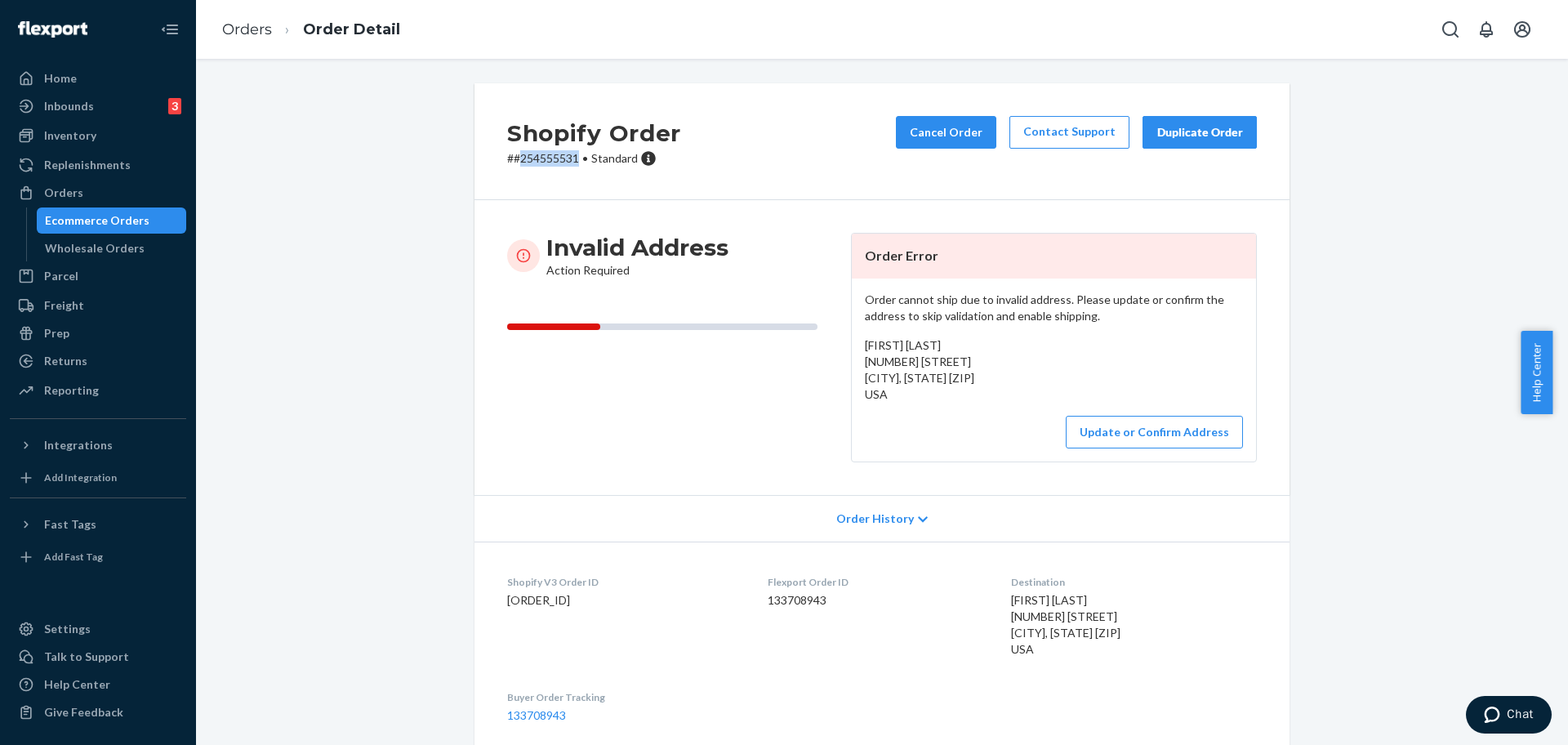 click on "# #254555531 • Standard" at bounding box center [594, 158] 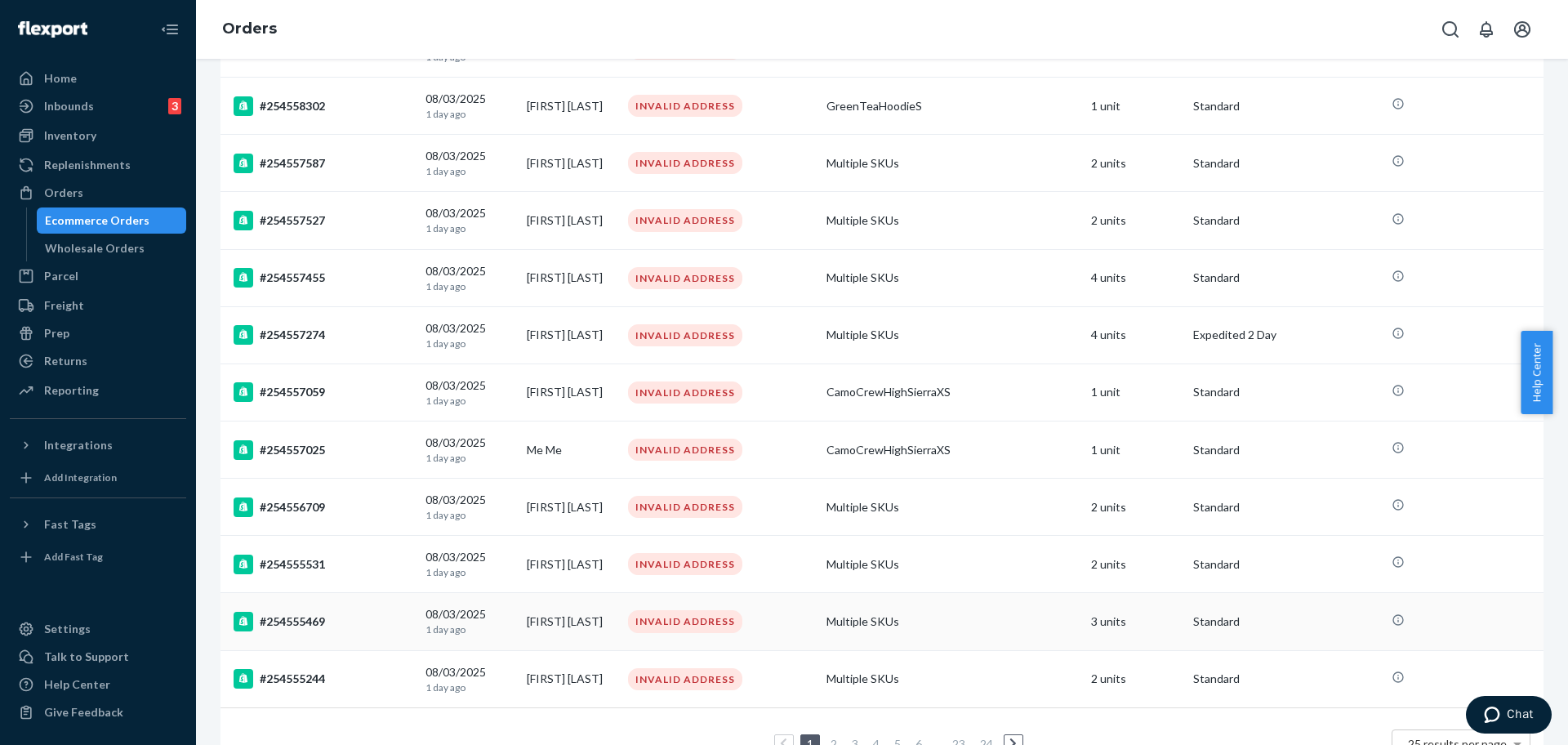 scroll, scrollTop: 1027, scrollLeft: 0, axis: vertical 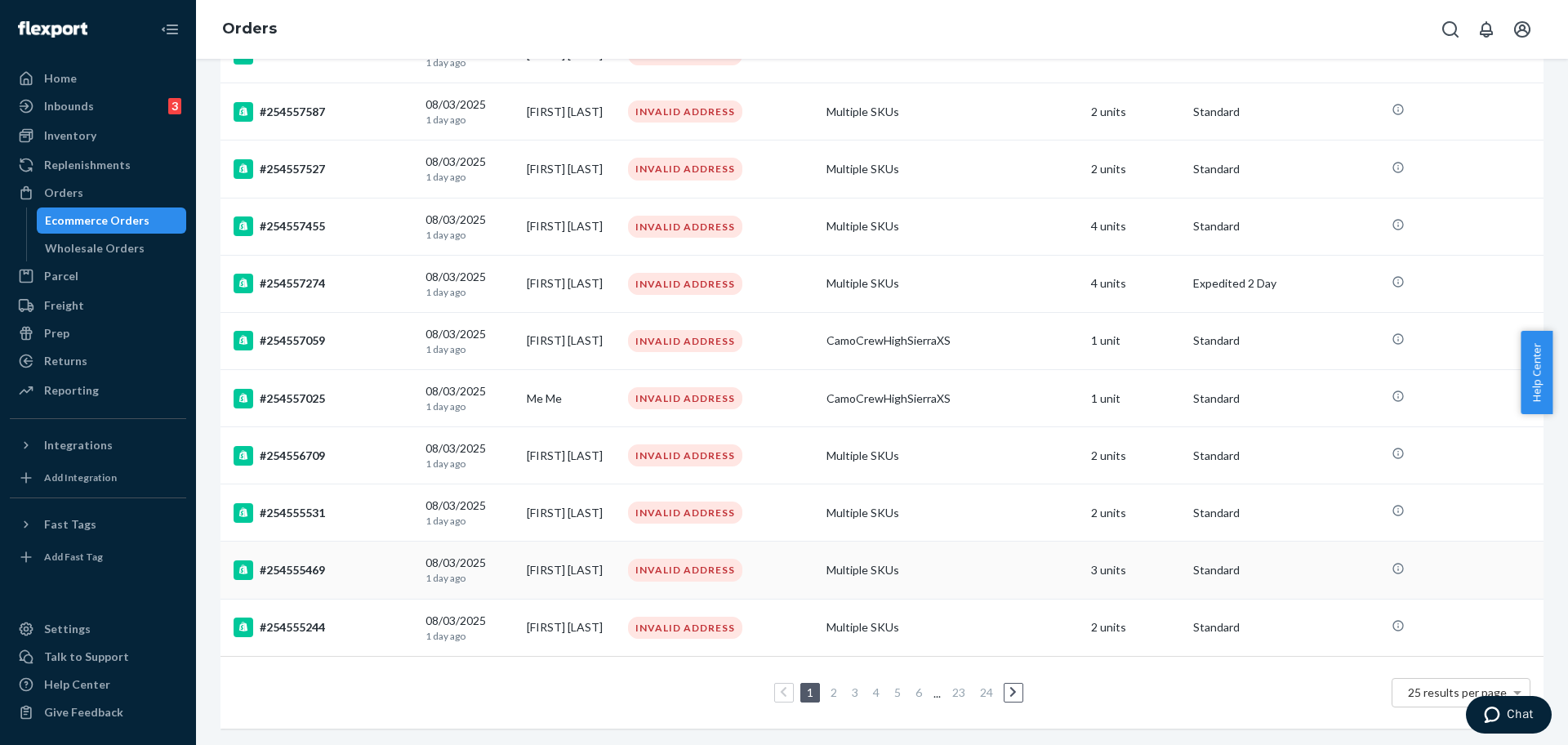 click on "#254555469" at bounding box center [323, 570] 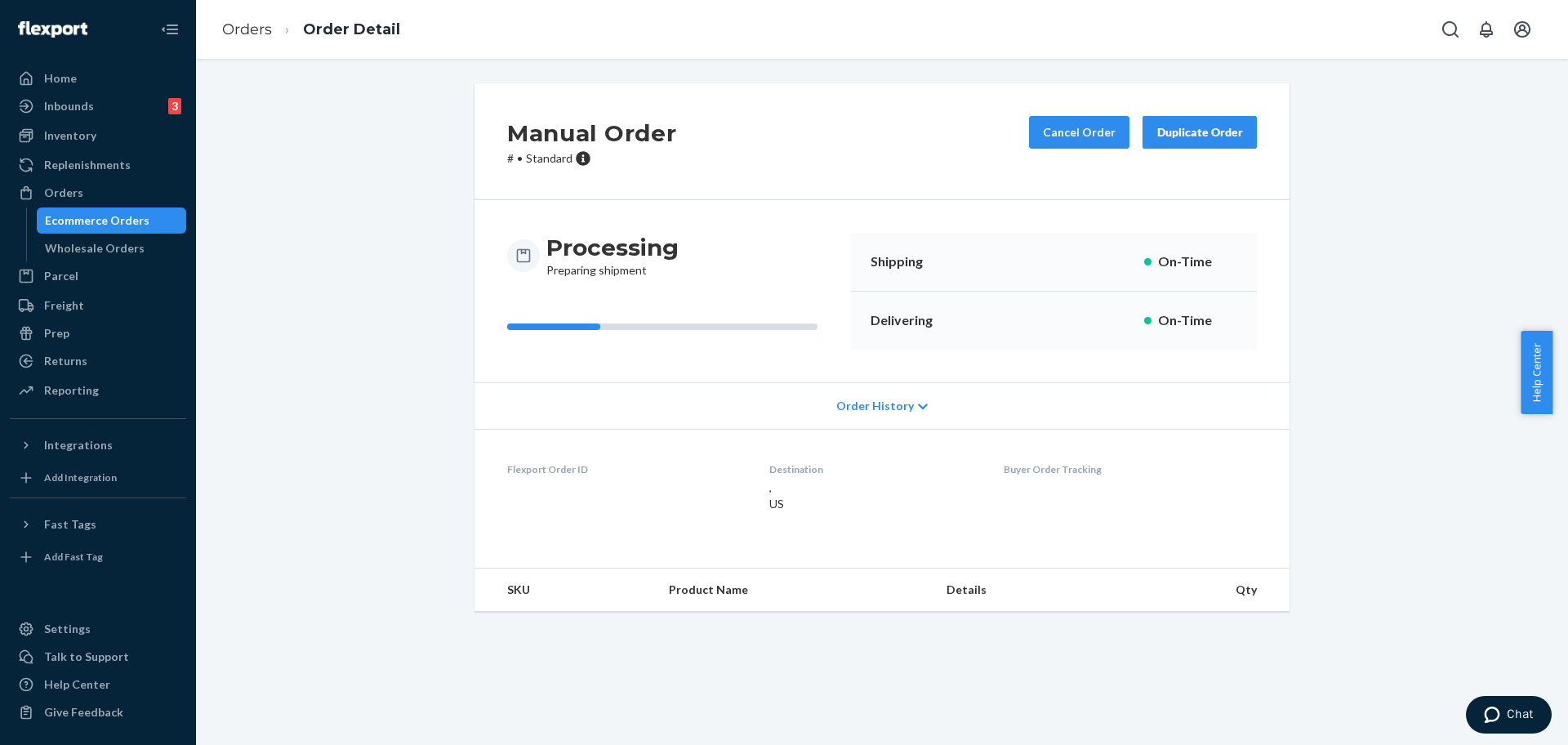 scroll, scrollTop: 0, scrollLeft: 0, axis: both 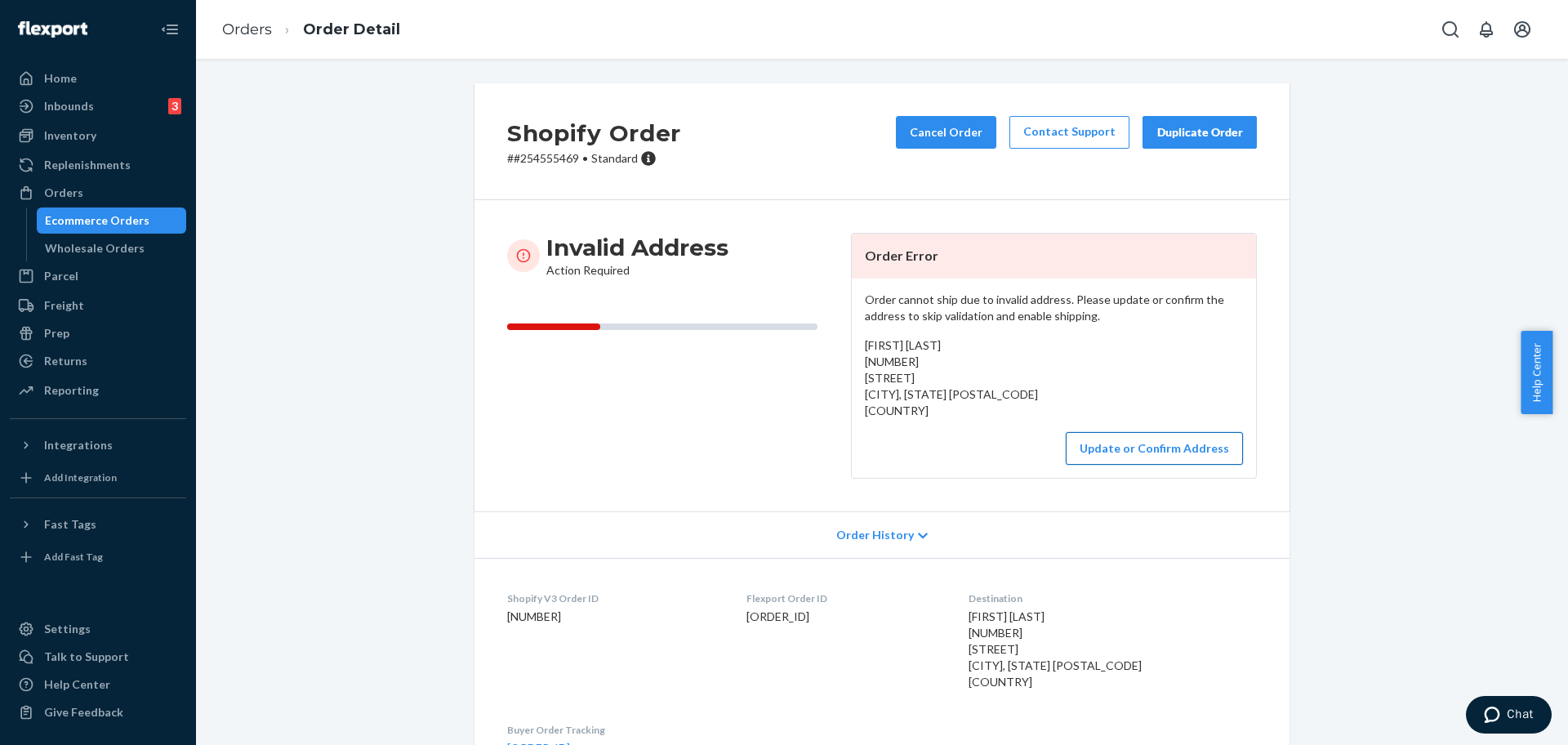 click on "Update or Confirm Address" at bounding box center [1154, 448] 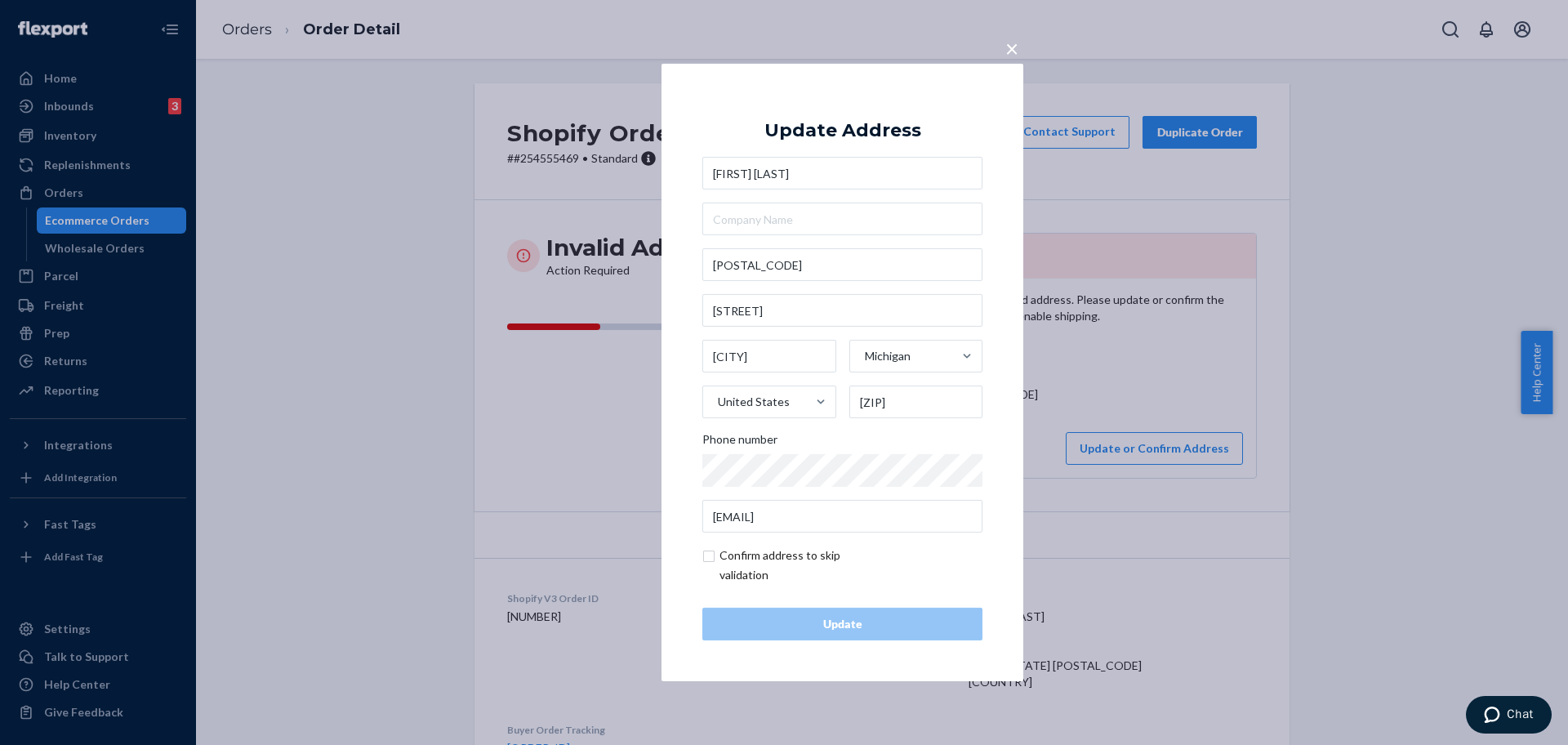 click on "alli edwards 46952 shiloh way shelby township Michigan United States 48317 Phone number edwardsalli220@gmail.com" at bounding box center [842, 345] 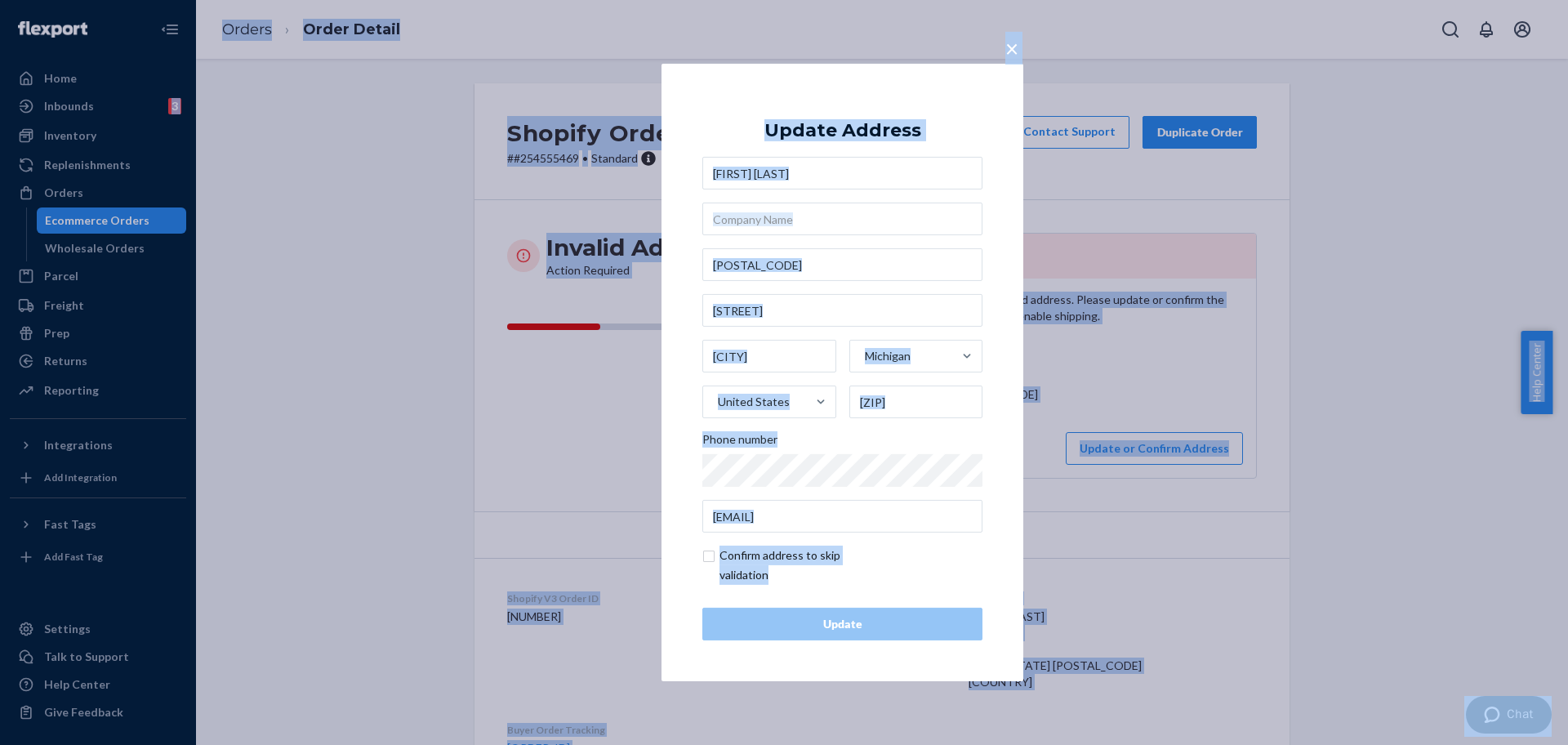 click on "shiloh way" at bounding box center (842, 310) 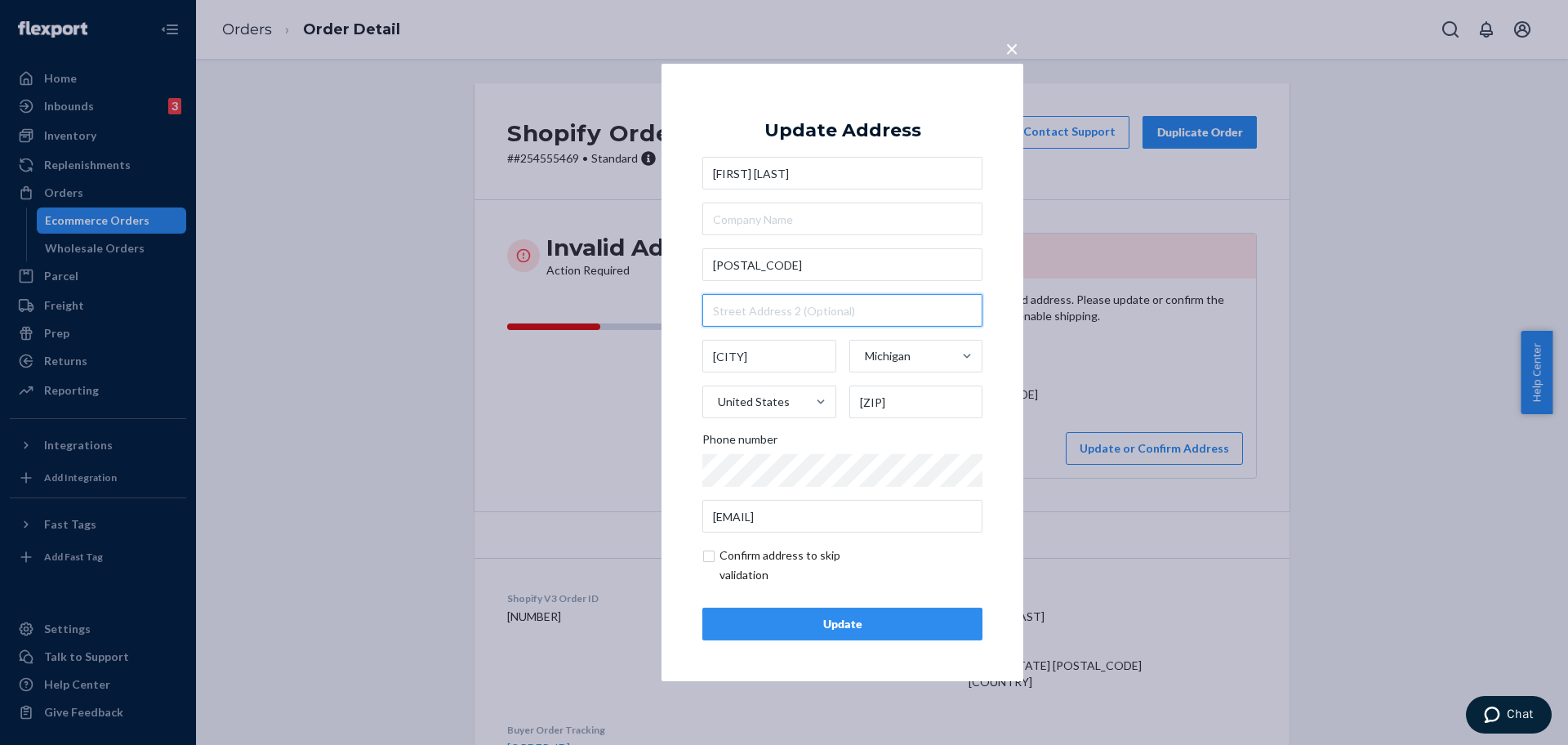 type 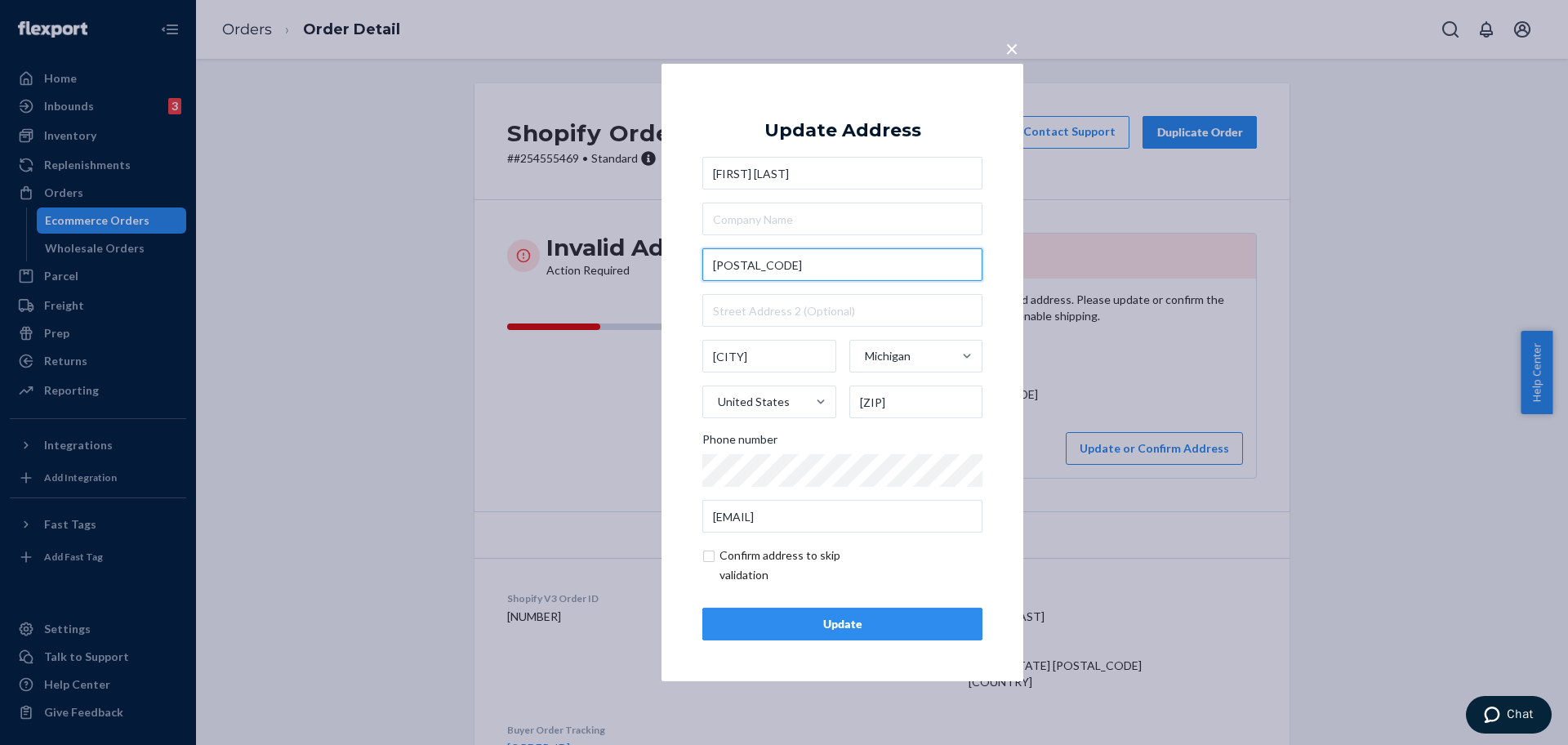 click on "46952" at bounding box center (842, 265) 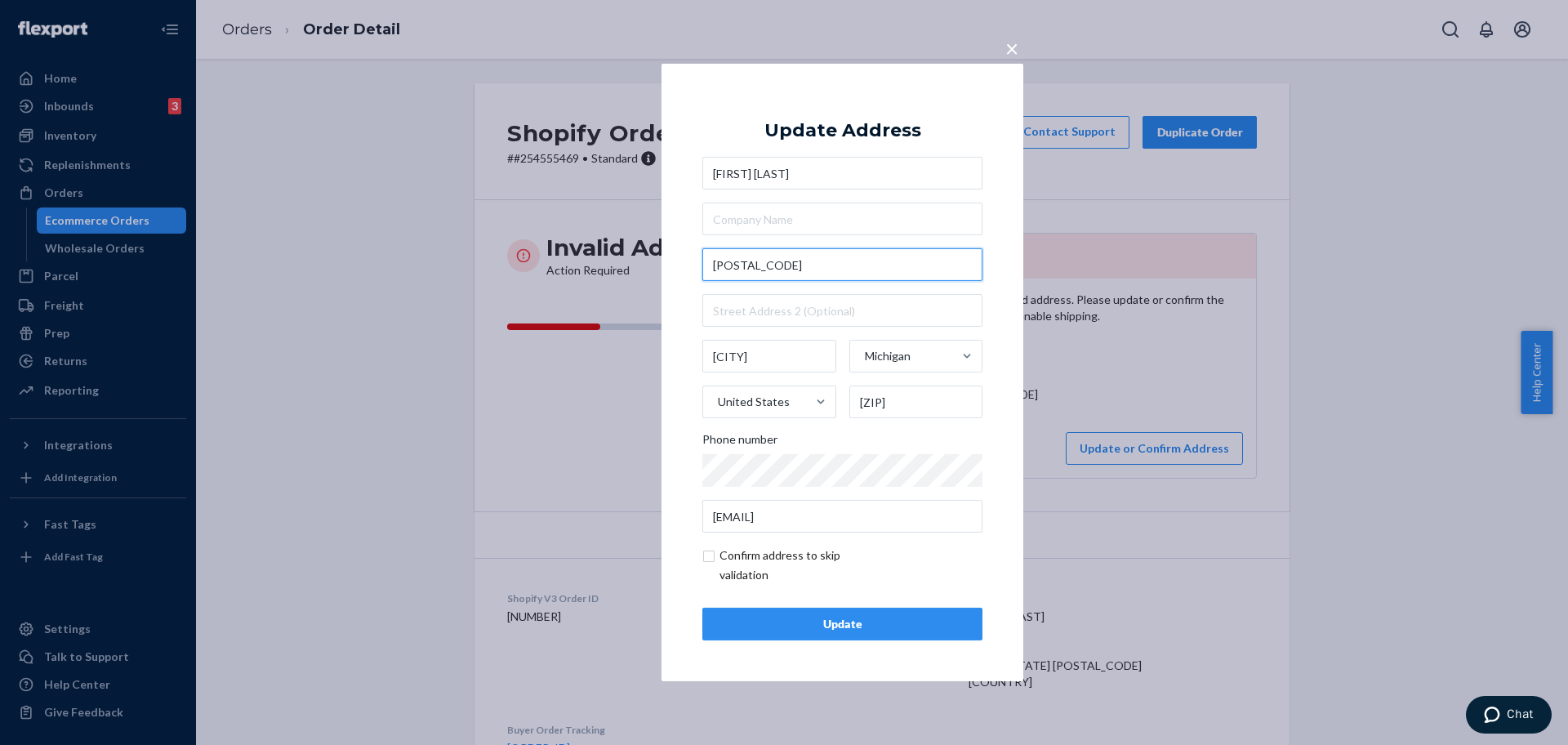 paste on "shiloh way" 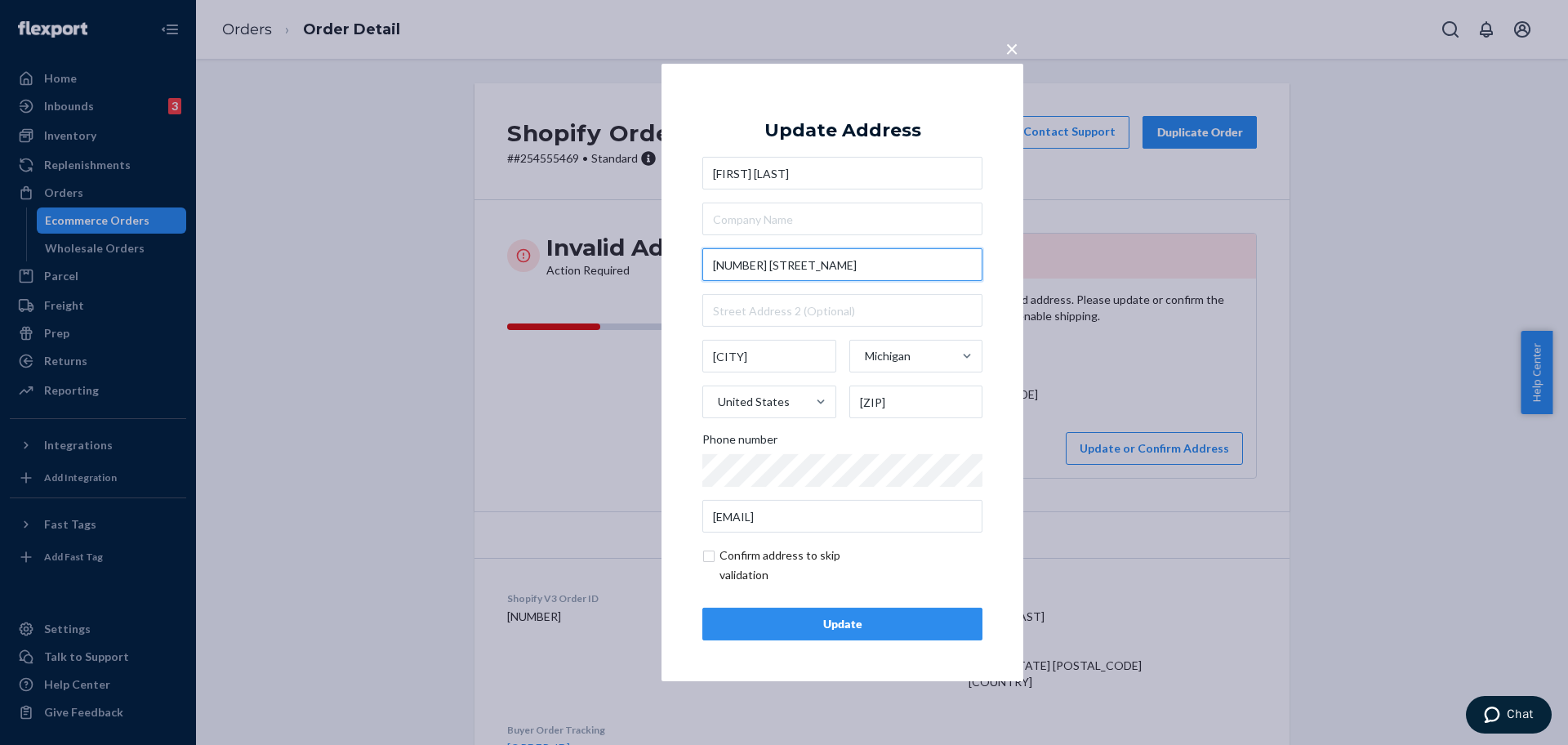 type on "46952 shiloh way" 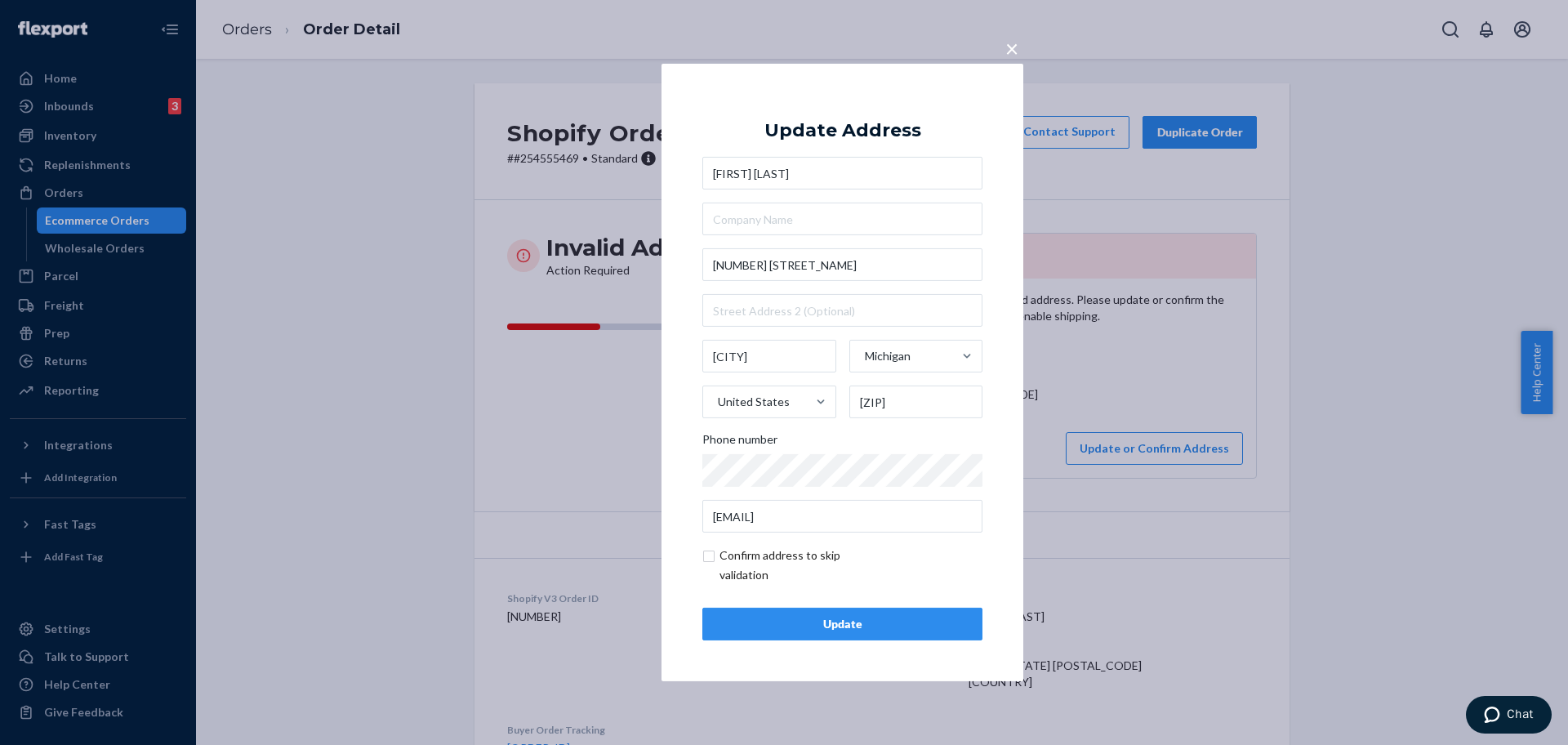 click on "Update" at bounding box center [842, 624] 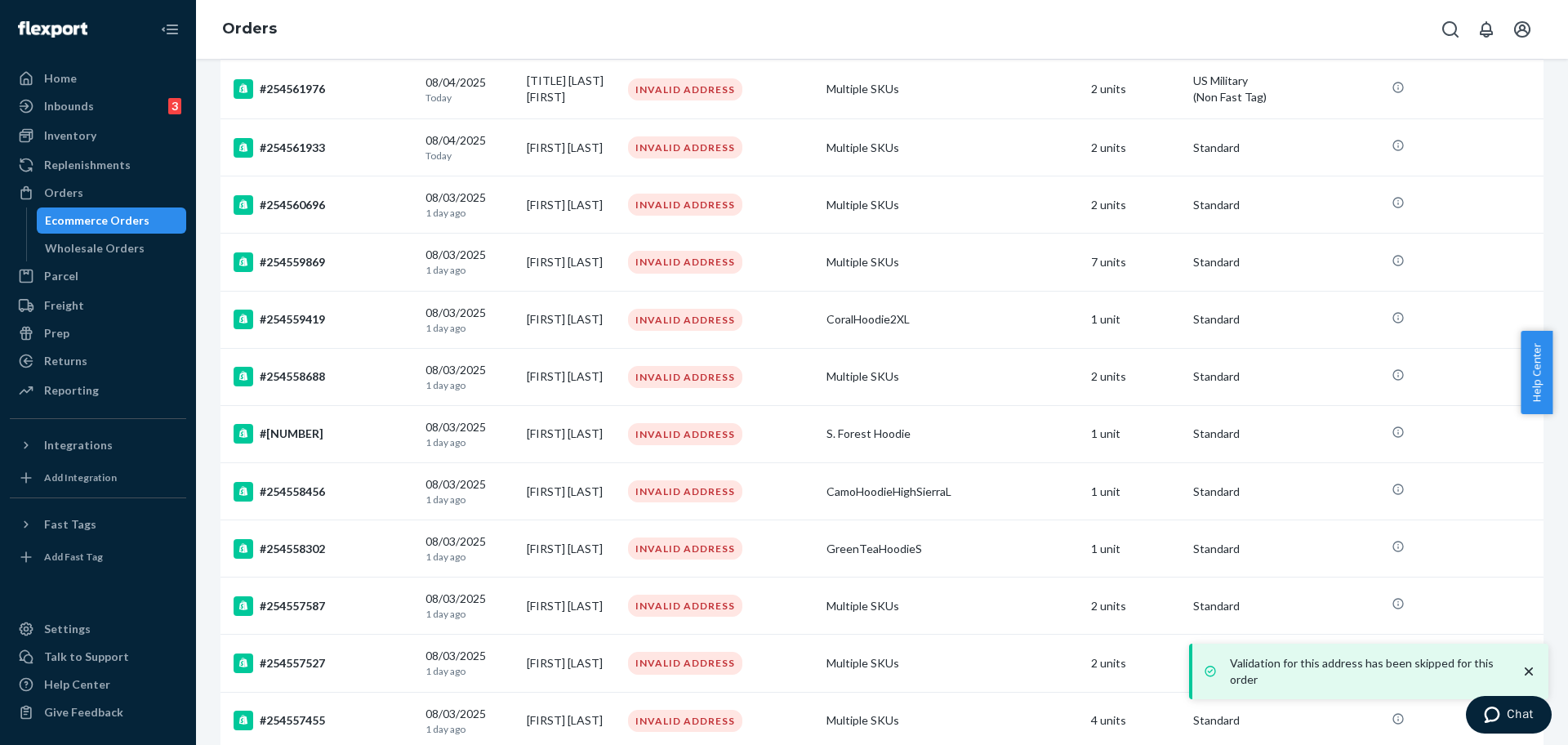 scroll, scrollTop: 1027, scrollLeft: 0, axis: vertical 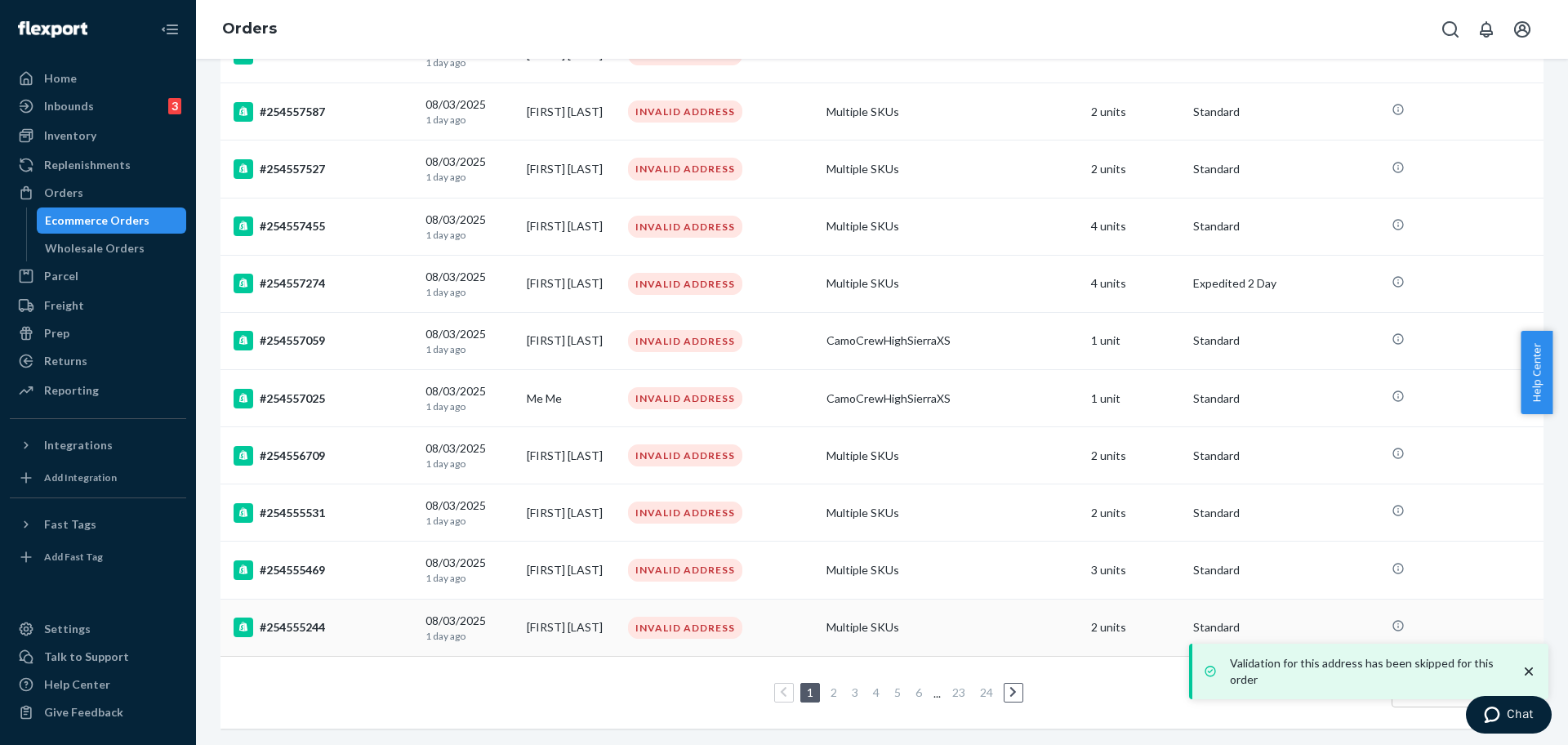 click on "#254555244" at bounding box center [319, 627] 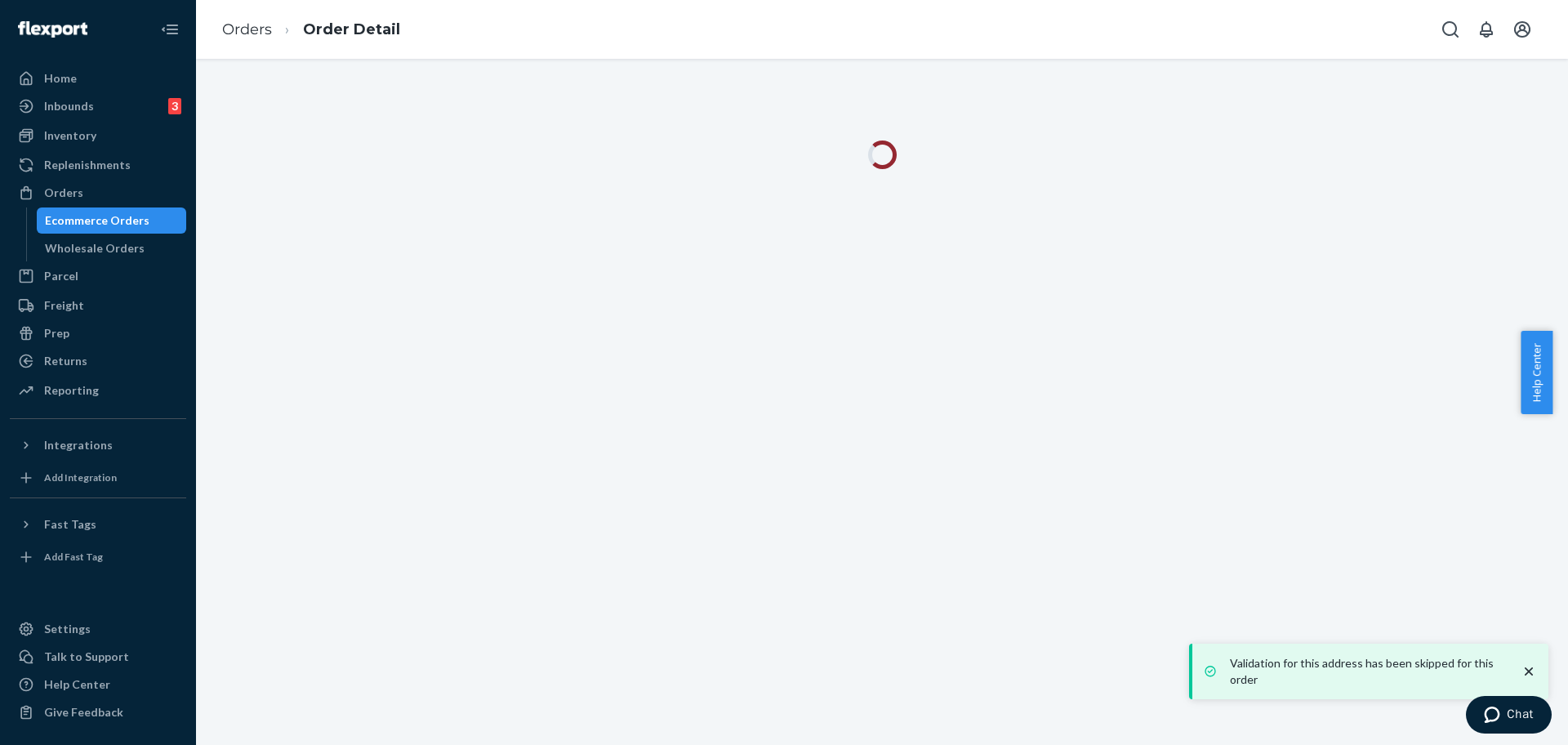 scroll, scrollTop: 0, scrollLeft: 0, axis: both 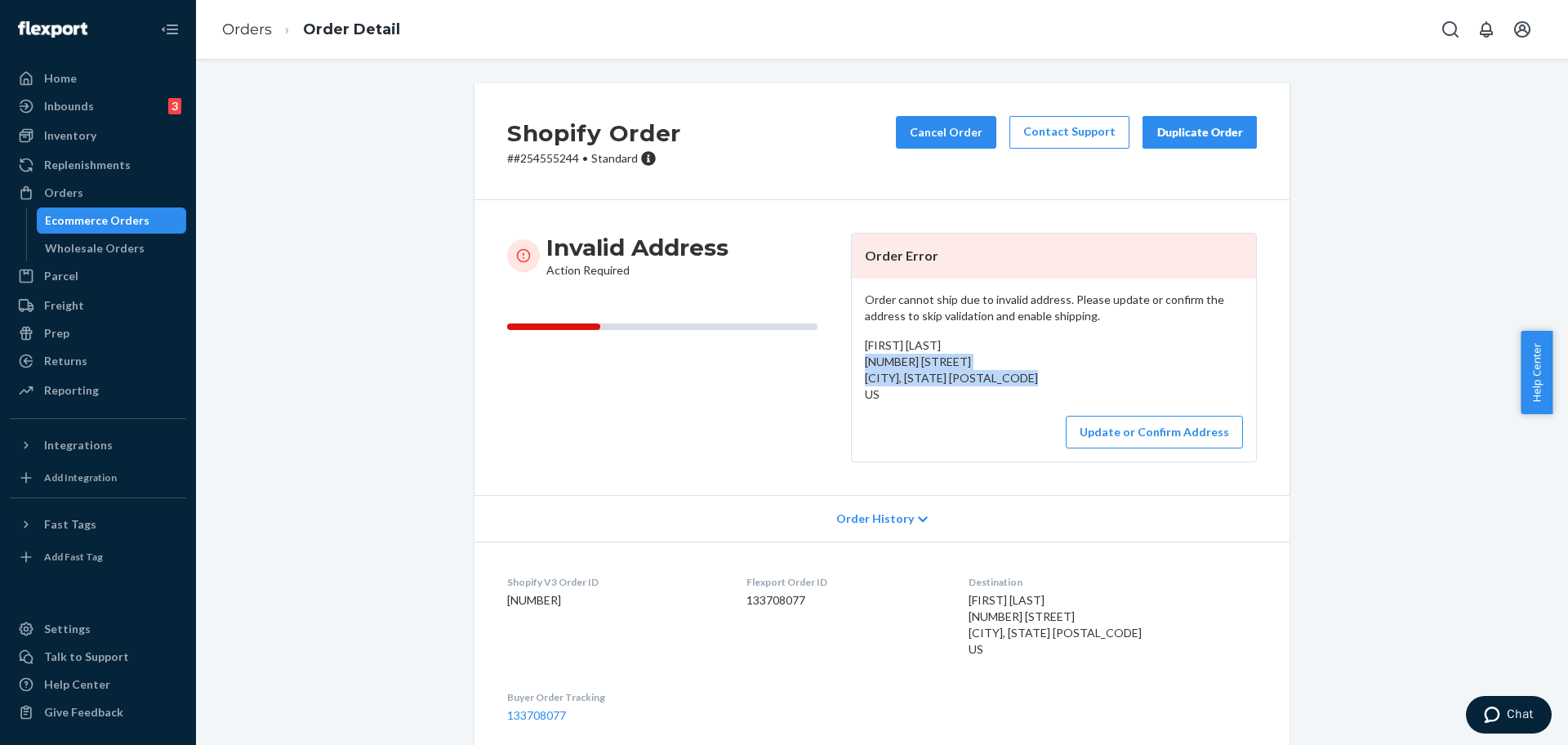 drag, startPoint x: 1036, startPoint y: 380, endPoint x: 841, endPoint y: 364, distance: 195.6553 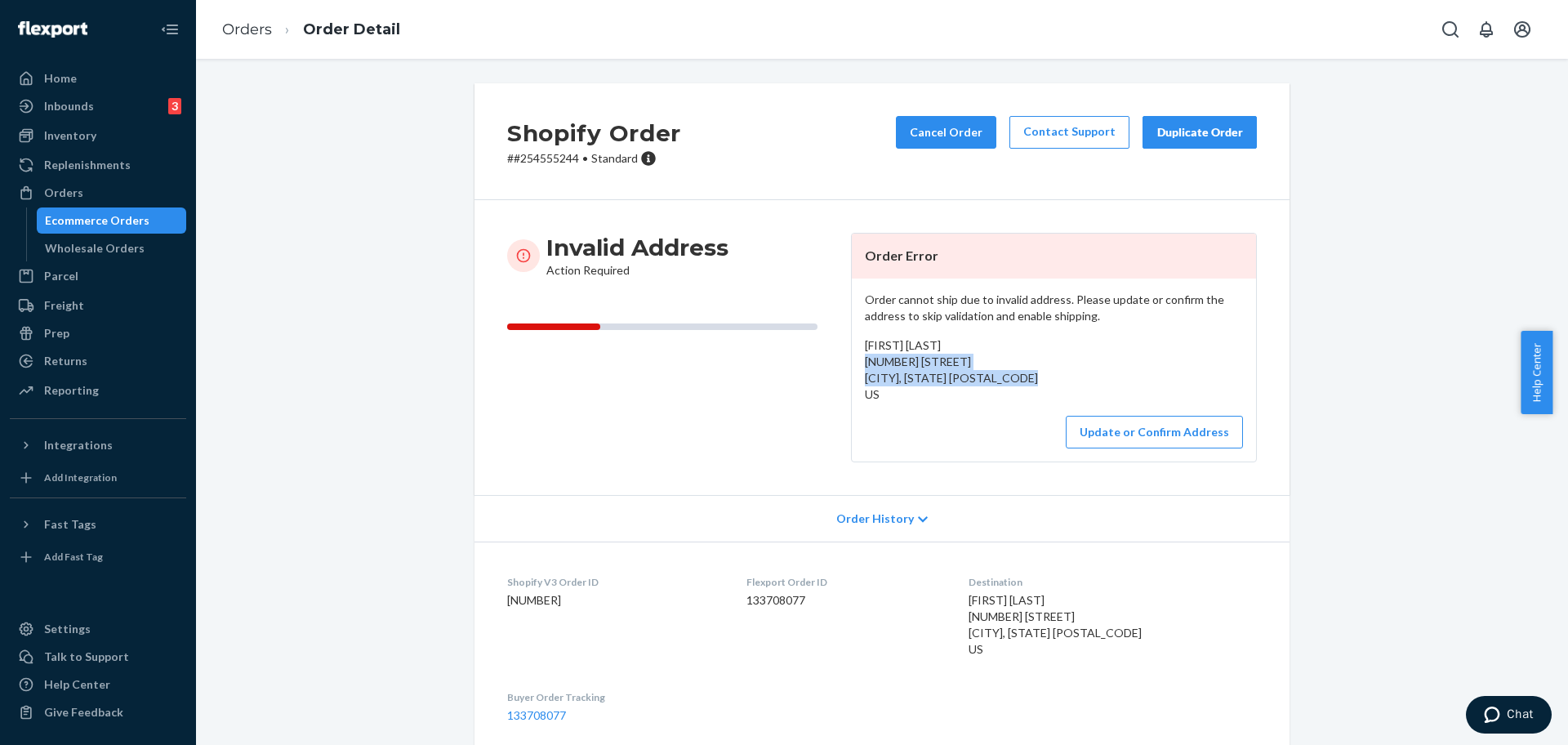 click on "Invalid Address Action Required Order Error Order cannot ship due to invalid address. Please update or confirm the address to skip validation and enable shipping. Renee Giardini
2852 St Rt 305
West Clarksville, New York 14786
US Update or Confirm Address" at bounding box center (882, 347) 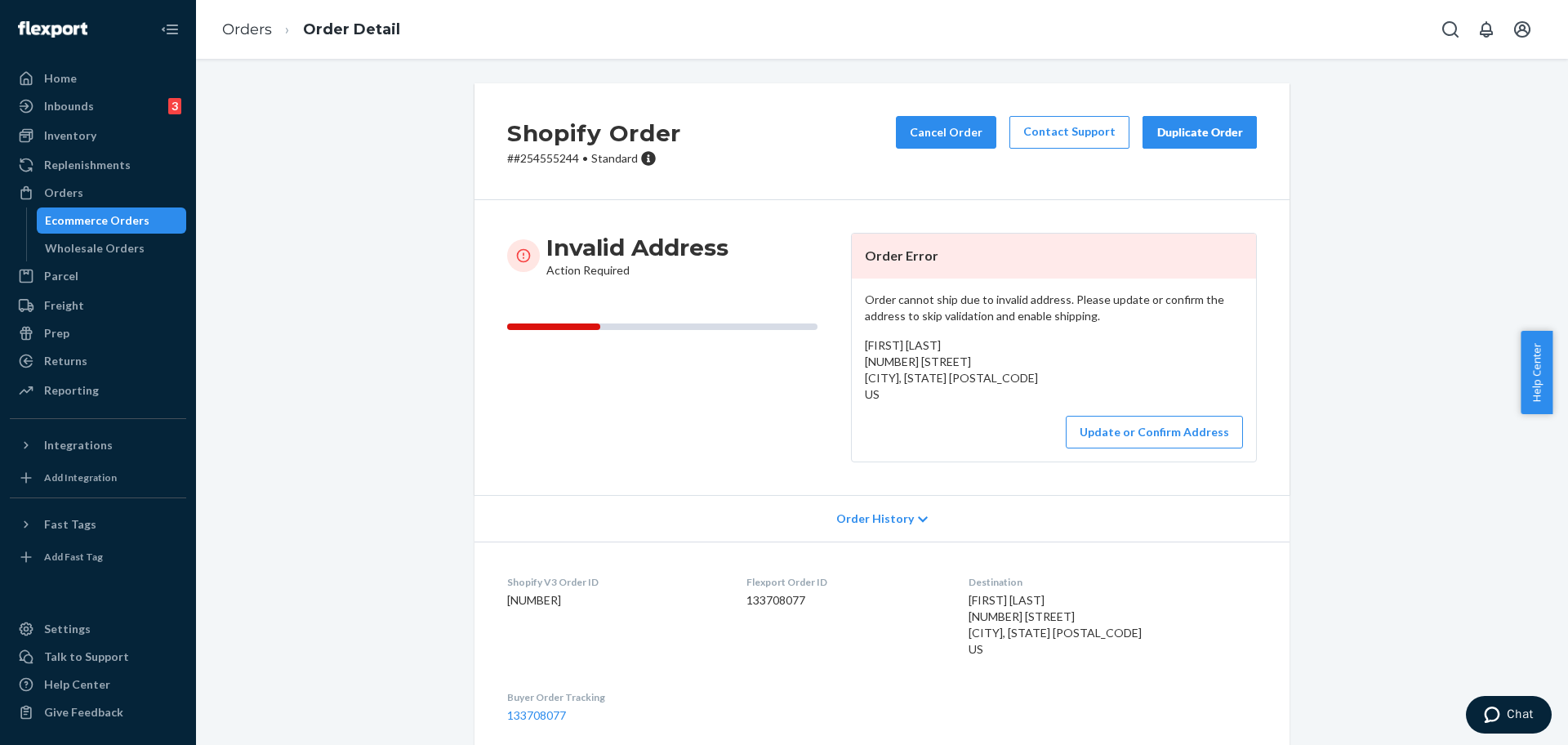 click on "# #254555244 • Standard" at bounding box center (594, 158) 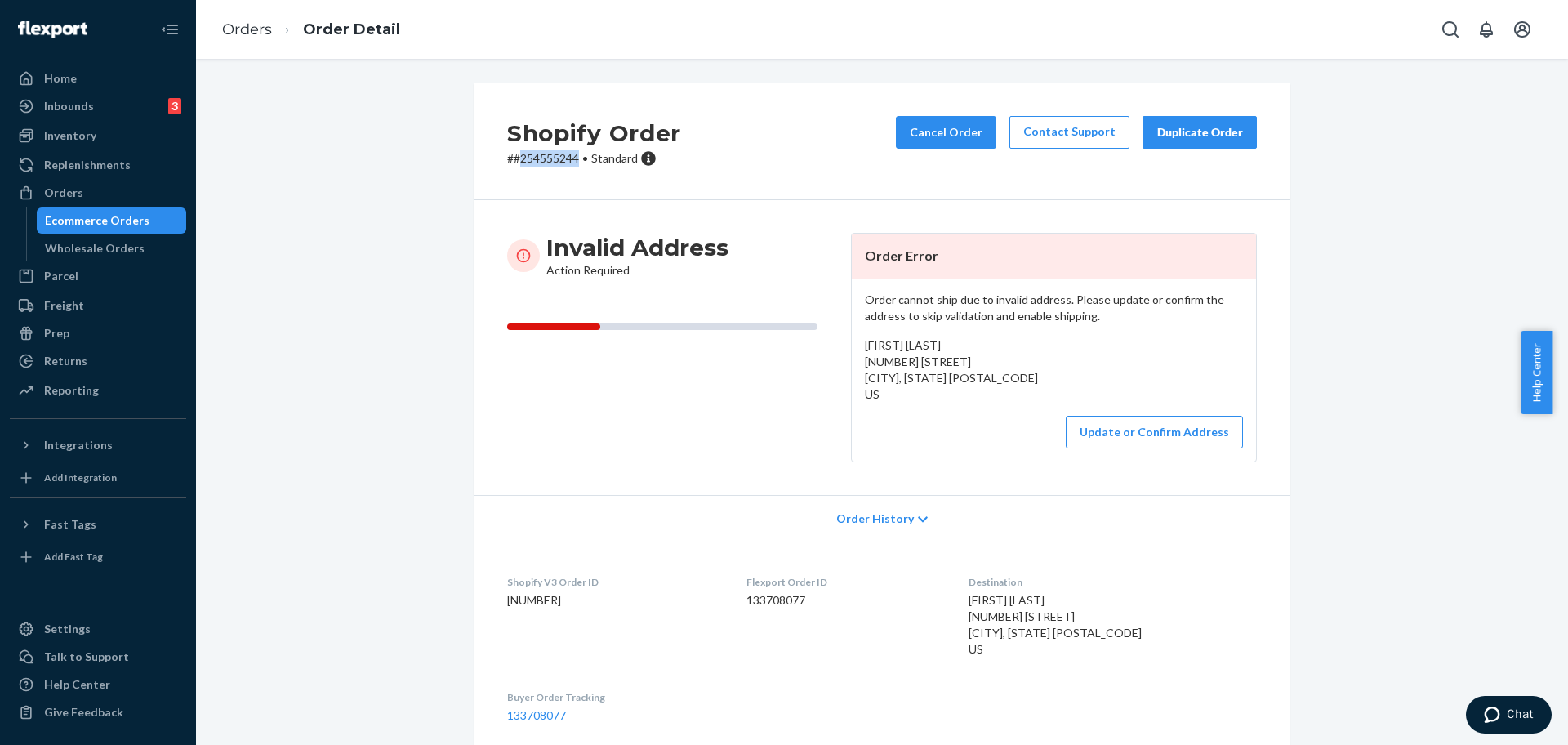 click on "# #254555244 • Standard" at bounding box center (594, 158) 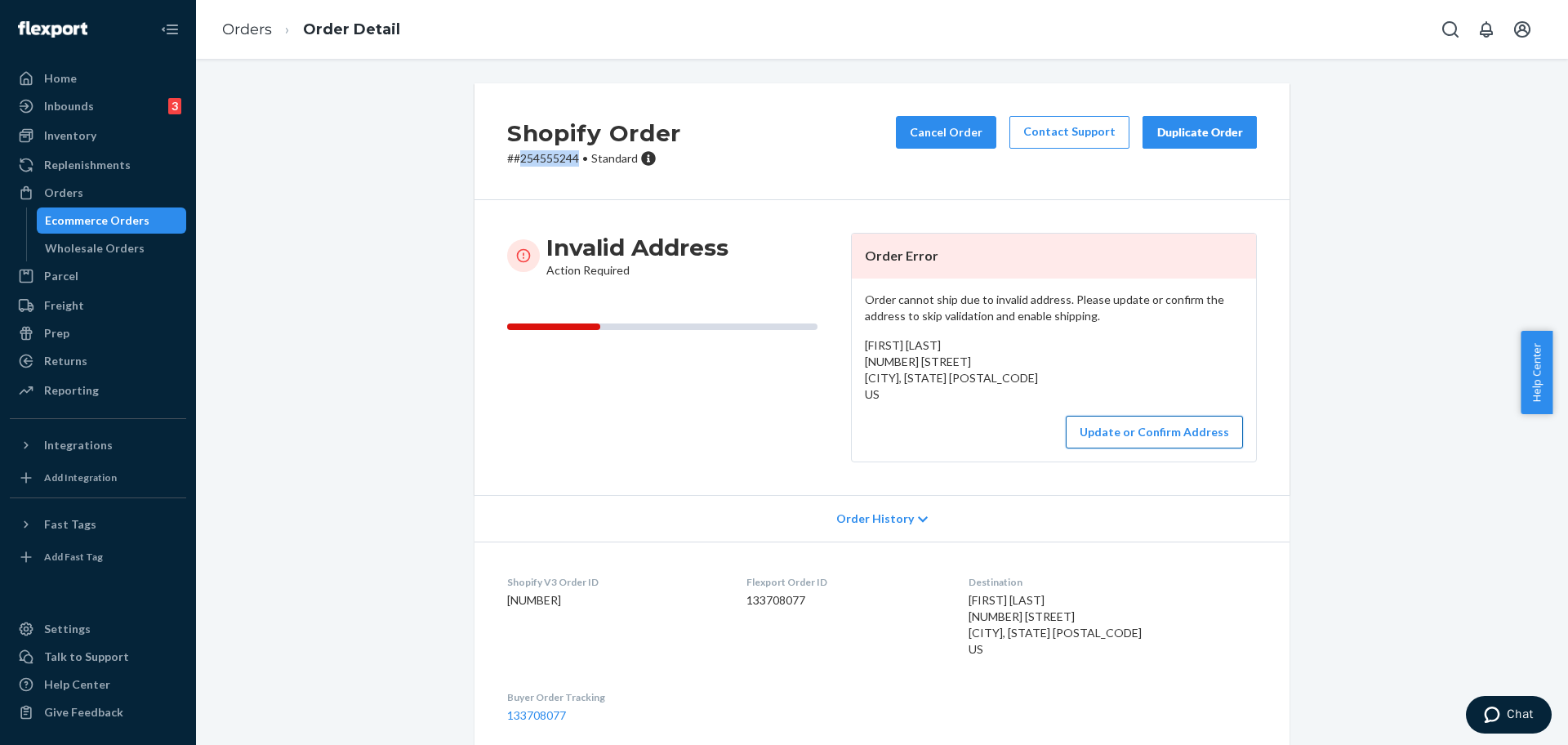click on "Update or Confirm Address" at bounding box center [1154, 432] 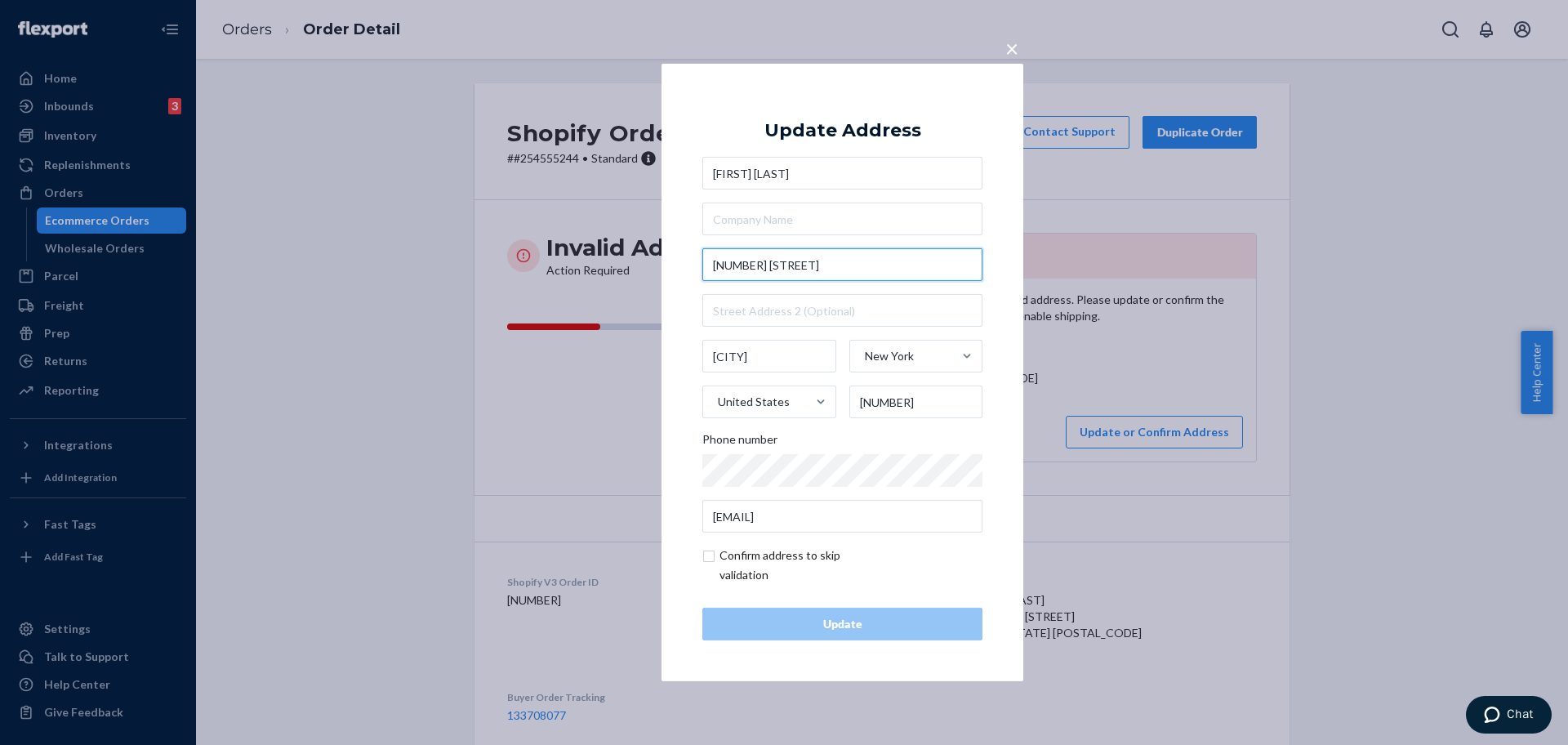 click on "2852 St Rt 305" at bounding box center [842, 265] 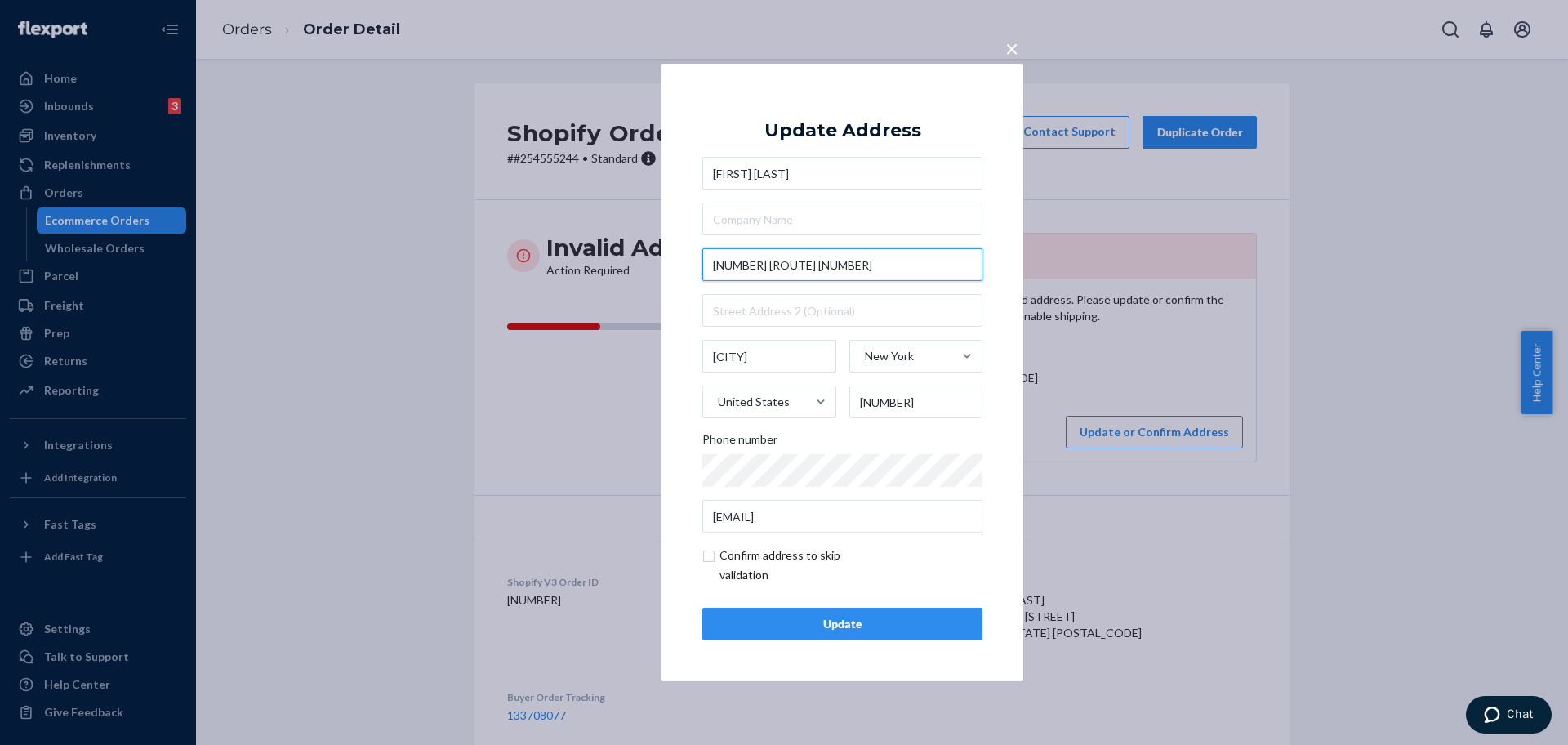 type on "2852 State Route 305" 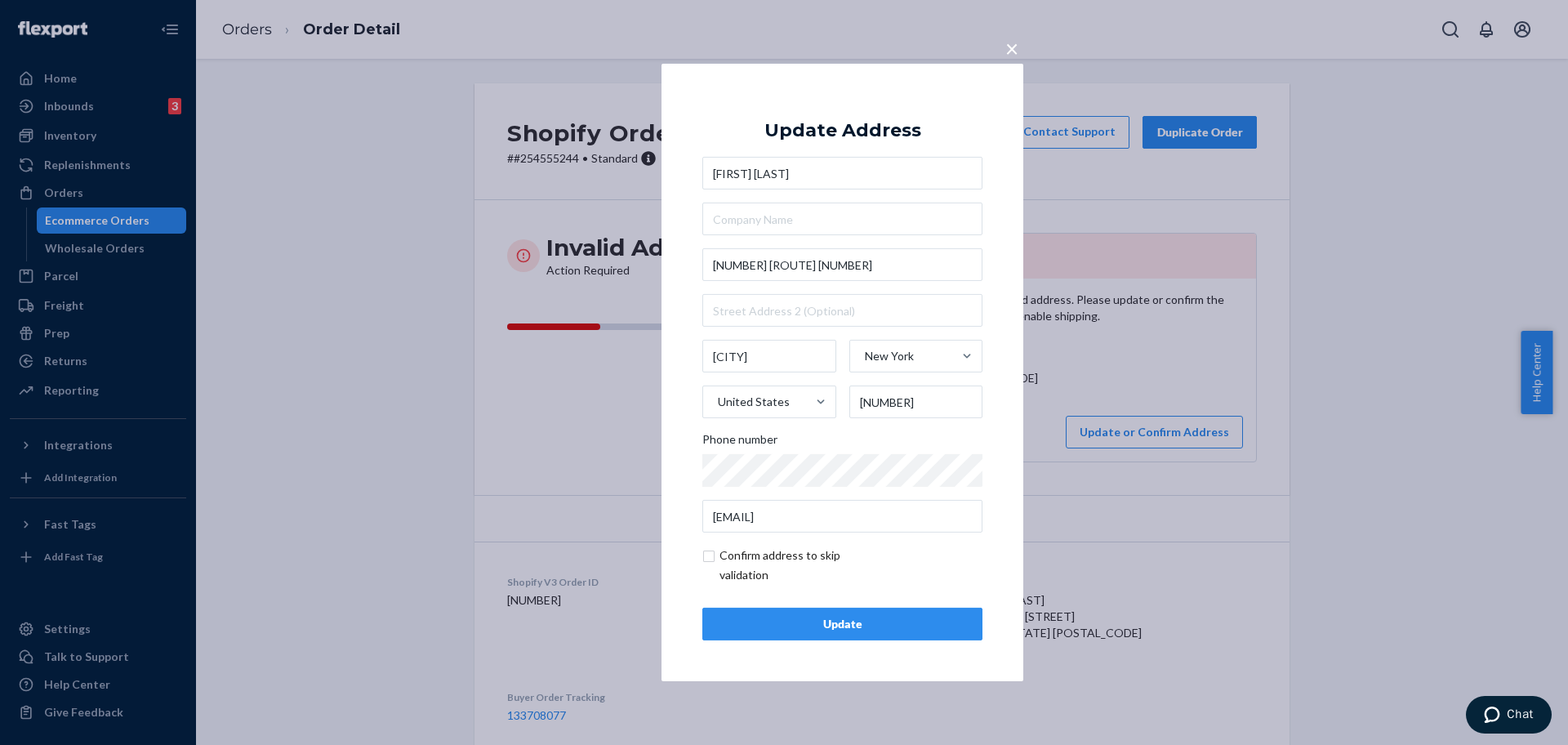 click on "Update" at bounding box center [842, 624] 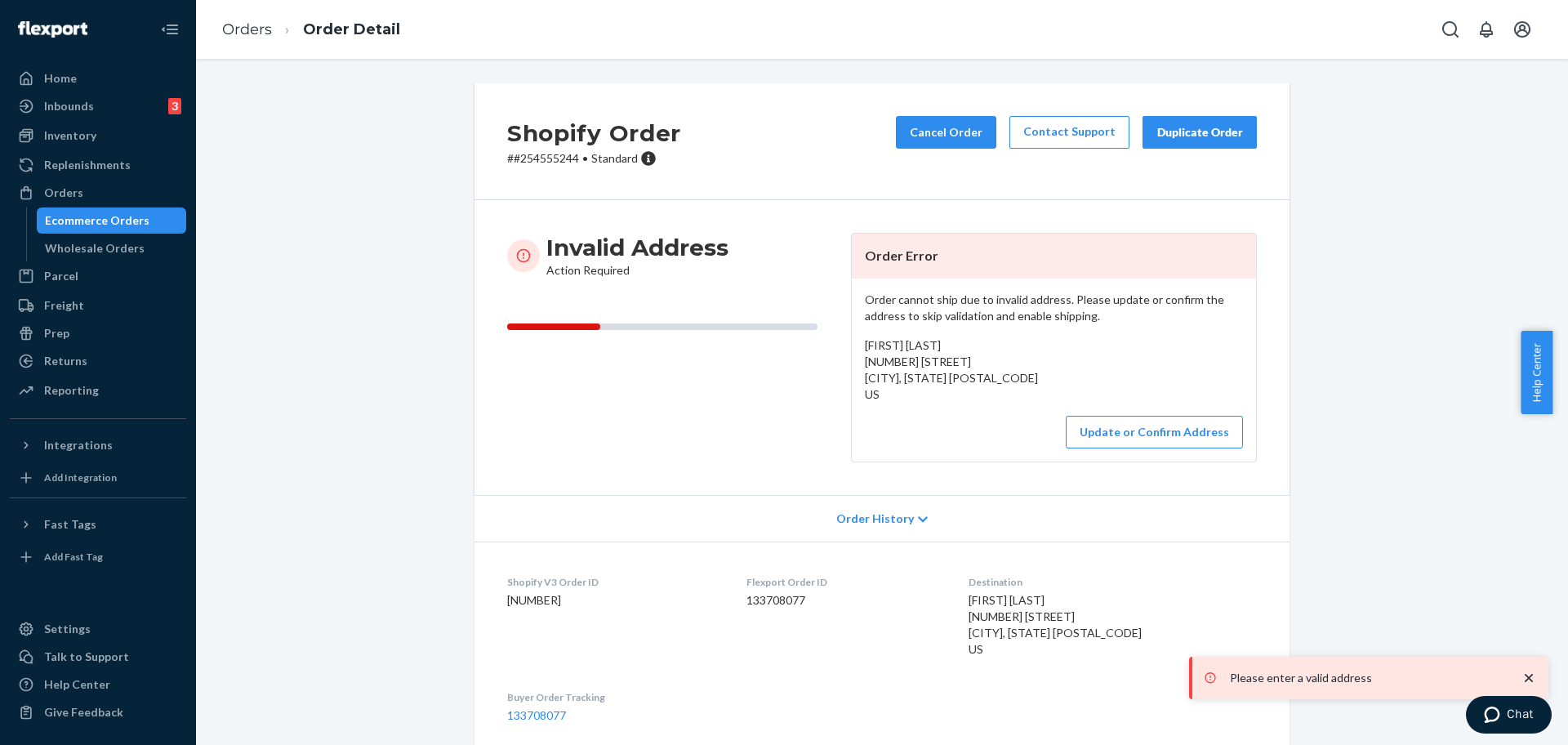 click on "# #254555244 • Standard" at bounding box center [594, 158] 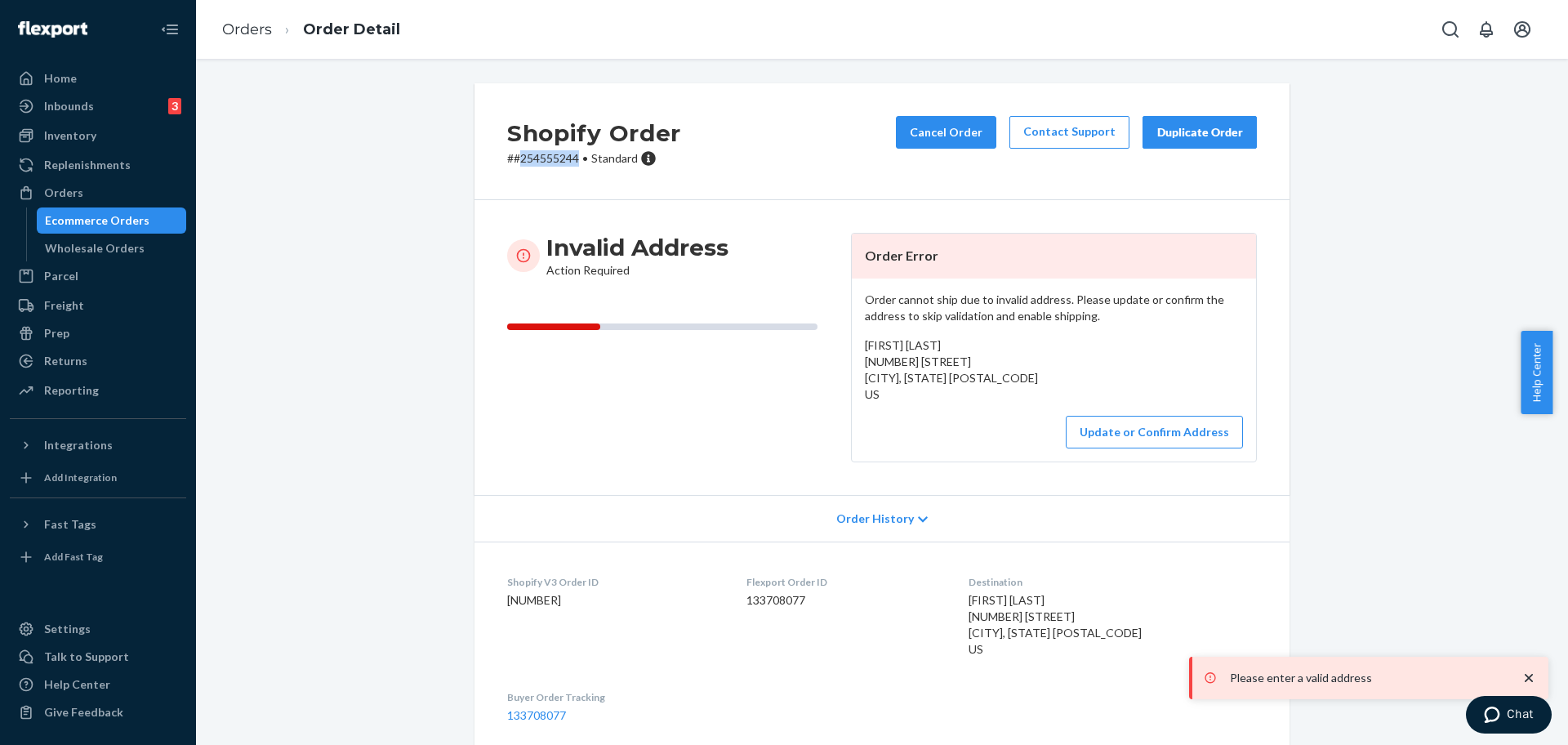 click on "# #254555244 • Standard" at bounding box center (594, 158) 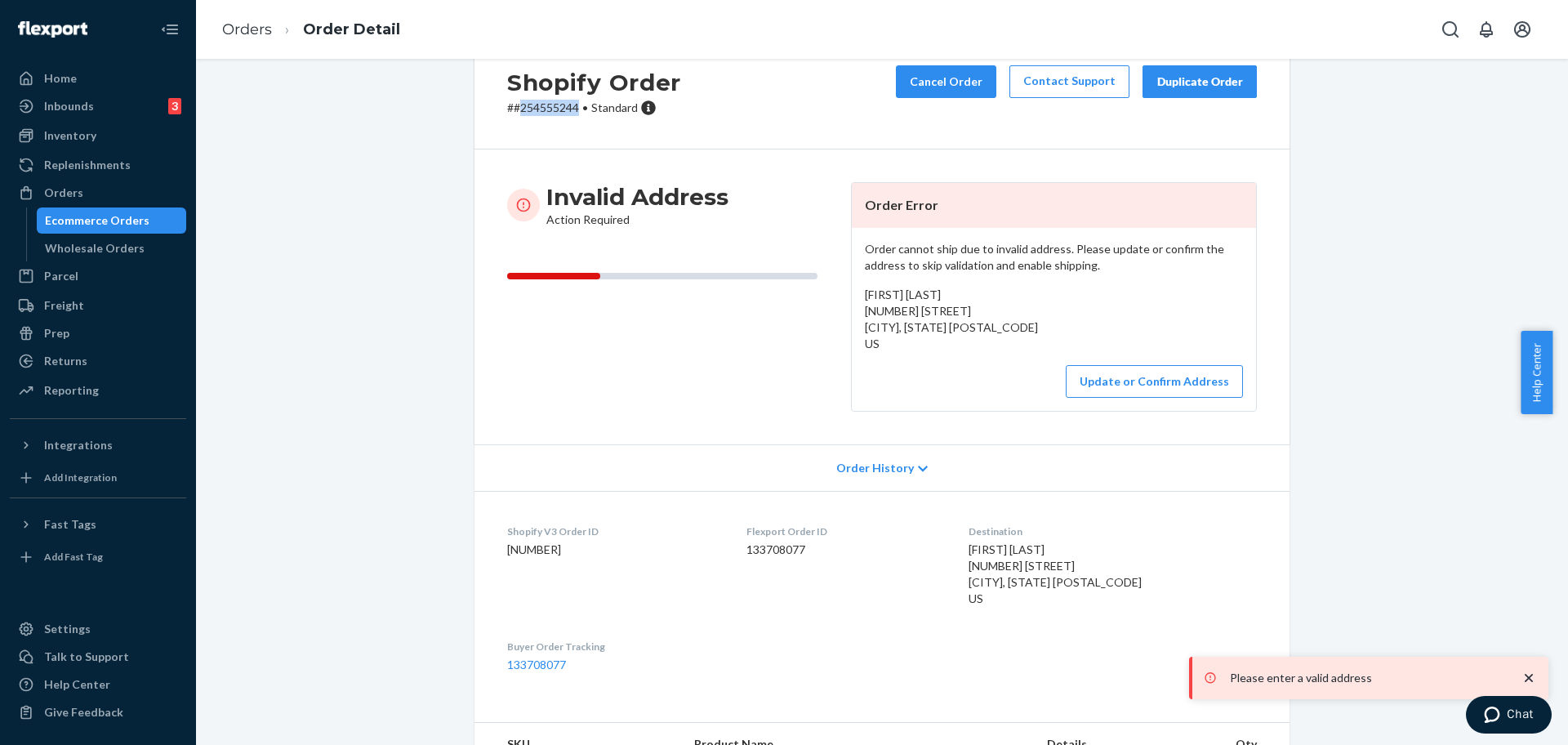 scroll, scrollTop: 176, scrollLeft: 0, axis: vertical 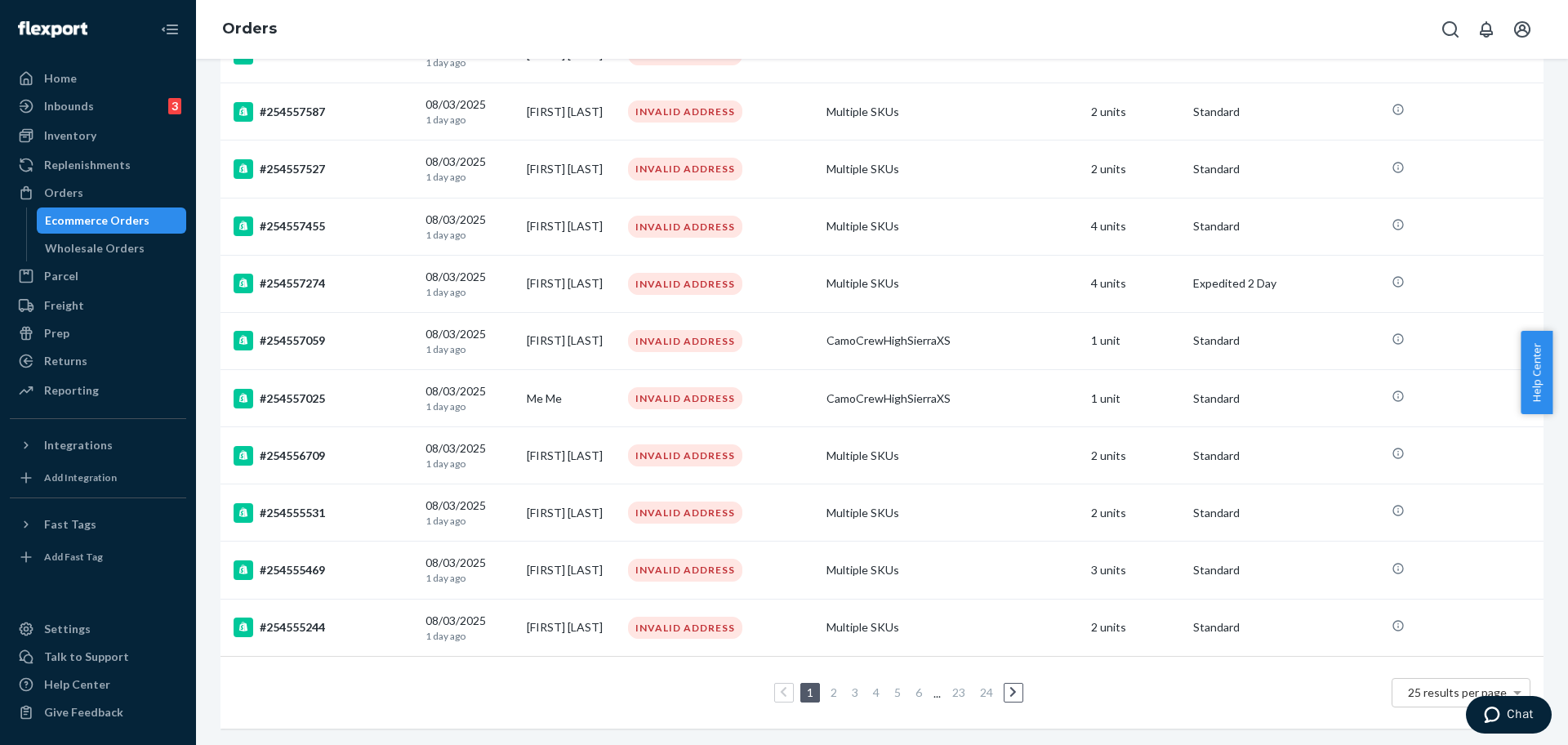 click on "3" at bounding box center (855, 692) 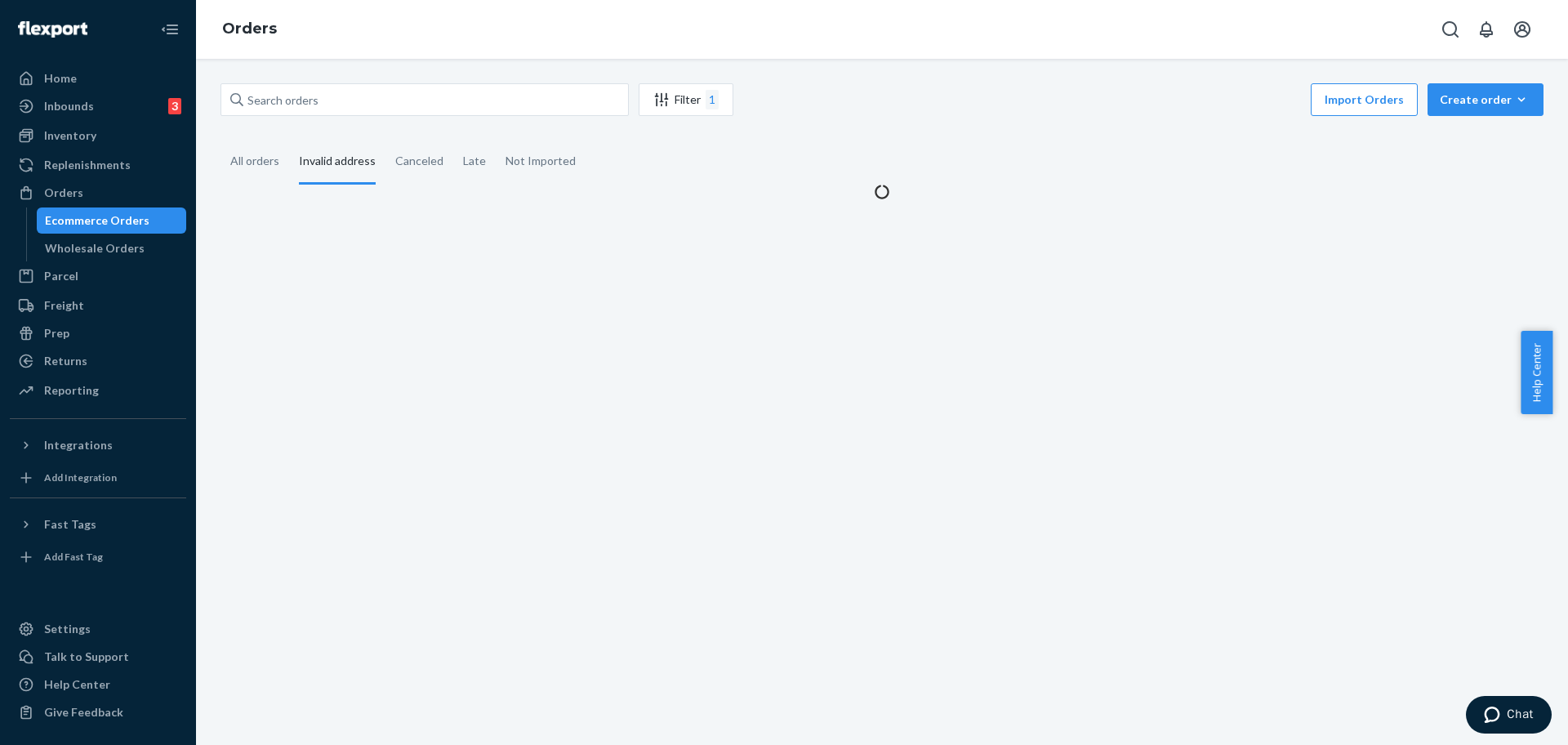 scroll, scrollTop: 0, scrollLeft: 0, axis: both 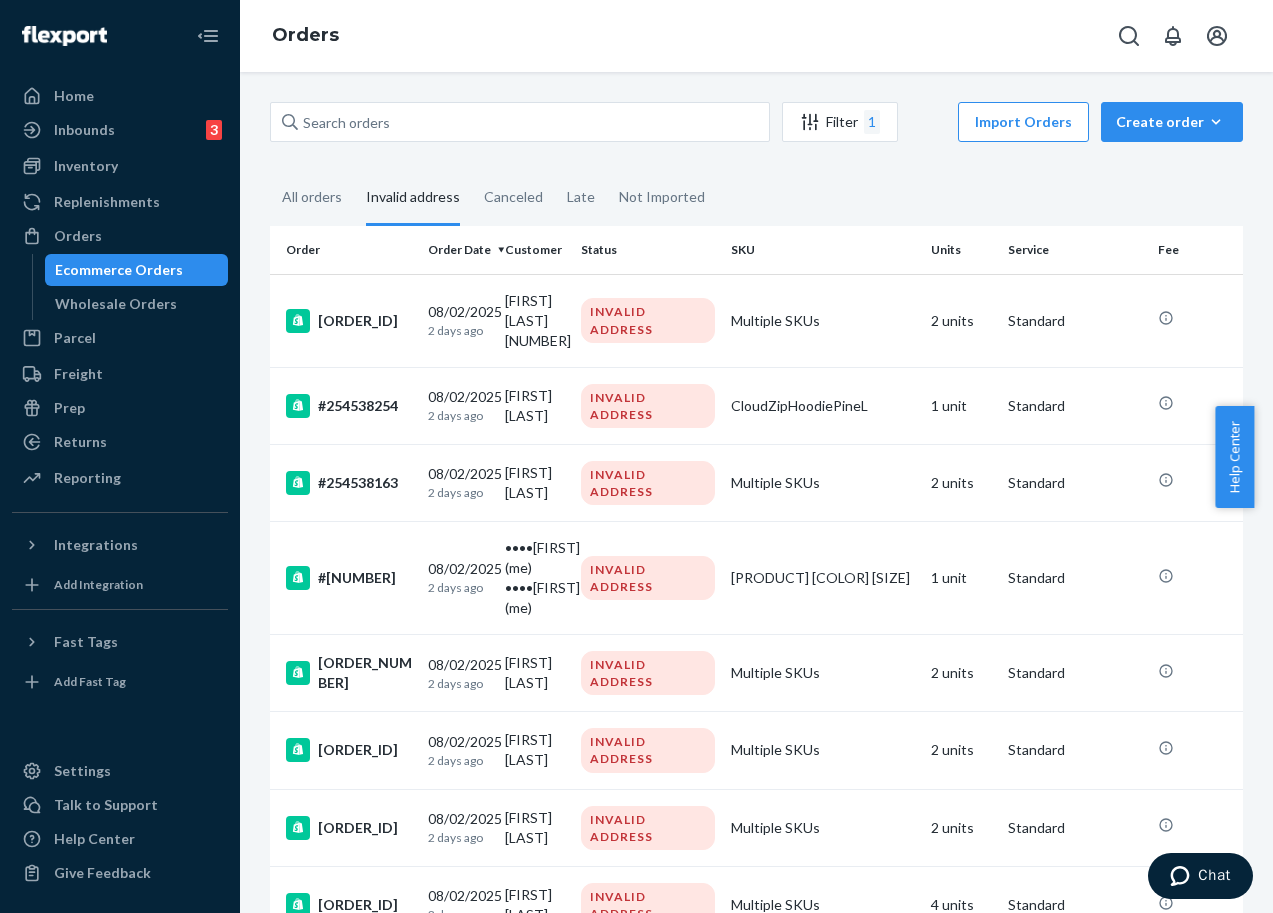 click on "Orders" at bounding box center (756, 36) 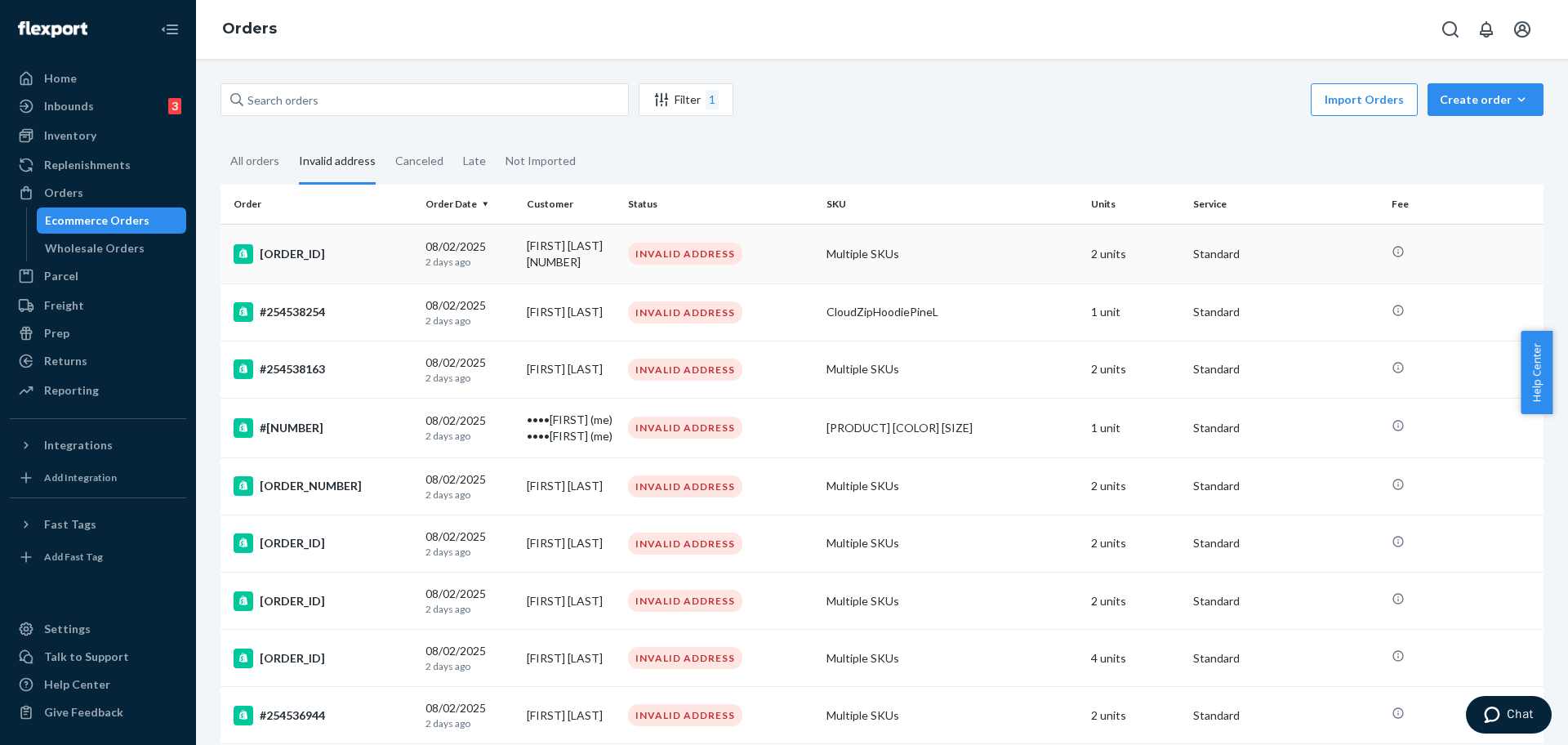click on "#254538602" at bounding box center (323, 254) 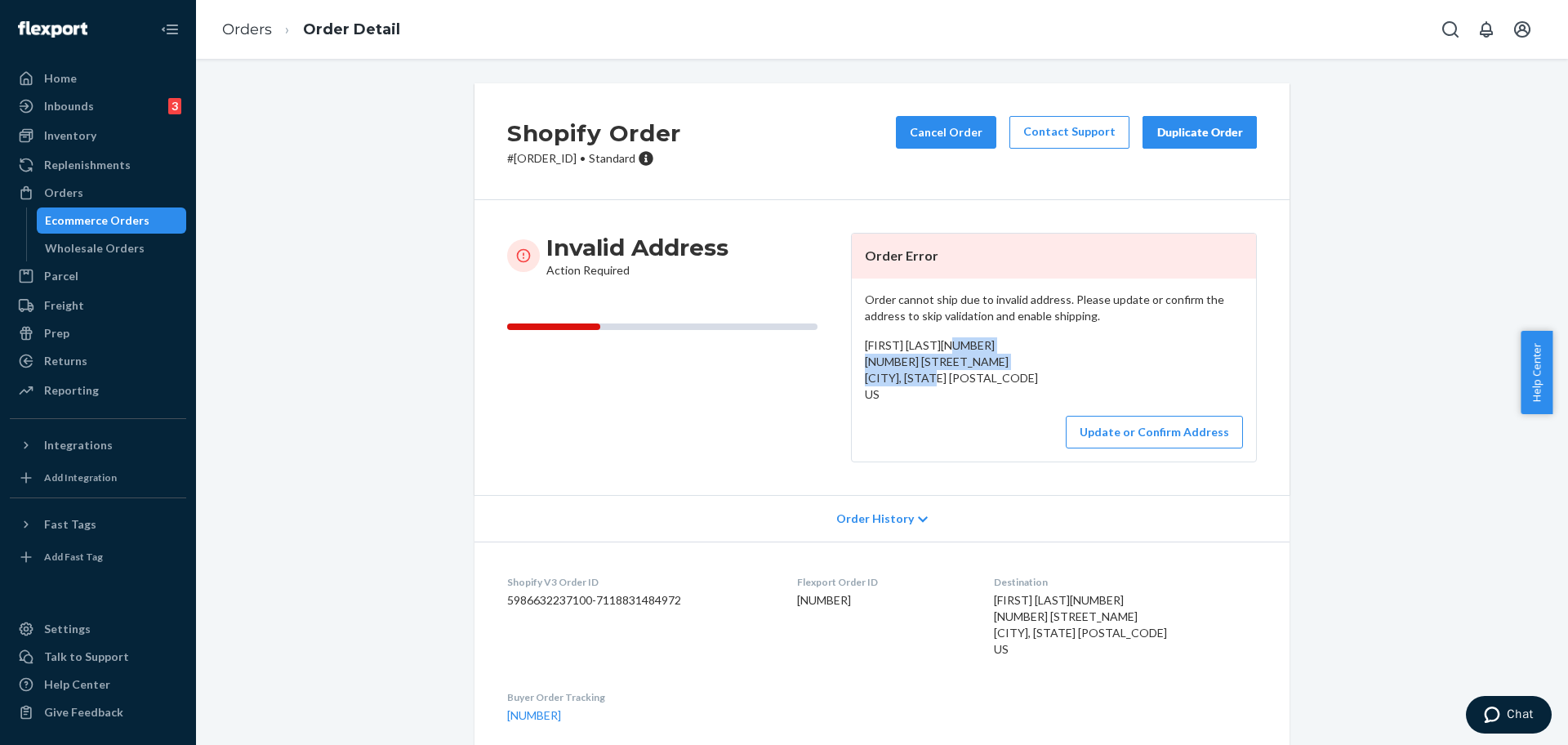 drag, startPoint x: 984, startPoint y: 376, endPoint x: 854, endPoint y: 364, distance: 130.55267 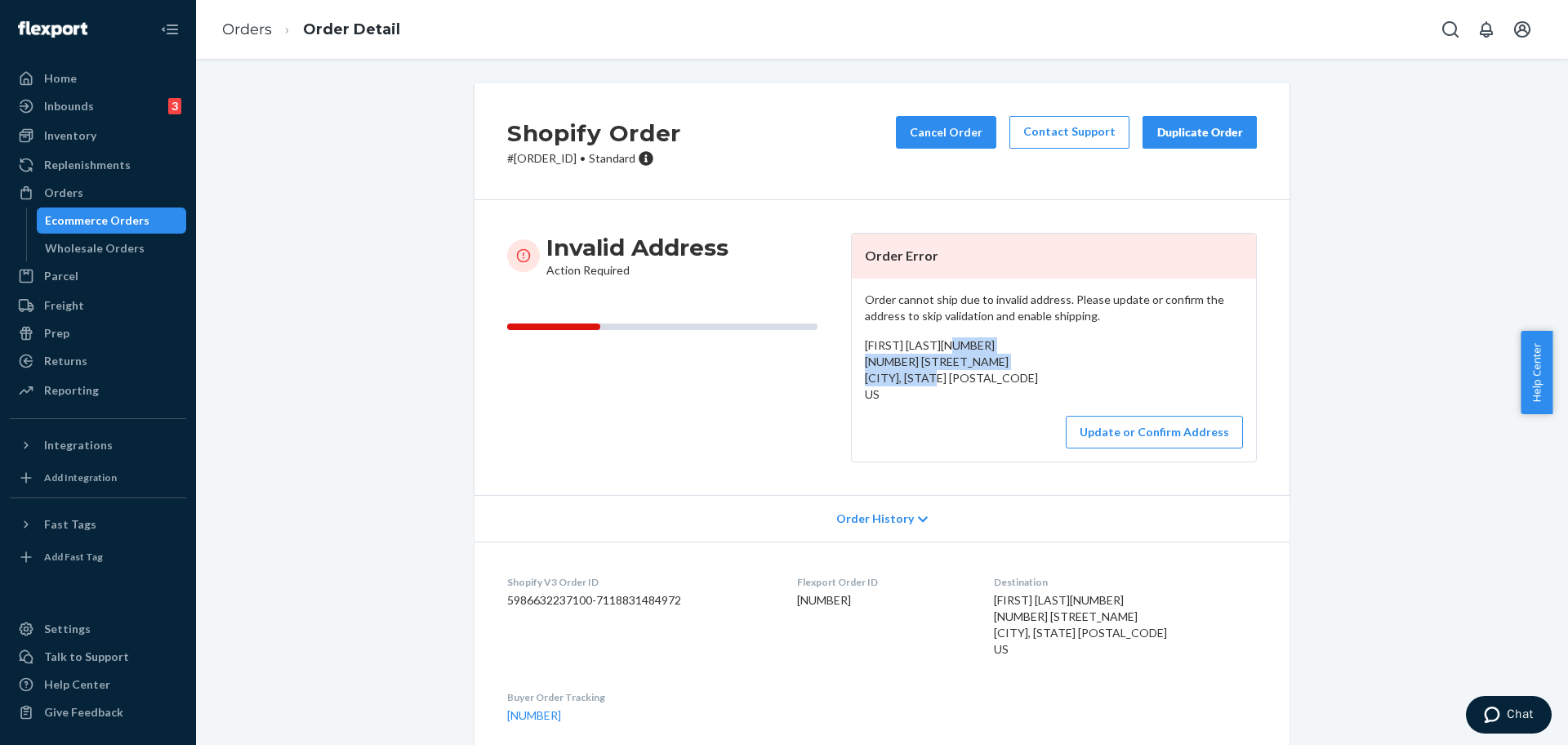 click on "Order cannot ship due to invalid address. Please update or confirm the address to skip validation and enable shipping. Alexis Weber723
300 North Forty Drive
Thayne, Wyoming 83127
US Update or Confirm Address" at bounding box center (1054, 370) 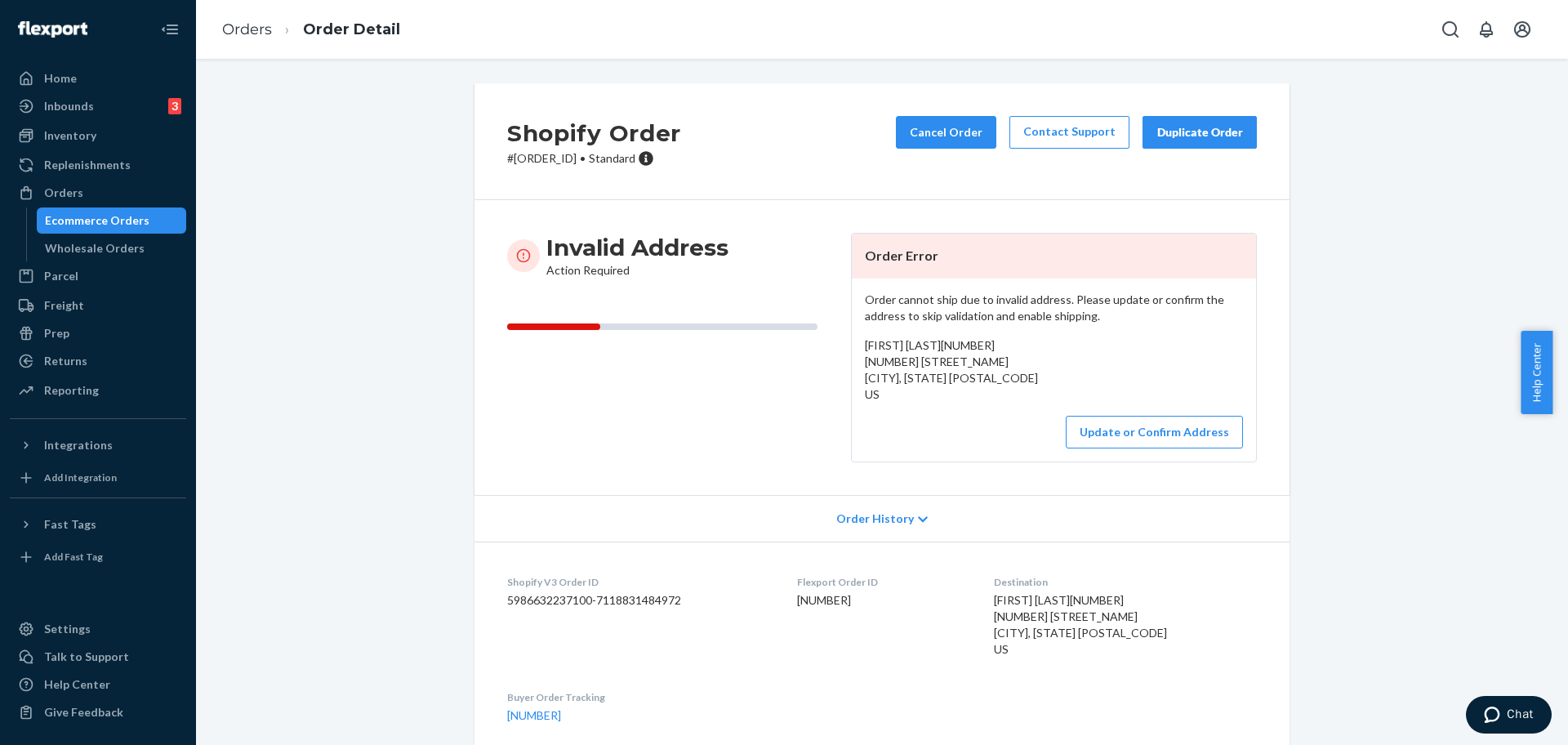 click on "# #254538602 • Standard" at bounding box center (594, 158) 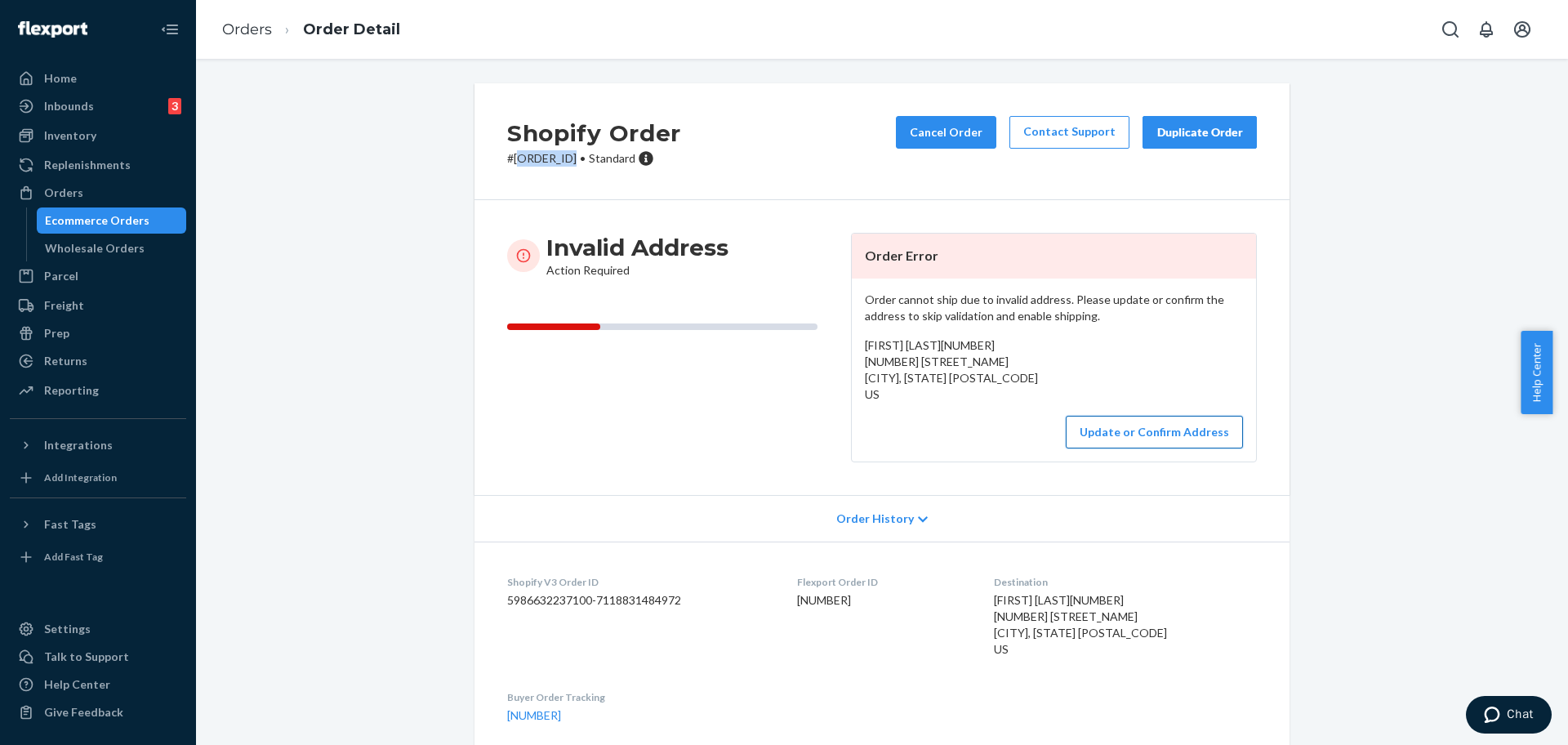 click on "Update or Confirm Address" at bounding box center [1154, 432] 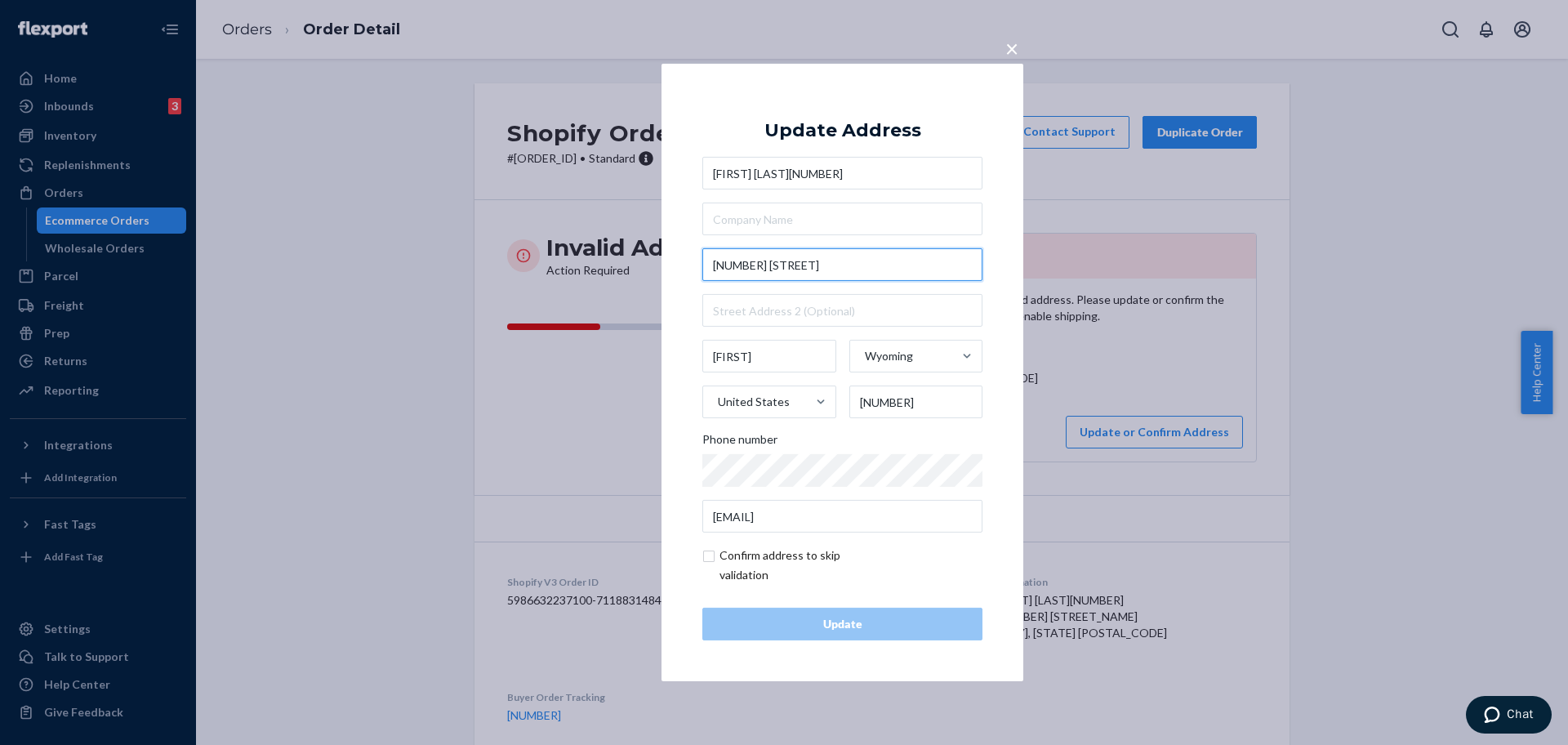 click on "300 North Forty Drive" at bounding box center [842, 265] 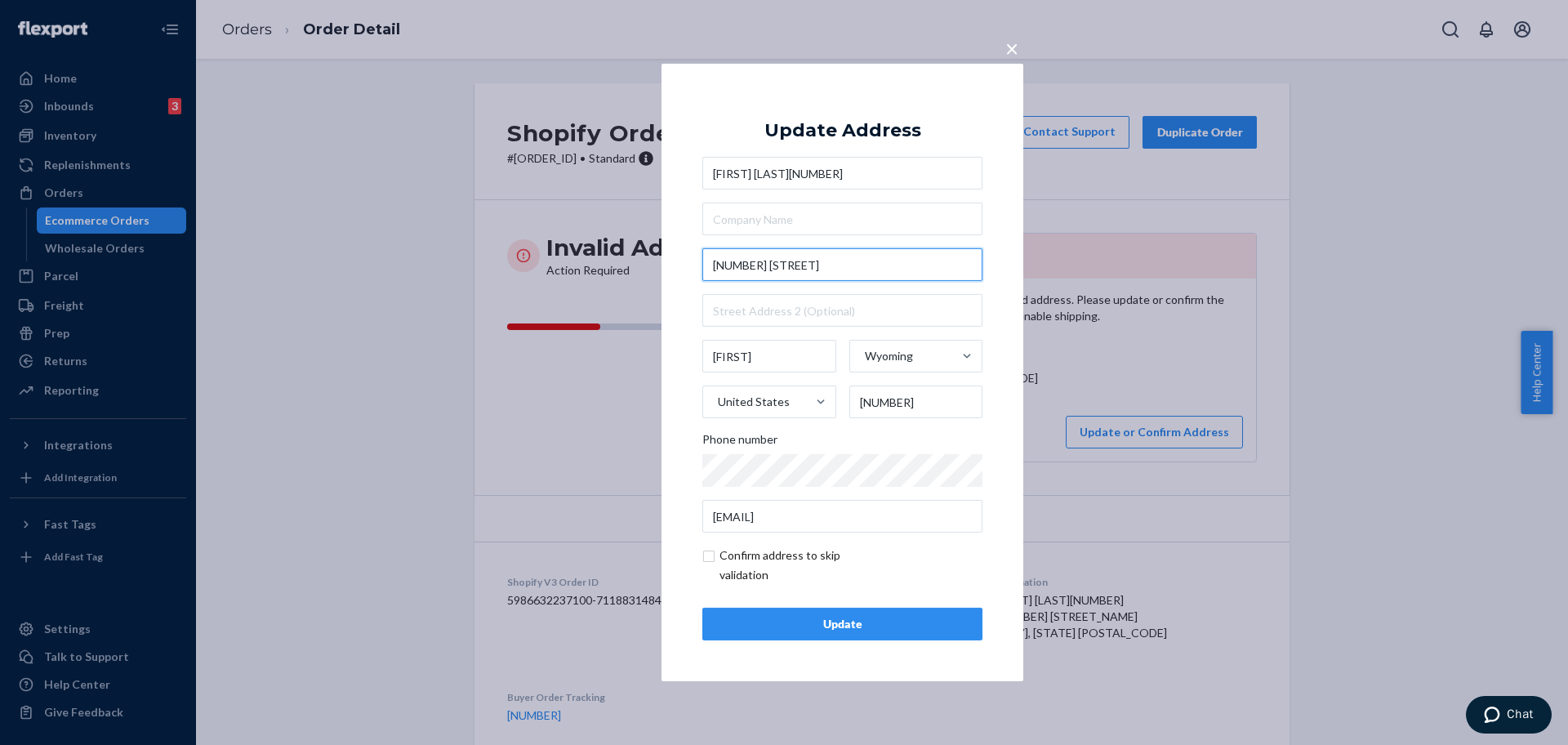 type on "300 N Forty Dr" 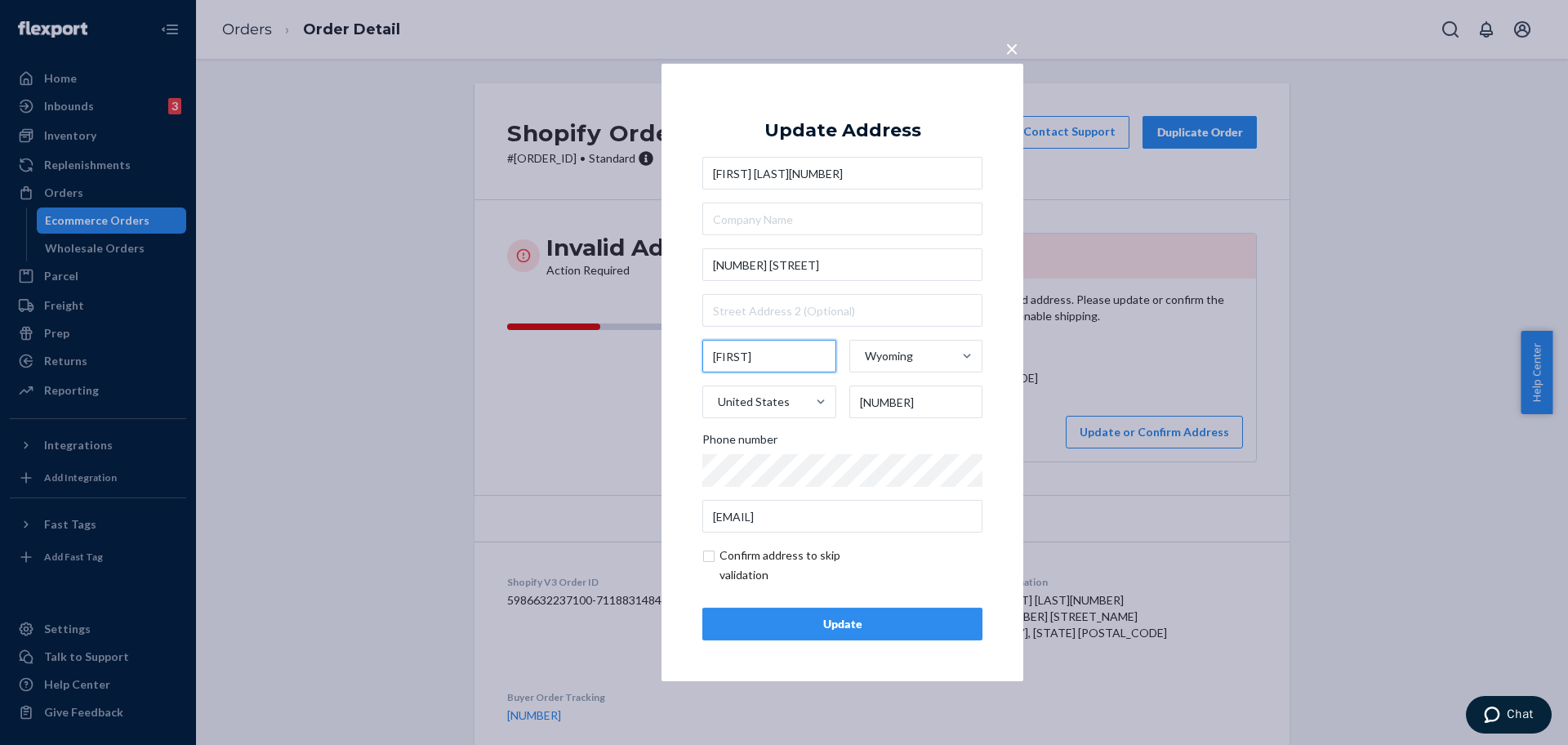 click on "Thayne" at bounding box center [769, 356] 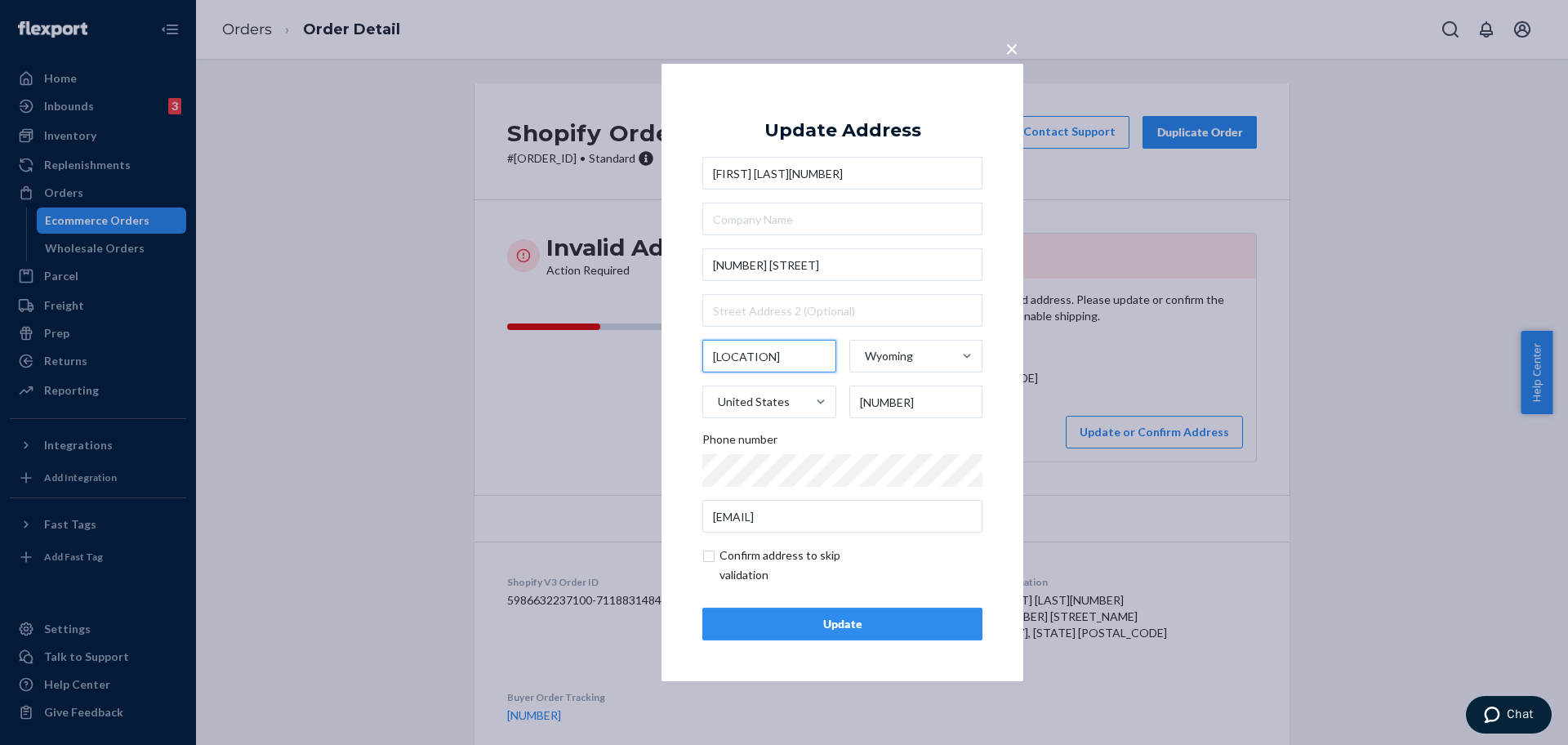 type on "Star Valley Ranch" 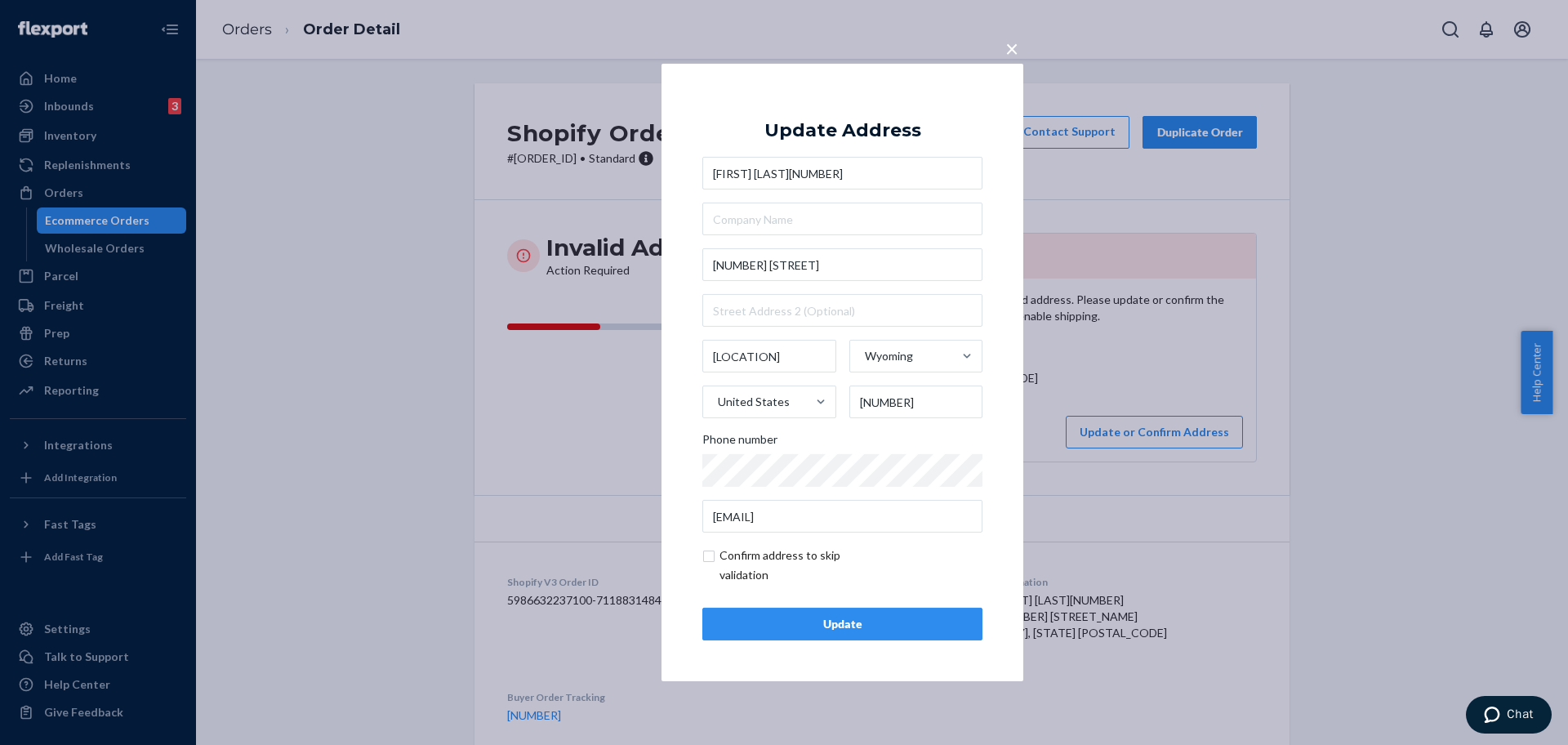 click on "Update" at bounding box center [842, 624] 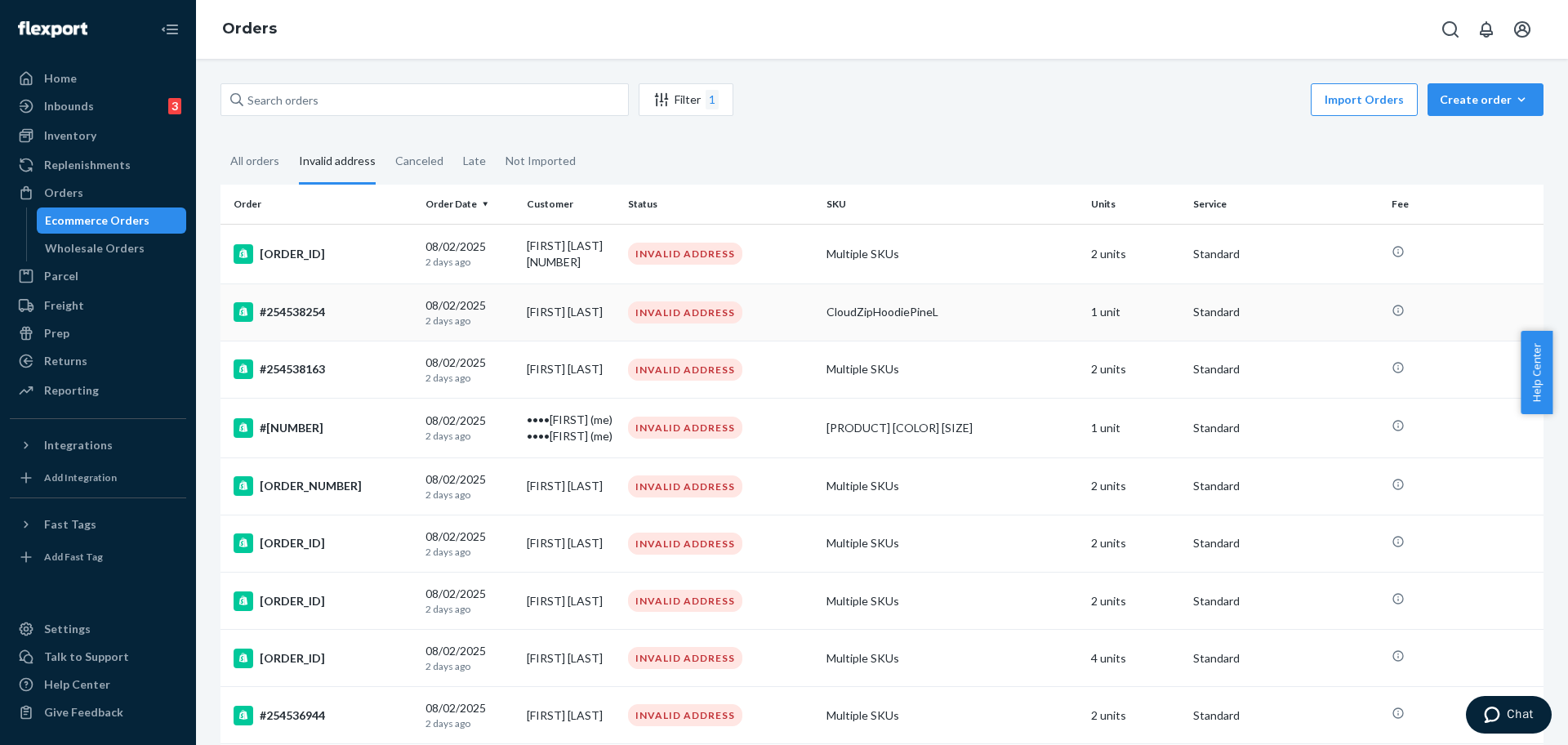 click on "#254538254" at bounding box center [323, 312] 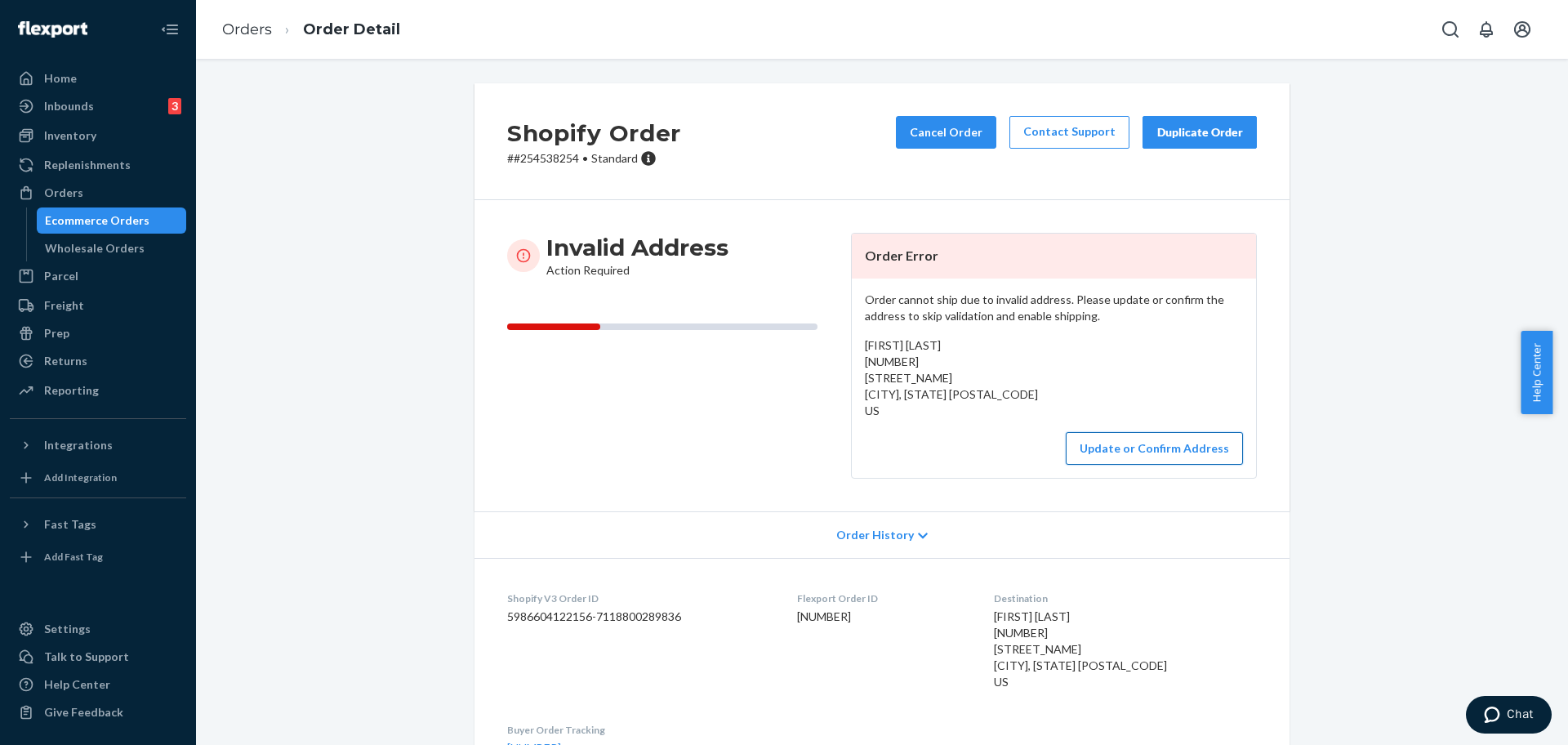 click on "Update or Confirm Address" at bounding box center (1154, 448) 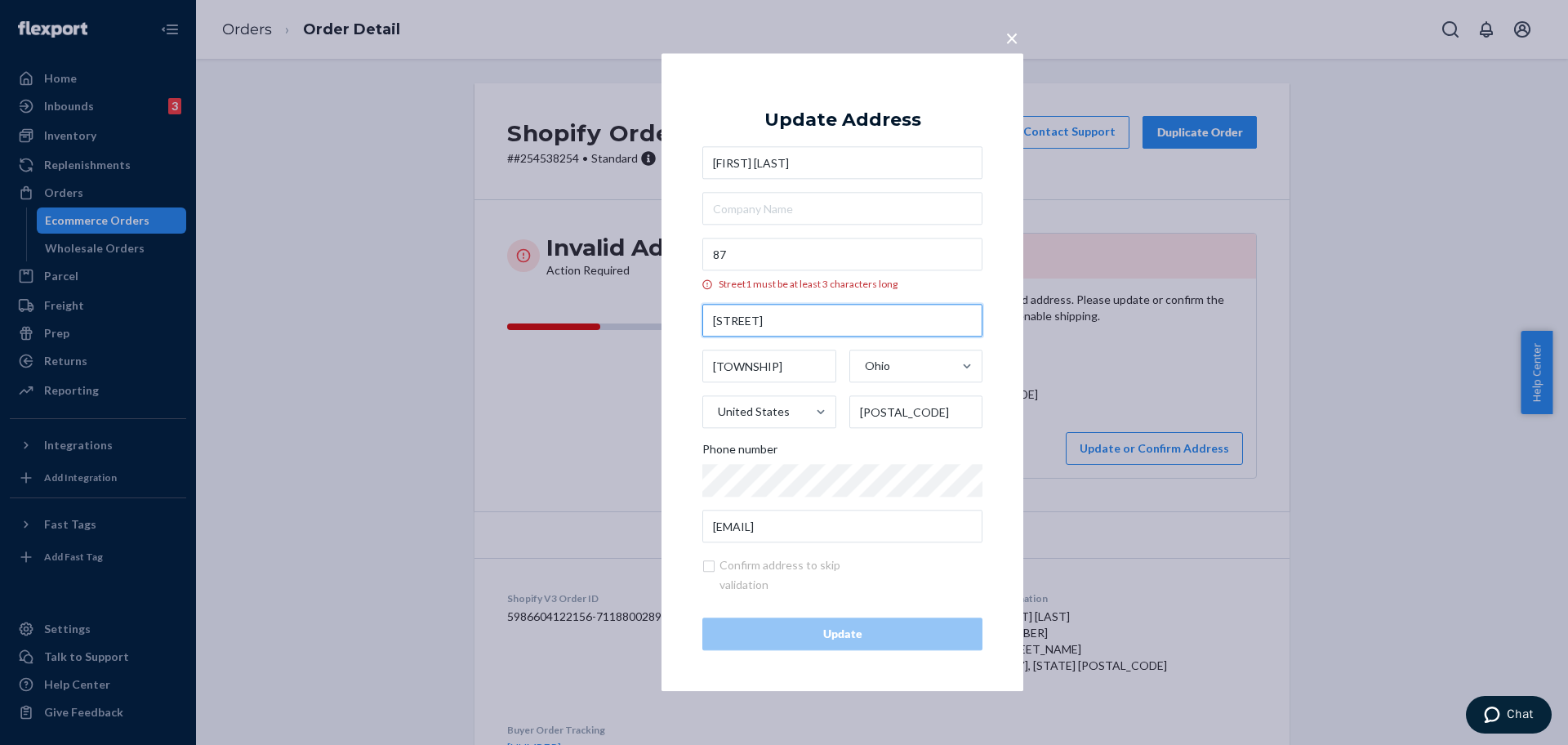 click on "Orton Dr" at bounding box center [842, 321] 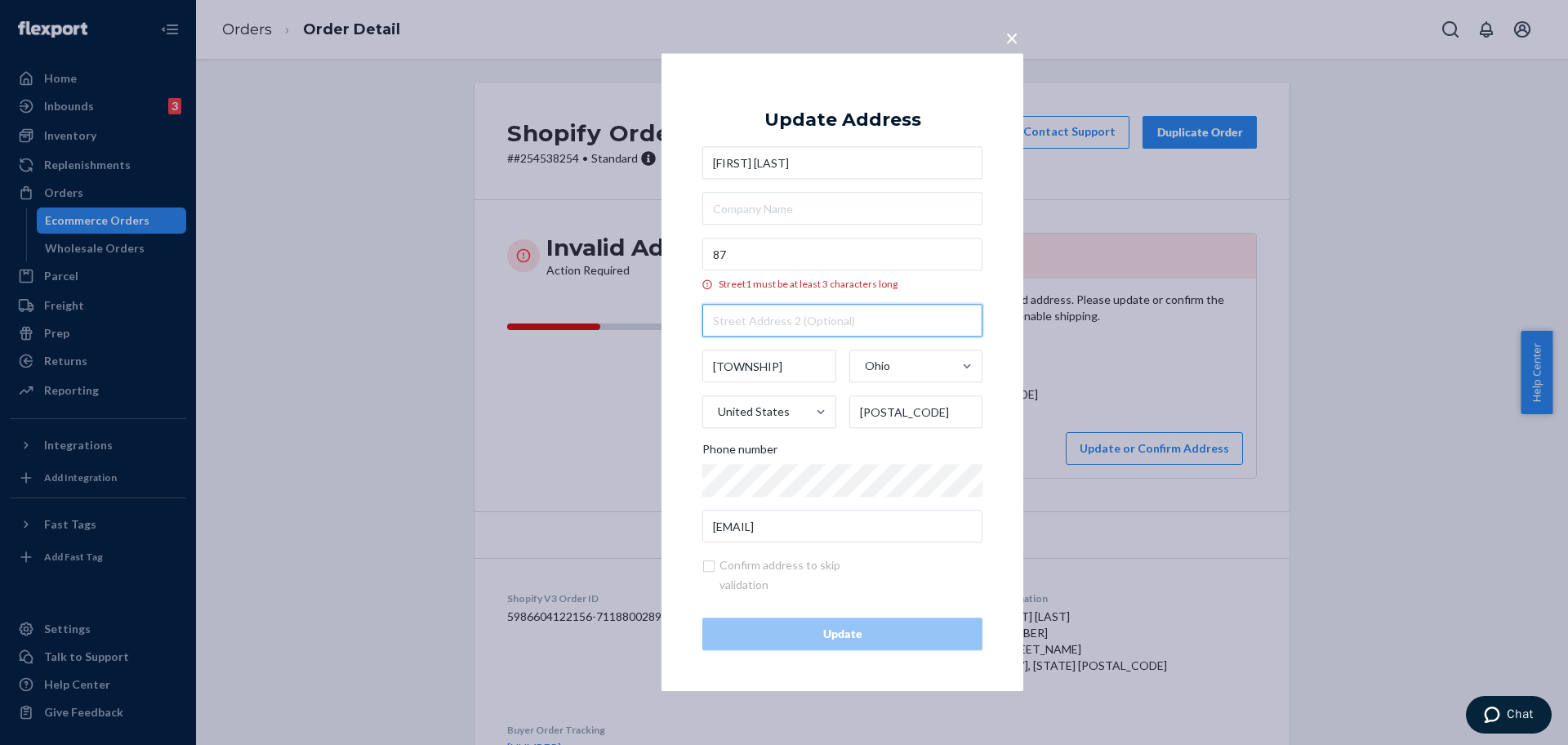 type 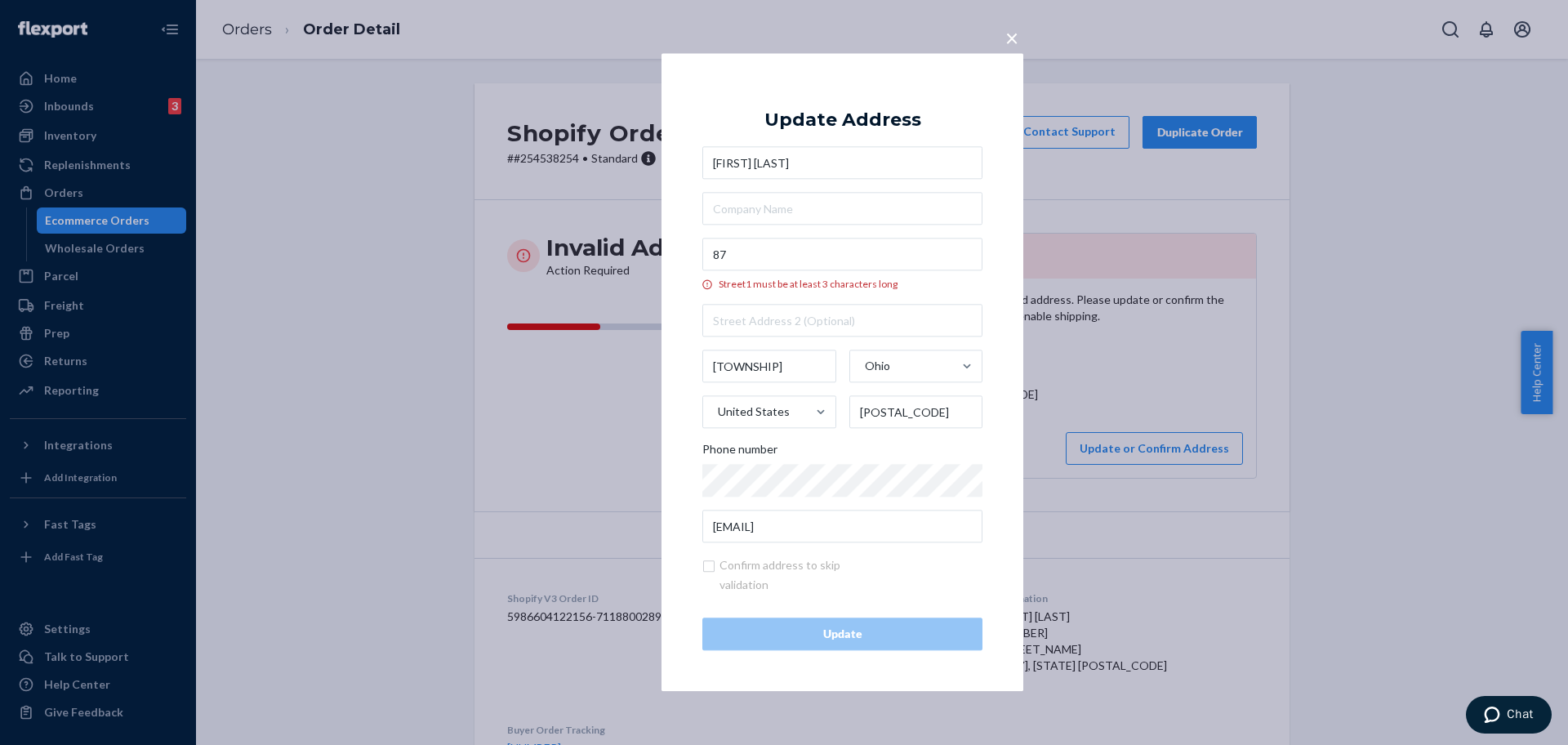 click on "87   Street1 must be at least 3 characters long" at bounding box center [842, 265] 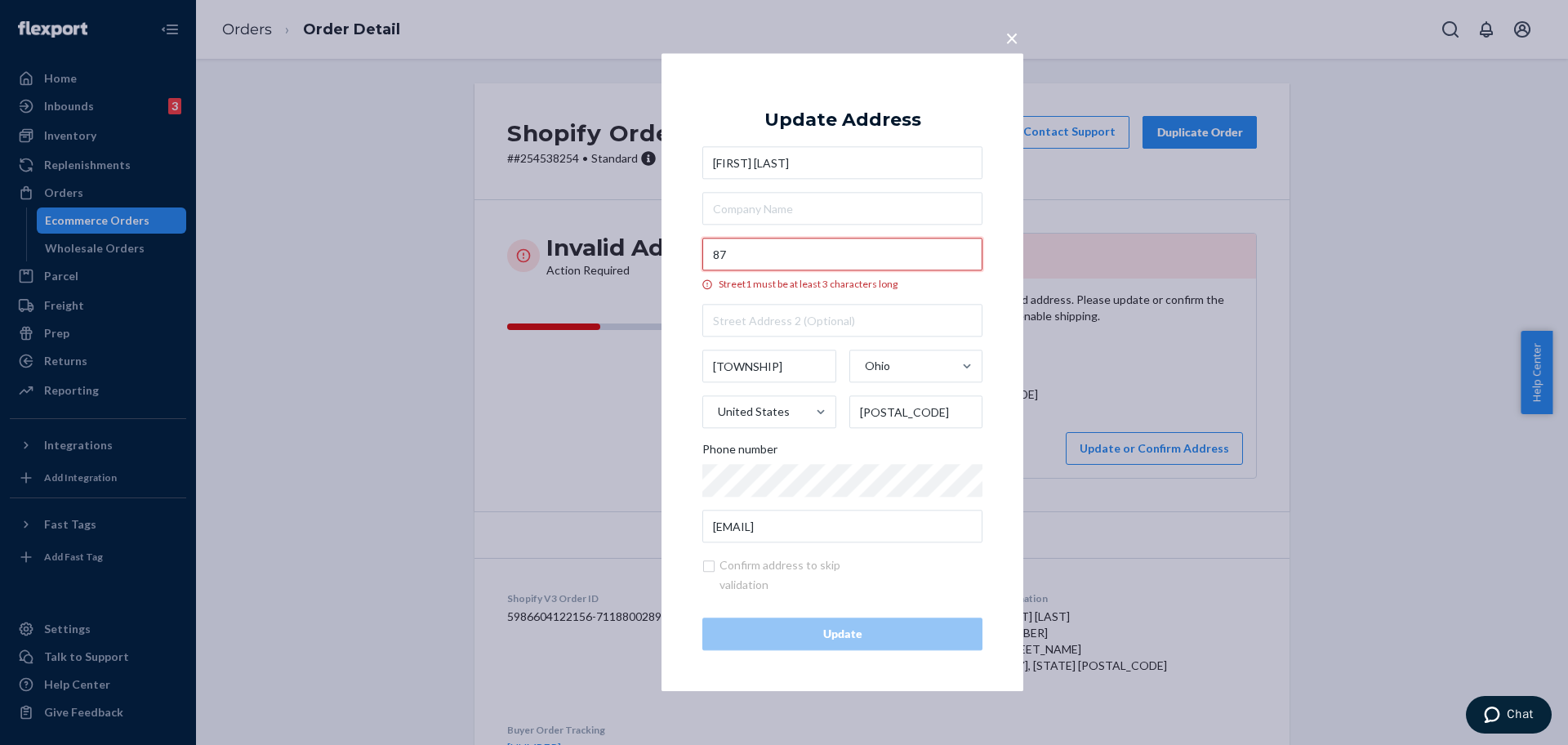 click on "87" at bounding box center (842, 255) 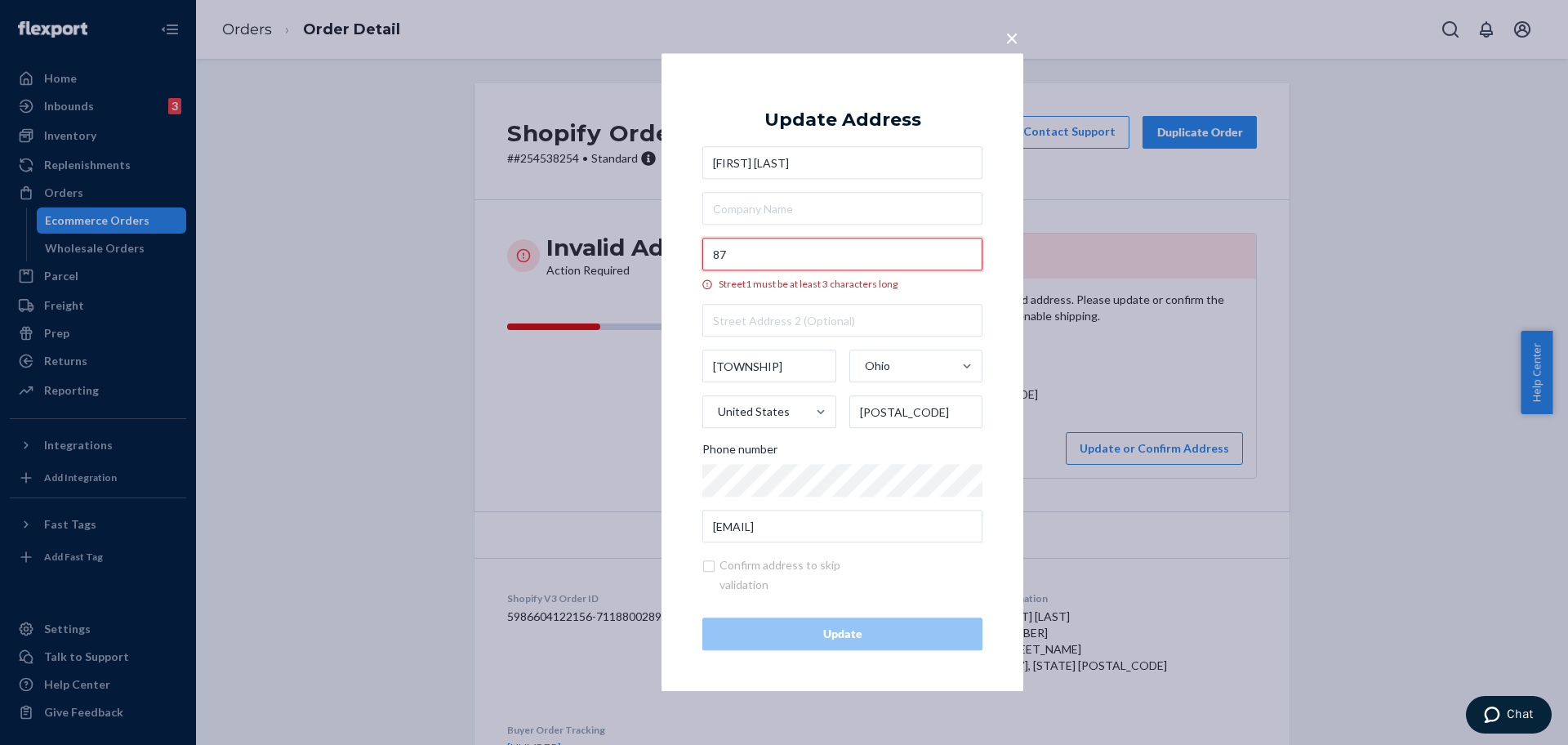 paste on "Orton Dr" 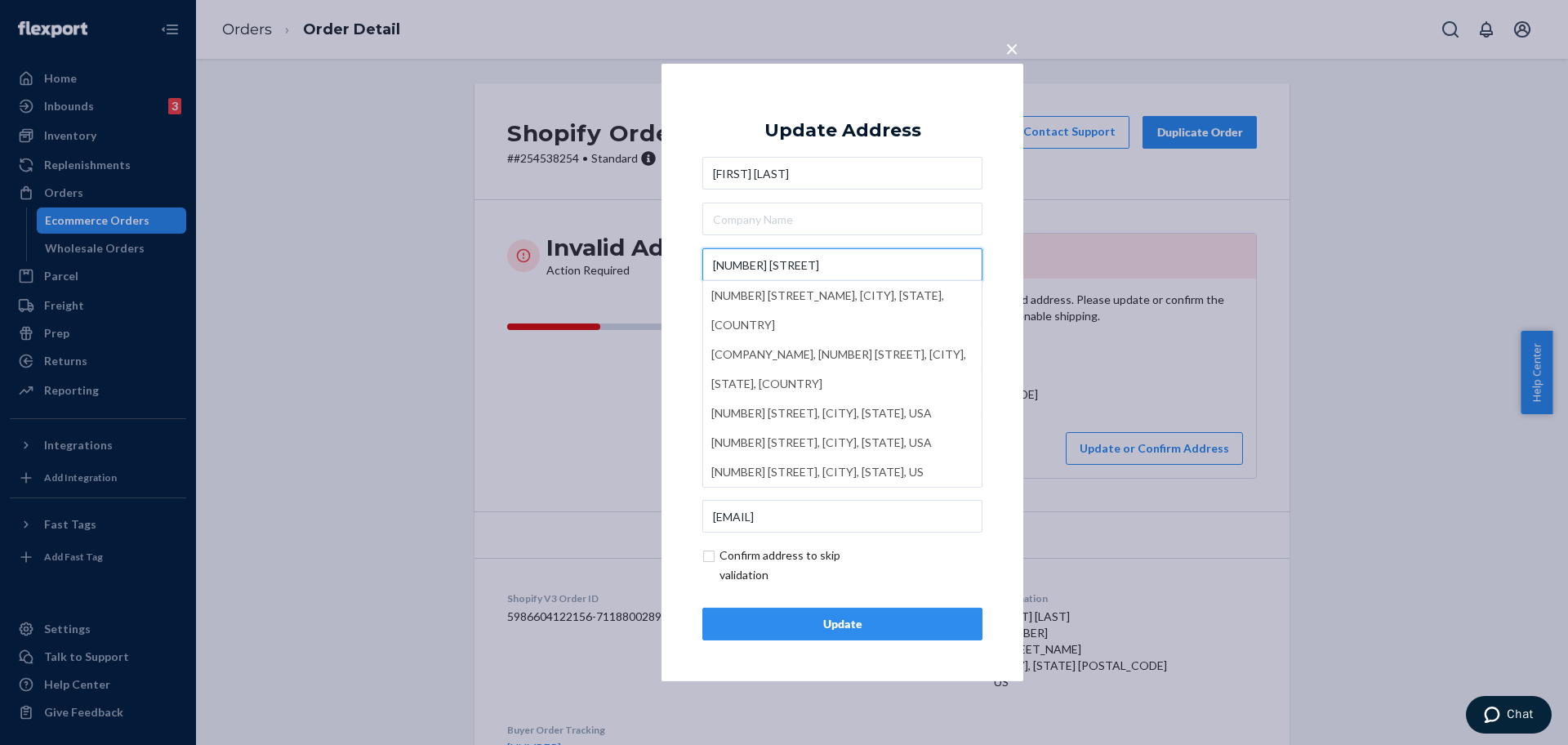 type on "87 Orton Dr" 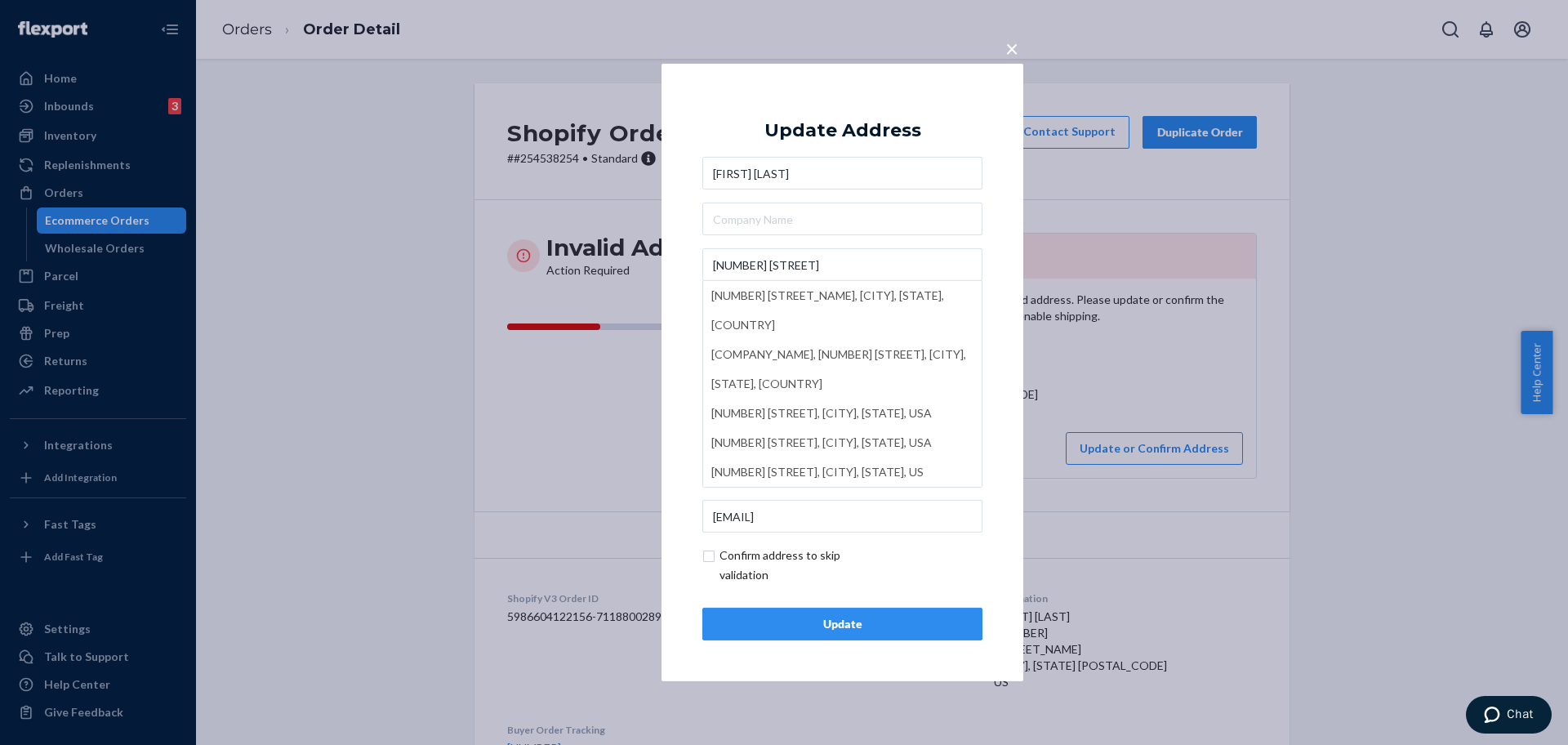 click on "Update" at bounding box center [842, 624] 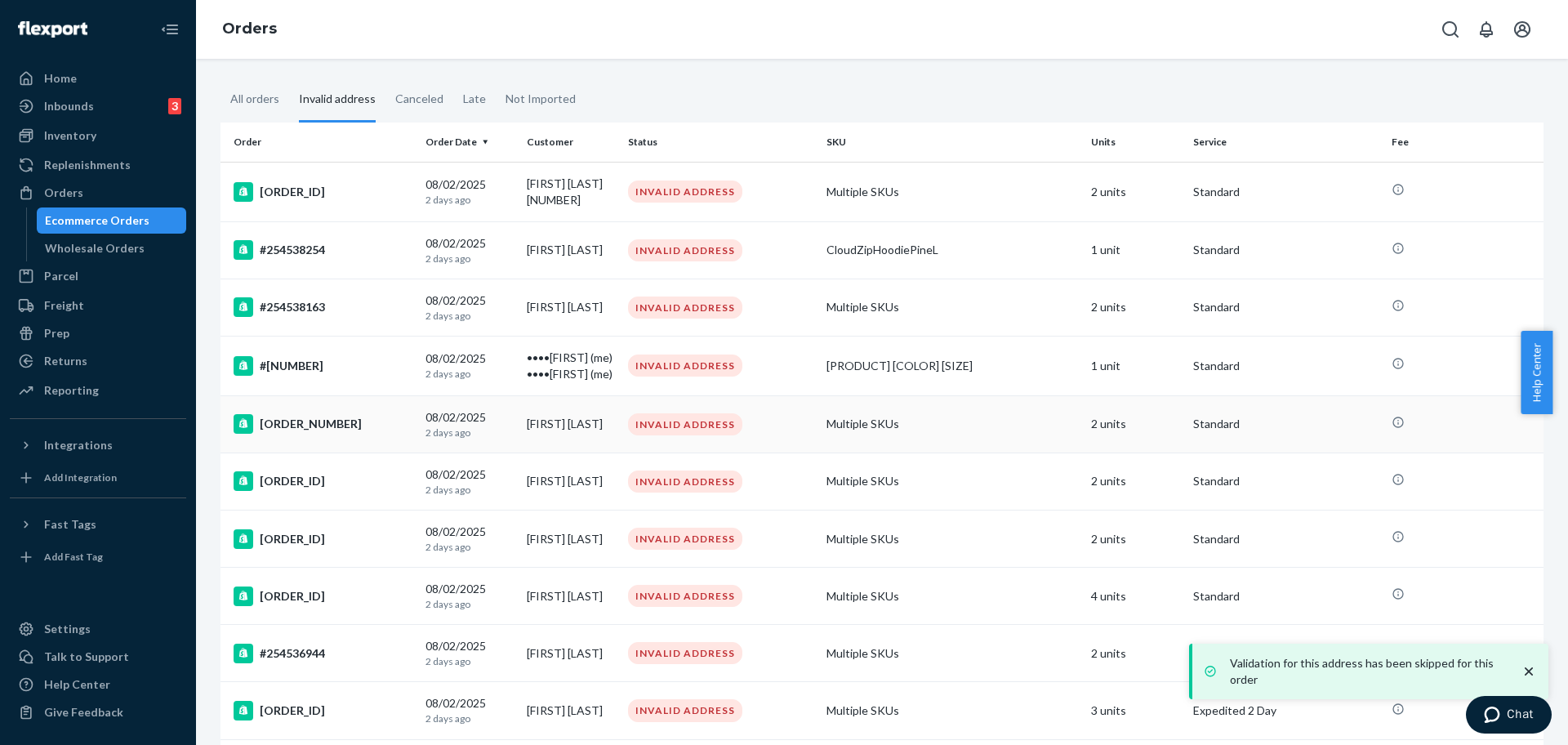 scroll, scrollTop: 102, scrollLeft: 0, axis: vertical 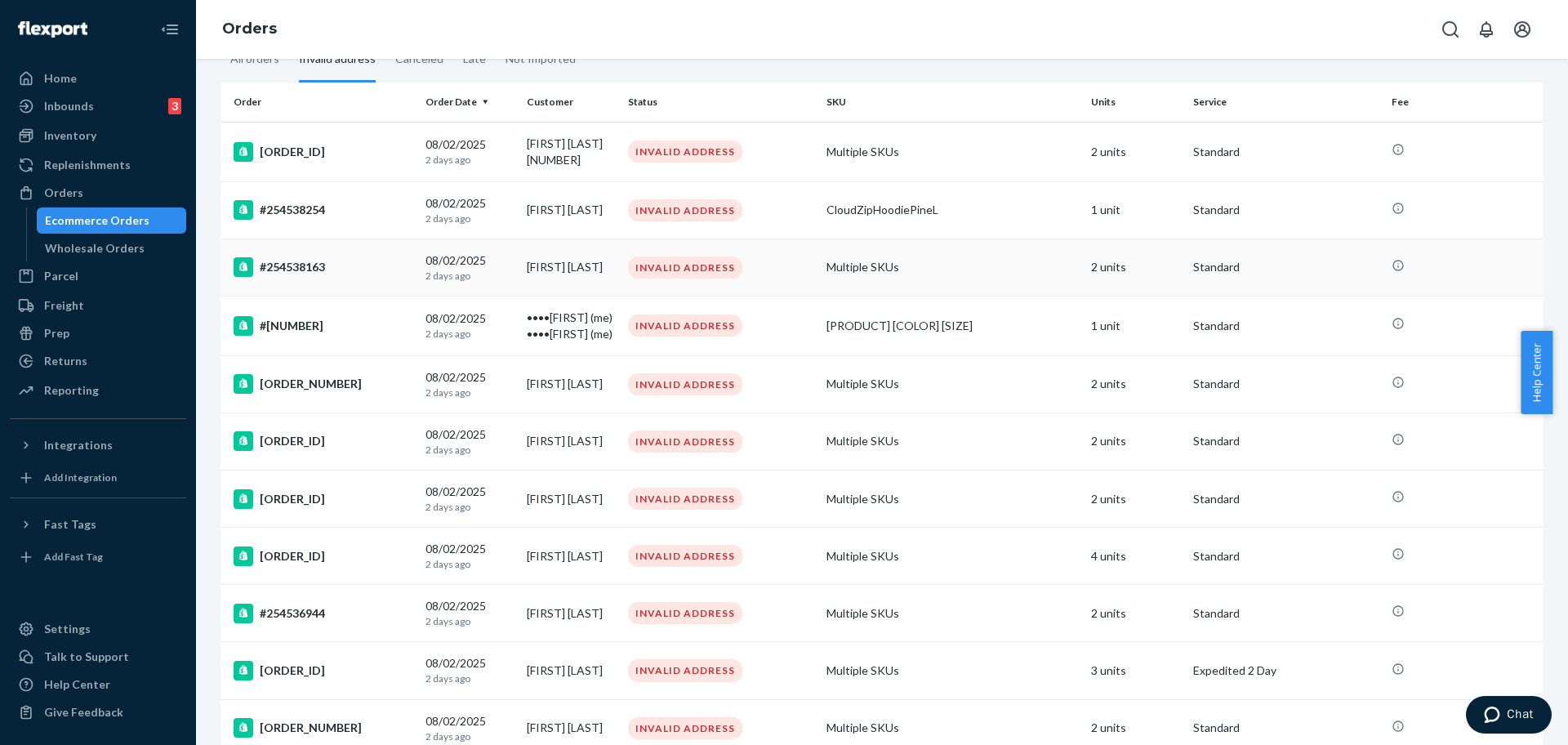 click on "#254538163" at bounding box center [319, 267] 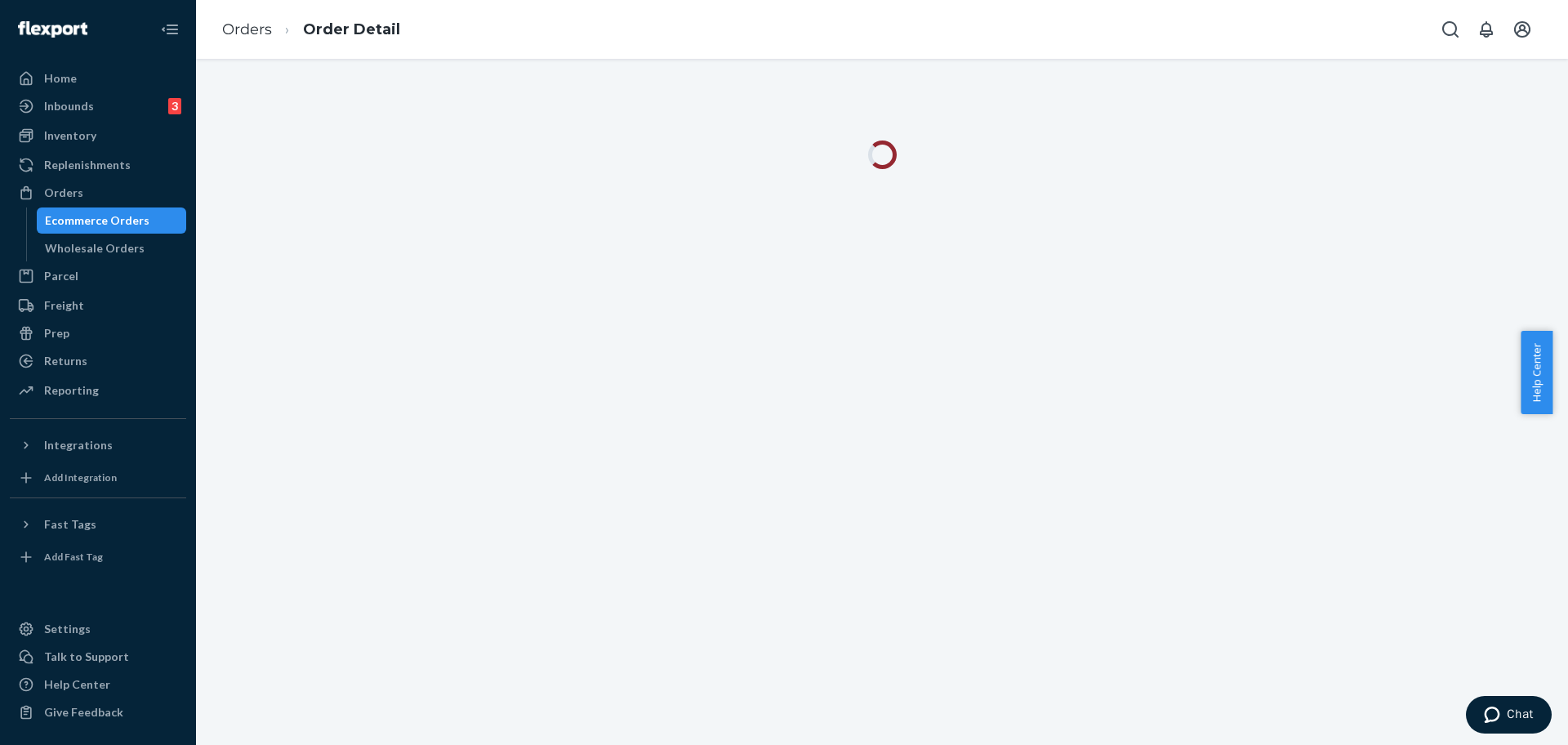 scroll, scrollTop: 0, scrollLeft: 0, axis: both 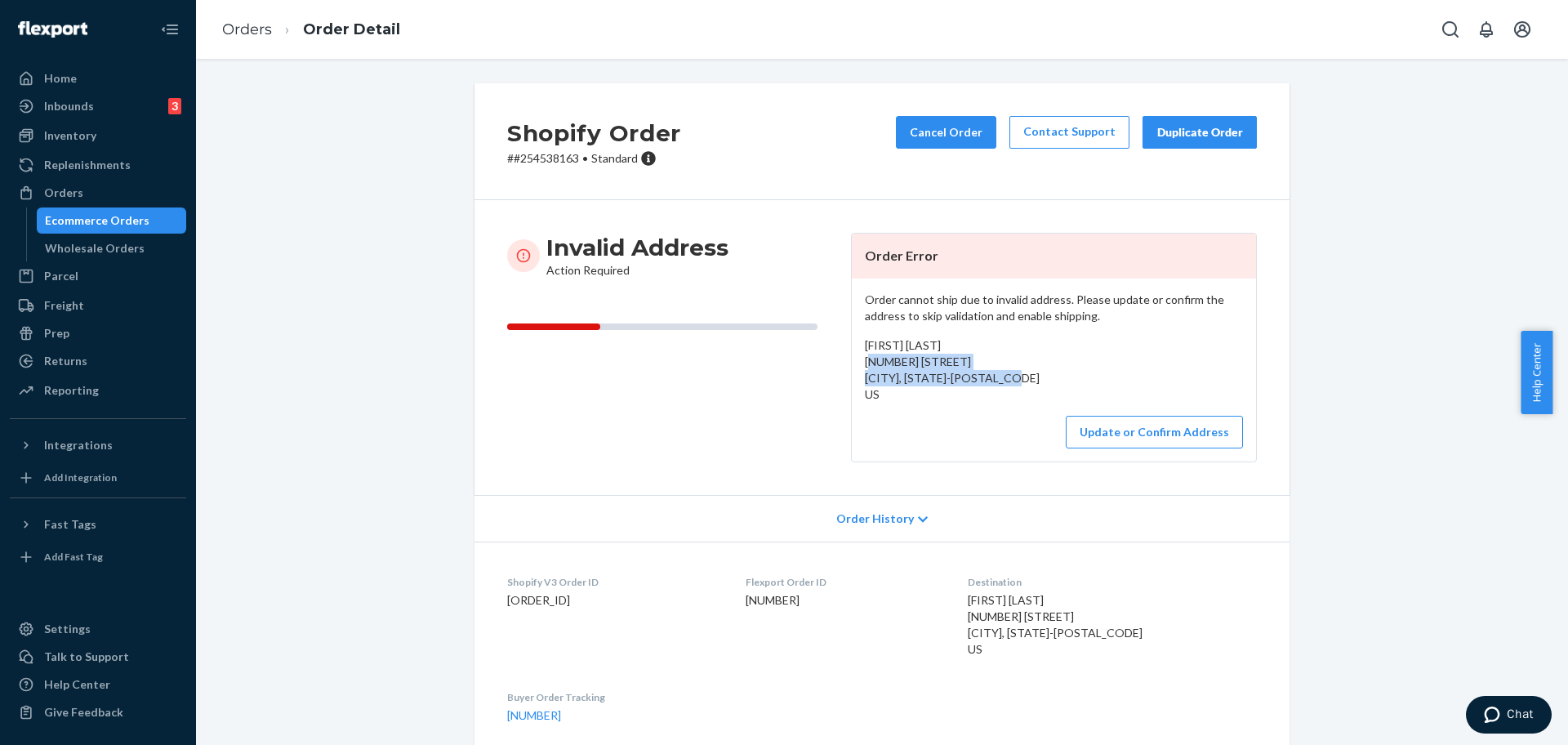 drag, startPoint x: 1010, startPoint y: 379, endPoint x: 851, endPoint y: 366, distance: 159.5306 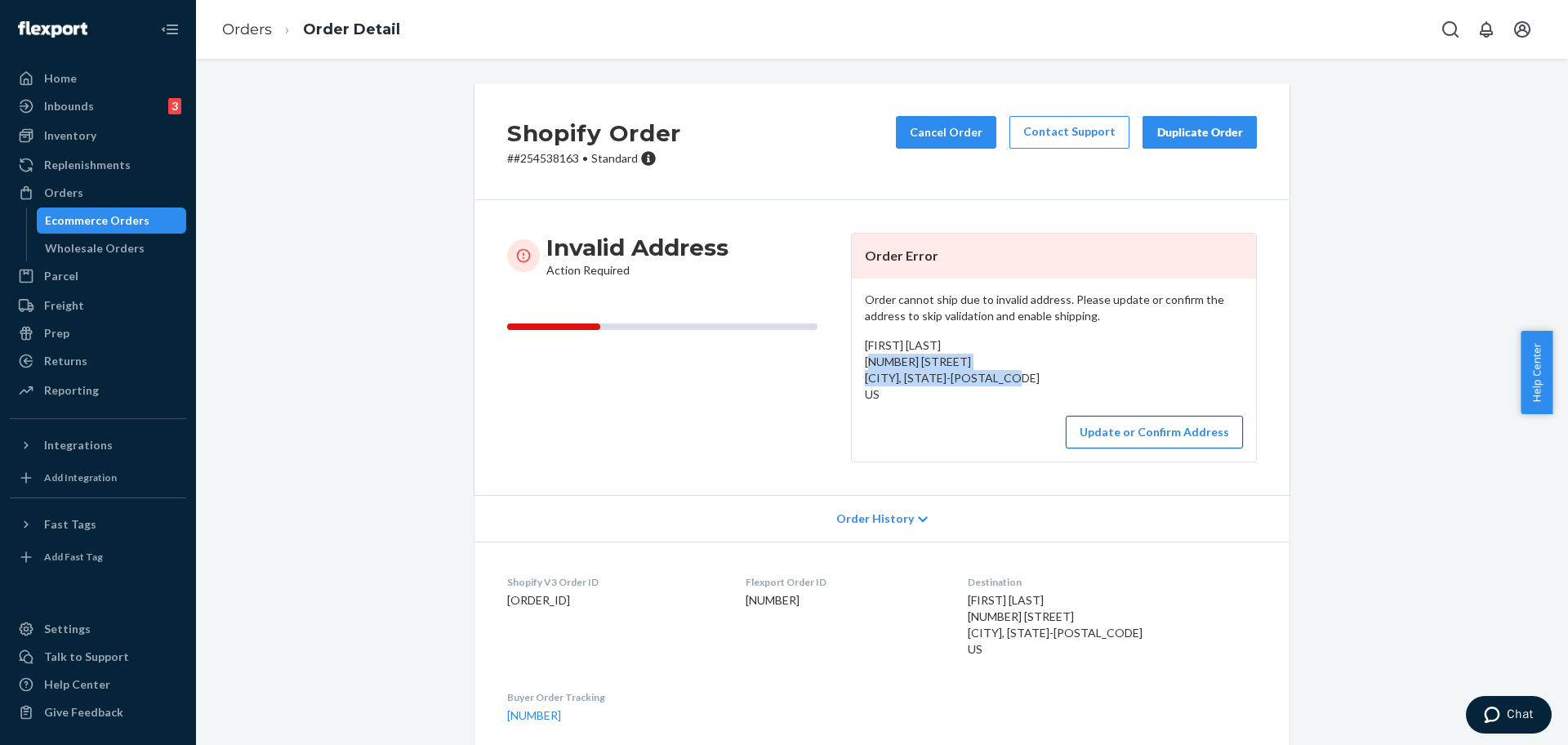 click on "Update or Confirm Address" at bounding box center (1154, 432) 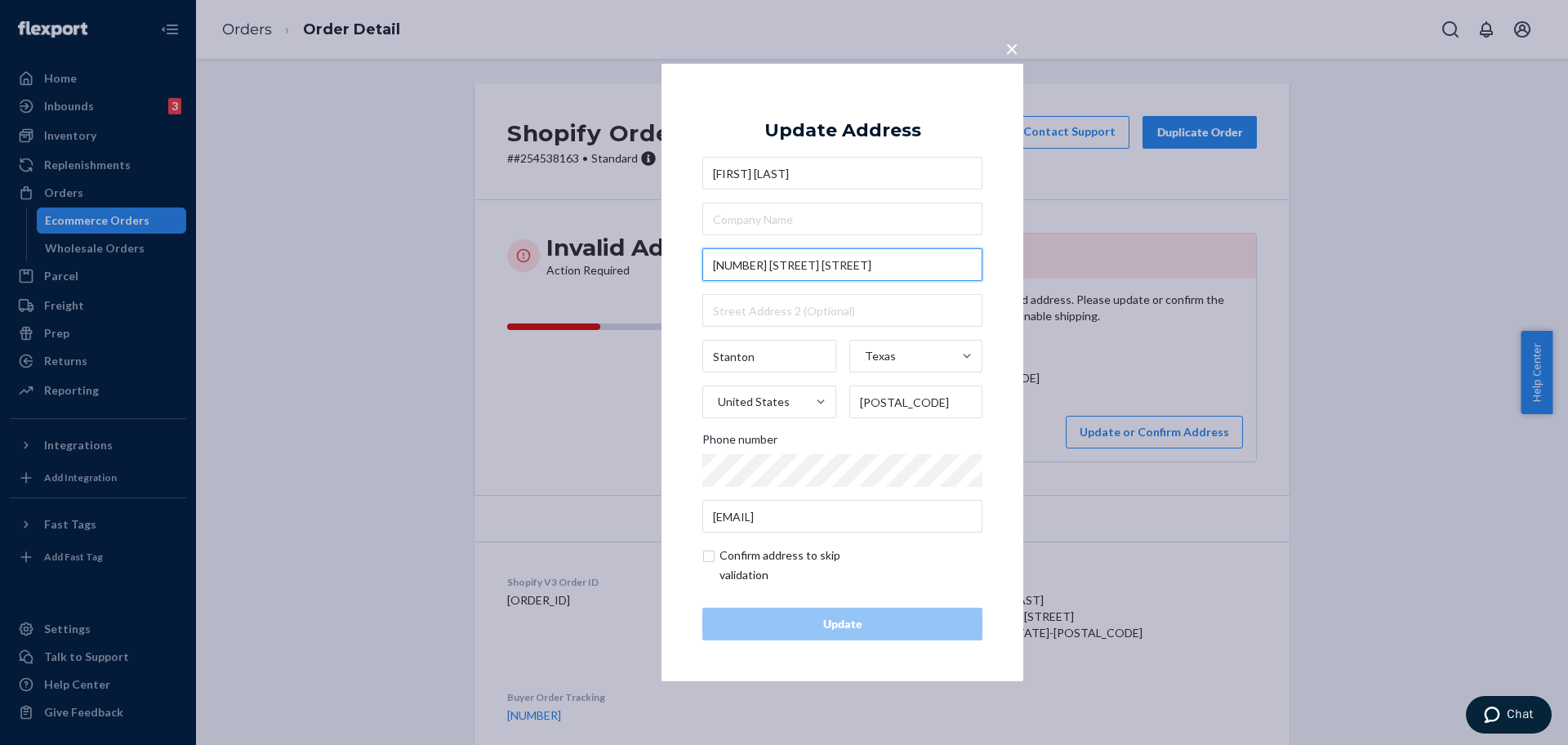 click on "1105 N St Francis" at bounding box center [842, 265] 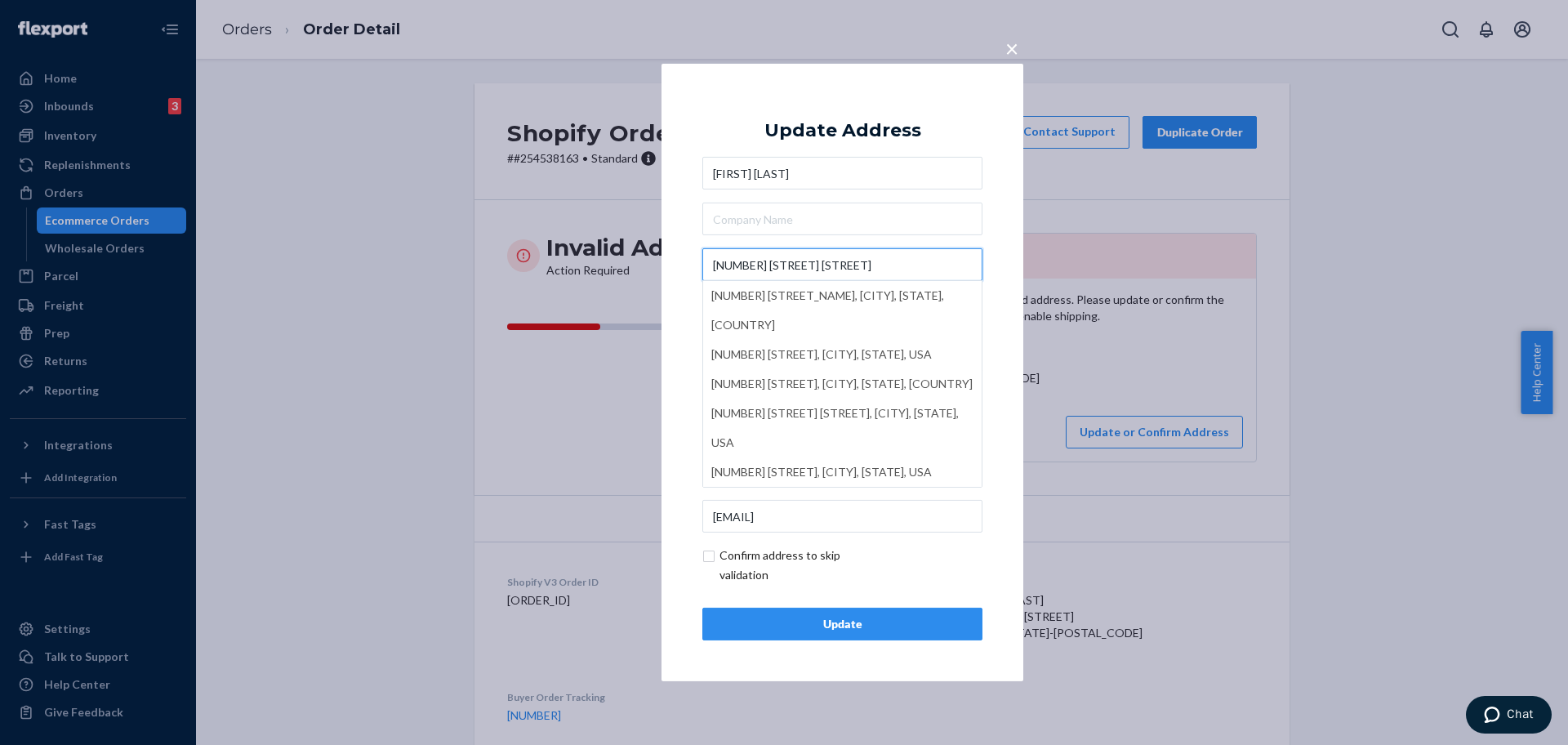 paste on "St Francis St" 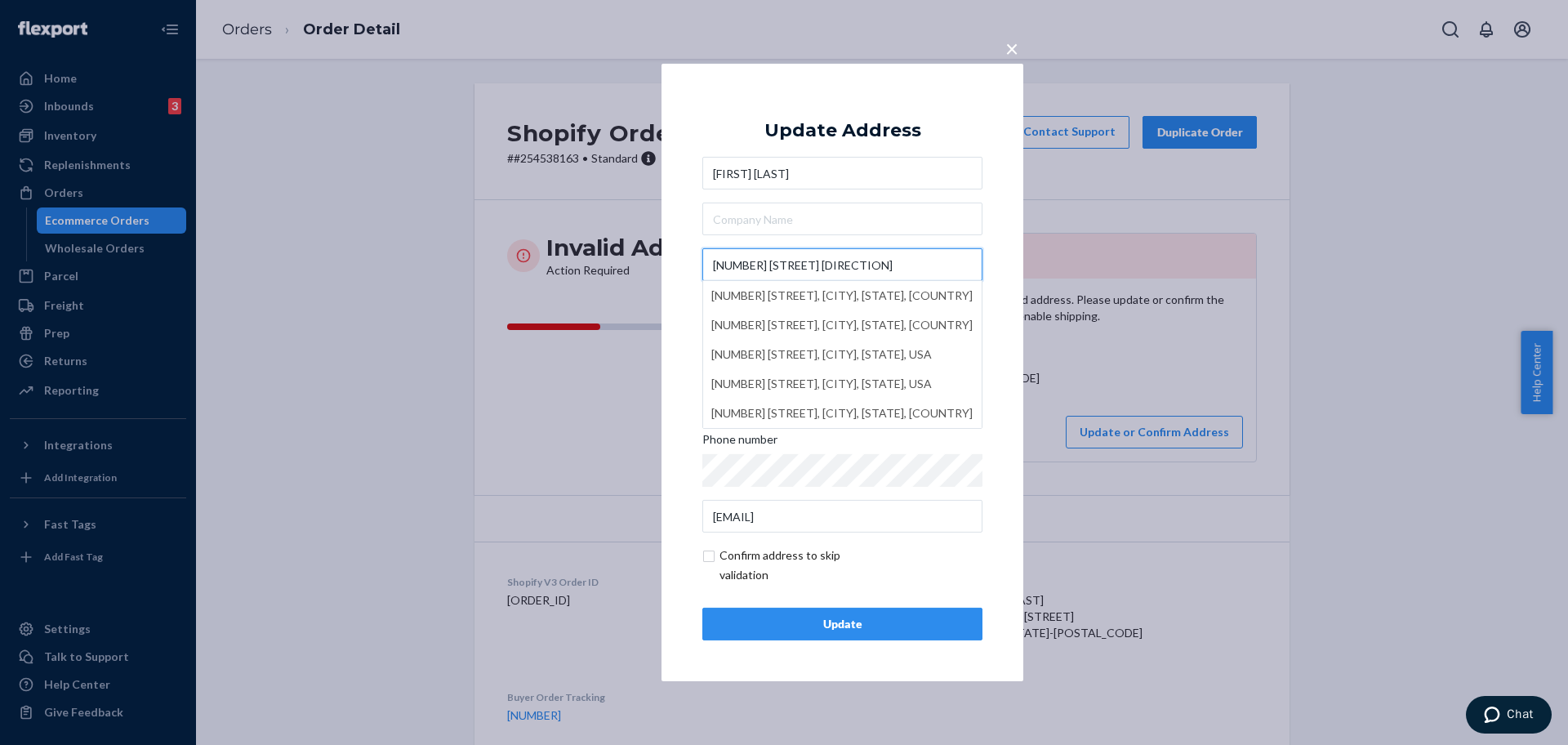 type on "1105 St Francis St" 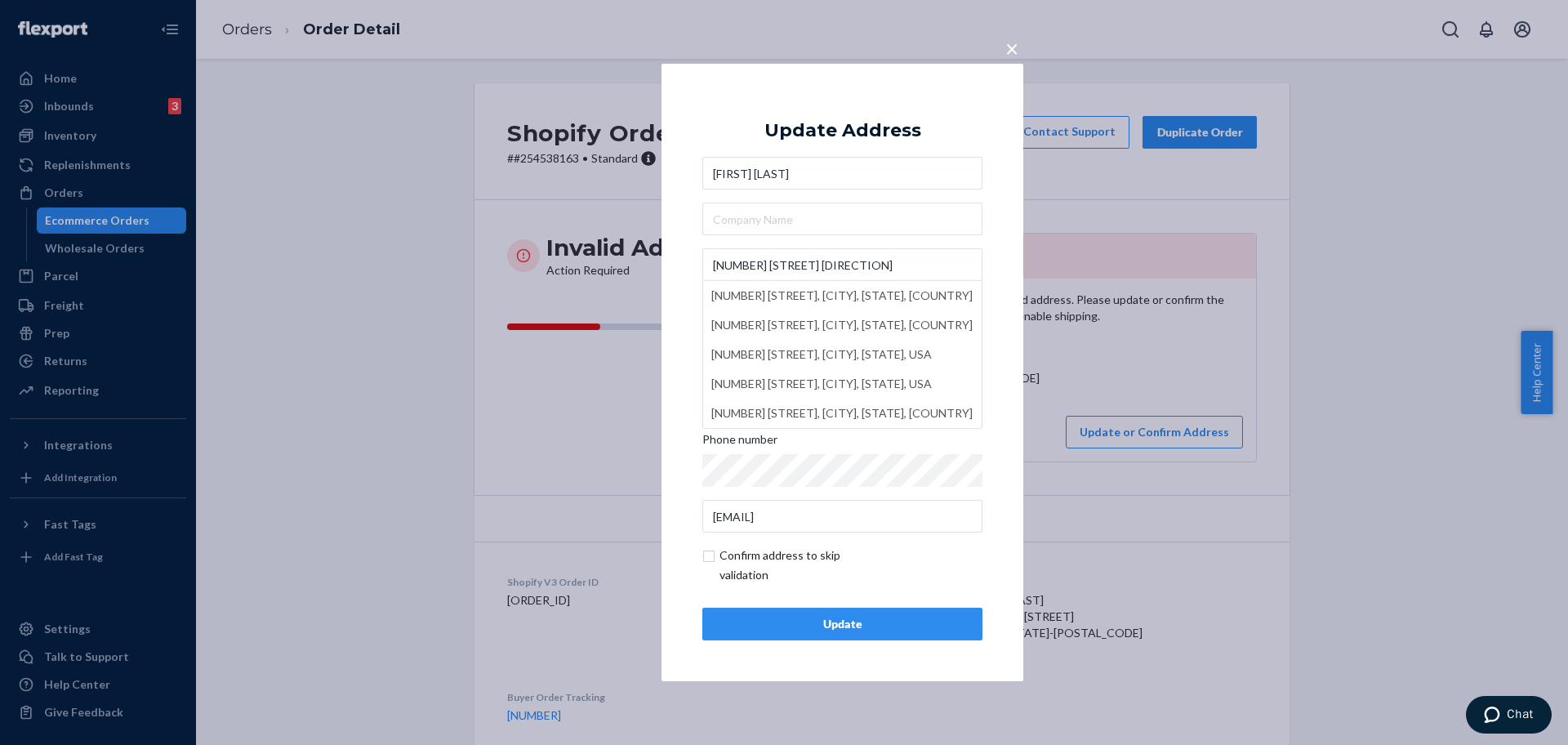 click on "Update" at bounding box center [842, 624] 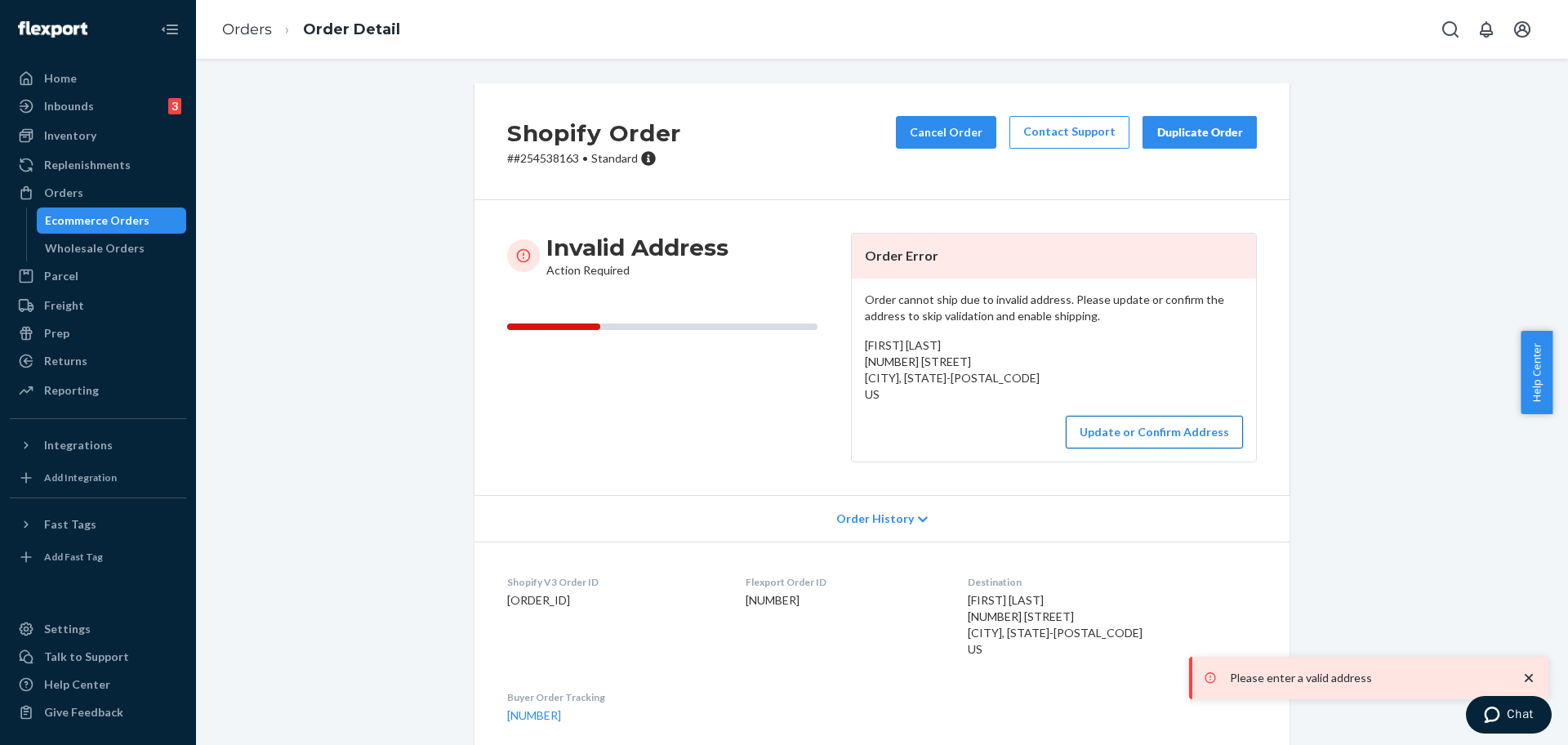 click on "Update or Confirm Address" at bounding box center [1154, 432] 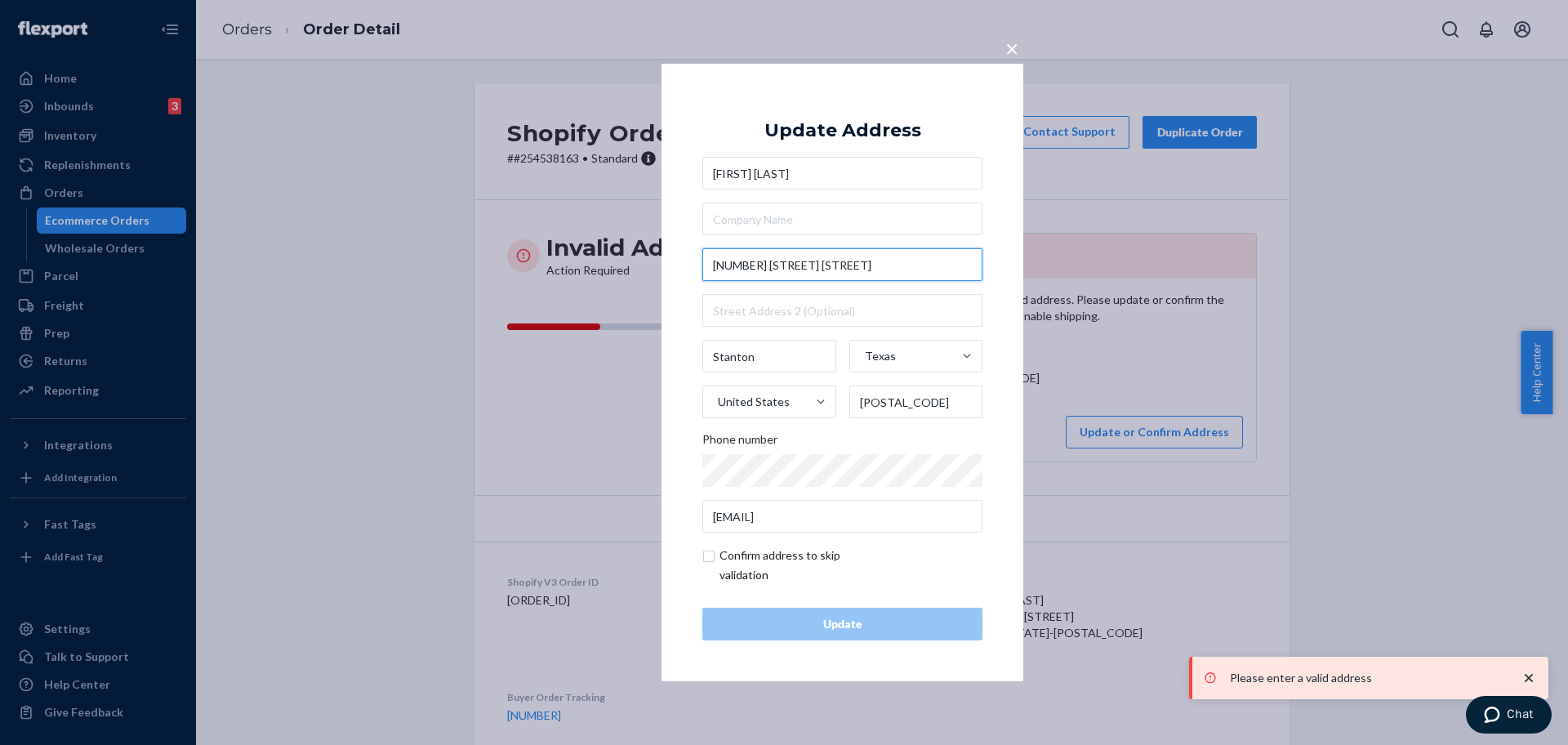 click on "1105 N St Francis" at bounding box center (842, 265) 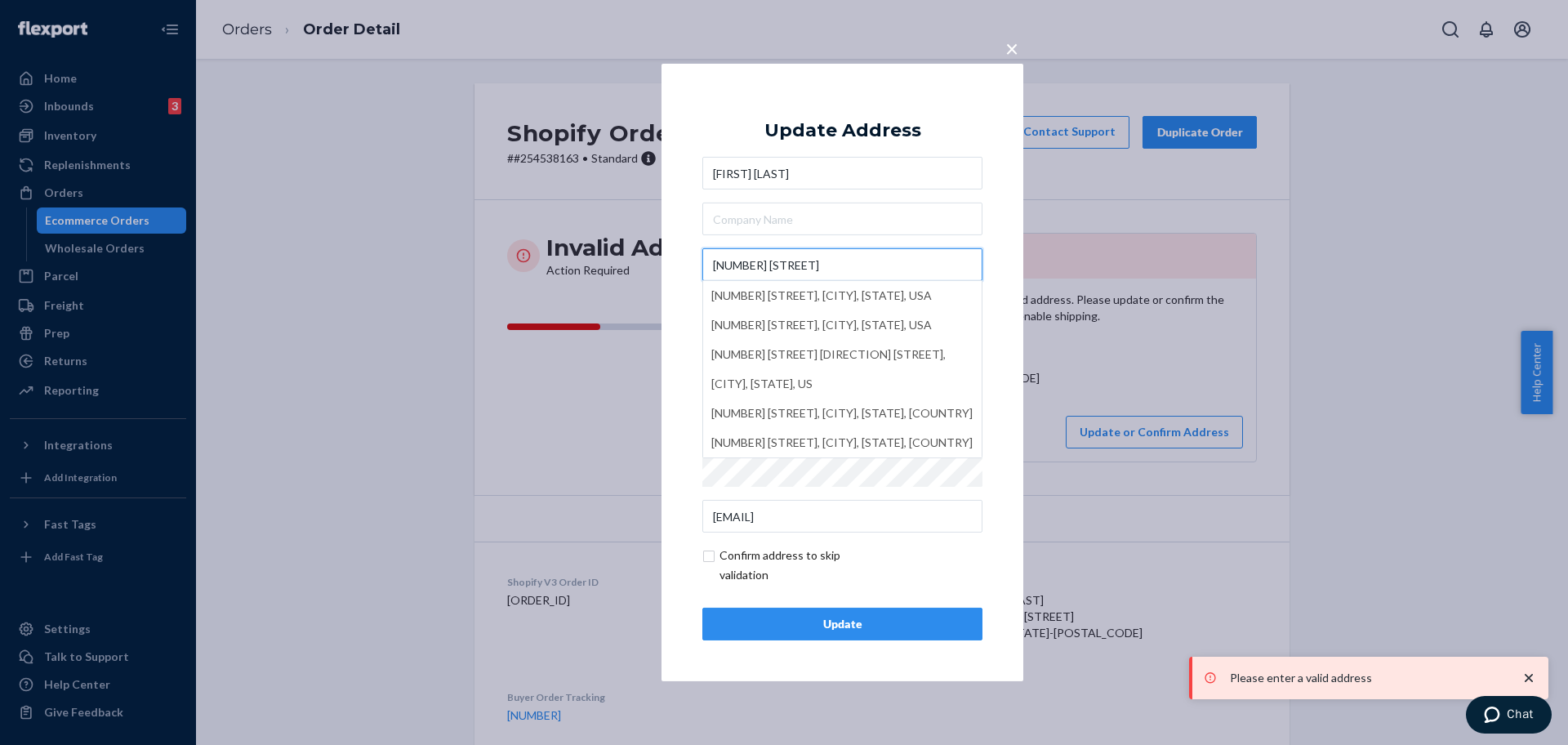 type on "1105 N Saint Francis St" 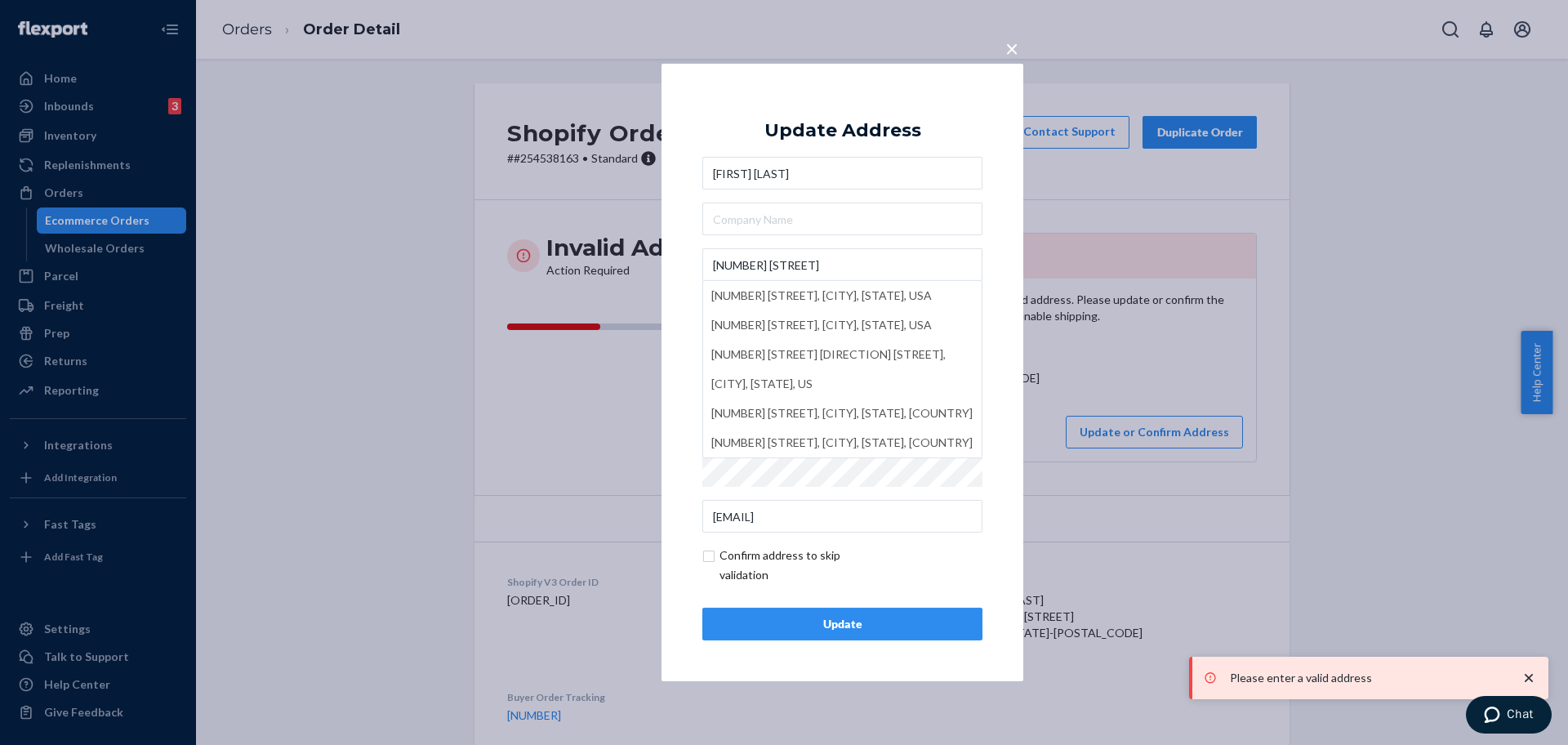 click on "Update" at bounding box center (842, 624) 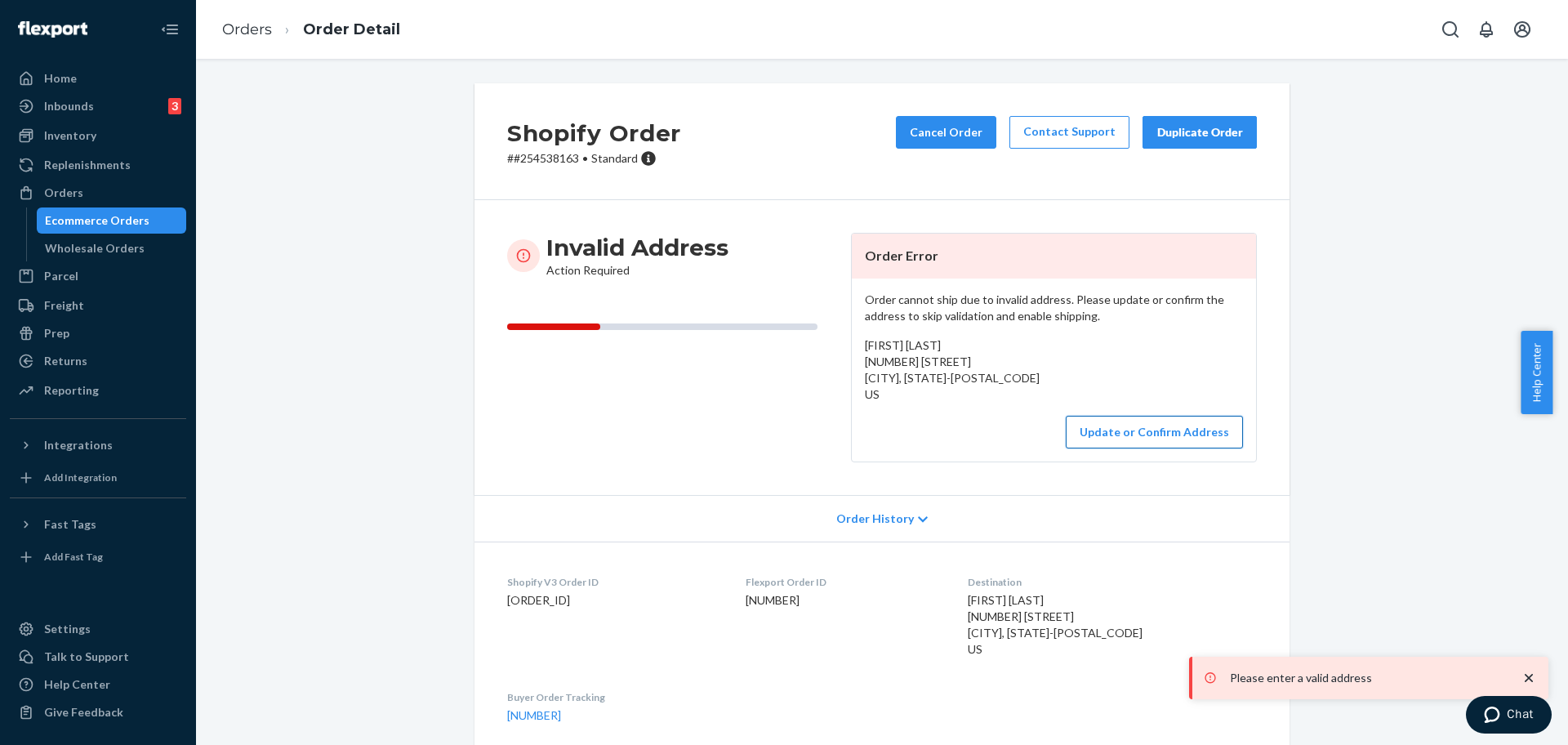 click on "Update or Confirm Address" at bounding box center (1154, 432) 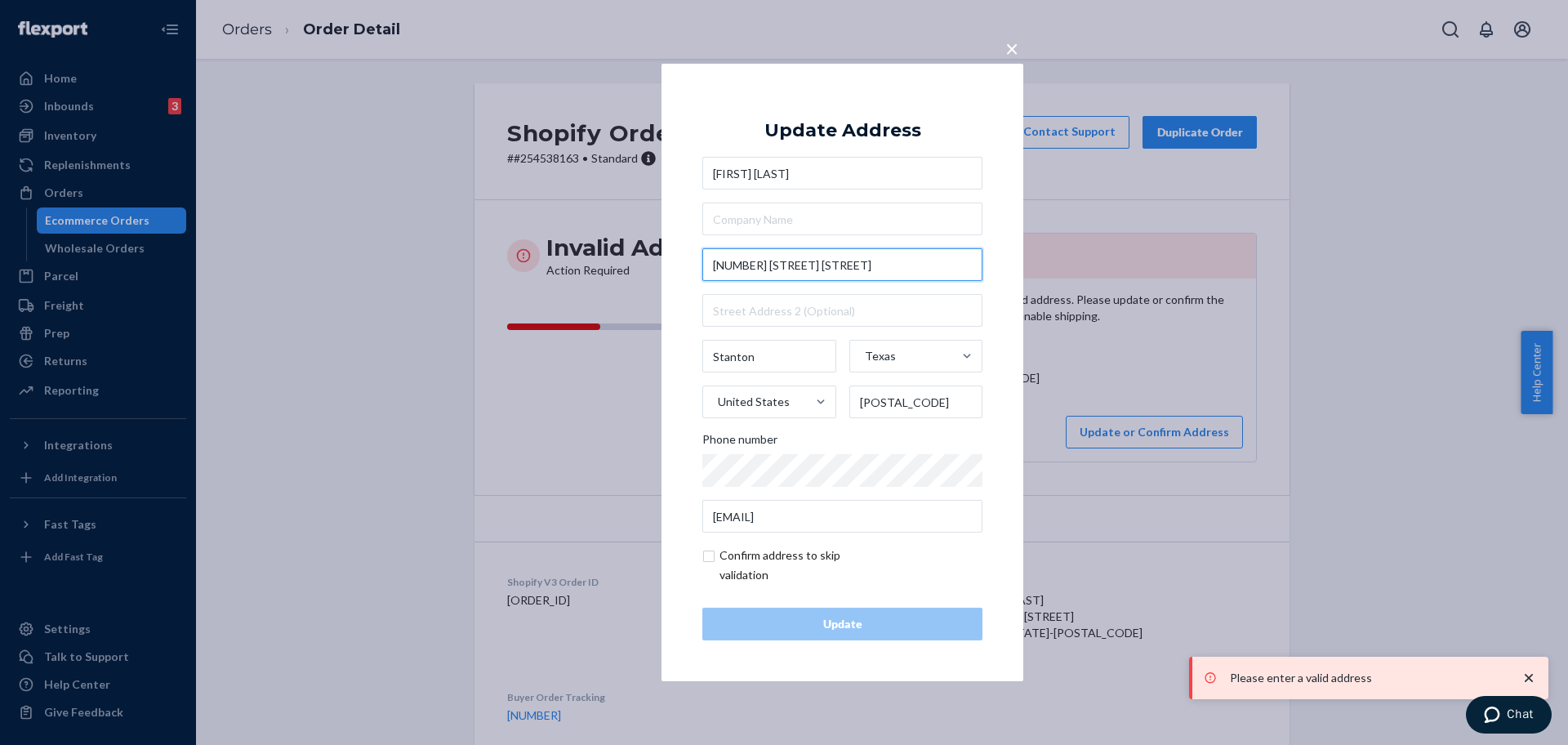 click on "1105 N St Francis" at bounding box center (842, 265) 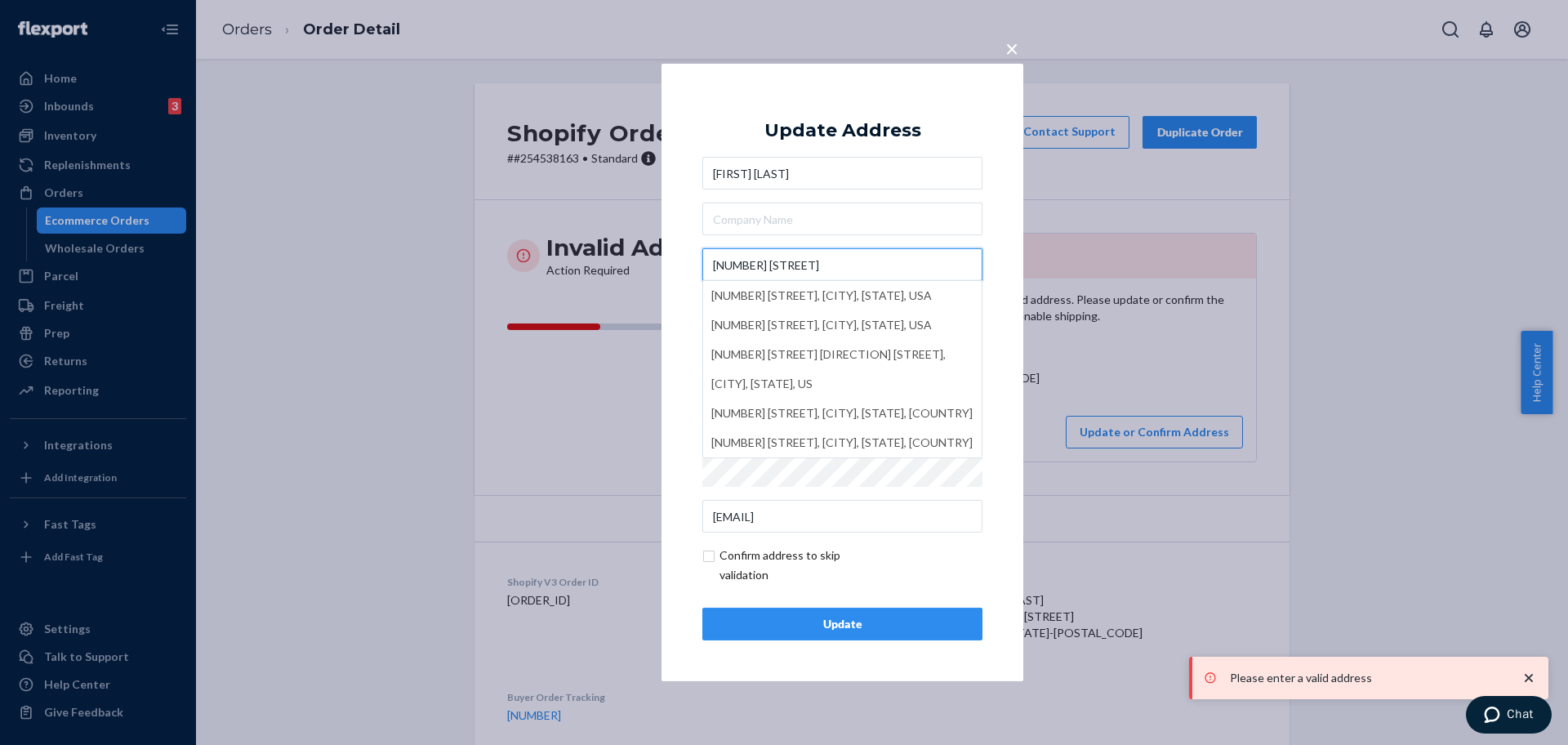 type on "1105 N Saint Francis St" 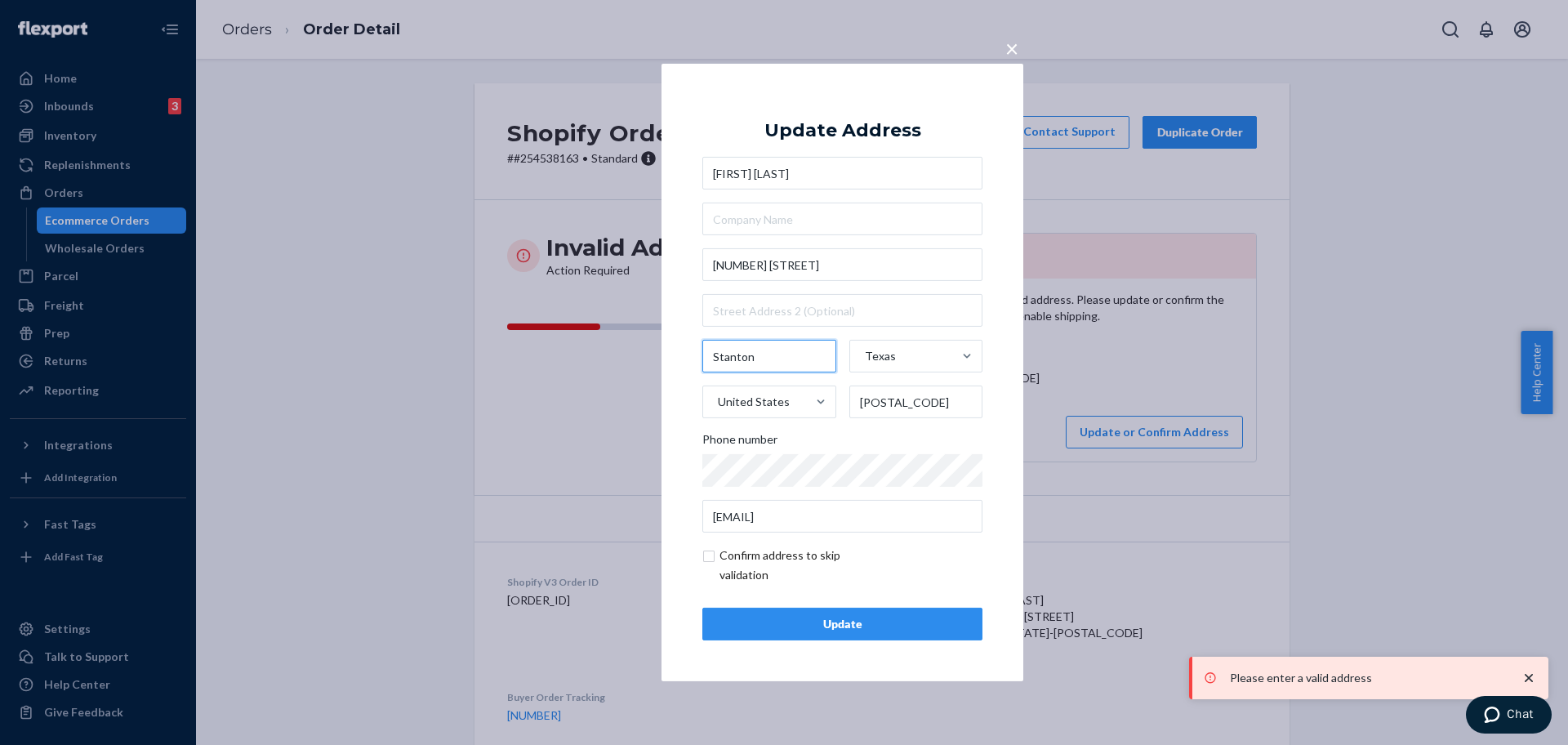 click on "Stanton" at bounding box center [769, 356] 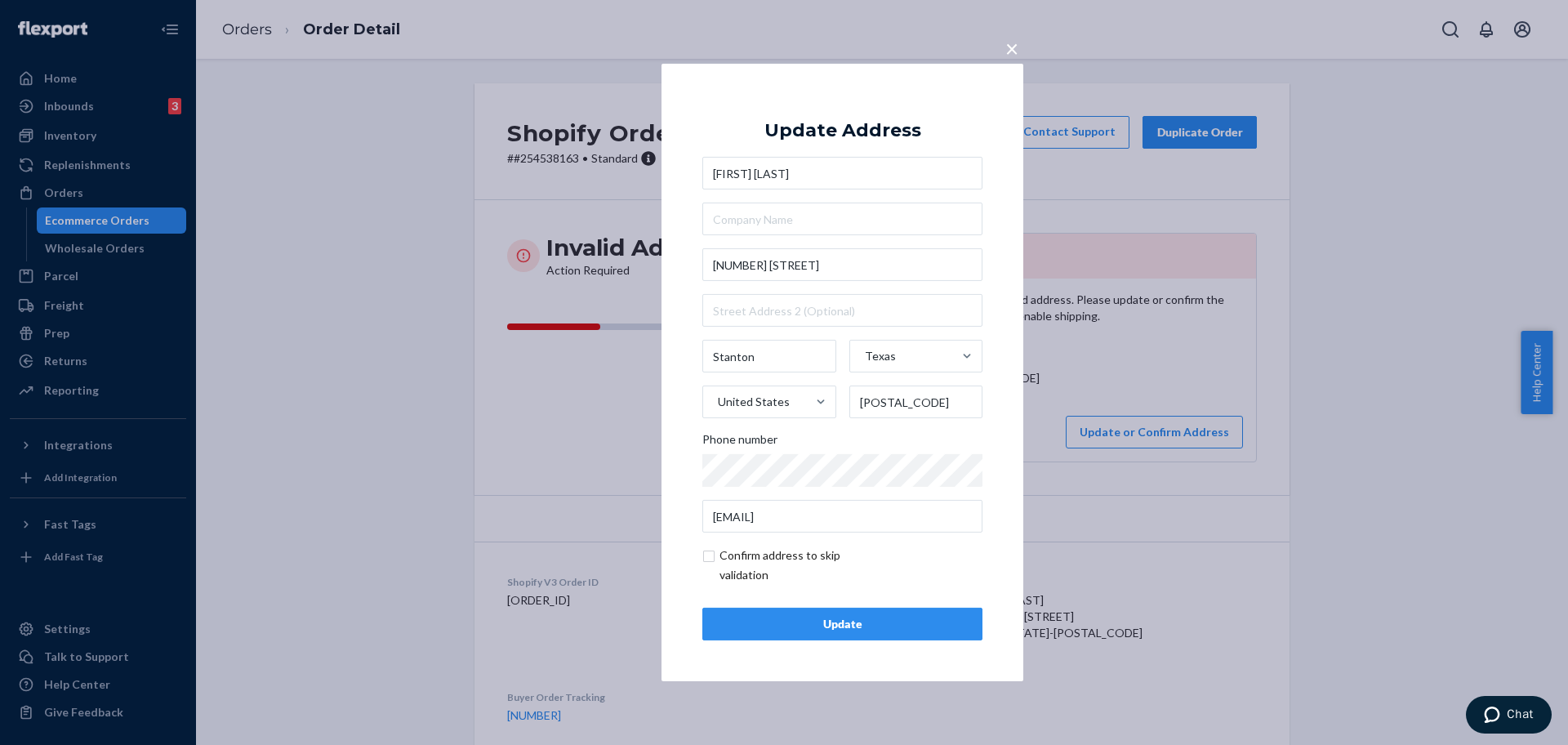 click on "Update" at bounding box center (842, 624) 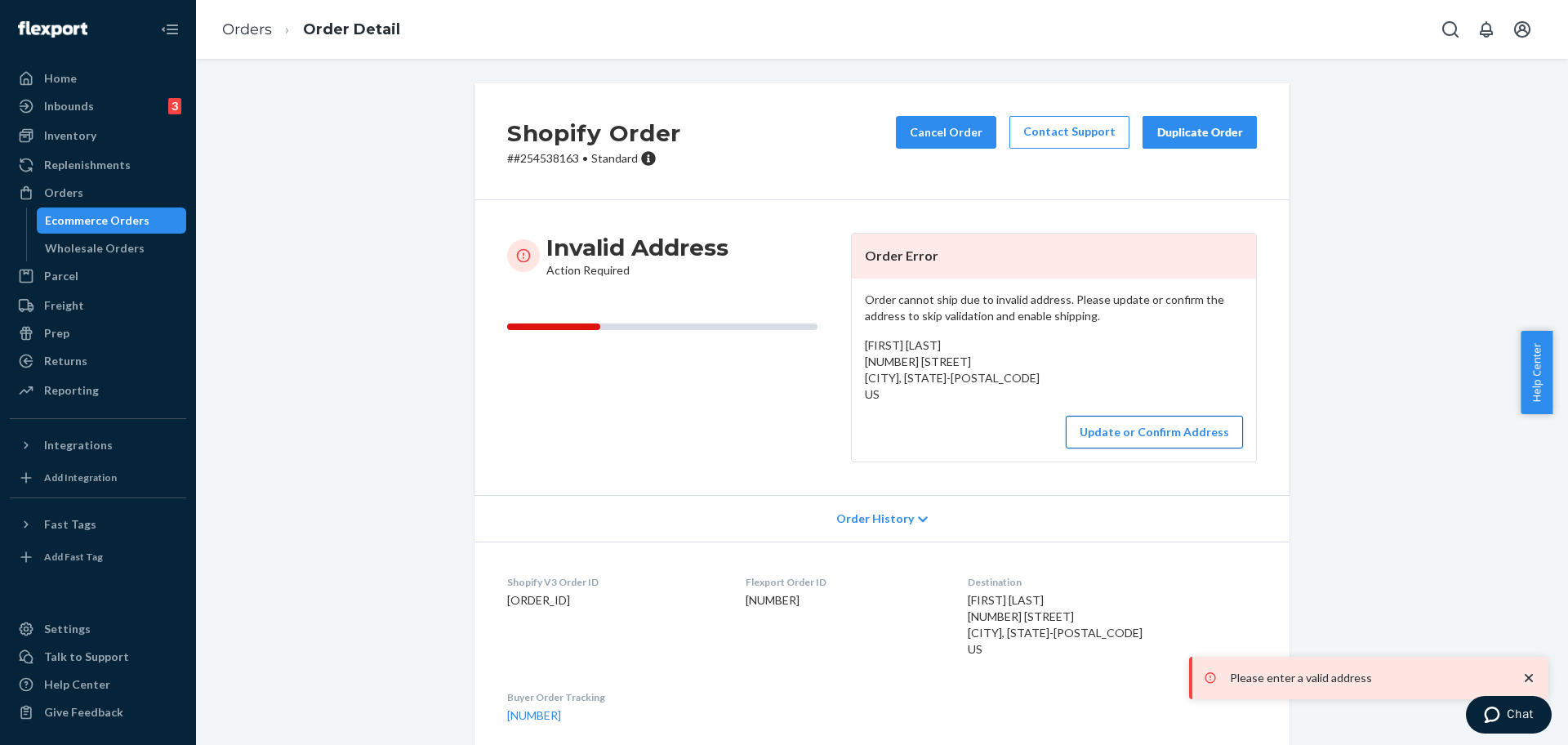click on "Update or Confirm Address" at bounding box center (1154, 432) 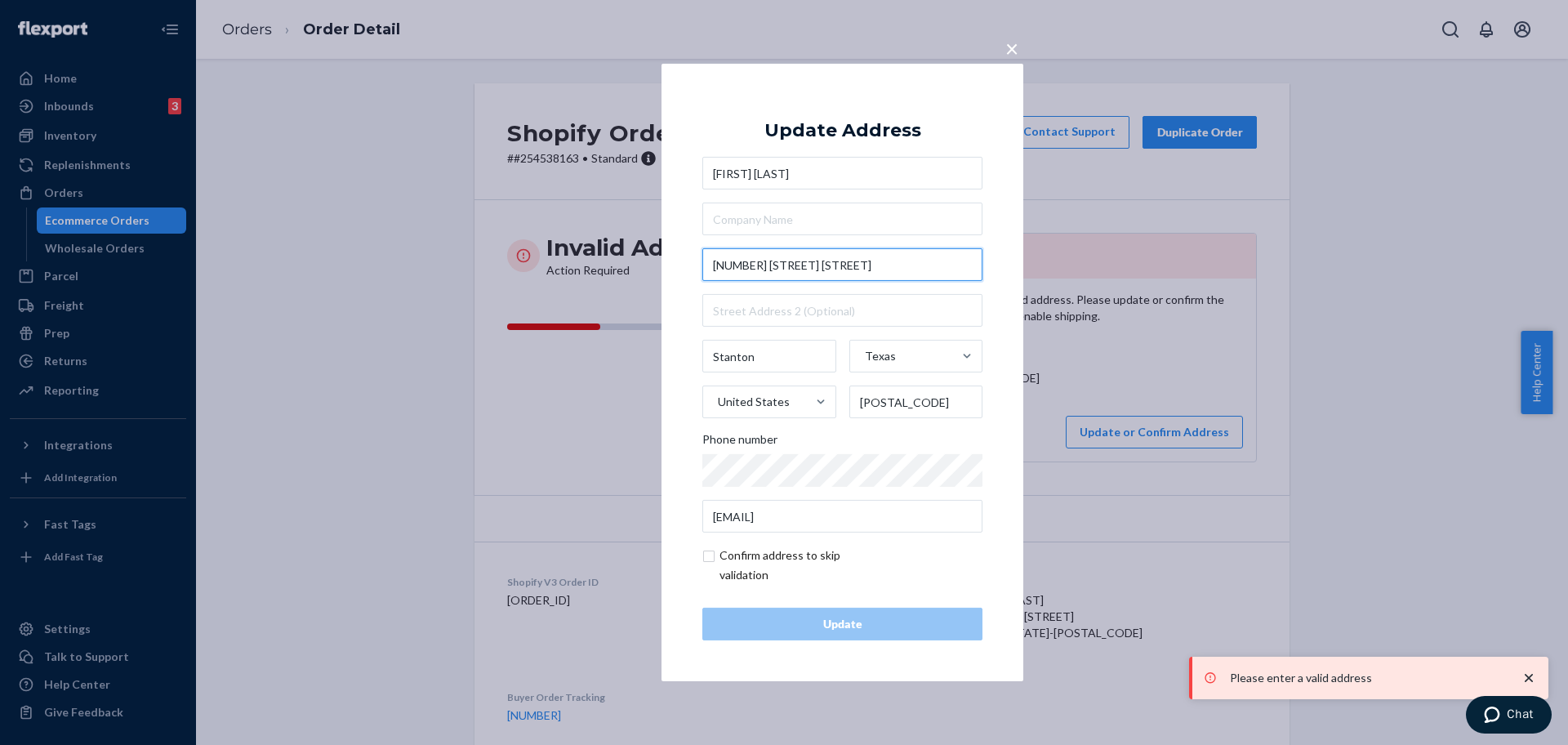 click on "1105 N St Francis" at bounding box center [842, 265] 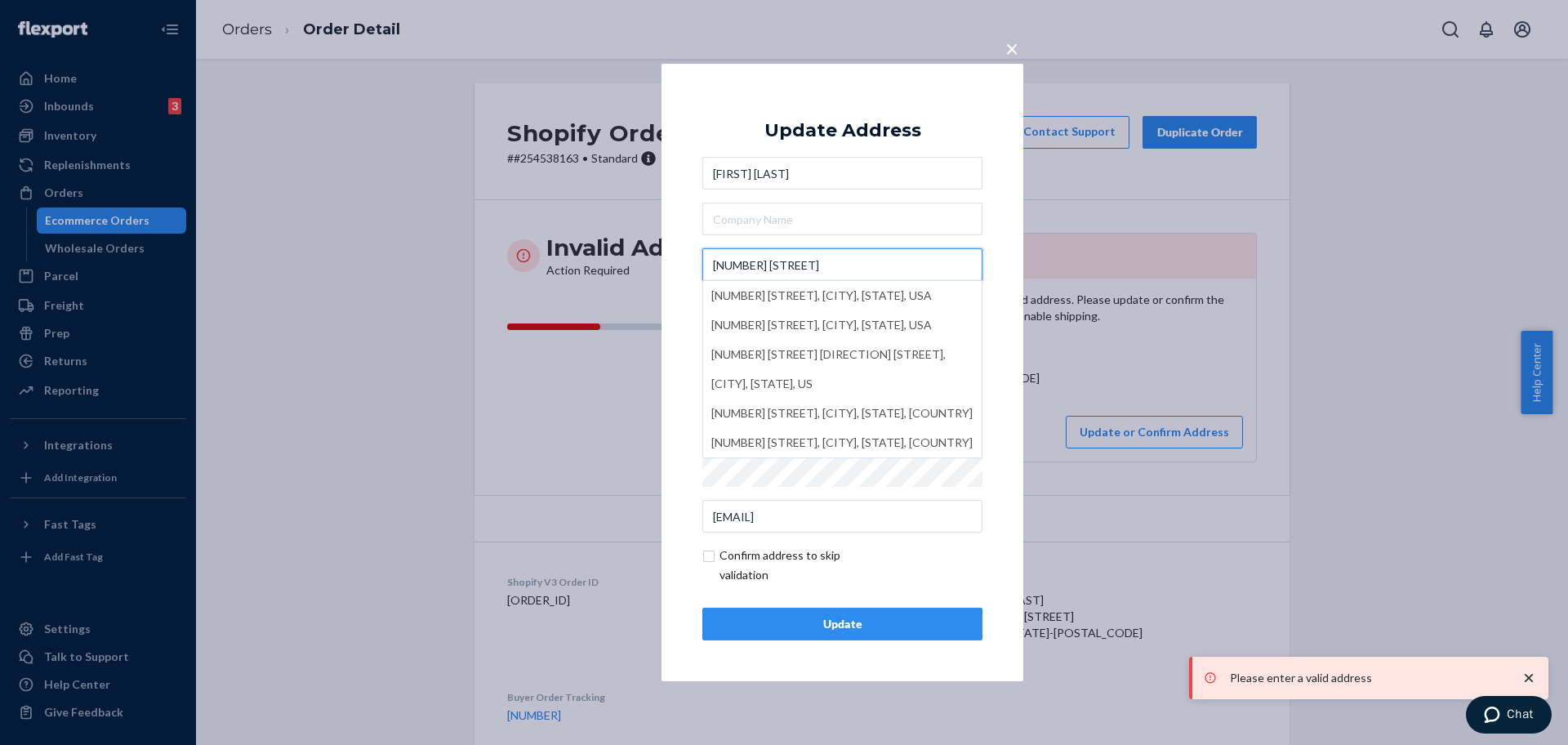 type on "1105 N Saint Francis St" 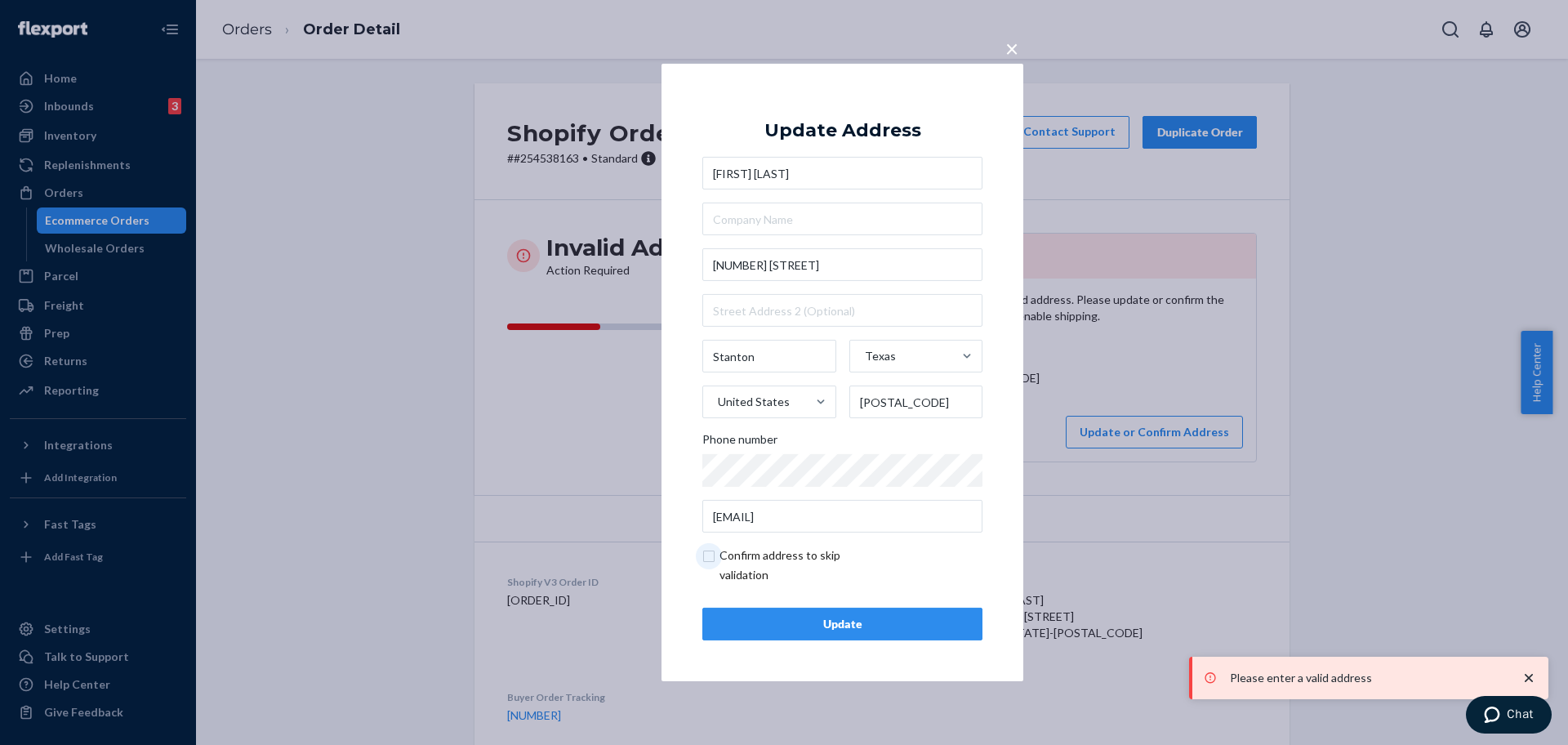 click at bounding box center (797, 565) 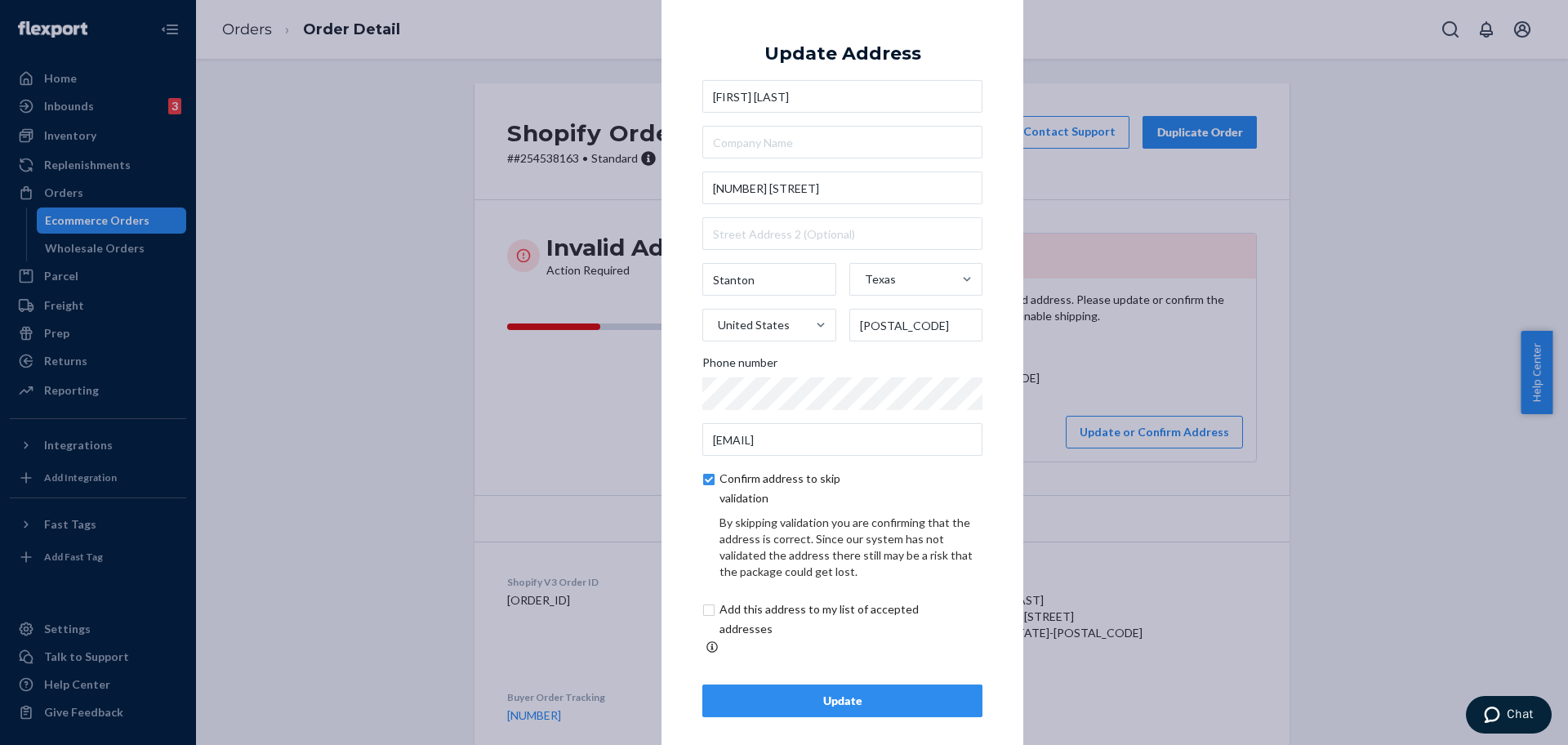 click on "Update" at bounding box center [842, 701] 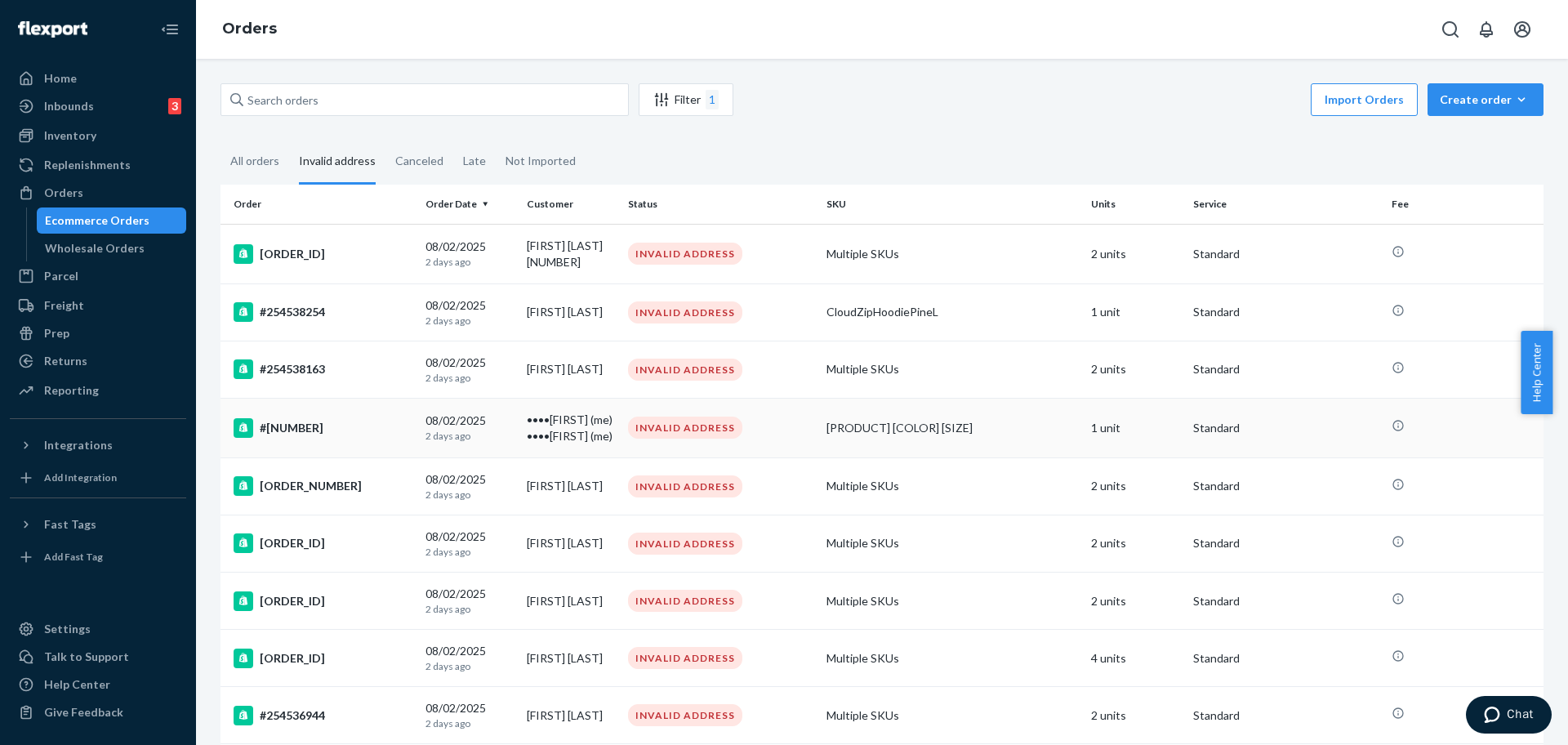 click on "#254537962" at bounding box center (323, 428) 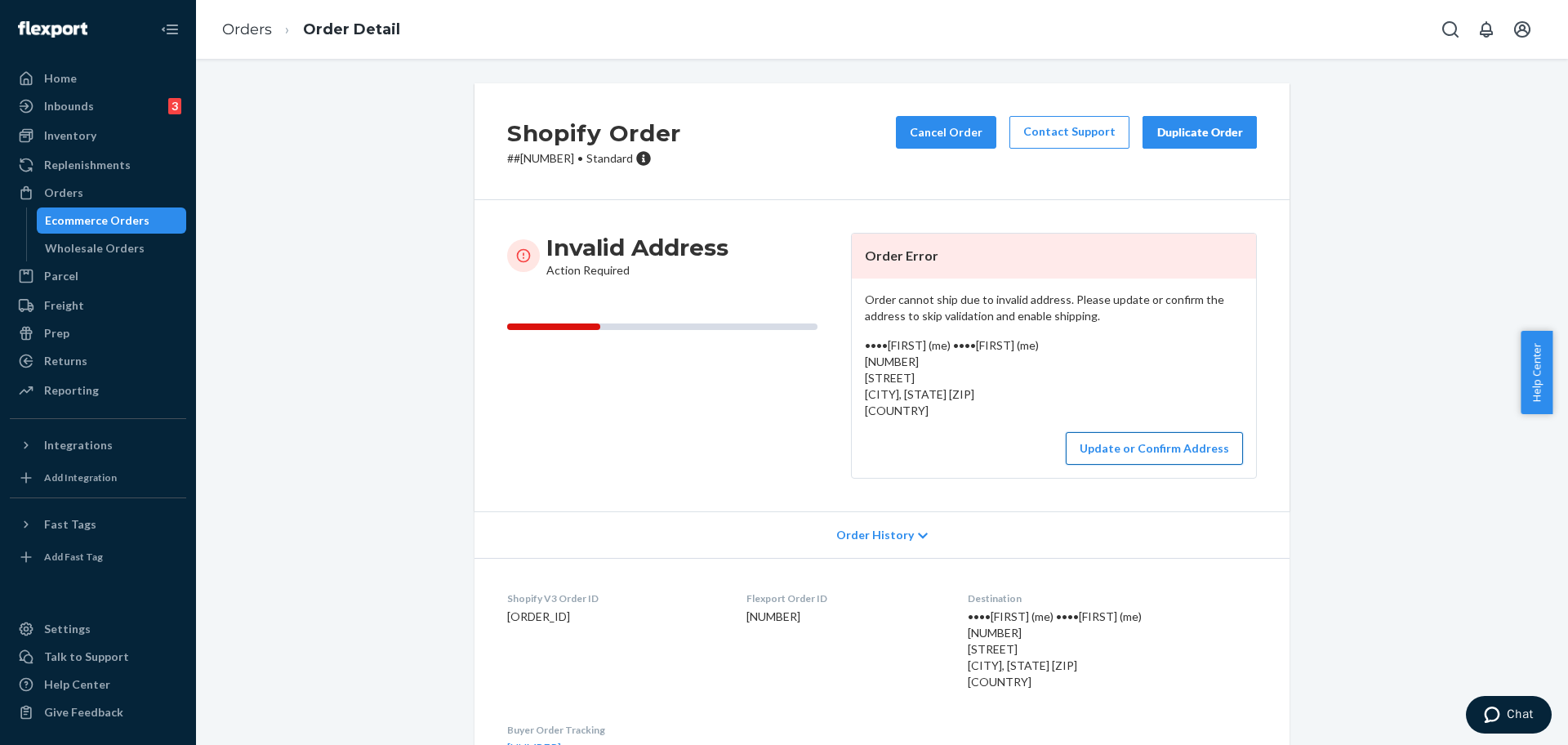 click on "Update or Confirm Address" at bounding box center [1154, 448] 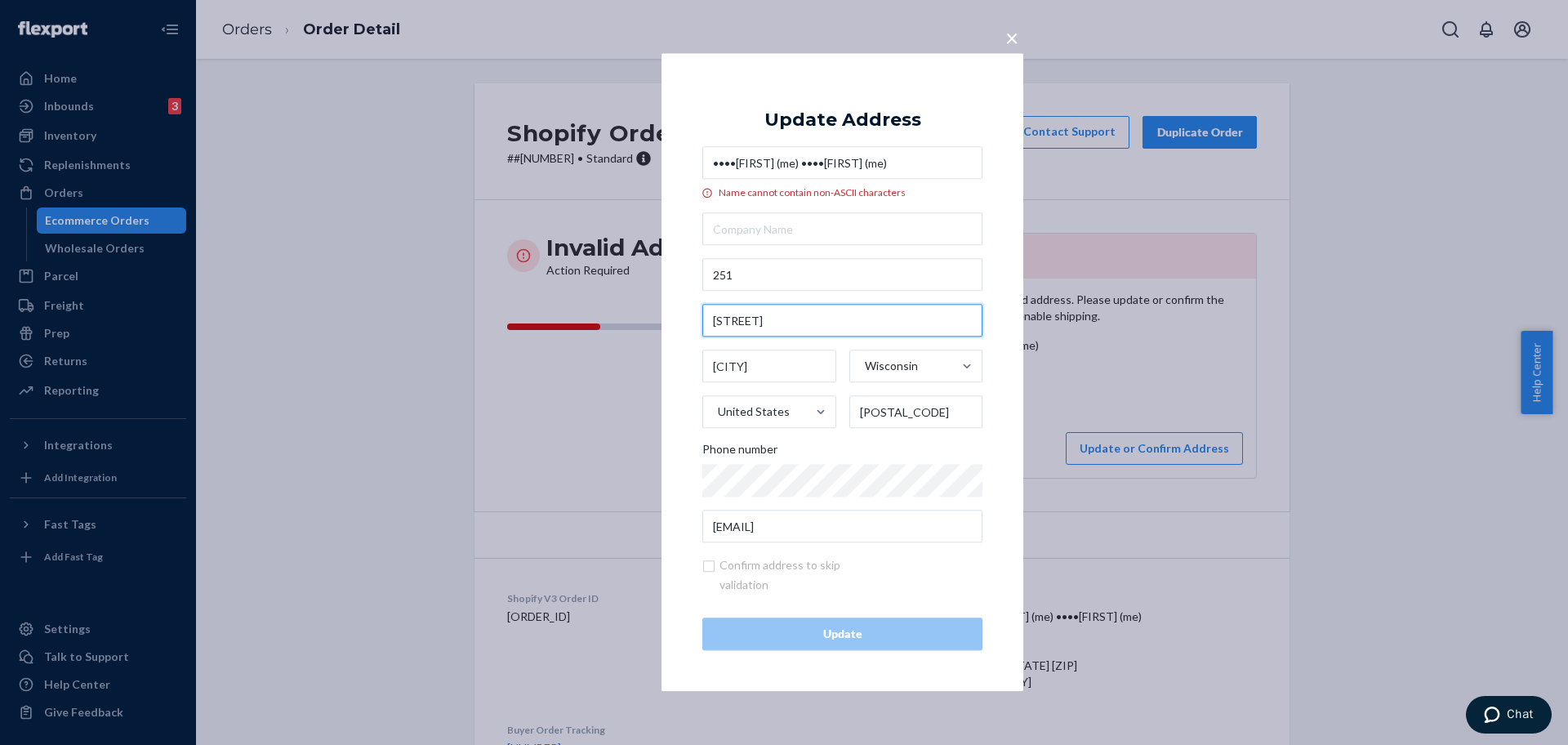 click on "Tower Dr" at bounding box center [842, 321] 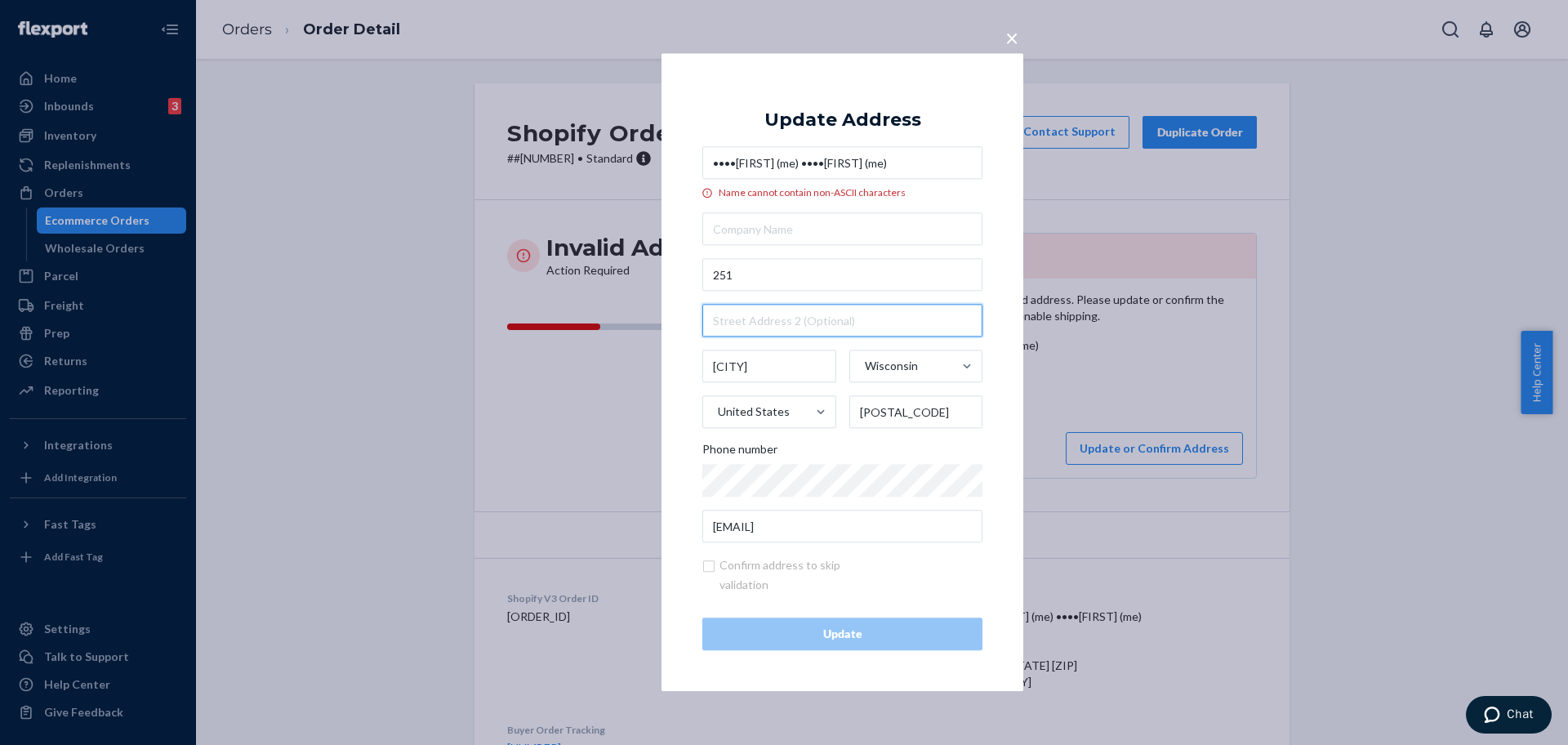 type 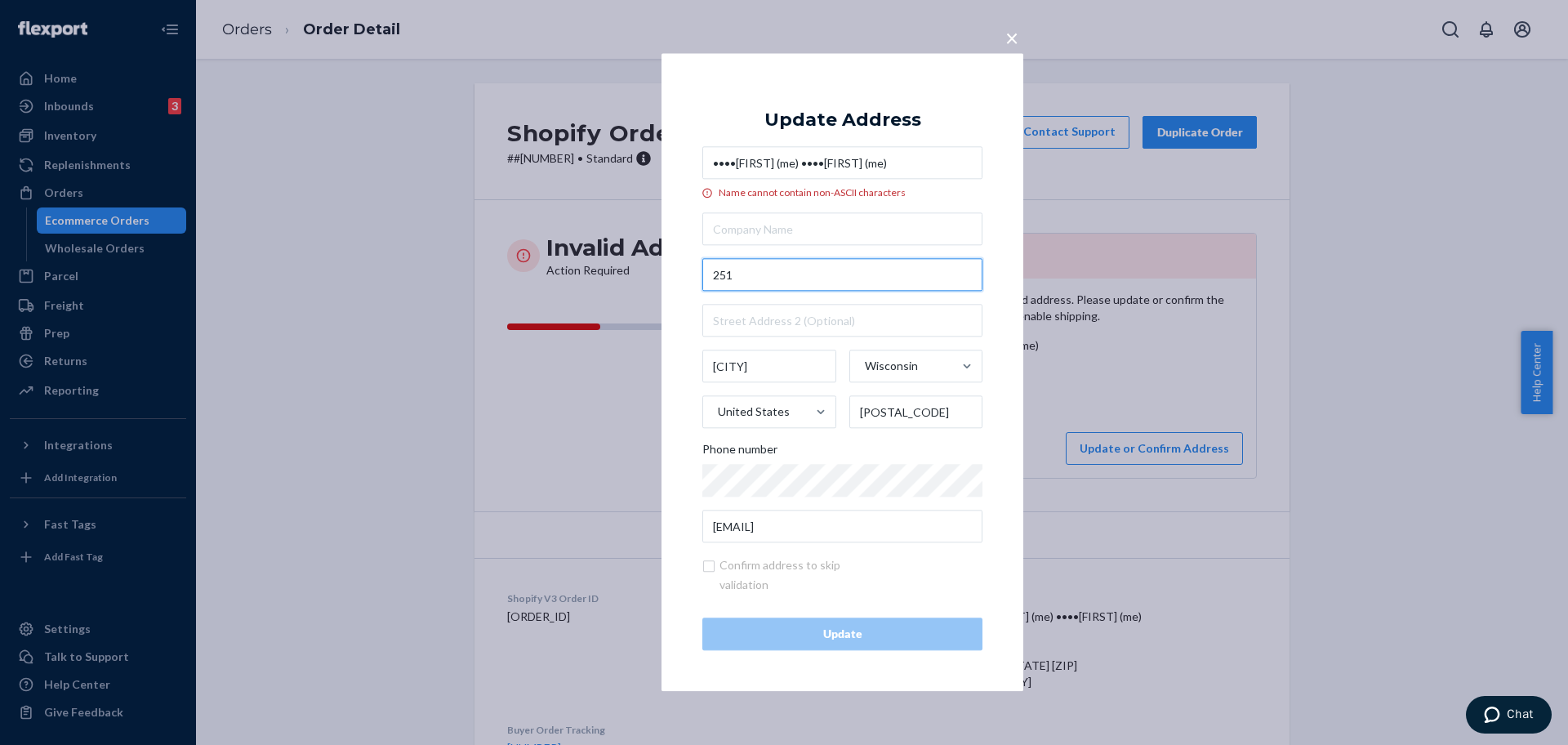 click on "251" at bounding box center [842, 275] 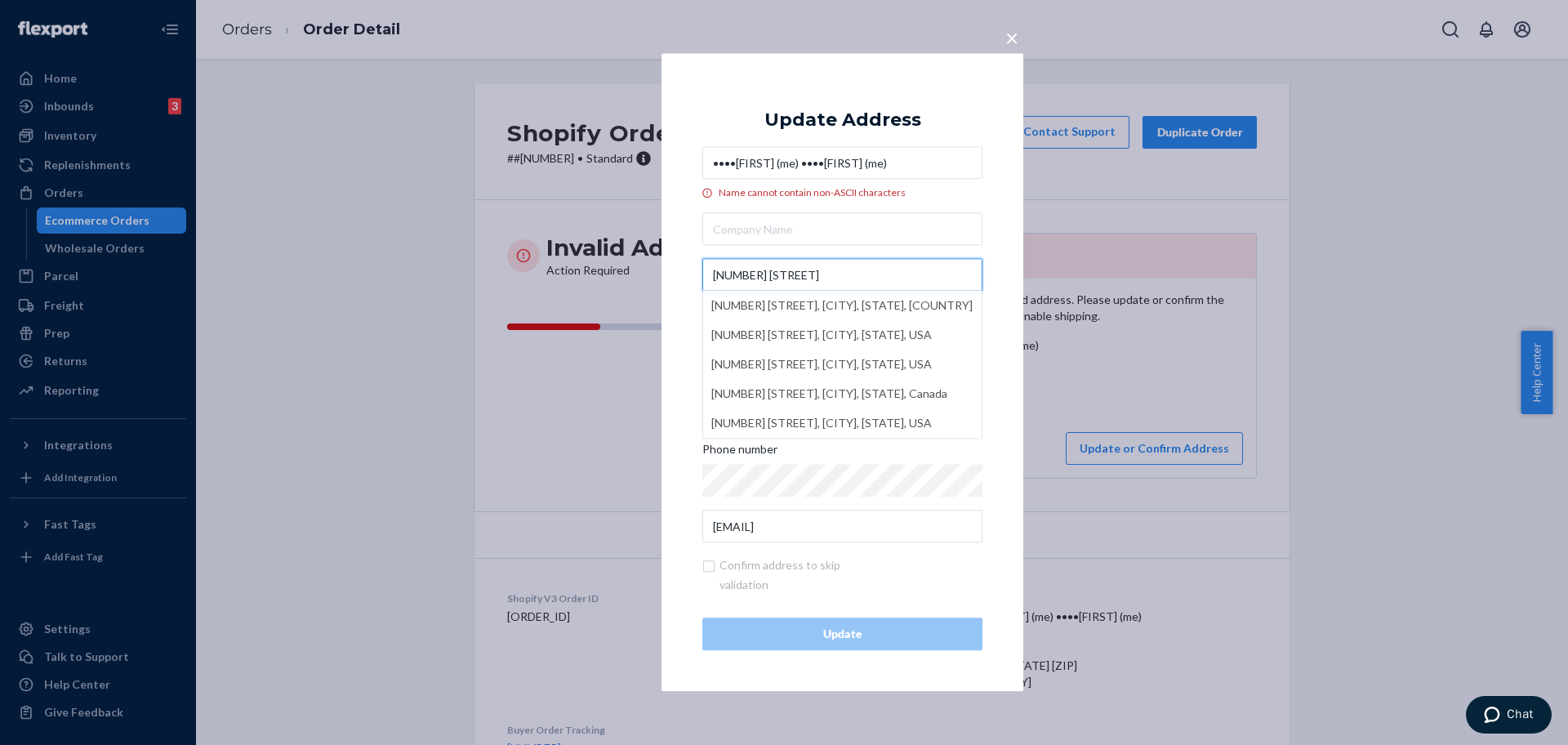 type on "251 Tower Dr" 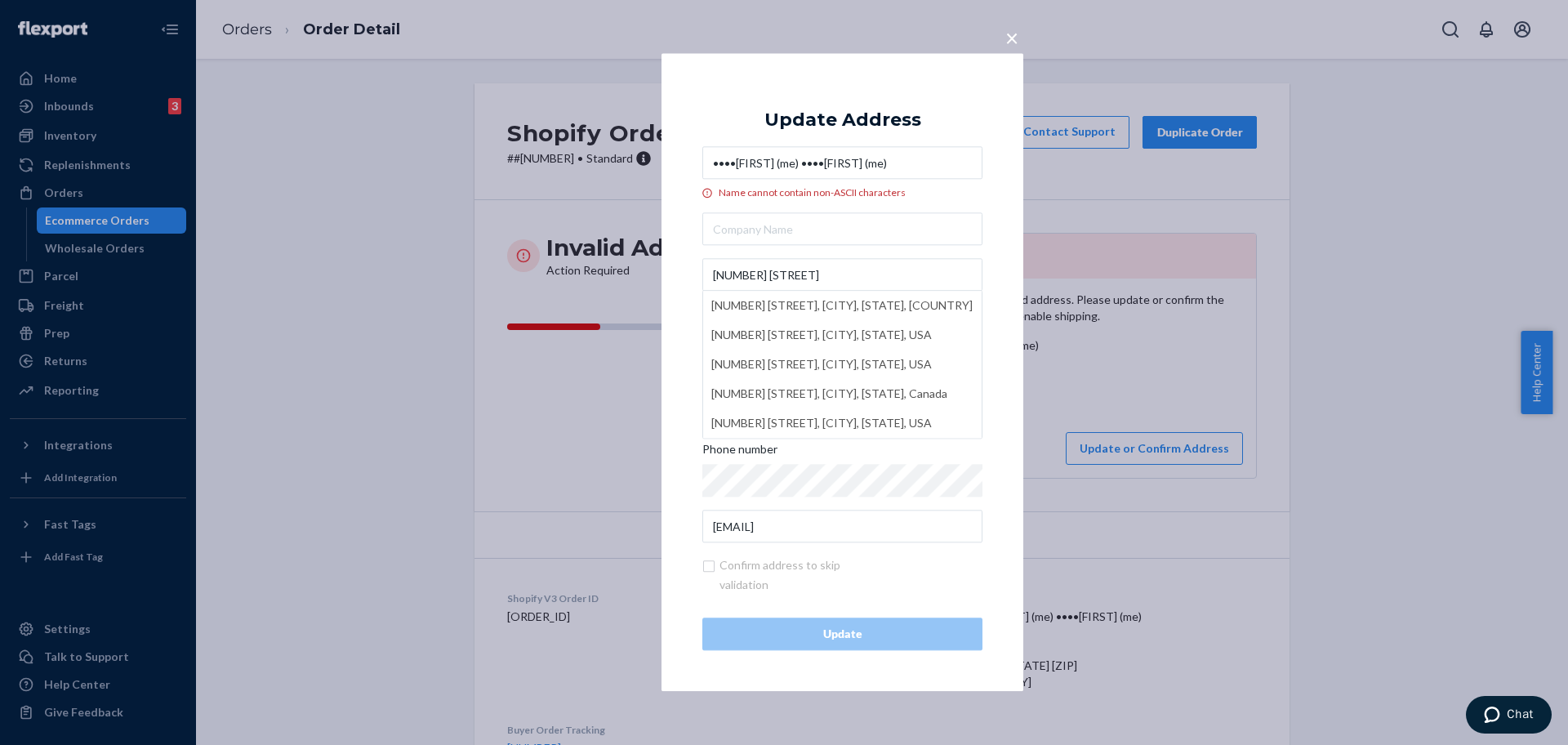 drag, startPoint x: 500, startPoint y: 156, endPoint x: 537, endPoint y: 163, distance: 37.656341 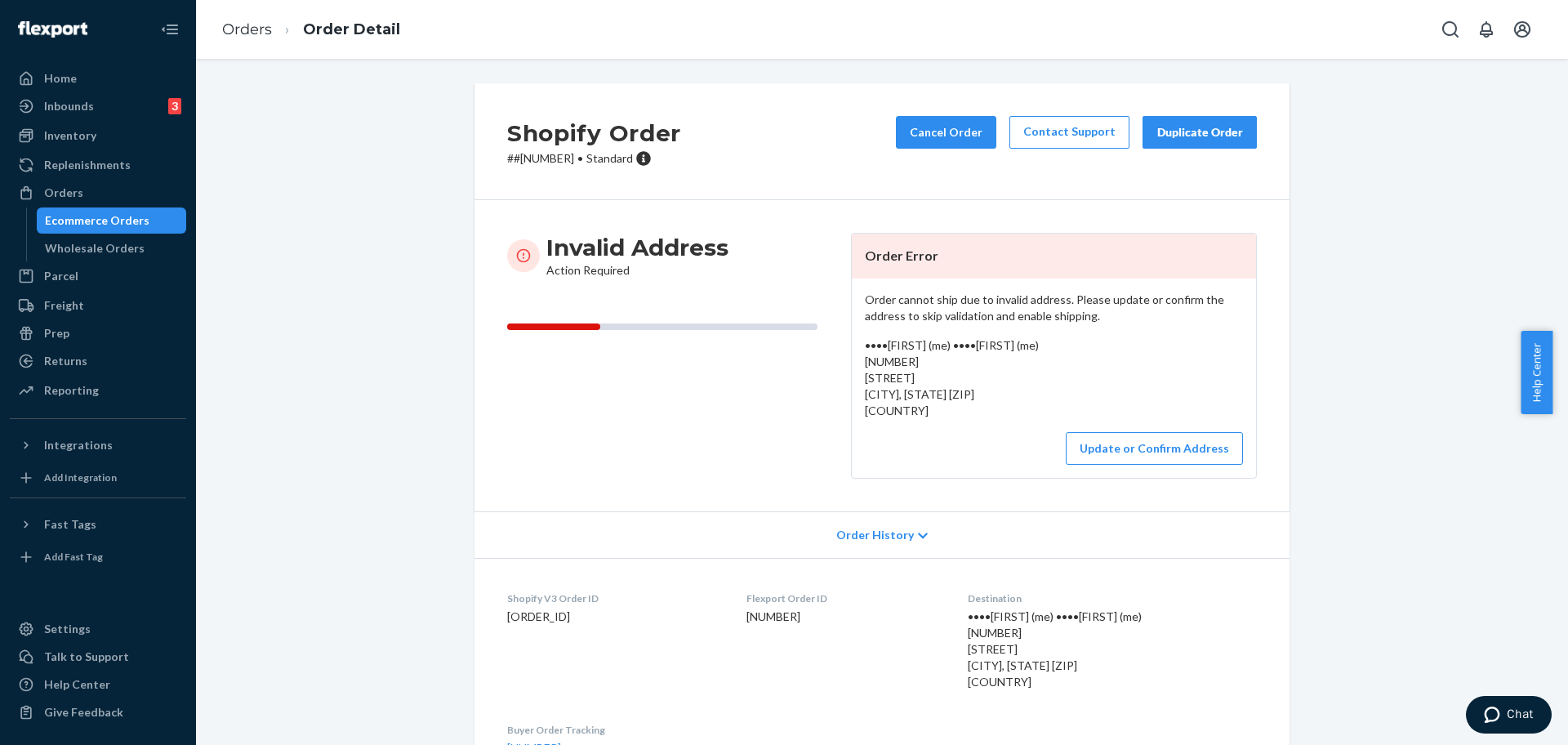 click on "# #254537962 • Standard" at bounding box center [594, 158] 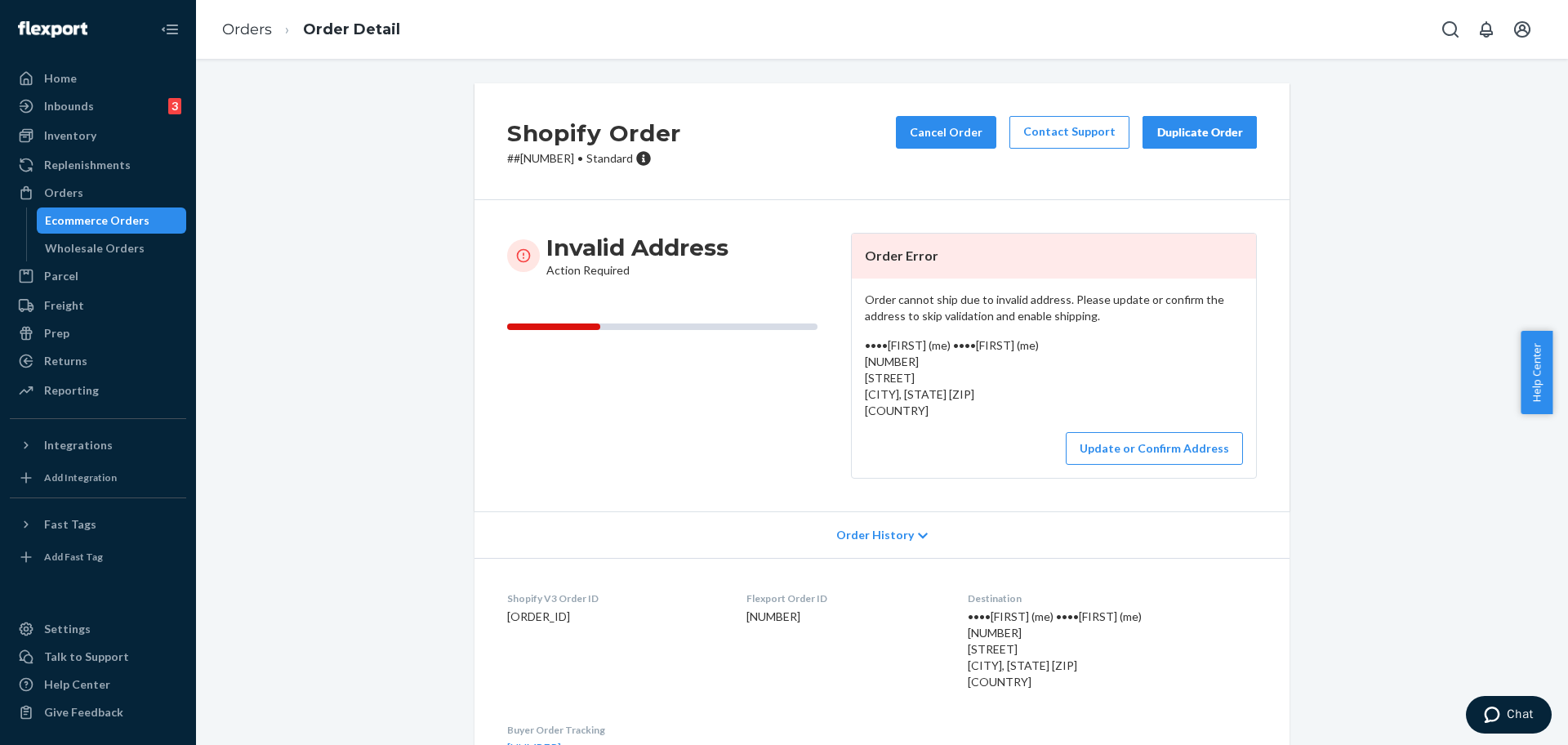 click on "# #254537962 • Standard" at bounding box center (594, 158) 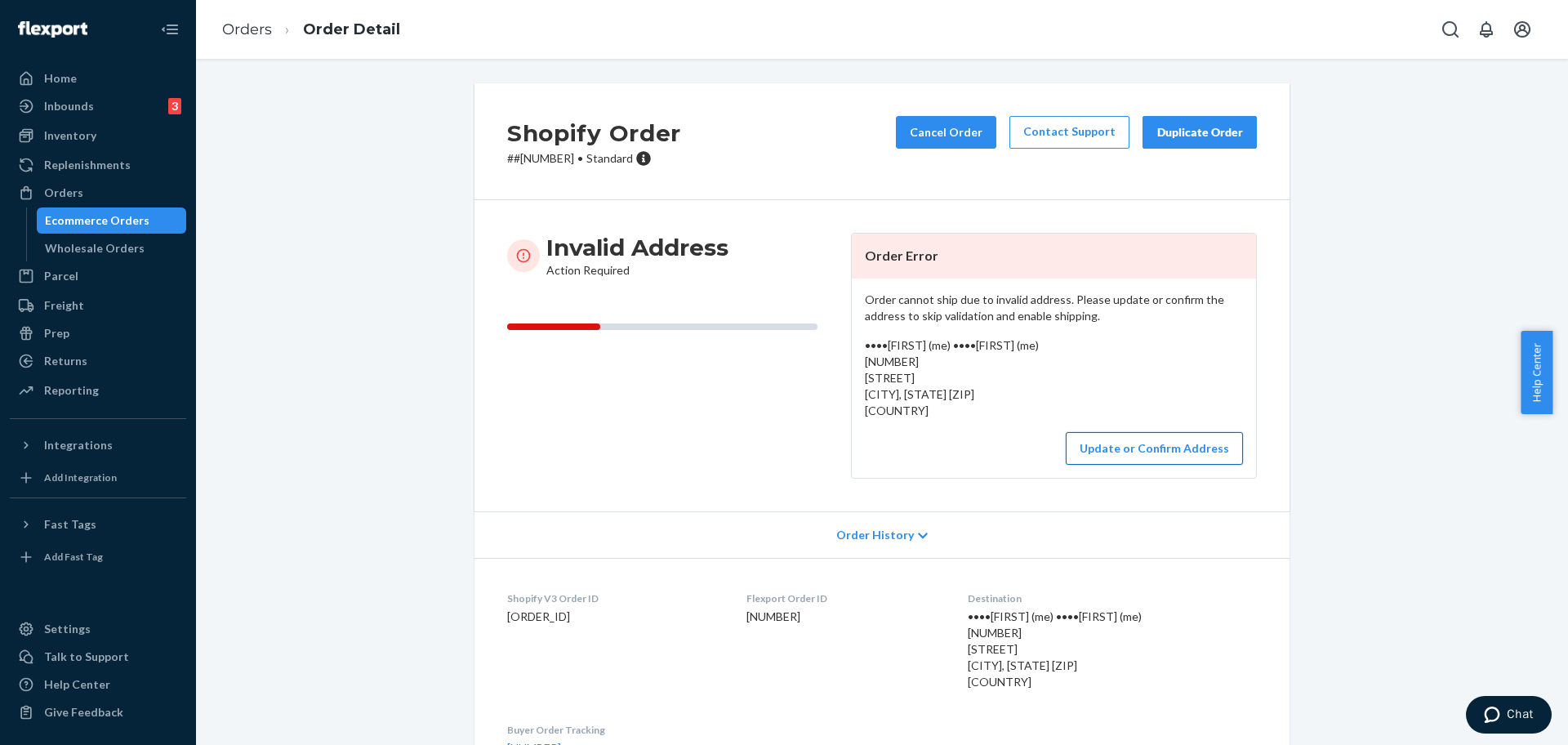 click on "Update or Confirm Address" at bounding box center (1154, 448) 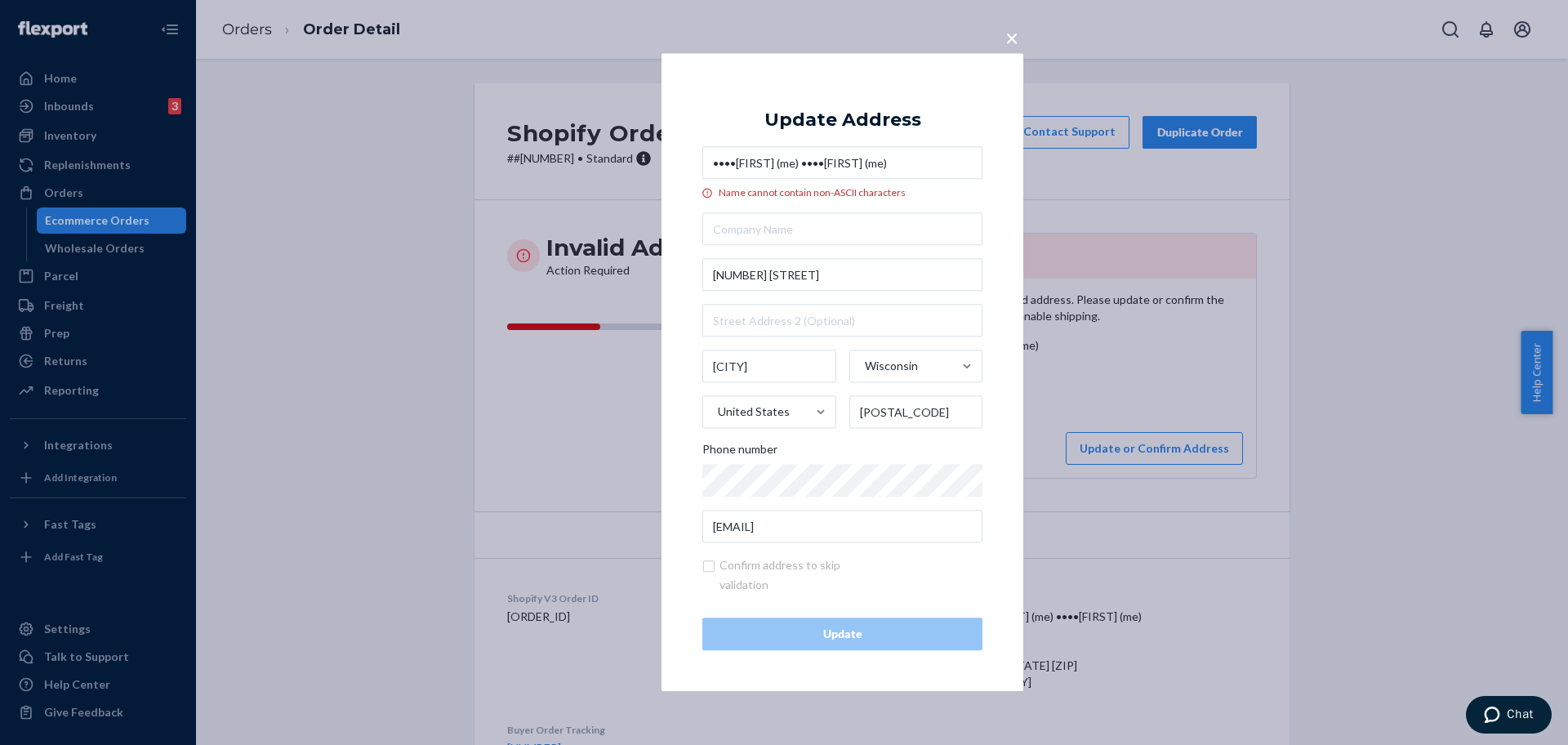 click on "••••Tiffany (me) ••••Tiffany (me)" at bounding box center (842, 163) 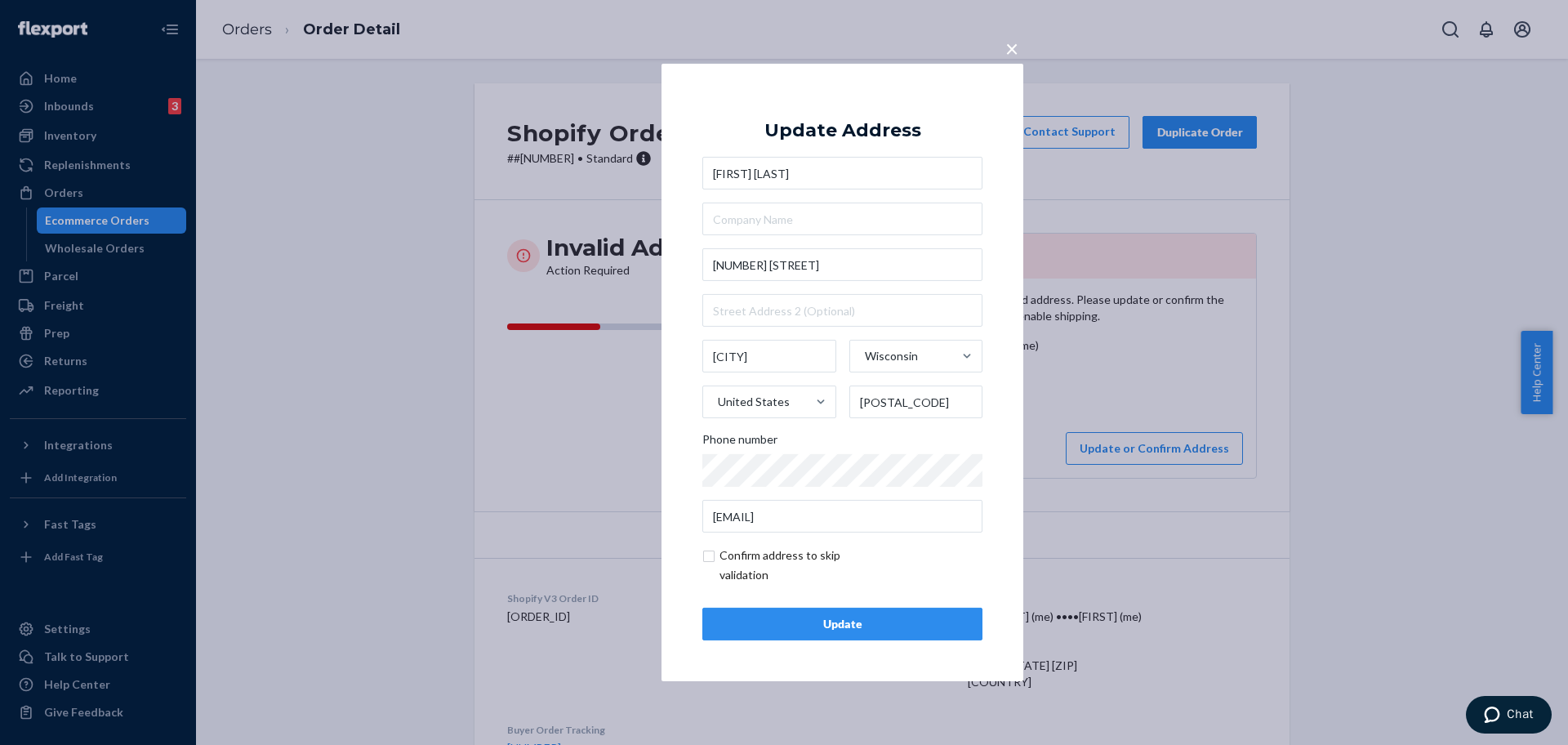 type on "Tiffany Gosda" 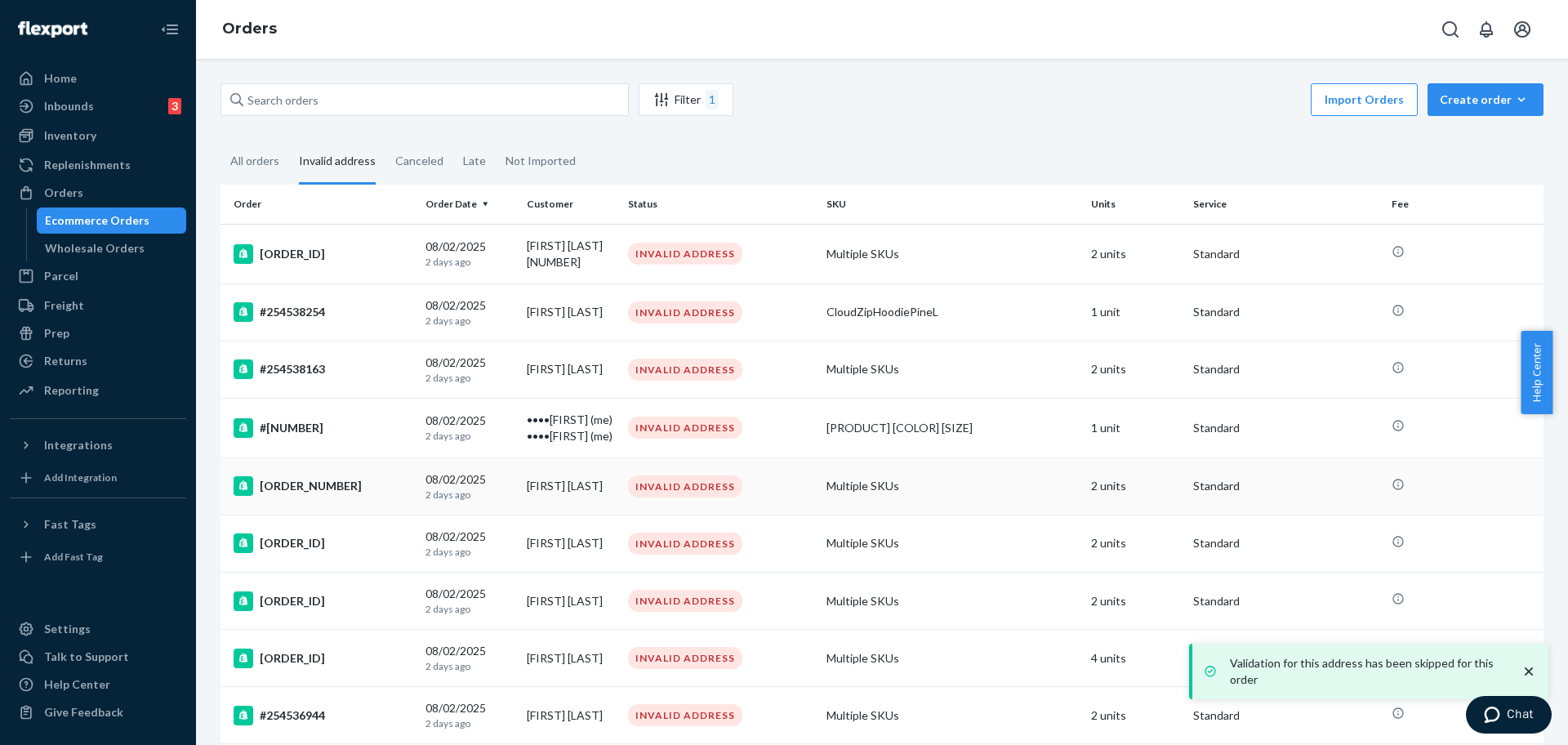 click on "#254537433" at bounding box center [323, 486] 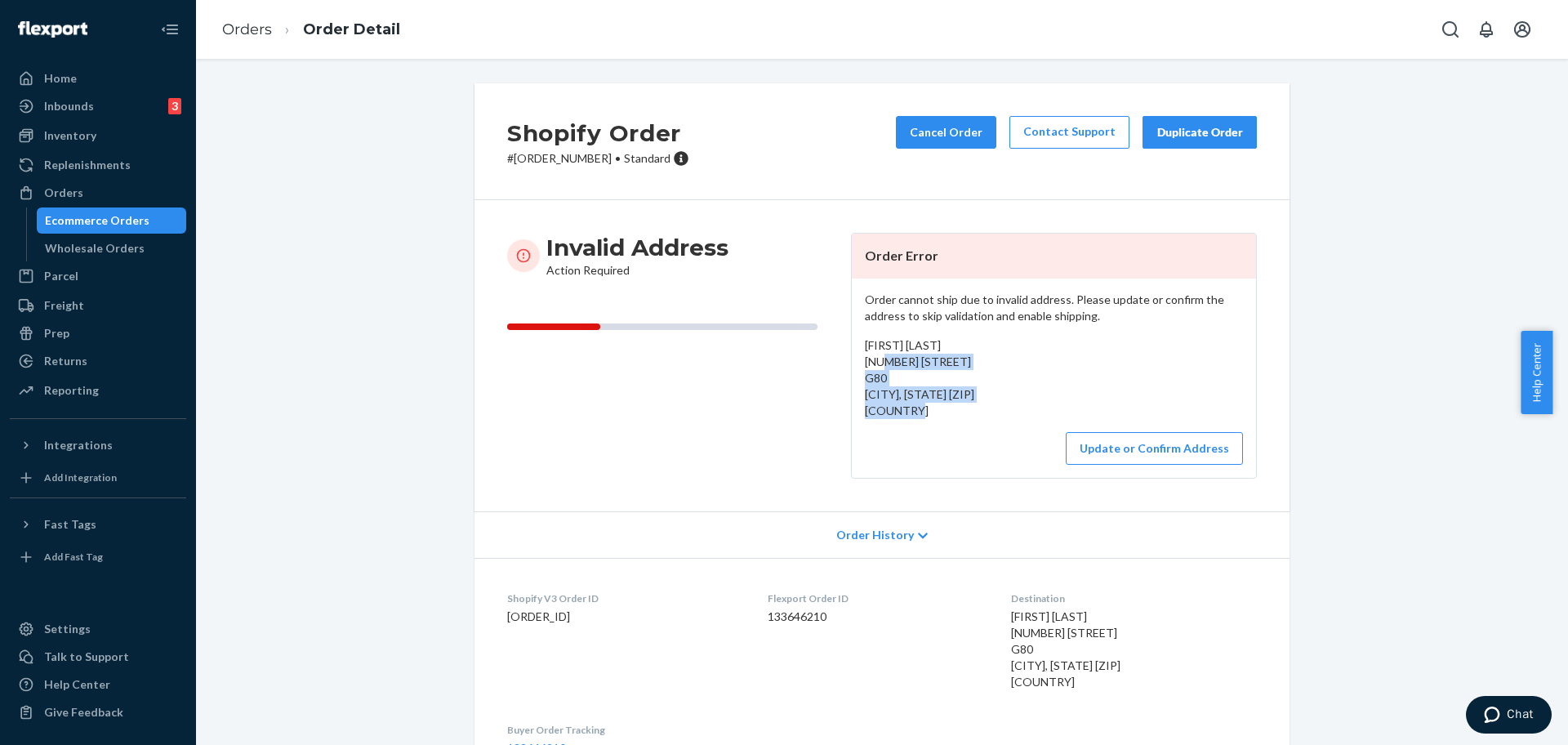 drag, startPoint x: 936, startPoint y: 399, endPoint x: 858, endPoint y: 363, distance: 85.90693 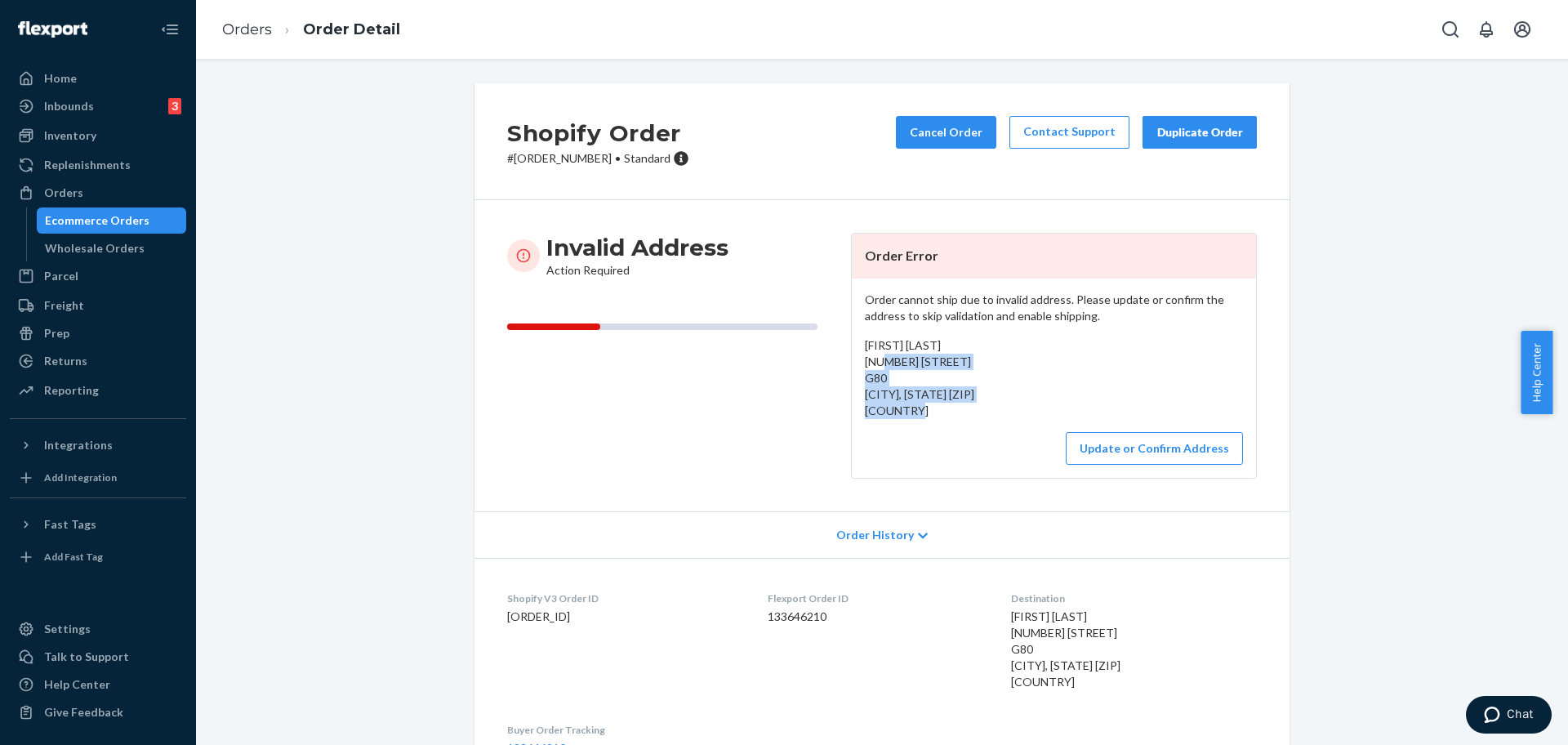 click on "Vaughn Osterhouse
1330 se 136th ave
G80
Vancouver, Washington 98684
US" at bounding box center [1054, 378] 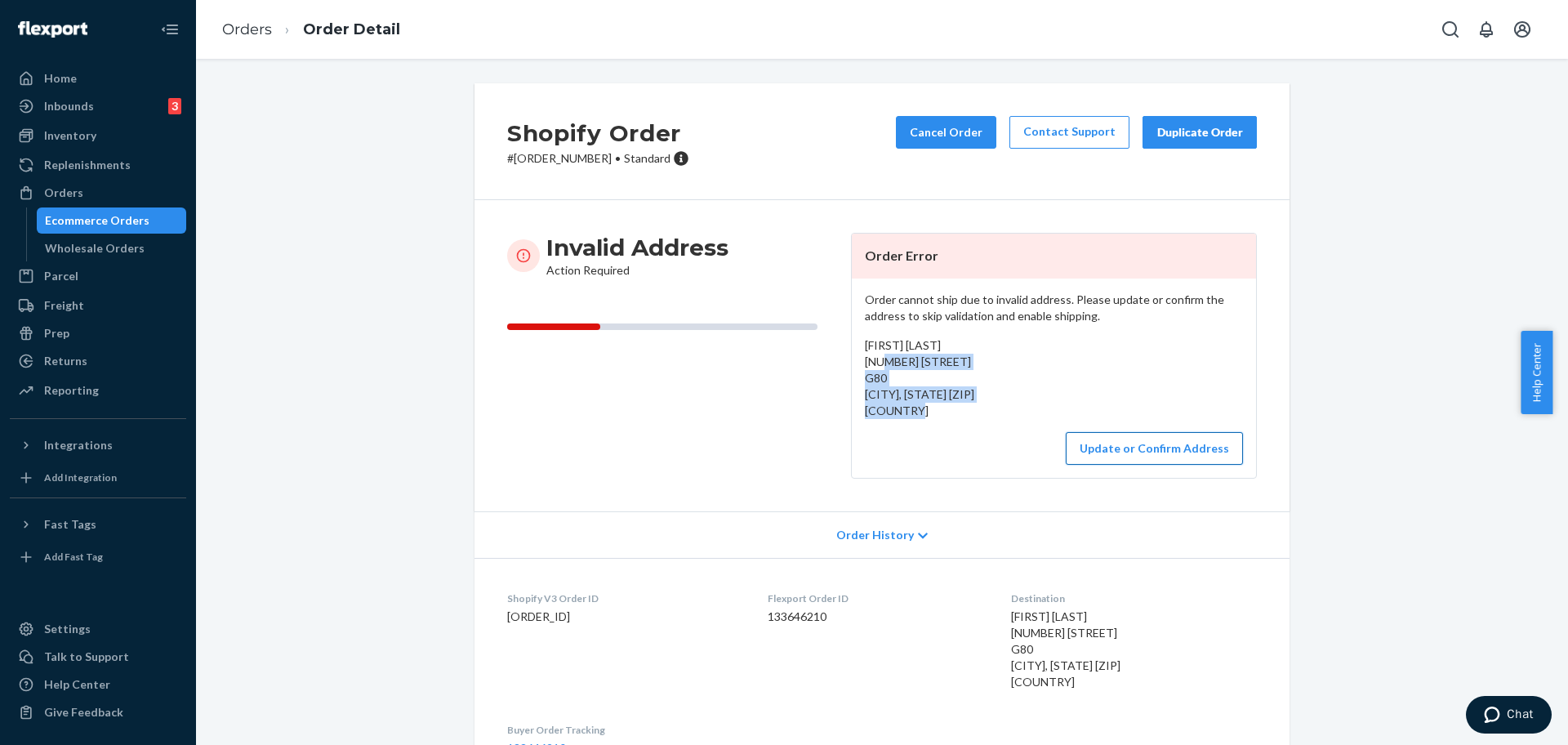 click on "Update or Confirm Address" at bounding box center [1154, 448] 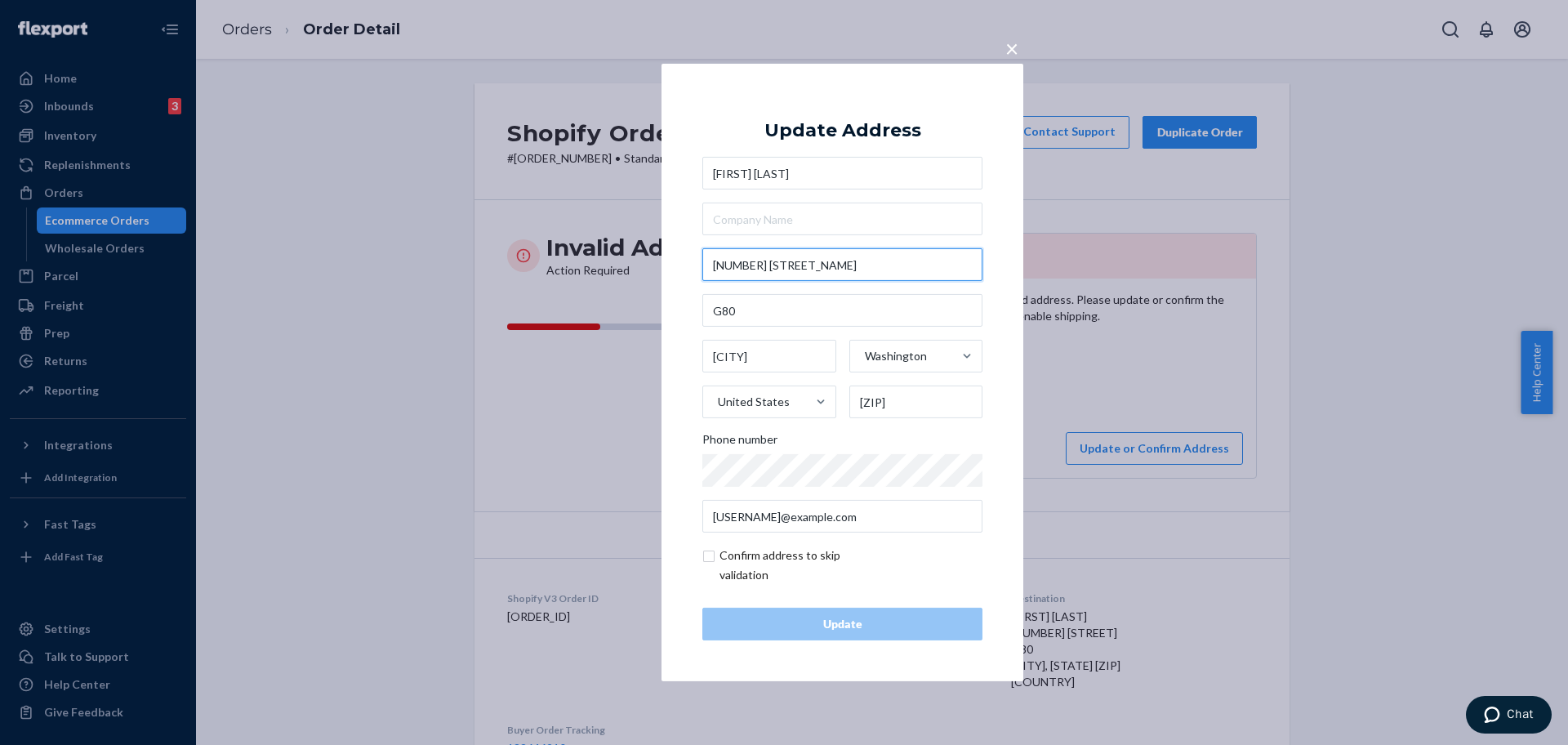 click on "1330 se 136th ave" at bounding box center [842, 265] 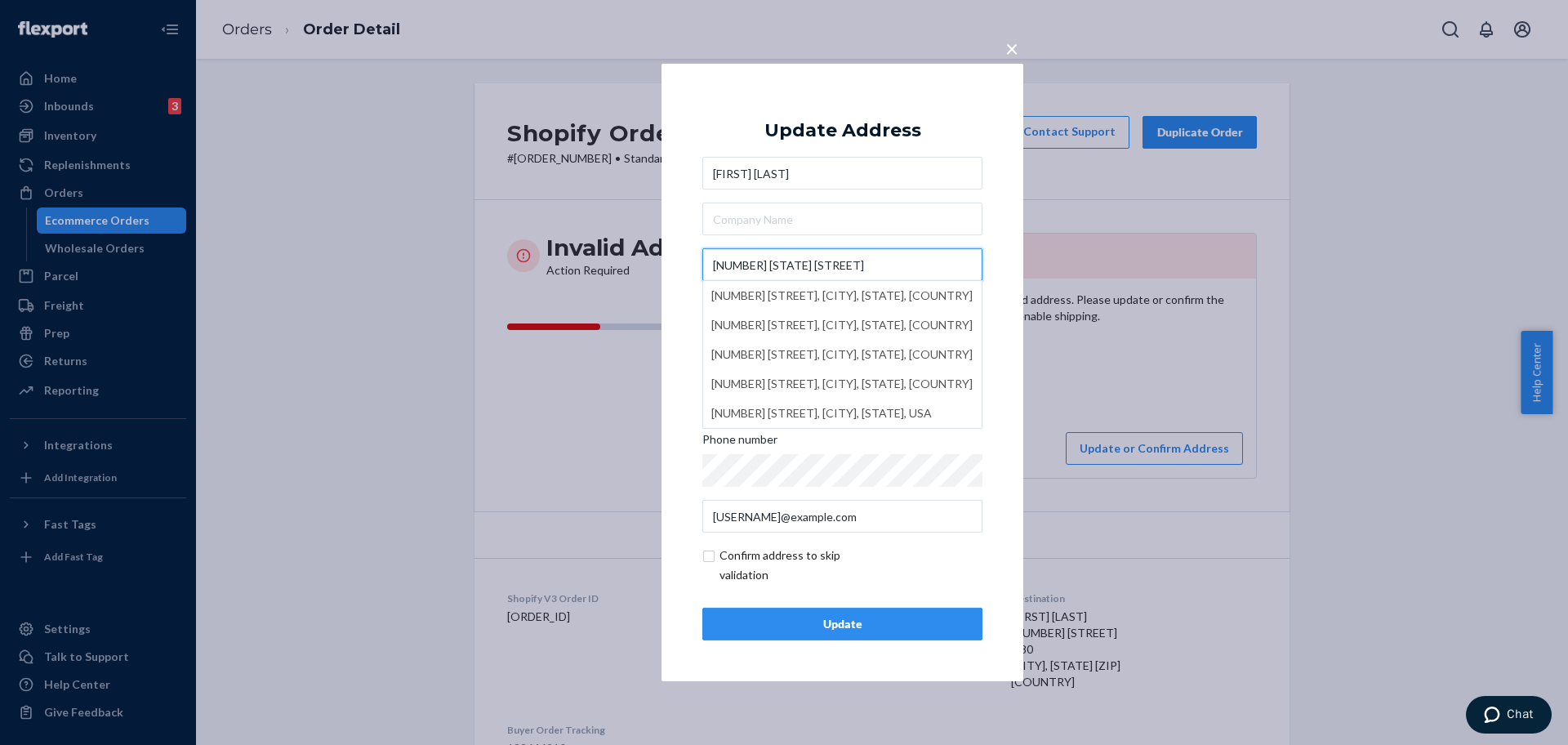 type on "1330 NE 136th Ave" 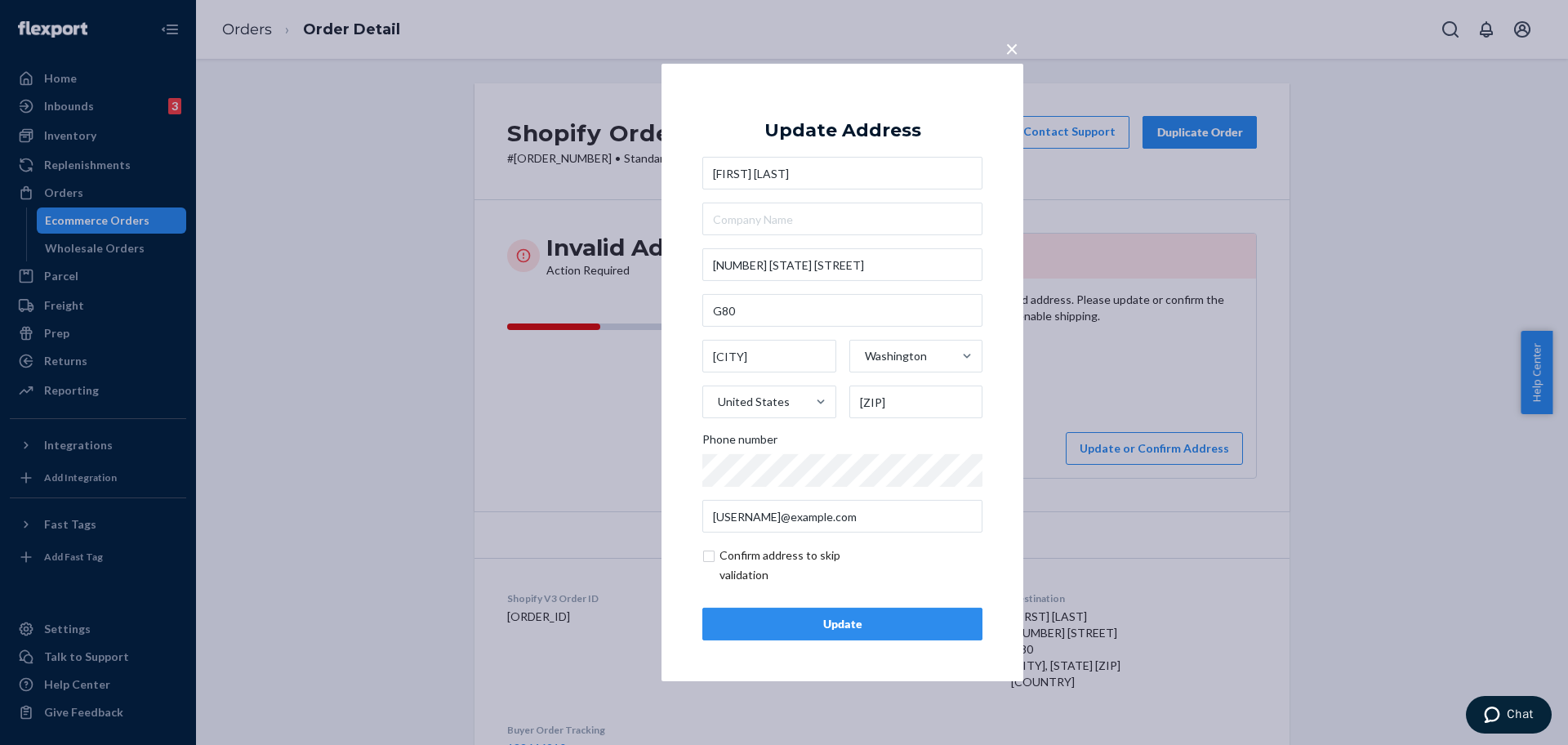 click at bounding box center (797, 565) 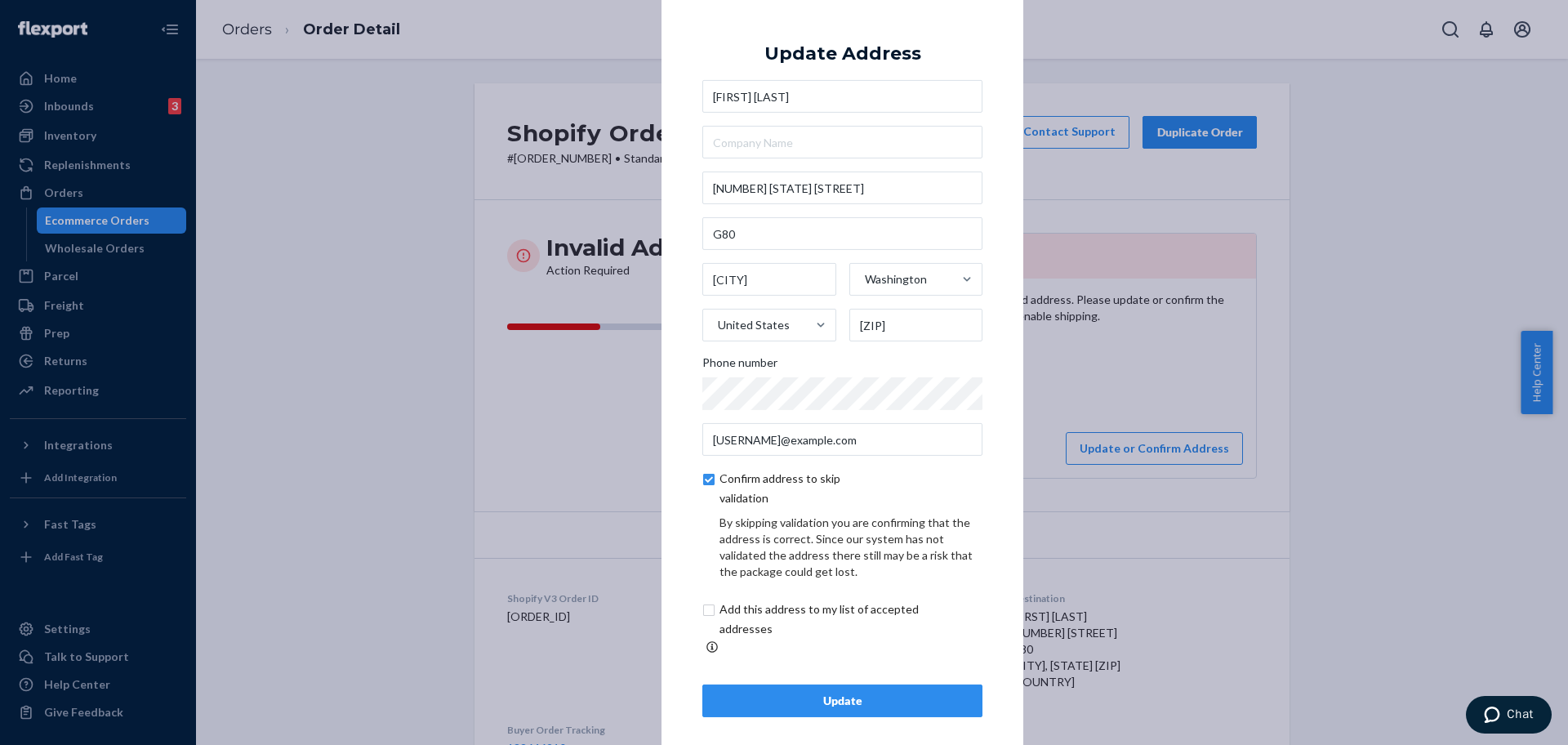 click on "Update" at bounding box center [842, 701] 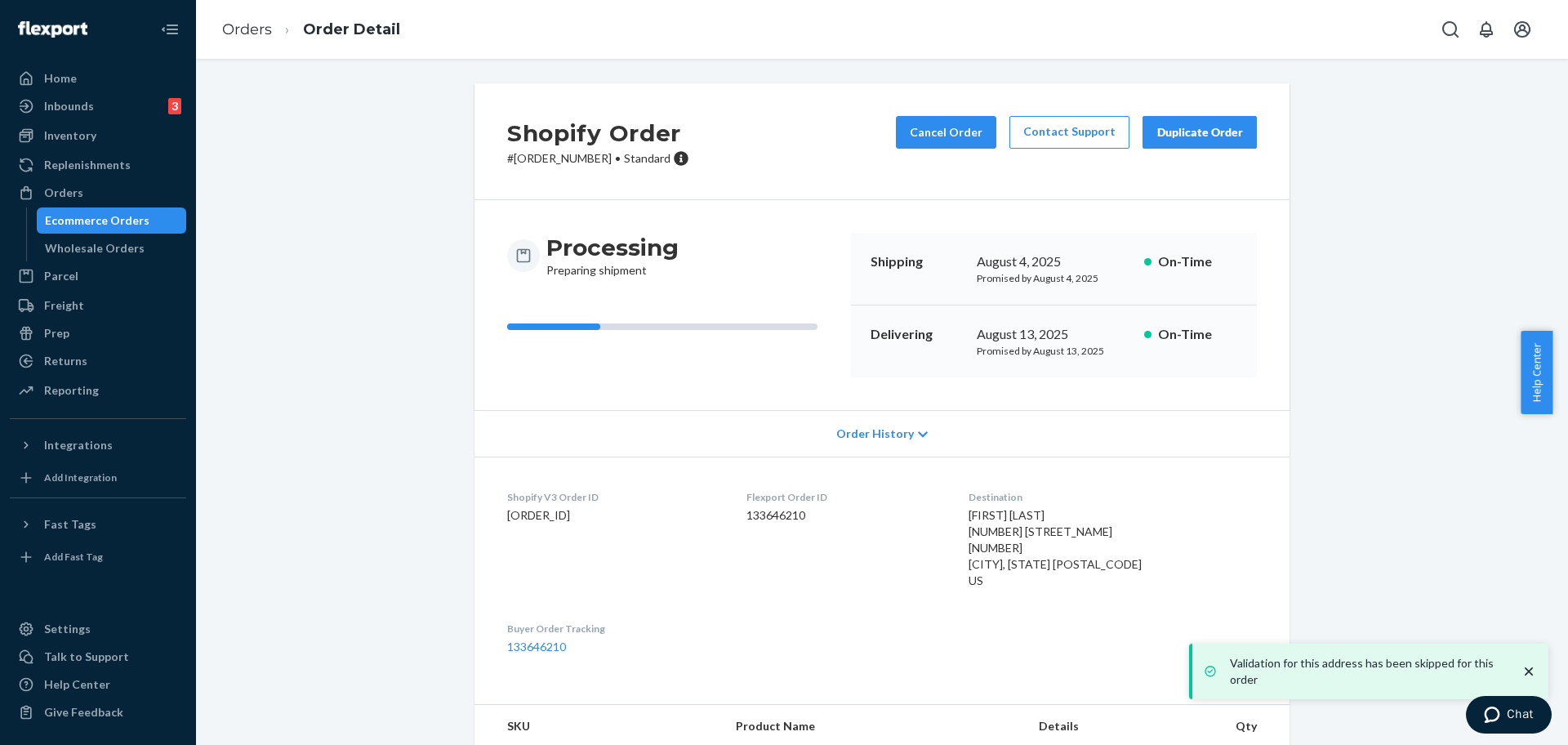 click on "Shopify Order # #254537433 • Standard Cancel Order Contact Support Duplicate Order" at bounding box center (882, 141) 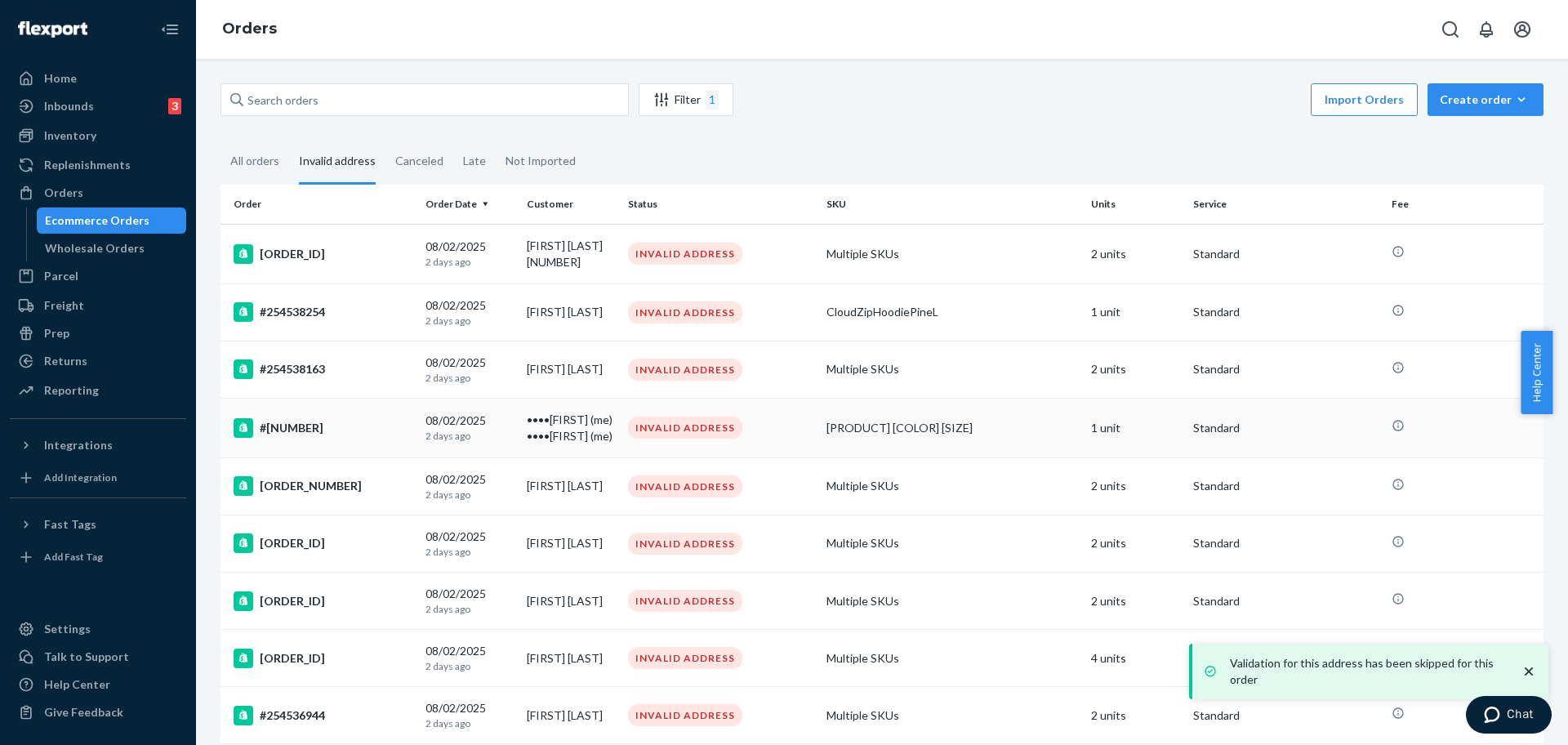 scroll, scrollTop: 102, scrollLeft: 0, axis: vertical 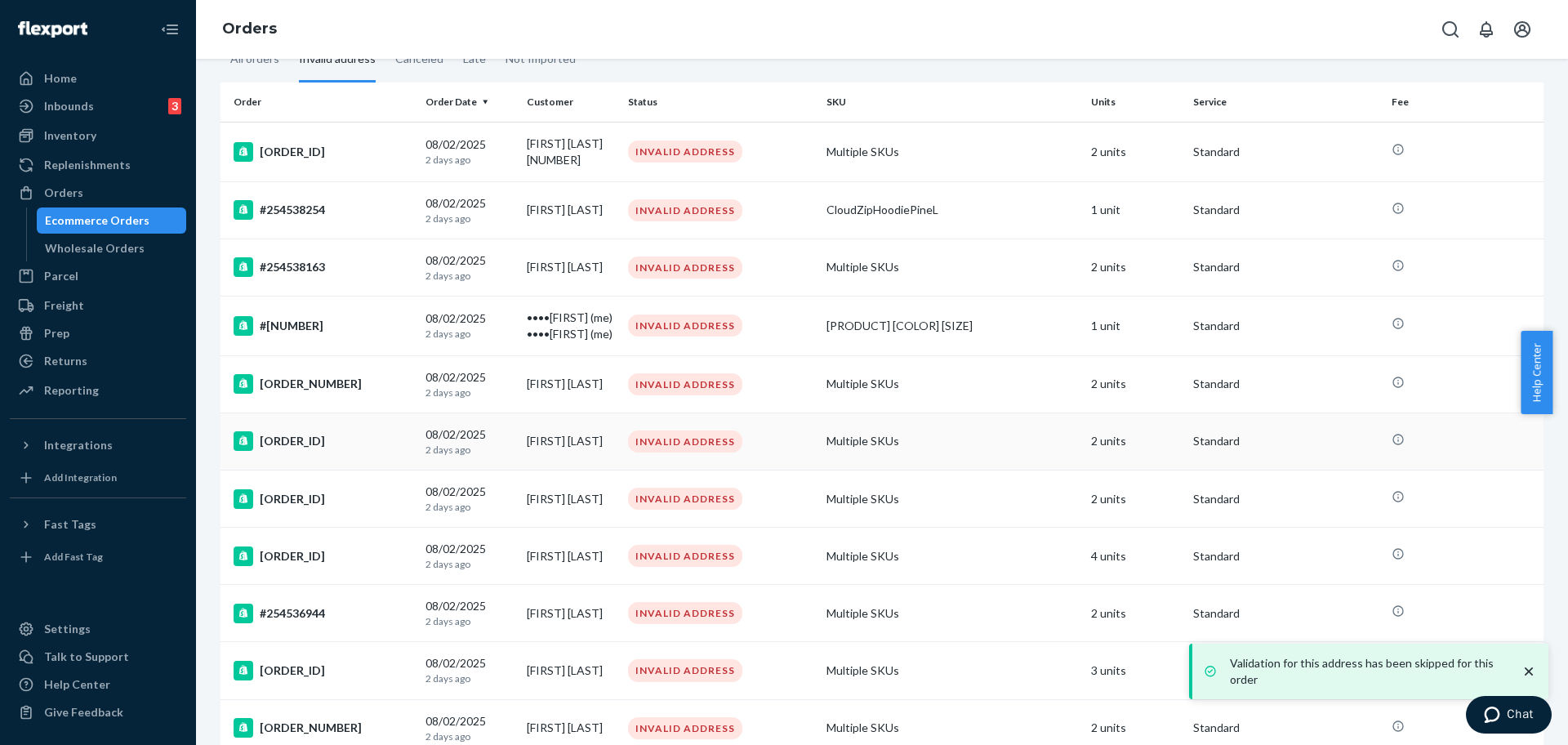 click on "#254537373" at bounding box center (323, 441) 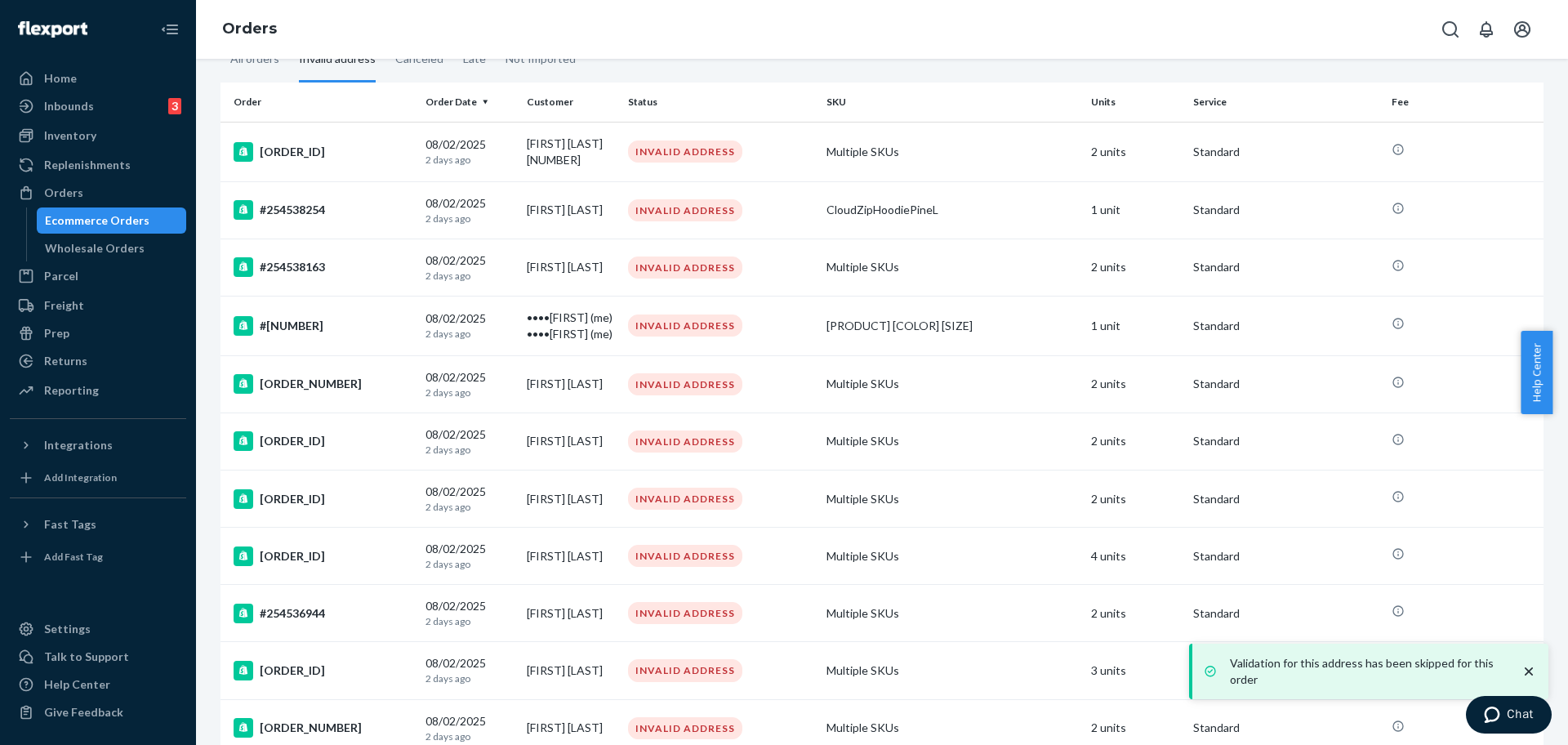 scroll, scrollTop: 0, scrollLeft: 0, axis: both 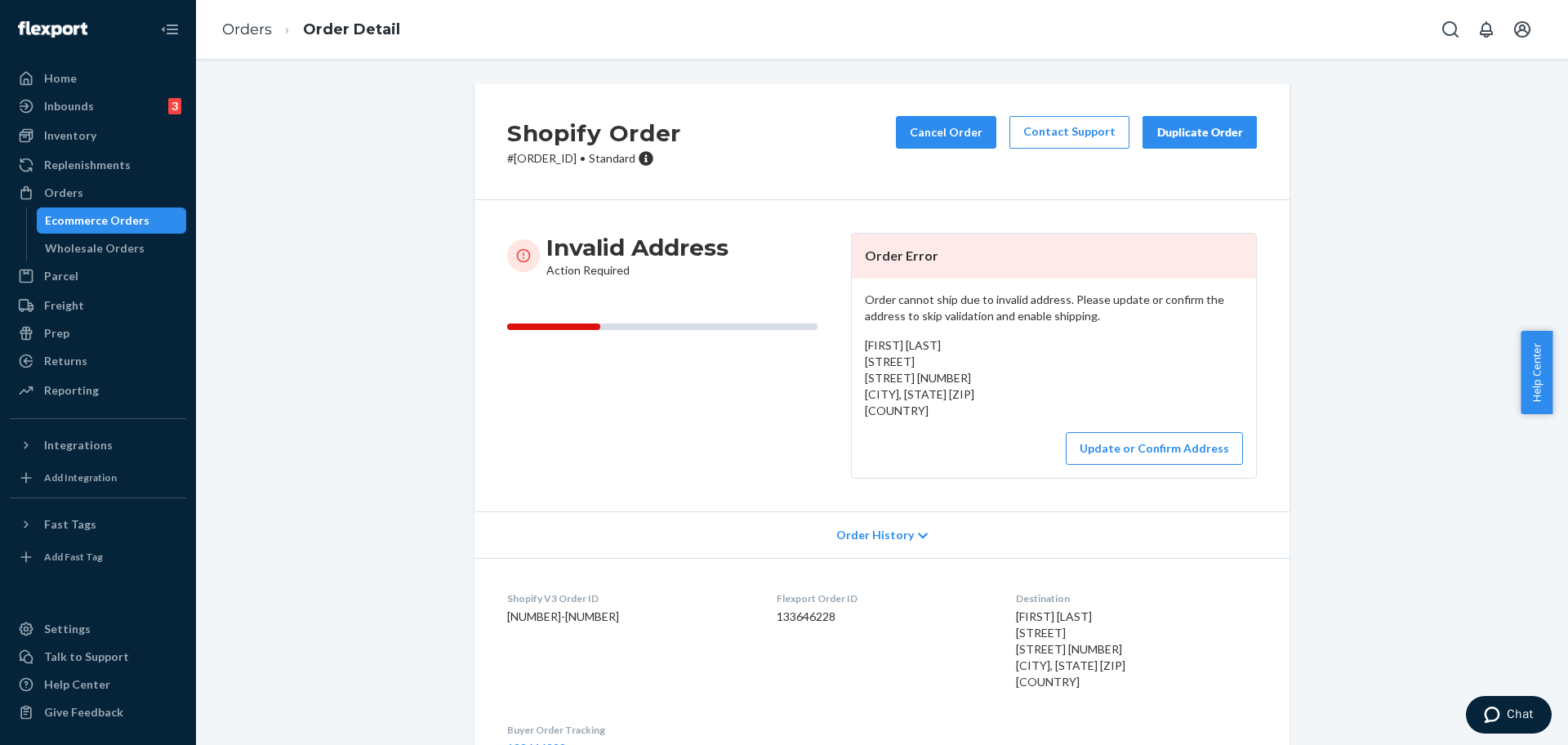 click on "# #254537373 • Standard" at bounding box center (594, 158) 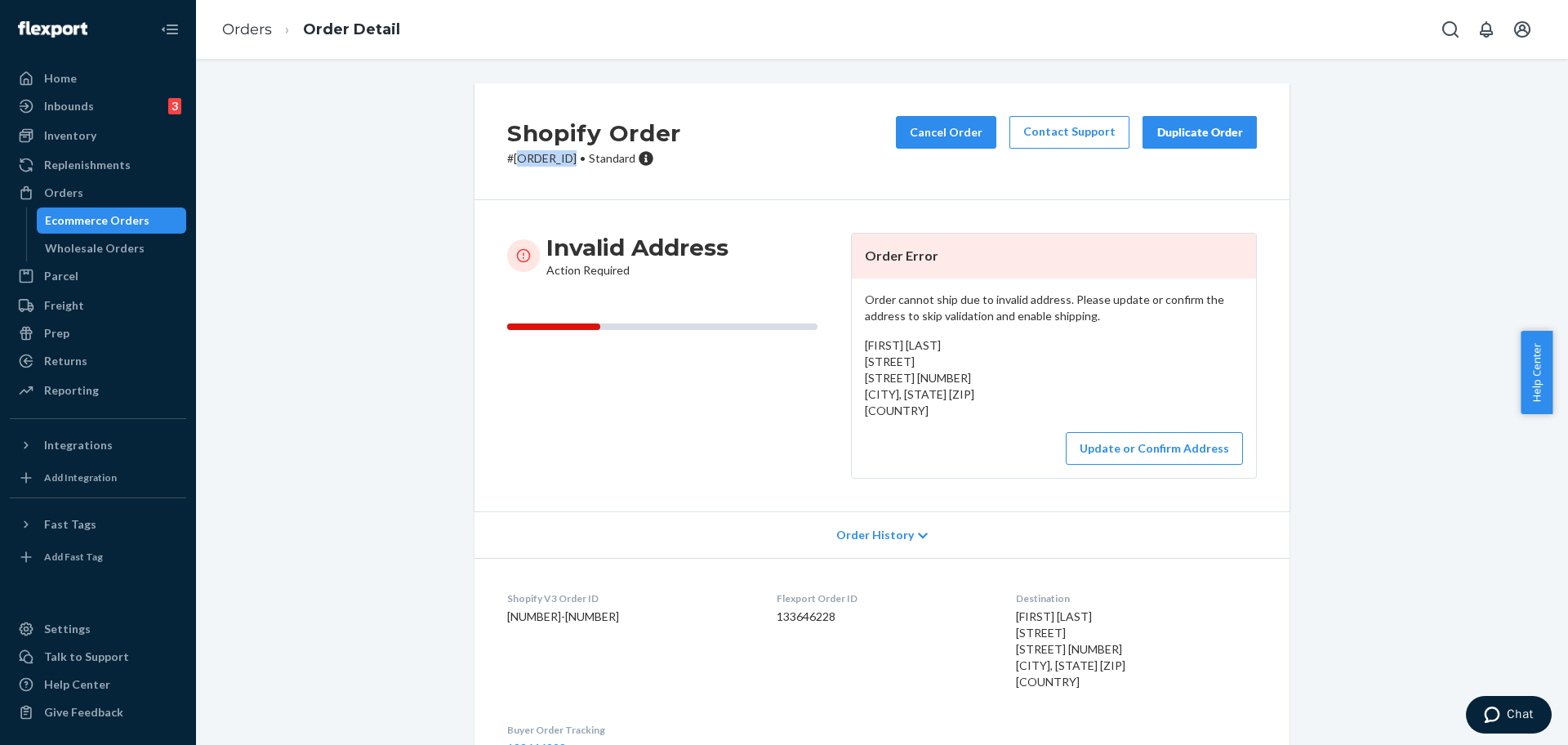 click on "# #254537373 • Standard" at bounding box center [594, 158] 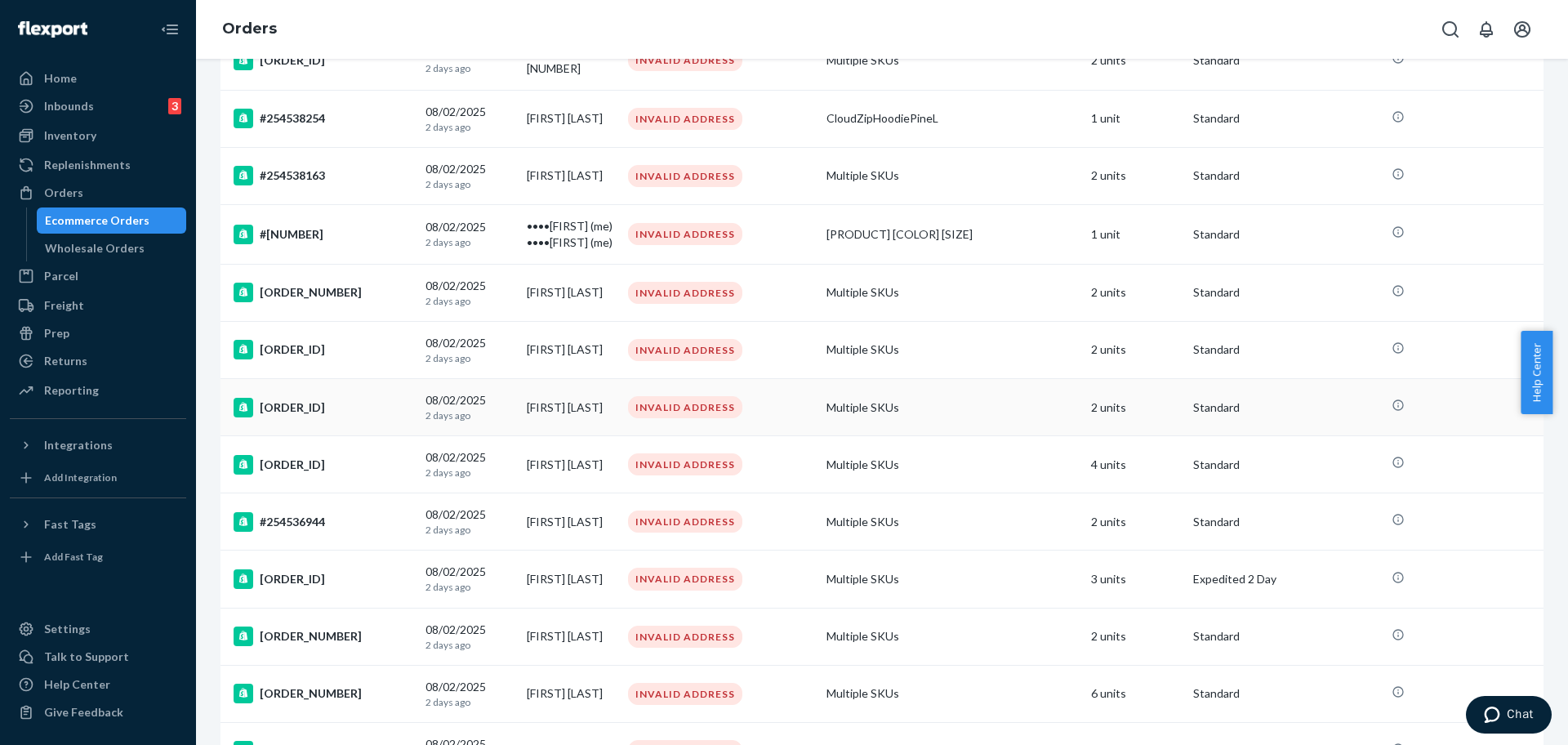 scroll, scrollTop: 204, scrollLeft: 0, axis: vertical 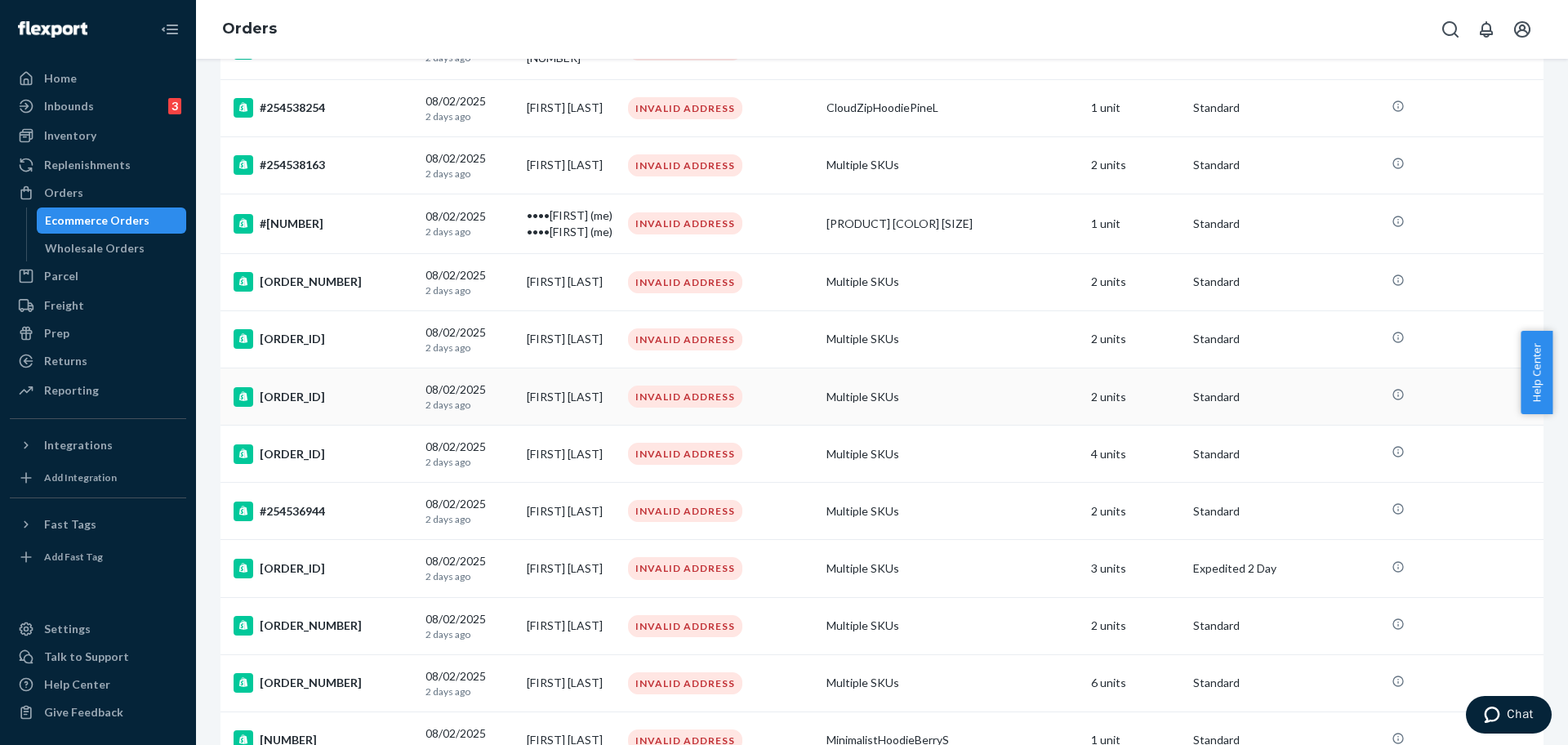 click on "#254537086" at bounding box center [319, 397] 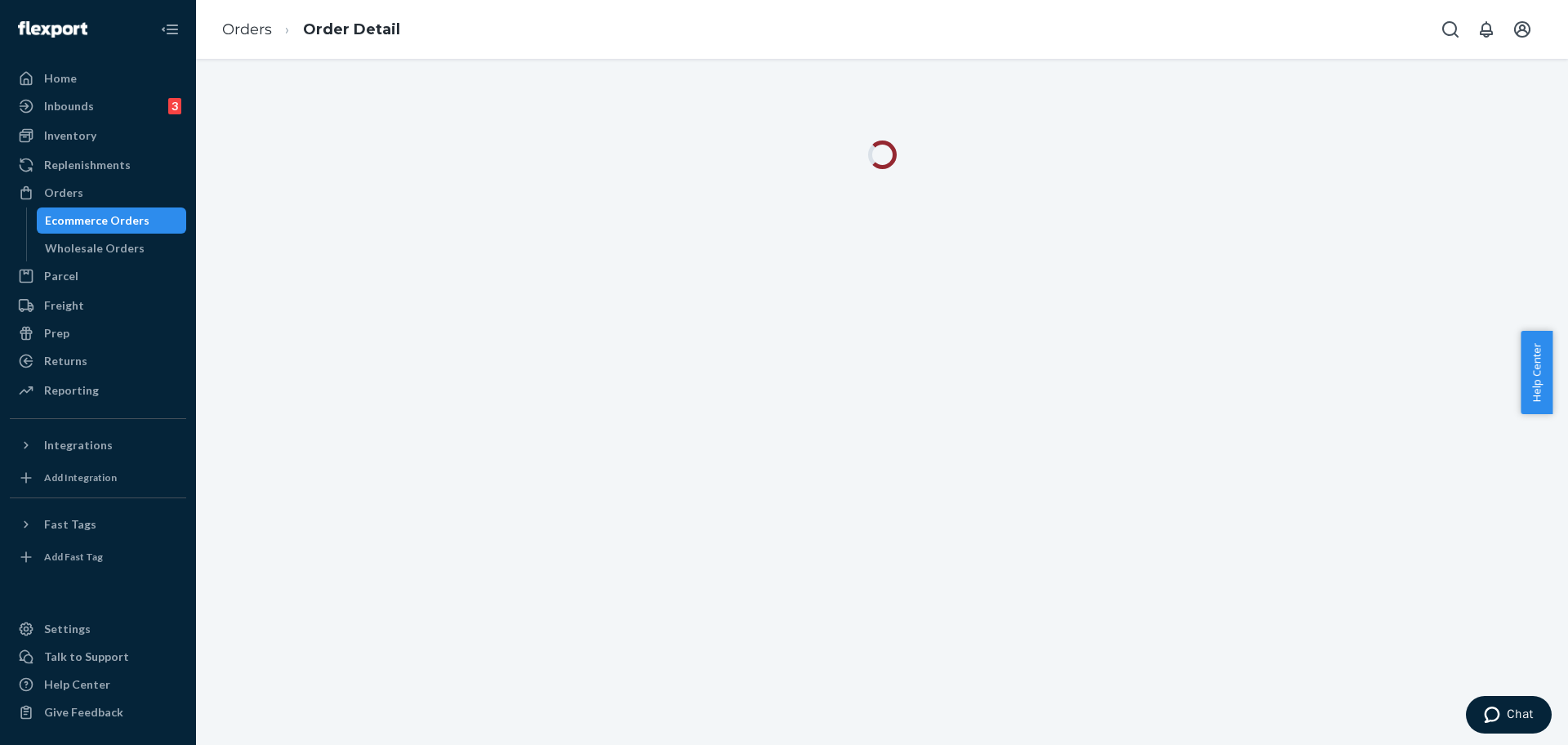 scroll, scrollTop: 0, scrollLeft: 0, axis: both 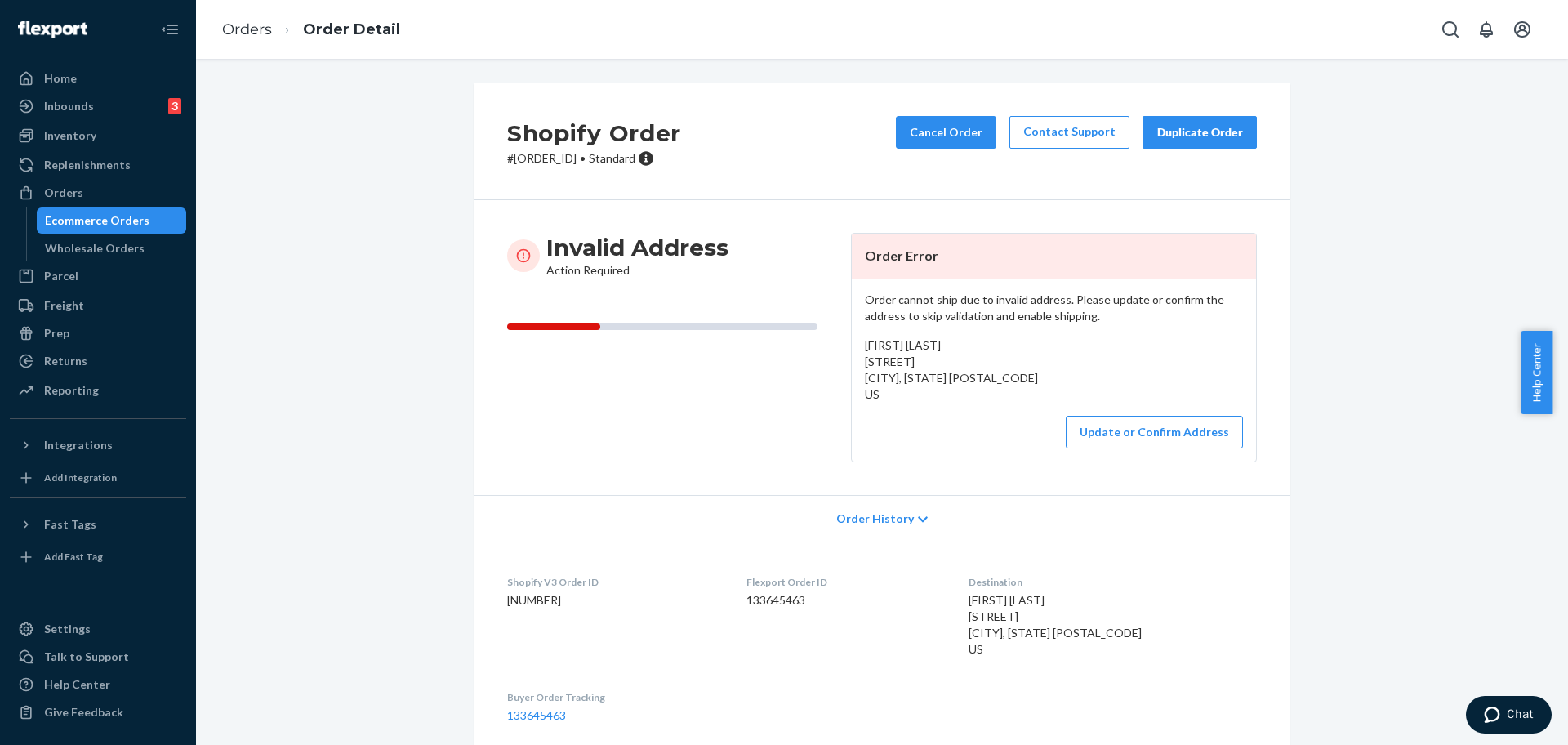 click on "# #254537086 • Standard" at bounding box center (594, 158) 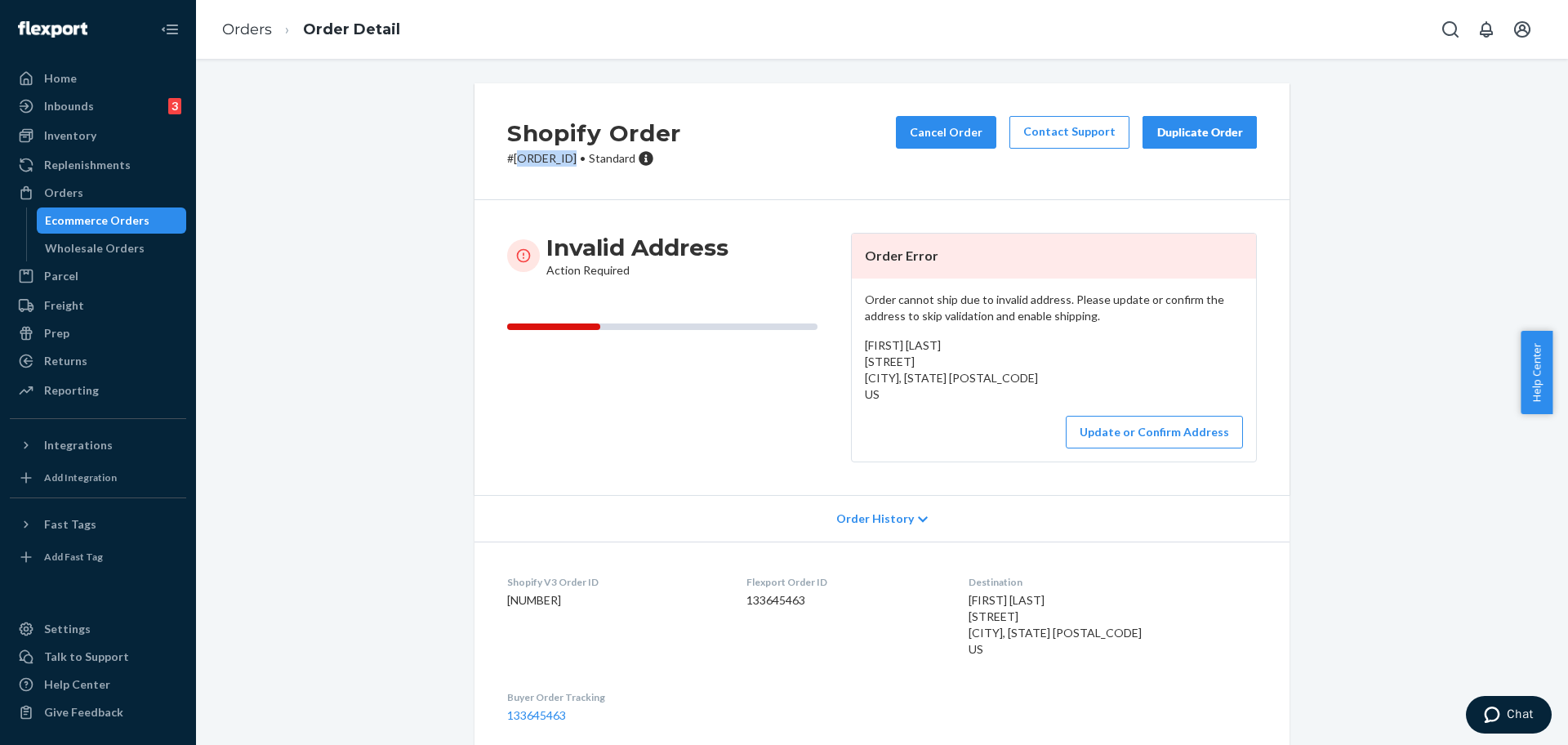 drag, startPoint x: 560, startPoint y: 163, endPoint x: 438, endPoint y: 2, distance: 202.0025 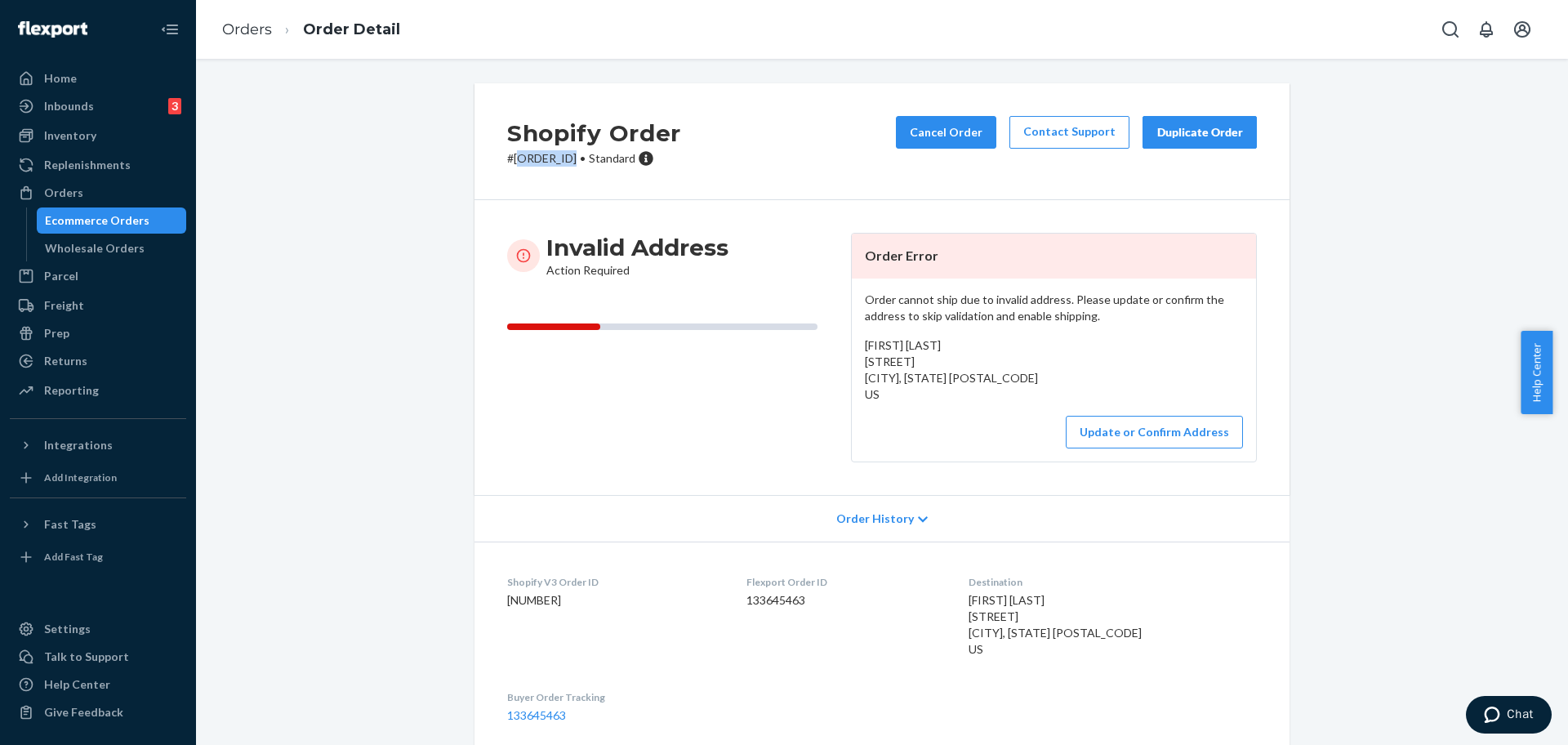 click on "# #254537086 • Standard" at bounding box center [594, 158] 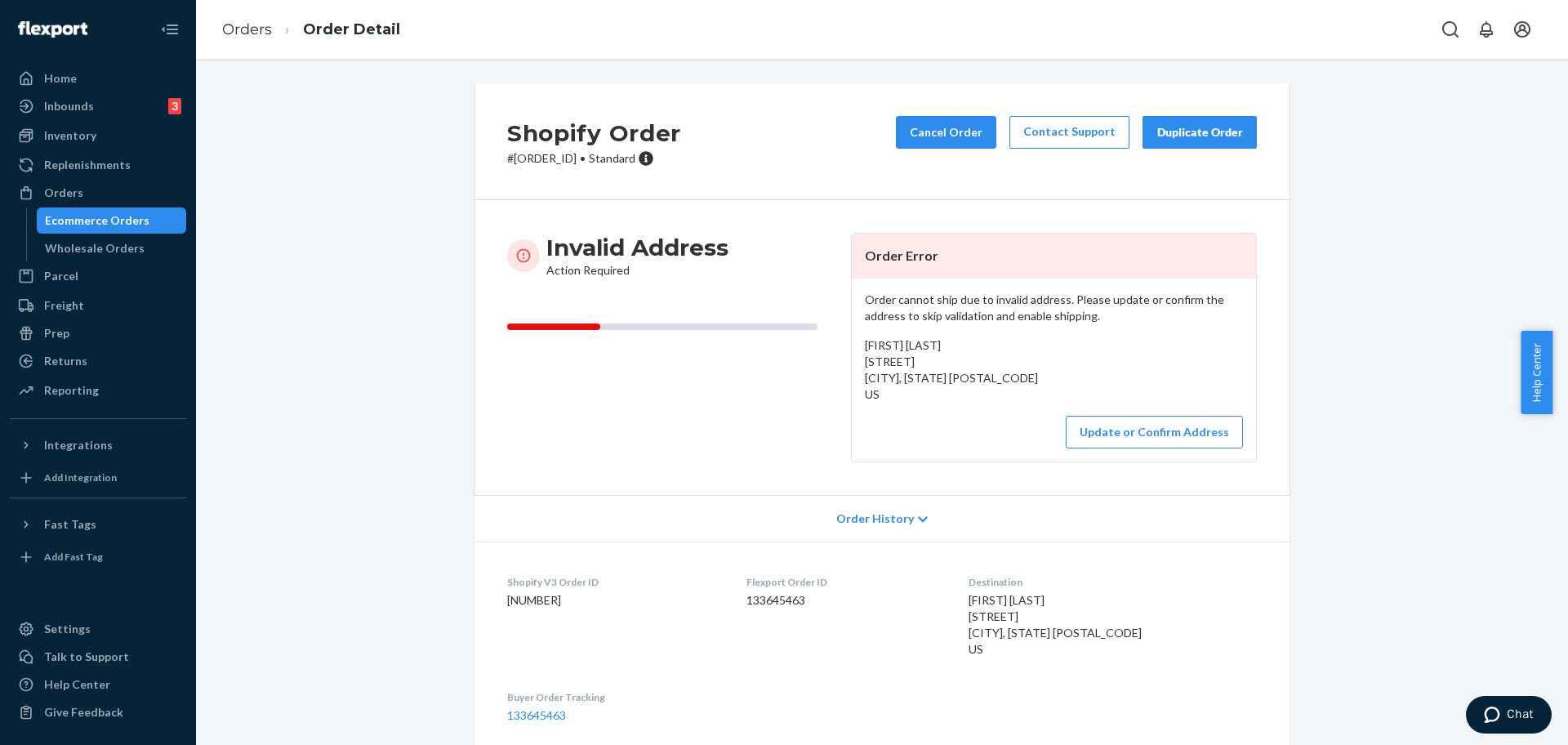 click on "Order cannot ship due to invalid address. Please update or confirm the address to skip validation and enable shipping. Larissa Hagman
S Gillis Way Ct
Spokane, Washington 99206
US Update or Confirm Address" at bounding box center [1054, 370] 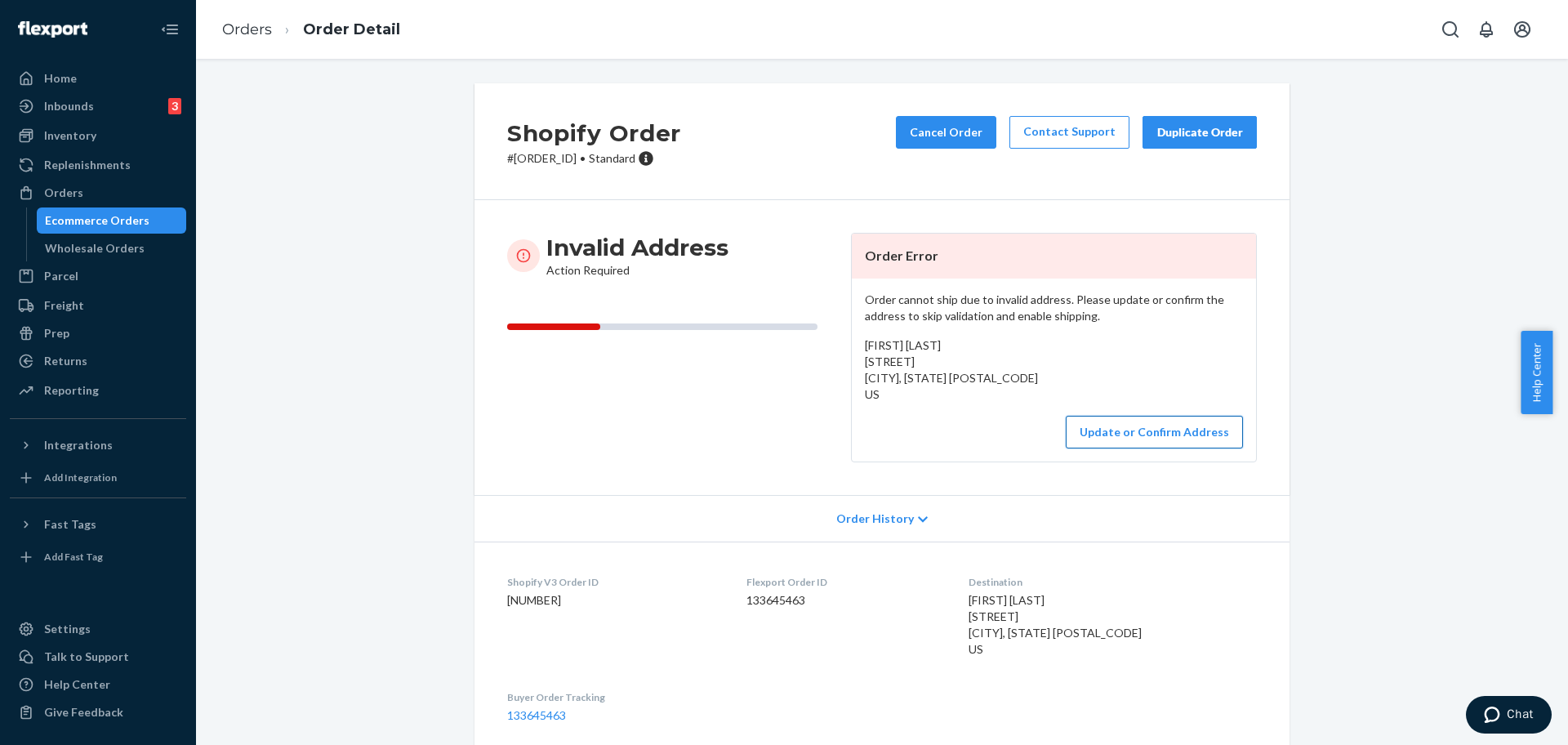 click on "Update or Confirm Address" at bounding box center (1154, 432) 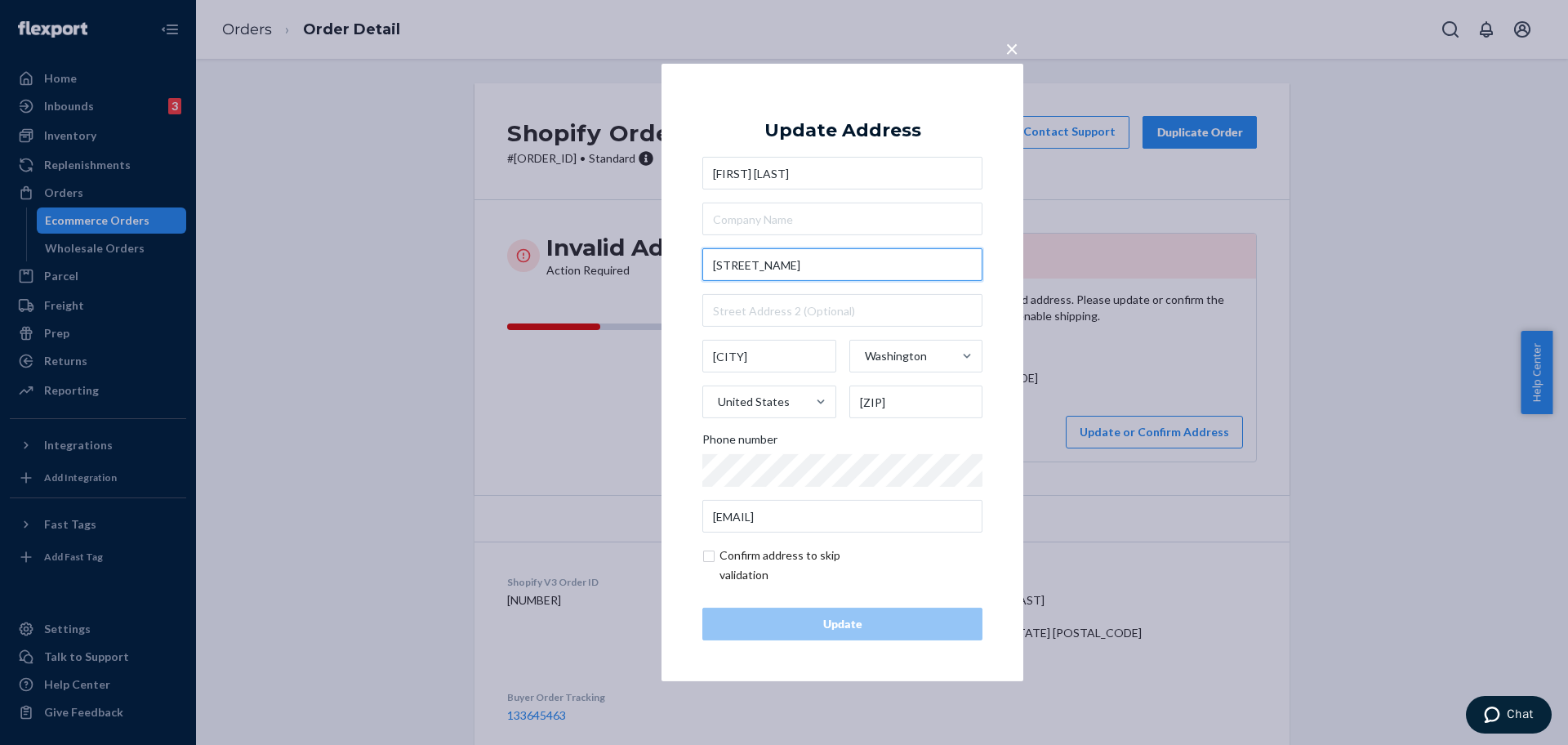 click on "S Gillis Way Ct" at bounding box center [842, 265] 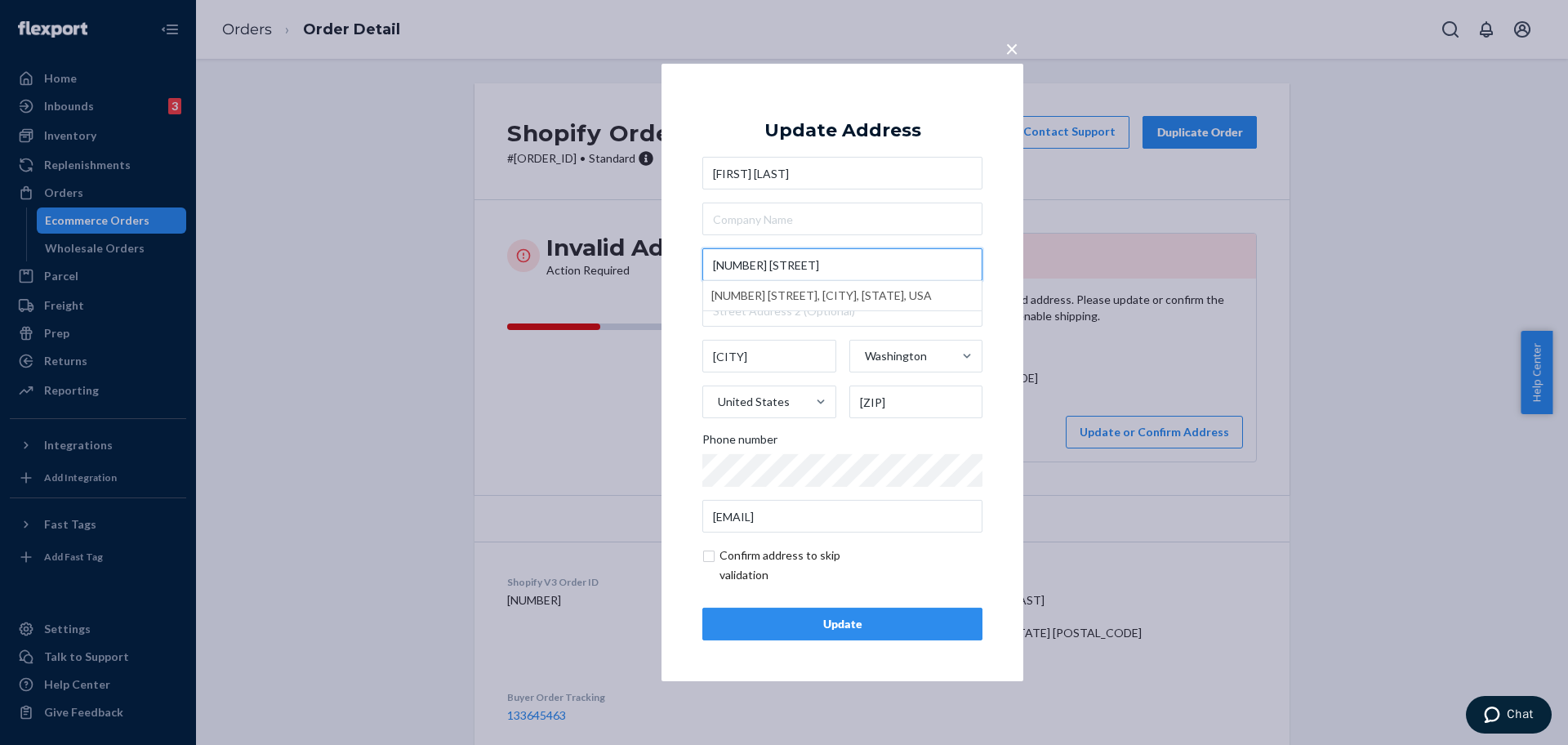 type on "4910 S Gillis Way Ct" 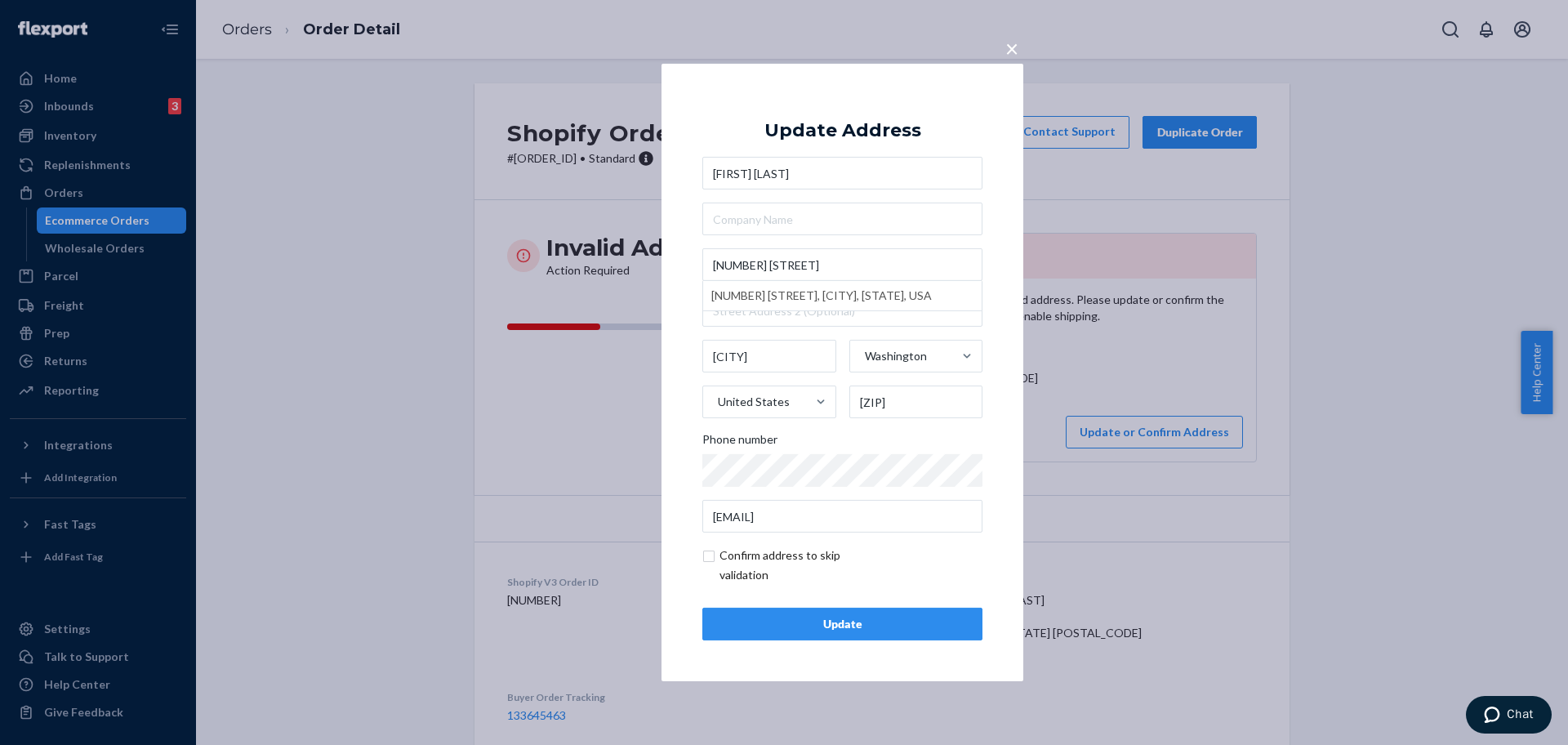 click on "Update" at bounding box center [842, 624] 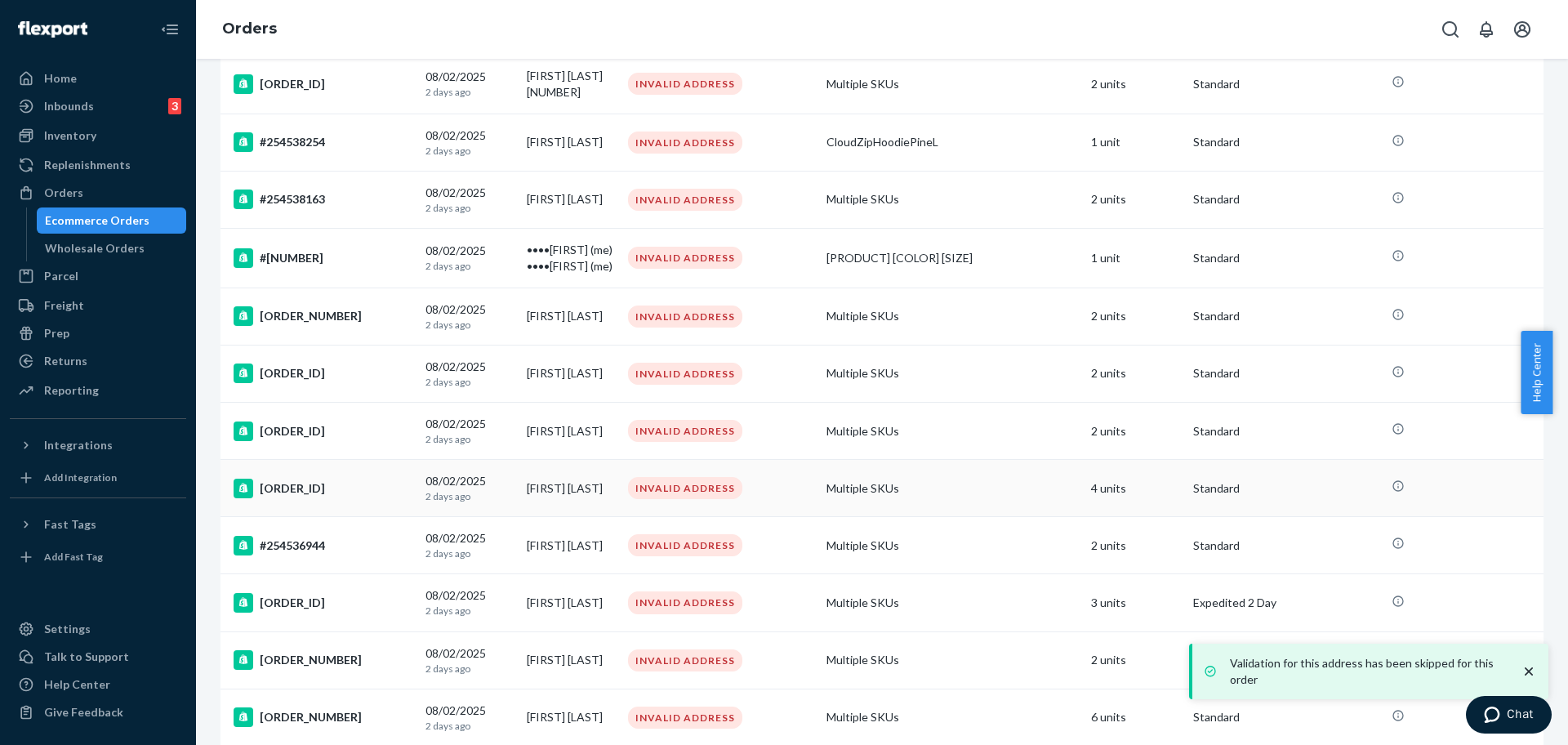 scroll, scrollTop: 204, scrollLeft: 0, axis: vertical 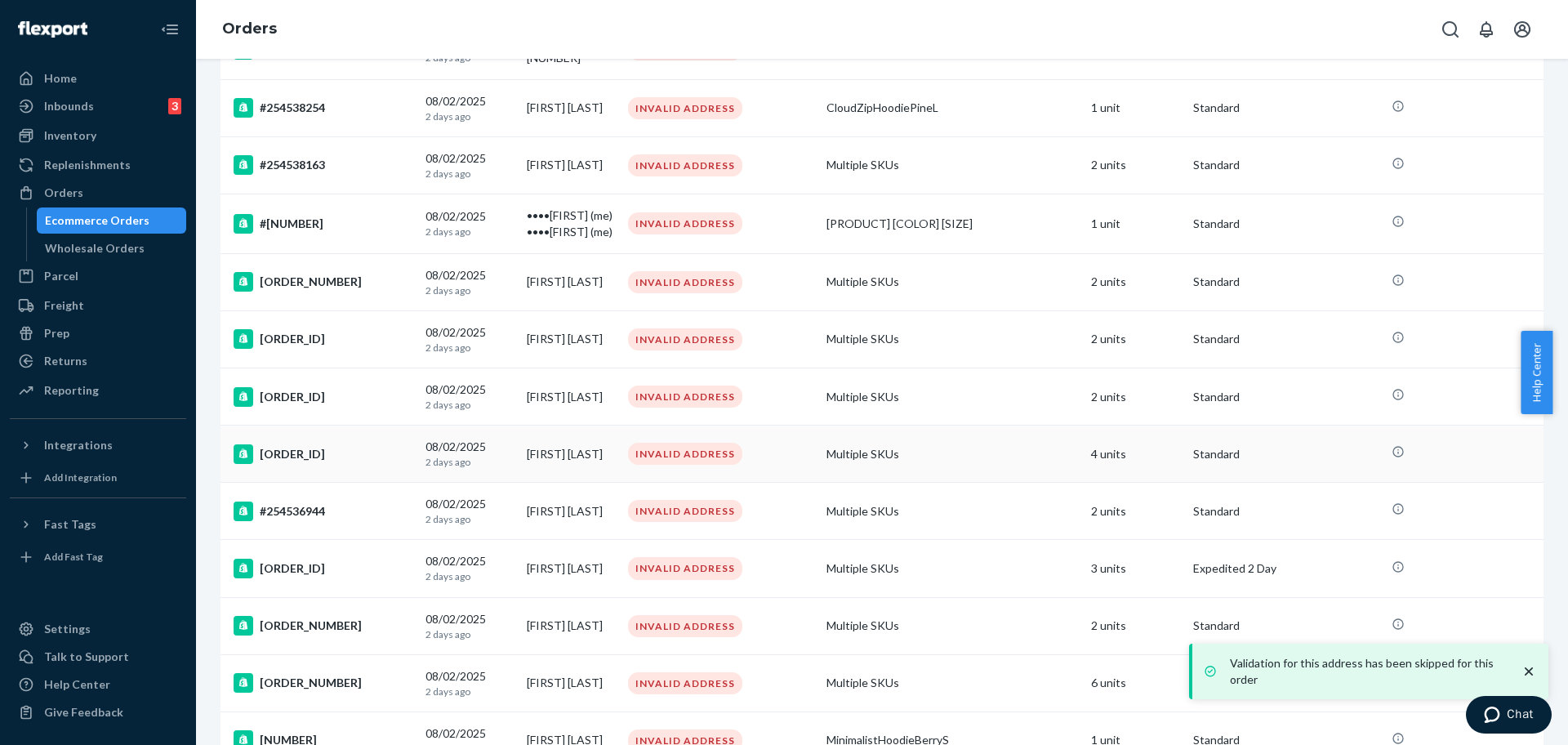 click on "#254536995" at bounding box center (319, 454) 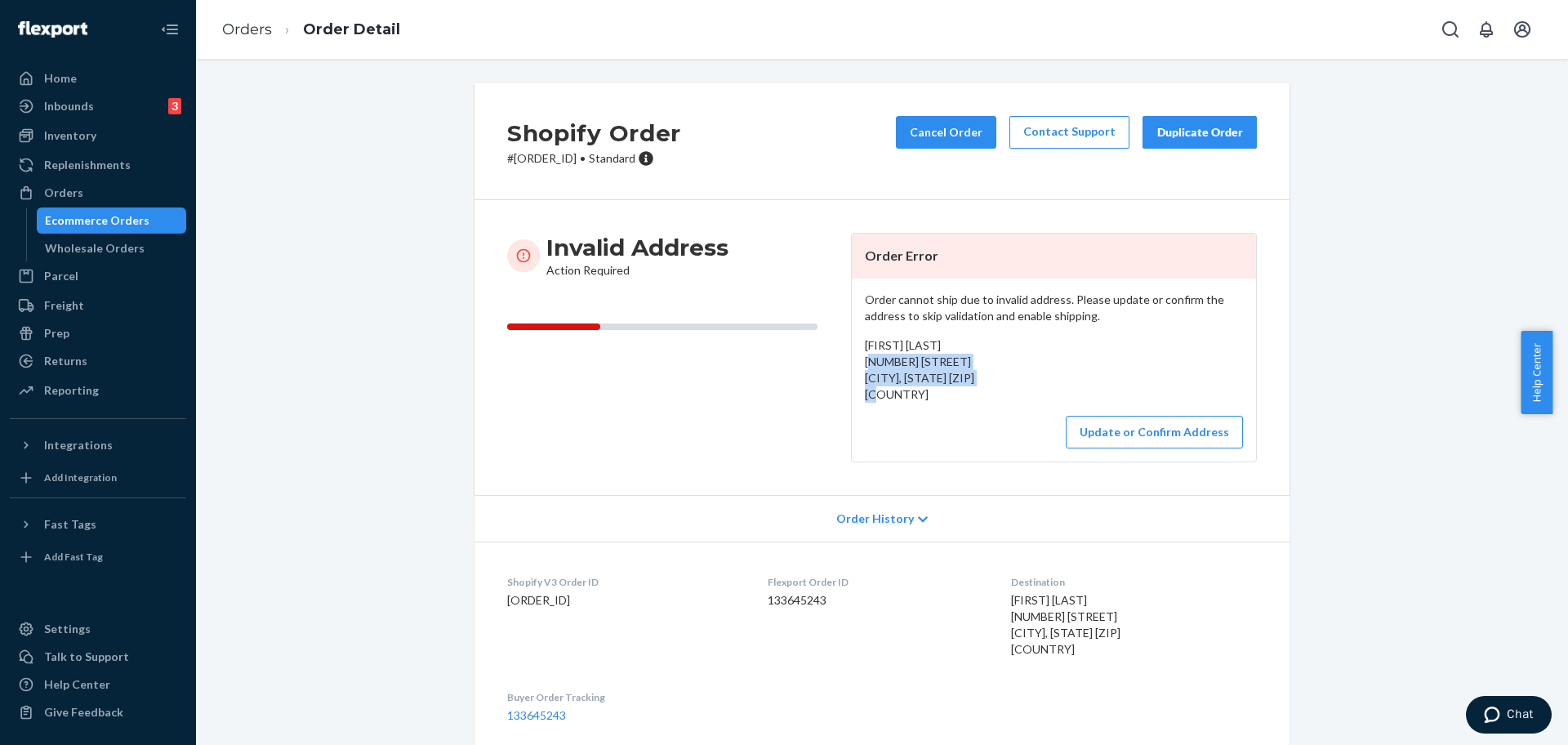drag, startPoint x: 999, startPoint y: 378, endPoint x: 838, endPoint y: 365, distance: 161.52399 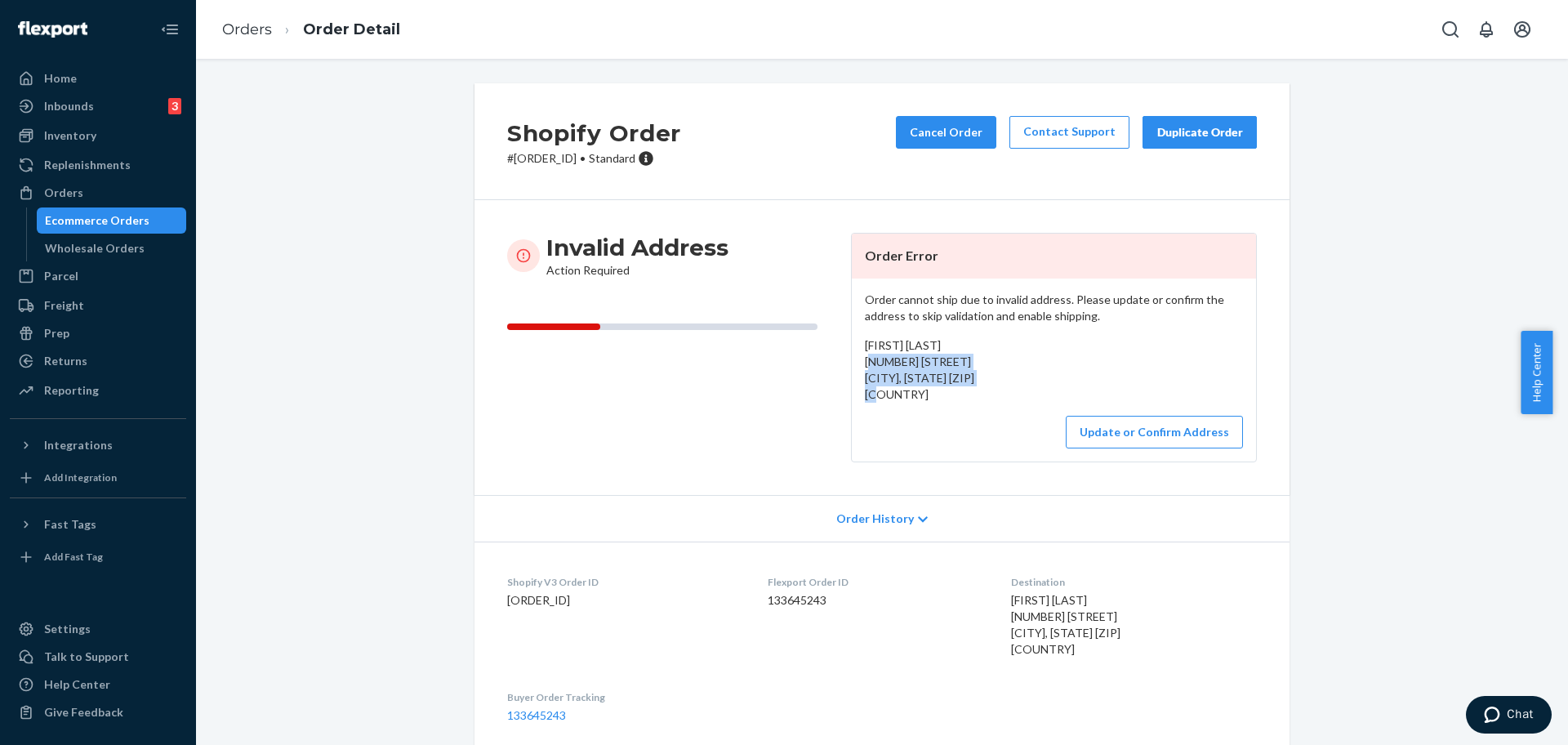 click on "Invalid Address Action Required Order Error Order cannot ship due to invalid address. Please update or confirm the address to skip validation and enable shipping. Crystal Santana
724 DROMEDARY DR
Davenport, Florida 33897
US Update or Confirm Address" at bounding box center (882, 347) 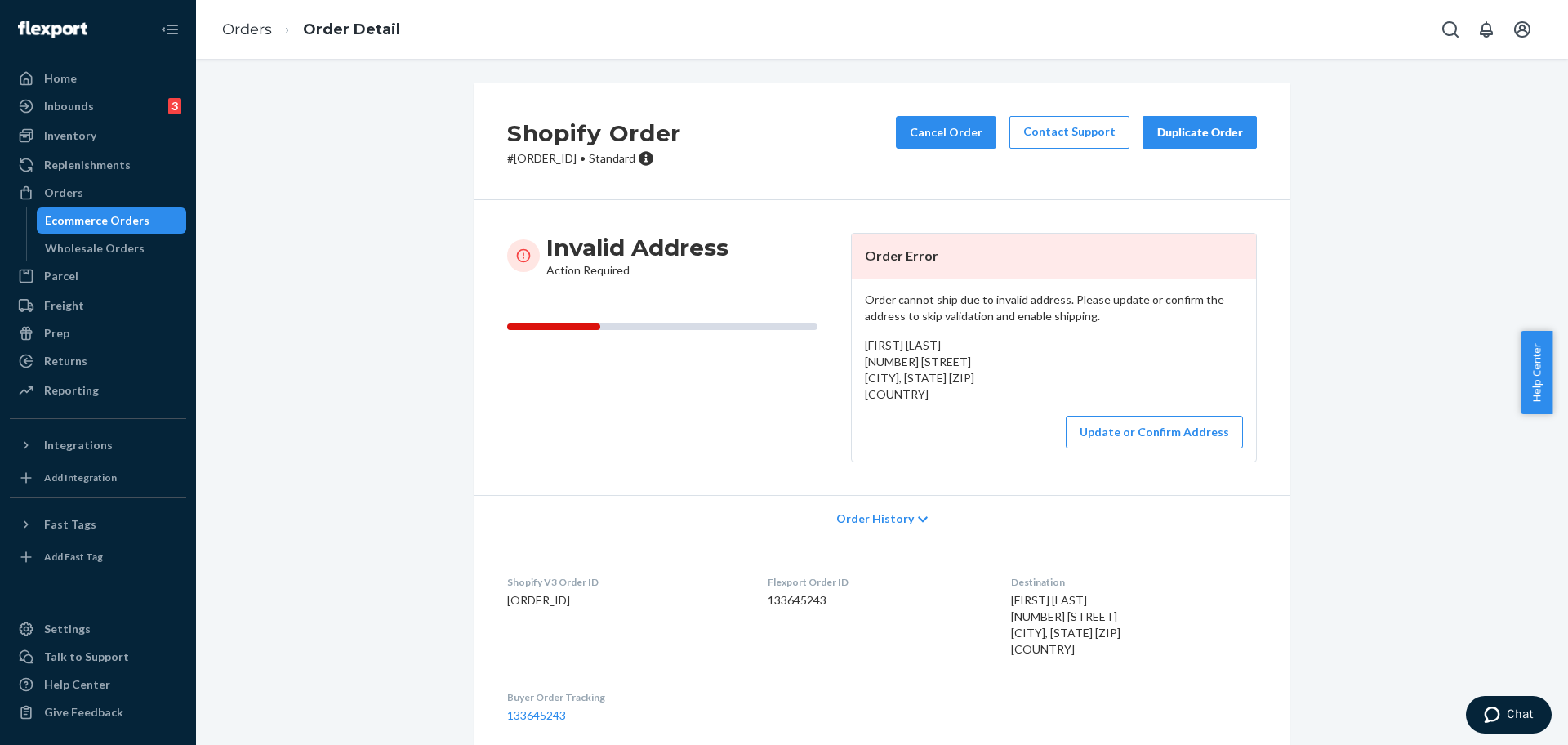 click on "# #254536995 • Standard" at bounding box center (594, 158) 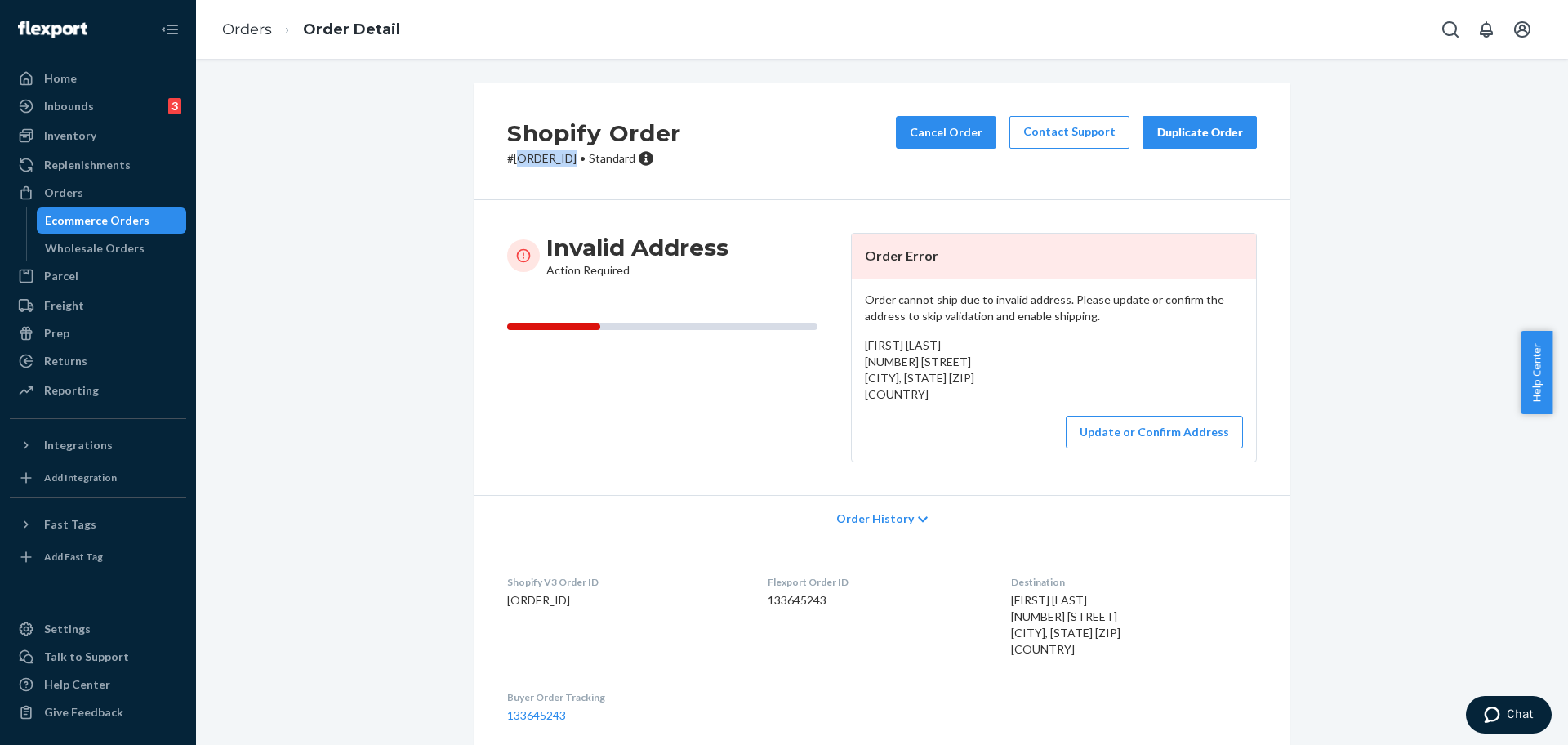 click on "# #254536995 • Standard" at bounding box center [594, 158] 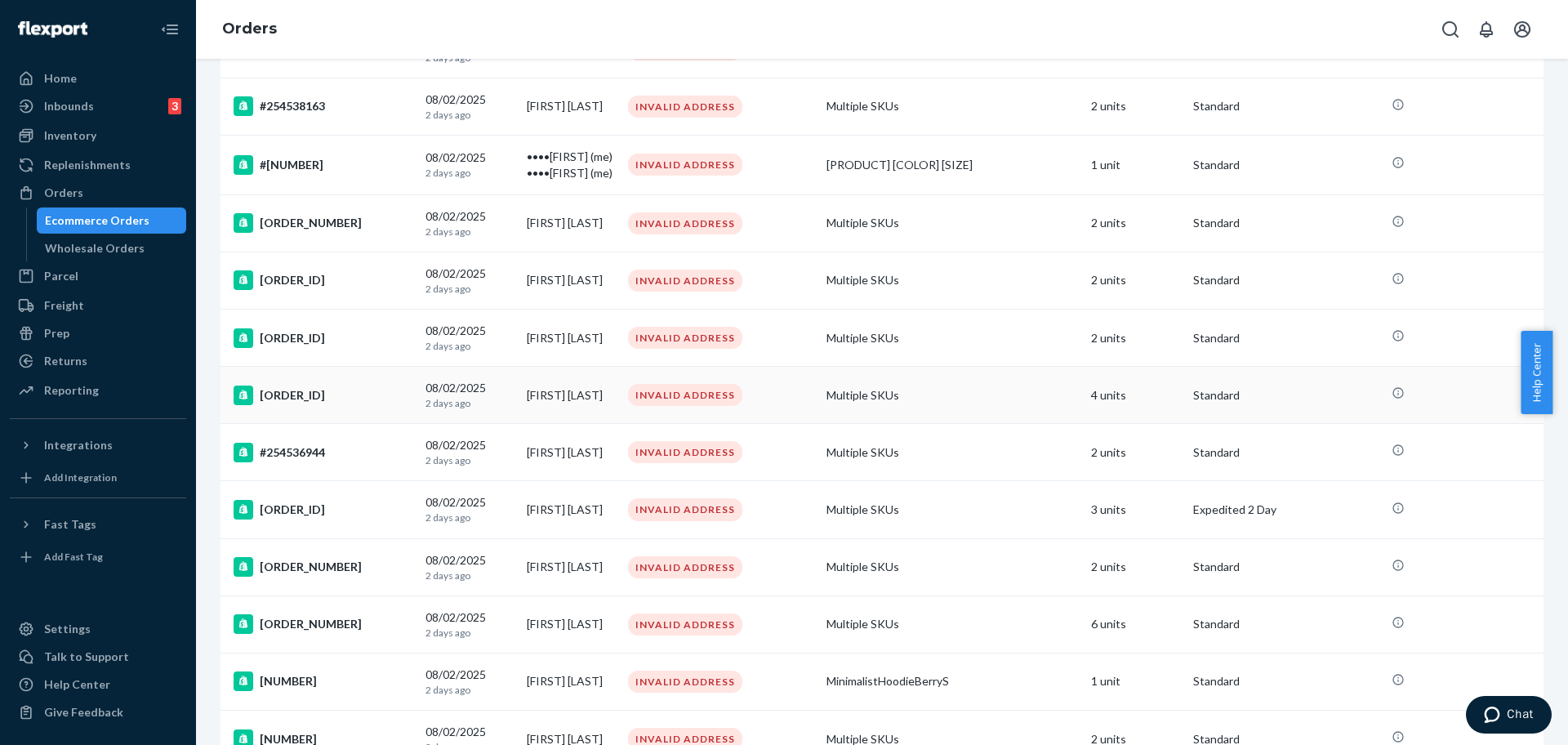 scroll, scrollTop: 306, scrollLeft: 0, axis: vertical 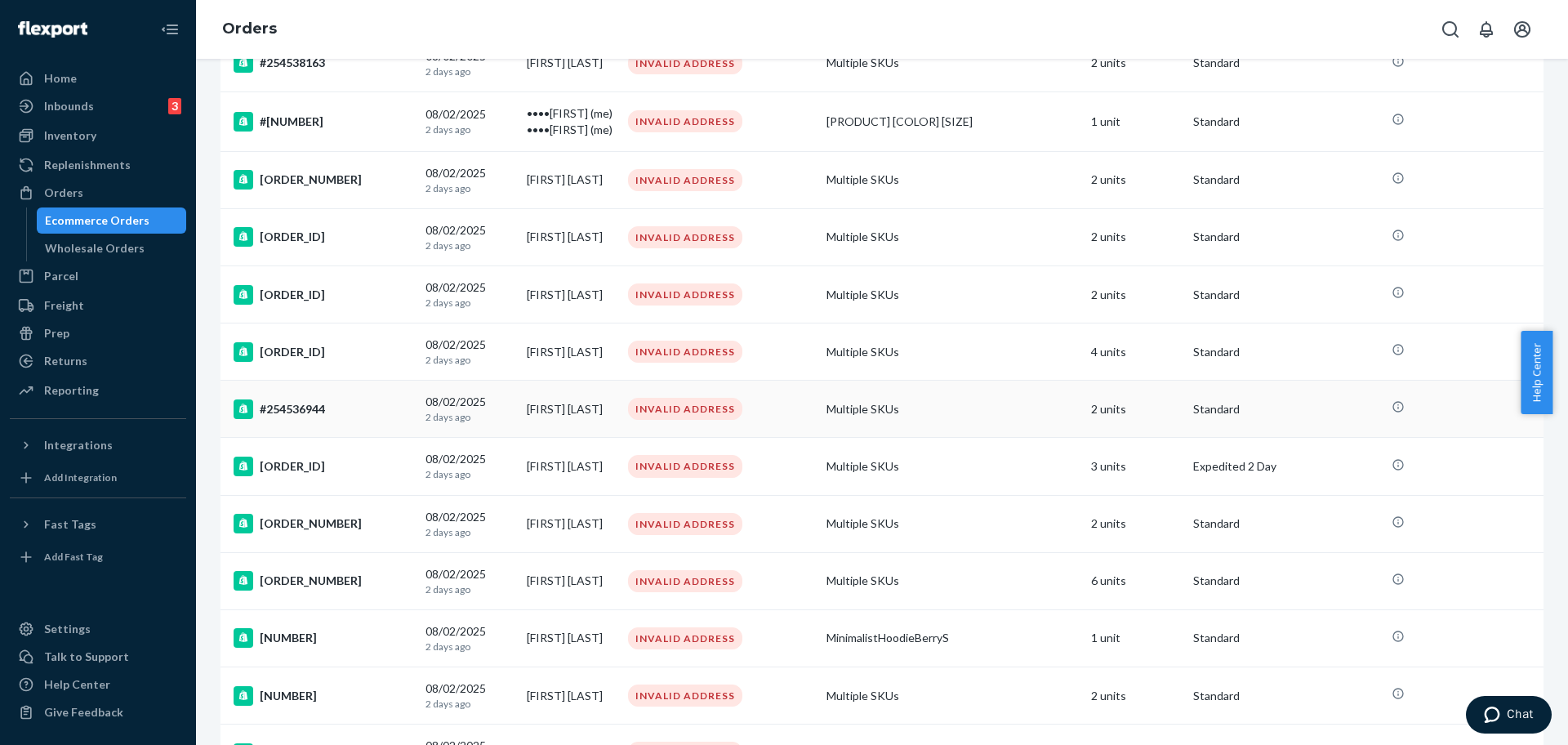 click on "#254536944" at bounding box center (323, 409) 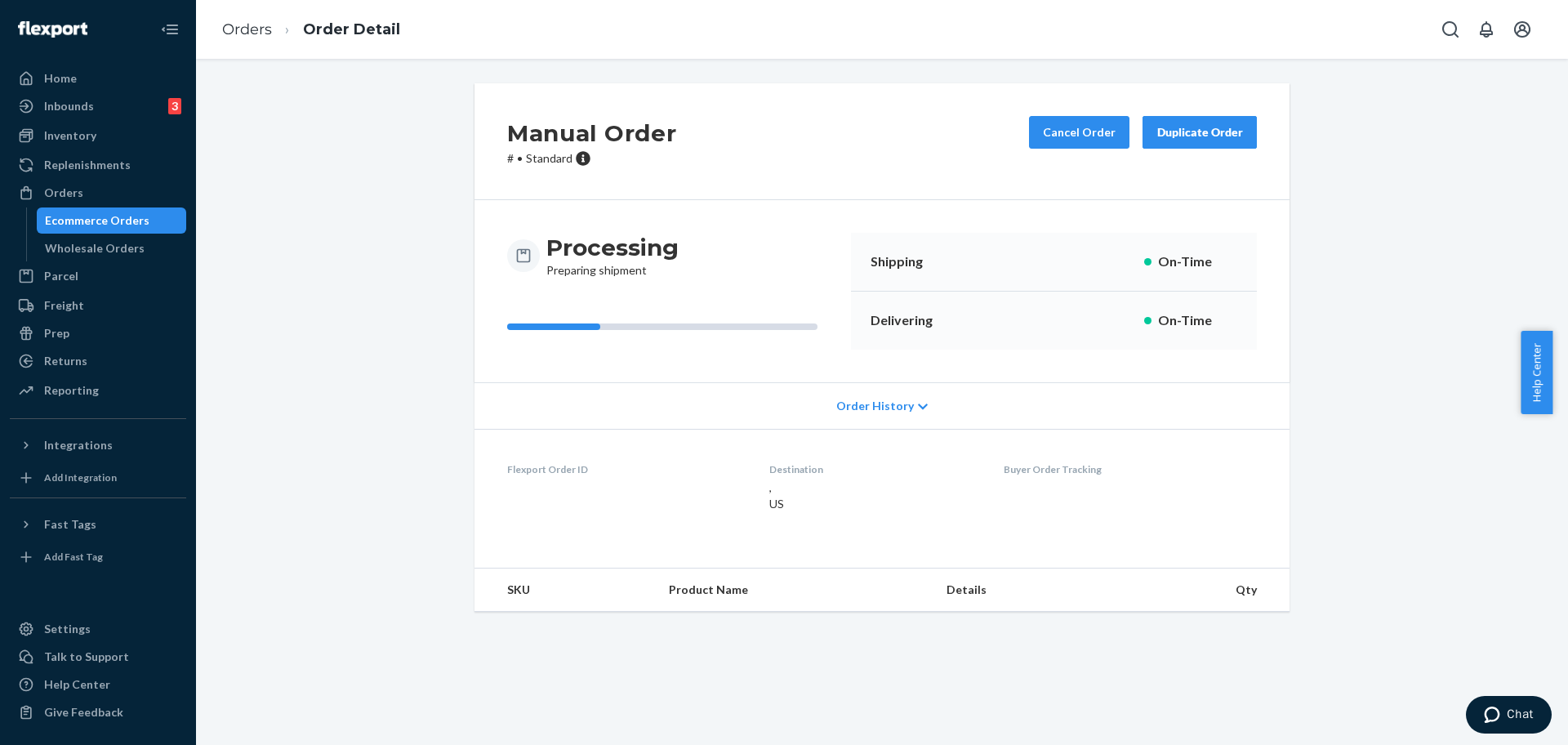 scroll, scrollTop: 0, scrollLeft: 0, axis: both 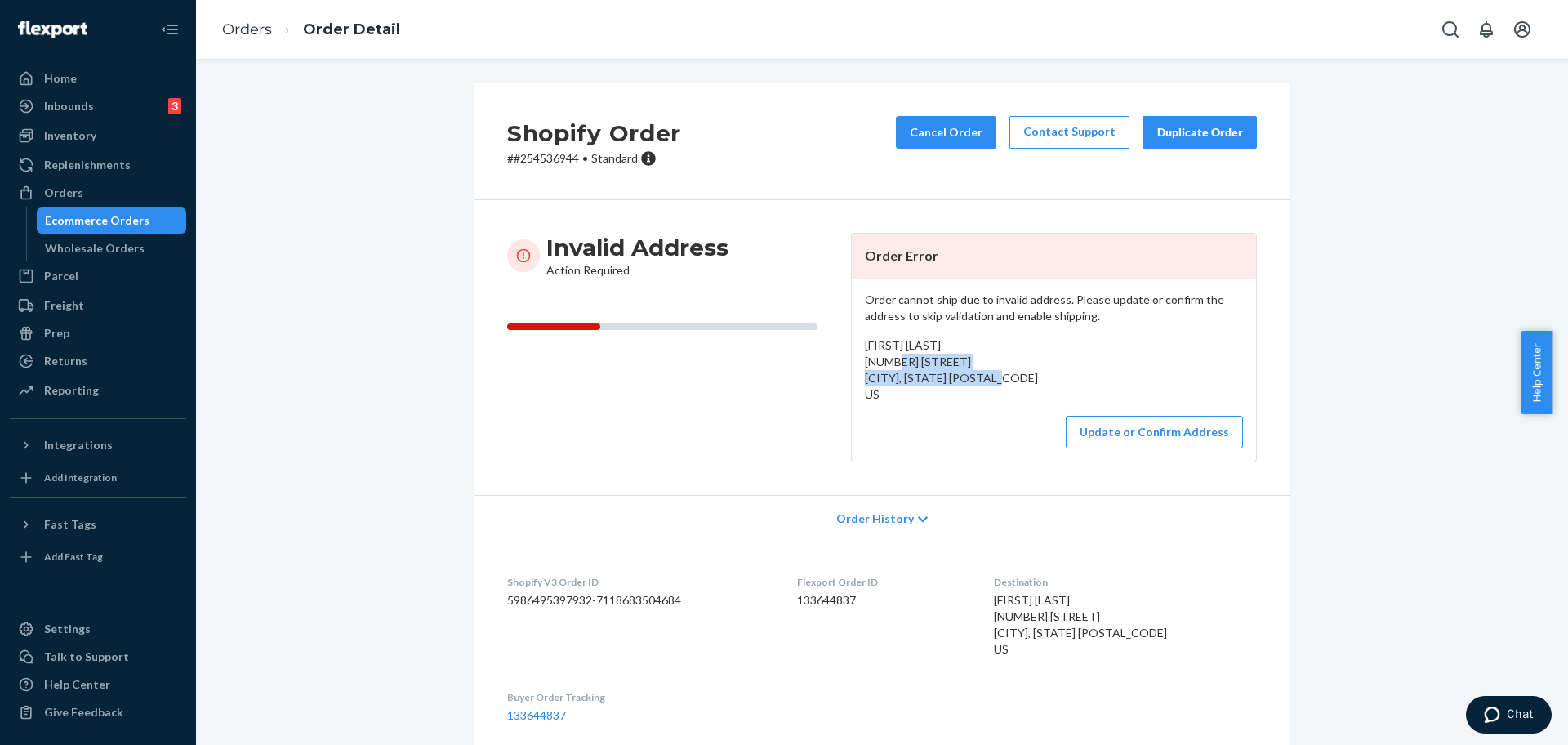 drag, startPoint x: 959, startPoint y: 368, endPoint x: 846, endPoint y: 365, distance: 113.03982 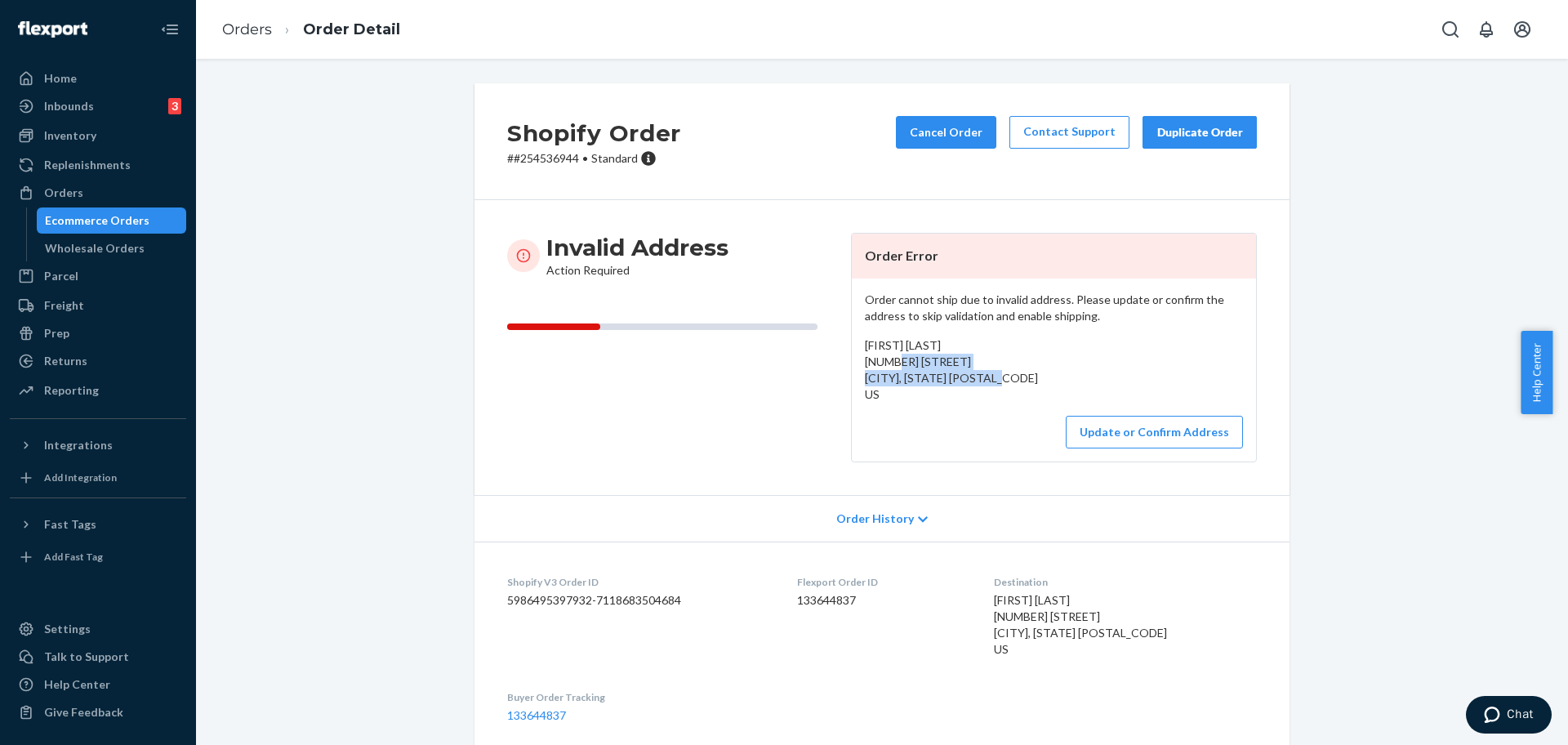 click on "Order cannot ship due to invalid address. Please update or confirm the address to skip validation and enable shipping. Braxton Messersmith
276 W 400 N St
Enterprise, Utah 84782
US Update or Confirm Address" at bounding box center [1054, 370] 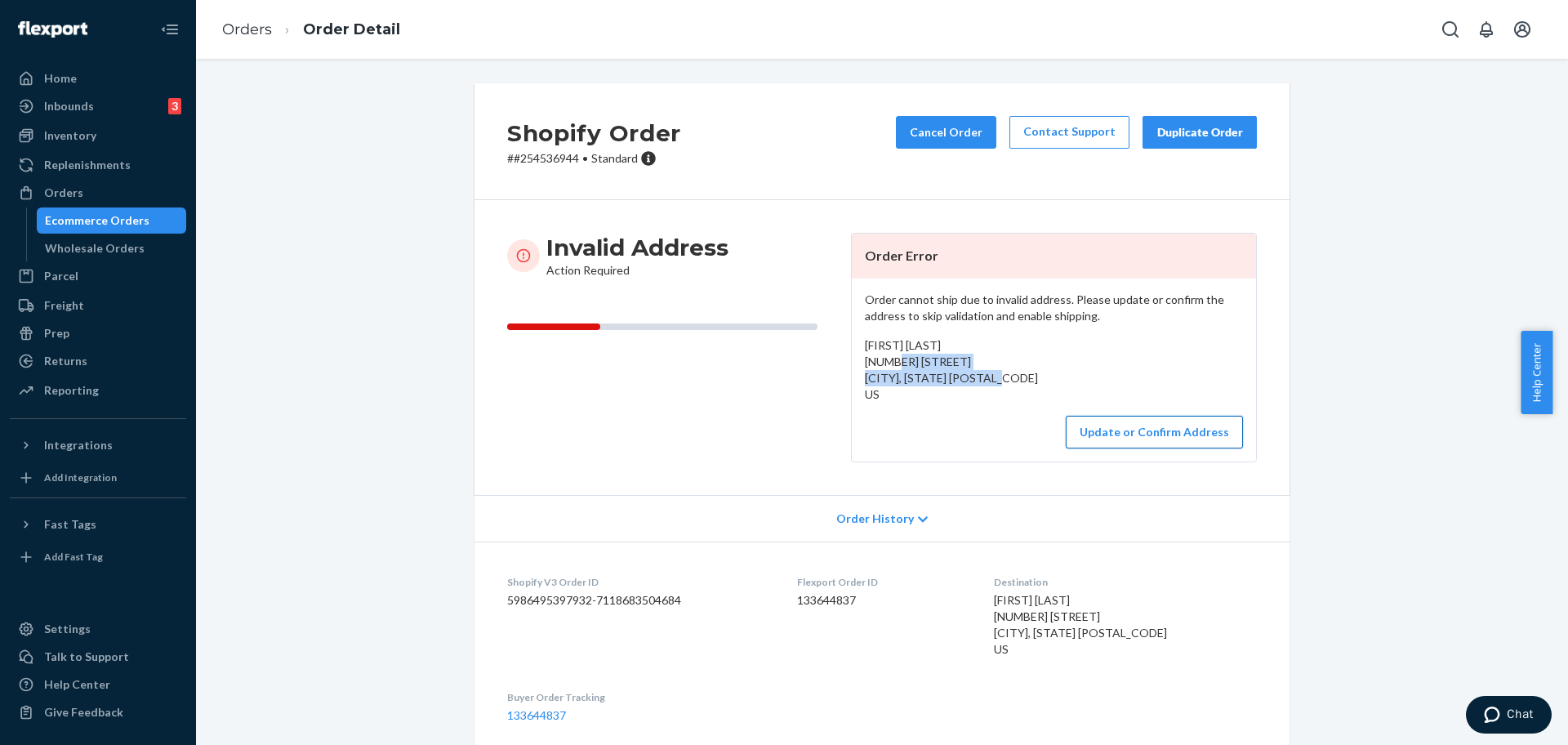 click on "Update or Confirm Address" at bounding box center [1154, 432] 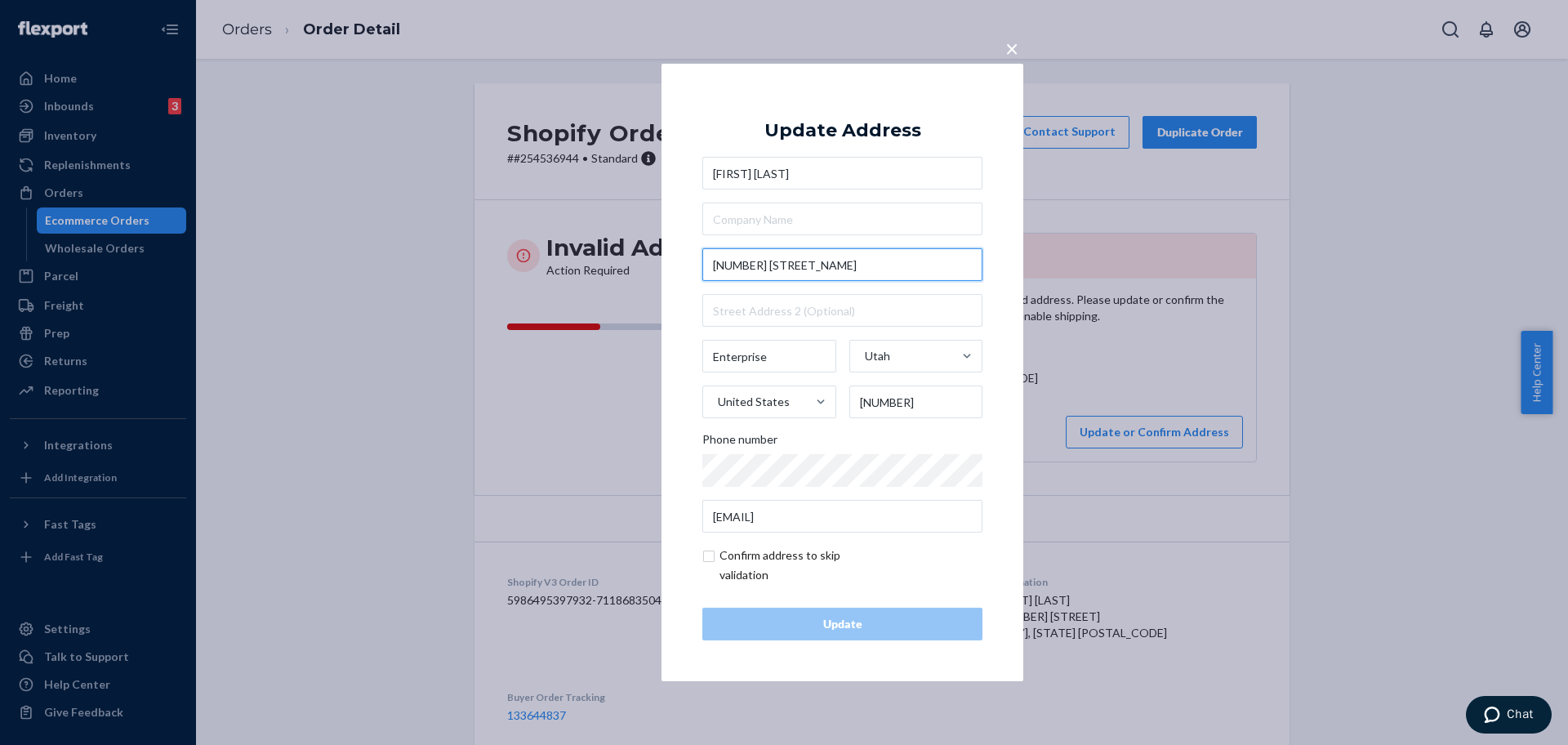 click on "276 W 400 N St" at bounding box center [842, 265] 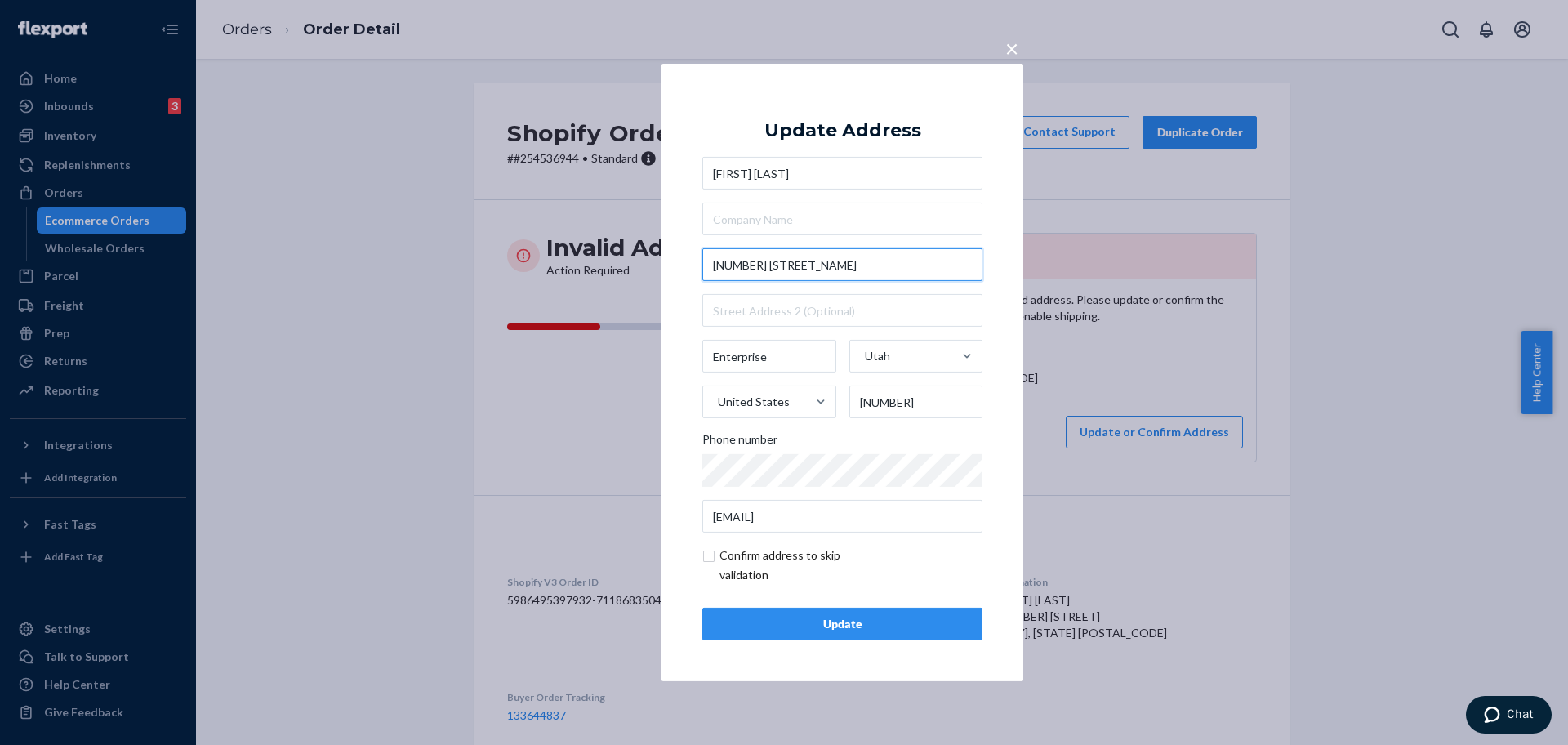 type on "276 W 400 N" 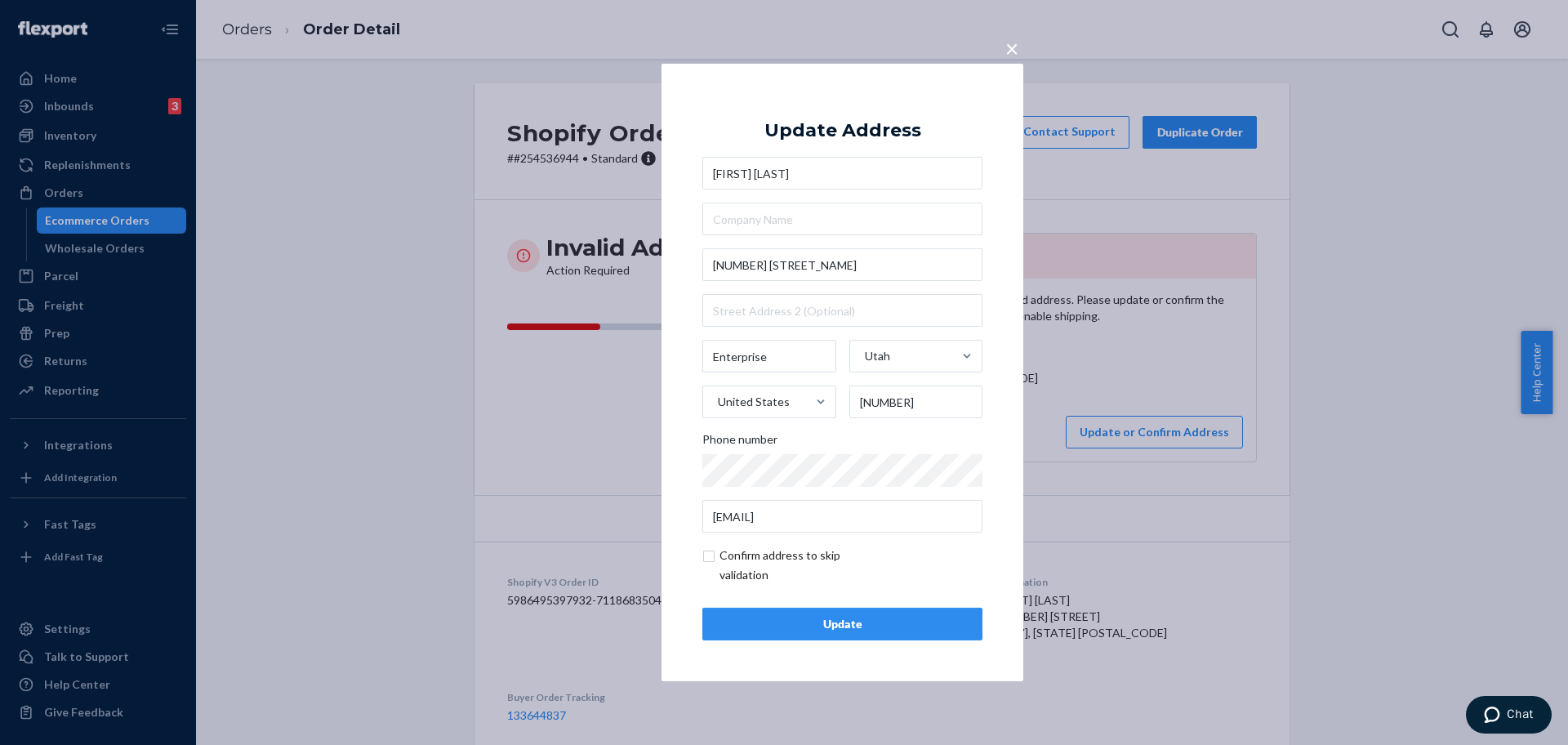 drag, startPoint x: 871, startPoint y: 631, endPoint x: 857, endPoint y: 633, distance: 14.142136 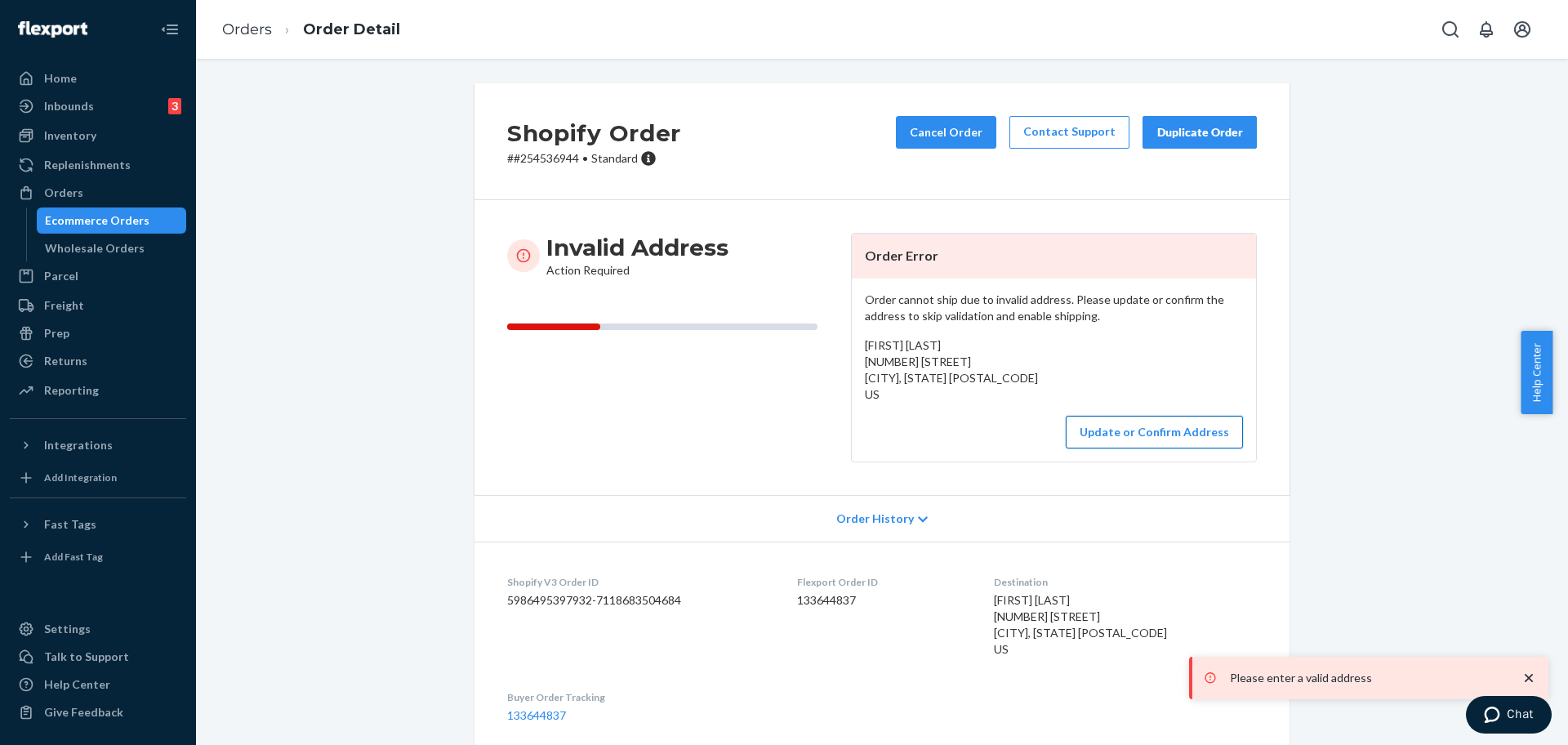 click on "Update or Confirm Address" at bounding box center [1154, 432] 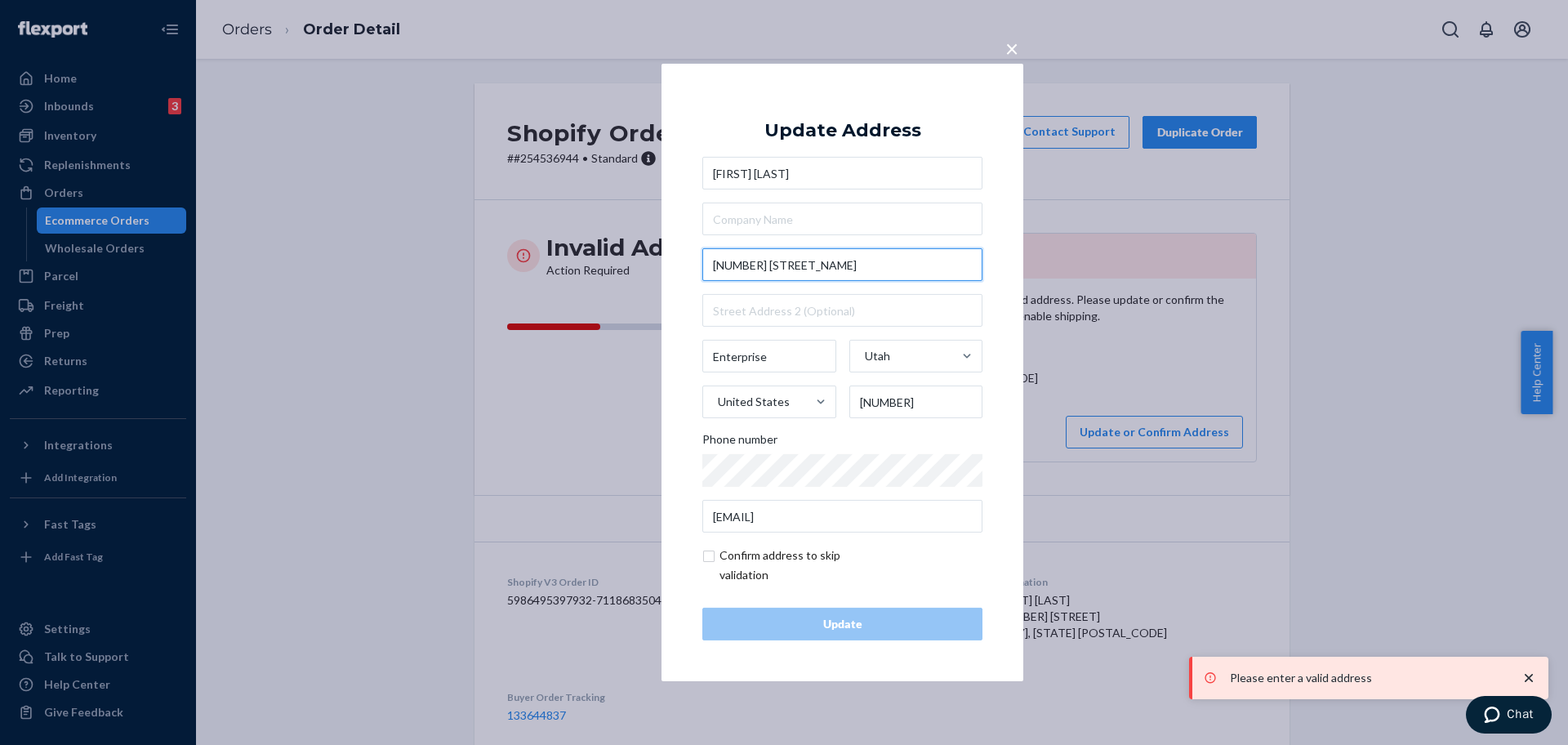 click on "276 W 400 N St" at bounding box center [842, 265] 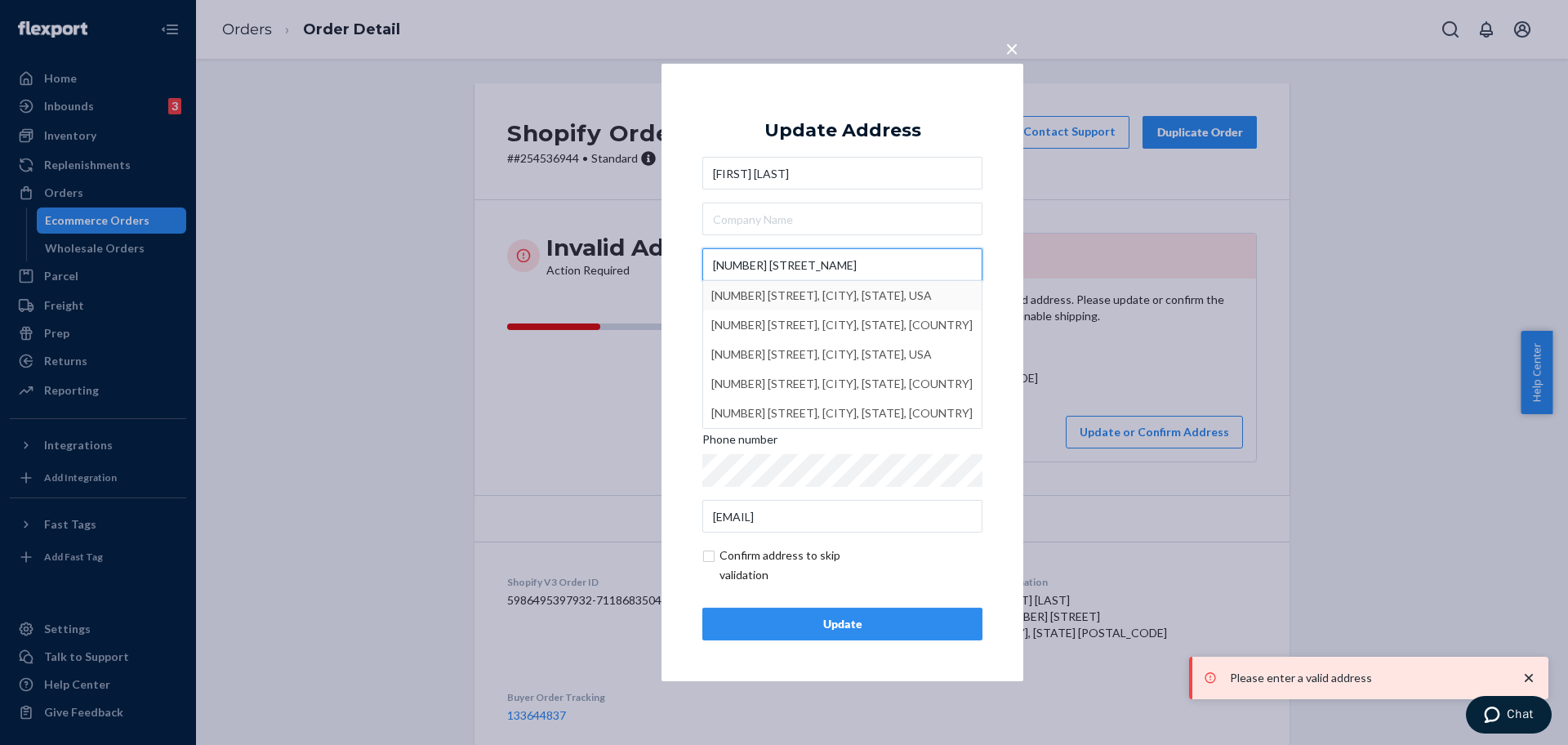 type on "276 W 400 N" 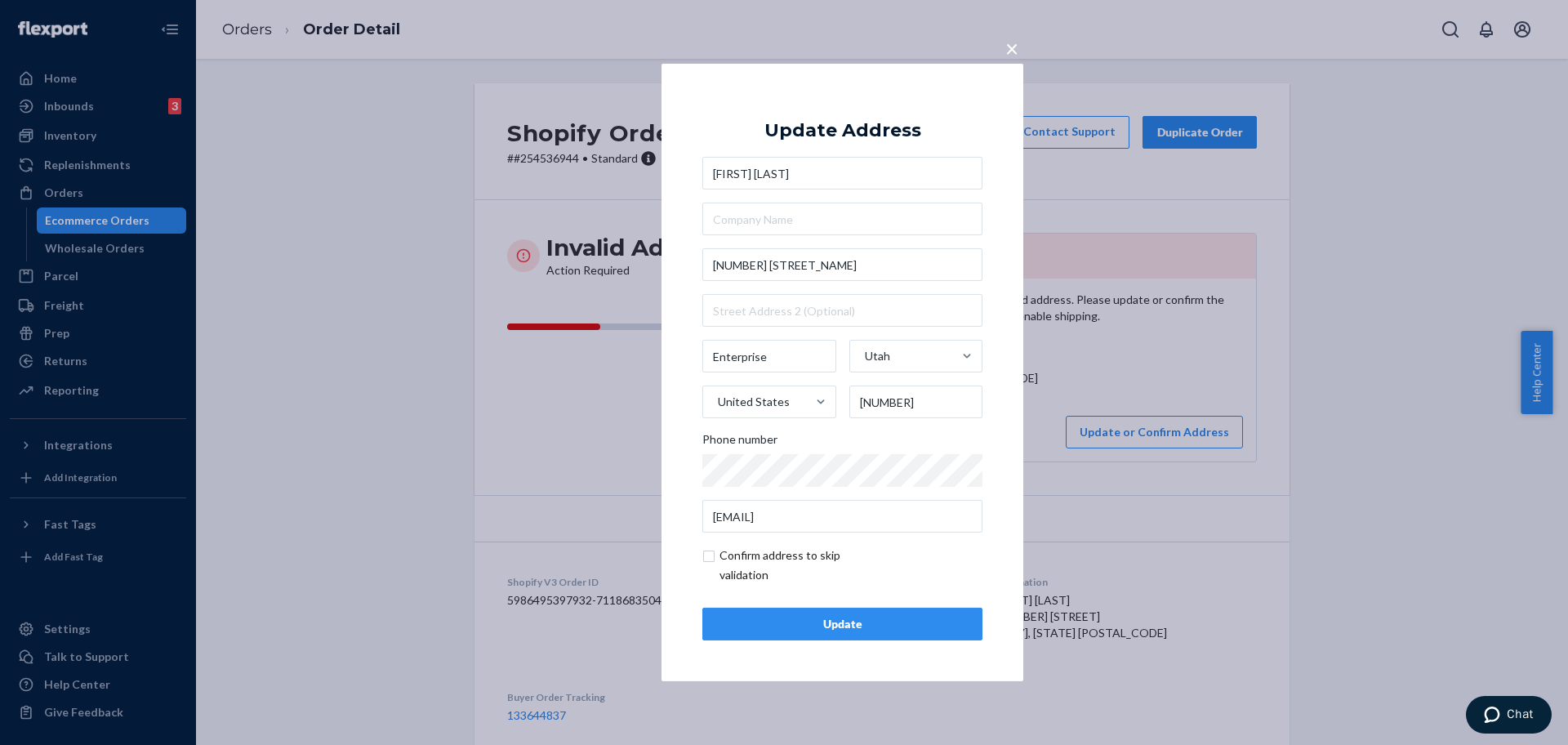 click on "× Update Address Braxton Messersmith 276 W 400 N Enterprise Utah United States 84782 Phone number braxton.messersmith@gmail.com Confirm address to skip validation Update" at bounding box center [784, 372] 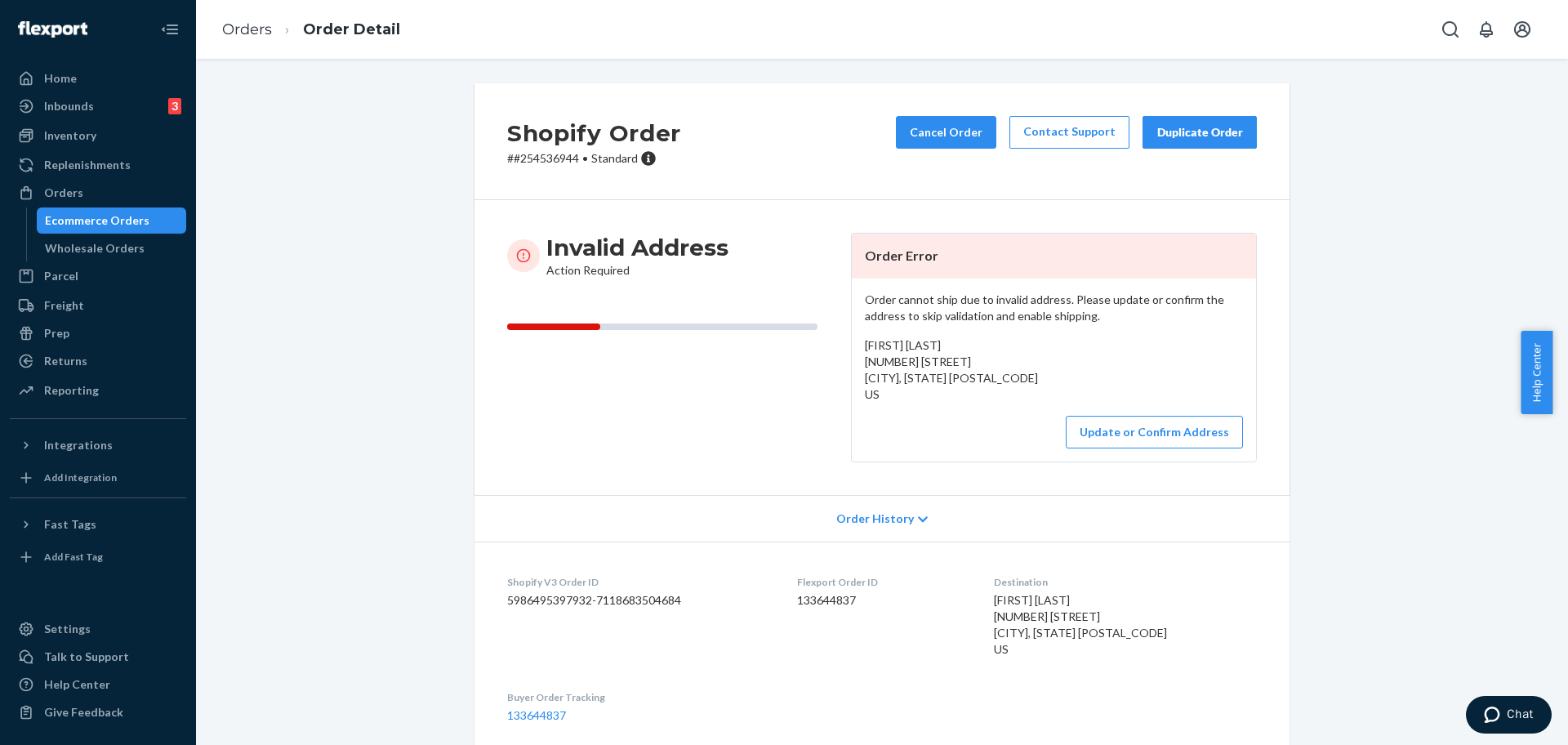 click on "# #254536944 • Standard" at bounding box center (594, 158) 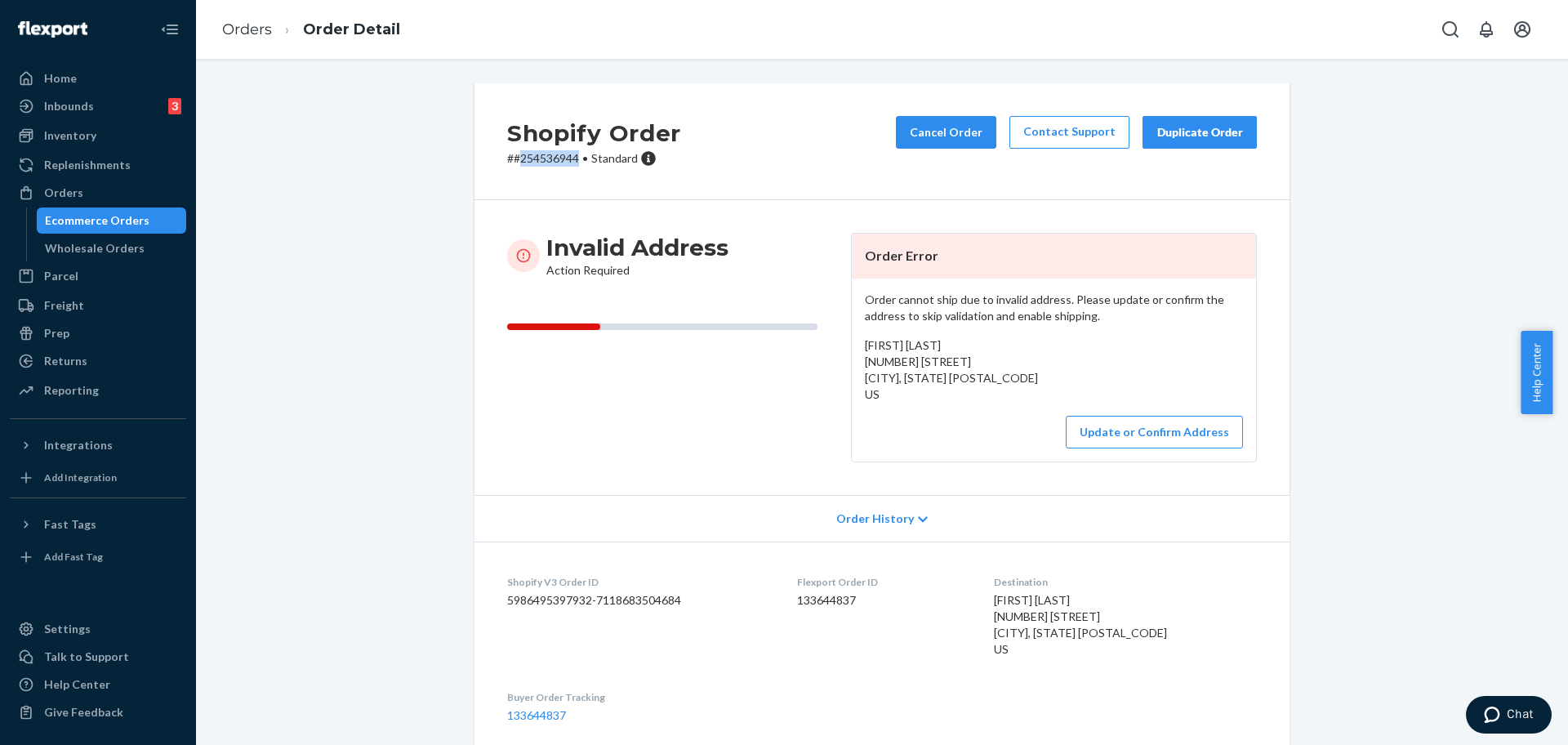 click on "# #254536944 • Standard" at bounding box center (594, 158) 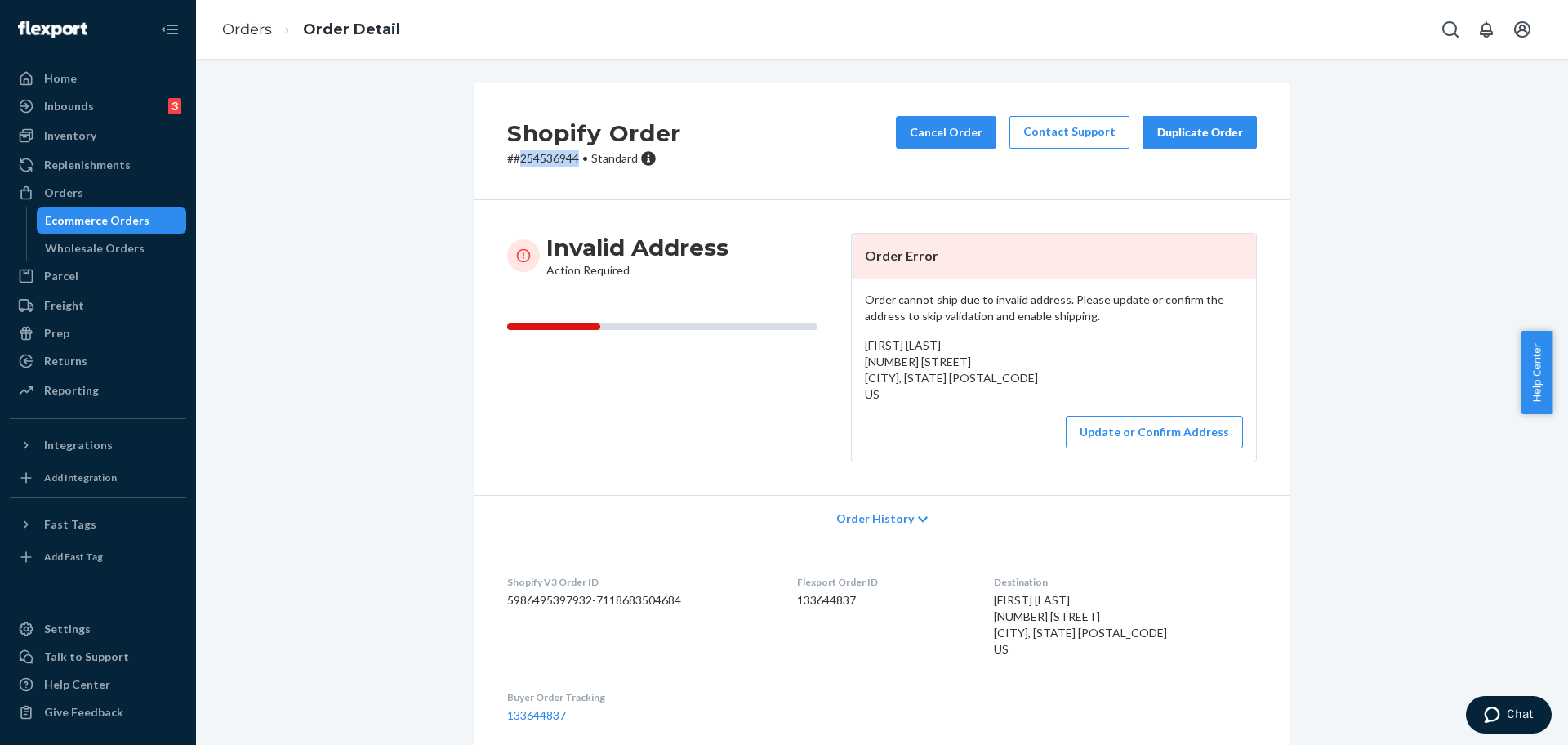 click on "# #254536944 • Standard" at bounding box center (594, 158) 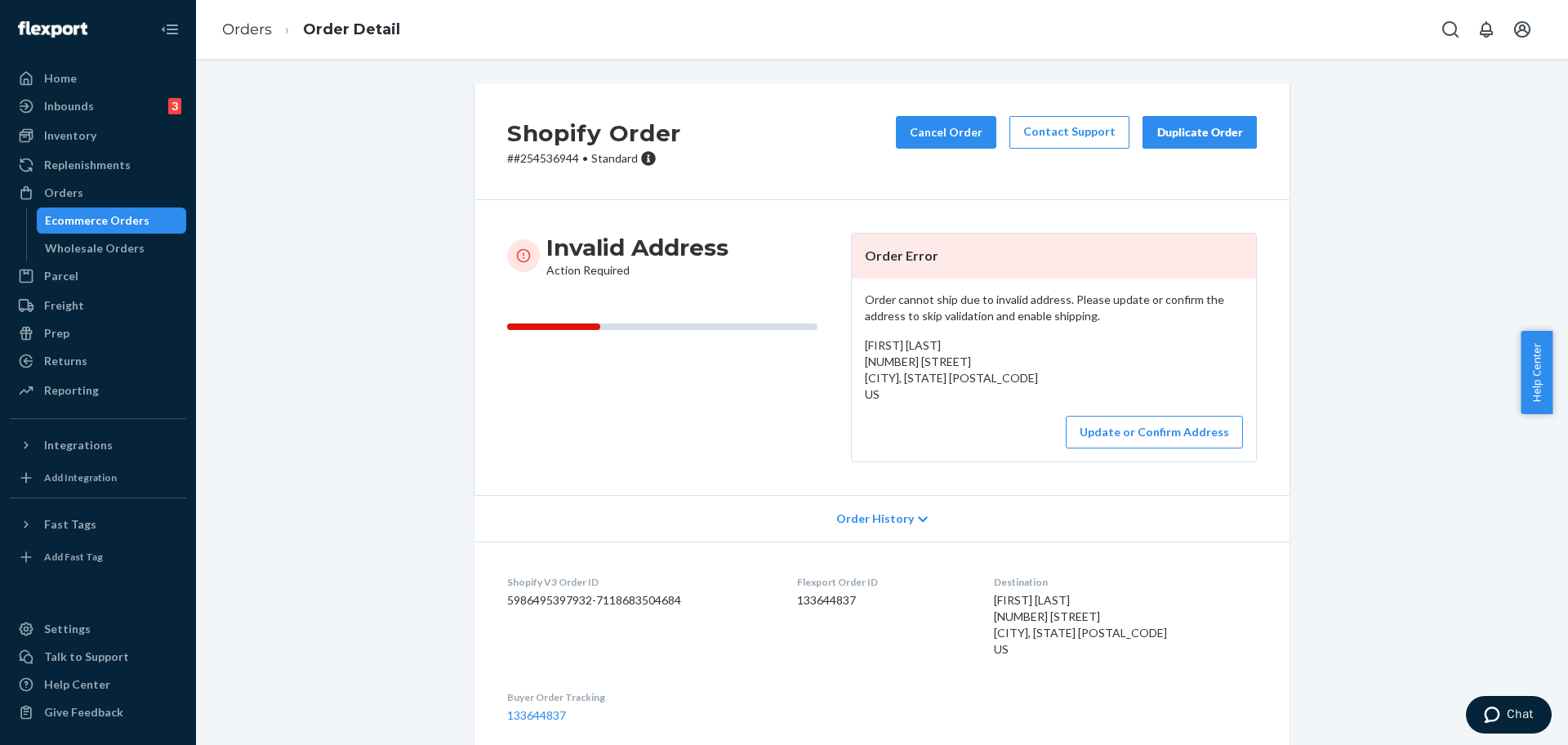 click on "# #254536944 • Standard" at bounding box center [594, 158] 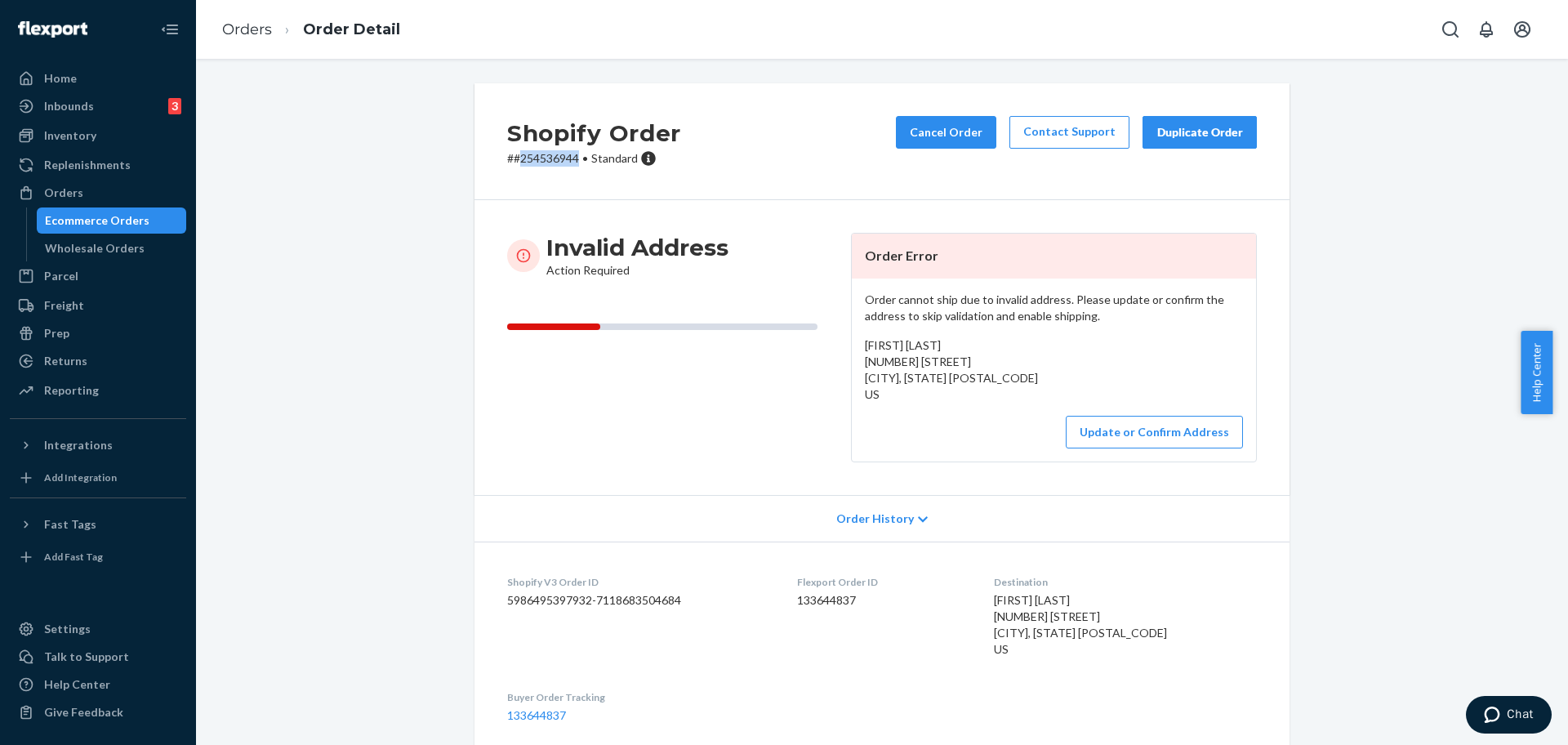 click on "# #254536944 • Standard" at bounding box center (594, 158) 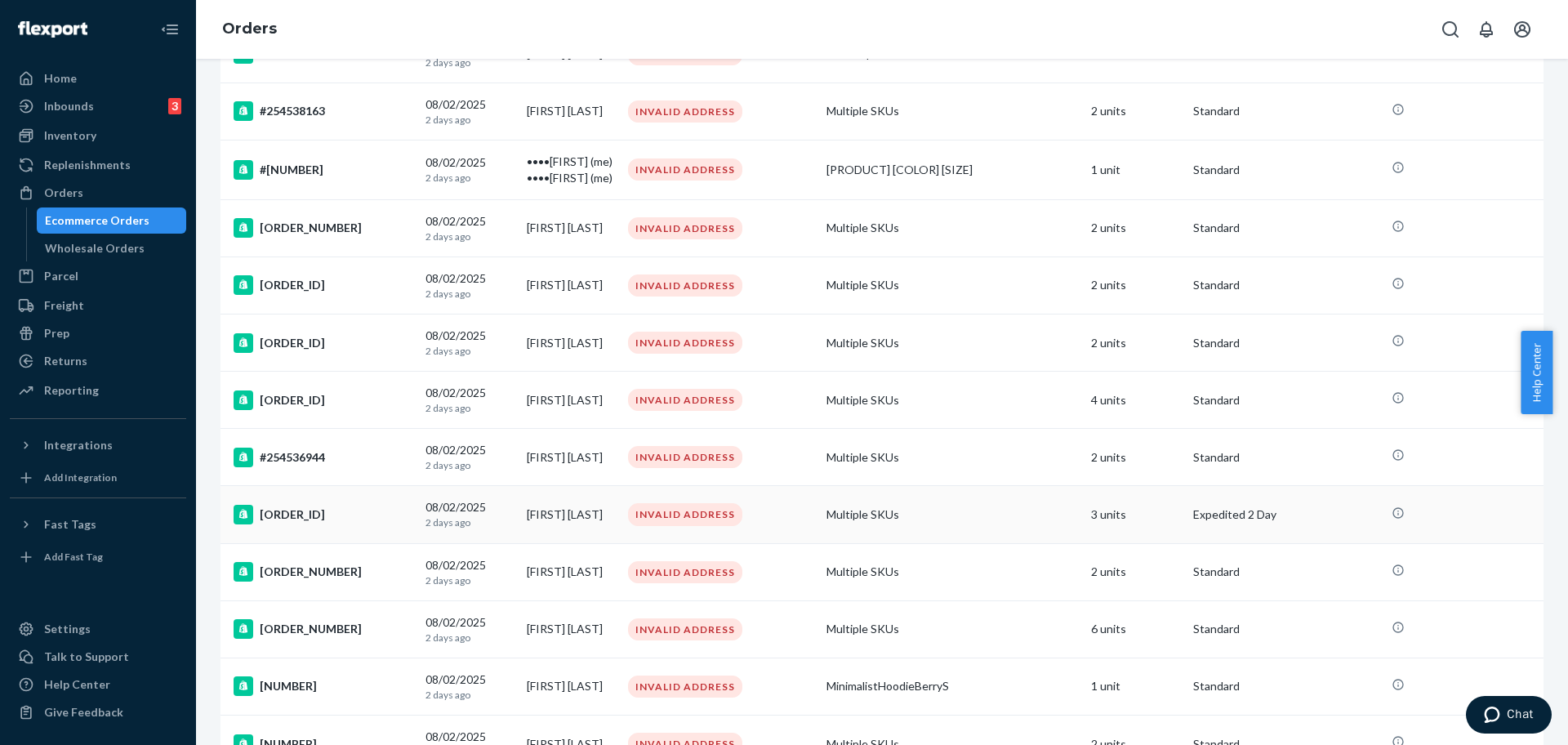 scroll, scrollTop: 306, scrollLeft: 0, axis: vertical 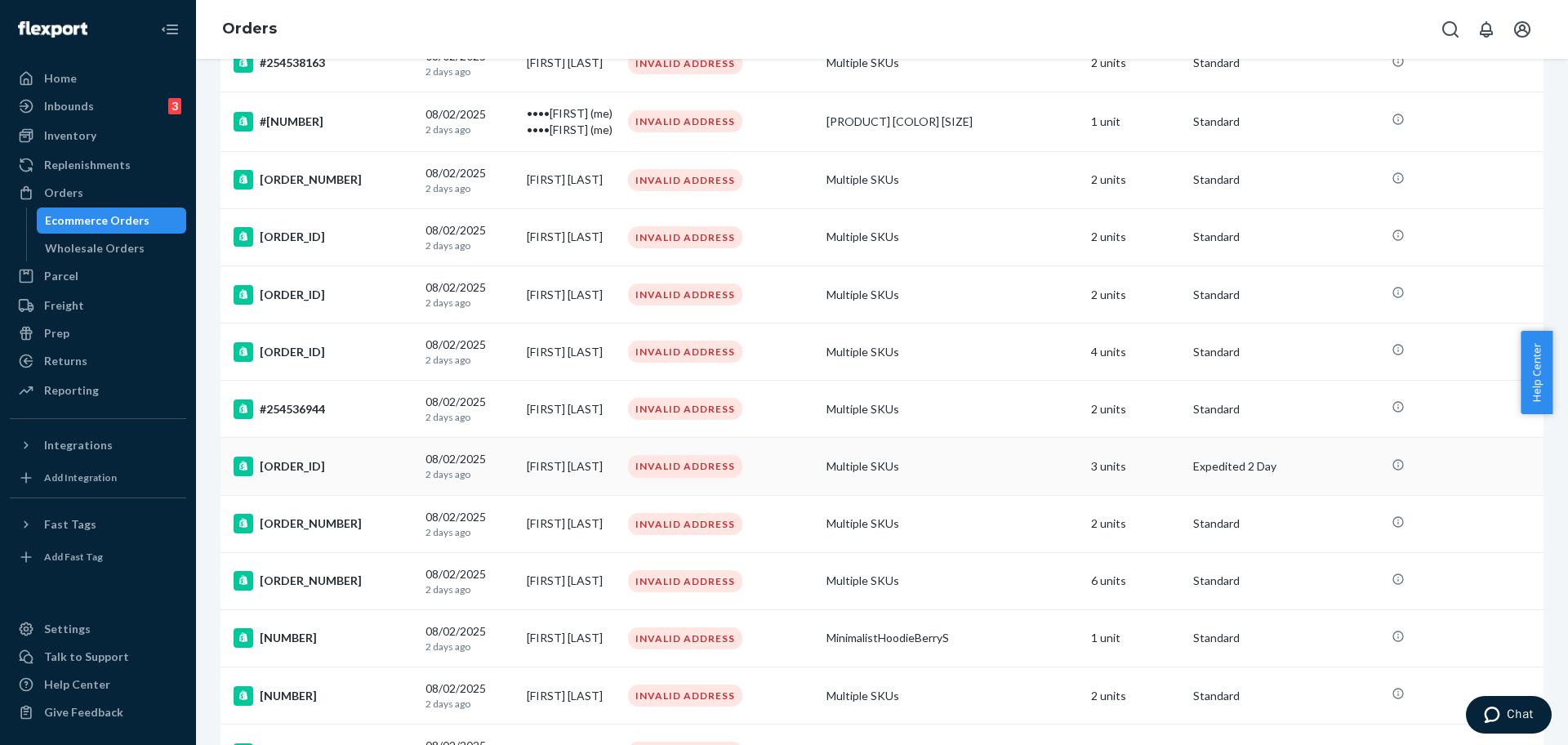 click on "#254536701" at bounding box center [323, 466] 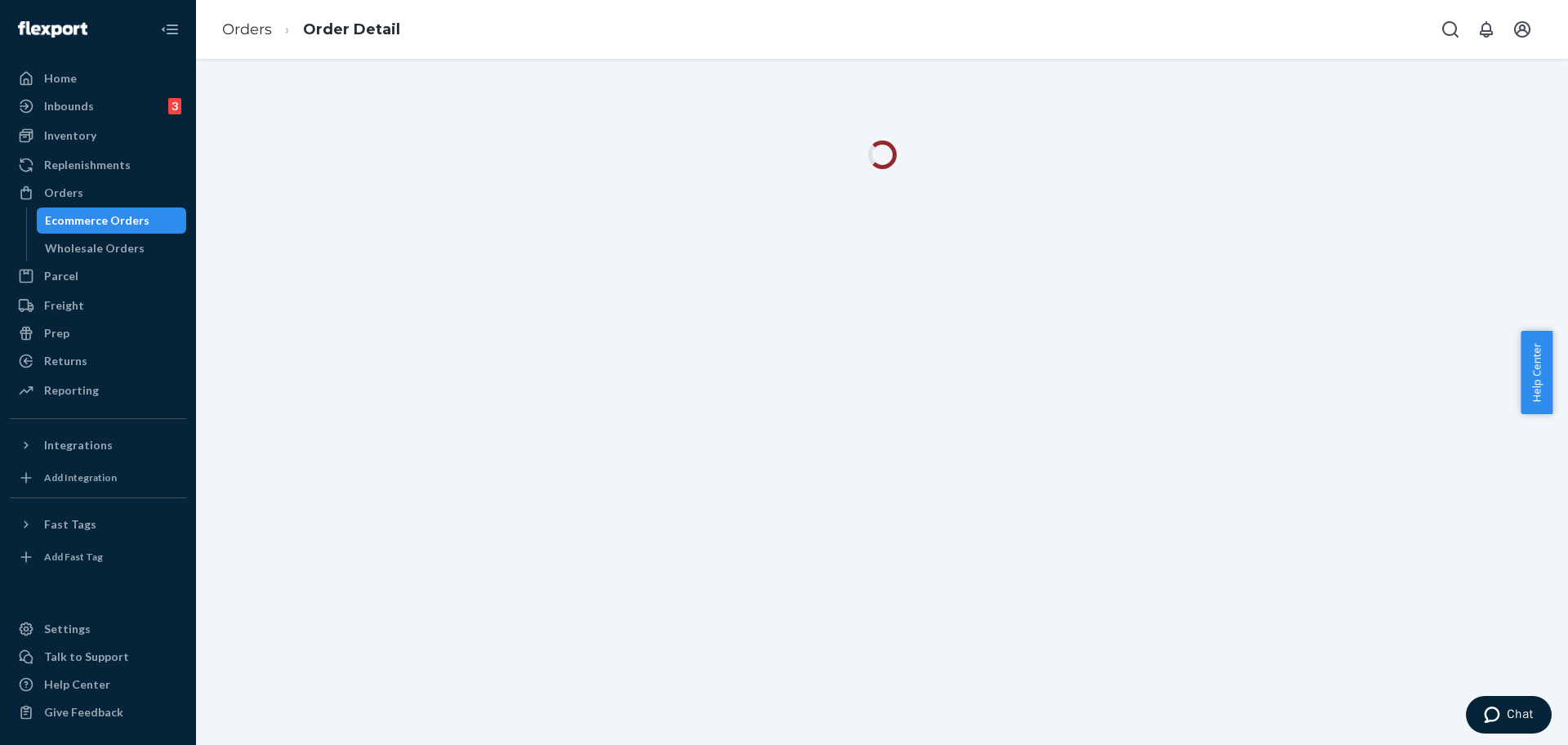 scroll, scrollTop: 0, scrollLeft: 0, axis: both 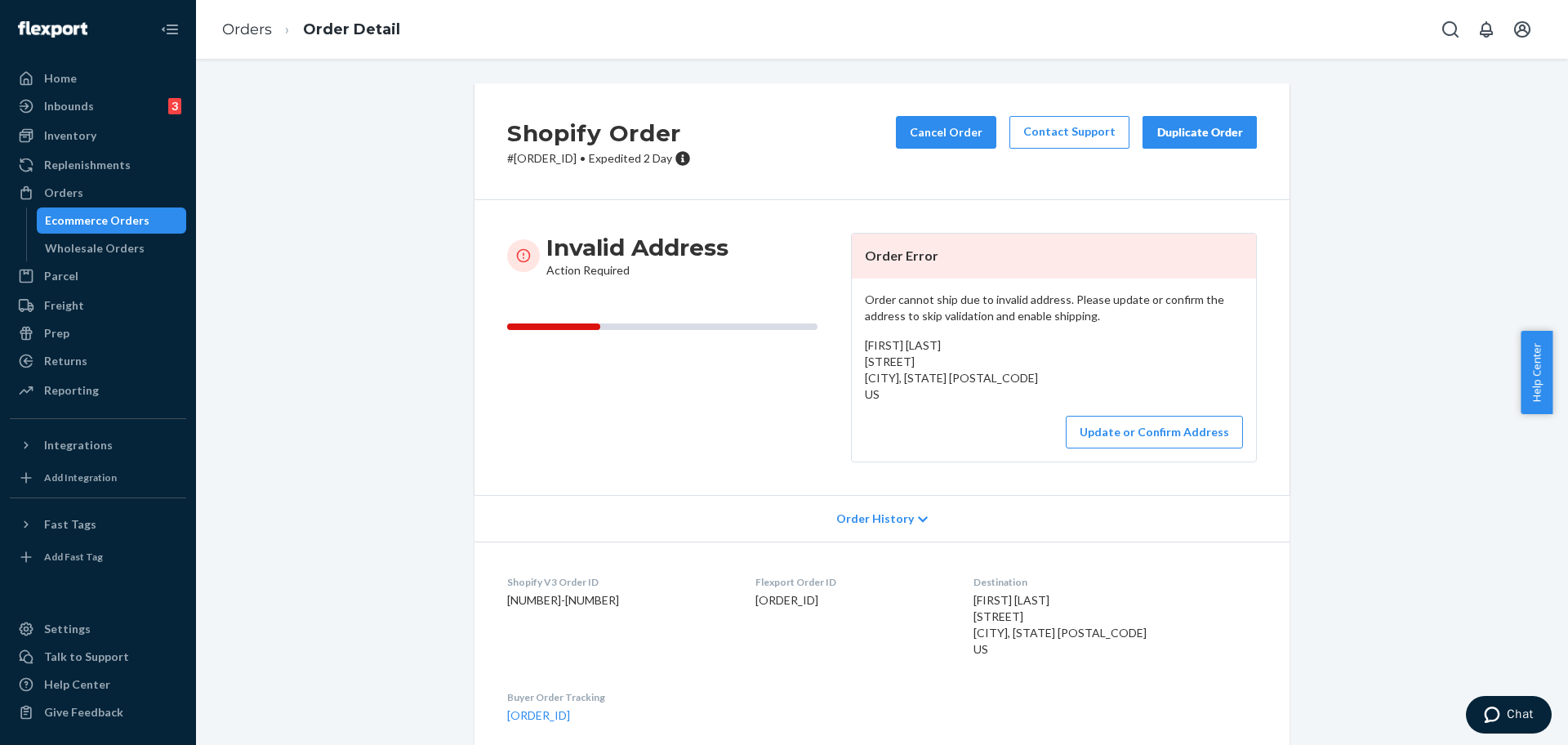 click on "# #254536701 • Expedited 2 Day" at bounding box center (599, 158) 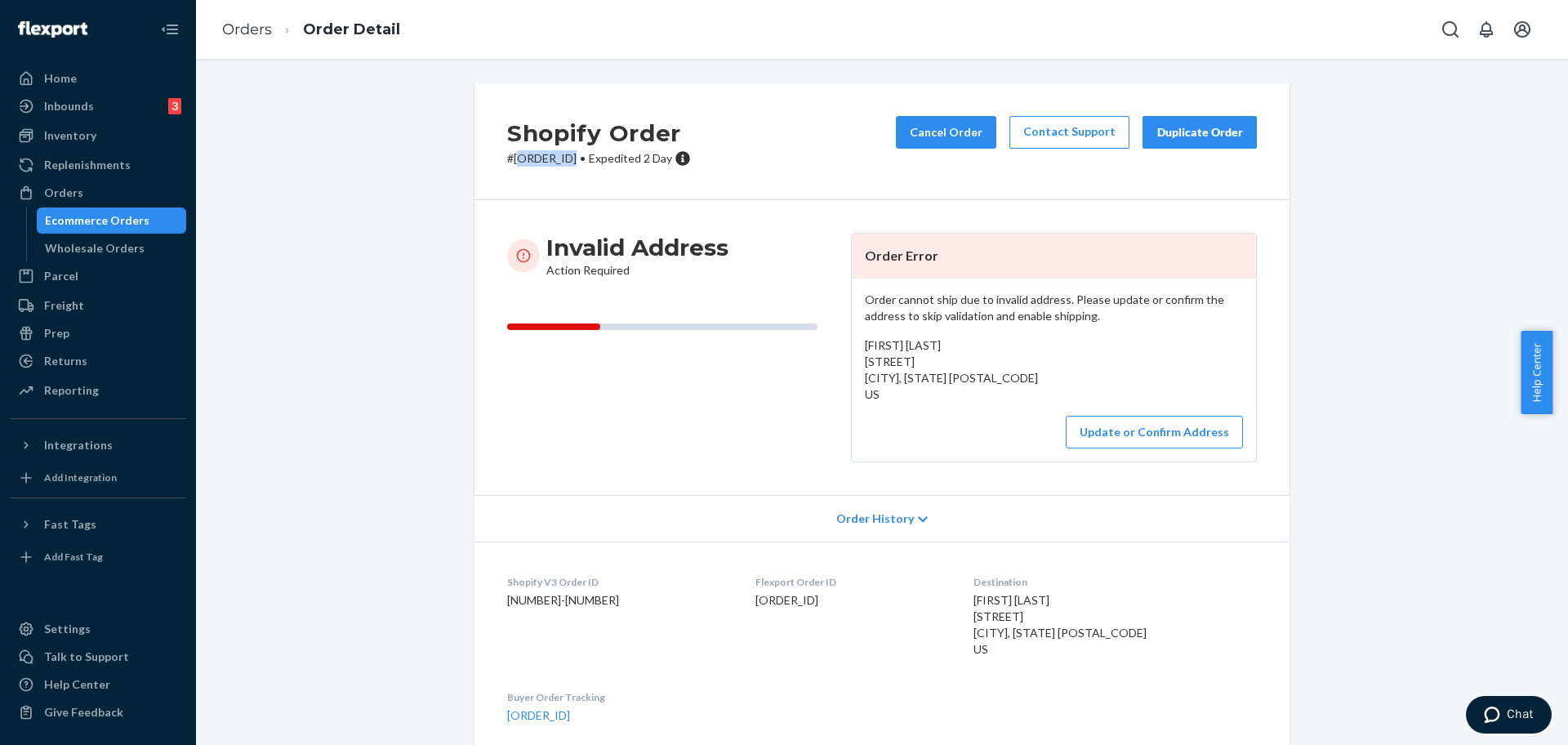 click on "# #254536701 • Expedited 2 Day" at bounding box center (599, 158) 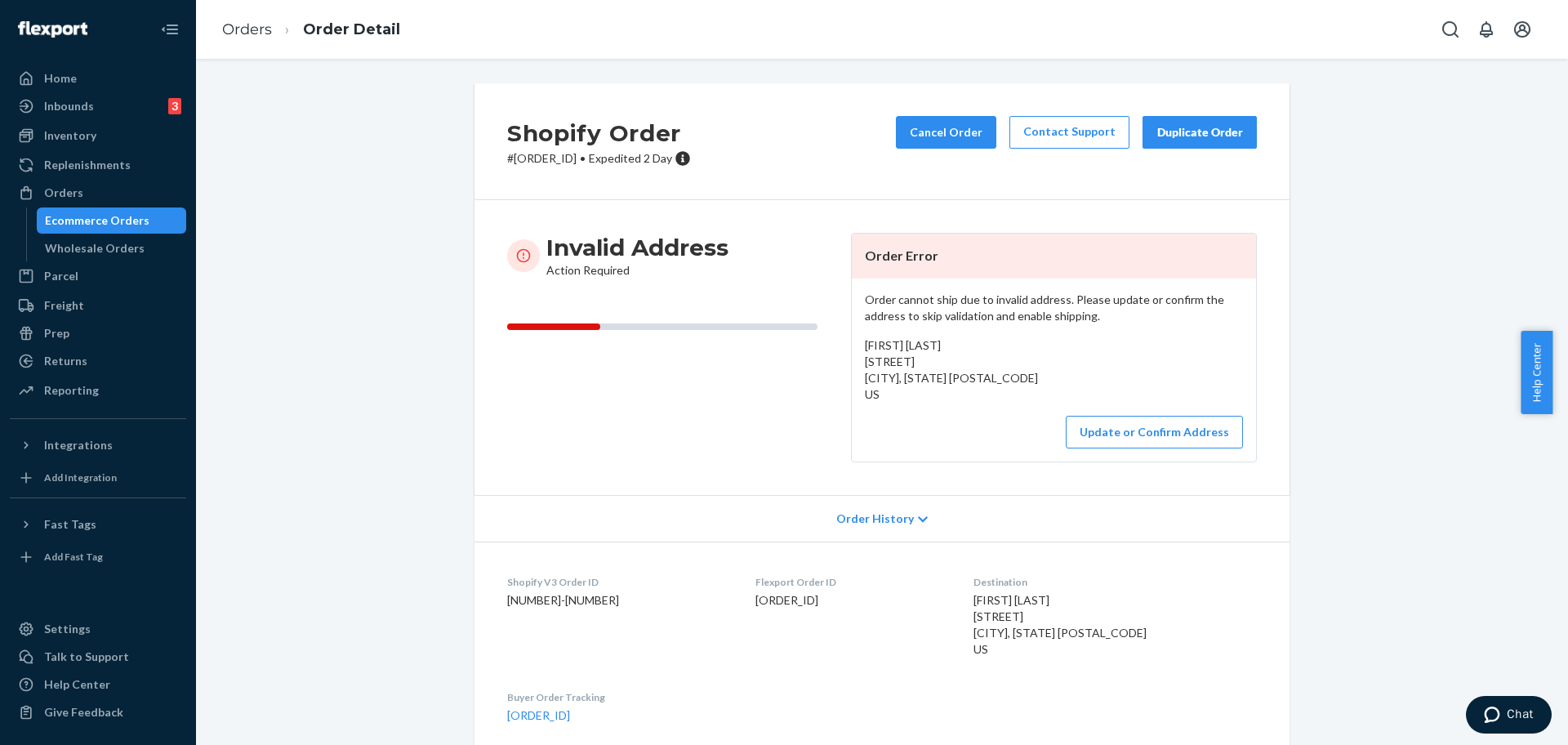 click on "# #254536701 • Expedited 2 Day" at bounding box center (599, 158) 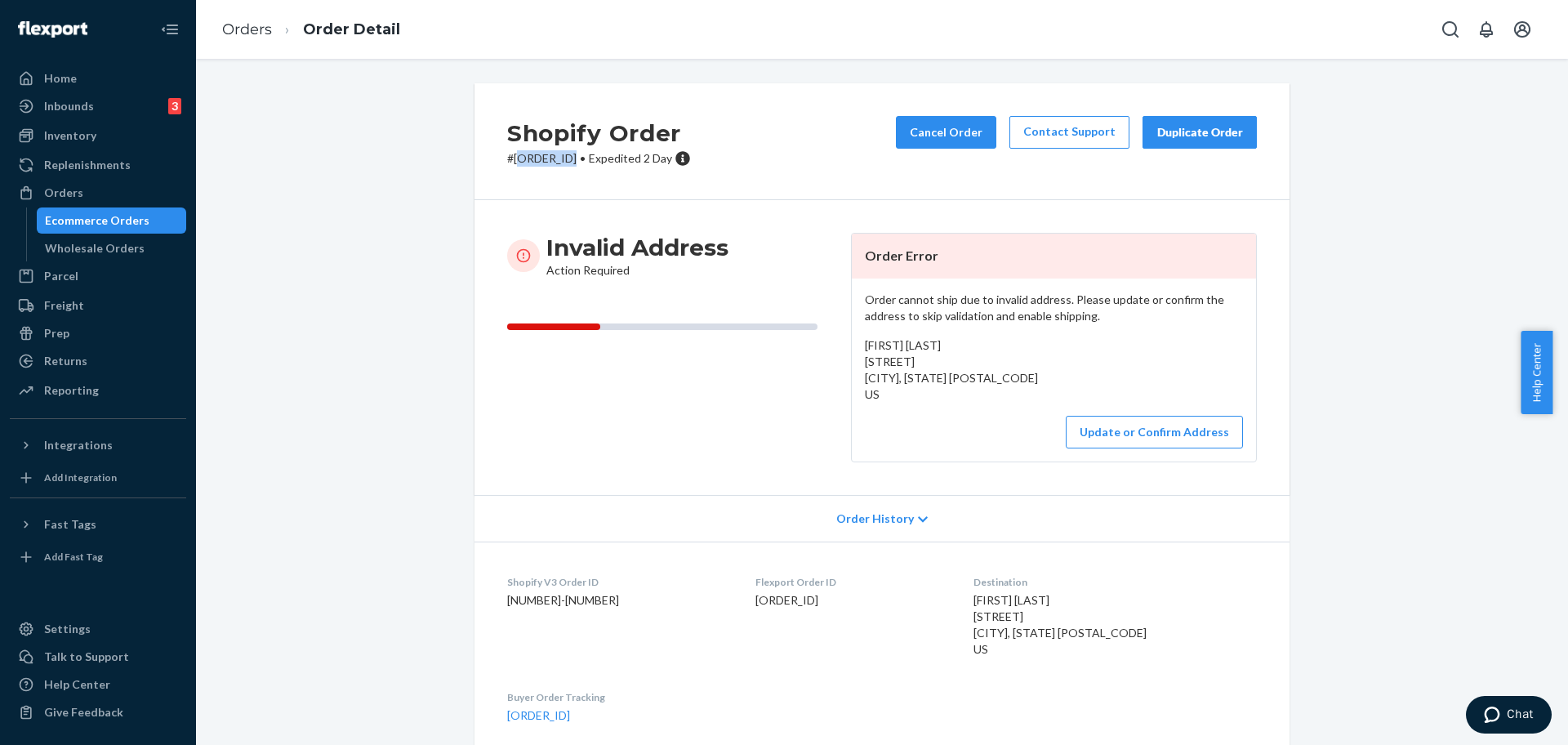 click on "# #254536701 • Expedited 2 Day" at bounding box center [599, 158] 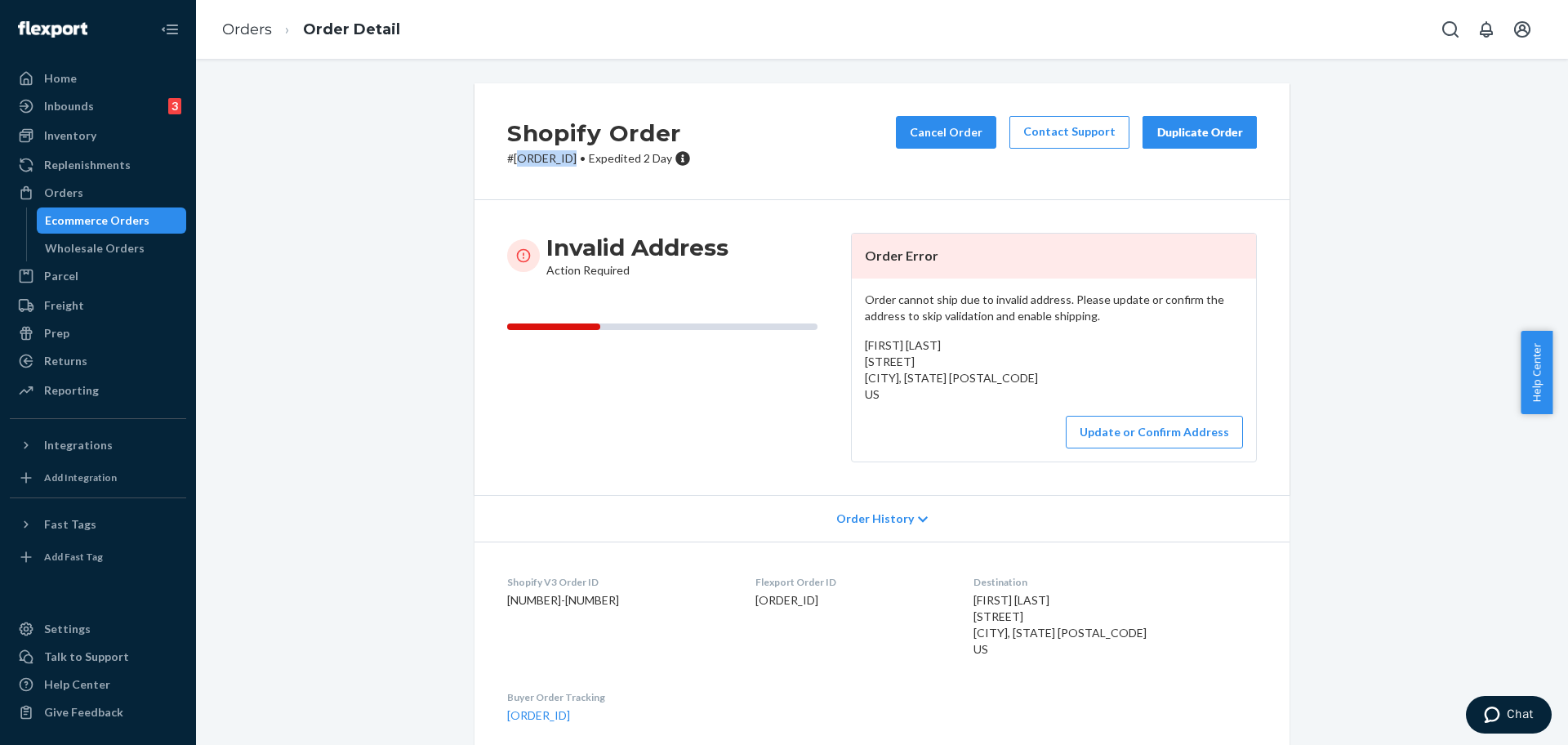 click on "# #254536701 • Expedited 2 Day" at bounding box center [599, 158] 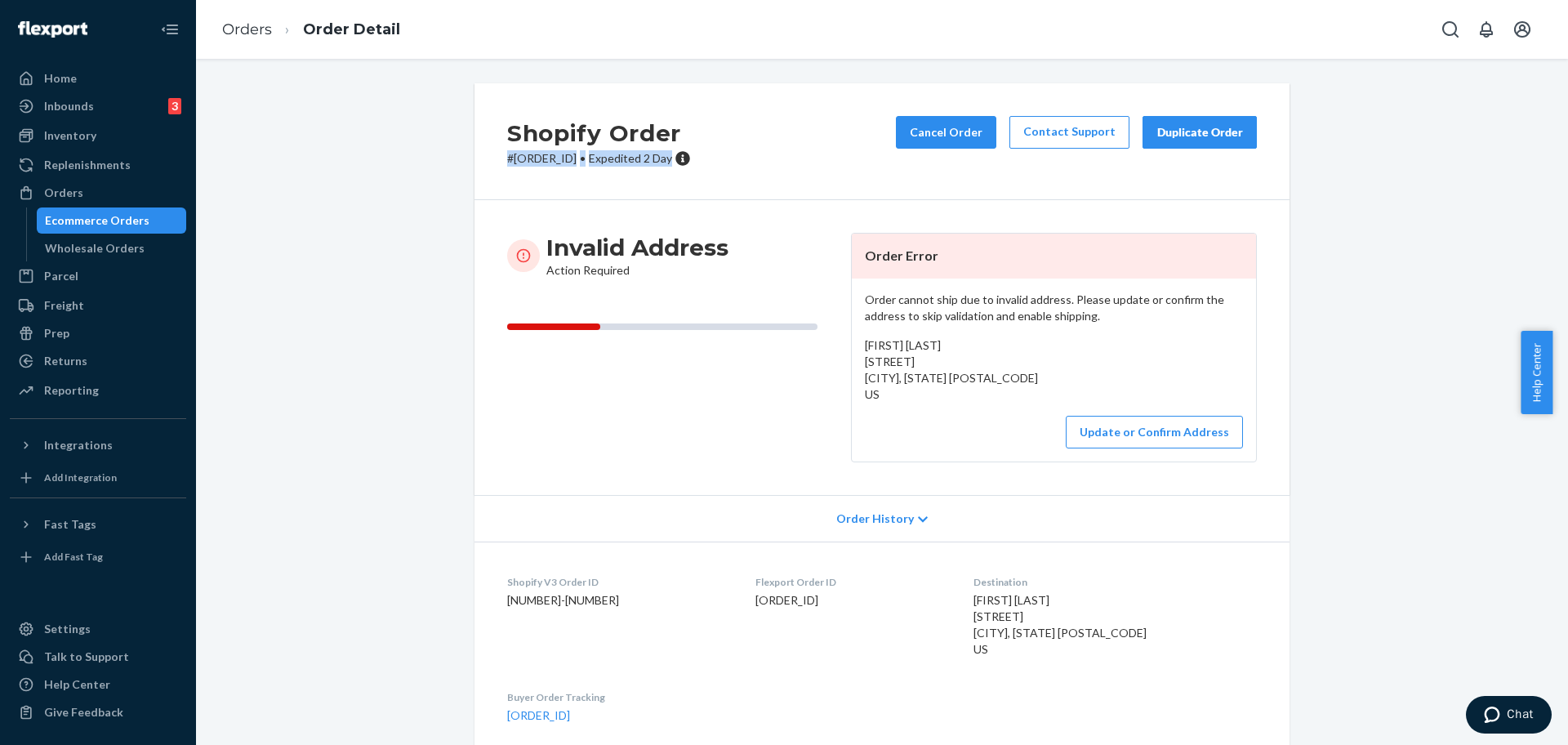 click on "Shopify Order # #254536701 • Expedited 2 Day Cancel Order Contact Support Duplicate Order" at bounding box center [882, 141] 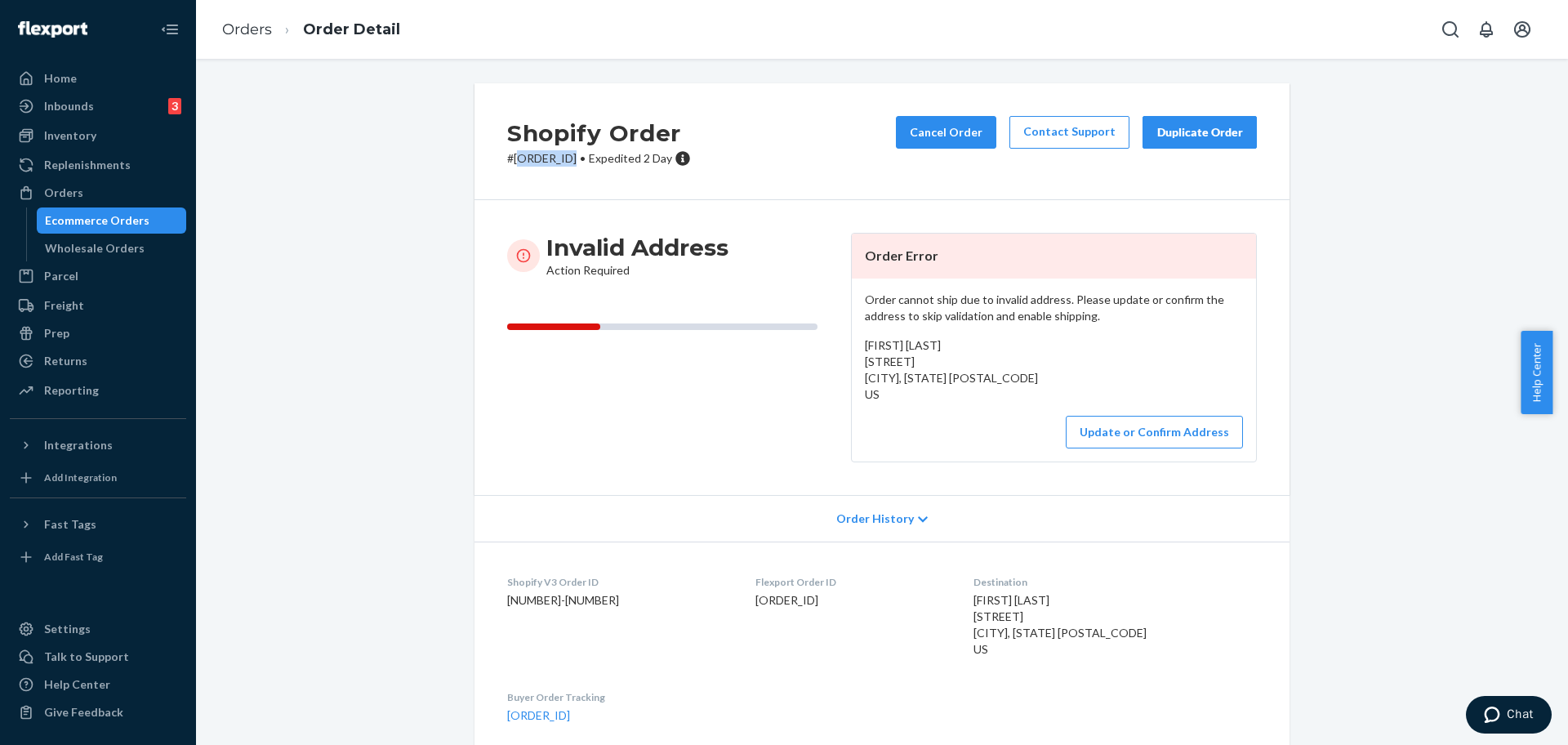 click on "Shopify Order # #254536701 • Expedited 2 Day Cancel Order Contact Support Duplicate Order" at bounding box center [882, 141] 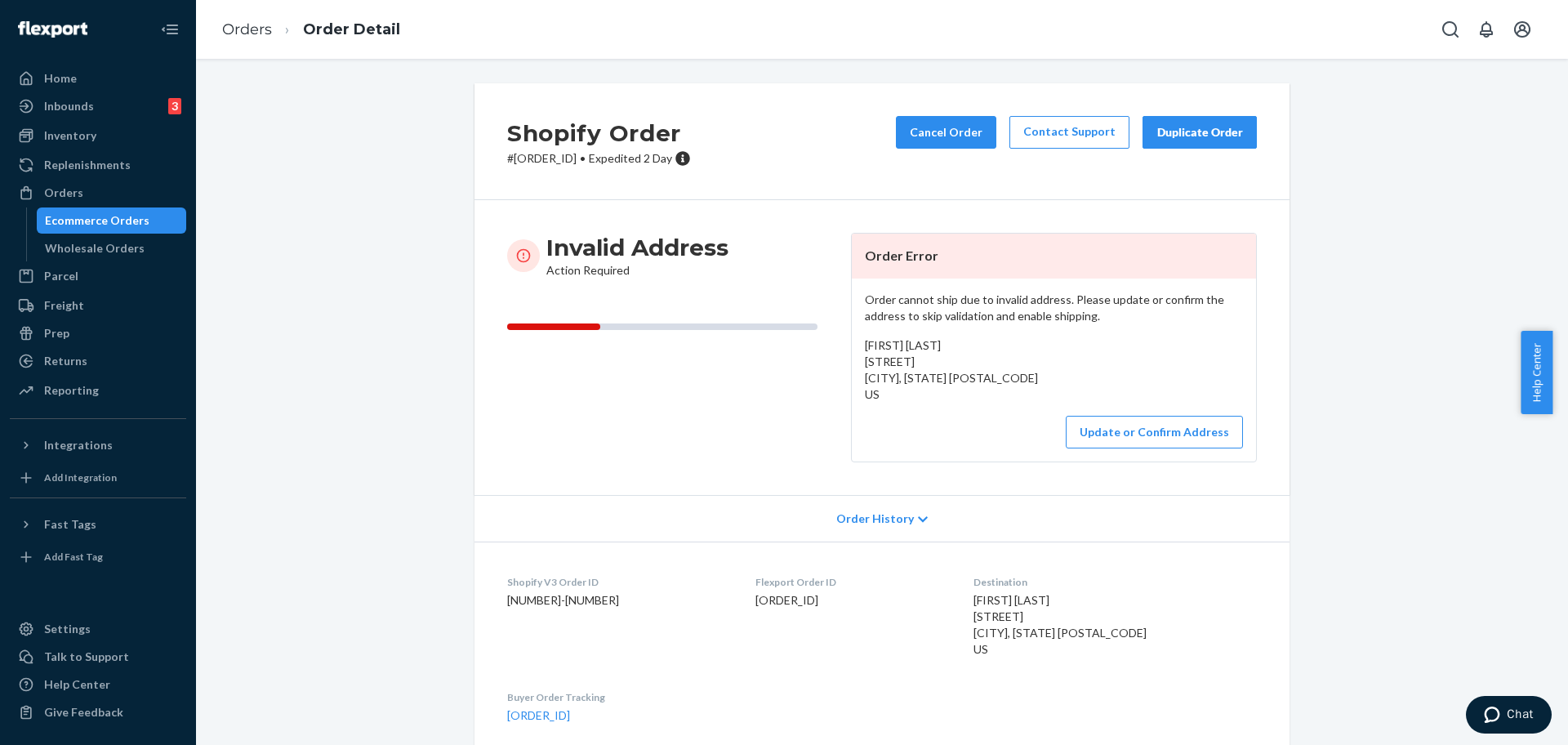 drag, startPoint x: 697, startPoint y: 306, endPoint x: 700, endPoint y: 297, distance: 9.486833 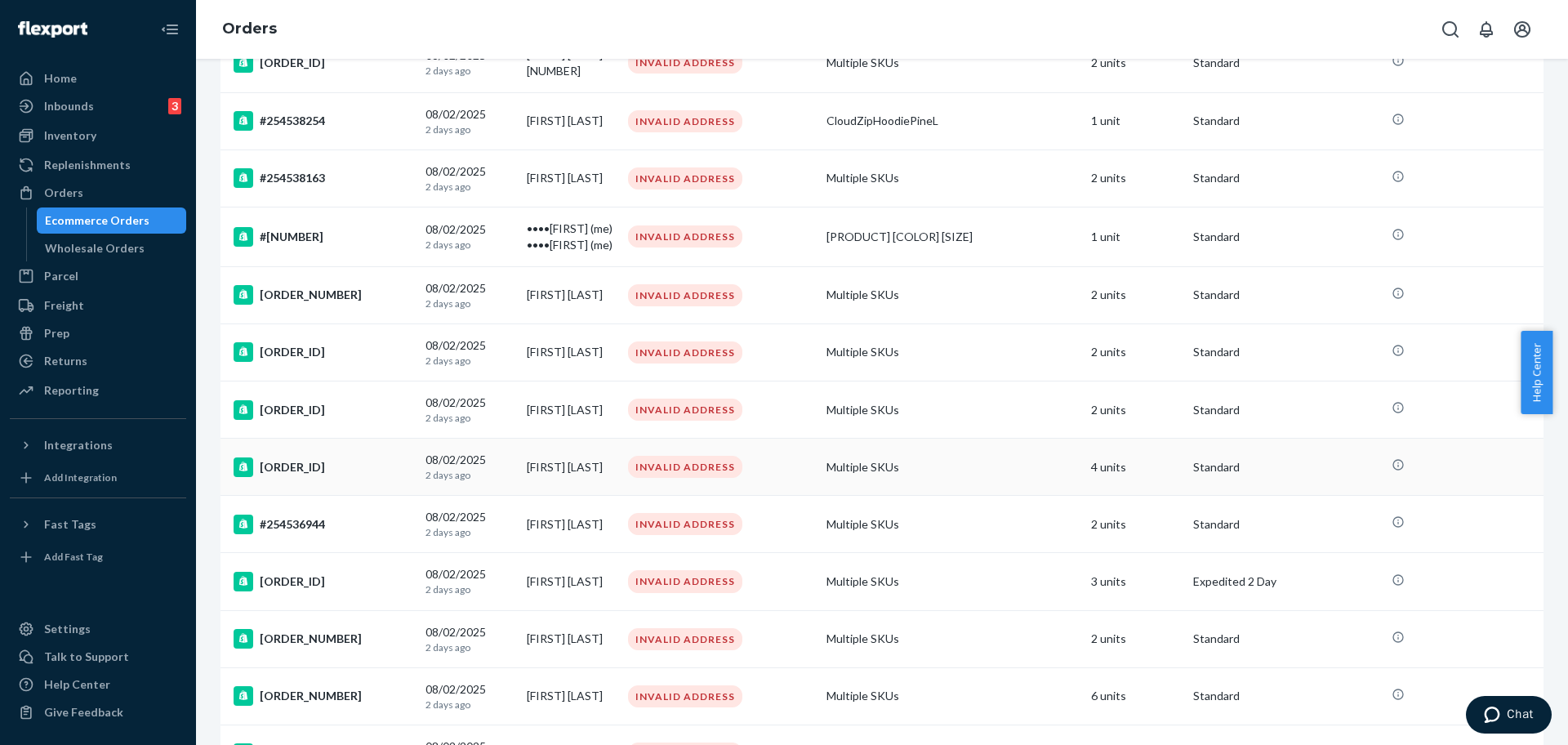 scroll, scrollTop: 204, scrollLeft: 0, axis: vertical 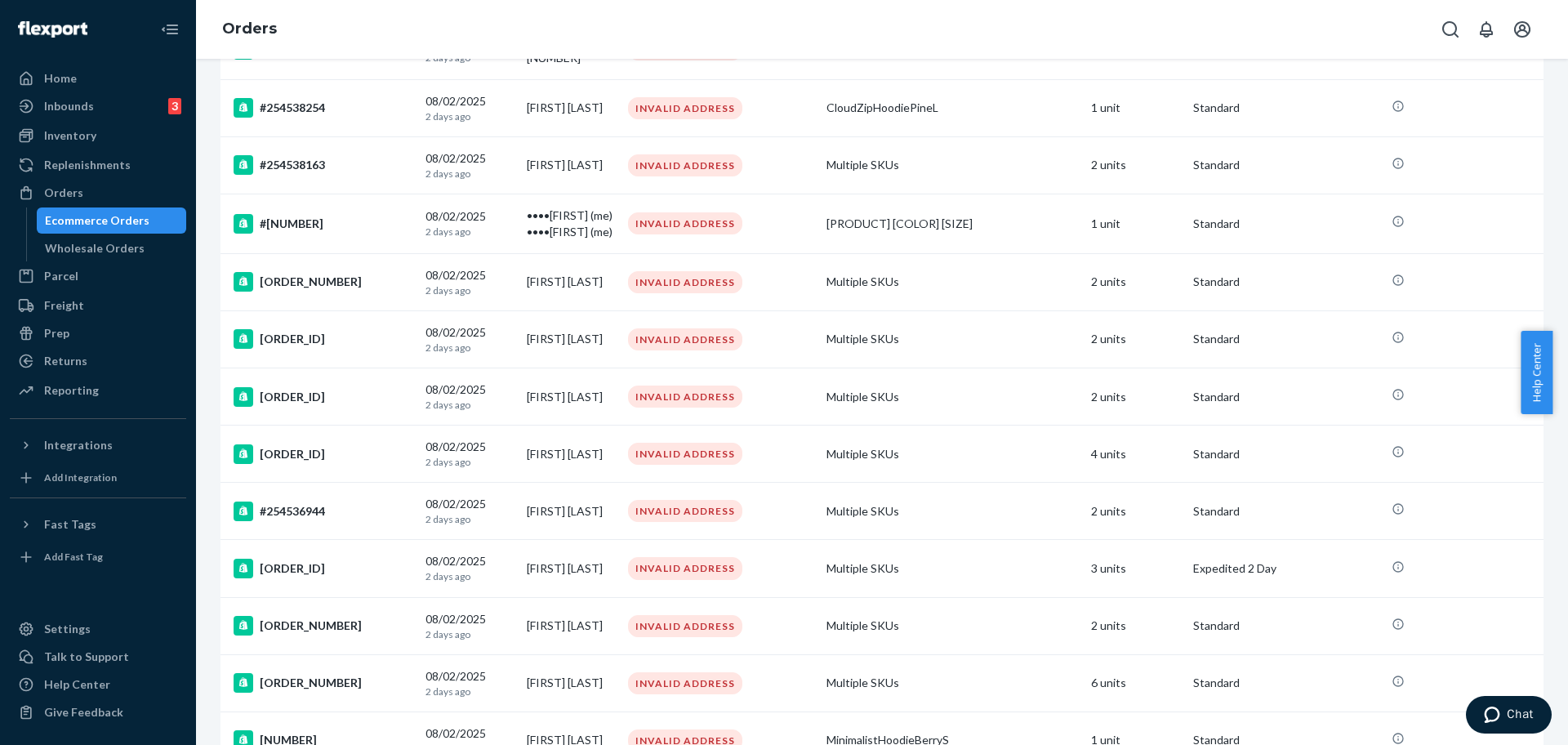 click on "#254536308" at bounding box center (323, 626) 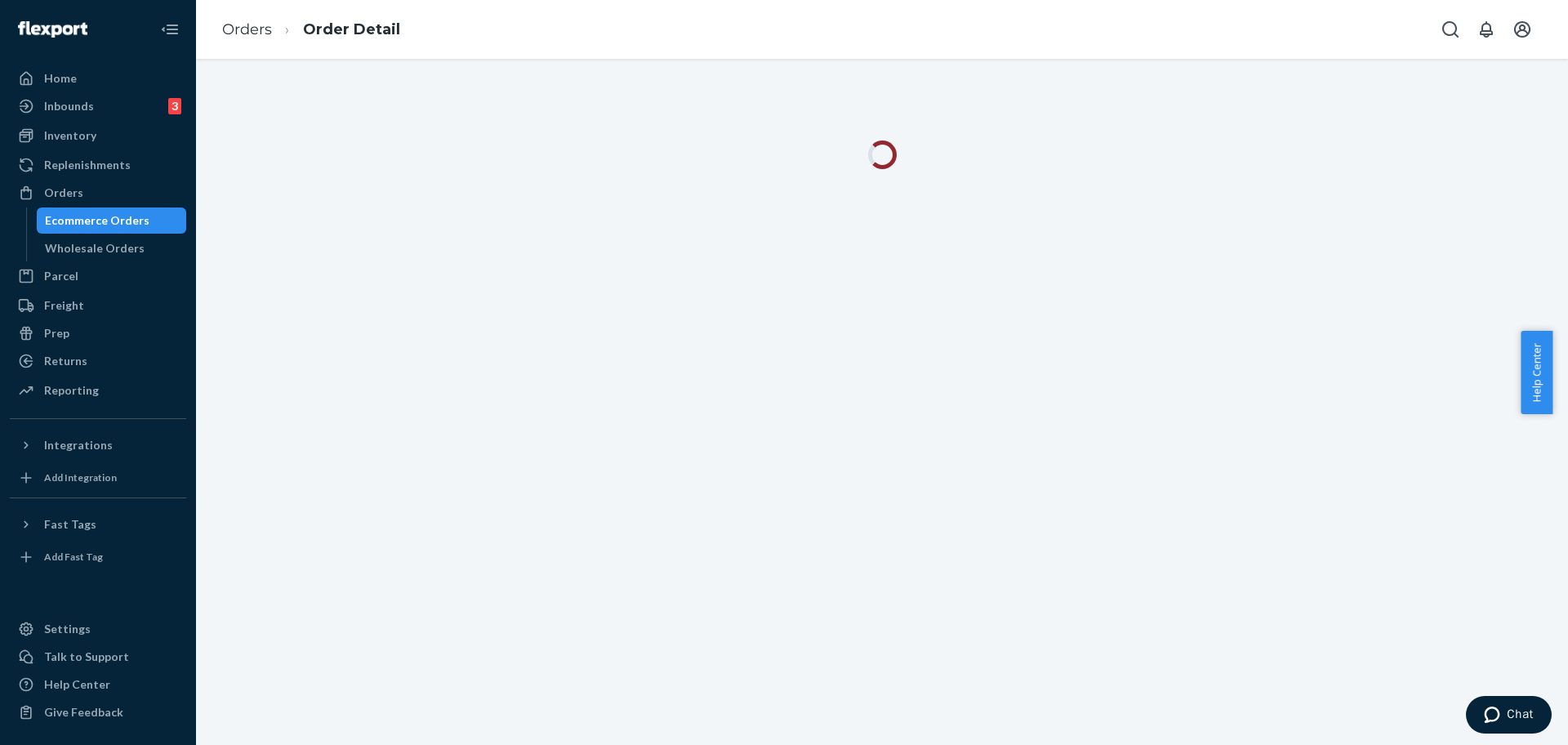 scroll, scrollTop: 0, scrollLeft: 0, axis: both 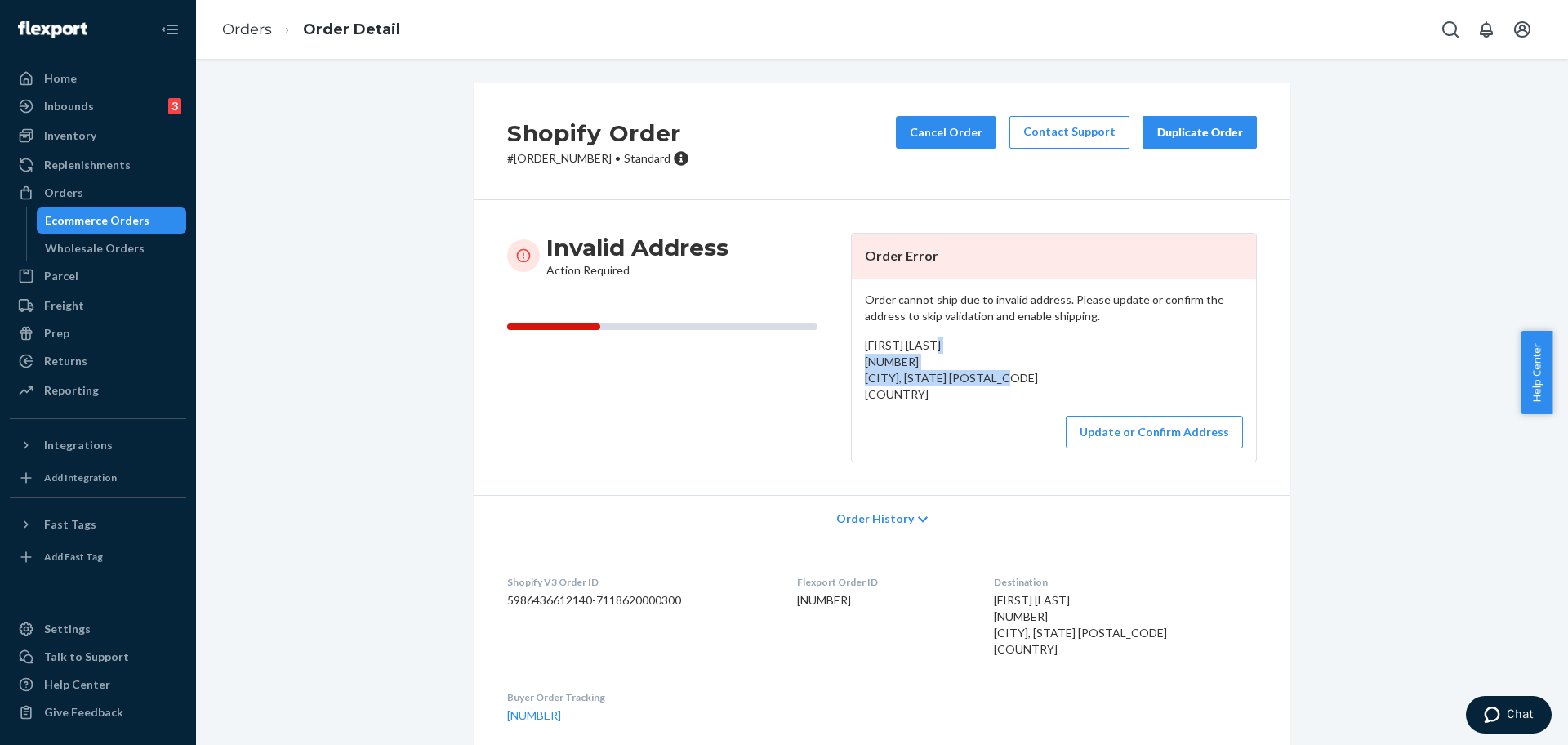 drag, startPoint x: 1011, startPoint y: 384, endPoint x: 846, endPoint y: 368, distance: 165.77394 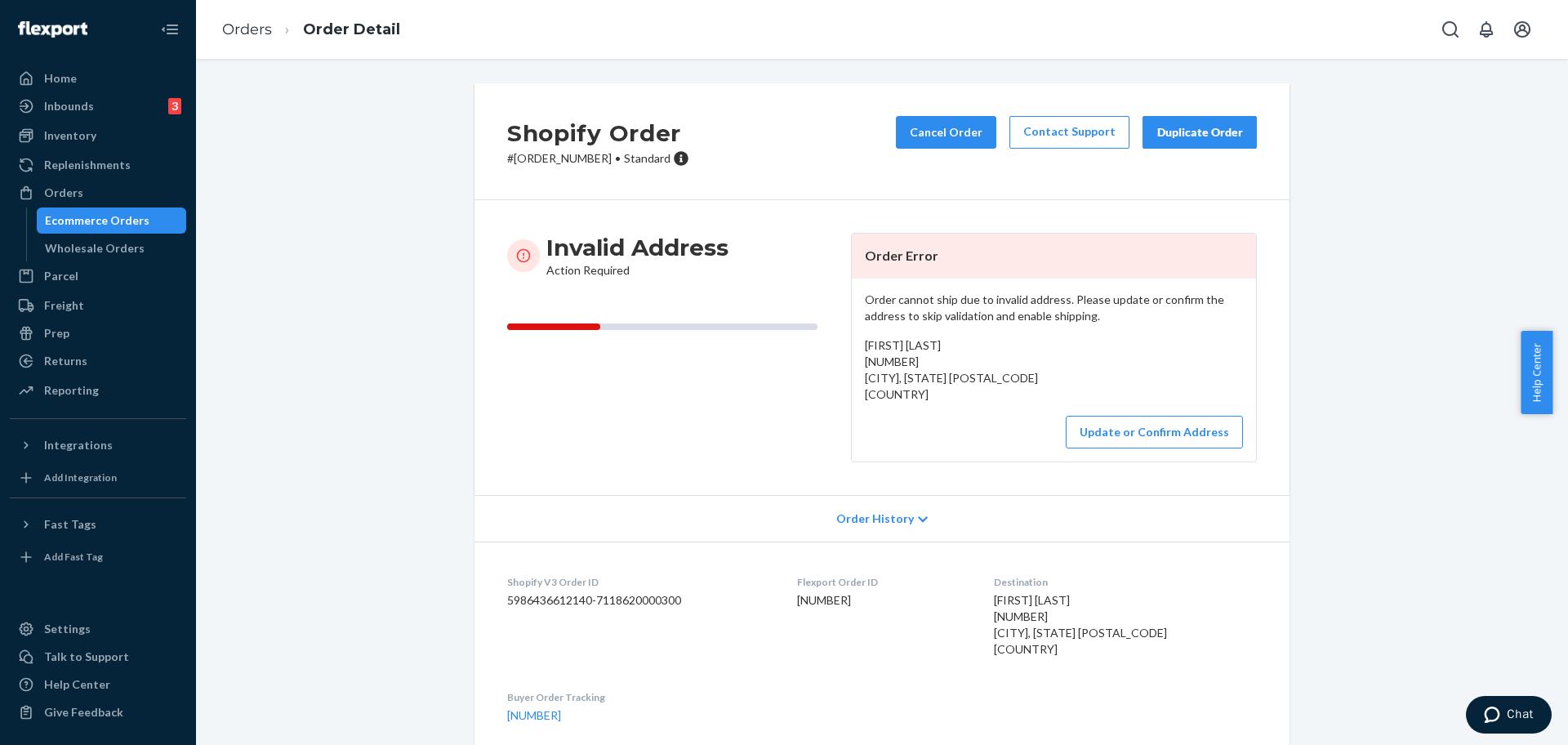 click on "# #254536308 • Standard" at bounding box center [598, 158] 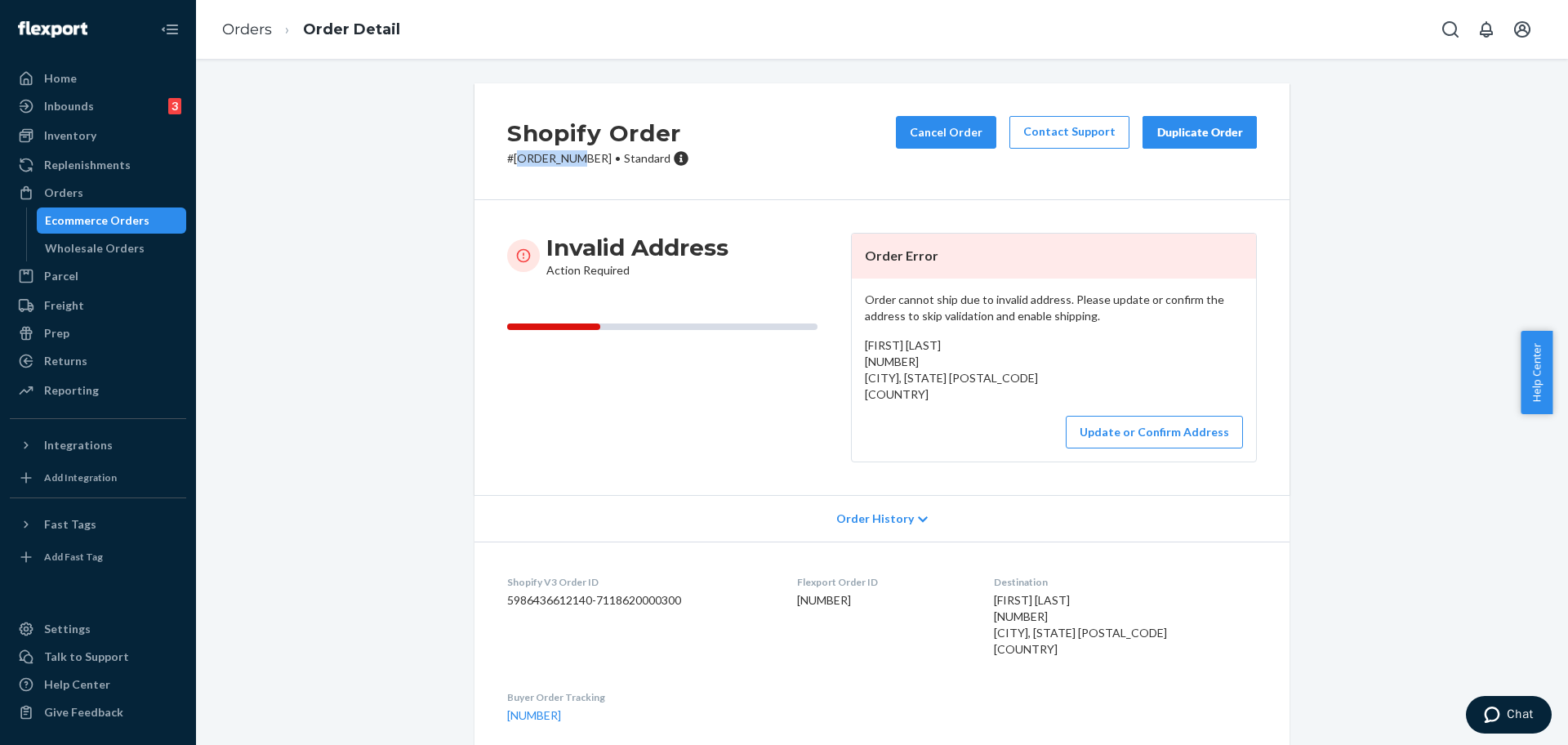 drag, startPoint x: 539, startPoint y: 157, endPoint x: 528, endPoint y: 124, distance: 34.785054 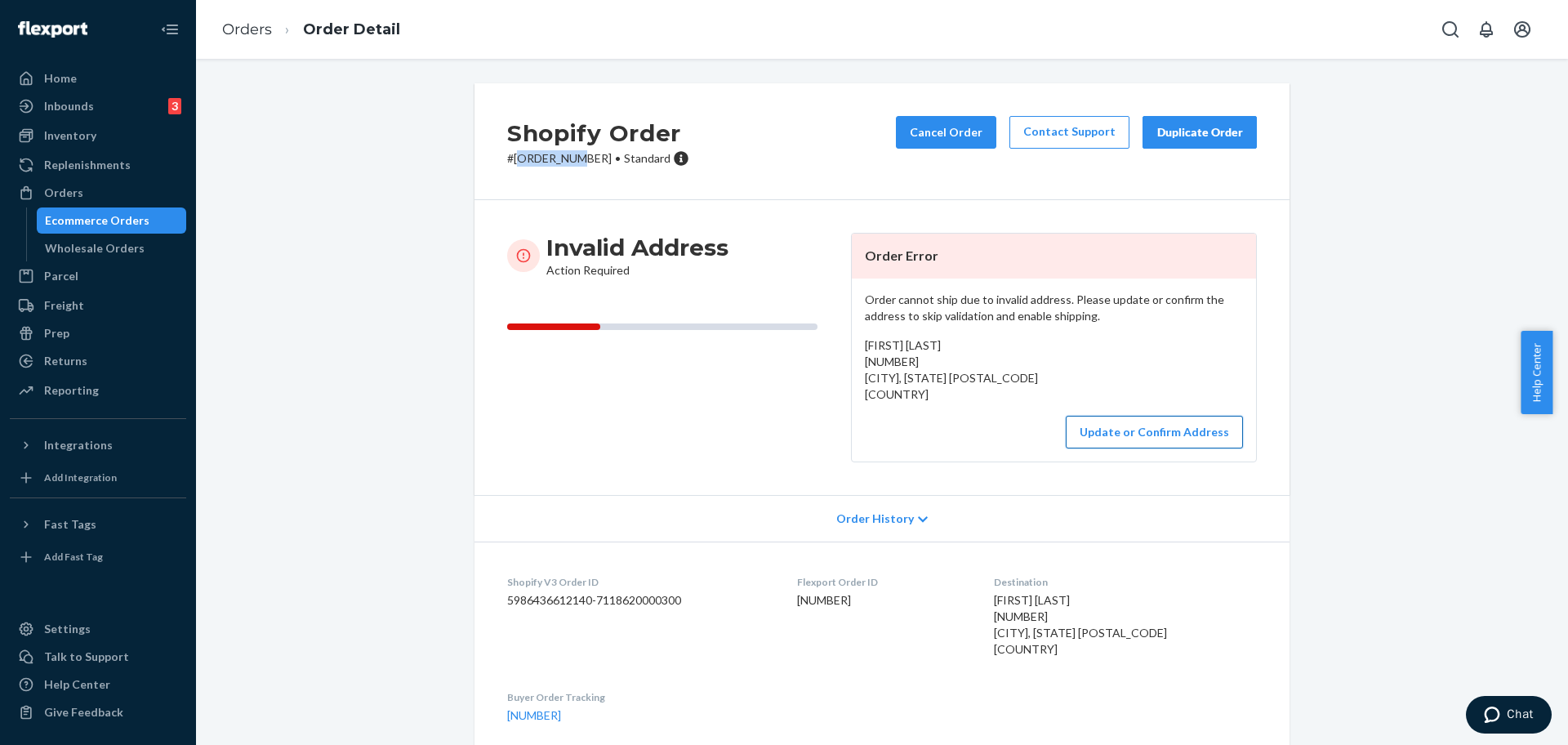 click on "Update or Confirm Address" at bounding box center [1154, 432] 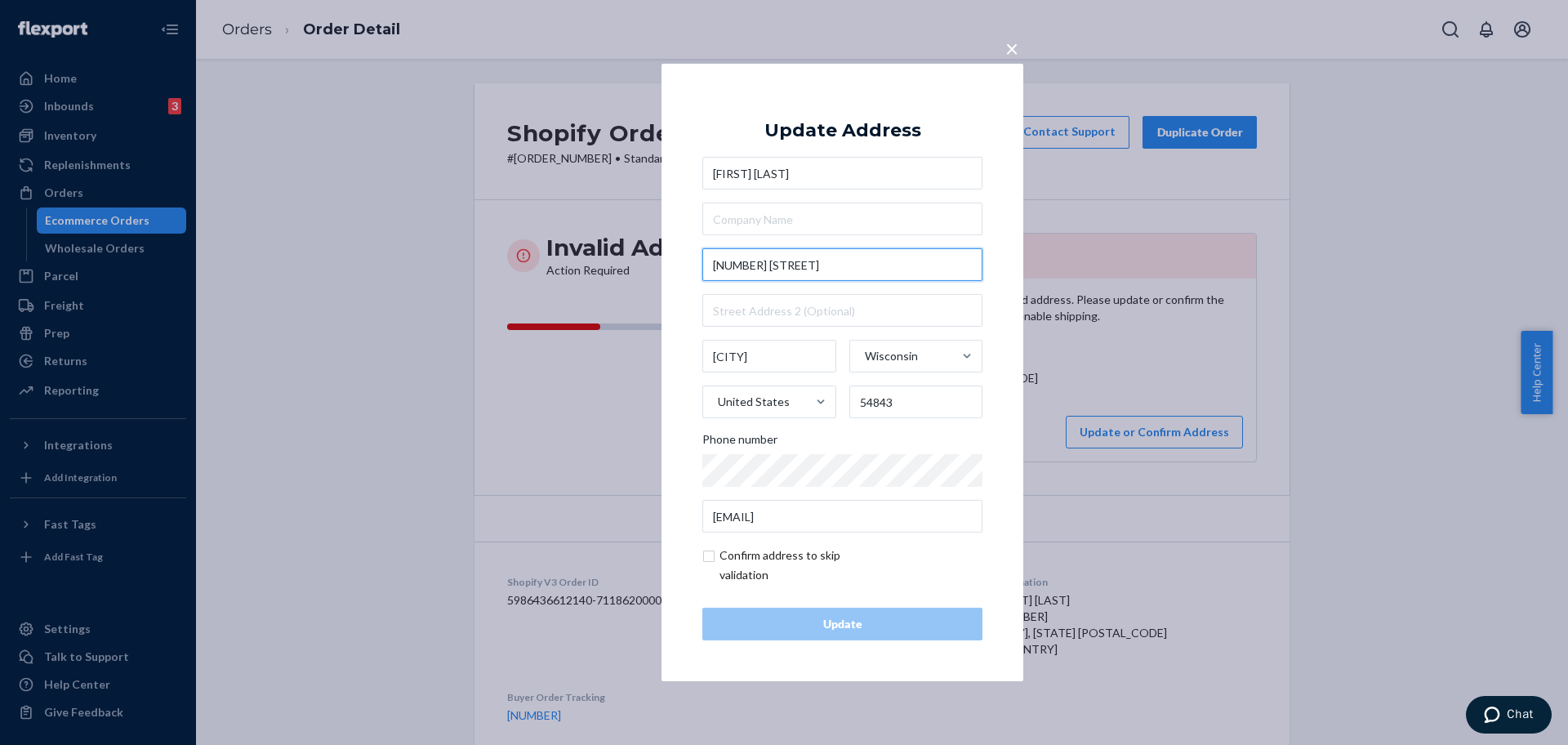 click on "11474 CTH-T" at bounding box center (842, 265) 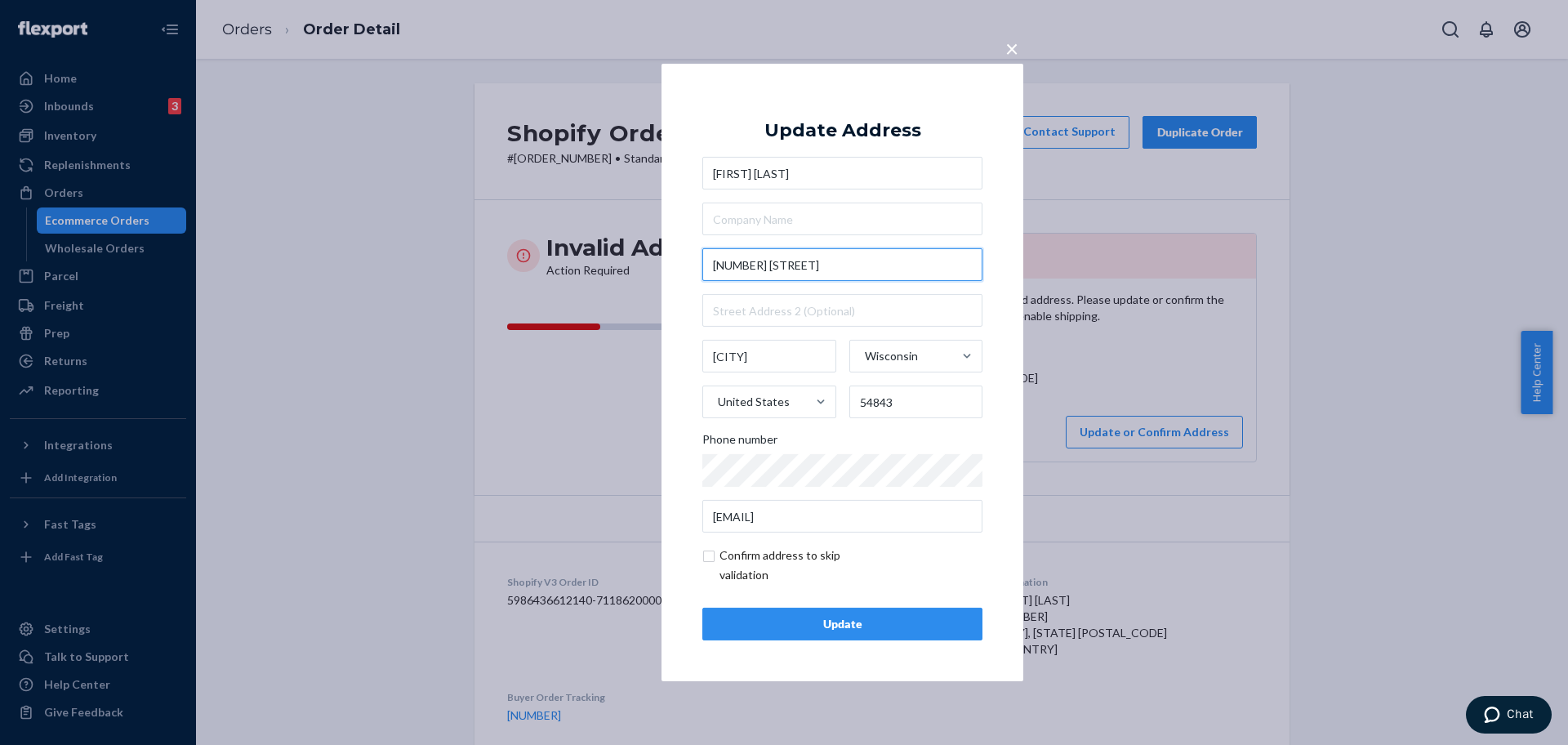 type on "11474 5th St" 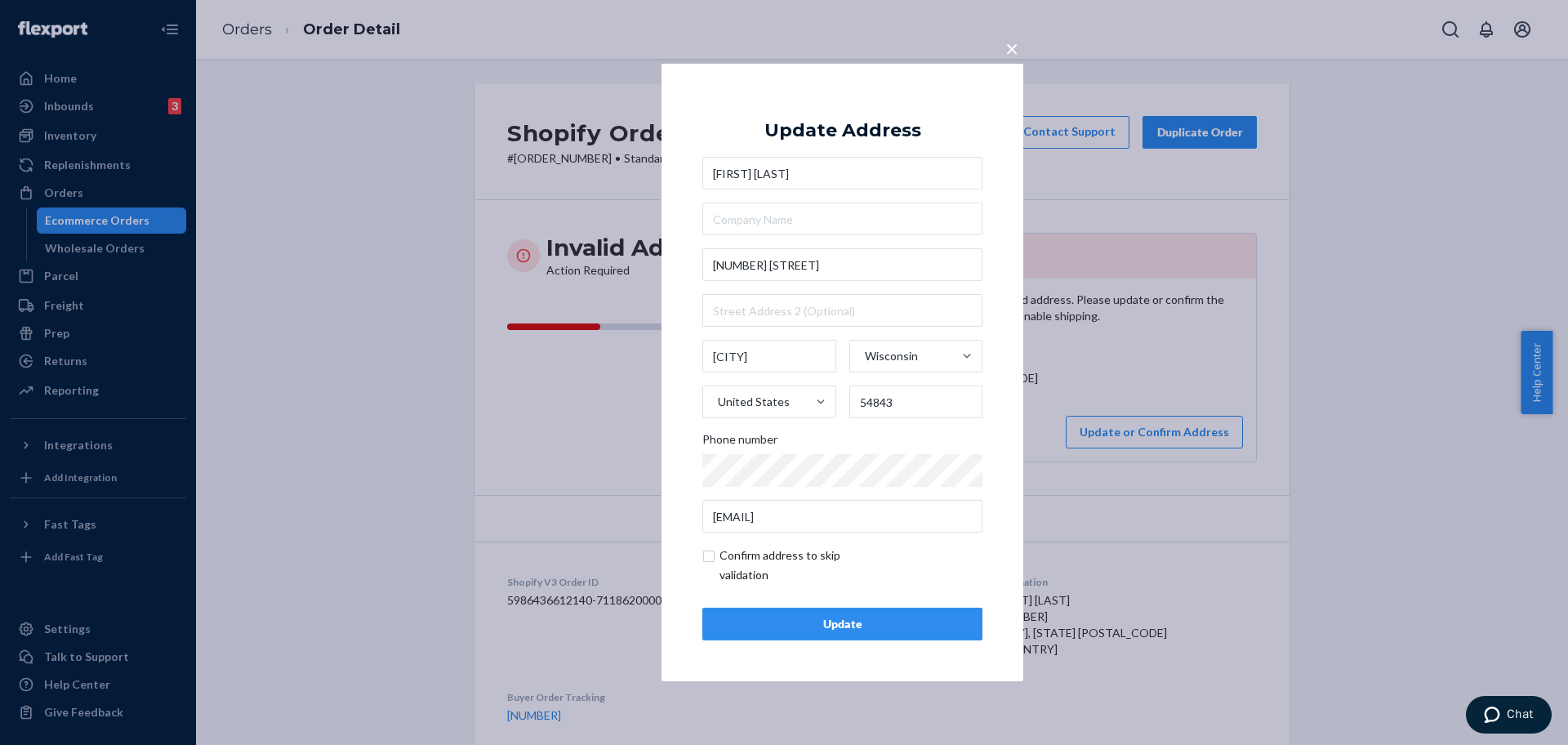 click on "Update" at bounding box center (842, 624) 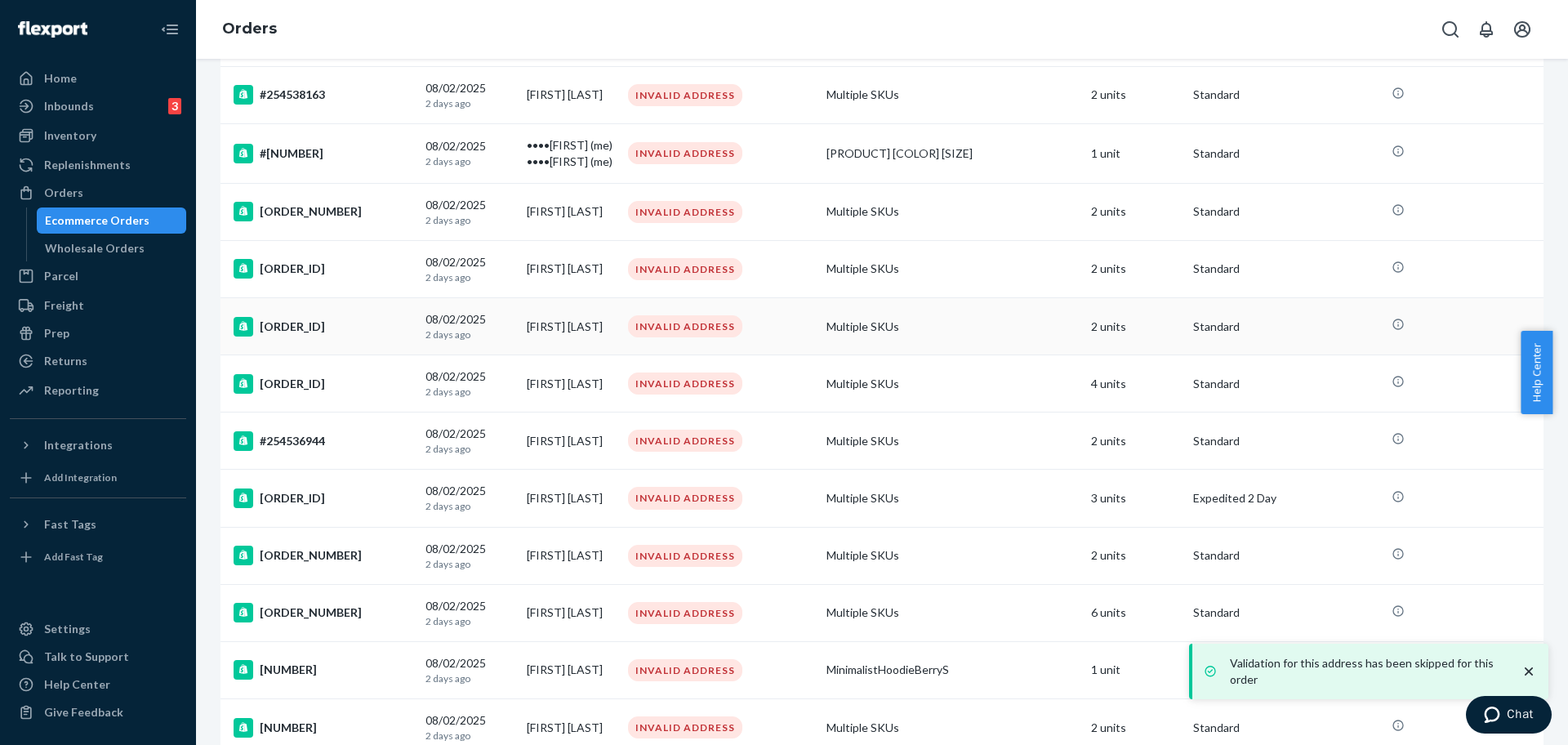 scroll, scrollTop: 306, scrollLeft: 0, axis: vertical 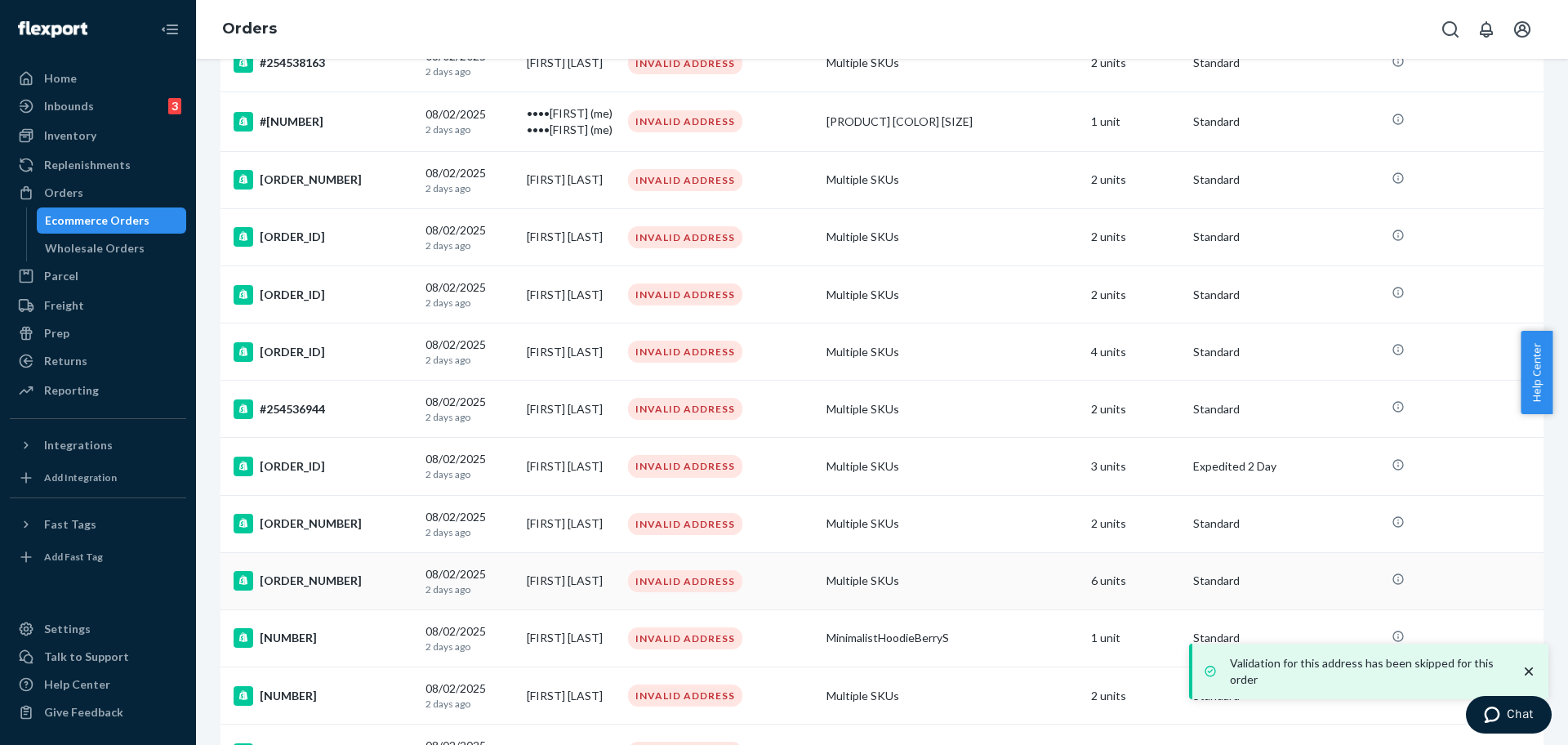 click on "#254536020" at bounding box center (319, 581) 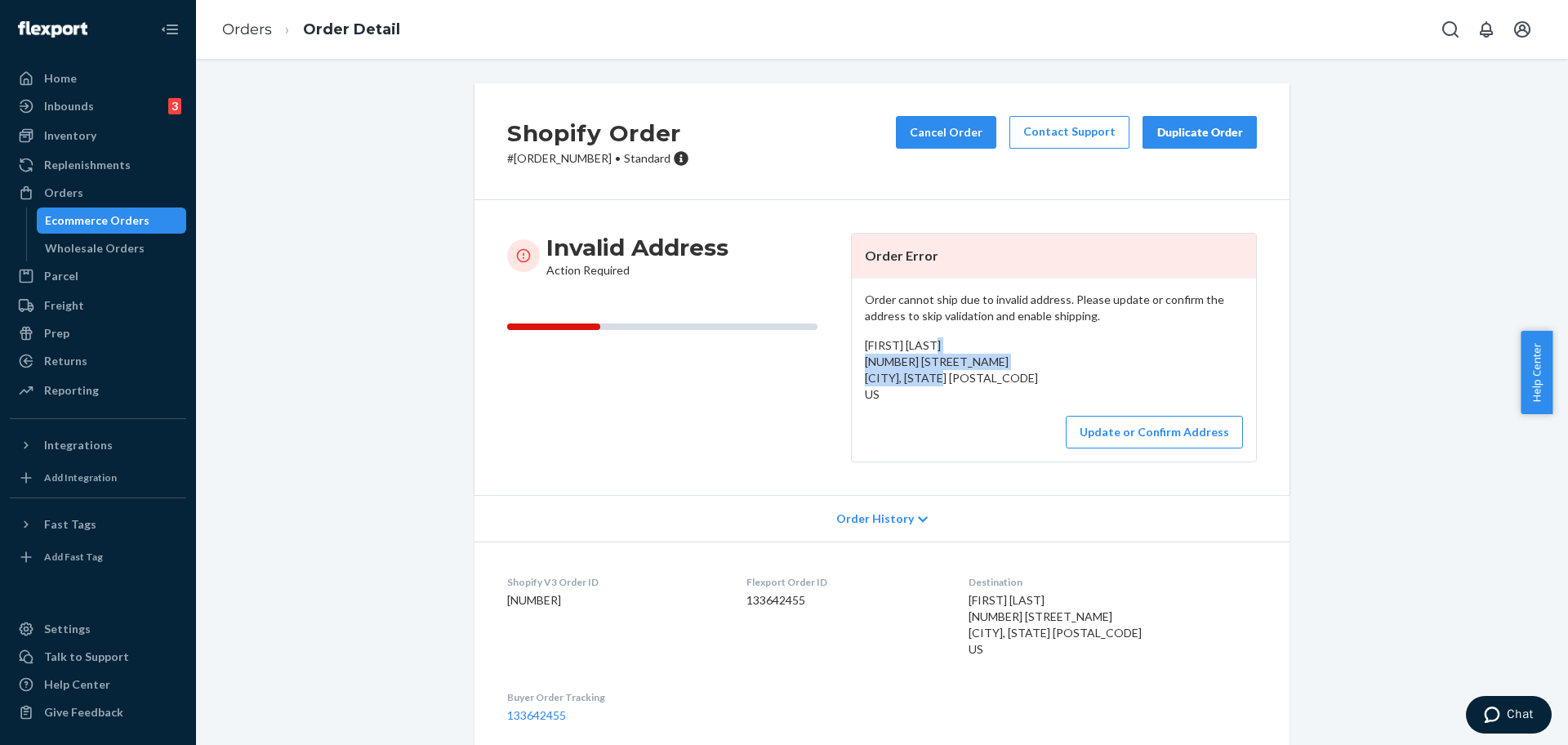 drag, startPoint x: 1027, startPoint y: 386, endPoint x: 848, endPoint y: 366, distance: 180.11385 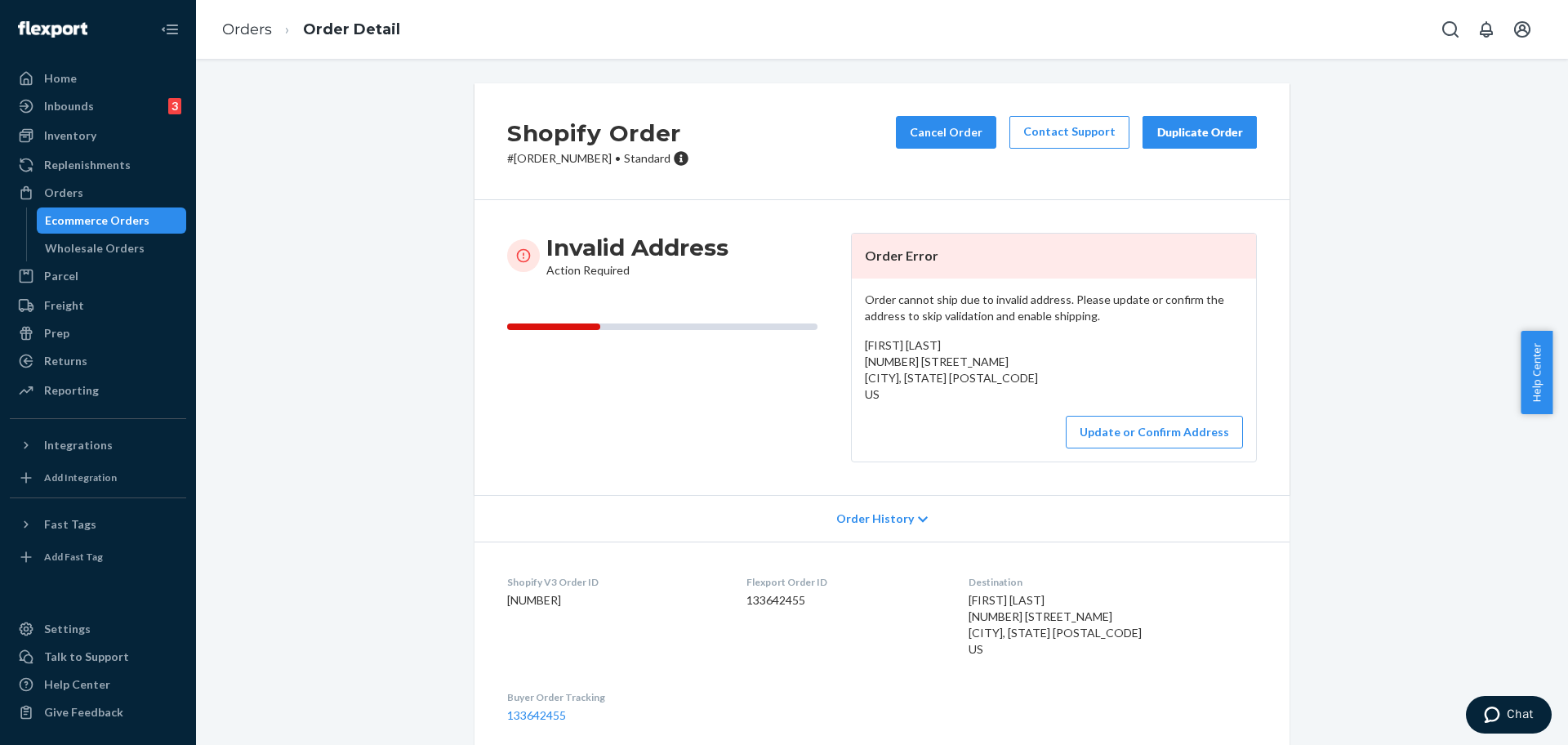click on "# #254536020 • Standard" at bounding box center (598, 158) 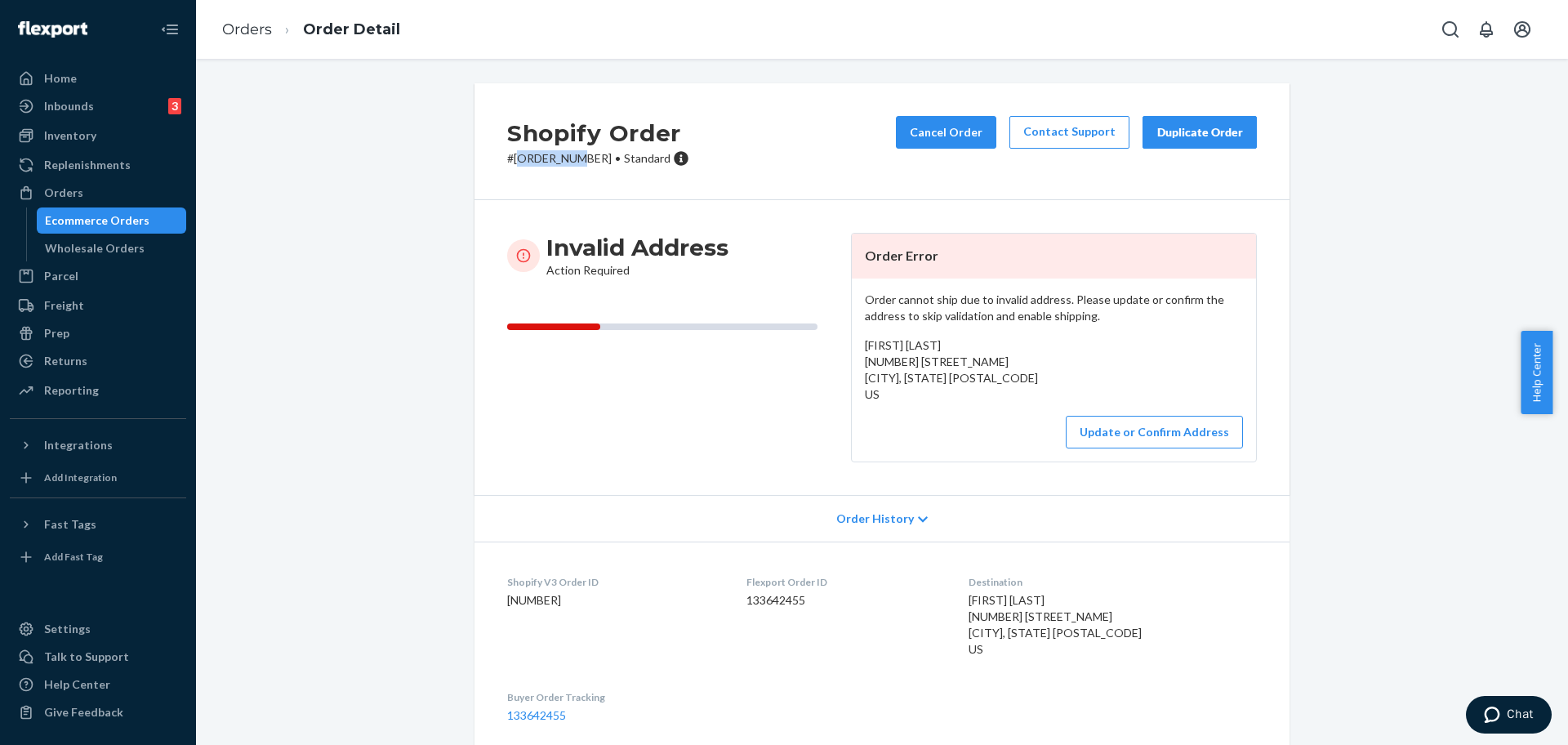 click on "# #254536020 • Standard" at bounding box center (598, 158) 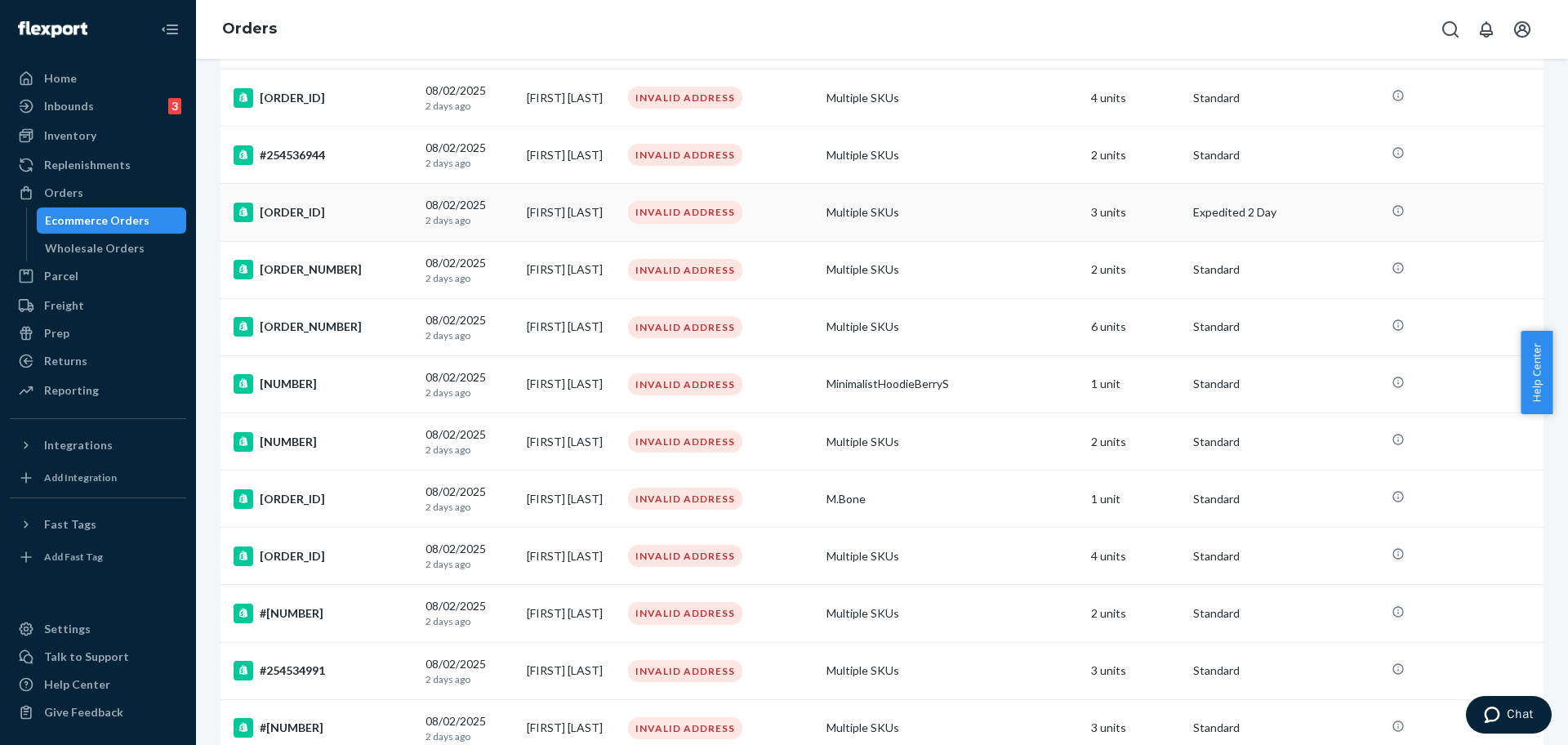 scroll, scrollTop: 613, scrollLeft: 0, axis: vertical 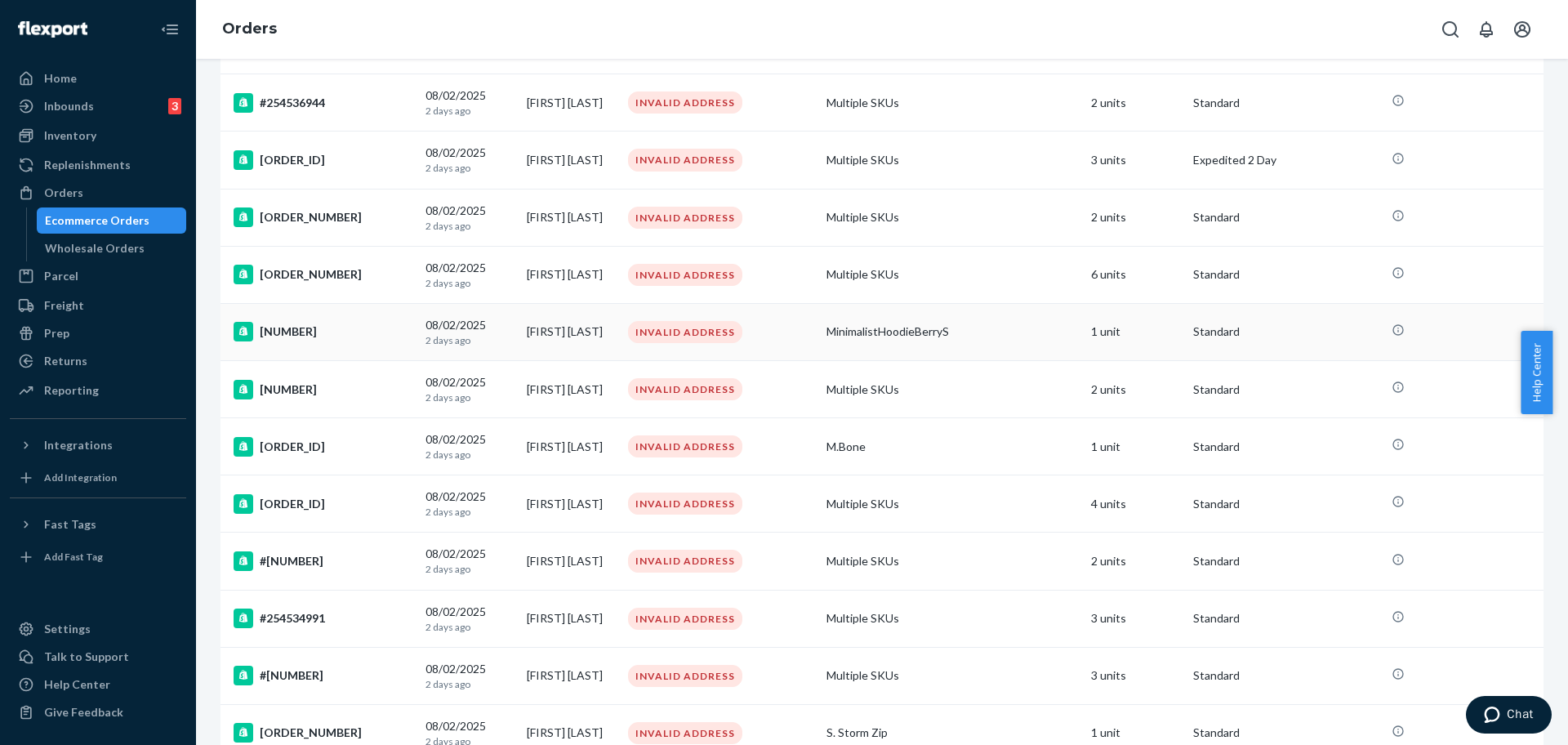 click on "#254535793" at bounding box center [323, 332] 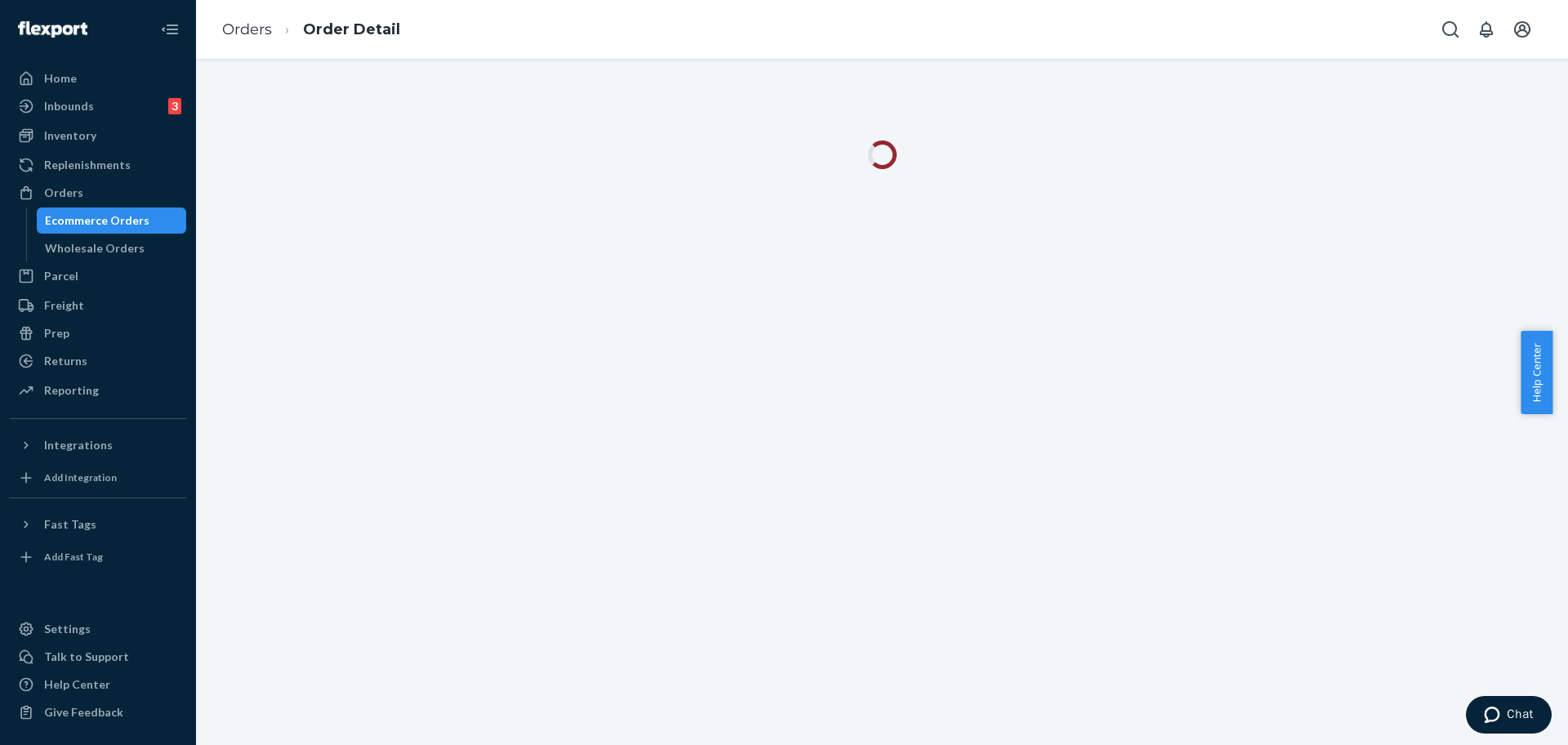 scroll, scrollTop: 0, scrollLeft: 0, axis: both 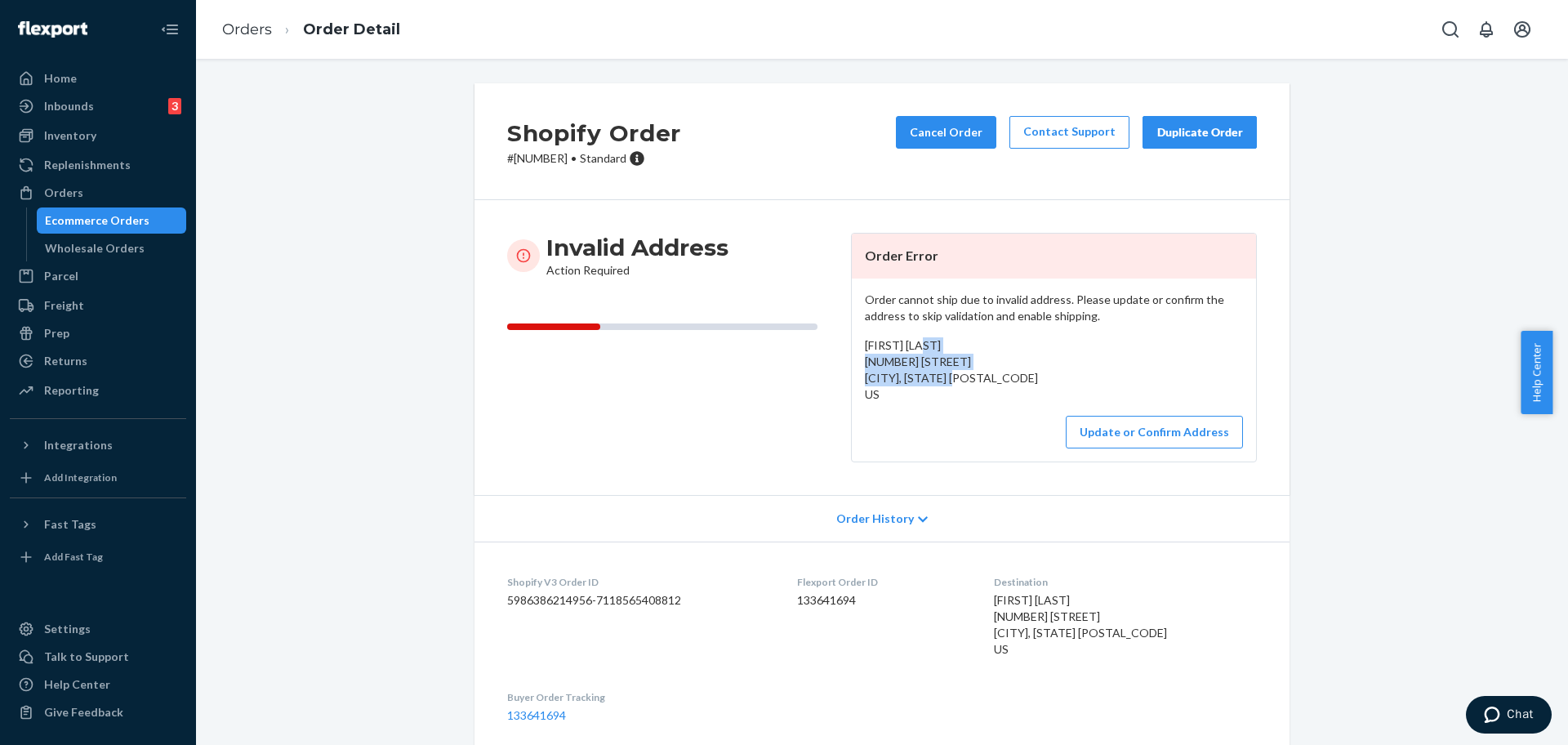 drag, startPoint x: 1025, startPoint y: 372, endPoint x: 854, endPoint y: 368, distance: 171.0468 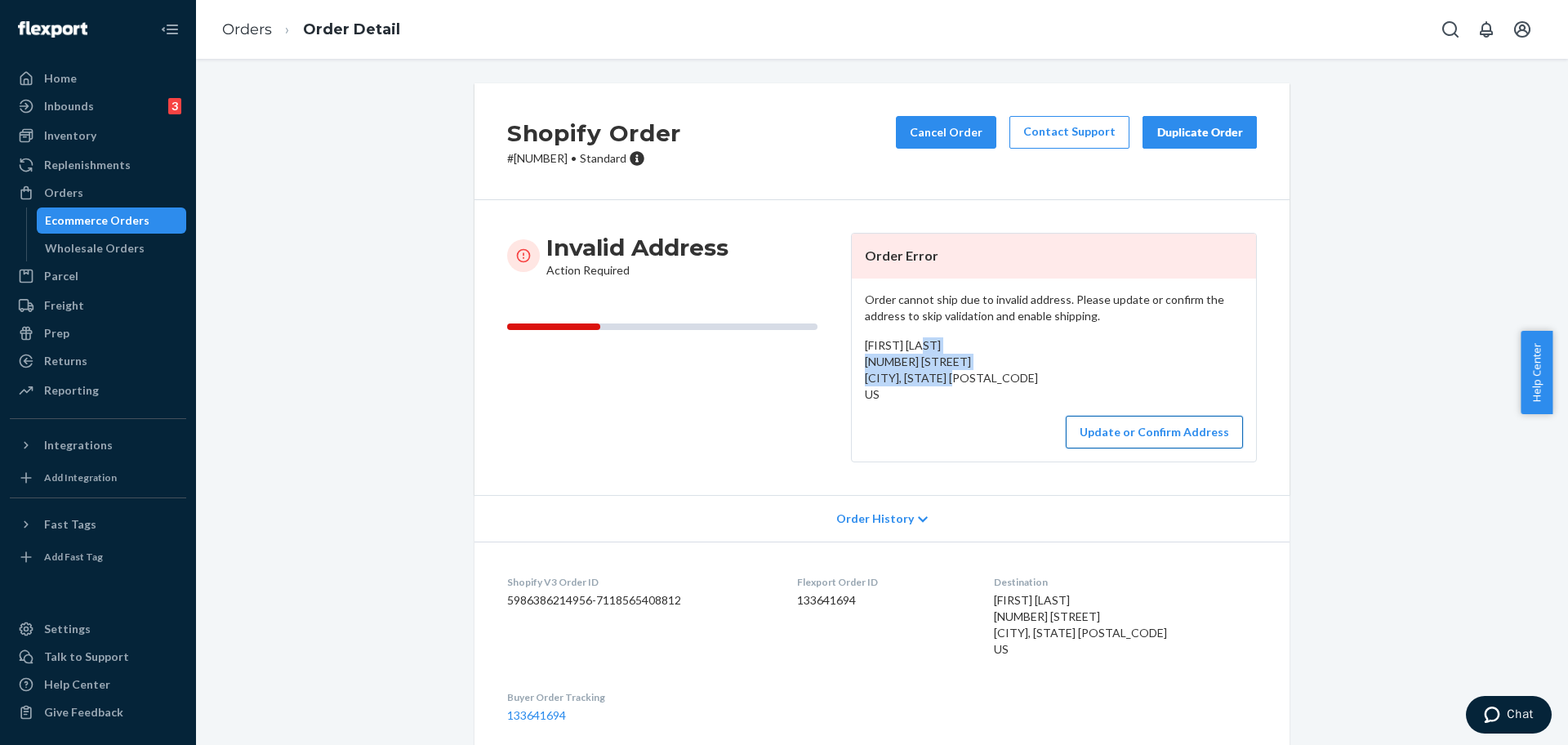 click on "Update or Confirm Address" at bounding box center (1154, 432) 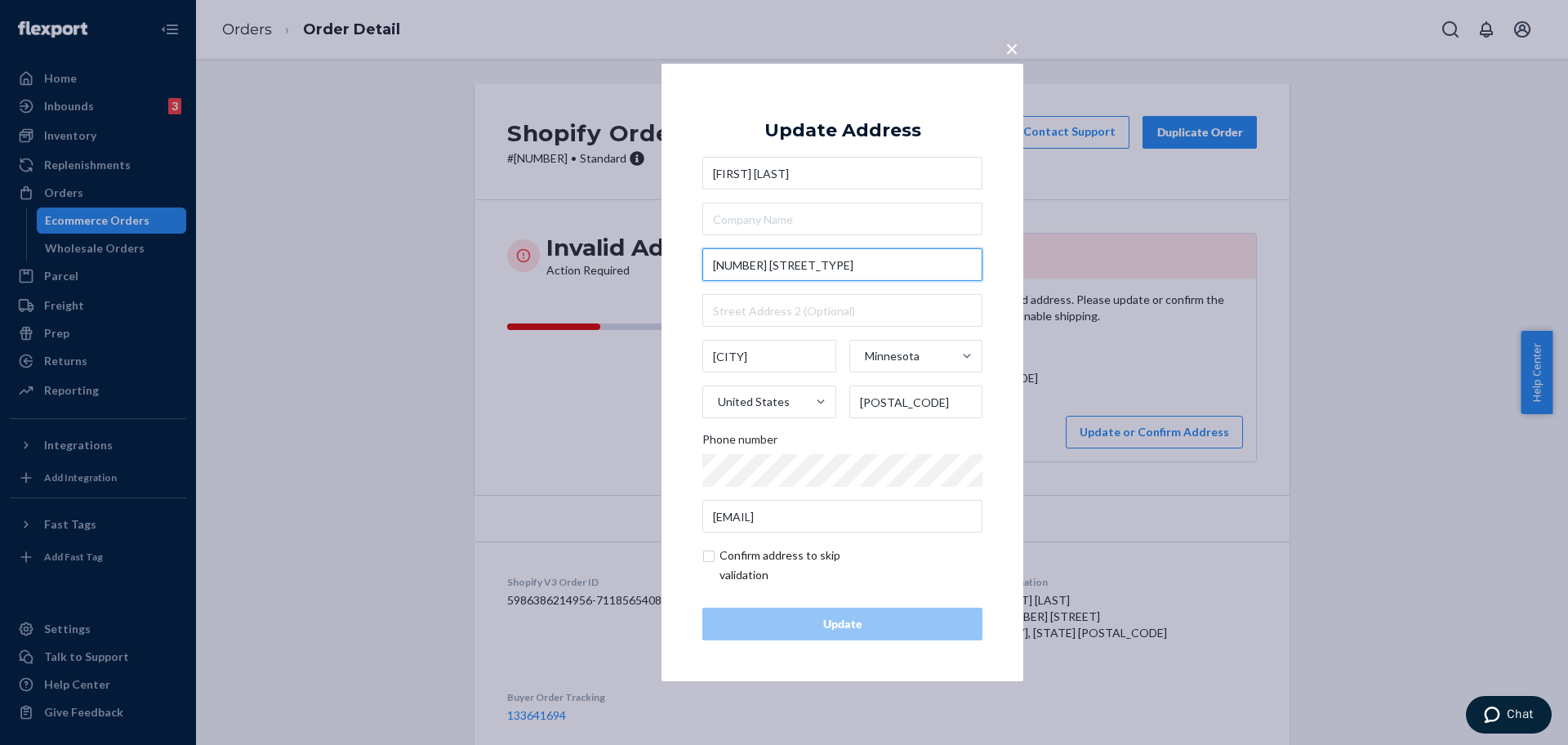 click on "21643 CR-44" at bounding box center [842, 265] 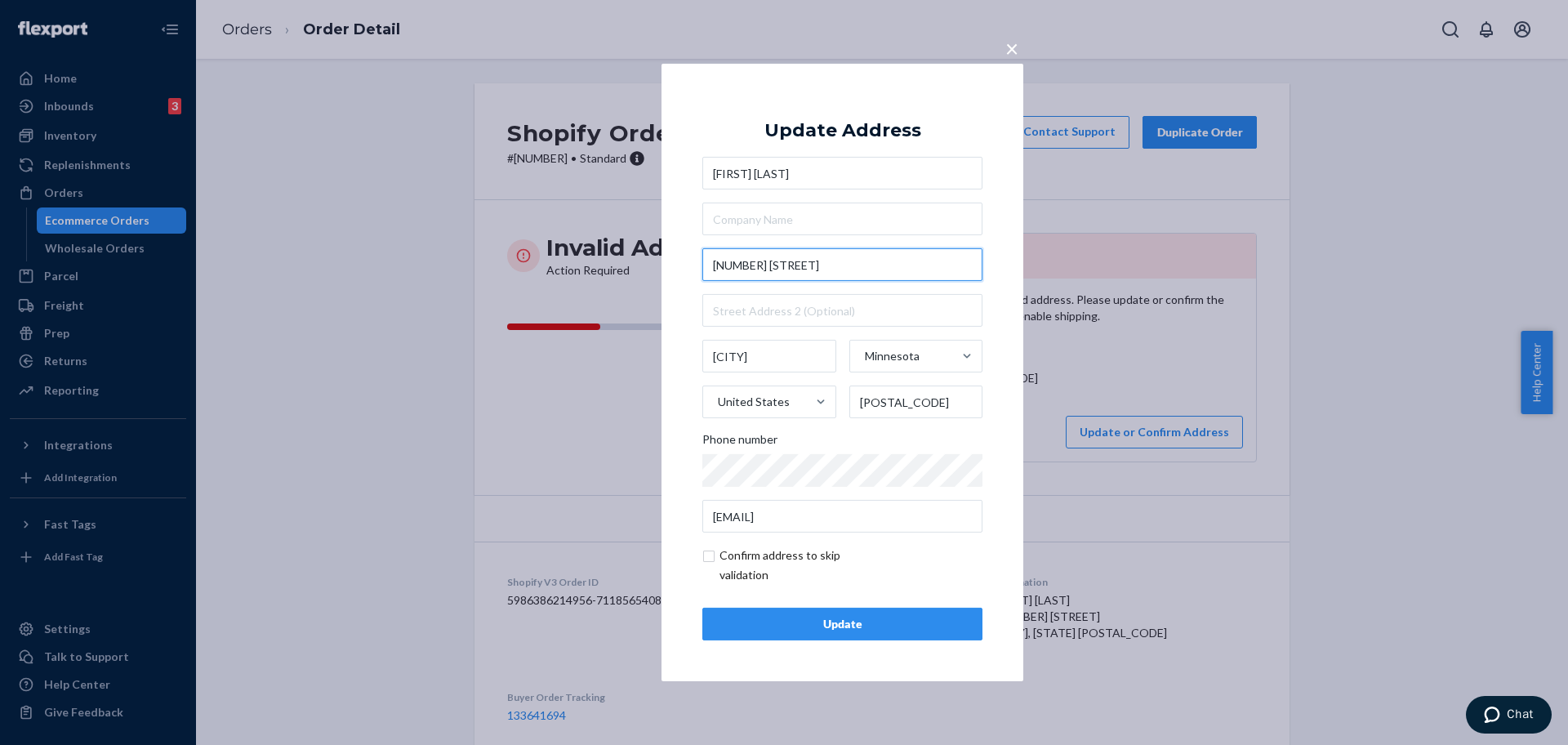 type on "21643 County Road 44" 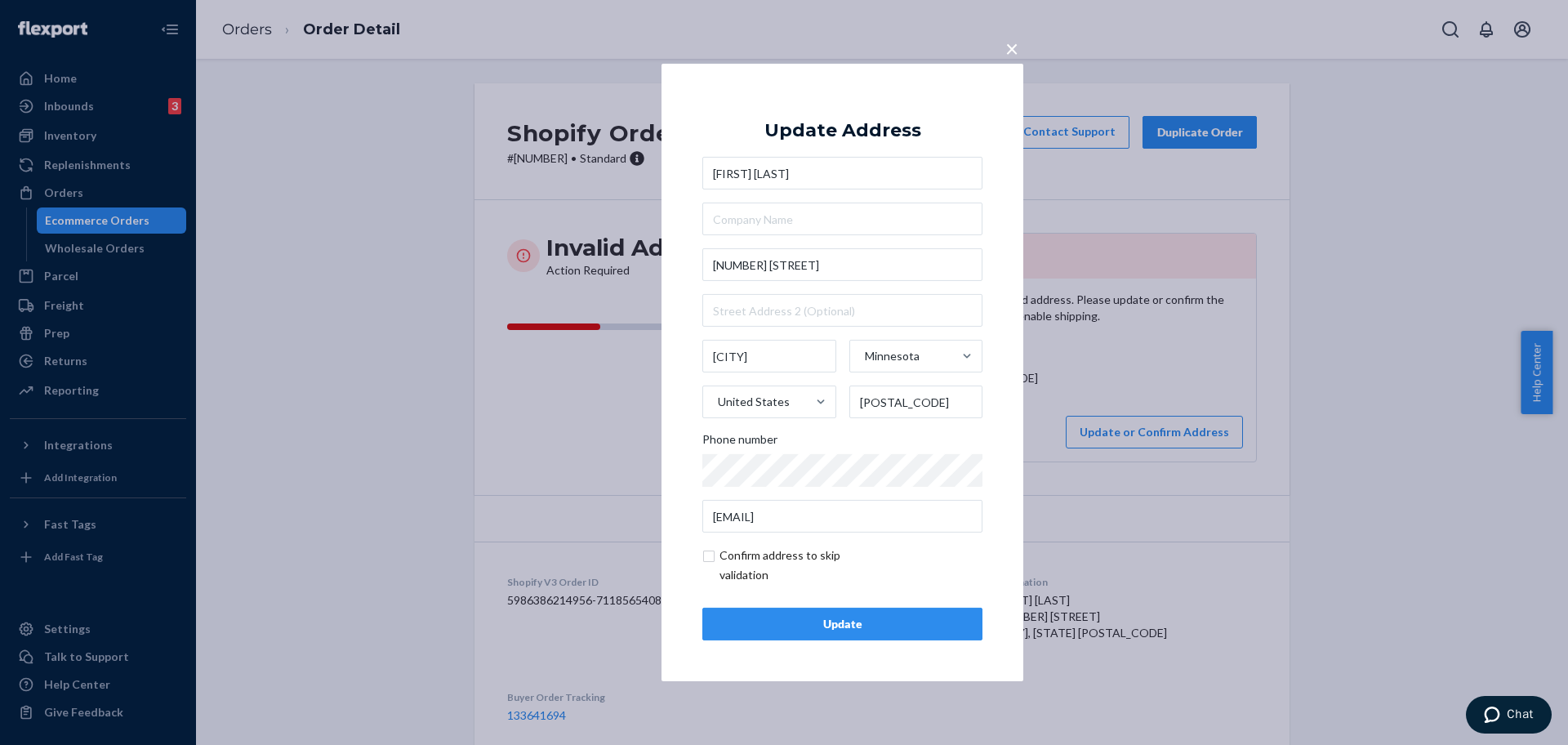 click on "Update" at bounding box center (842, 624) 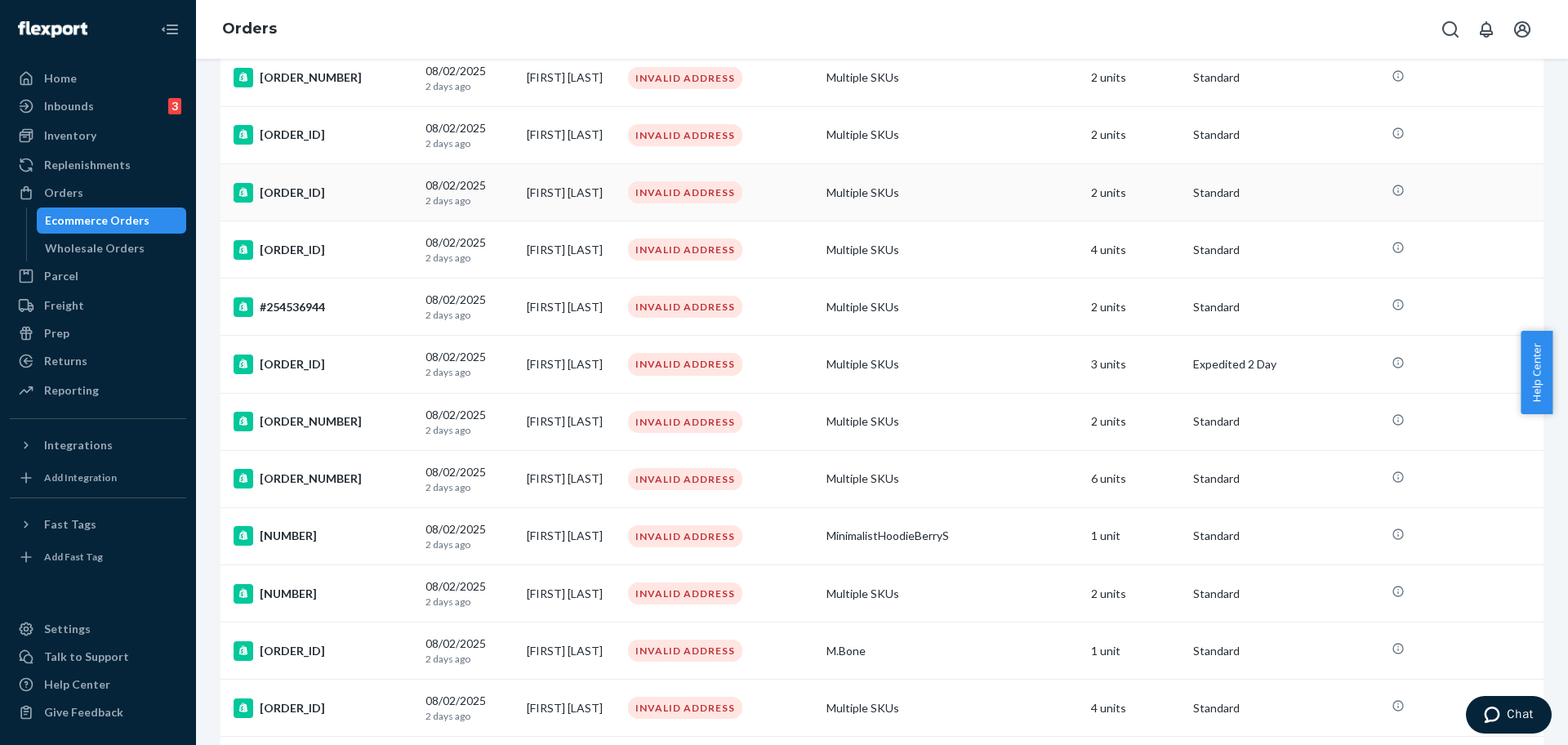 scroll, scrollTop: 511, scrollLeft: 0, axis: vertical 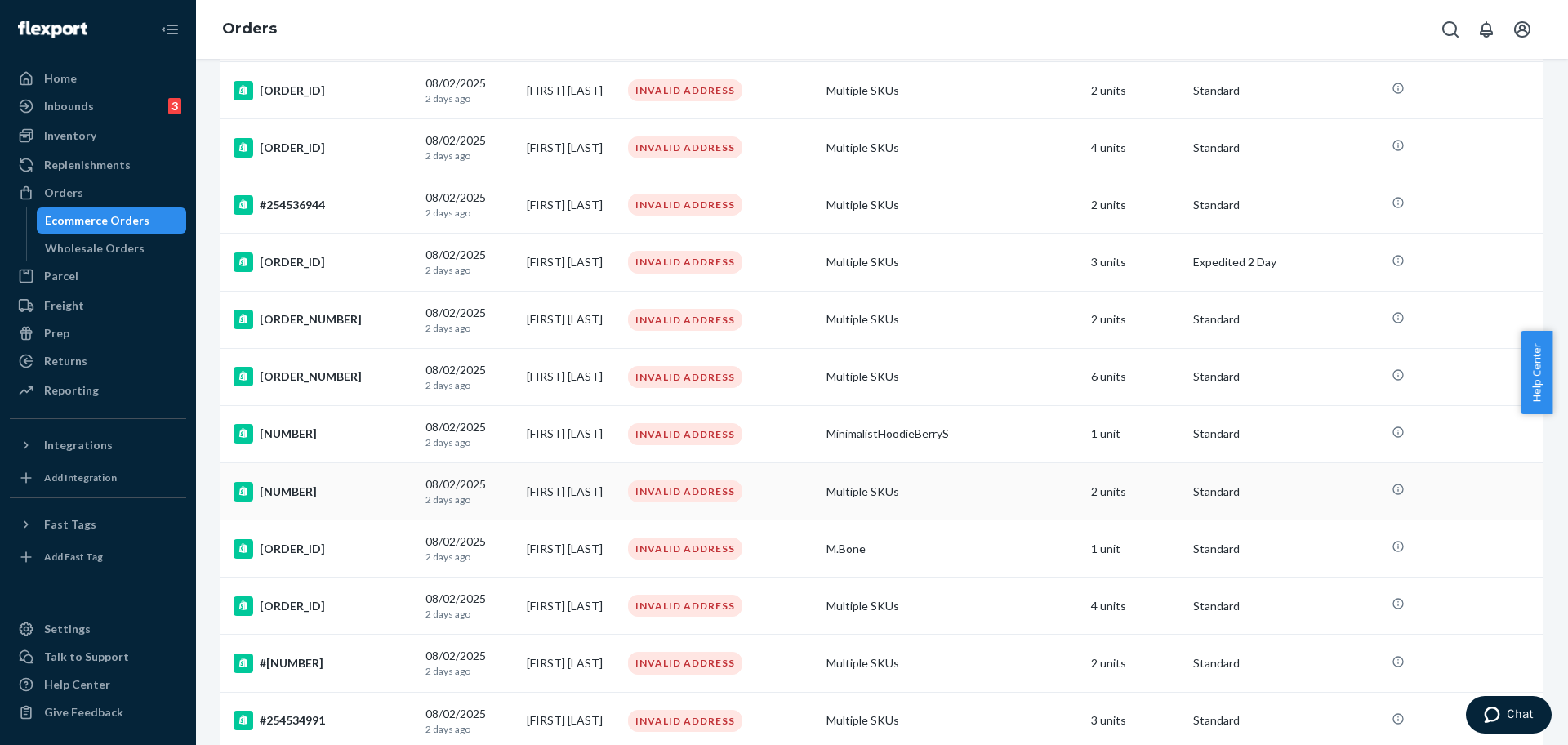 click on "#254535697" at bounding box center [323, 492] 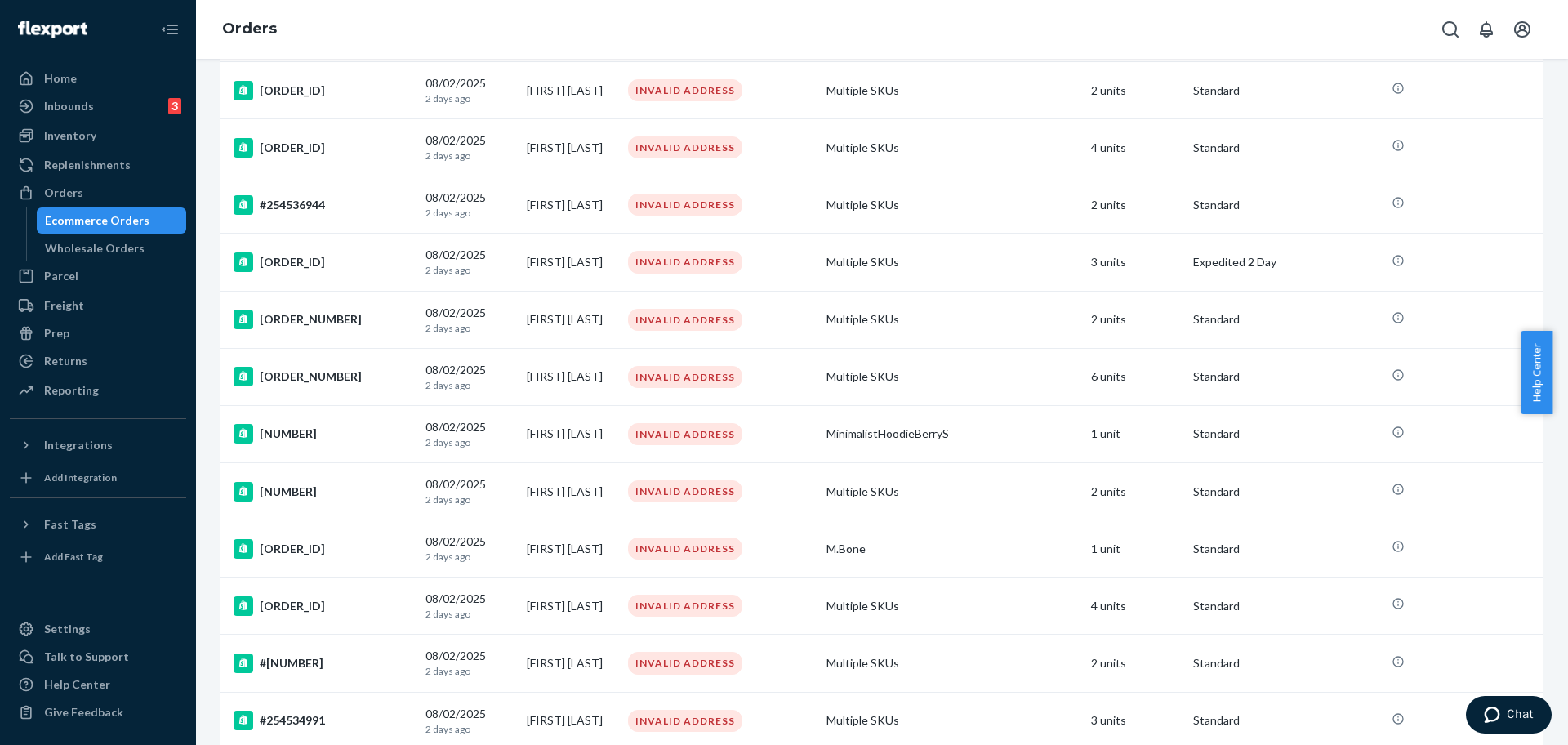 scroll, scrollTop: 0, scrollLeft: 0, axis: both 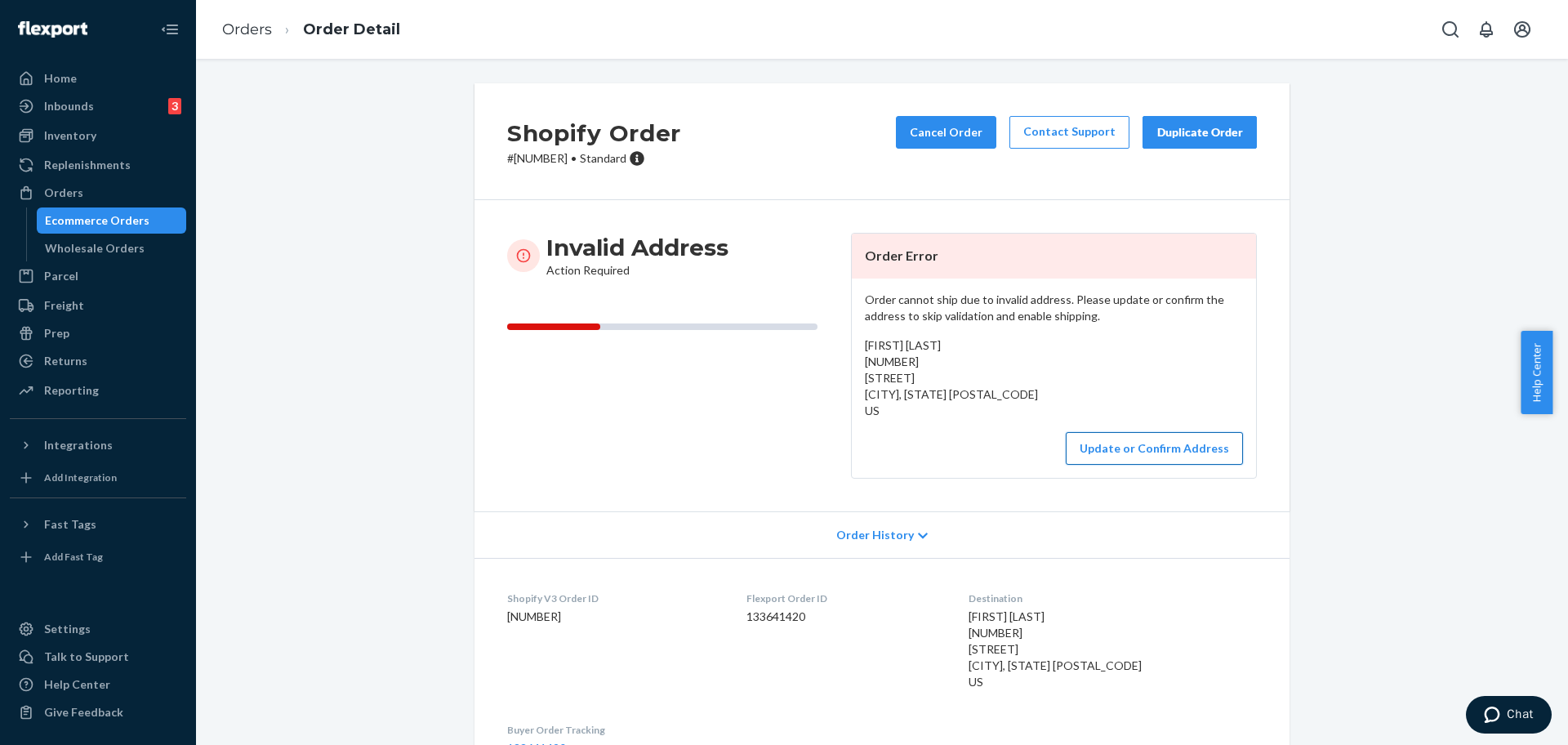 click on "Update or Confirm Address" at bounding box center [1154, 448] 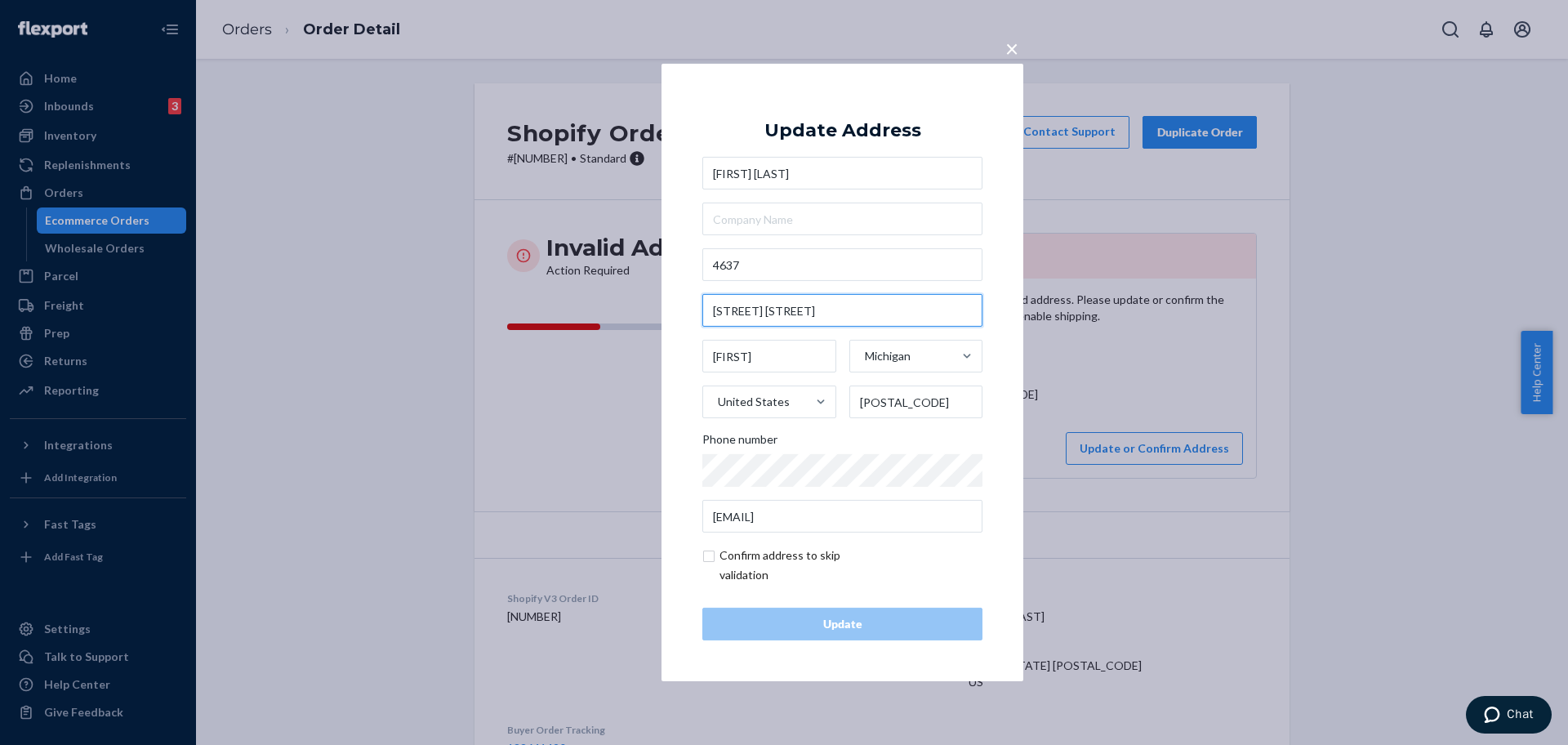 click on "Linden Branch Dr" at bounding box center (842, 310) 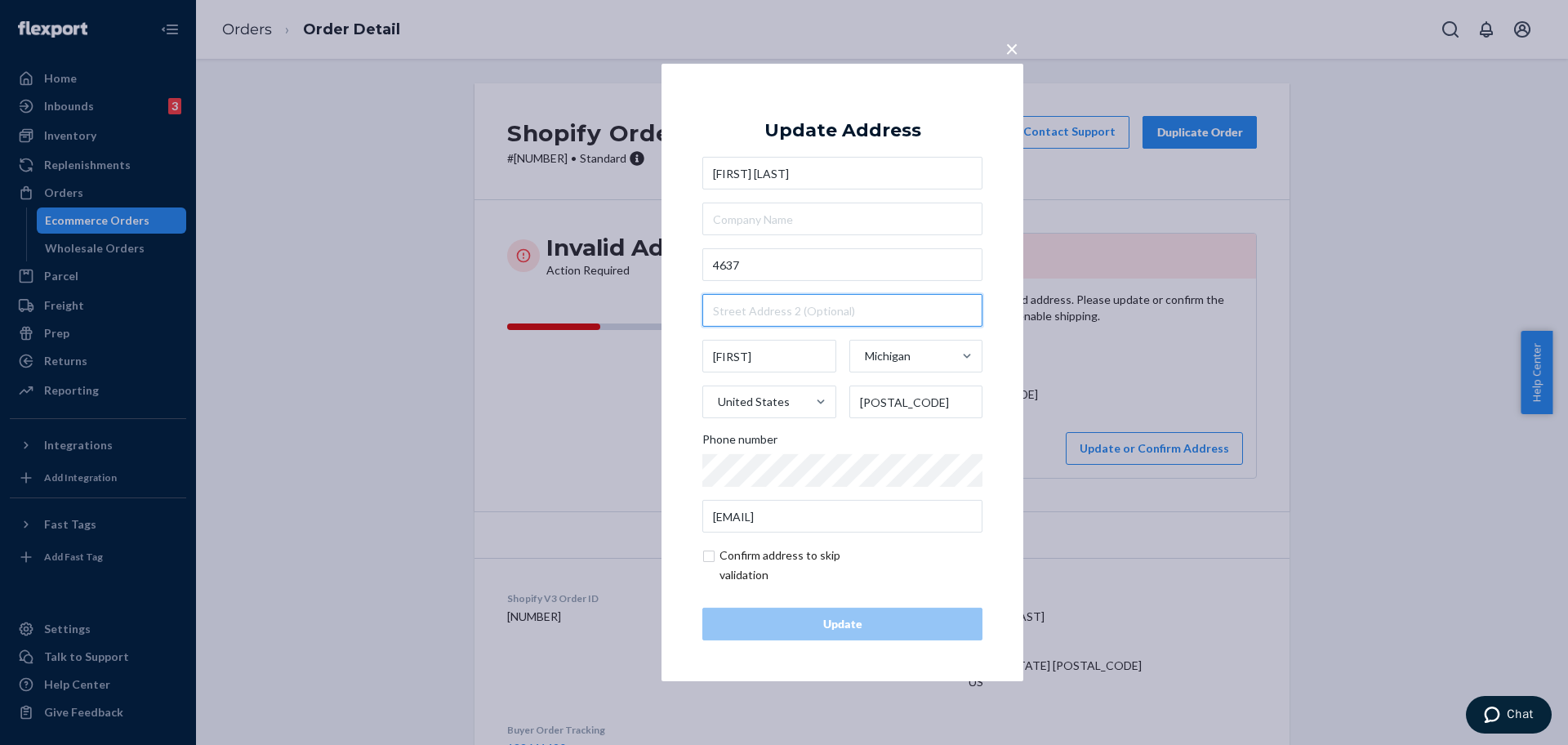 type 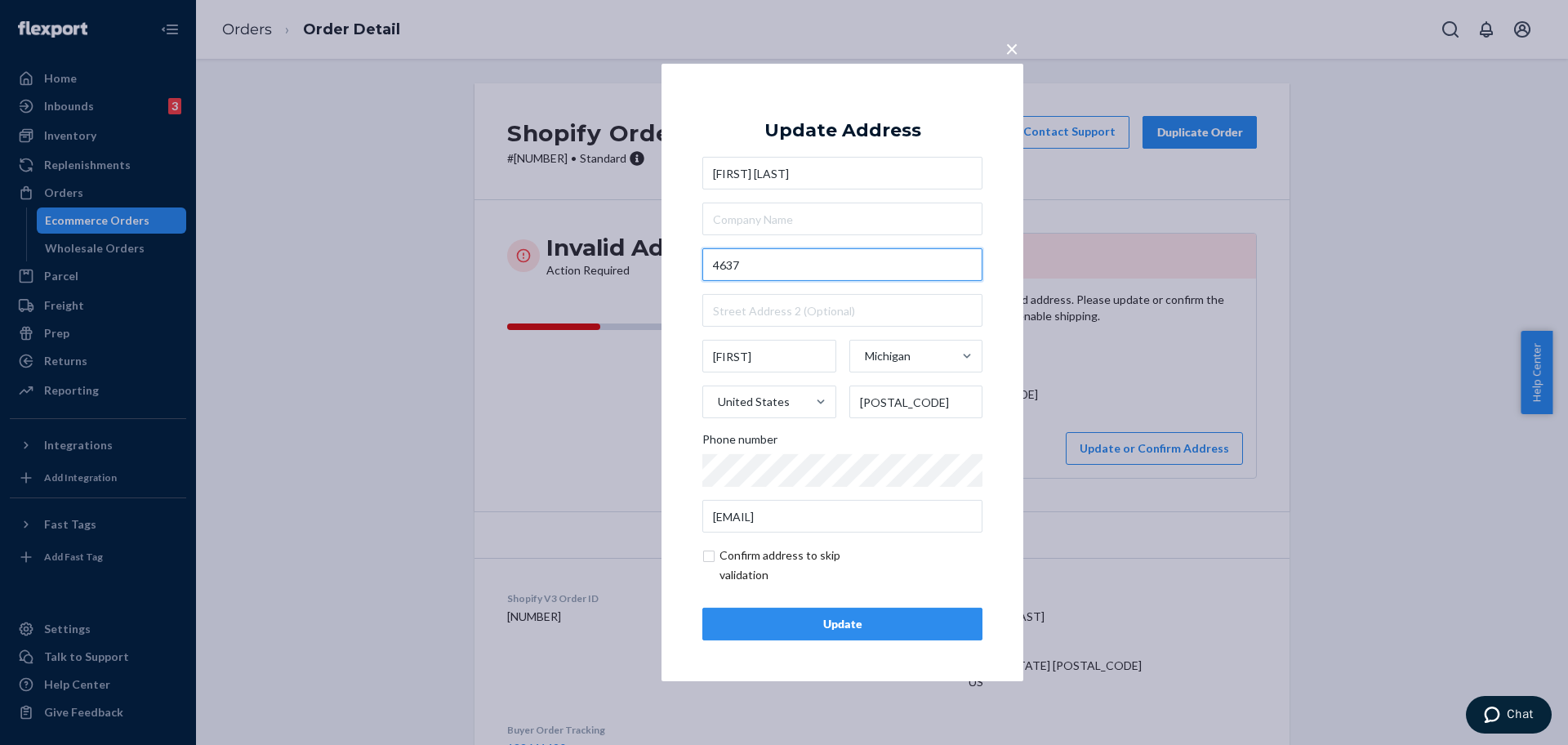 click on "4637" at bounding box center (842, 265) 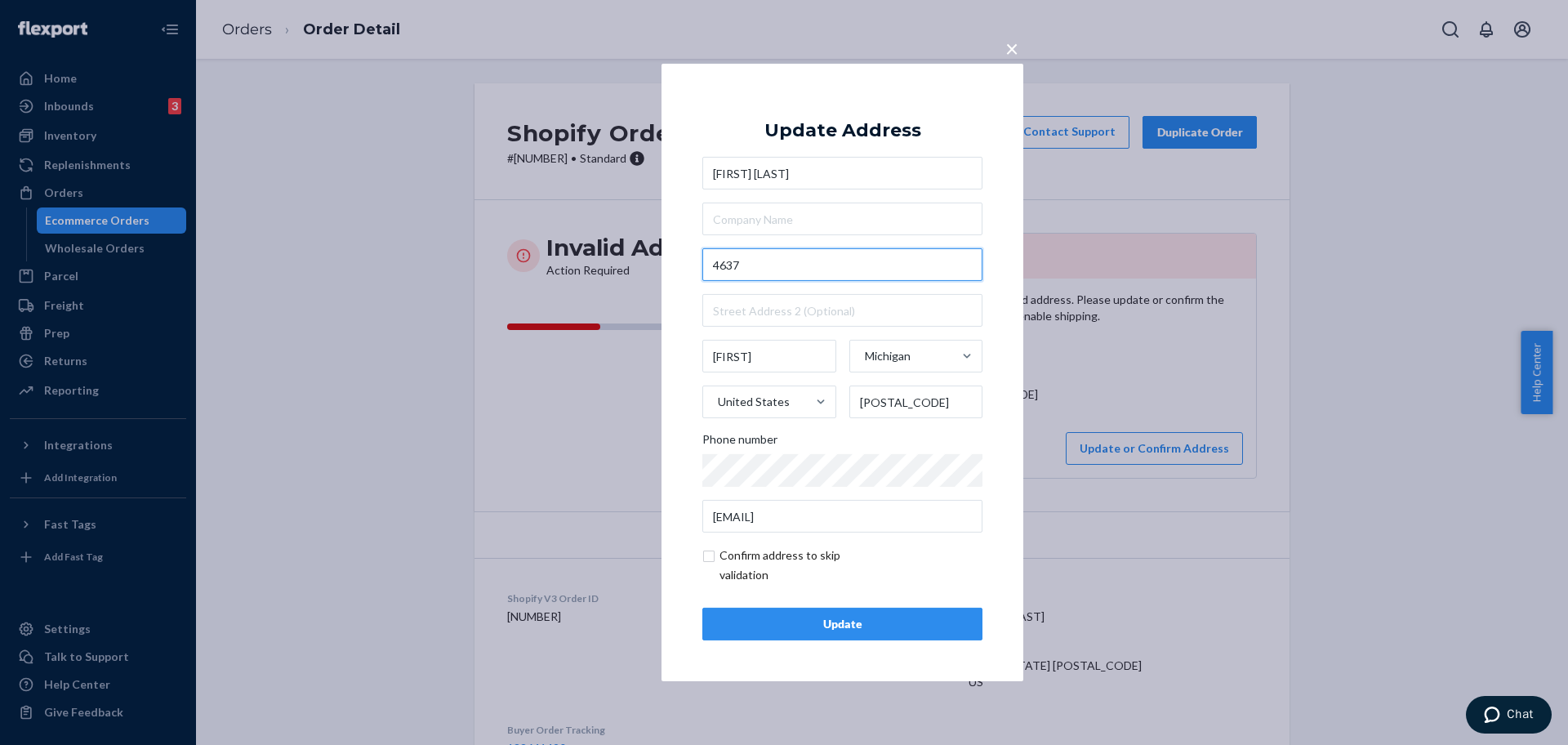 paste on "Linden Branch Dr" 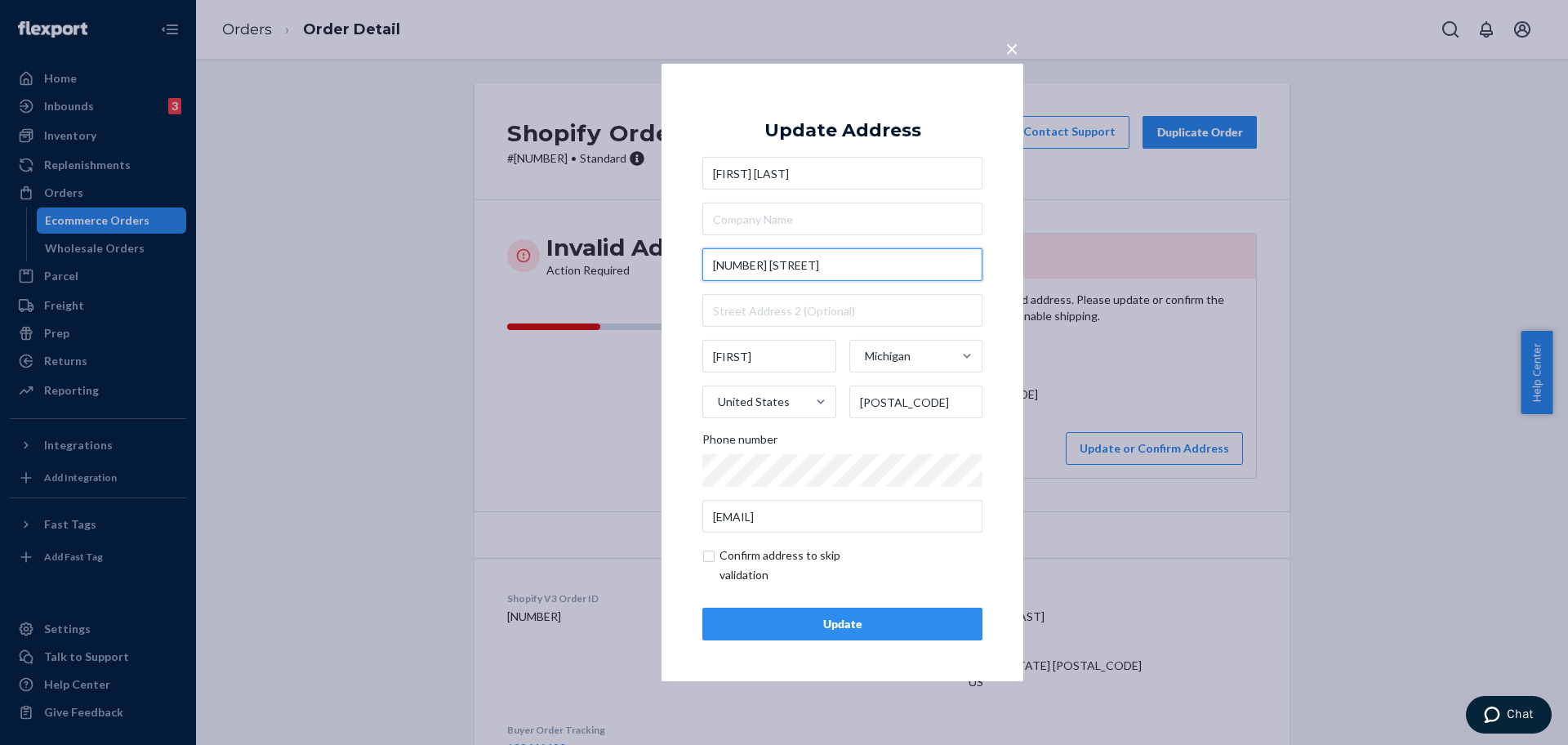 type on "4637 Linden Branch Dr" 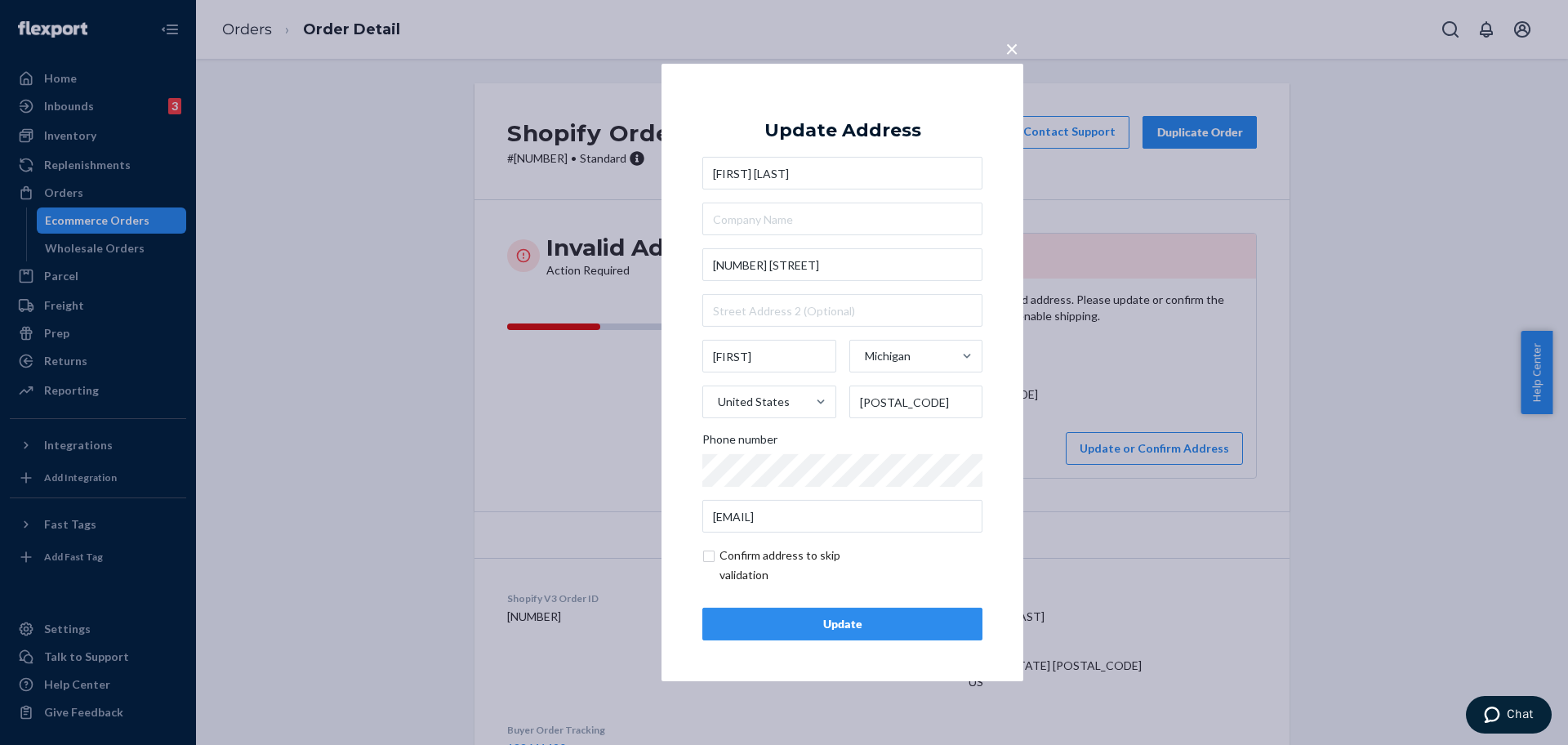 click on "Update" at bounding box center [842, 624] 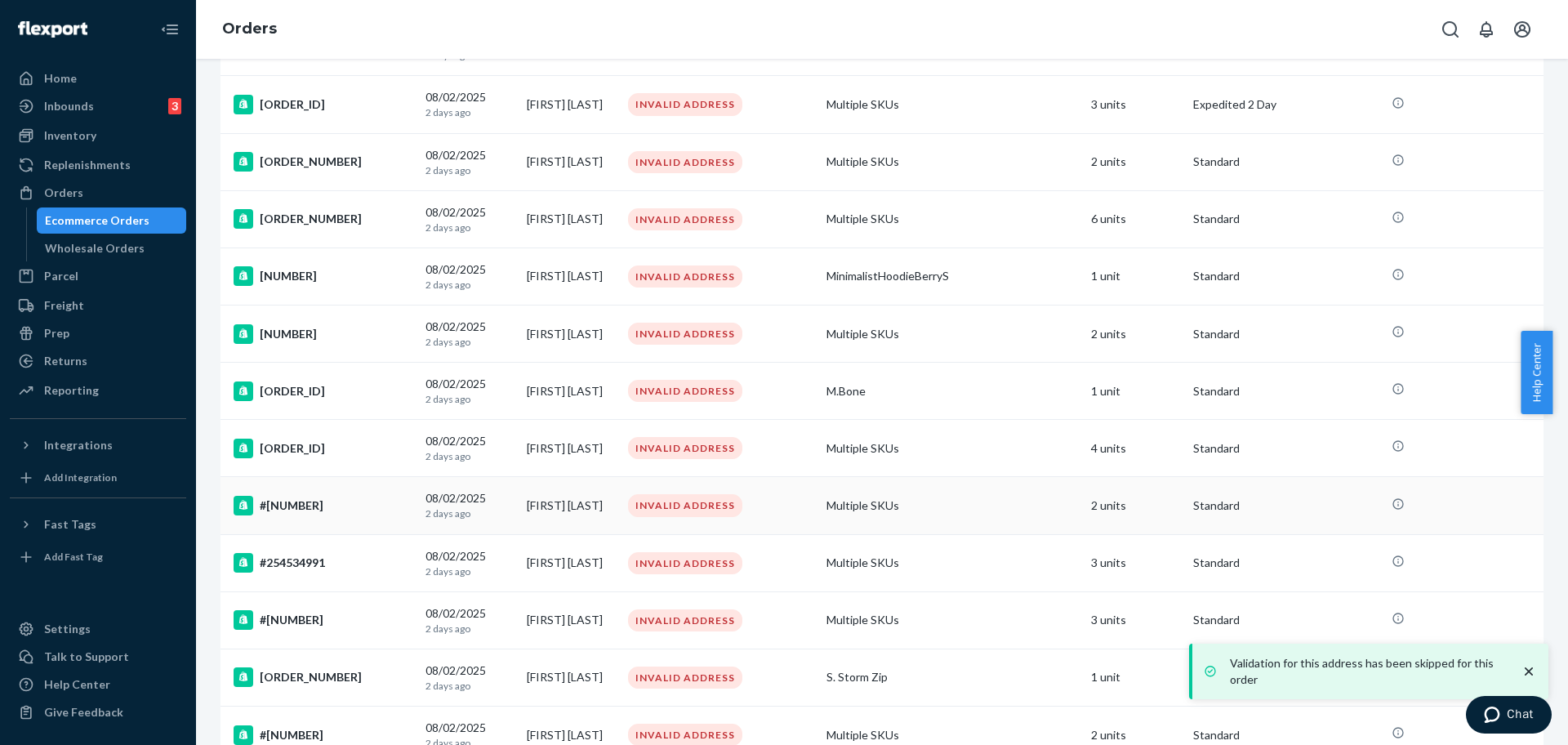scroll, scrollTop: 715, scrollLeft: 0, axis: vertical 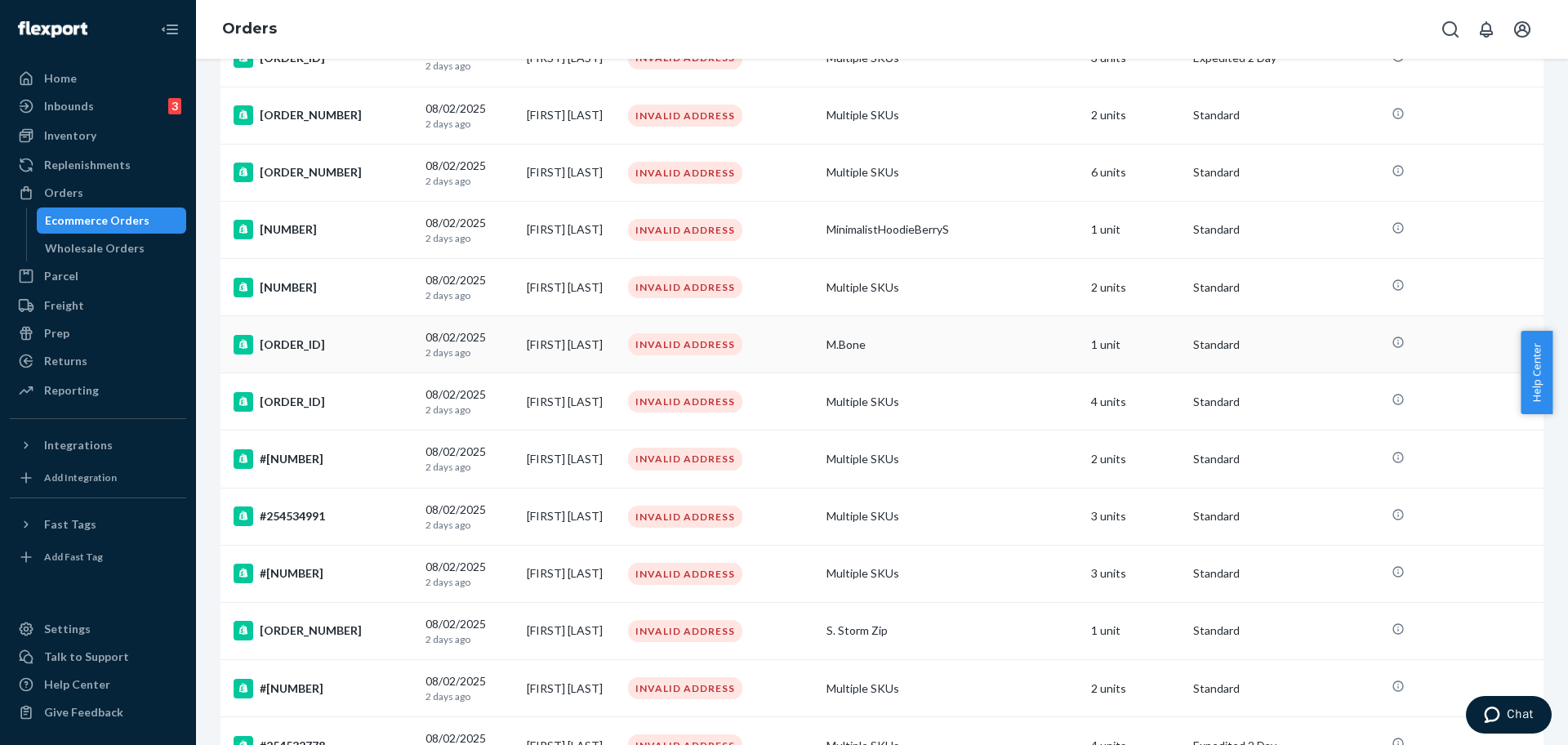 click on "#254535429" at bounding box center (319, 345) 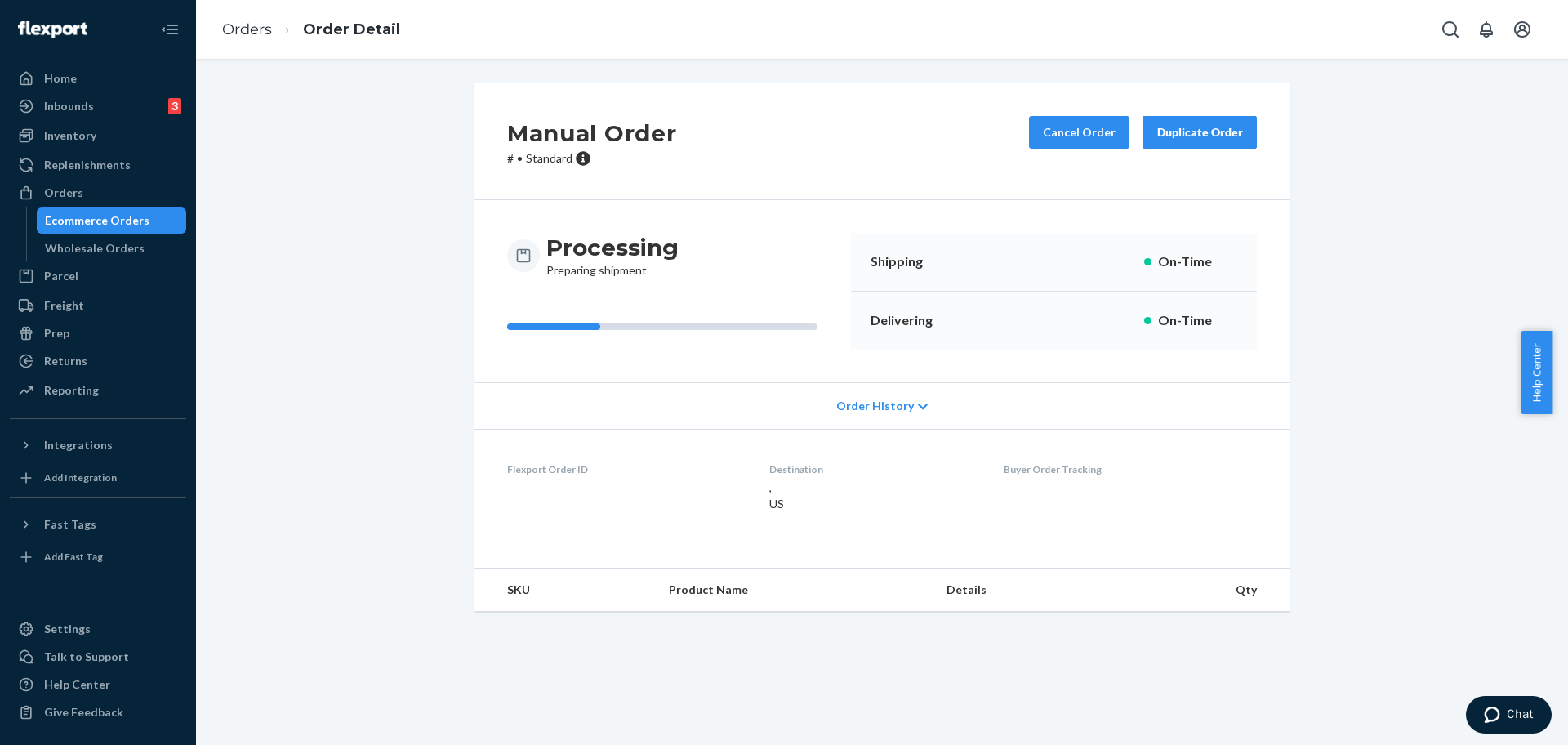 scroll, scrollTop: 0, scrollLeft: 0, axis: both 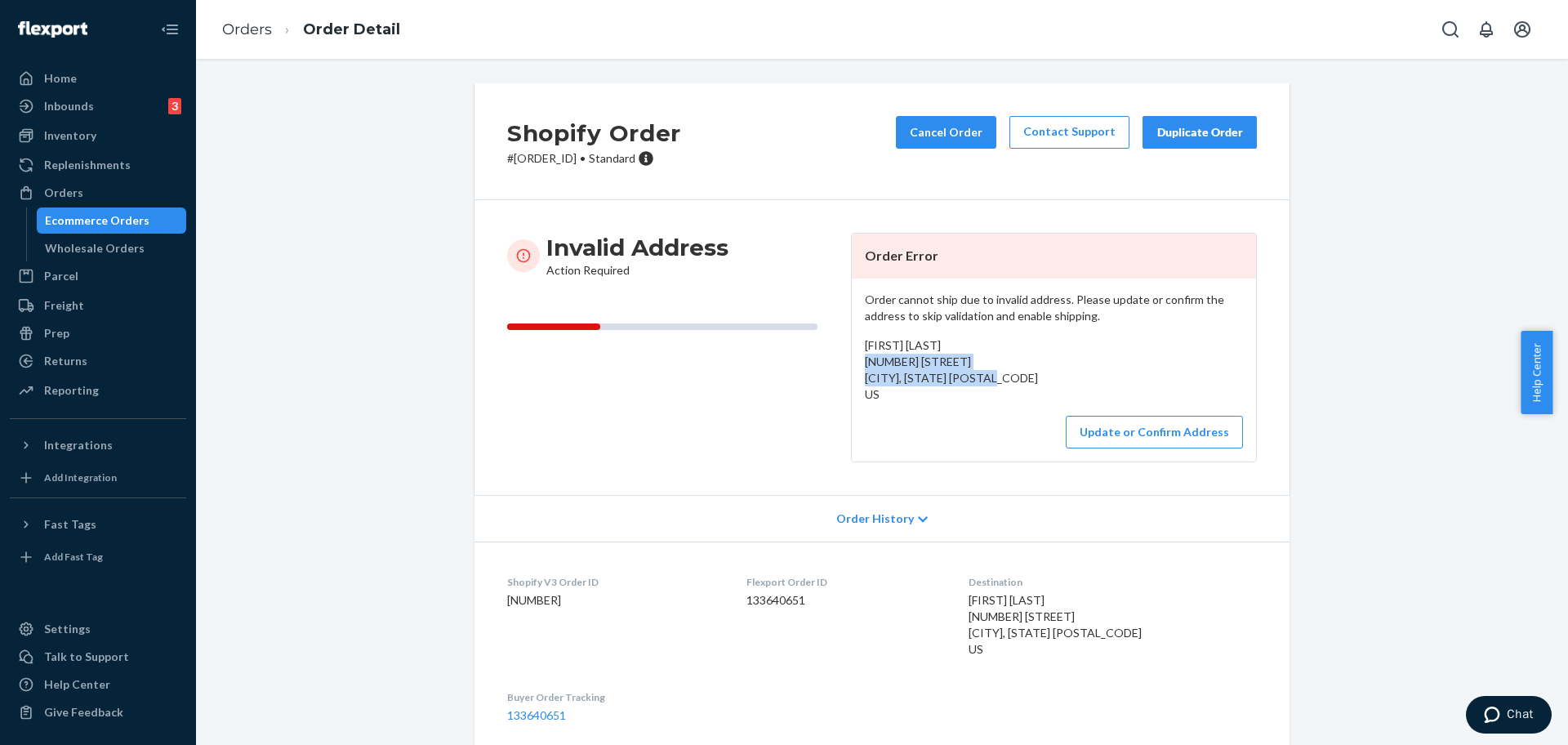 drag, startPoint x: 1015, startPoint y: 376, endPoint x: 850, endPoint y: 364, distance: 165.43579 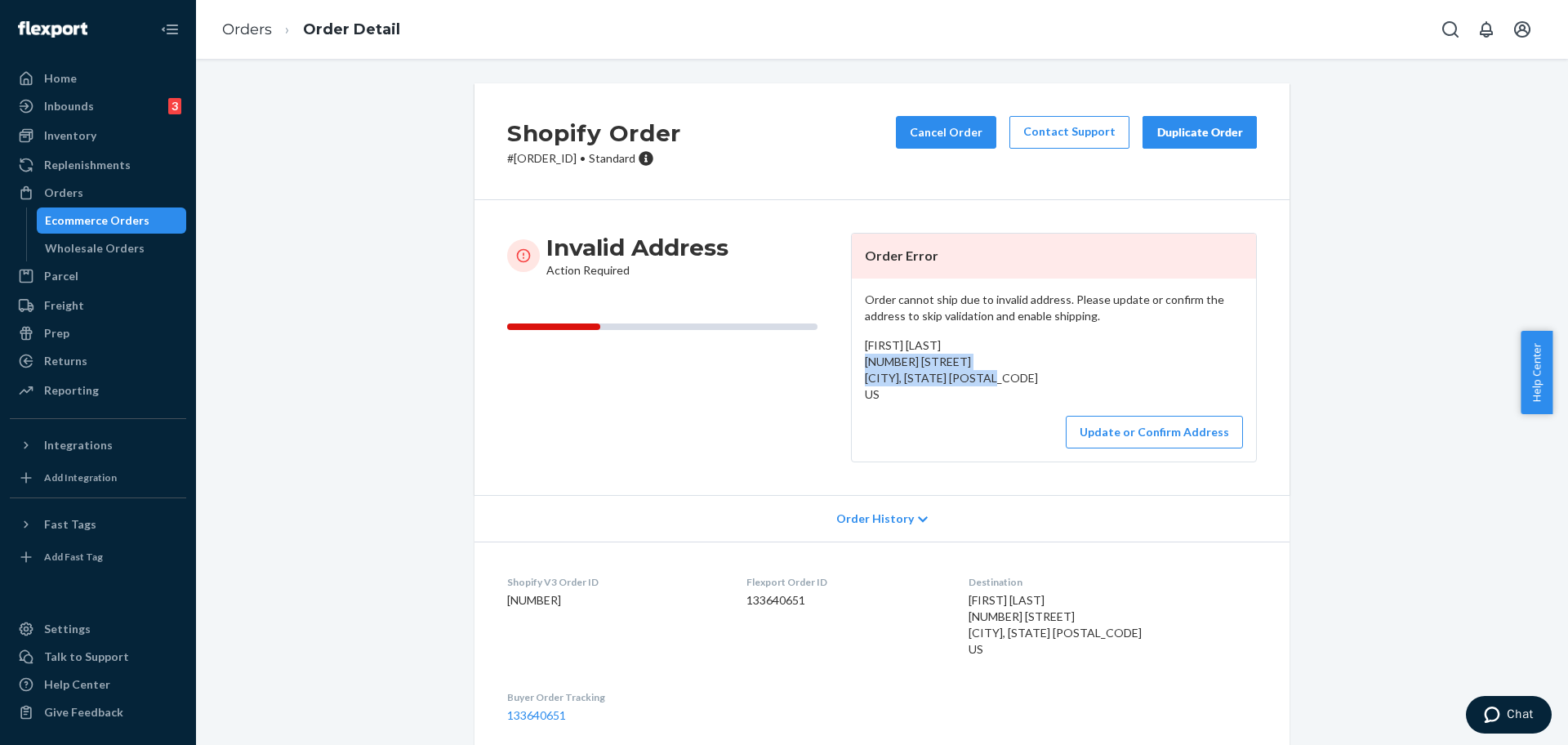 click on "Order cannot ship due to invalid address. Please update or confirm the address to skip validation and enable shipping. Karley Elliott
11325 WIS-138
Evansville, Wisconsin 53589
US Update or Confirm Address" at bounding box center [1054, 370] 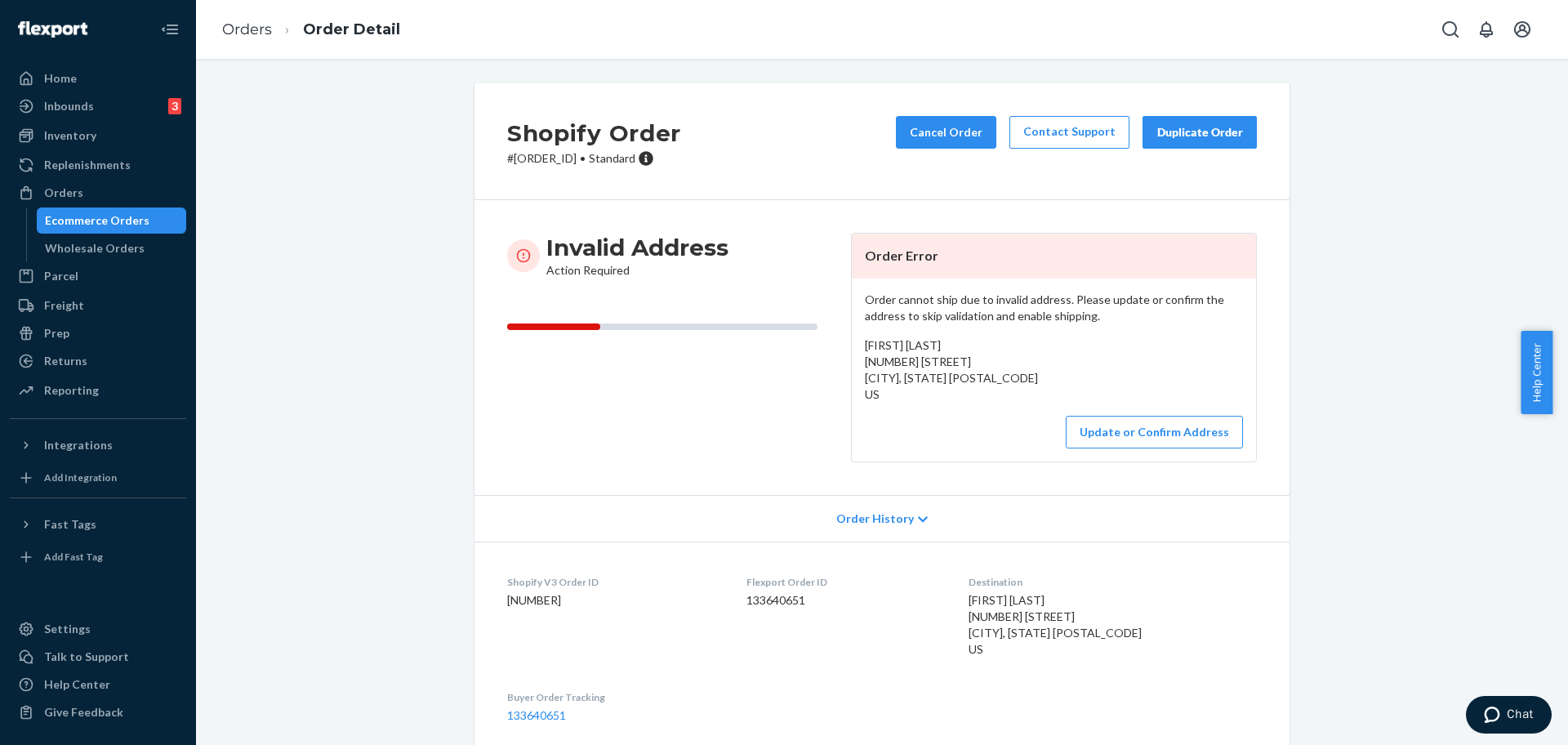 click on "# #254535429 • Standard" at bounding box center (594, 158) 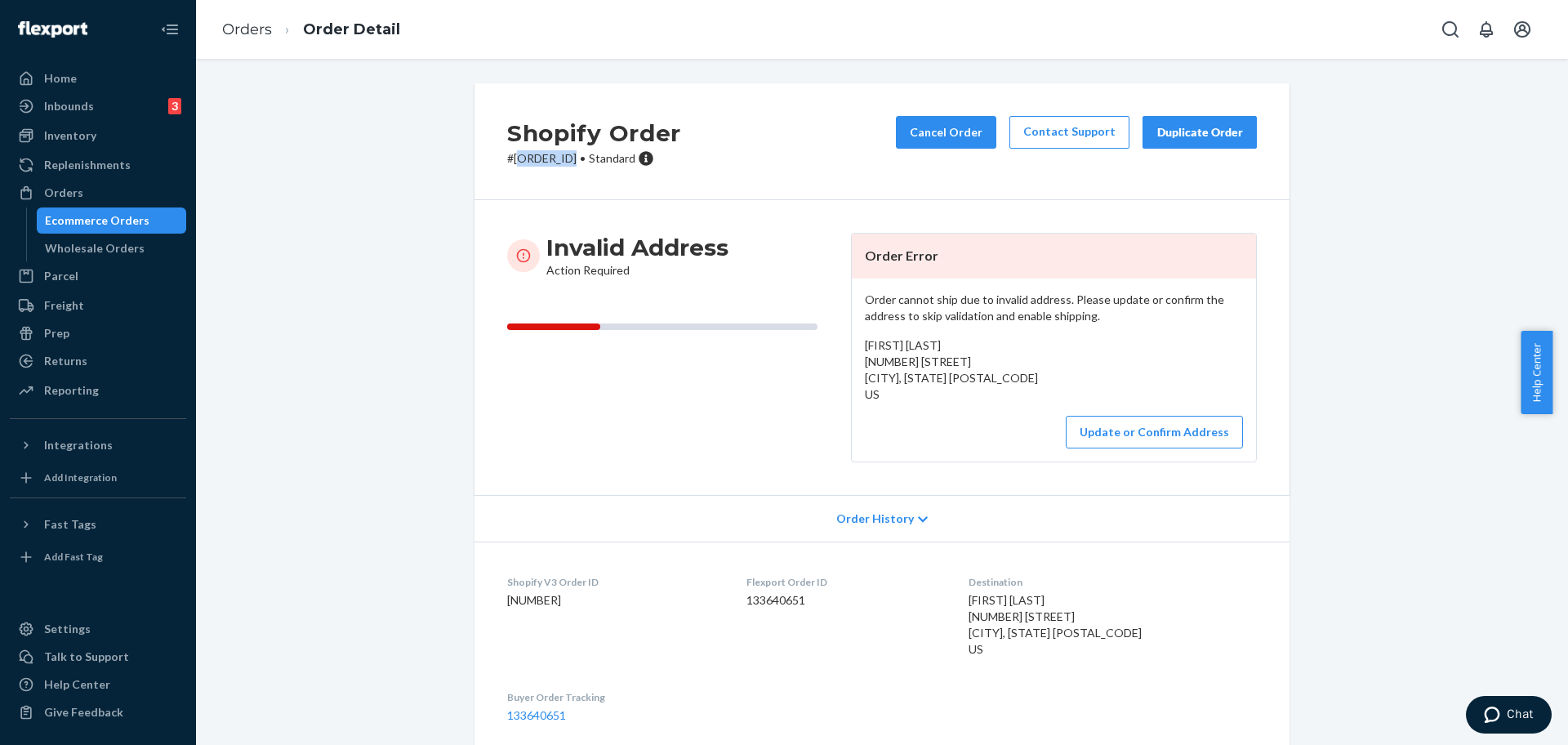 click on "# #254535429 • Standard" at bounding box center (594, 158) 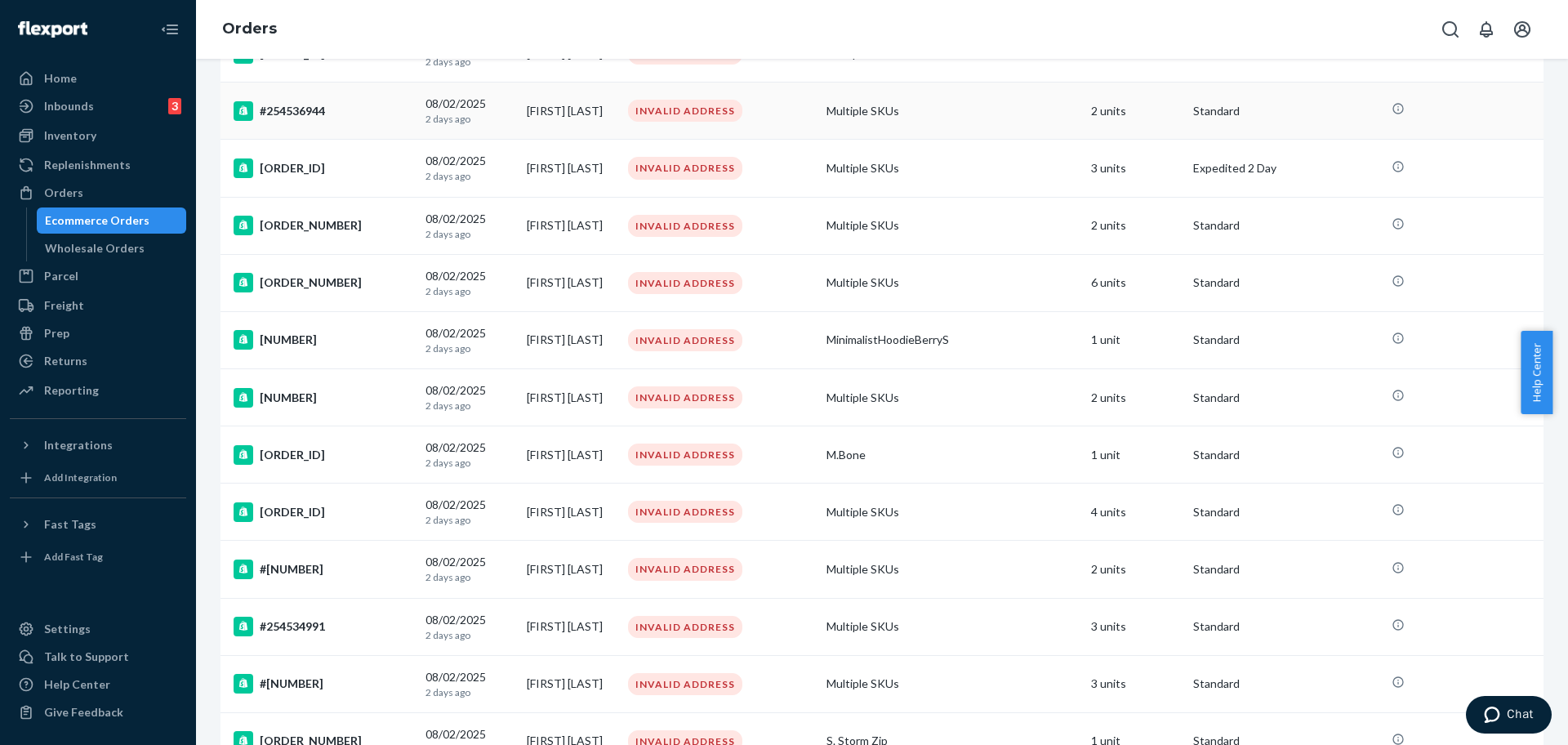 scroll, scrollTop: 613, scrollLeft: 0, axis: vertical 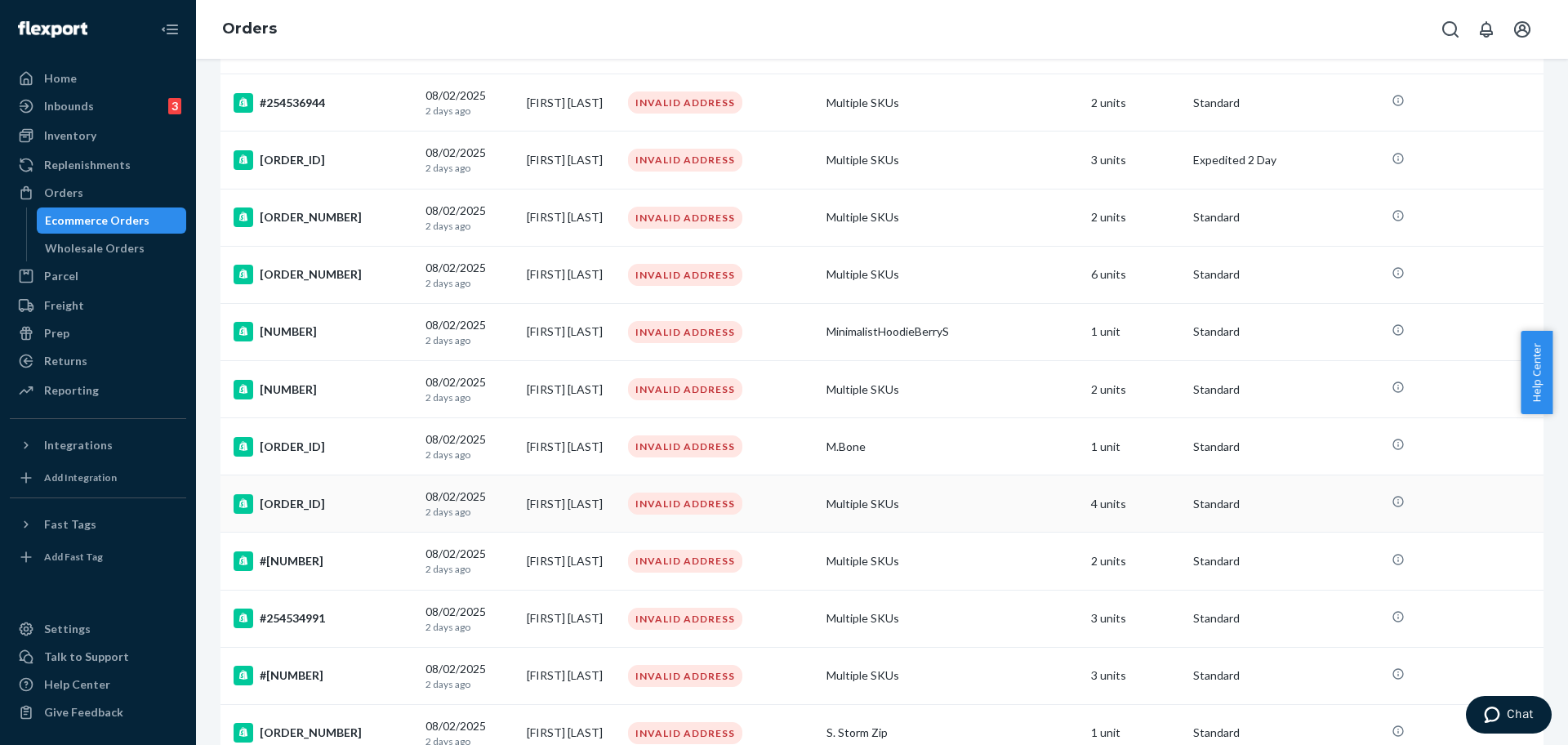 click on "#254535425" at bounding box center (319, 504) 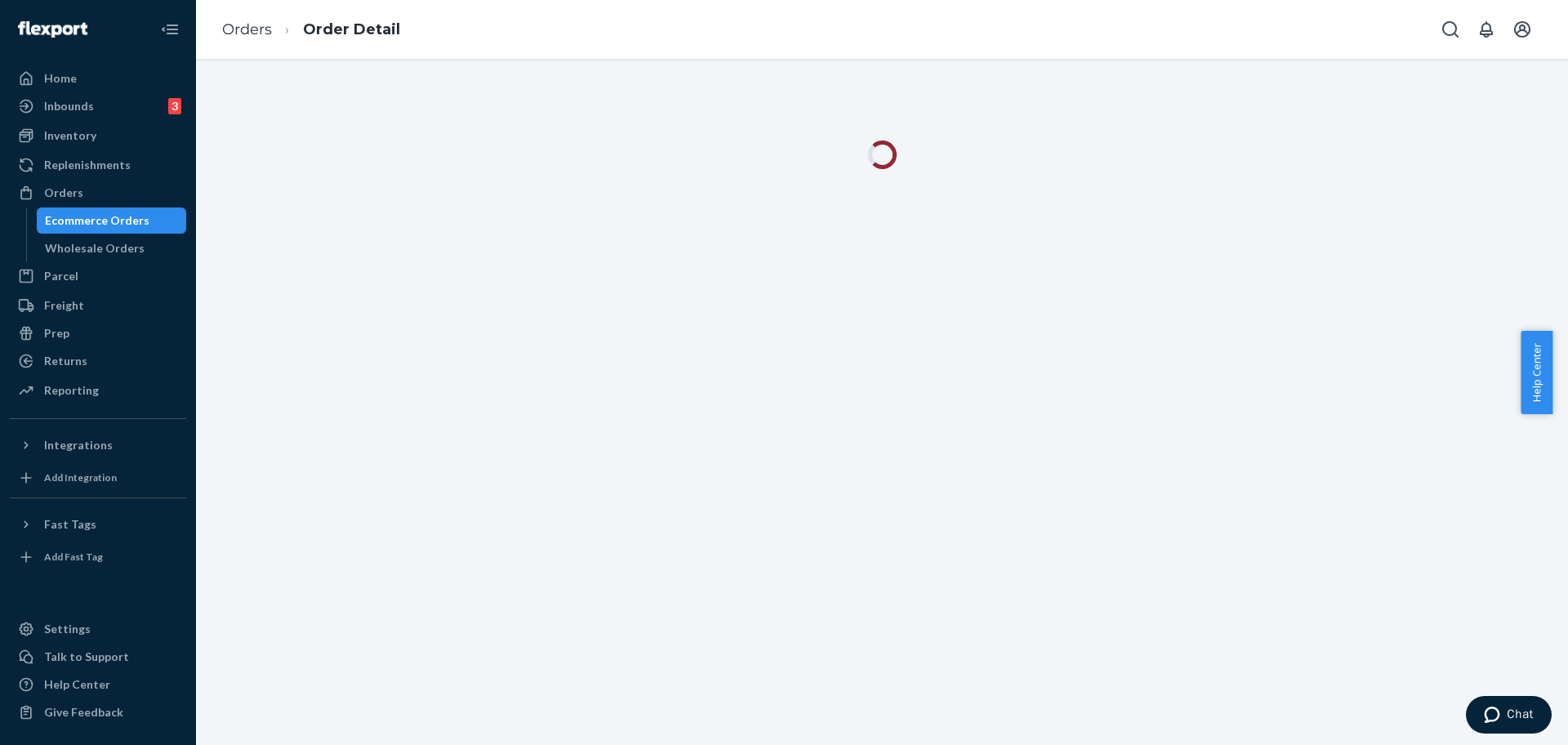 scroll, scrollTop: 0, scrollLeft: 0, axis: both 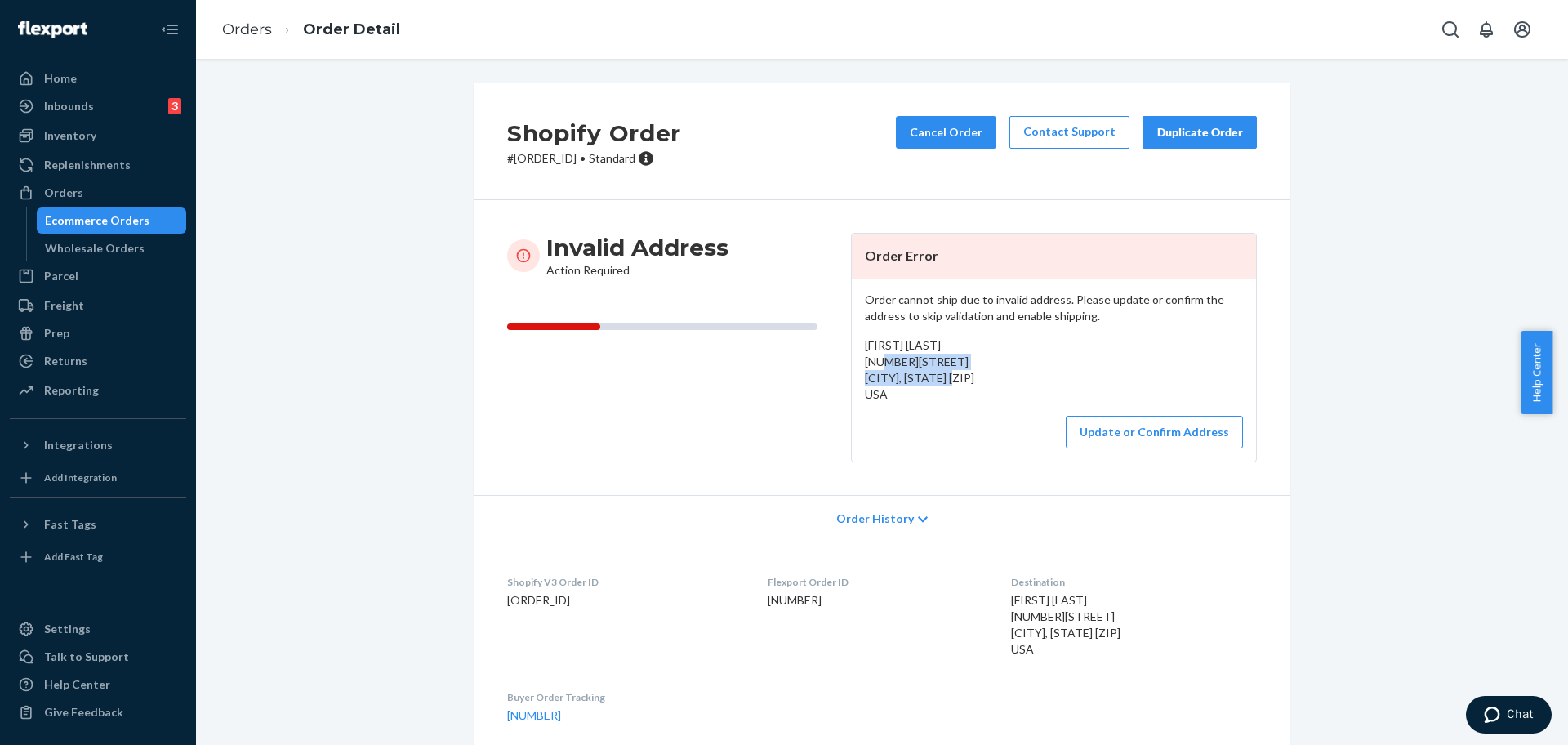 drag, startPoint x: 982, startPoint y: 373, endPoint x: 849, endPoint y: 364, distance: 133.30416 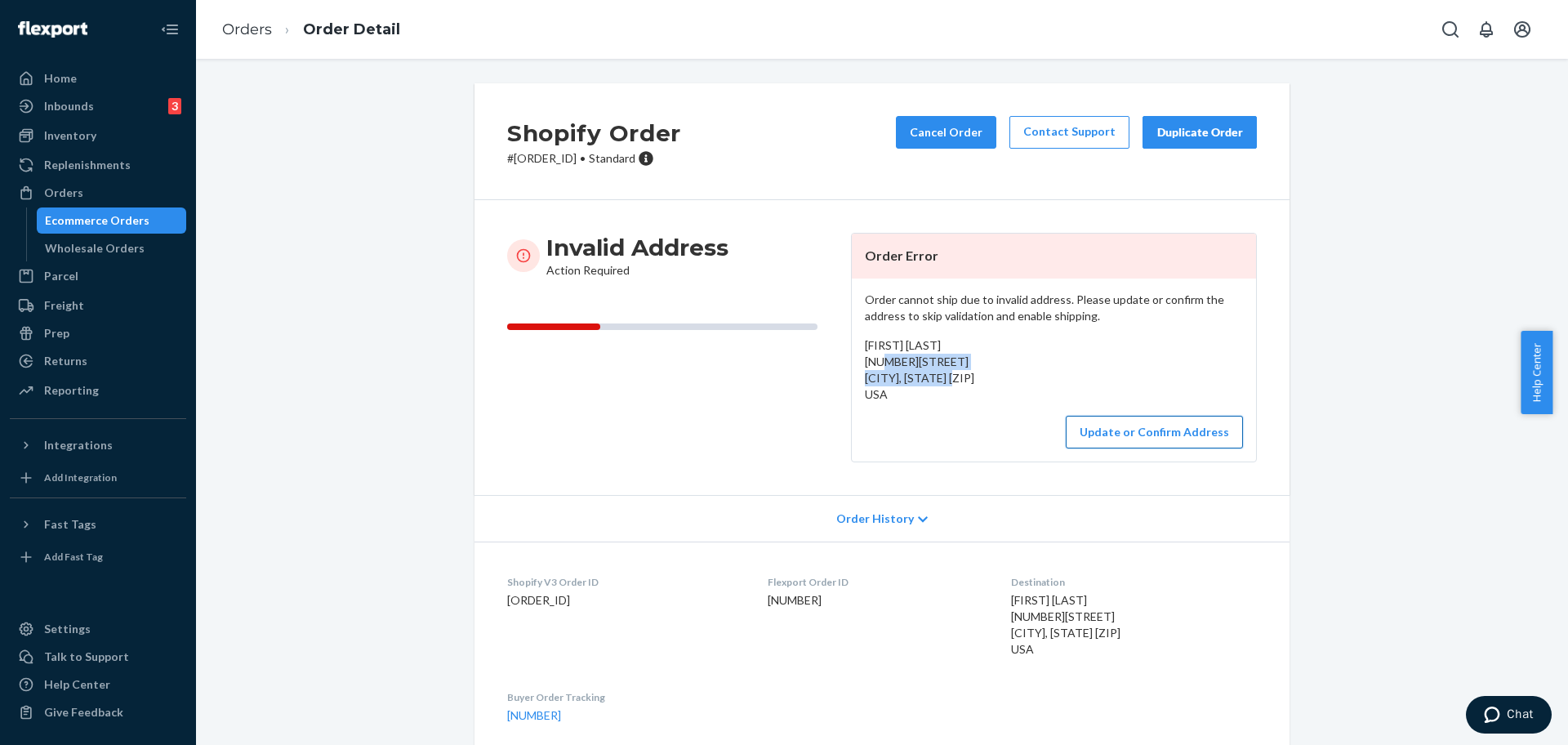 click on "Update or Confirm Address" at bounding box center [1154, 432] 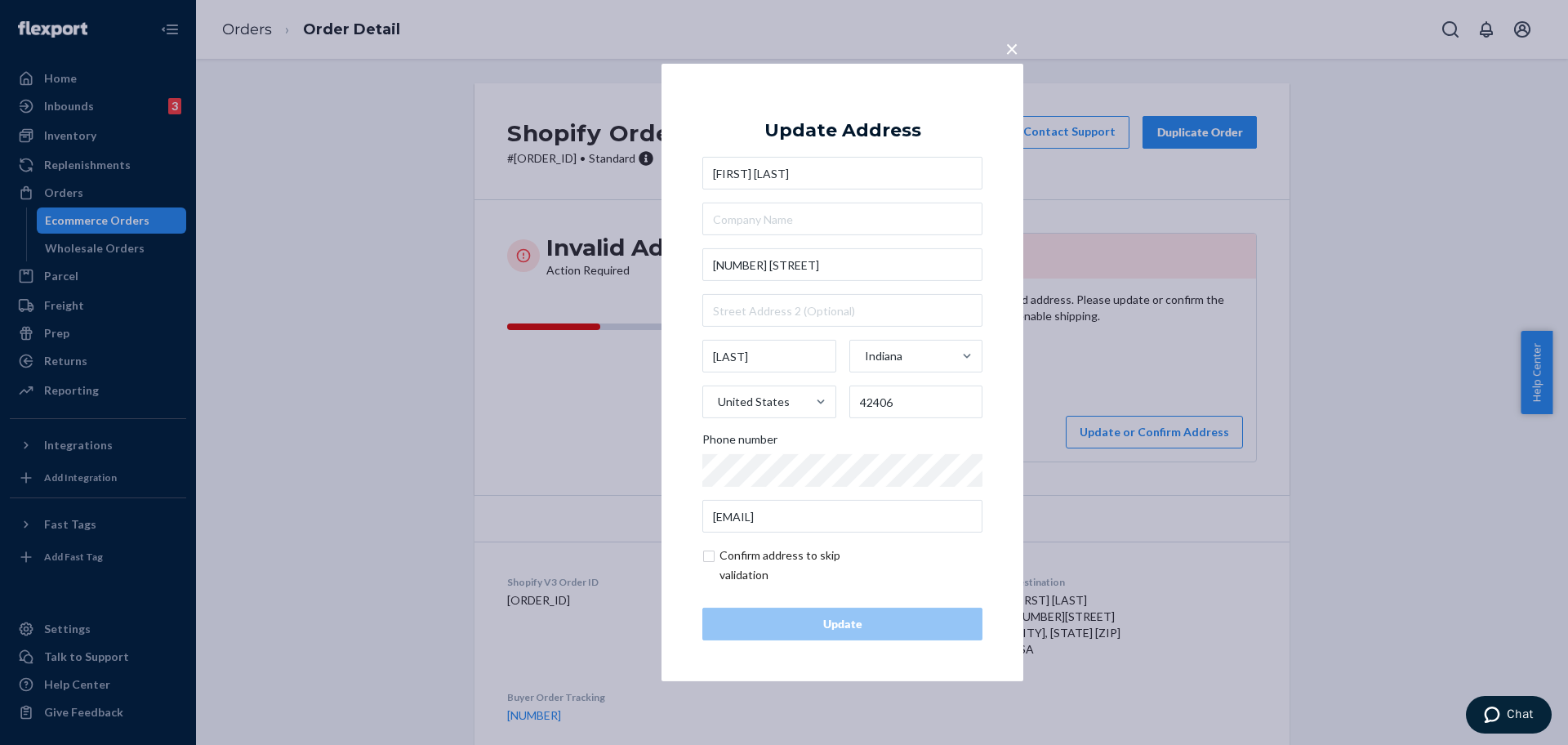 click on "Christina Eisaman 4240w700n Markle Indiana United States 46770 Phone number wingingit6367@gmail.com" at bounding box center [842, 345] 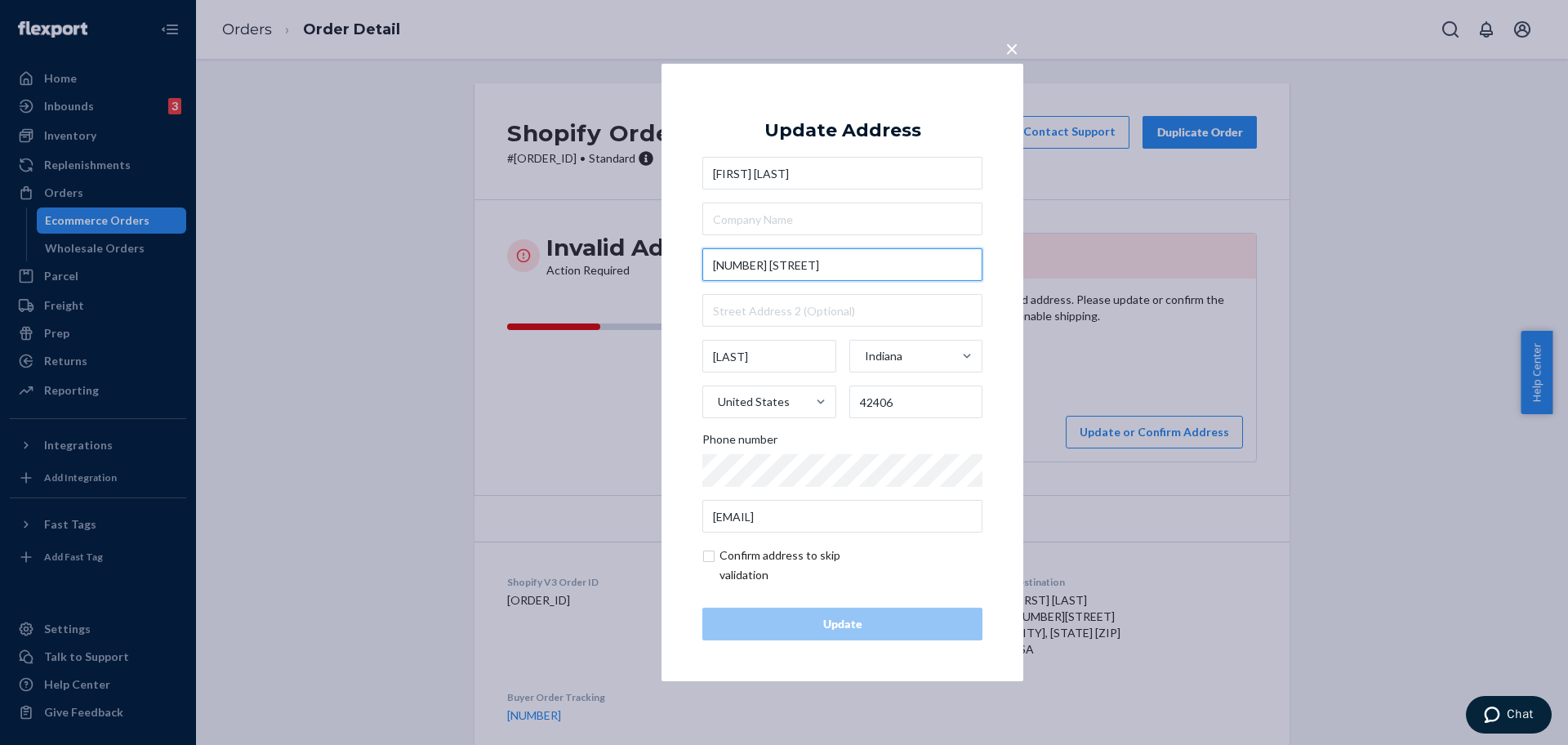 click on "4240w700n" at bounding box center (842, 265) 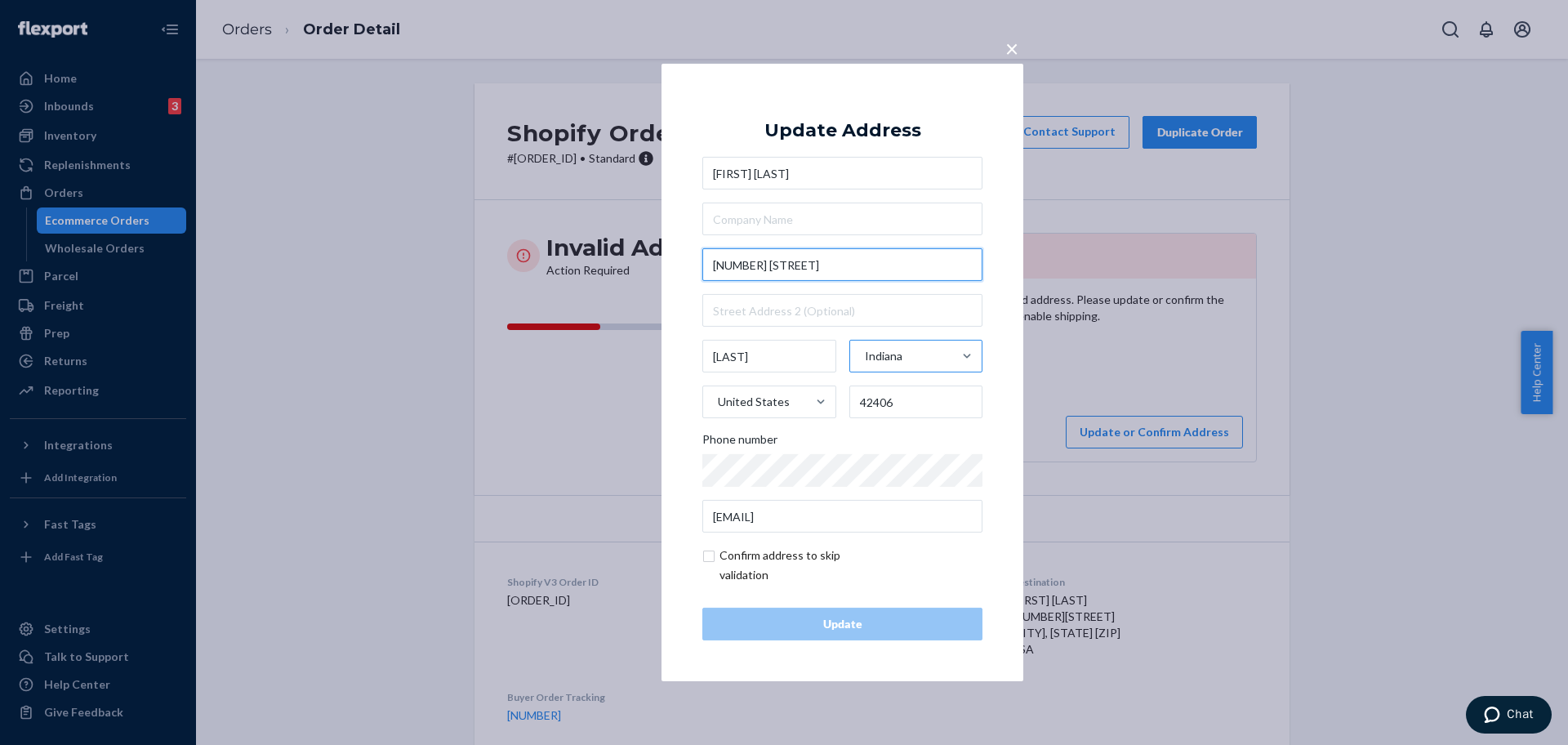 paste on "W 700 N" 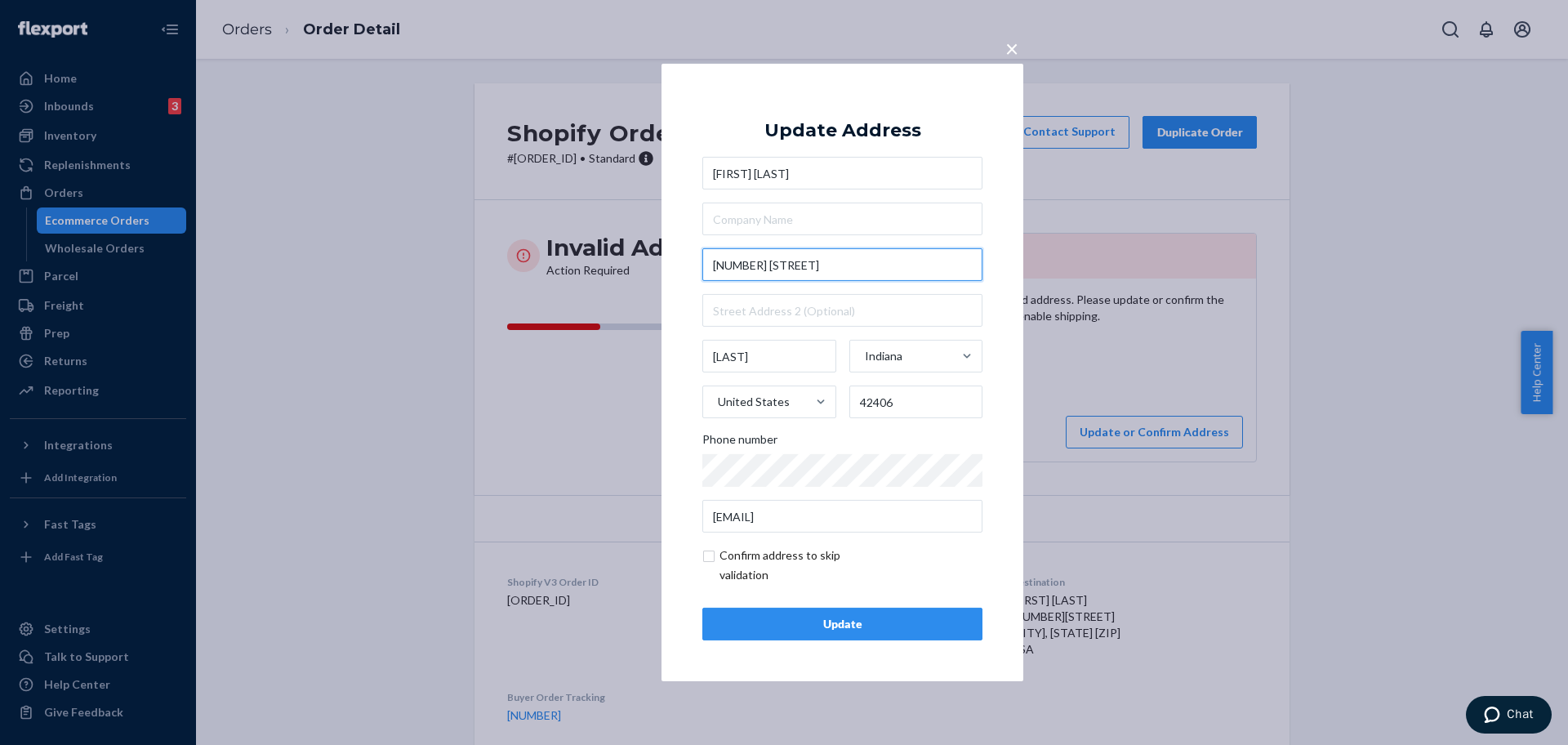 type on "4240 W 700 N" 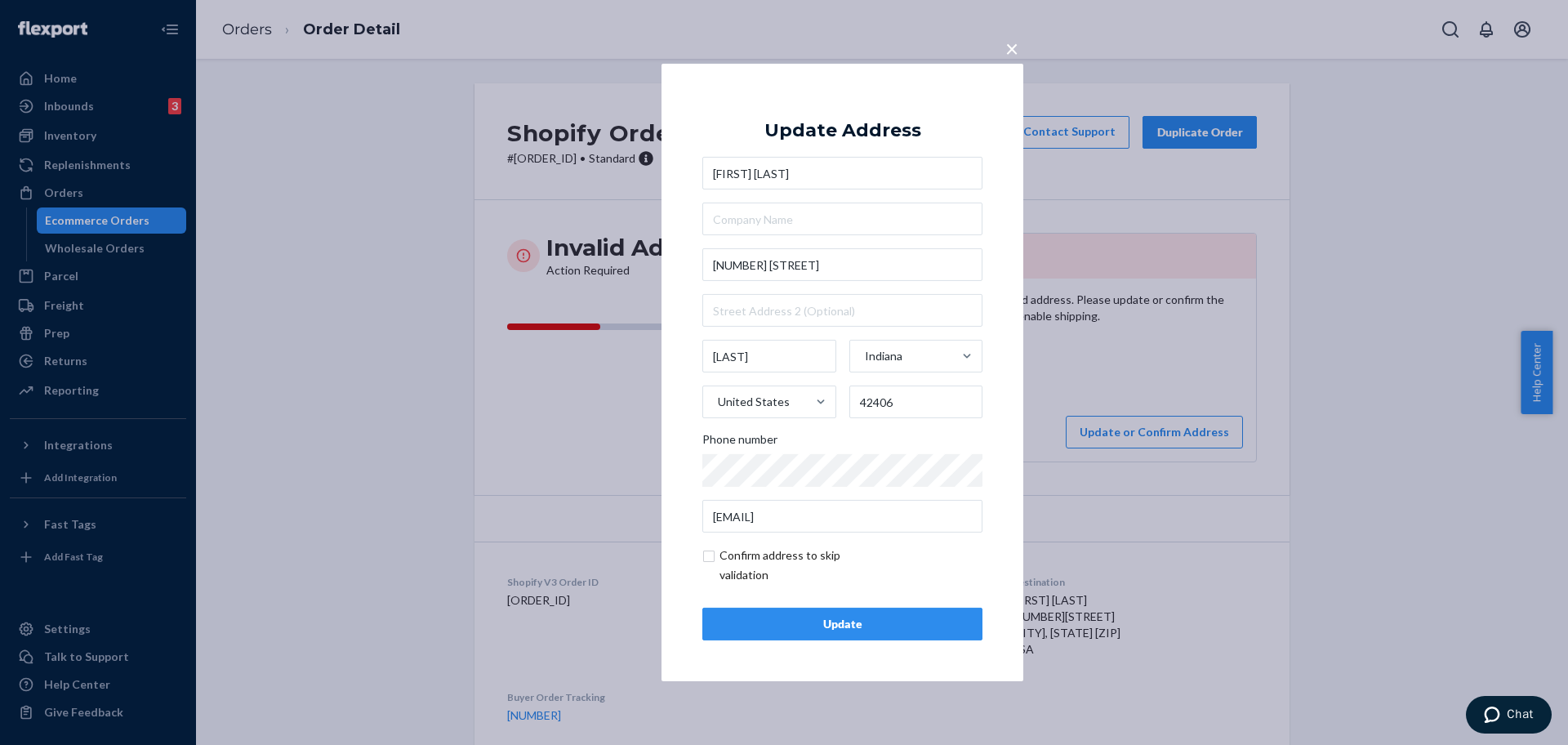 click on "Update Address Christina Eisaman 4240 W 700 N Markle Indiana United States 46770 Phone number wingingit6367@gmail.com Confirm address to skip validation Update" at bounding box center [842, 372] 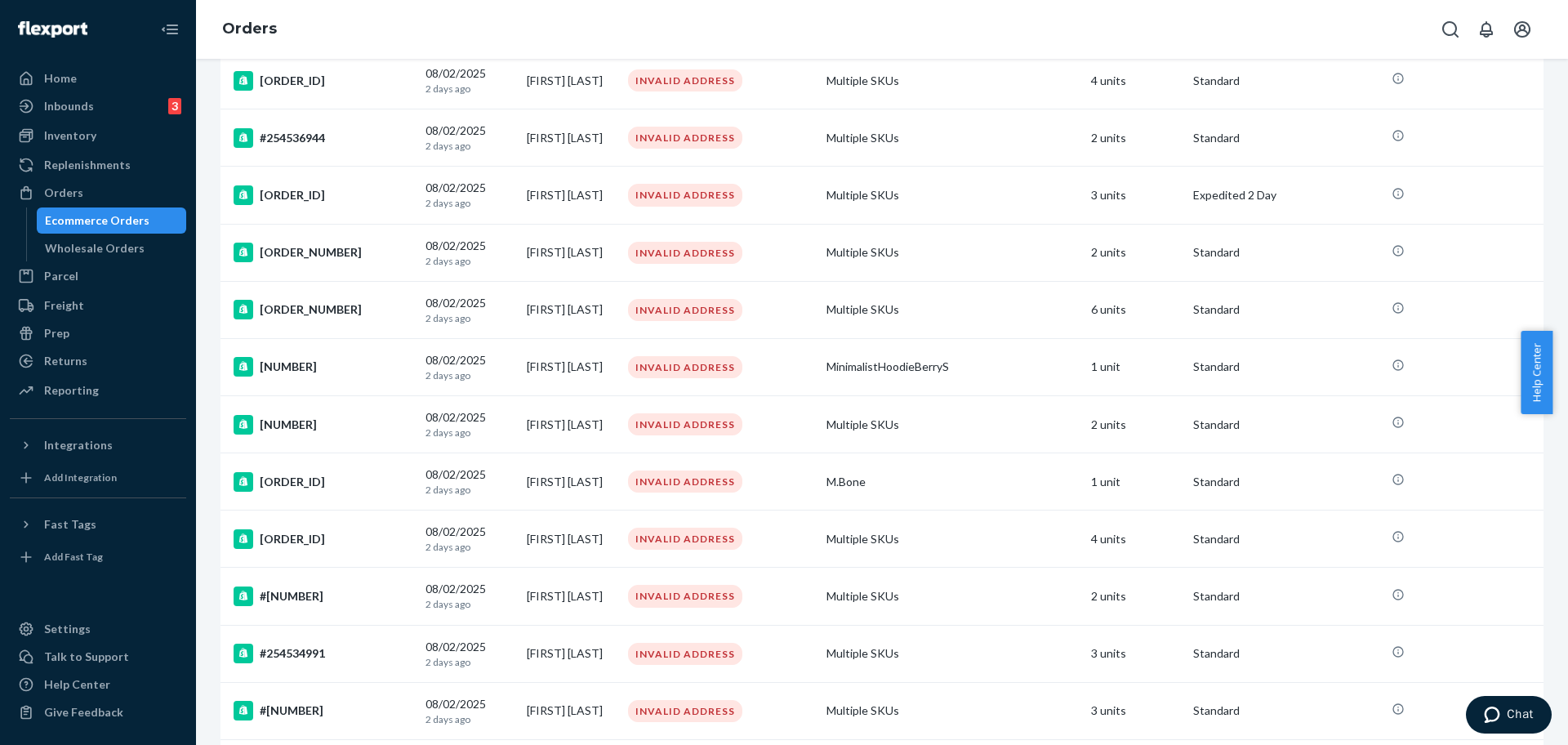 scroll, scrollTop: 613, scrollLeft: 0, axis: vertical 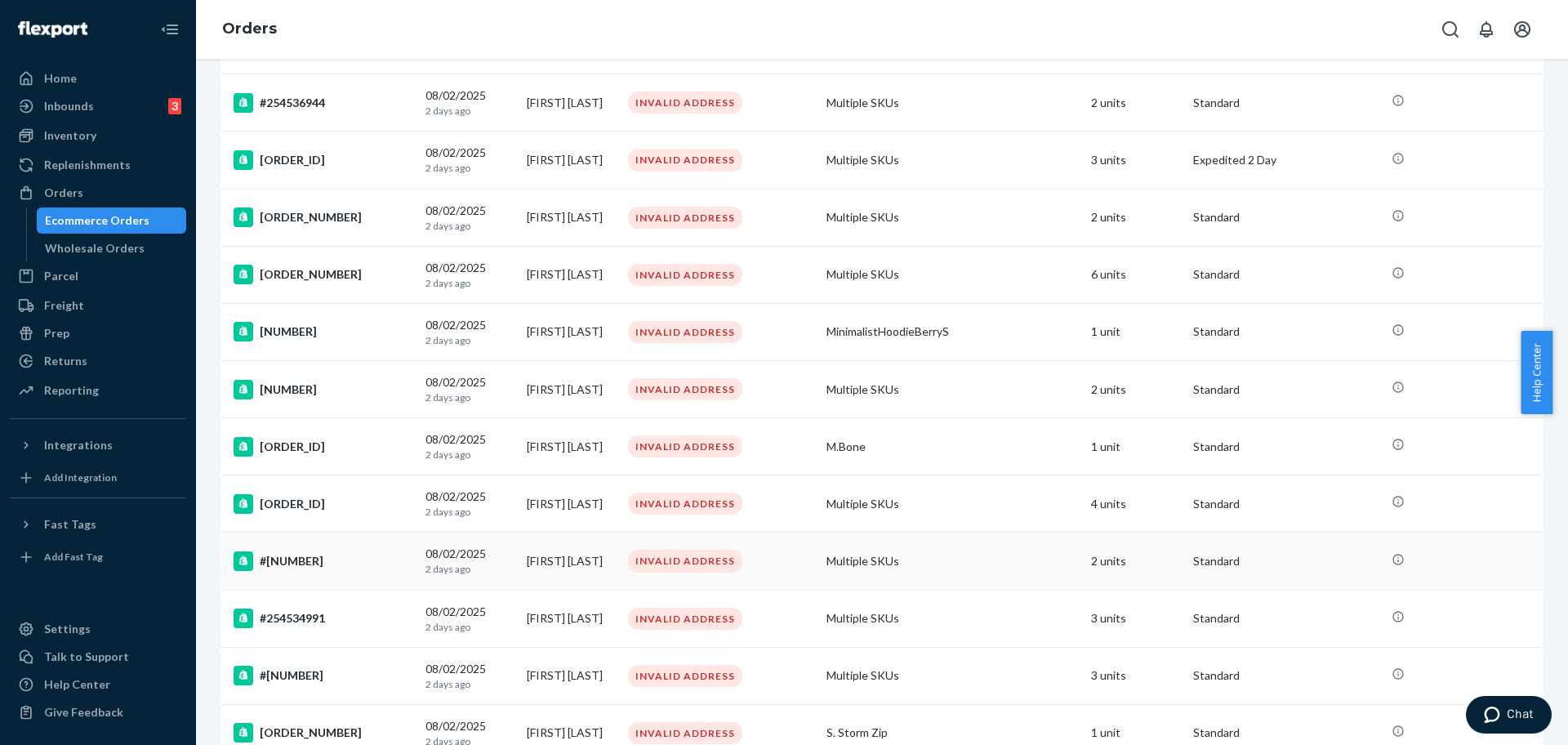 click on "#254535048" at bounding box center [319, 561] 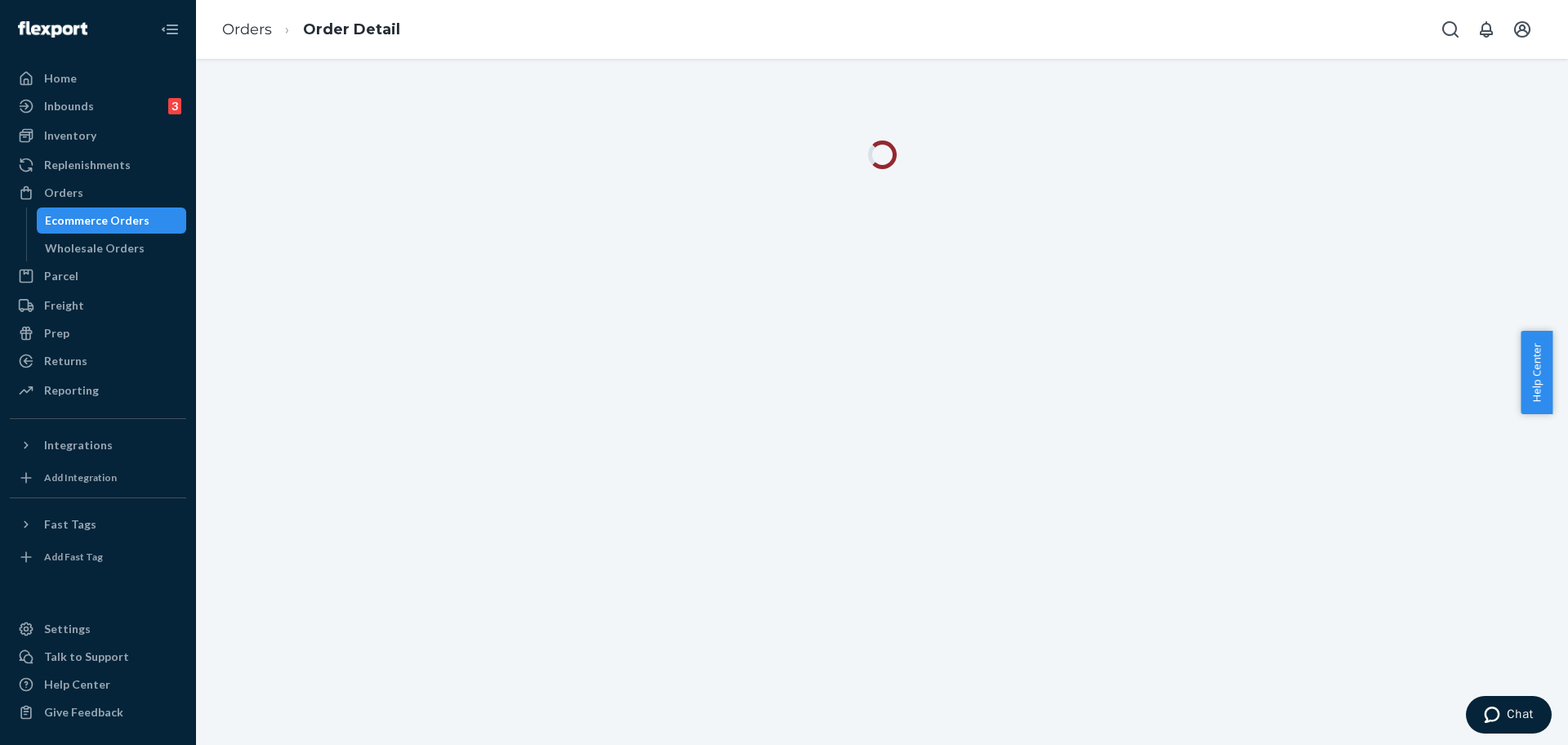 scroll, scrollTop: 0, scrollLeft: 0, axis: both 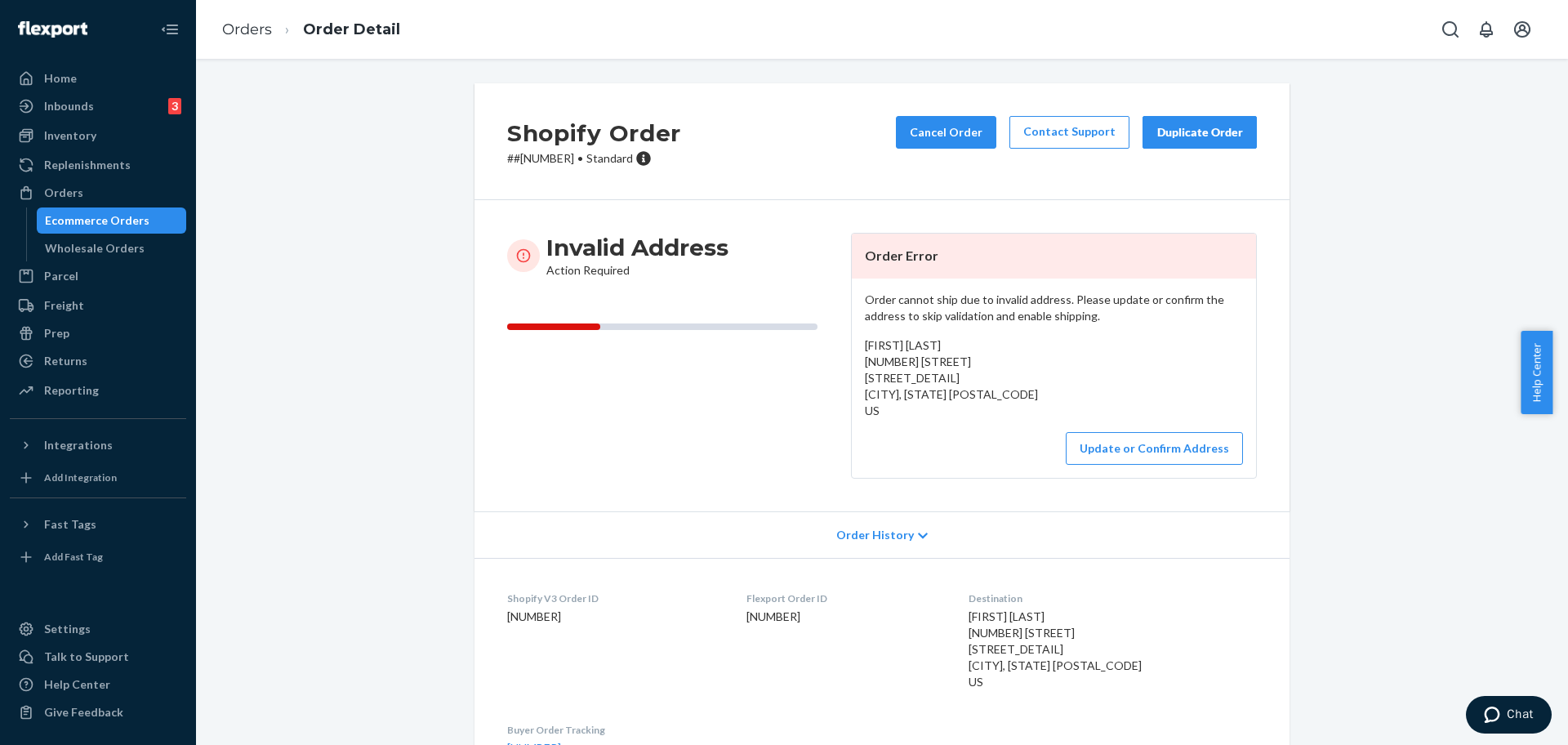 drag, startPoint x: 976, startPoint y: 393, endPoint x: 856, endPoint y: 367, distance: 122.78436 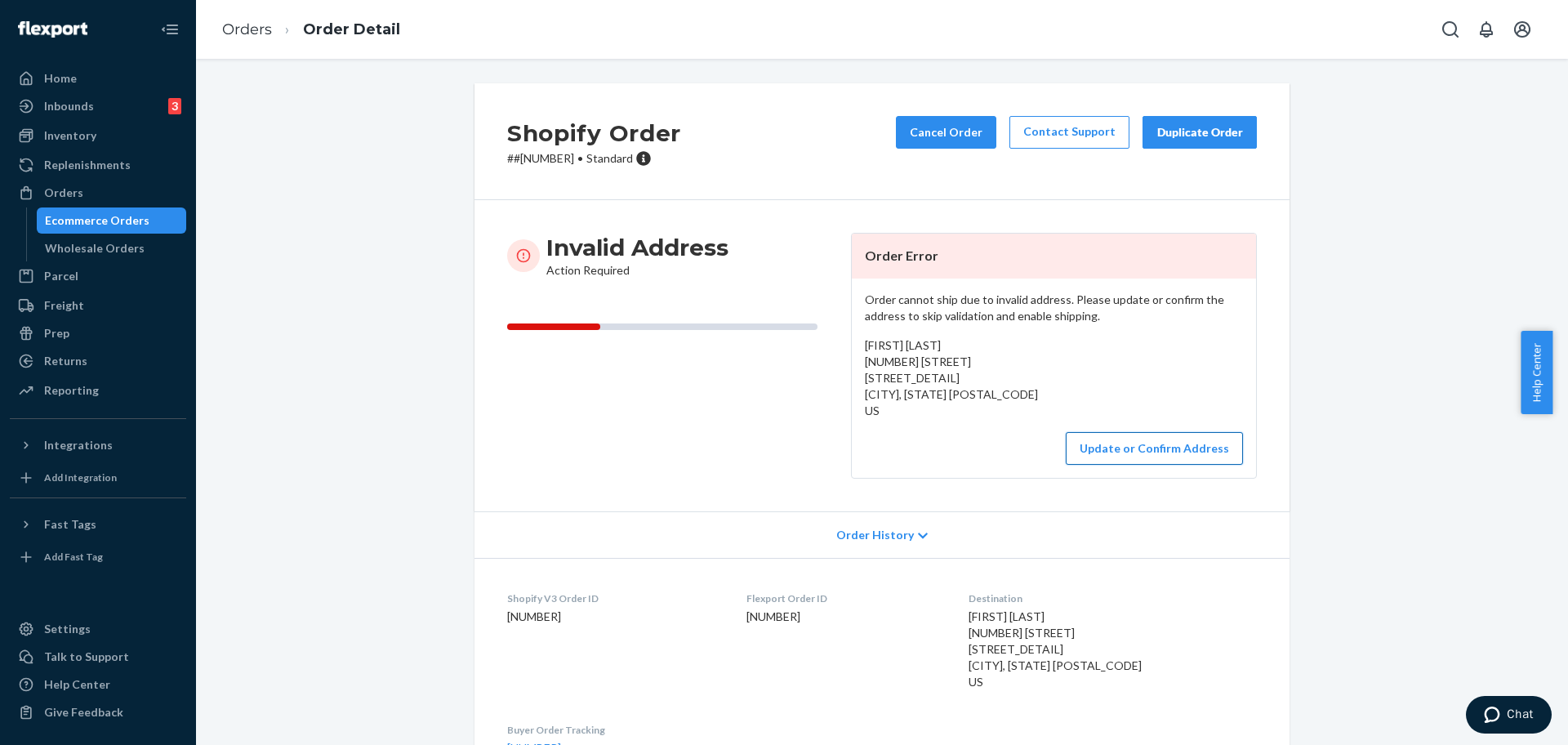 click on "Update or Confirm Address" at bounding box center [1154, 448] 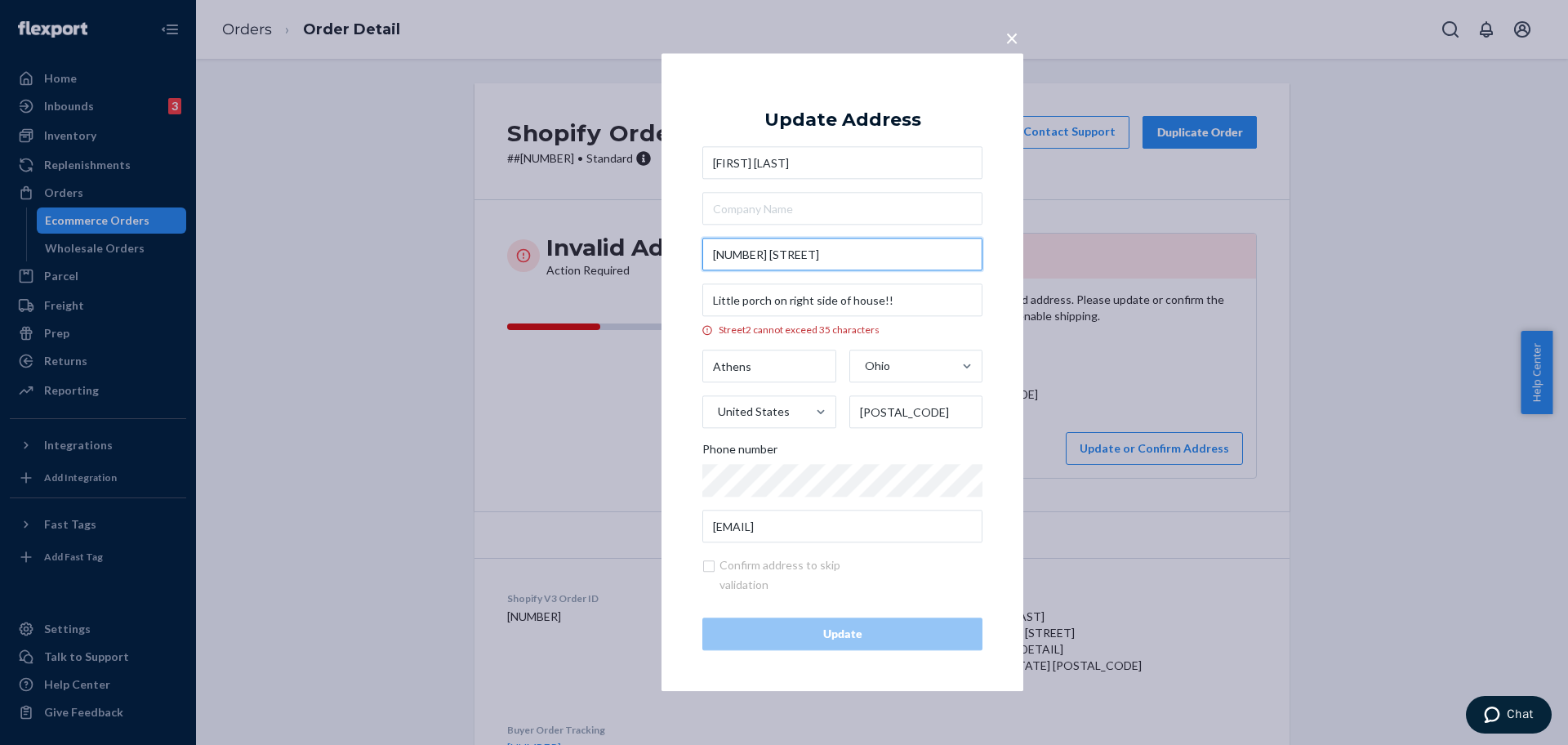 click on "68.5 Stewart St" at bounding box center (842, 255) 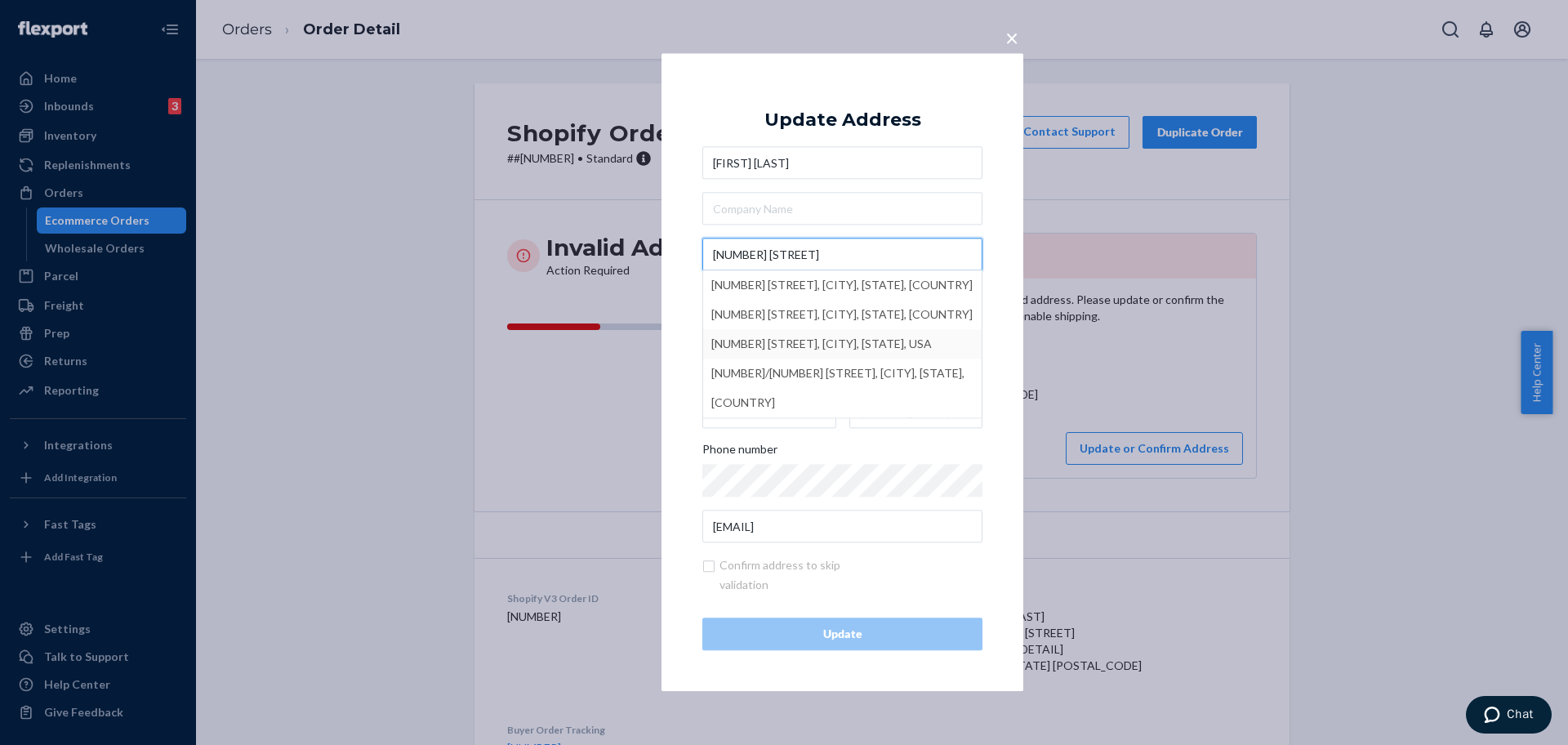 type on "68 1/2 Stewart St" 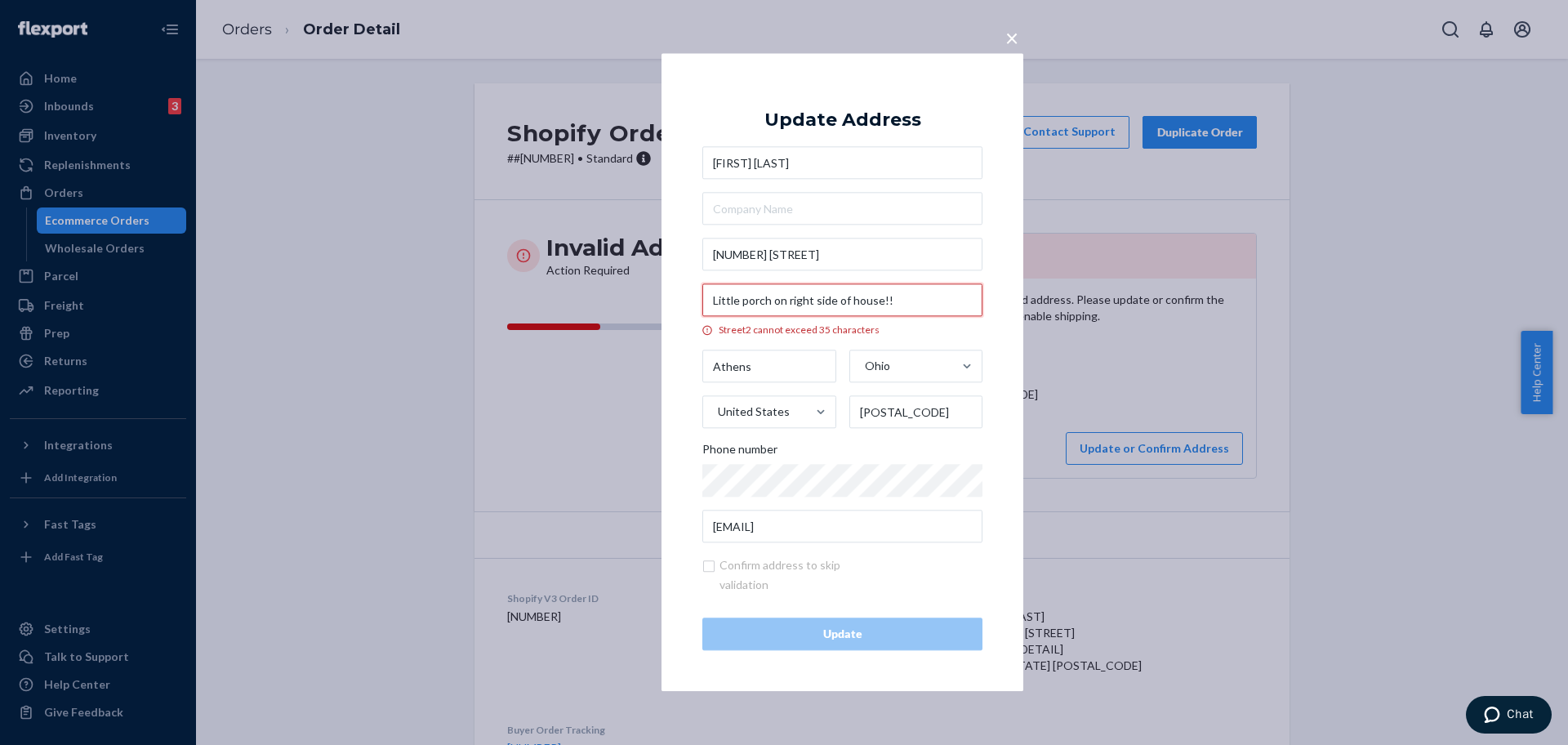 click on "Little porch on right side of house!!" at bounding box center (842, 301) 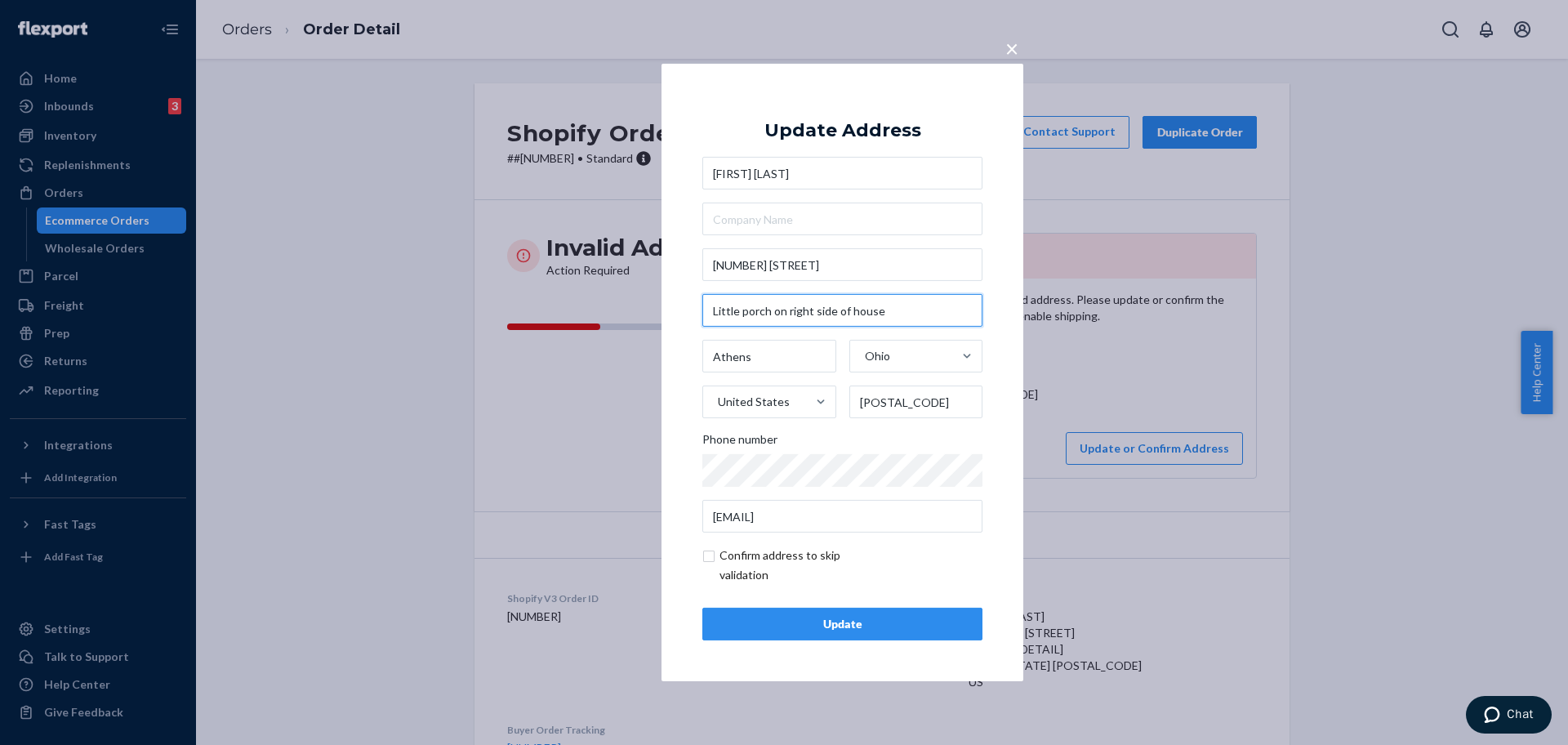 type on "Little porch on right side of house" 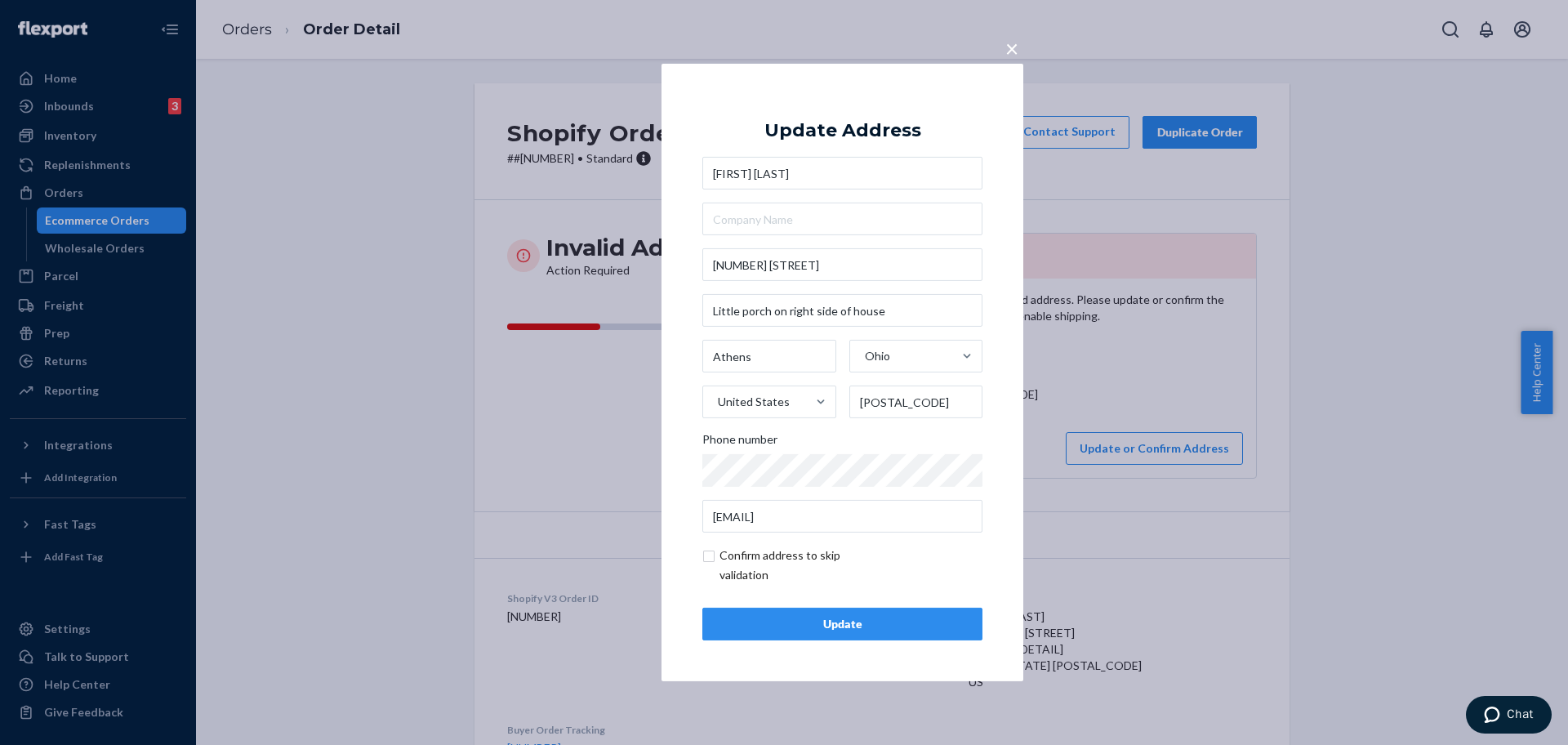 click on "× Update Address leah jarvis 68 1/2 Stewart St Little porch on right side of house Athens Ohio United States 45701 Phone number leahjarvis0808@gmail.com Confirm address to skip validation Update" at bounding box center [842, 372] 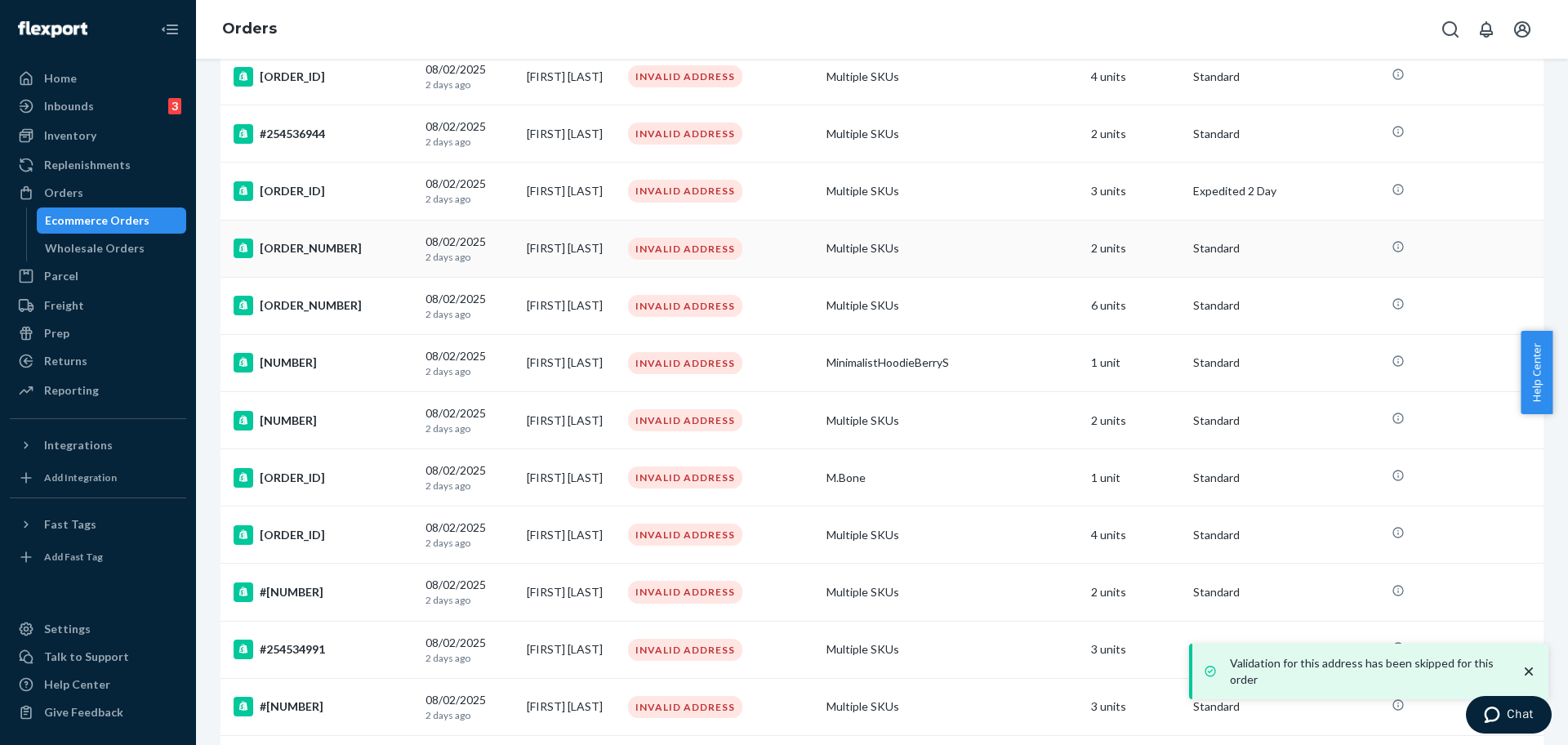 scroll, scrollTop: 613, scrollLeft: 0, axis: vertical 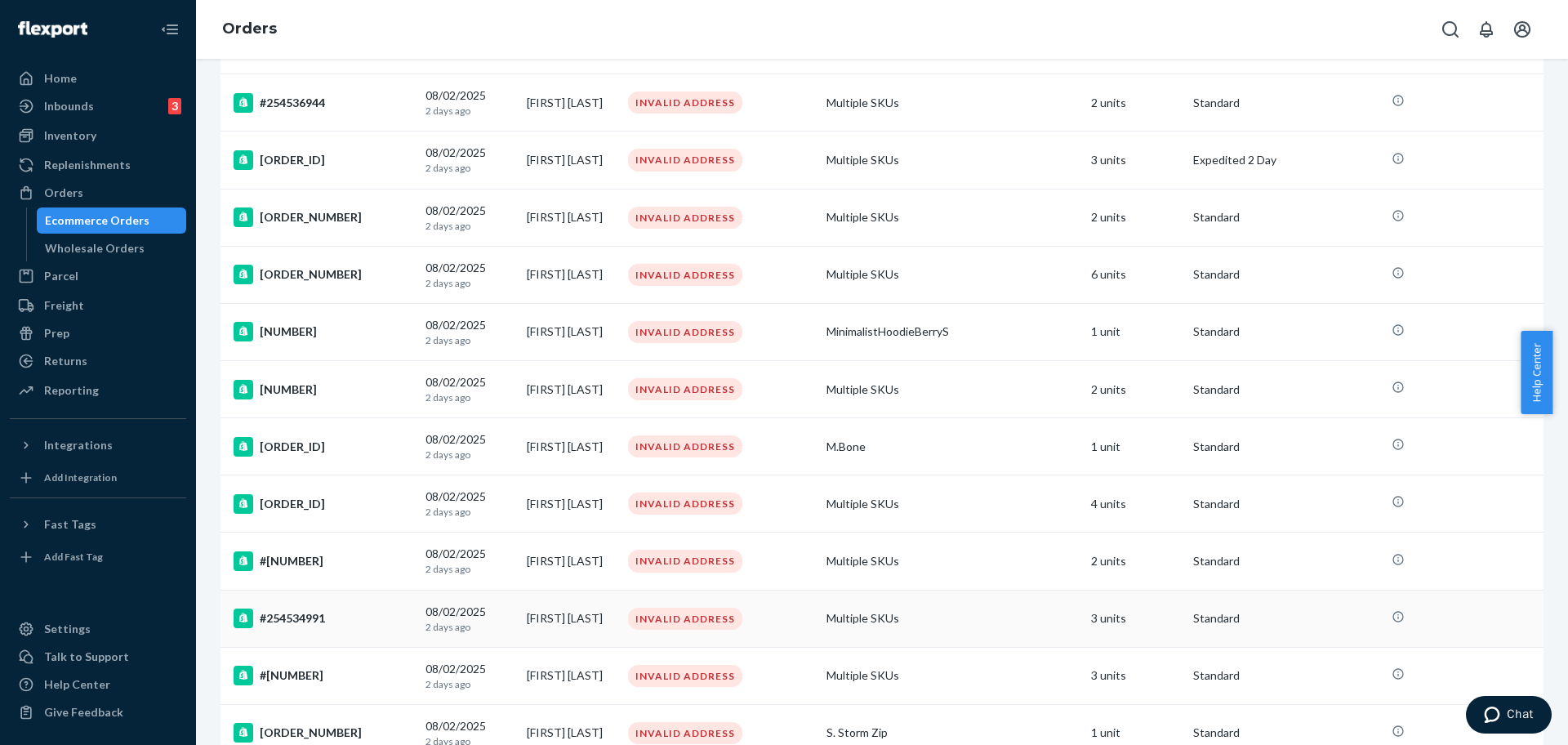 click on "#254534991" at bounding box center [319, 618] 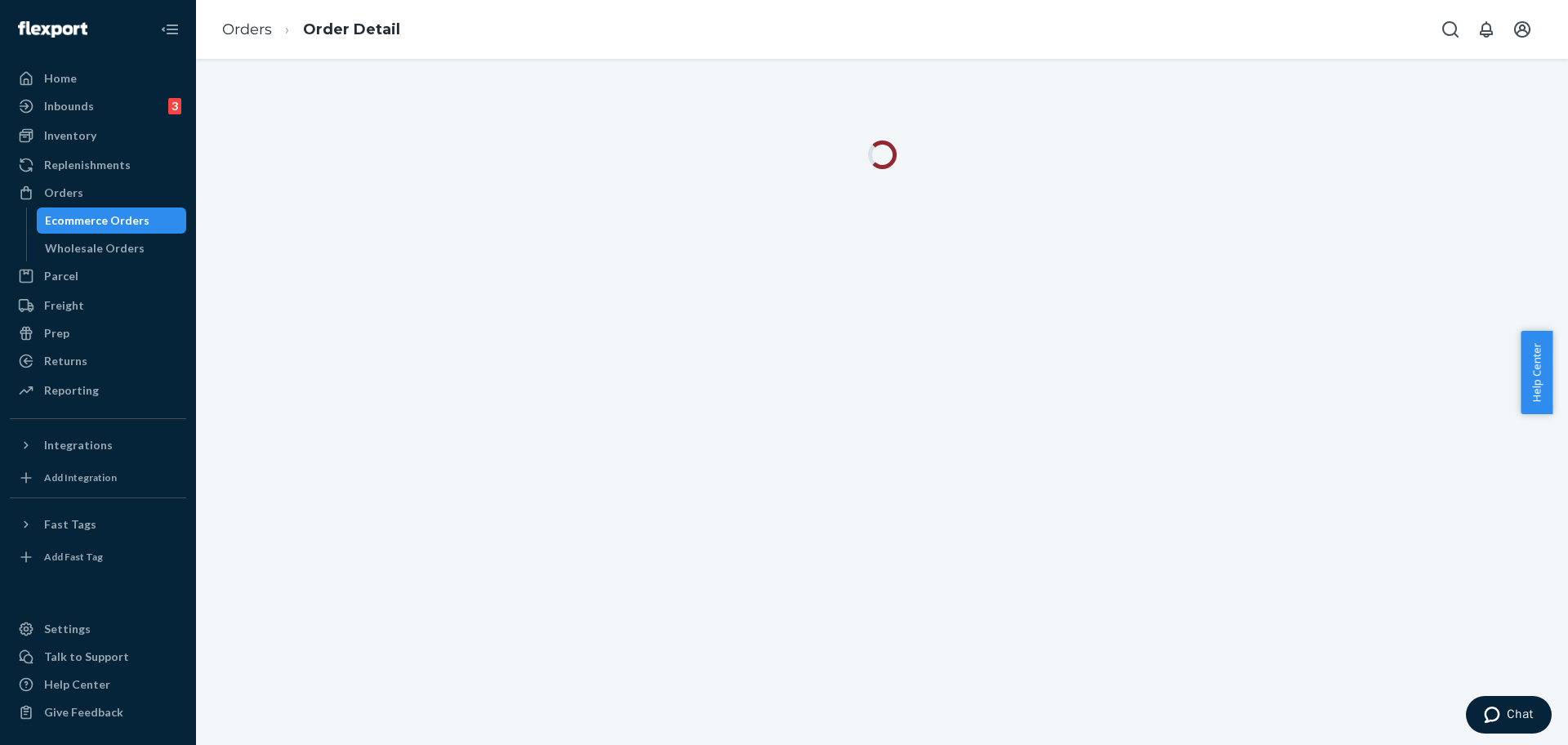 scroll, scrollTop: 0, scrollLeft: 0, axis: both 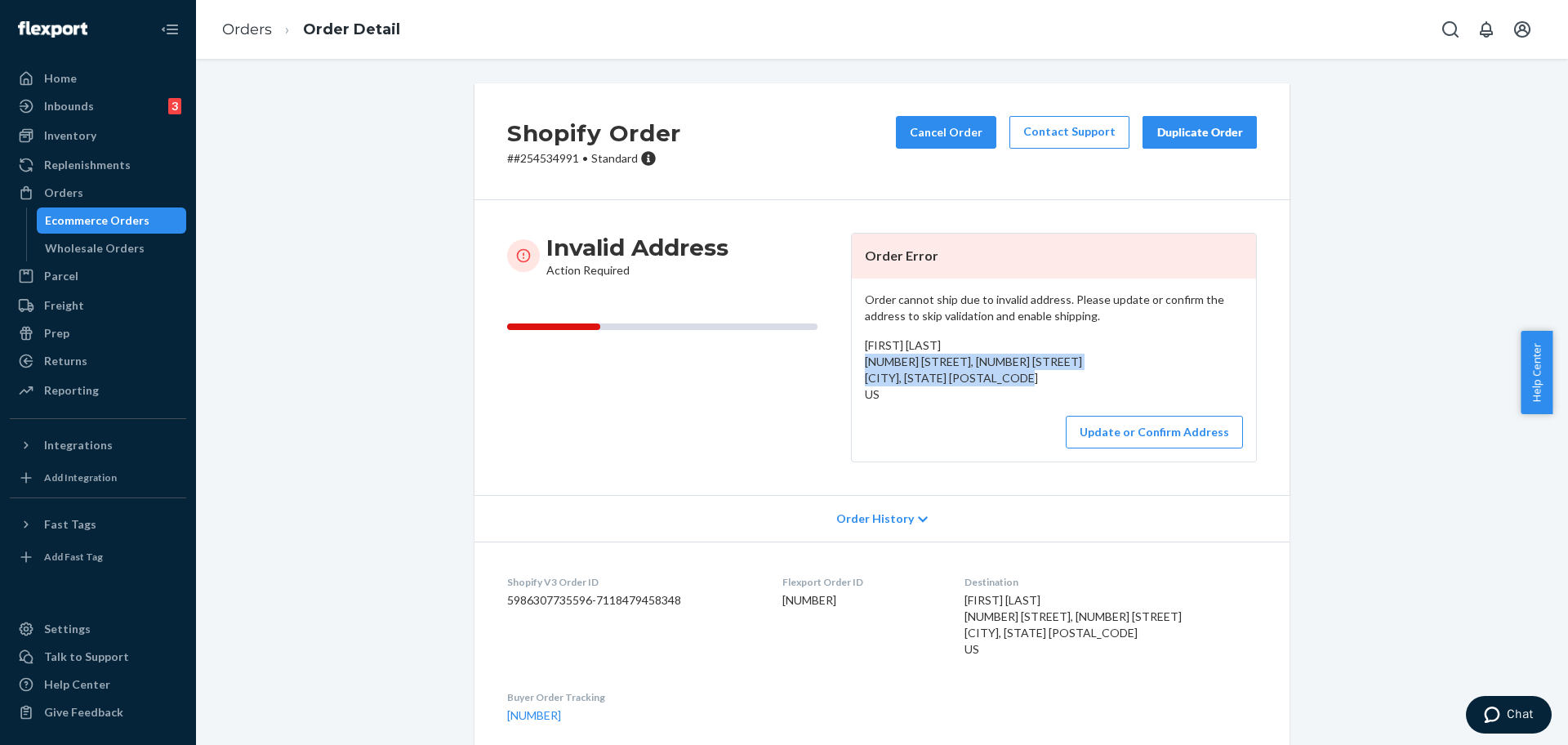 drag, startPoint x: 1036, startPoint y: 378, endPoint x: 850, endPoint y: 360, distance: 186.86894 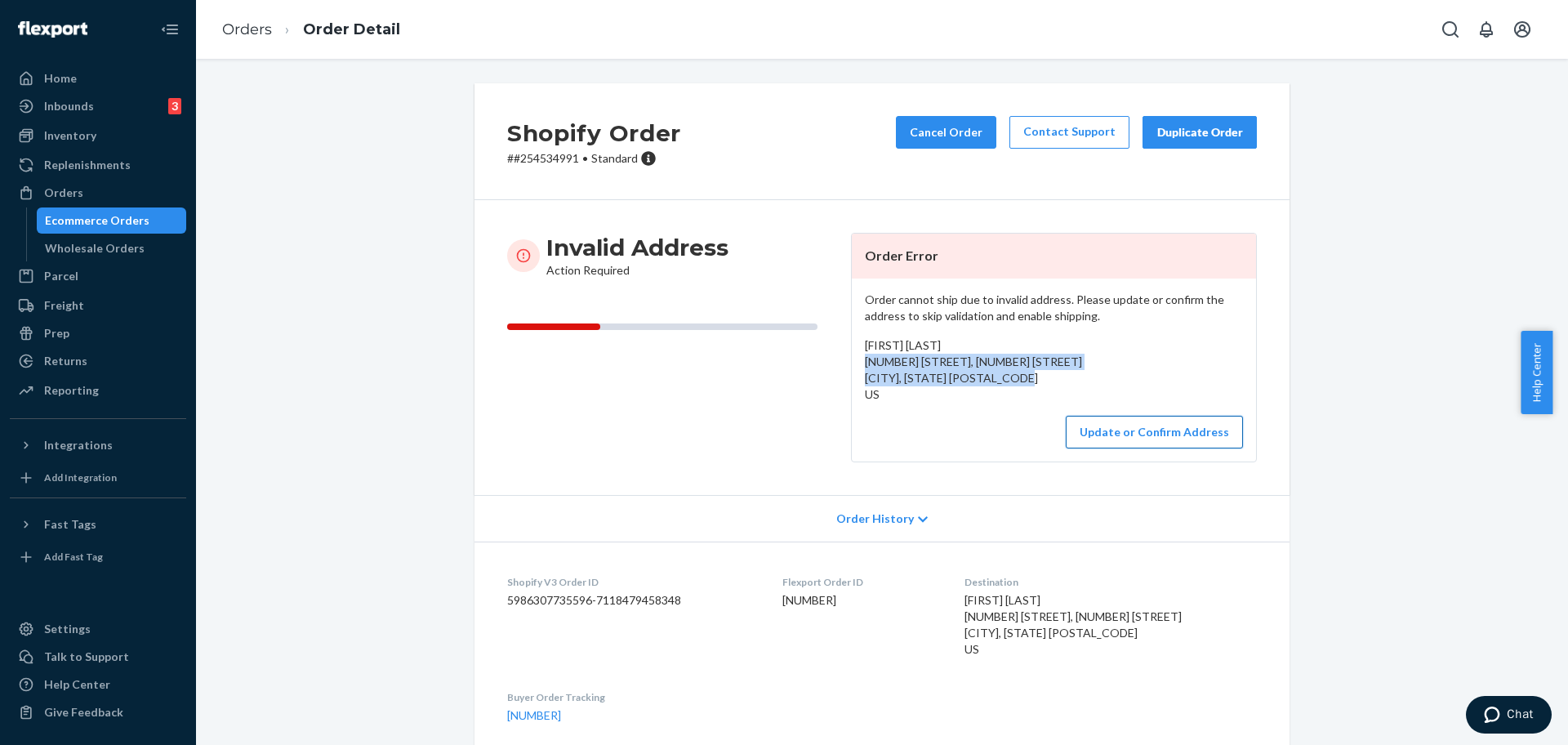 click on "Update or Confirm Address" at bounding box center (1154, 432) 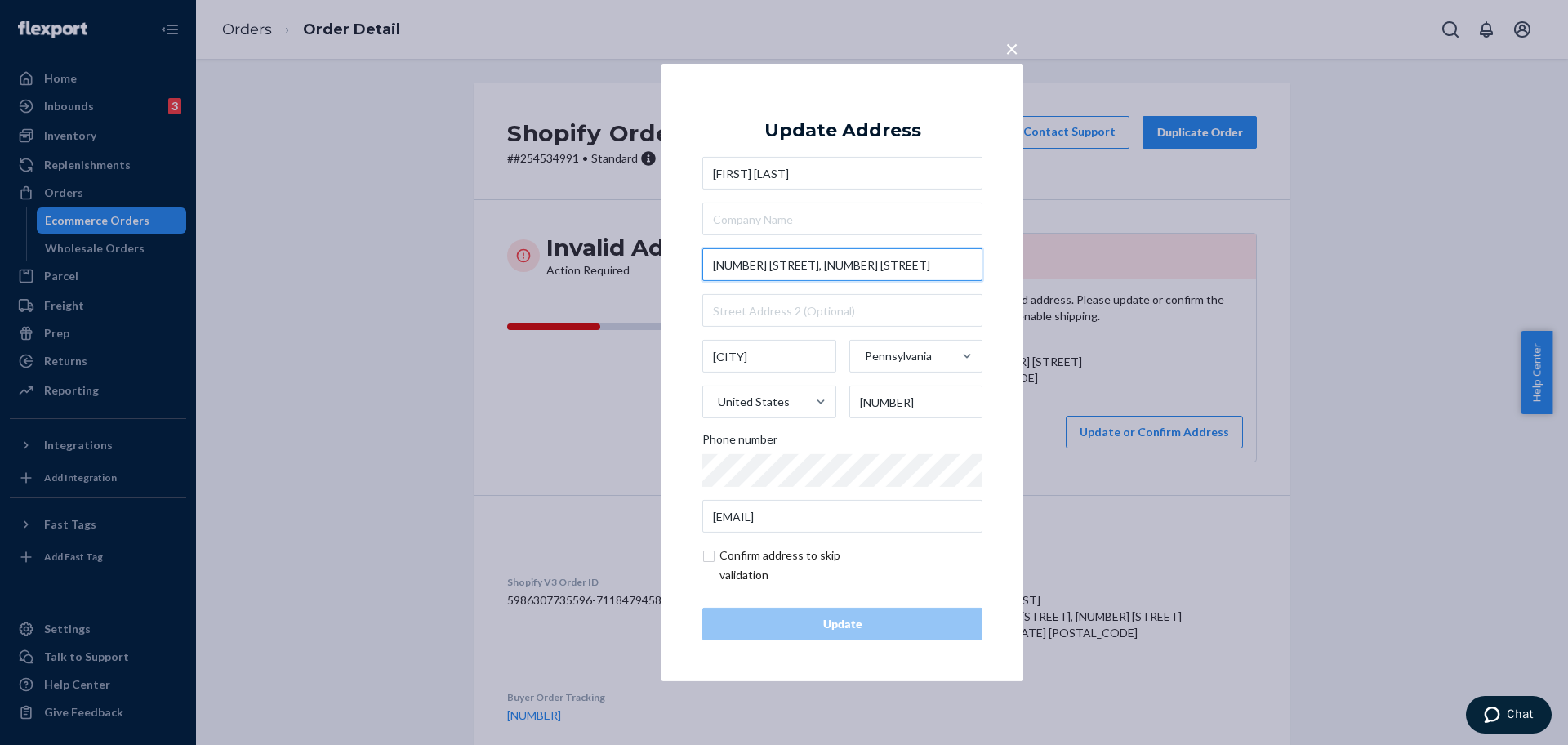 drag, startPoint x: 823, startPoint y: 267, endPoint x: 683, endPoint y: 268, distance: 140.00357 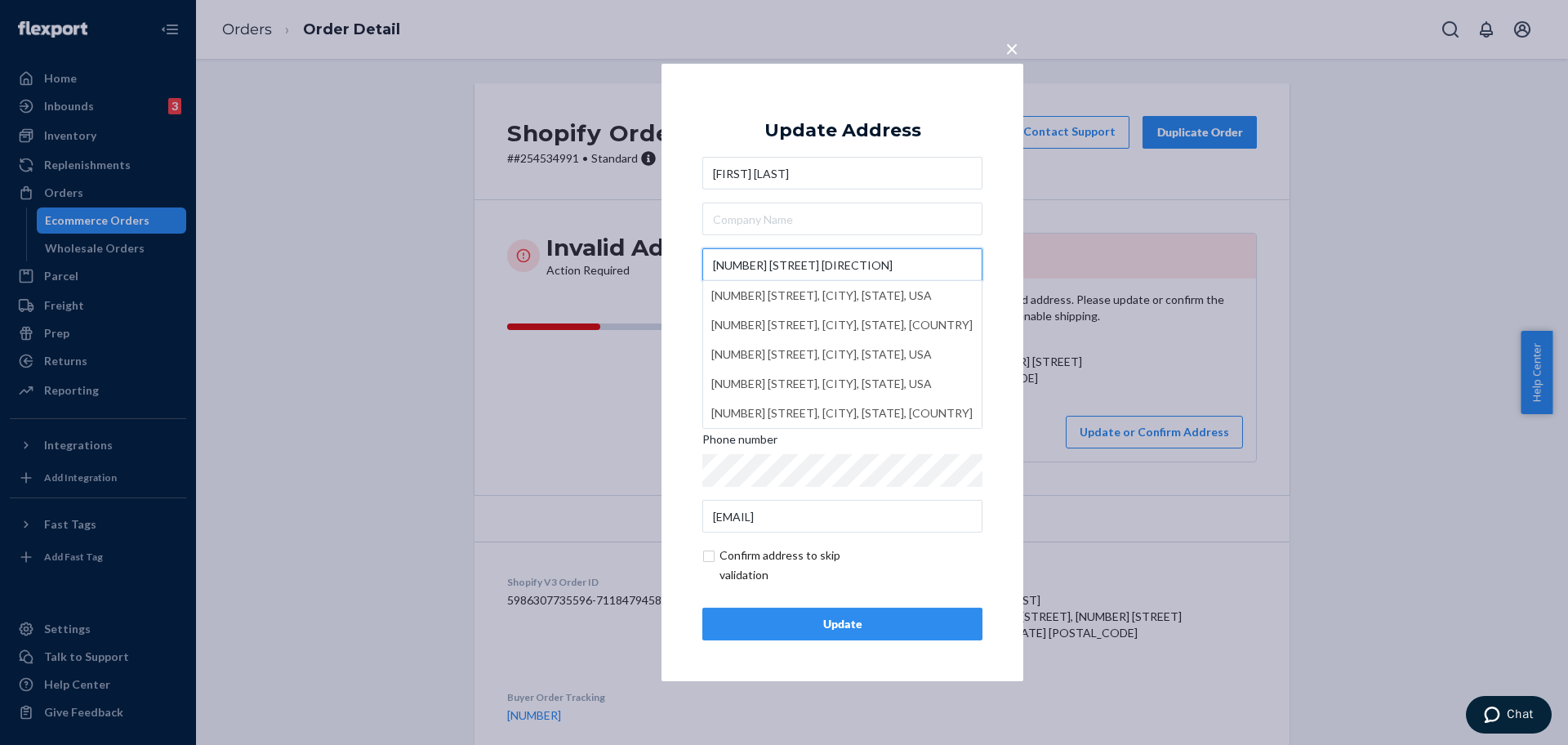 type on "267 NORTHGATE RD" 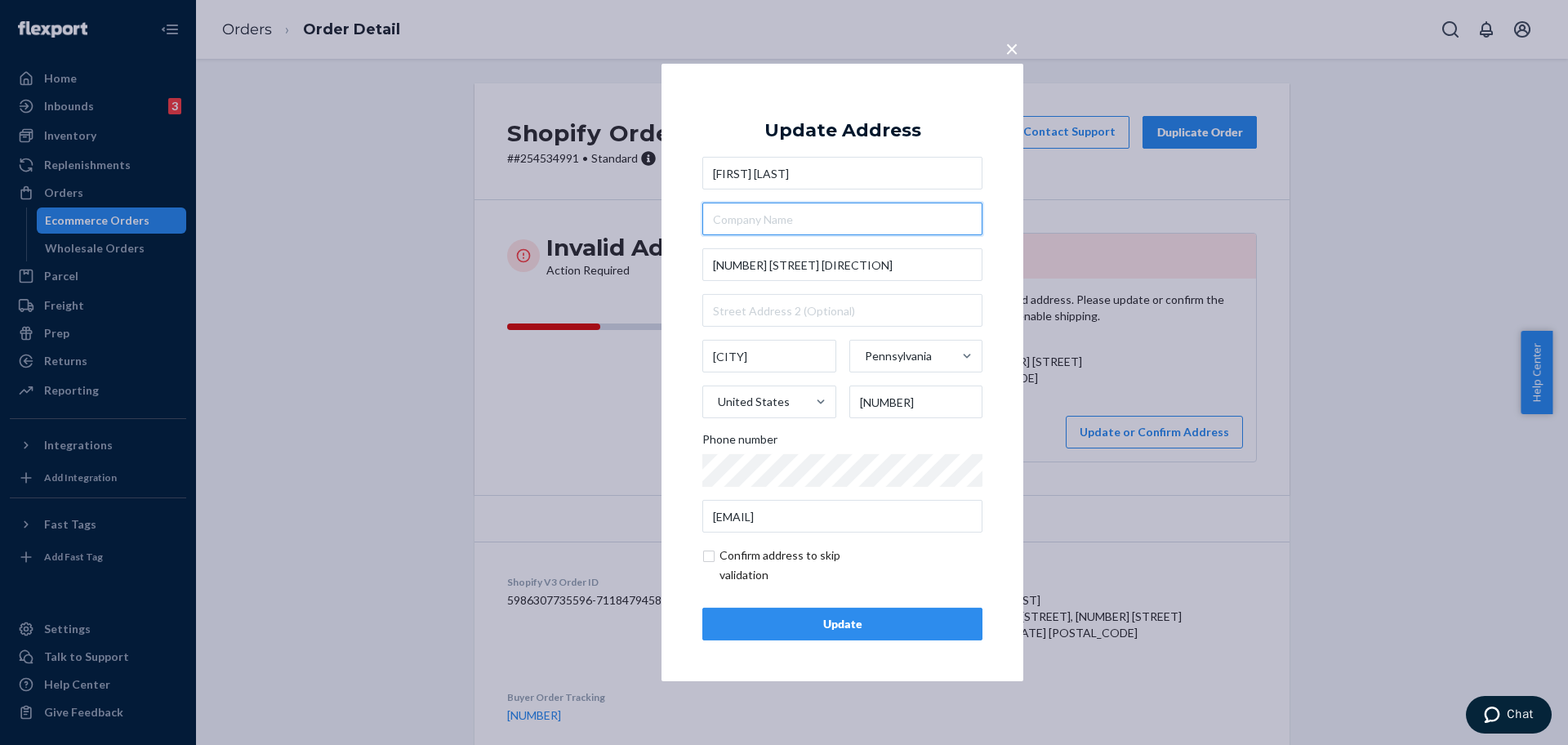 click at bounding box center [842, 219] 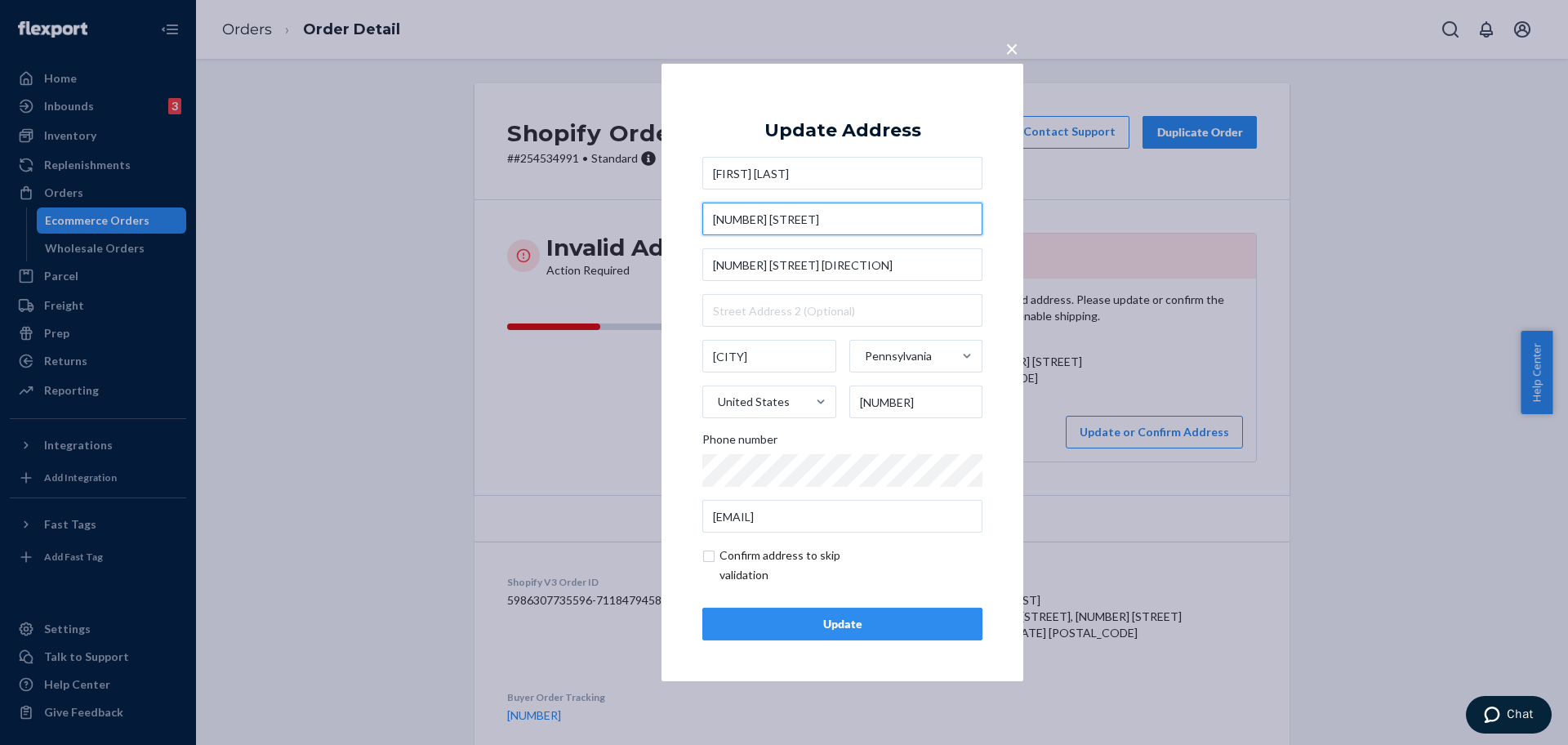 type on "1478 THE HIDEOUT" 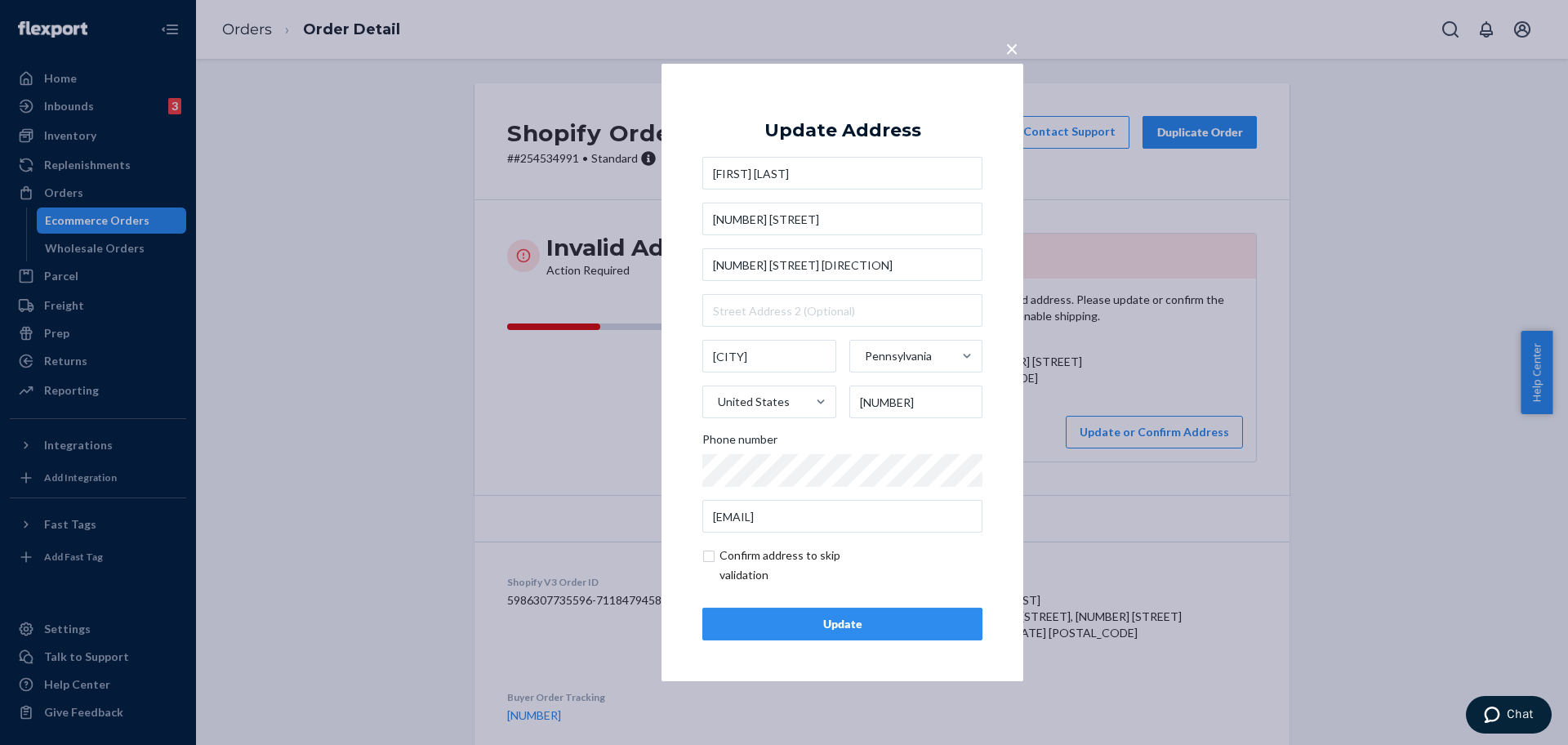 click on "Update" at bounding box center (842, 624) 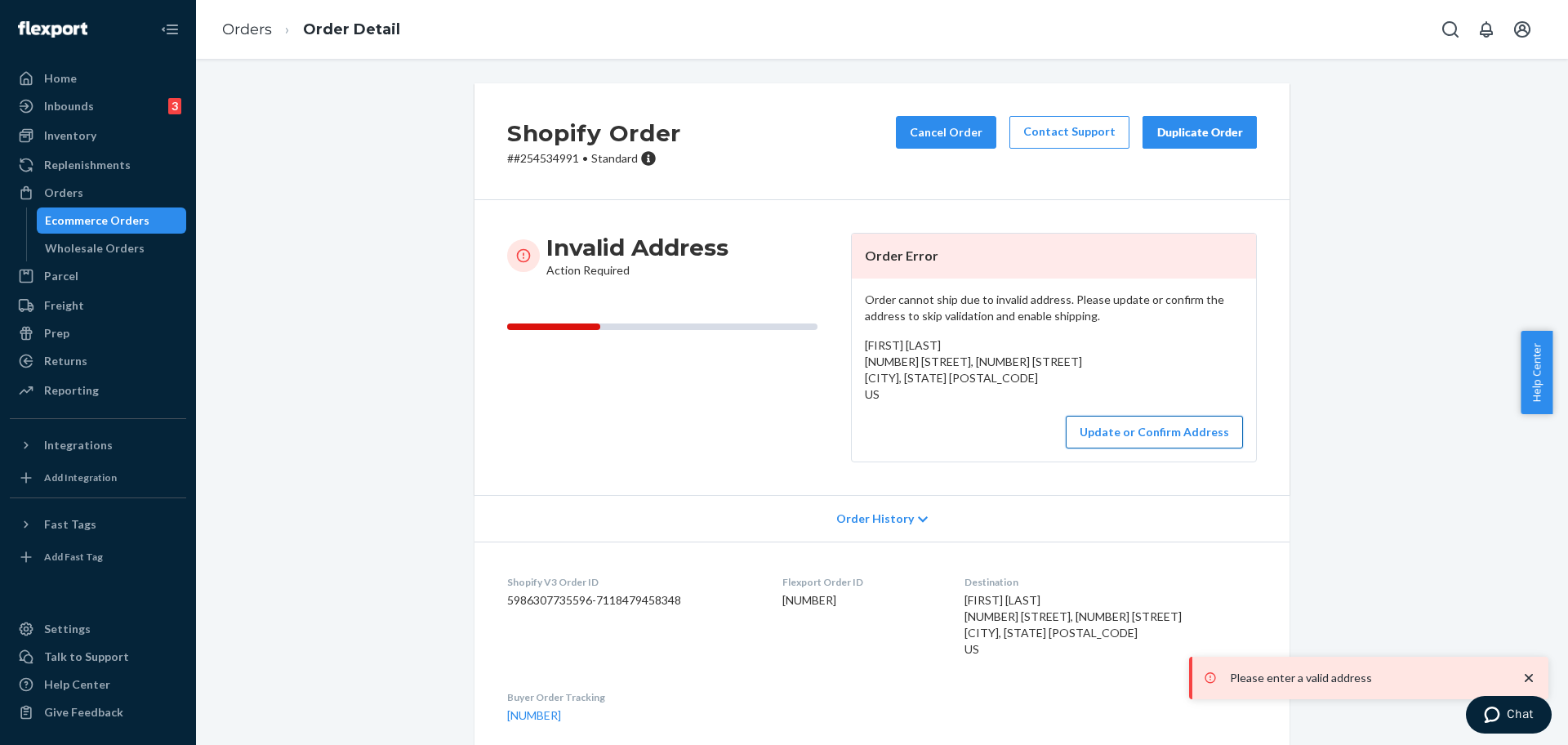 click on "Update or Confirm Address" at bounding box center [1154, 432] 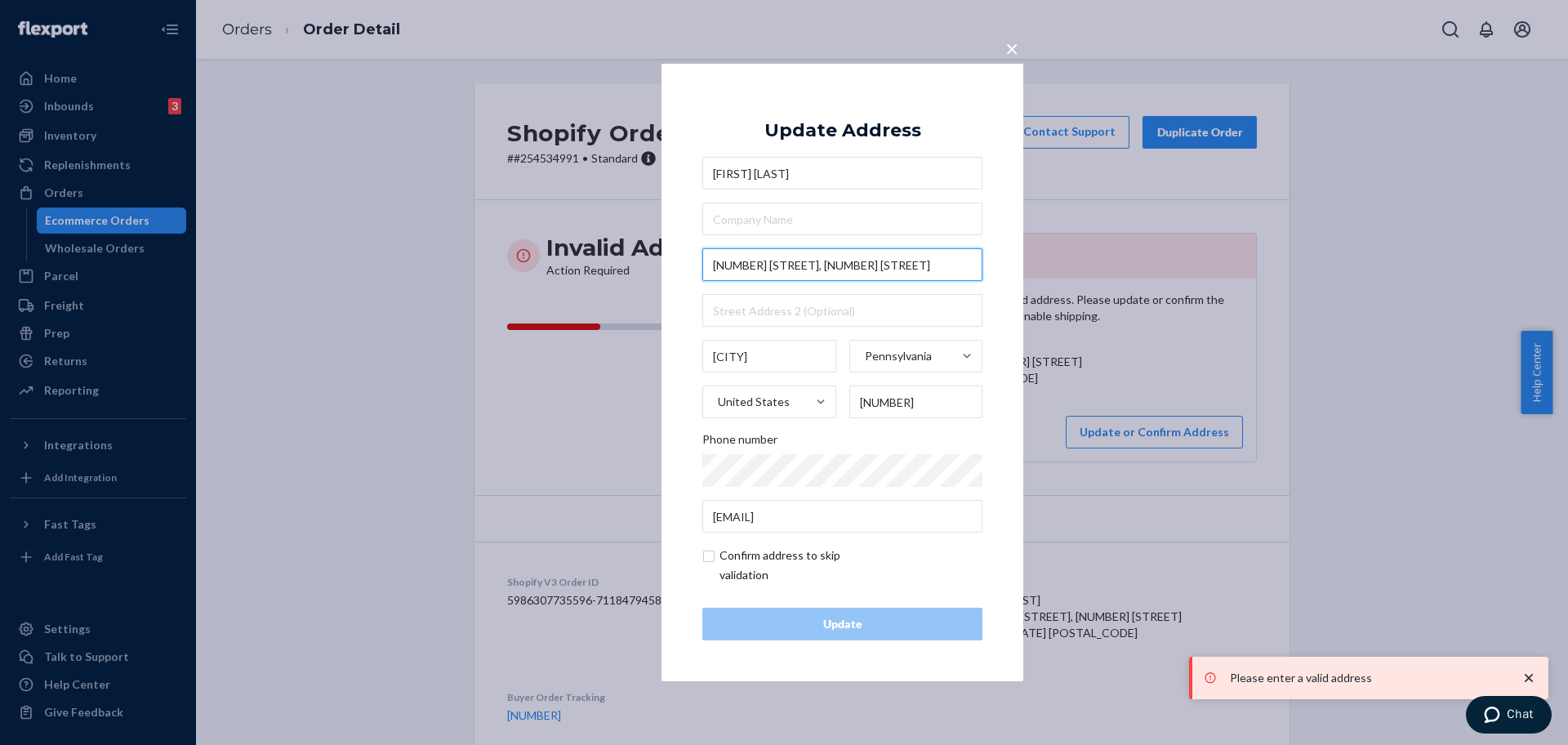 drag, startPoint x: 827, startPoint y: 265, endPoint x: 691, endPoint y: 265, distance: 136 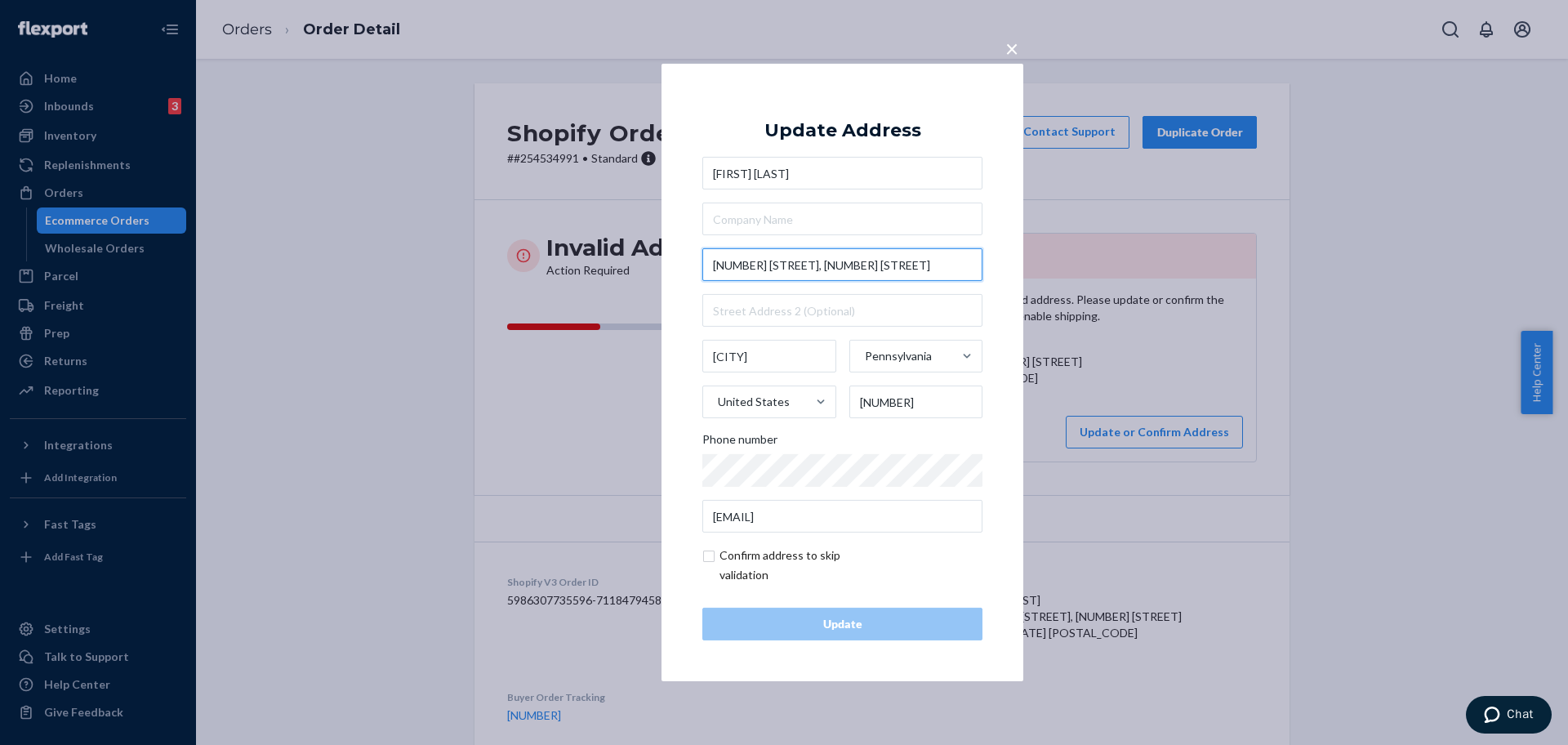 click on "1478 THE HIDEOUT, 267 NORTHGATE RD" at bounding box center (842, 265) 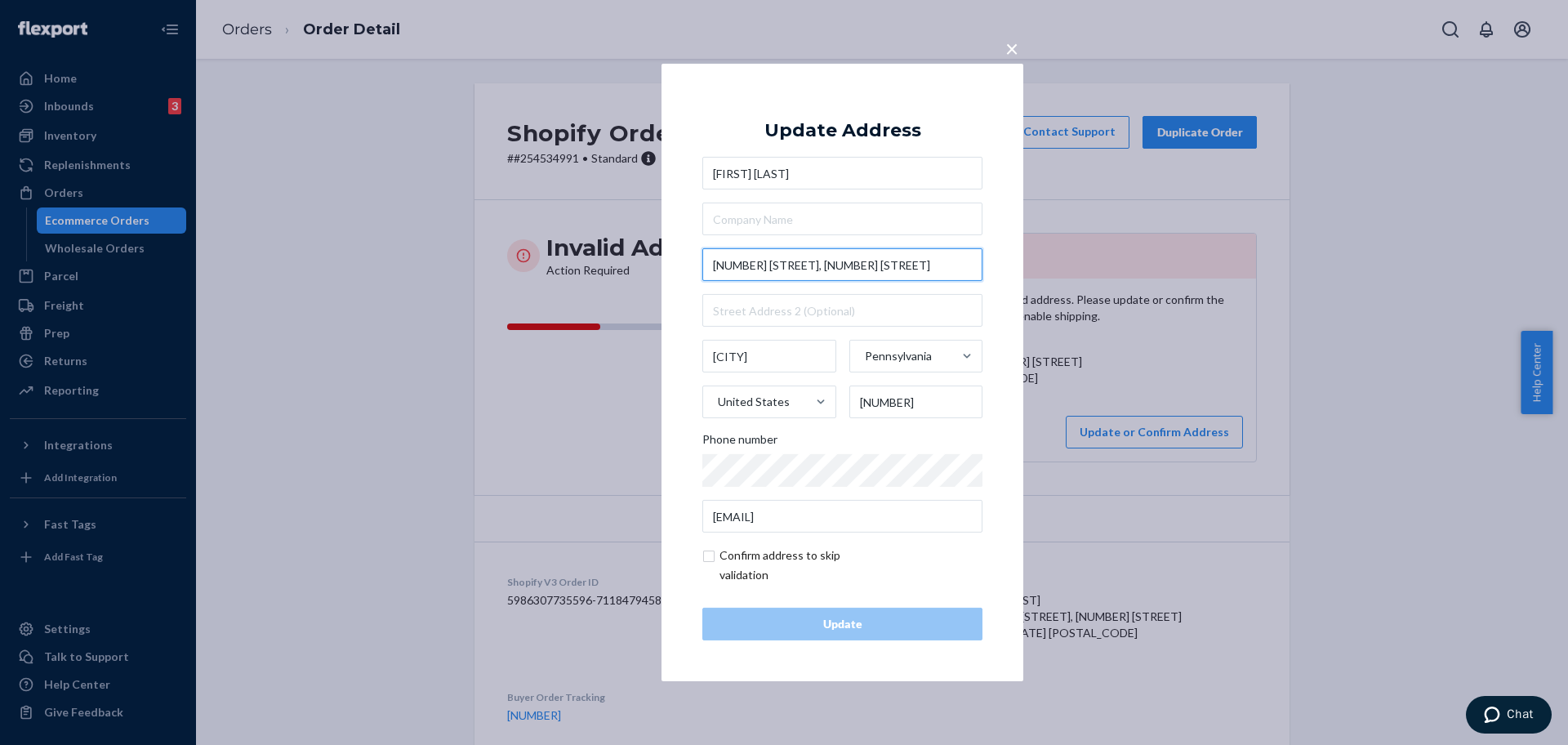 drag, startPoint x: 804, startPoint y: 267, endPoint x: 688, endPoint y: 265, distance: 116.0172 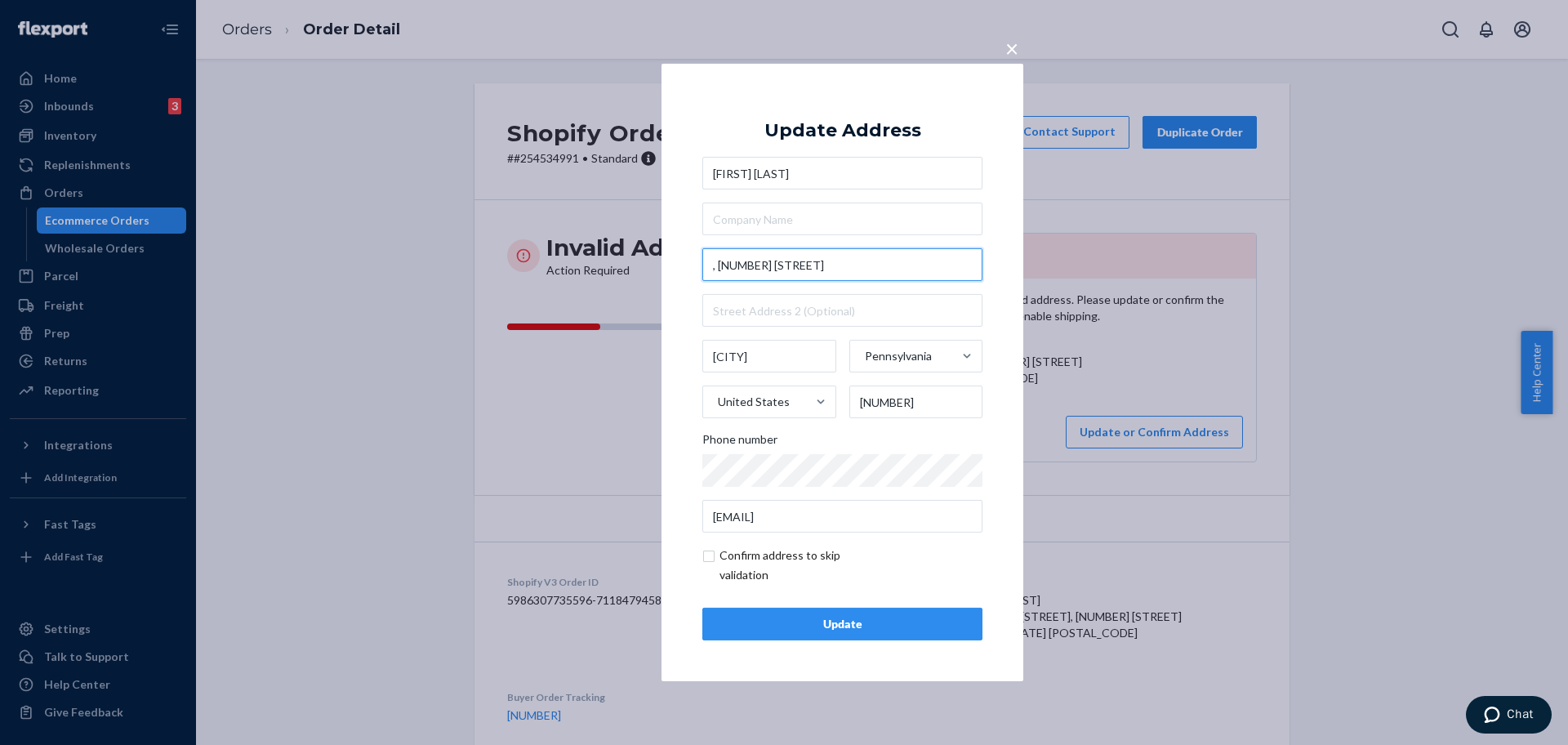type on ", 267 NORTHGATE RD" 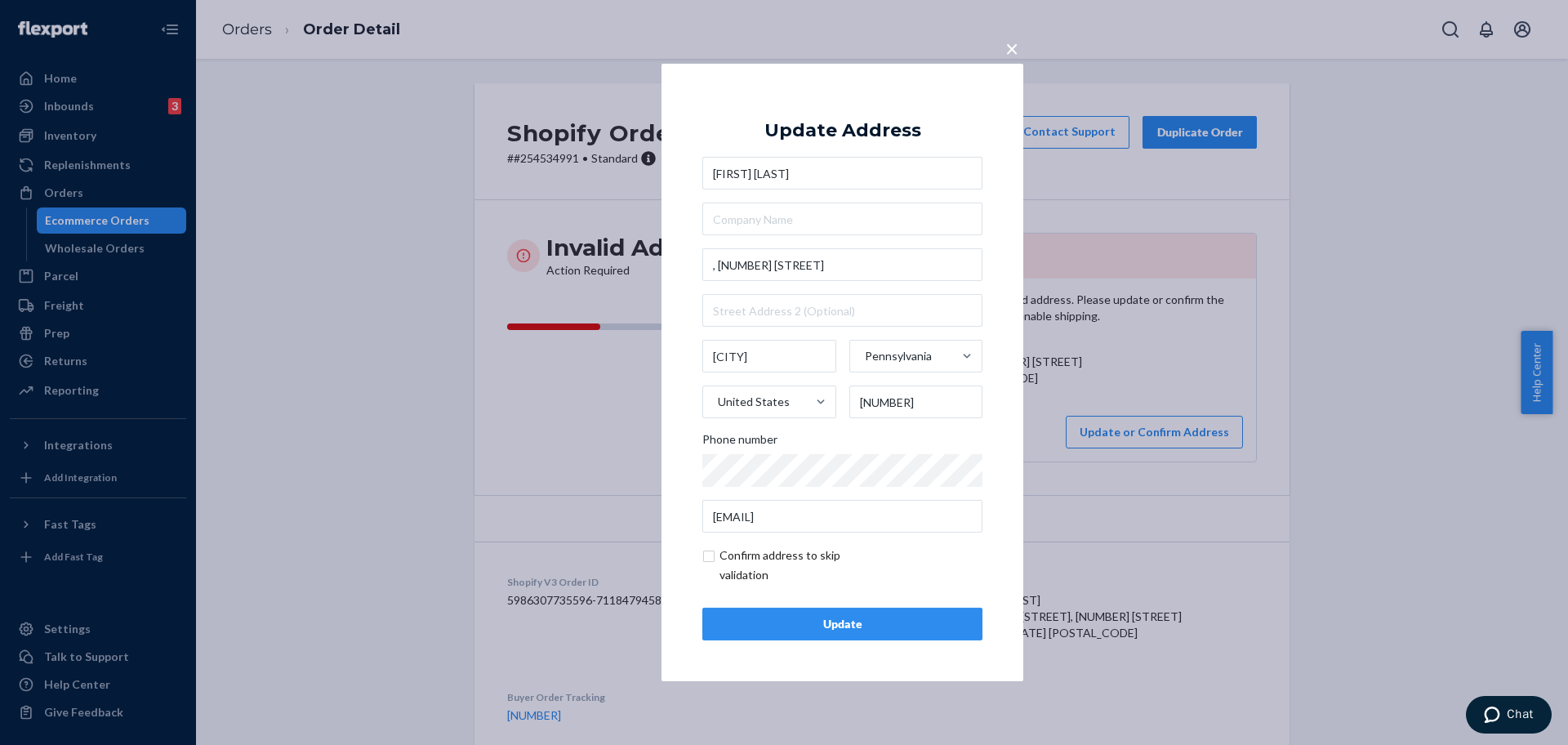 click on "Courtney Hobbs , 267 NORTHGATE RD LAKE ARIEL Pennsylvania United States 18436 Phone number hobbsc224@gmail.com" at bounding box center [842, 345] 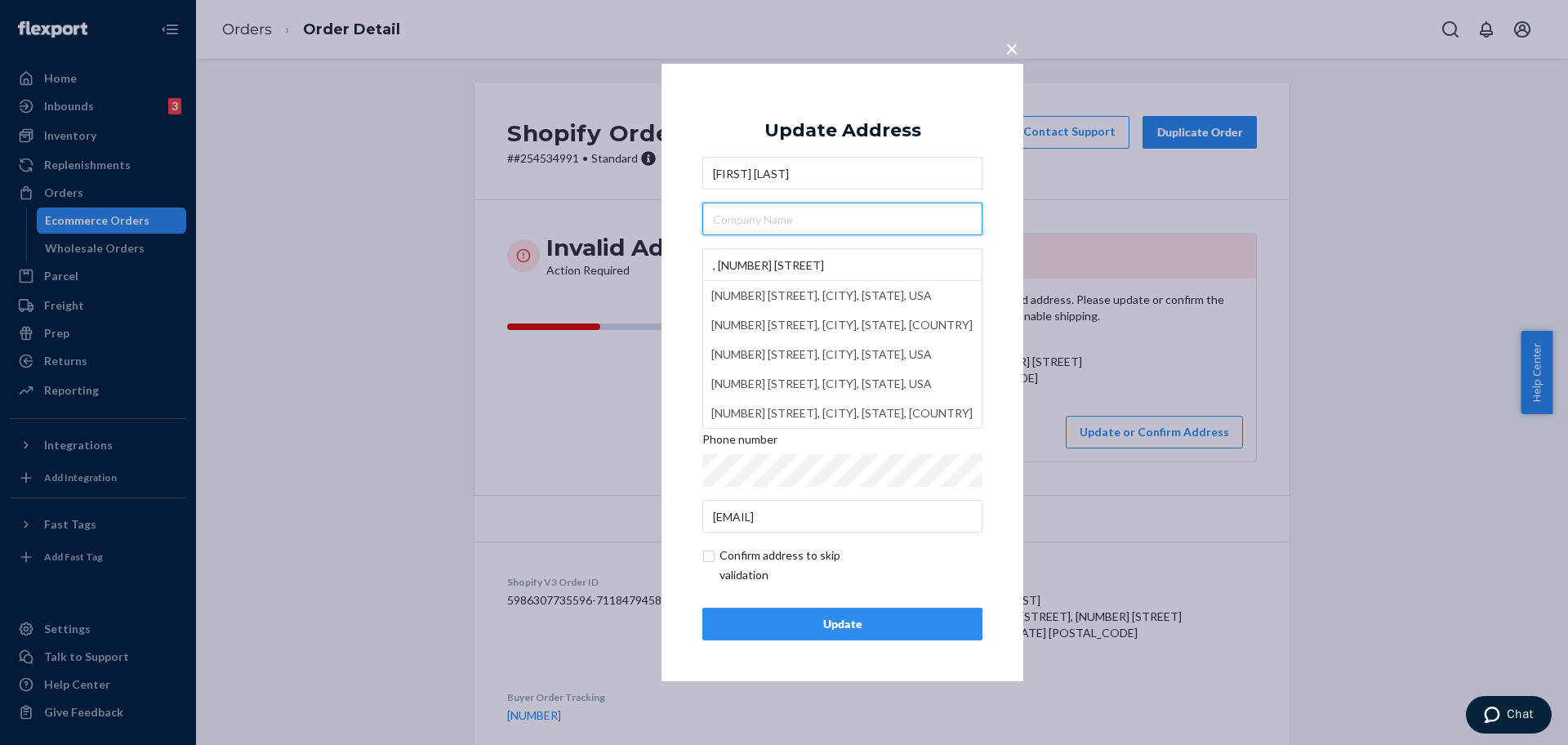 click at bounding box center [842, 219] 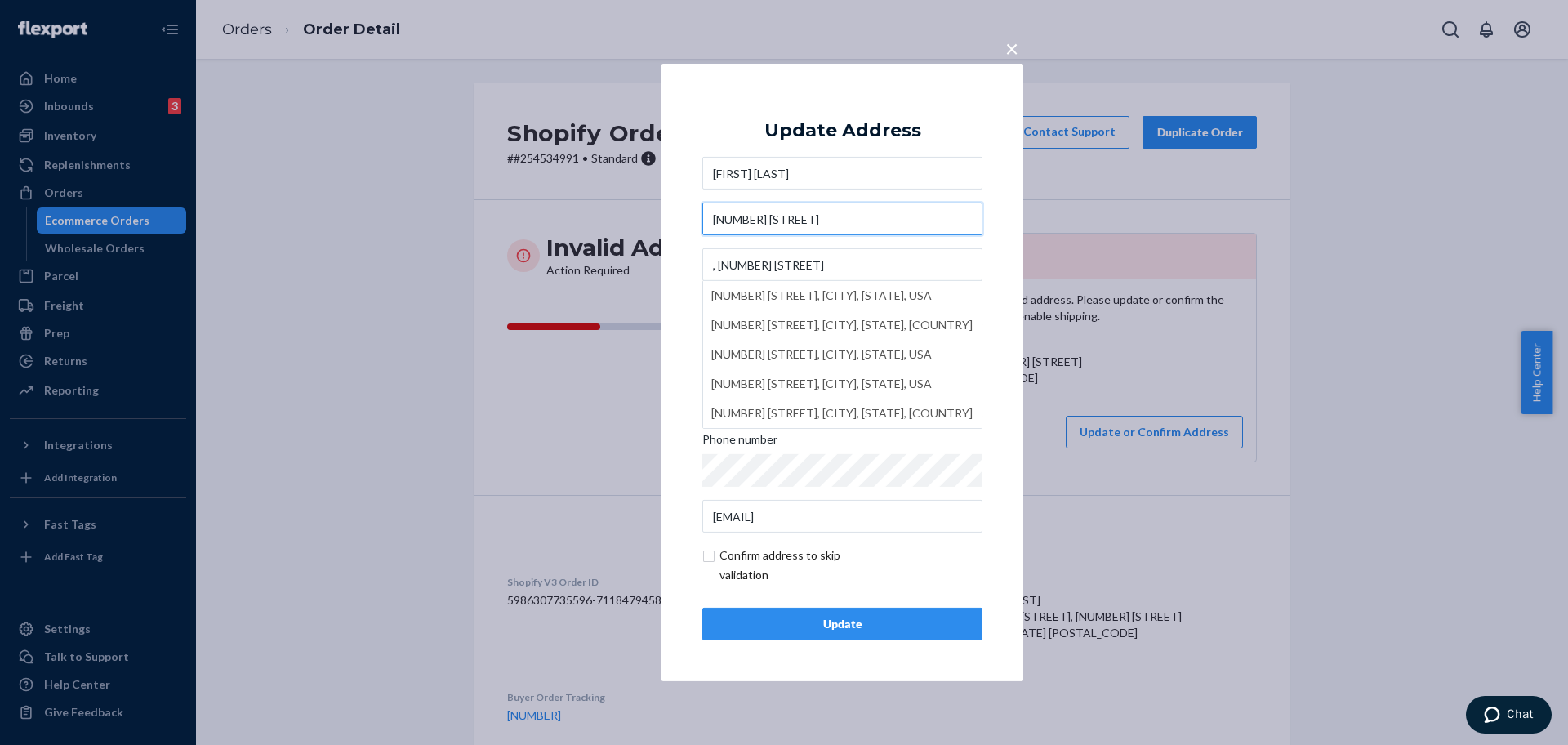 type on "1478 THE HIDEOUT" 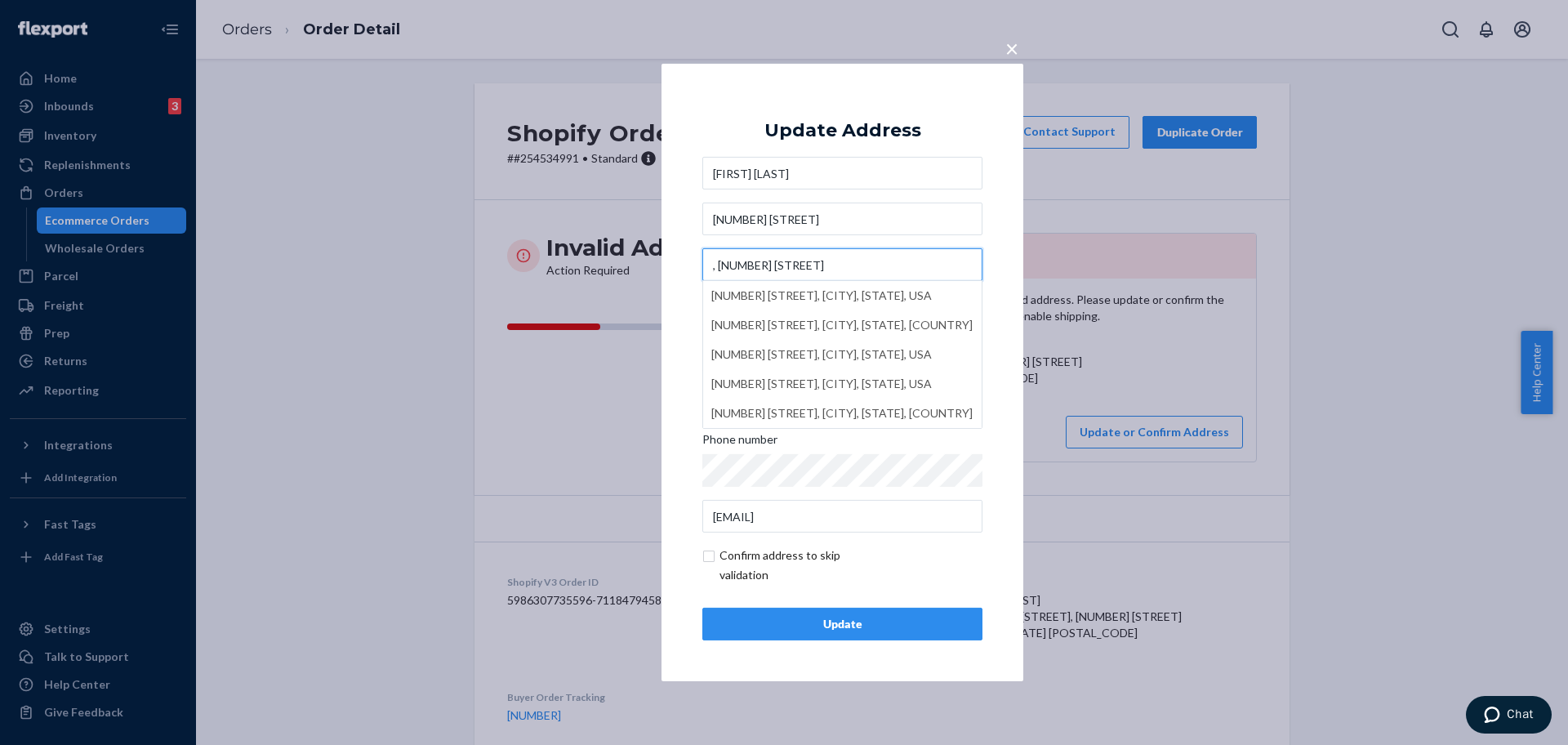 click on ", 267 NORTHGATE RD" at bounding box center [842, 265] 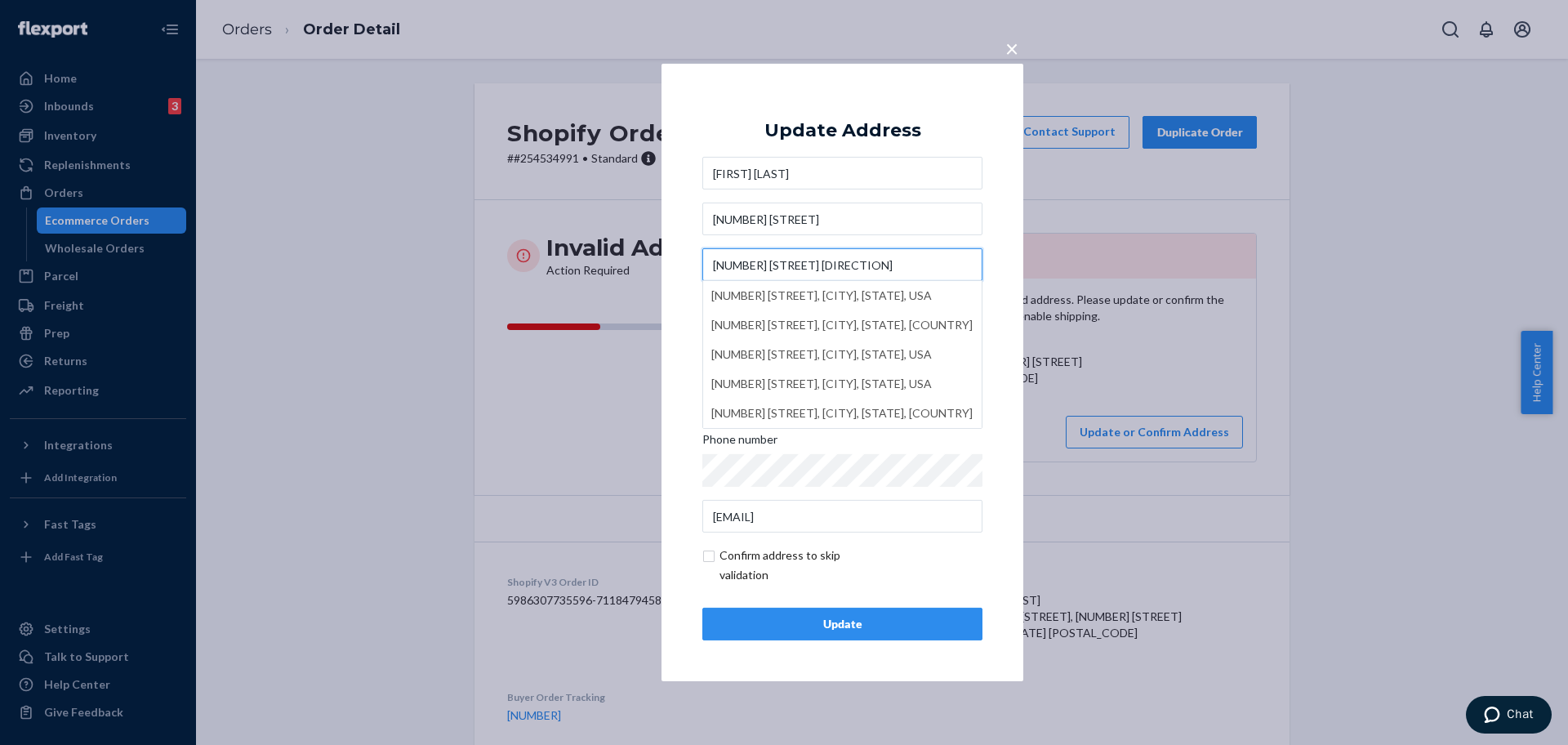 type on "267 NORTHGATE RD" 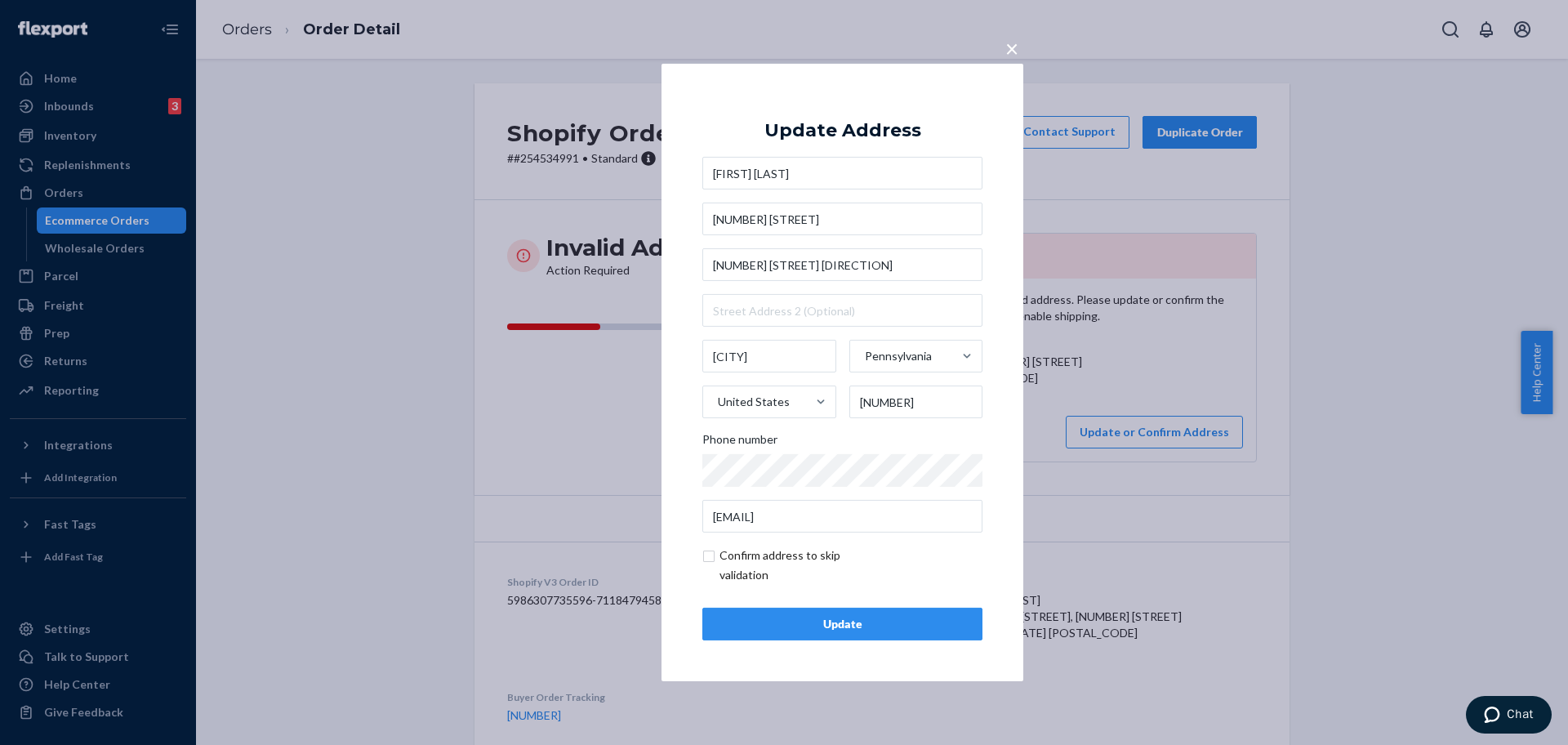 drag, startPoint x: 773, startPoint y: 535, endPoint x: 777, endPoint y: 559, distance: 24.33105 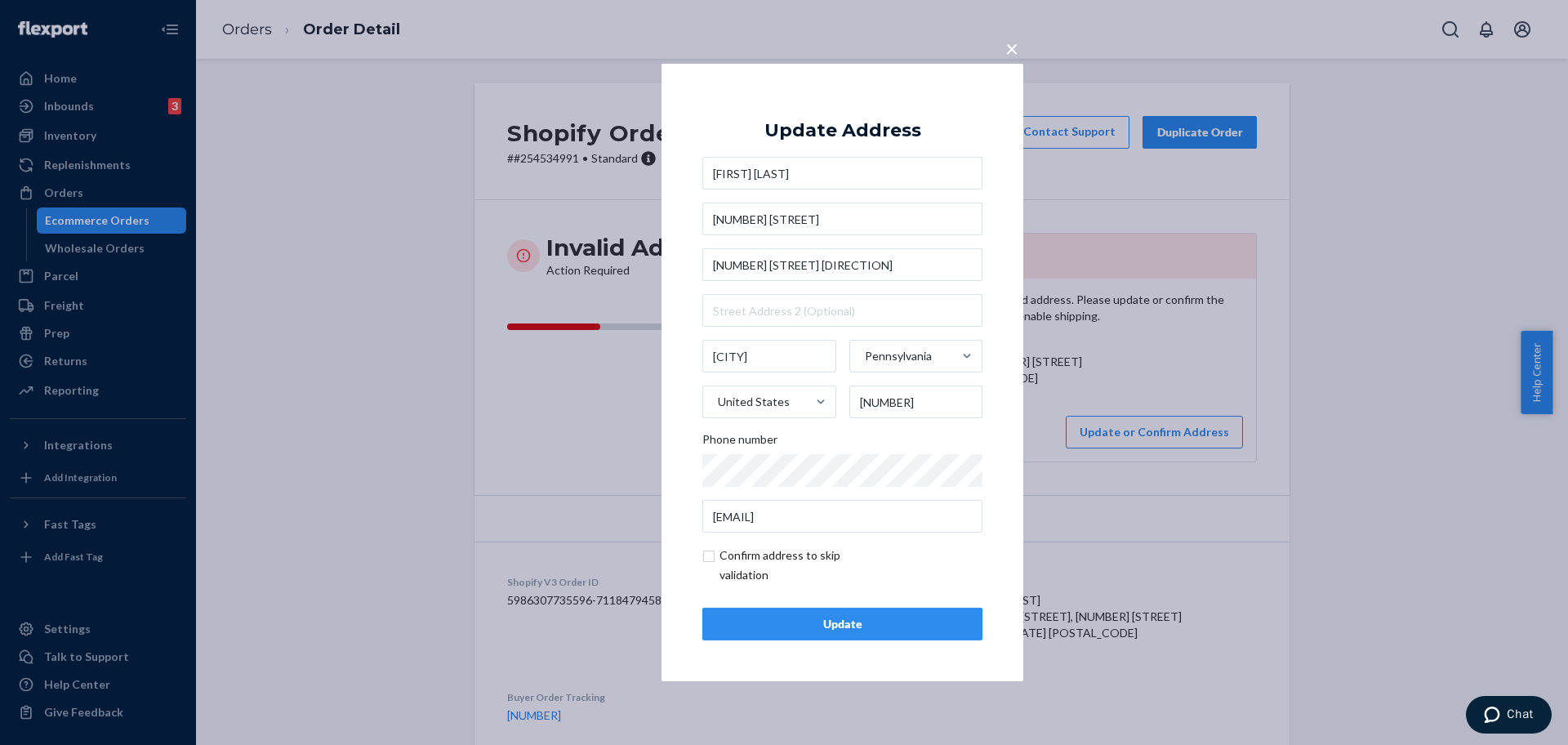 click on "Courtney Hobbs 1478 THE HIDEOUT 267 NORTHGATE RD LAKE ARIEL Pennsylvania United States 18436 Phone number hobbsc224@gmail.com Confirm address to skip validation" at bounding box center (842, 371) 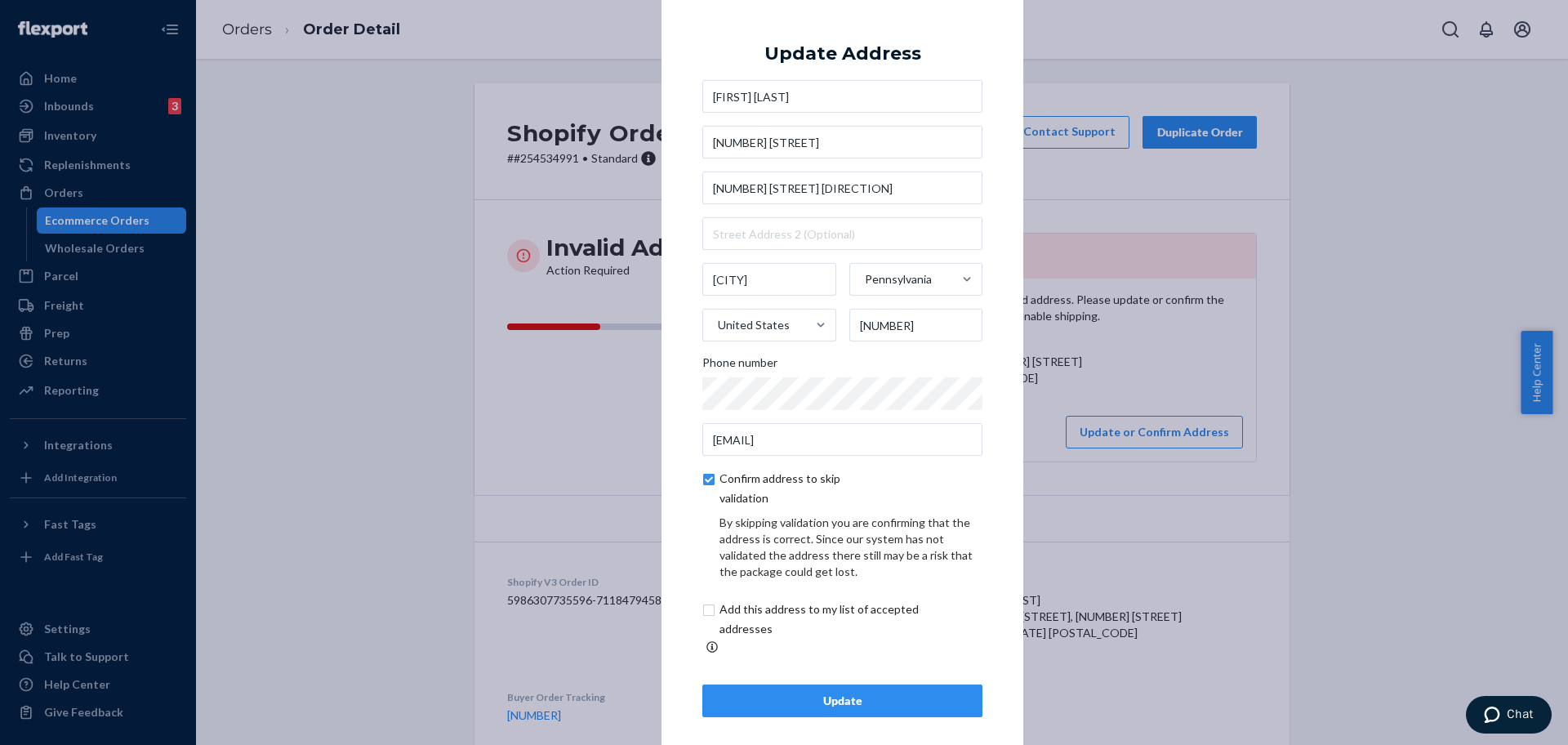 click on "Update" at bounding box center [842, 701] 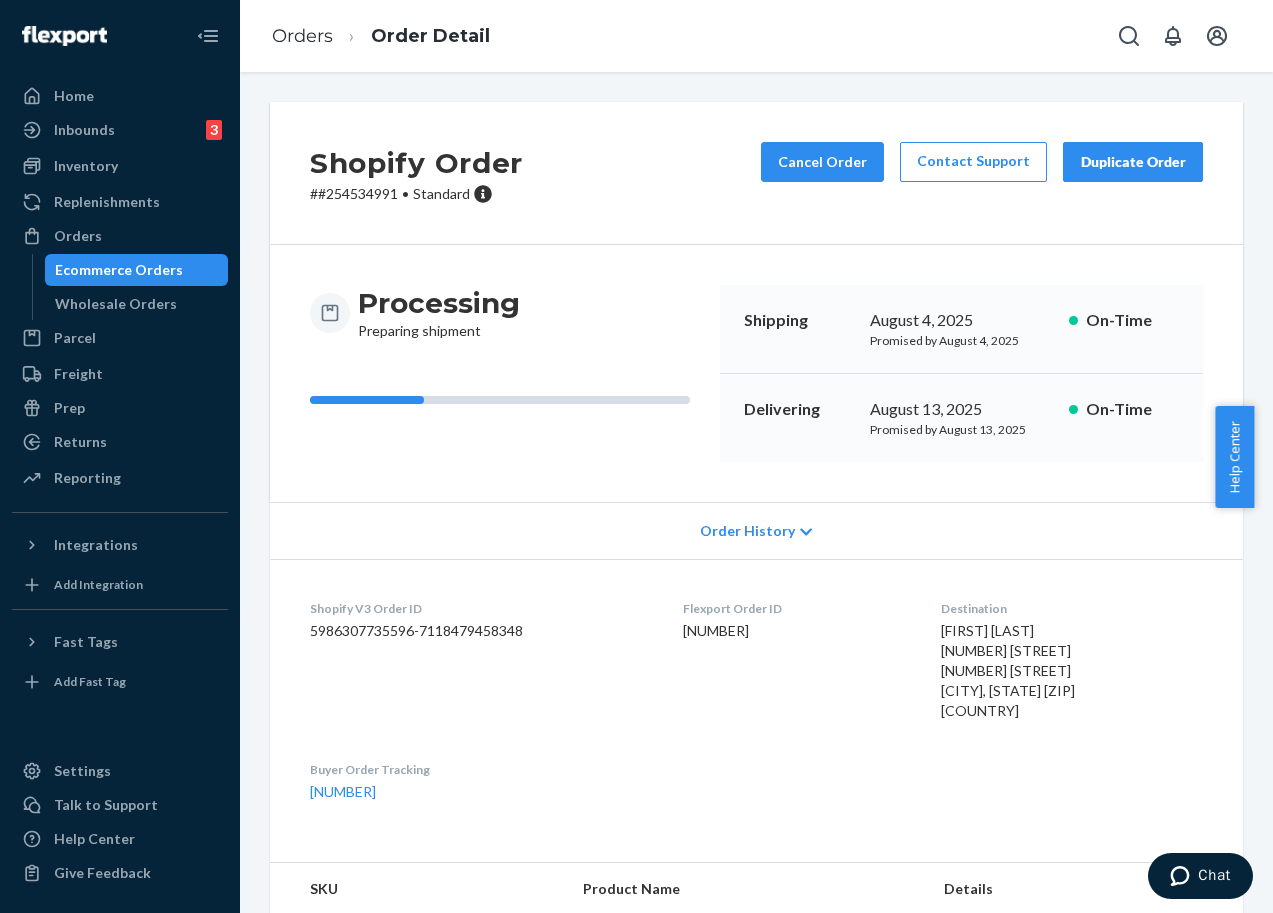 drag, startPoint x: 499, startPoint y: 101, endPoint x: 493, endPoint y: 89, distance: 13.416408 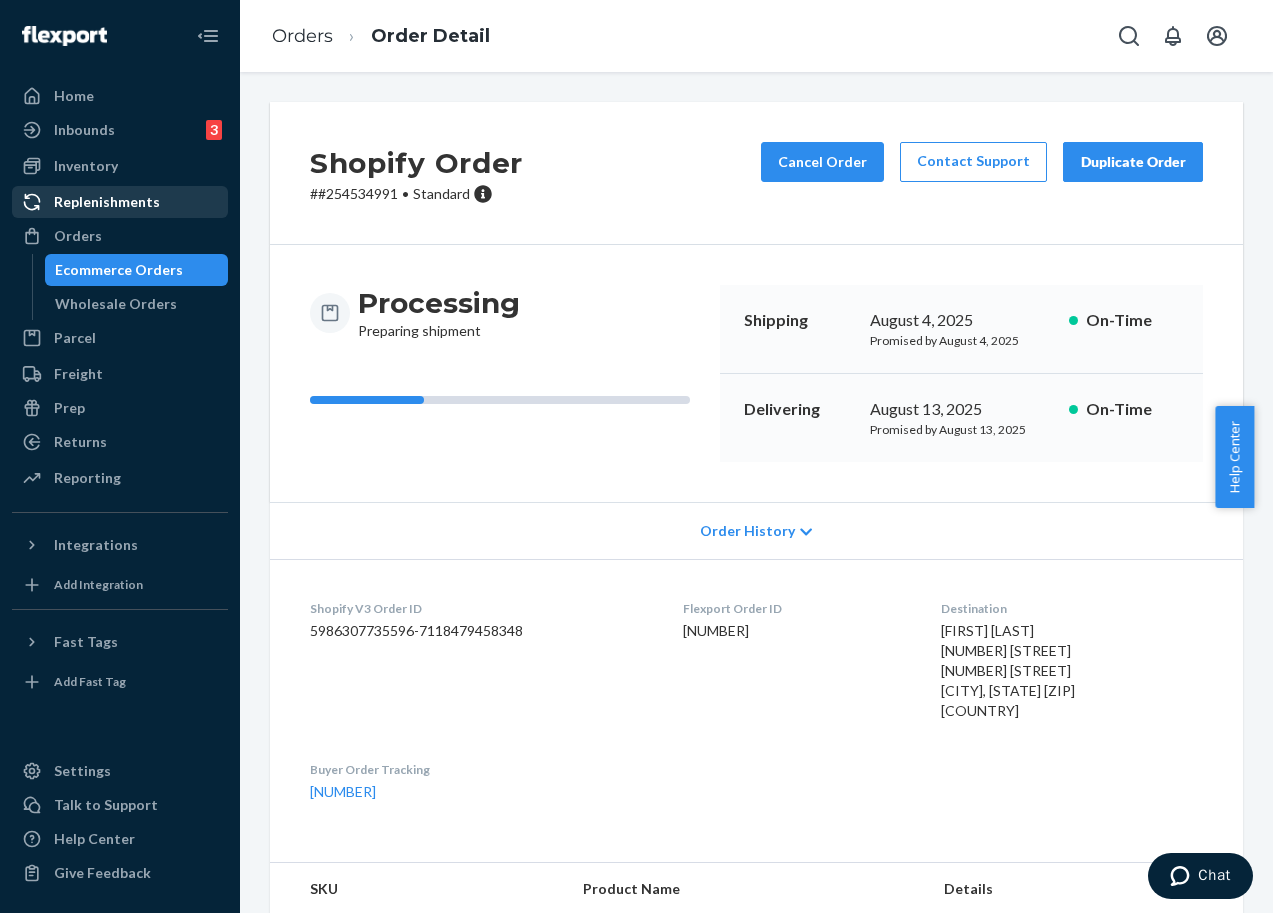 drag, startPoint x: 117, startPoint y: 171, endPoint x: 173, endPoint y: 188, distance: 58.5235 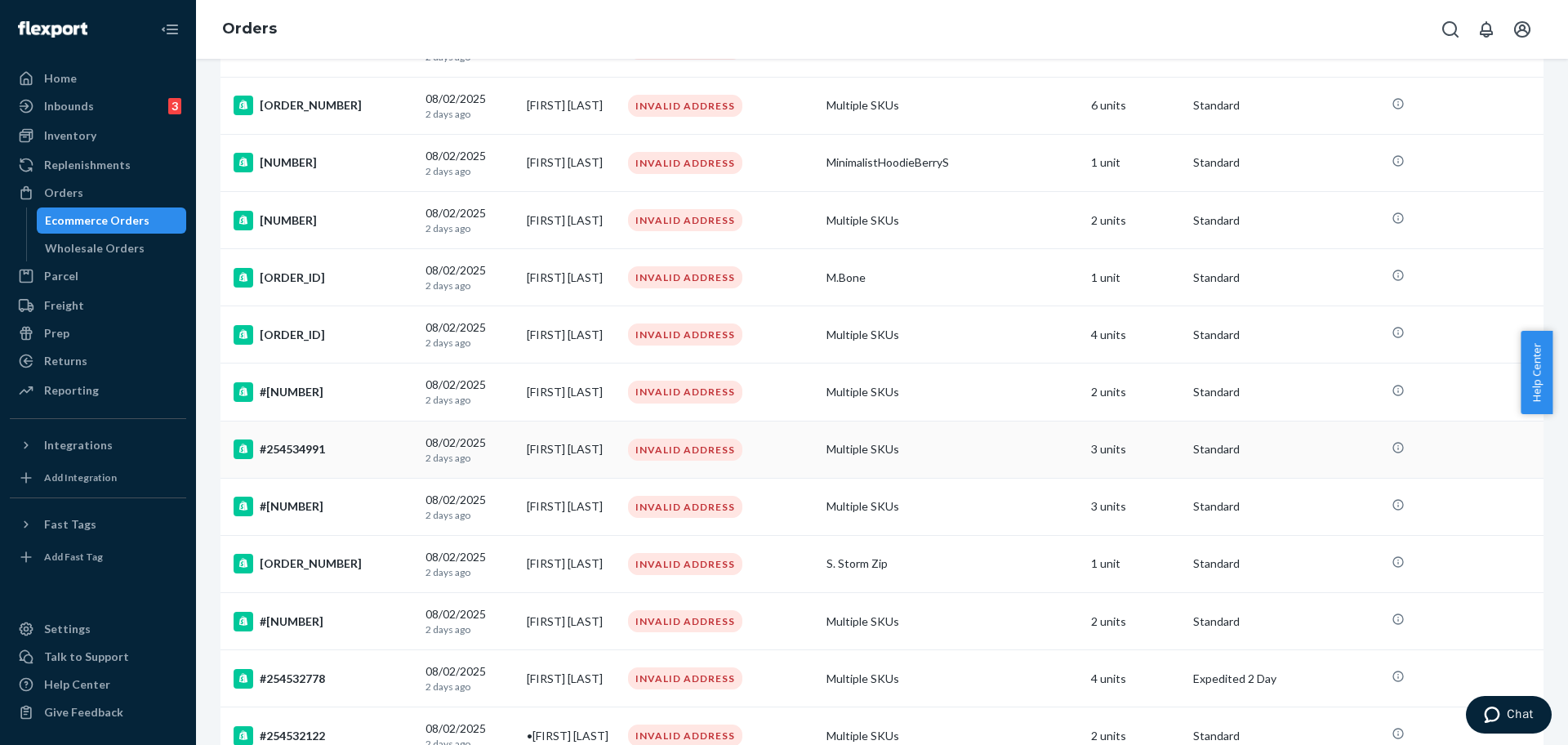 scroll, scrollTop: 817, scrollLeft: 0, axis: vertical 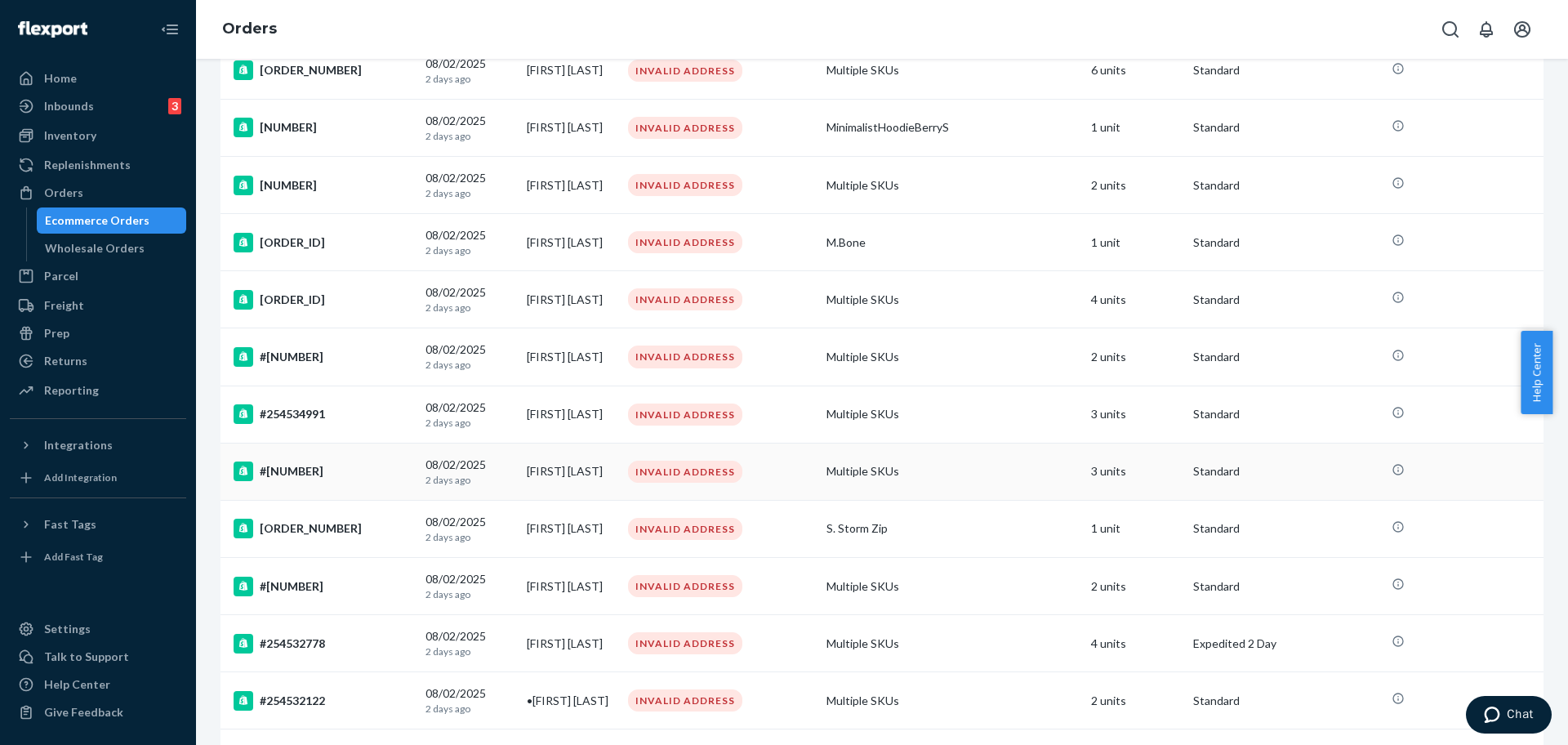 click on "#254534897" at bounding box center [323, 471] 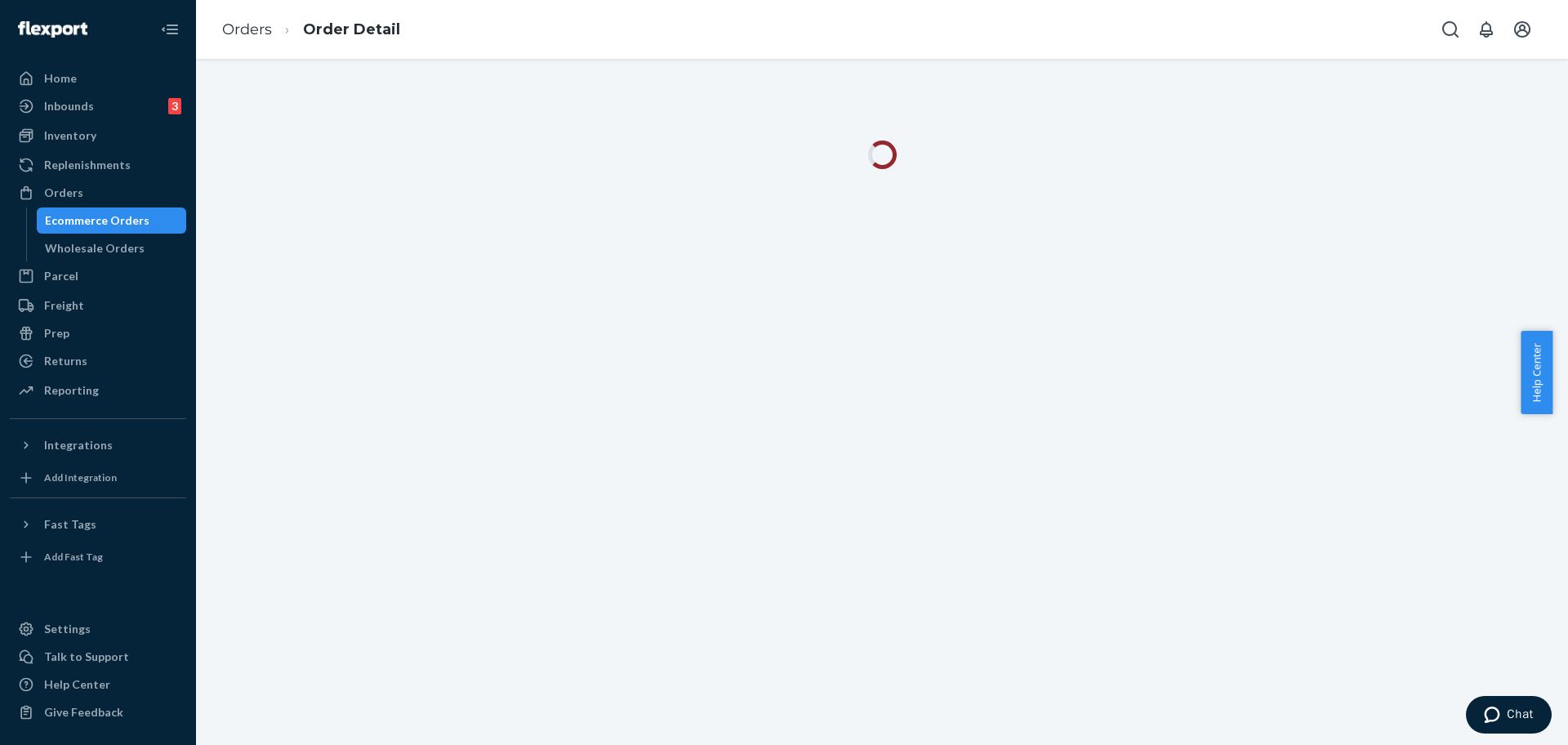 scroll, scrollTop: 0, scrollLeft: 0, axis: both 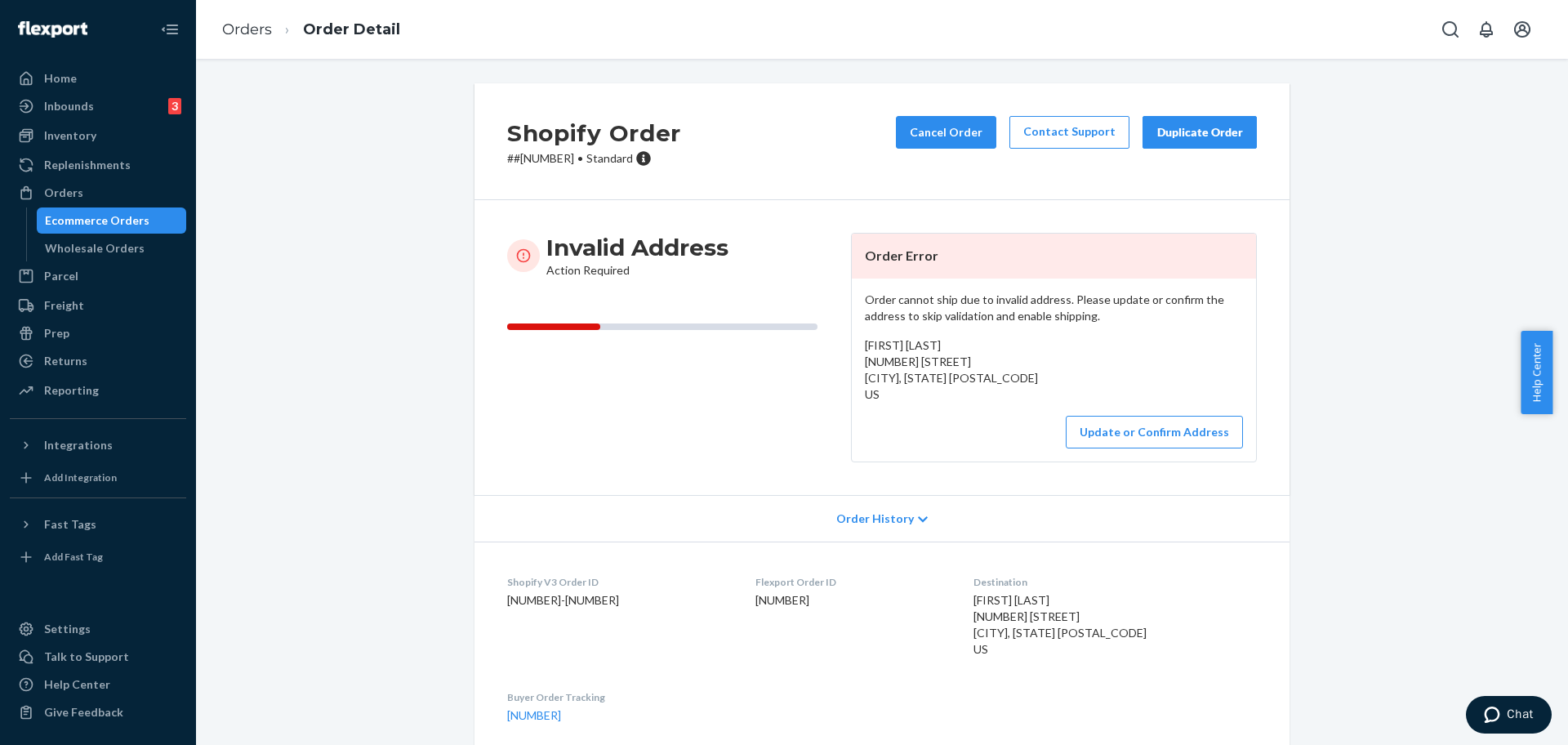 drag, startPoint x: 1004, startPoint y: 389, endPoint x: 856, endPoint y: 368, distance: 149.48244 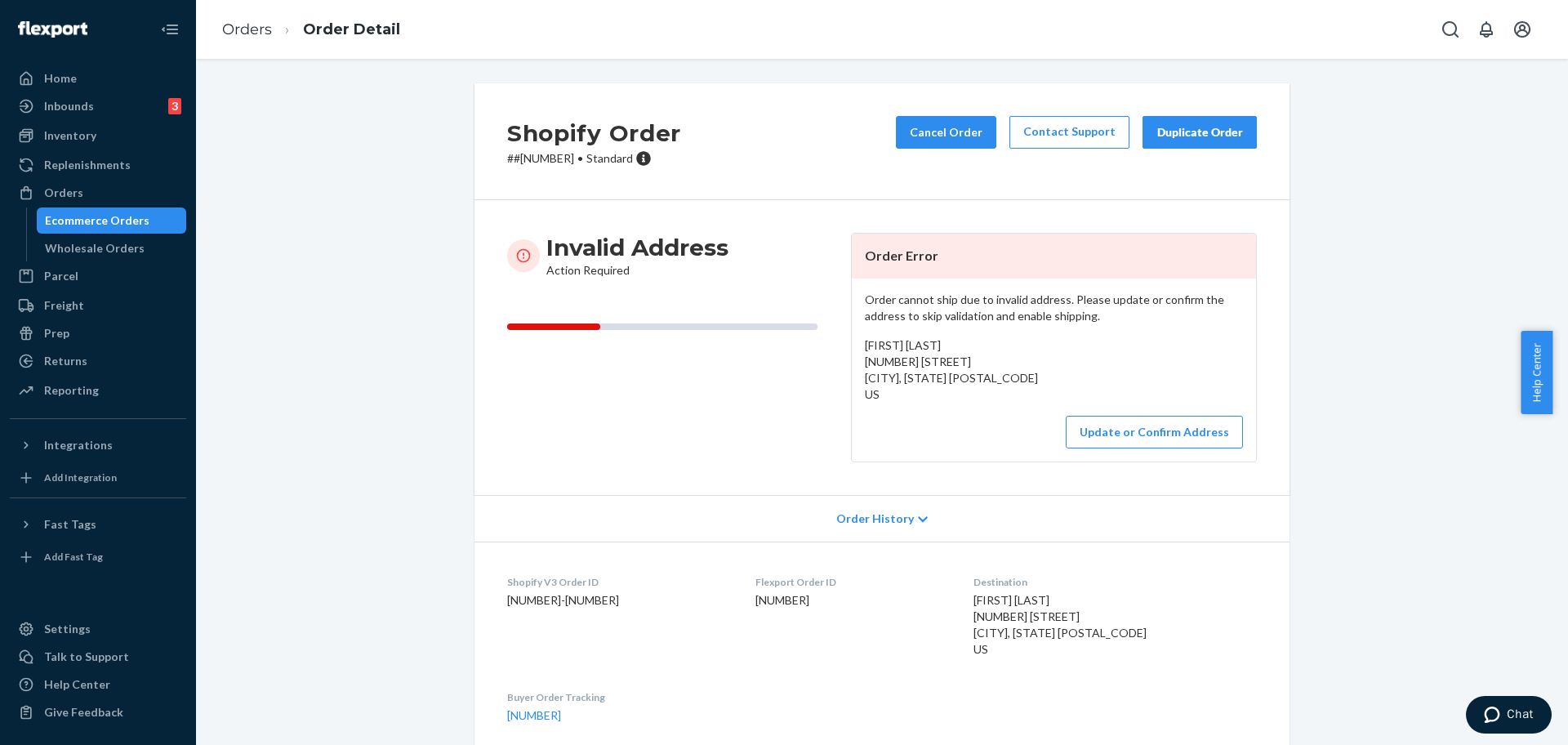 click on "# #254534897 • Standard" at bounding box center [594, 158] 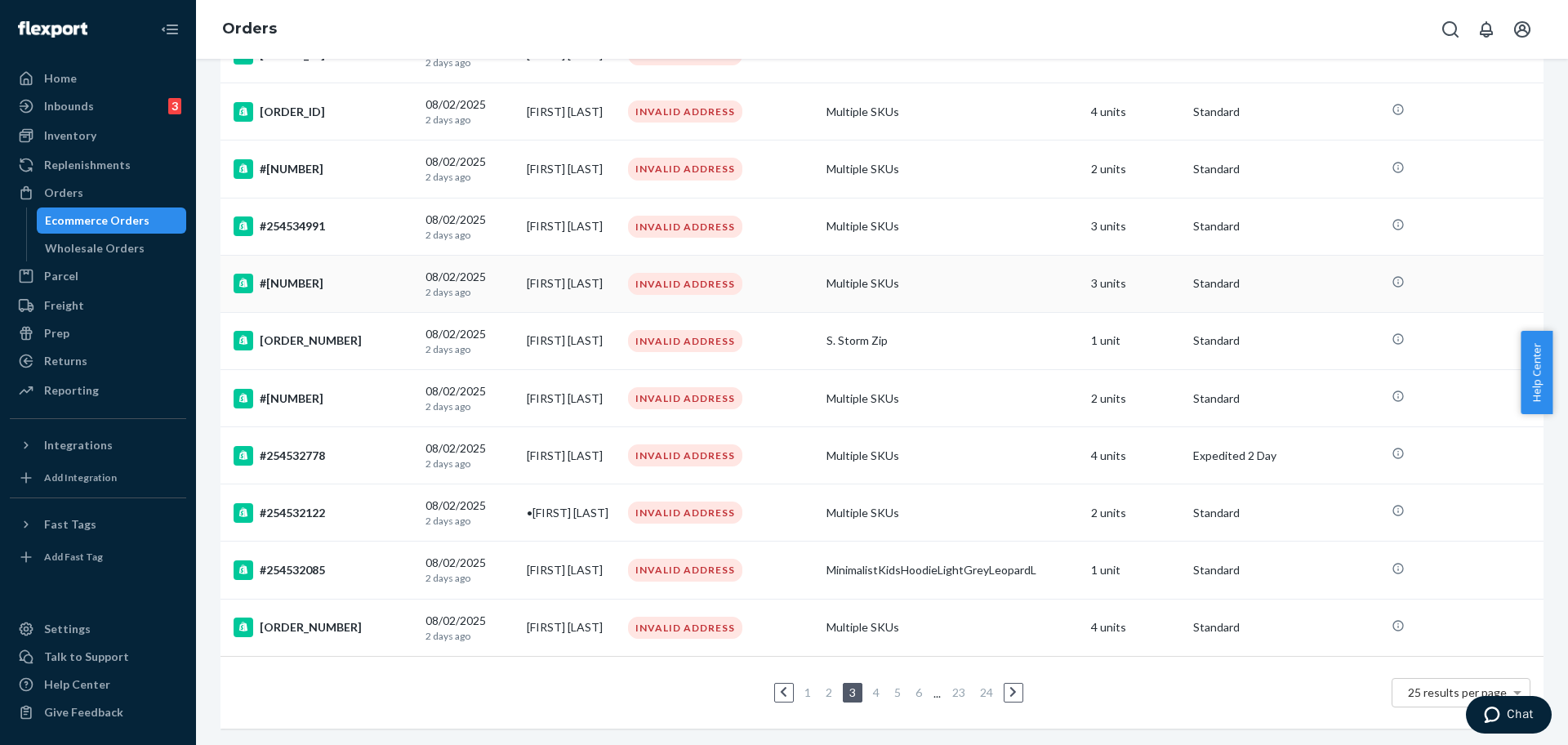 scroll, scrollTop: 1029, scrollLeft: 0, axis: vertical 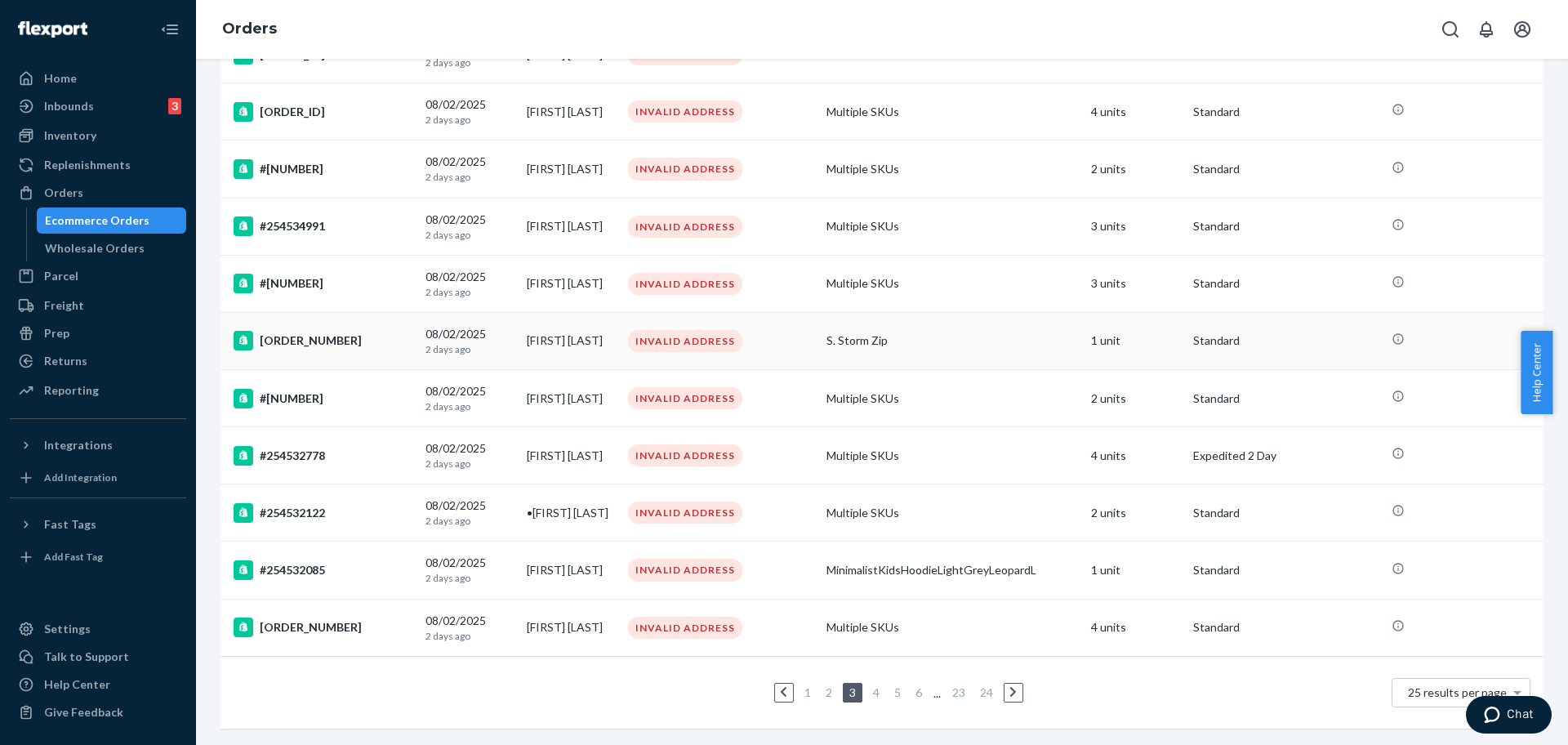 click on "#254534705" at bounding box center [319, 341] 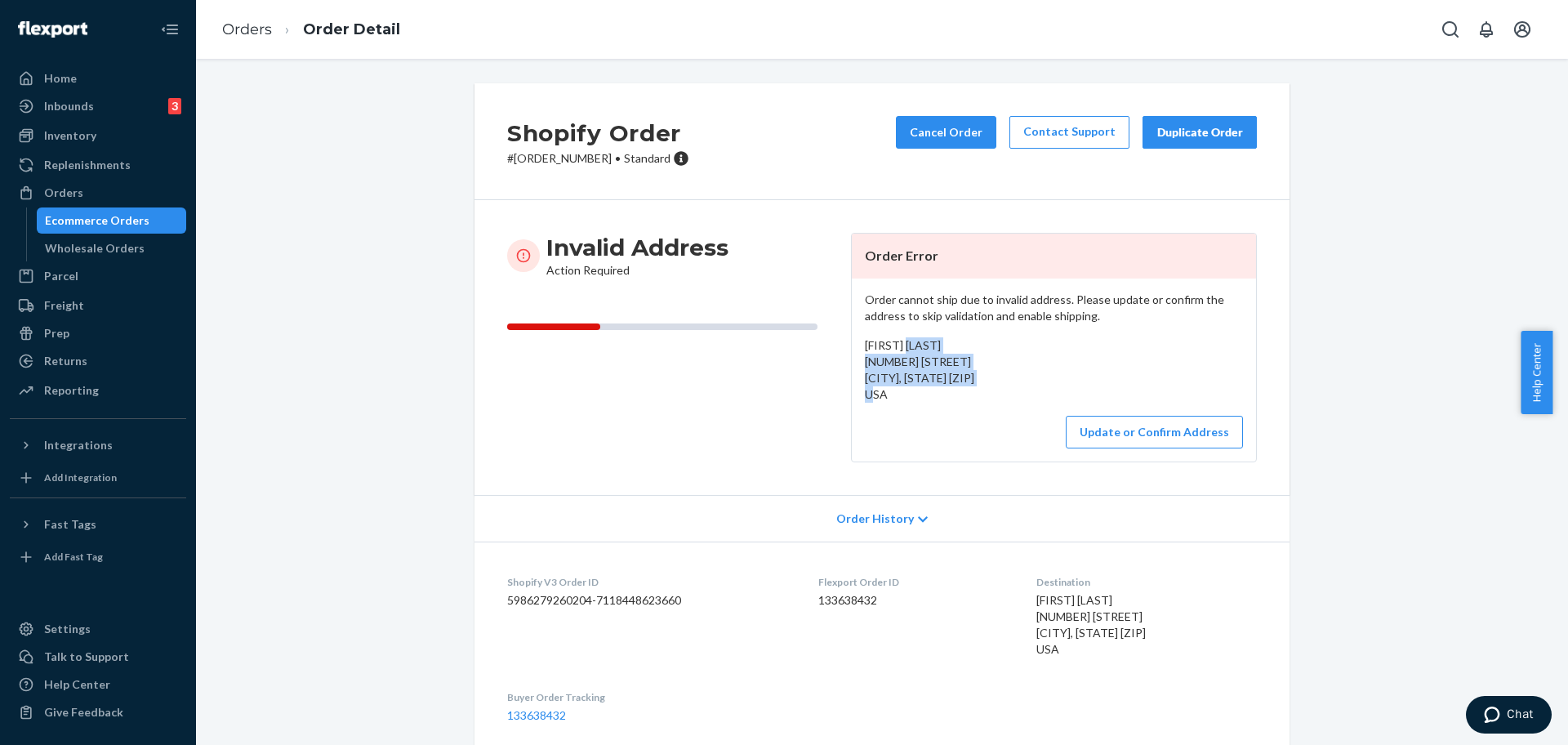 drag, startPoint x: 1018, startPoint y: 385, endPoint x: 859, endPoint y: 358, distance: 161.27616 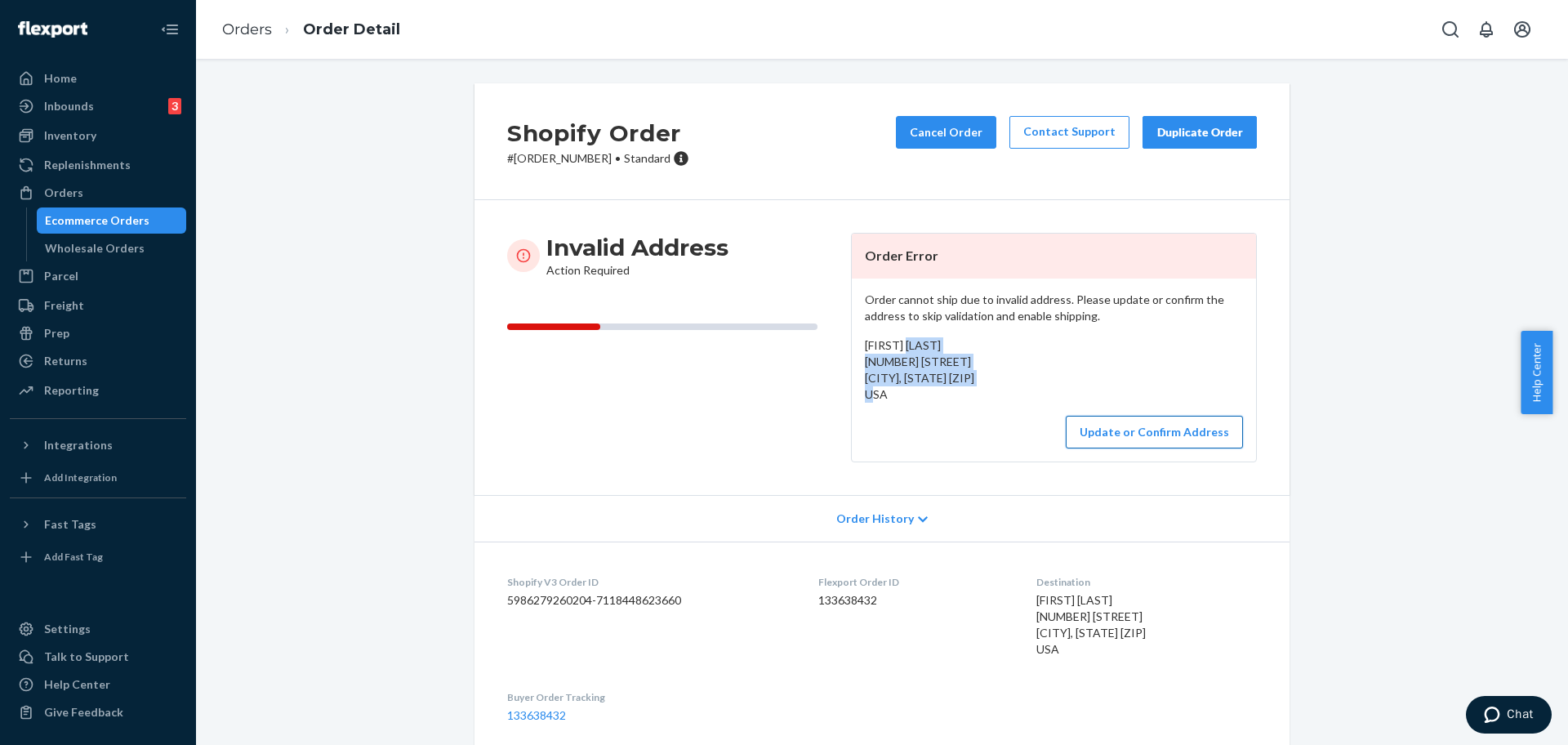 click on "Update or Confirm Address" at bounding box center (1154, 432) 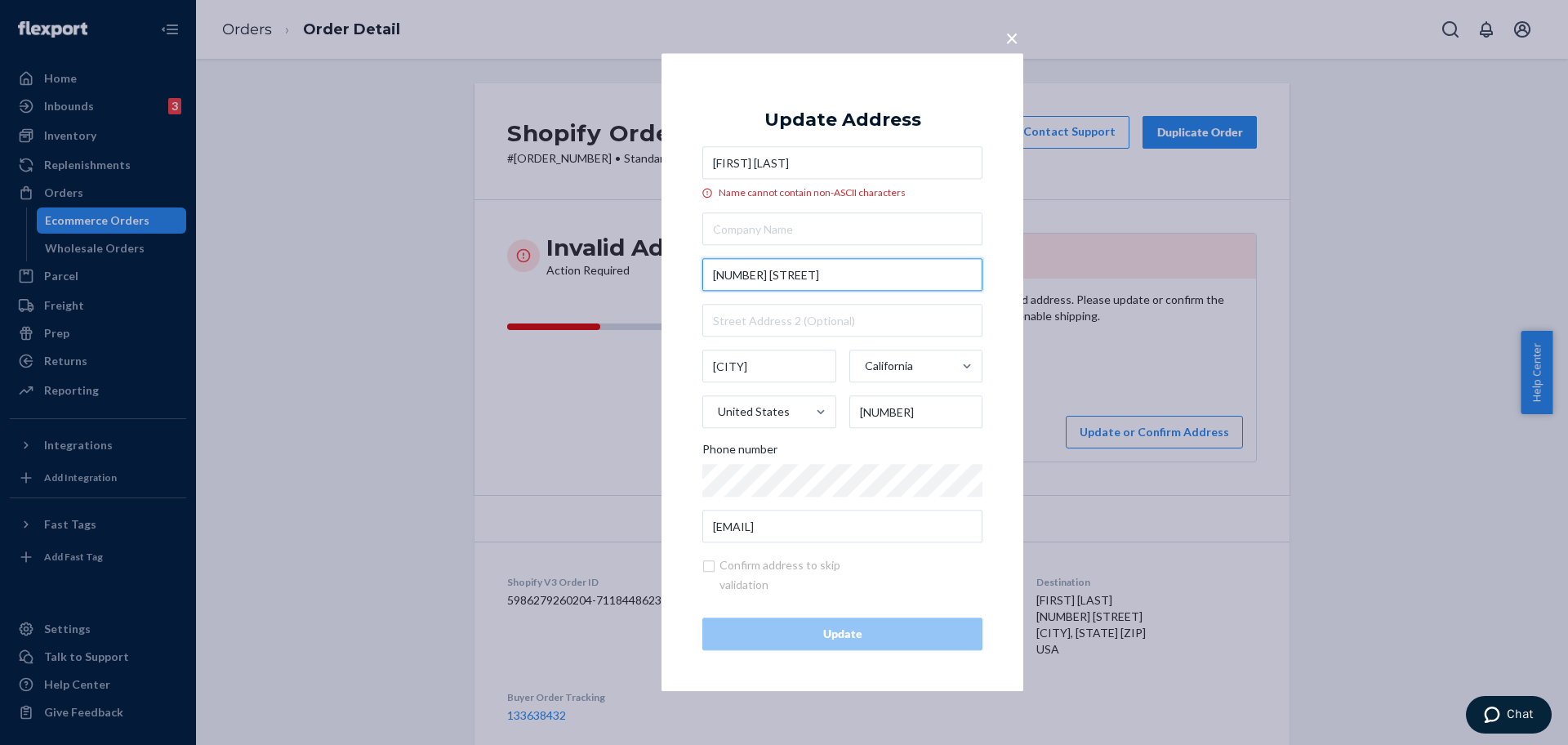 click on "7740 Southbreeze Dr" at bounding box center [842, 275] 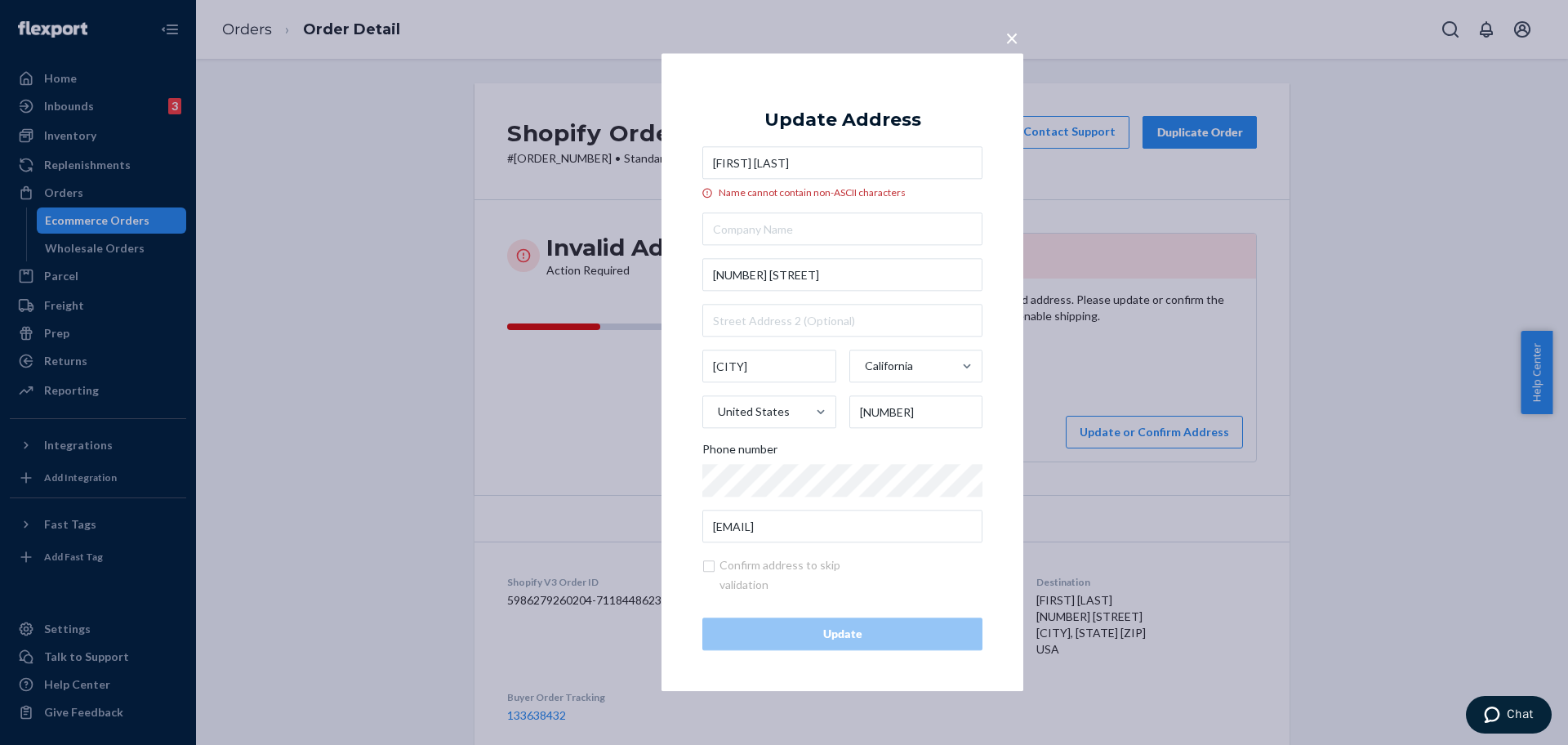 drag, startPoint x: 465, startPoint y: 284, endPoint x: 489, endPoint y: 241, distance: 49.24429 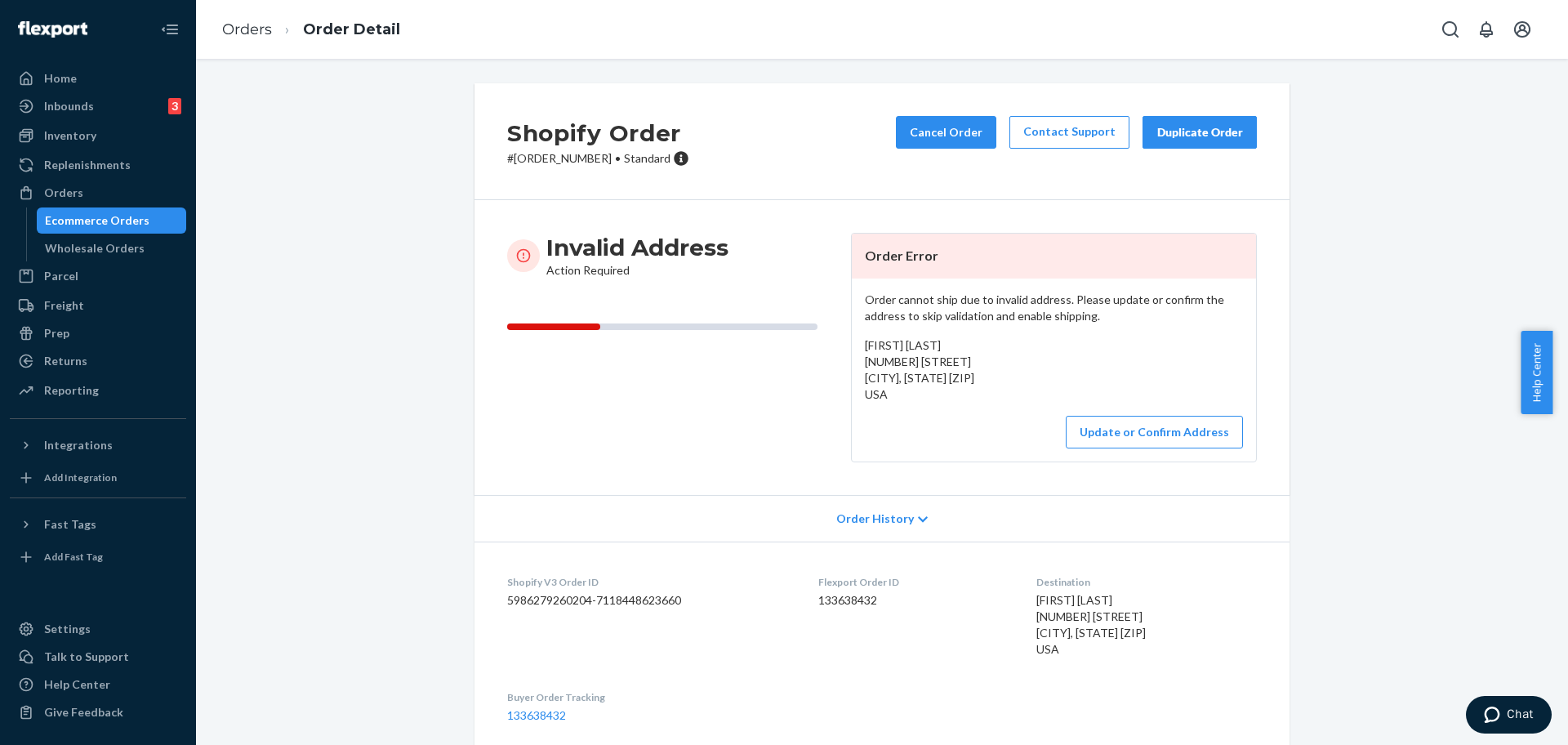 click on "# #254534705 • Standard" at bounding box center [598, 158] 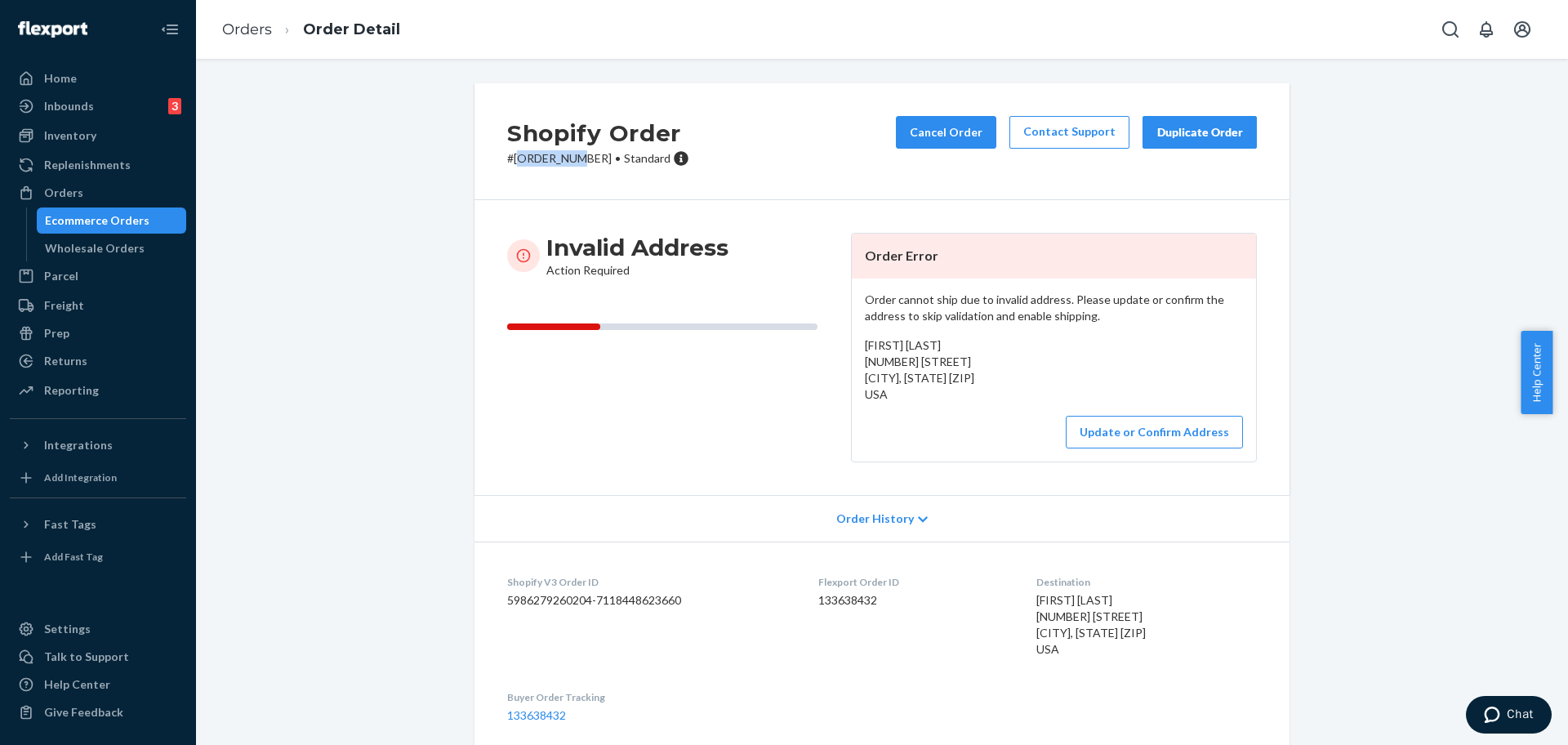 click on "# #254534705 • Standard" at bounding box center [598, 158] 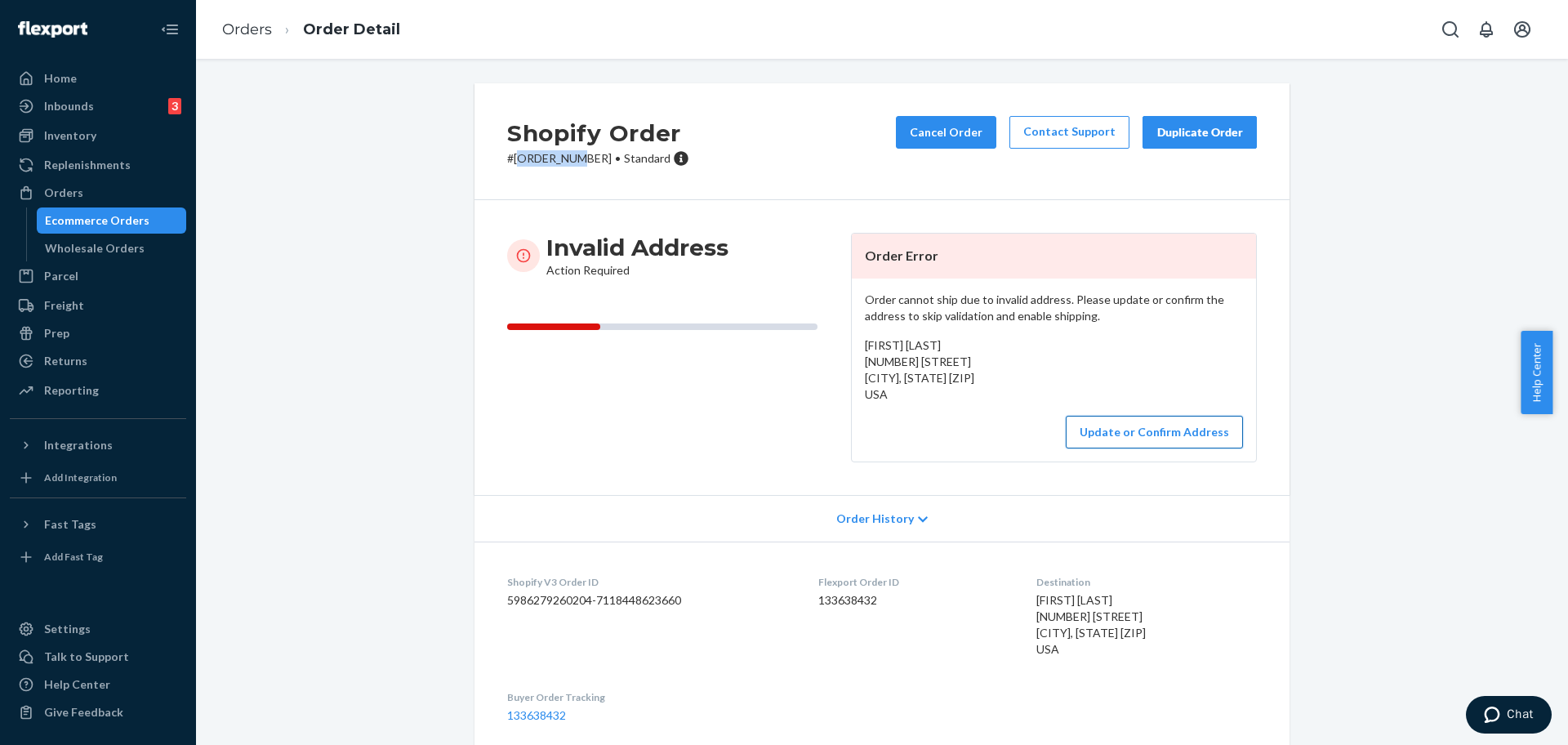 click on "Update or Confirm Address" at bounding box center (1154, 432) 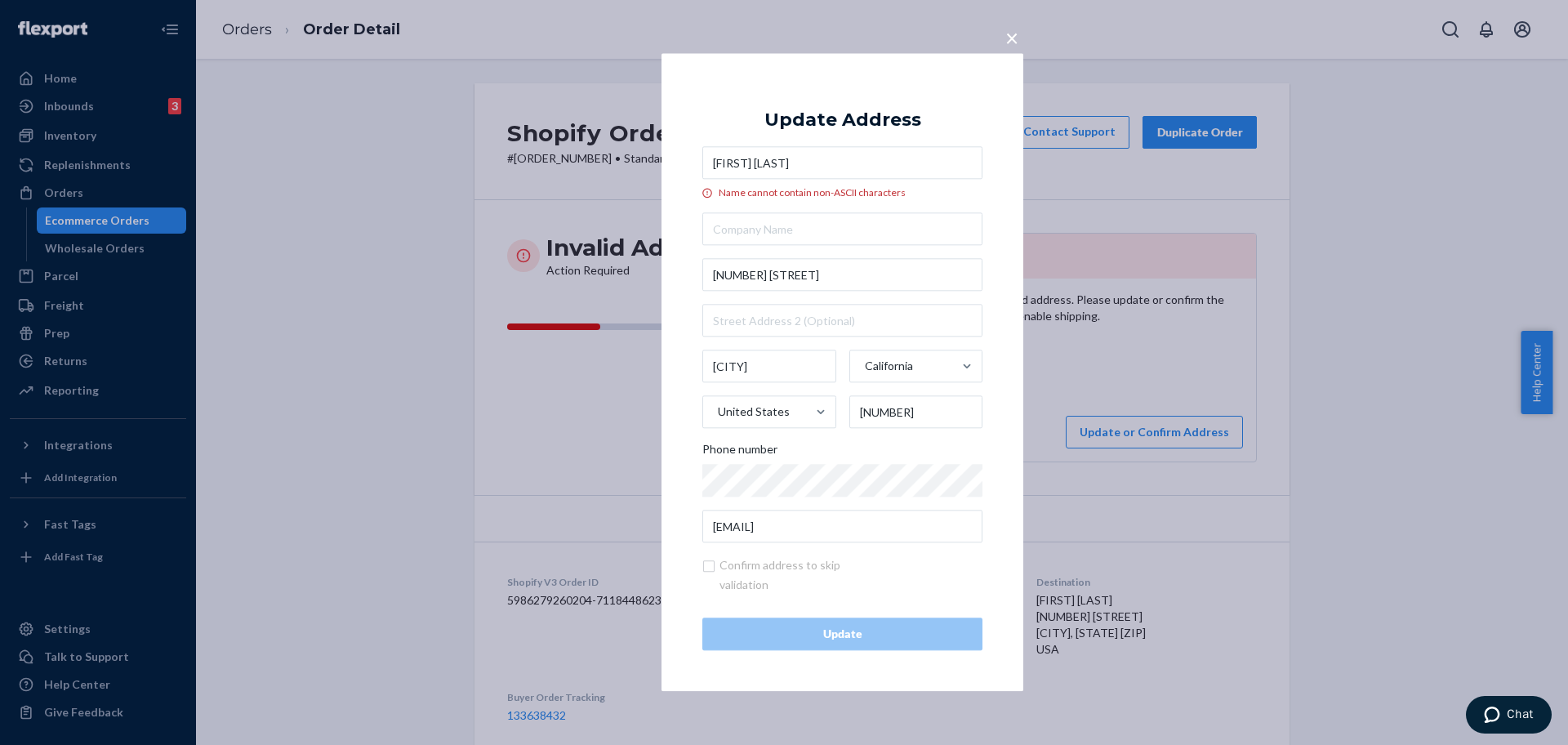 click on "Thư Thư" at bounding box center (842, 163) 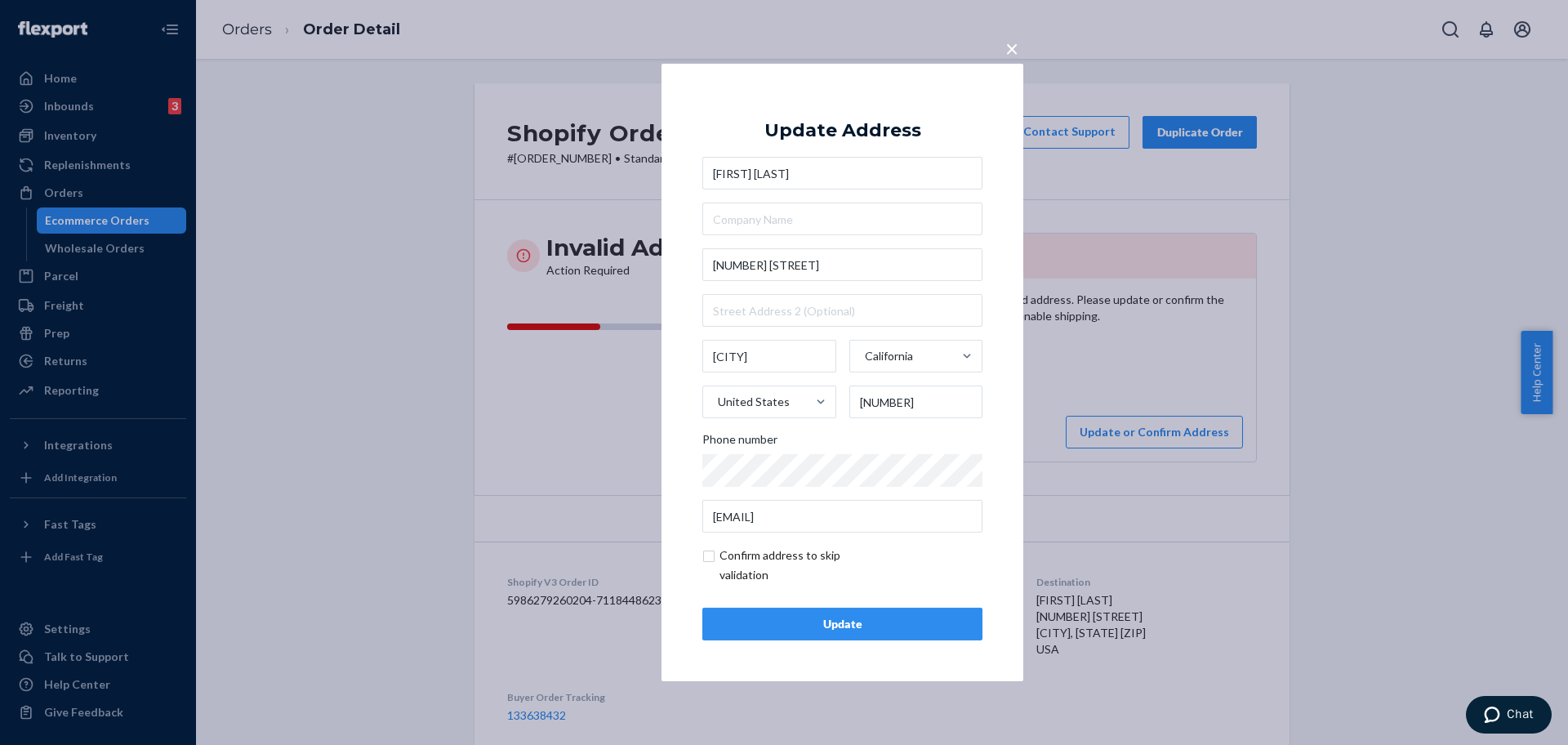 type on "Thu Nguyen" 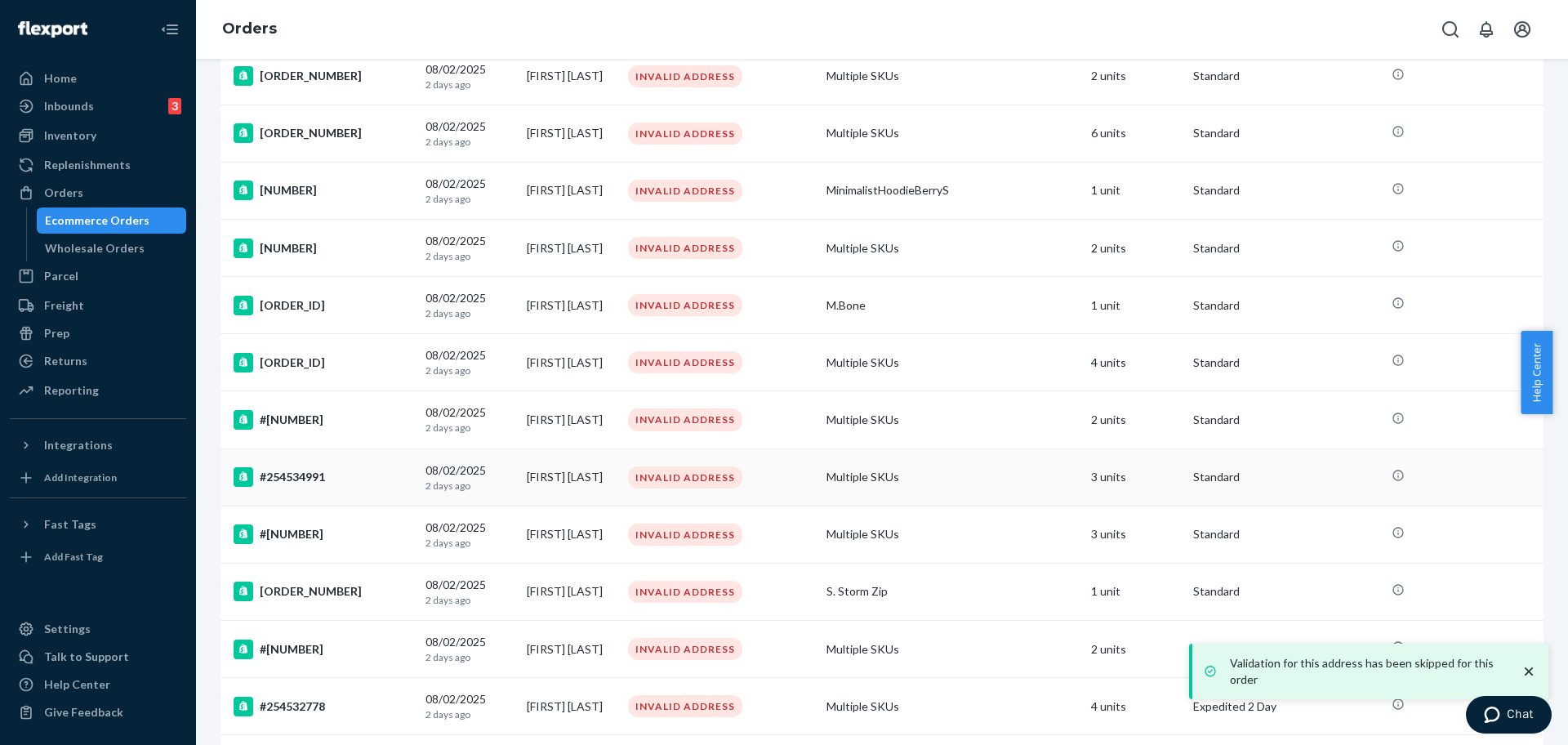 scroll, scrollTop: 817, scrollLeft: 0, axis: vertical 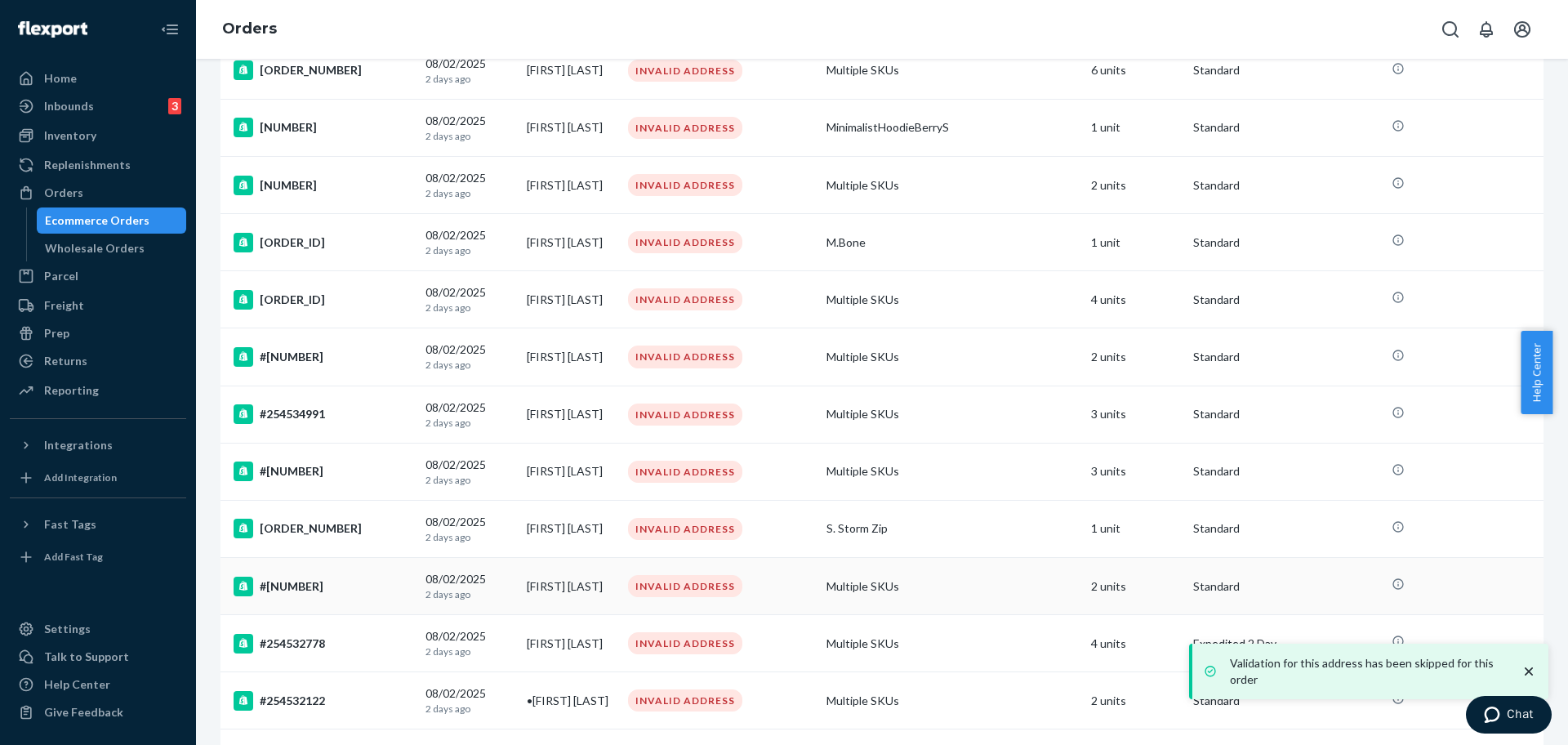 click on "#254533962" at bounding box center (319, 587) 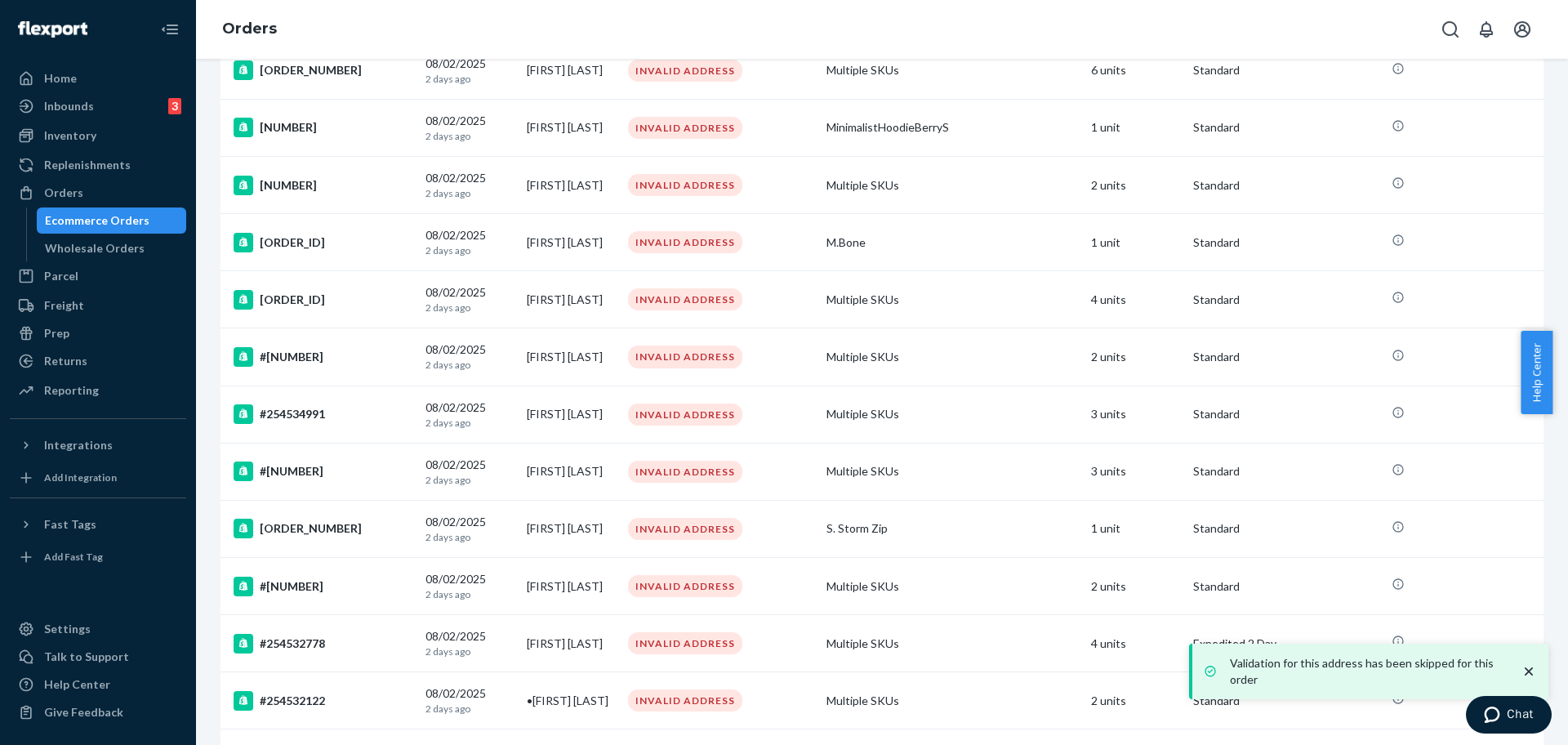 scroll, scrollTop: 0, scrollLeft: 0, axis: both 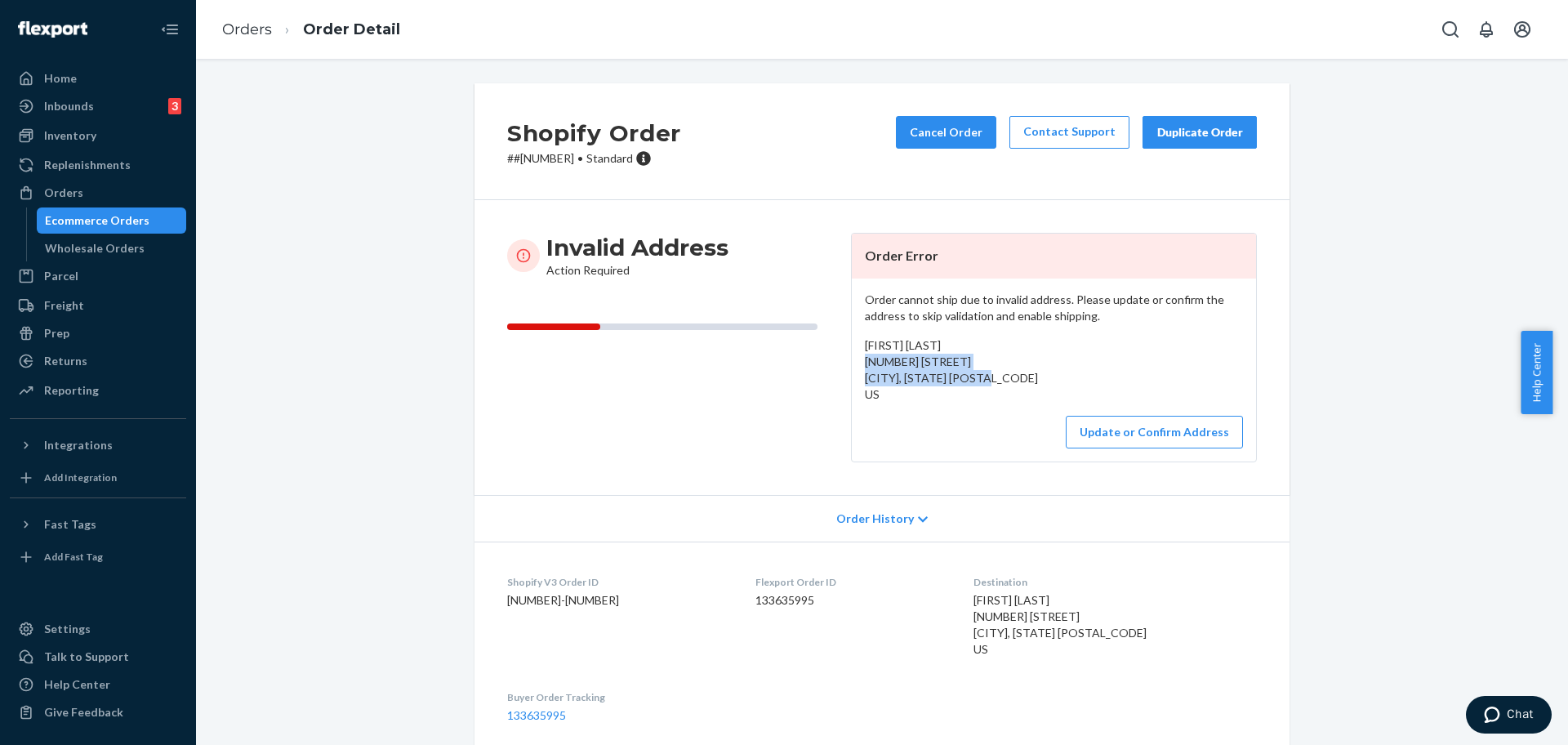 drag, startPoint x: 939, startPoint y: 377, endPoint x: 808, endPoint y: 322, distance: 142.0774 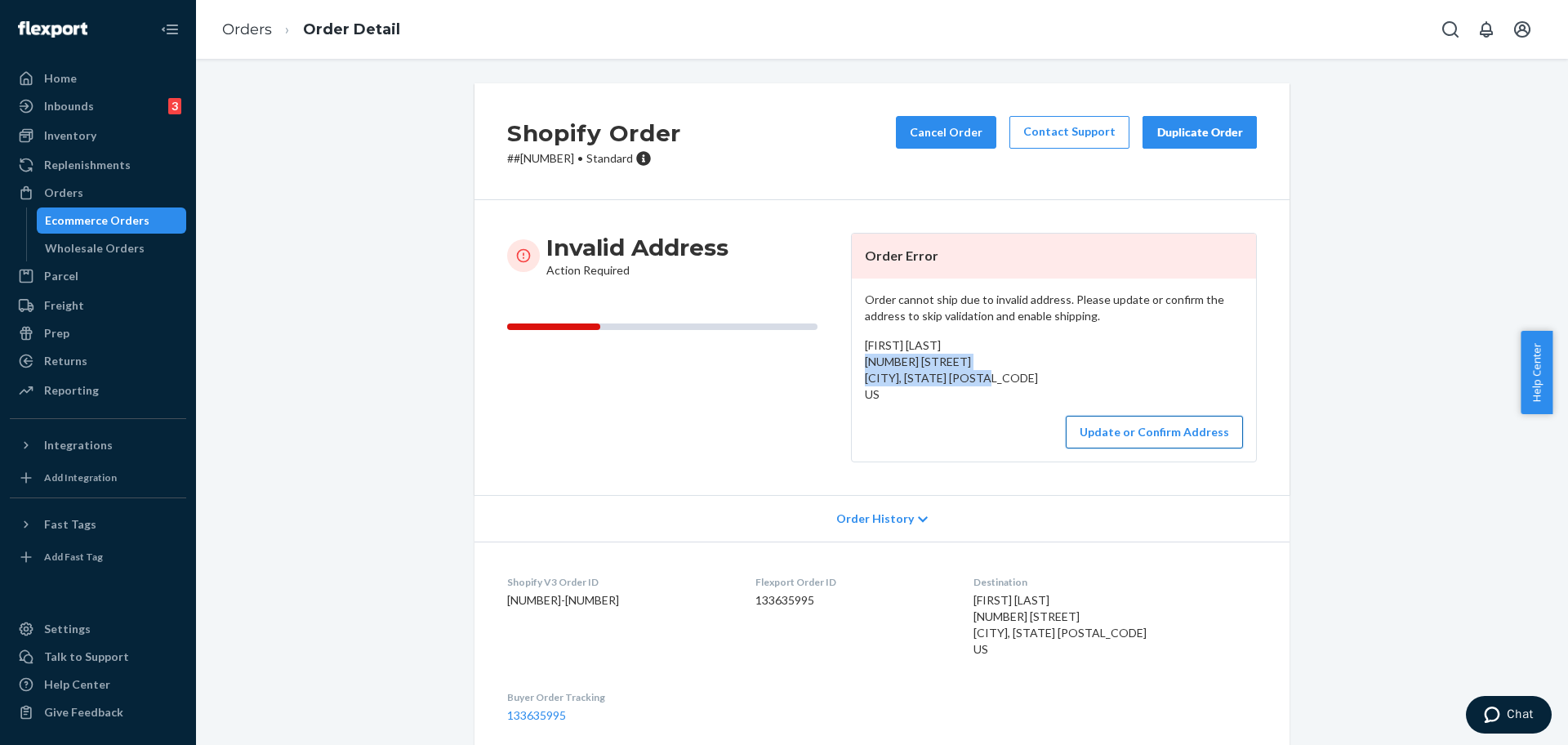 click on "Update or Confirm Address" at bounding box center [1154, 432] 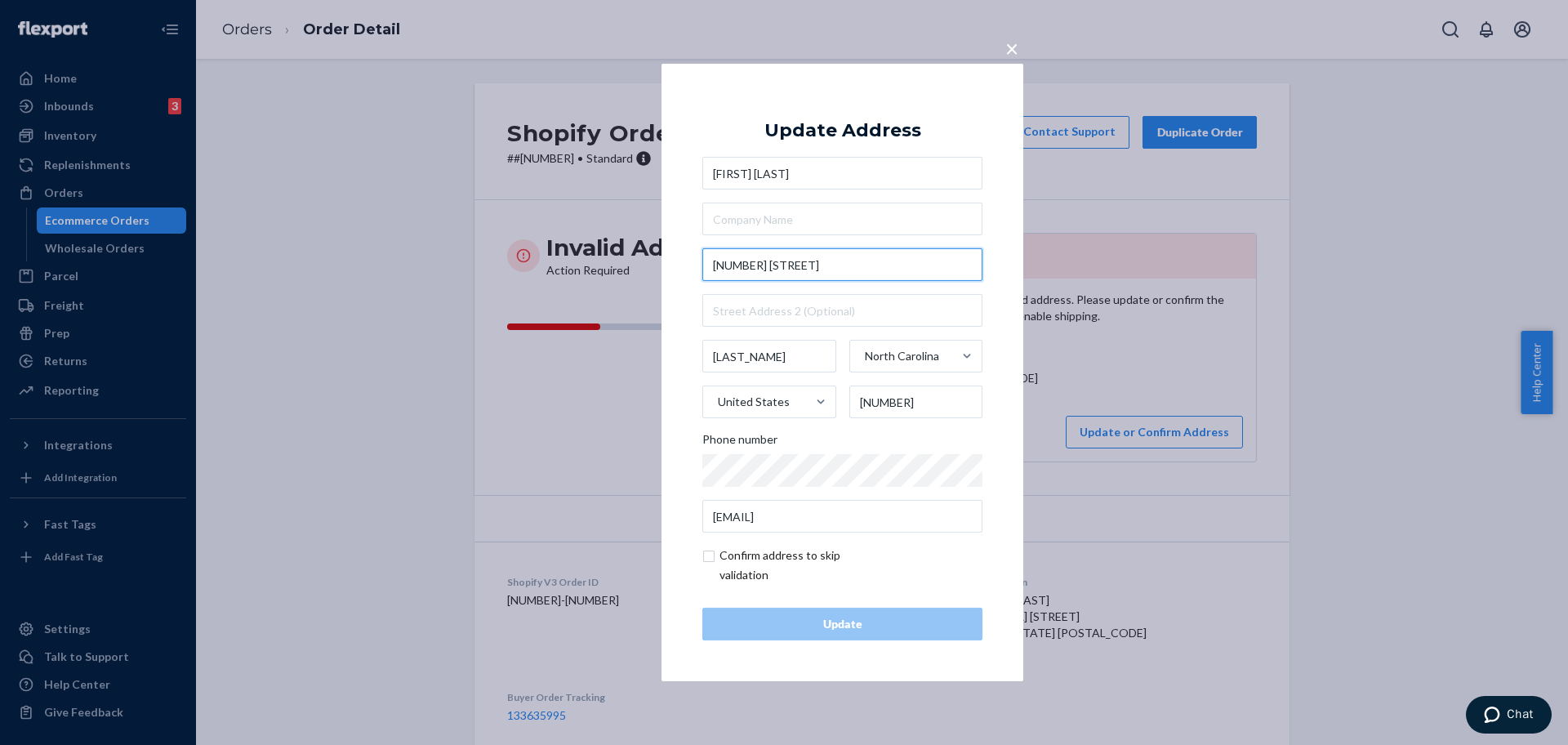 click on "5157 NC-11" at bounding box center (842, 265) 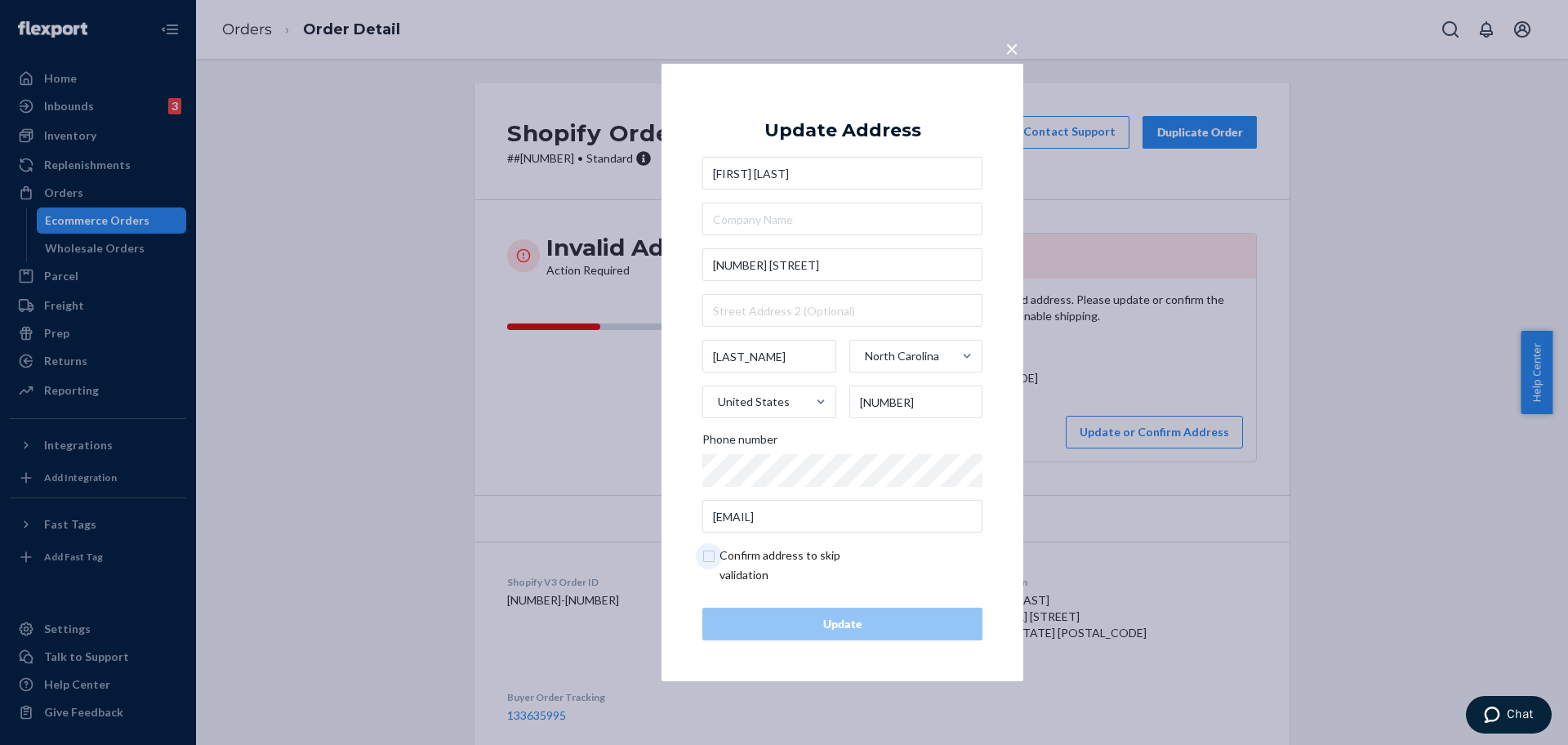 click at bounding box center (797, 565) 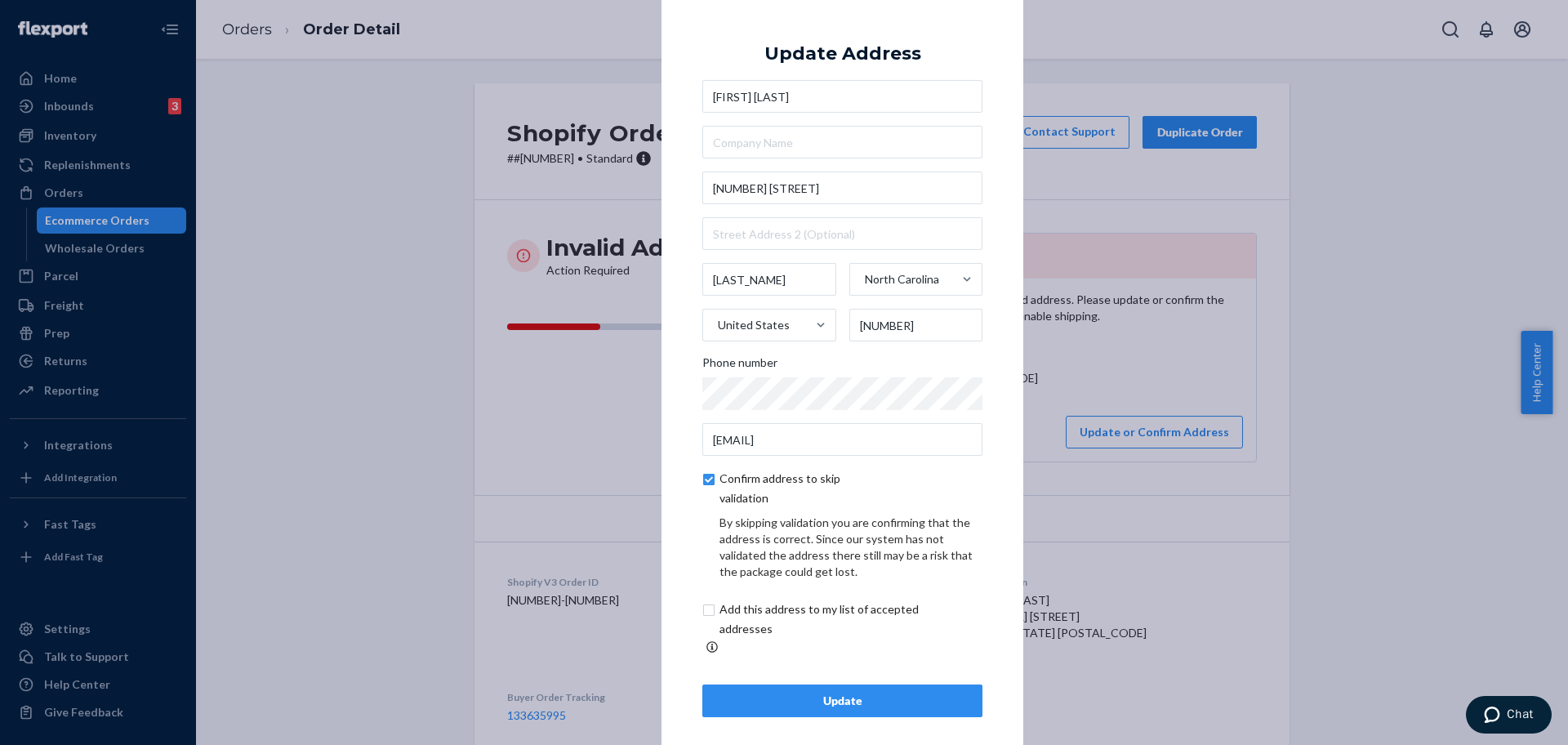click at bounding box center (838, 619) 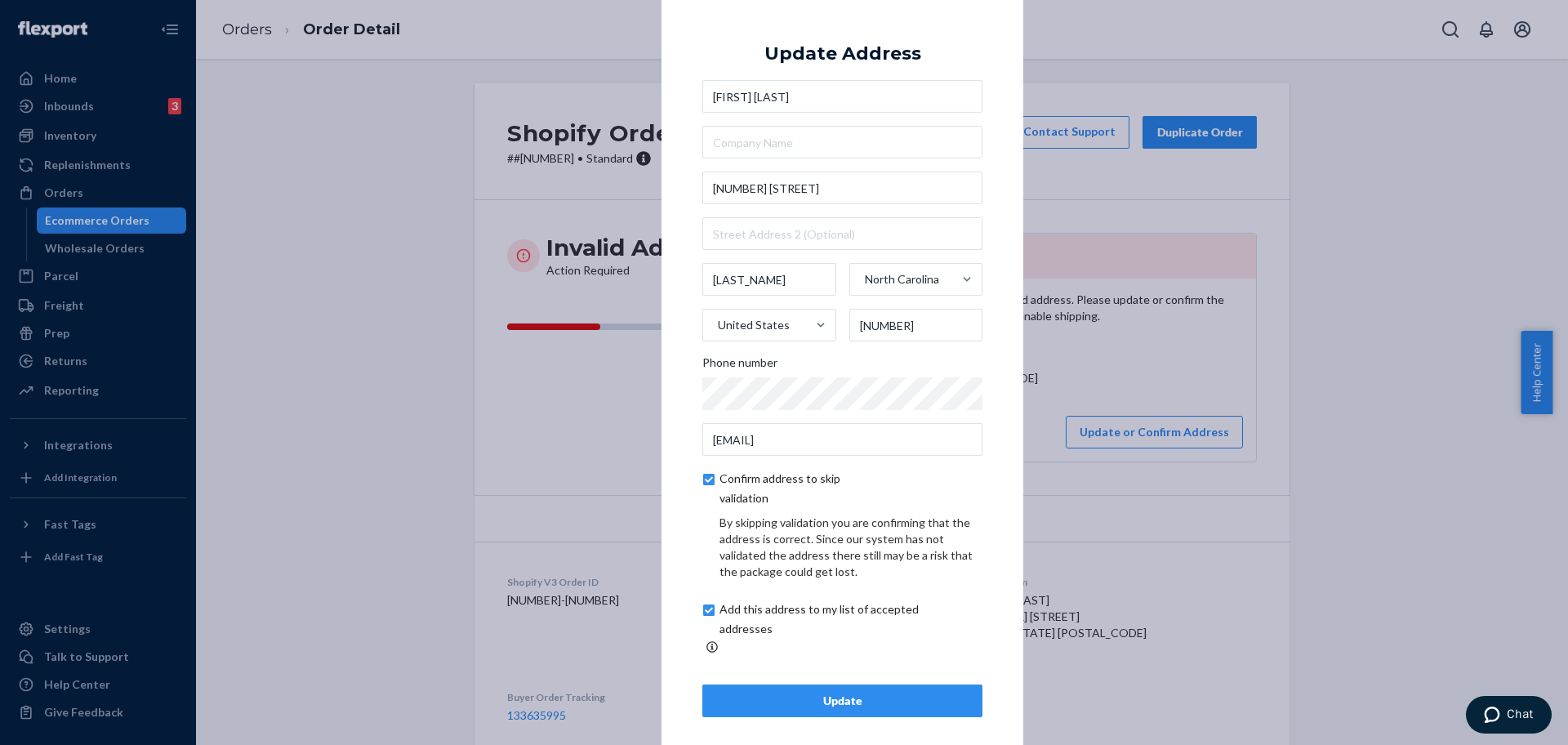 click at bounding box center [838, 619] 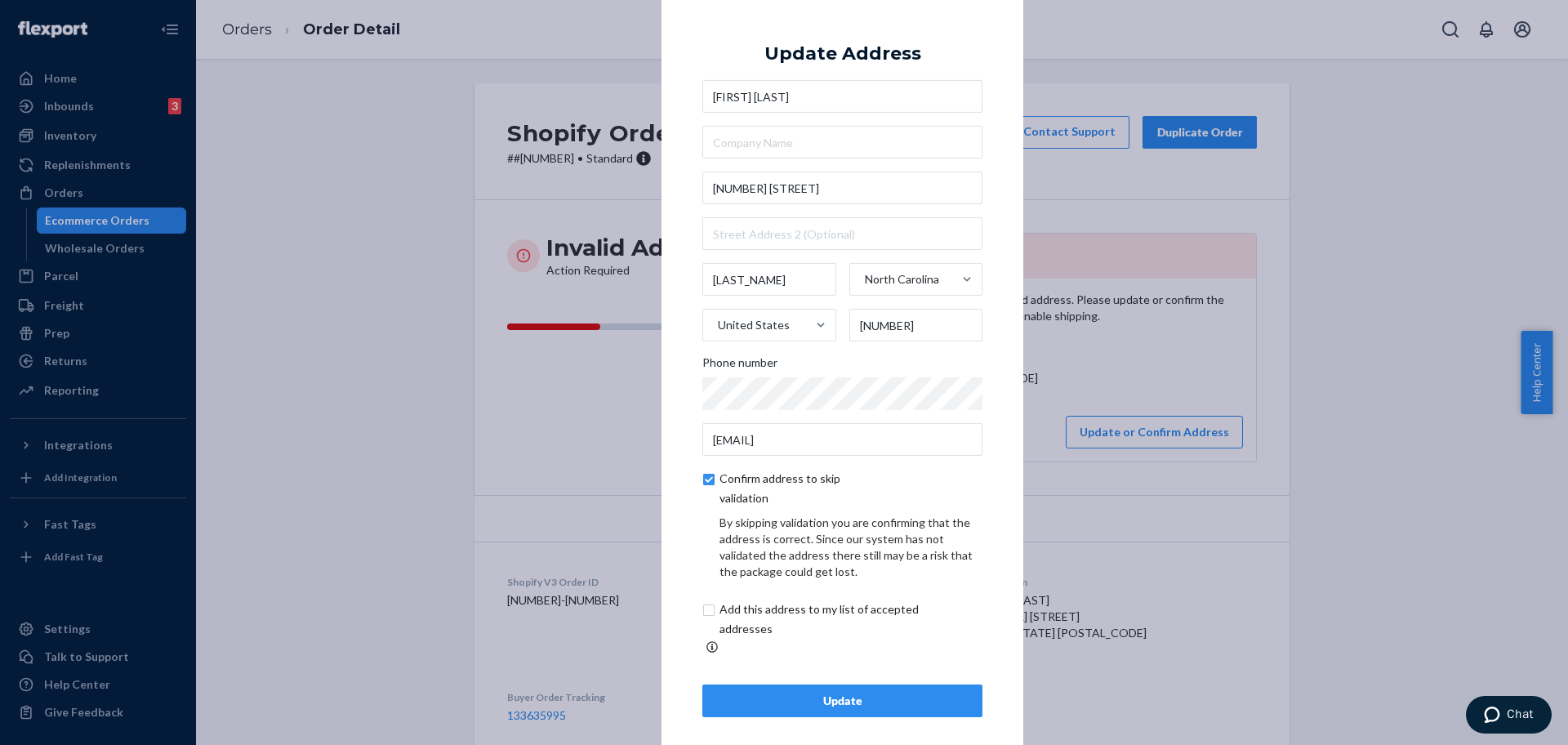 click on "× Update Address Hannah Shannon 5157 NC-11 Willard North Carolina United States 28478 Phone number hshannon908@gmail.com Confirm address to skip validation By skipping validation you are confirming that the address is correct. Since our system has not validated the address there still may be a risk that the package could get lost. Add this address to my list of accepted addresses Update" at bounding box center (842, 372) 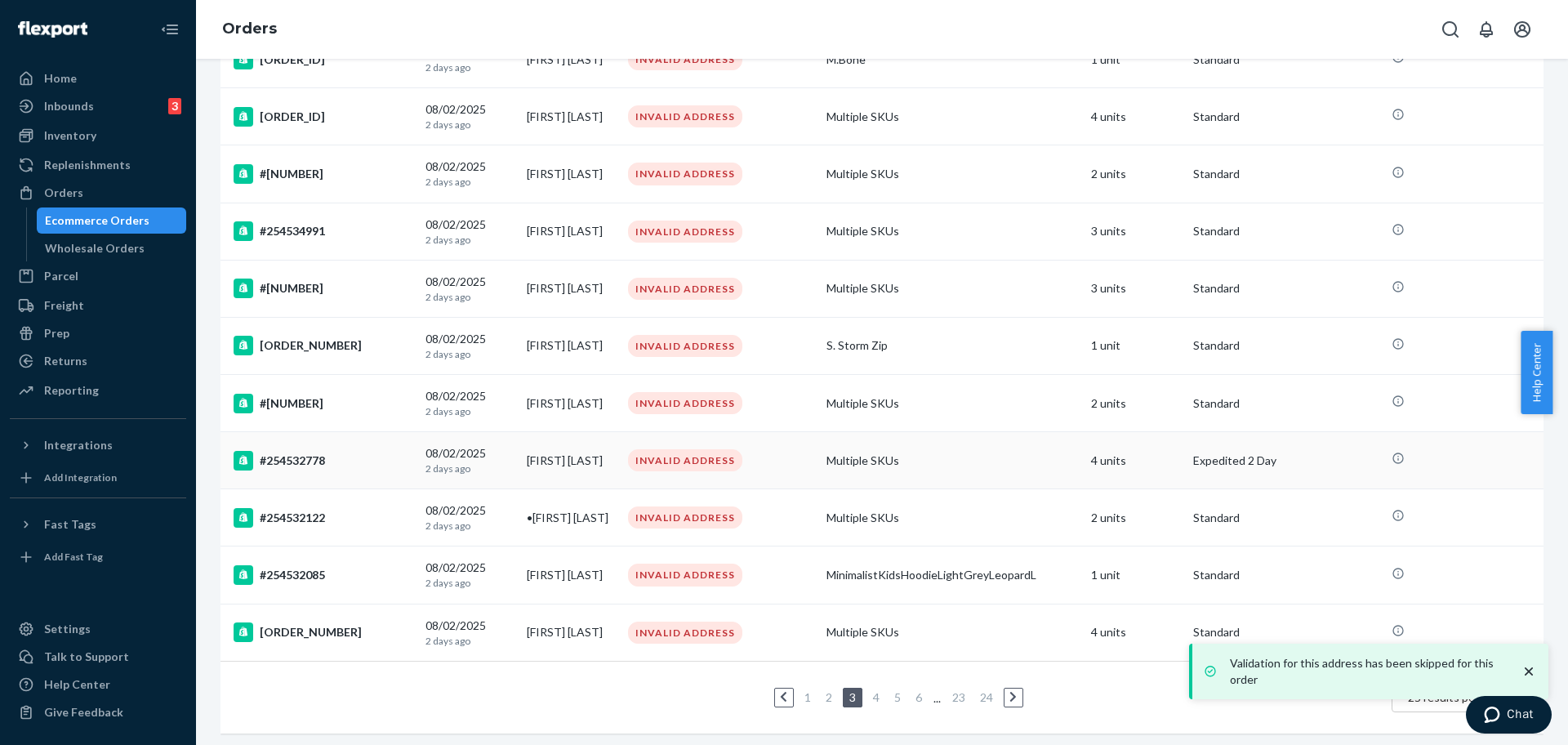 scroll, scrollTop: 1029, scrollLeft: 0, axis: vertical 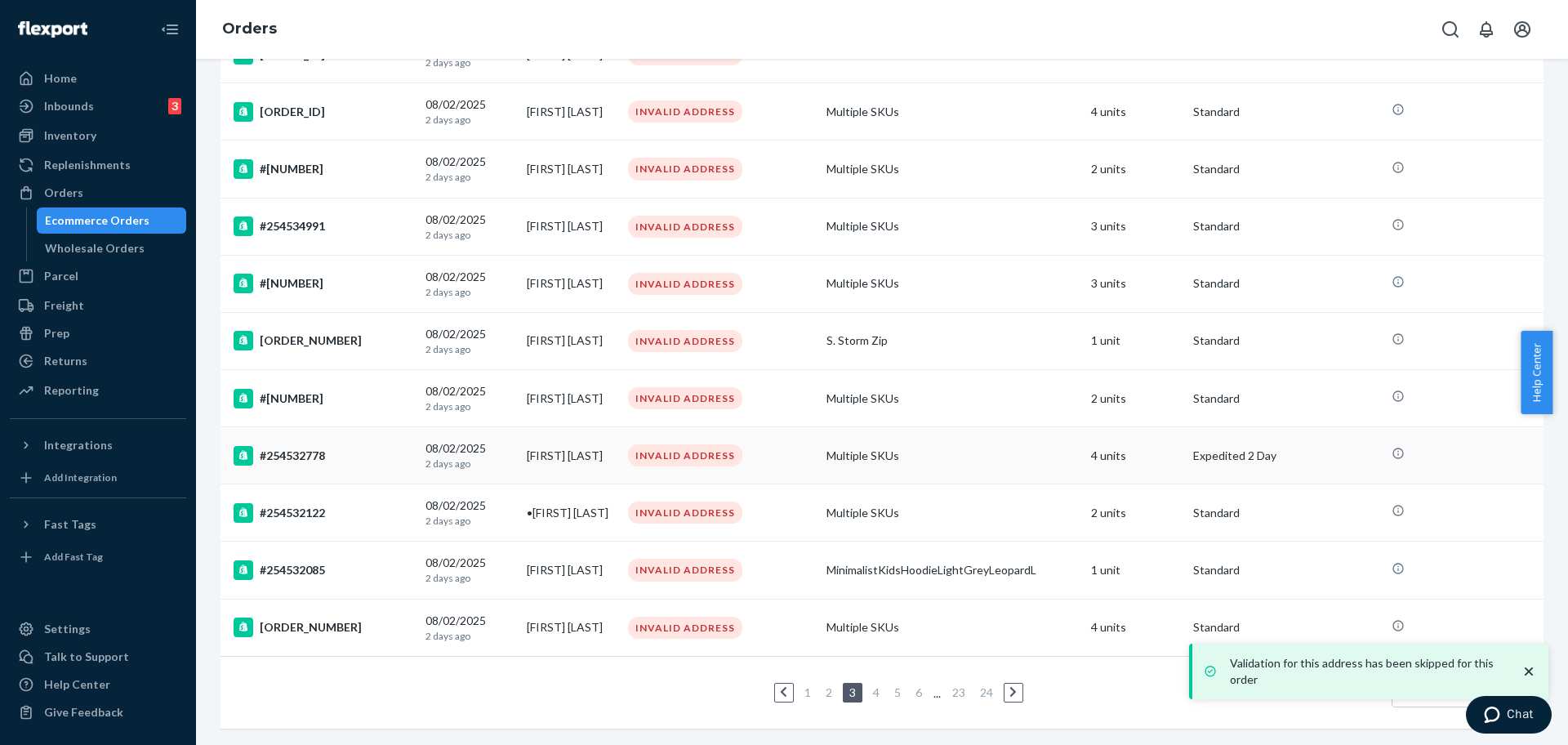 click on "#254532778" at bounding box center [319, 456] 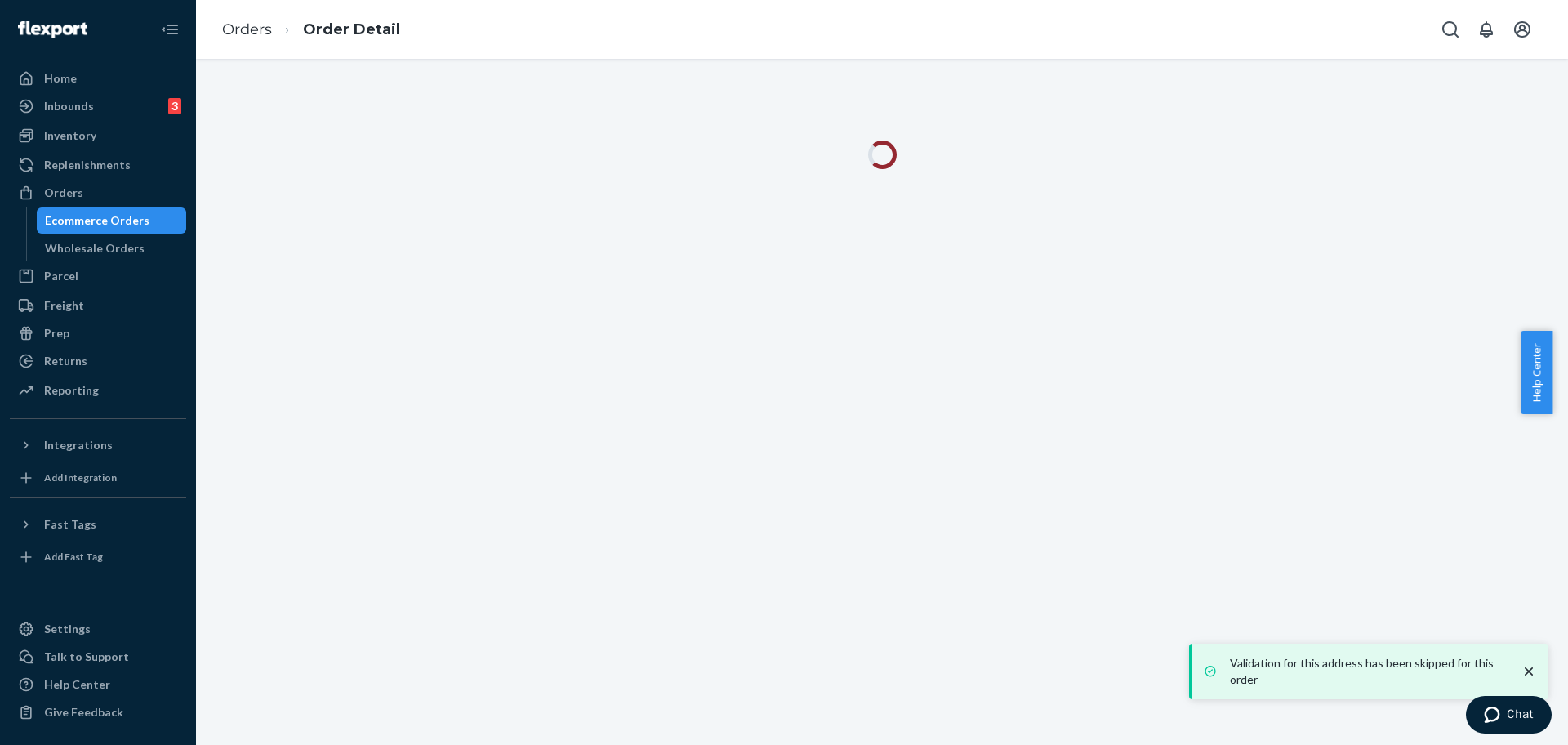 scroll, scrollTop: 0, scrollLeft: 0, axis: both 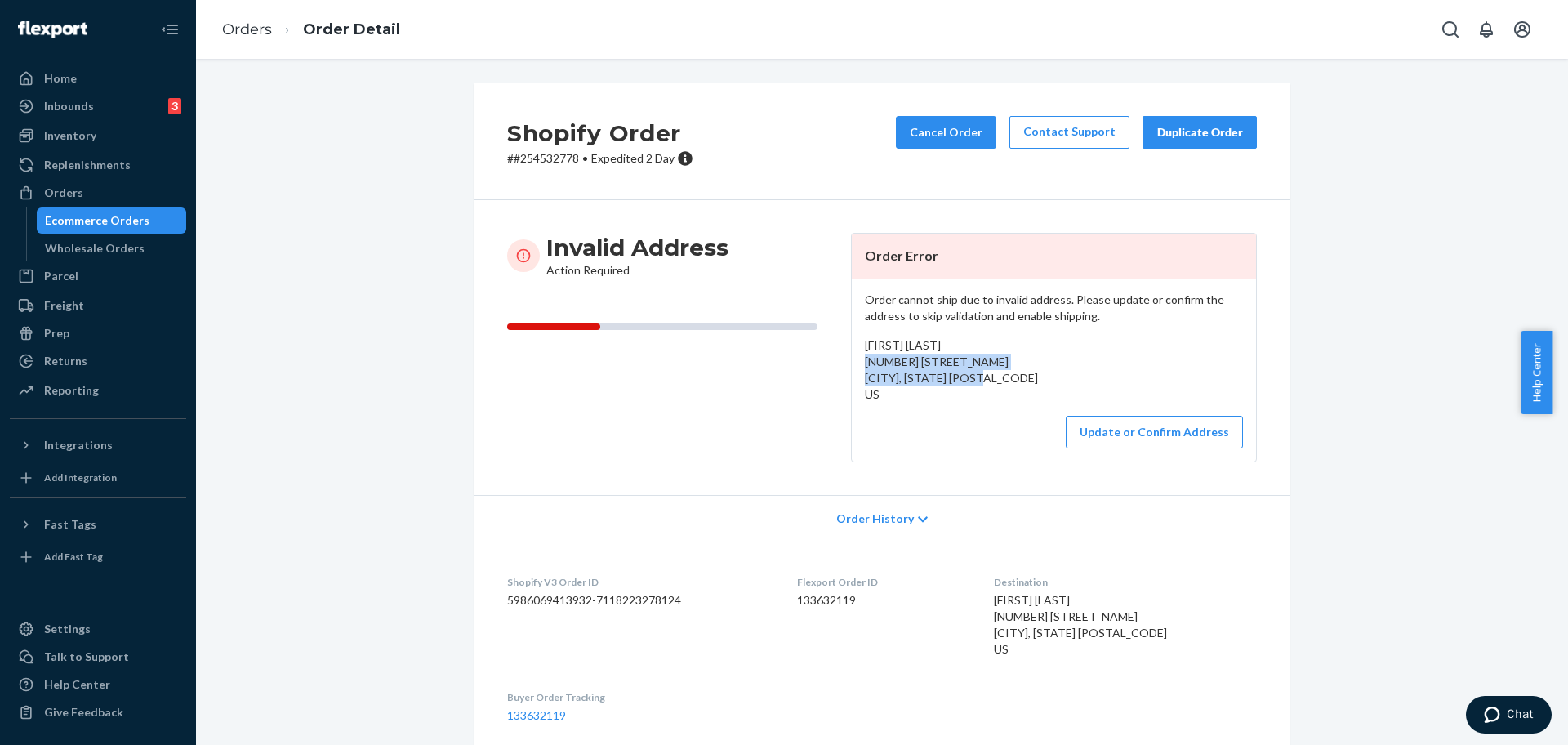 drag, startPoint x: 960, startPoint y: 377, endPoint x: 856, endPoint y: 362, distance: 105.07616 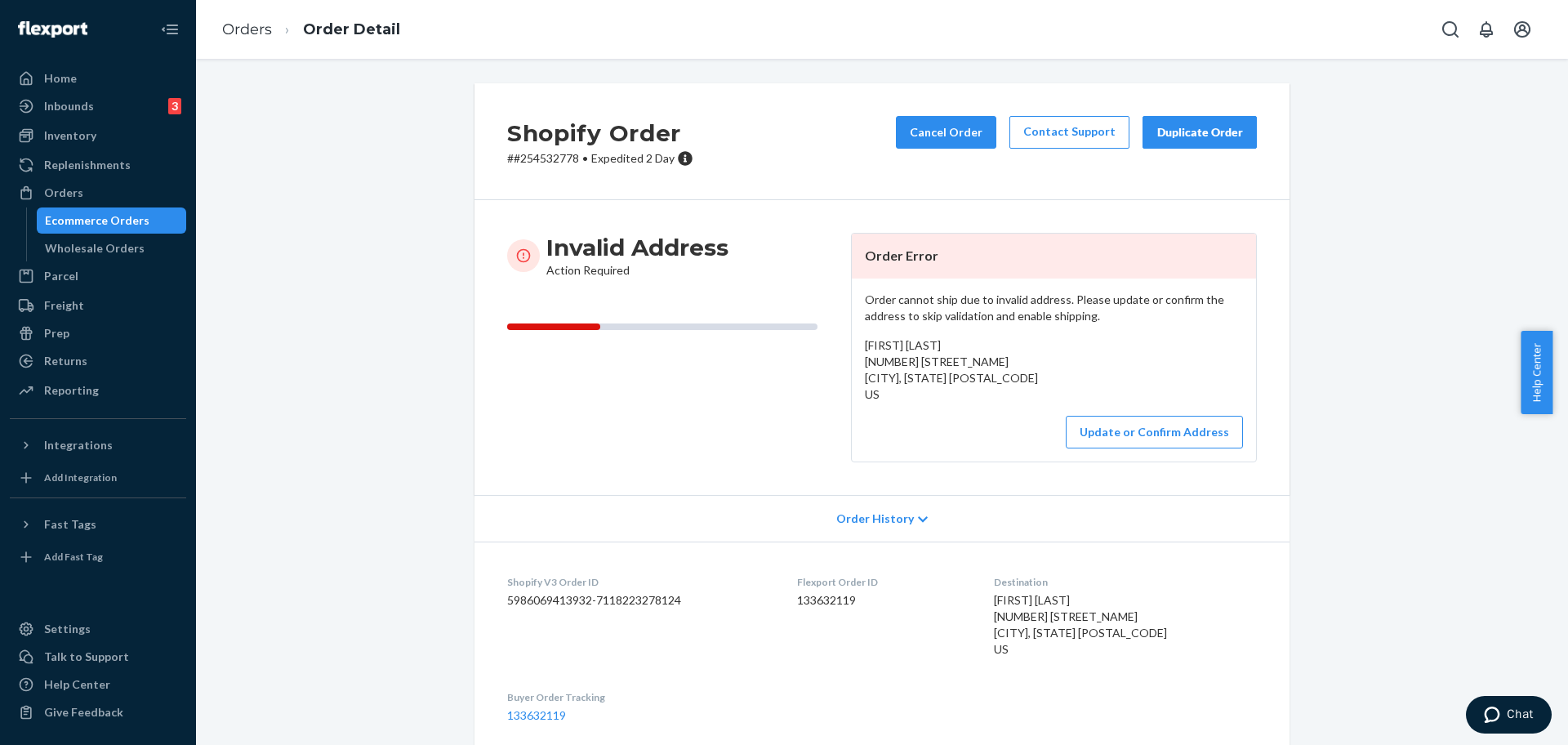 click on "# #254532778 • Expedited 2 Day" at bounding box center (600, 158) 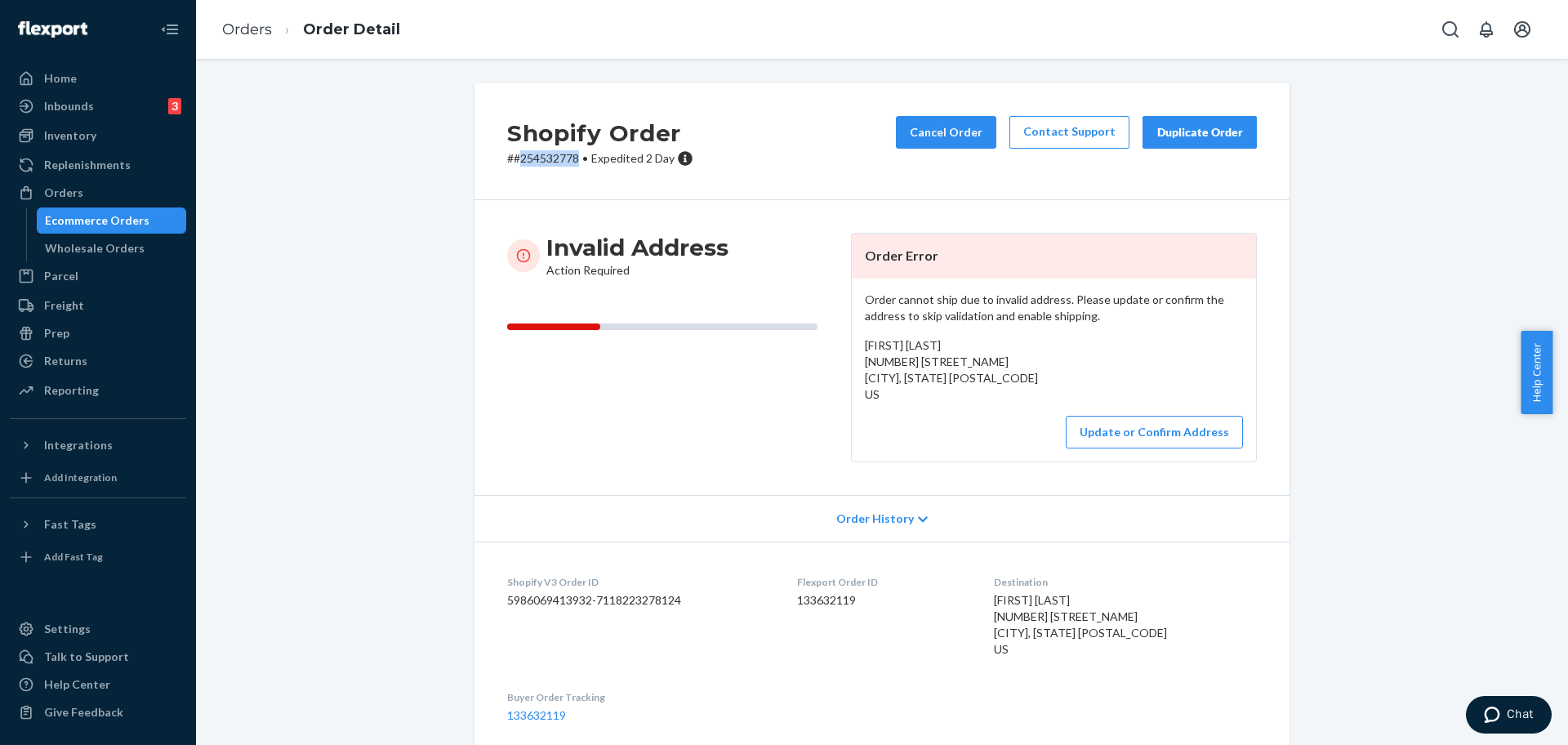 click on "# #254532778 • Expedited 2 Day" at bounding box center [600, 158] 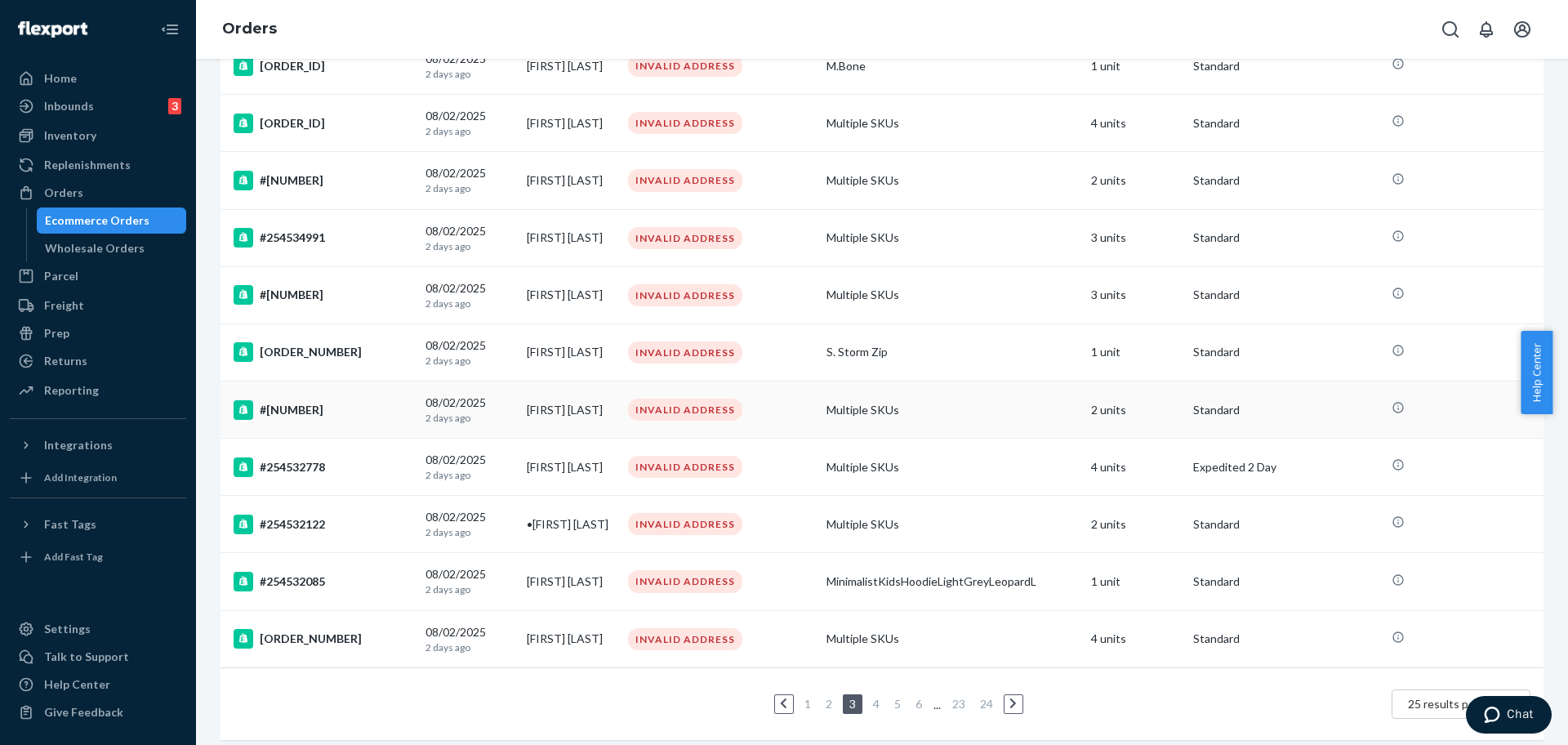 scroll, scrollTop: 1029, scrollLeft: 0, axis: vertical 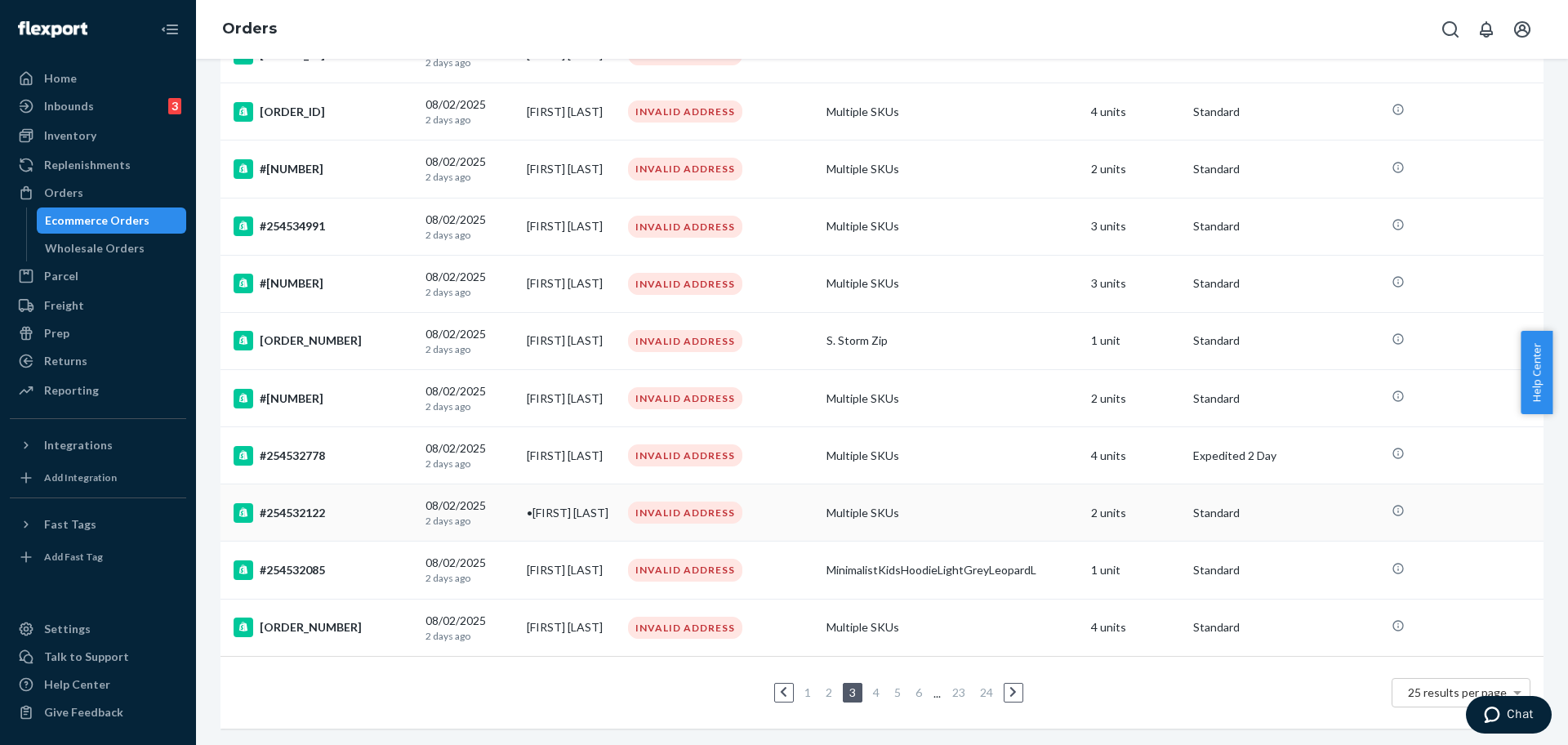 click on "#254532122" at bounding box center (323, 513) 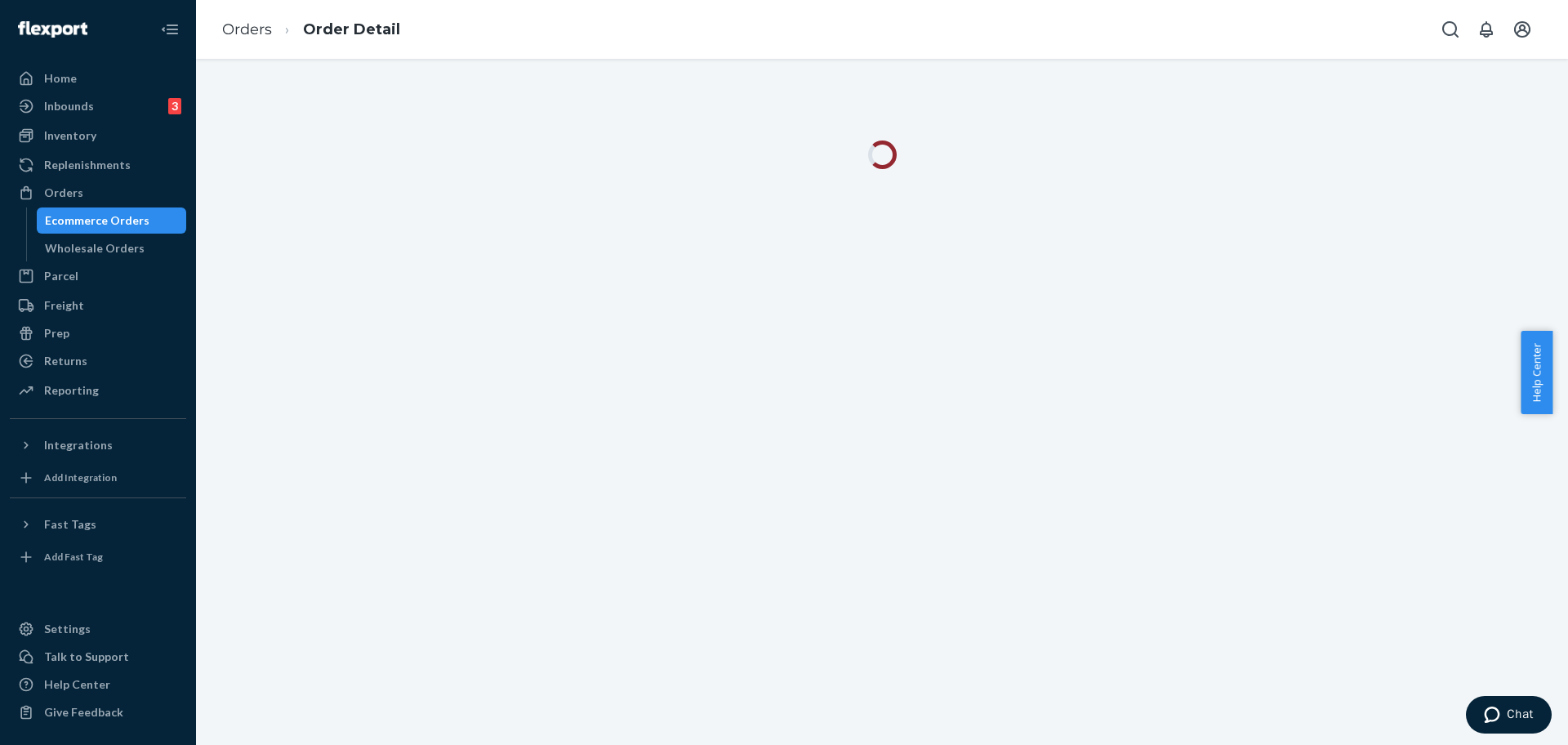 scroll, scrollTop: 0, scrollLeft: 0, axis: both 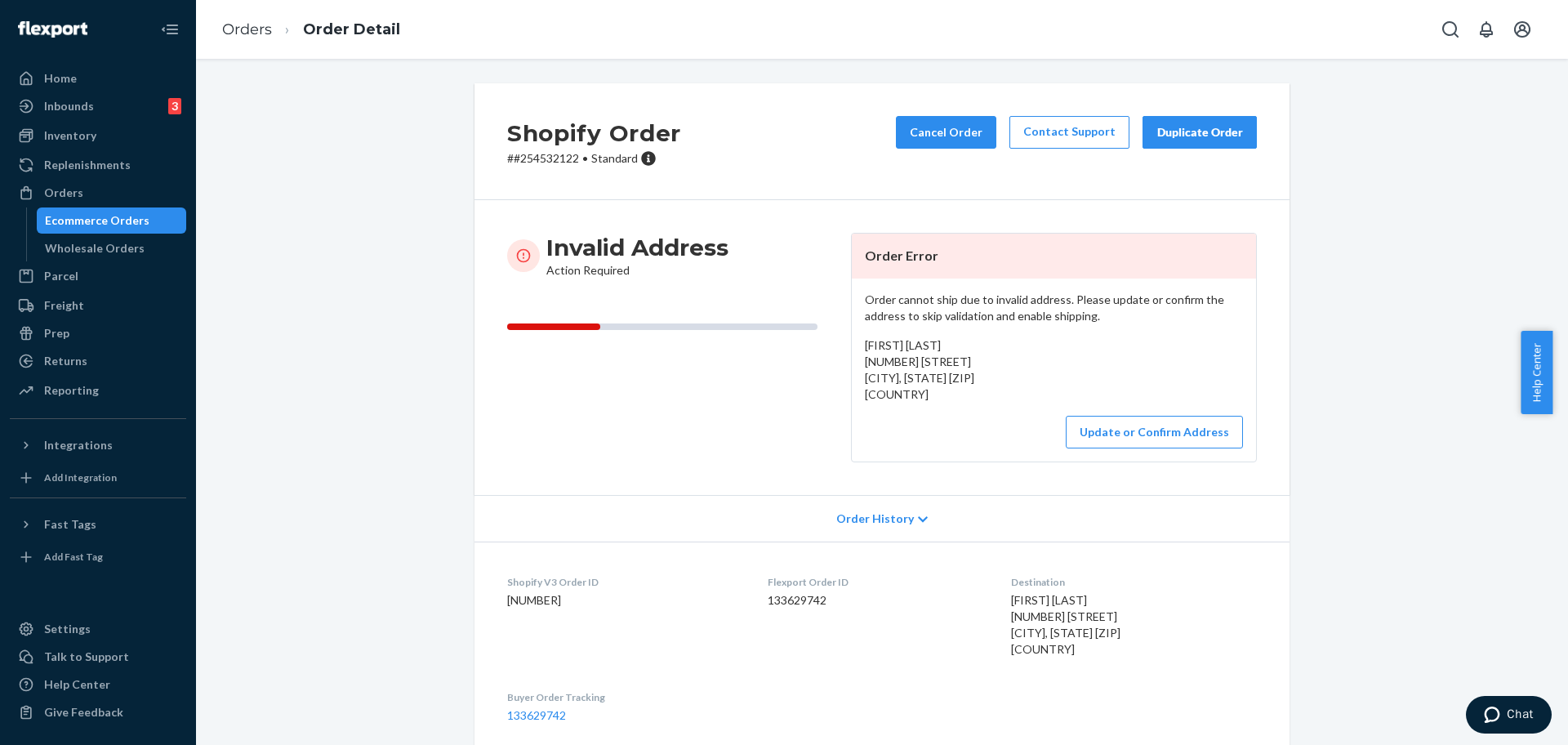 drag, startPoint x: 1026, startPoint y: 381, endPoint x: 855, endPoint y: 365, distance: 171.74691 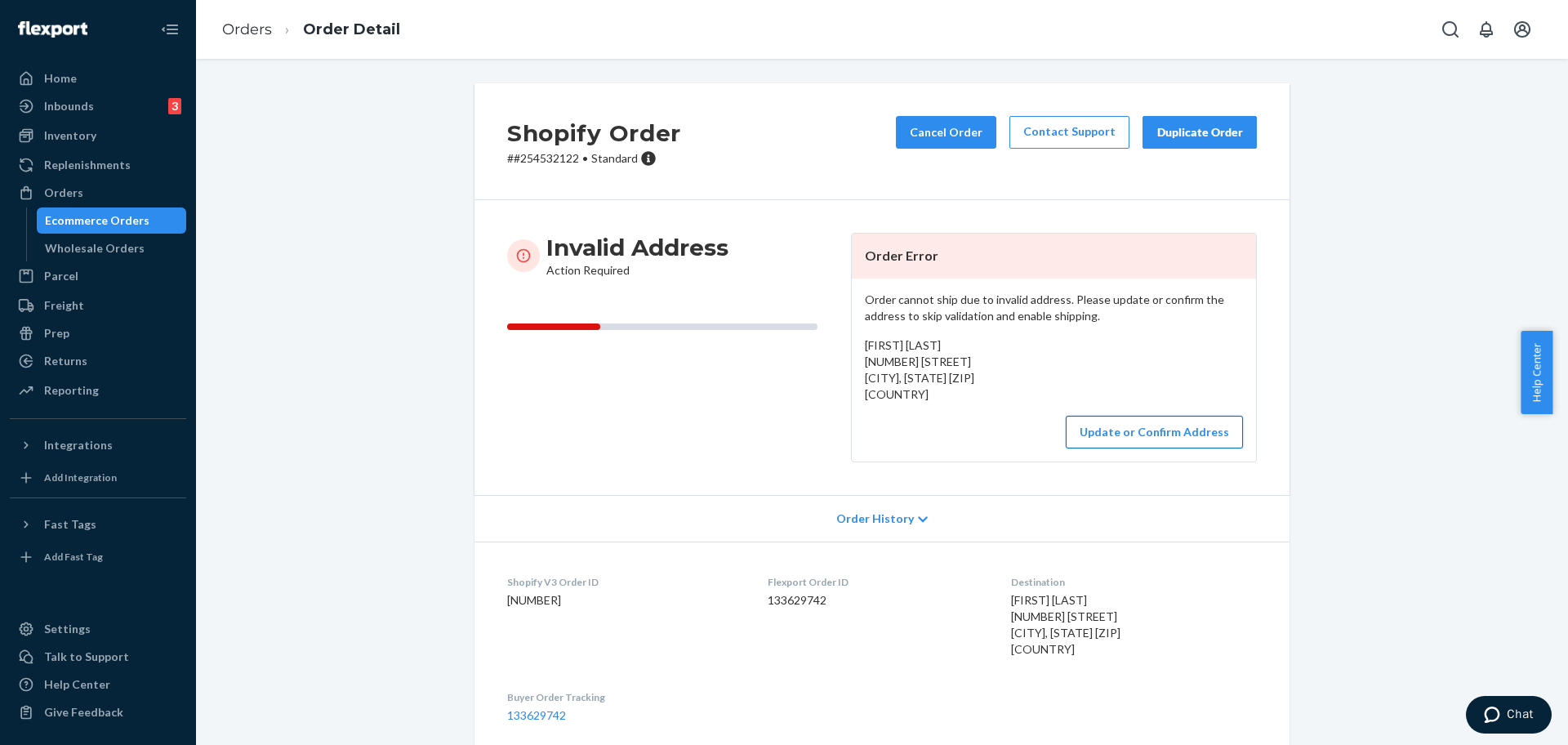 click on "Update or Confirm Address" at bounding box center [1154, 432] 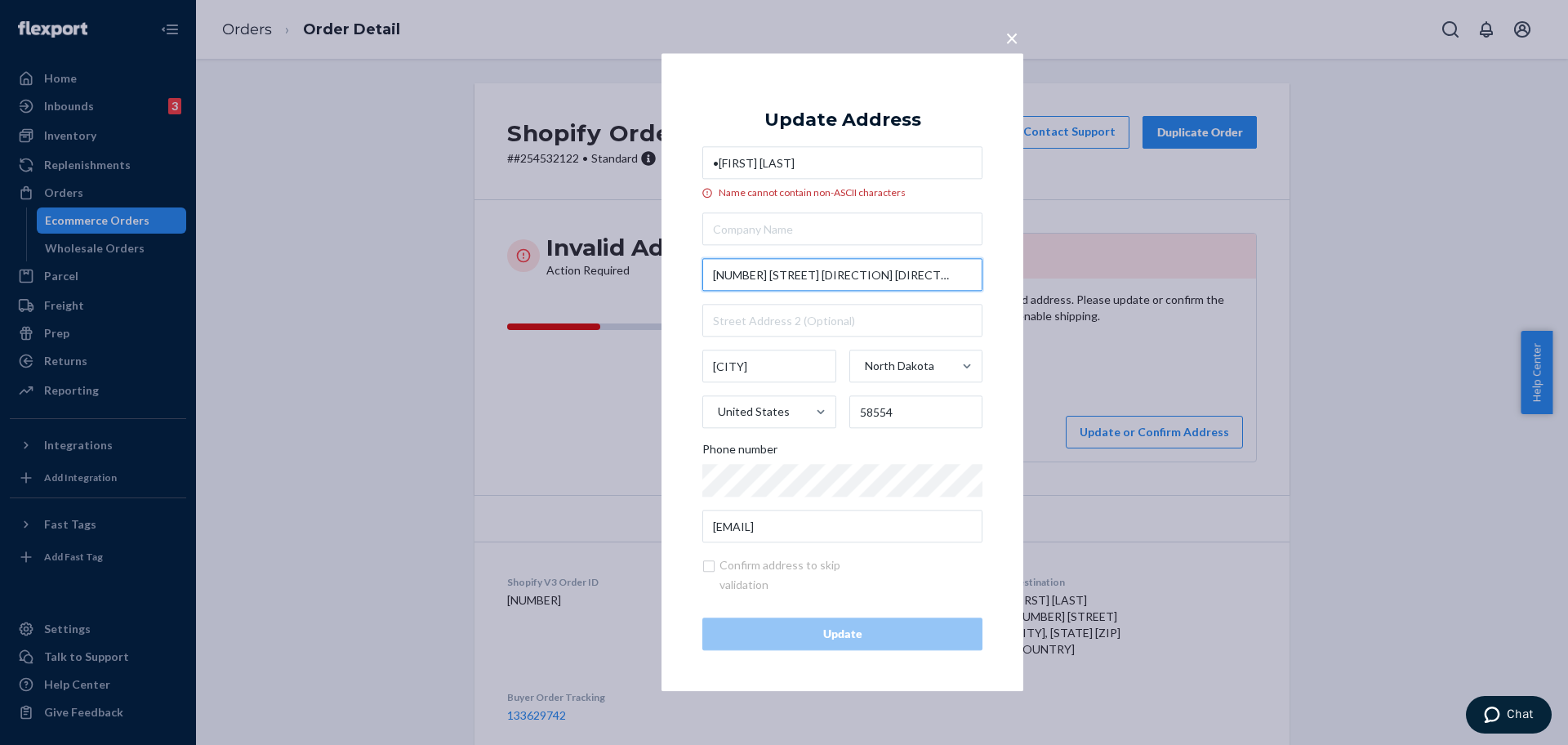 click on "4005 Bay shore bend SE" at bounding box center [842, 275] 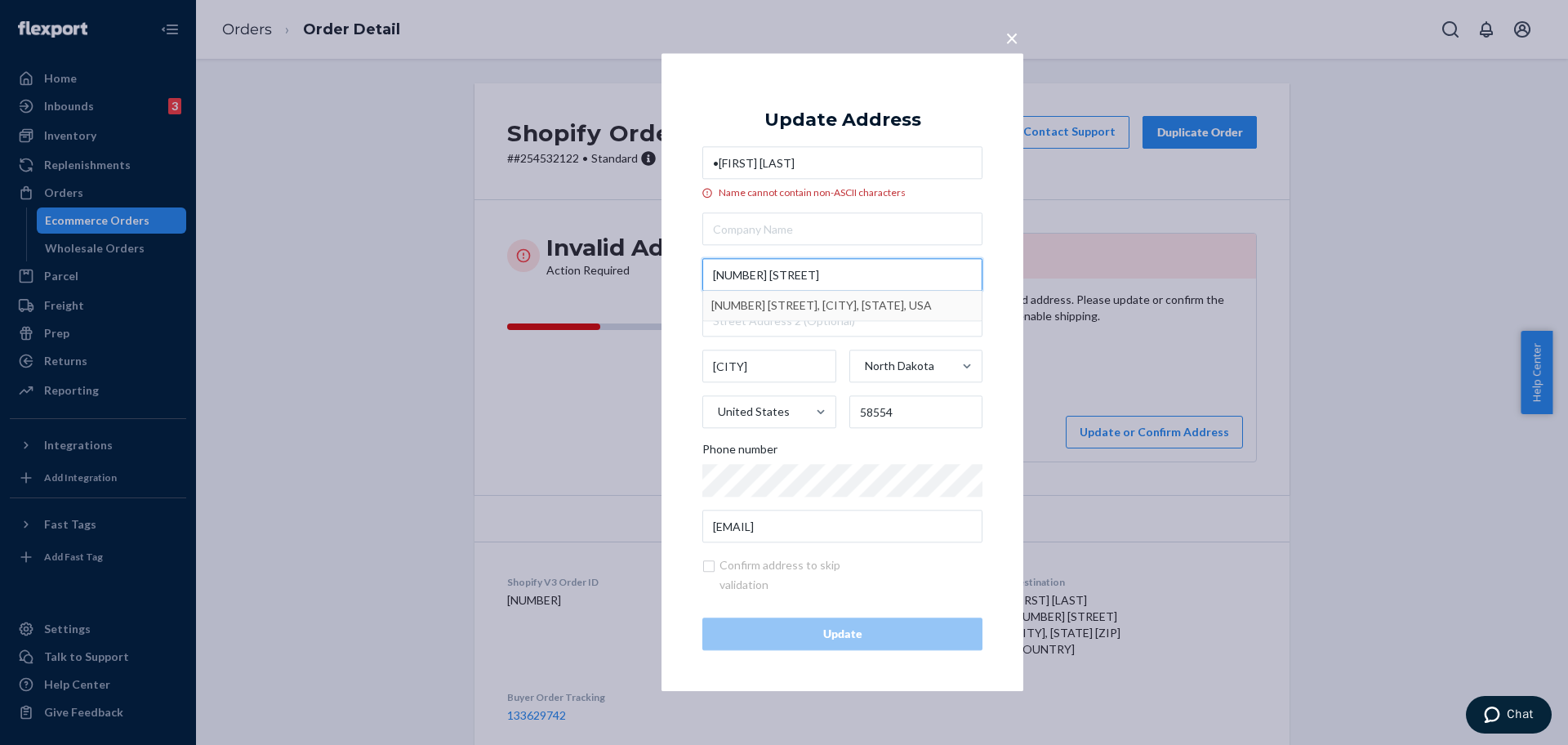 type on "4005 Bay Shore Bnd SE" 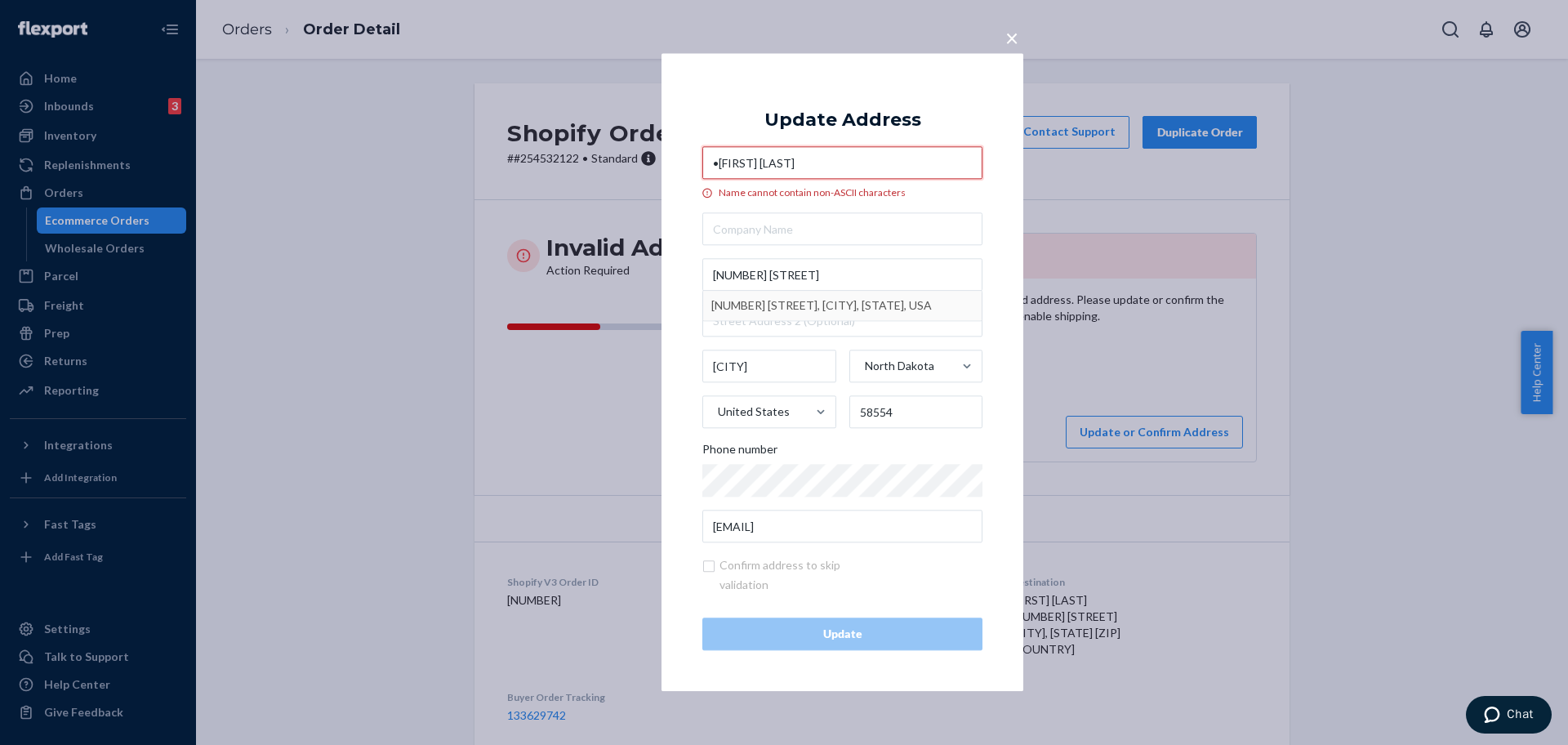 click on "•Addison Kukowski" at bounding box center (842, 163) 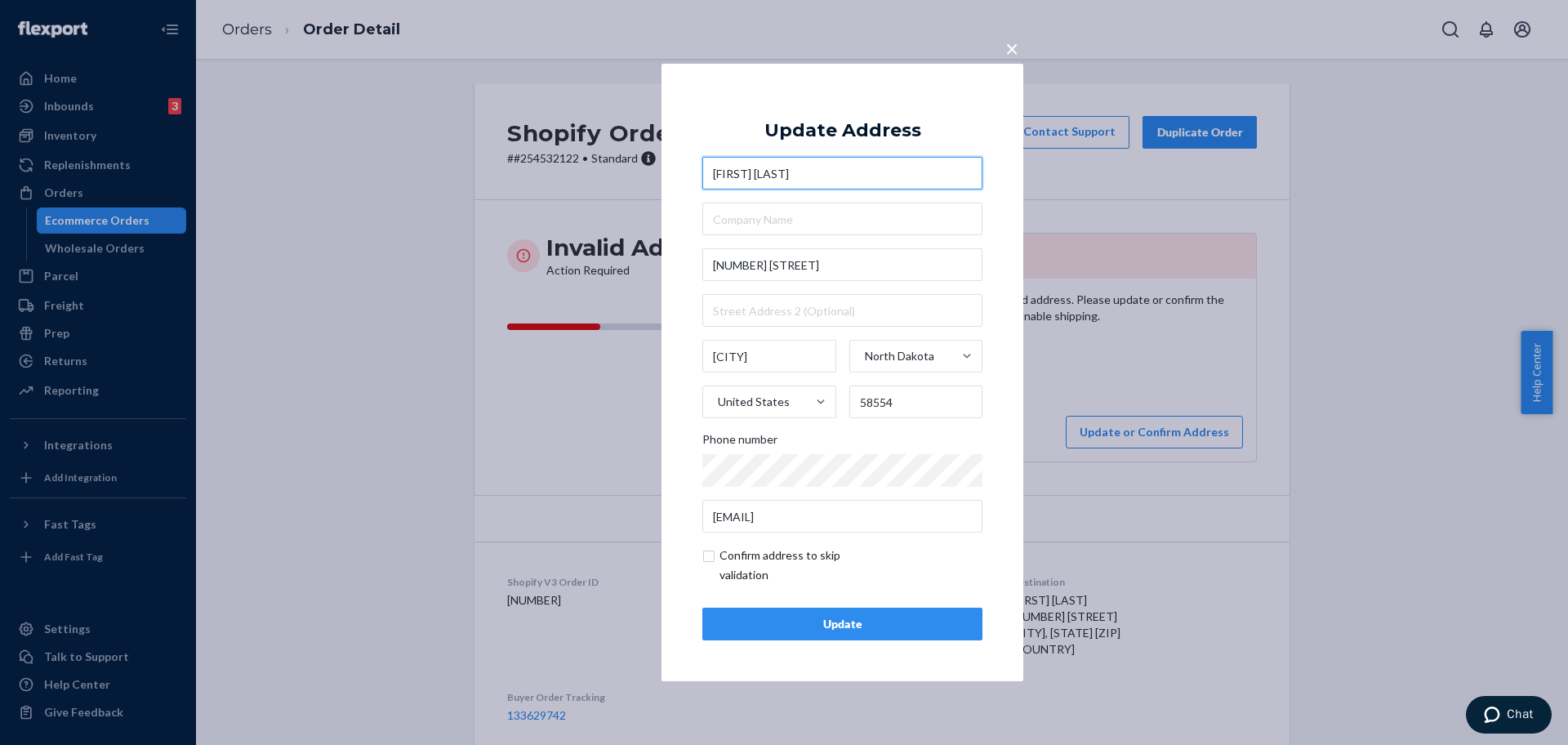 type on "Addison Kukowski" 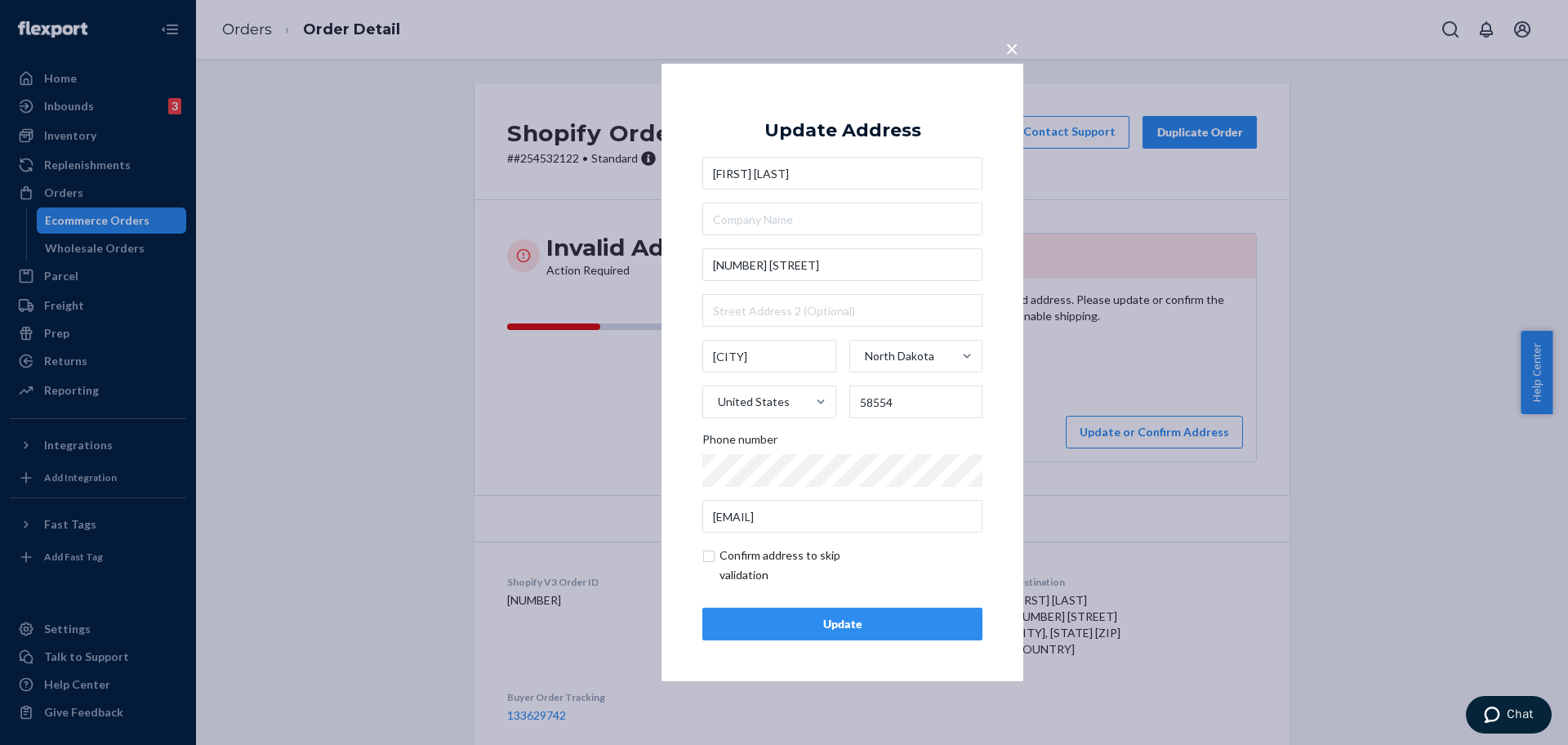 click on "Update" at bounding box center [842, 624] 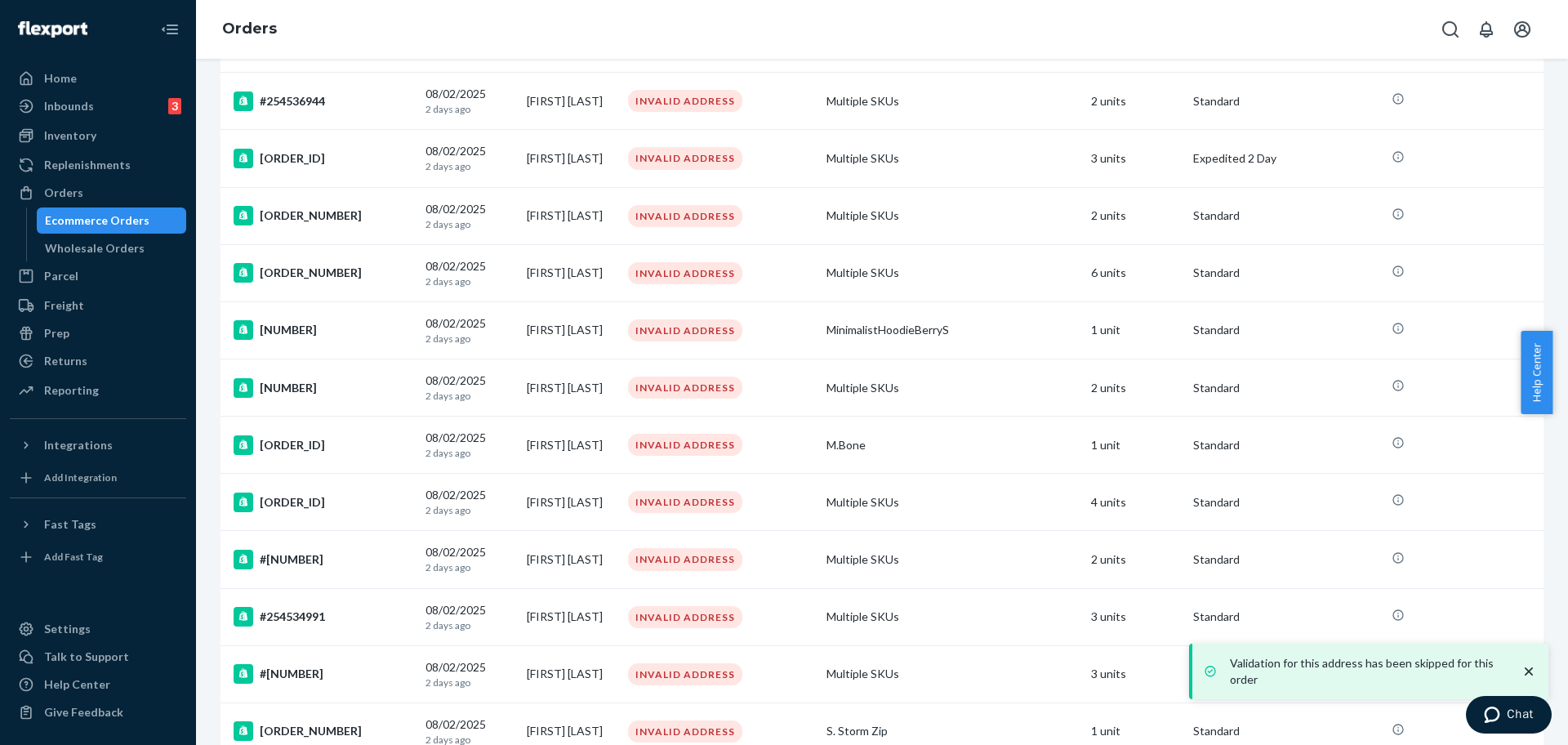 scroll, scrollTop: 1029, scrollLeft: 0, axis: vertical 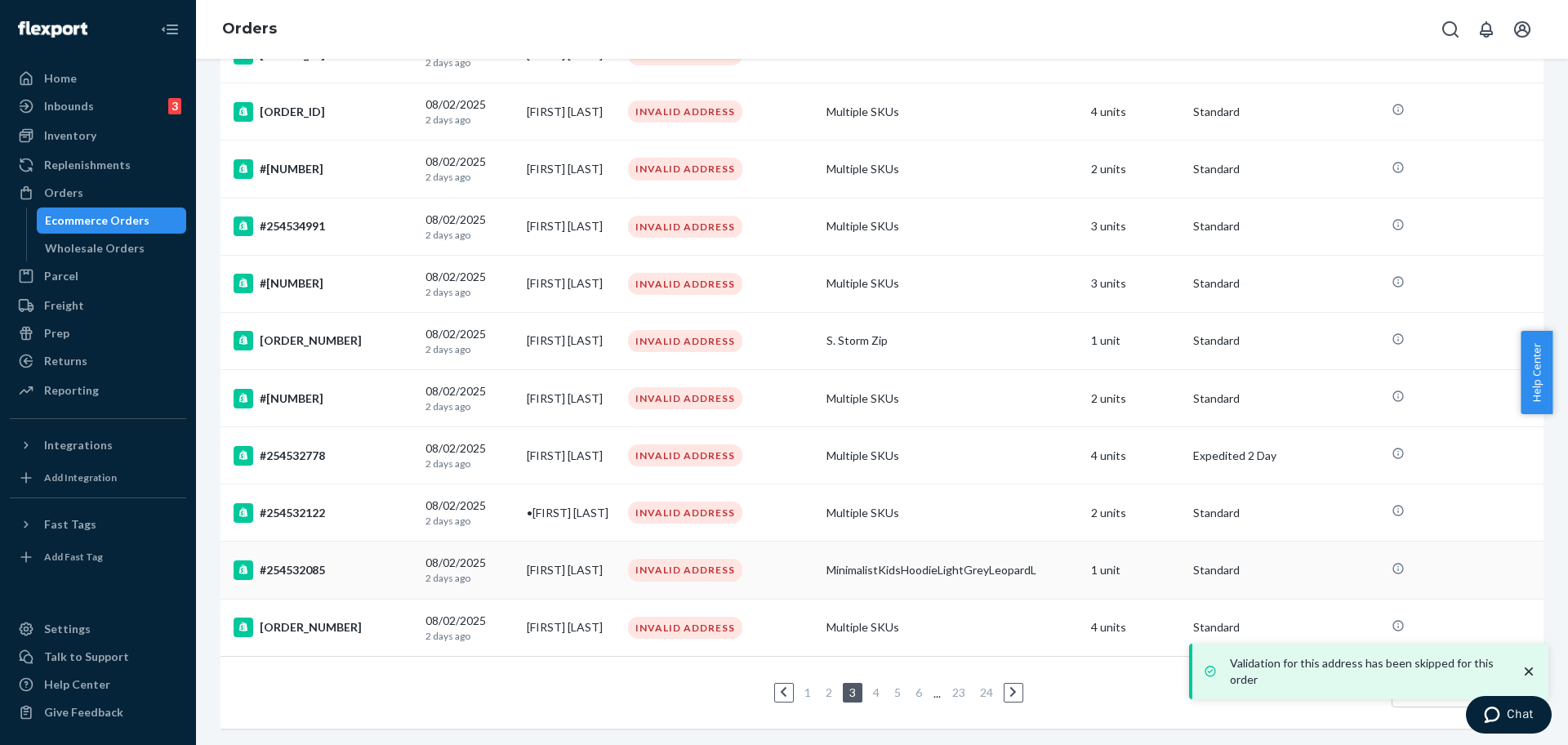 click on "#254532085" at bounding box center [323, 570] 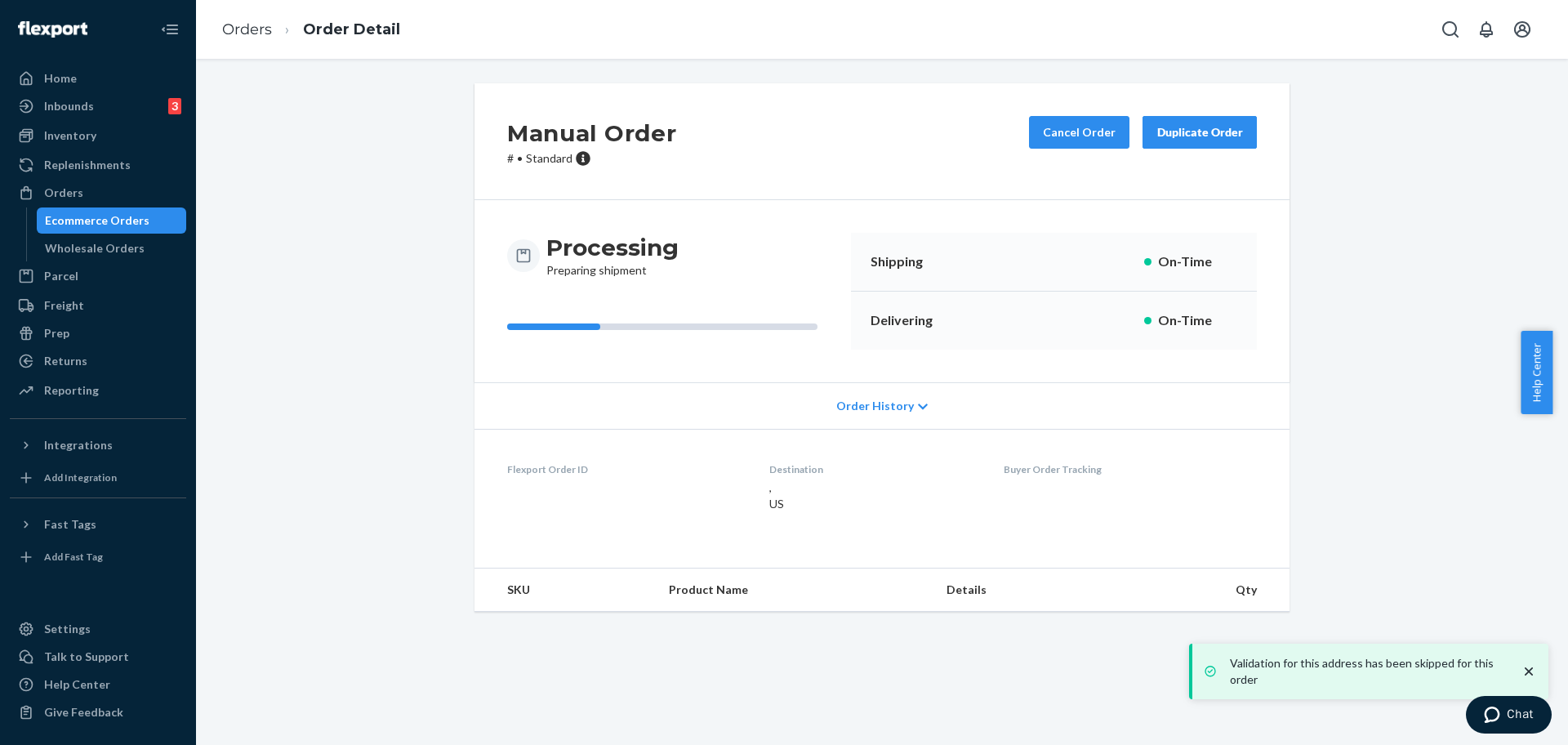 scroll, scrollTop: 0, scrollLeft: 0, axis: both 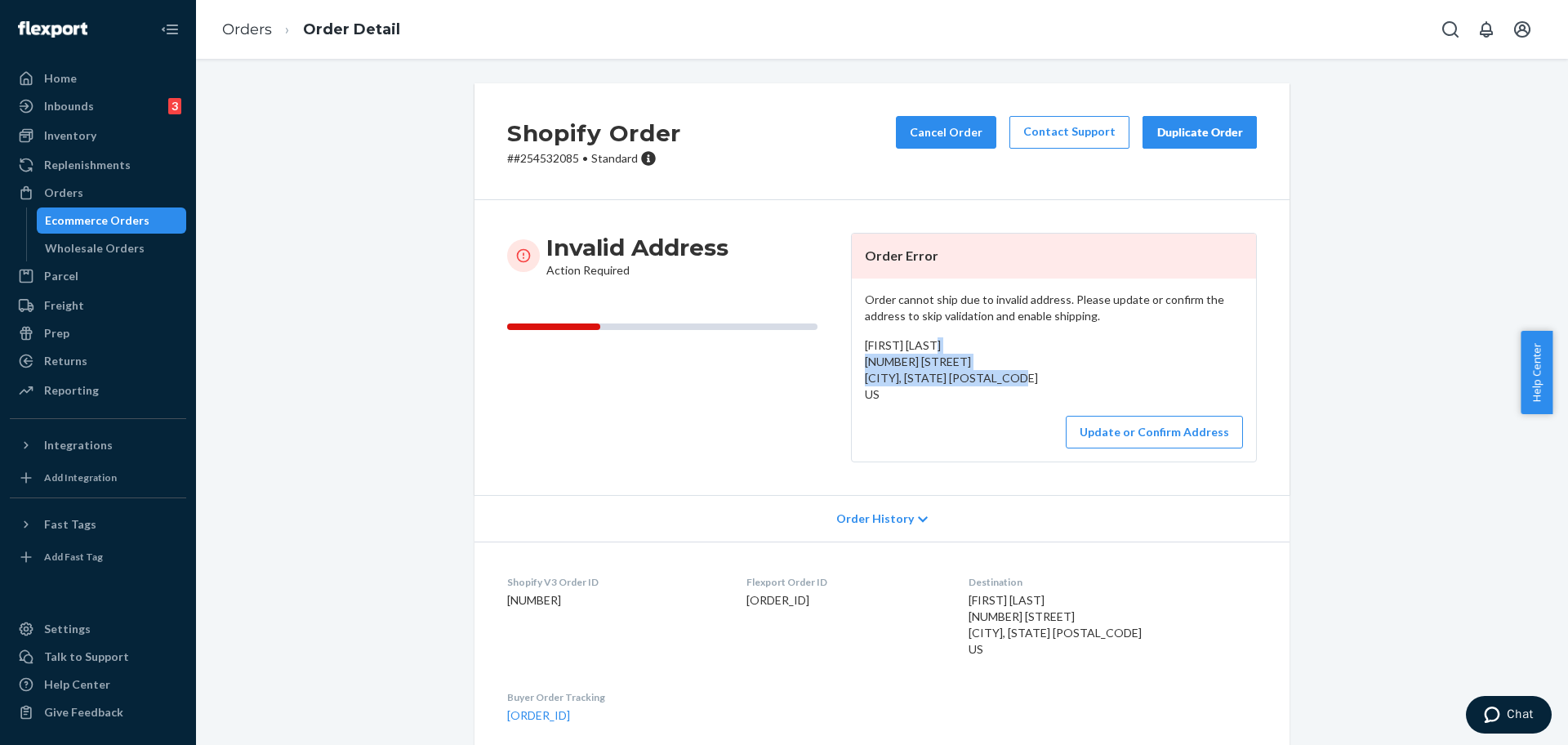 drag, startPoint x: 993, startPoint y: 378, endPoint x: 849, endPoint y: 363, distance: 144.7791 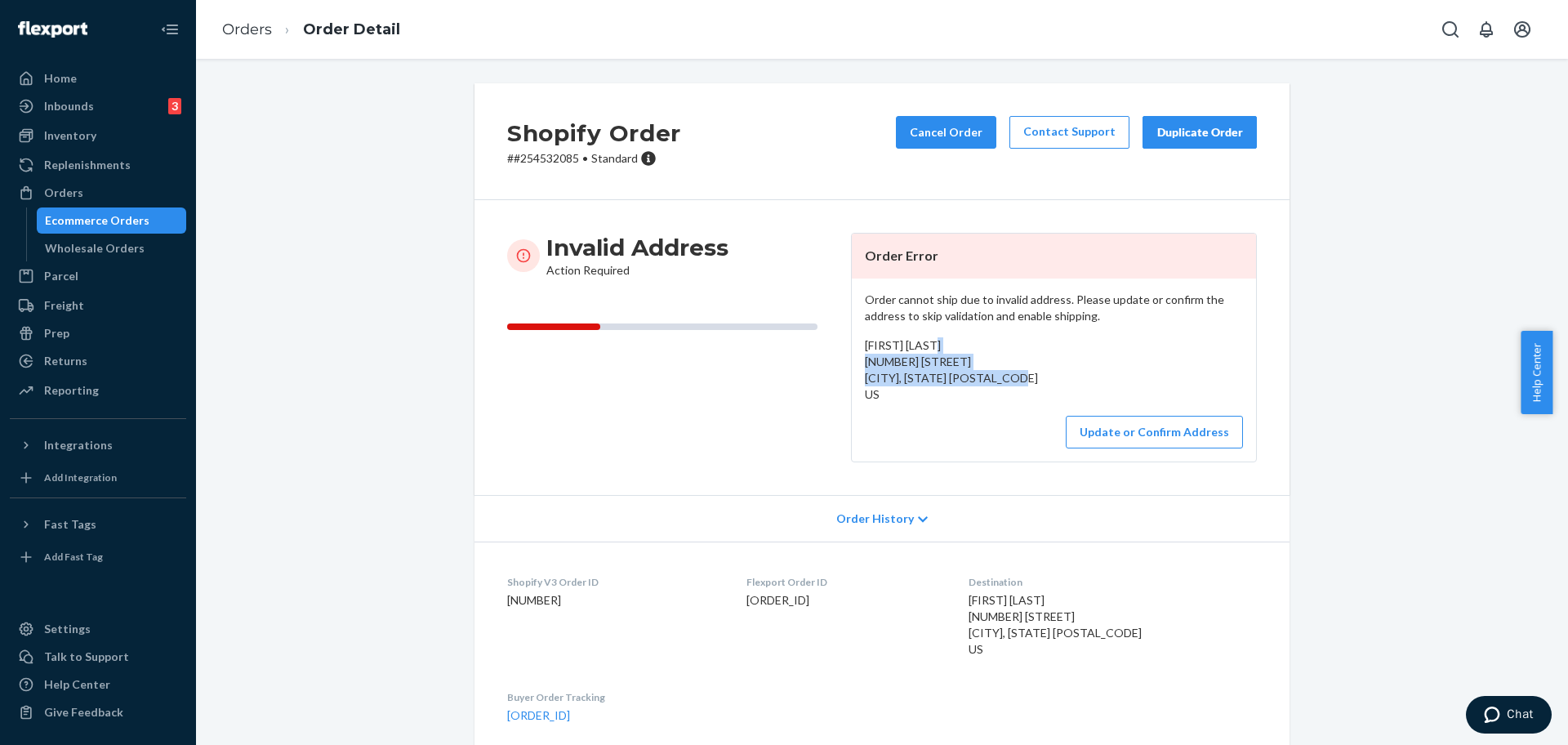 click on "Order cannot ship due to invalid address. Please update or confirm the address to skip validation and enable shipping. Carlie Boger
4550 S County Road 800 W
Manilla, Indiana 46150
US Update or Confirm Address" at bounding box center (1054, 370) 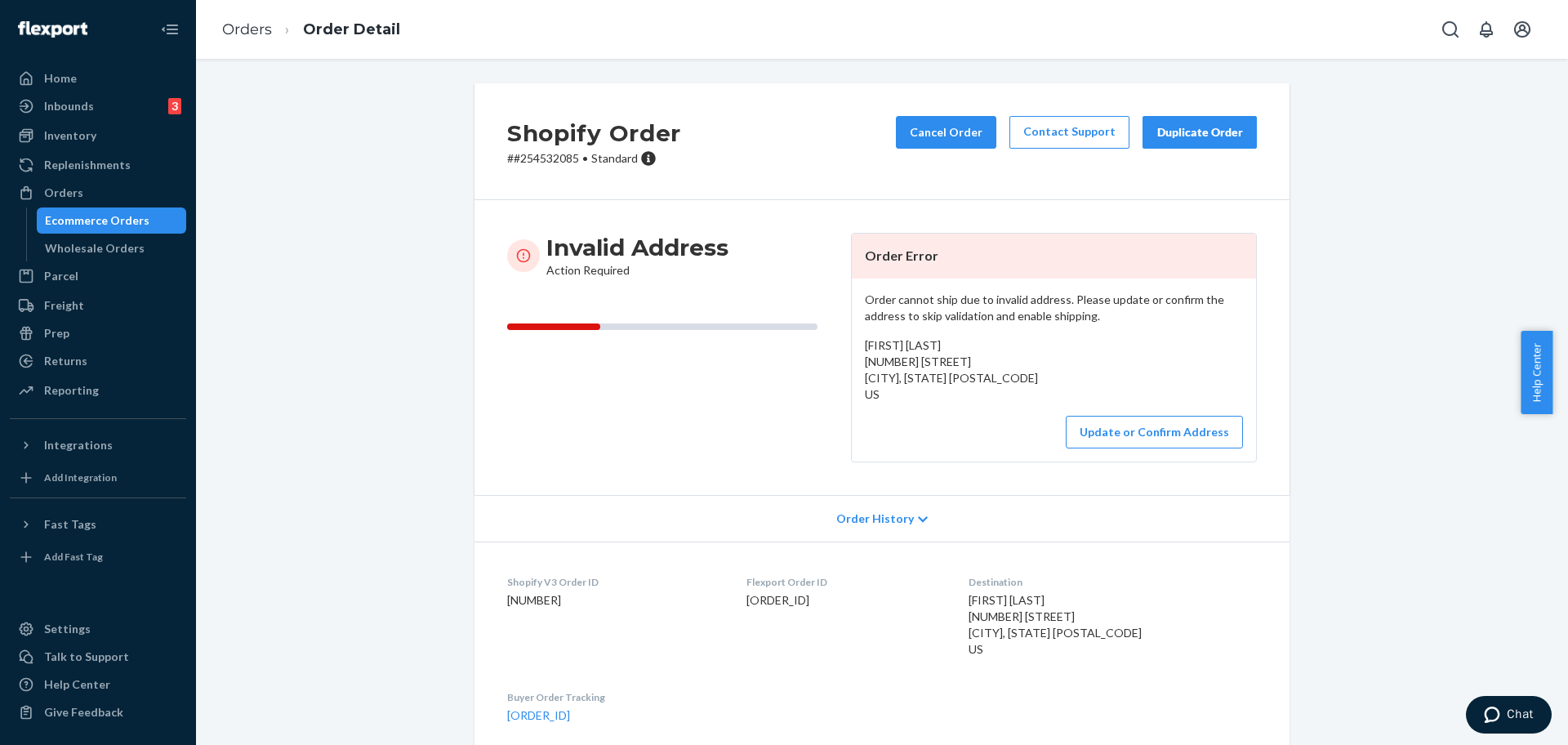 click on "Invalid Address Action Required Order Error Order cannot ship due to invalid address. Please update or confirm the address to skip validation and enable shipping. Carlie Boger
4550 S County Road 800 W
Manilla, Indiana 46150
US Update or Confirm Address" at bounding box center [882, 347] 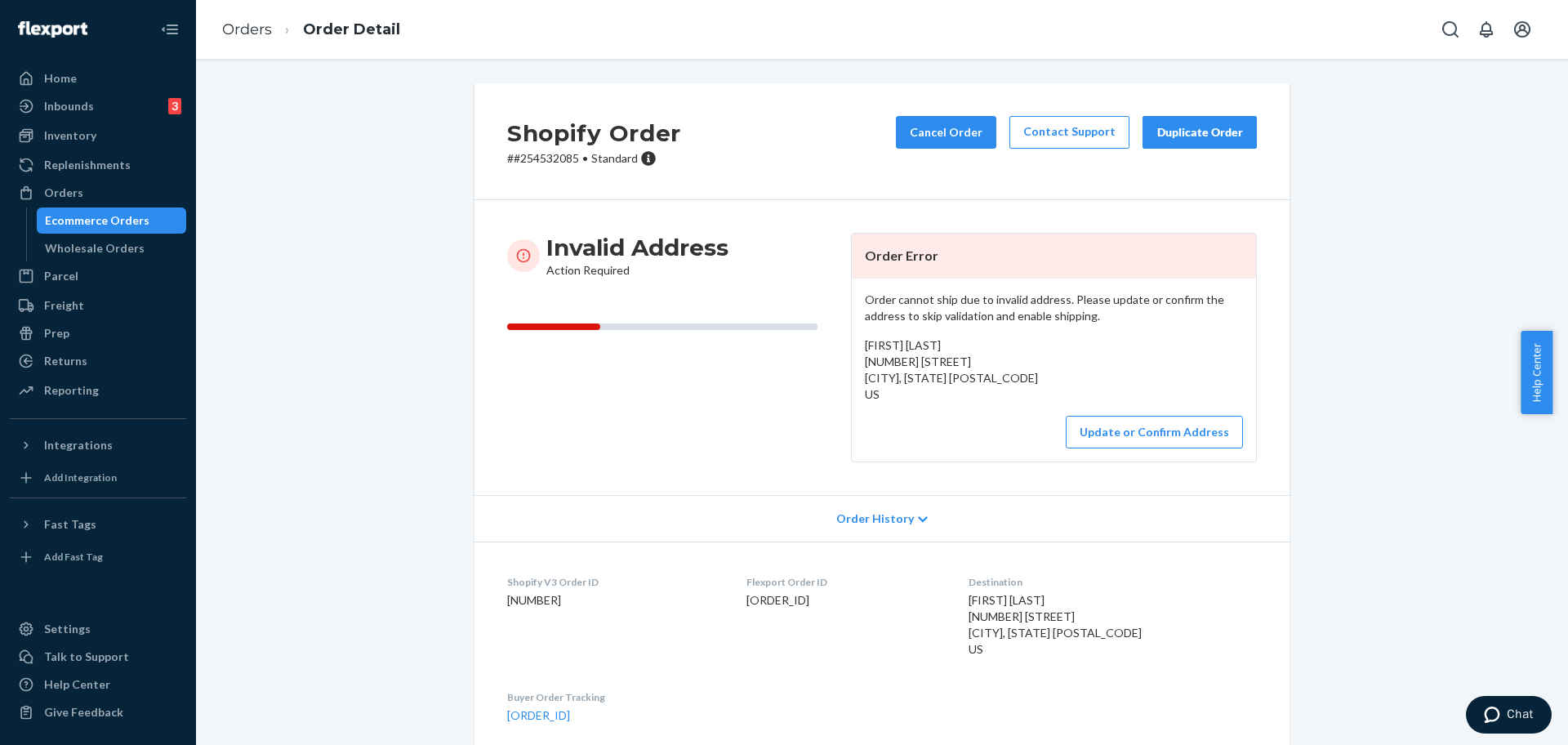 click on "Order cannot ship due to invalid address. Please update or confirm the address to skip validation and enable shipping. Carlie Boger
4550 S County Road 800 W
Manilla, Indiana 46150
US Update or Confirm Address" at bounding box center (1054, 370) 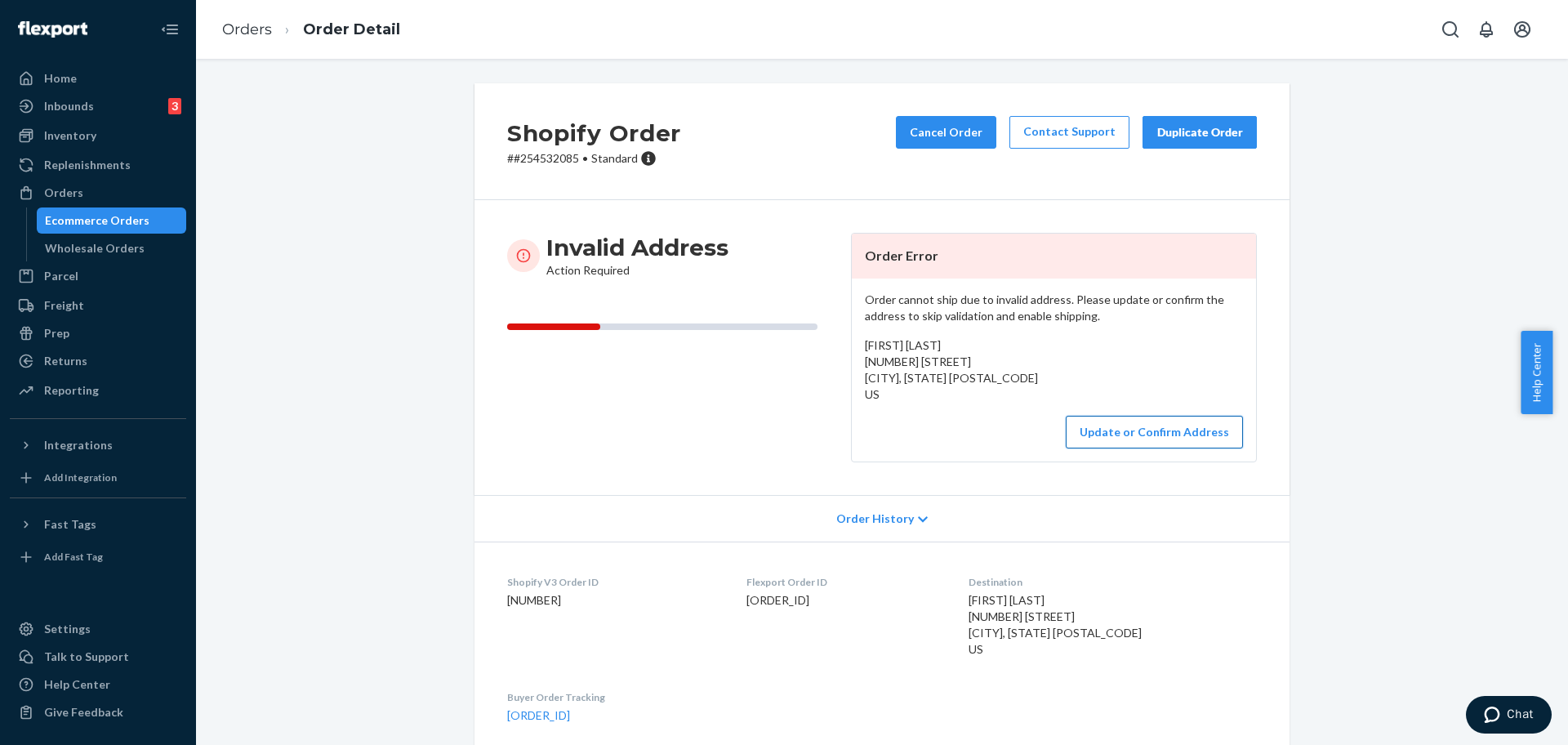 click on "Update or Confirm Address" at bounding box center (1154, 432) 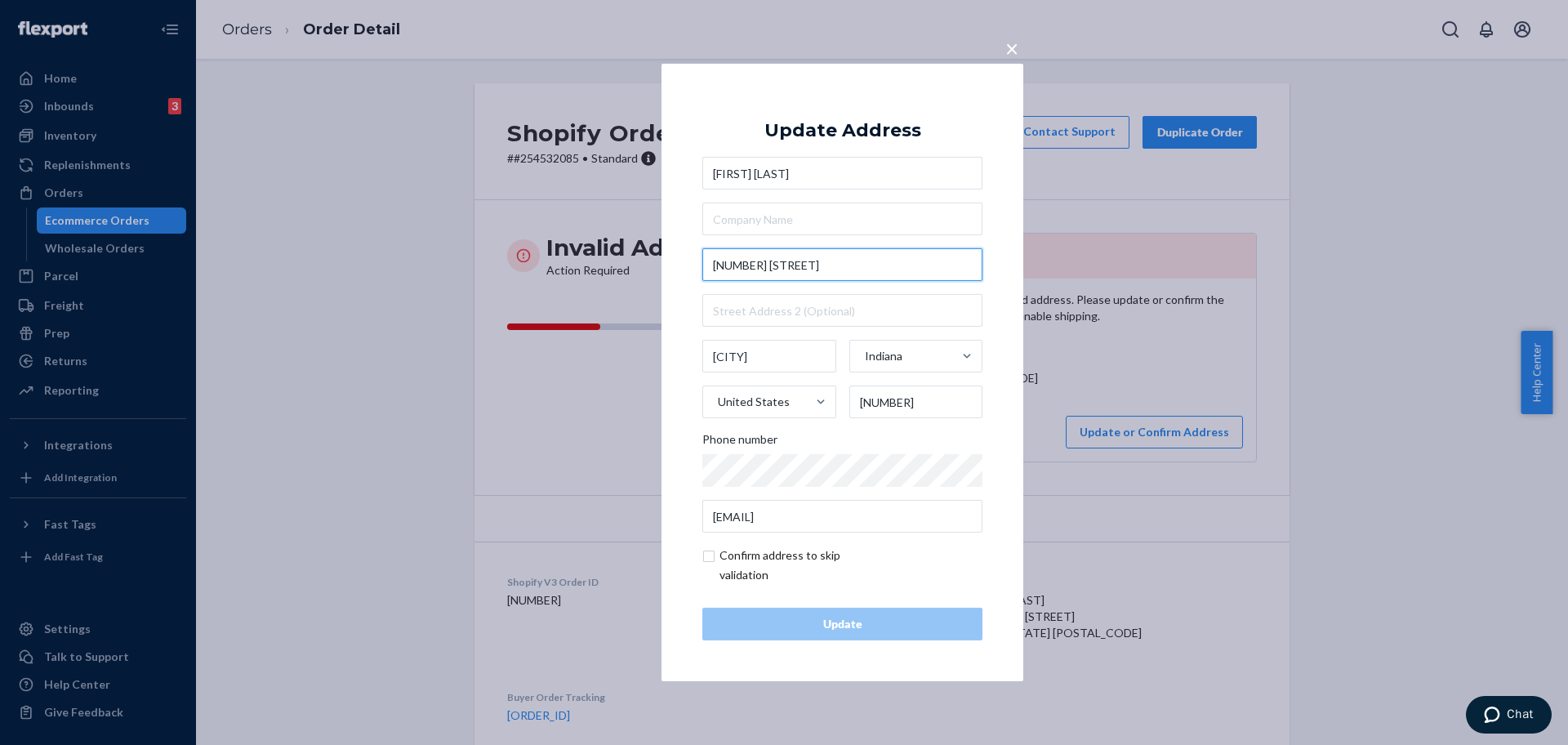 click on "4550 S County Road 800 W" at bounding box center (842, 265) 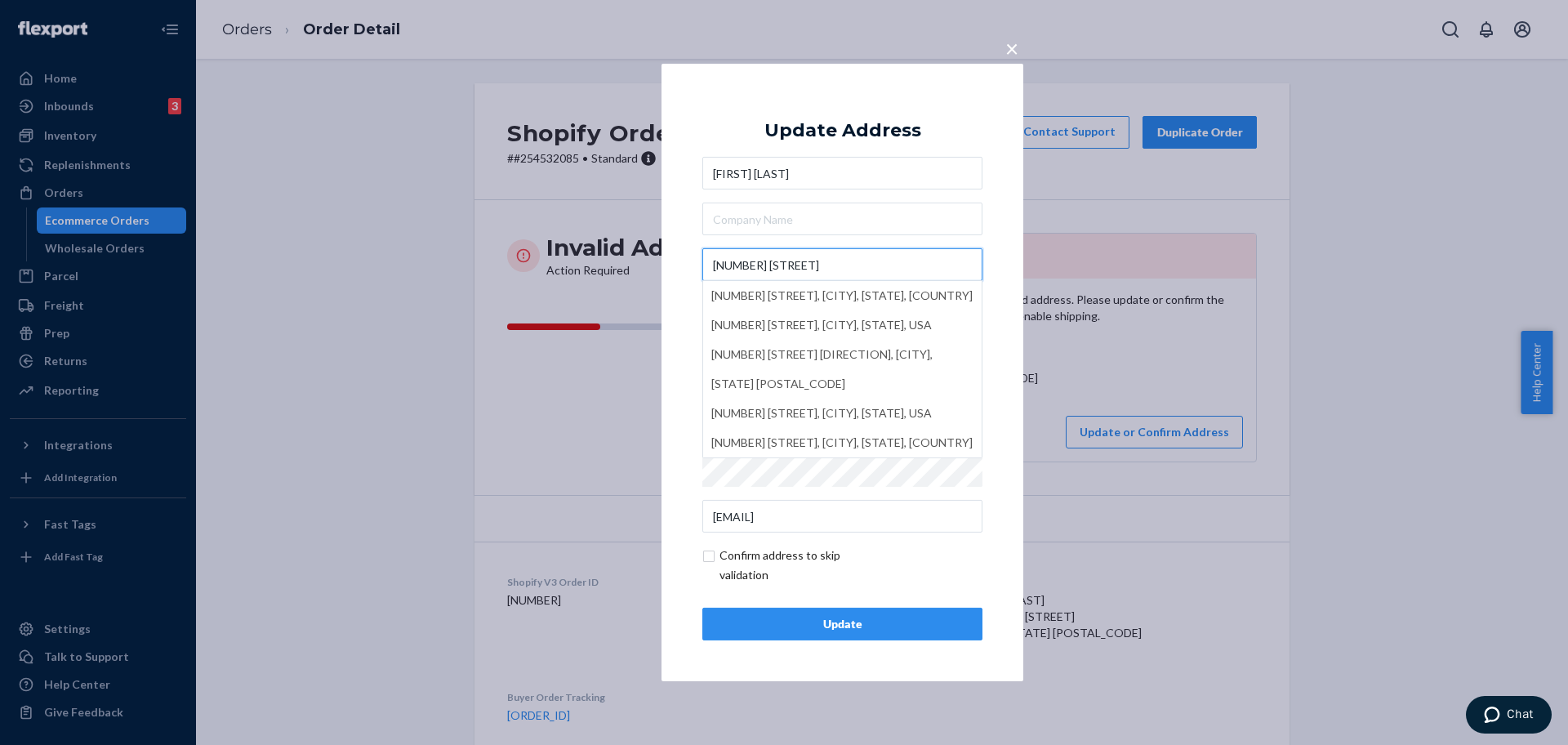 type on "4550 S County Road 800 W" 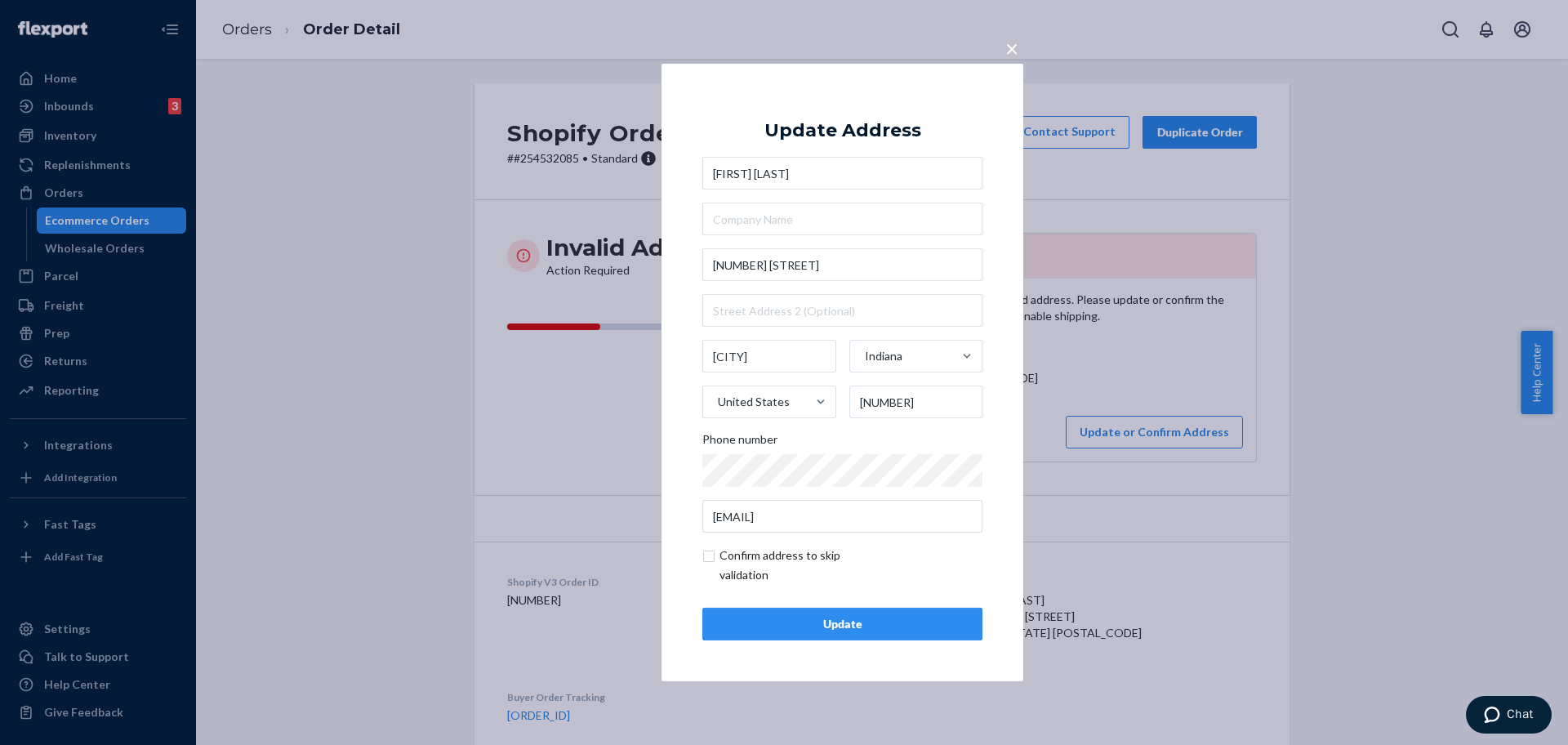 drag, startPoint x: 565, startPoint y: 233, endPoint x: 562, endPoint y: 203, distance: 30.149627 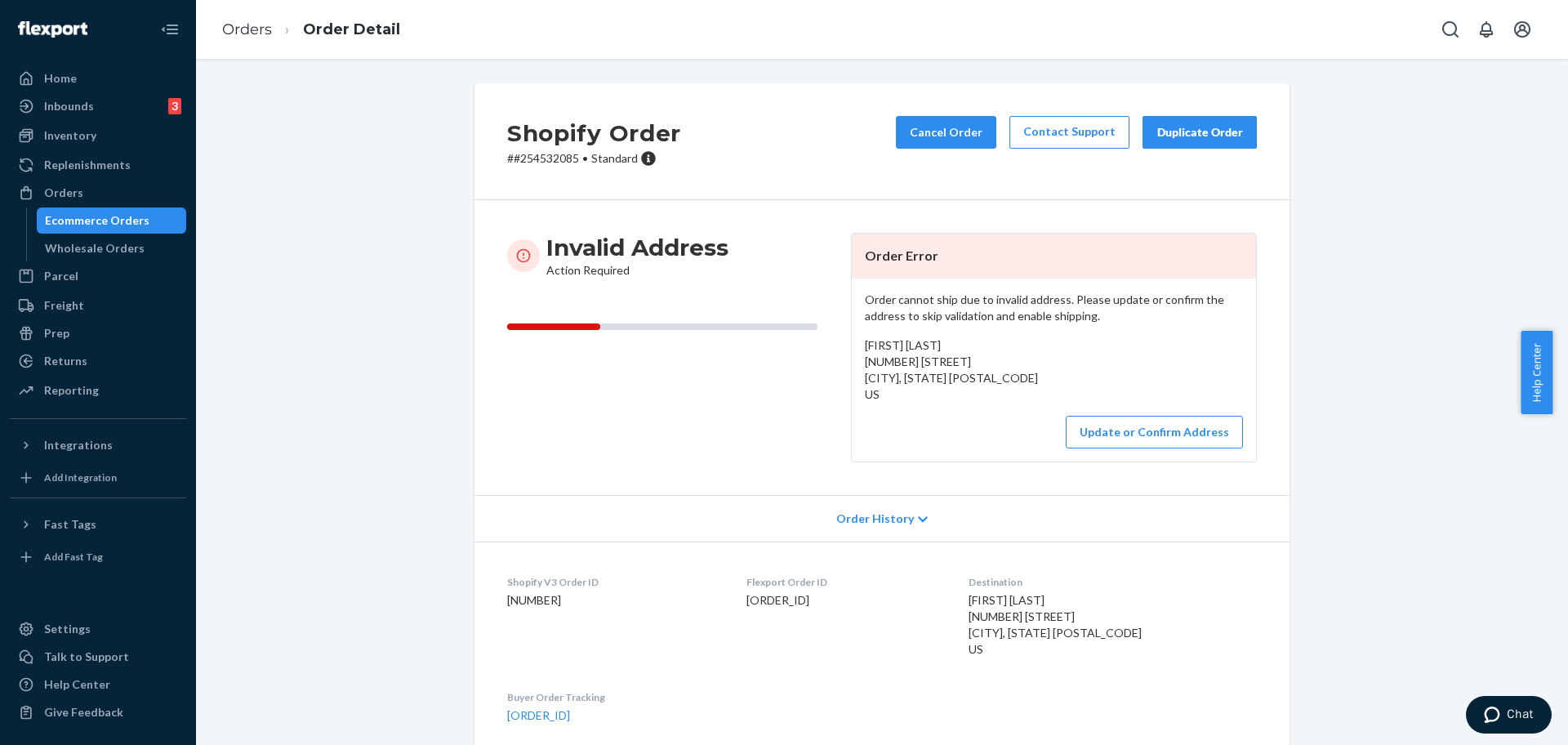 click on "Shopify Order # #254532085 • Standard Cancel Order Contact Support Duplicate Order" at bounding box center (882, 141) 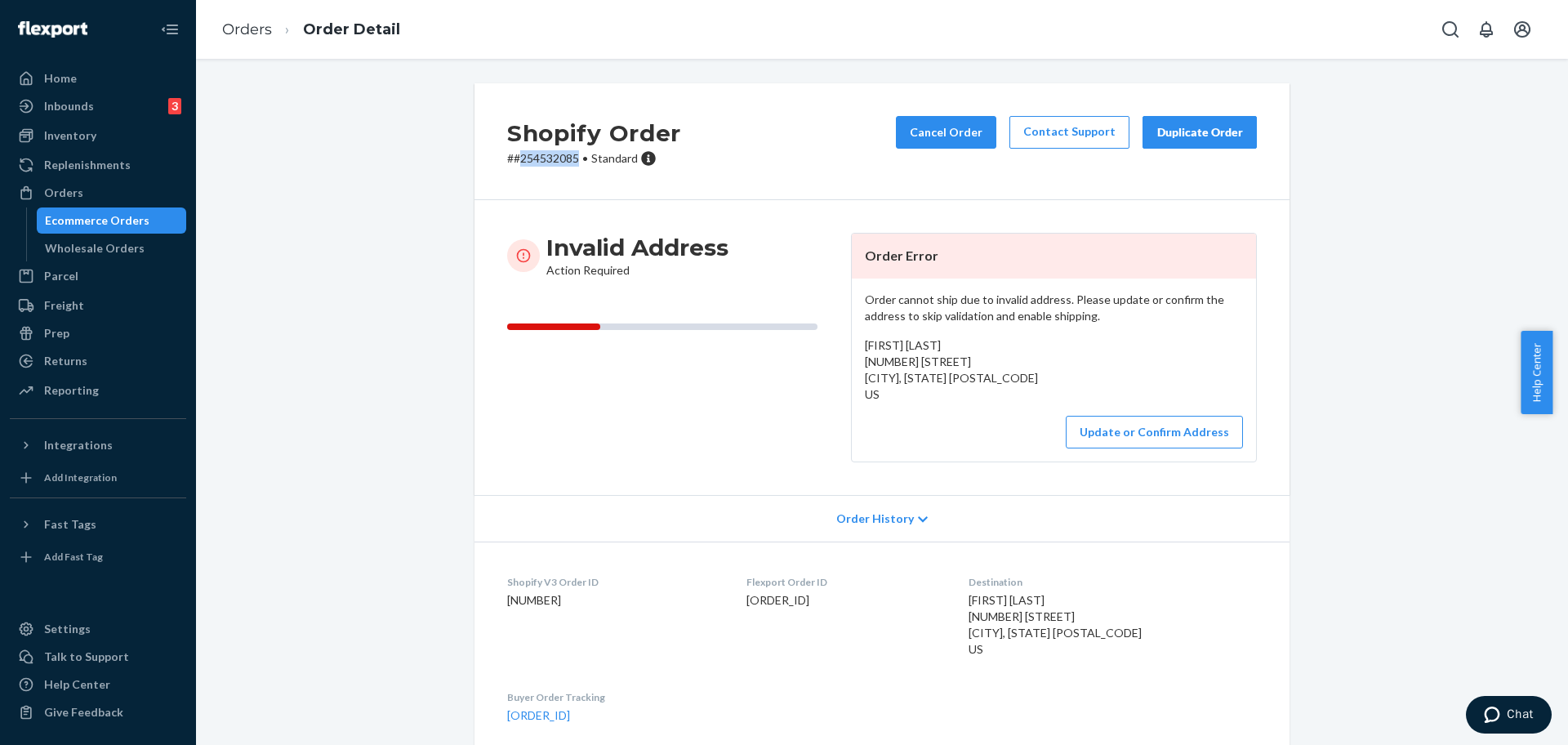click on "Shopify Order # #254532085 • Standard Cancel Order Contact Support Duplicate Order" at bounding box center [882, 141] 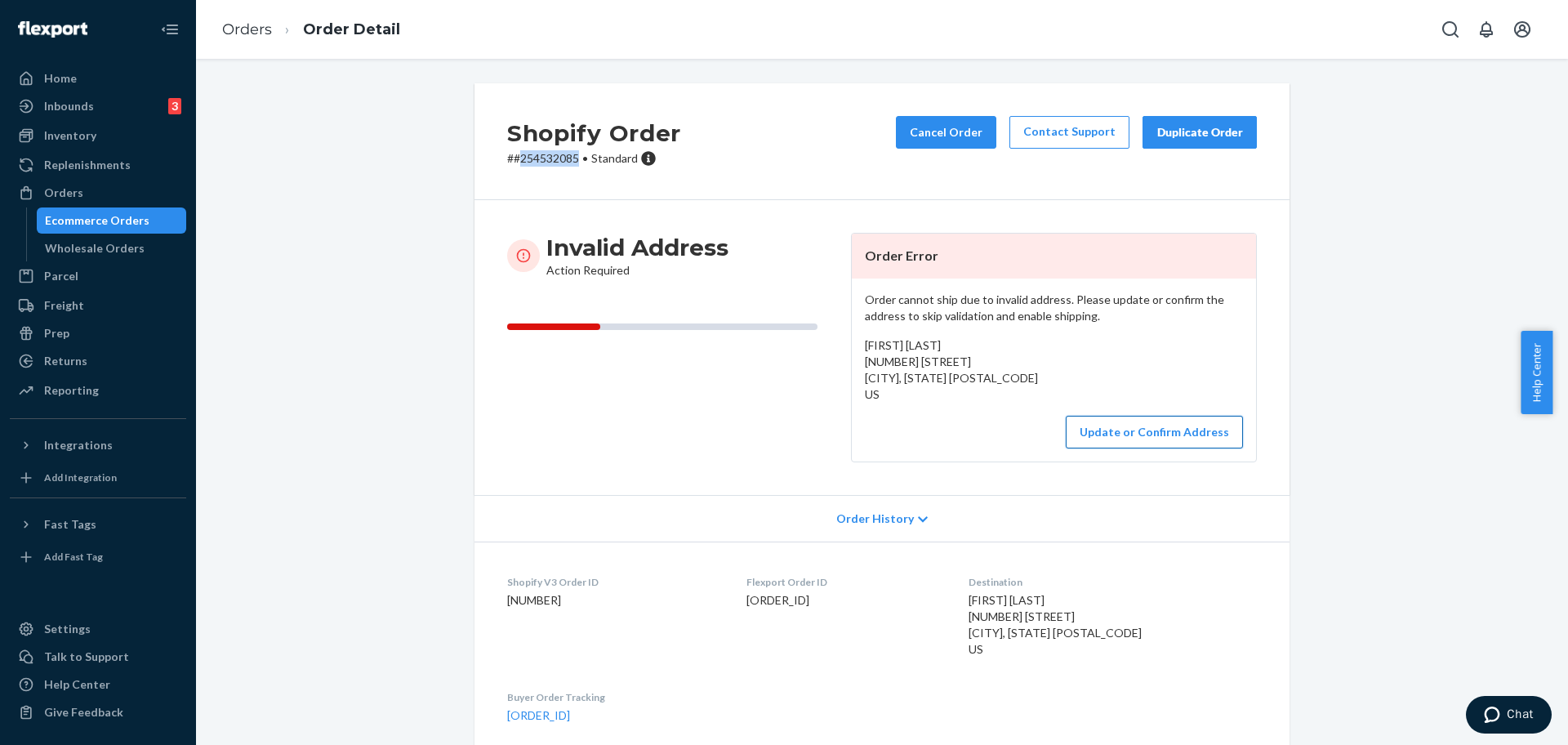 click on "Update or Confirm Address" at bounding box center (1154, 432) 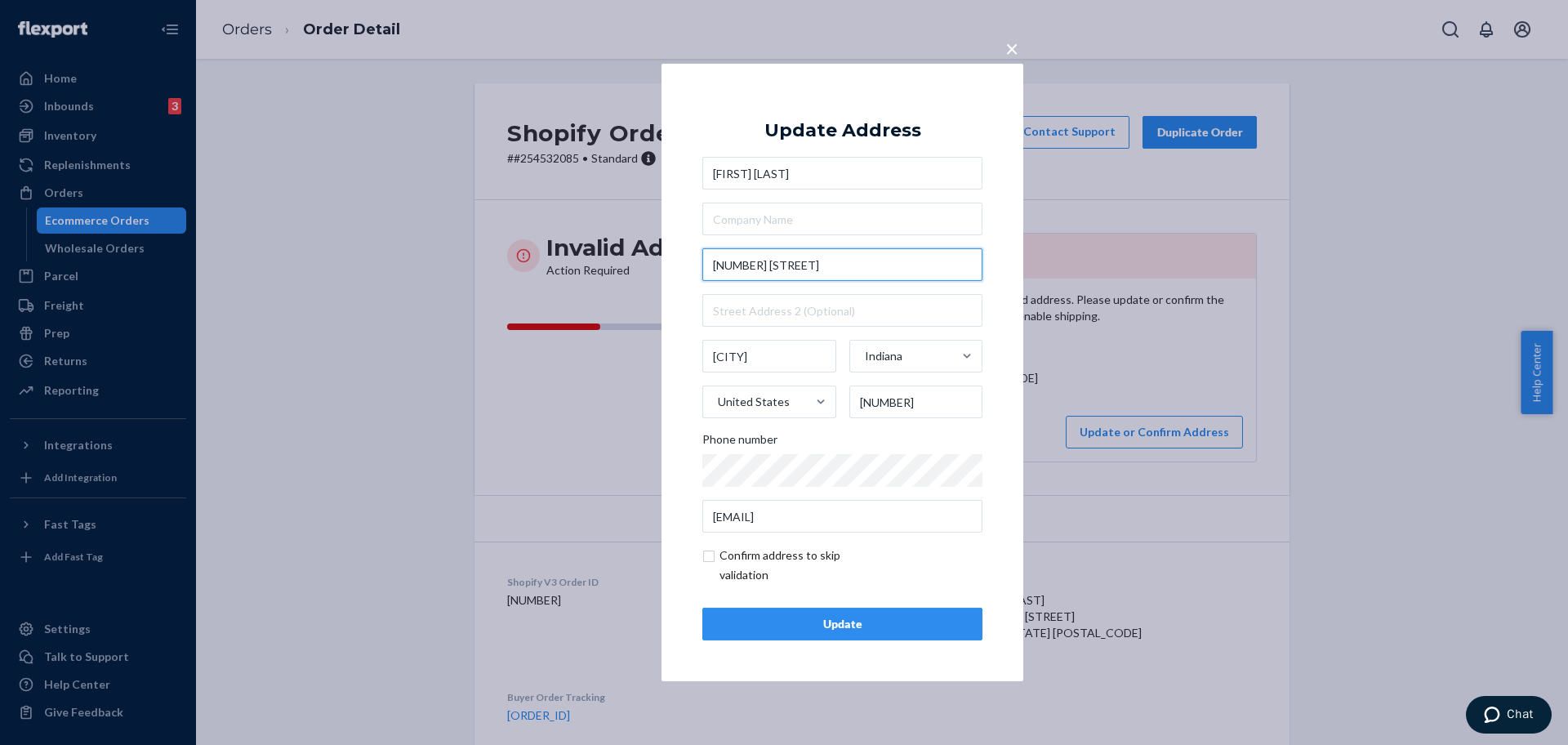 click on "4550 S County Road 800 W" at bounding box center (842, 265) 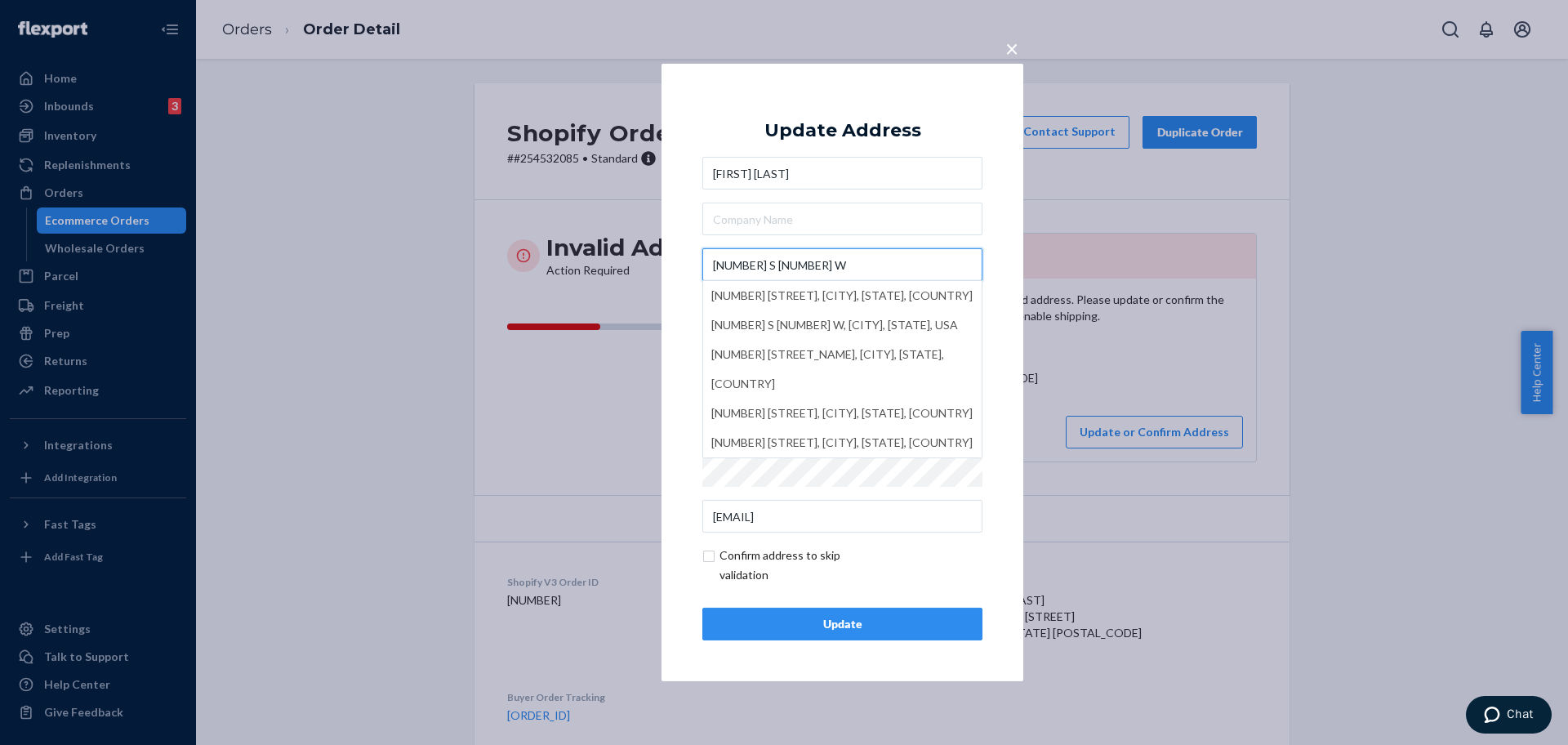 type on "4550 S 800 W" 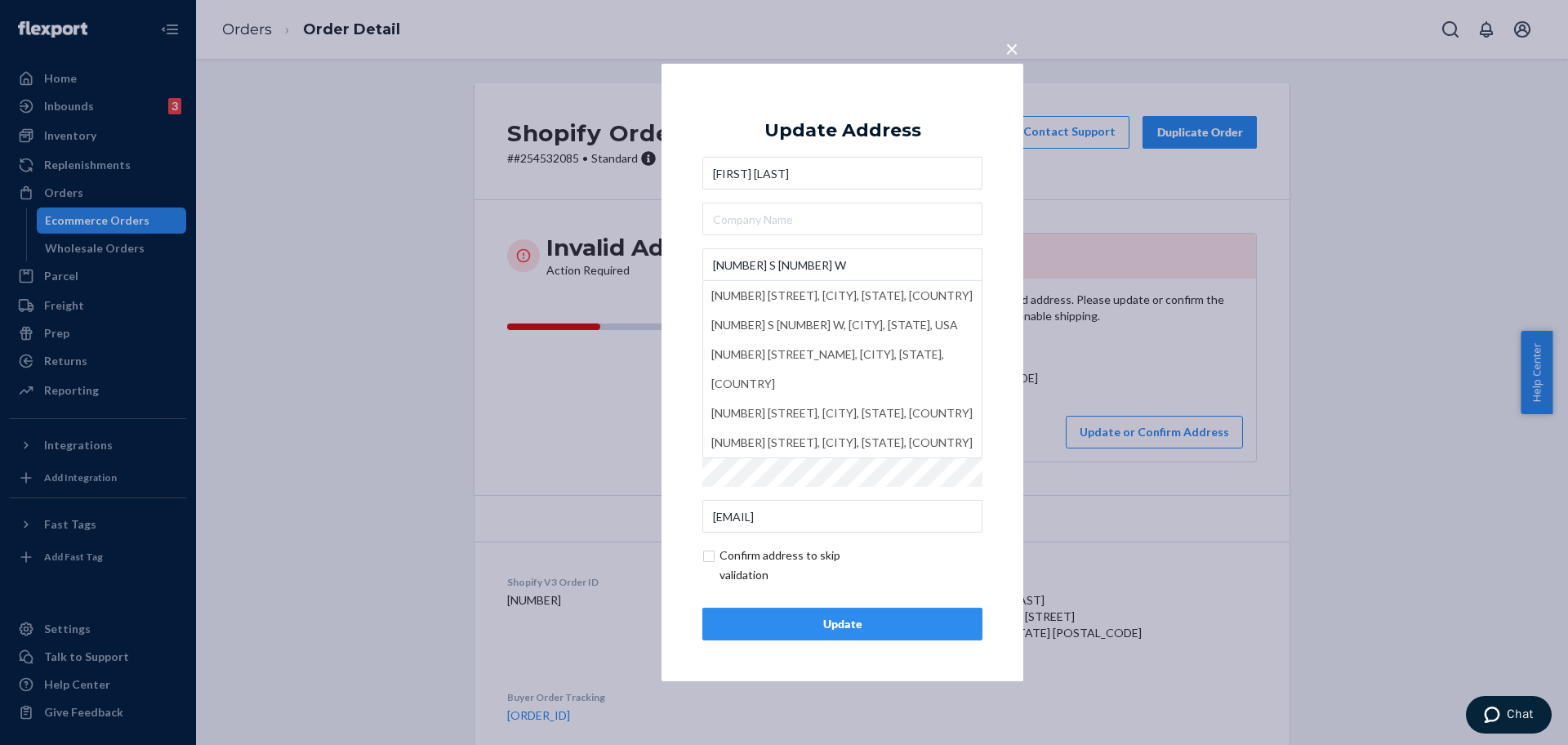 click on "Update" at bounding box center [842, 624] 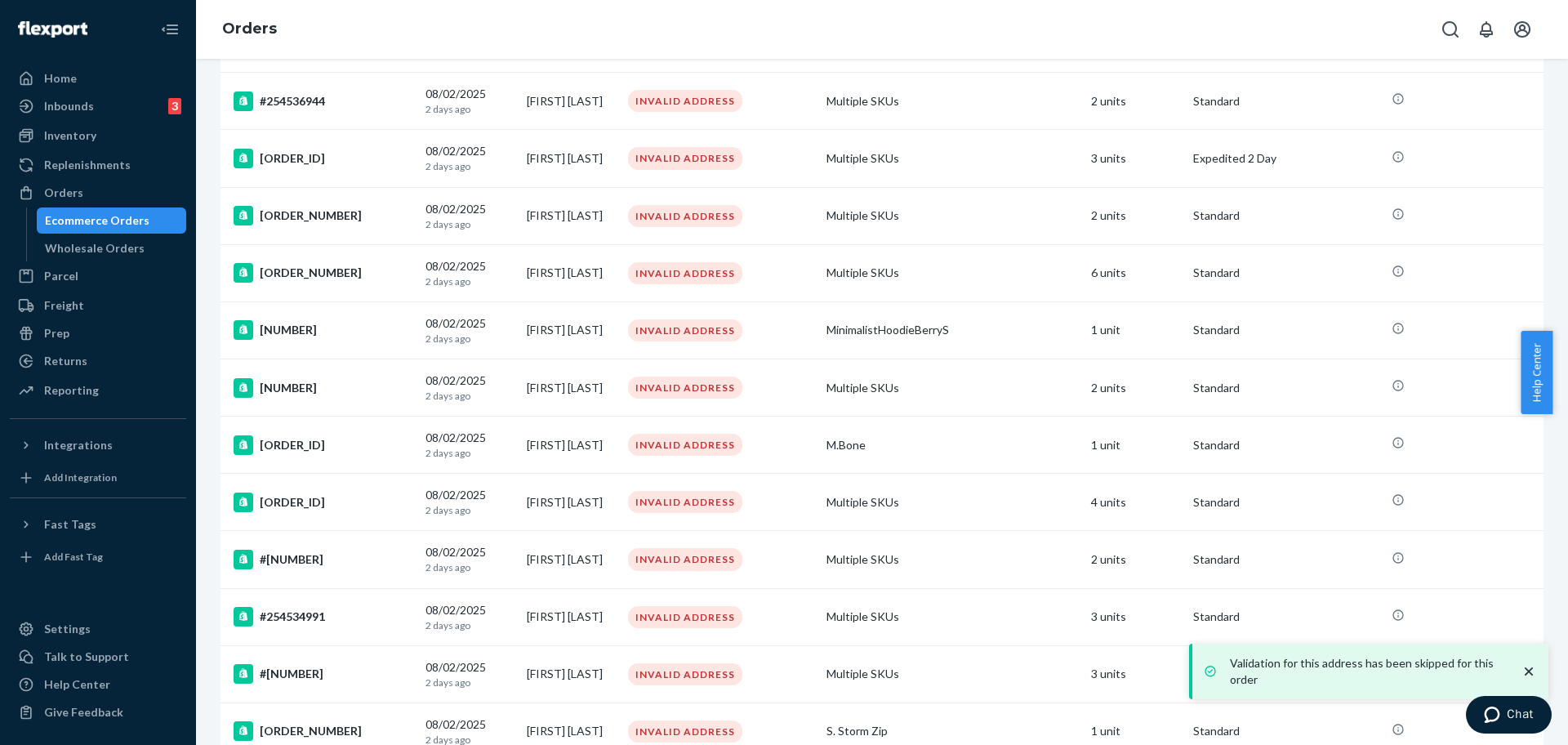 scroll, scrollTop: 1029, scrollLeft: 0, axis: vertical 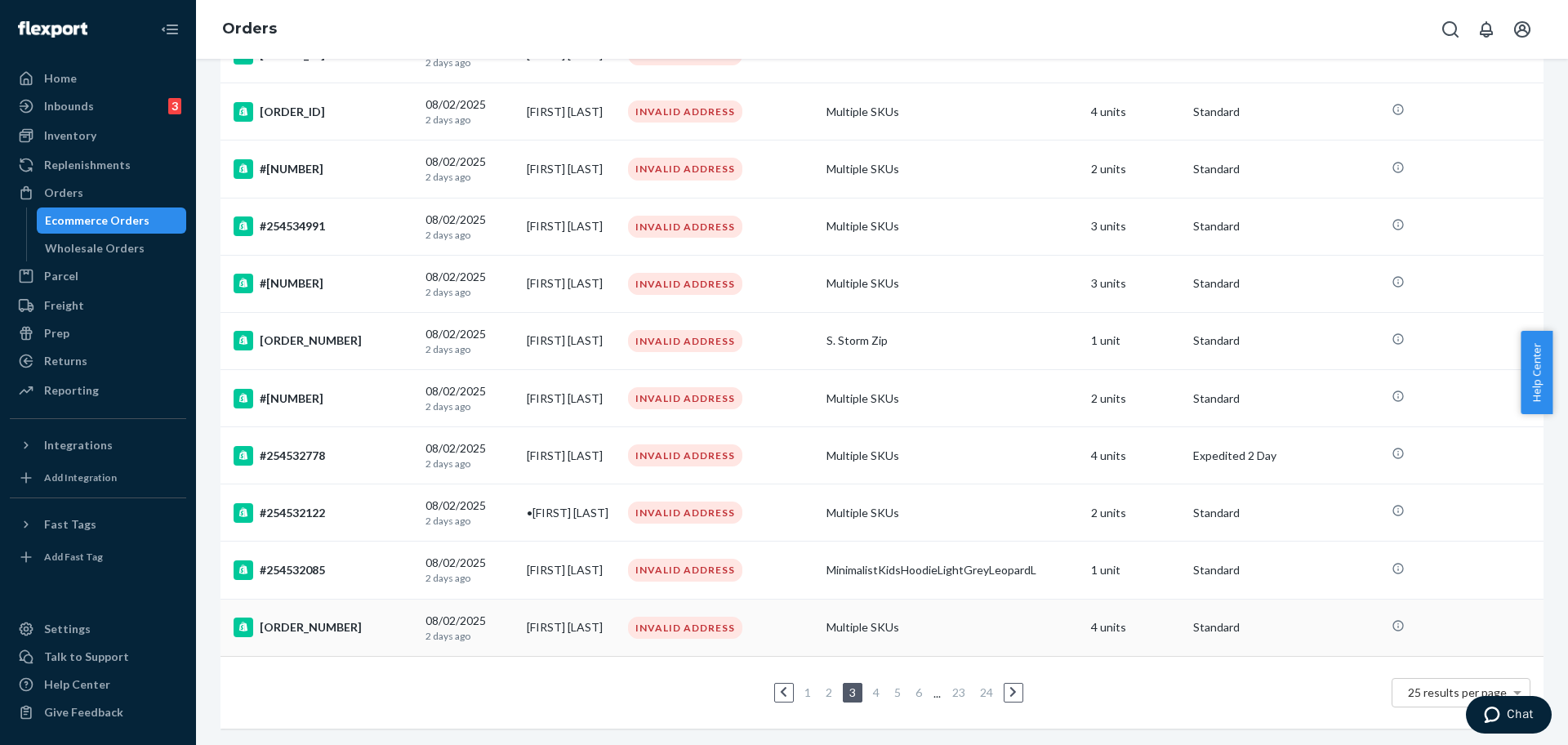 click on "#254531747" at bounding box center (323, 627) 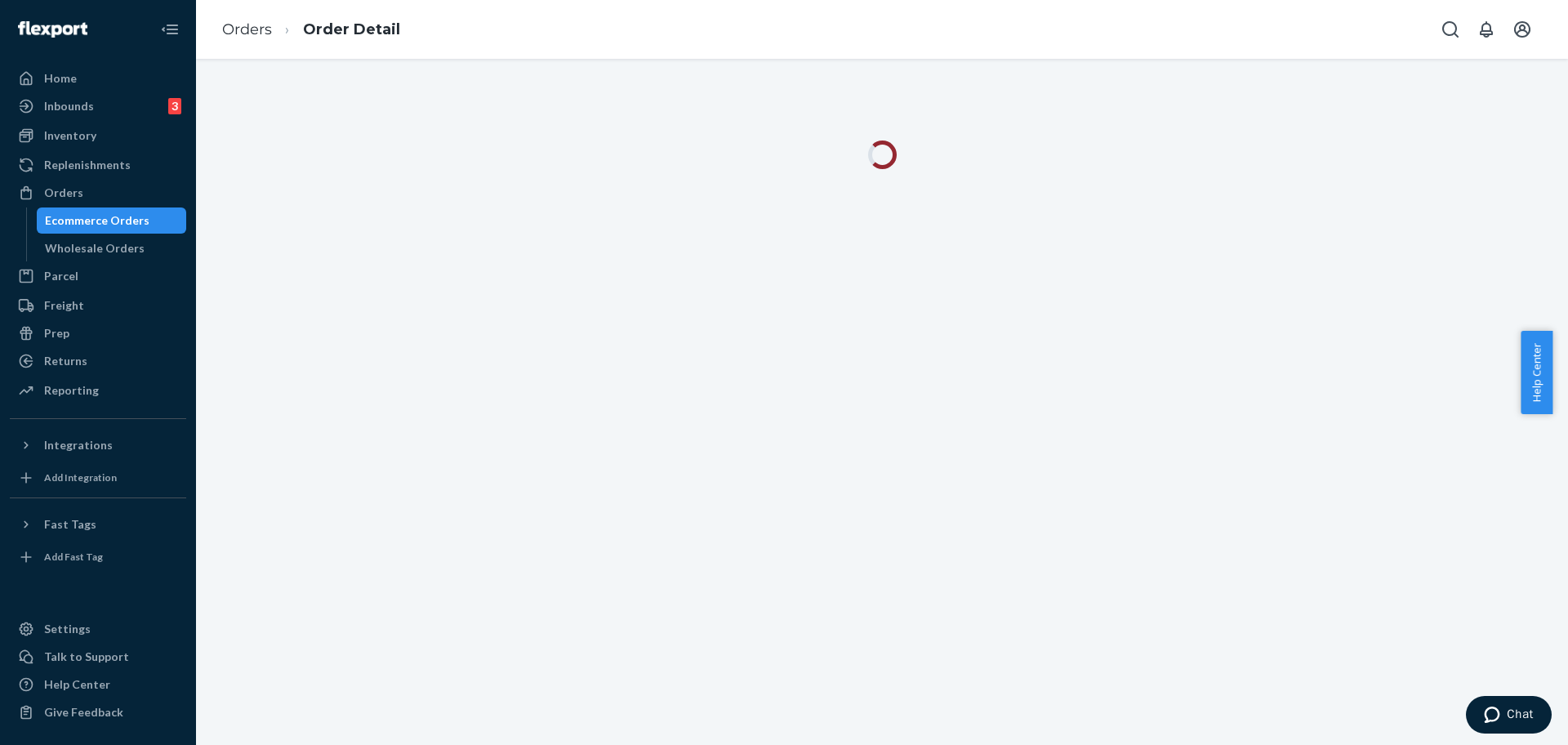 scroll, scrollTop: 0, scrollLeft: 0, axis: both 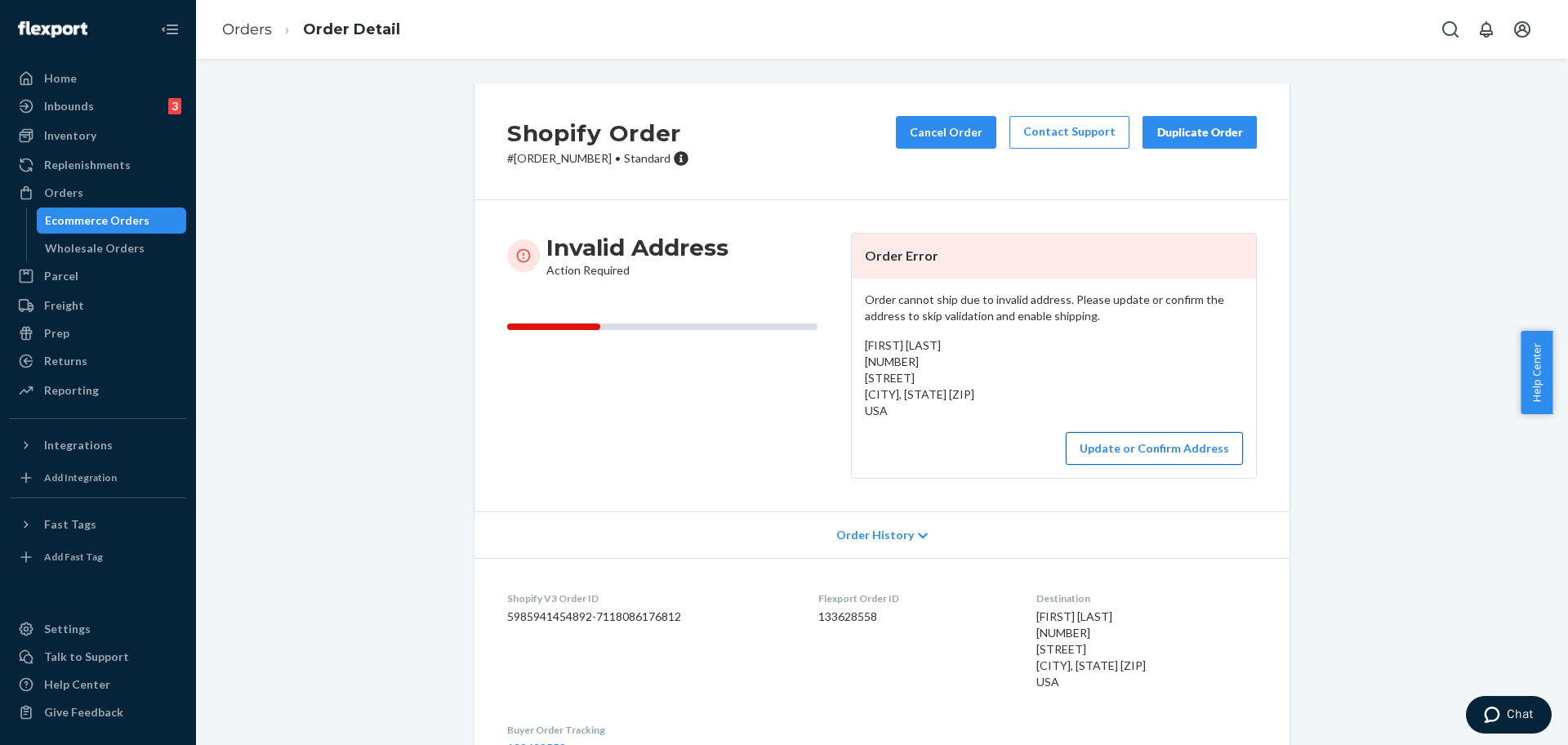 click on "Update or Confirm Address" at bounding box center (1154, 448) 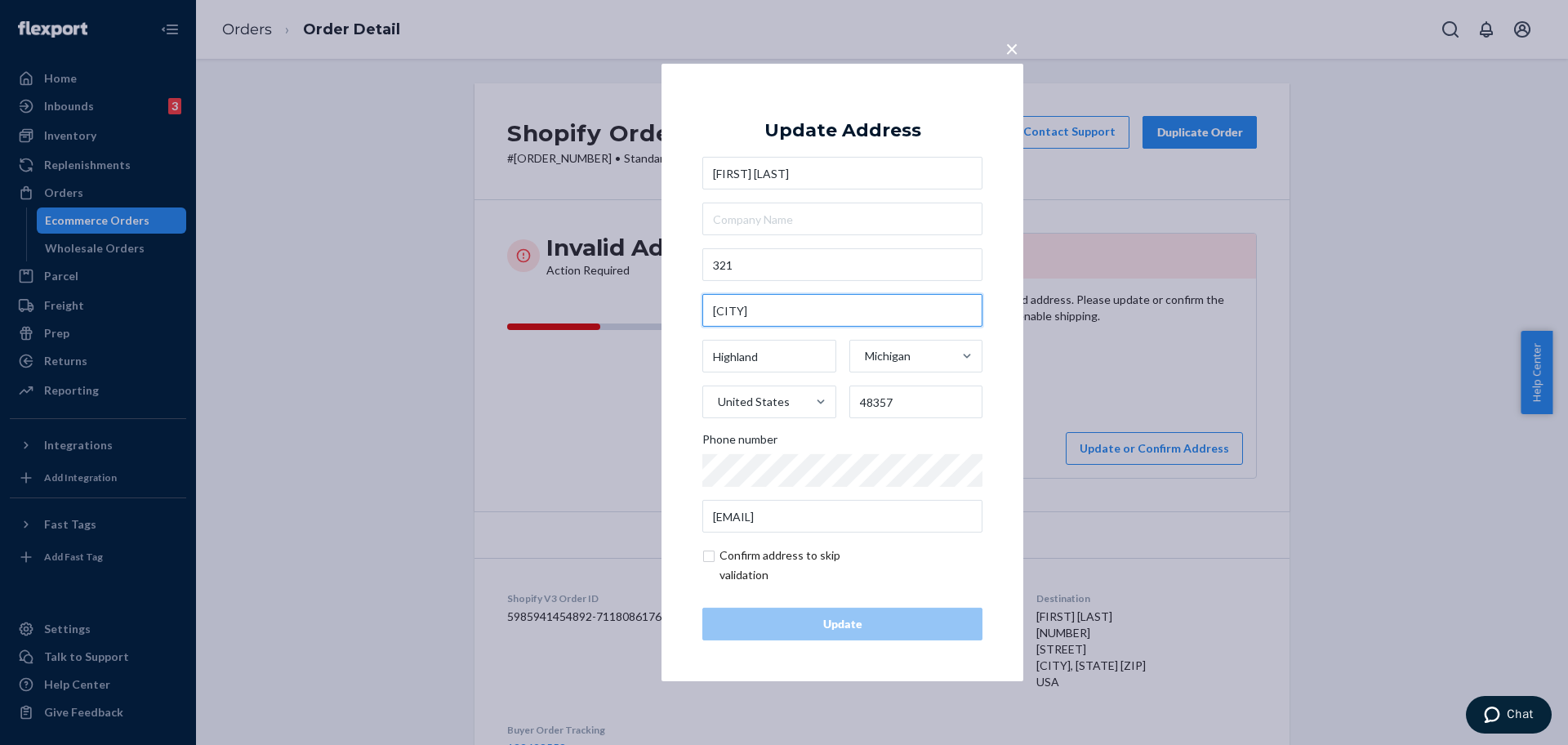 click on "Gleneagles" at bounding box center (842, 310) 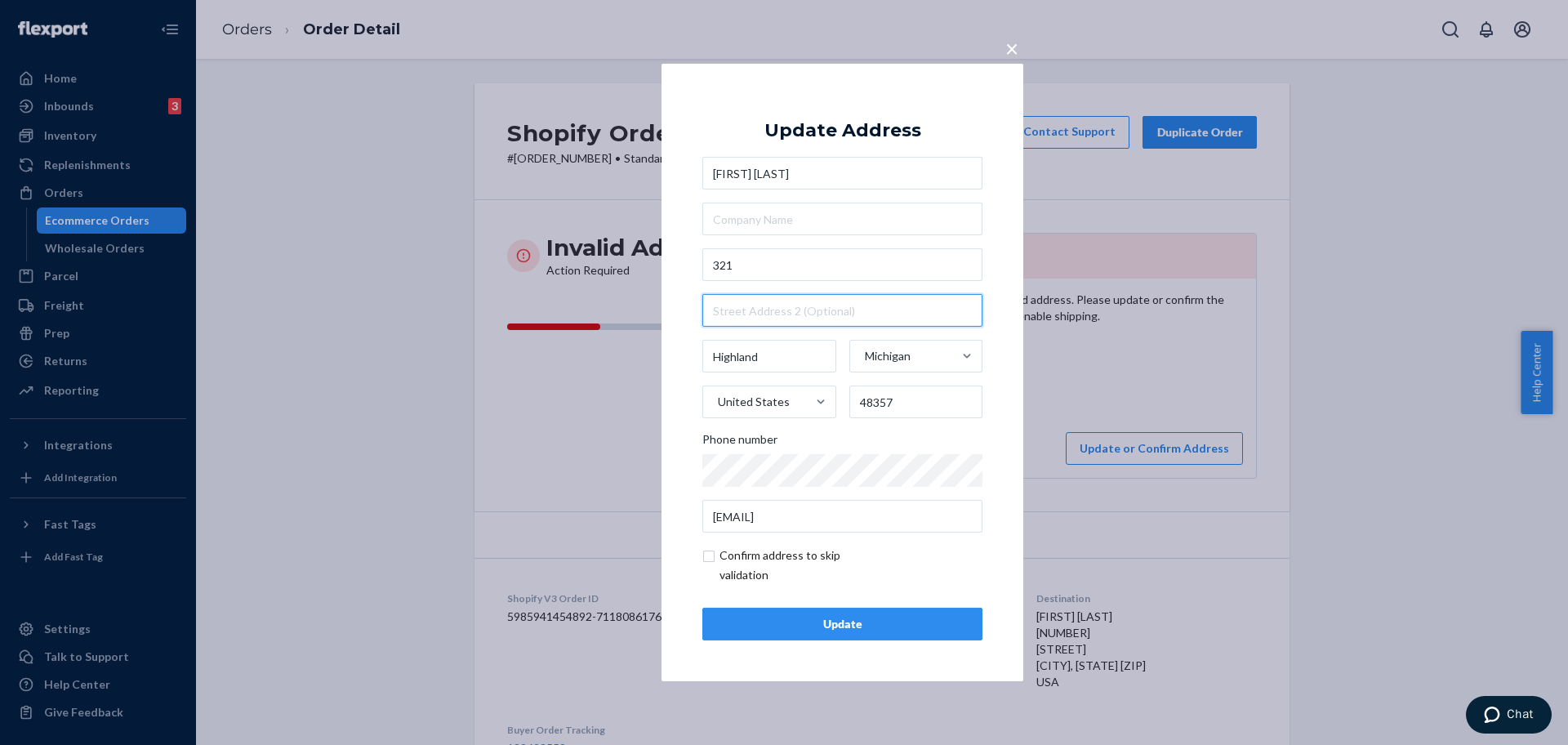 type 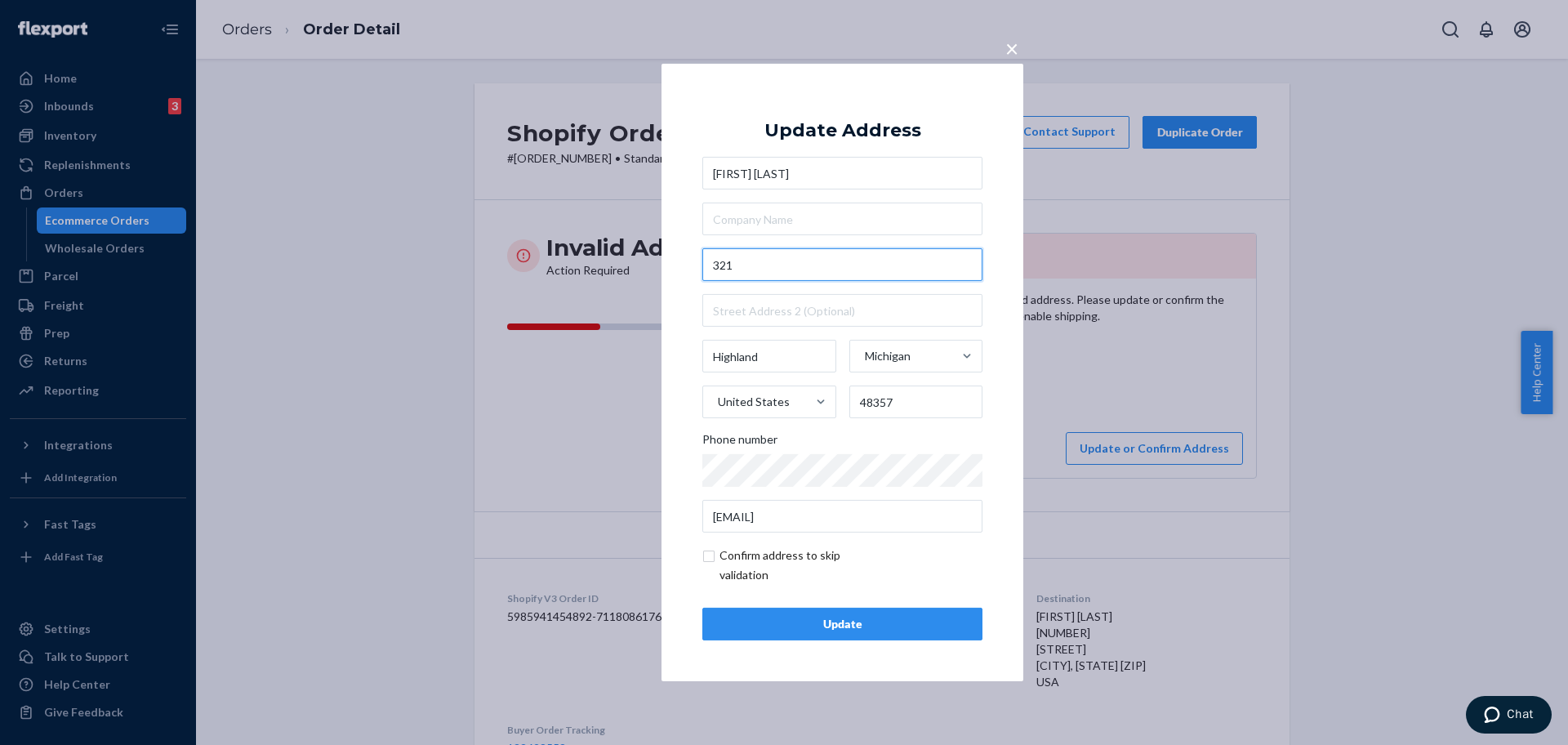click on "321" at bounding box center (842, 265) 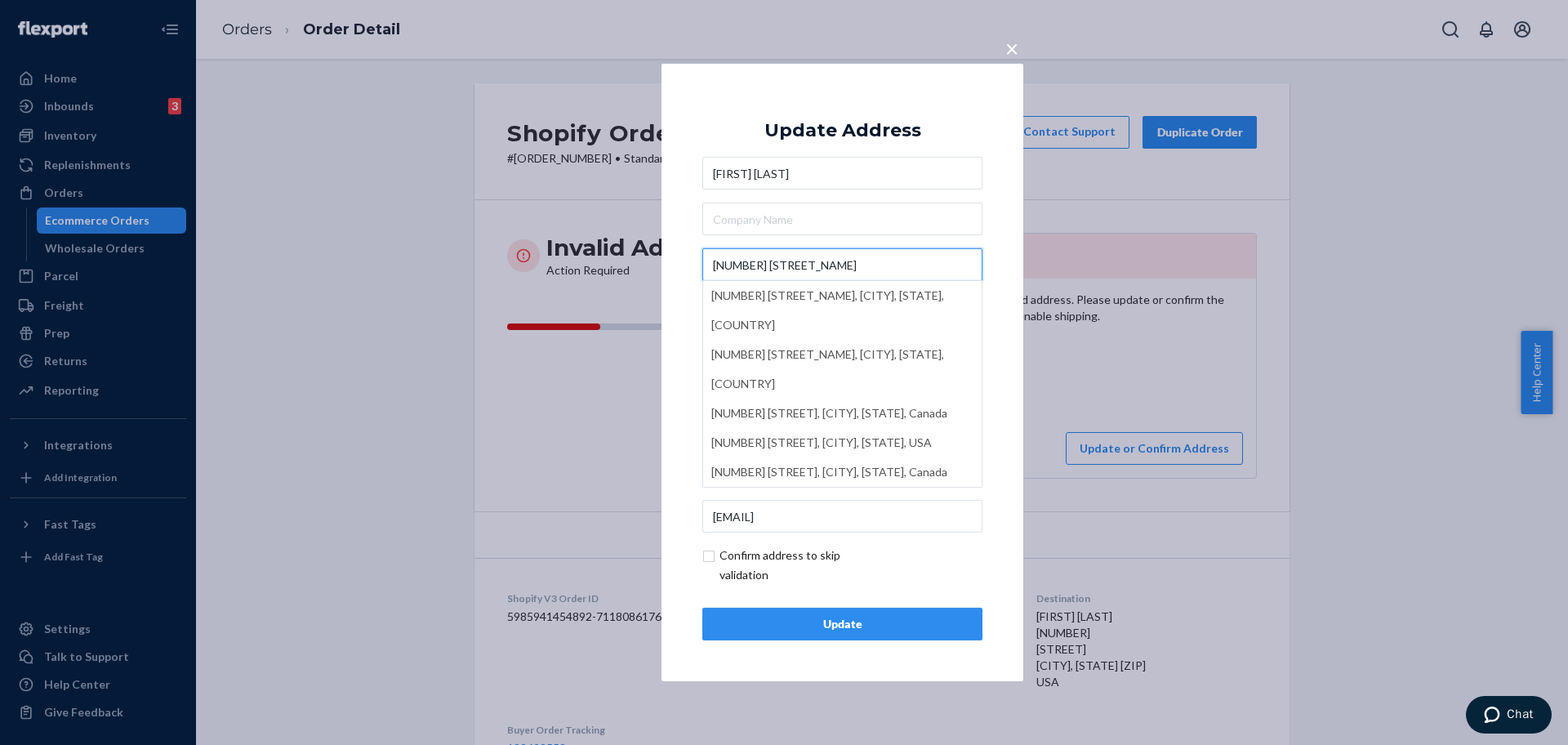 type on "321 Gleneagles" 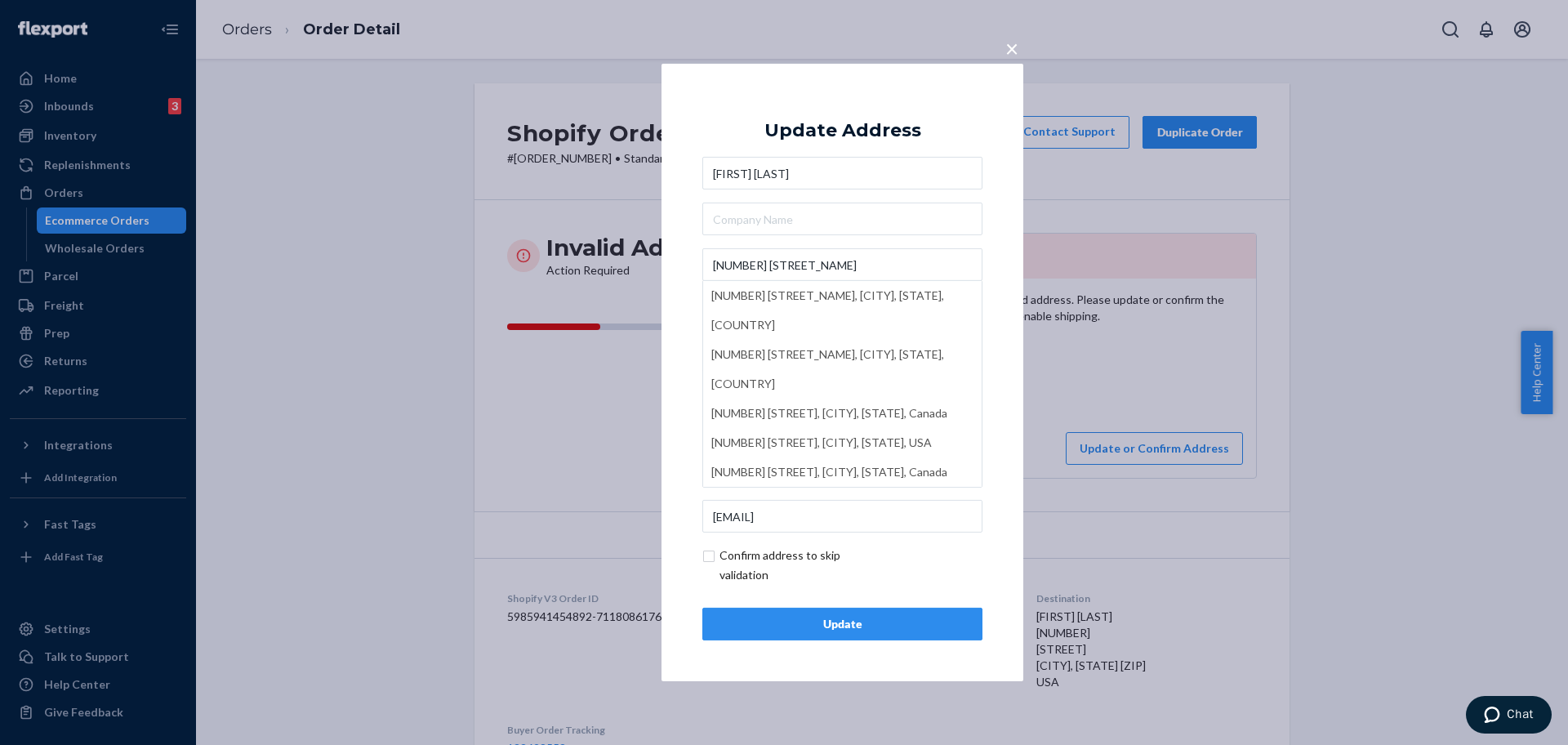 click on "Update" at bounding box center (842, 624) 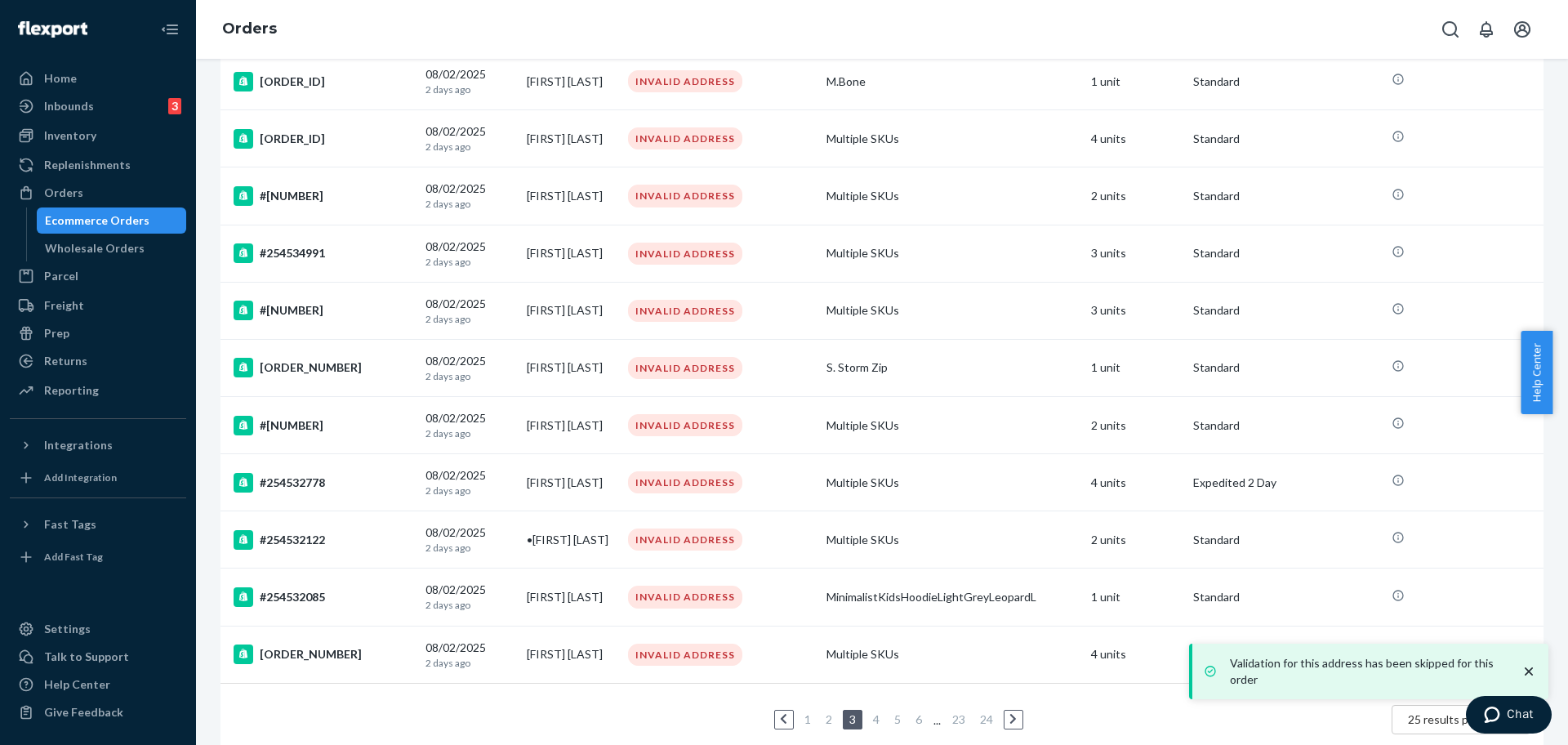 scroll, scrollTop: 1029, scrollLeft: 0, axis: vertical 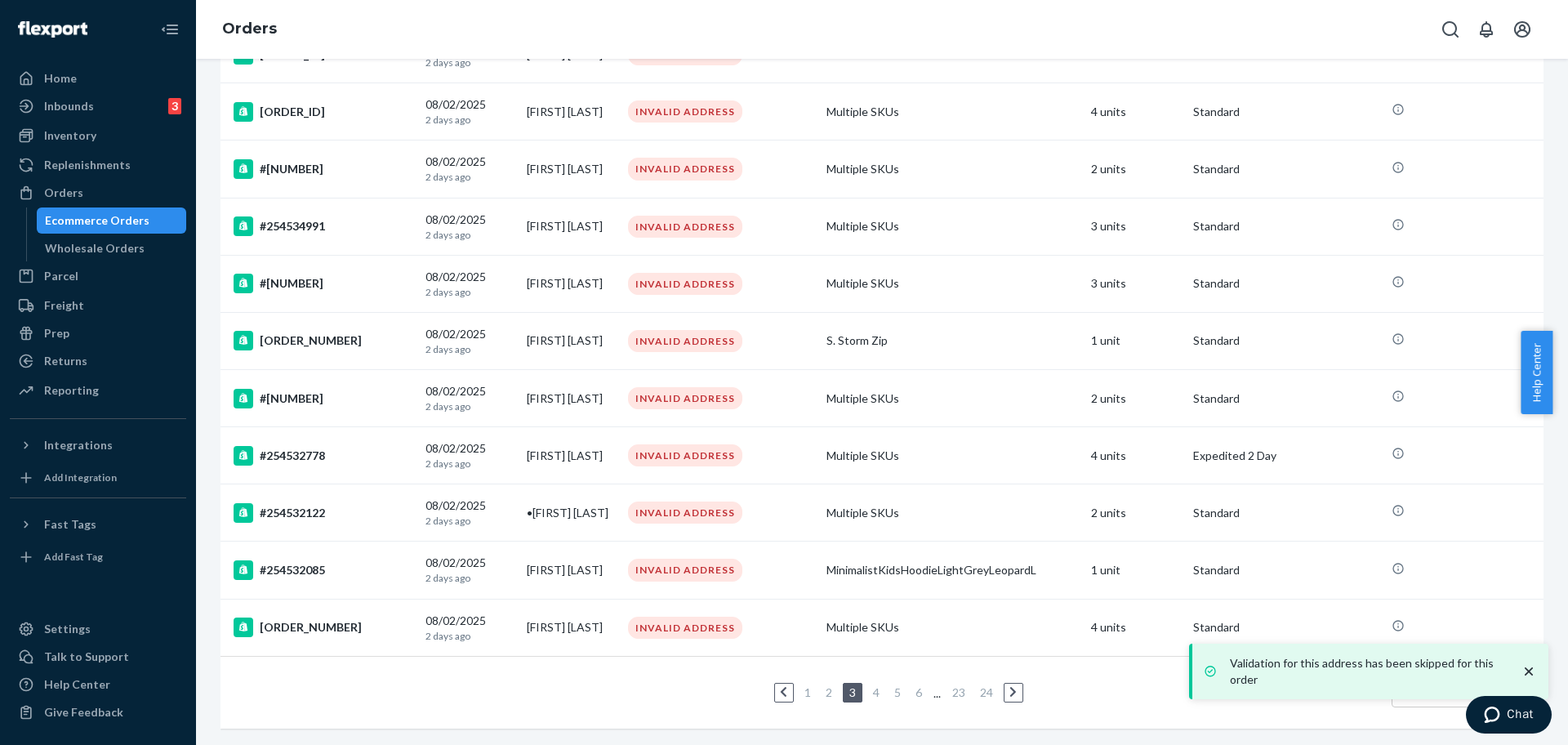 click on "5" at bounding box center (898, 692) 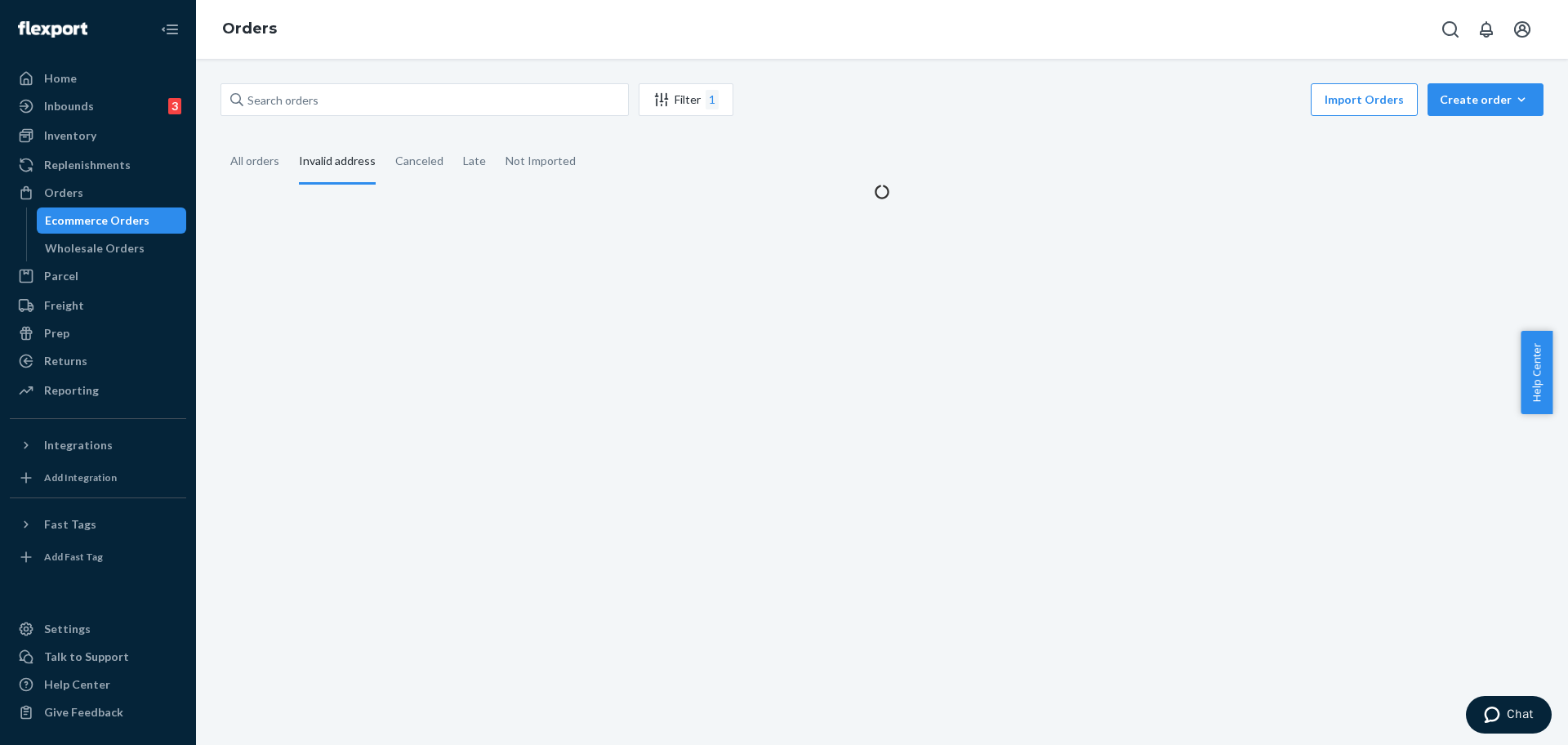 scroll, scrollTop: 0, scrollLeft: 0, axis: both 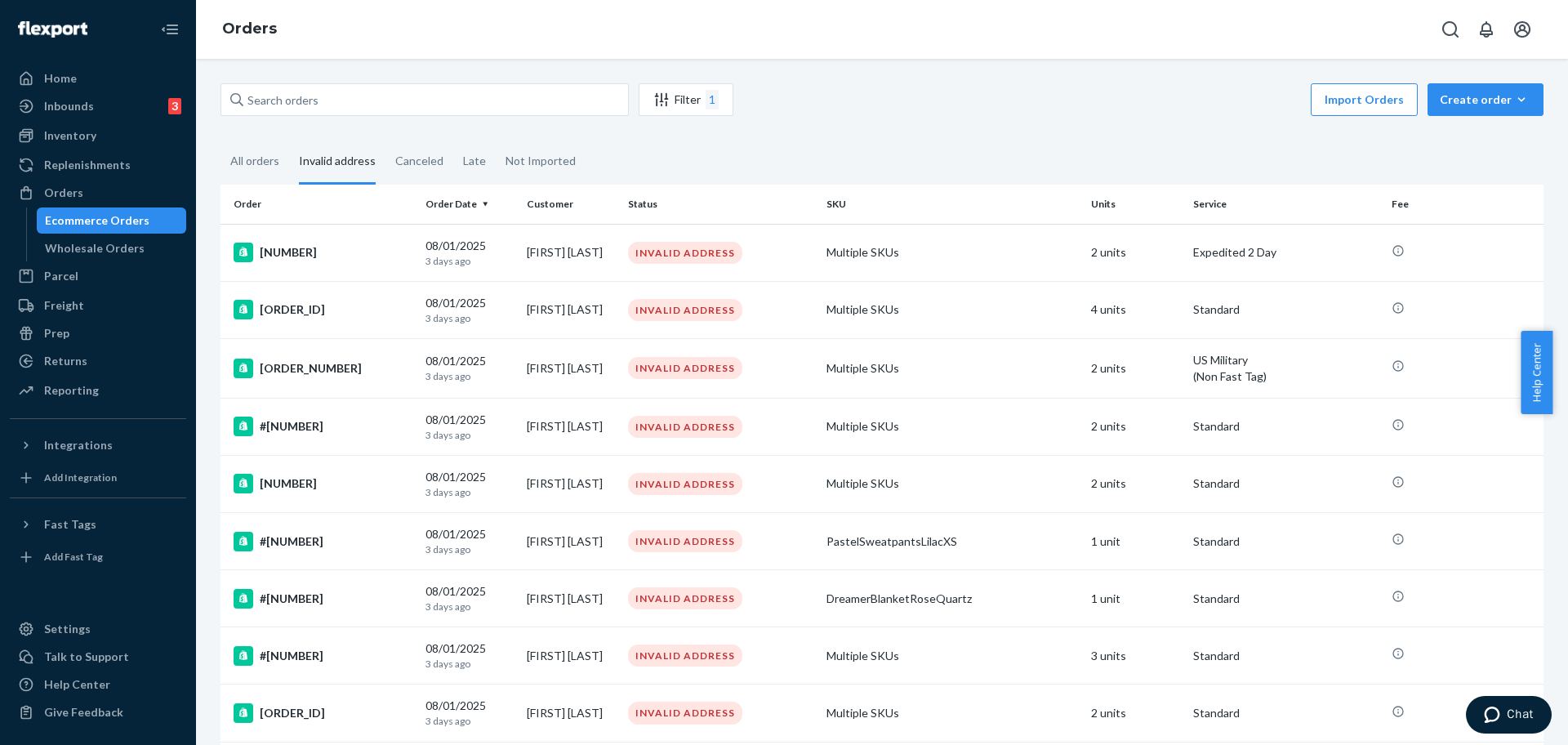 drag, startPoint x: 953, startPoint y: 74, endPoint x: 817, endPoint y: 150, distance: 155.79474 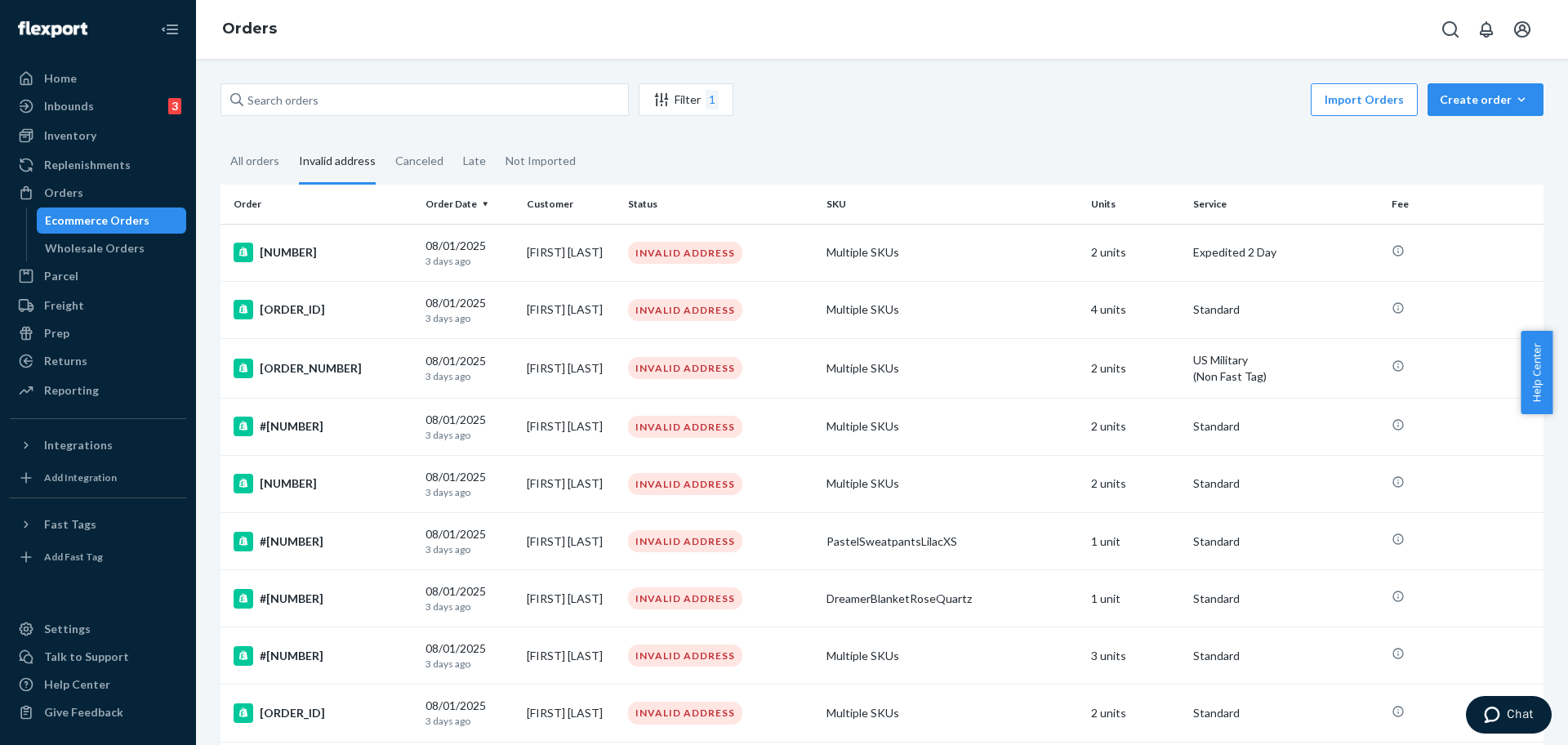click on "Filter 1 Import Orders Create order Ecommerce order Removal order All orders Invalid address Canceled Late Not Imported Order Order Date Customer Status SKU Units Service Fee #254514119 08/01/2025 3 days ago Katherine Riggs INVALID ADDRESS Multiple SKUs 2 units Expedited 2 Day #254513956 08/01/2025 3 days ago Lindsey Surprenant INVALID ADDRESS Multiple SKUs 4 units Standard #254513801 08/01/2025 3 days ago Teriah Sims INVALID ADDRESS Multiple SKUs 2 units US Military (Non Fast Tag) #254513222 08/01/2025 3 days ago Denzel Tate INVALID ADDRESS Multiple SKUs 2 units Standard #254512793 08/01/2025 3 days ago Tara Day INVALID ADDRESS Multiple SKUs 2 units Standard #254512449 08/01/2025 3 days ago Kimberlee Hepner INVALID ADDRESS PastelSweatpantsLilacXS 1 unit Standard #254512213 08/01/2025 3 days ago Chelsea Springer INVALID ADDRESS DreamerBlanketRoseQuartz 1 unit Standard #253670468 08/01/2025 3 days ago Danielle Danielle INVALID ADDRESS Multiple SKUs 3 units Standard #253718405 08/01/2025 3 days ago 2 units 1 2" at bounding box center (882, 402) 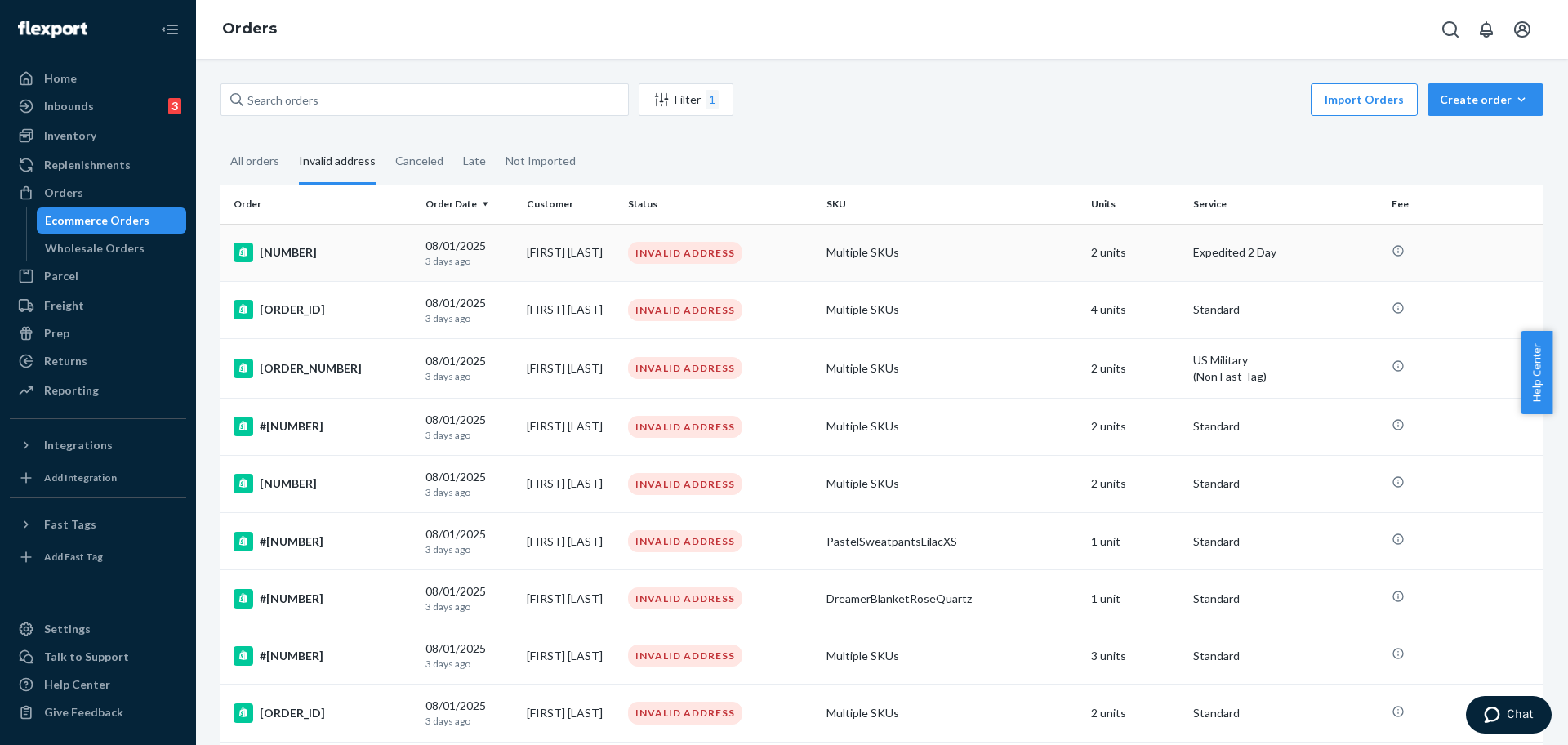click on "#254514119" at bounding box center [323, 252] 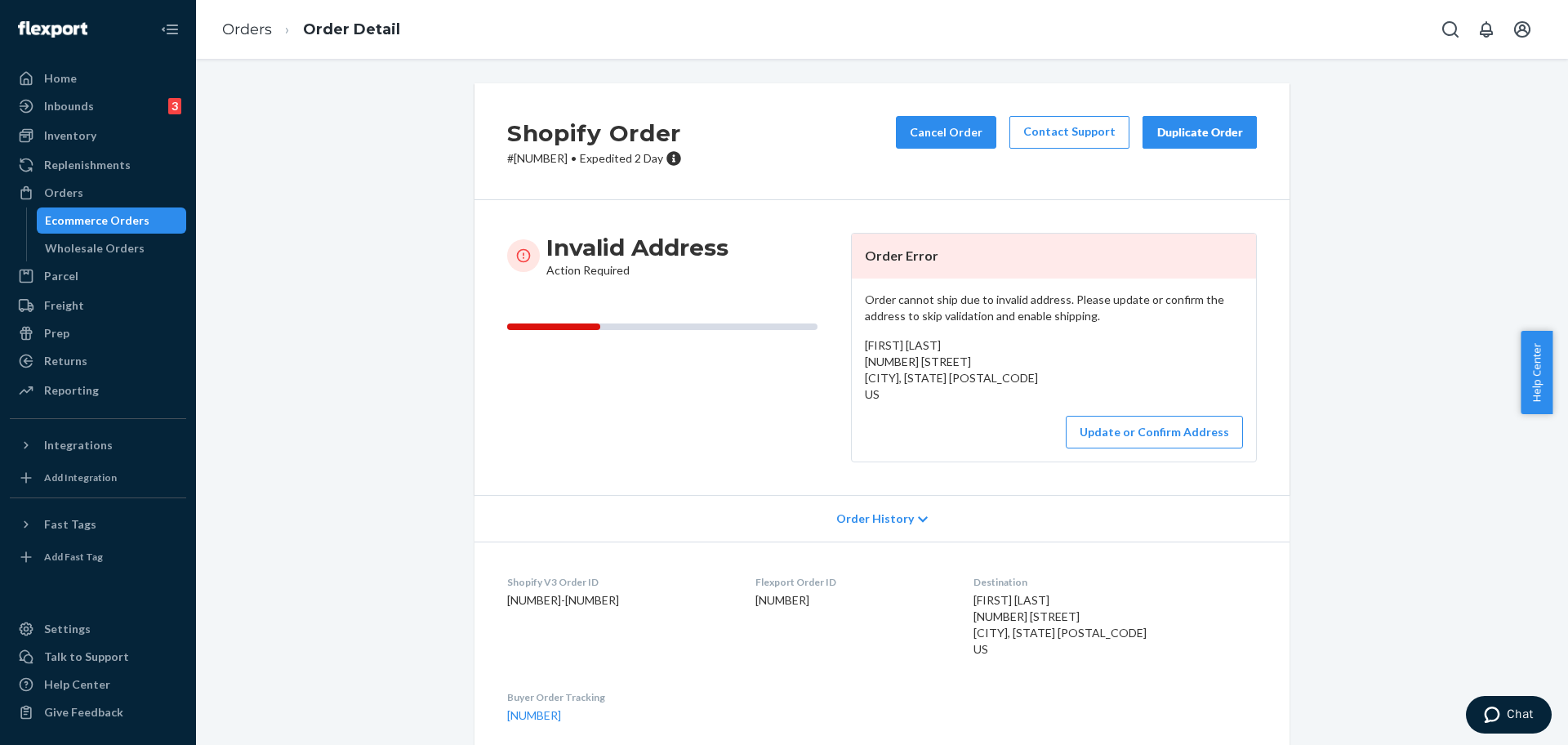 drag, startPoint x: 1018, startPoint y: 371, endPoint x: 858, endPoint y: 364, distance: 160.1531 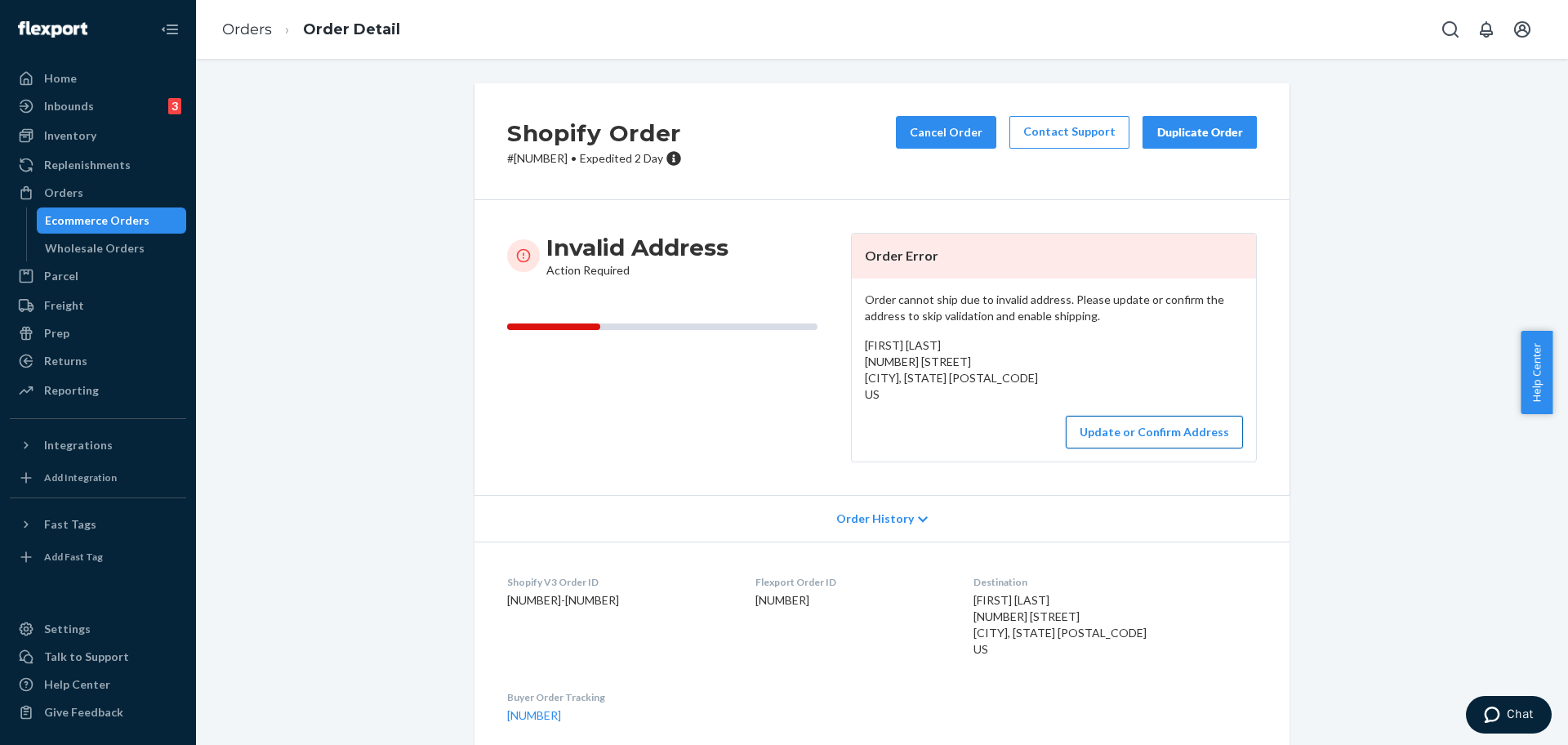 click on "Update or Confirm Address" at bounding box center [1154, 432] 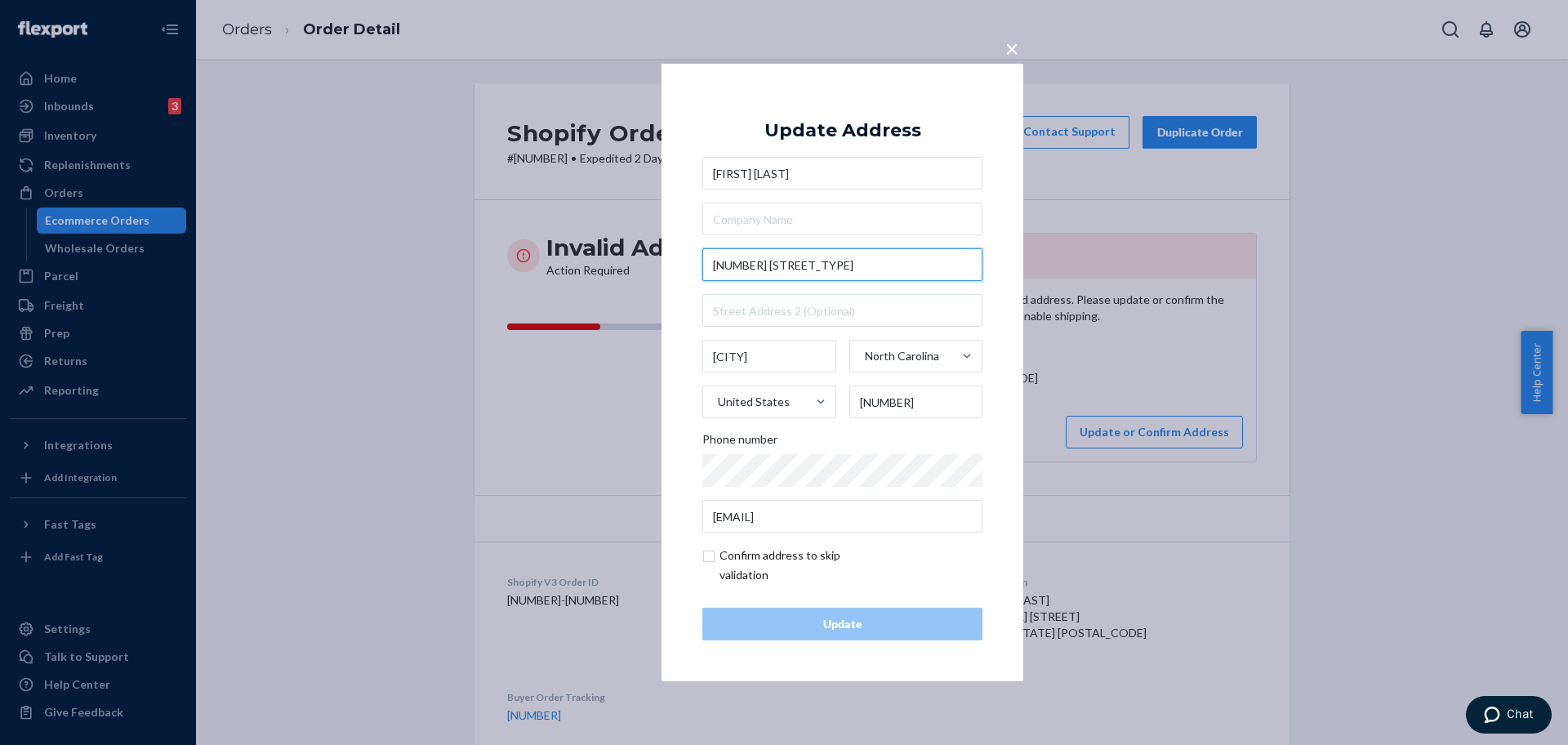 click on "22329 North Carolina Hwy 55" at bounding box center (842, 265) 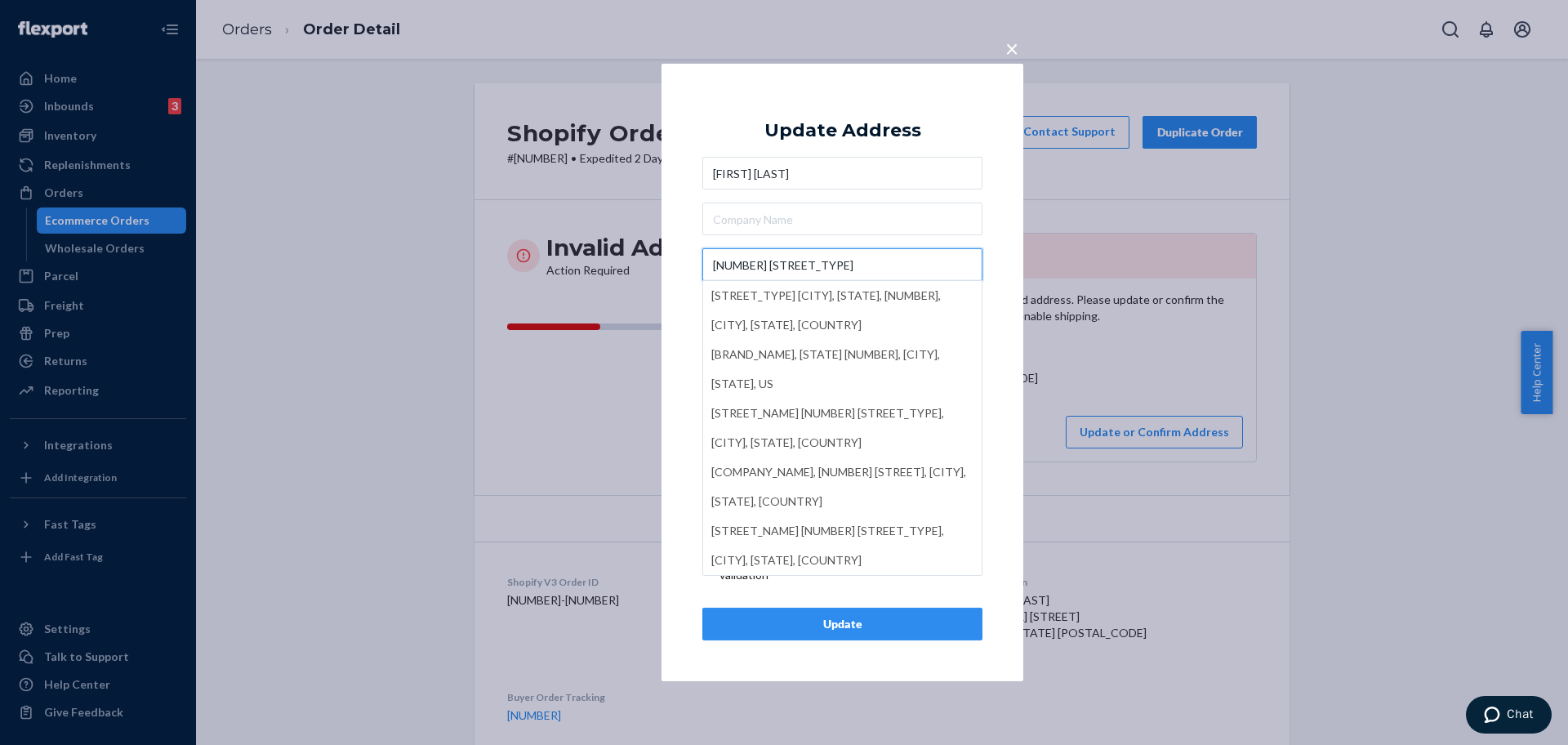 paste on "c Highwa" 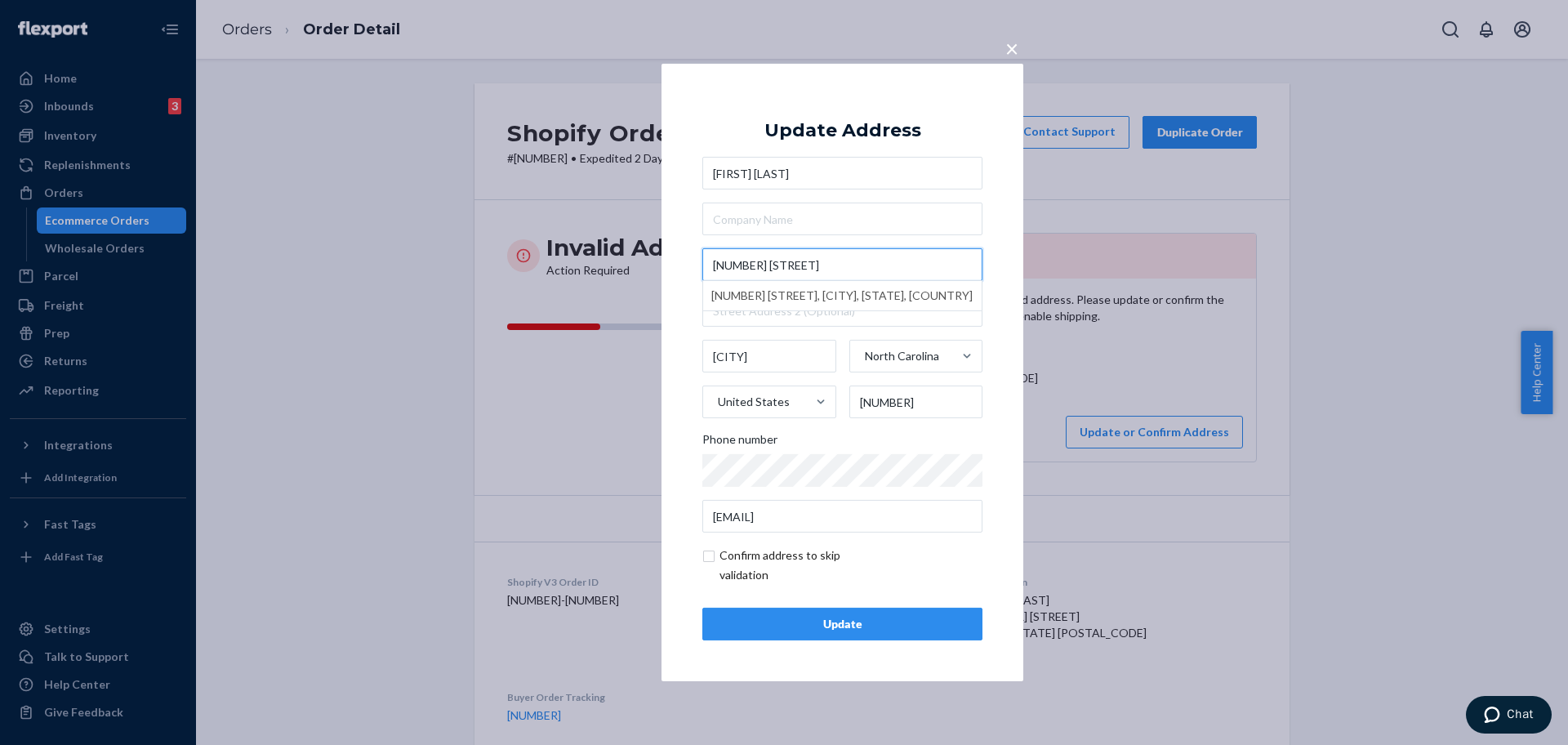type on "22329 Nc Highway 55" 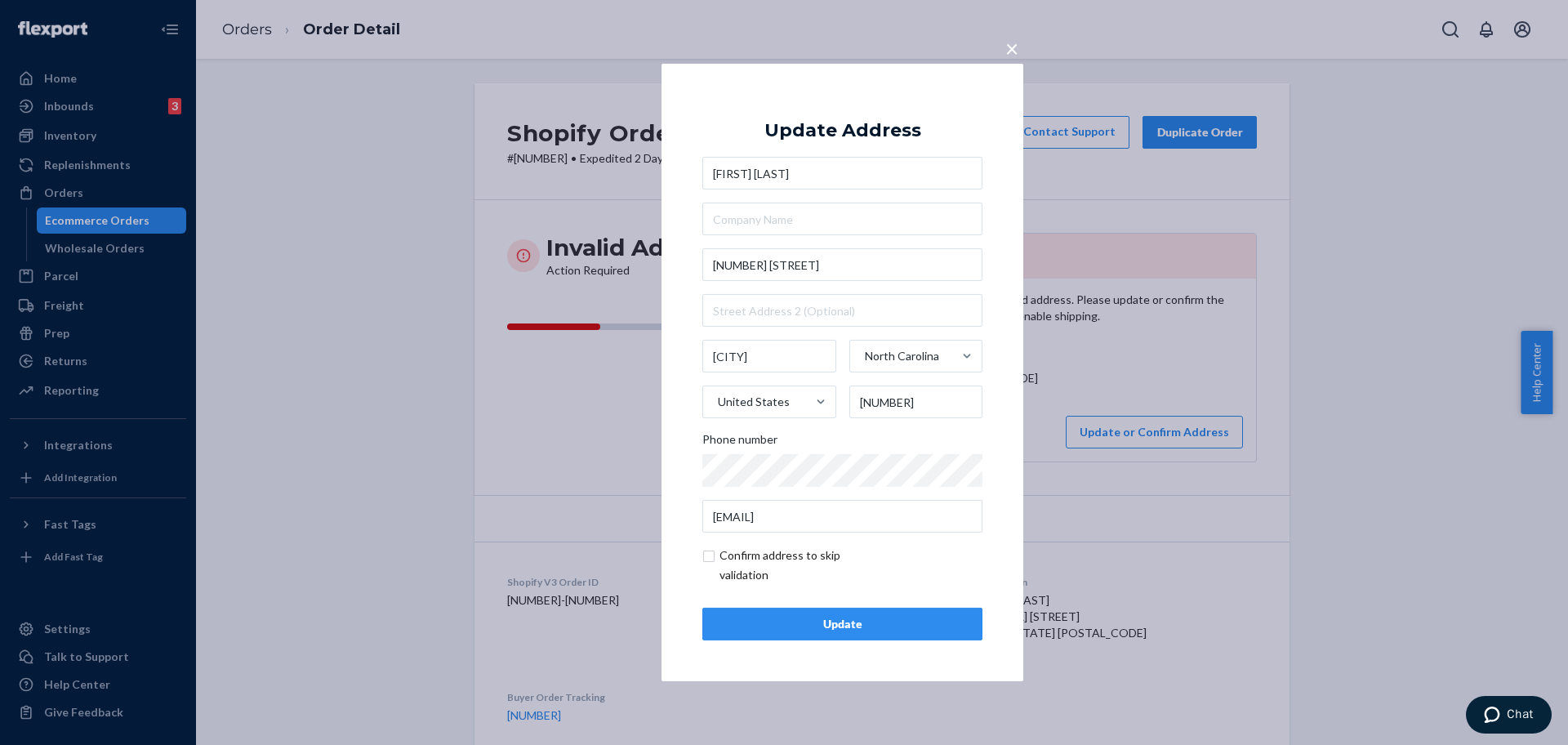 click on "Update" at bounding box center [842, 624] 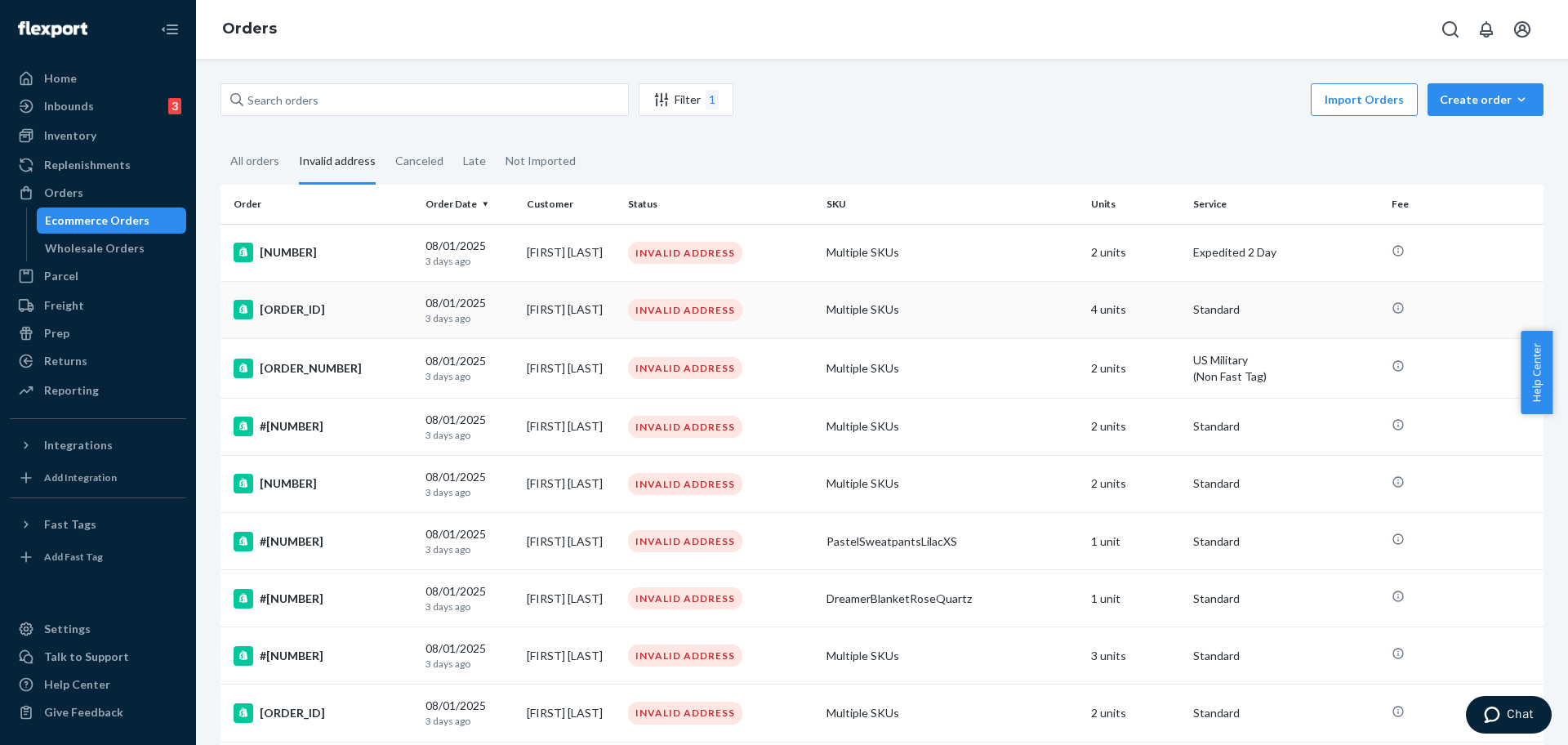 click on "#254513956" at bounding box center (323, 310) 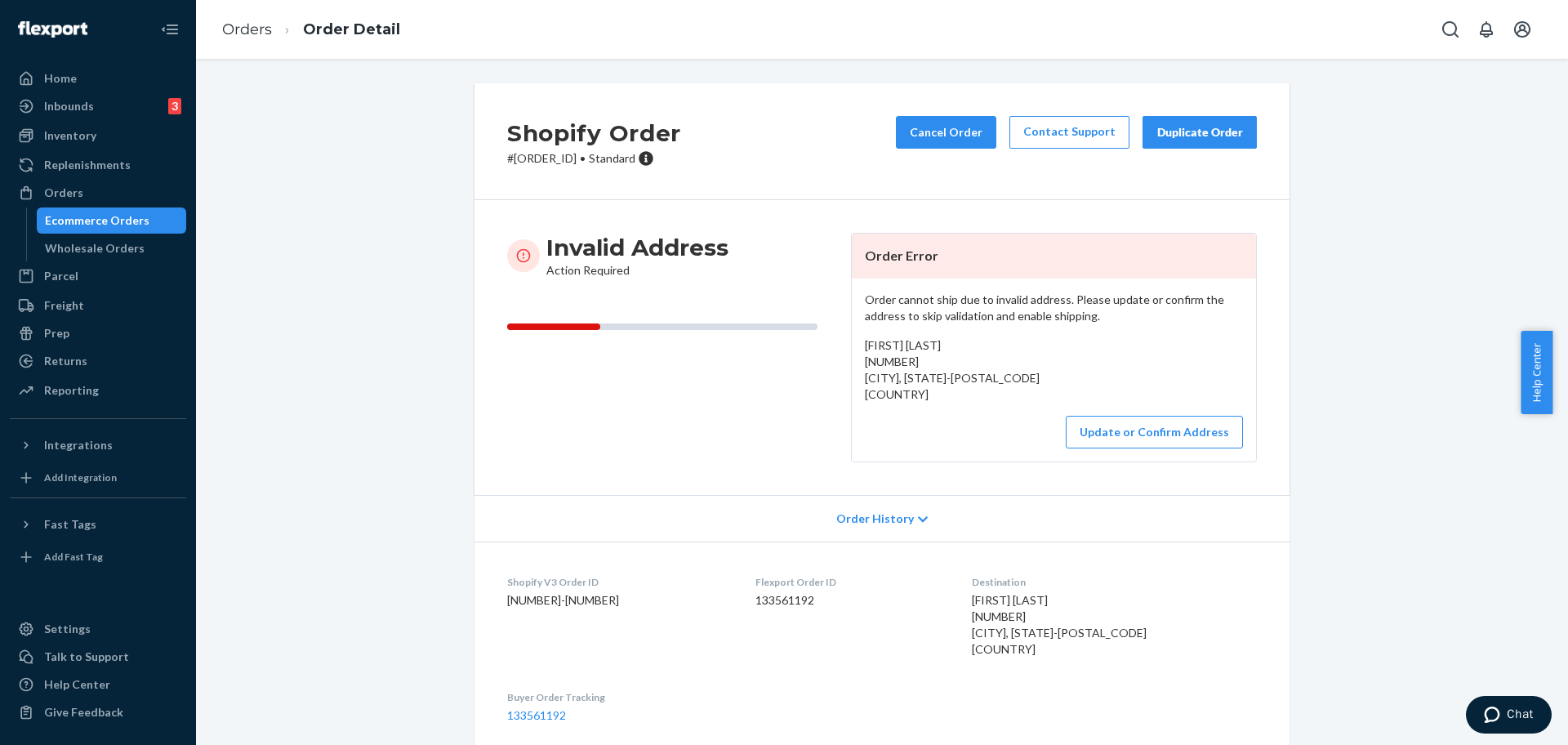 drag, startPoint x: 1059, startPoint y: 377, endPoint x: 856, endPoint y: 365, distance: 203.3544 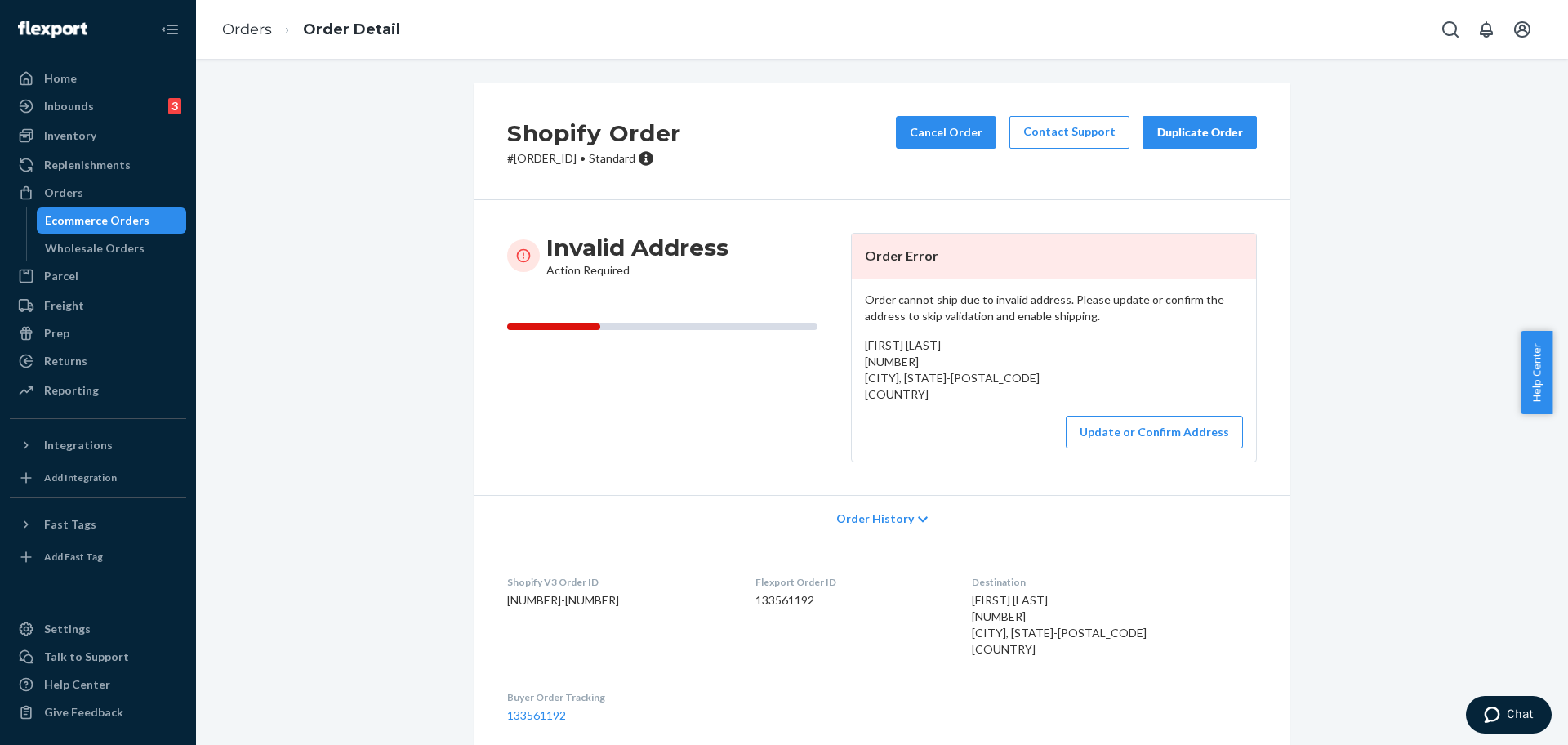 click on "Order cannot ship due to invalid address. Please update or confirm the address to skip validation and enable shipping. Lindsey Surprenant
235 Valley
Feeding Hills, Massachusetts 01030-1131
US Update or Confirm Address" at bounding box center [1054, 370] 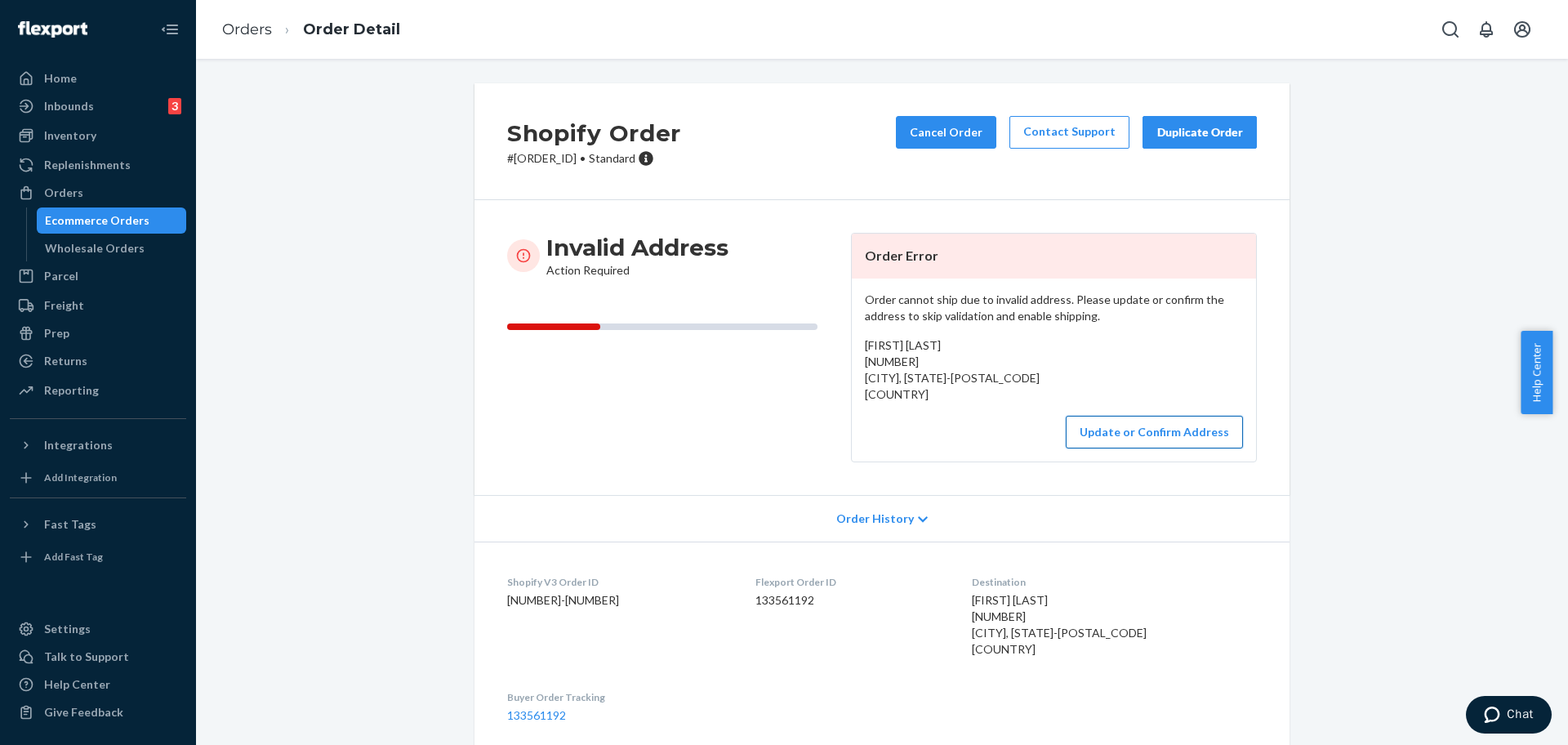 click on "Update or Confirm Address" at bounding box center (1154, 432) 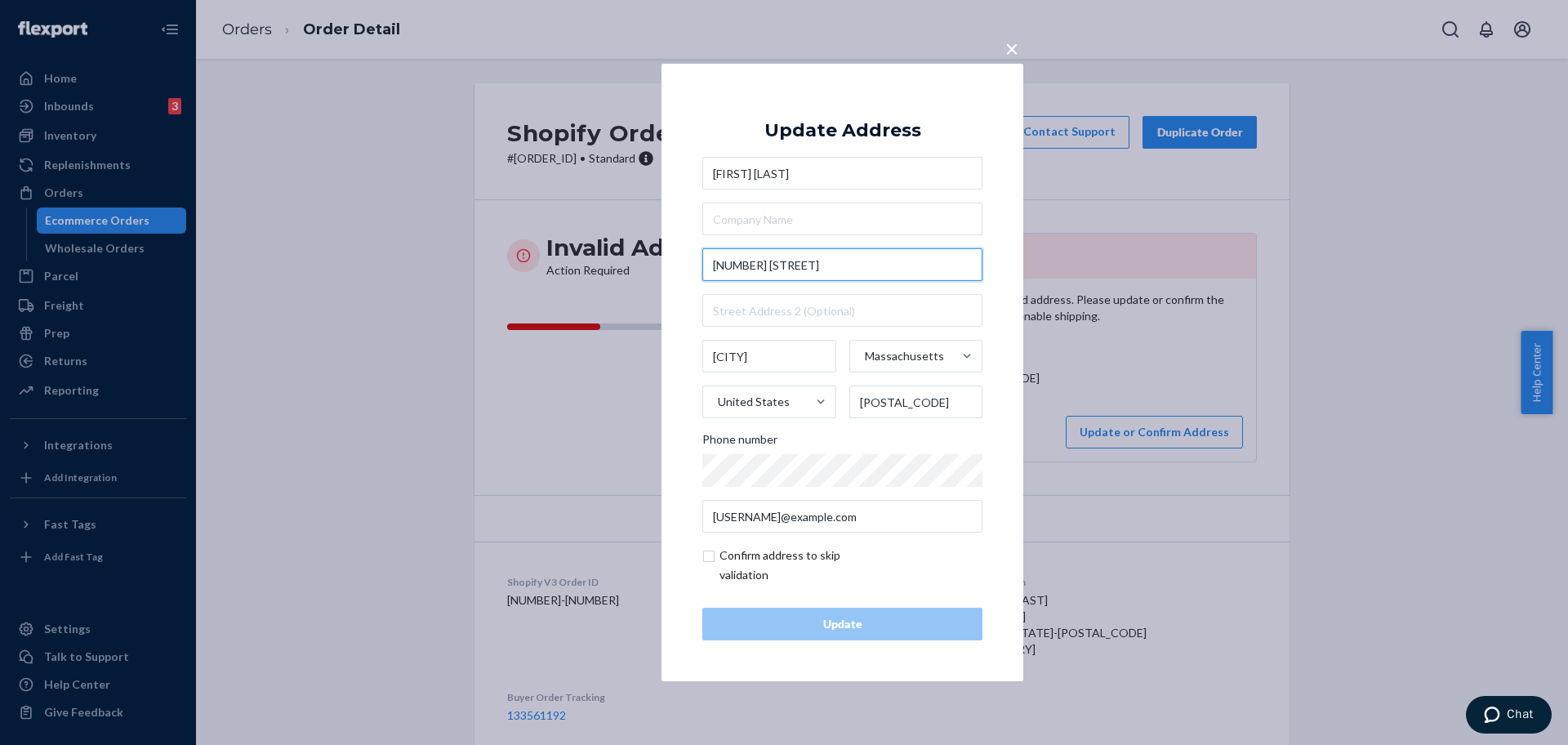 click on "235 Valley" at bounding box center (842, 265) 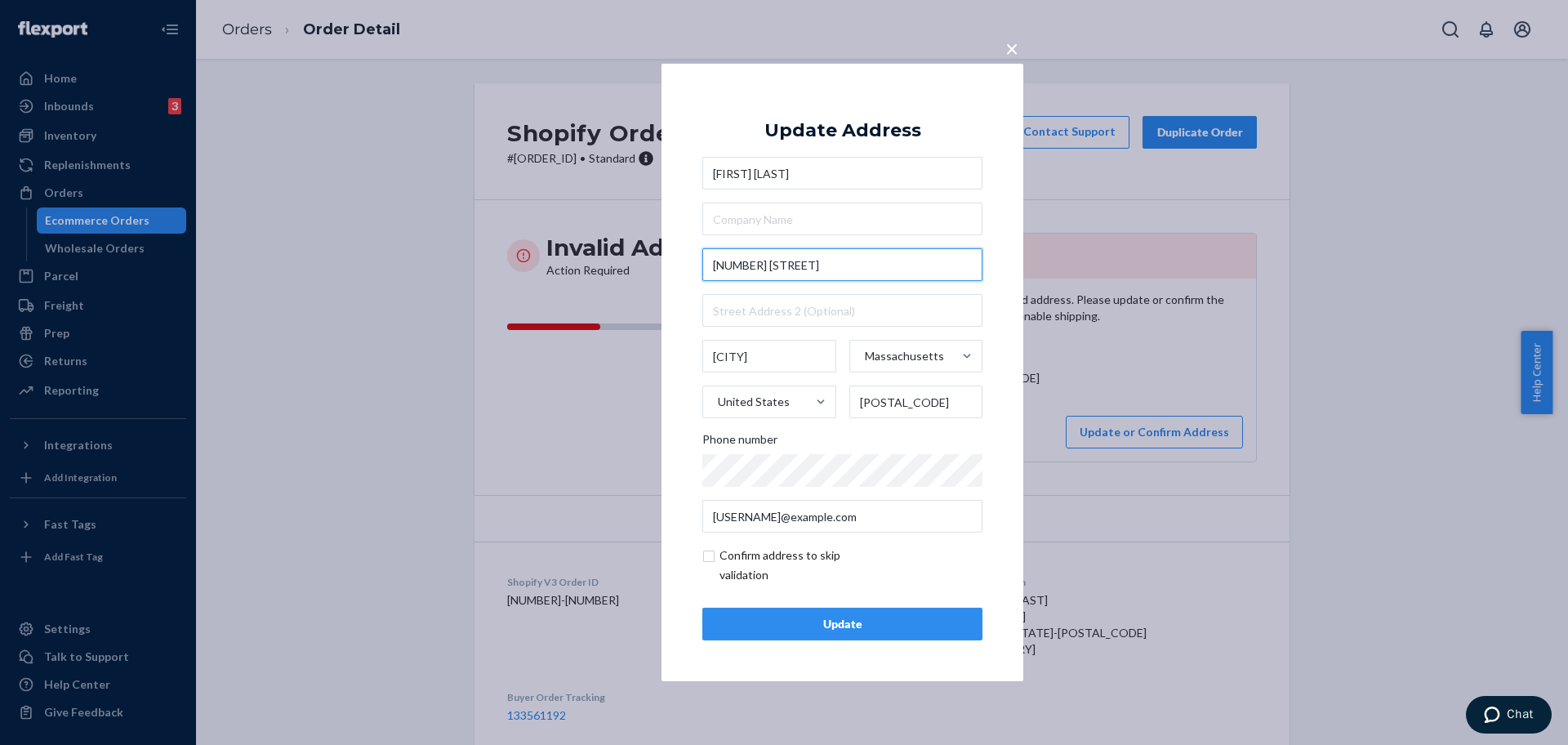 type on "235 Valley Brook Rd" 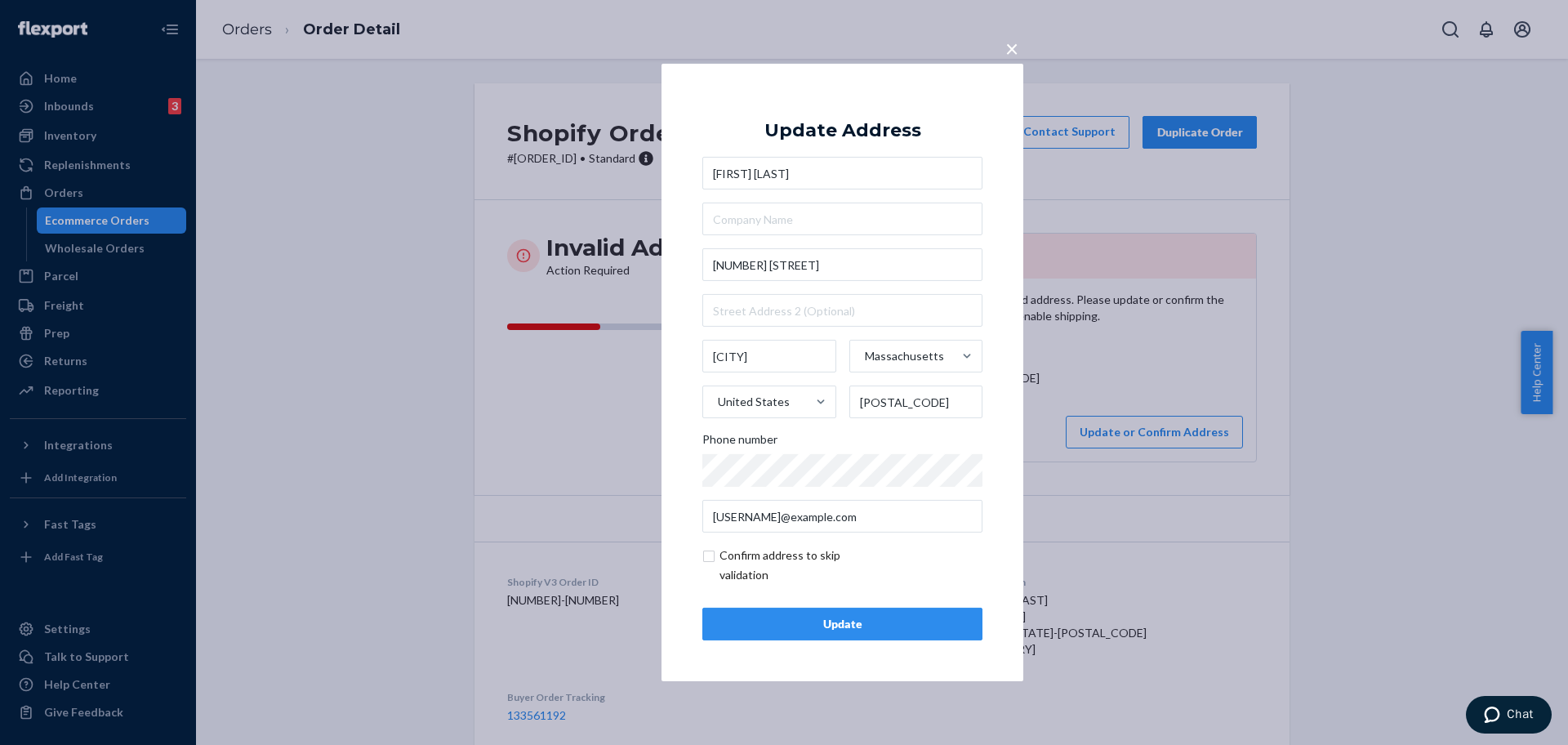 click on "Update" at bounding box center [842, 624] 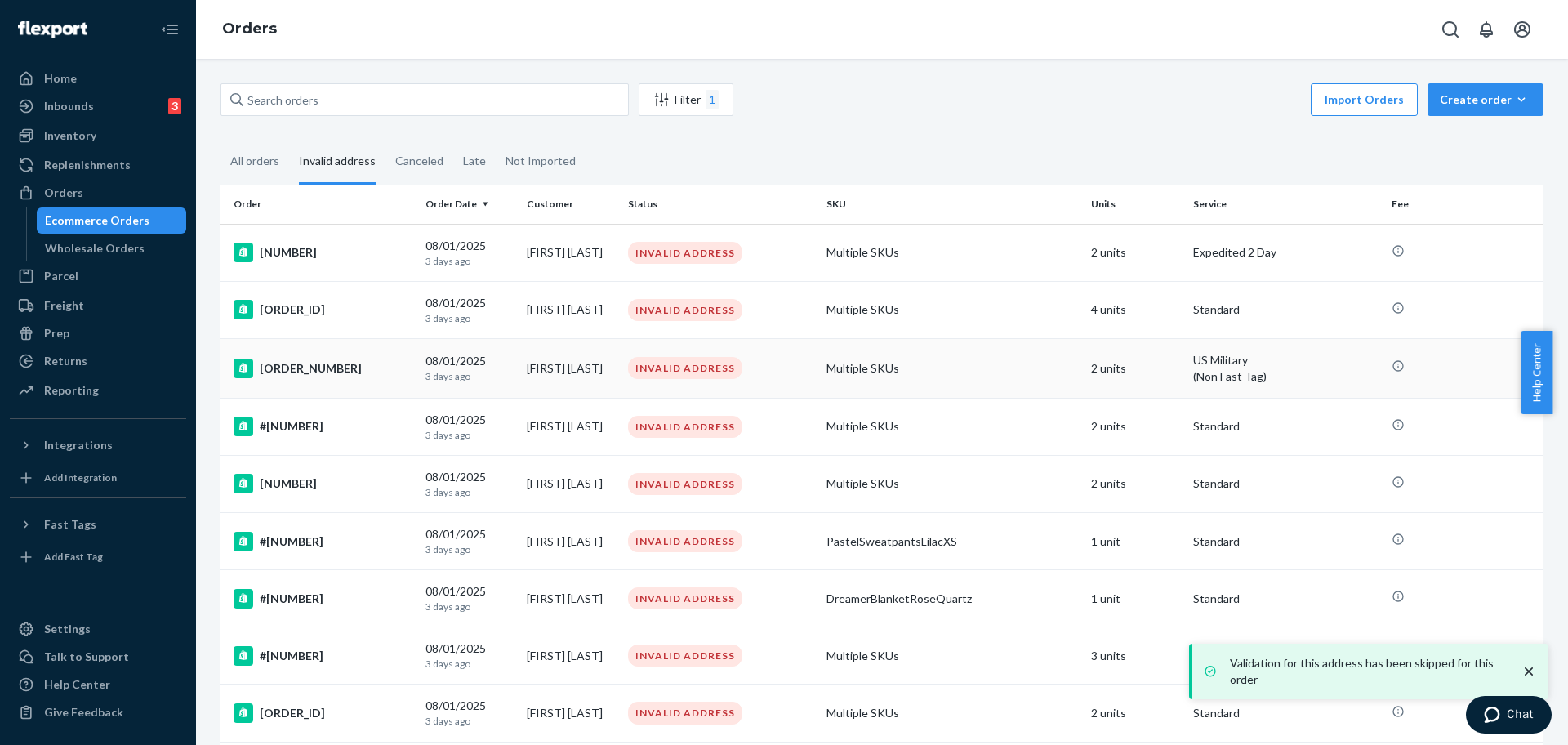 click on "#254513801" at bounding box center [323, 368] 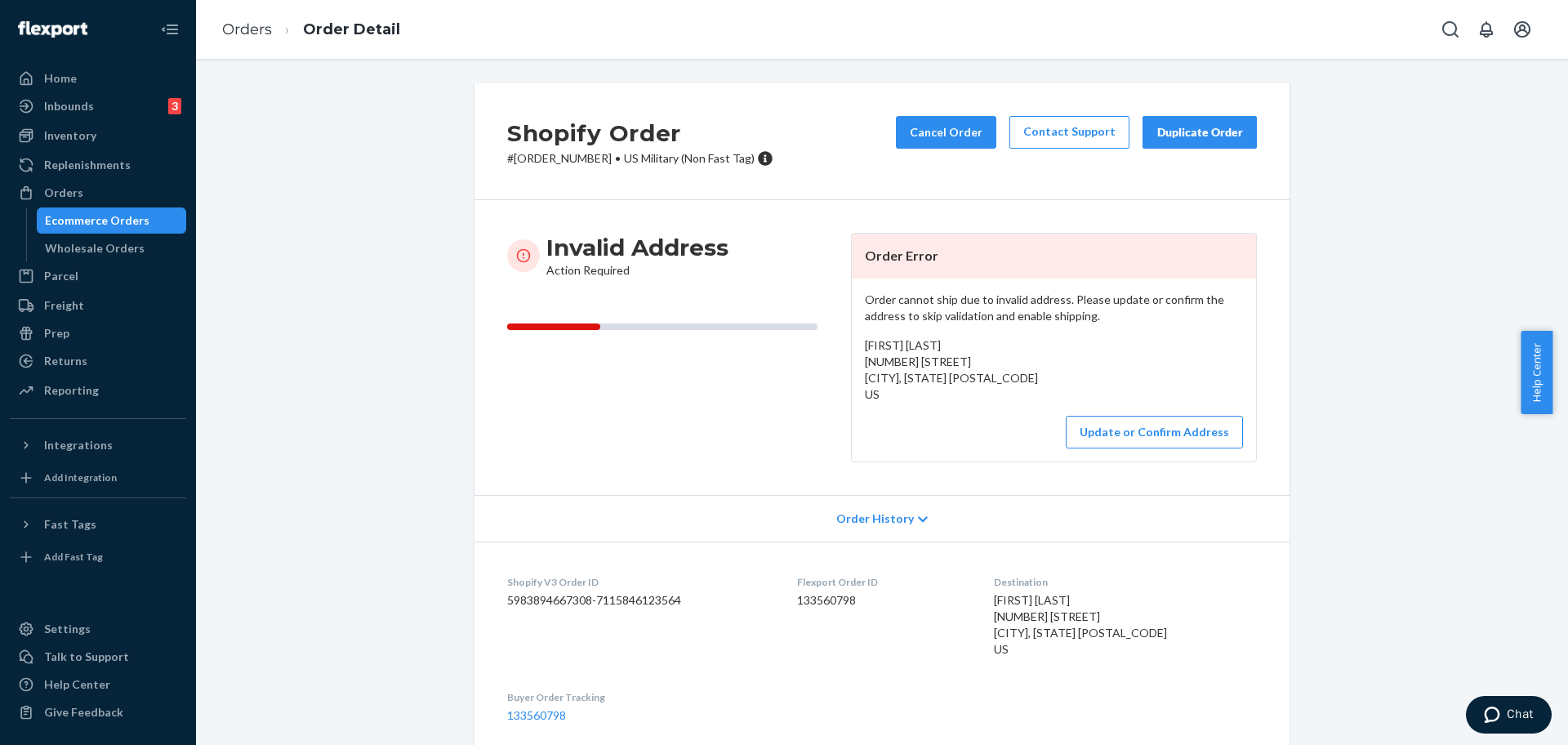 drag, startPoint x: 1050, startPoint y: 371, endPoint x: 969, endPoint y: 371, distance: 81 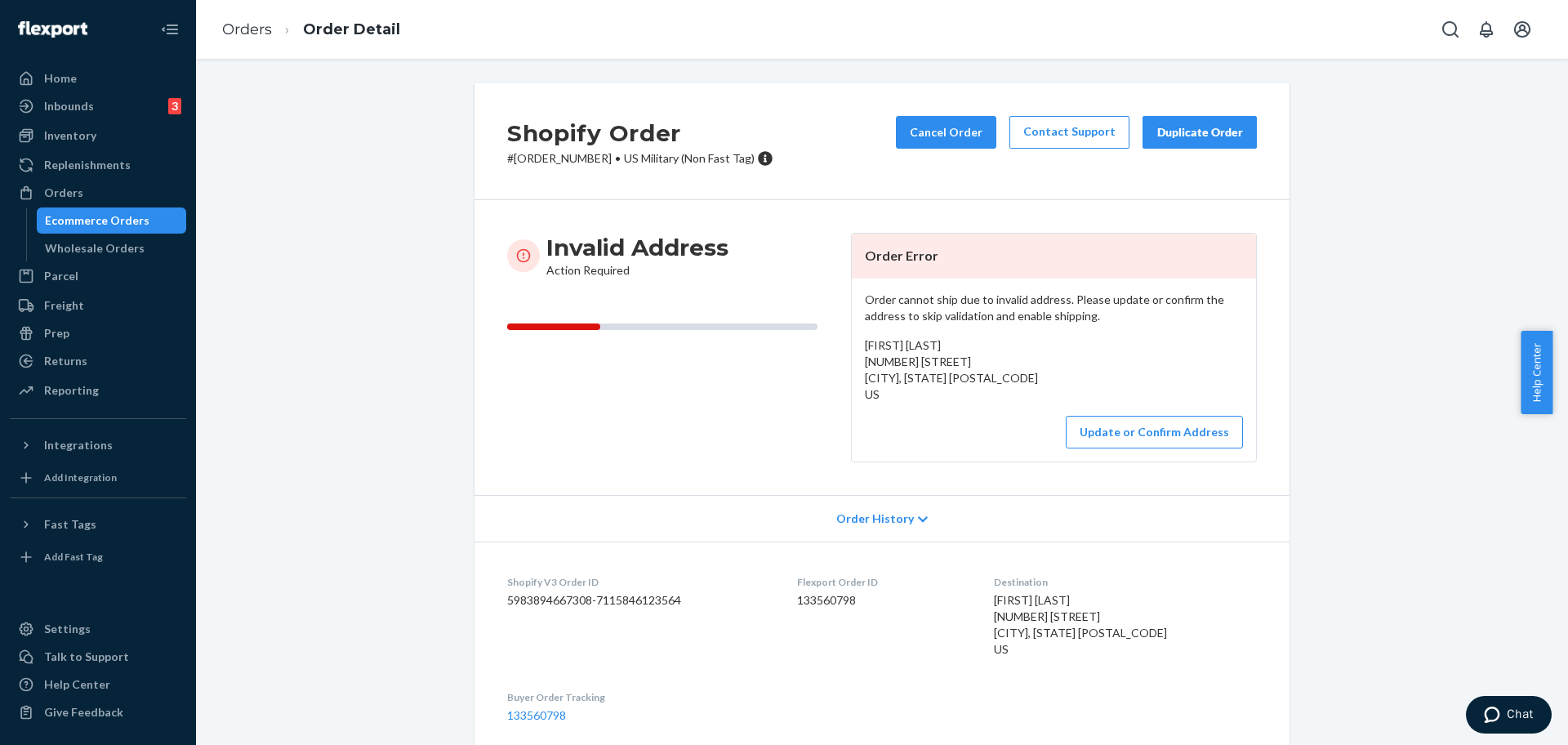 click on "Teriah Sims
379 ESFS/S3A 1201 box 19
APO, Armed Forces Europe 09309
US" at bounding box center [1054, 370] 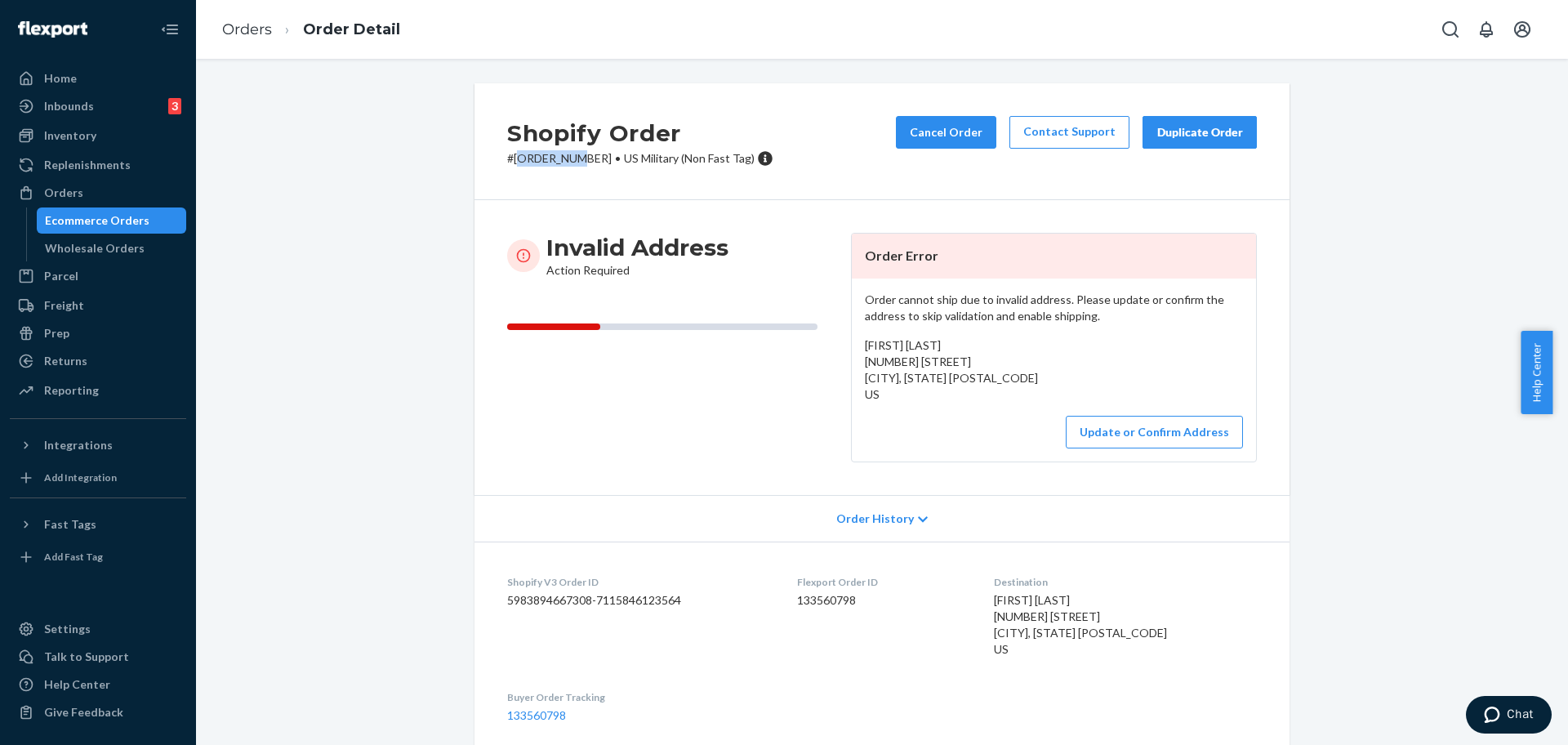 click on "# #254513801 • US Military (Non Fast Tag)" at bounding box center (640, 158) 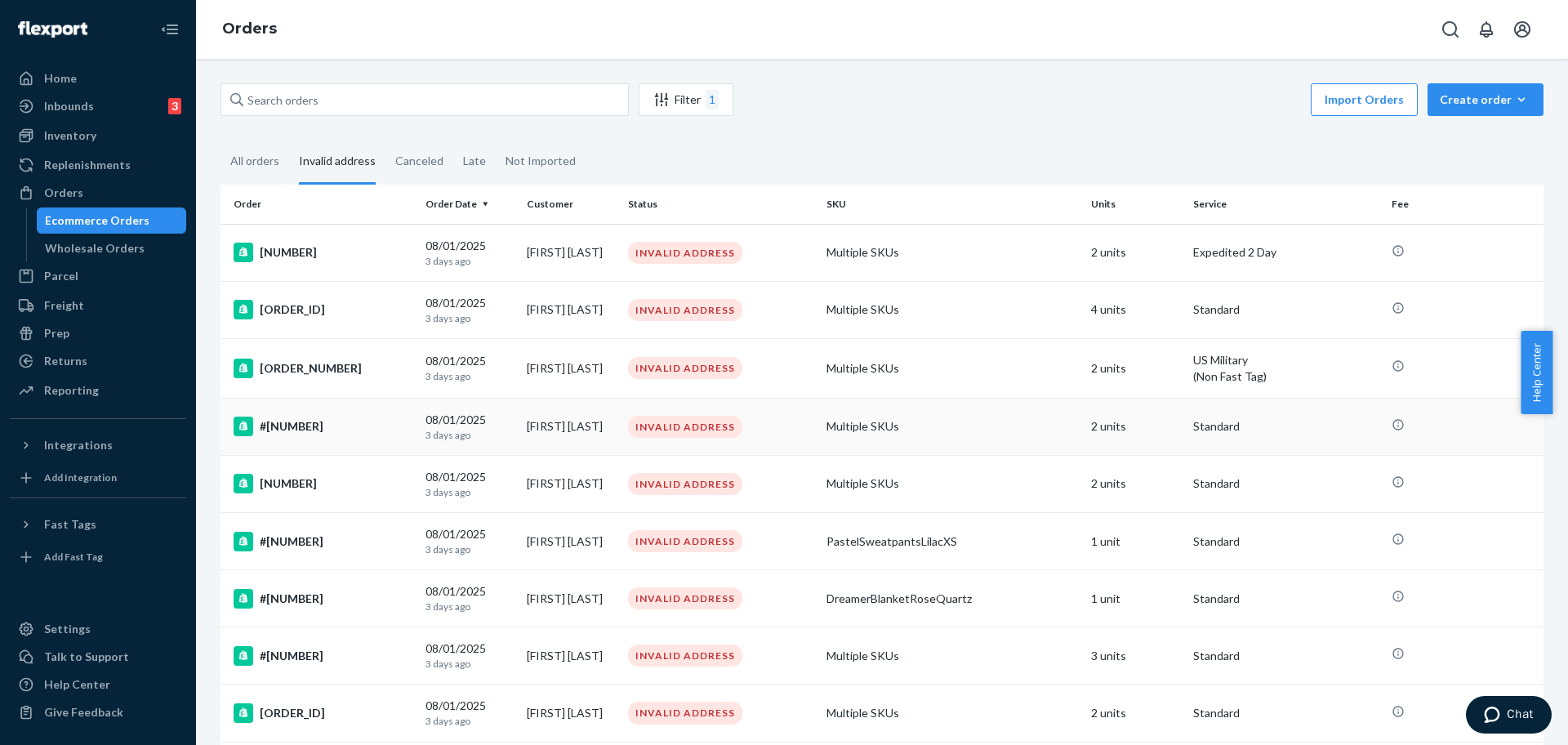 click on "#254513222" at bounding box center [323, 426] 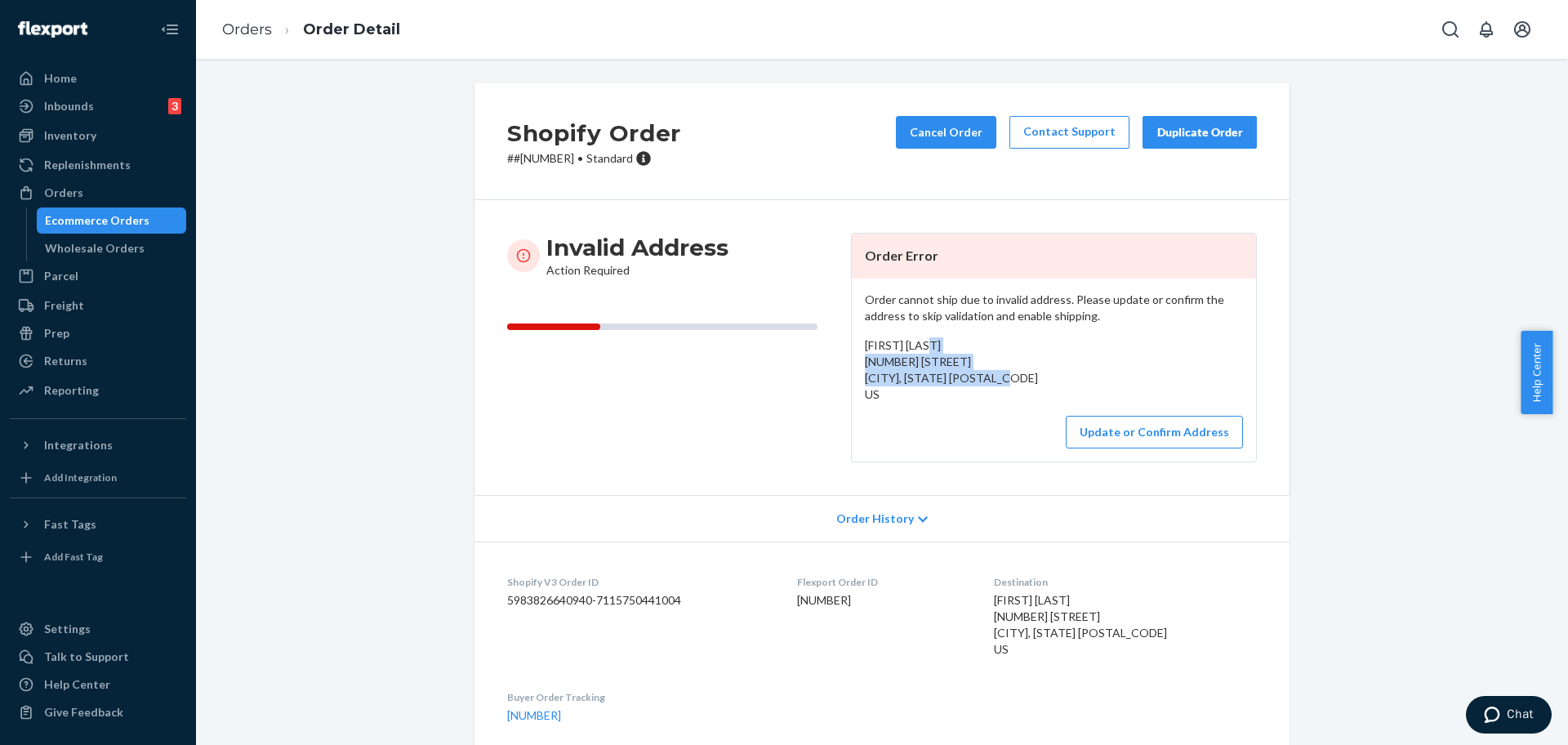 drag, startPoint x: 1007, startPoint y: 383, endPoint x: 844, endPoint y: 365, distance: 163.99085 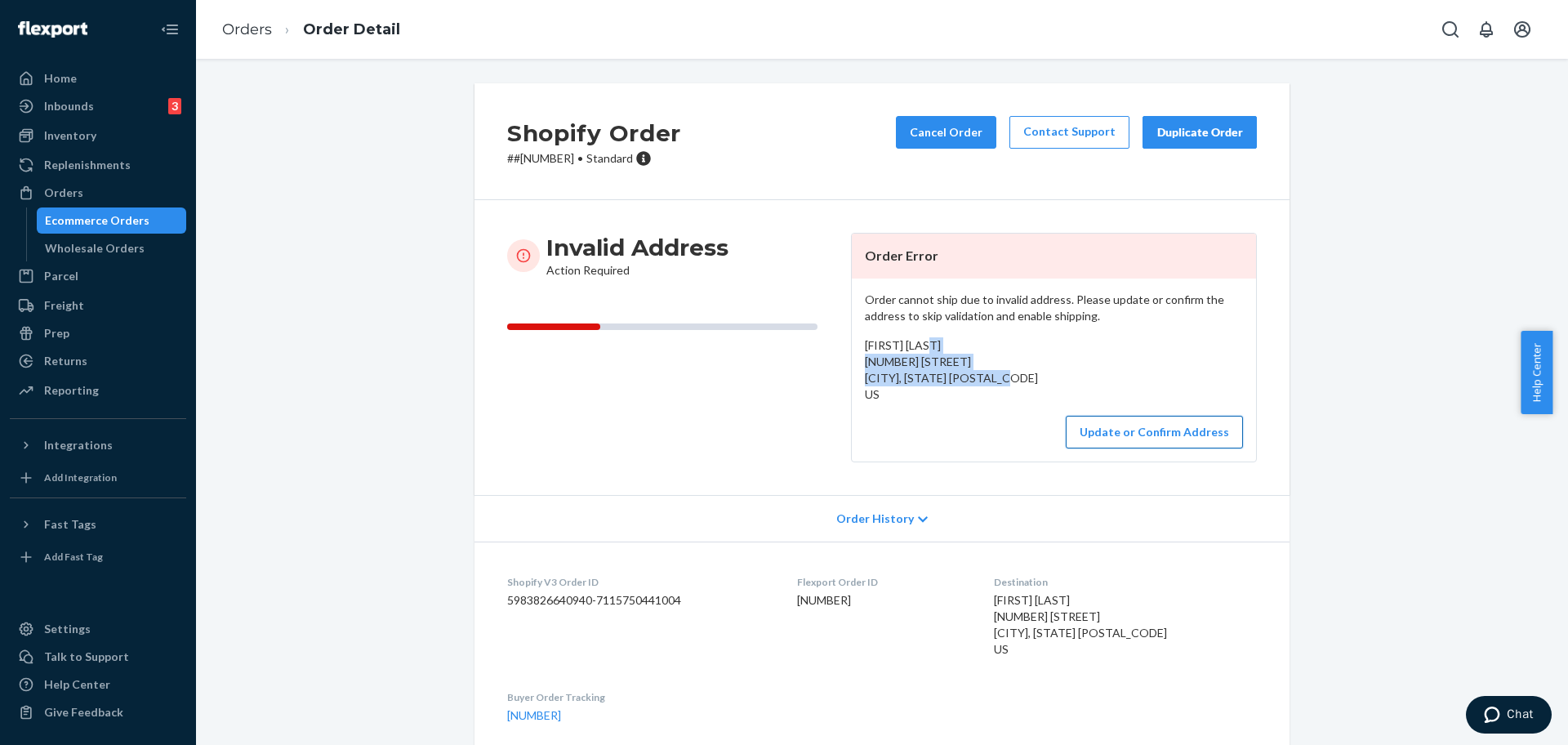 click on "Update or Confirm Address" at bounding box center [1154, 432] 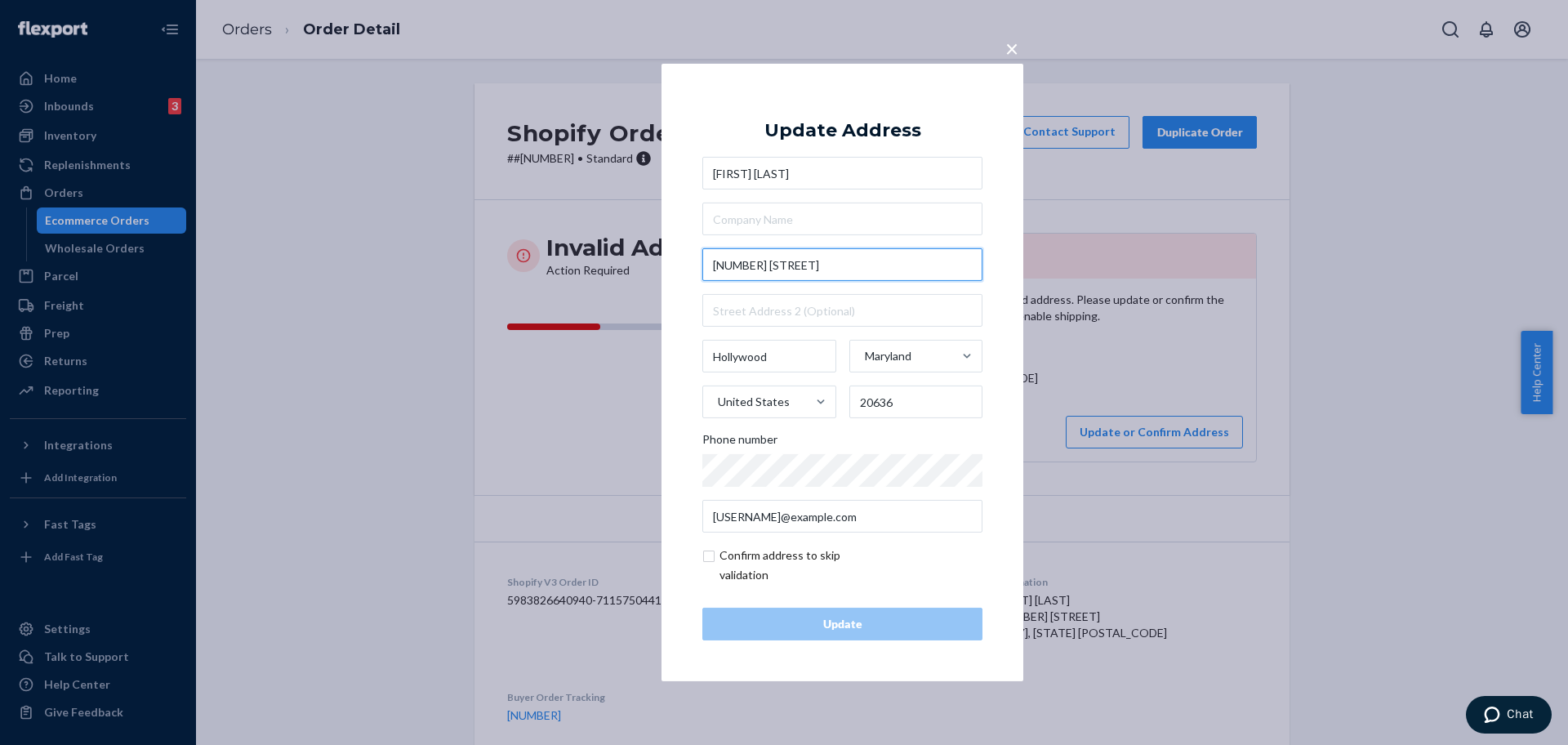 click on "43840 Eucalyptus Way" at bounding box center [842, 265] 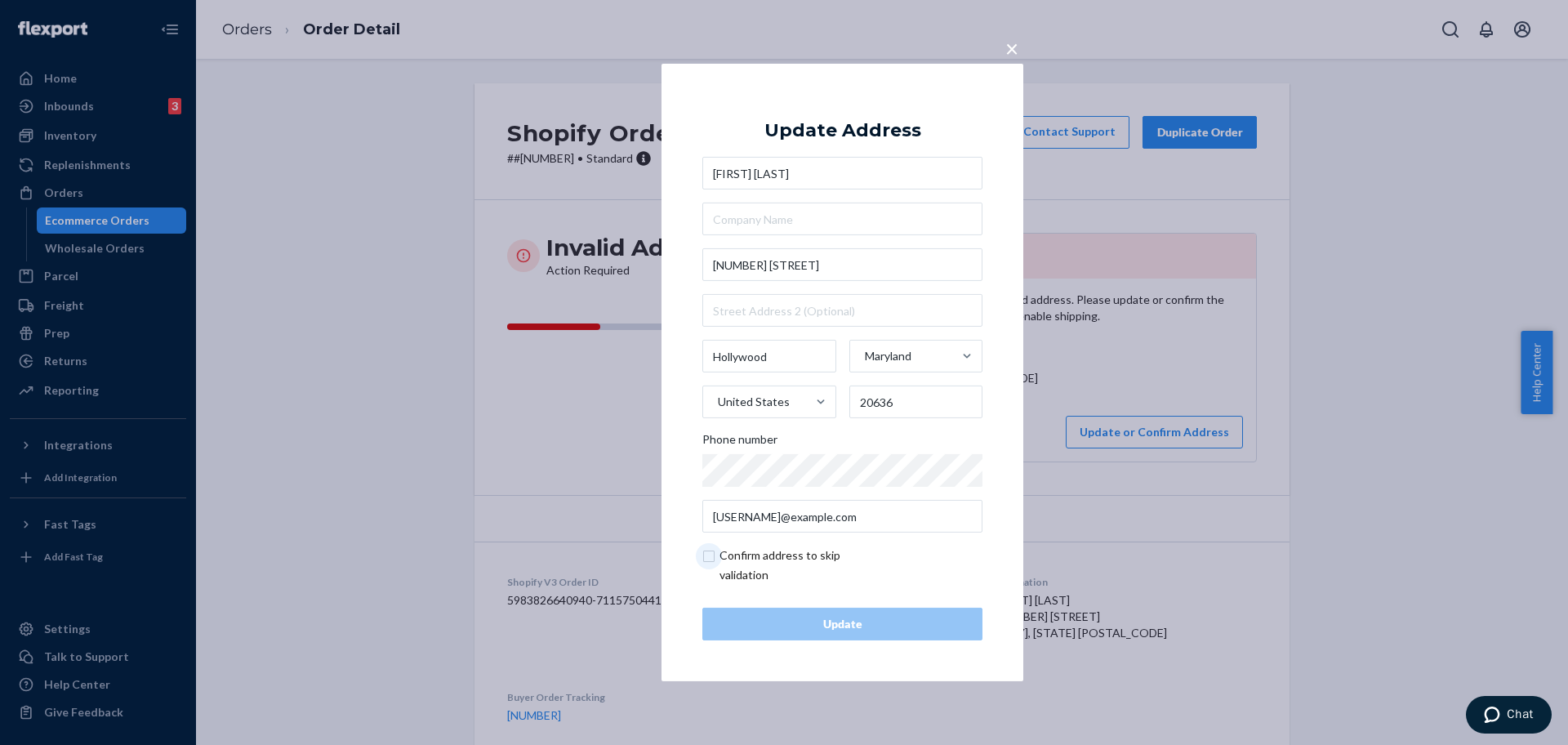 click at bounding box center (797, 565) 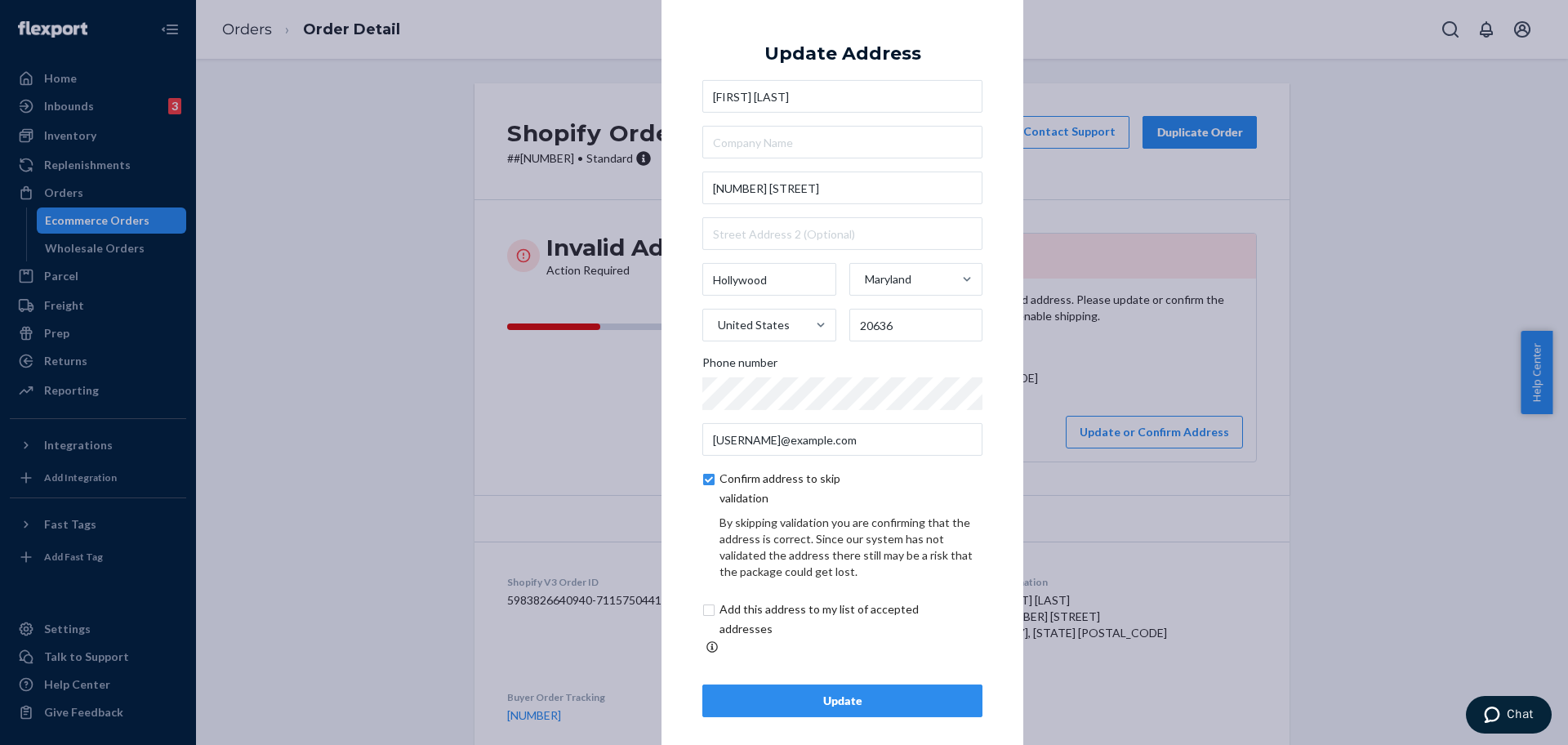click on "Update" at bounding box center [842, 701] 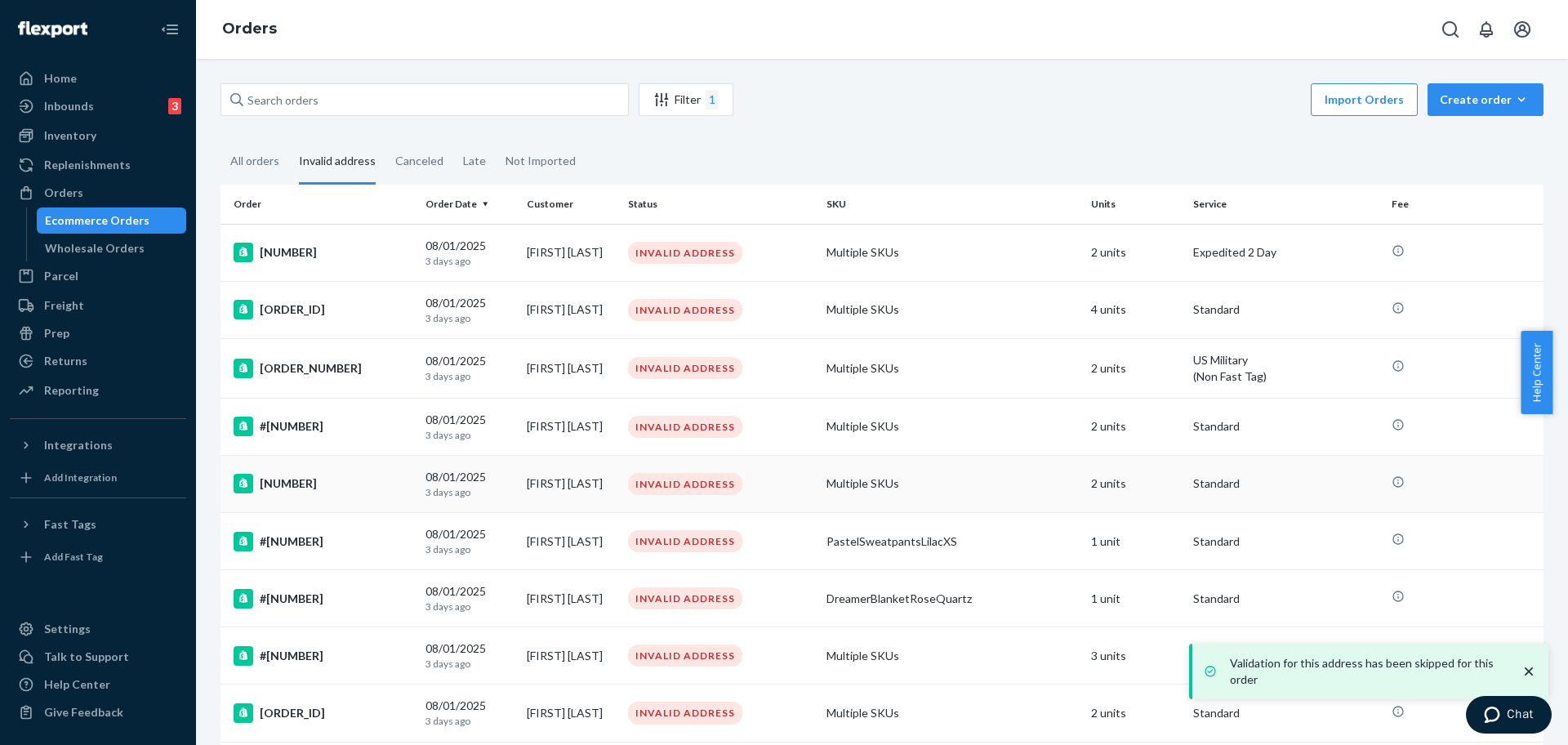 click on "#254512793" at bounding box center [323, 484] 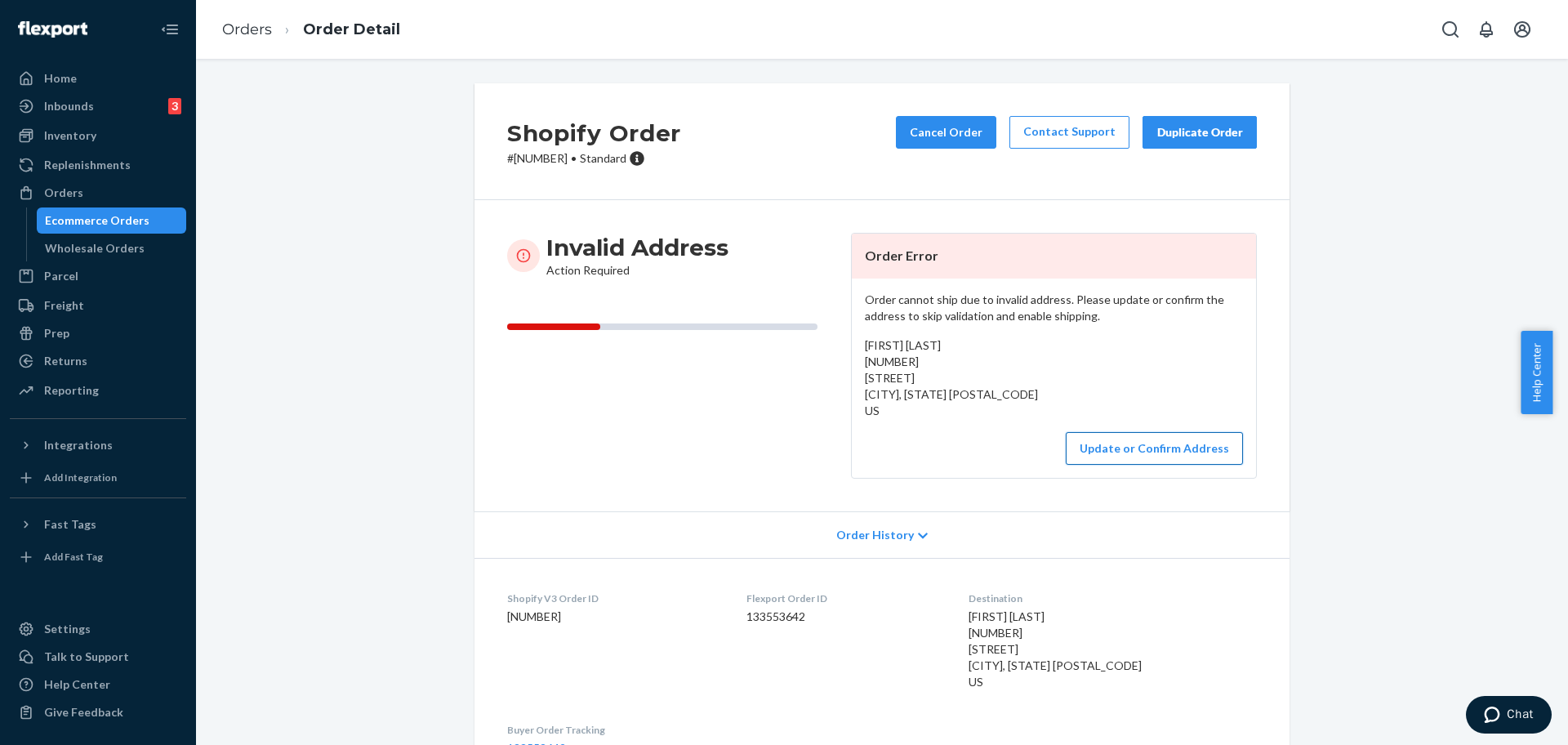 click on "Update or Confirm Address" at bounding box center (1154, 448) 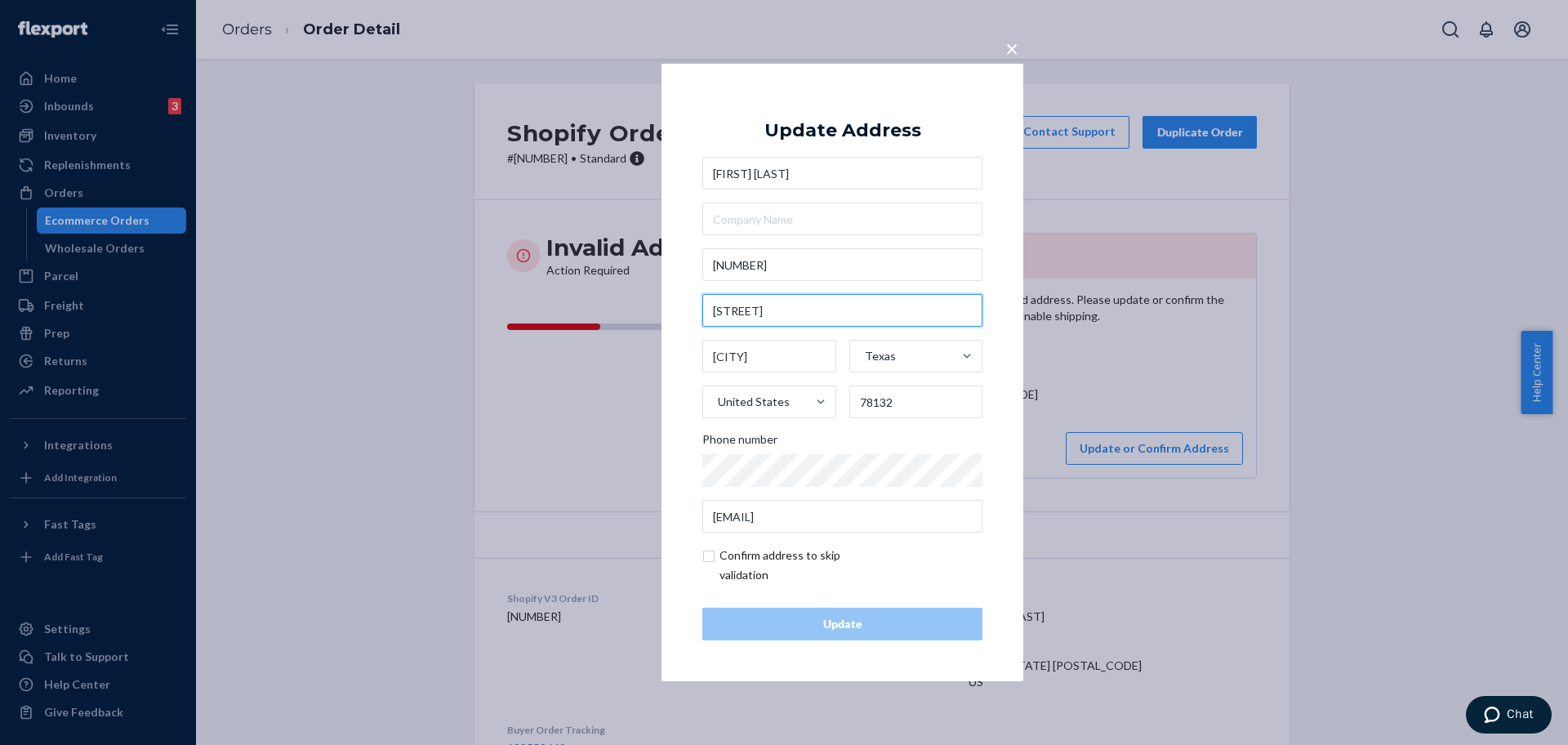 click on "Pike Dr" at bounding box center [842, 310] 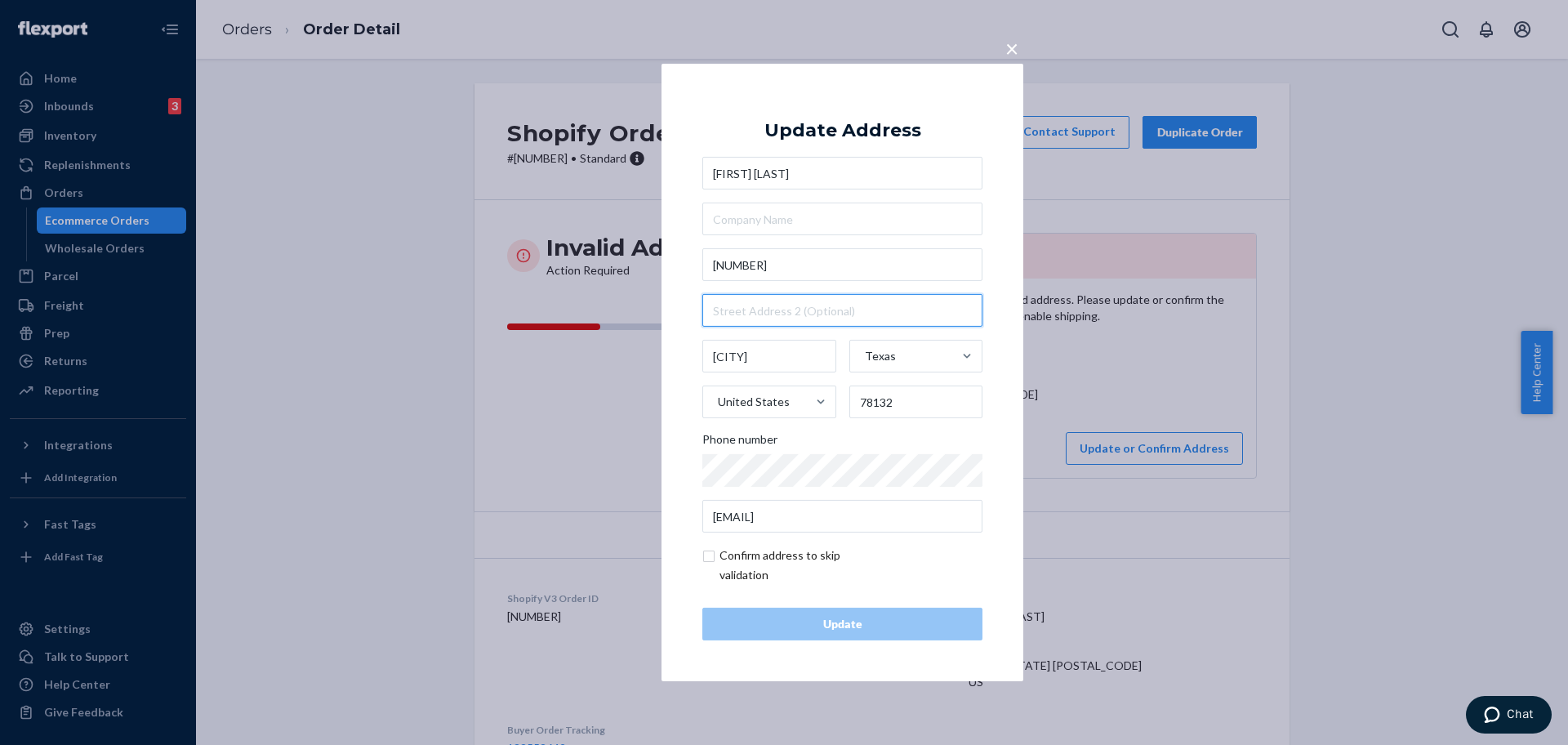type 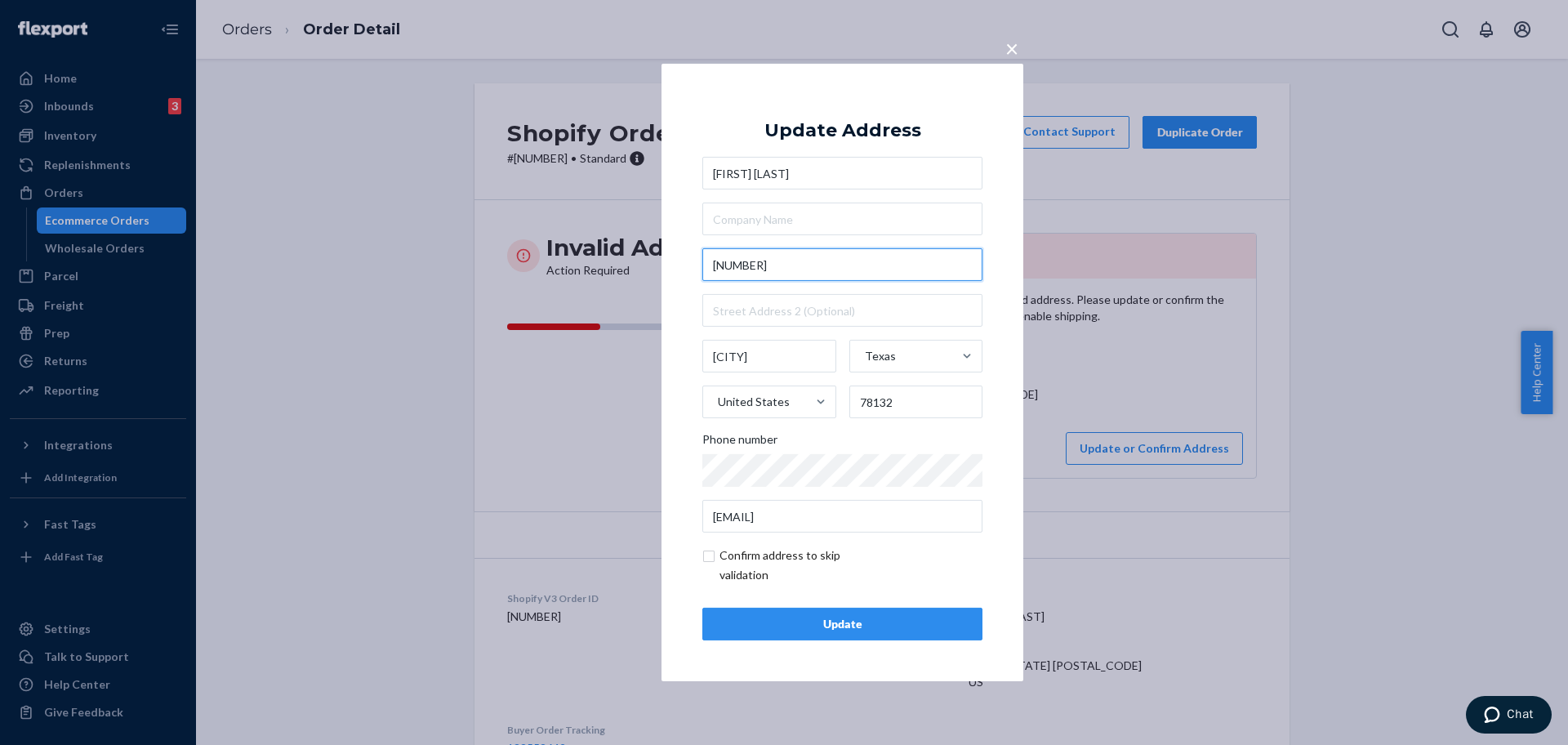 click on "3028" at bounding box center (842, 265) 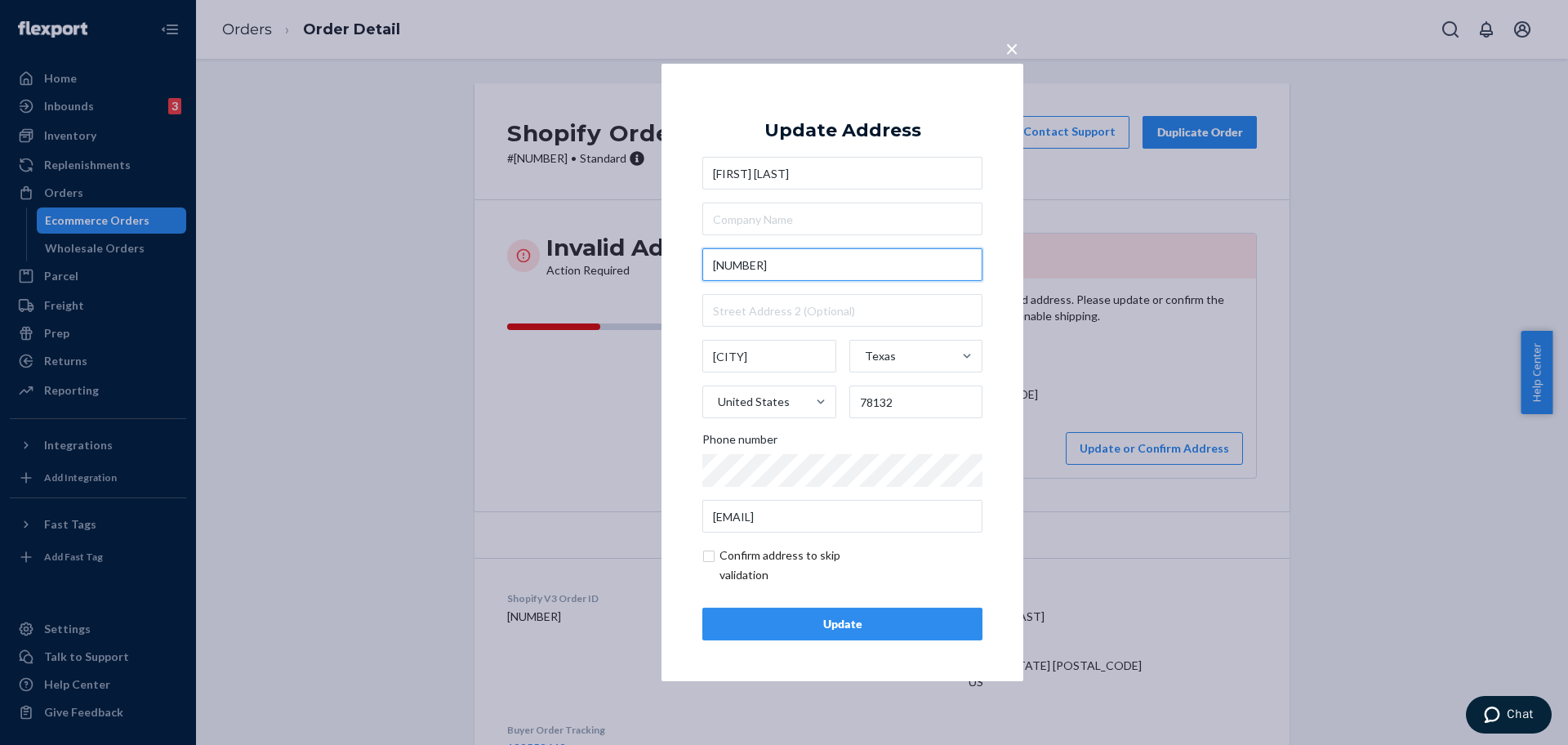 paste on "Pike Dr" 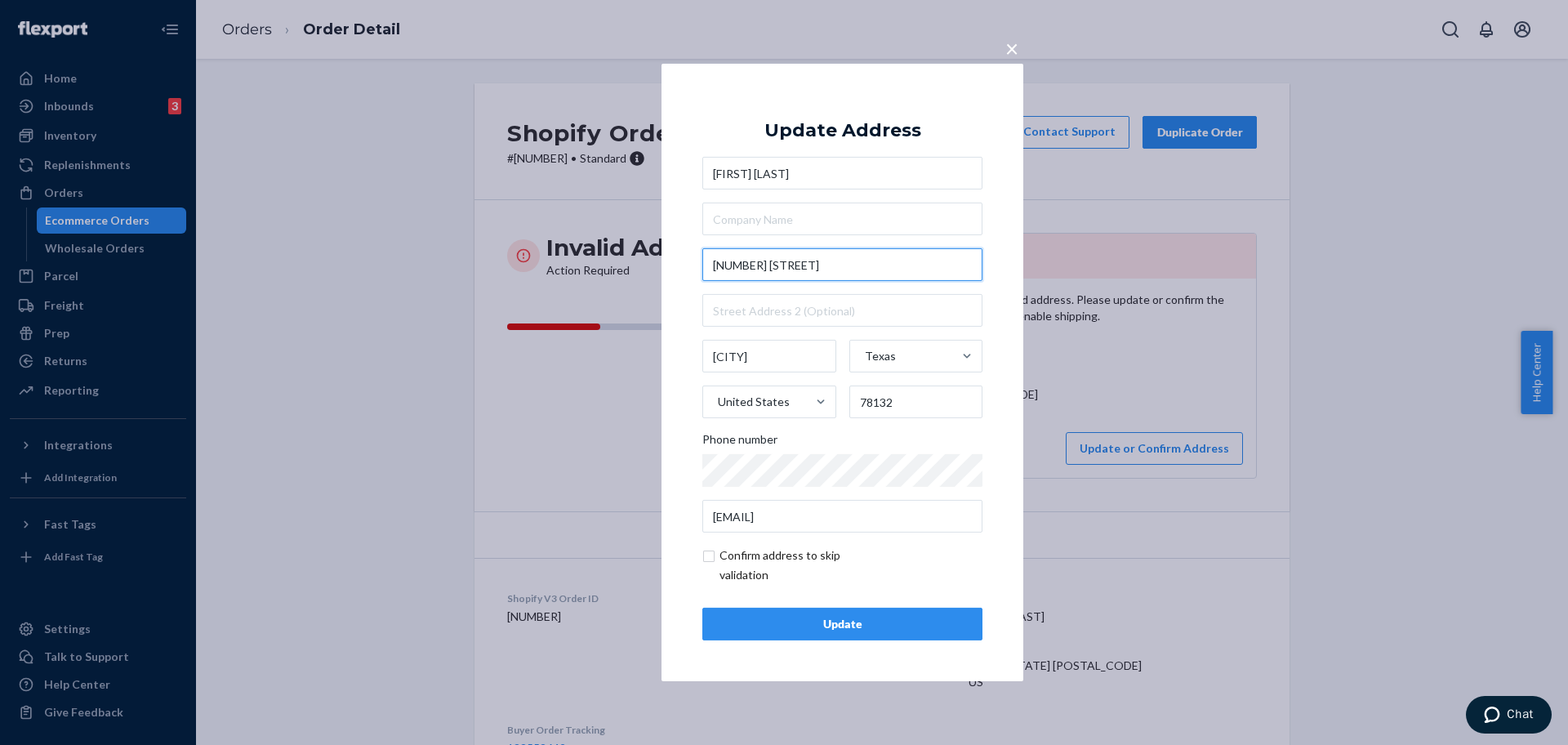 type on "3028 Pike Dr" 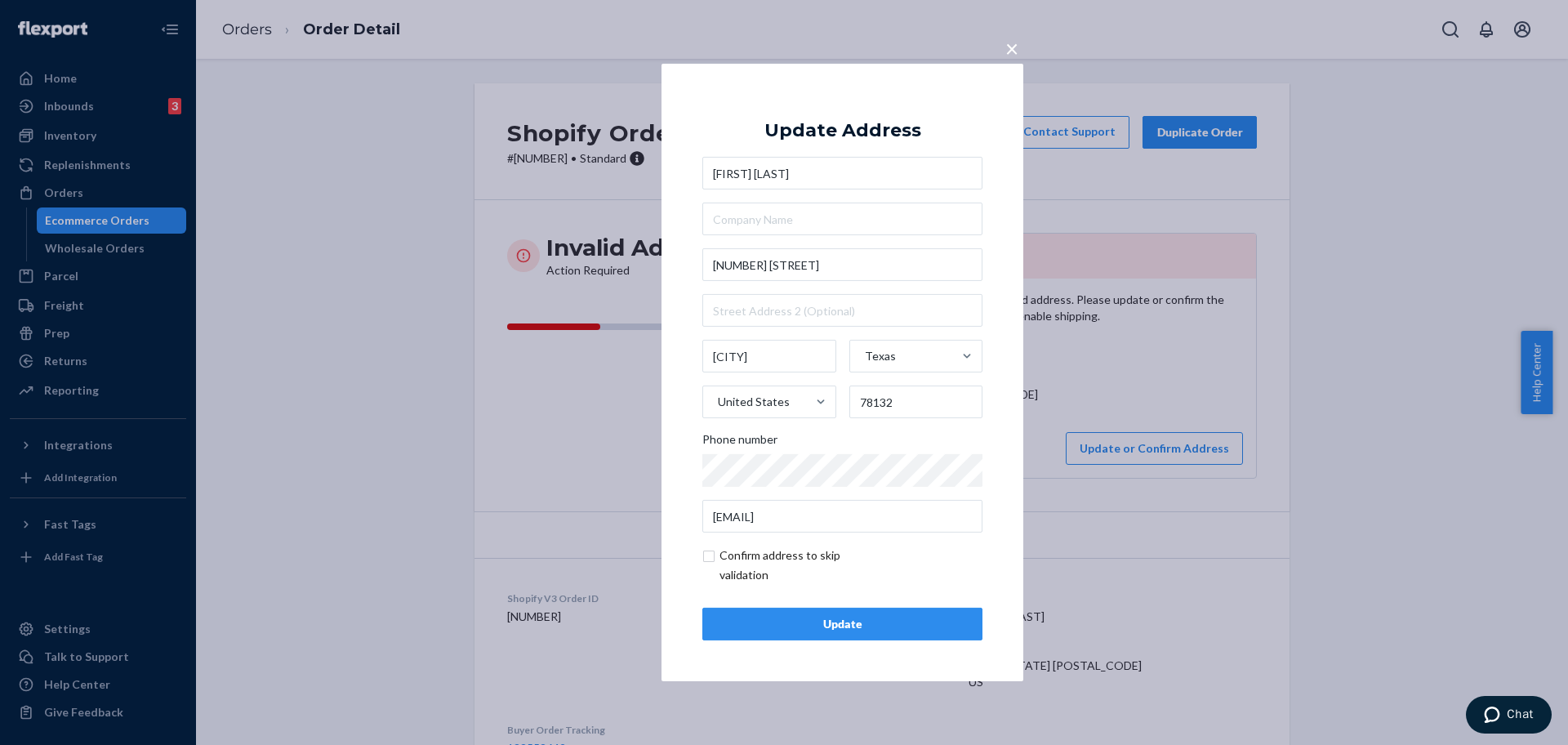 click on "Update" at bounding box center (842, 624) 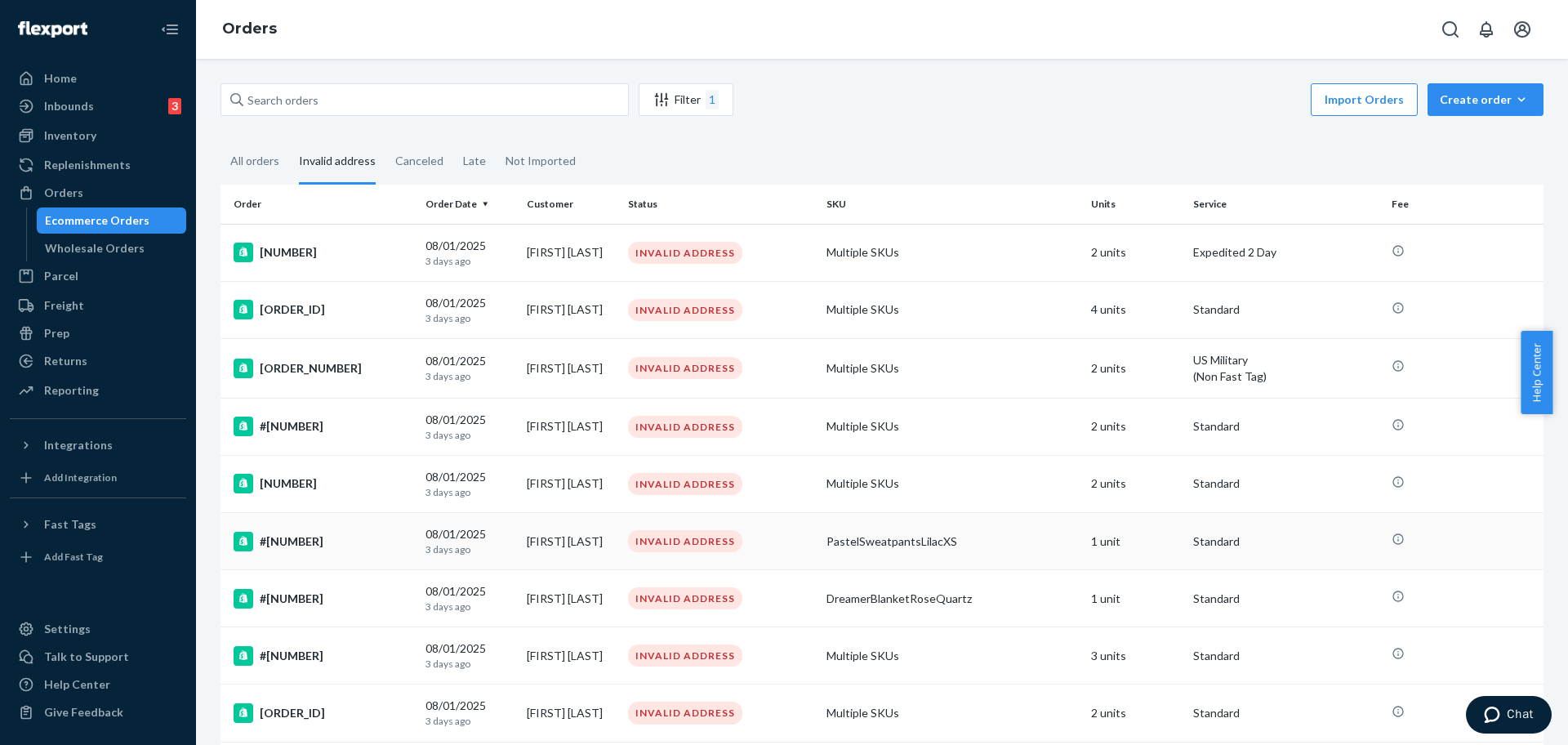 click on "#254512449" at bounding box center (319, 542) 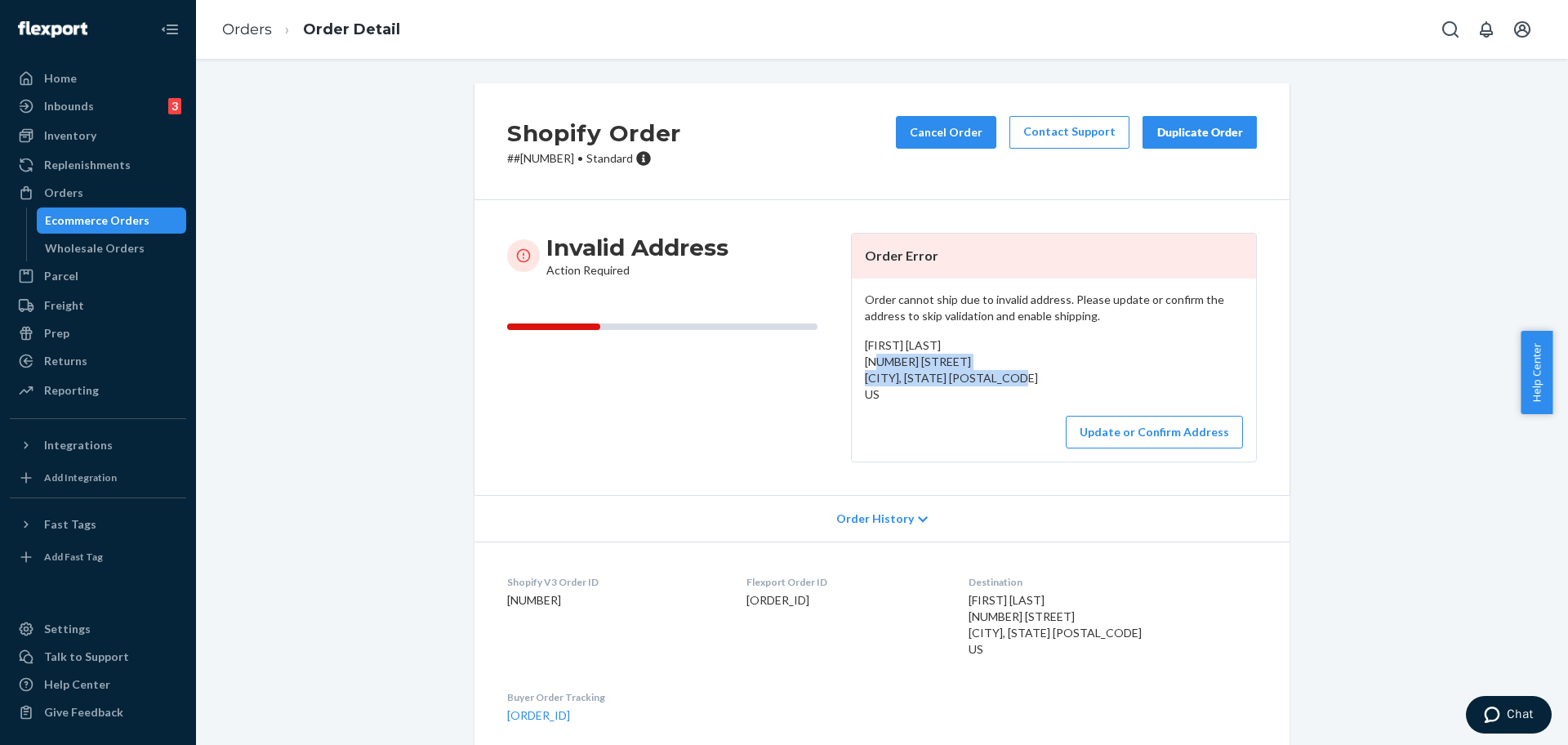drag, startPoint x: 1048, startPoint y: 377, endPoint x: 855, endPoint y: 366, distance: 193.31322 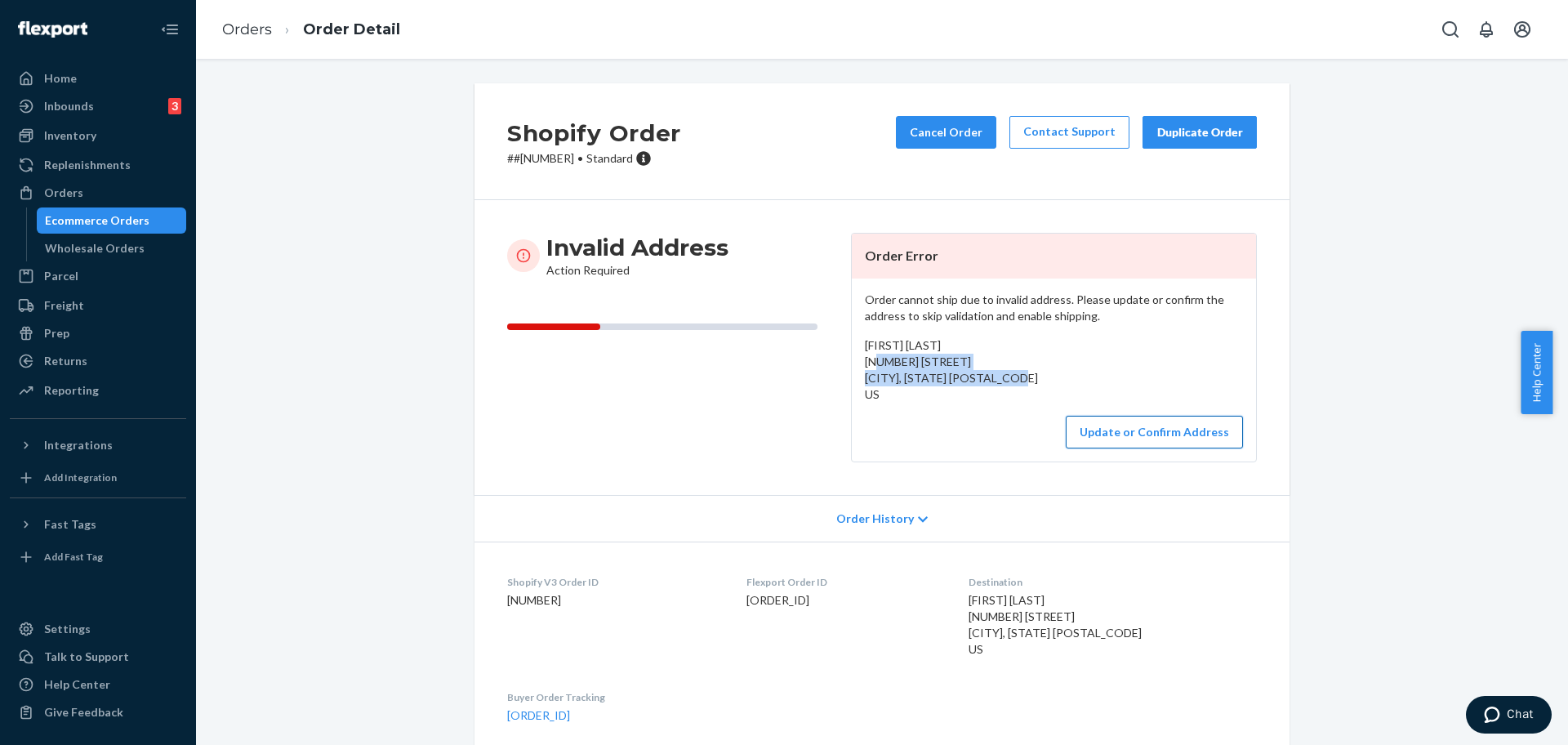 click on "Update or Confirm Address" at bounding box center [1154, 432] 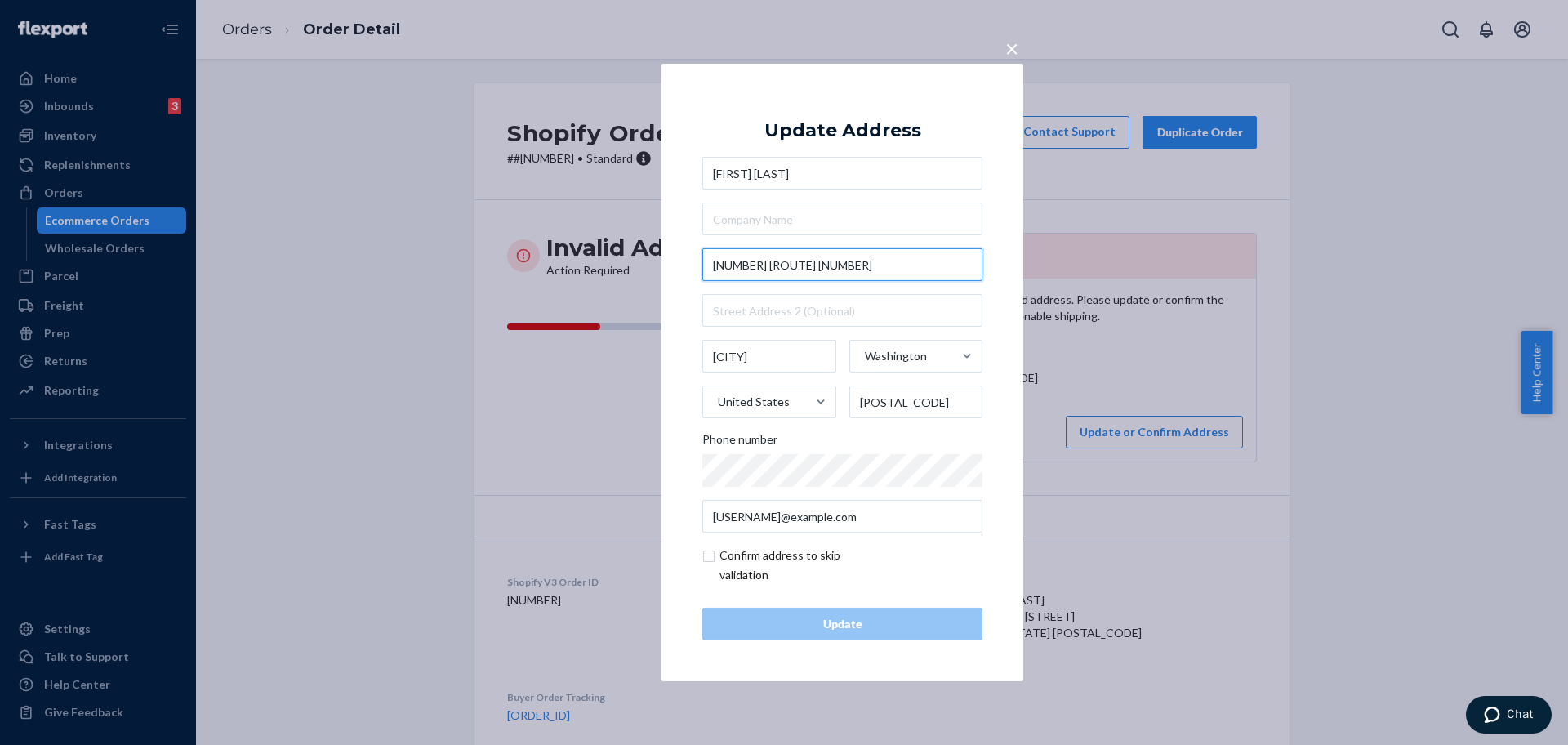 click on "2189 SR 105" at bounding box center (842, 265) 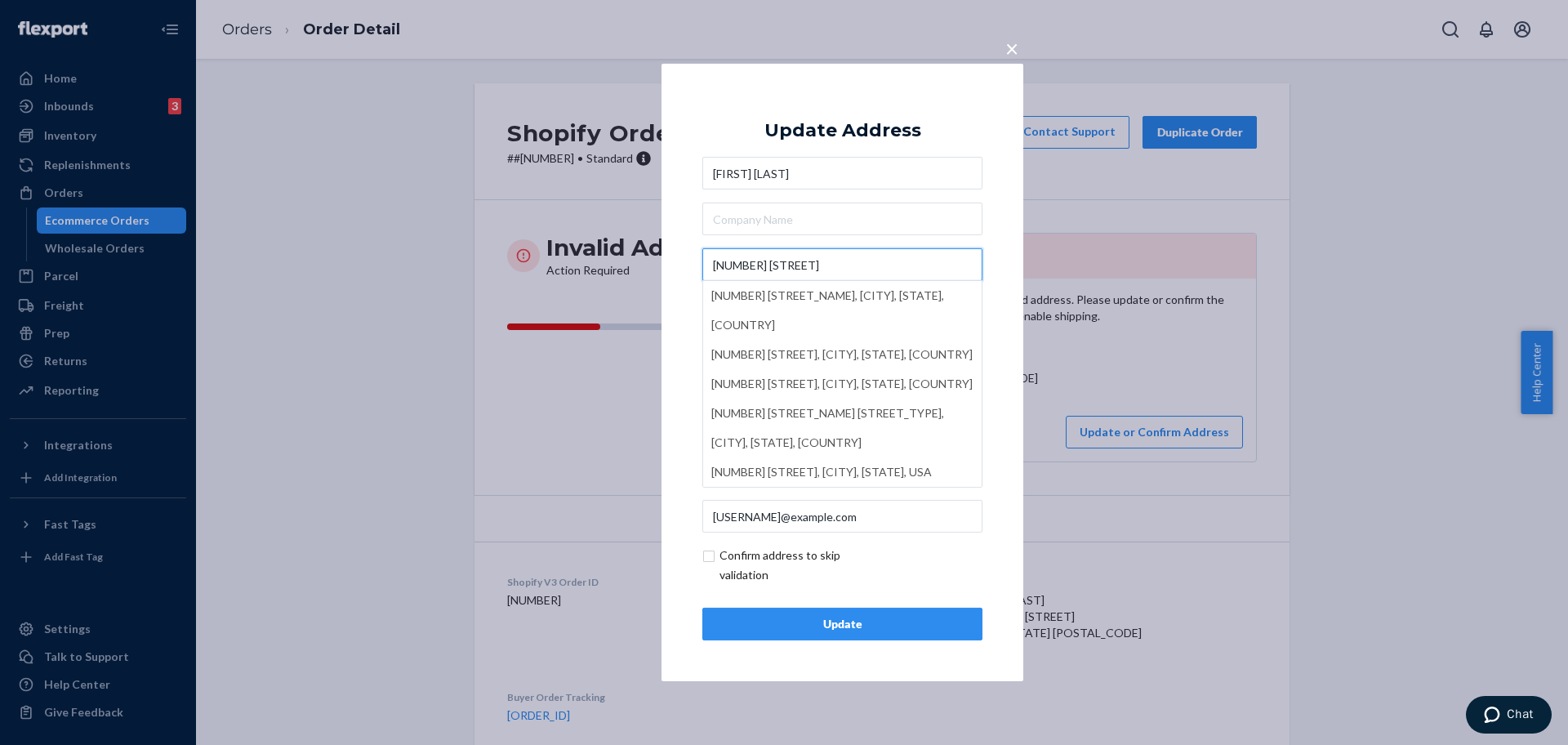 type on "2189 State Route 105" 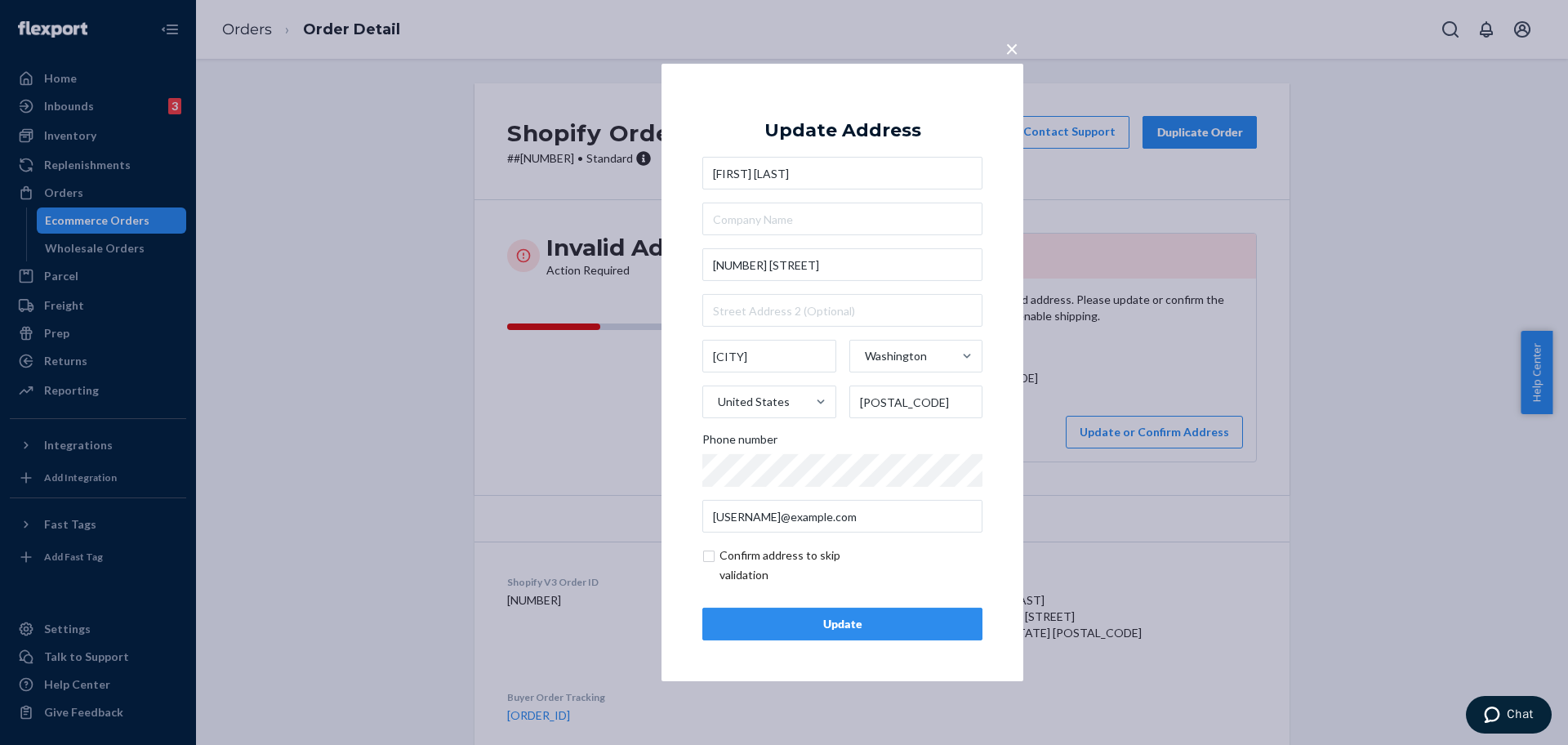 click on "Update" at bounding box center [842, 624] 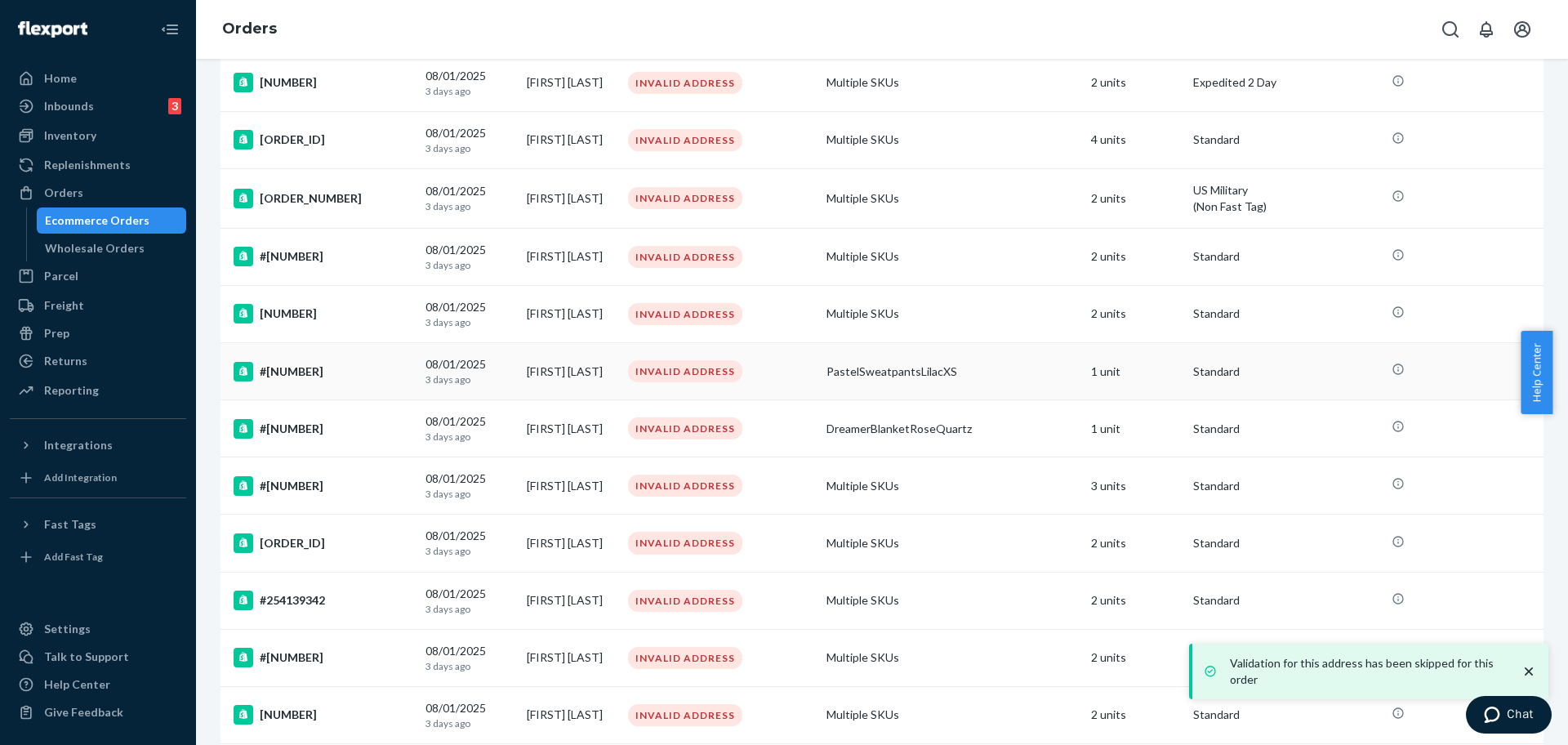 scroll, scrollTop: 204, scrollLeft: 0, axis: vertical 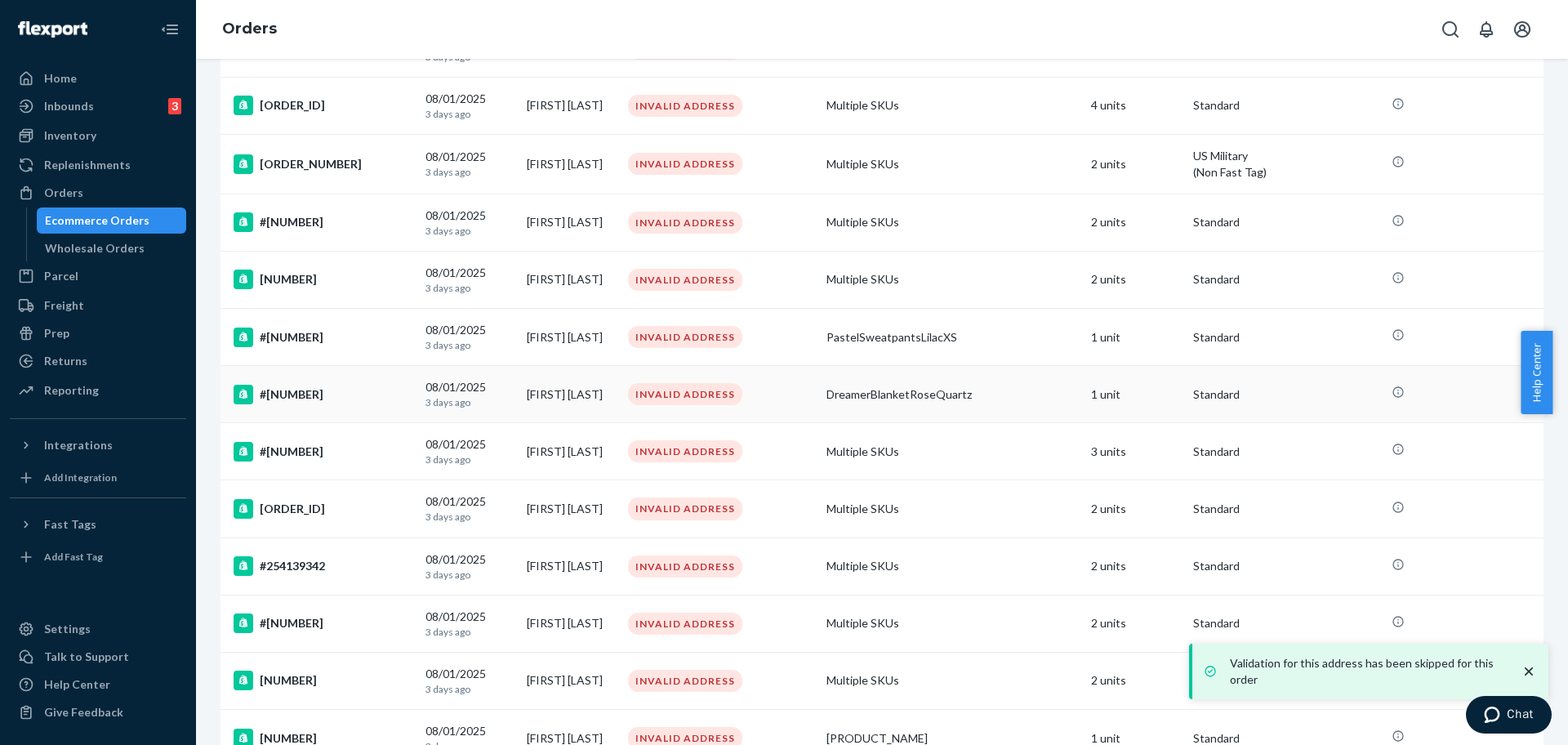 click on "#254512213" at bounding box center (323, 395) 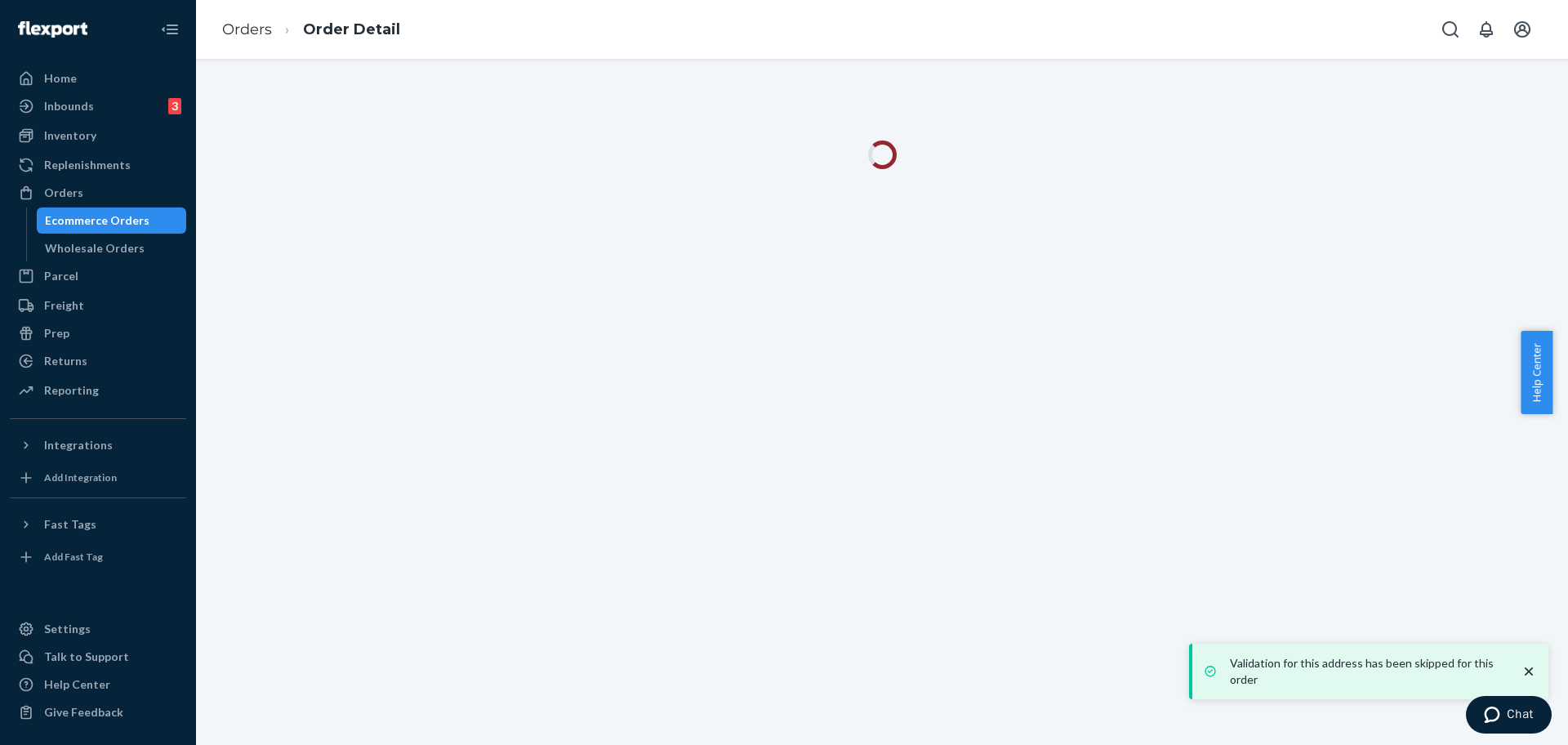 scroll, scrollTop: 0, scrollLeft: 0, axis: both 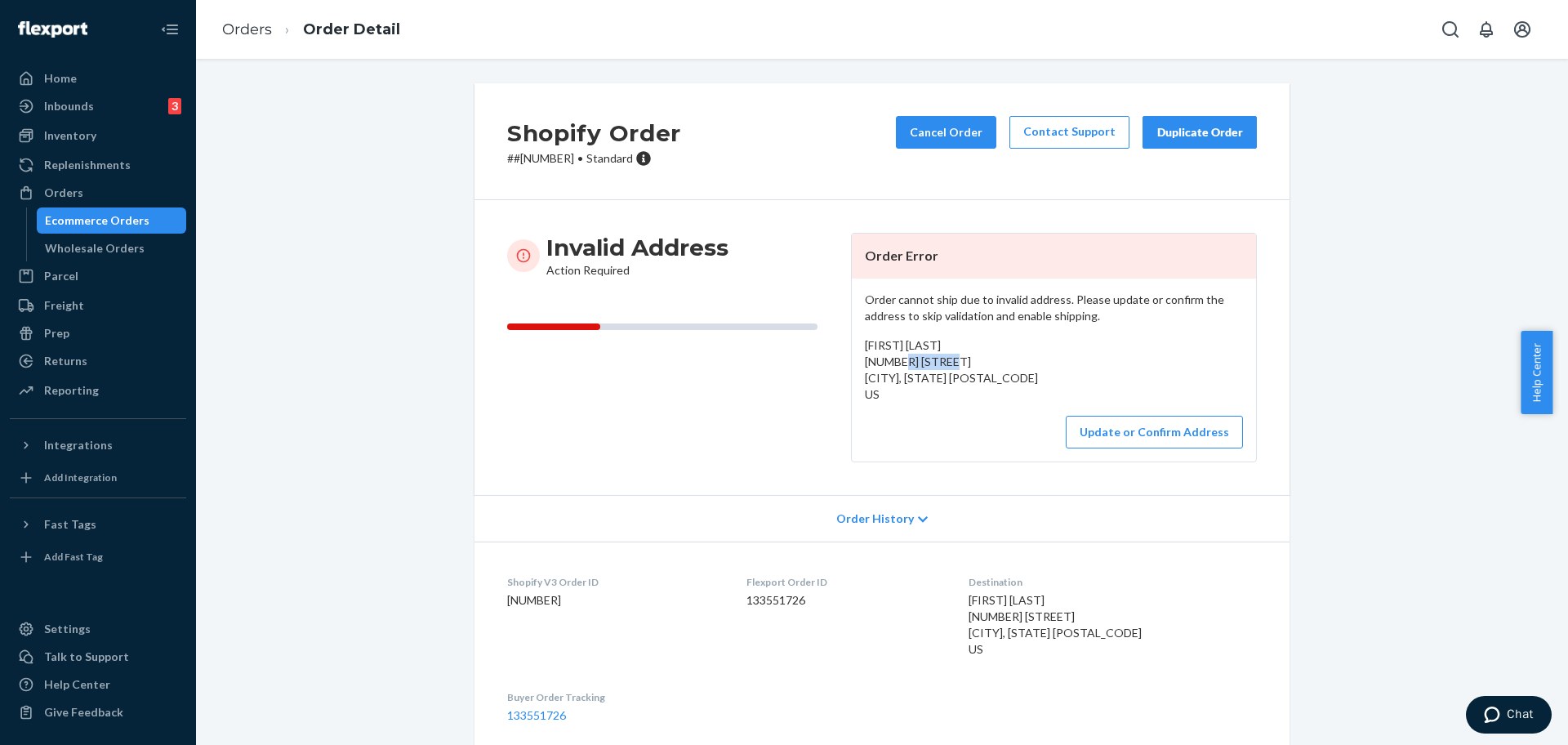 drag, startPoint x: 987, startPoint y: 368, endPoint x: 893, endPoint y: 368, distance: 94 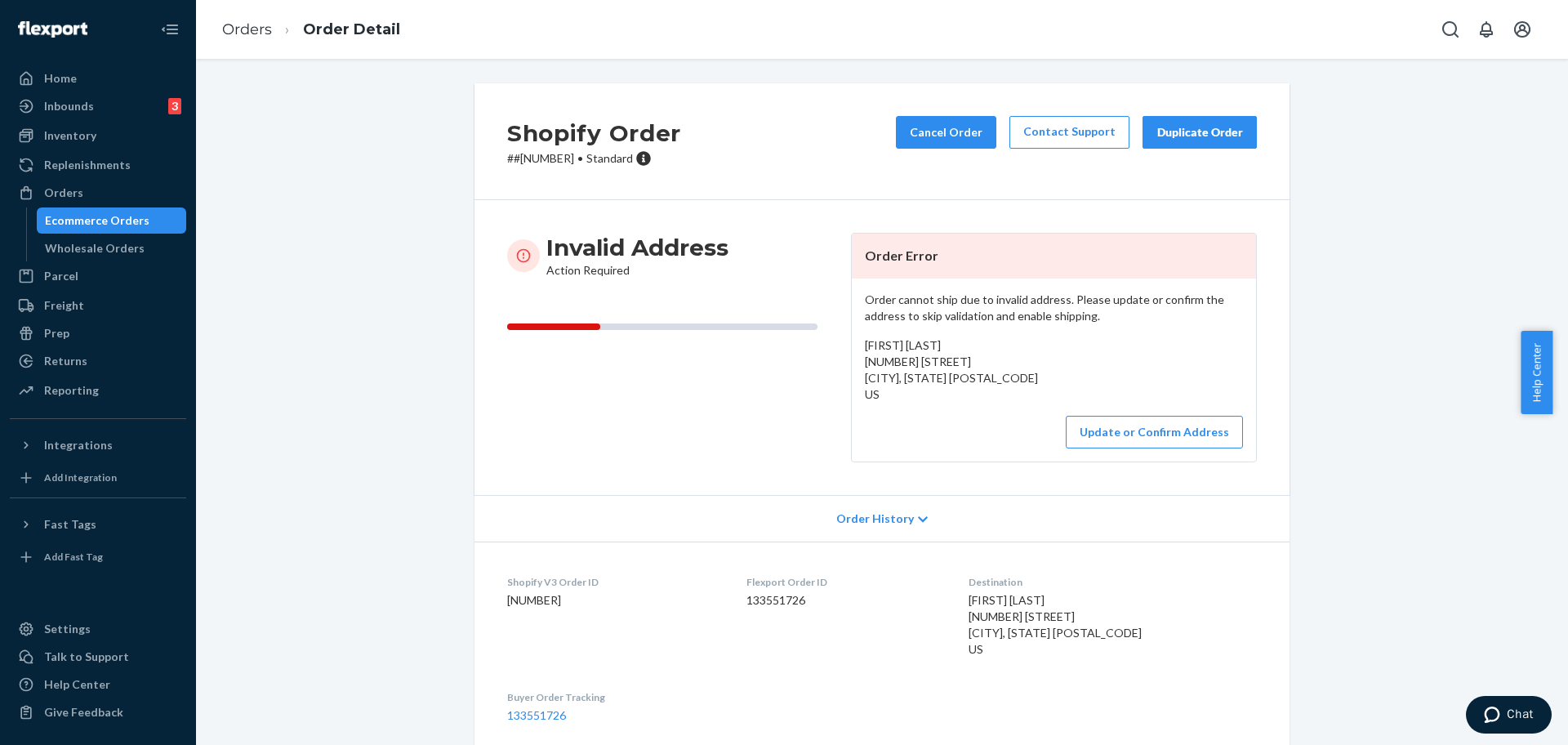 click on "Chelsea Springer
202 VZCR 2917
Eustace, Texas 75124
US" at bounding box center [1054, 370] 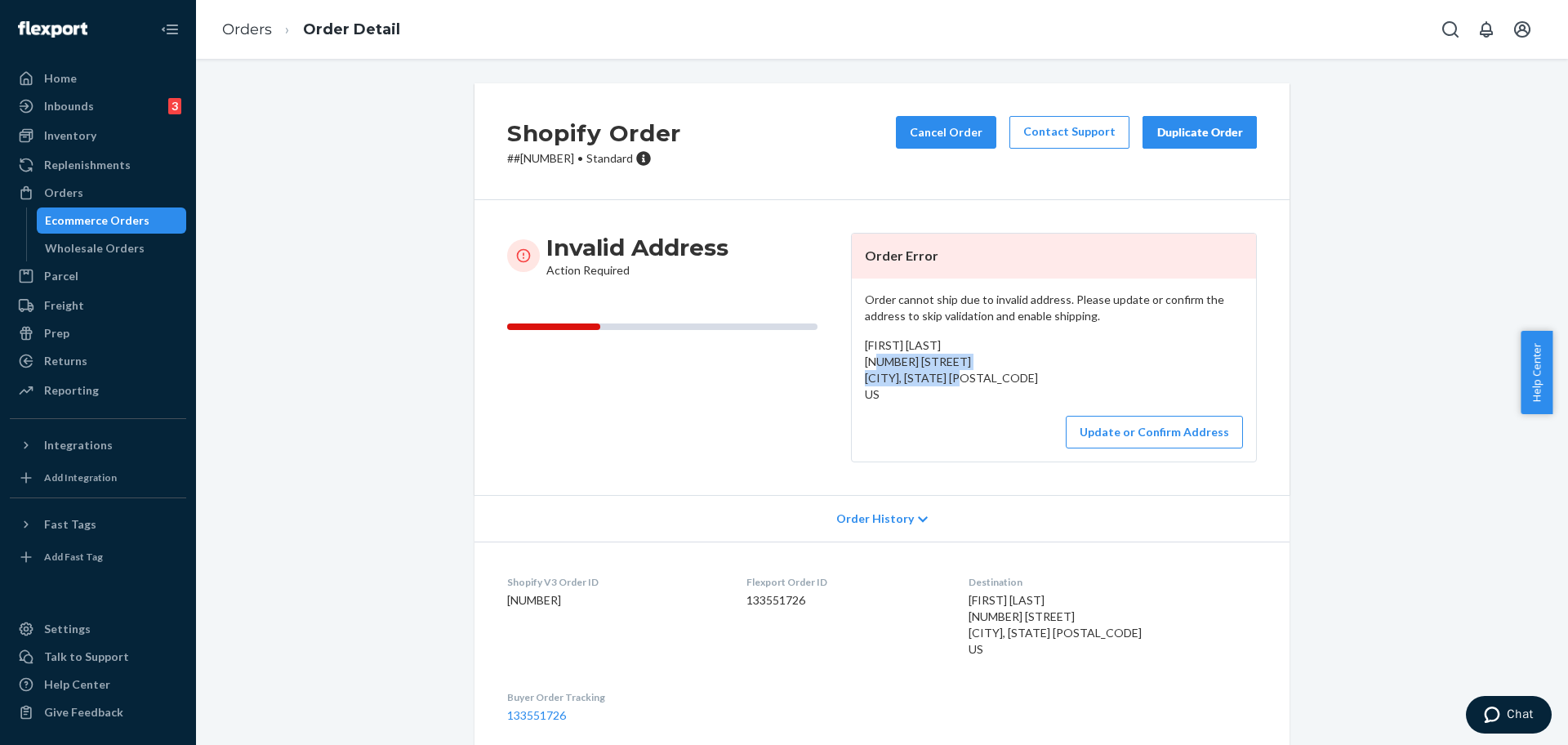drag, startPoint x: 958, startPoint y: 379, endPoint x: 853, endPoint y: 362, distance: 106.36729 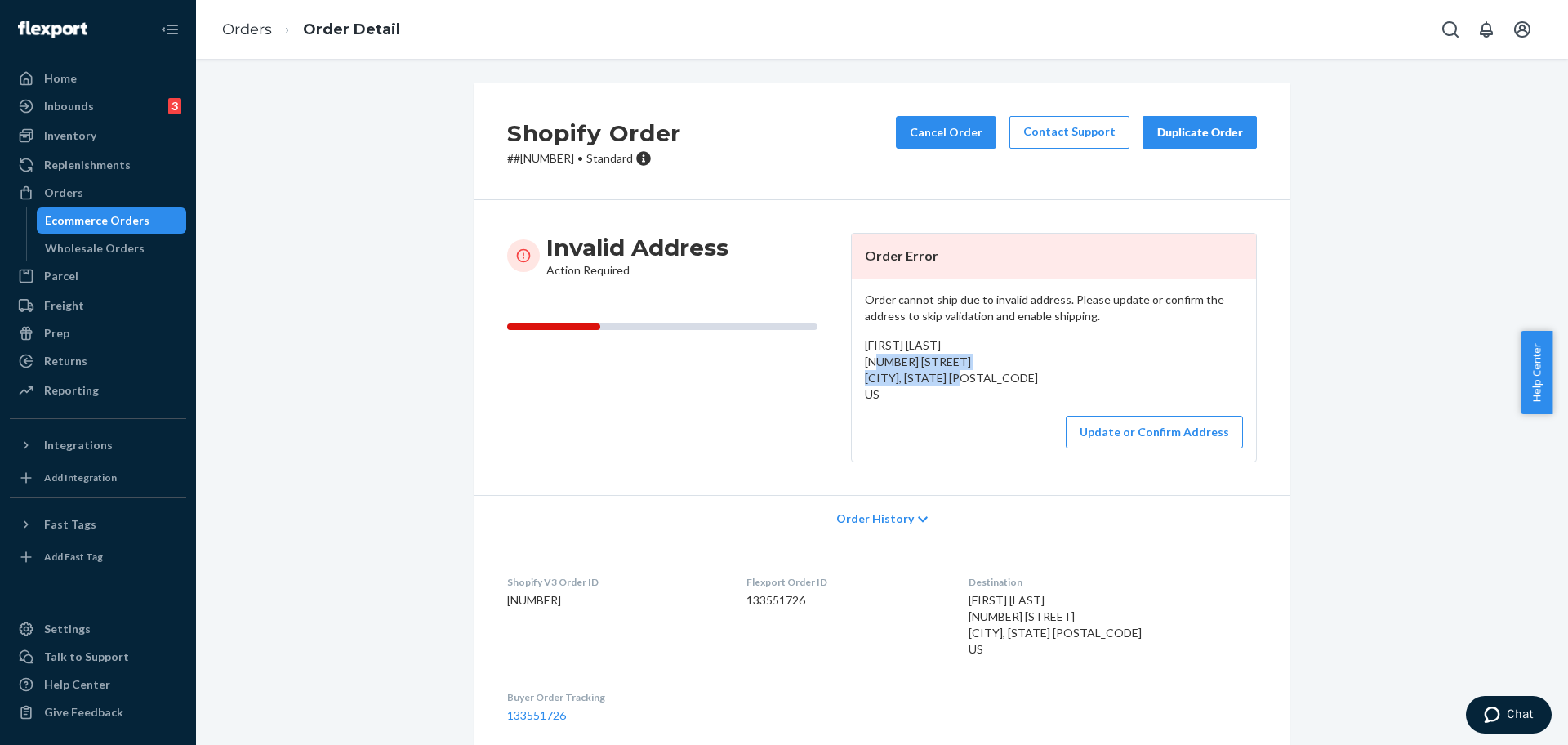 click on "Order cannot ship due to invalid address. Please update or confirm the address to skip validation and enable shipping. Chelsea Springer
202 VZCR 2917
Eustace, Texas 75124
US Update or Confirm Address" at bounding box center (1054, 370) 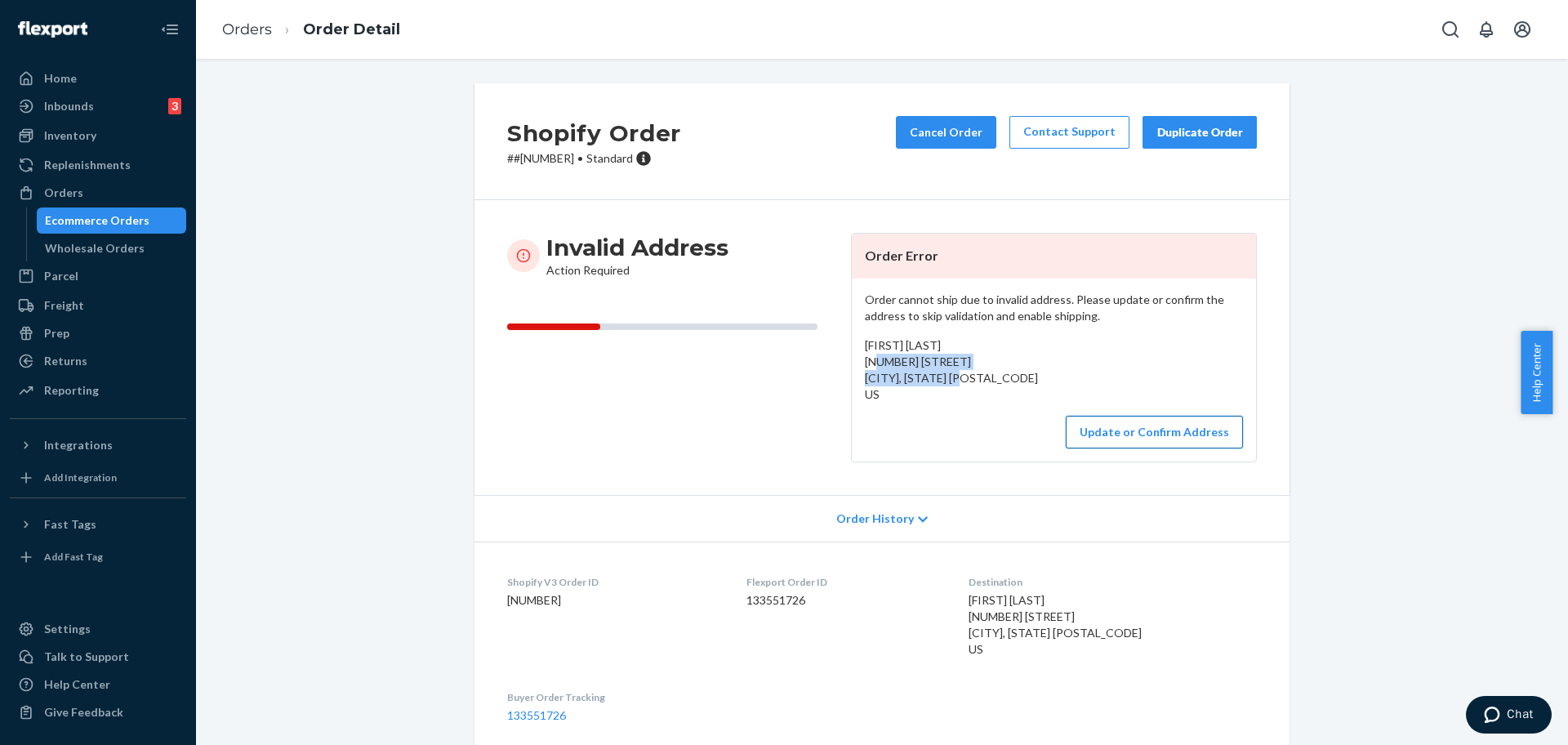 click on "Update or Confirm Address" at bounding box center (1154, 432) 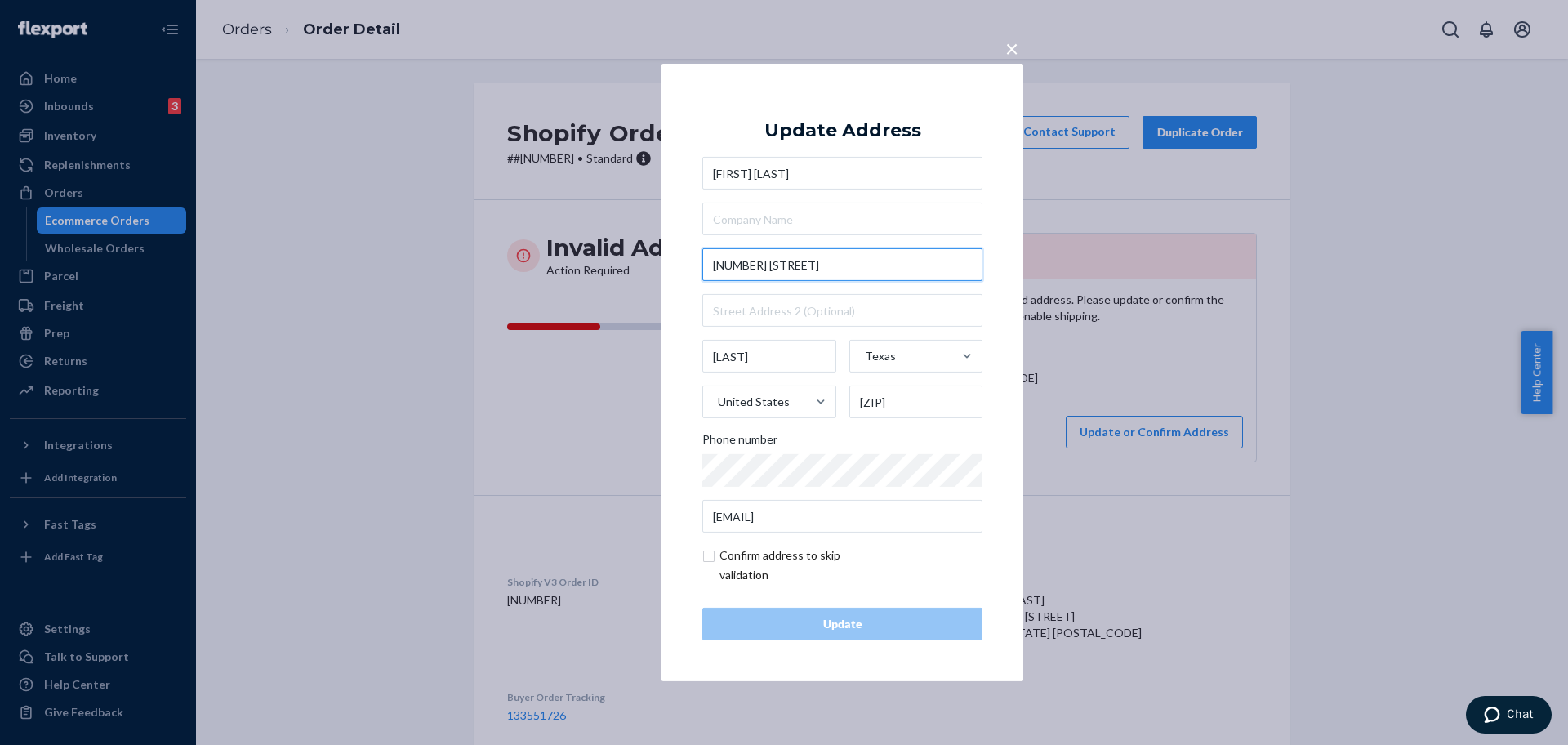 click on "202 VZCR 2917" at bounding box center (842, 265) 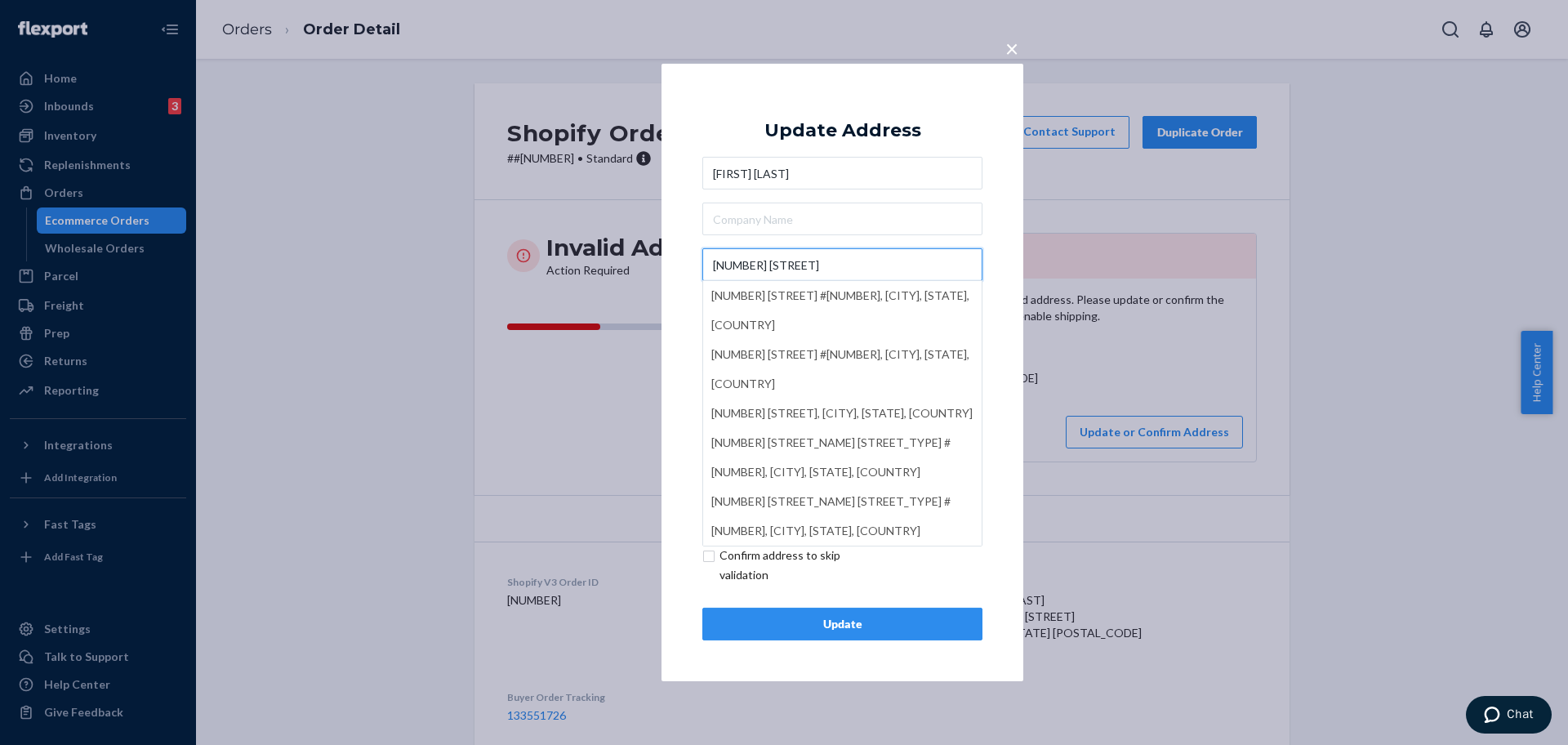 type on "202 Vz County Road 2917" 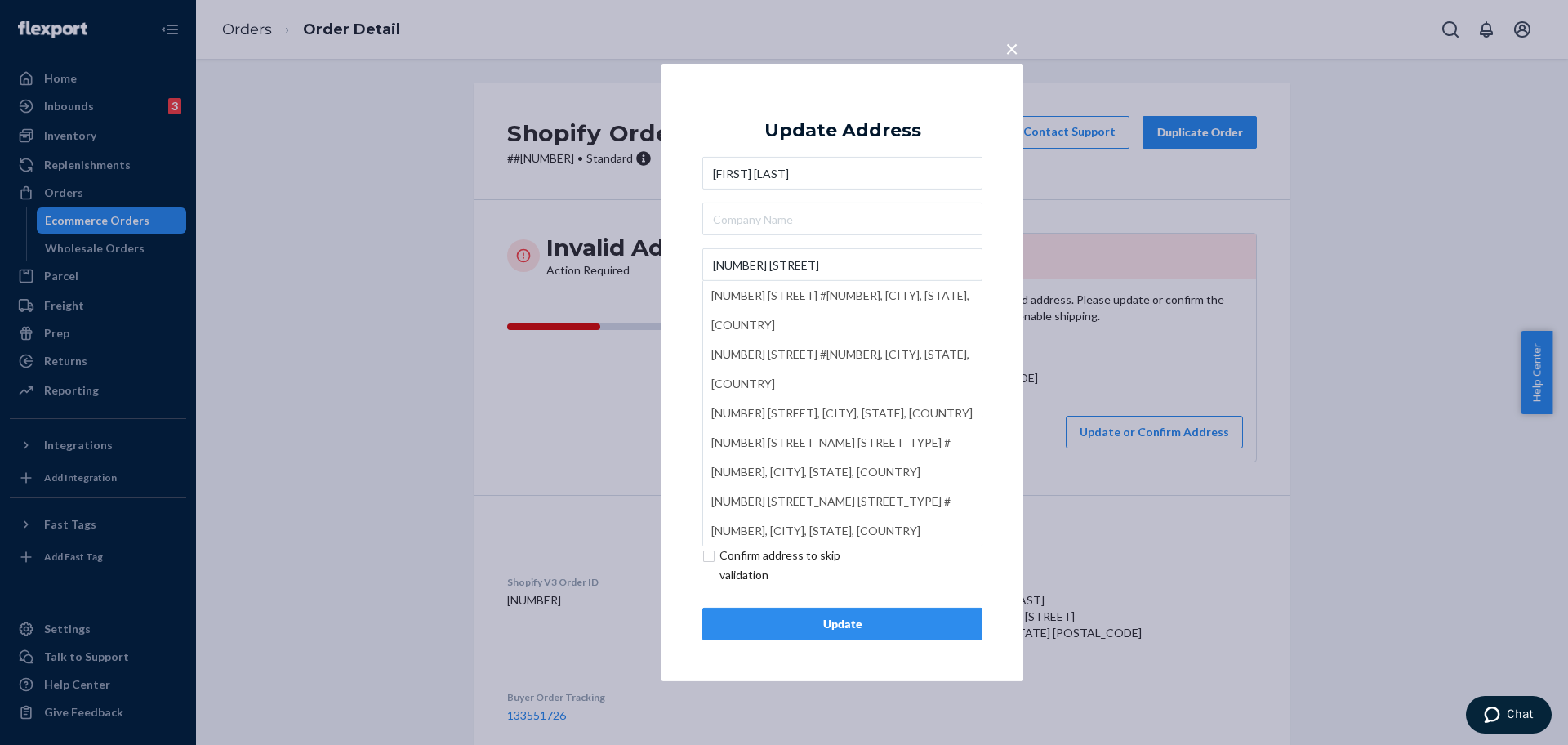 click on "Update" at bounding box center (842, 624) 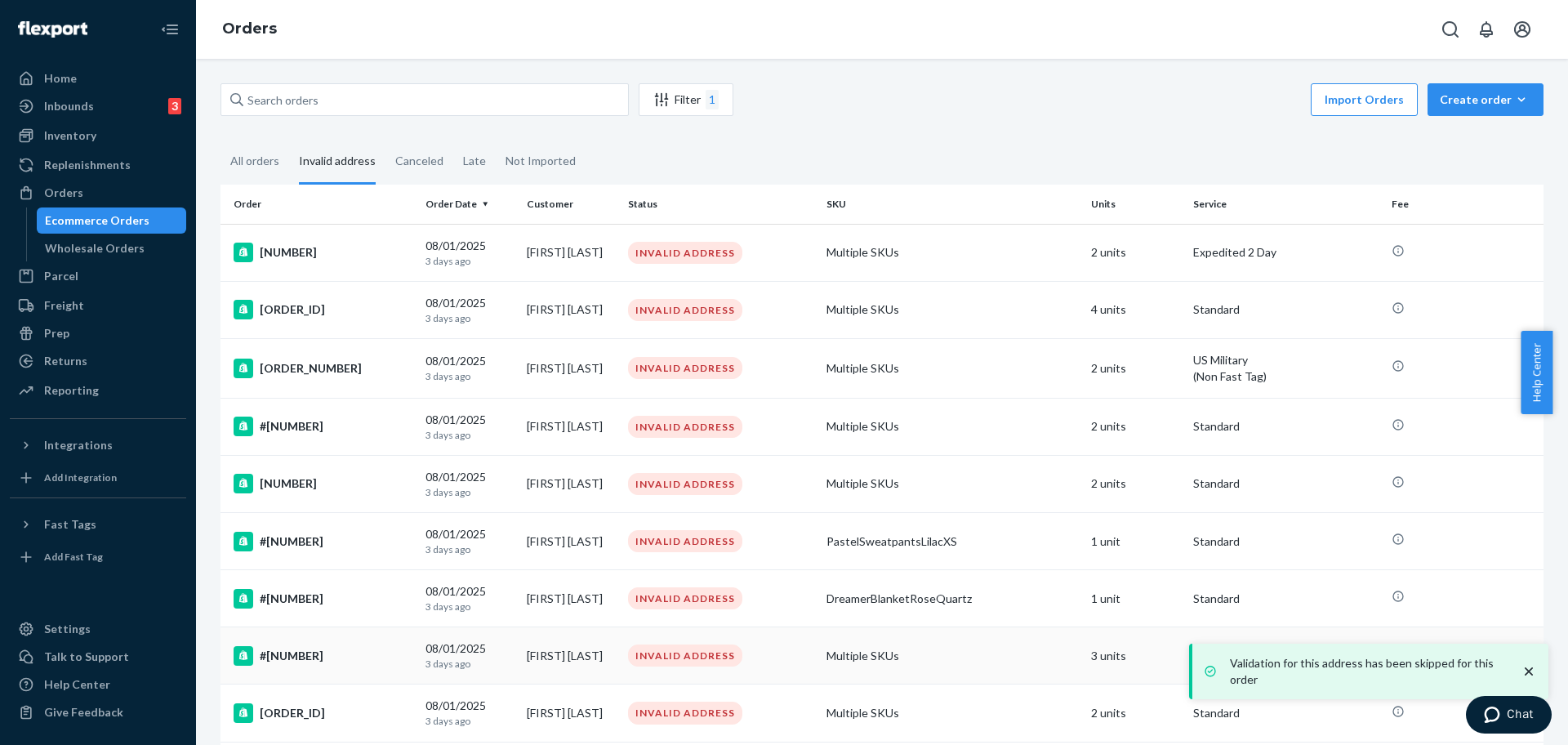 click on "#253670468" at bounding box center (319, 656) 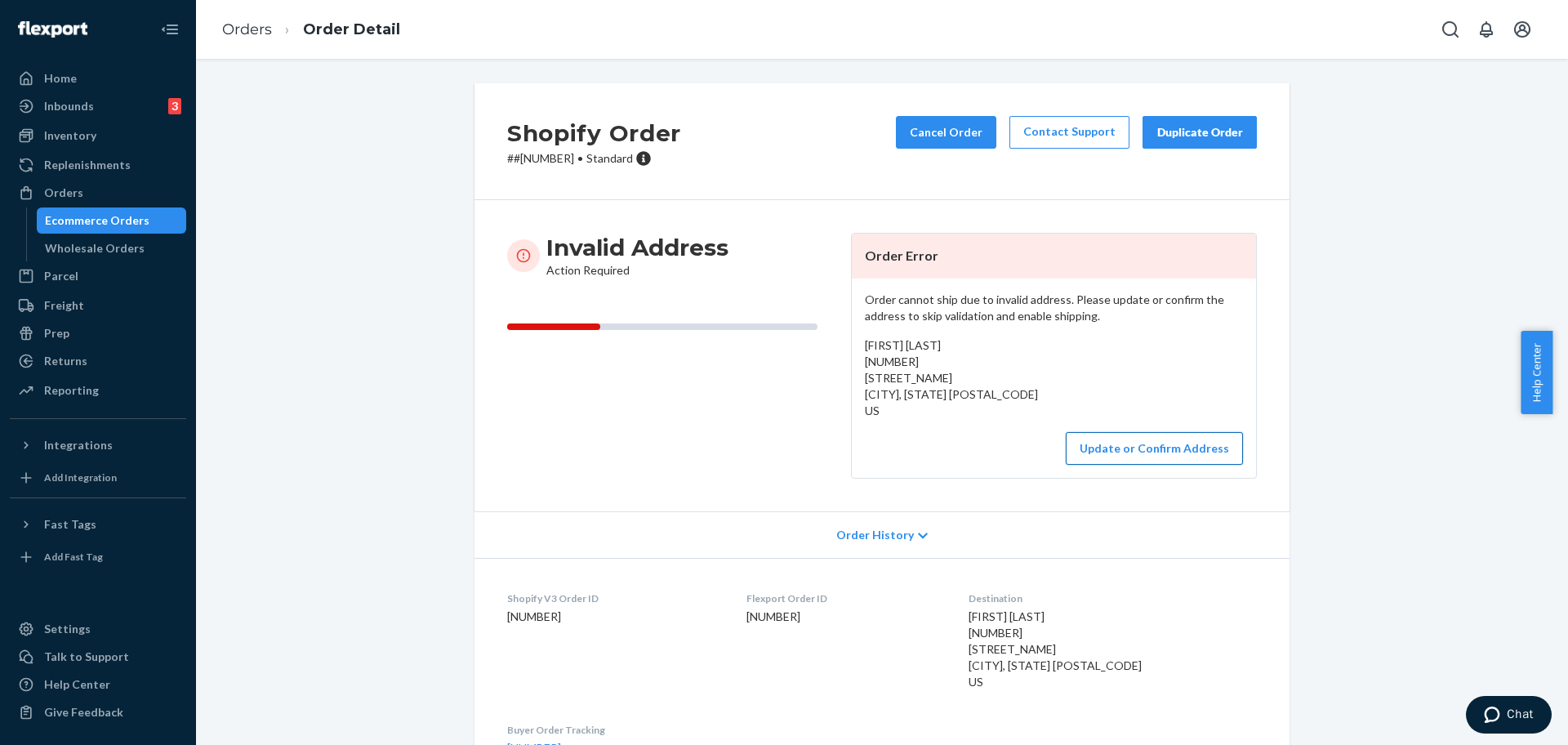 click on "Update or Confirm Address" at bounding box center [1154, 448] 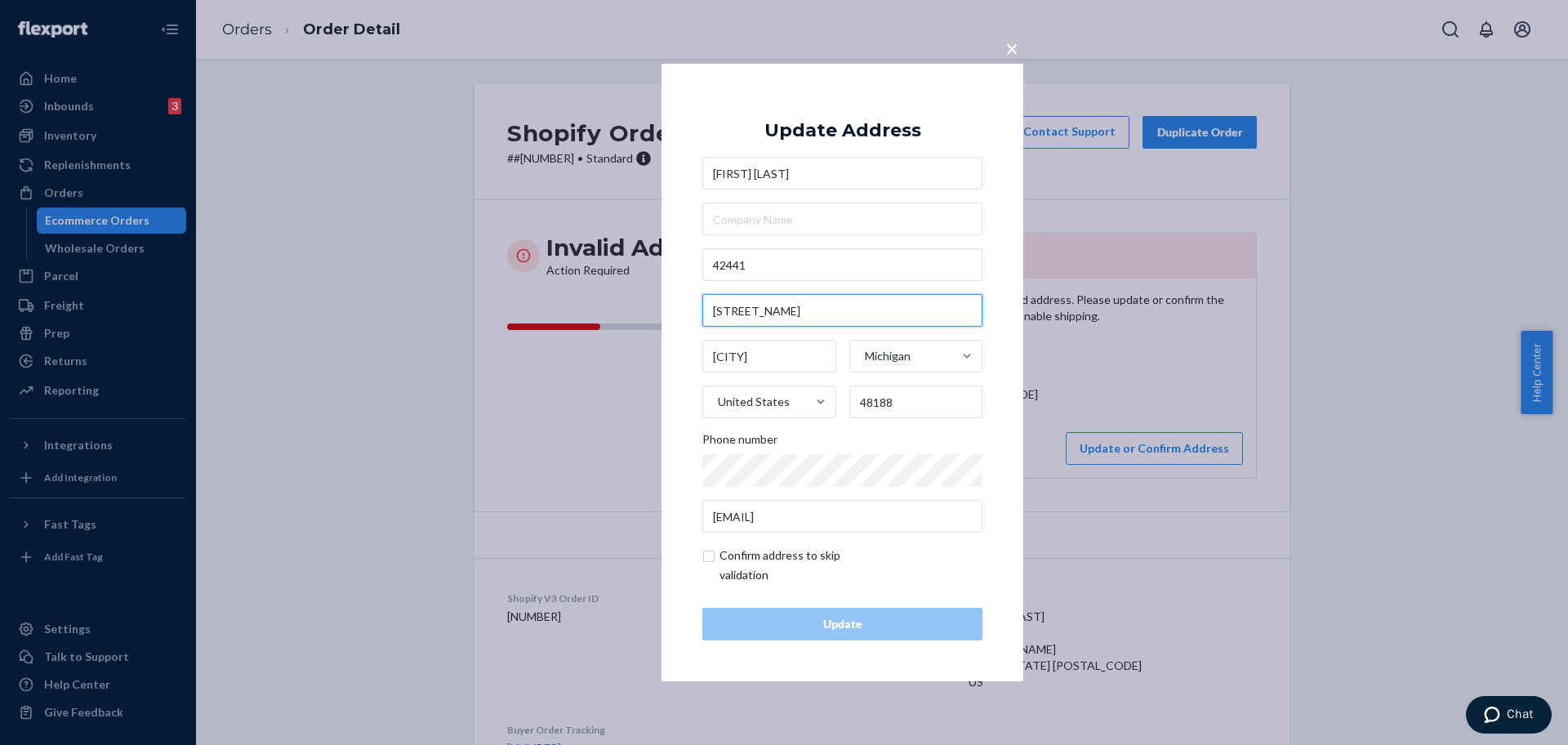 click on "Castle Ct" at bounding box center (842, 310) 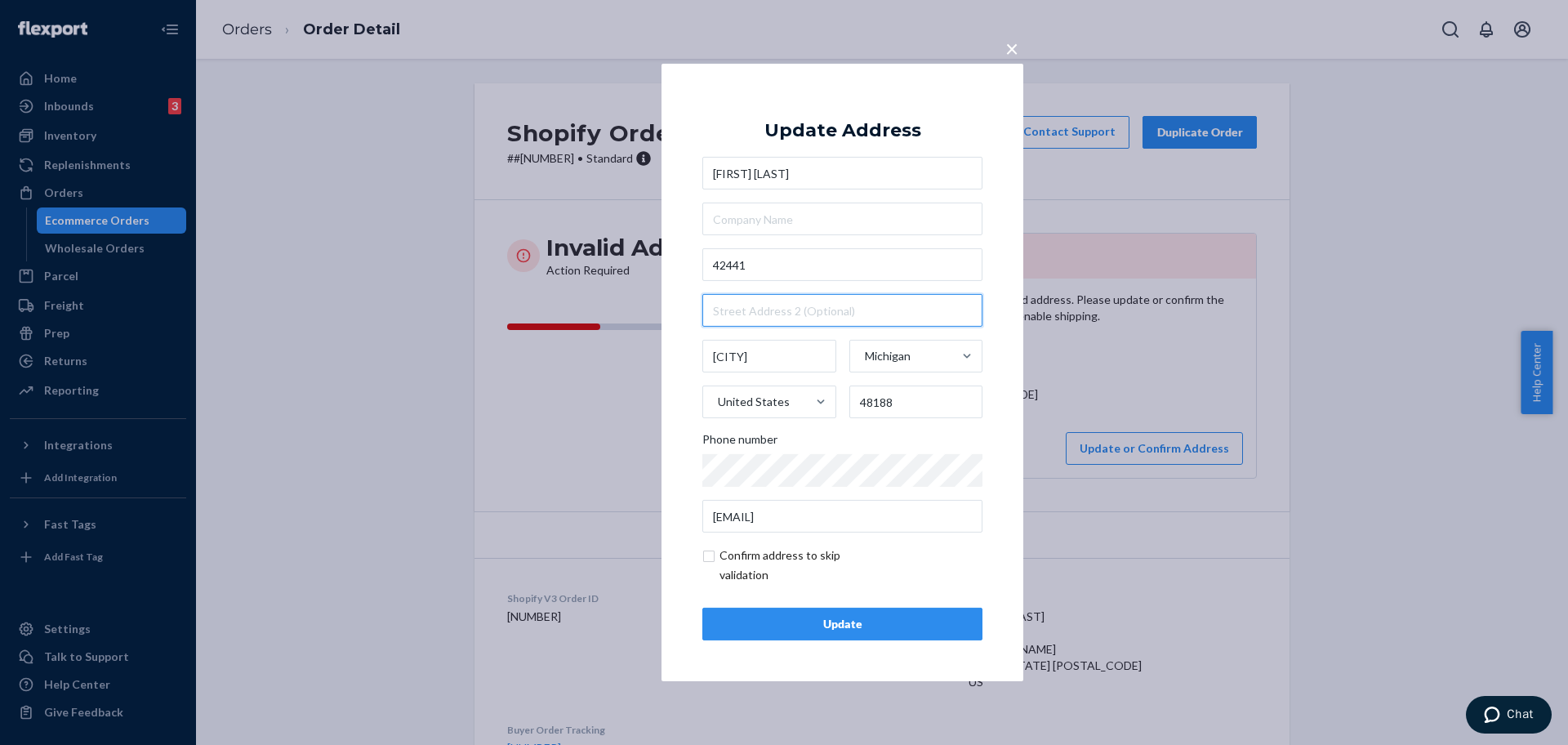 type 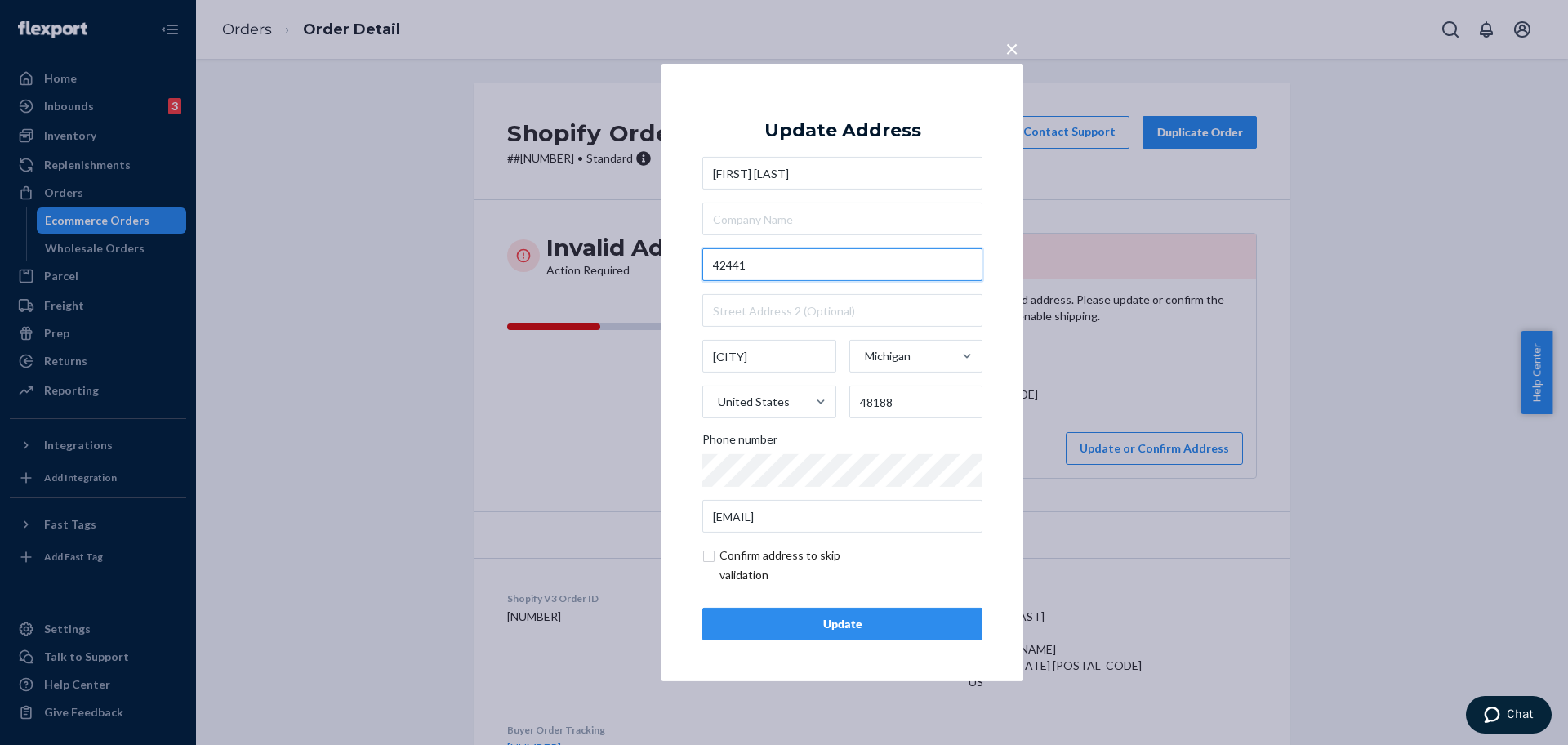 click on "42441" at bounding box center [842, 265] 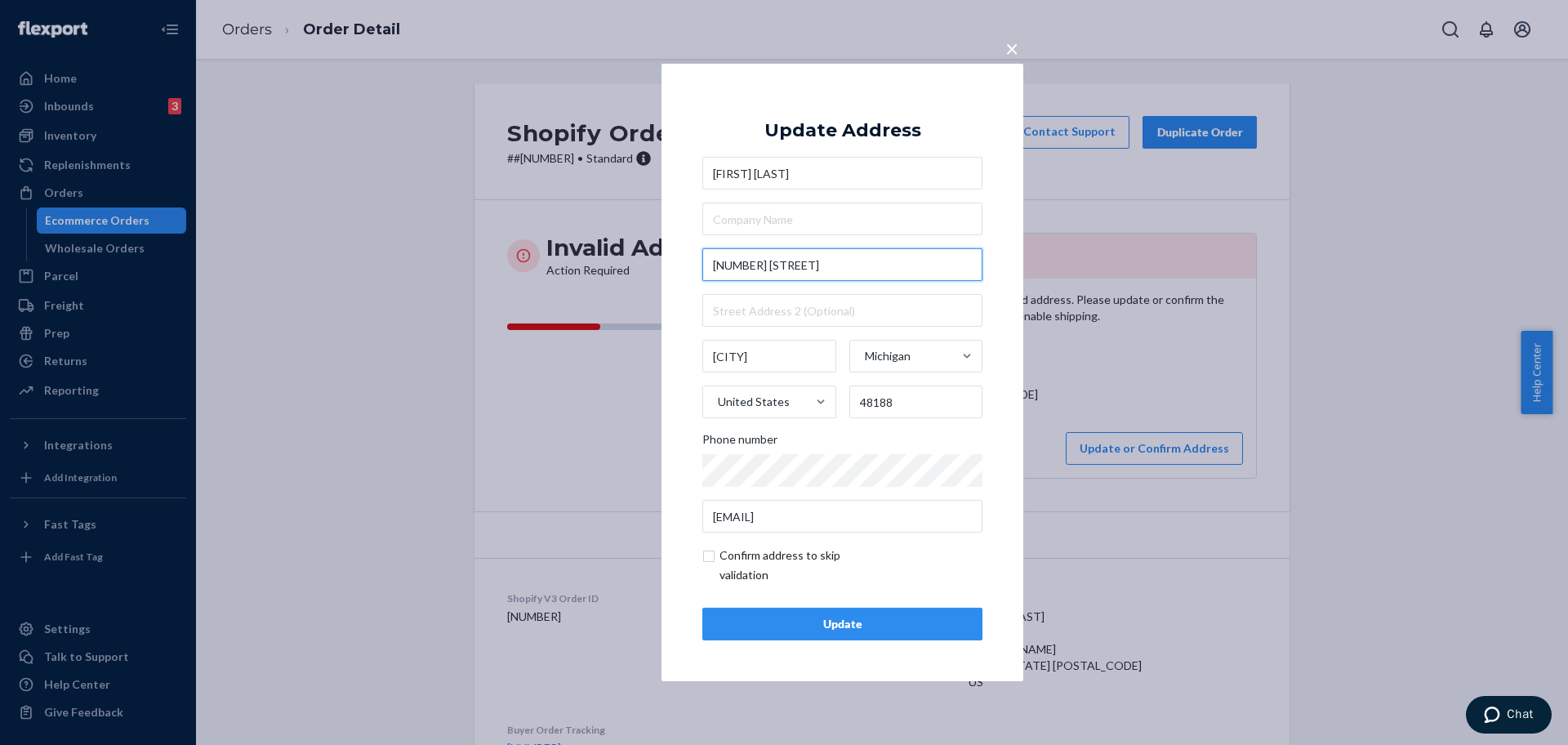 type on "42441 Castle Ct" 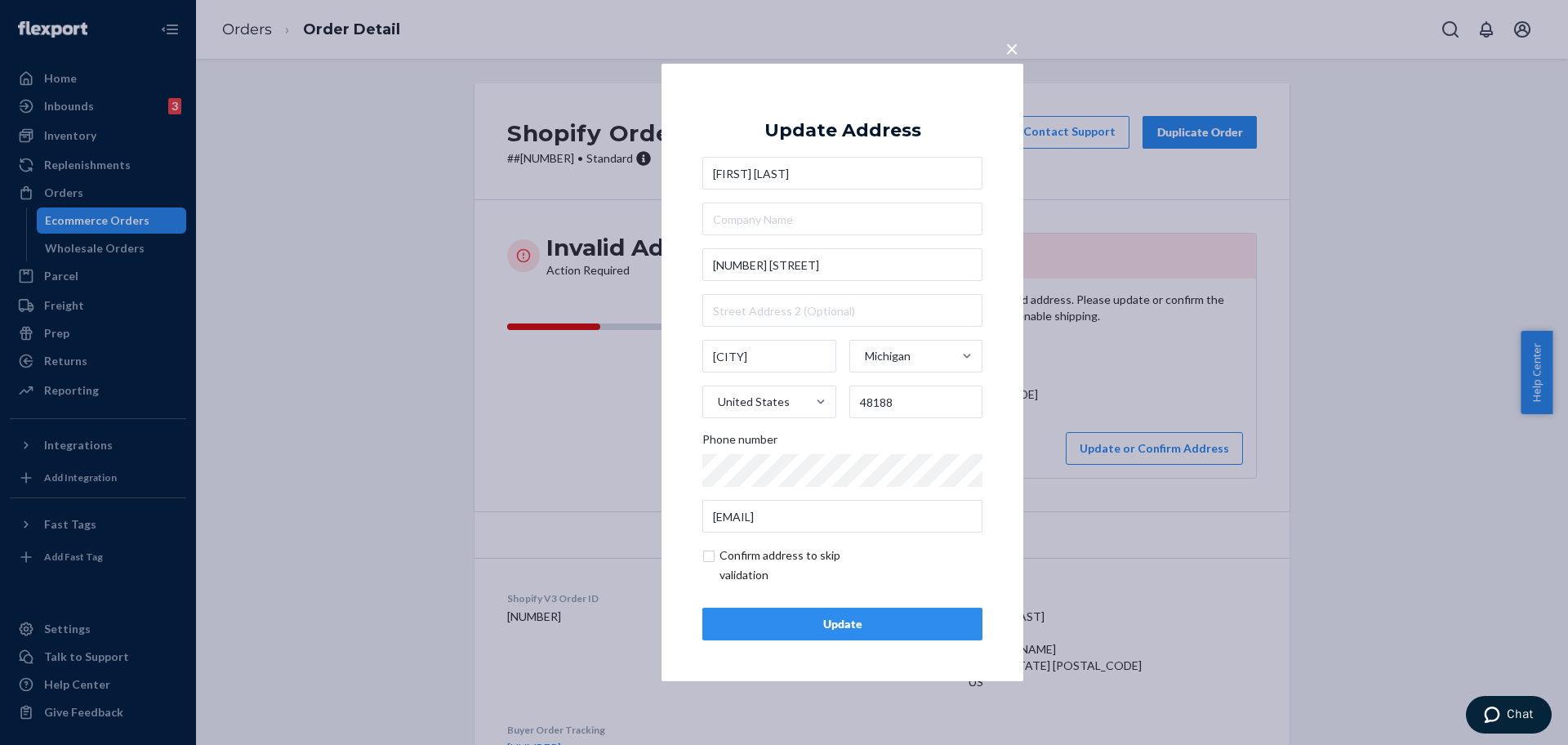click on "Update" at bounding box center (842, 624) 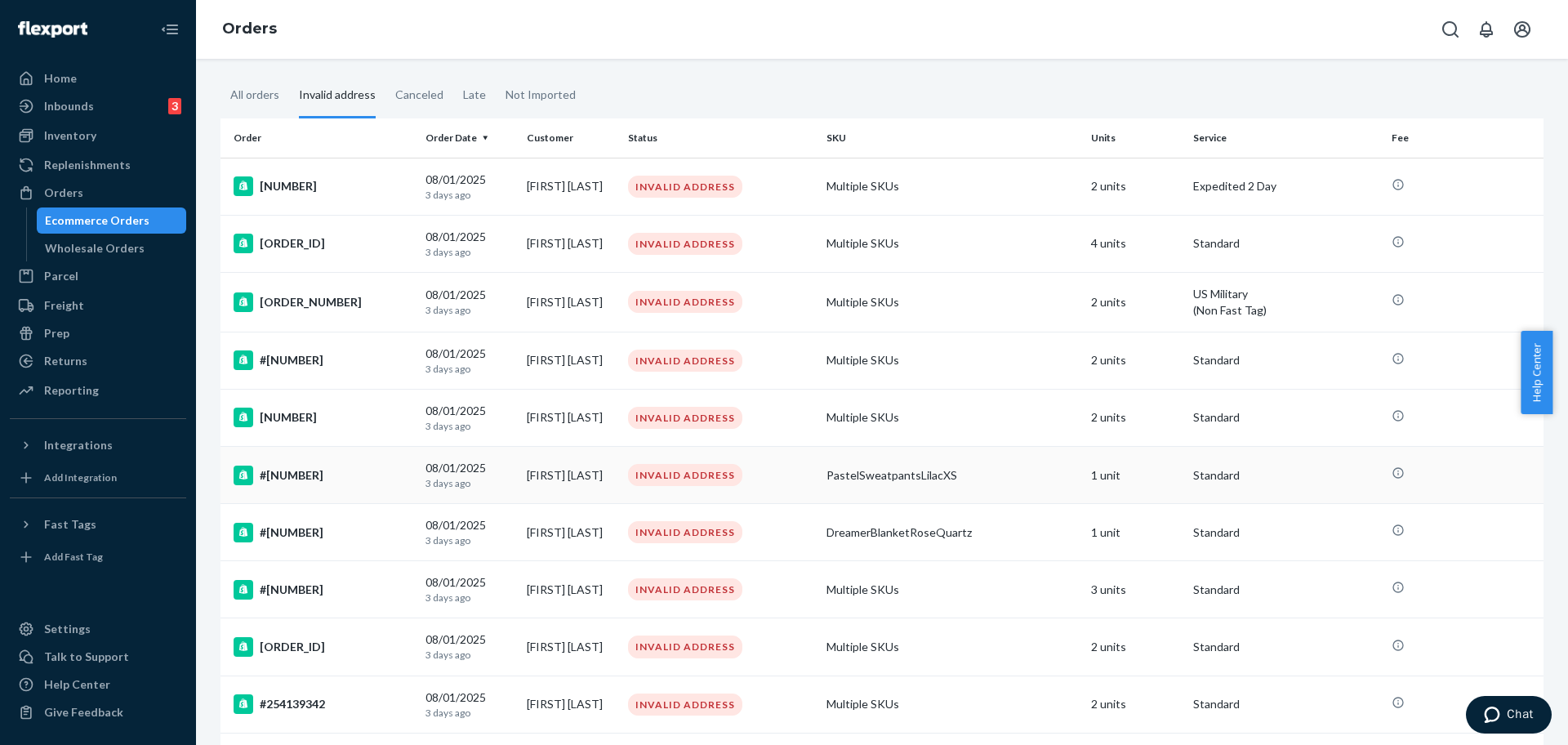 scroll, scrollTop: 102, scrollLeft: 0, axis: vertical 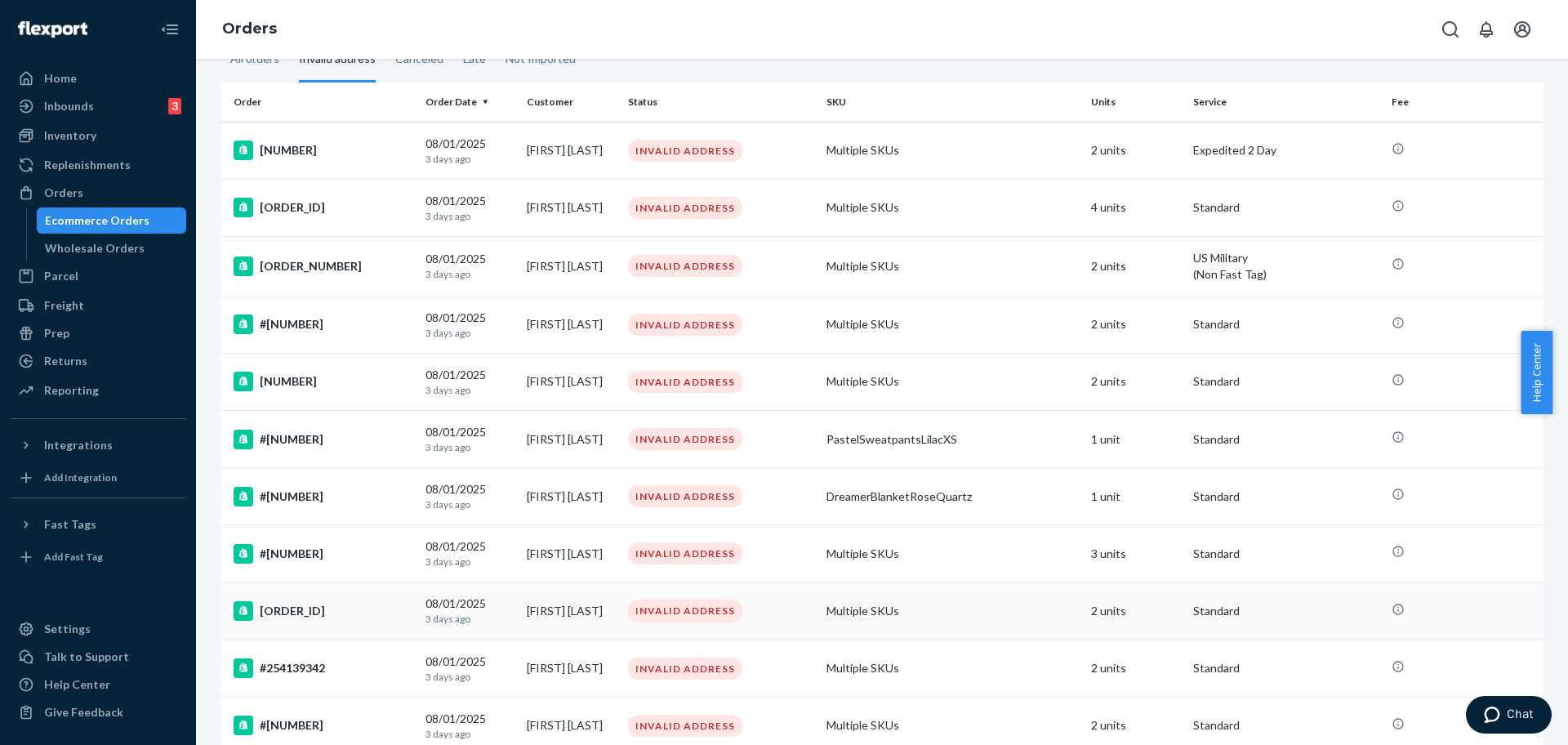 click on "#253718405" at bounding box center (323, 611) 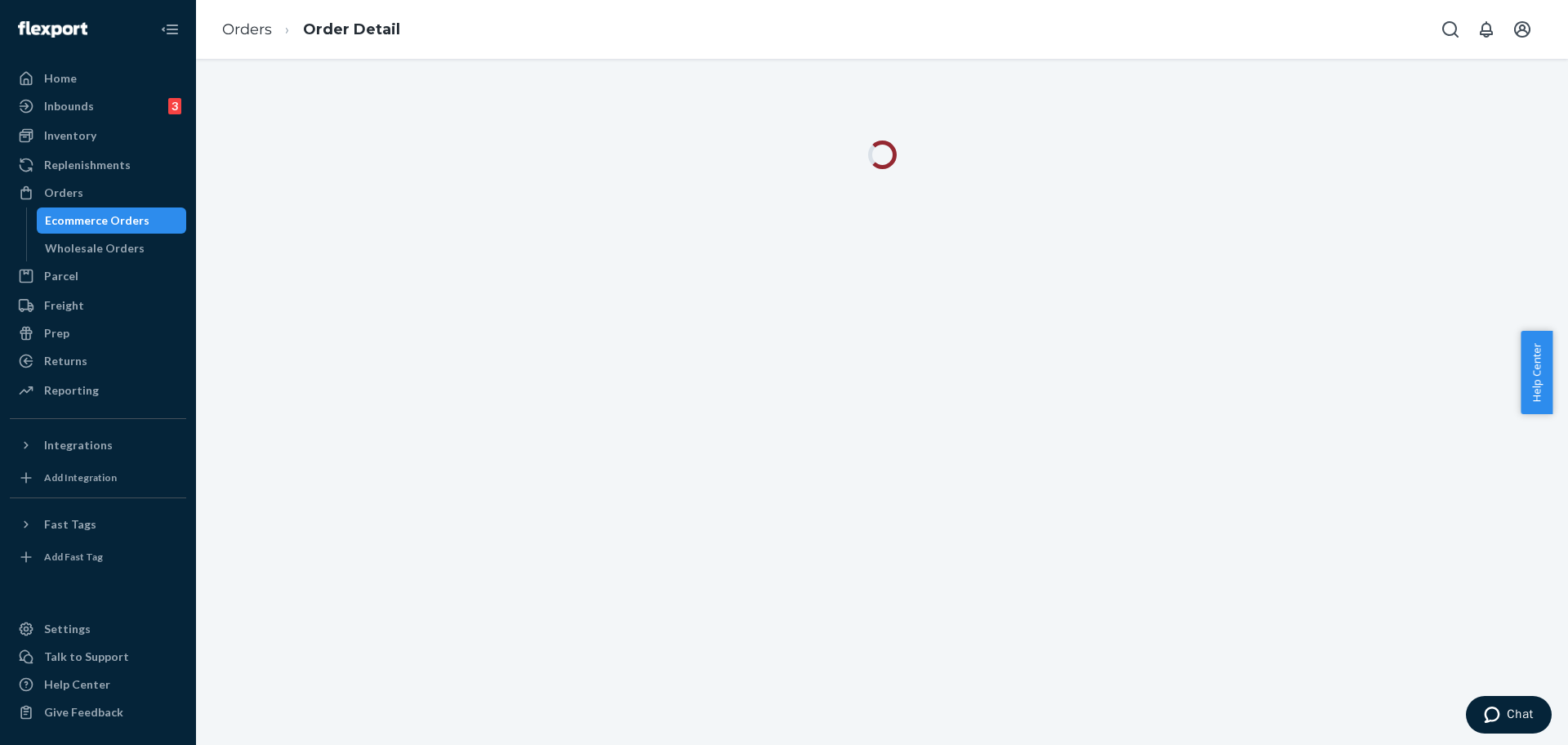 scroll, scrollTop: 0, scrollLeft: 0, axis: both 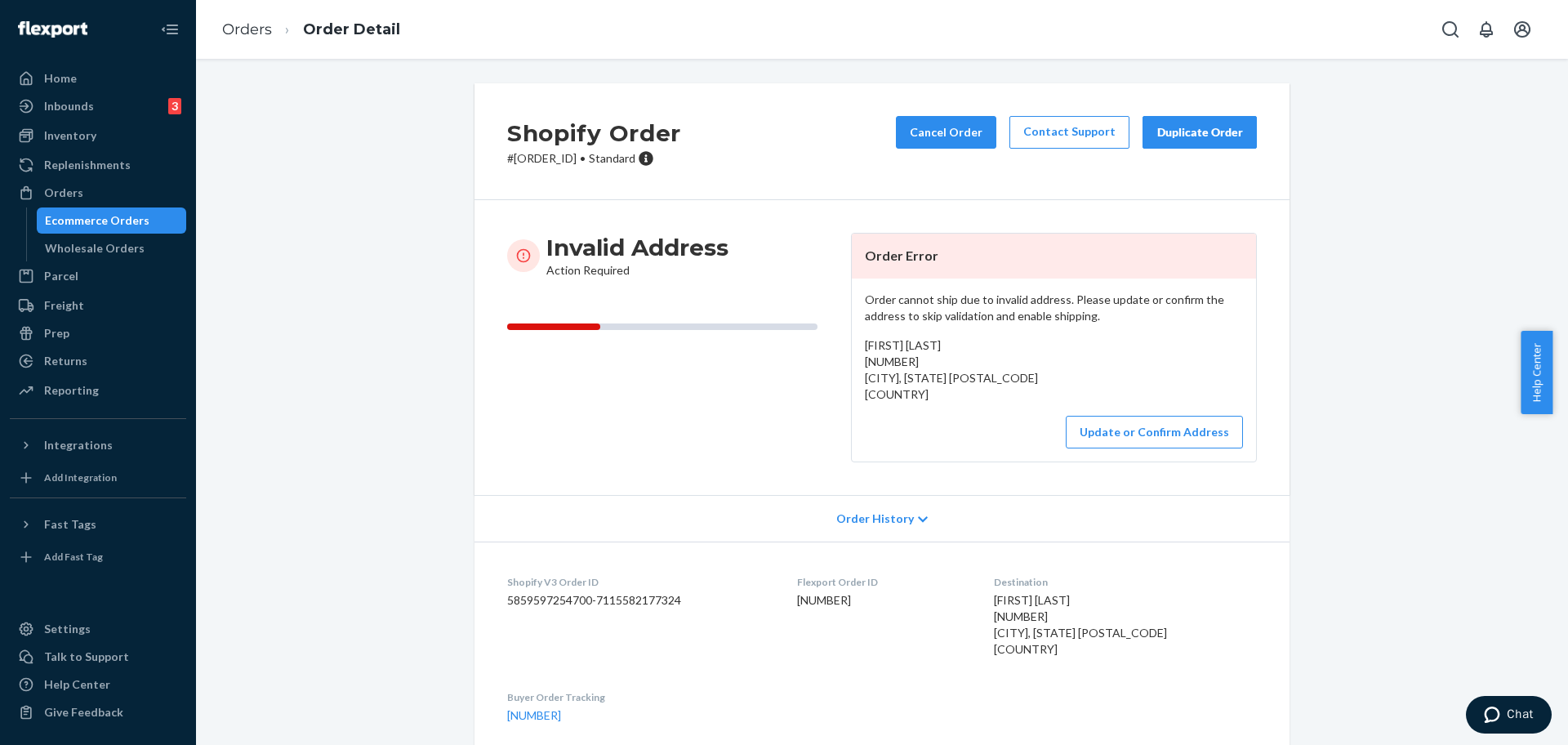 click on "Shopify Order # #253718405 • Standard Cancel Order Contact Support Duplicate Order" at bounding box center [882, 141] 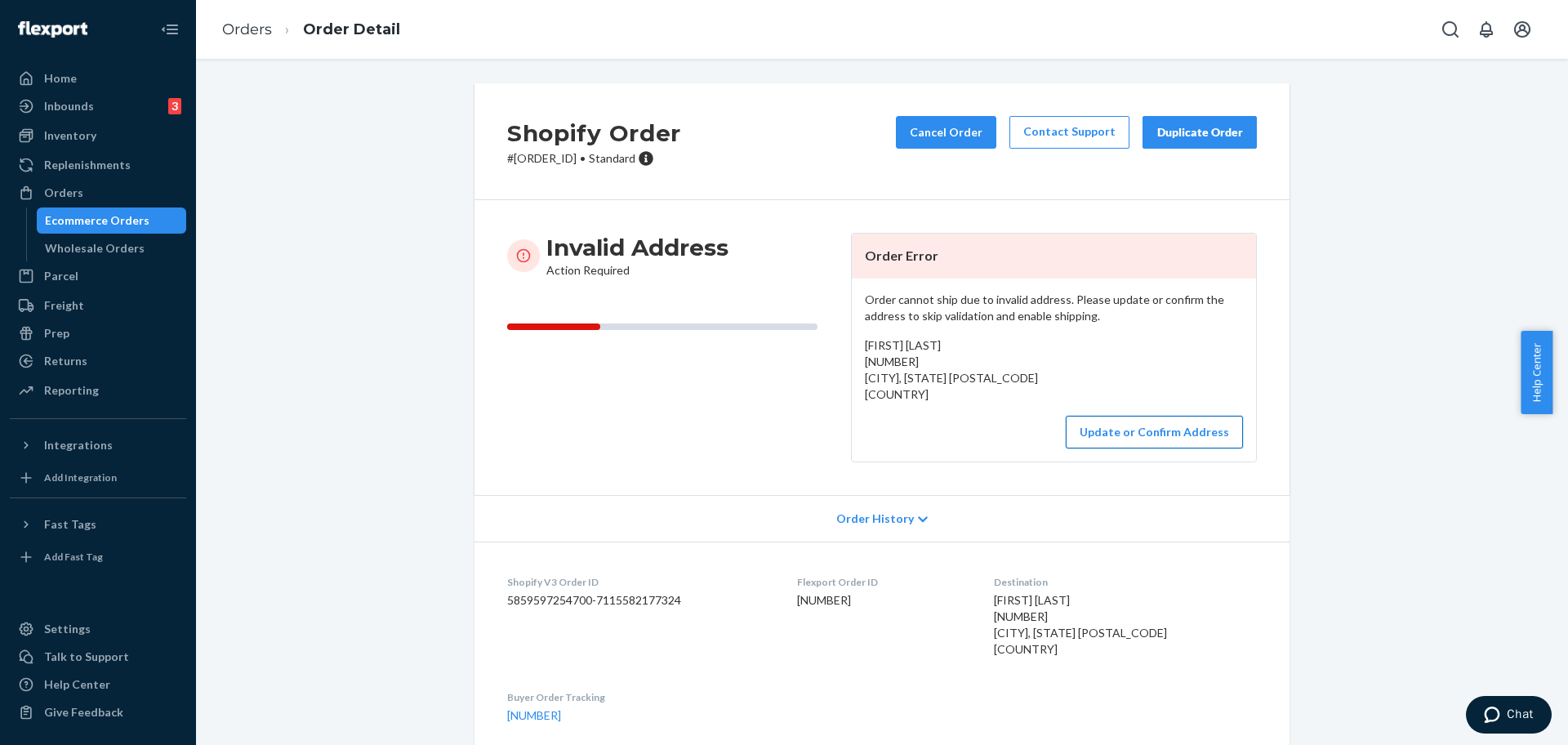 click on "Update or Confirm Address" at bounding box center (1154, 432) 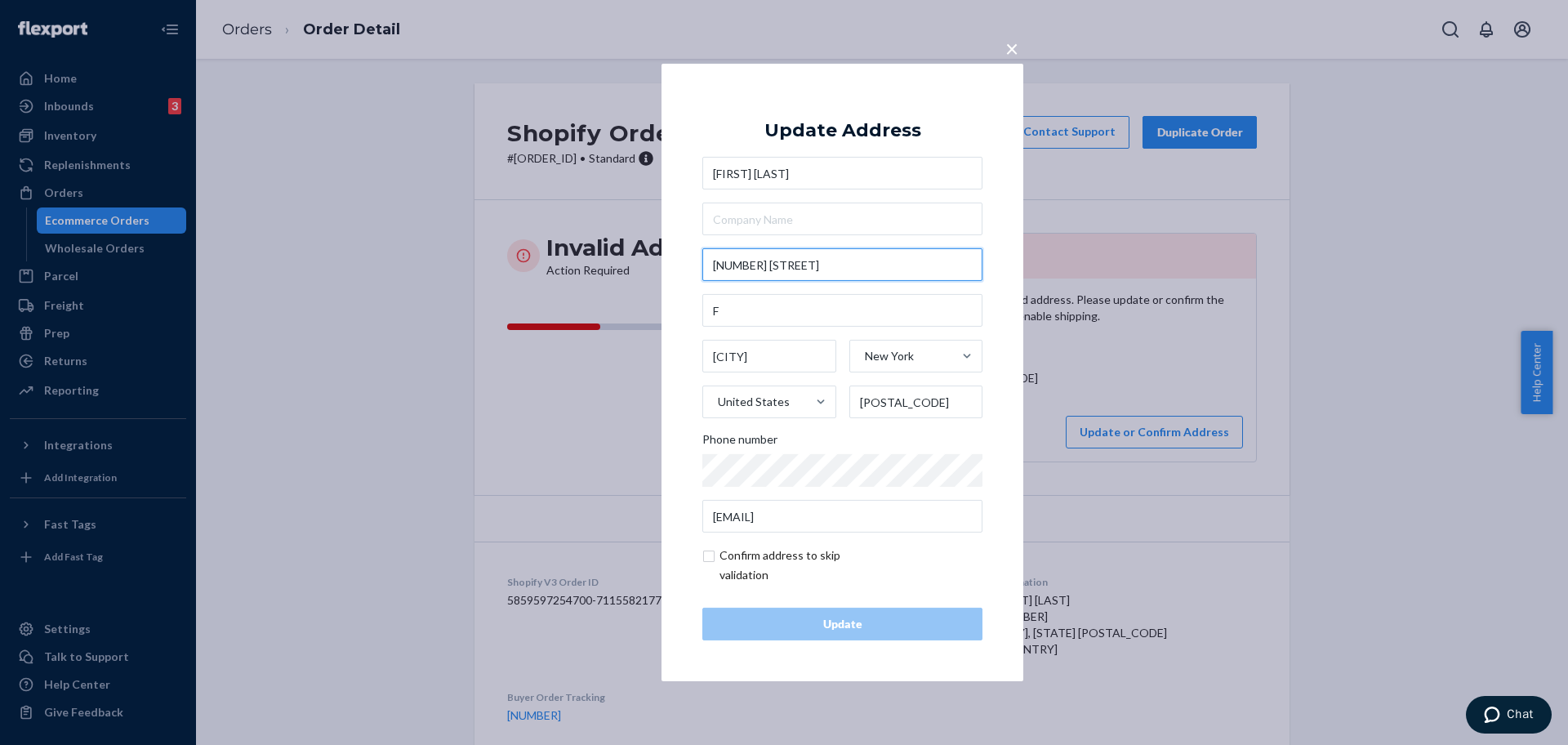 click on "19801 67th Ave" at bounding box center (842, 265) 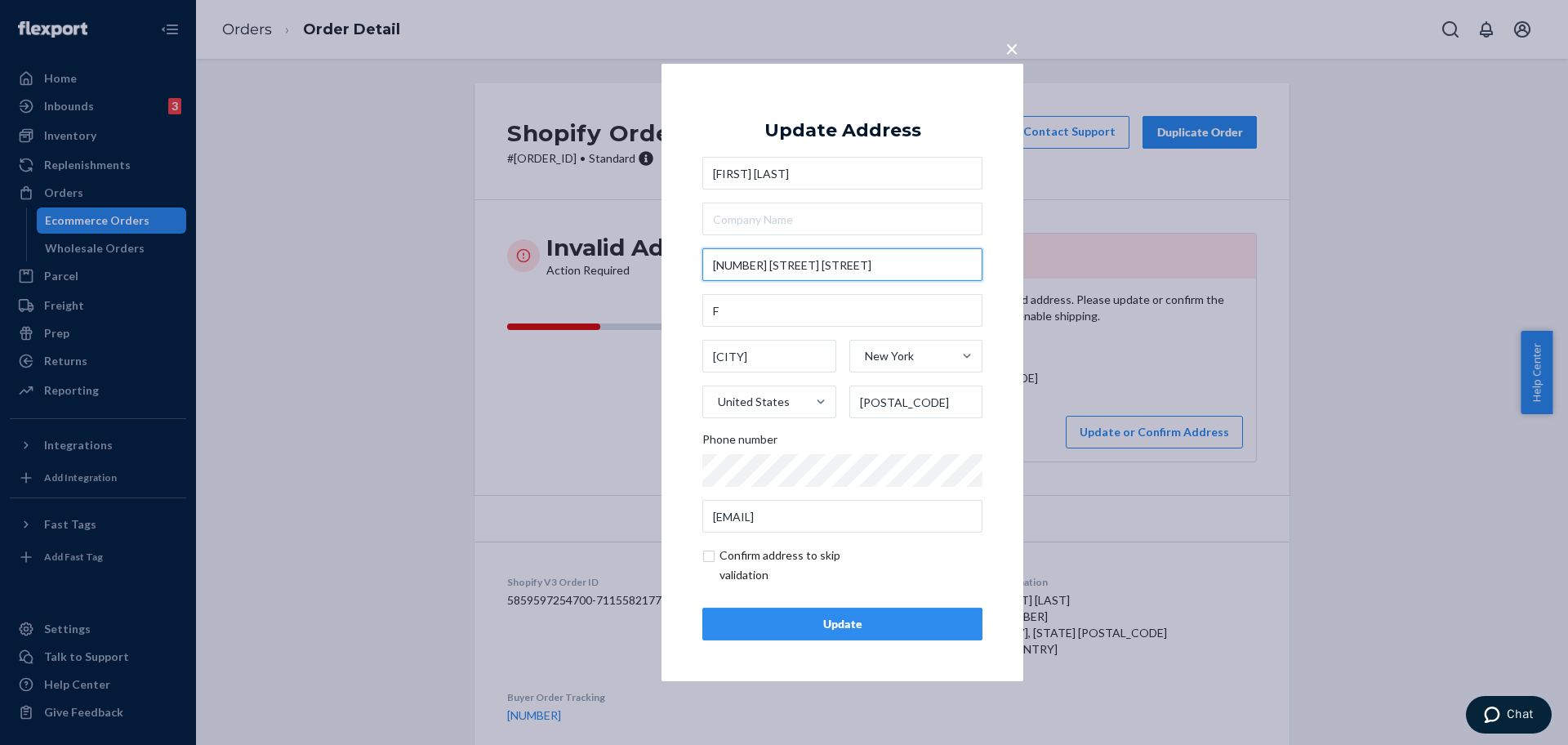 type on "198-1 67th Ave" 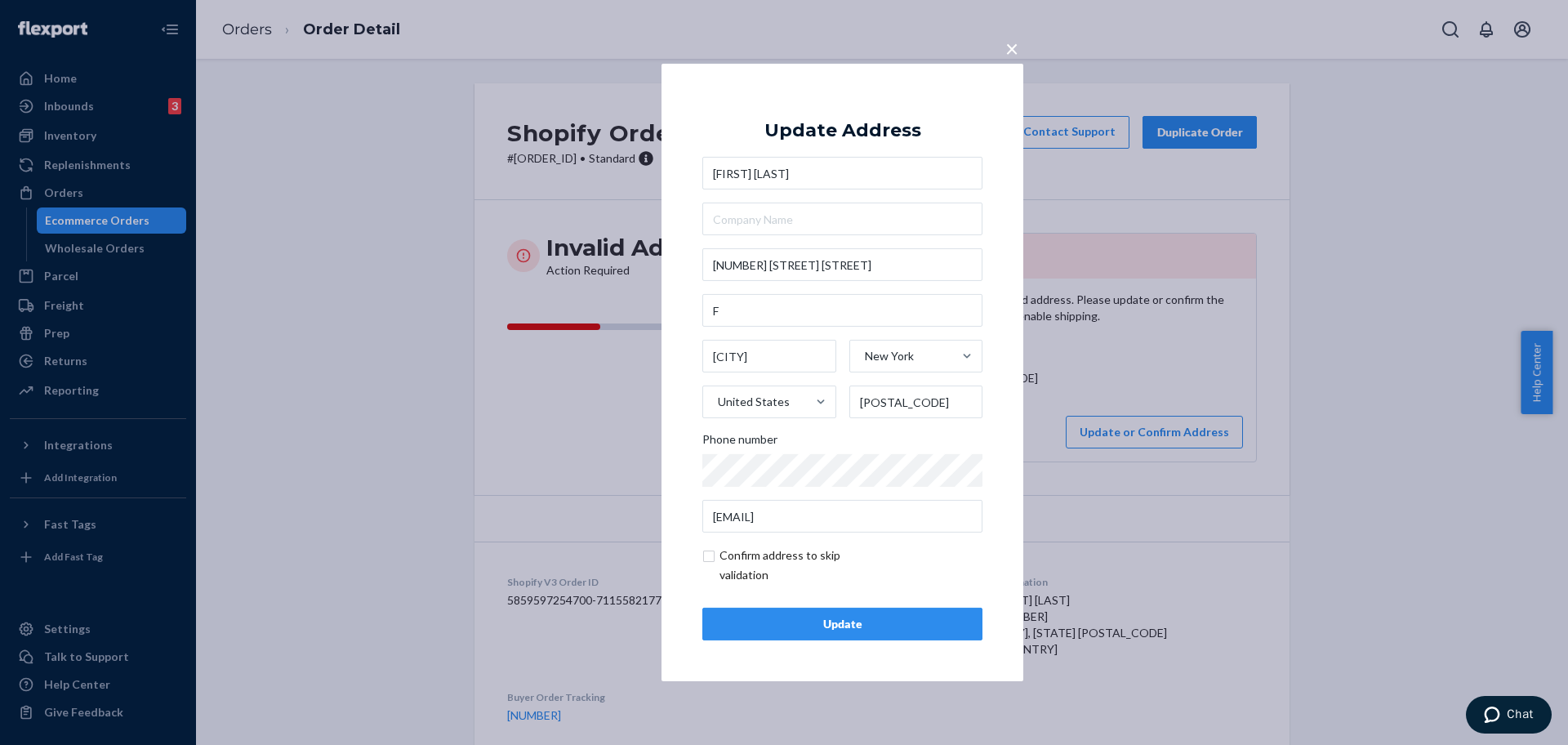 click on "Update" at bounding box center [842, 624] 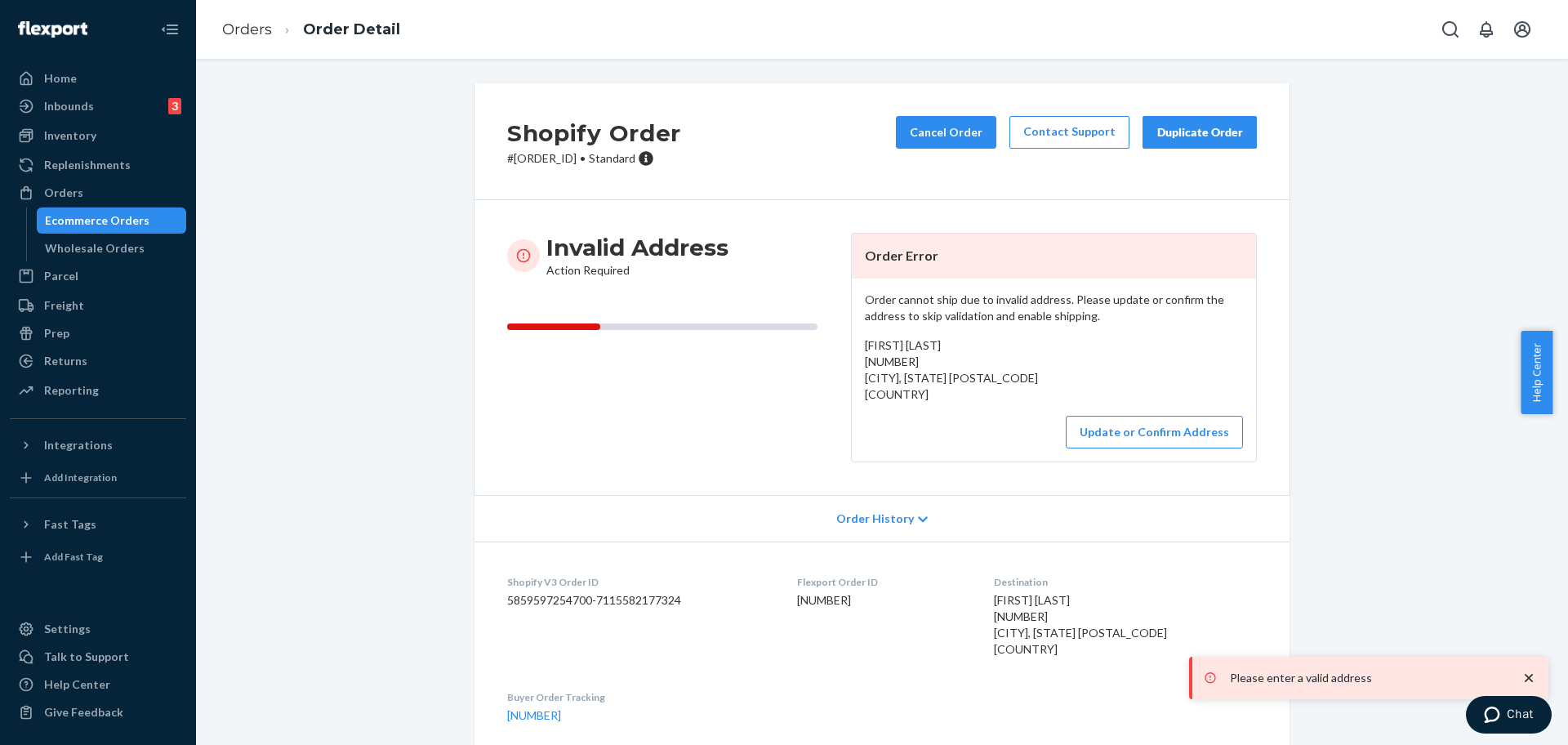 drag, startPoint x: 902, startPoint y: 469, endPoint x: 968, endPoint y: 458, distance: 66.91039 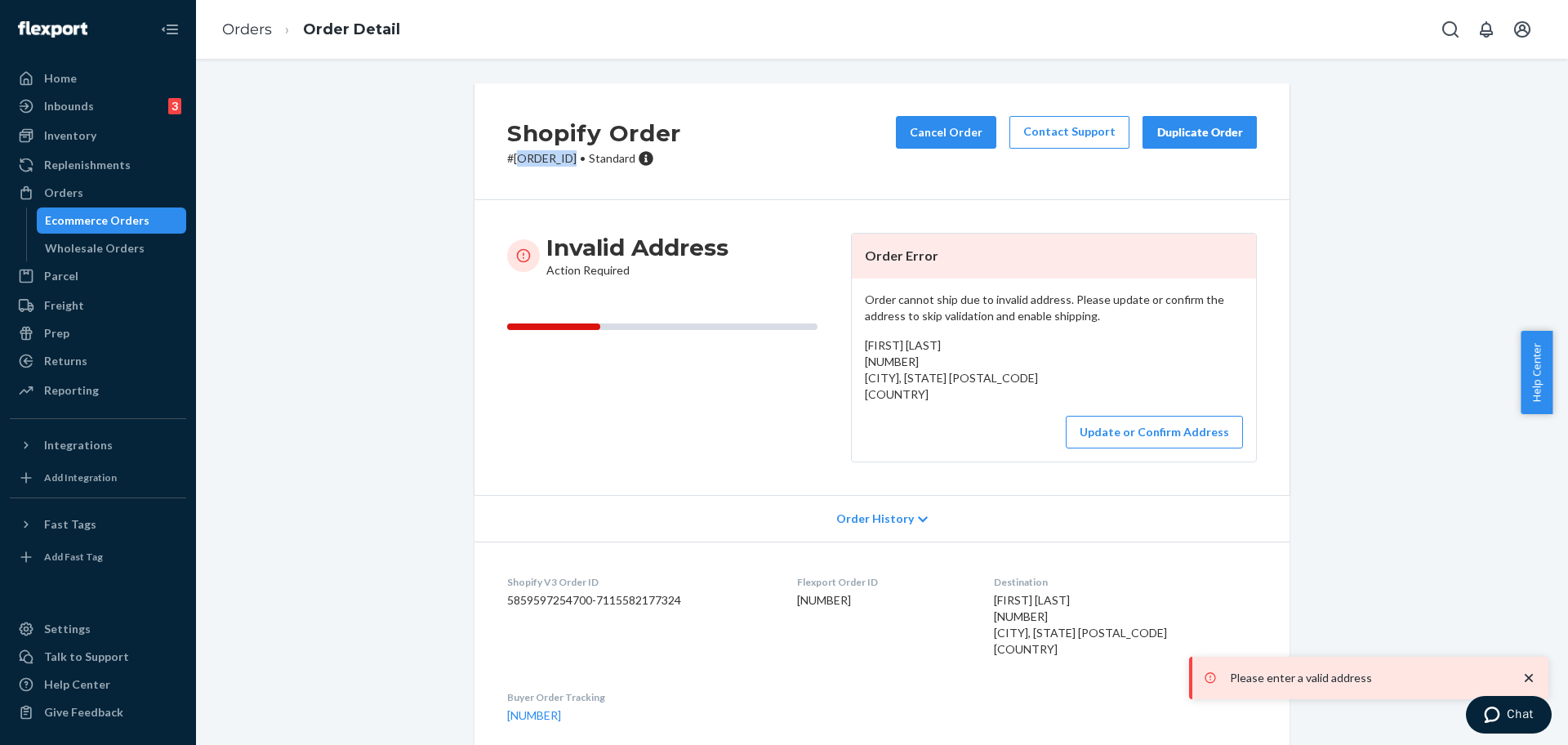 click on "# #253718405 • Standard" at bounding box center (594, 158) 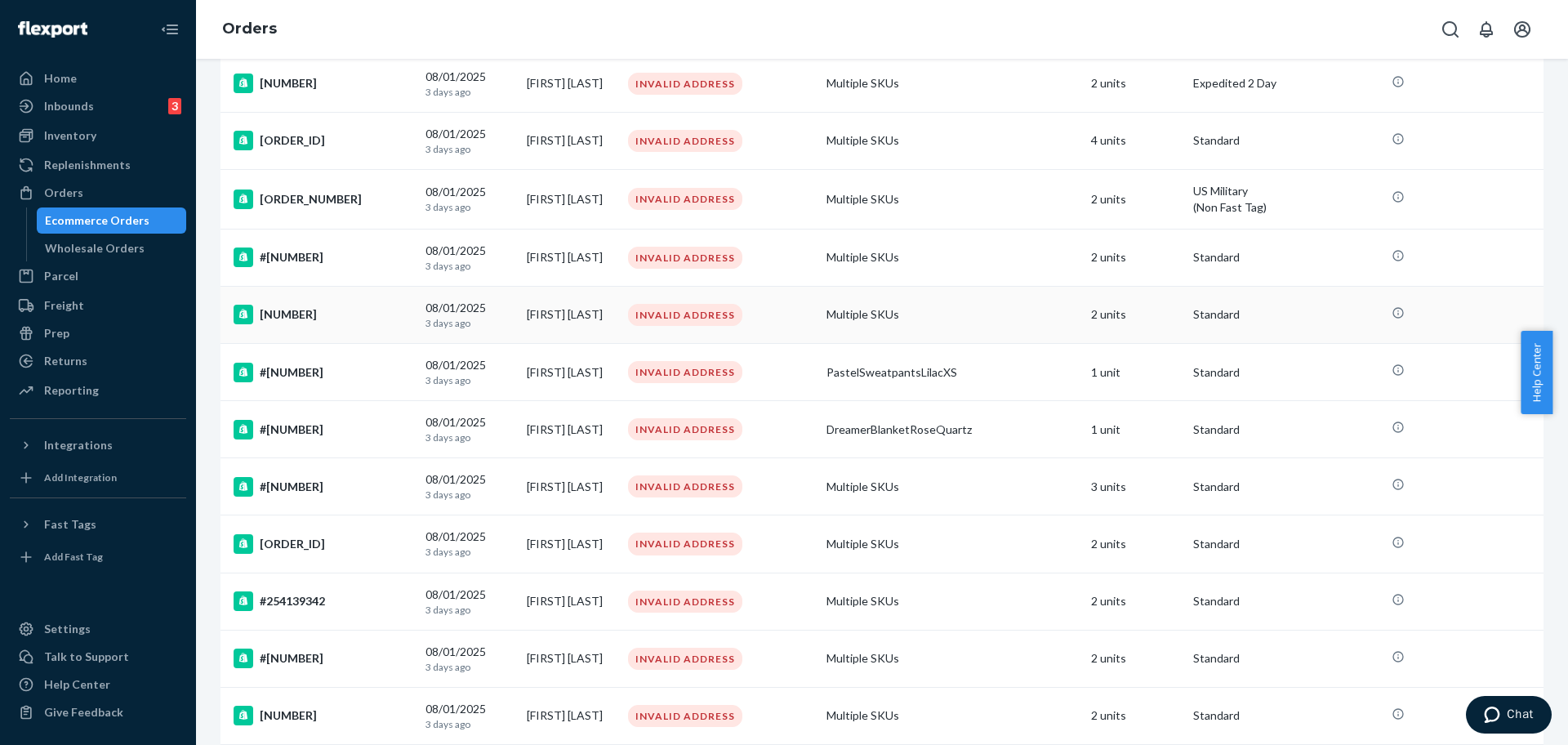 scroll, scrollTop: 204, scrollLeft: 0, axis: vertical 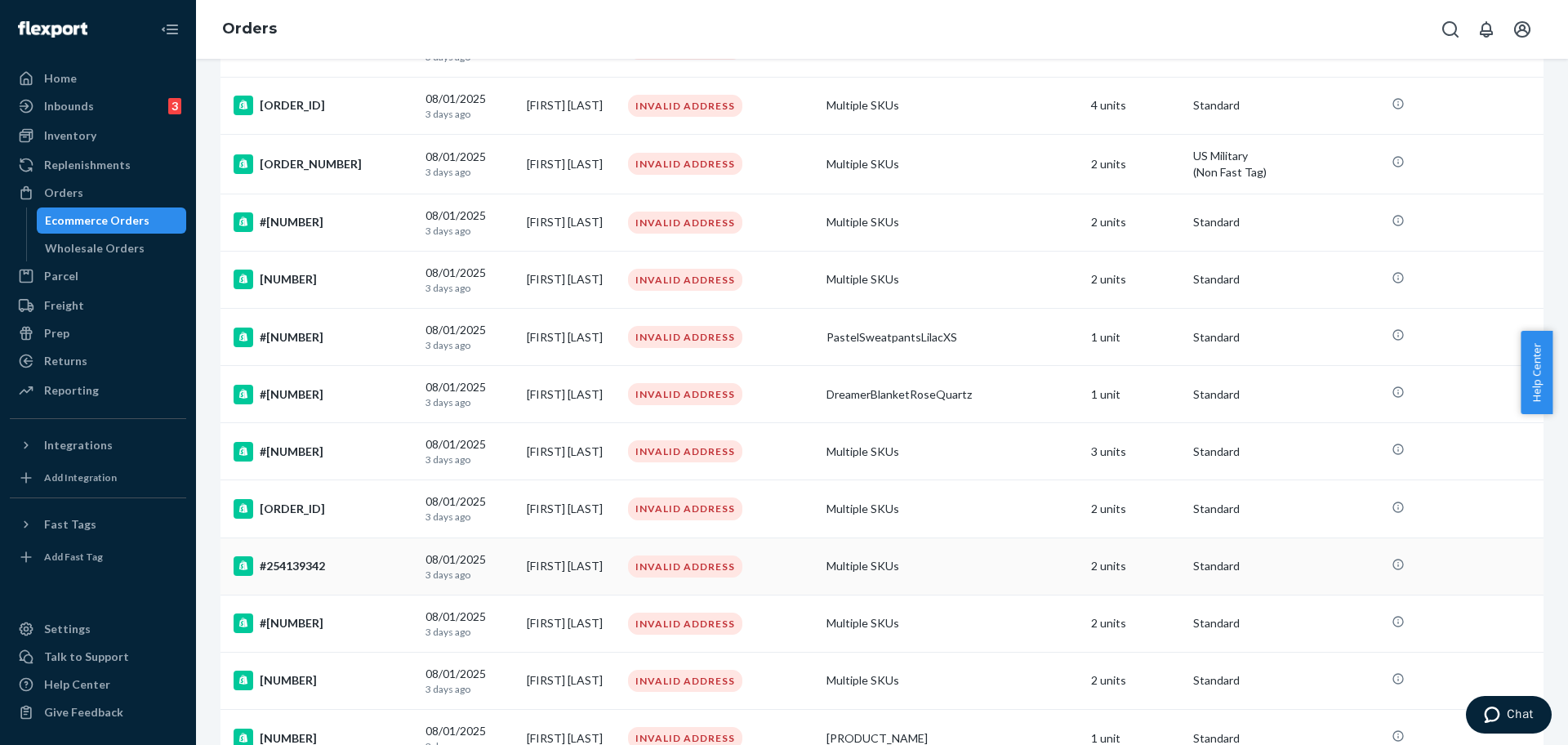click on "#254139342" at bounding box center (323, 566) 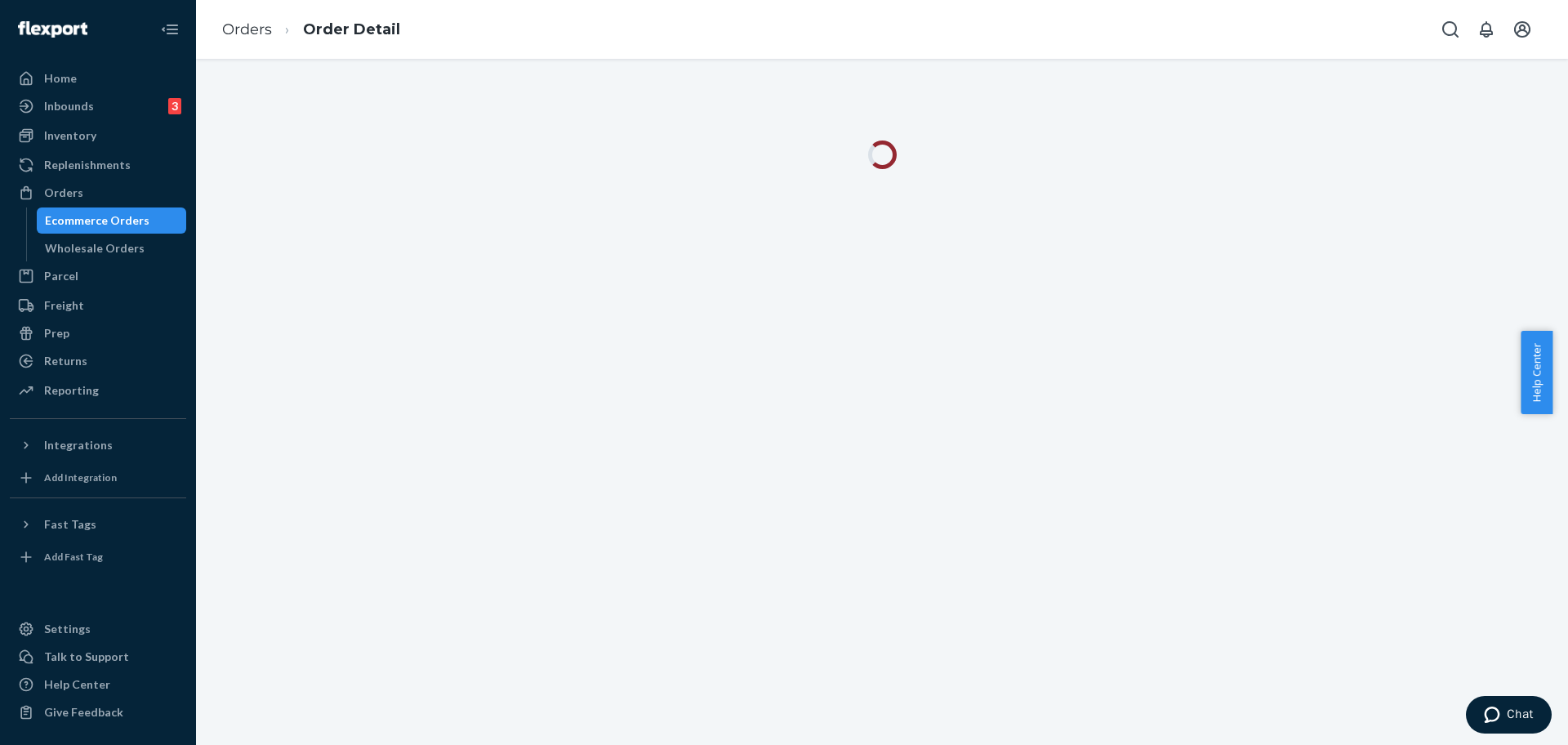 scroll, scrollTop: 0, scrollLeft: 0, axis: both 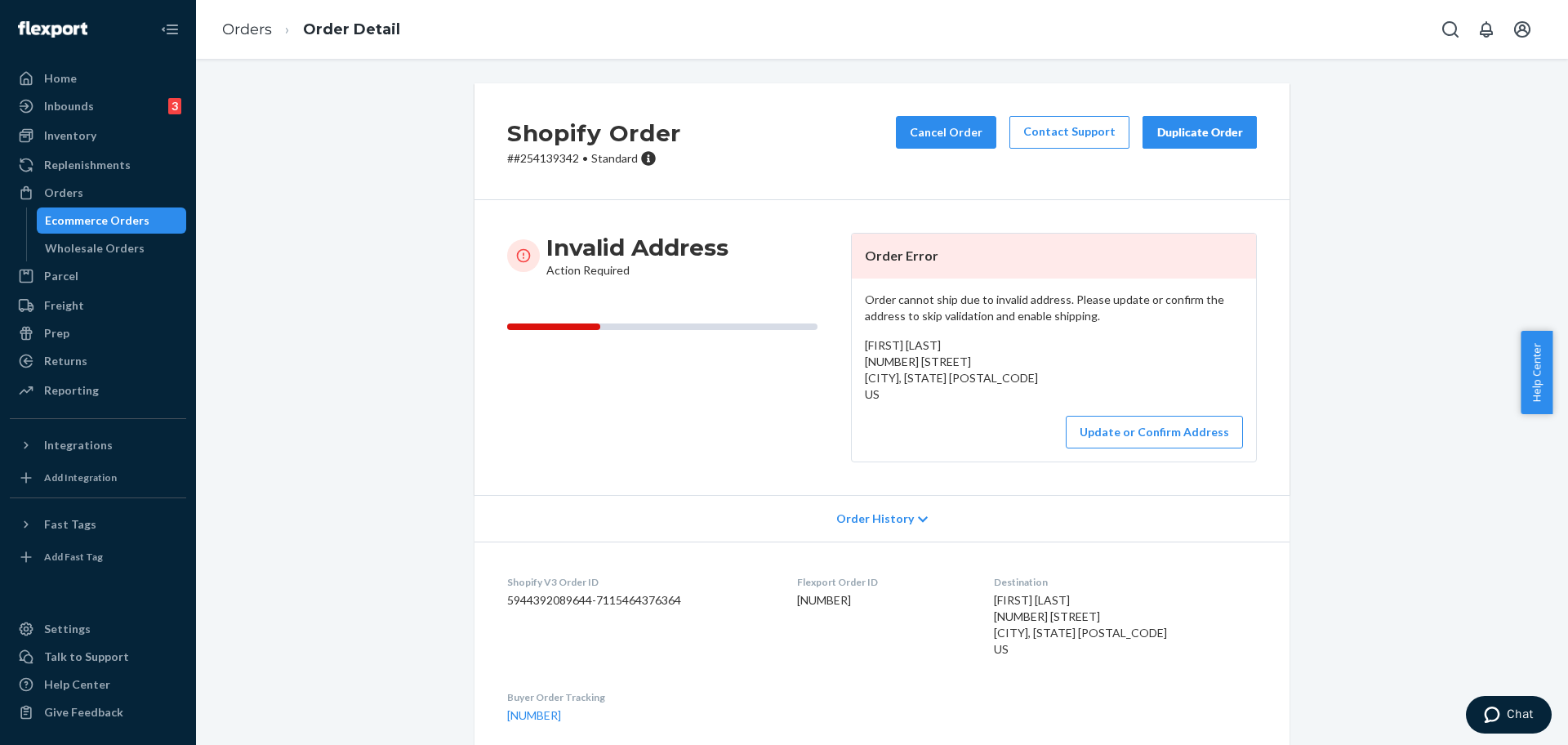 drag, startPoint x: 987, startPoint y: 383, endPoint x: 851, endPoint y: 356, distance: 138.65425 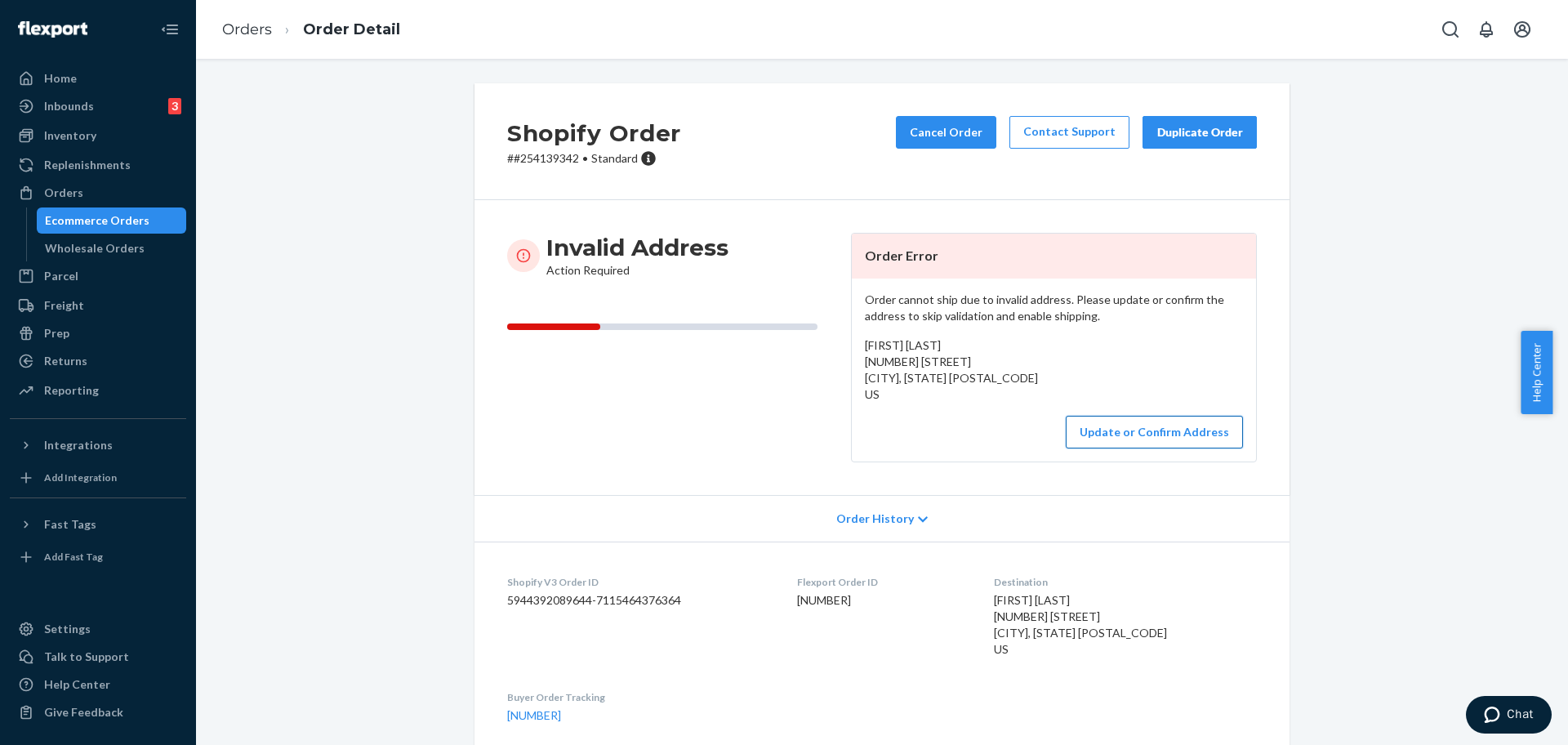 click on "Update or Confirm Address" at bounding box center [1154, 432] 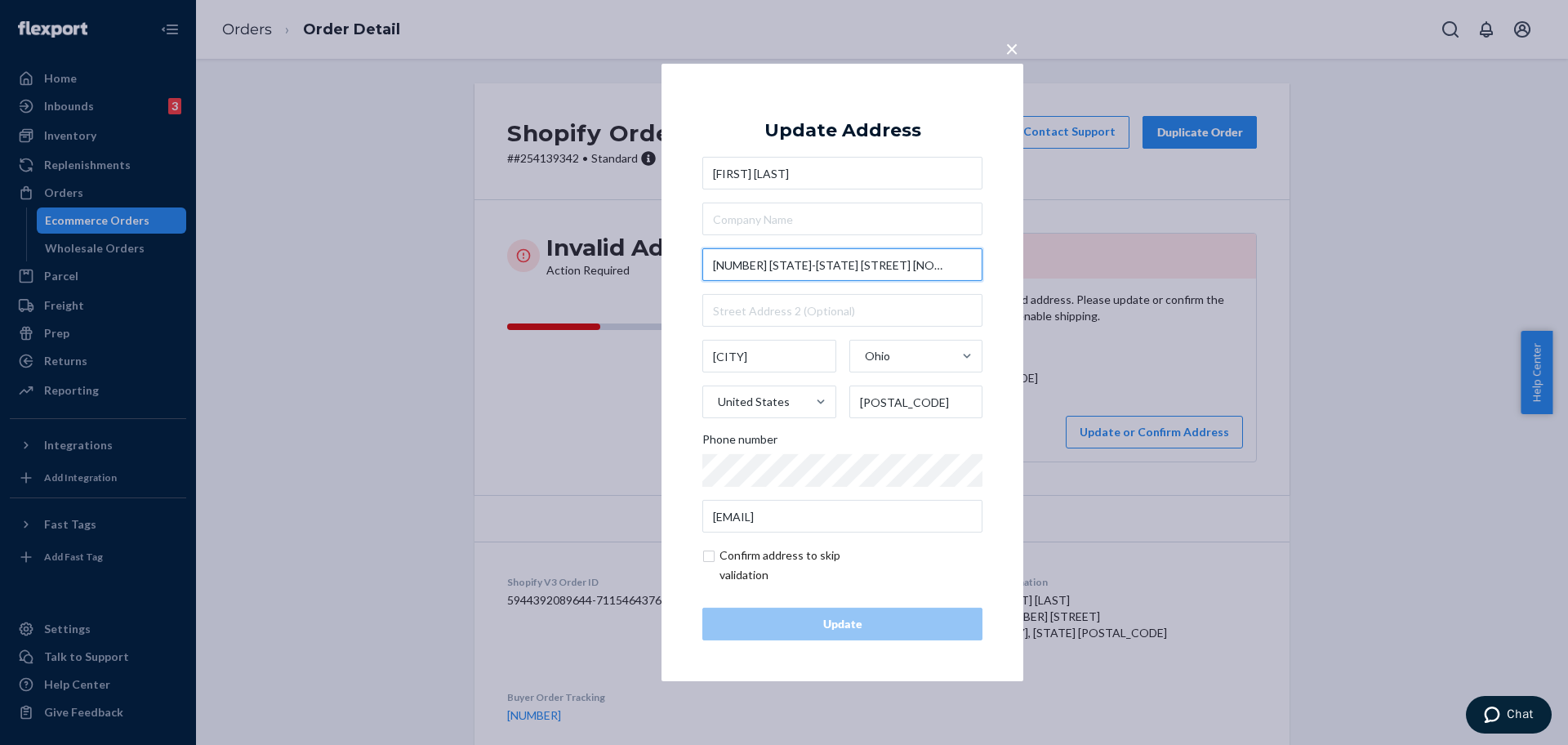 click on "10001 Indiana Ohio Stateline Rd N" at bounding box center [842, 265] 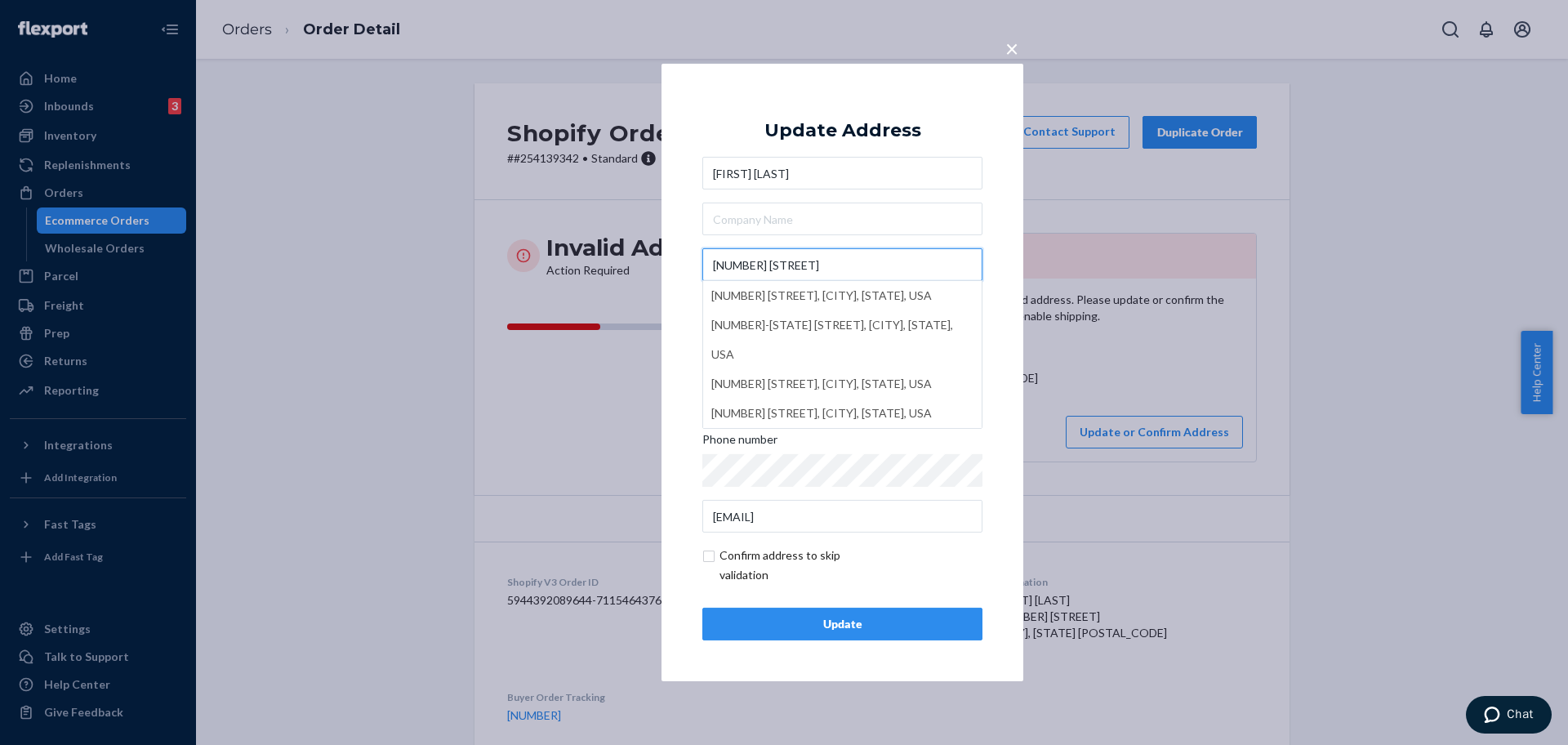 type on "10001 Ohio Indiana State Line Rd" 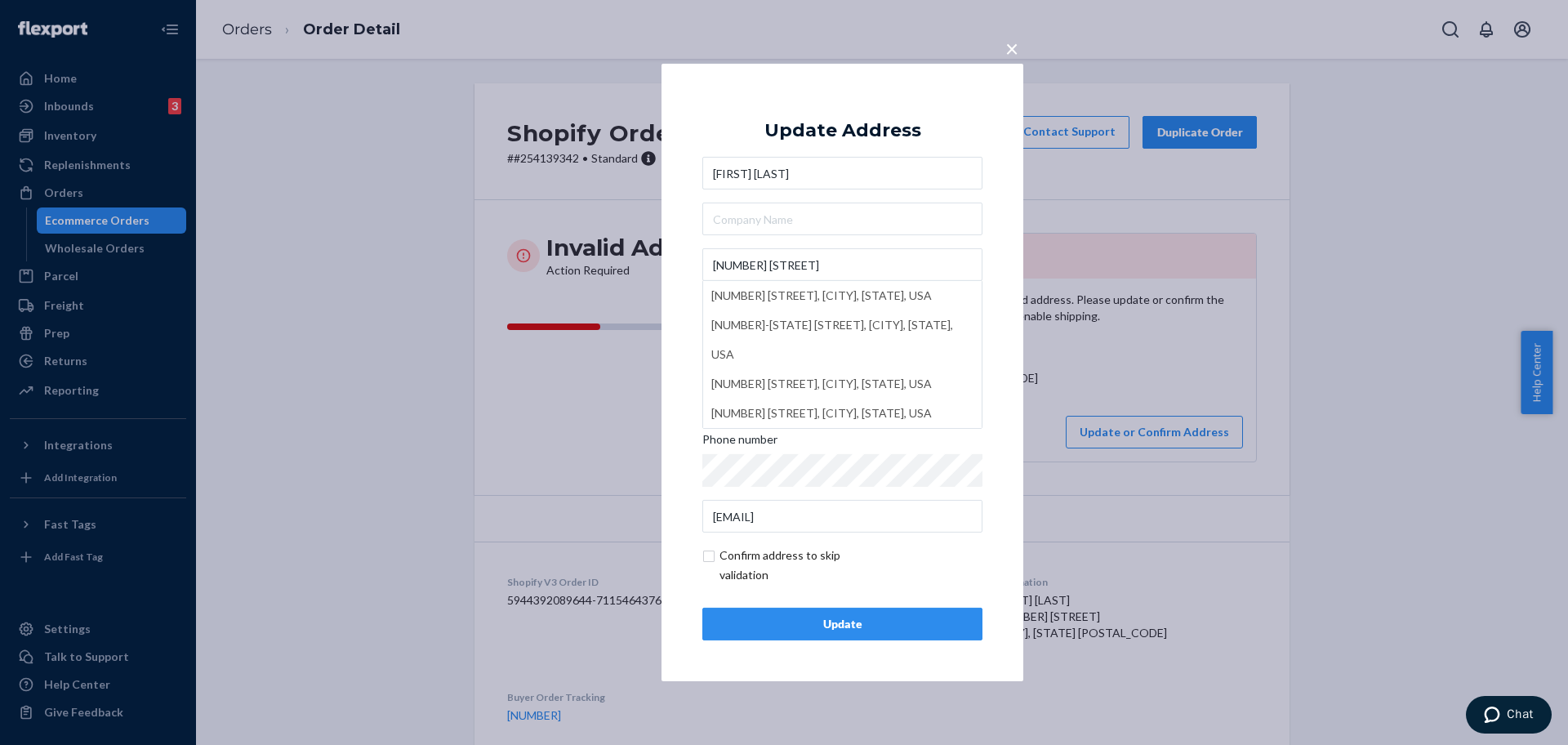 click on "Update" at bounding box center [842, 624] 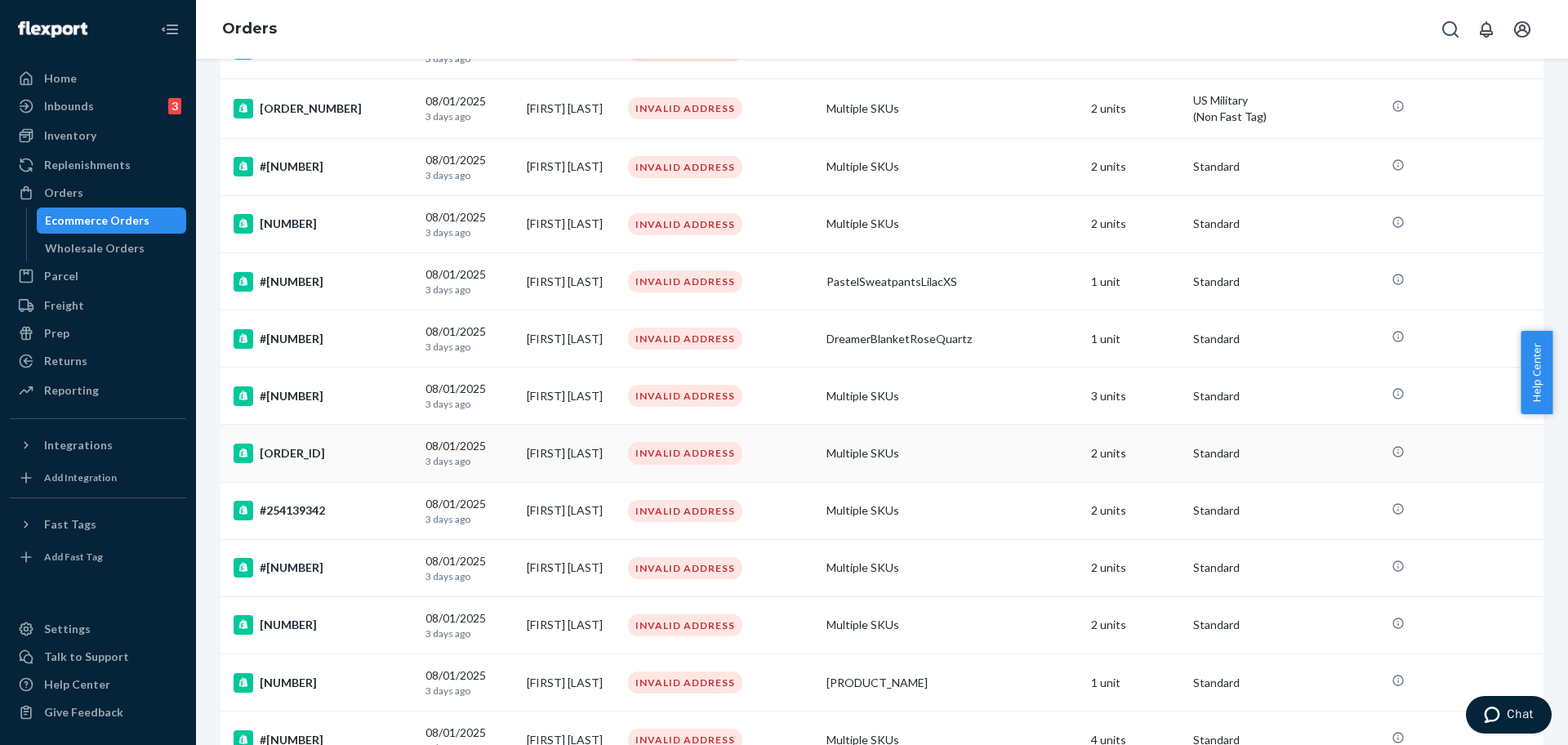 scroll, scrollTop: 306, scrollLeft: 0, axis: vertical 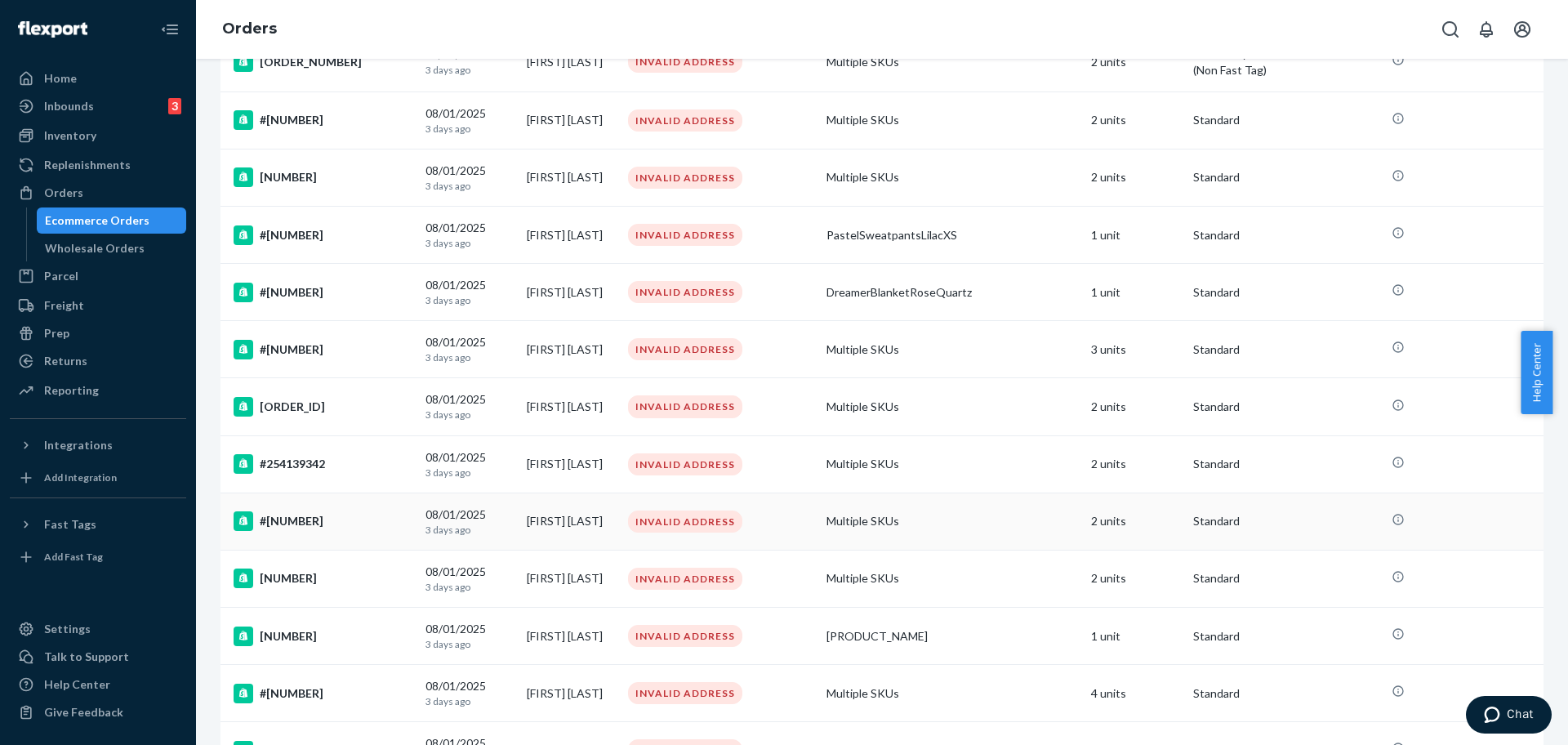 click on "#254511255" at bounding box center [323, 521] 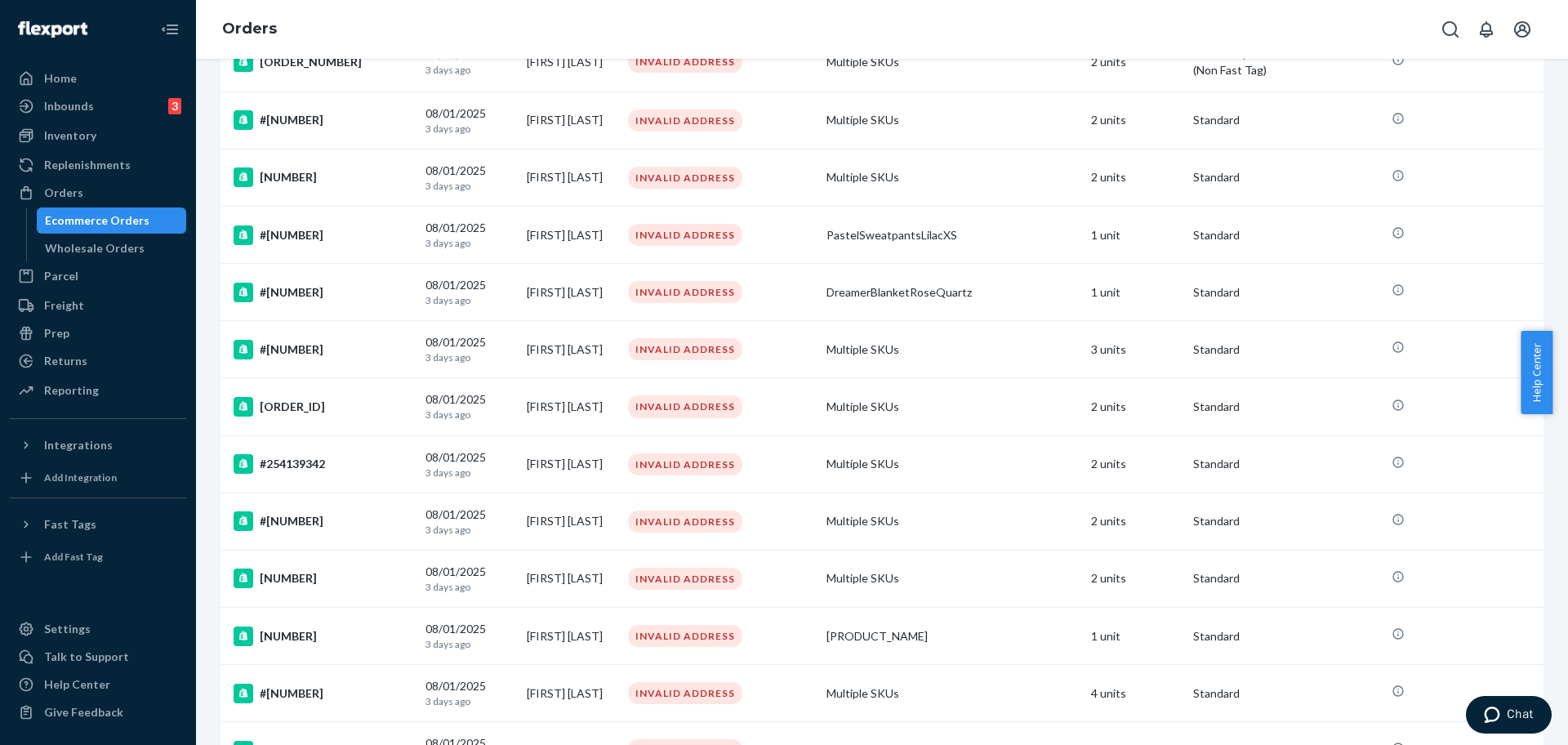 scroll, scrollTop: 0, scrollLeft: 0, axis: both 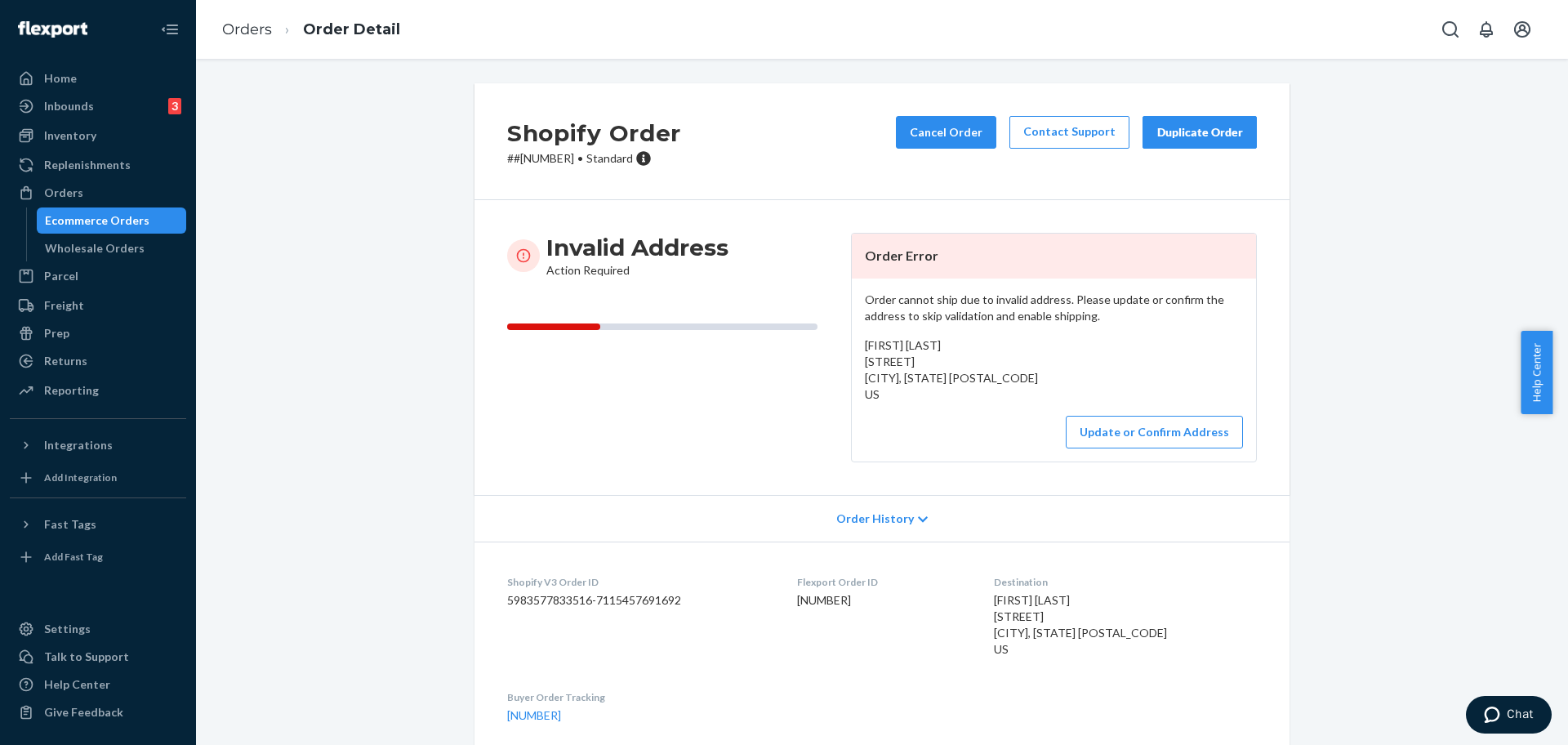 click on "# #254511255 • Standard" at bounding box center (594, 158) 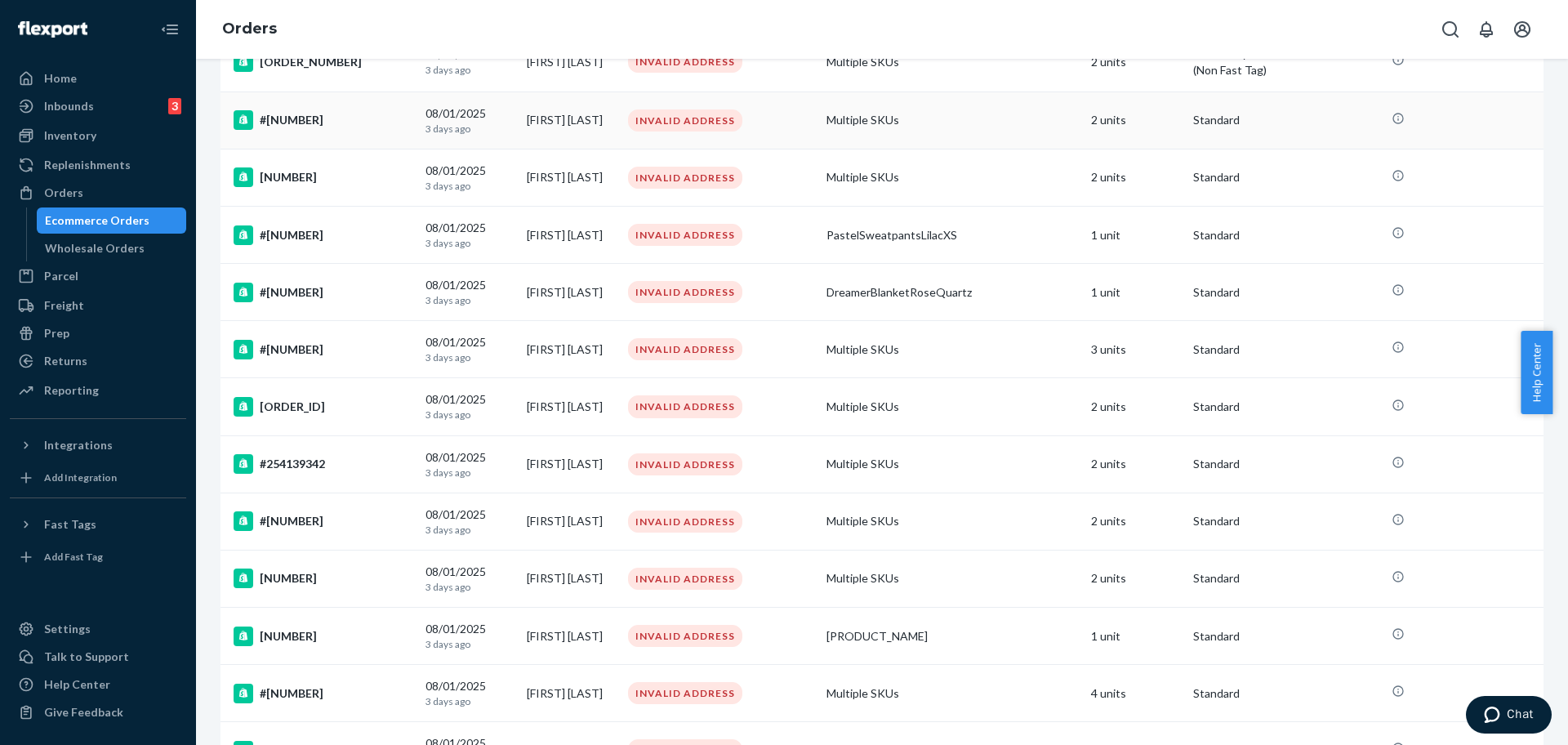 scroll, scrollTop: 408, scrollLeft: 0, axis: vertical 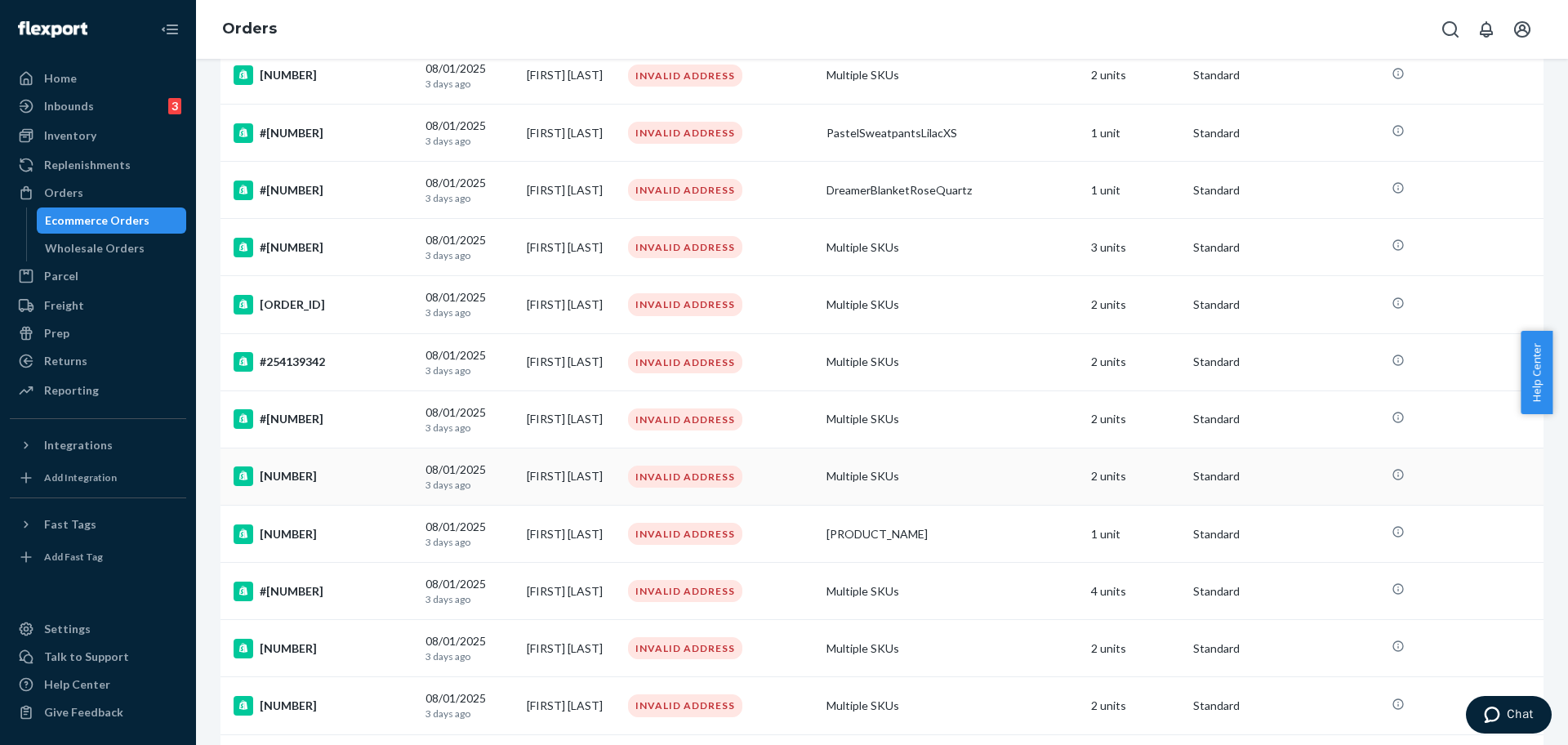 click on "#254510947" at bounding box center [319, 476] 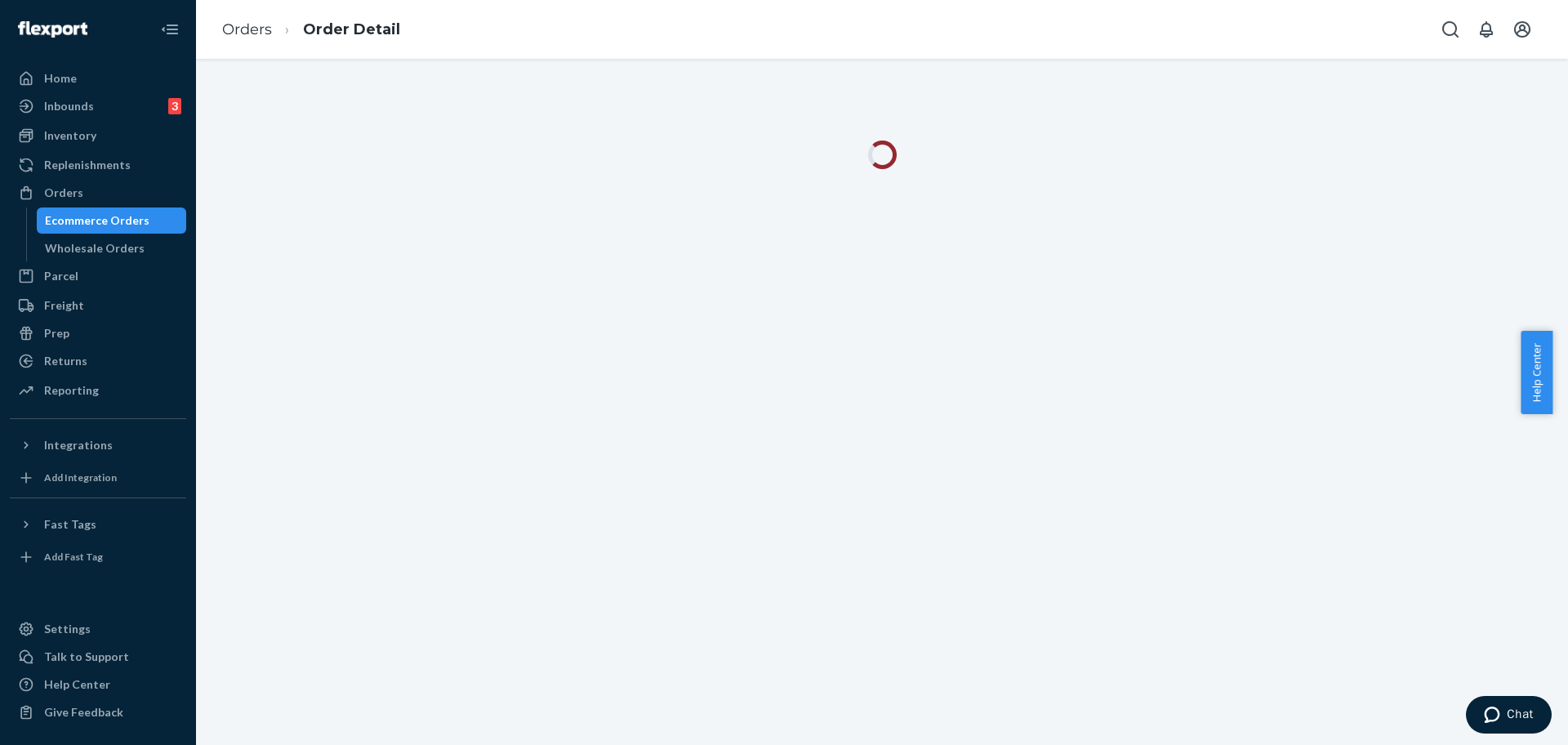 scroll, scrollTop: 0, scrollLeft: 0, axis: both 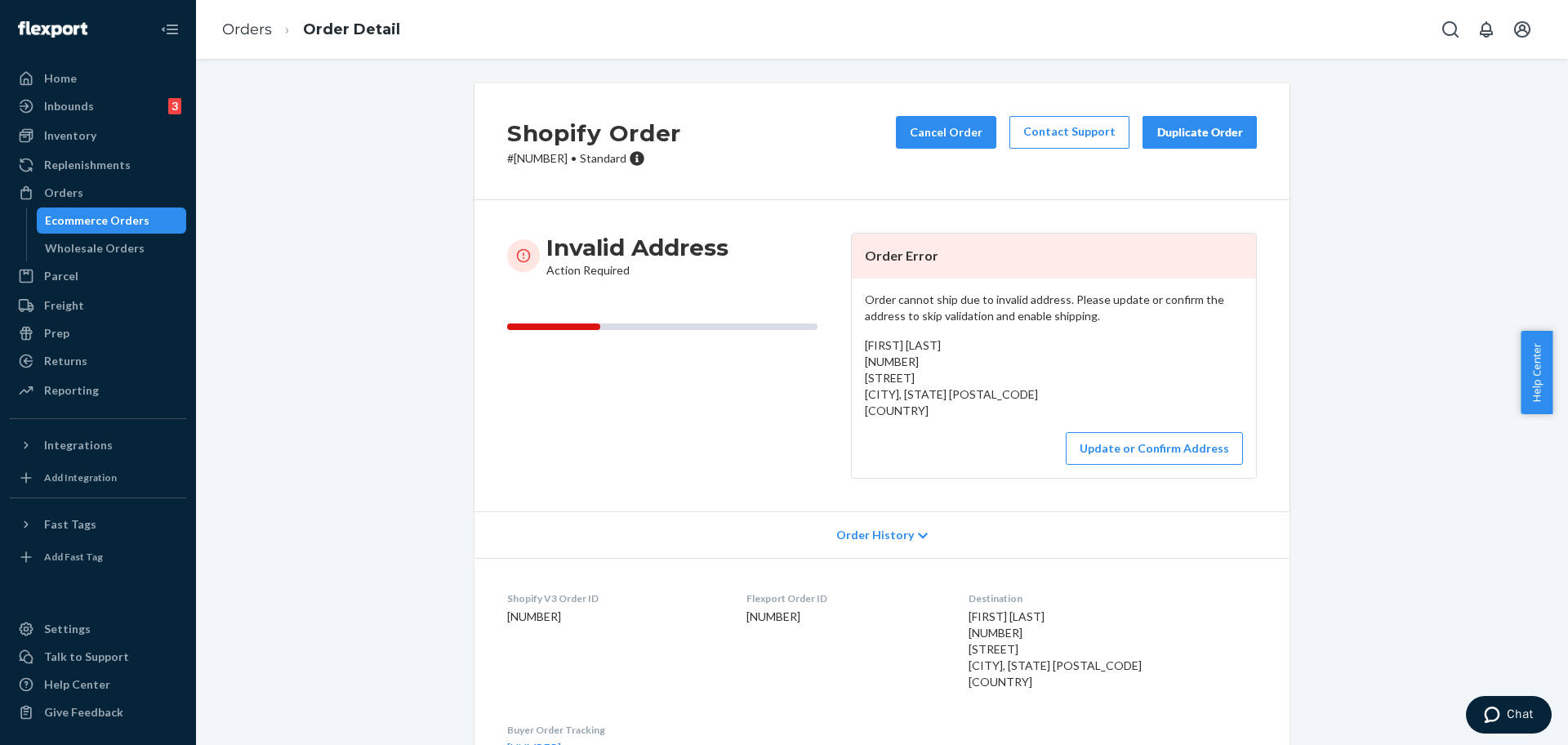 click on "Shopify Order # #254510947 • Standard Cancel Order Contact Support Duplicate Order Invalid Address Action Required Order Error Order cannot ship due to invalid address. Please update or confirm the address to skip validation and enable shipping. Abigail Hoelscher
5310
West Sixth Street
Sheridan, Texas 77475
US Update or Confirm Address Order History Shopify V3 Order ID 5983538872364-7115387174956 Flexport Order ID 133538383 Destination Abigail Hoelscher
5310
West Sixth Street
Sheridan, Texas 77475
US Buyer Order Tracking 133538383 SKU Product Name Details Qty WhiteOakSweatsXL The Camo Sweatpants (White Oak / XL) DSKU: DKRJZZWQTE2 1 WhiteOakHoodieXL The Camo Hoodie (White Oak / XL) DSKU: DWM288Q2EKX 1" at bounding box center [882, 519] 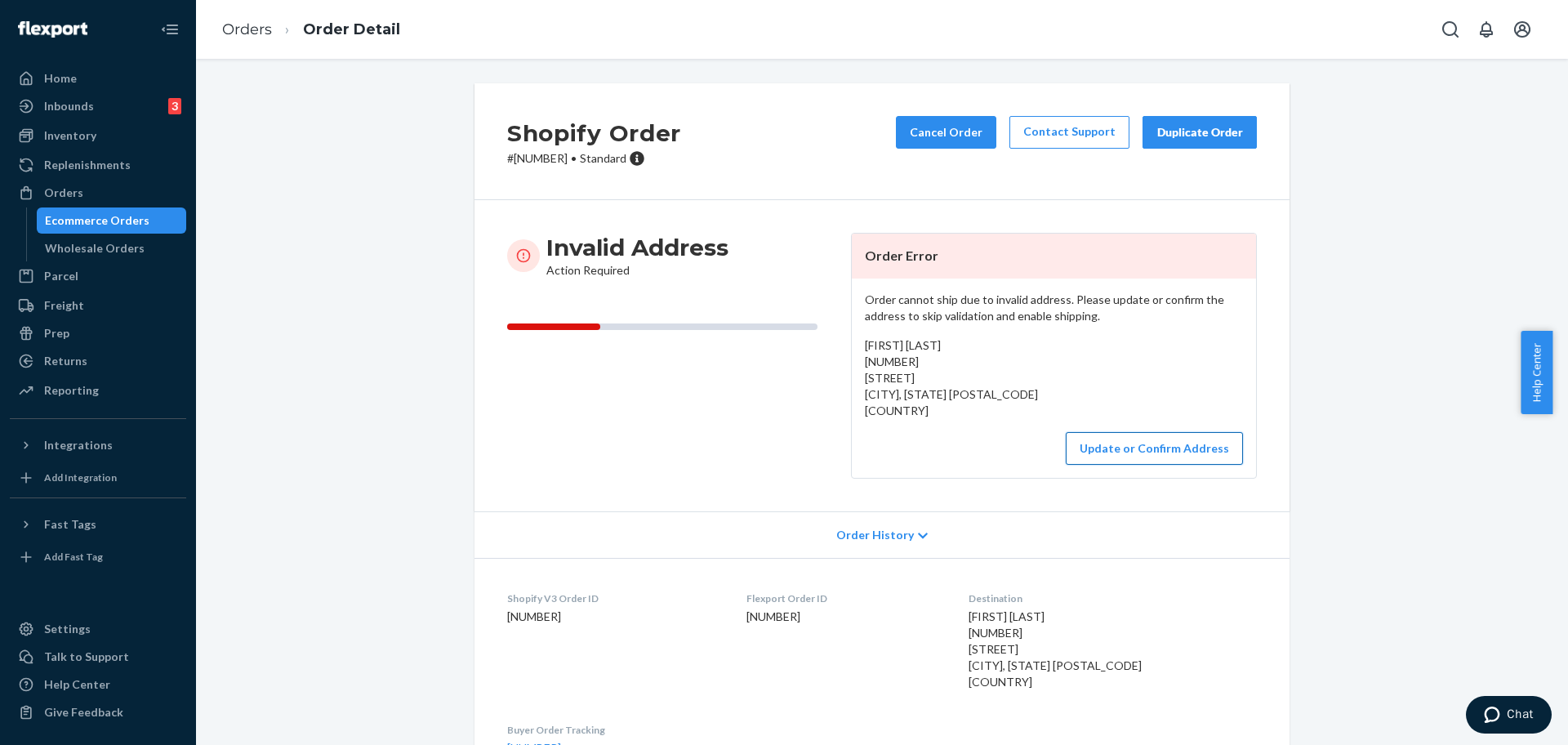 click on "Update or Confirm Address" at bounding box center [1154, 448] 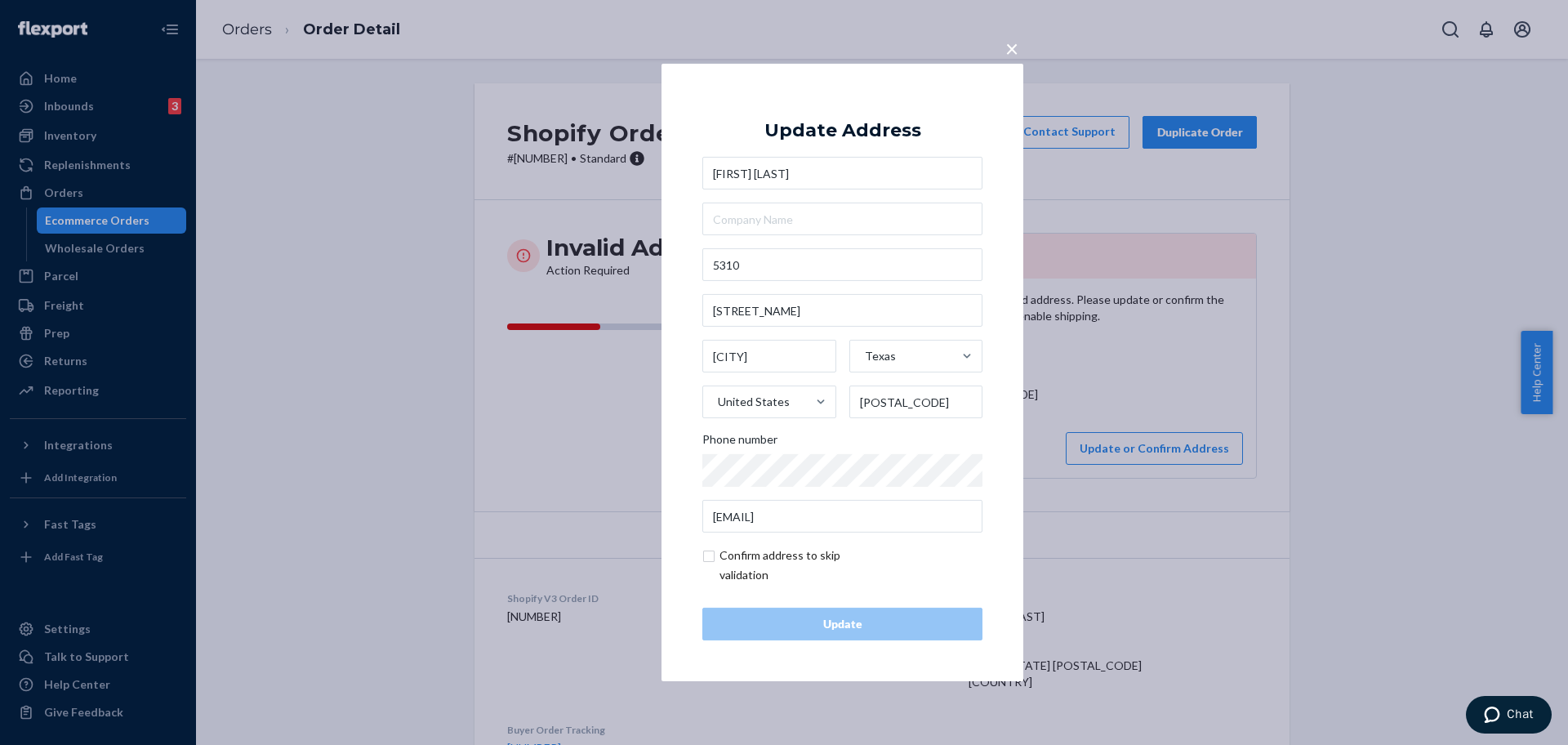 click on "× Update Address Abigail Hoelscher 5310 West Sixth Street Sheridan Texas United States 77475 Phone number hoelscherabigail2@gmail.com Confirm address to skip validation Update" at bounding box center (784, 372) 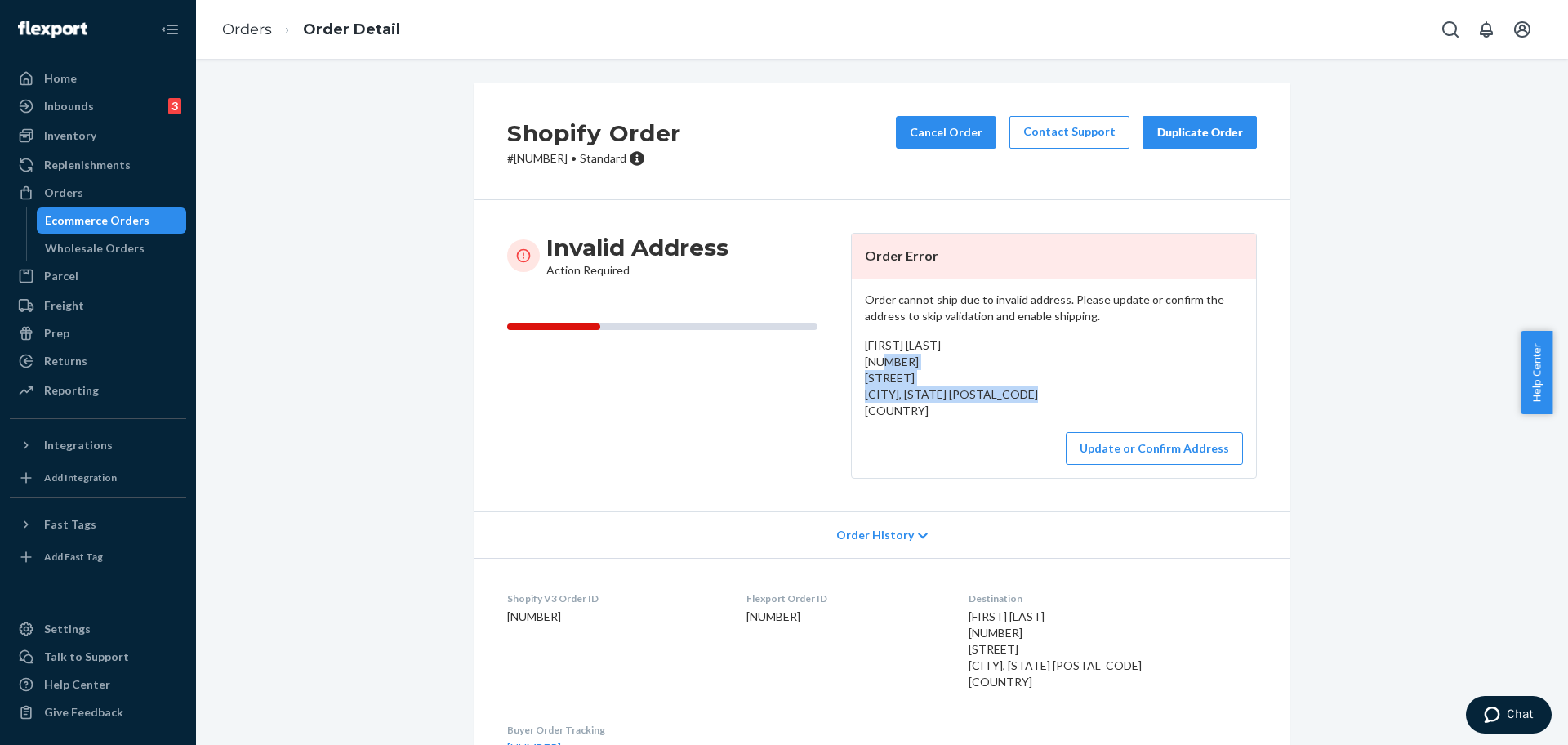 drag, startPoint x: 985, startPoint y: 402, endPoint x: 847, endPoint y: 368, distance: 142.1267 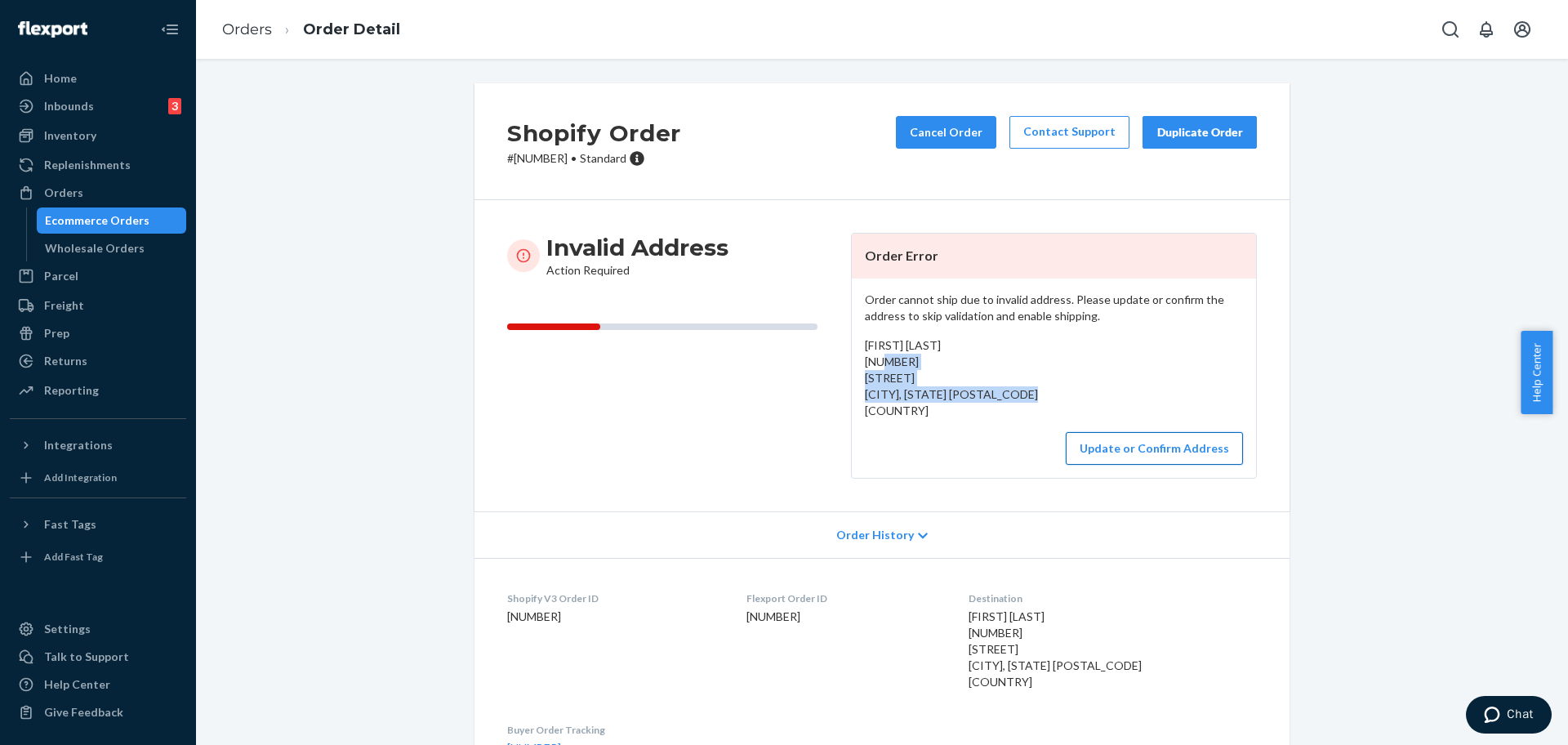 click on "Update or Confirm Address" at bounding box center (1154, 448) 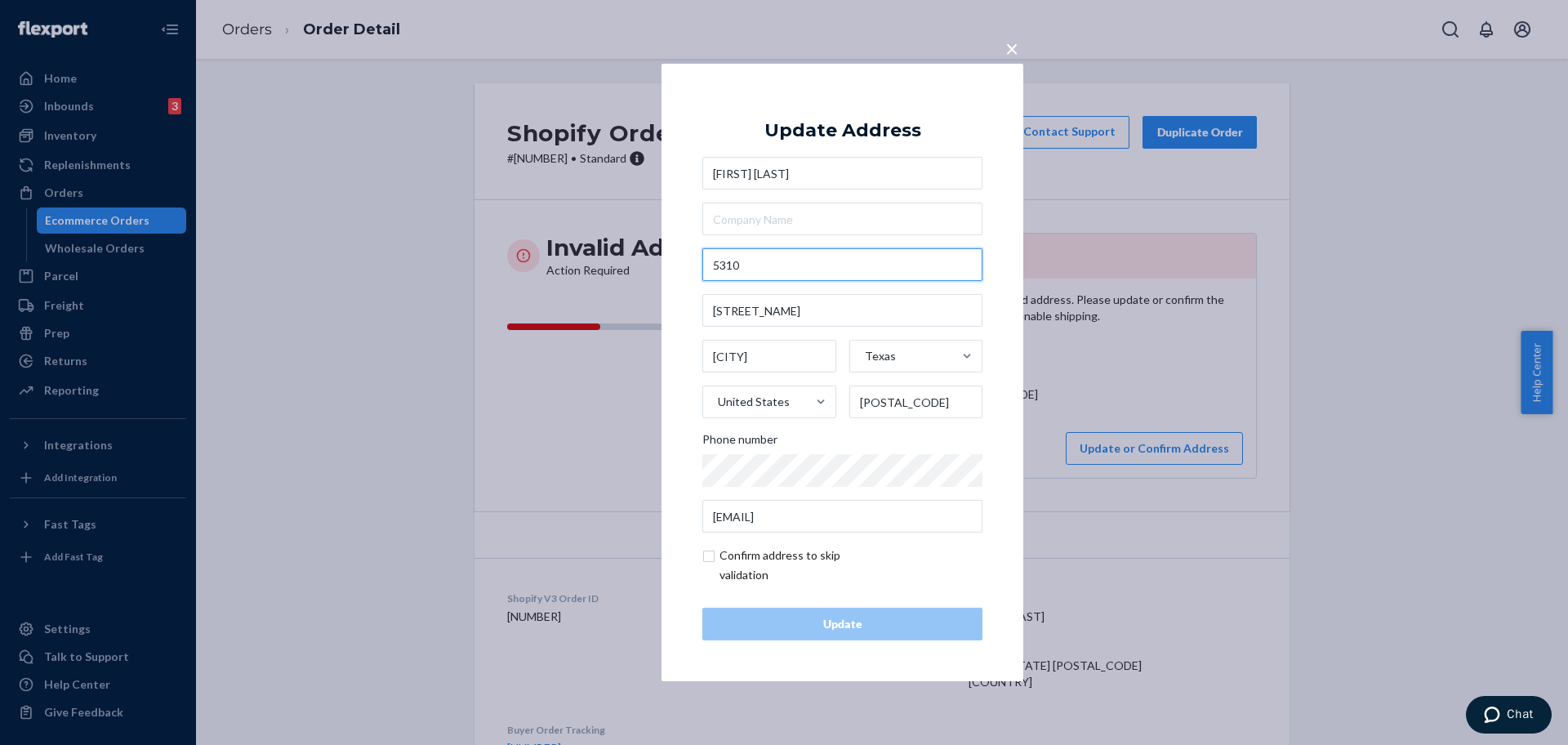 click on "5310" at bounding box center (842, 265) 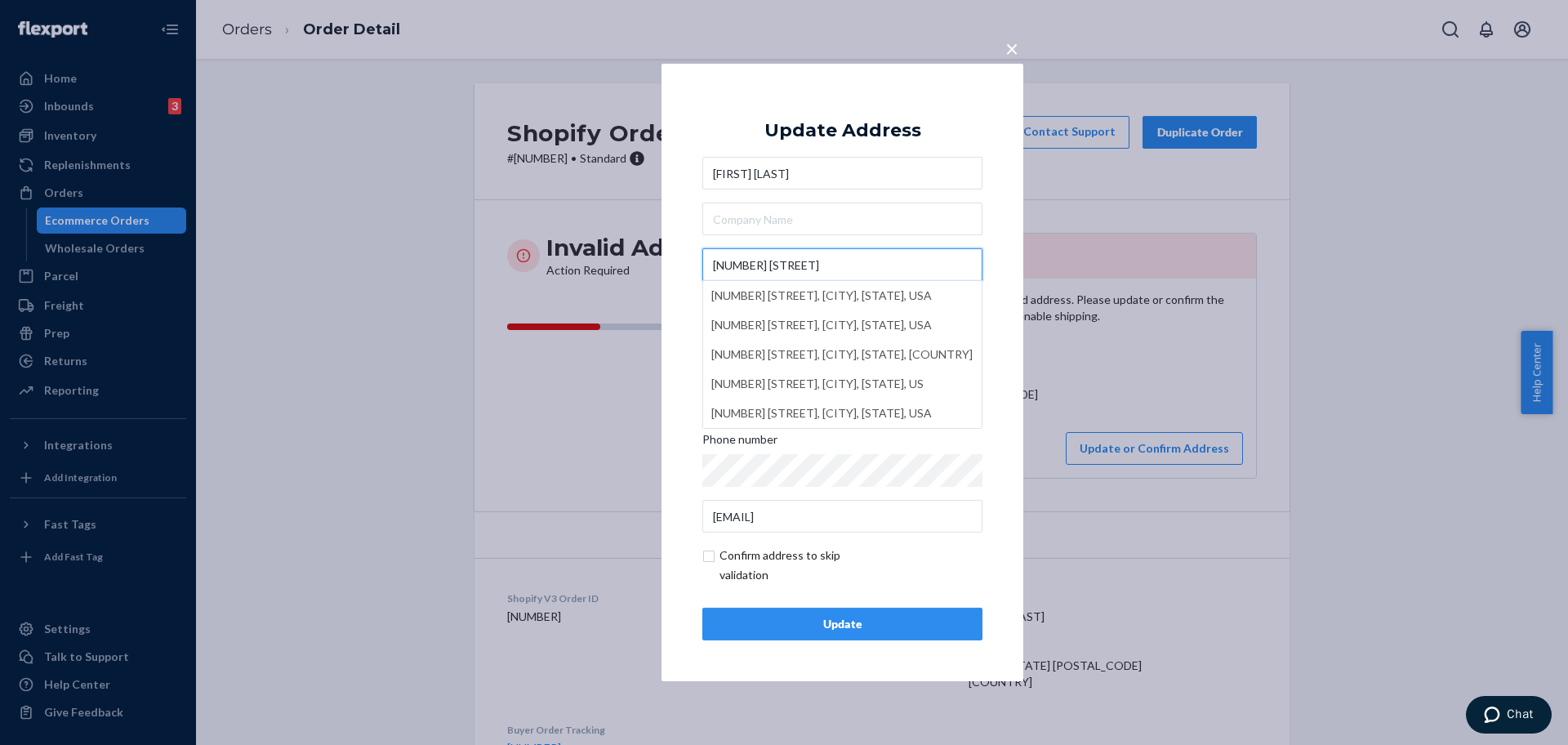 type on "5310 W 6th St" 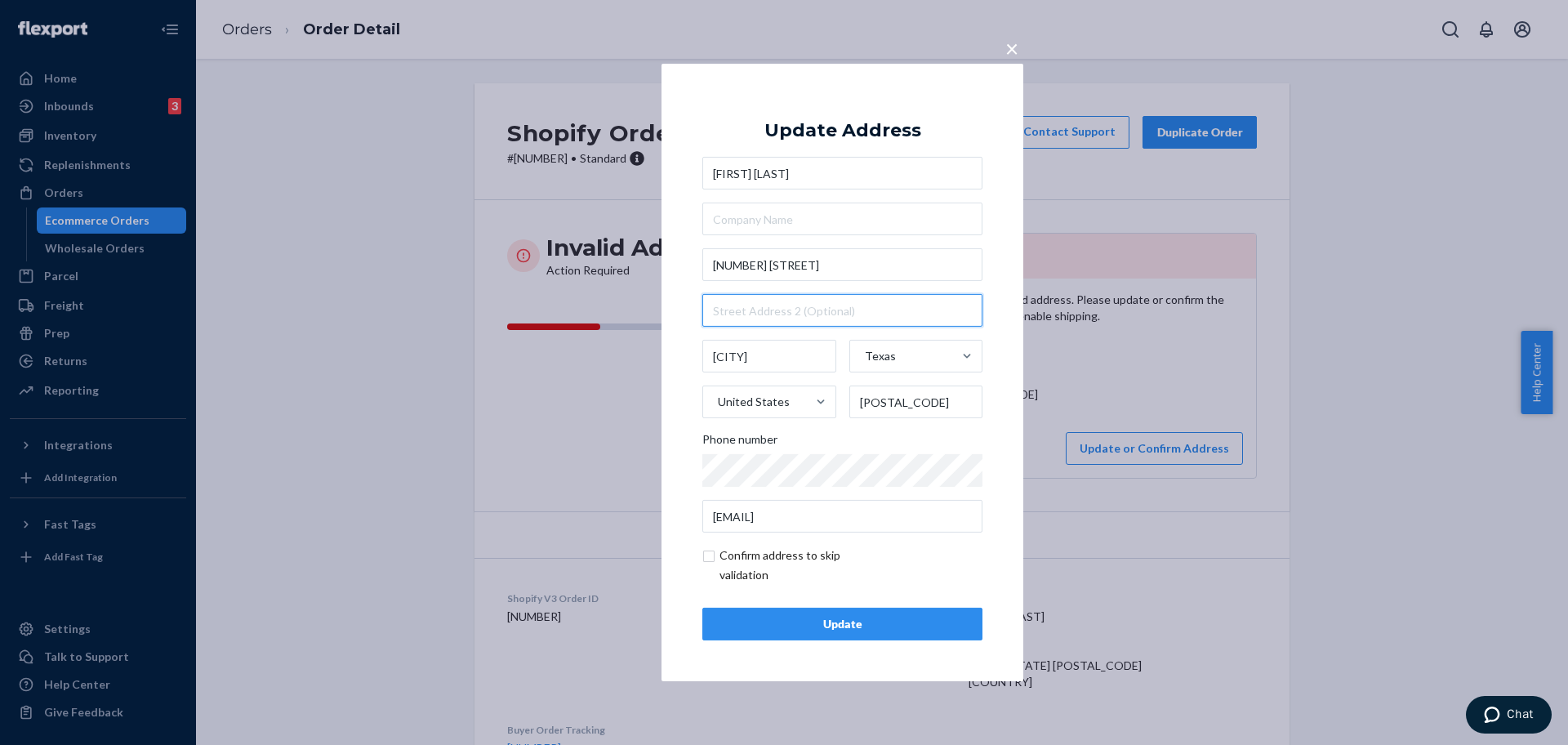 type 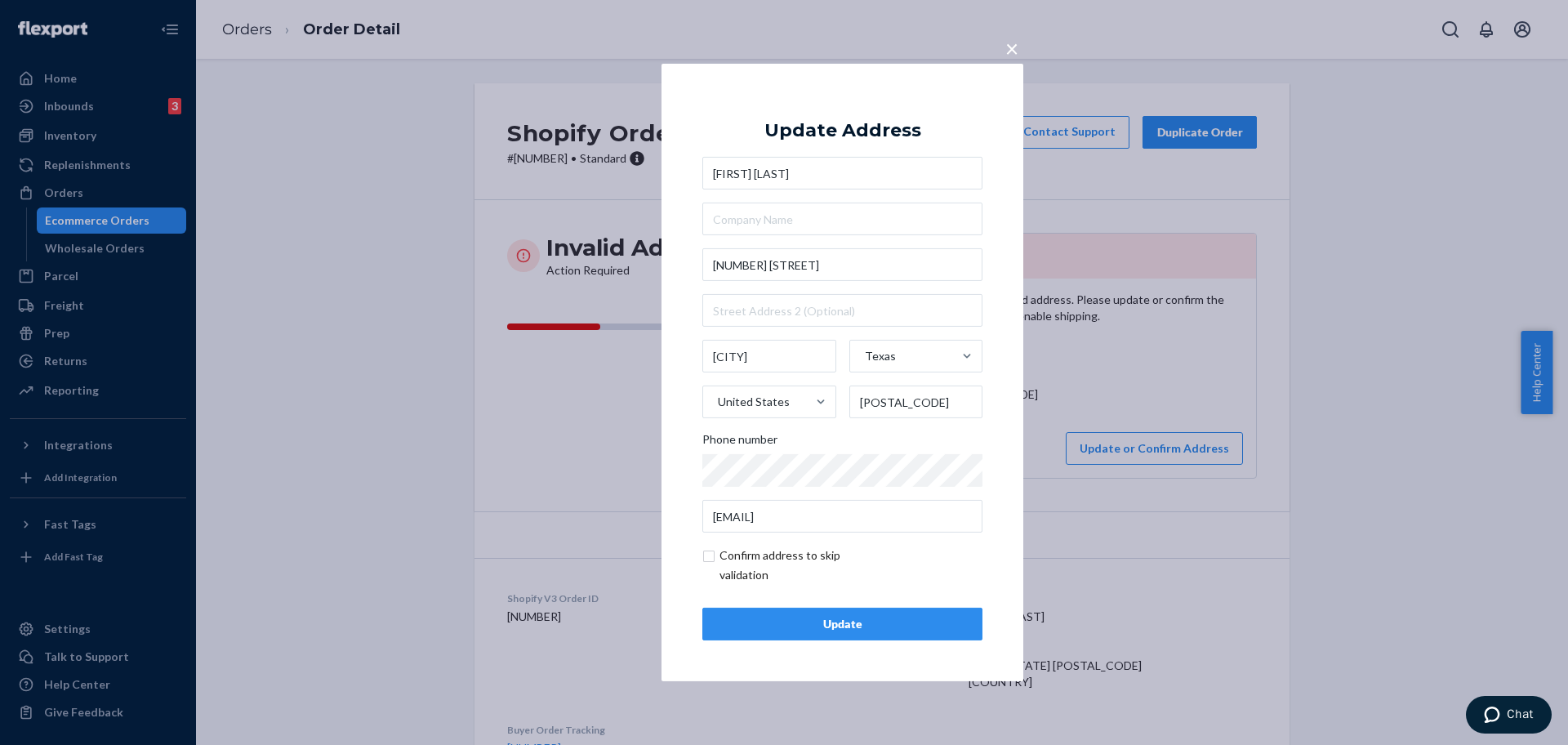click on "Update" at bounding box center [842, 624] 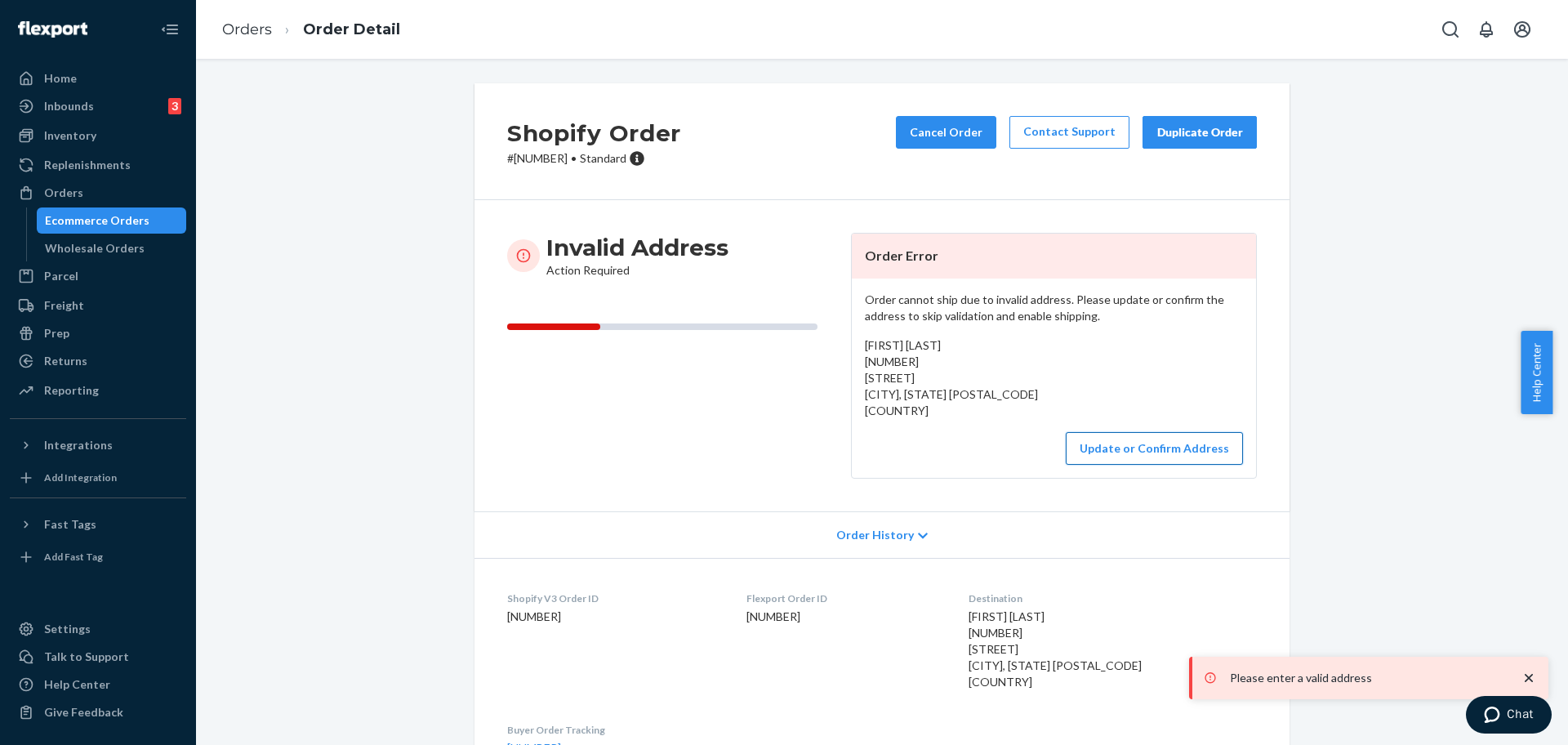 click on "Update or Confirm Address" at bounding box center [1154, 448] 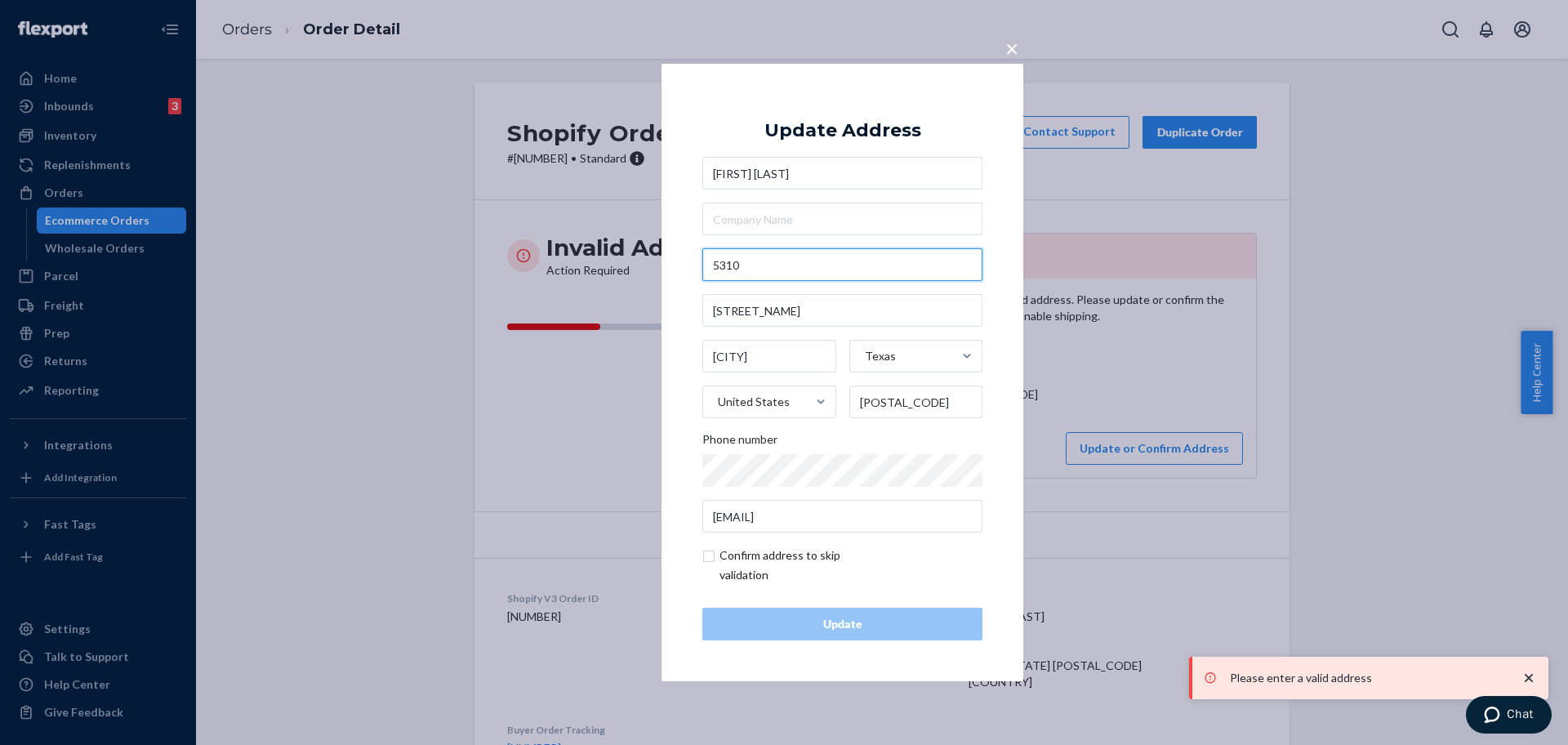 click on "5310" at bounding box center [842, 265] 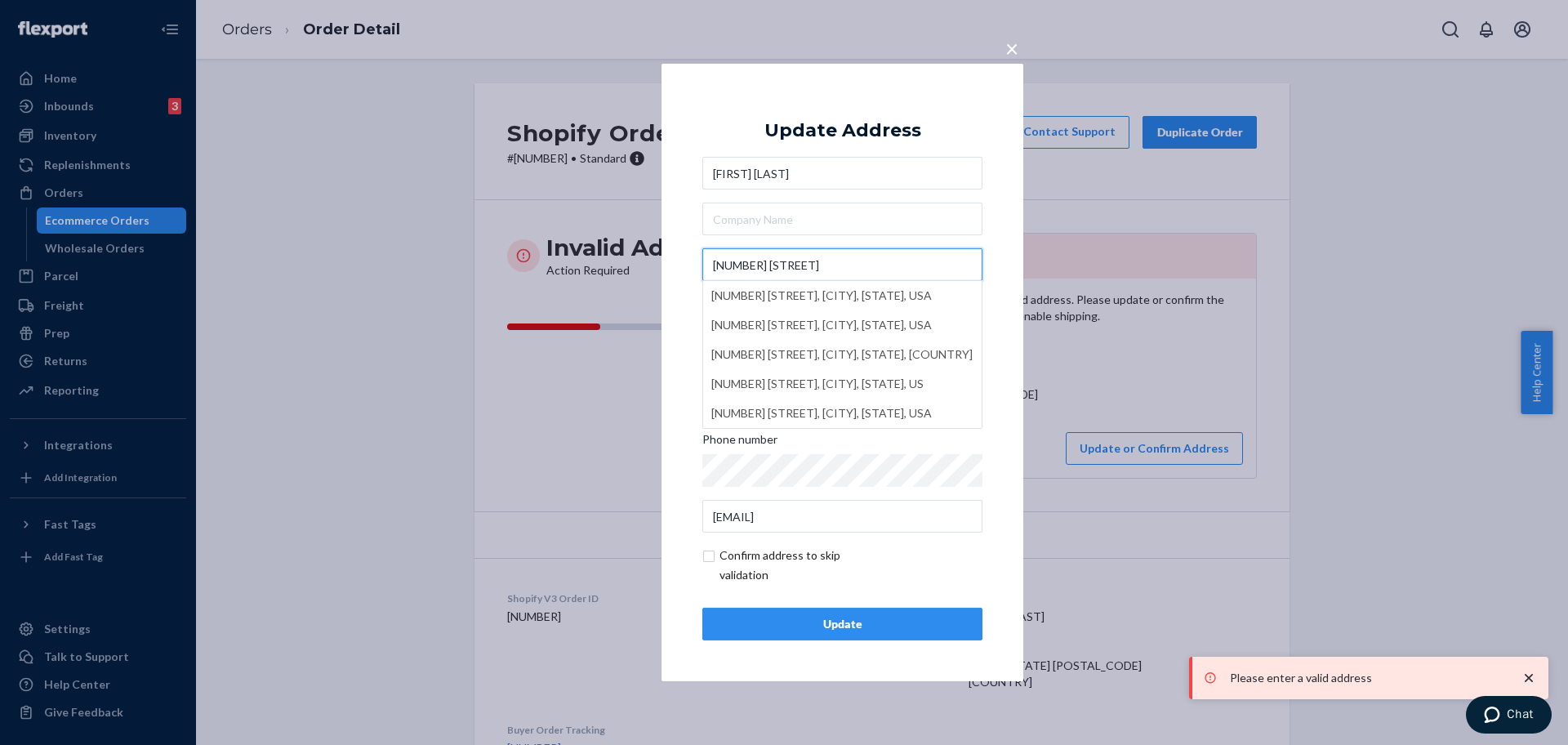 type on "5310 W 6th St" 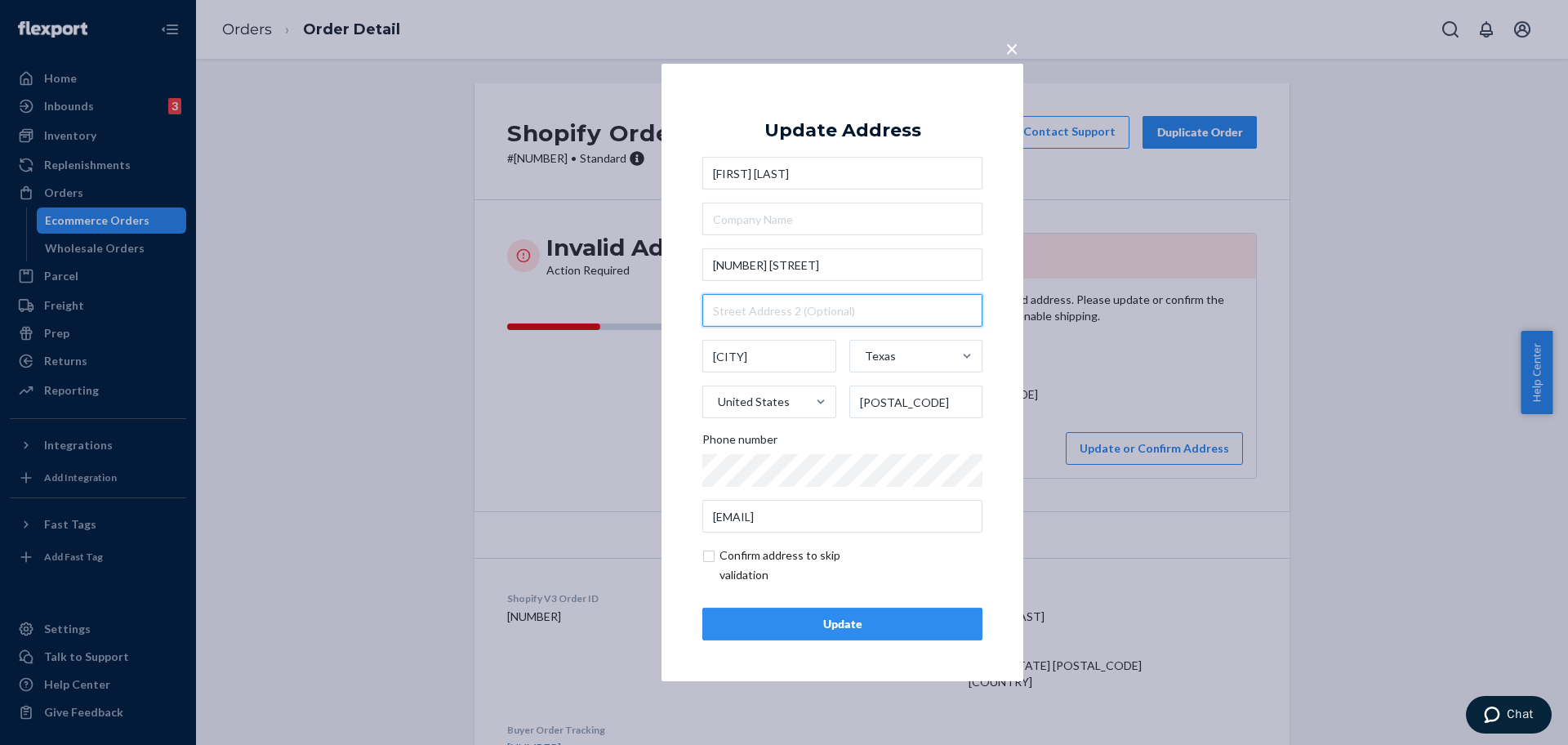 type 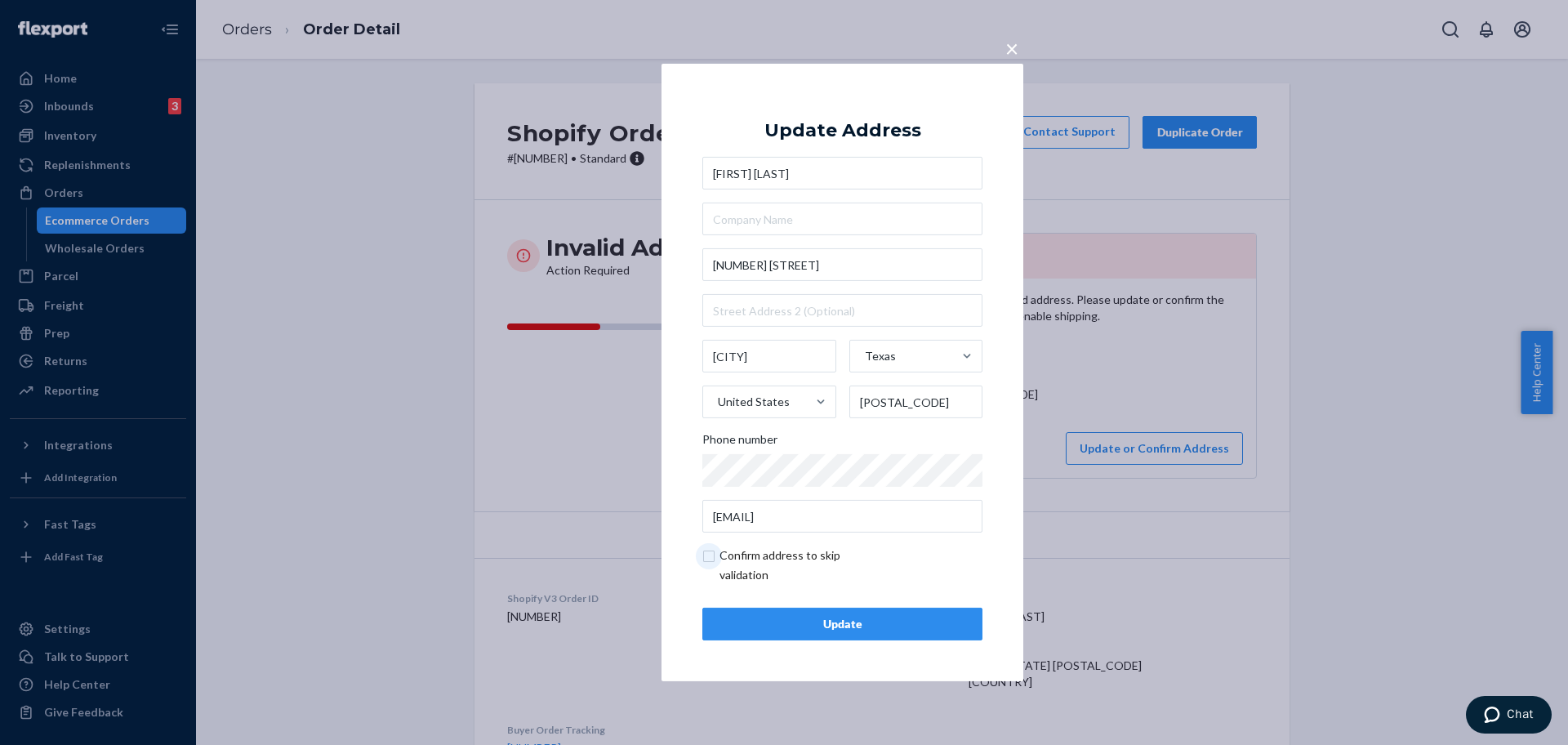 click at bounding box center (797, 565) 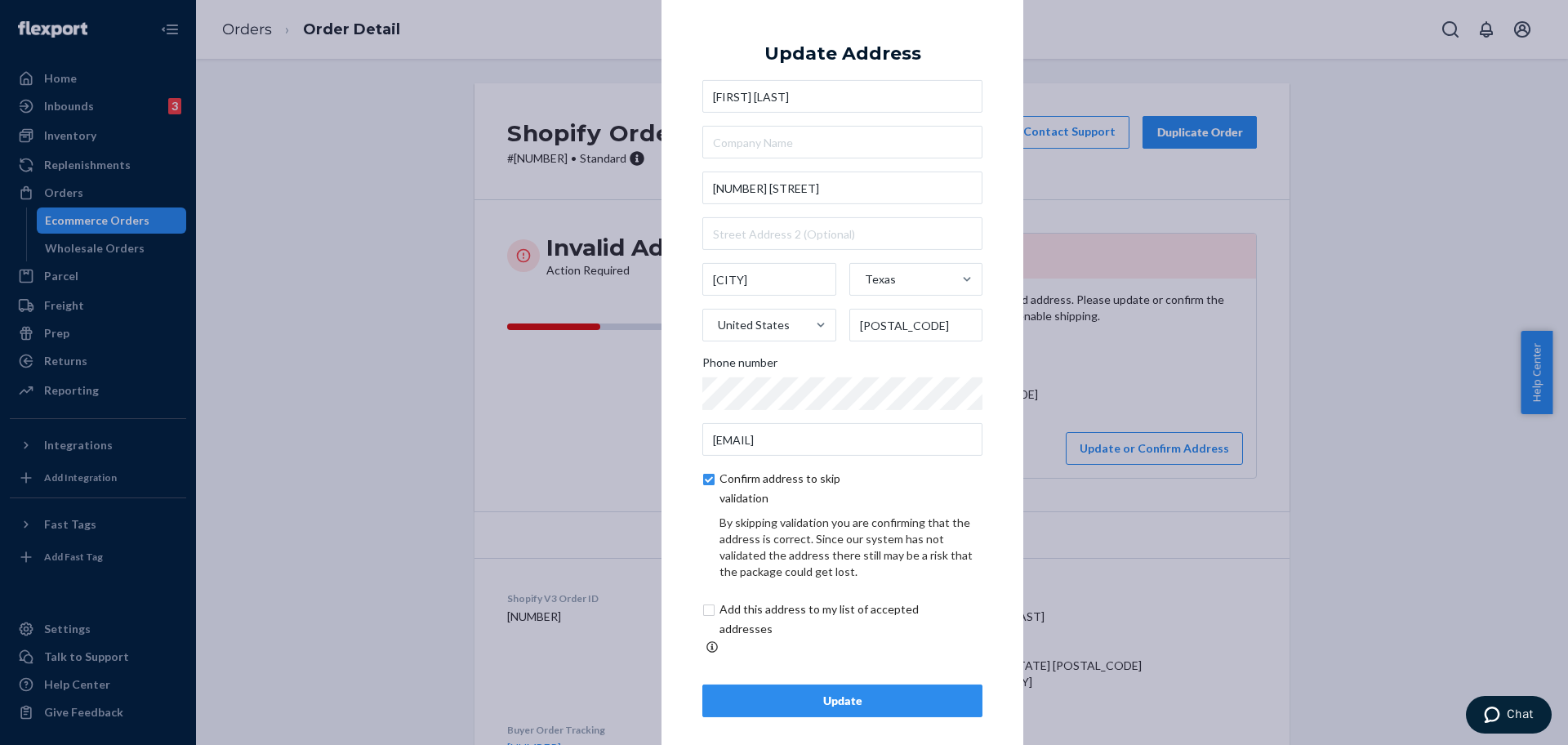 drag, startPoint x: 800, startPoint y: 695, endPoint x: 776, endPoint y: 676, distance: 30.61046 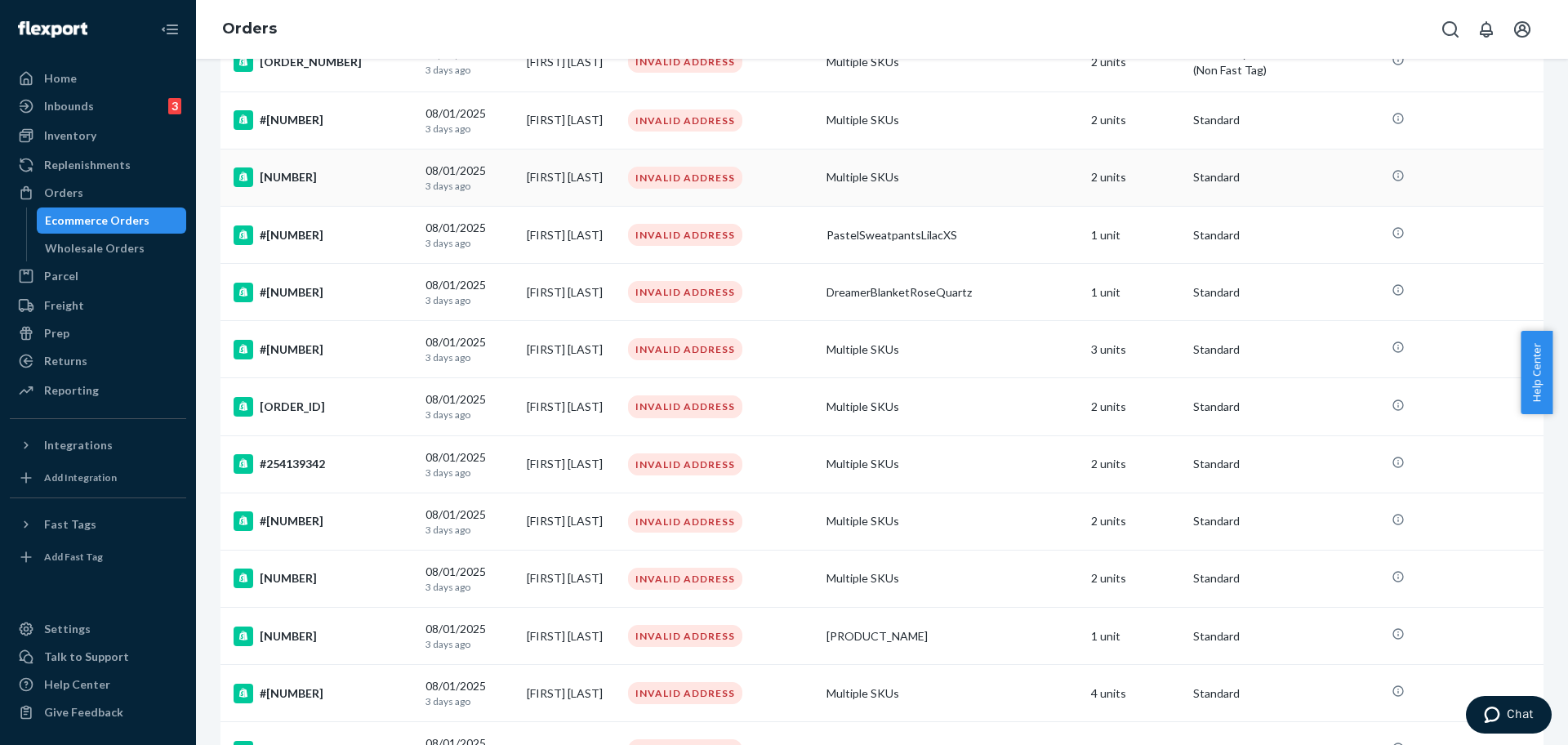 scroll, scrollTop: 408, scrollLeft: 0, axis: vertical 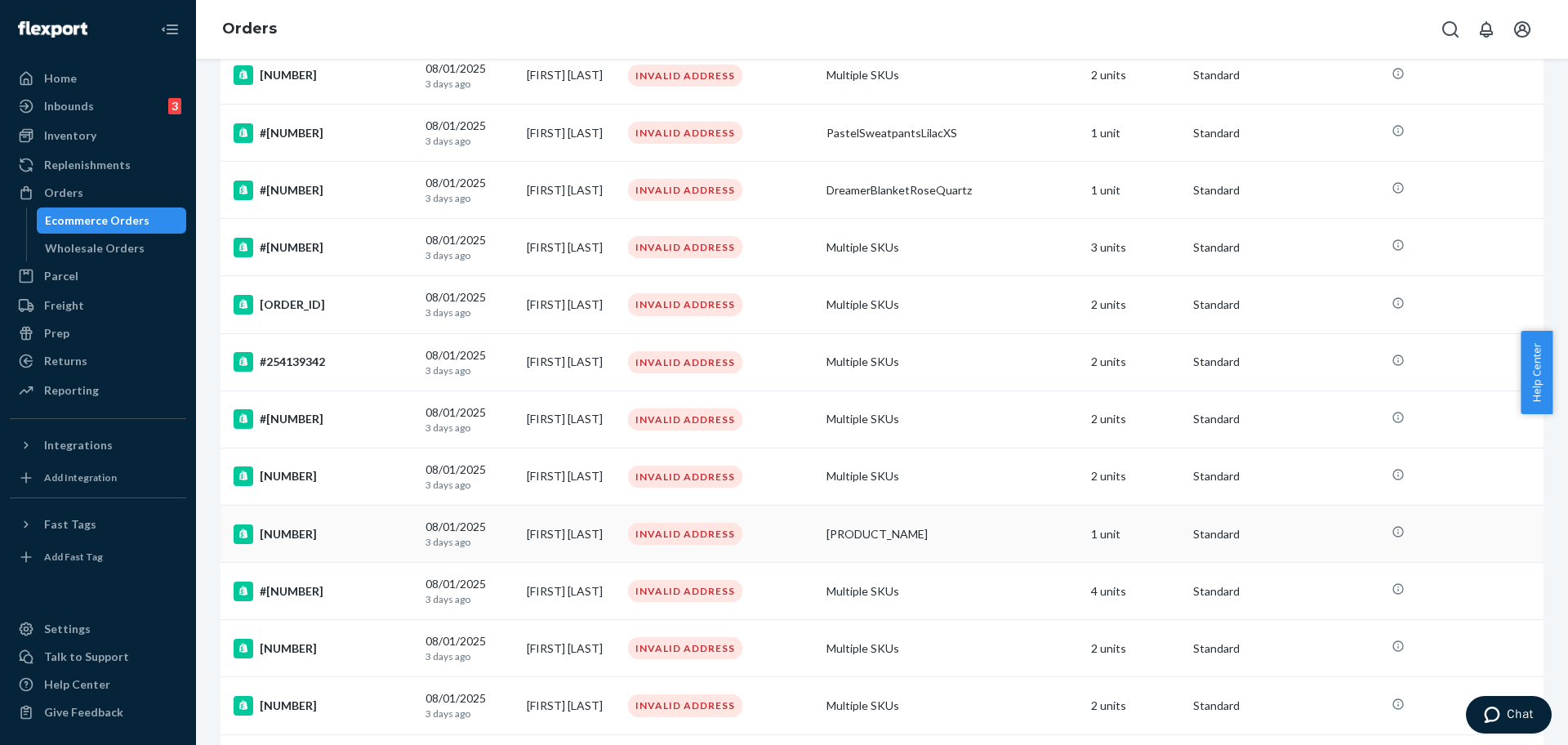 click on "#254510892" at bounding box center [323, 534] 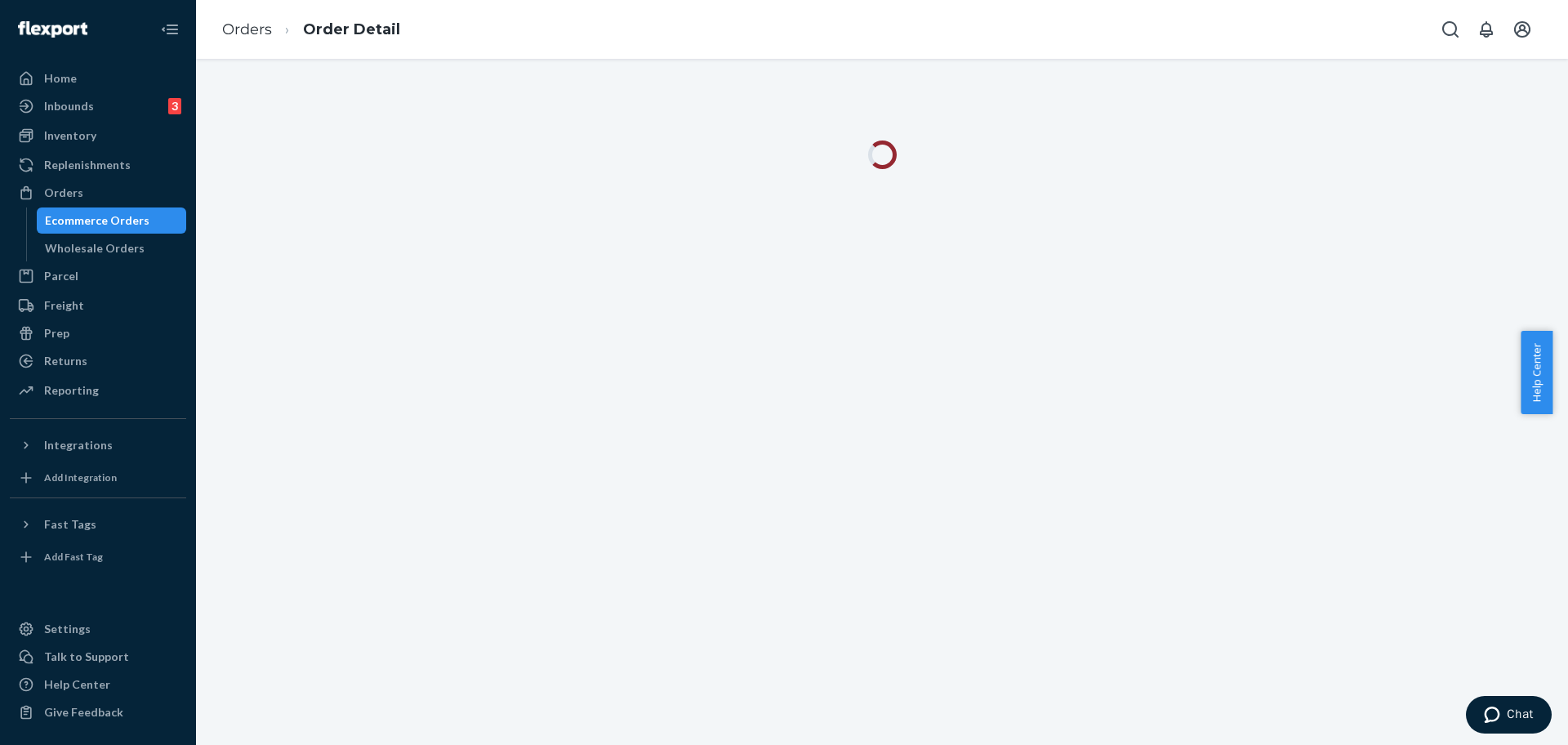 scroll, scrollTop: 0, scrollLeft: 0, axis: both 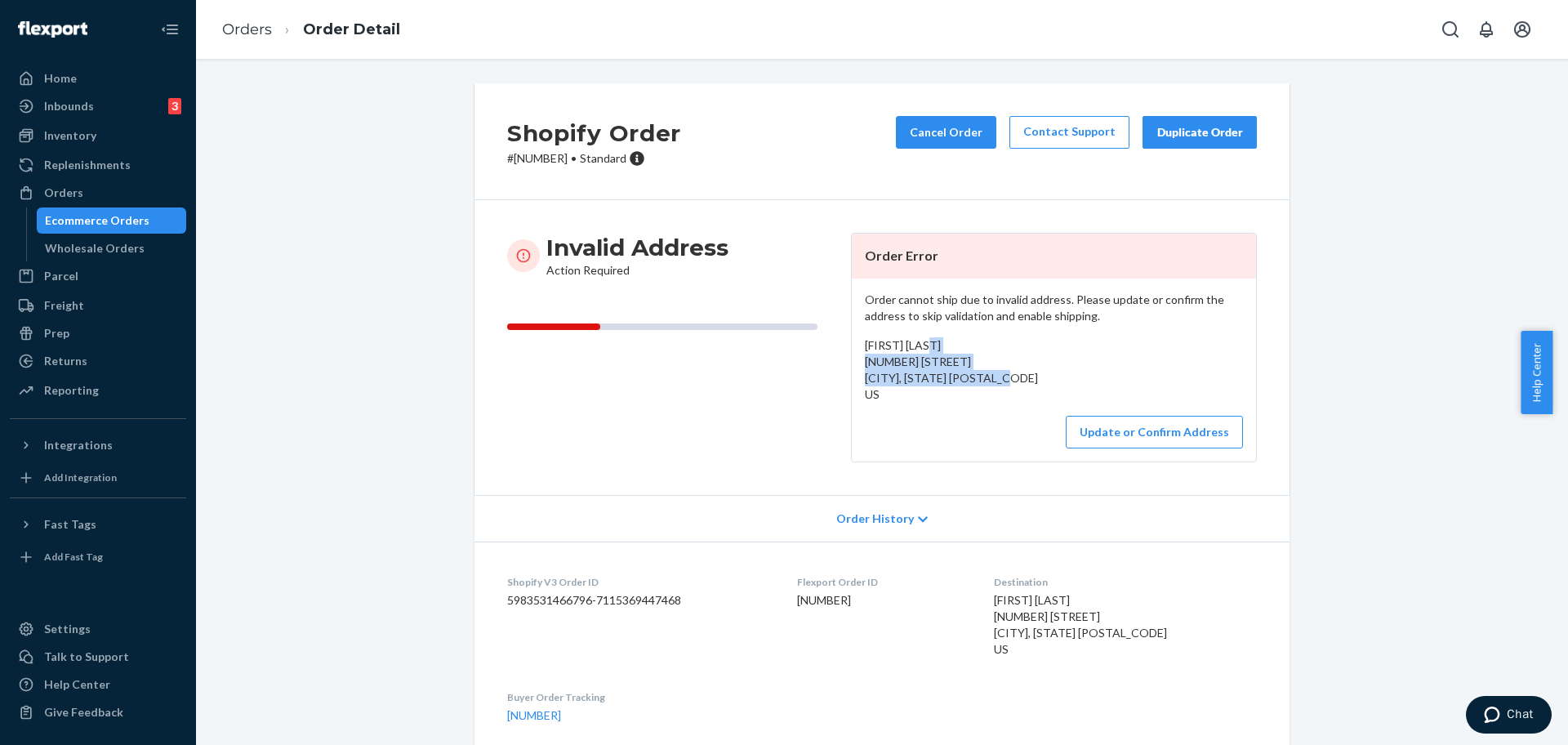 drag, startPoint x: 1004, startPoint y: 385, endPoint x: 847, endPoint y: 359, distance: 159.1383 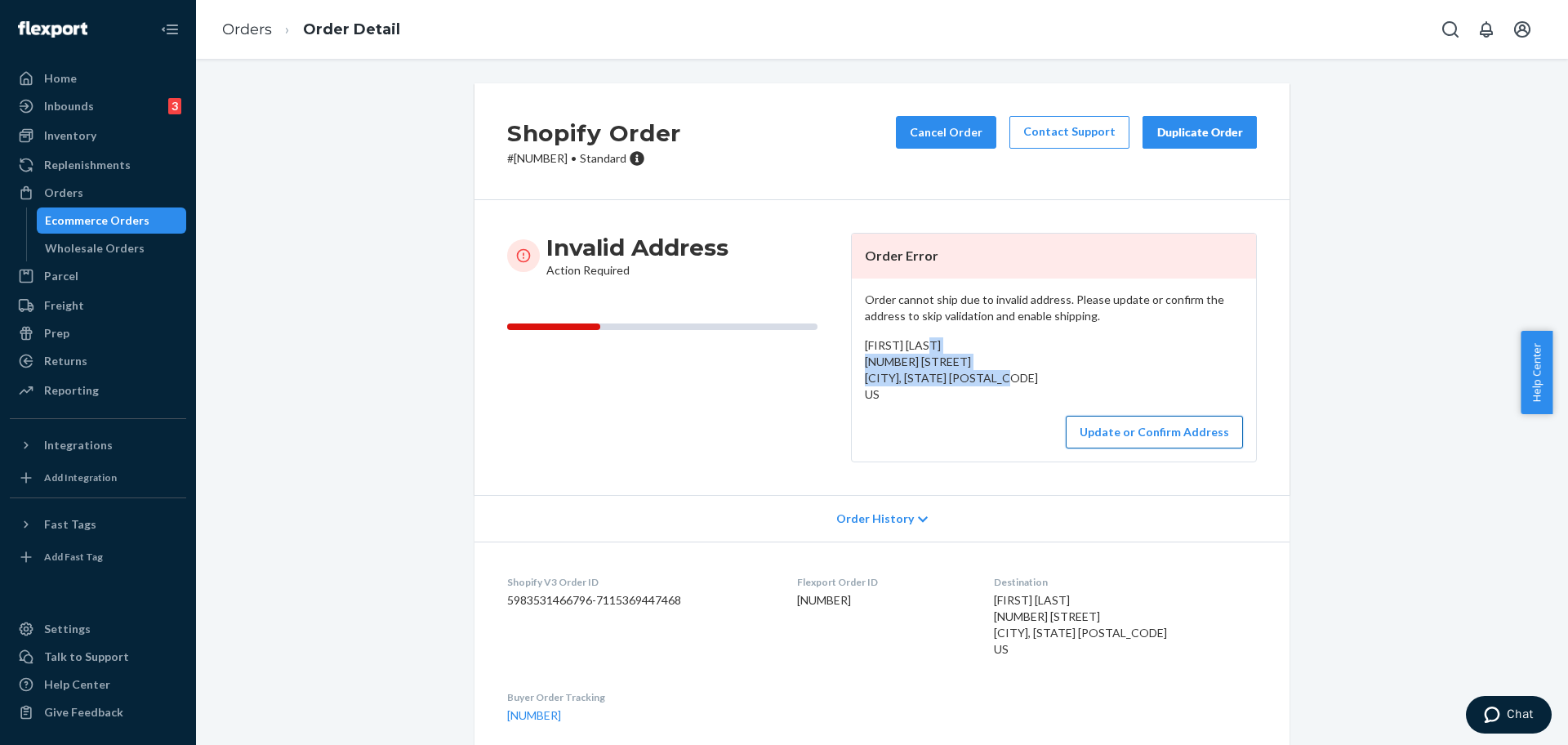 click on "Update or Confirm Address" at bounding box center (1154, 432) 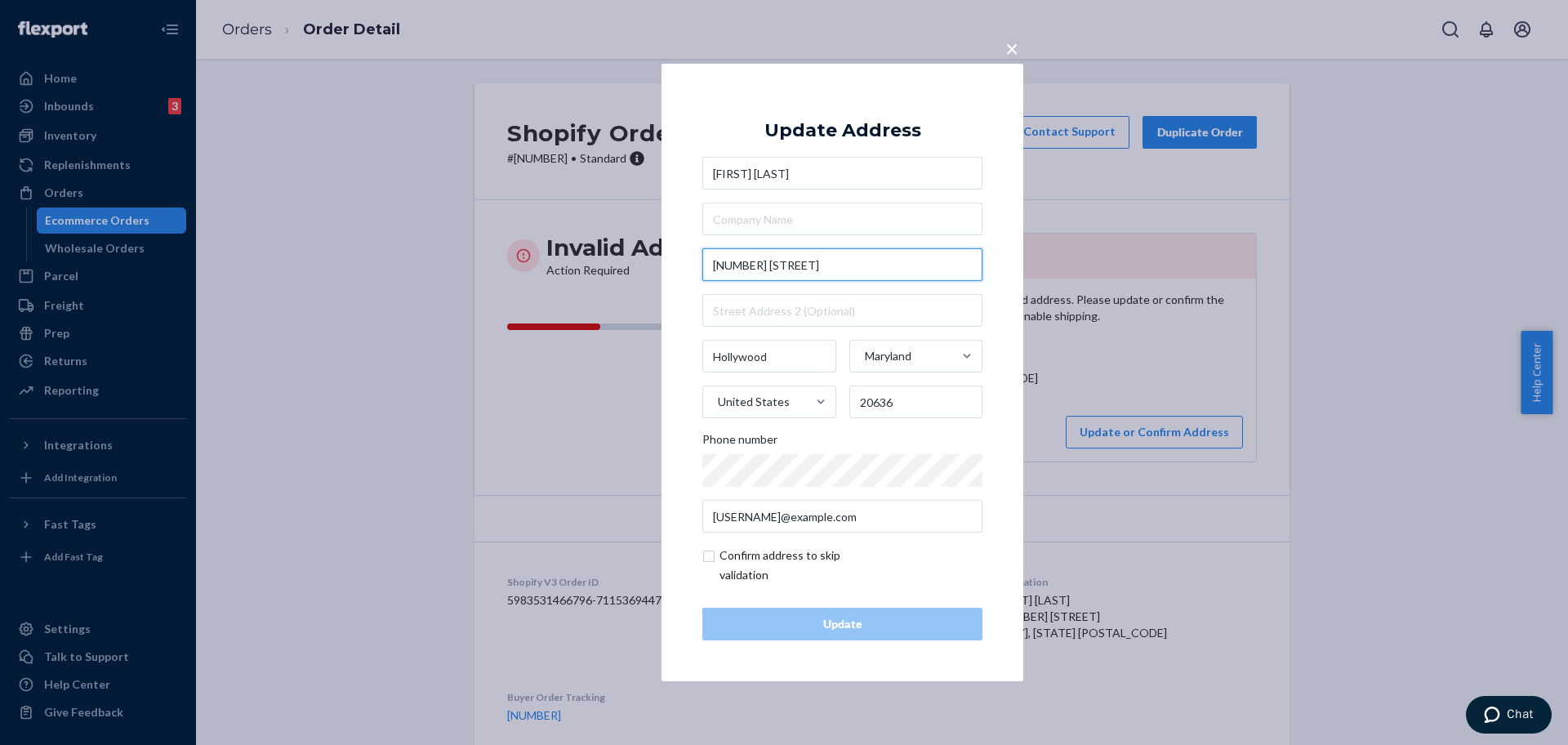 click on "43840 Eucalyptus Way" at bounding box center (842, 265) 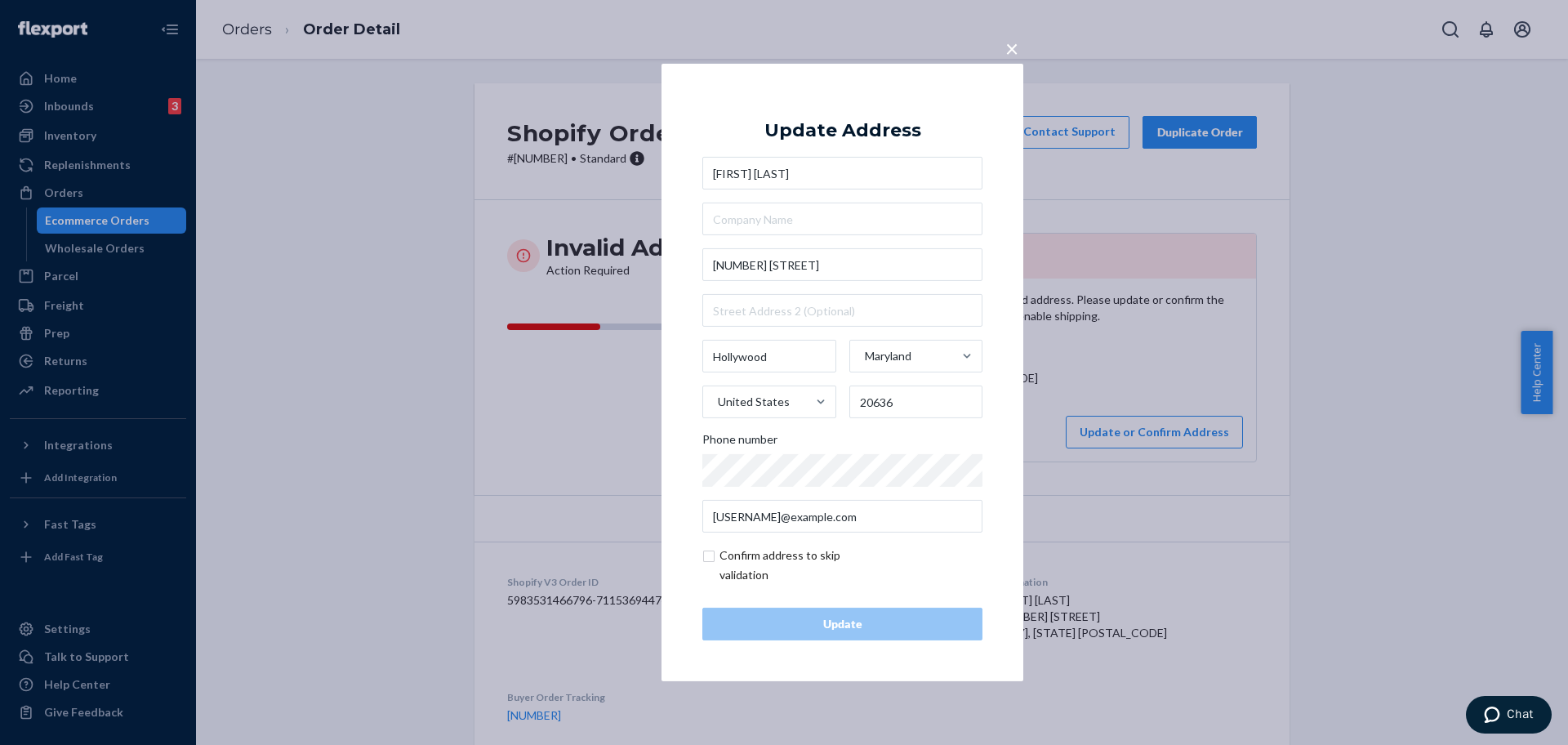 click at bounding box center (797, 565) 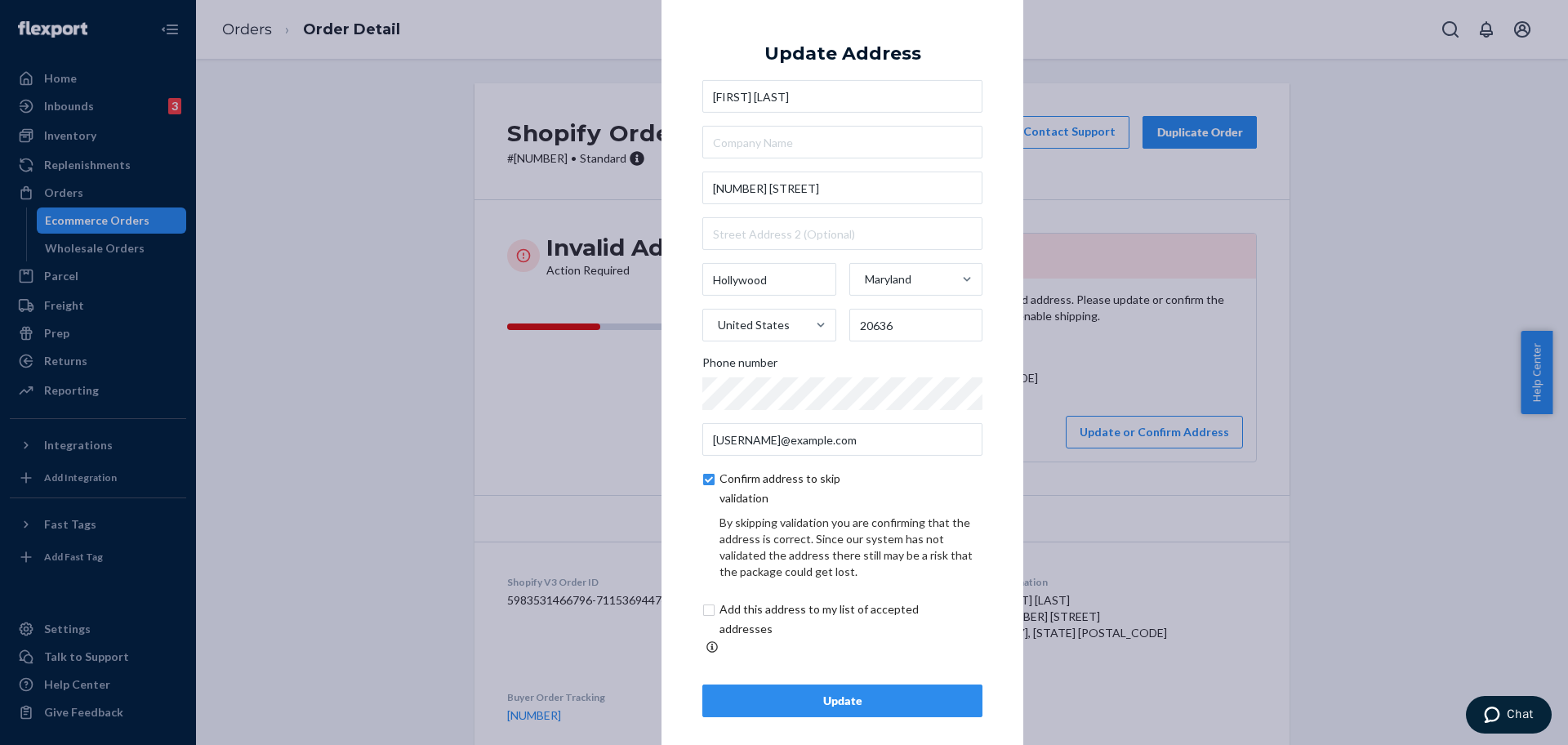 click on "Update" at bounding box center (842, 701) 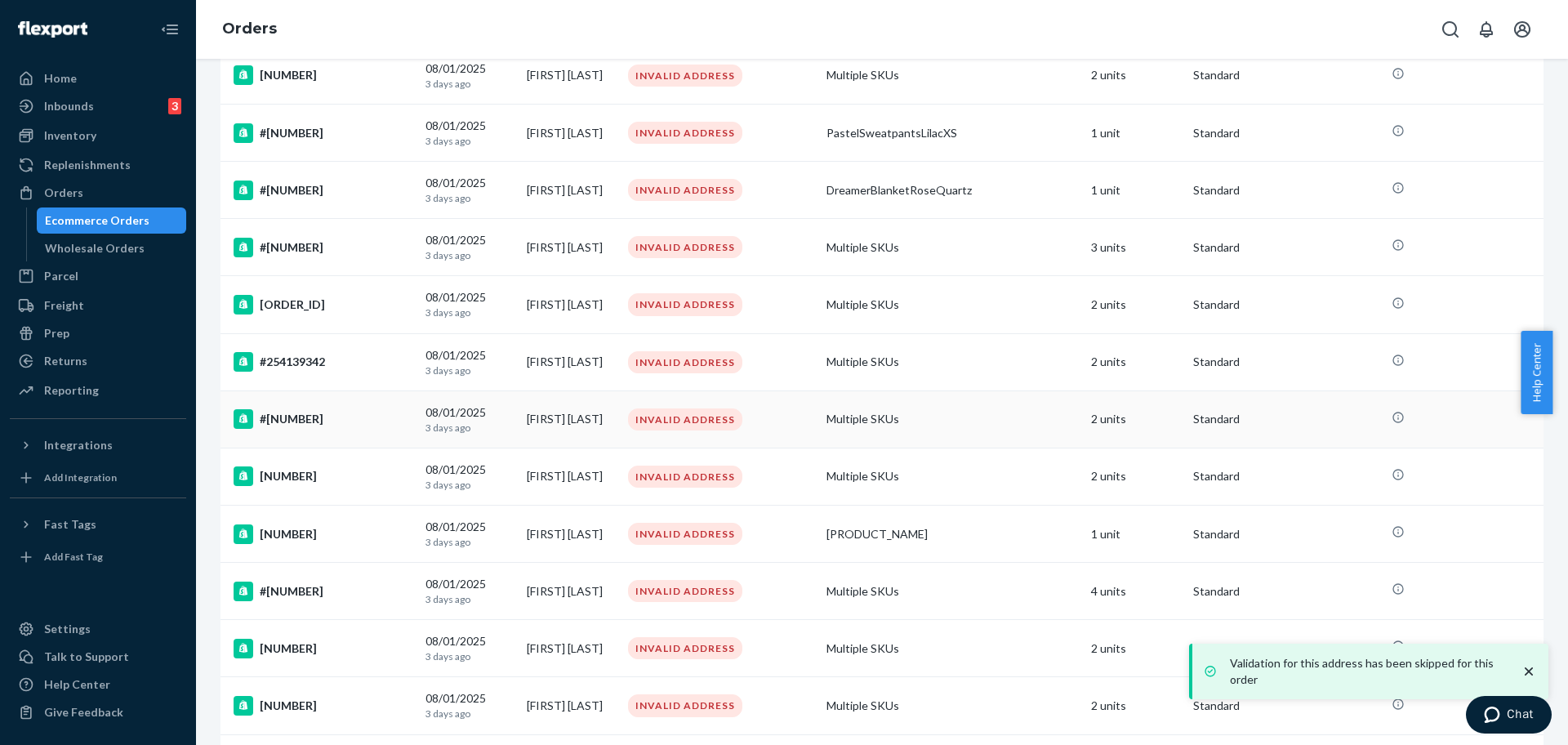 scroll, scrollTop: 511, scrollLeft: 0, axis: vertical 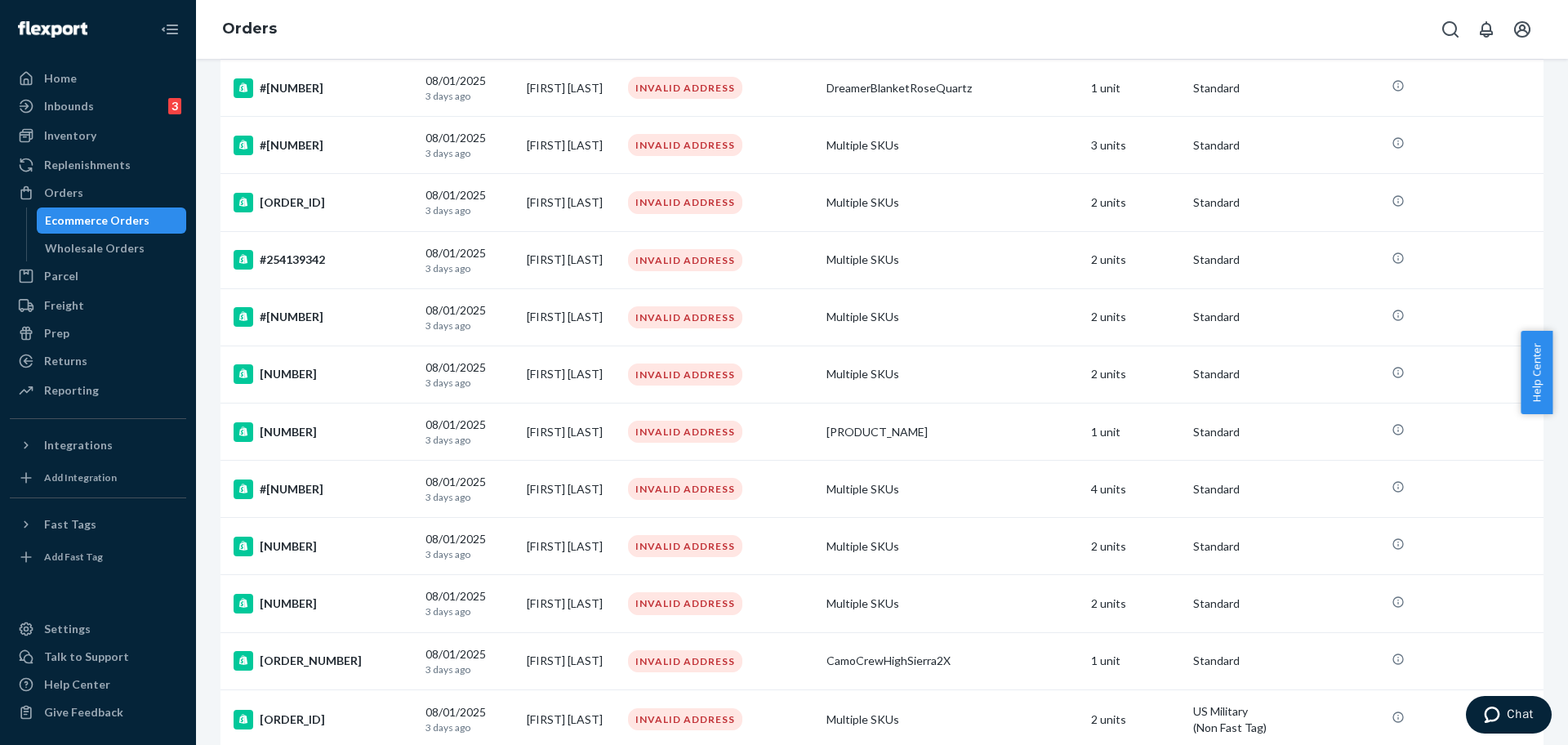 click on "#254509260" at bounding box center (323, 489) 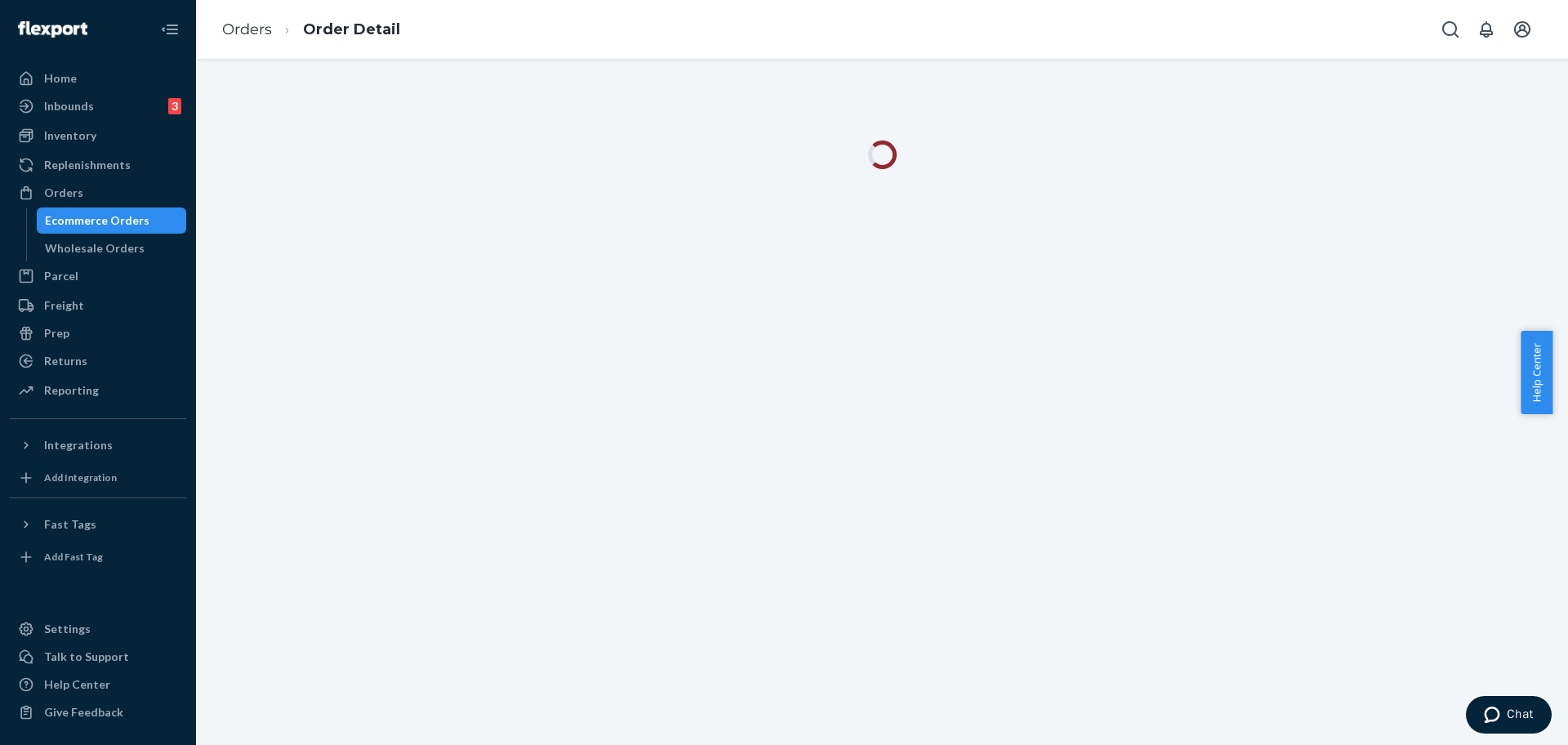 scroll, scrollTop: 0, scrollLeft: 0, axis: both 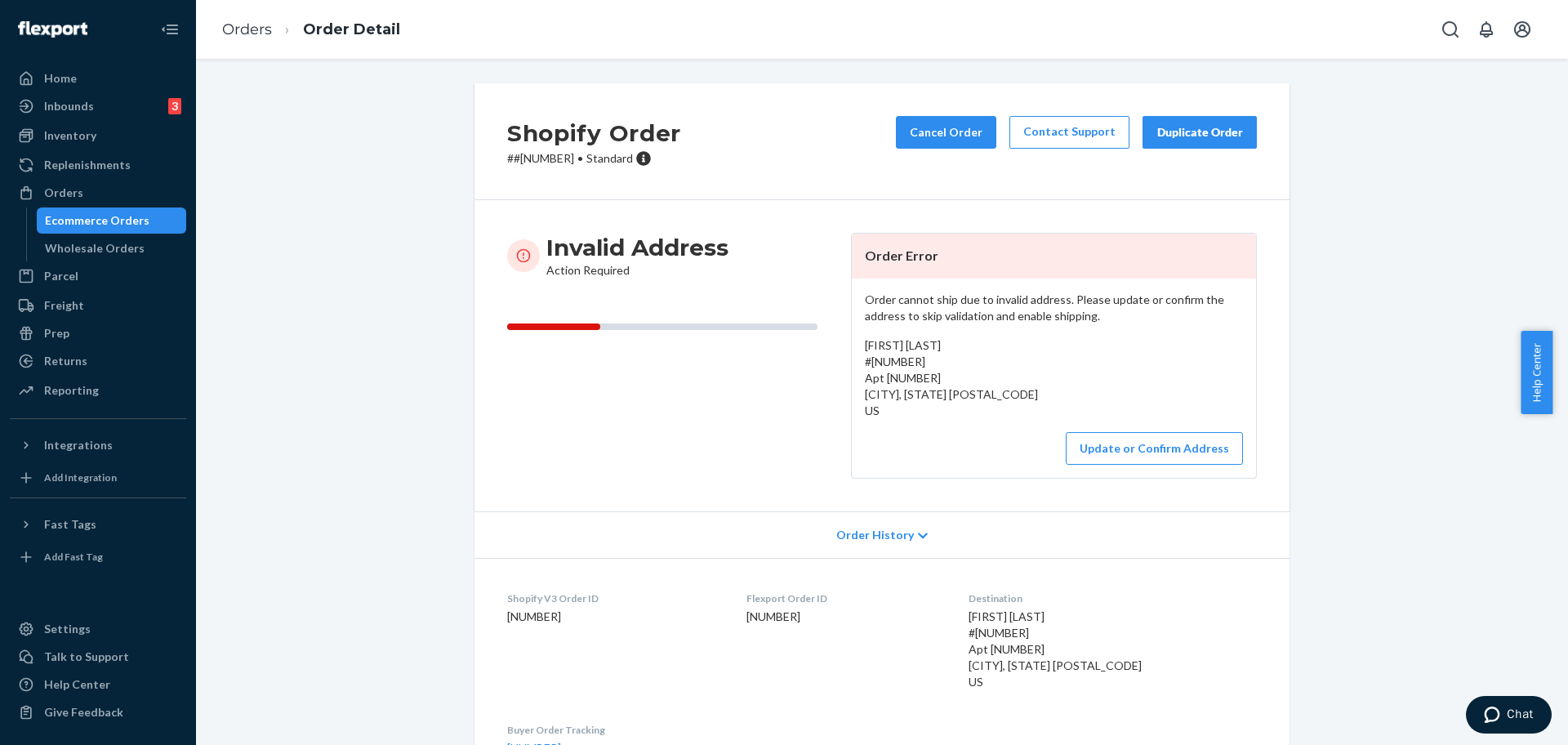 click on "# #254509260 • Standard" at bounding box center (594, 158) 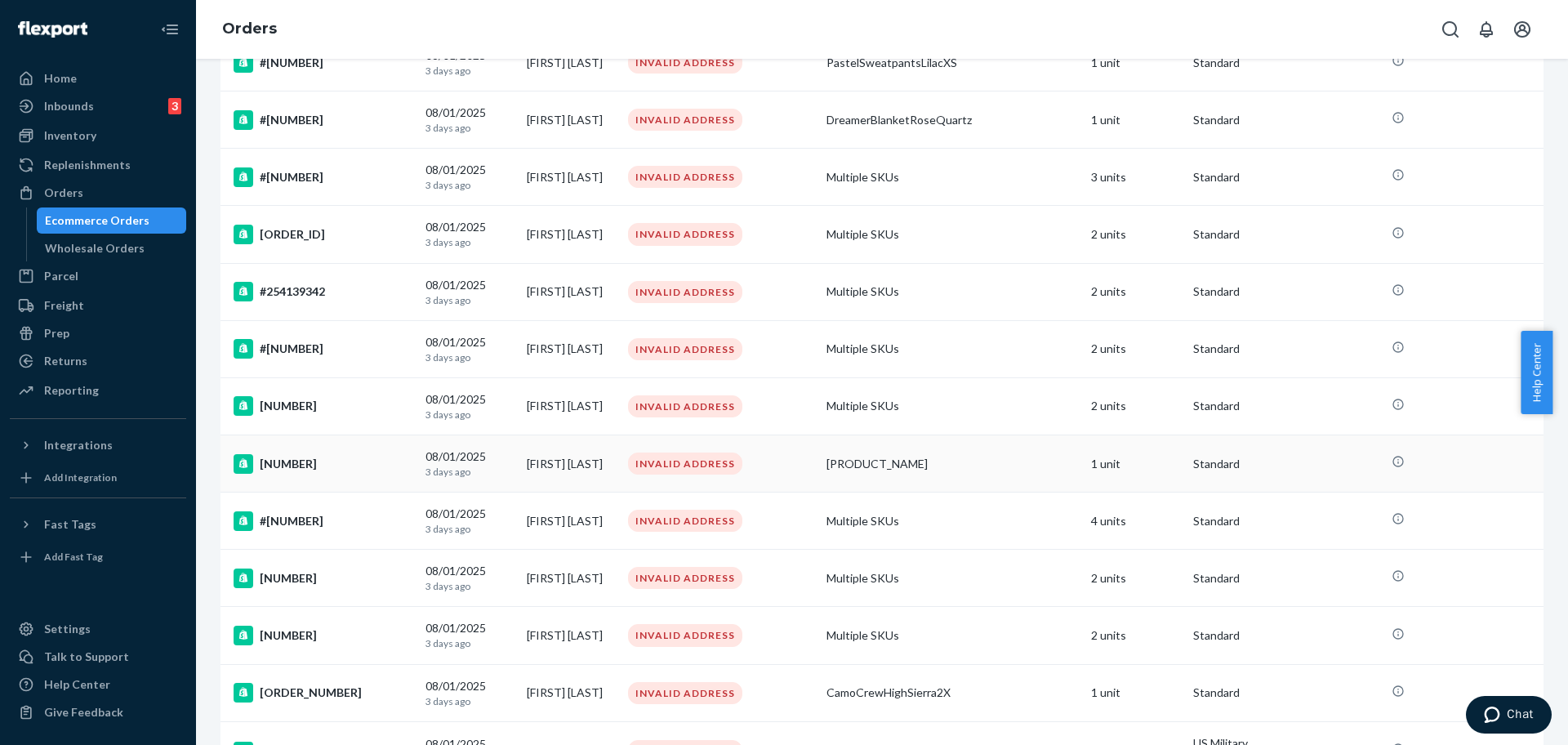 scroll, scrollTop: 511, scrollLeft: 0, axis: vertical 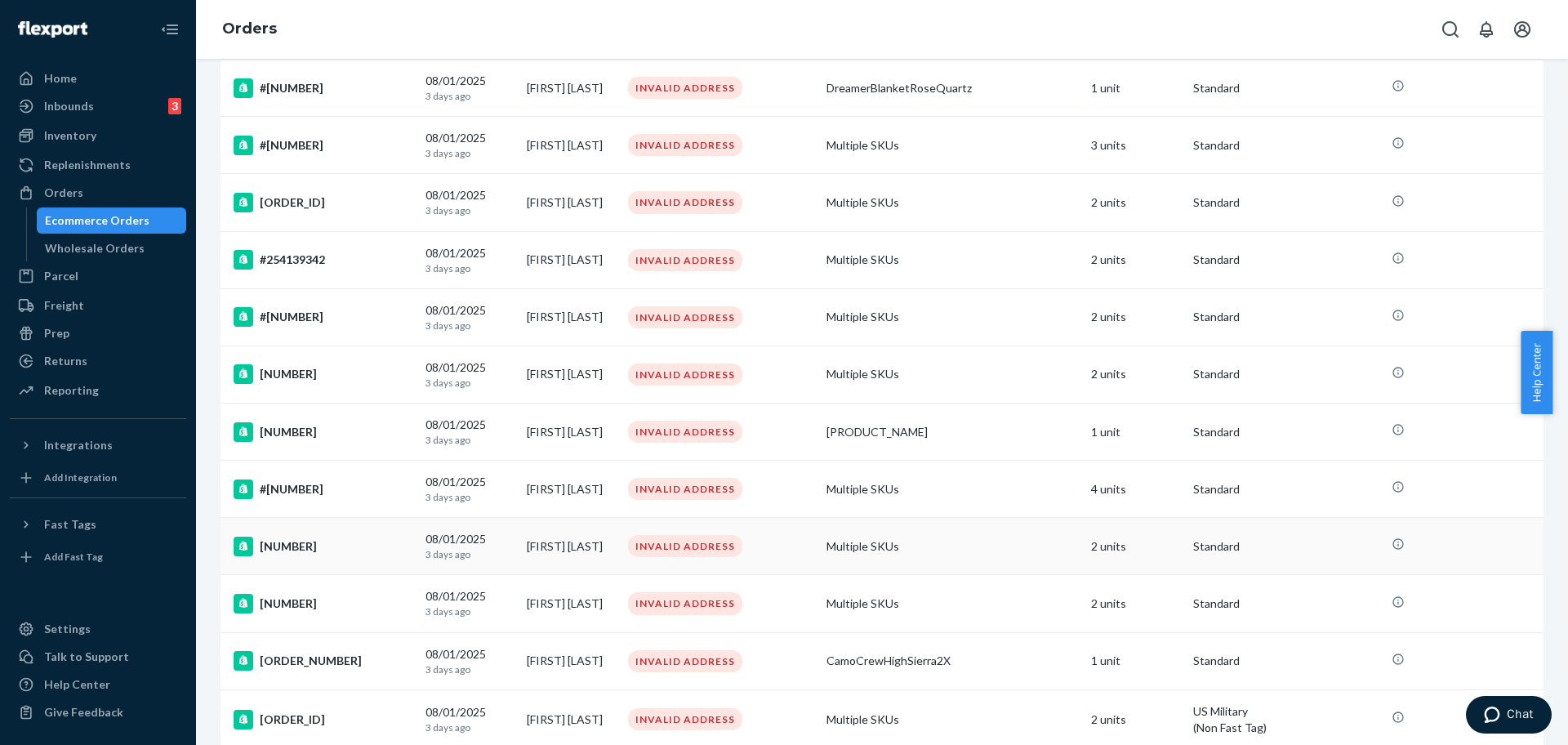 click on "#254509256" at bounding box center [323, 546] 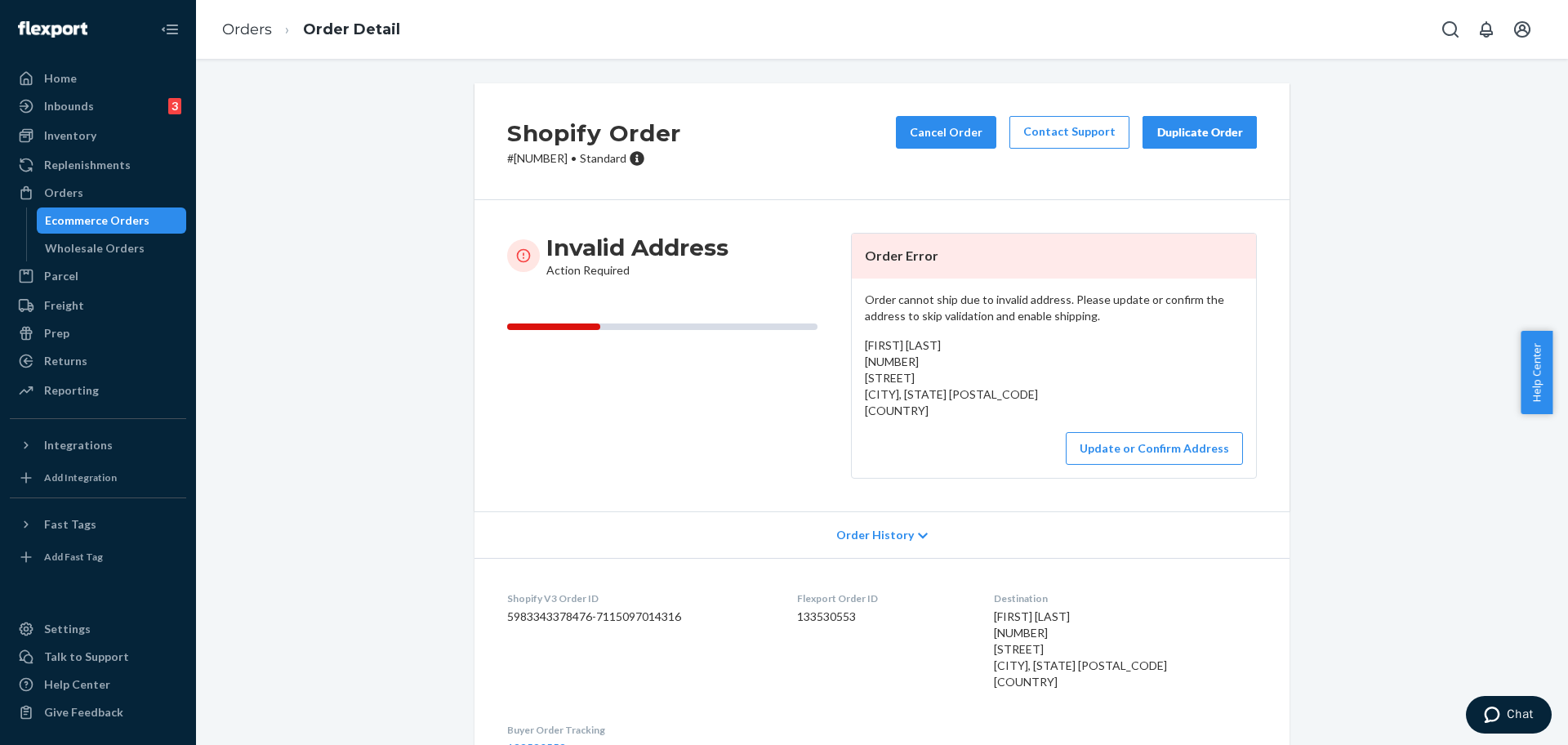 drag, startPoint x: 1017, startPoint y: 406, endPoint x: 1036, endPoint y: 406, distance: 19 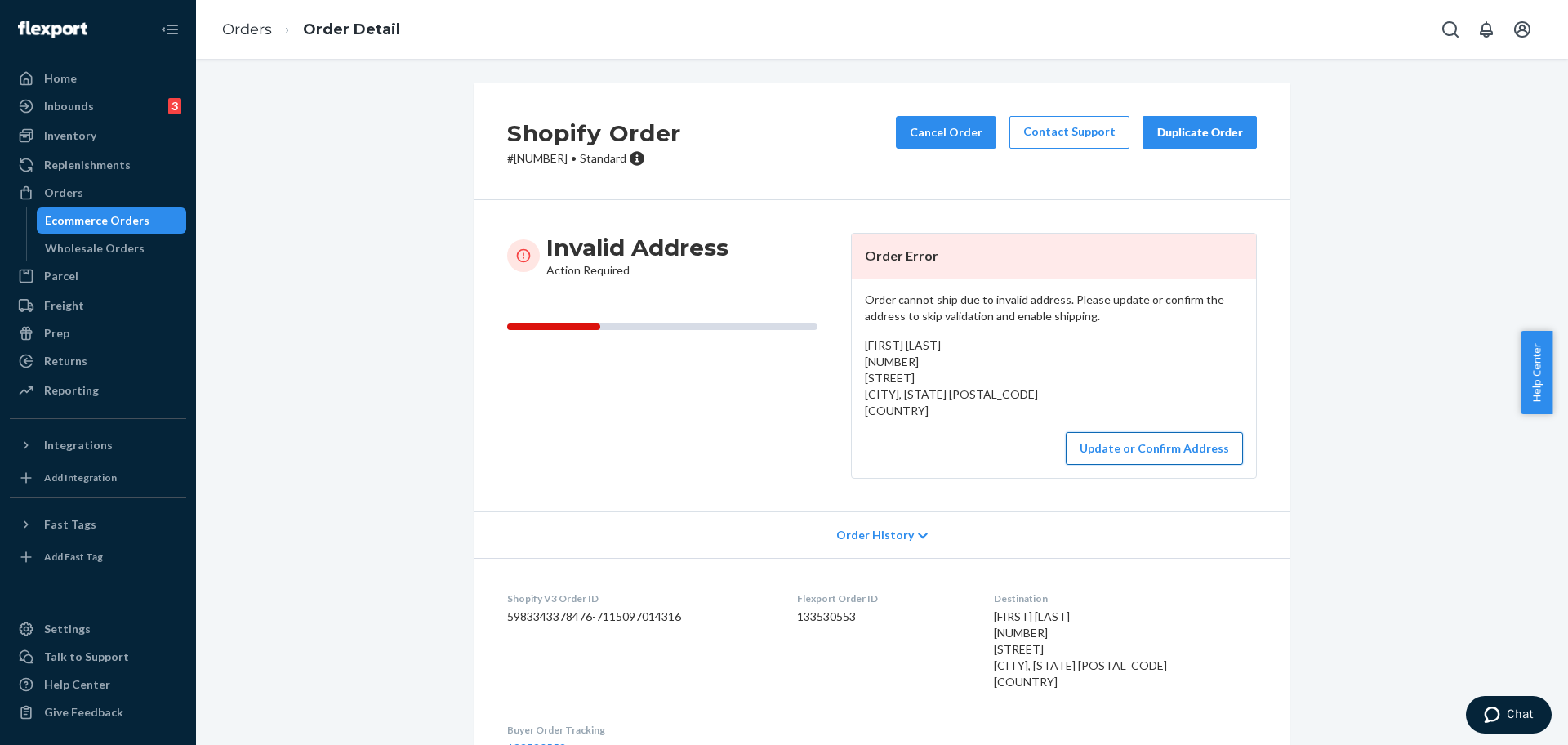click on "Update or Confirm Address" at bounding box center (1154, 448) 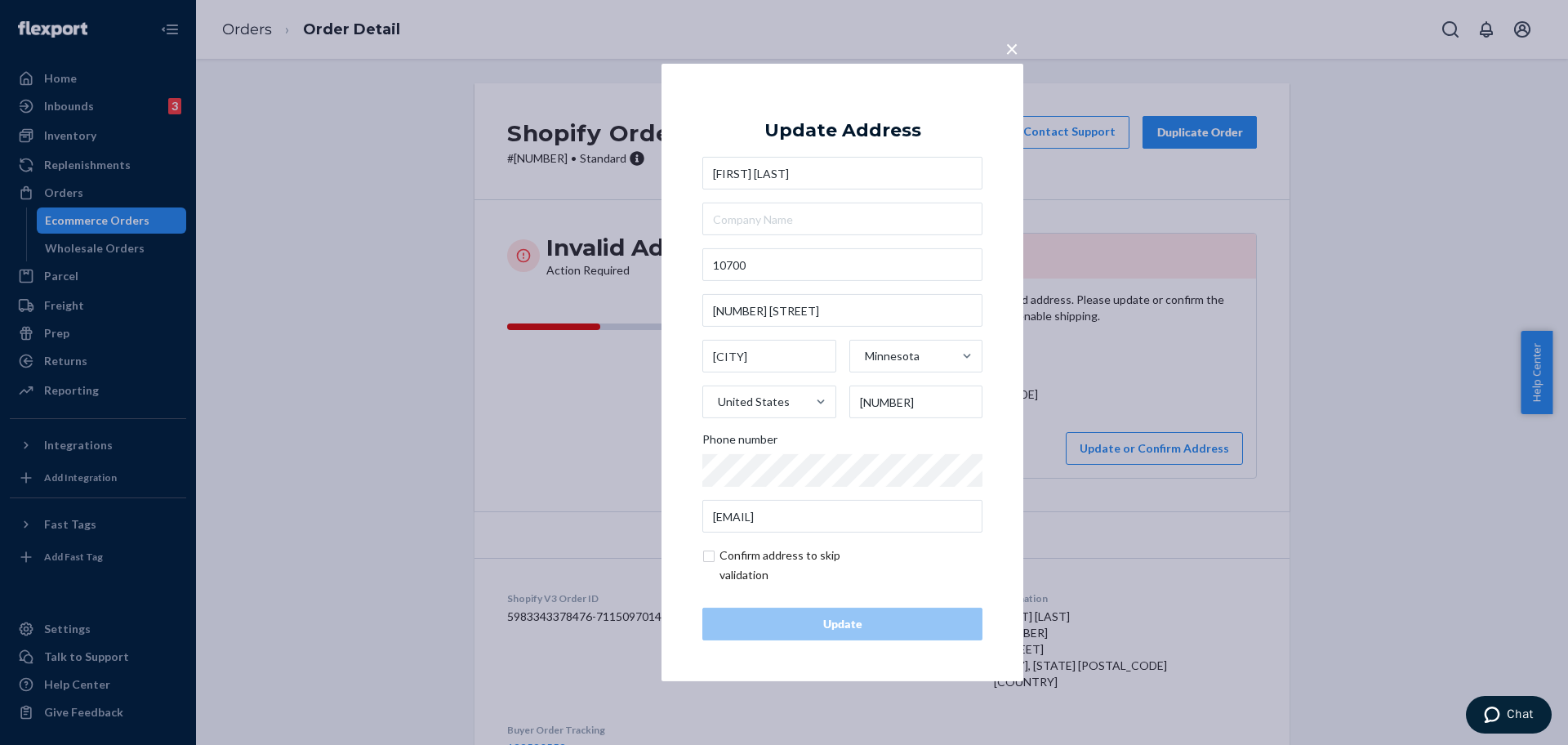 click on "× Update Address Sam Zylstra 10700 55th Ave N Plymouth Minnesota United States 55442 Phone number samzylstra16@gmail.com Confirm address to skip validation Update" at bounding box center (784, 372) 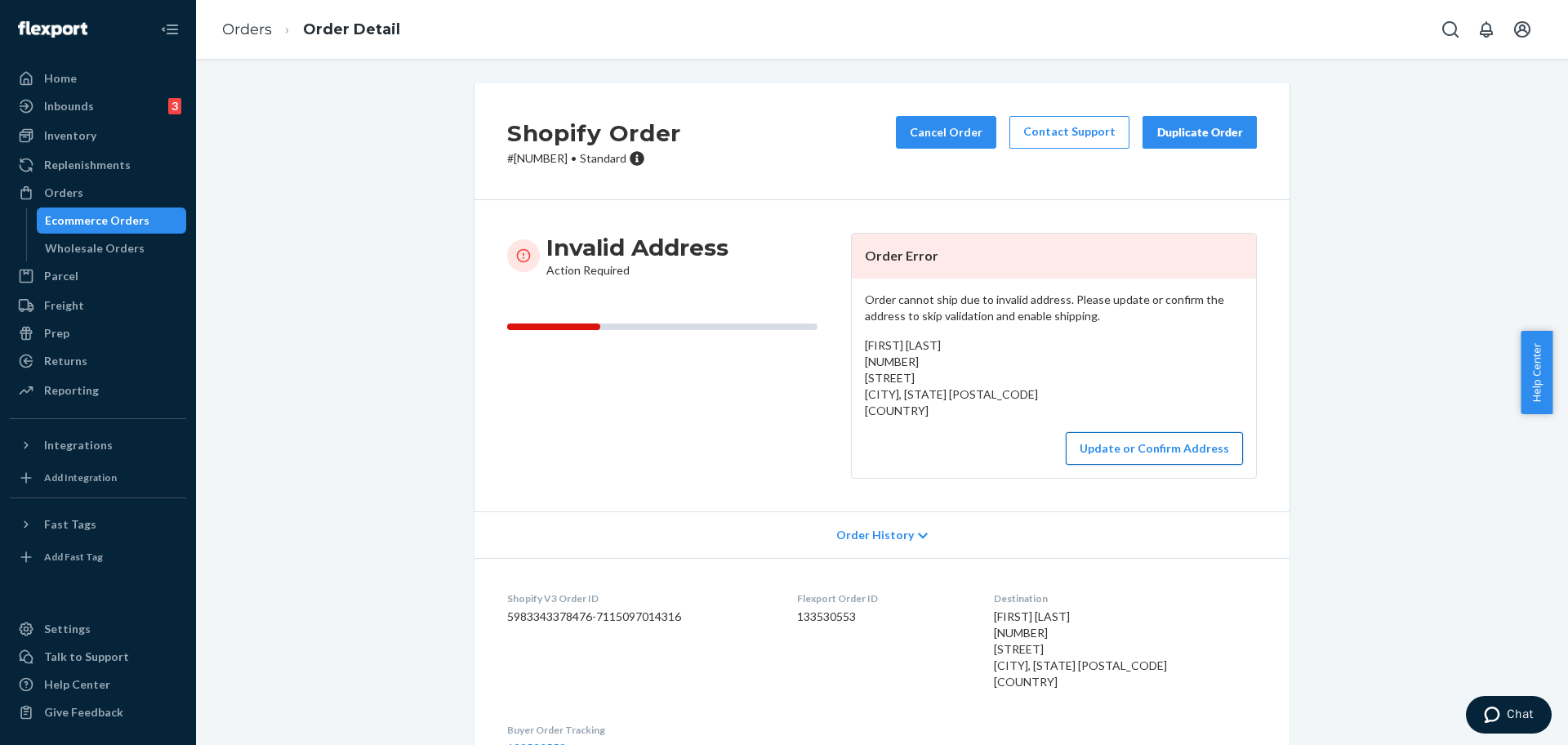 click on "Update or Confirm Address" at bounding box center [1154, 448] 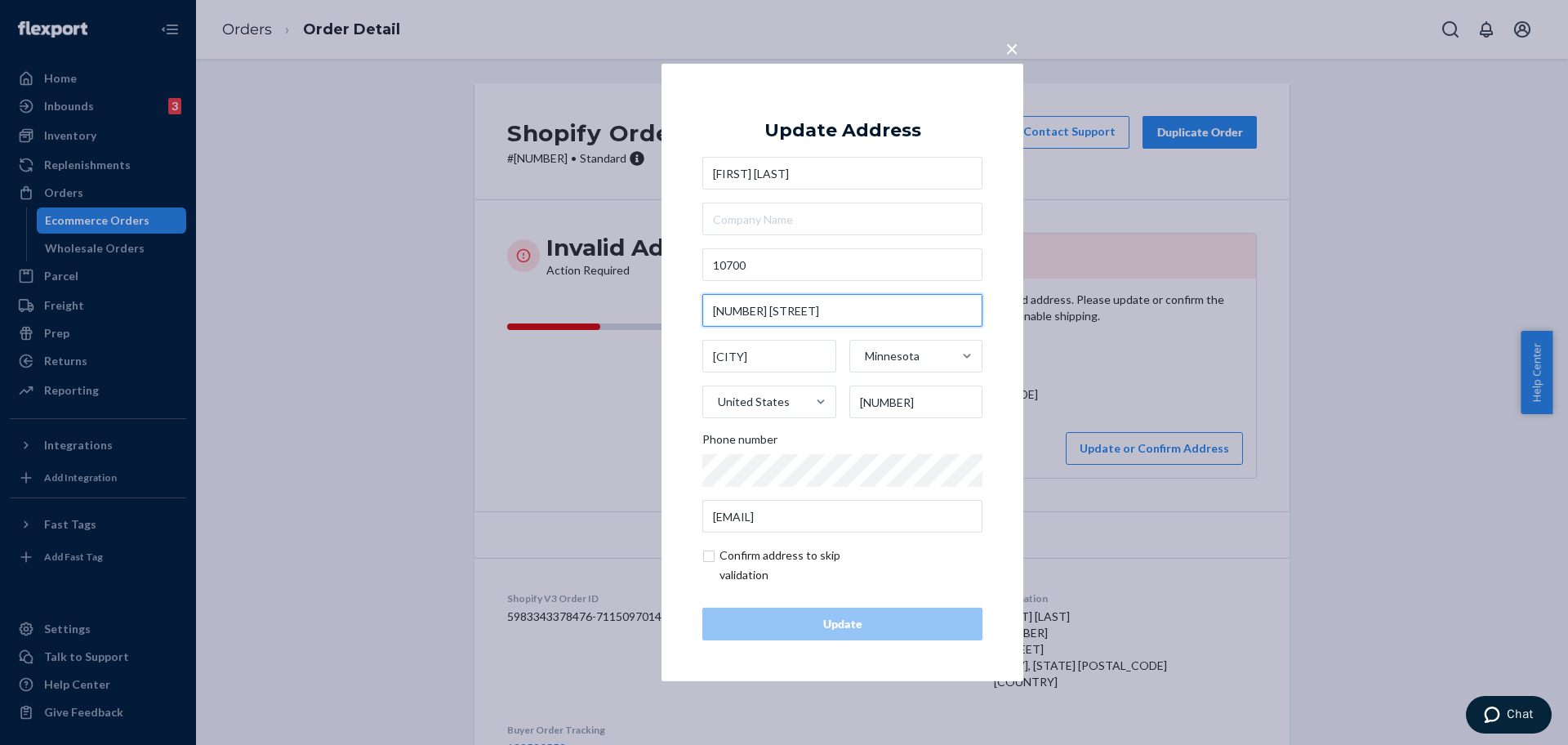 click on "55th Ave N" at bounding box center [842, 310] 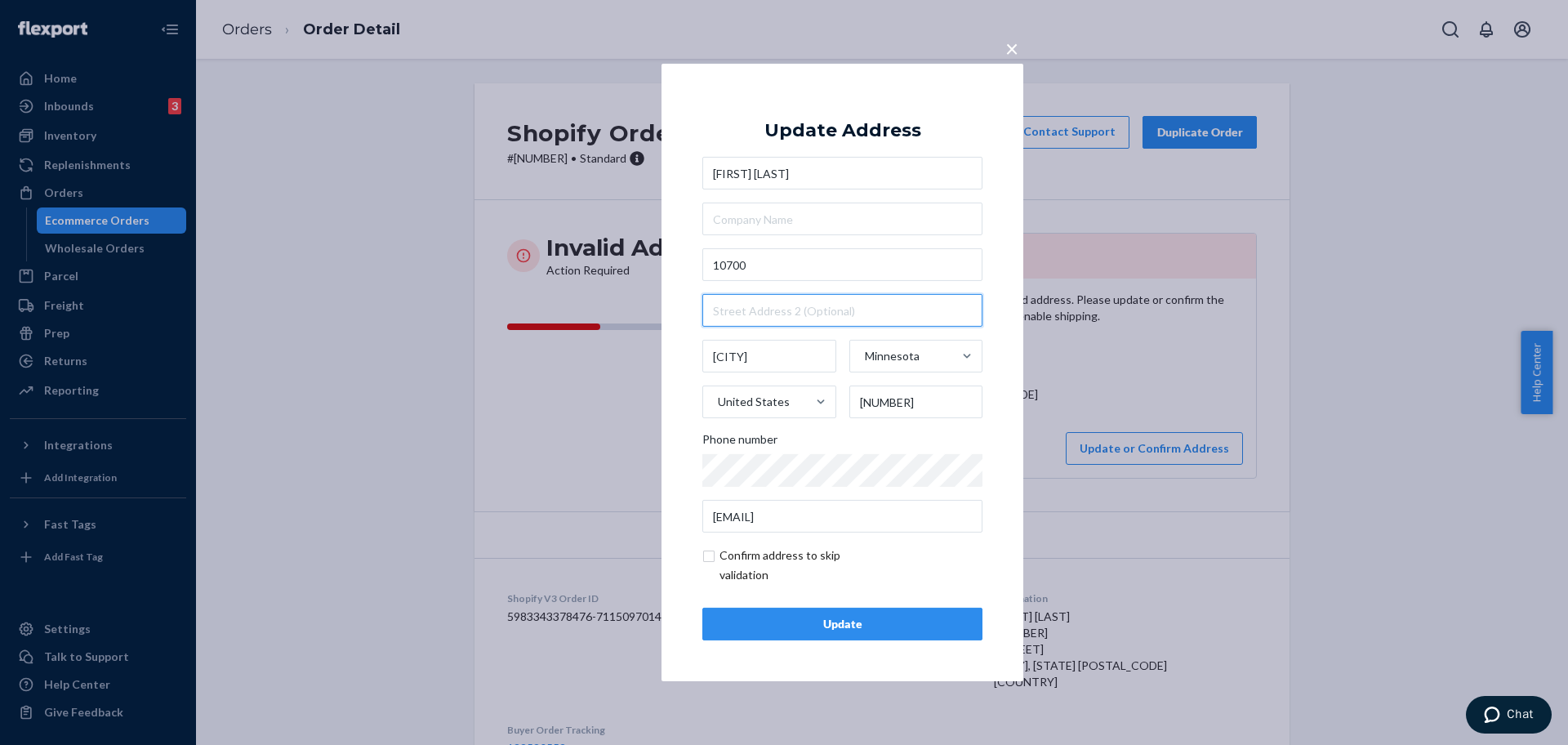 type 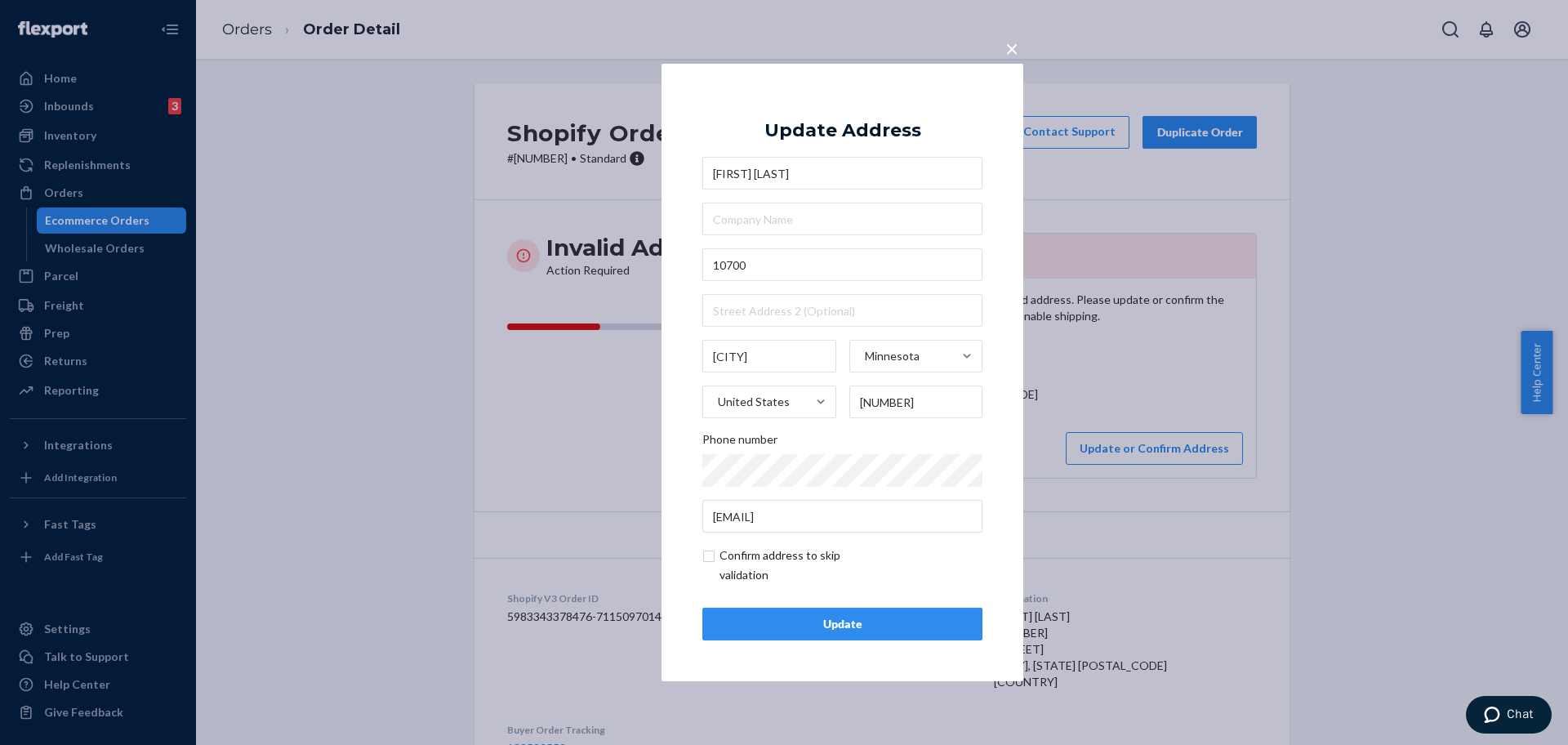 click on "Sam Zylstra 10700 Plymouth Minnesota United States 55442 Phone number samzylstra16@gmail.com" at bounding box center (842, 345) 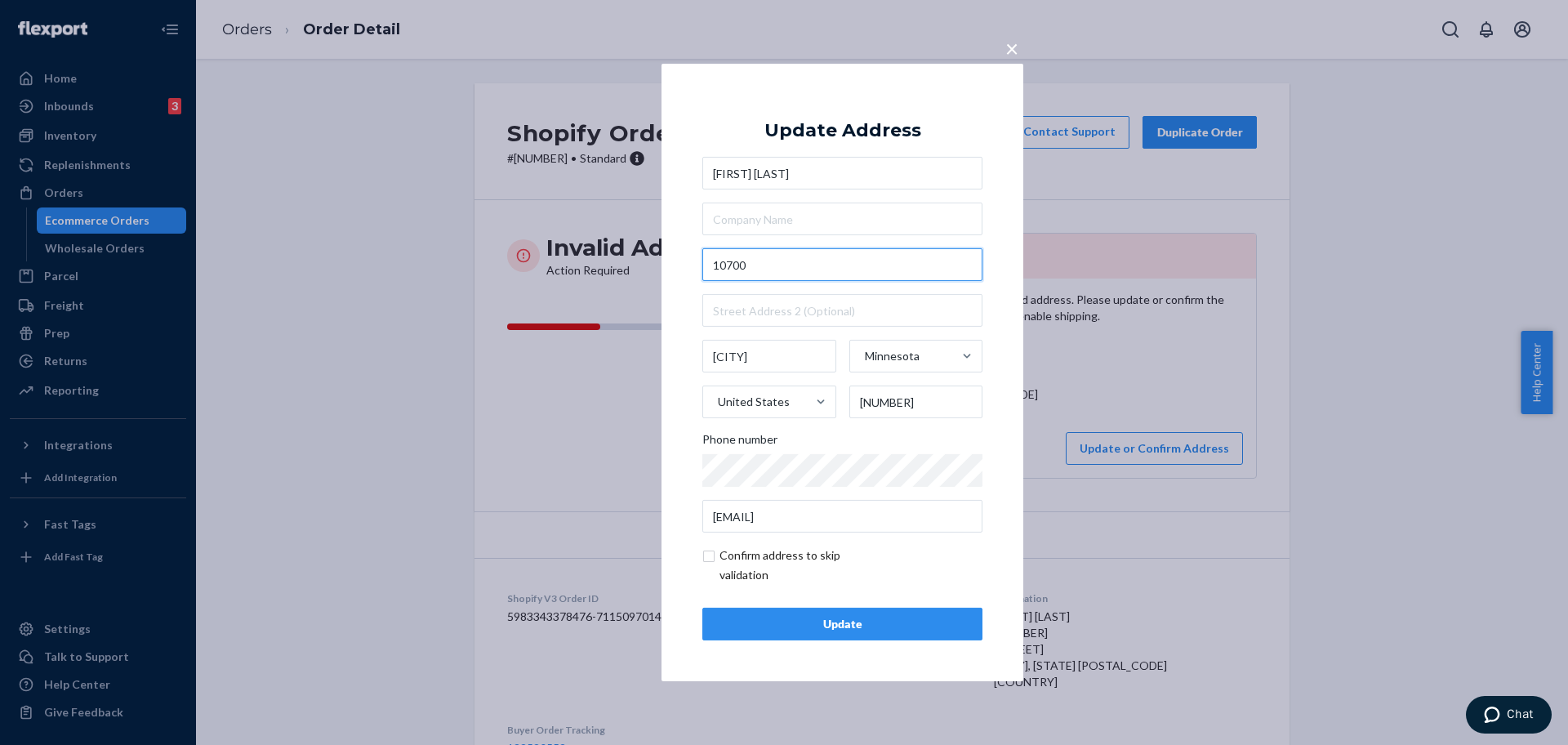 click on "10700" at bounding box center [842, 265] 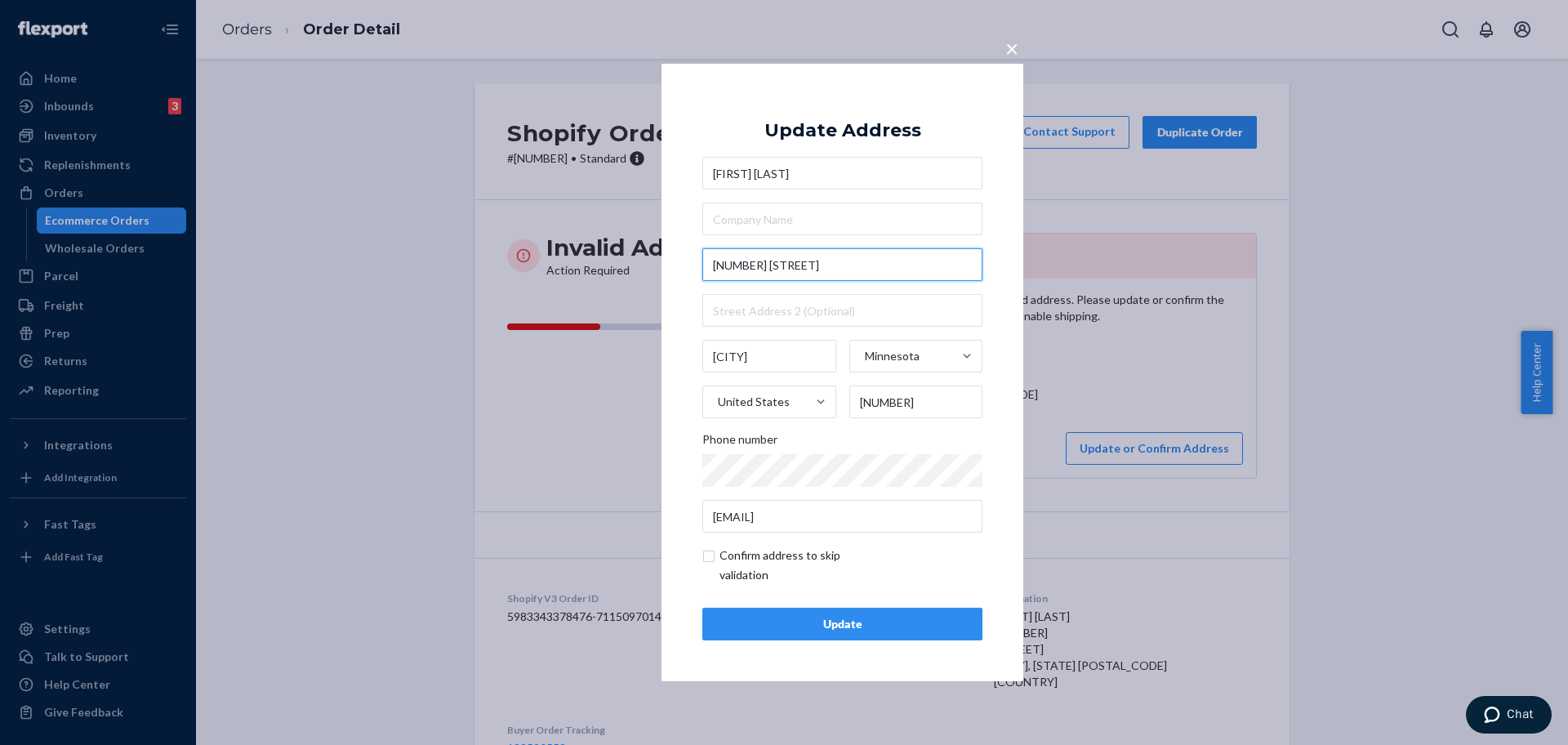 type on "10700 55th Ave N" 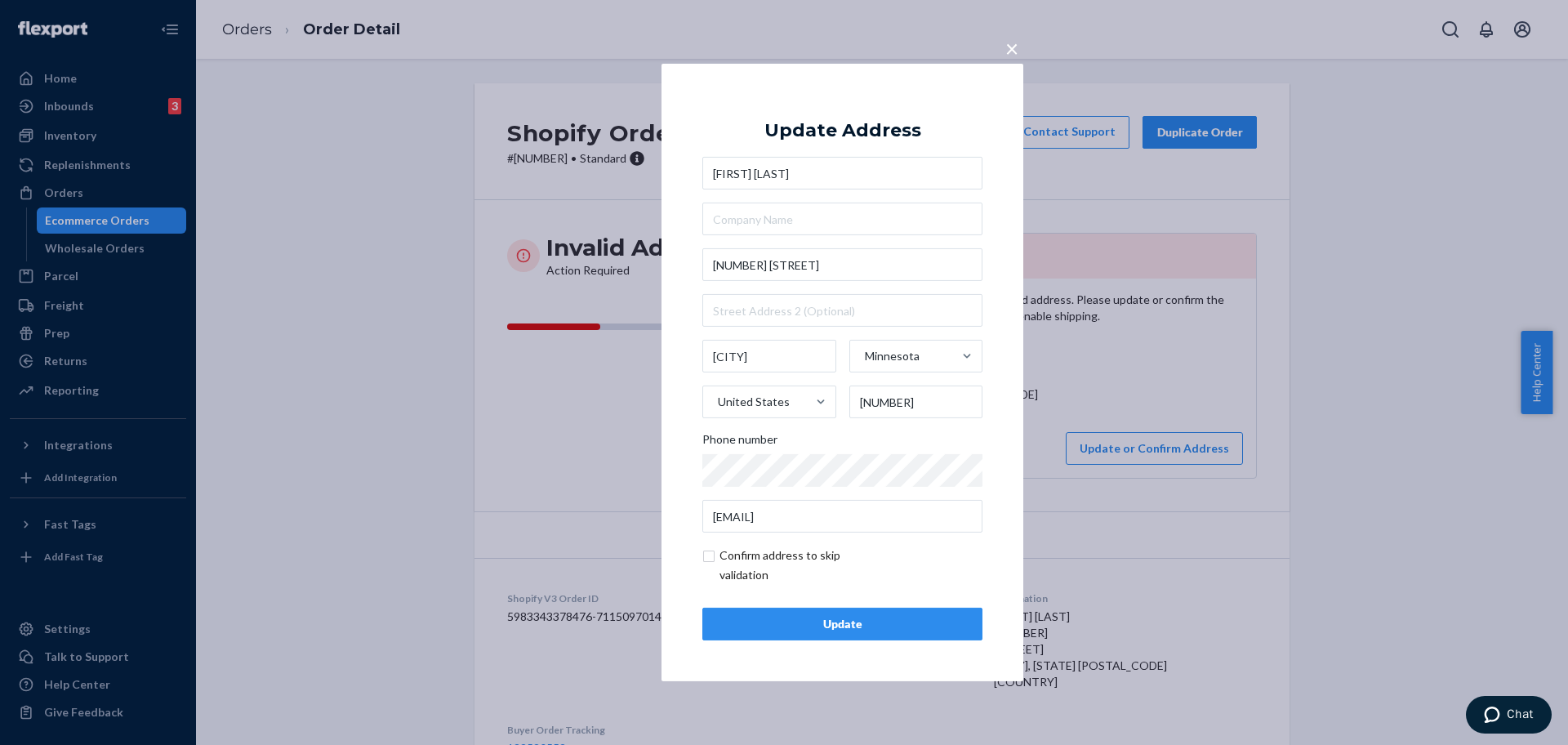 click on "Update" at bounding box center (842, 624) 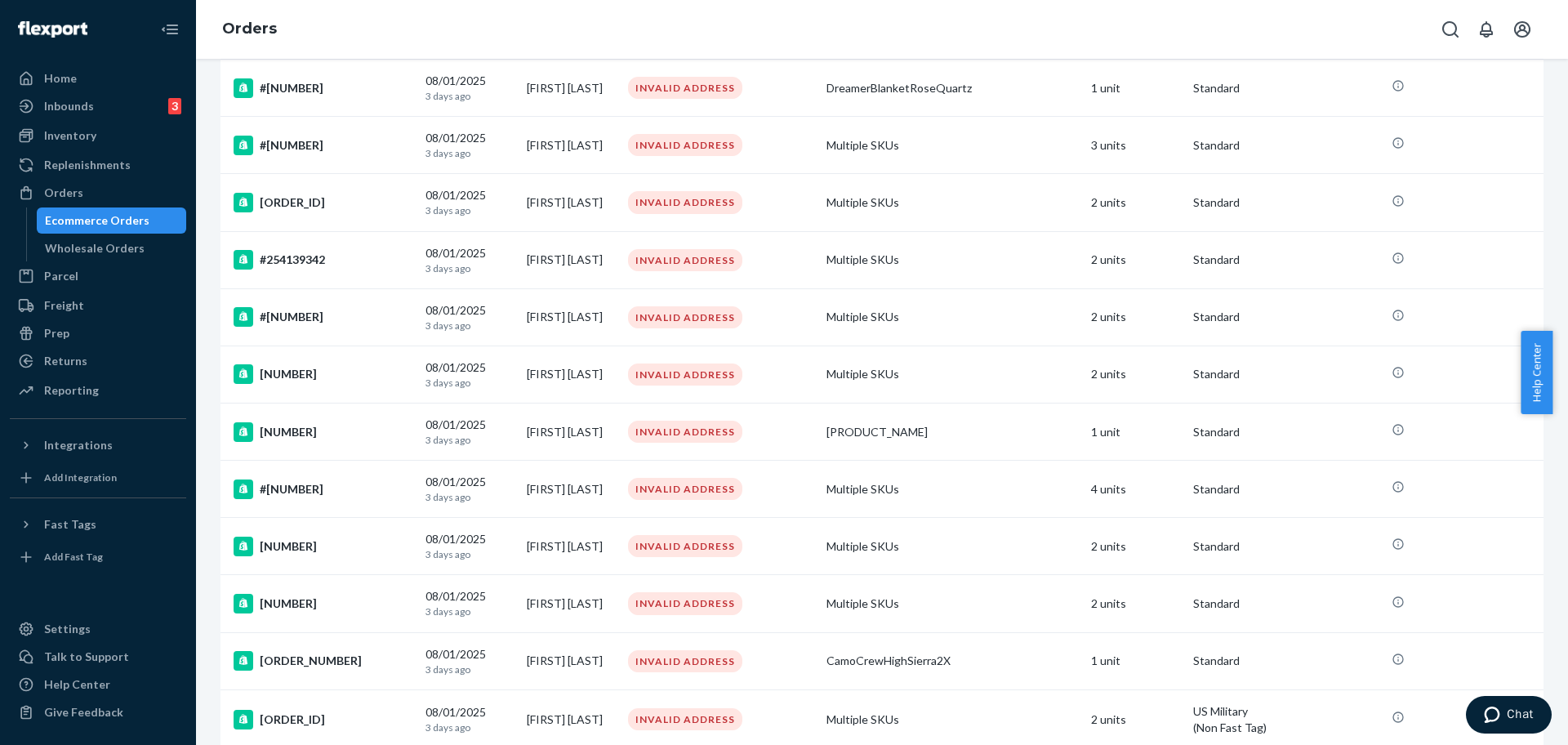 scroll, scrollTop: 613, scrollLeft: 0, axis: vertical 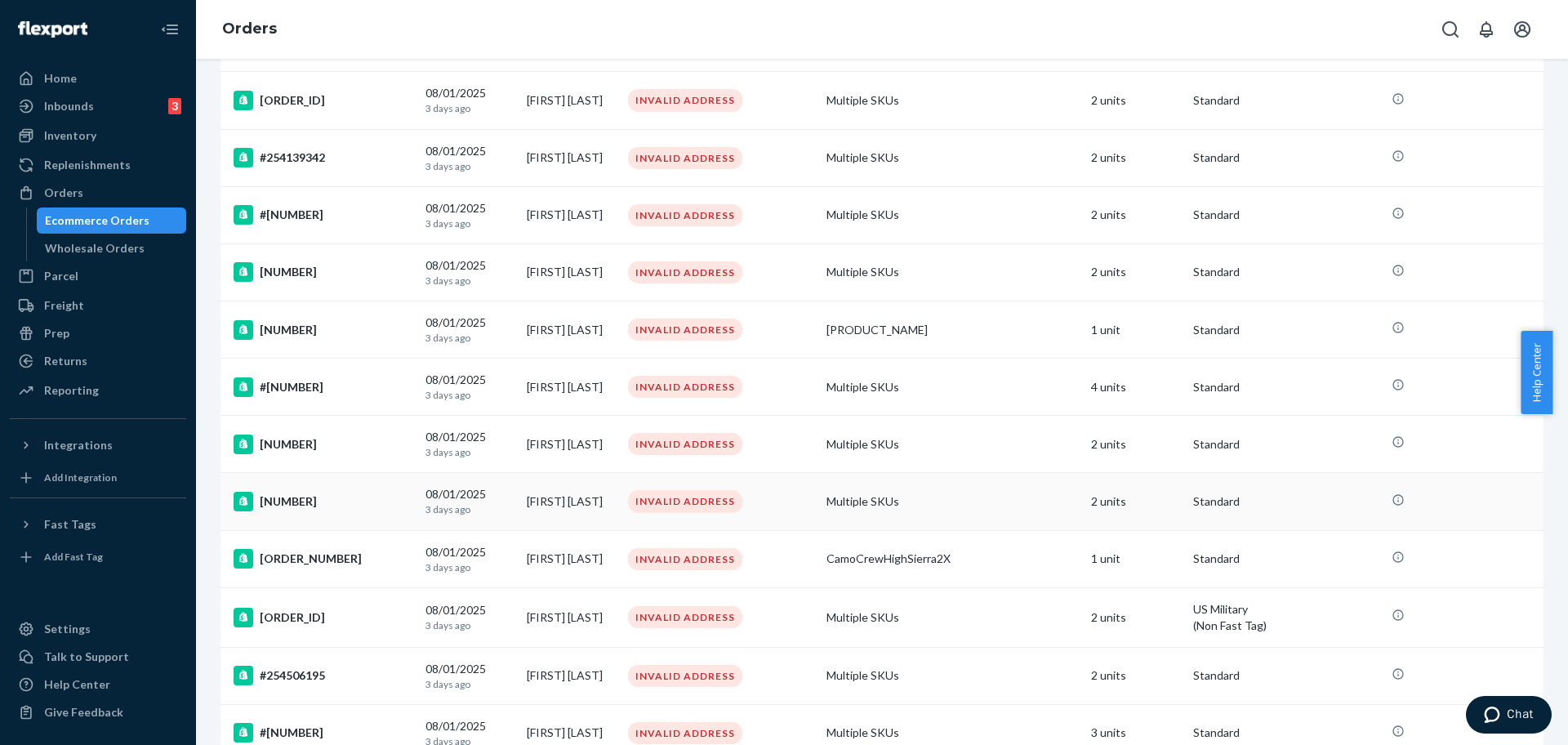 click on "#254508995" at bounding box center [323, 502] 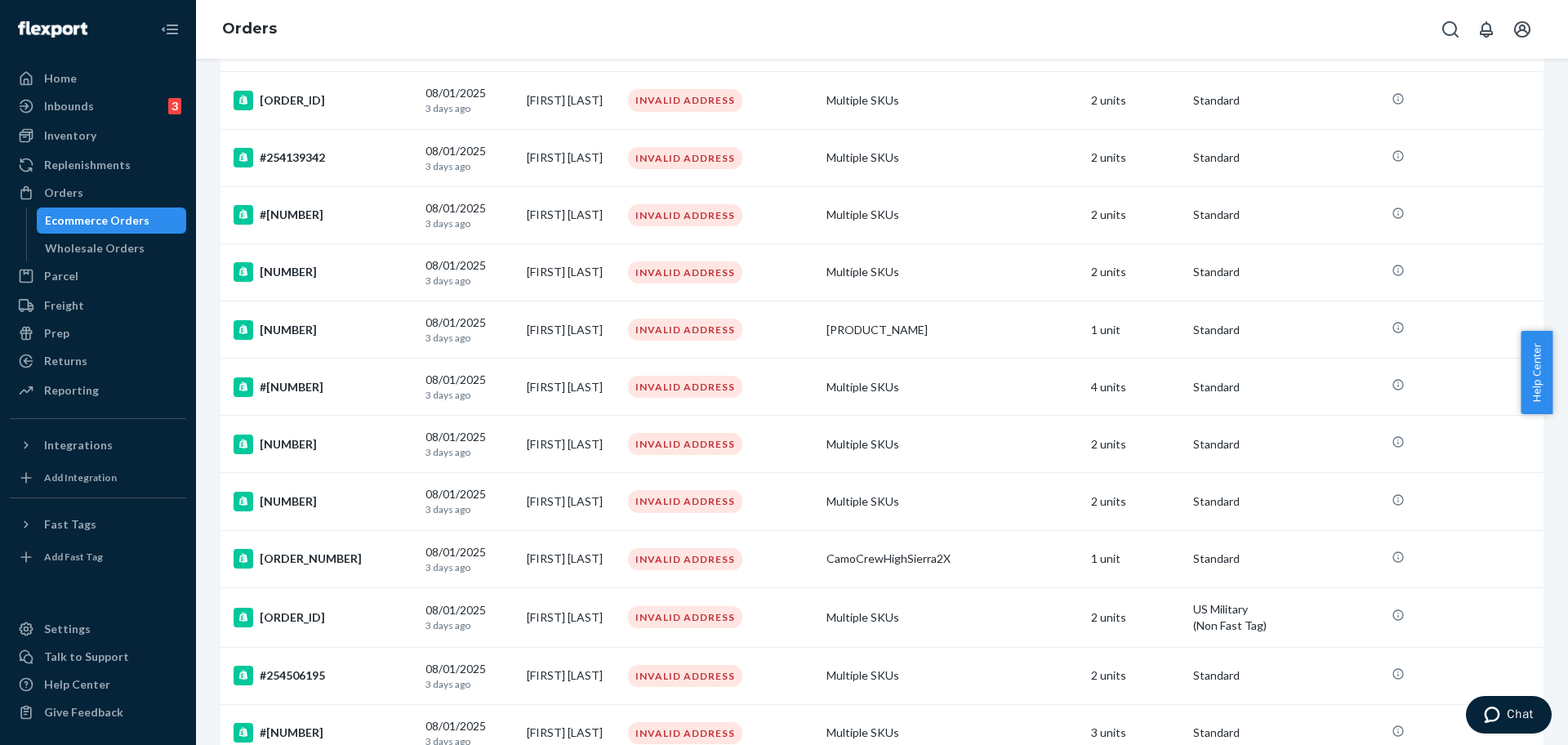 scroll, scrollTop: 0, scrollLeft: 0, axis: both 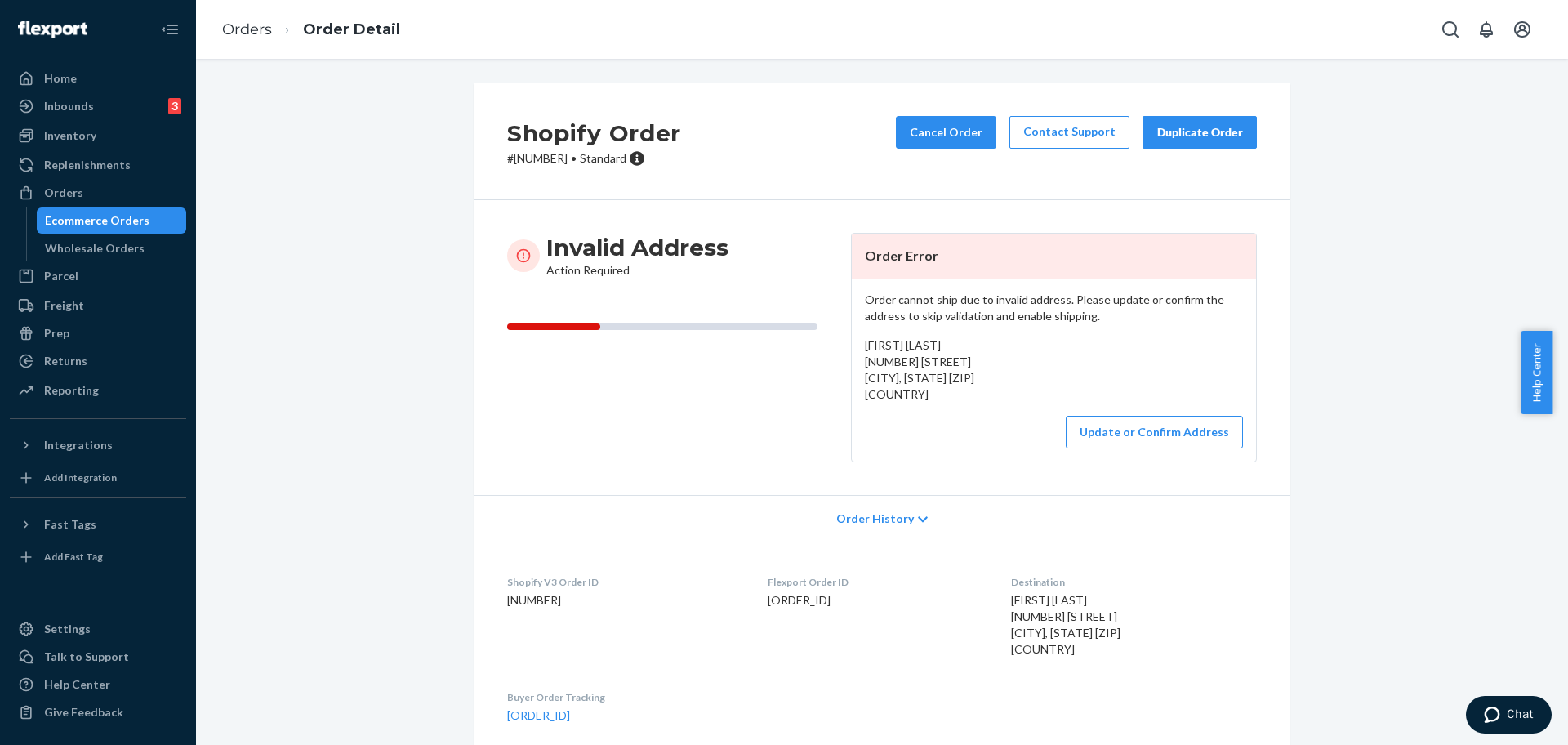 drag, startPoint x: 992, startPoint y: 377, endPoint x: 851, endPoint y: 364, distance: 141.59802 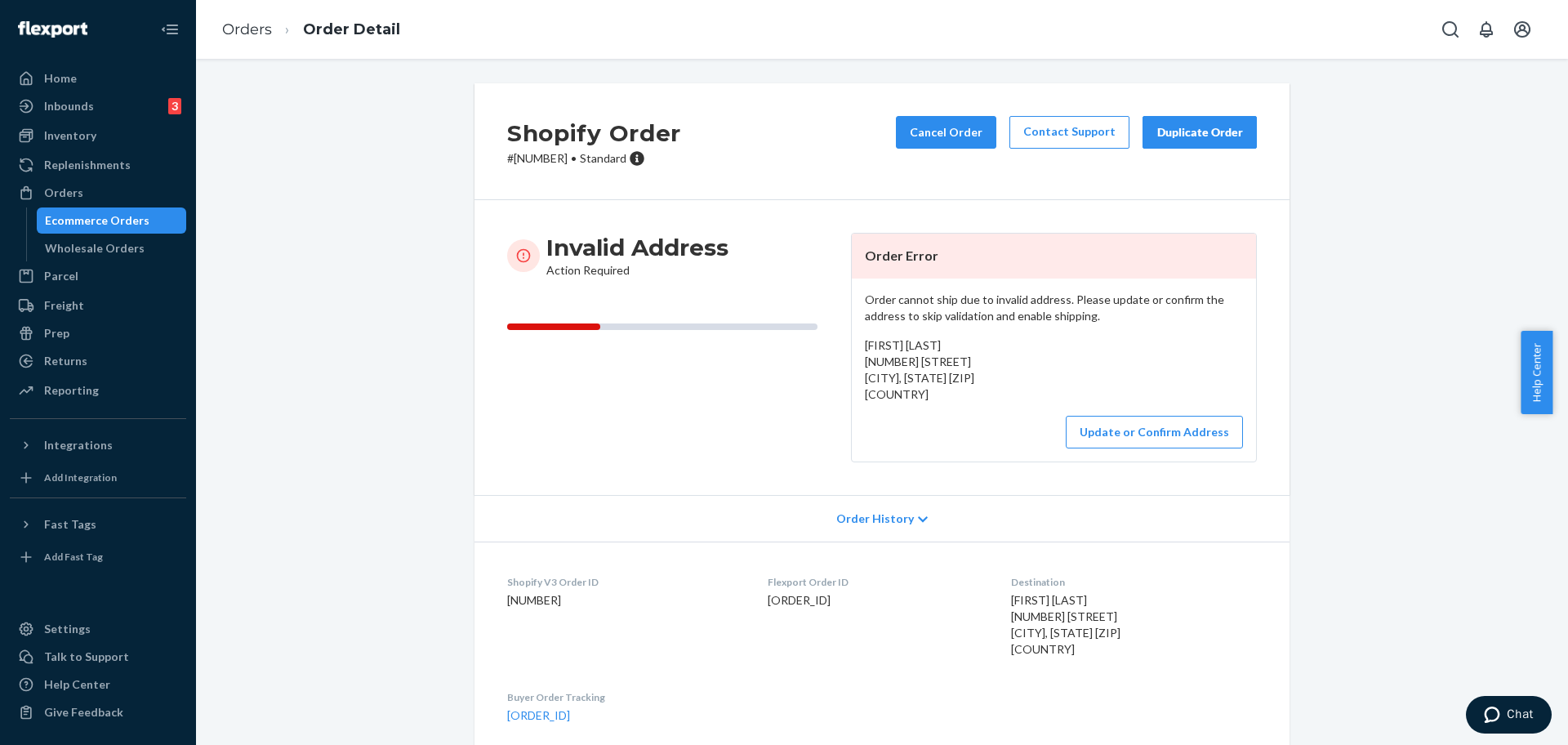 click on "Order cannot ship due to invalid address. Please update or confirm the address to skip validation and enable shipping. Amber Gilbertson
221 and A Half SE 1st St
Loogootee, Indiana 47553
US Update or Confirm Address" at bounding box center (1054, 370) 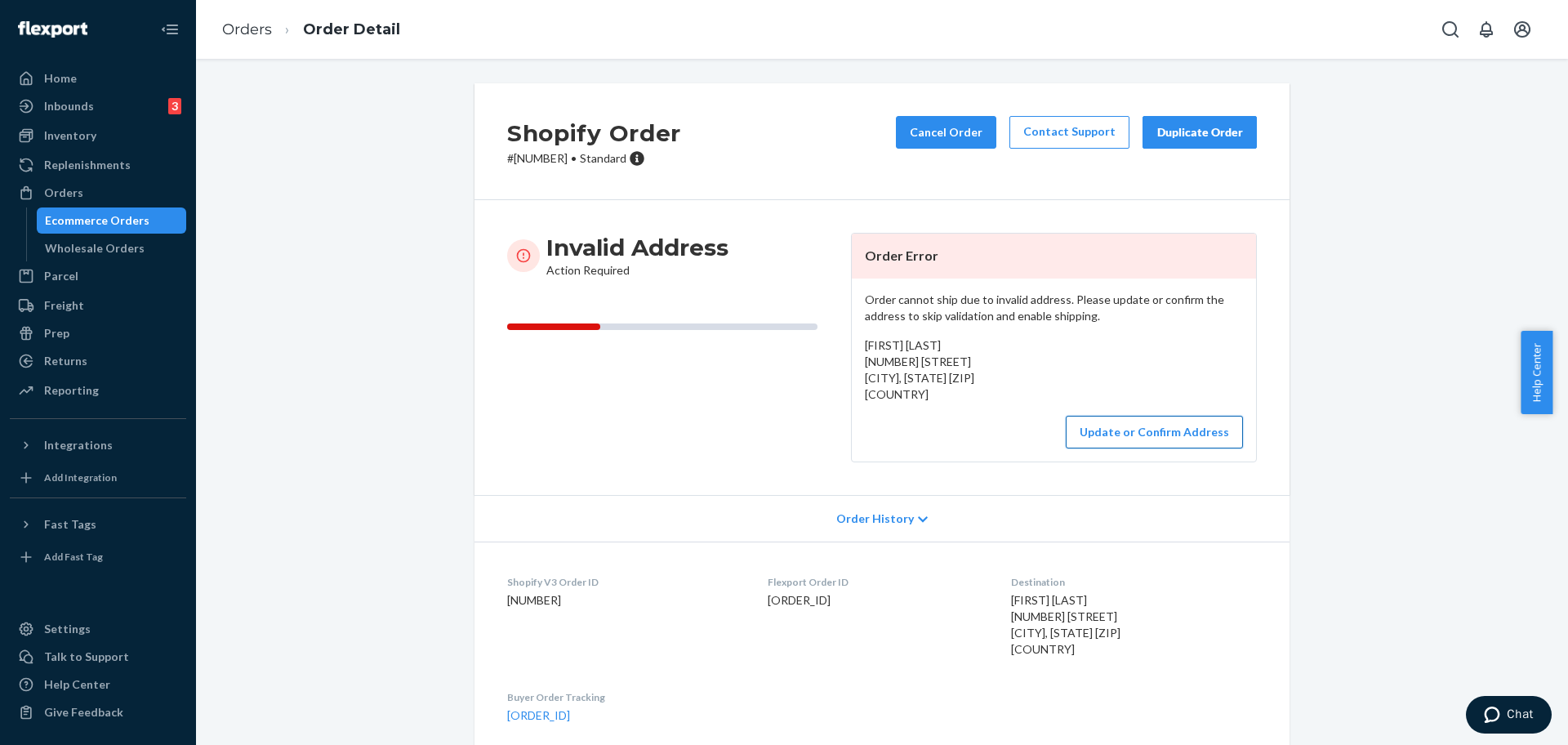 click on "Update or Confirm Address" at bounding box center (1154, 432) 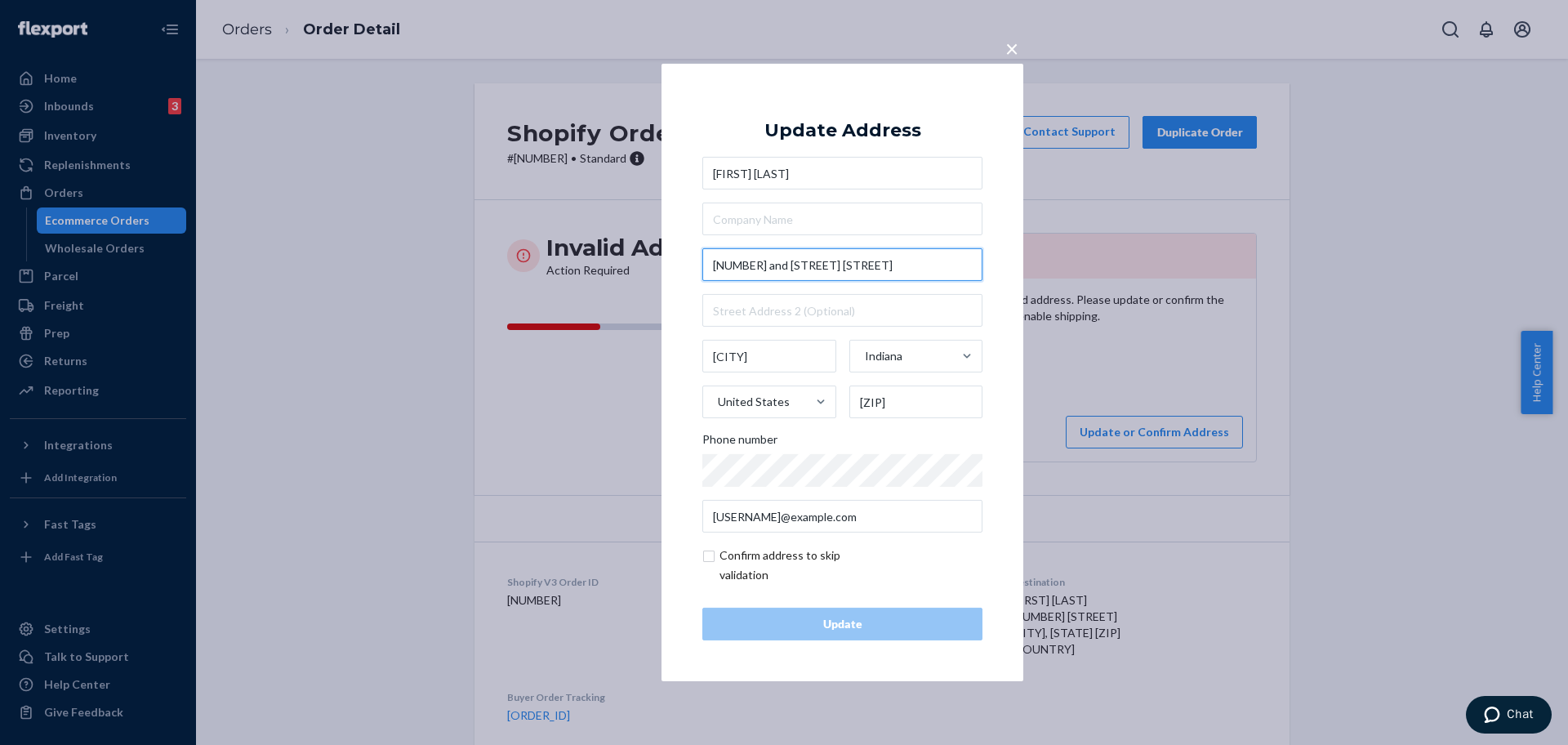 click on "221 and A Half SE 1st St" at bounding box center (842, 265) 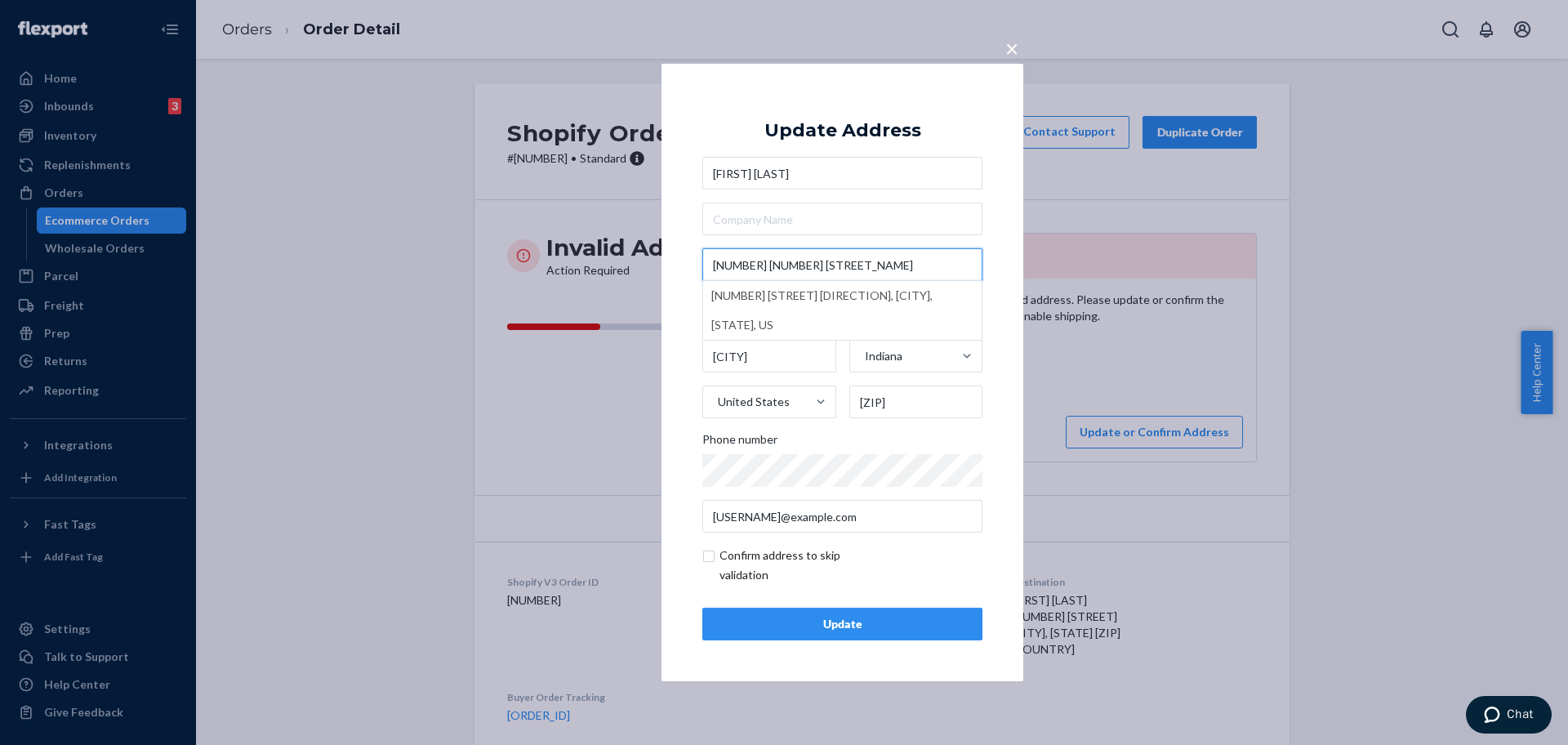type on "221 1/2 SE 1st St" 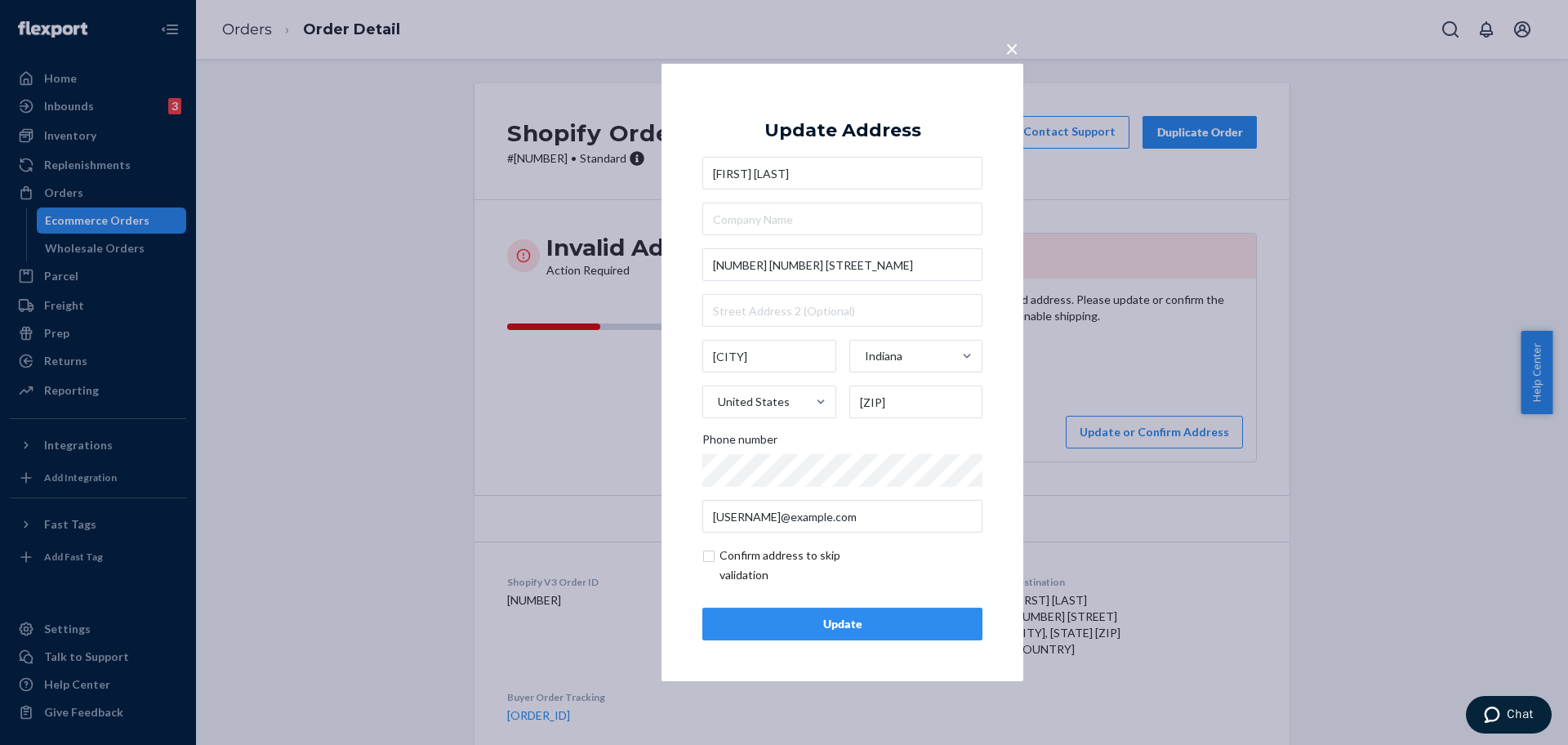 drag, startPoint x: 904, startPoint y: 612, endPoint x: 892, endPoint y: 613, distance: 12.041595 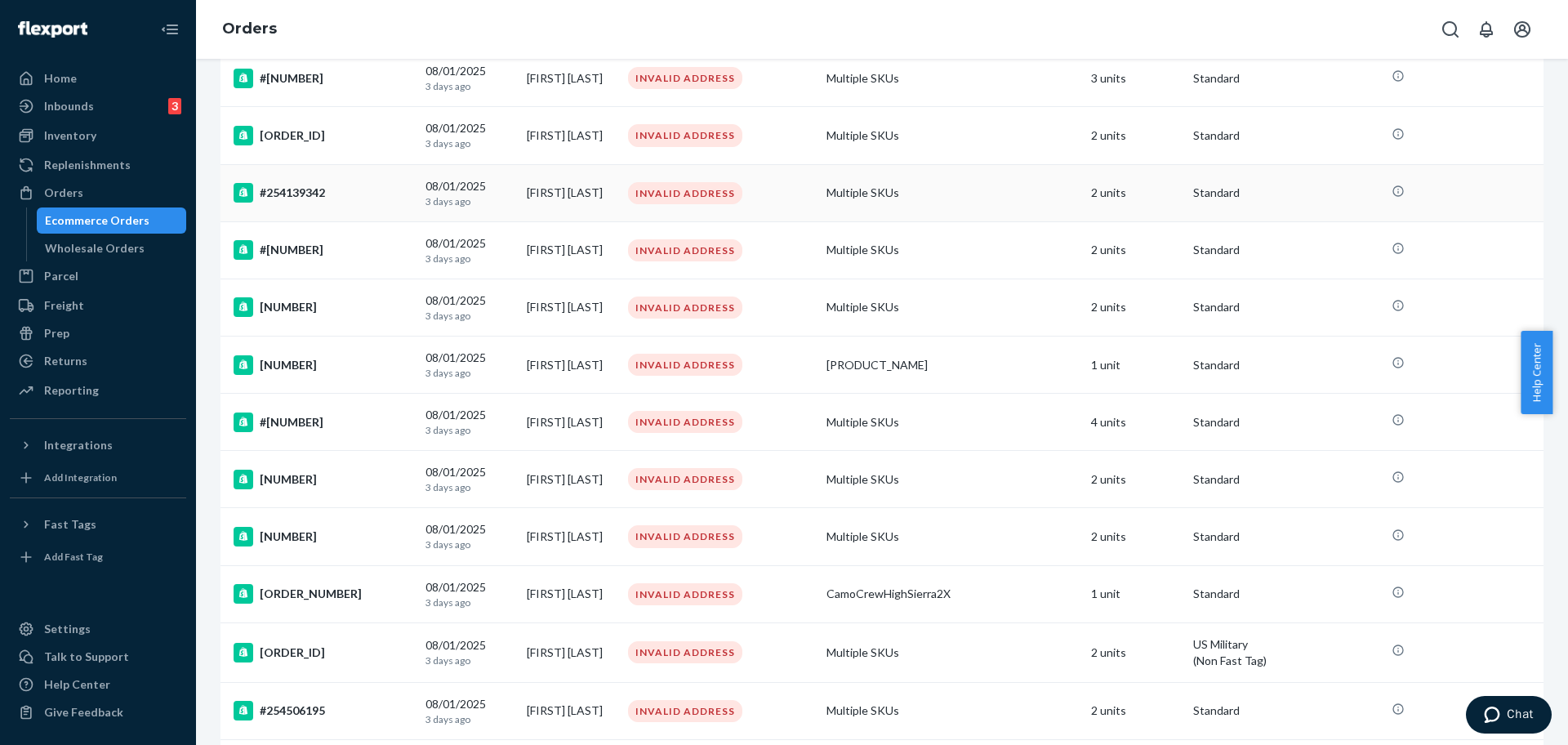 scroll, scrollTop: 613, scrollLeft: 0, axis: vertical 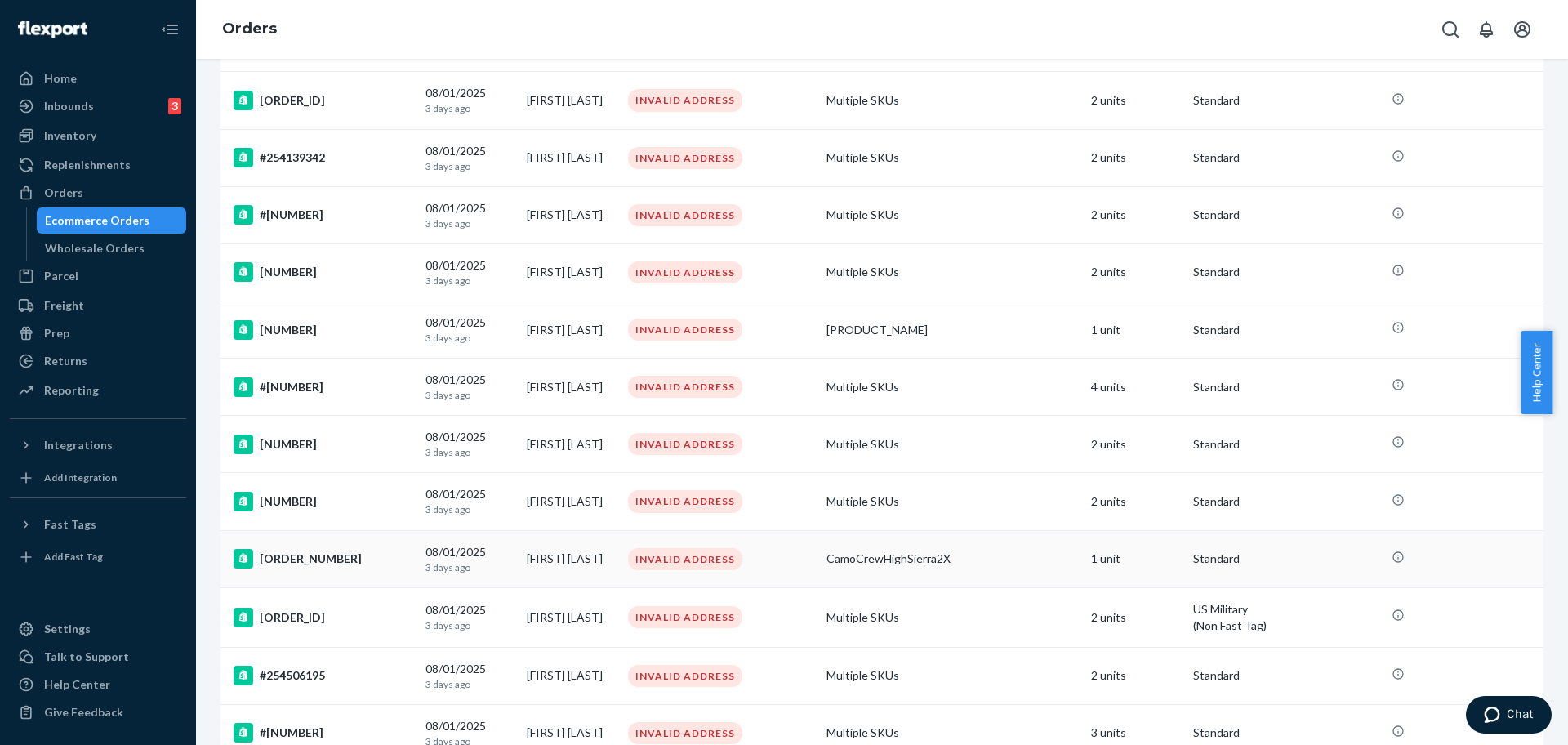 click on "#254508099" at bounding box center [323, 559] 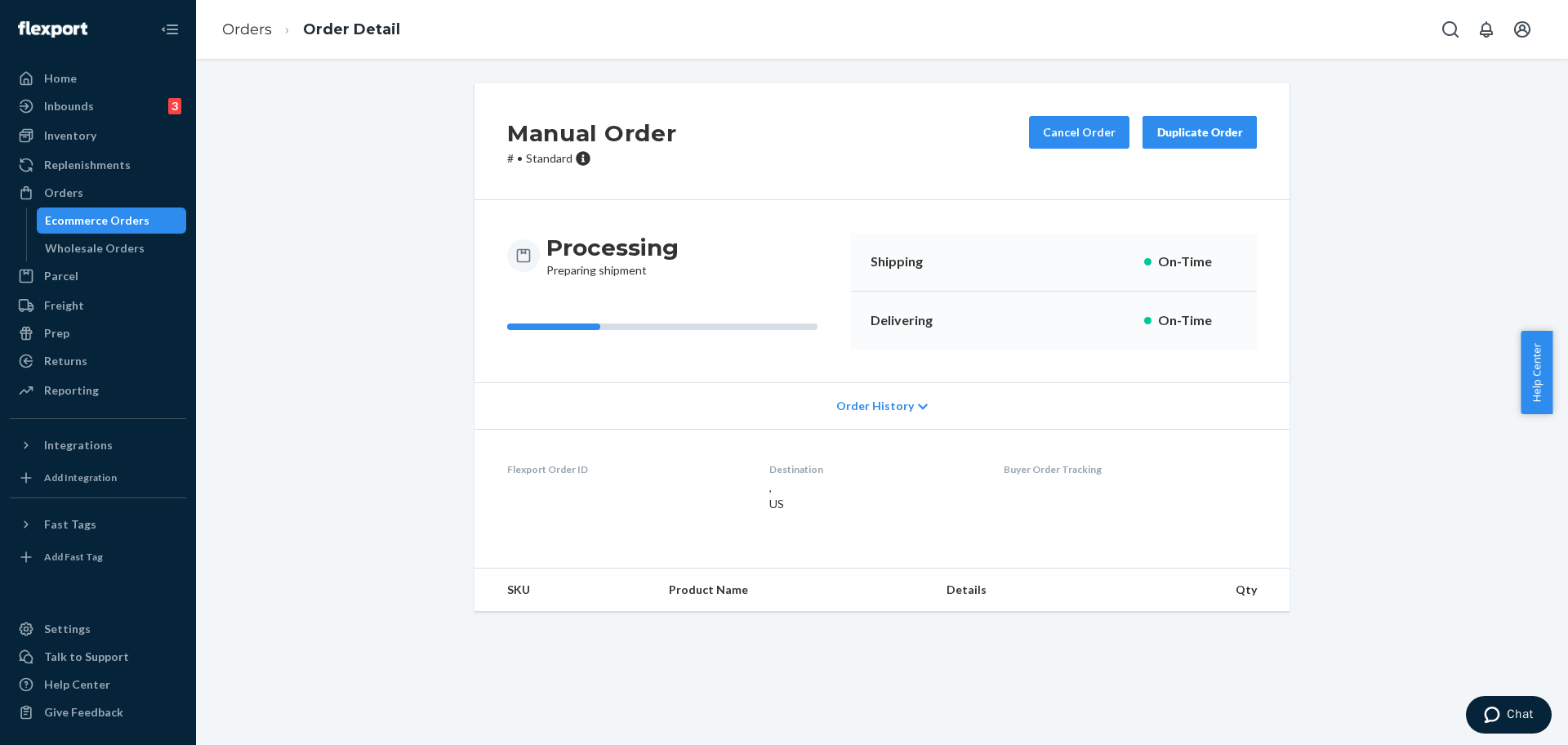 scroll, scrollTop: 0, scrollLeft: 0, axis: both 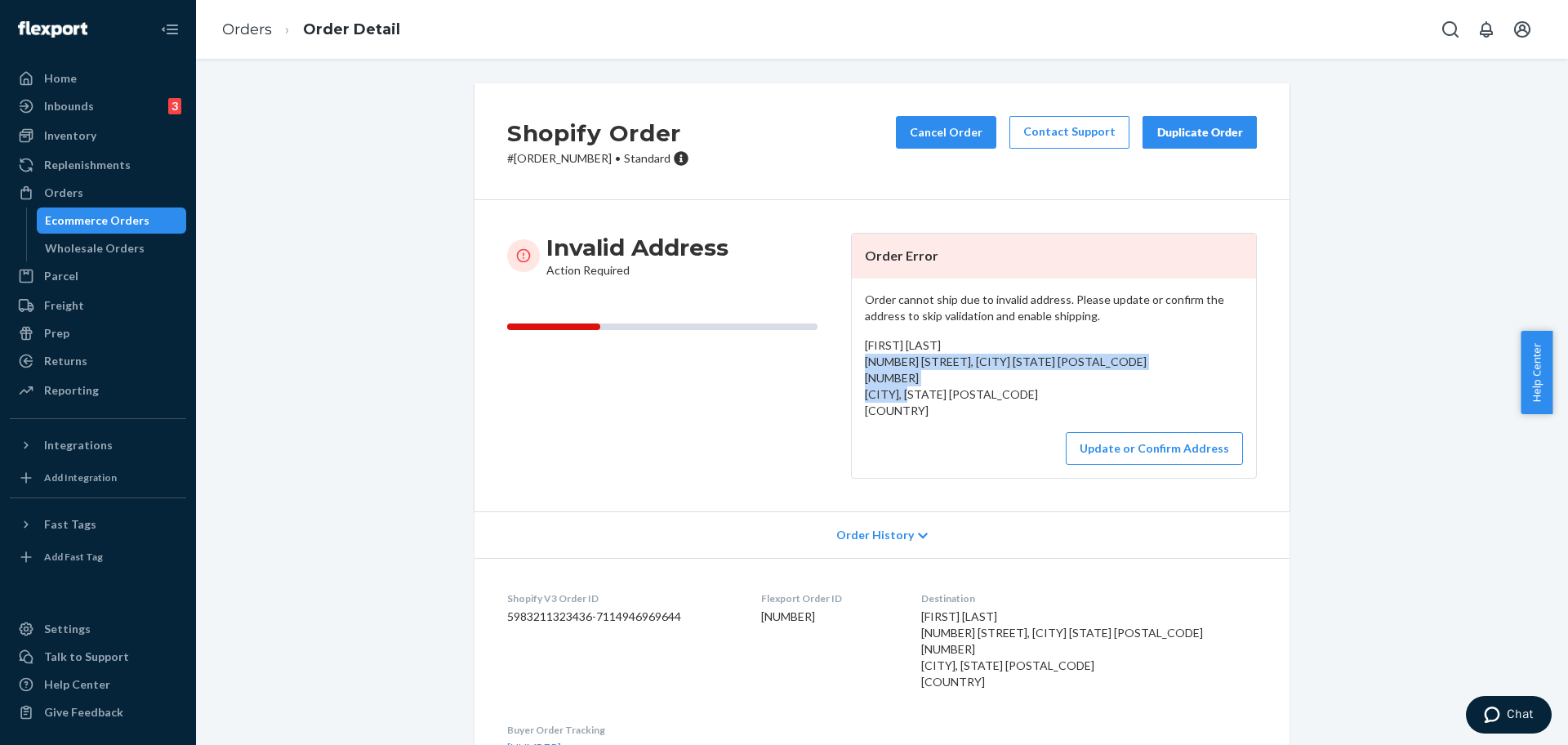 drag, startPoint x: 1038, startPoint y: 396, endPoint x: 821, endPoint y: 248, distance: 262.6652 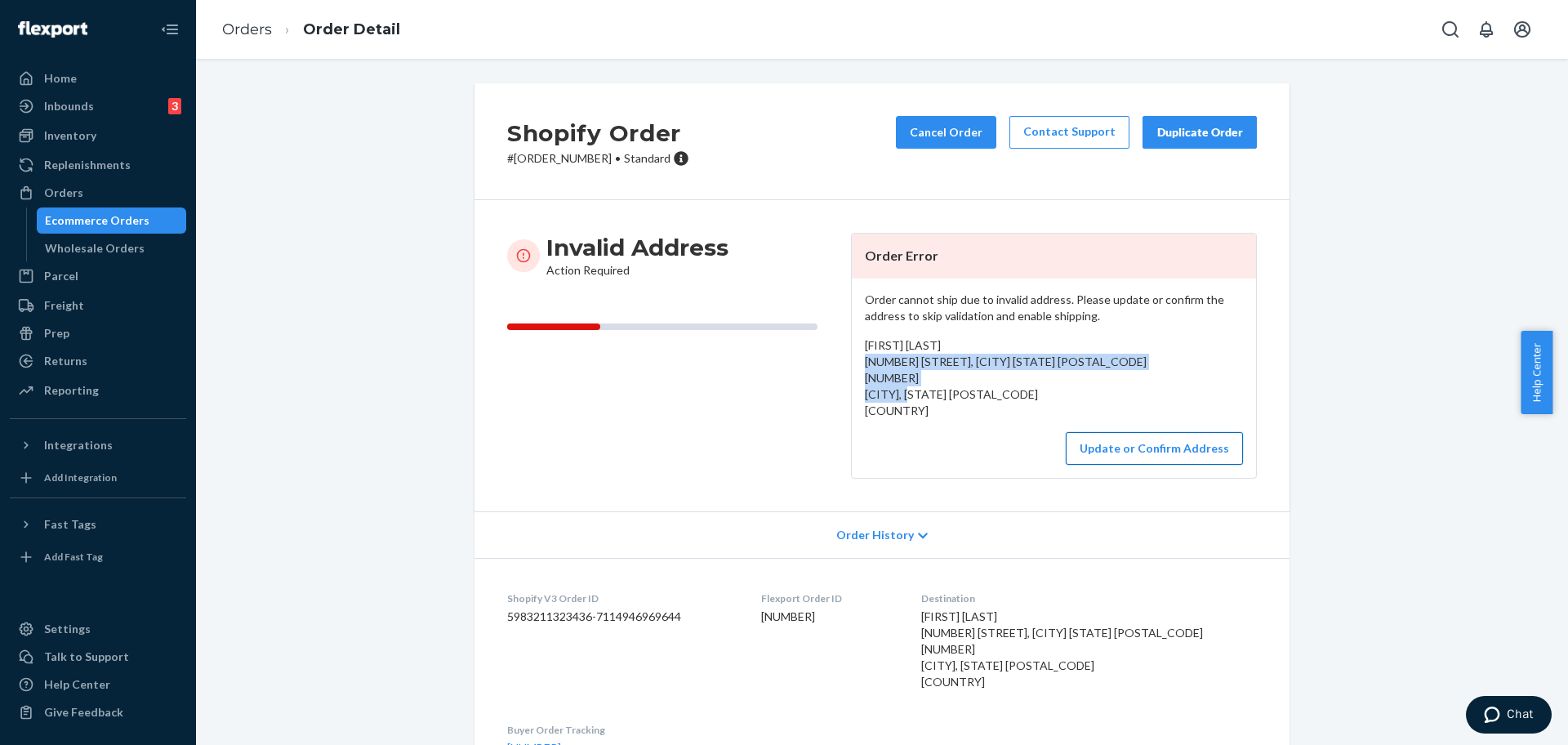 click on "Update or Confirm Address" at bounding box center [1154, 448] 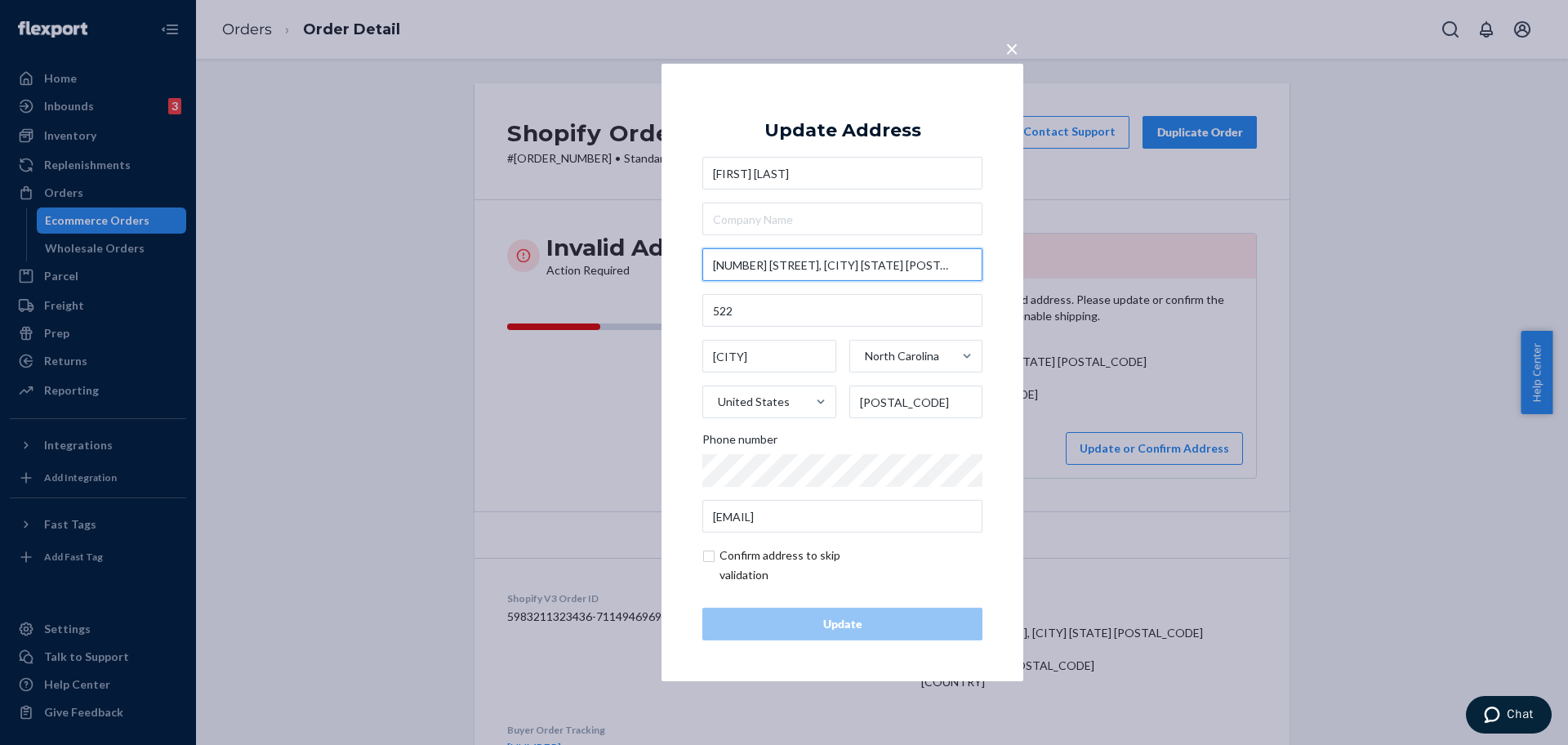 click on "400 W North St, Raleigh NC 27603" at bounding box center (842, 265) 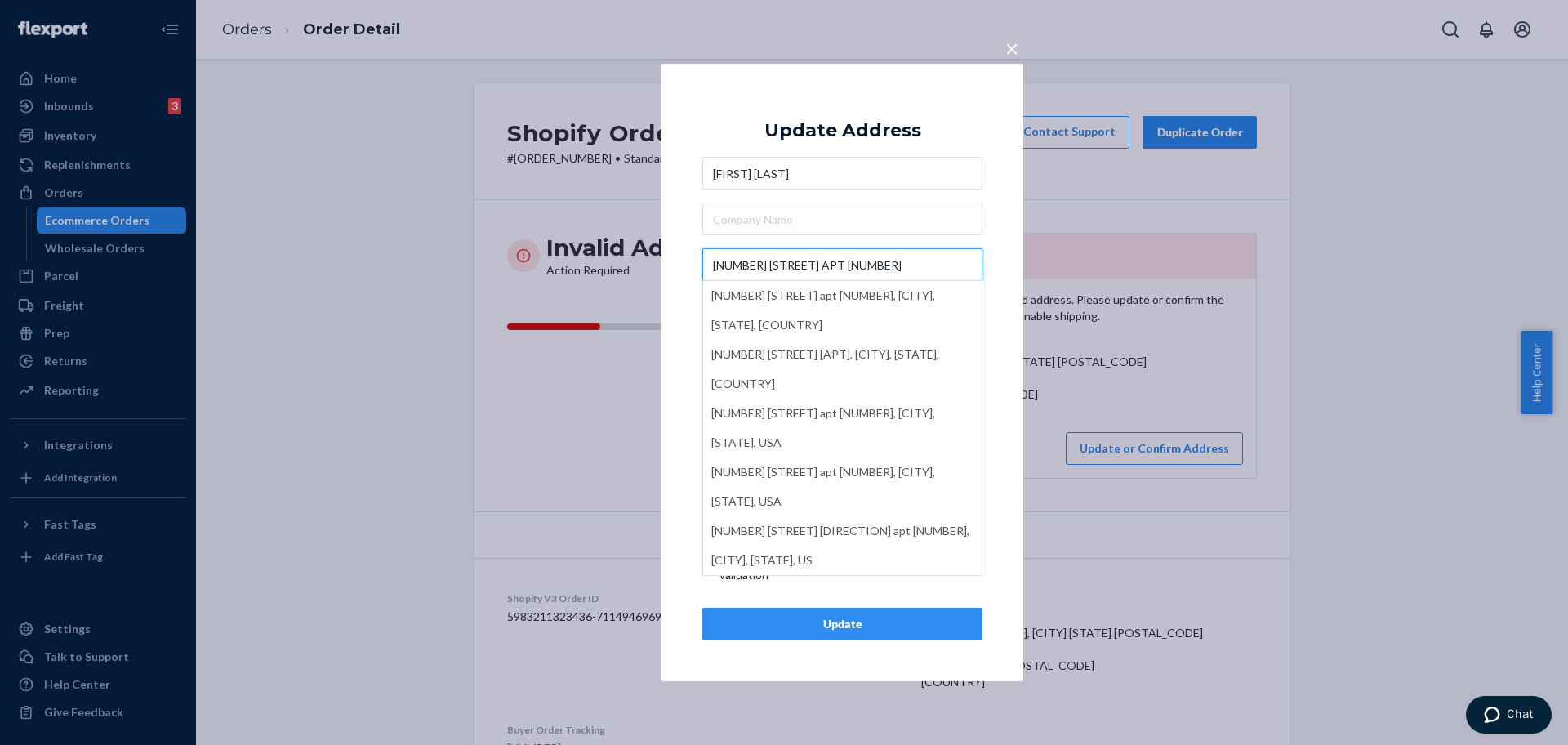 type on "400 W North St APT 522" 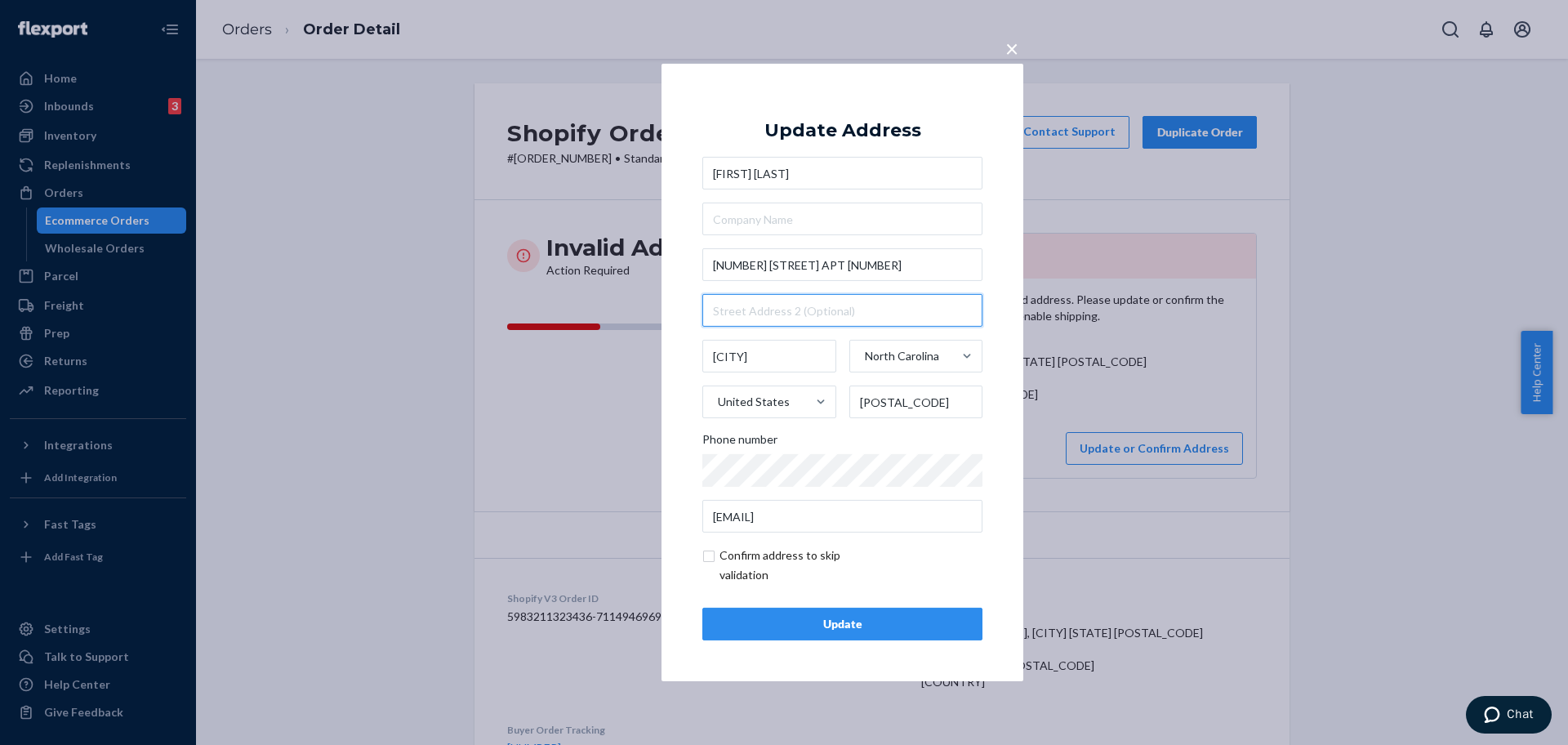 type 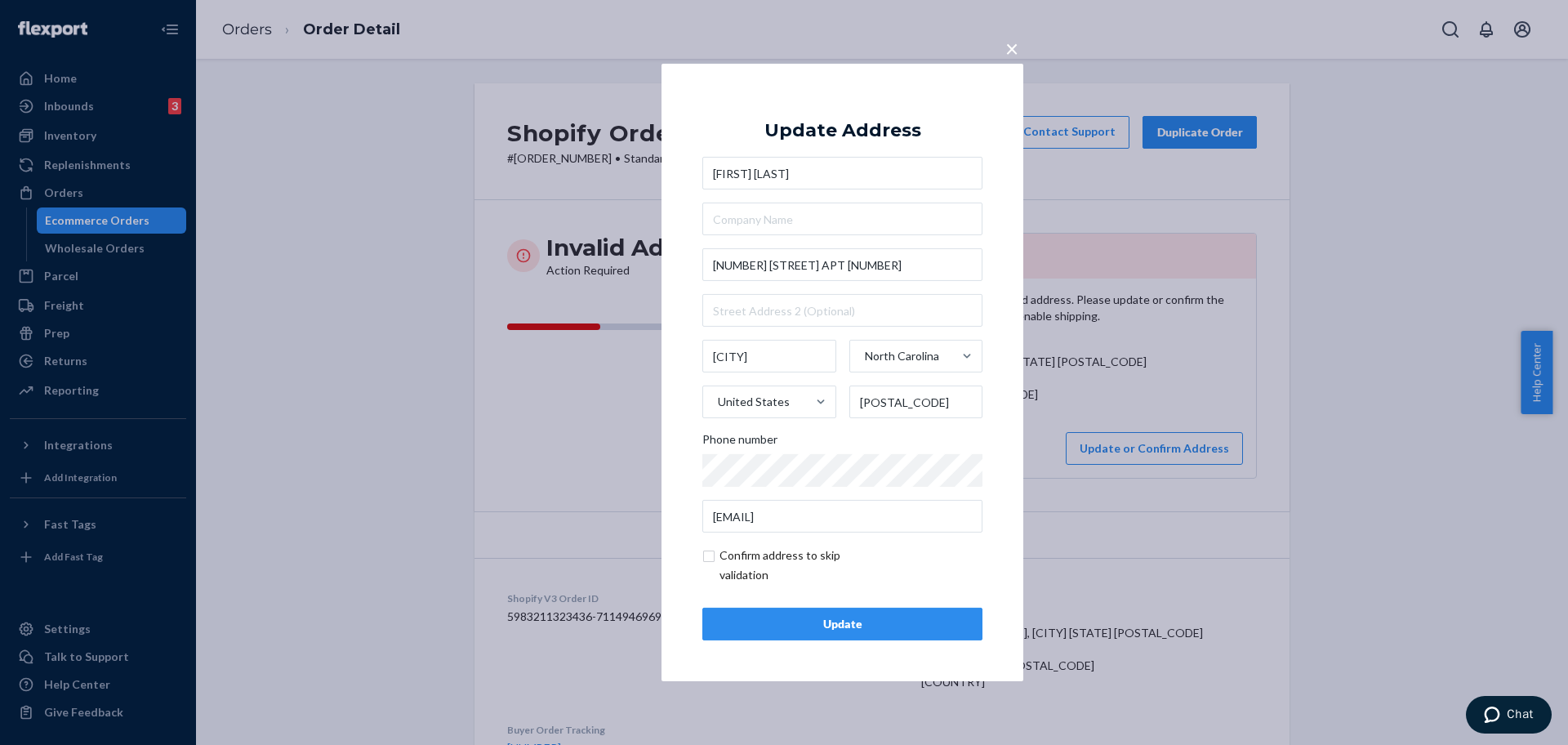 click on "Update" at bounding box center (842, 624) 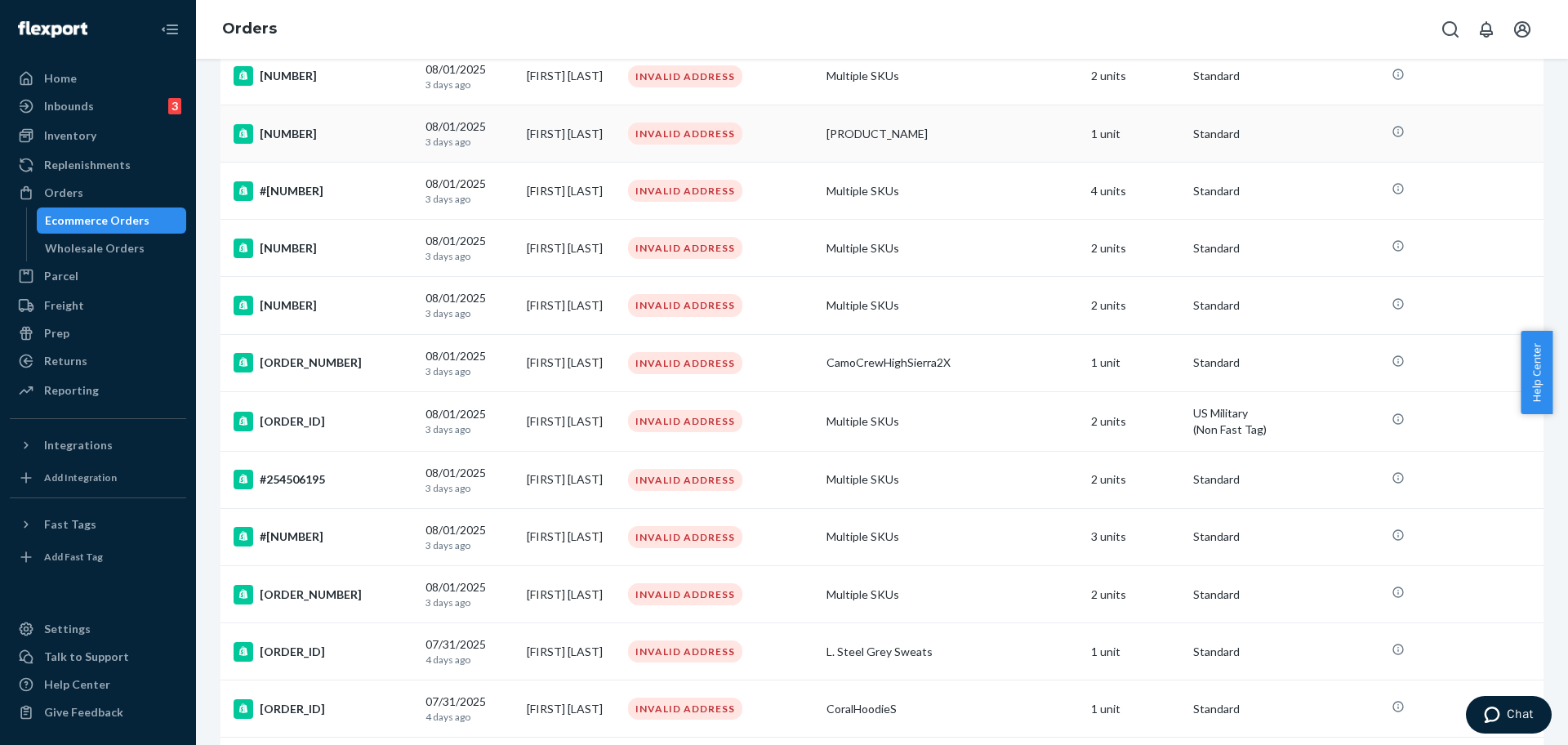 scroll, scrollTop: 919, scrollLeft: 0, axis: vertical 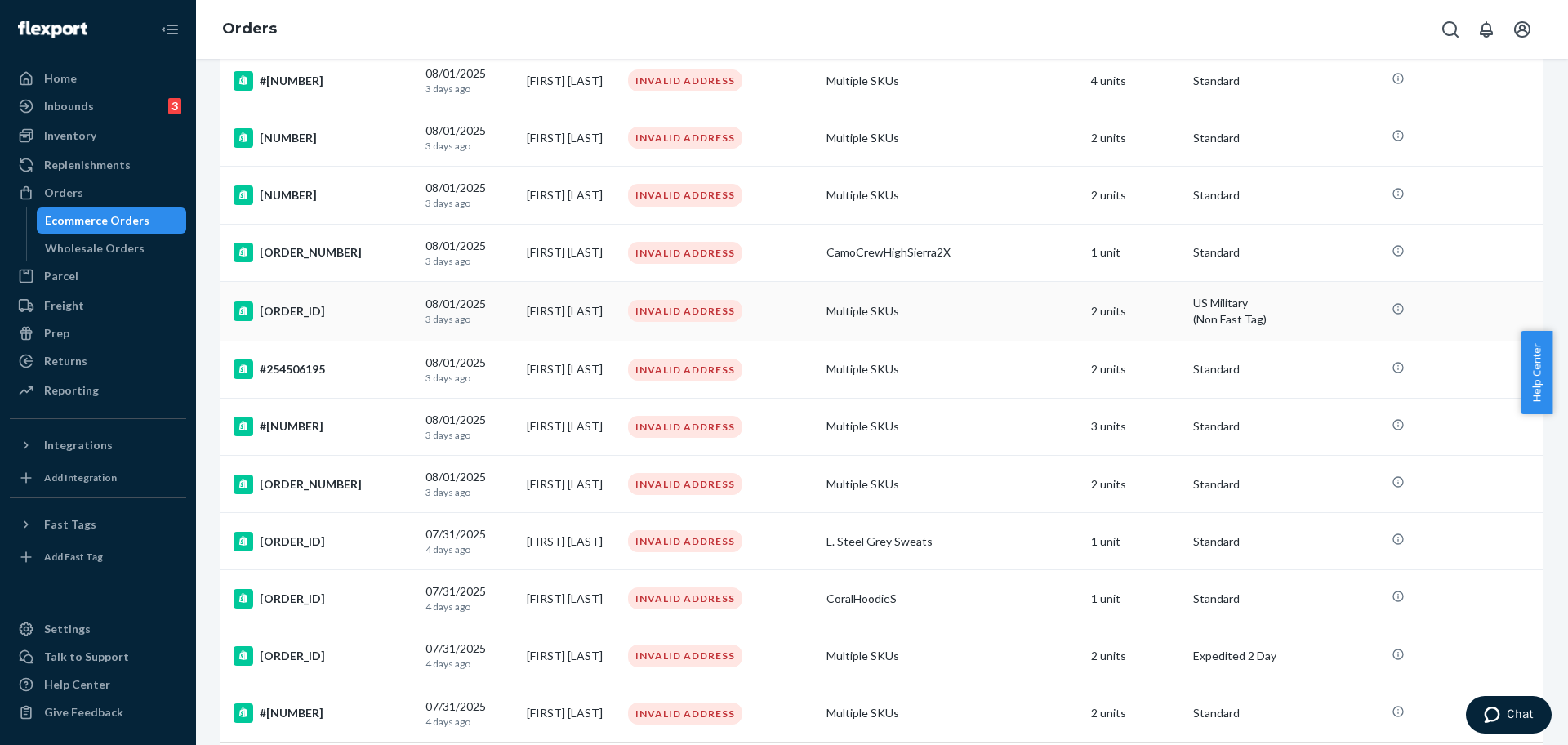 click on "#254507402" at bounding box center [319, 310] 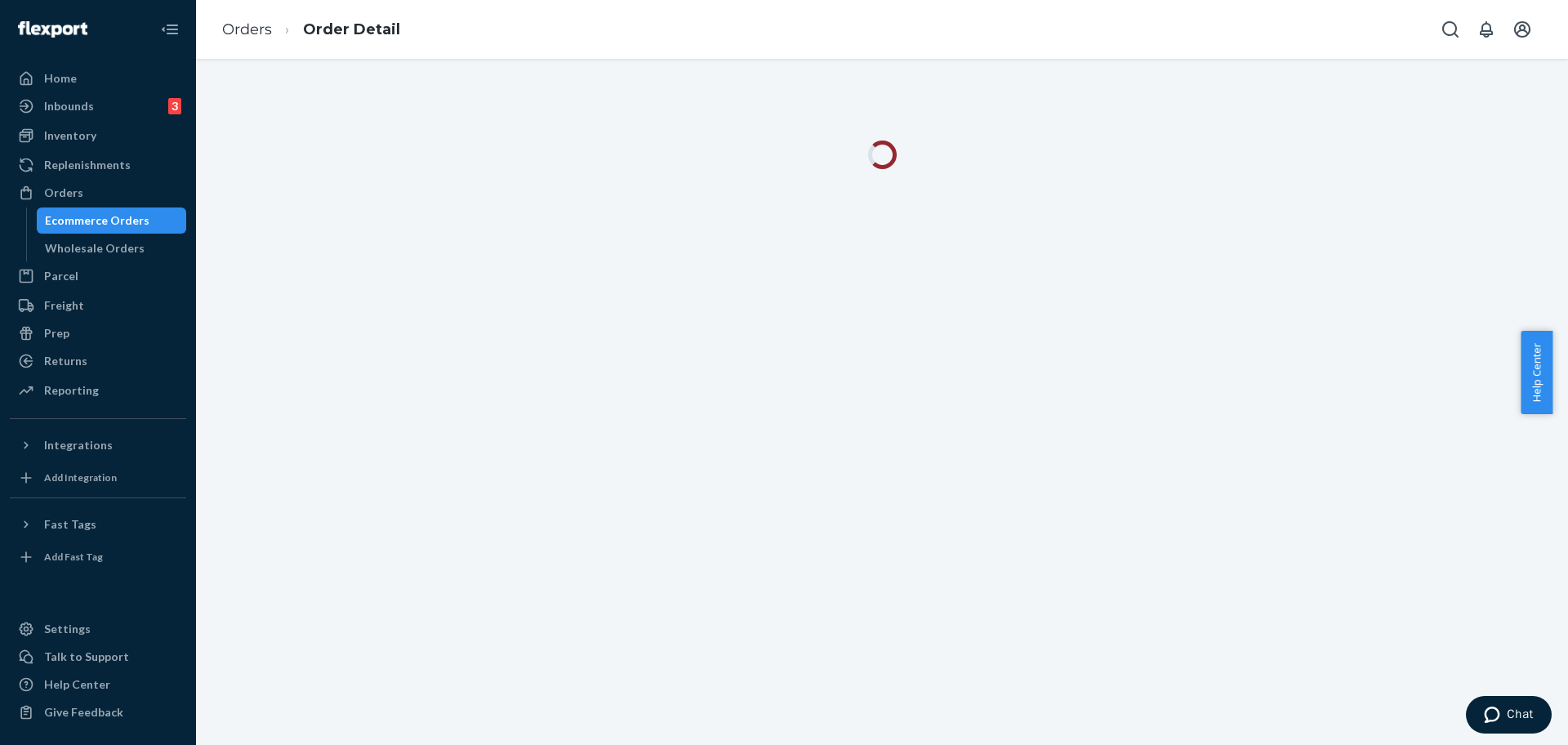 scroll, scrollTop: 0, scrollLeft: 0, axis: both 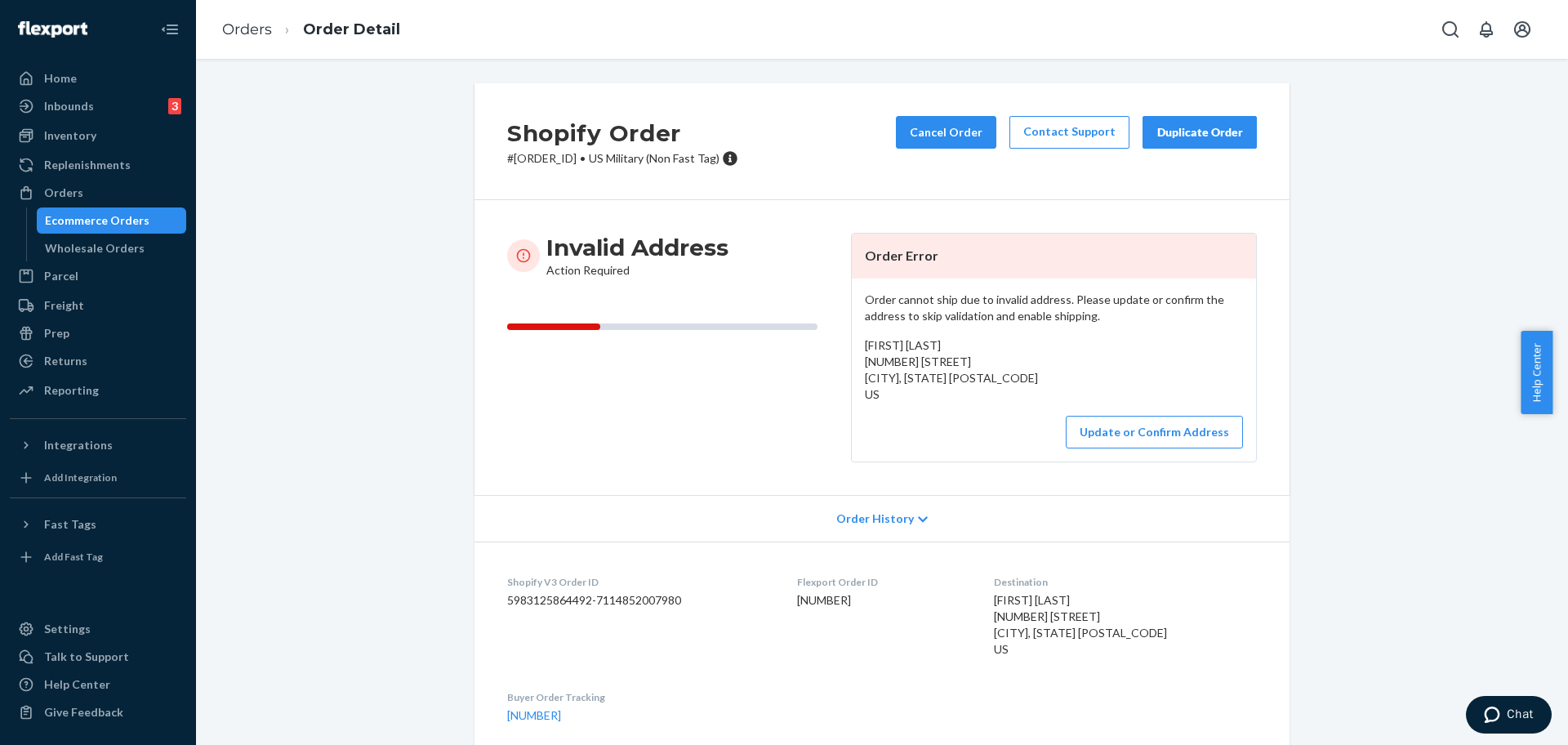 click on "# #254507402 • US Military (Non Fast Tag)" at bounding box center (622, 158) 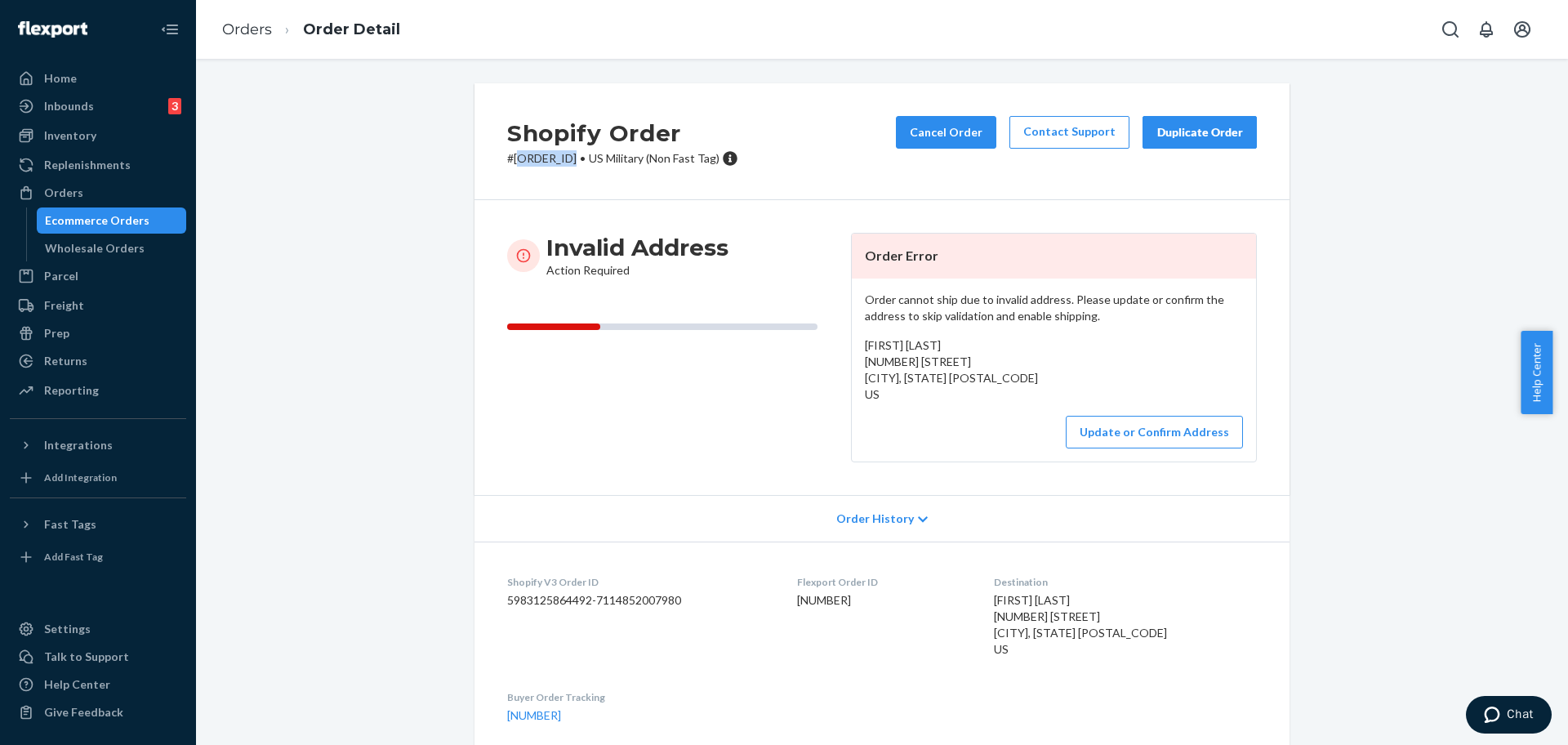 click on "# #254507402 • US Military (Non Fast Tag)" at bounding box center [622, 158] 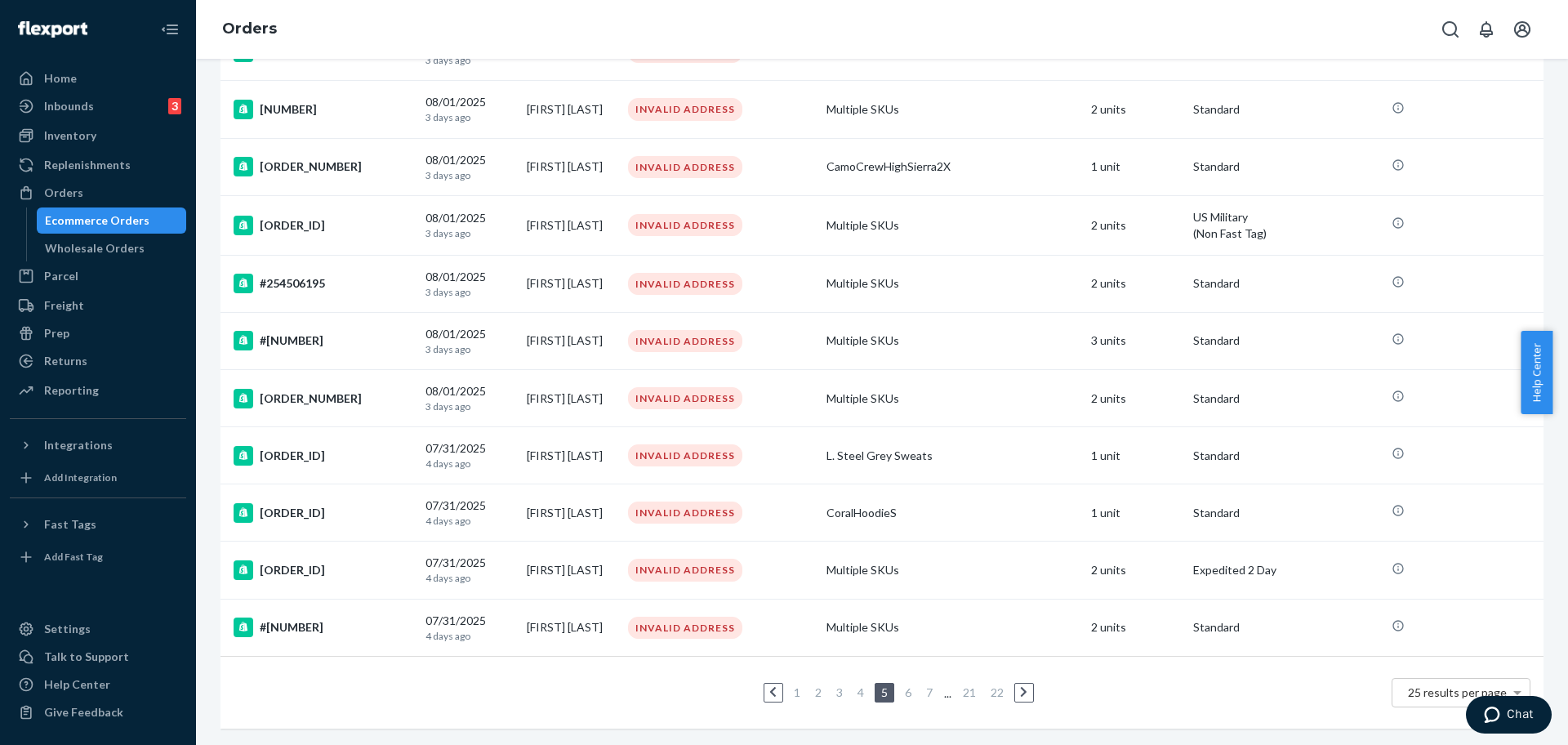 scroll, scrollTop: 1021, scrollLeft: 0, axis: vertical 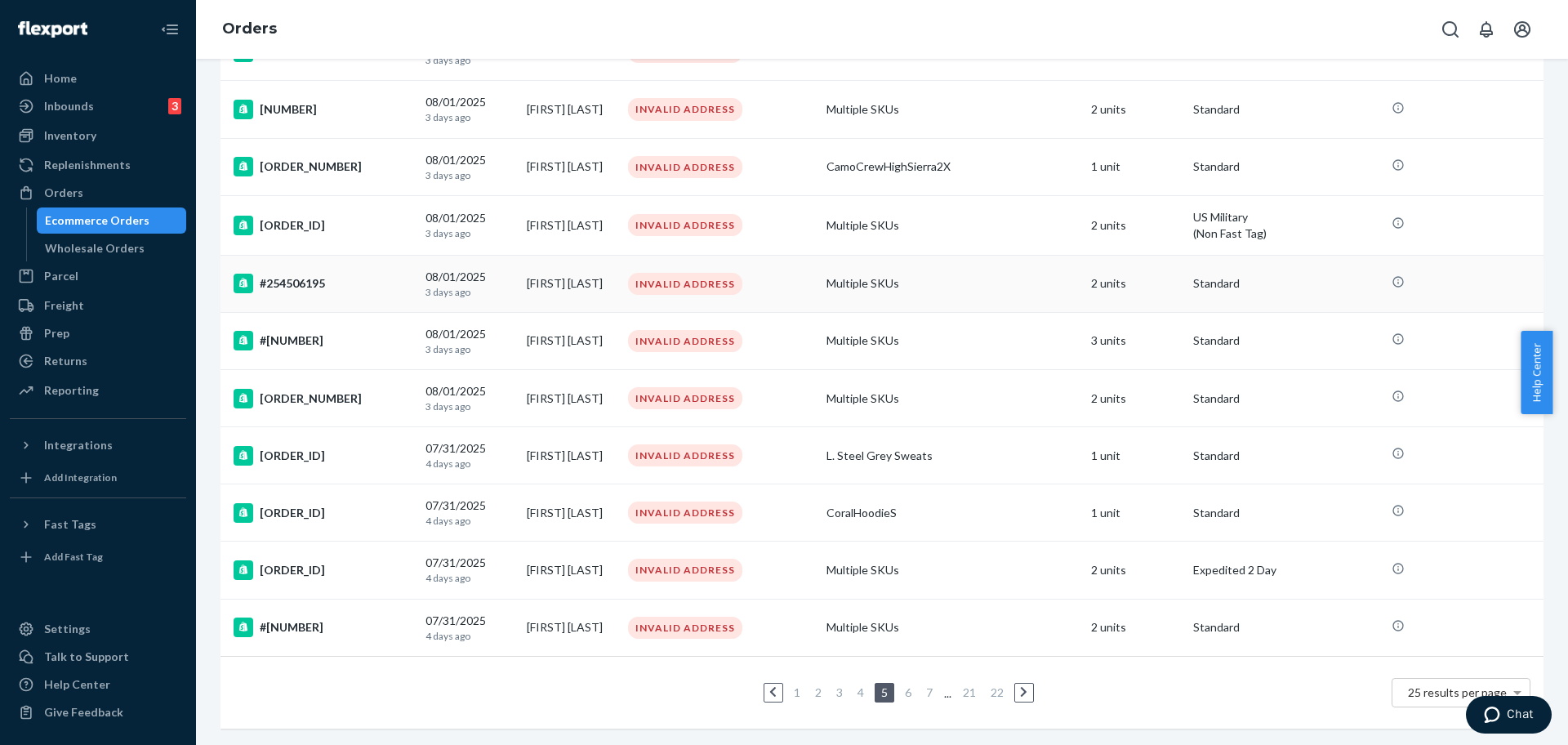 click on "#254506195" at bounding box center [323, 283] 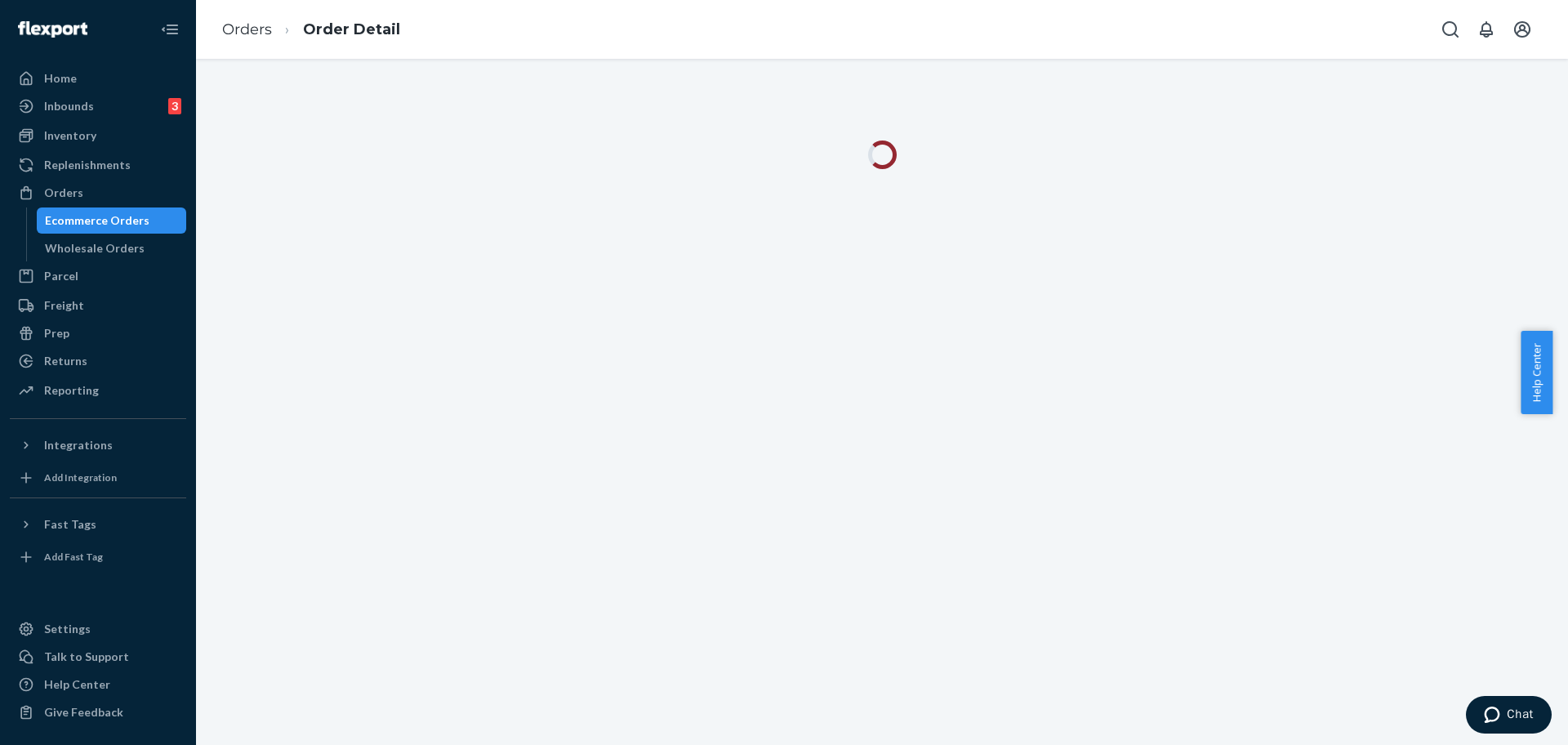 scroll, scrollTop: 0, scrollLeft: 0, axis: both 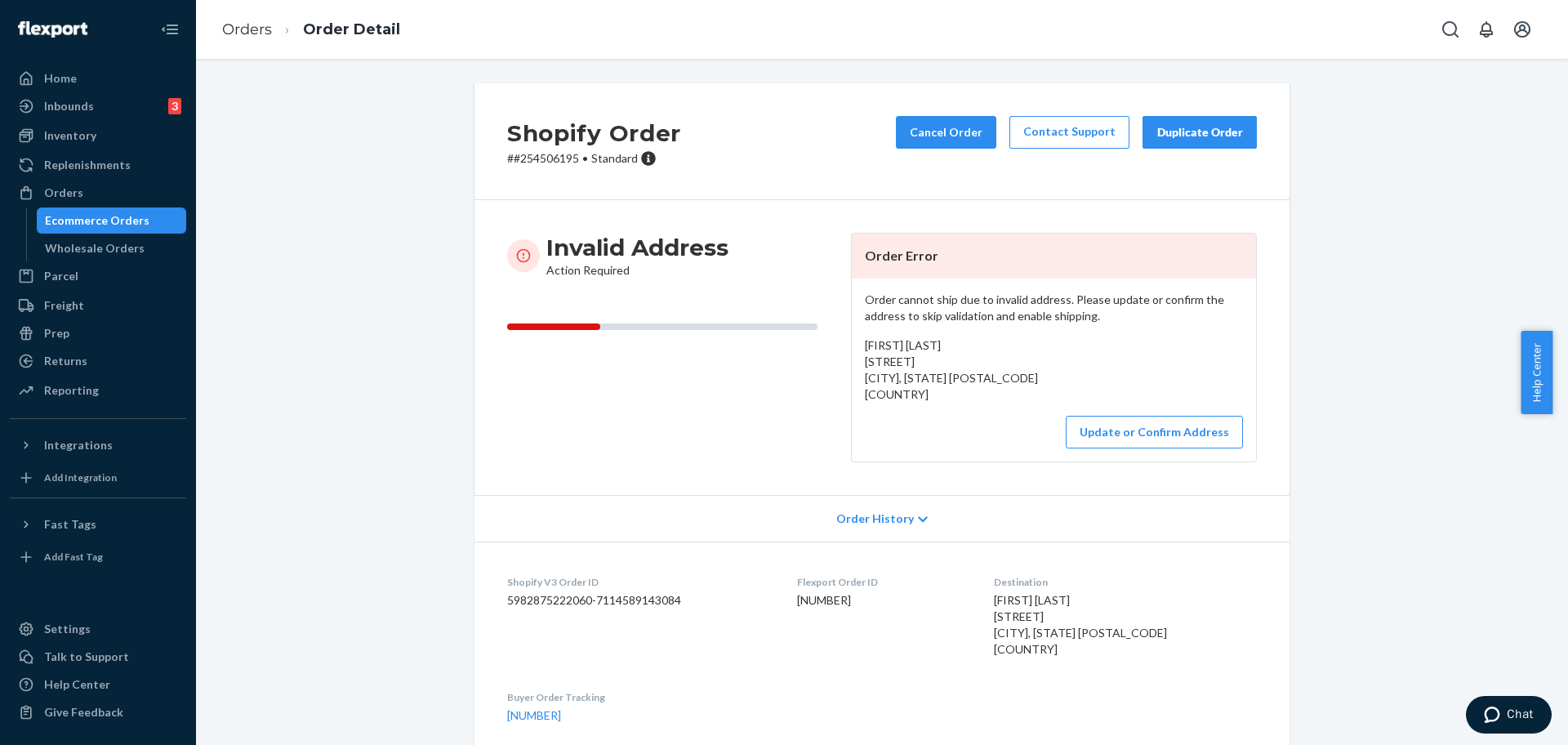 click on "# #254506195 • Standard" at bounding box center (594, 158) 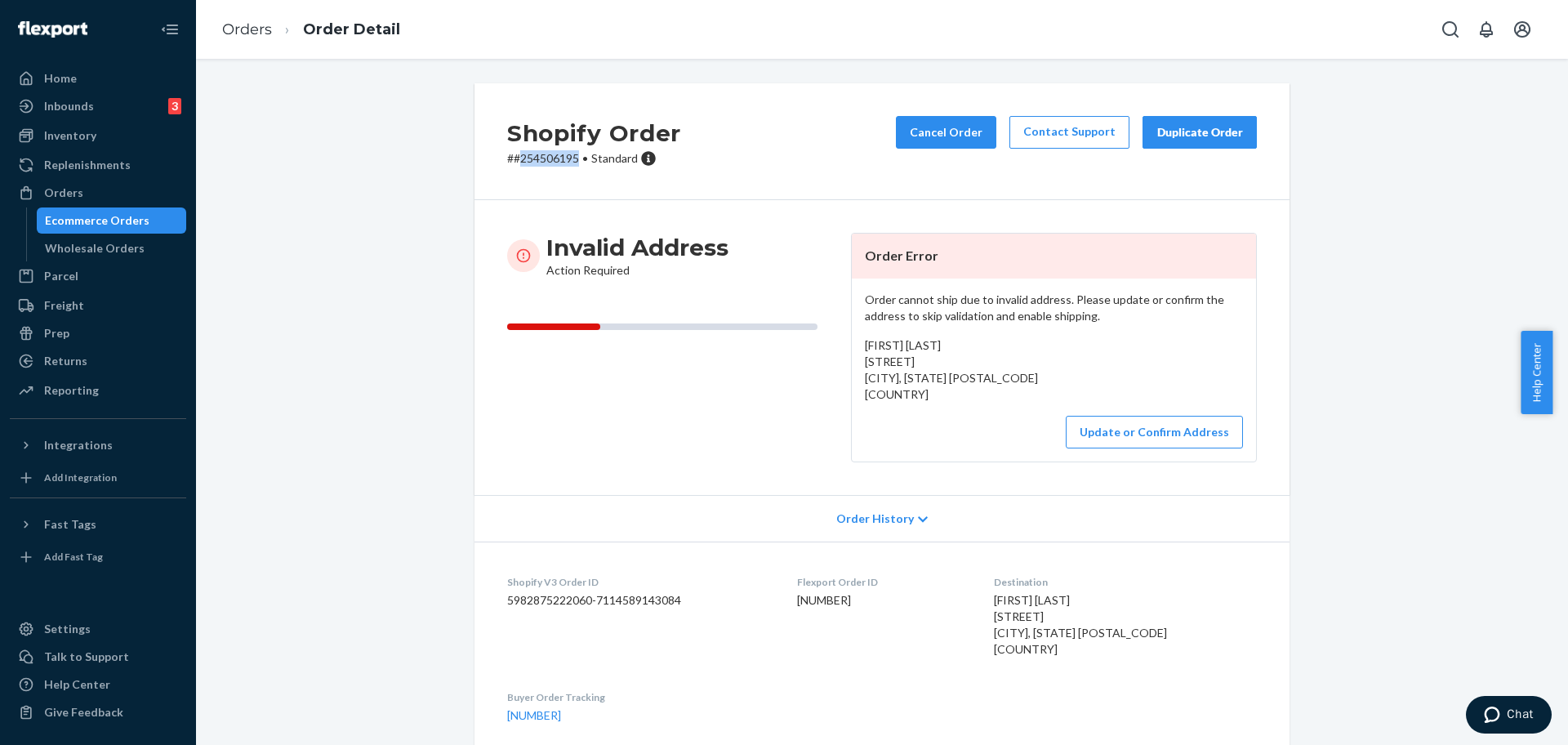 click on "# #254506195 • Standard" at bounding box center (594, 158) 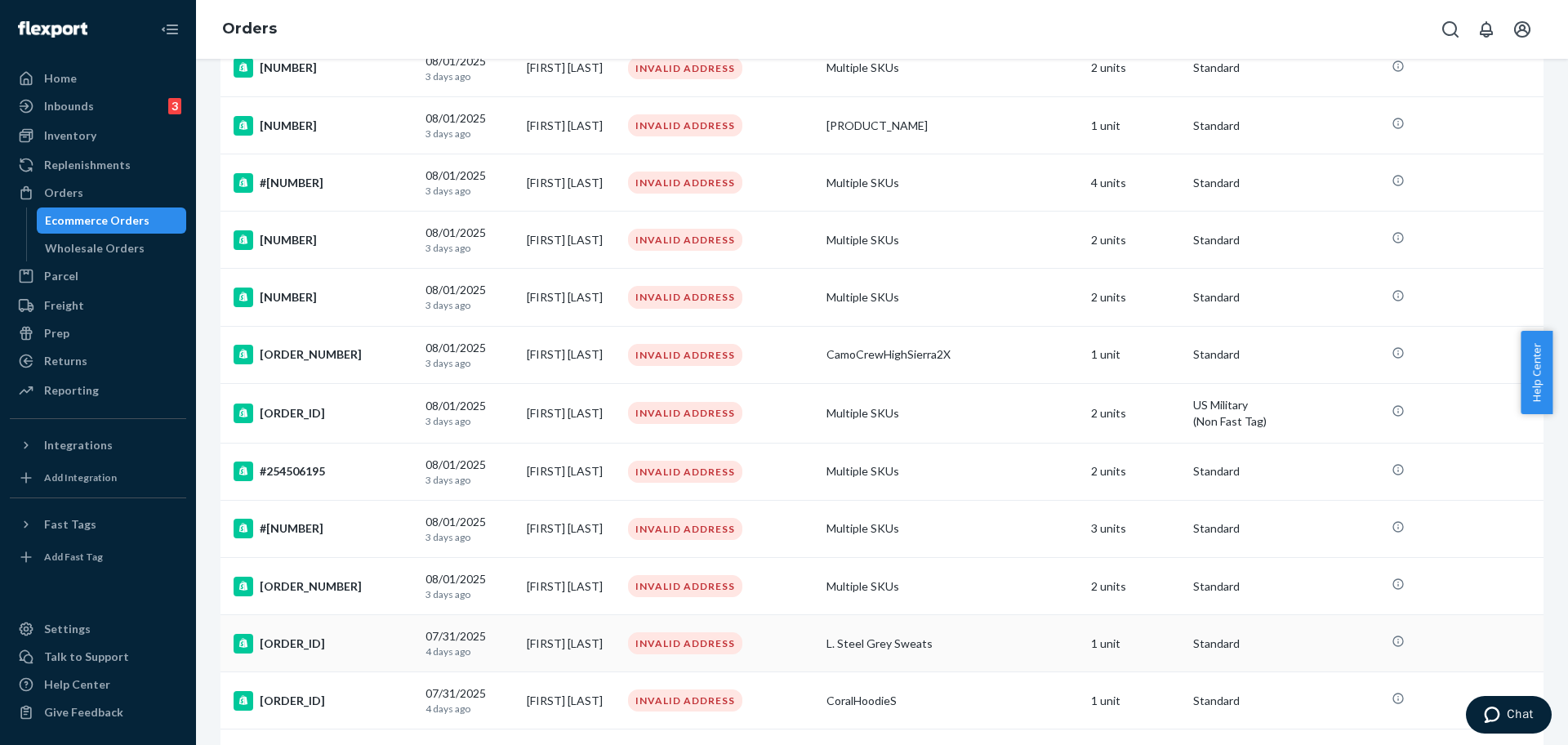 scroll, scrollTop: 1053, scrollLeft: 0, axis: vertical 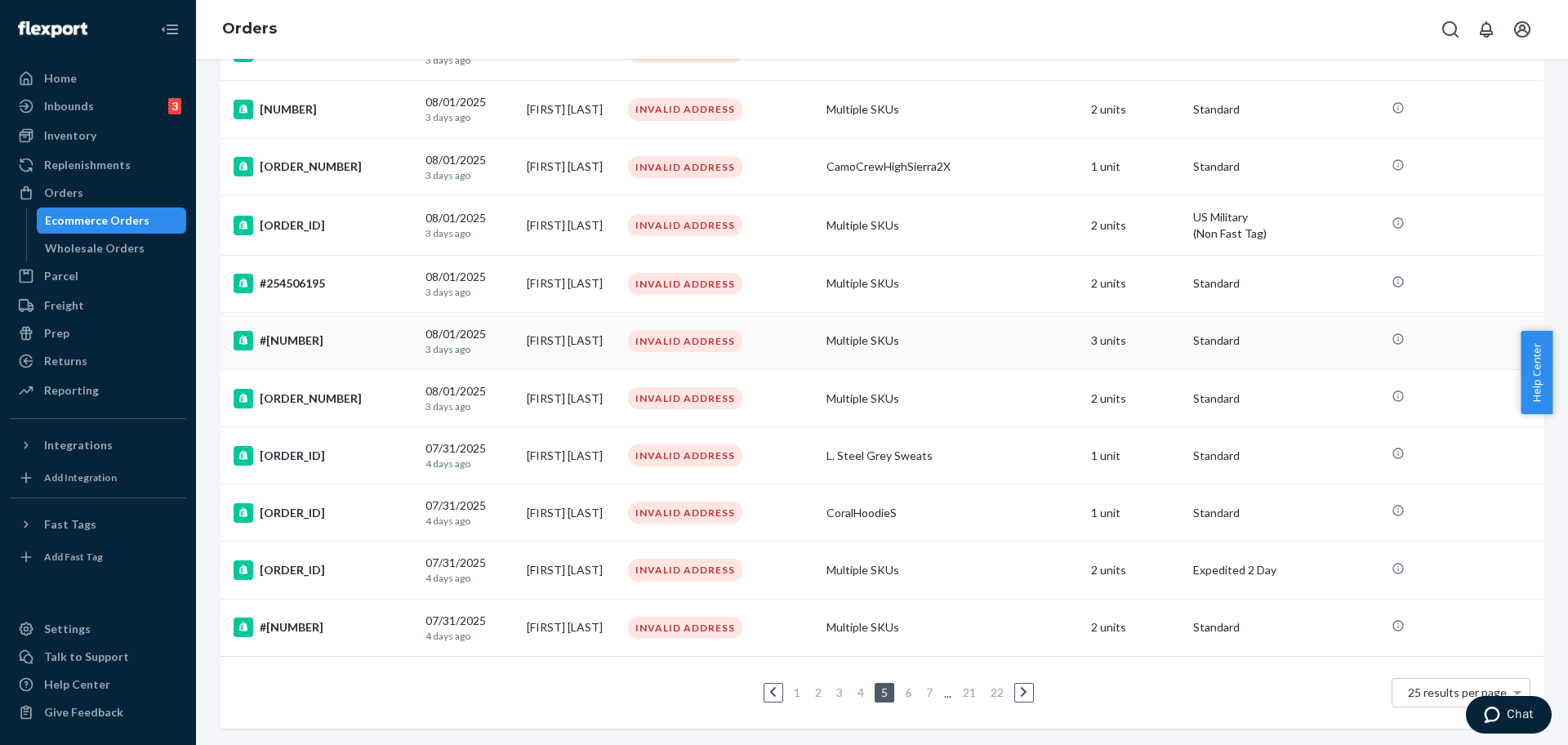 click on "#254505652" at bounding box center (323, 341) 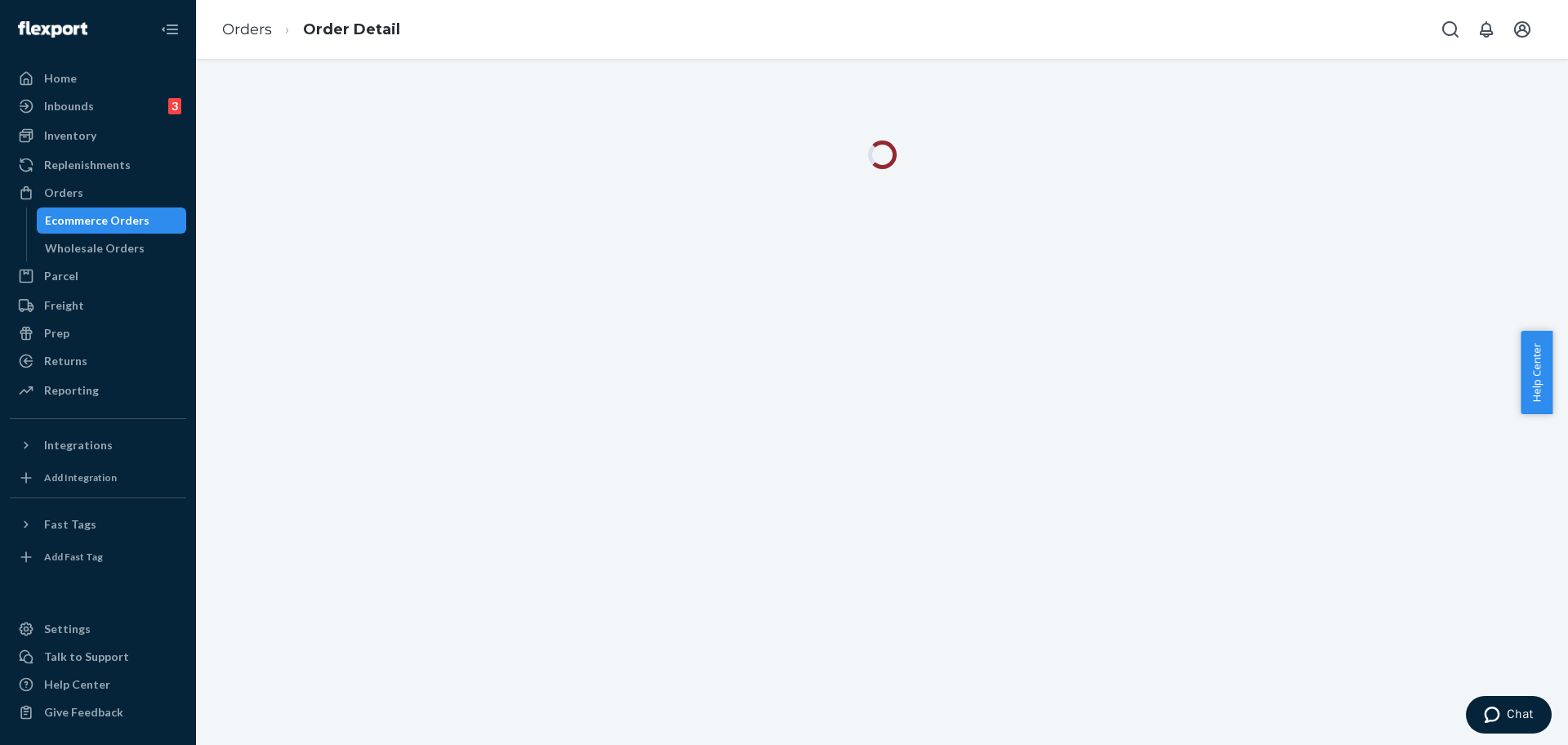 scroll, scrollTop: 0, scrollLeft: 0, axis: both 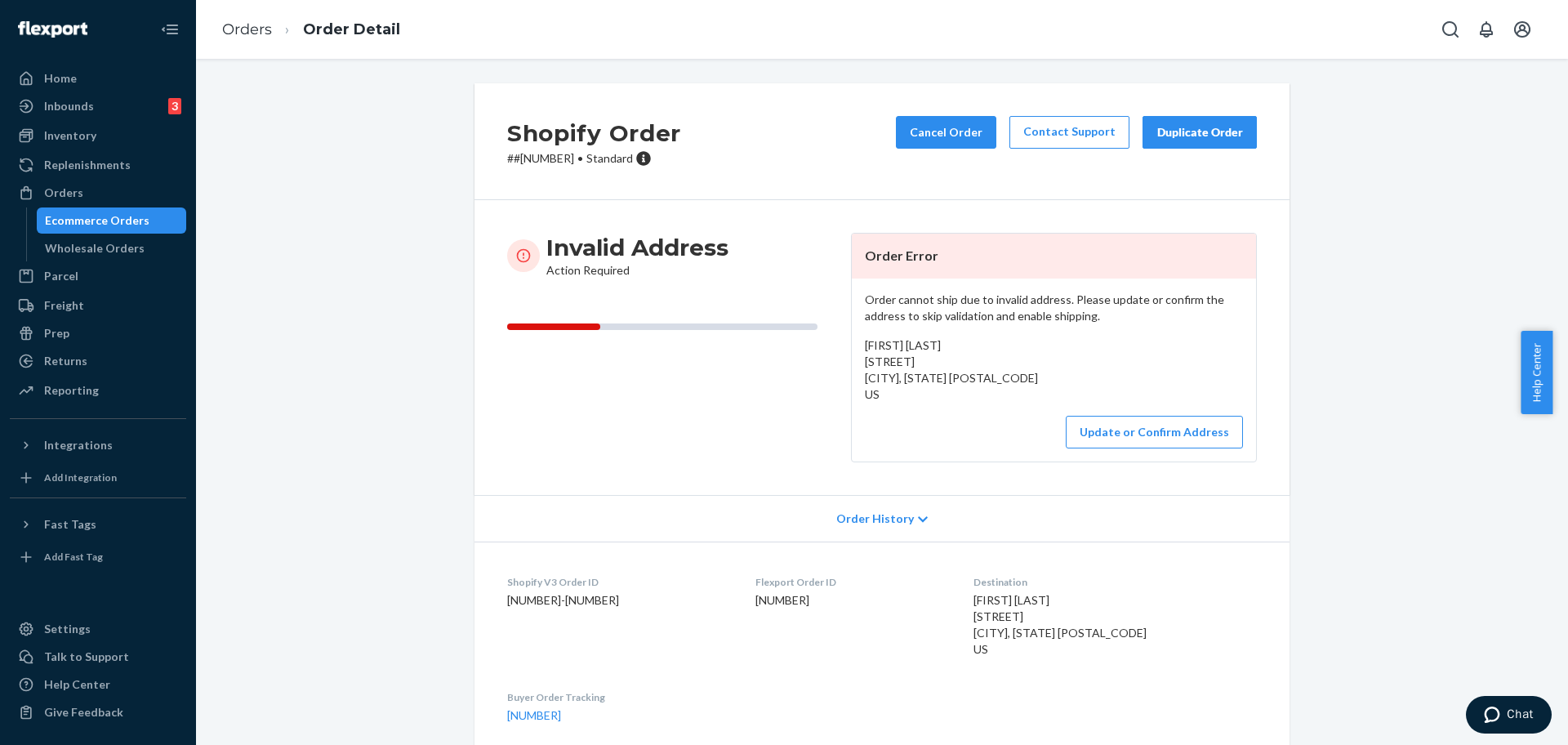 click on "# #254505652 • Standard" at bounding box center [594, 158] 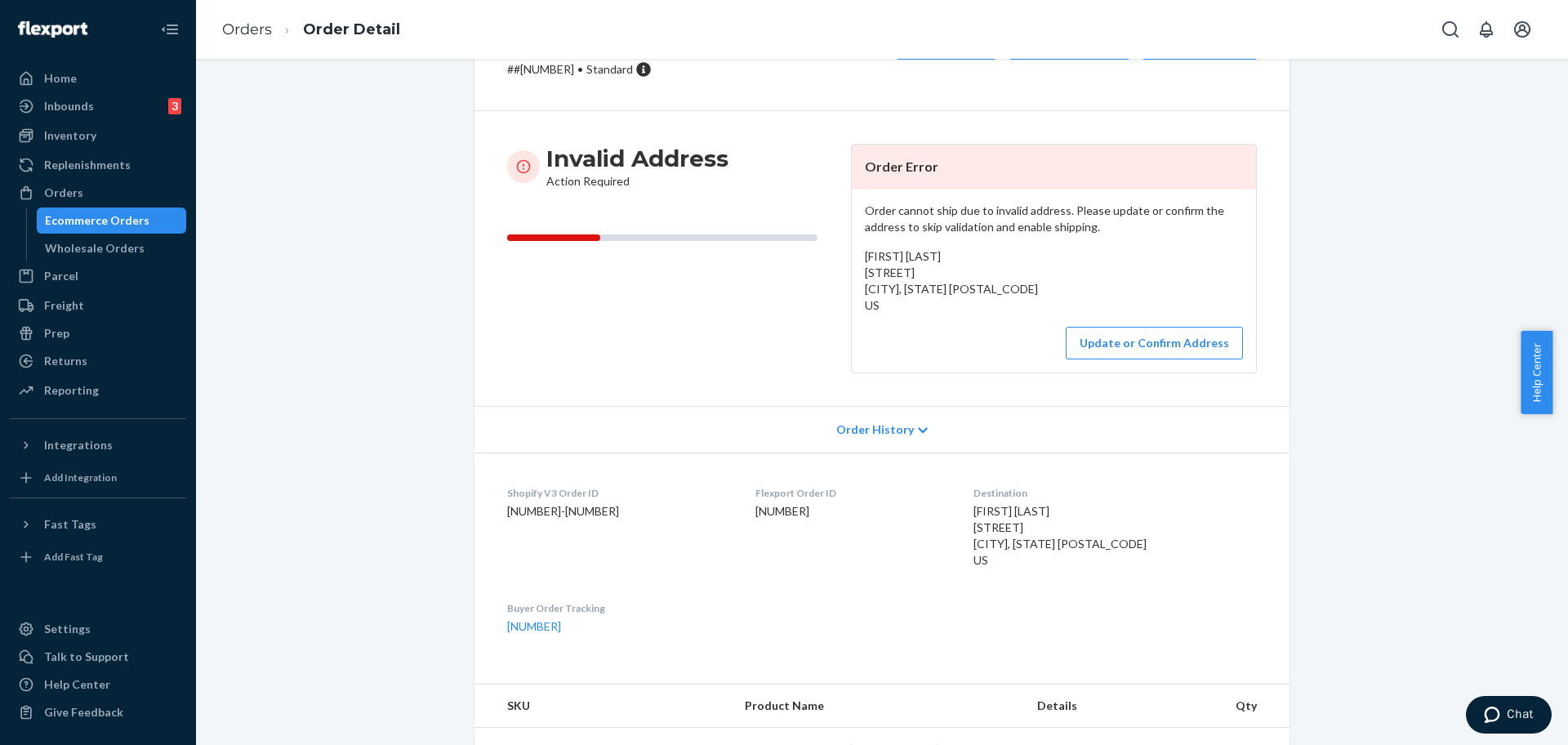 scroll, scrollTop: 219, scrollLeft: 0, axis: vertical 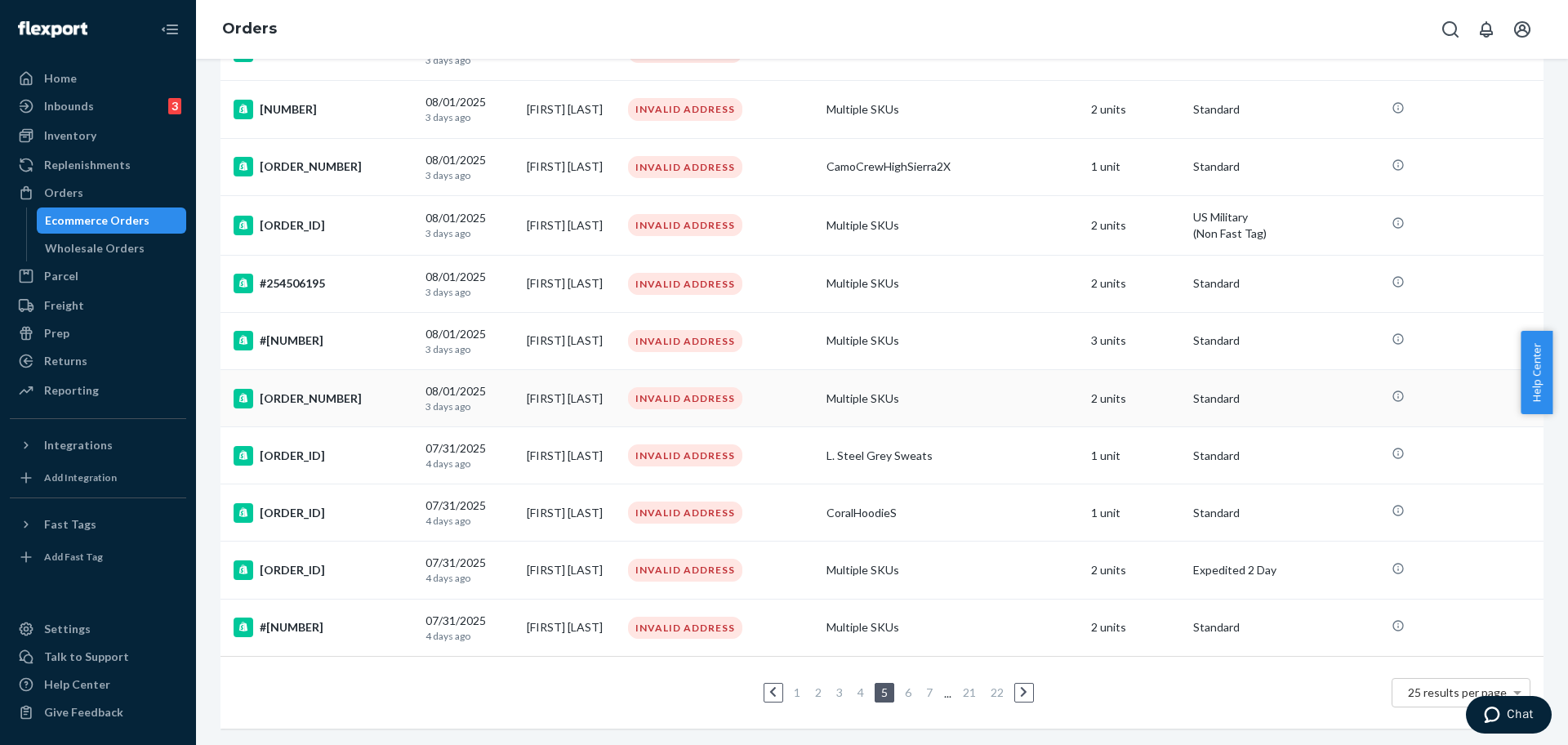 click on "#254505533" at bounding box center [323, 399] 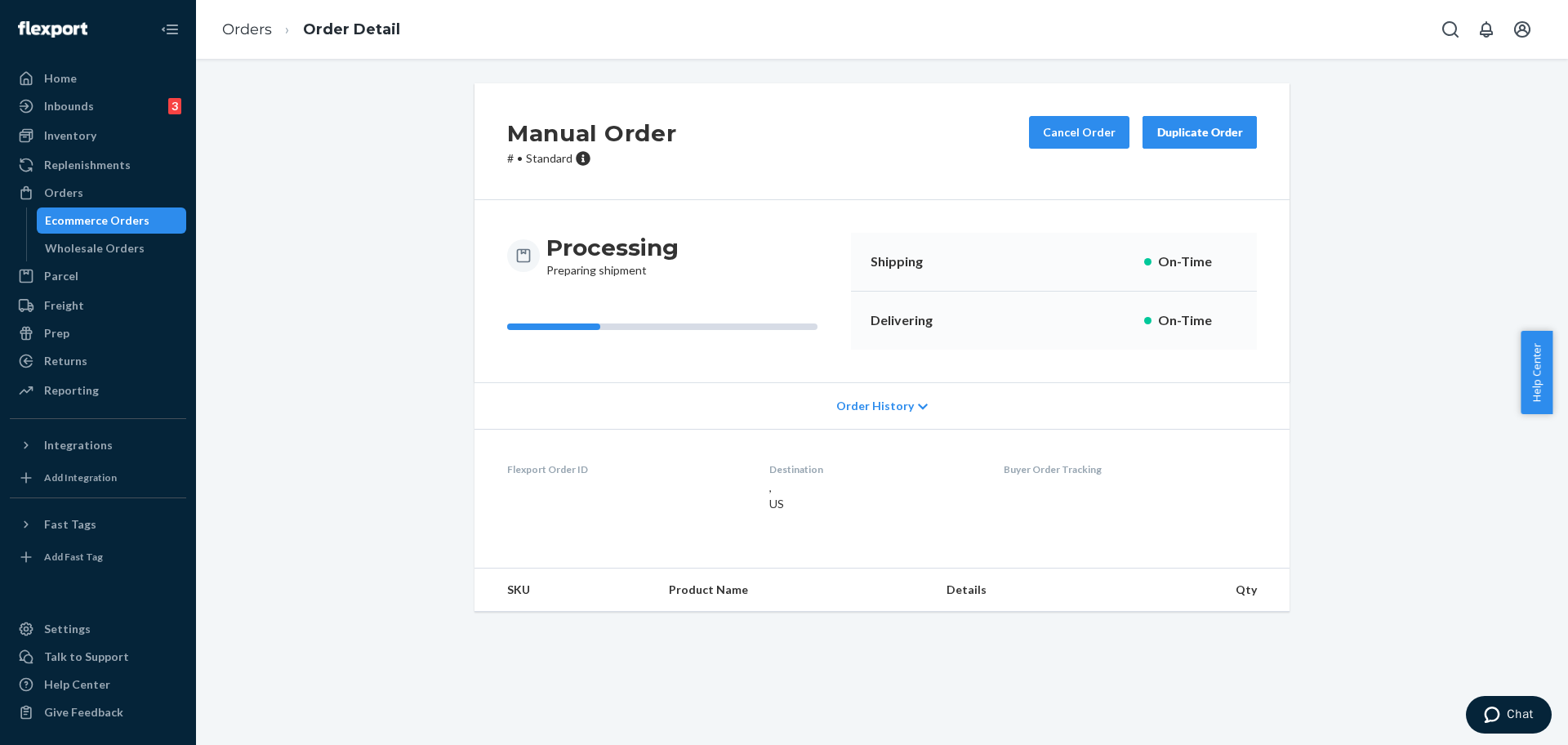 scroll, scrollTop: 0, scrollLeft: 0, axis: both 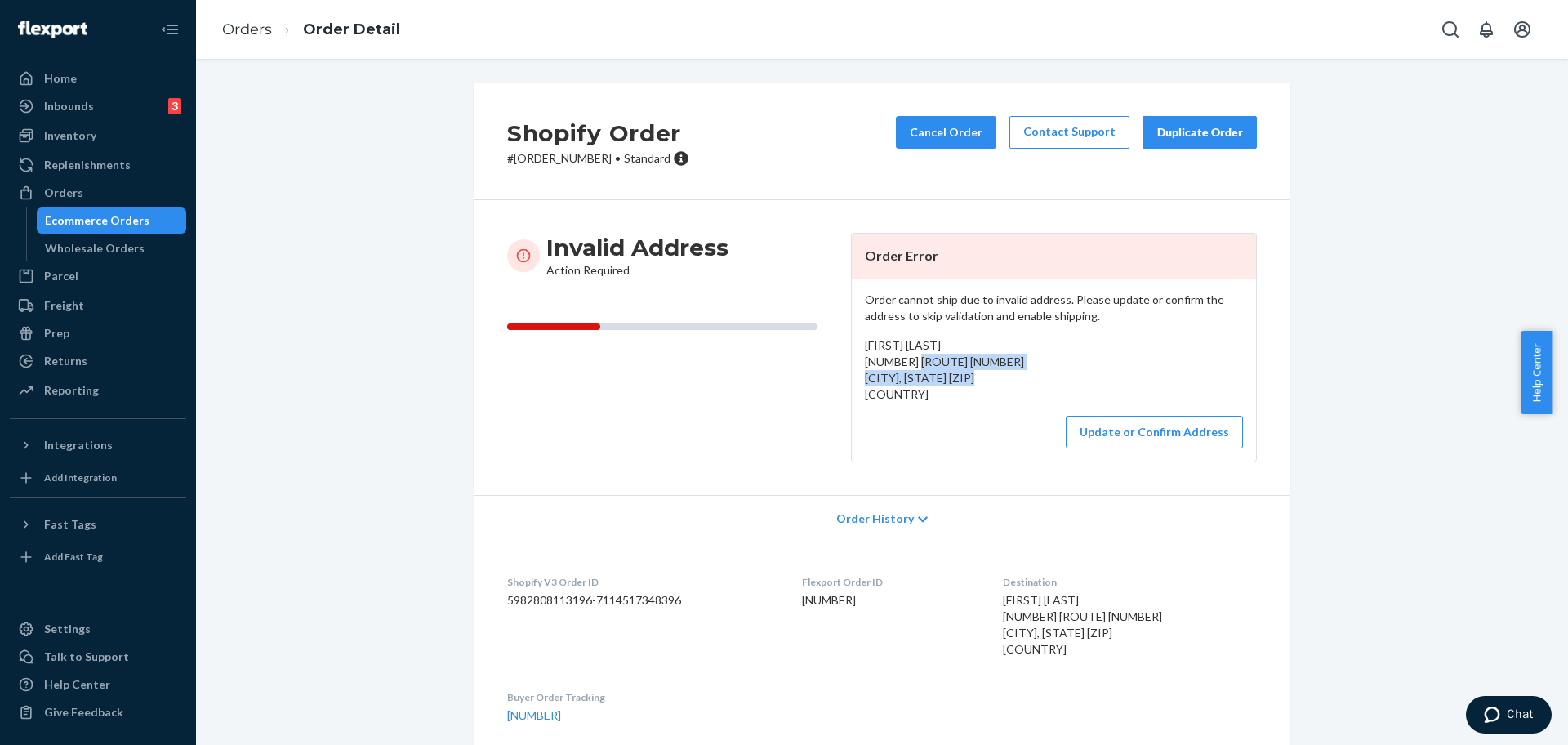 drag, startPoint x: 980, startPoint y: 374, endPoint x: 850, endPoint y: 368, distance: 130.138 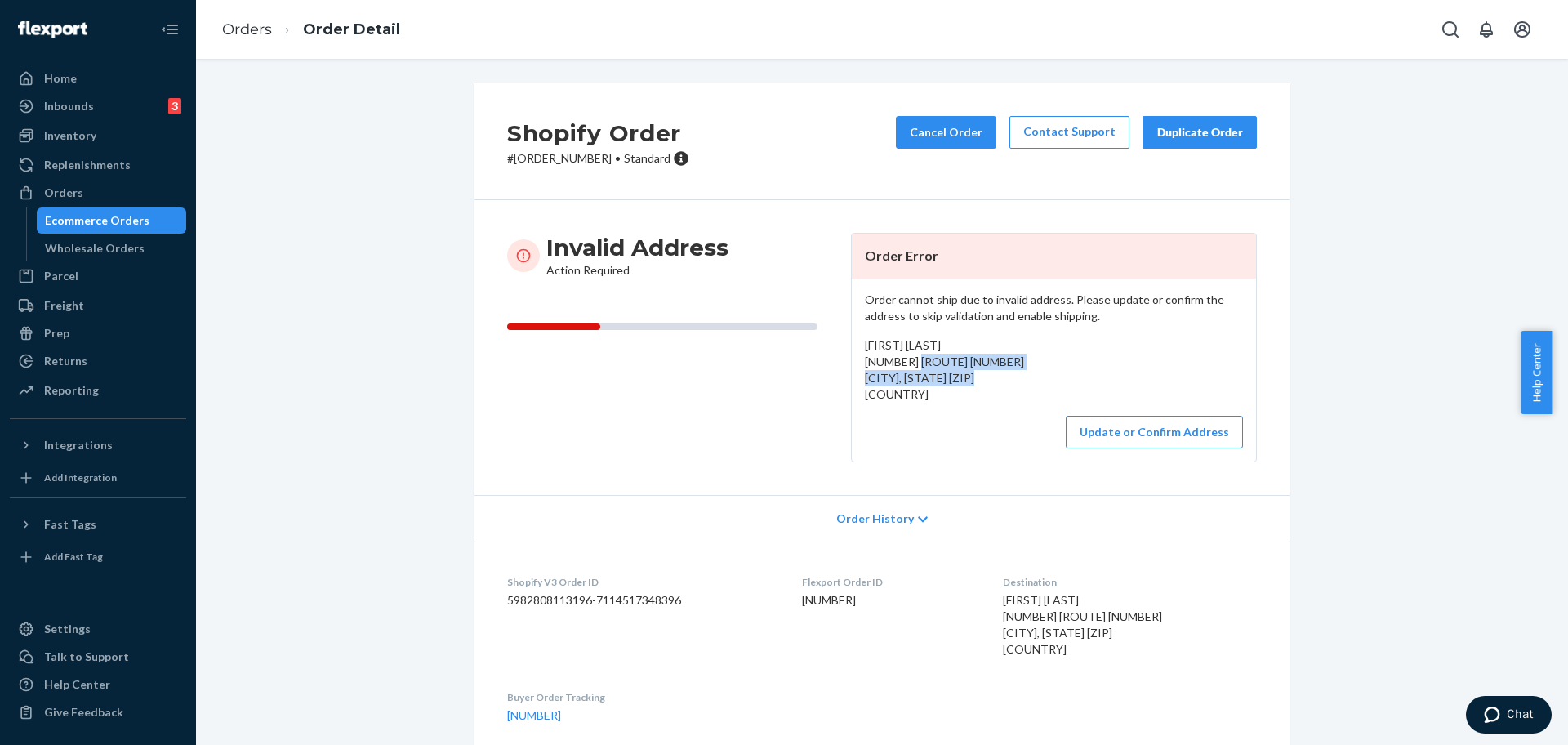 click on "Order cannot ship due to invalid address. Please update or confirm the address to skip validation and enable shipping. Brittany Landwehr-Bonar
3285 Alt US-50 E
Fernley, Nevada 89408
US Update or Confirm Address" at bounding box center [1054, 370] 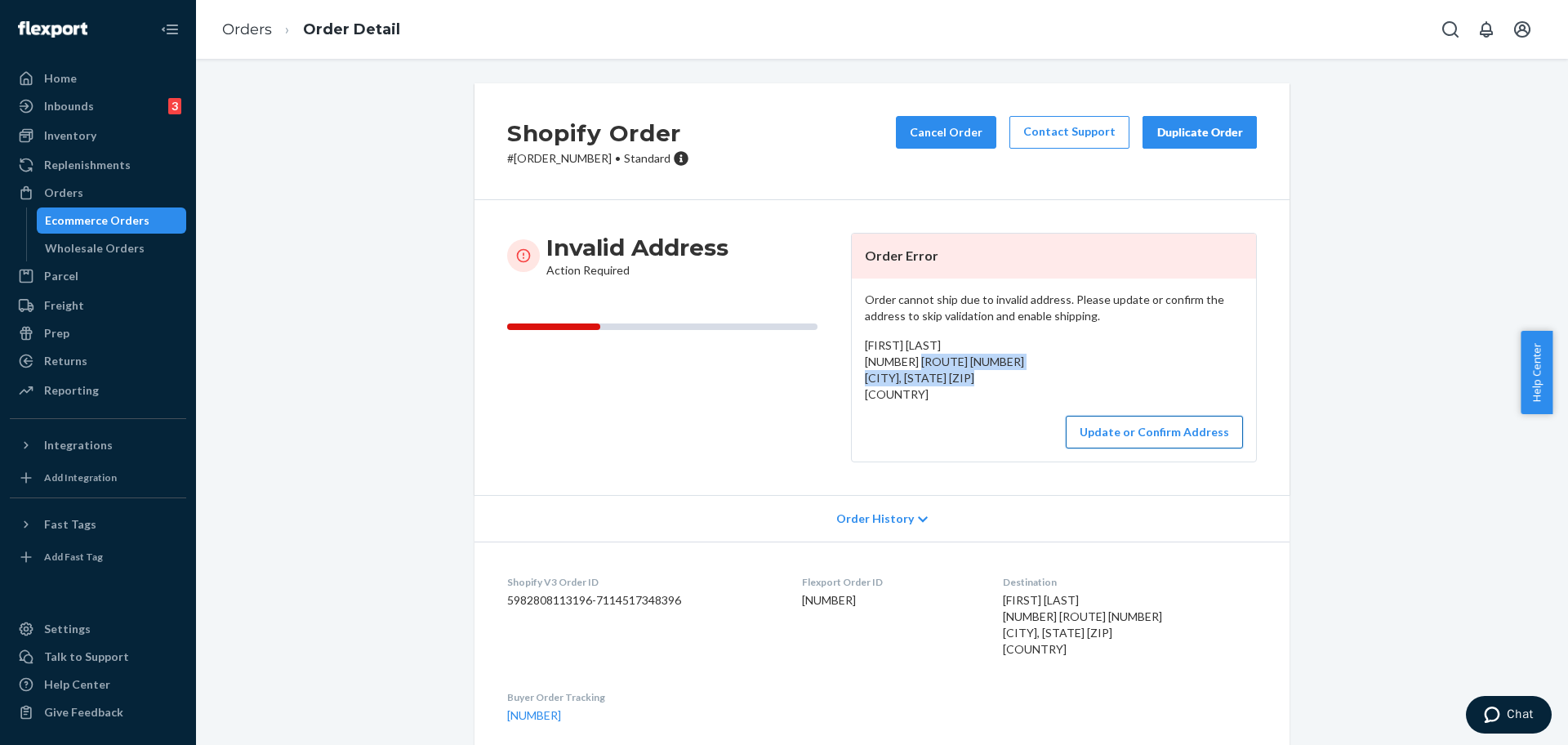 click on "Update or Confirm Address" at bounding box center (1154, 432) 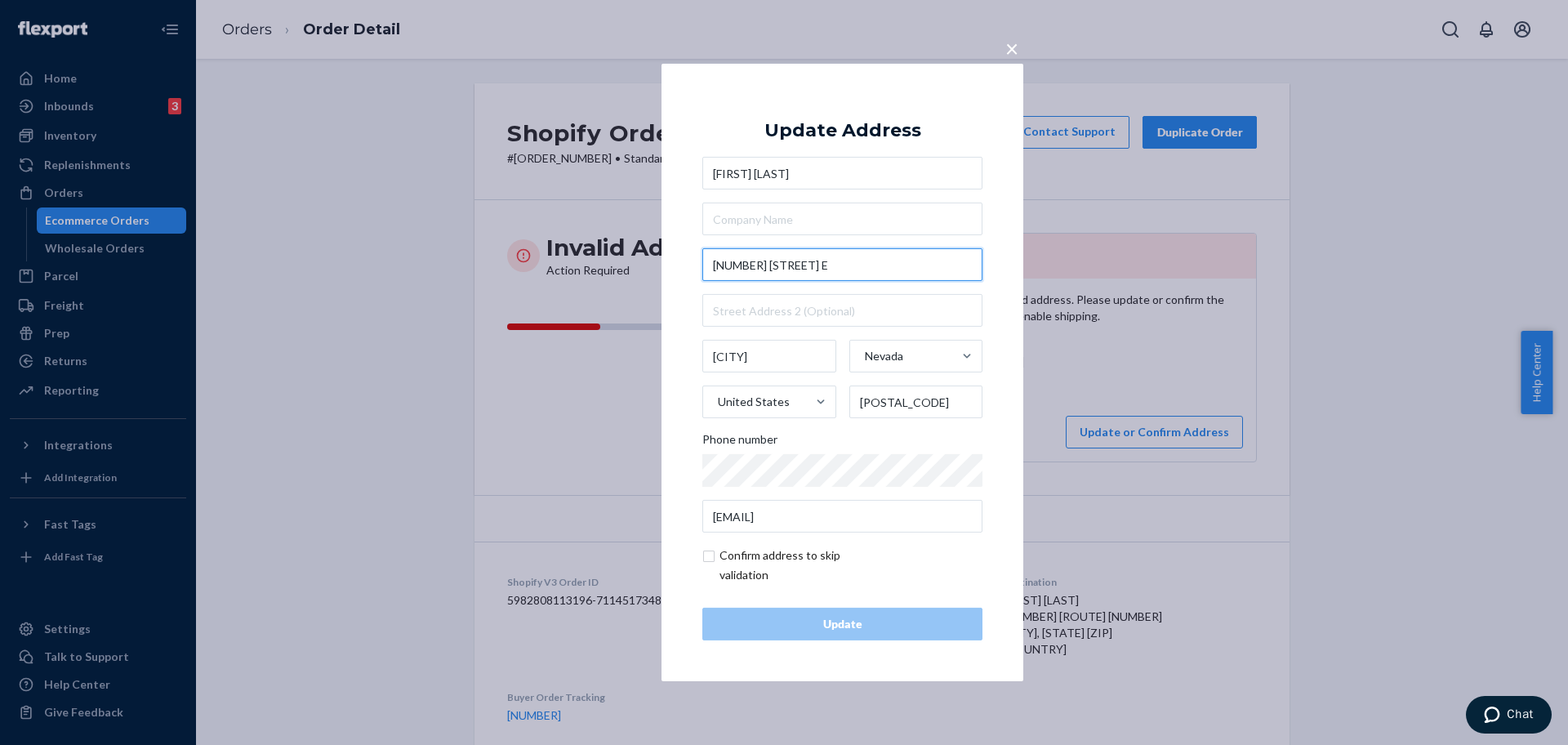 click on "3285 Alt US-50 E" at bounding box center [842, 265] 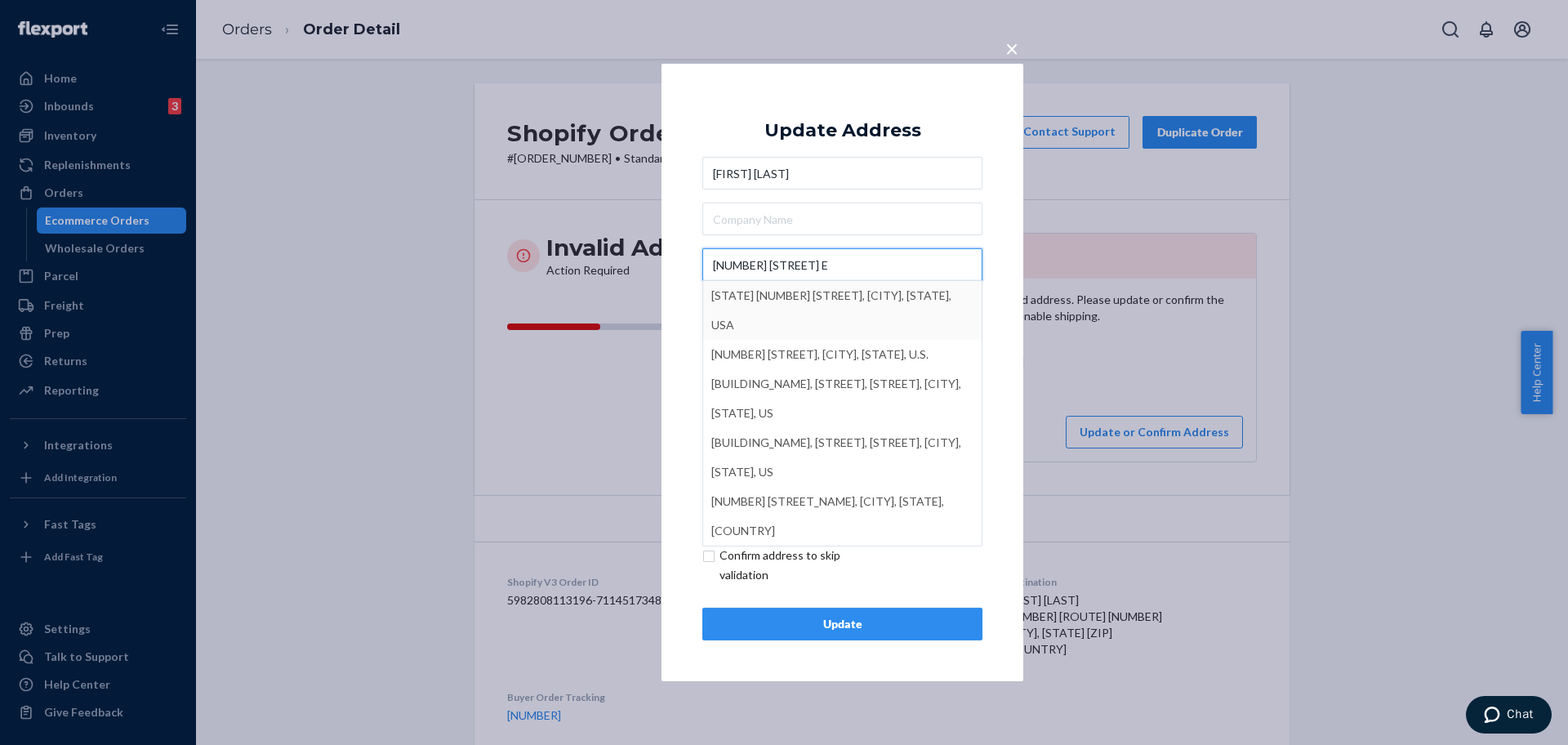 click on "3285 Alt US-50 E" at bounding box center [842, 265] 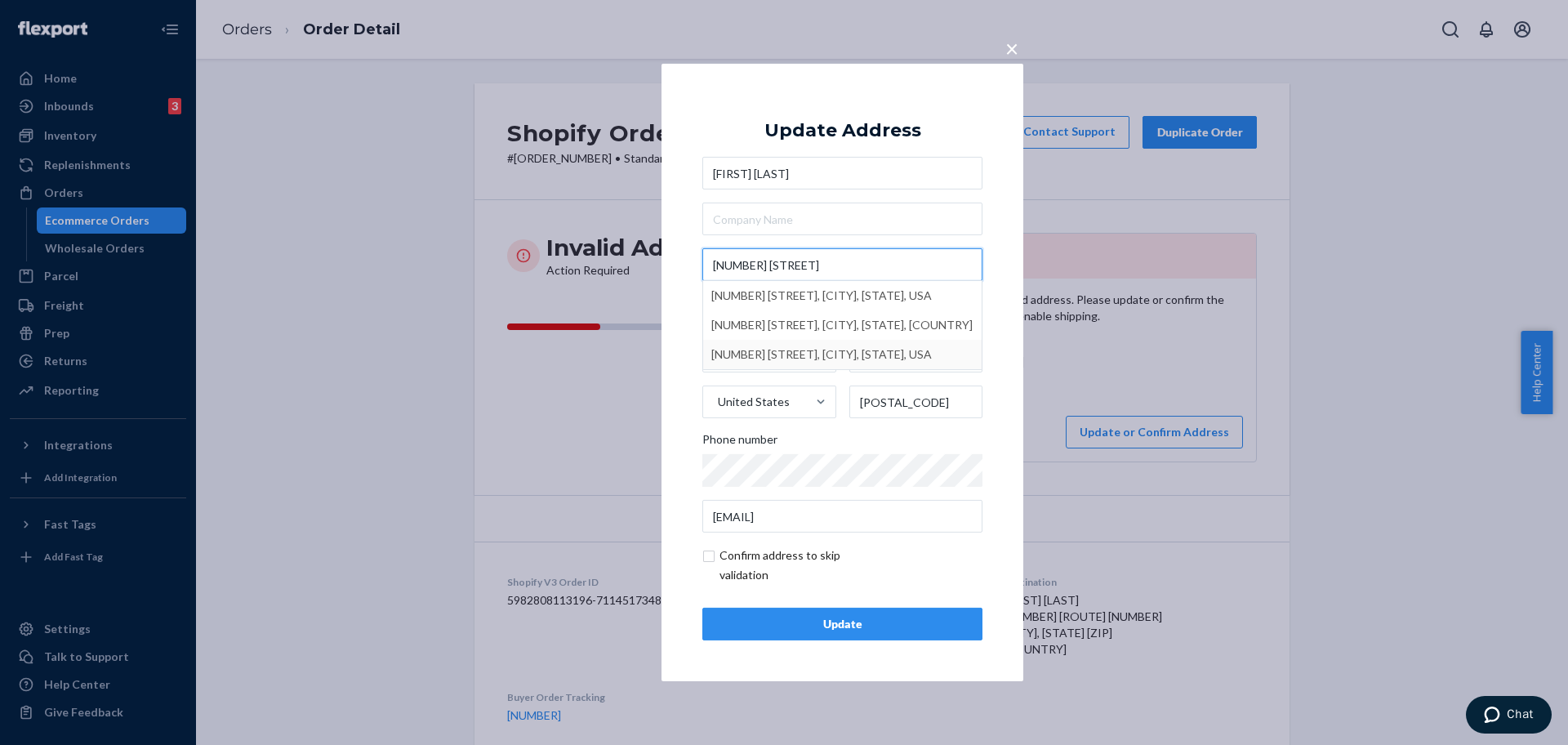 type on "3285 US-50 ALT" 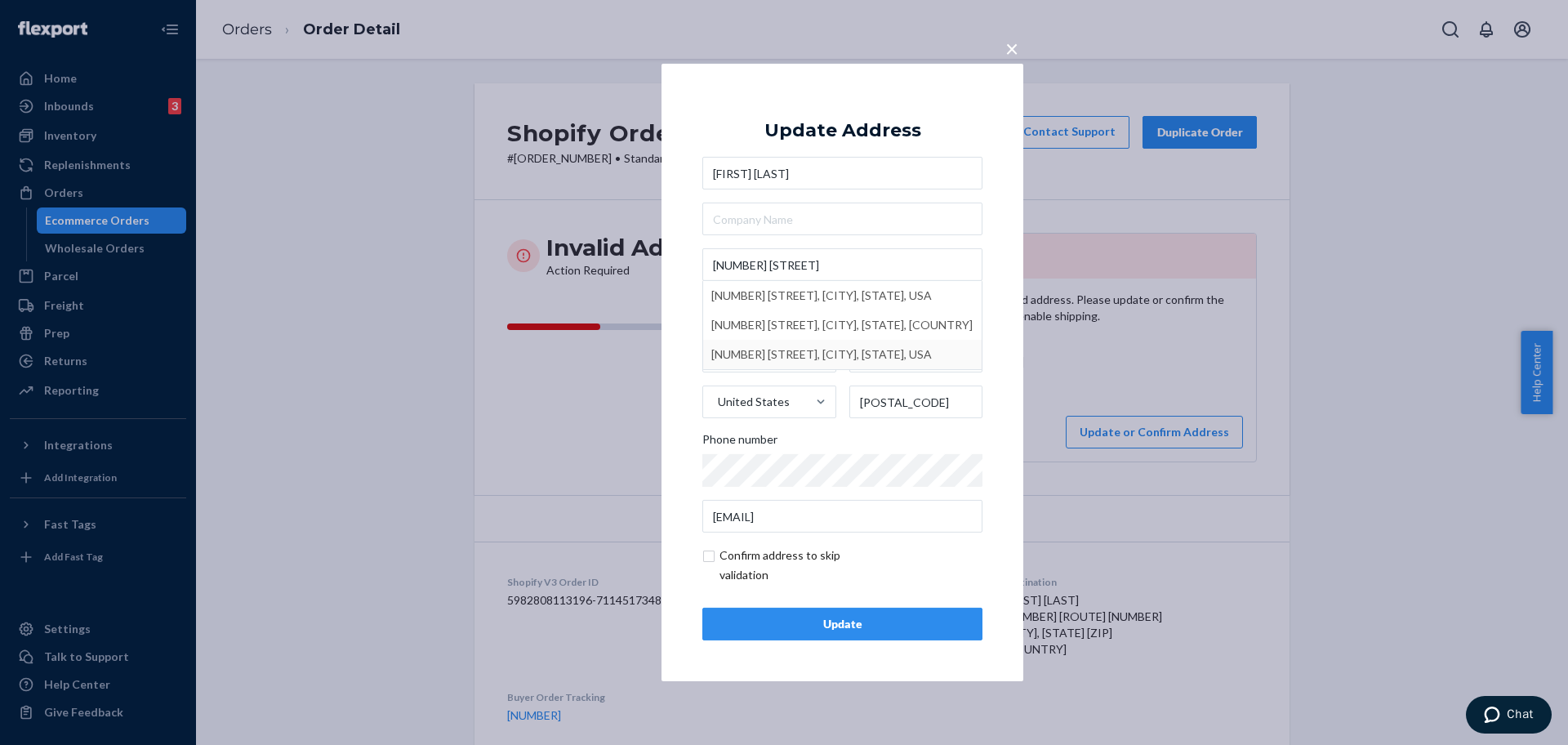 click on "Update" at bounding box center (842, 624) 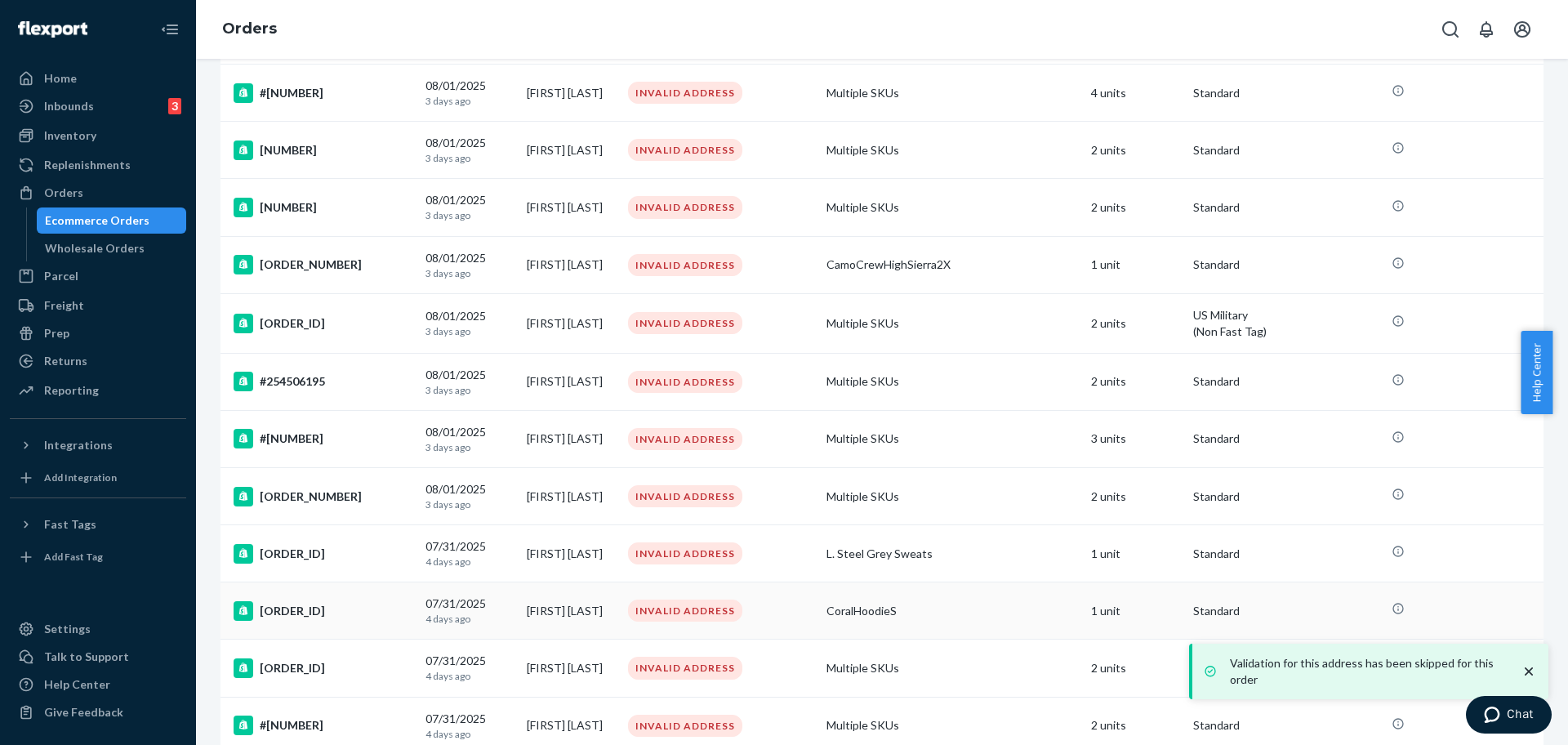 scroll, scrollTop: 1053, scrollLeft: 0, axis: vertical 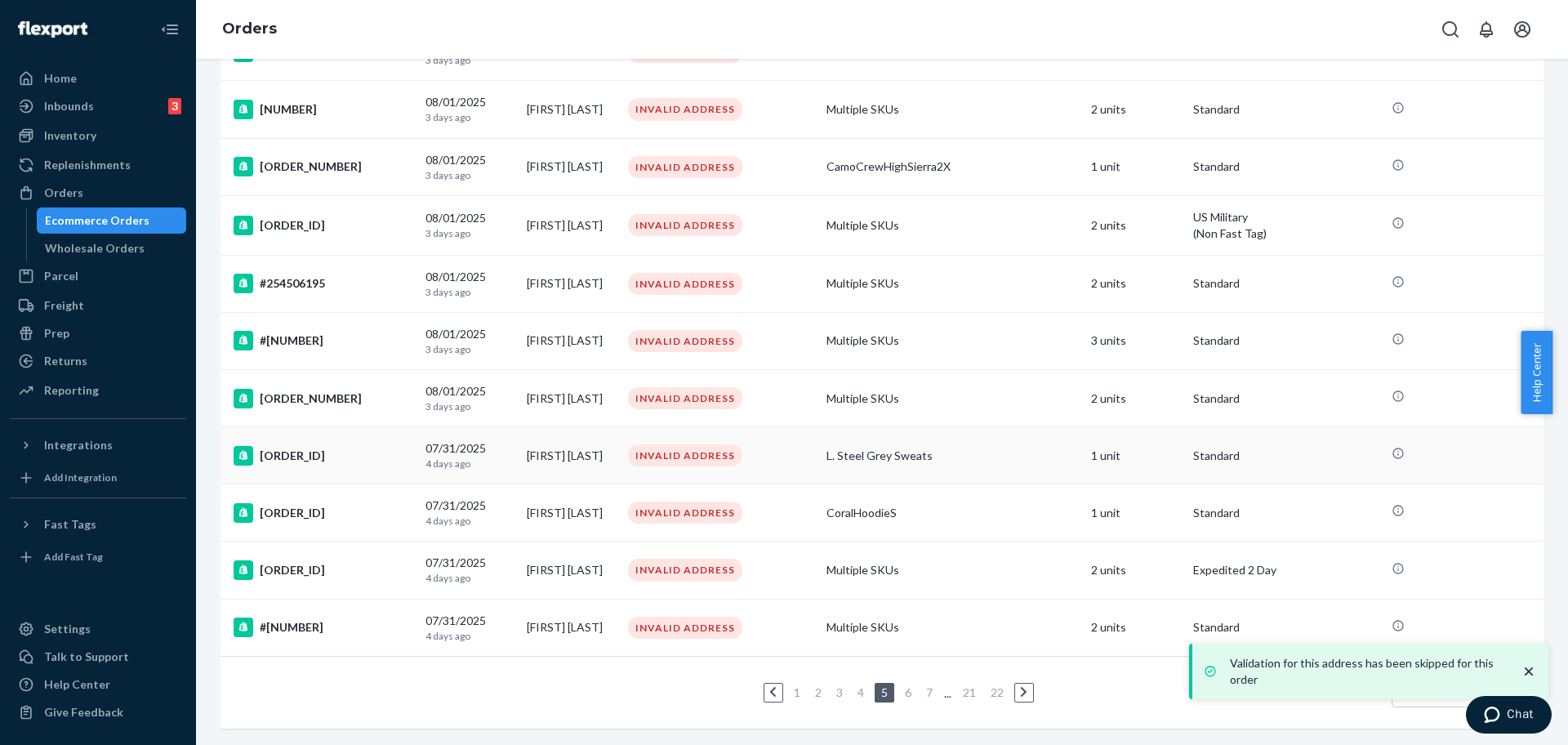 click on "#254503188" at bounding box center [323, 456] 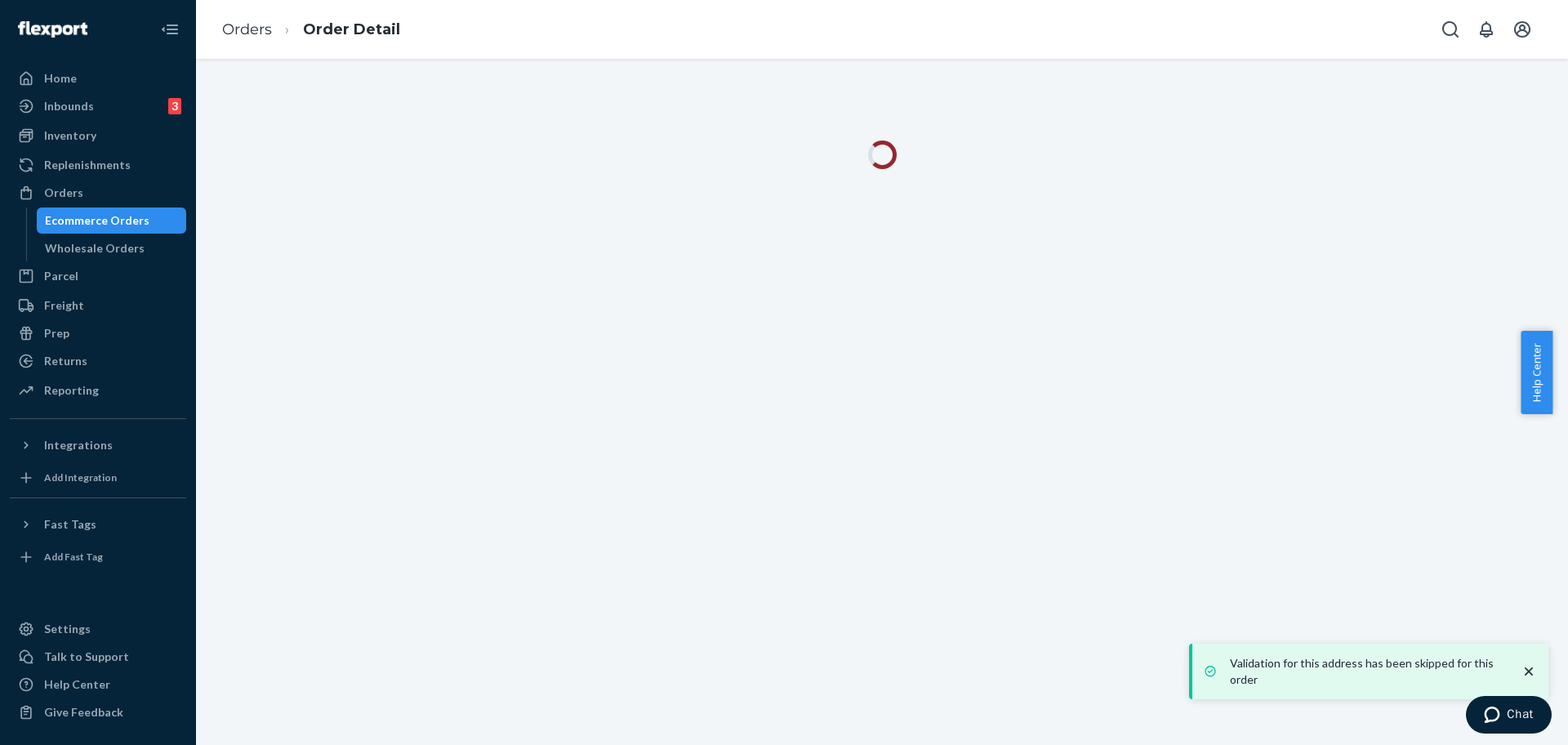scroll, scrollTop: 0, scrollLeft: 0, axis: both 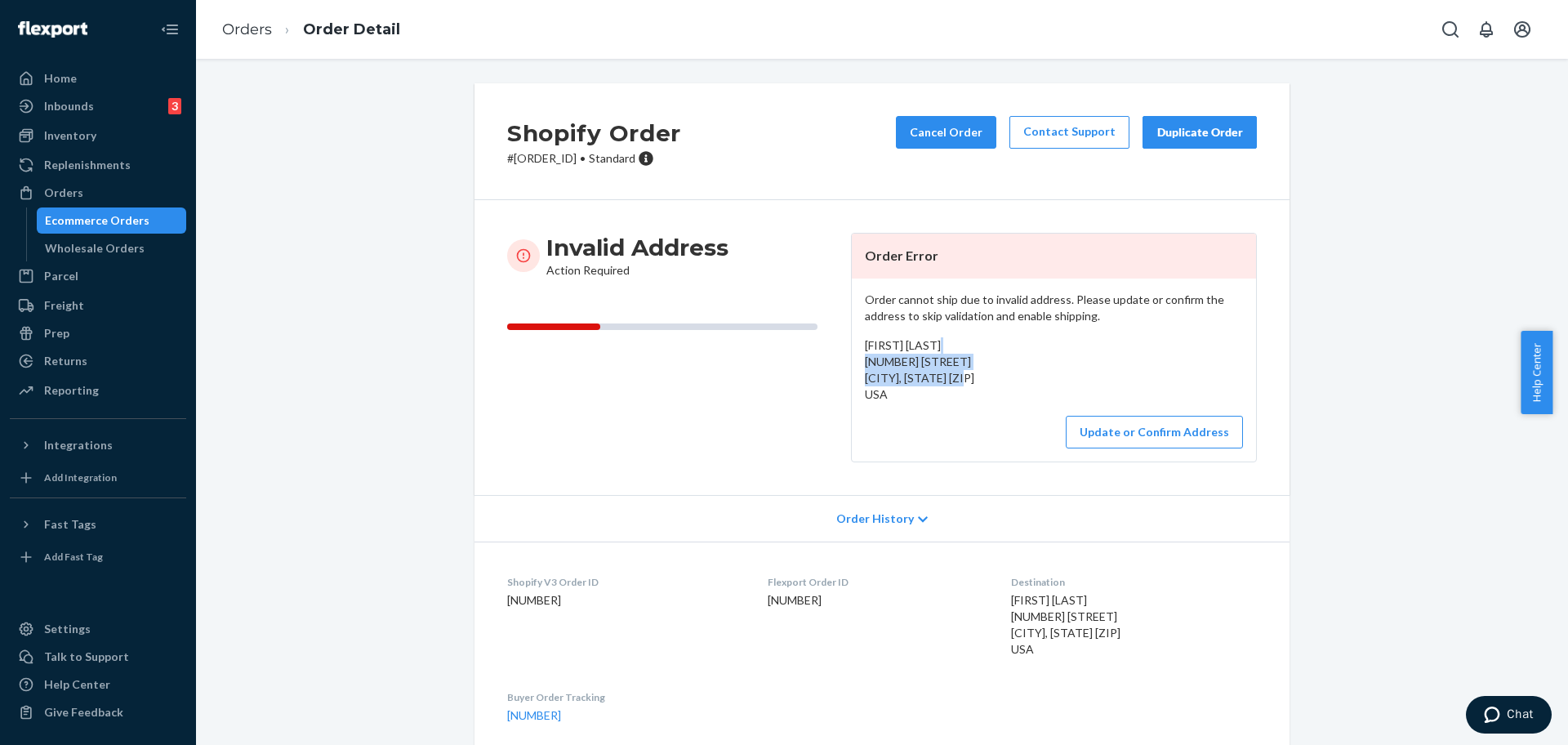 drag, startPoint x: 961, startPoint y: 378, endPoint x: 851, endPoint y: 362, distance: 111.15755 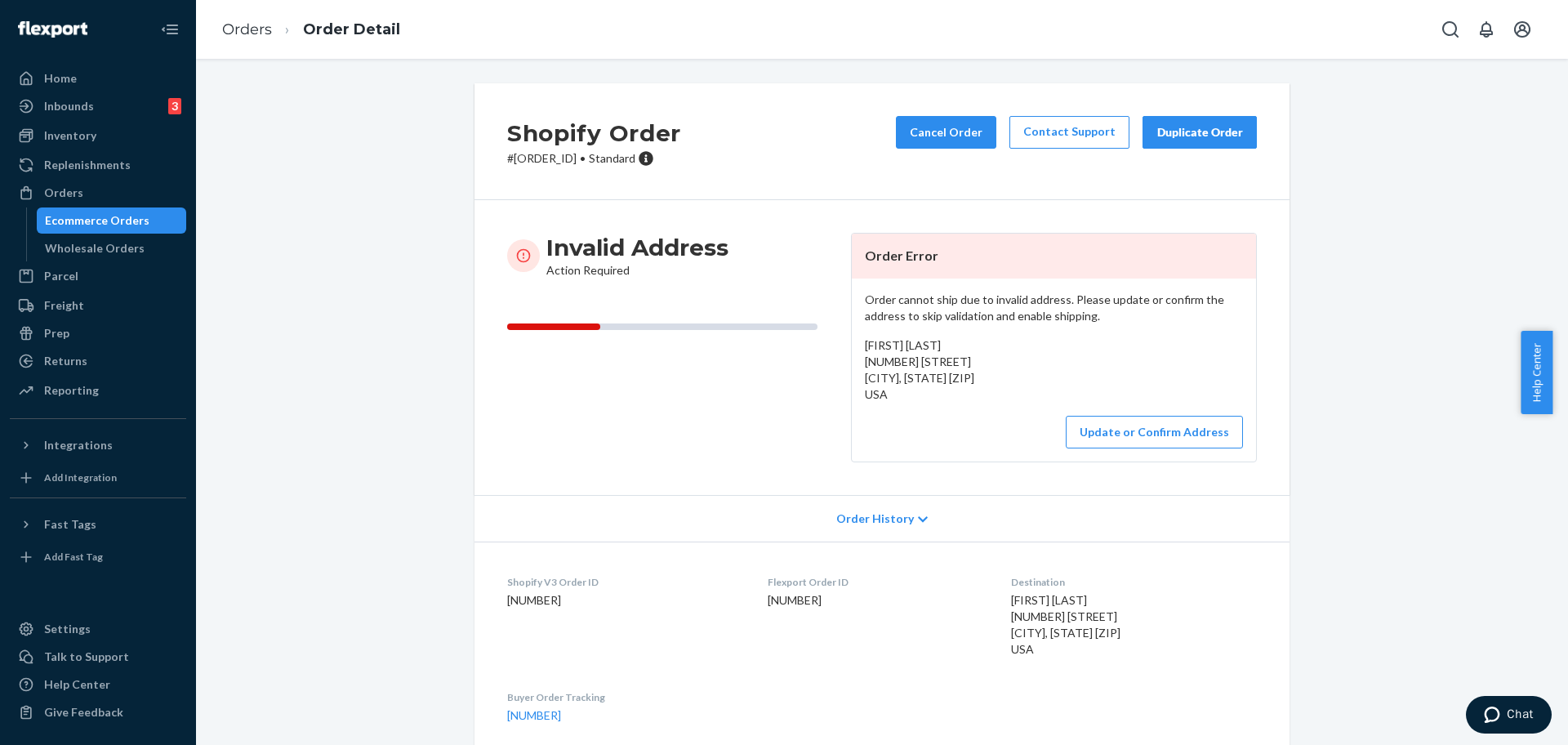 click on "# #254503188 • Standard" at bounding box center (594, 158) 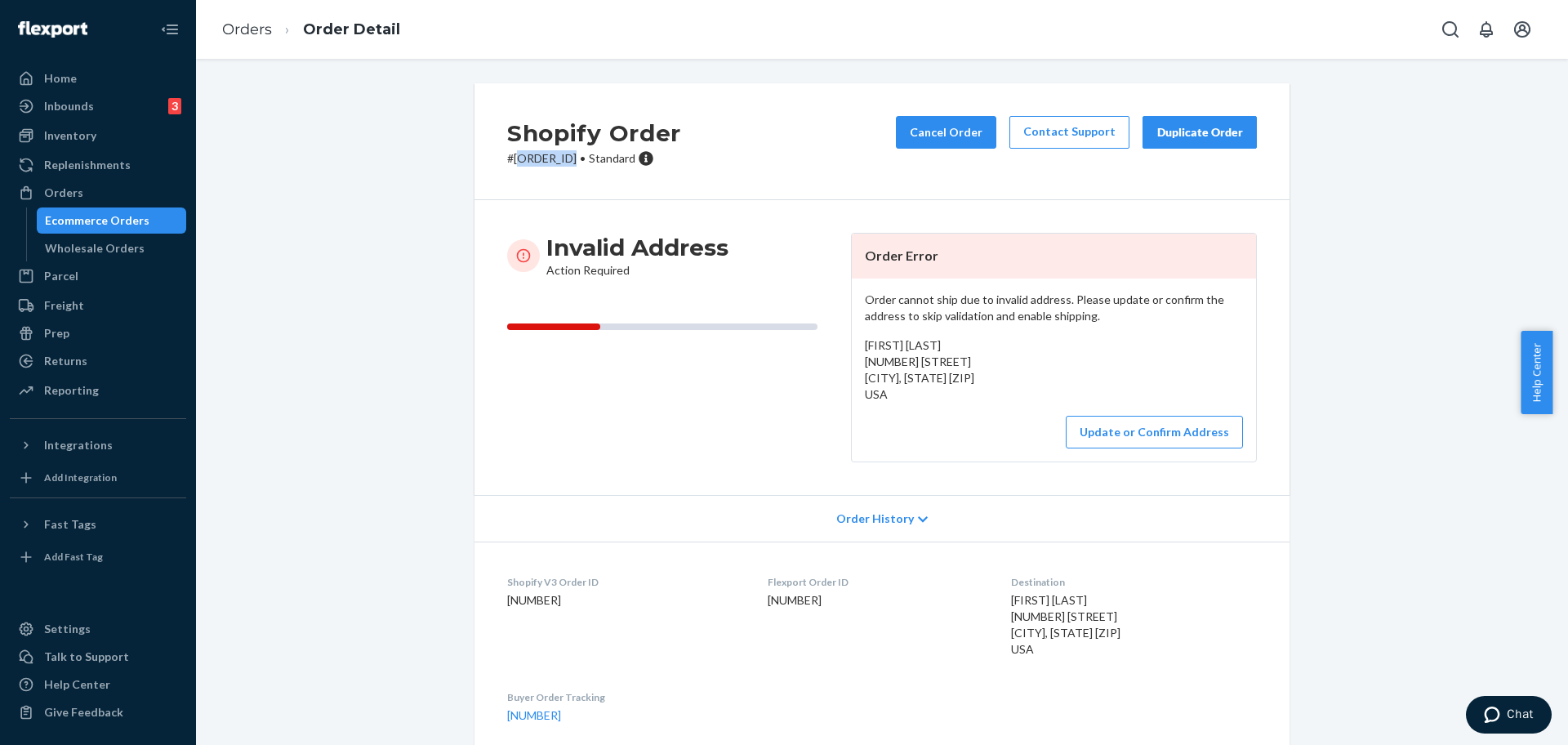click on "# #254503188 • Standard" at bounding box center (594, 158) 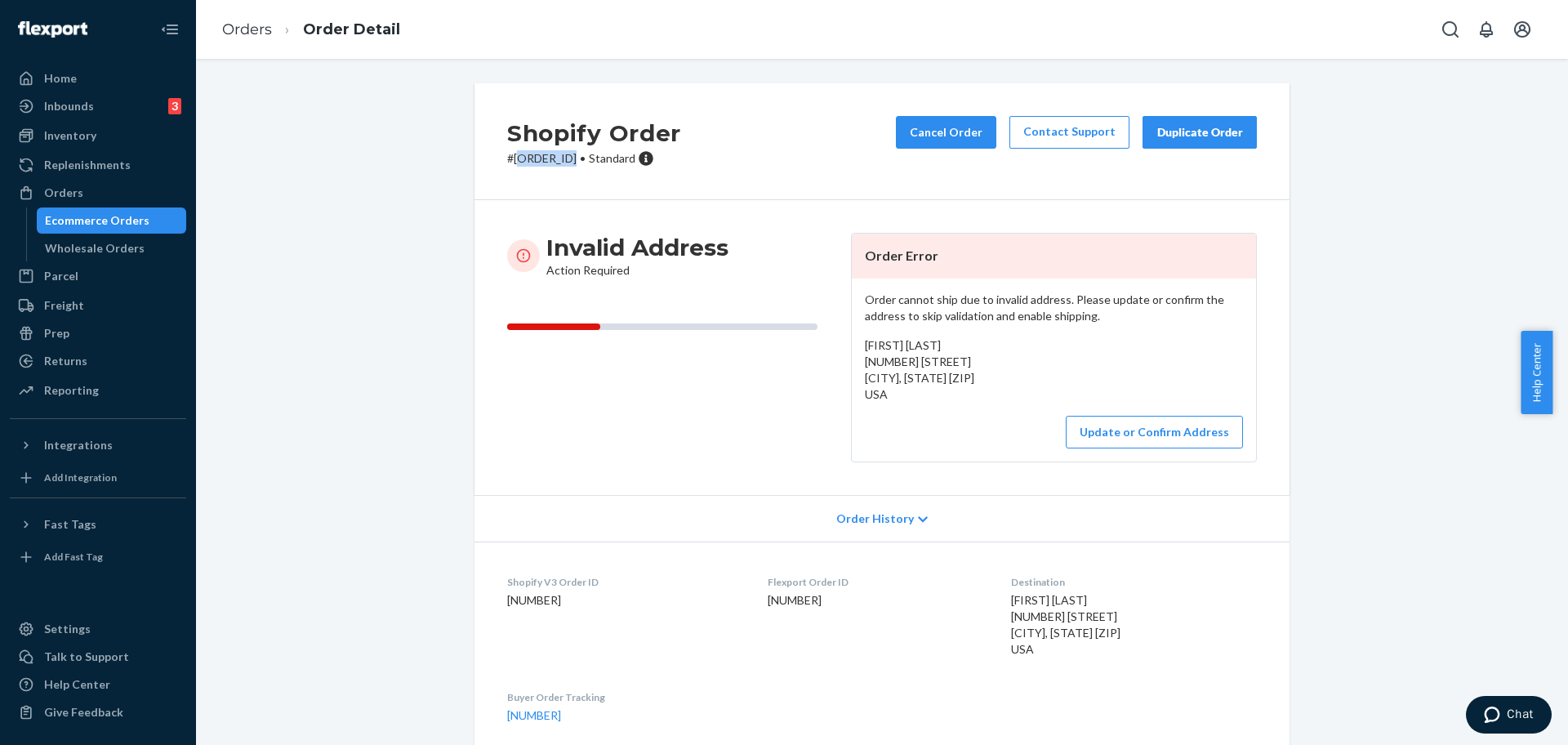 click on "# #254503188 • Standard" at bounding box center (594, 158) 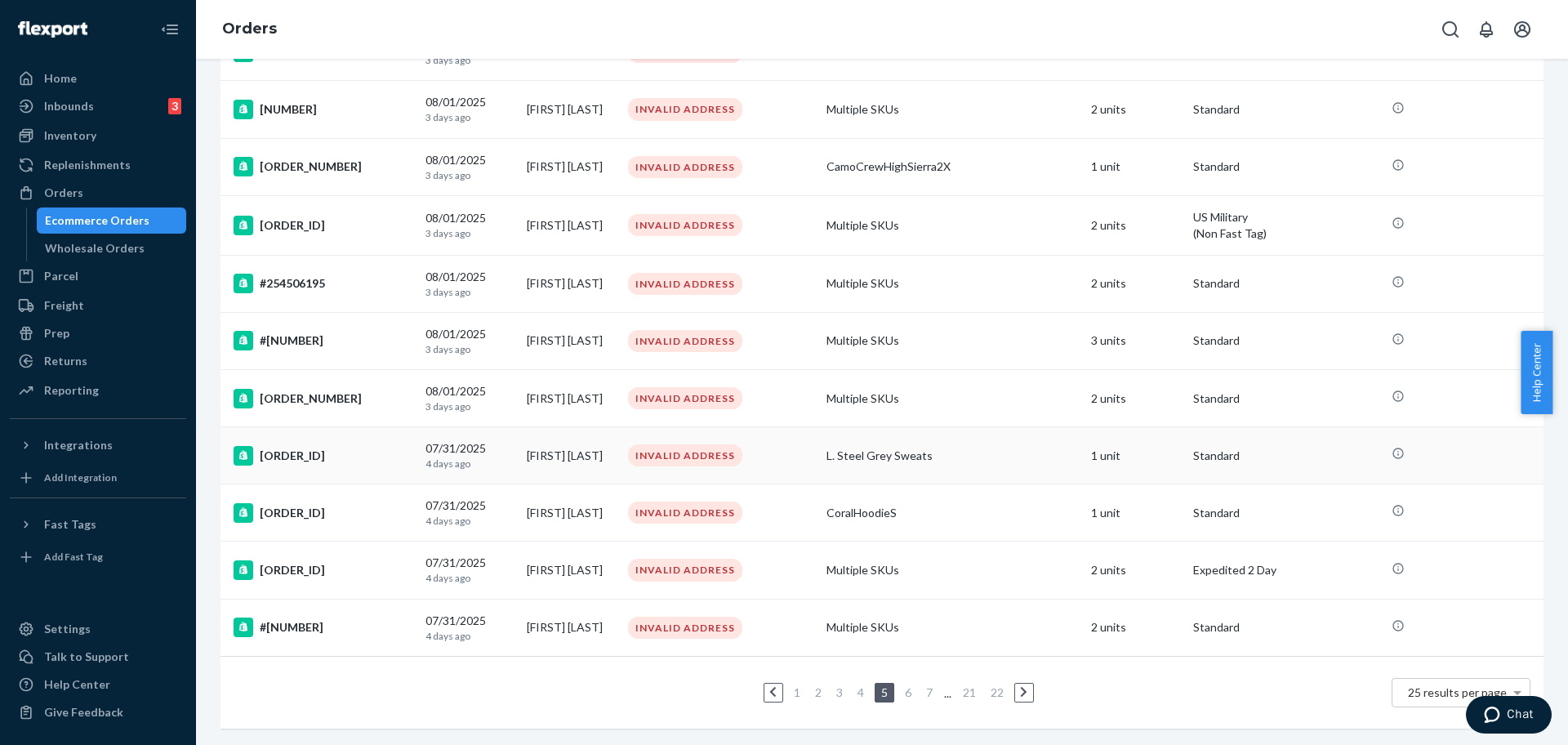 scroll, scrollTop: 1053, scrollLeft: 0, axis: vertical 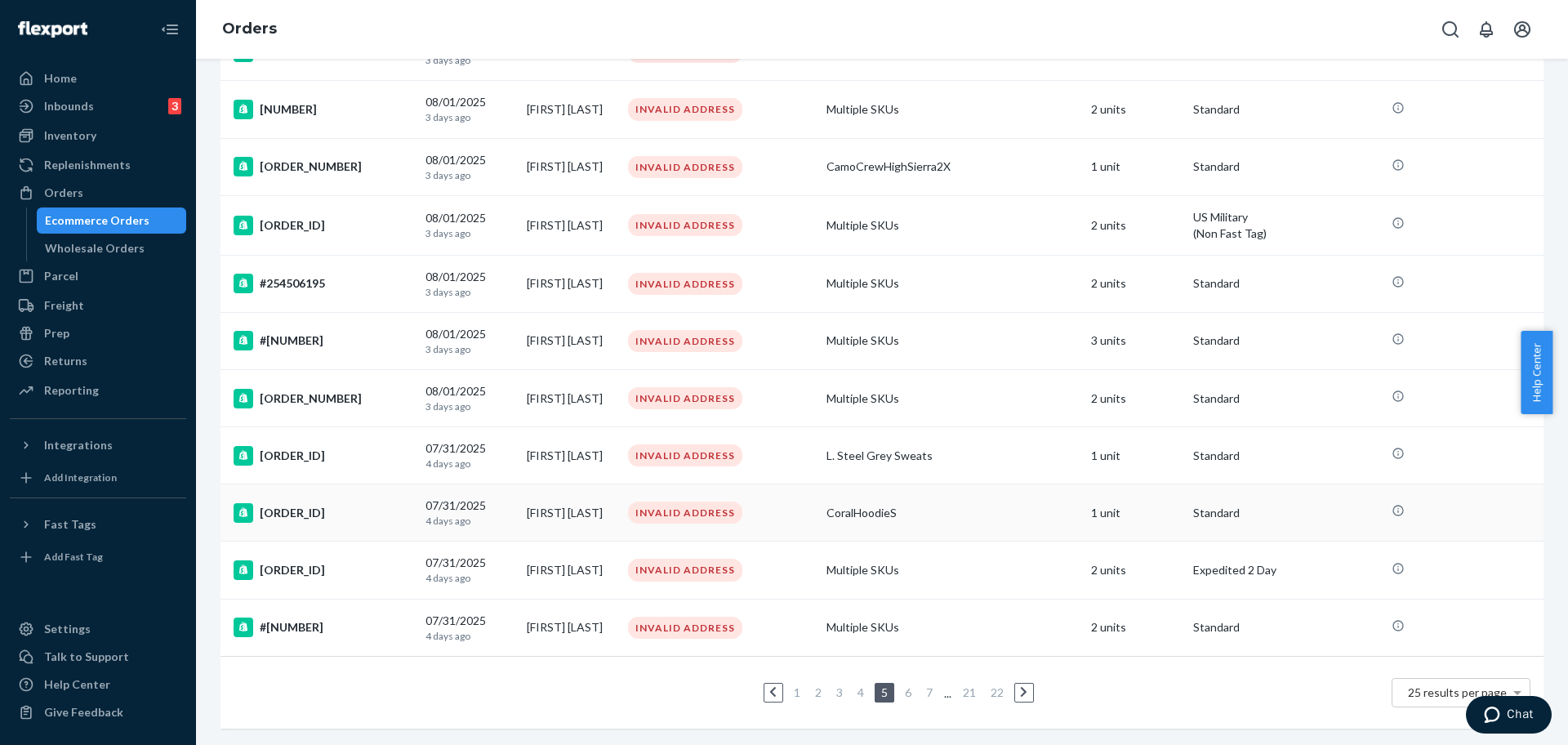 click on "#254503067" at bounding box center [323, 513] 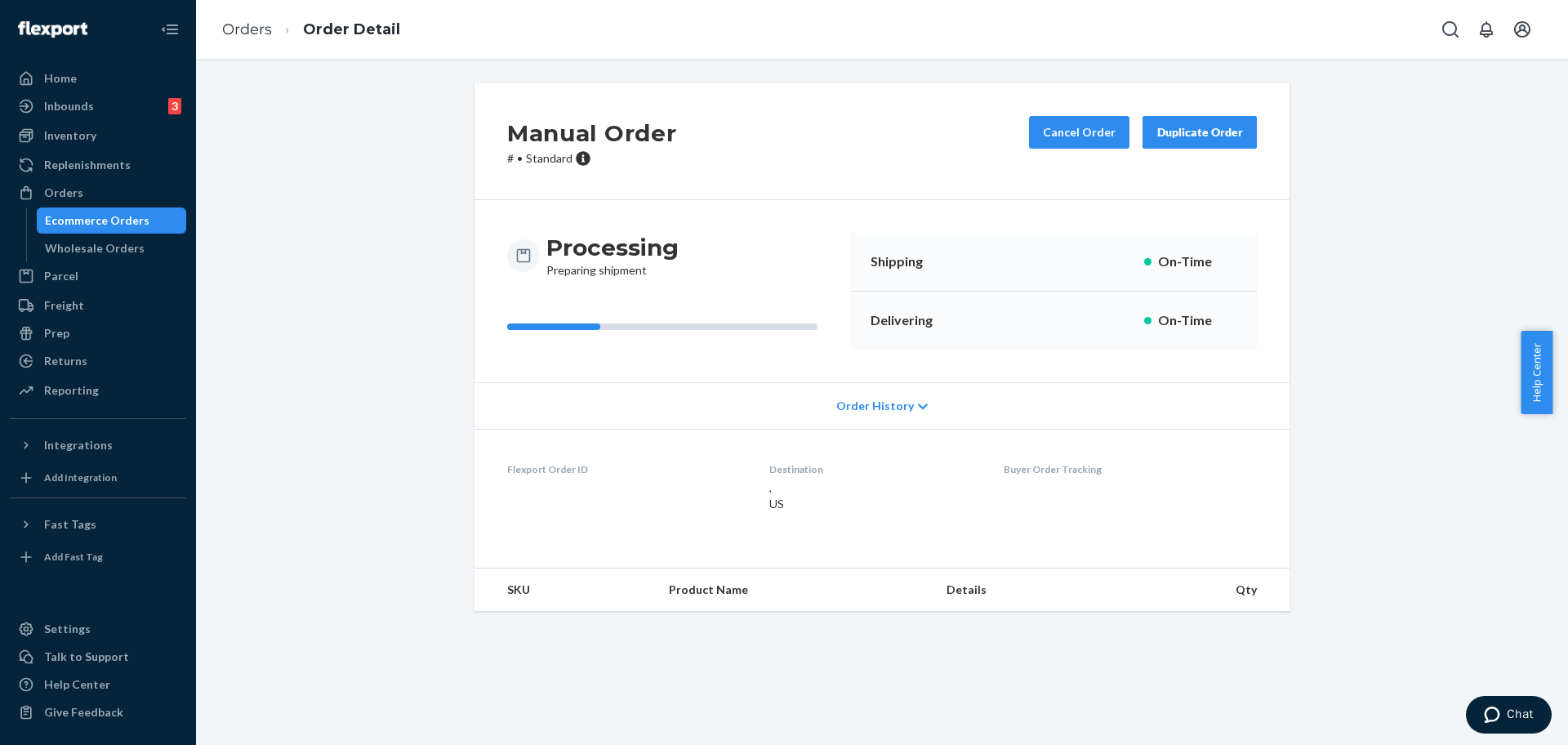 scroll, scrollTop: 0, scrollLeft: 0, axis: both 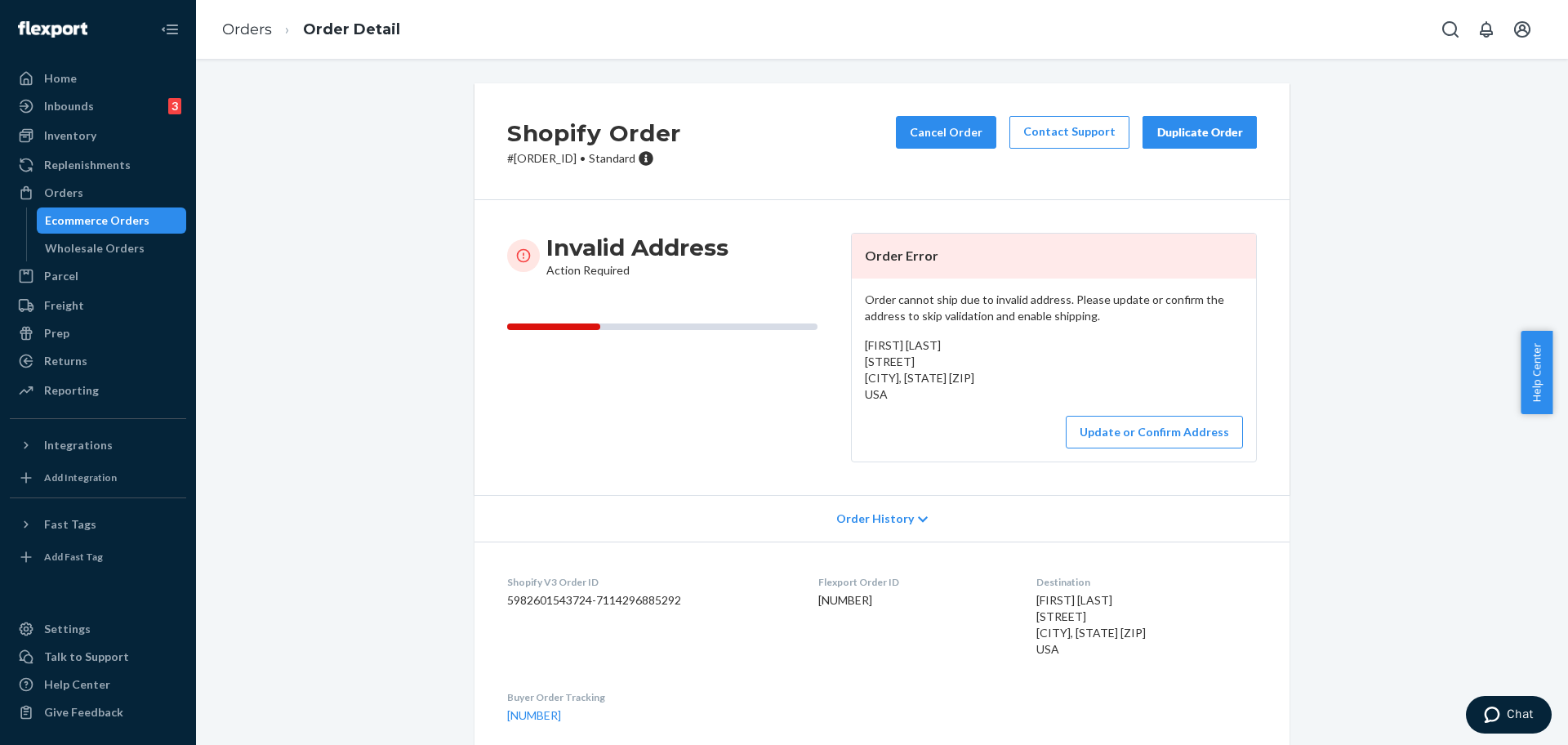 click on "# #254503067 • Standard" at bounding box center [594, 158] 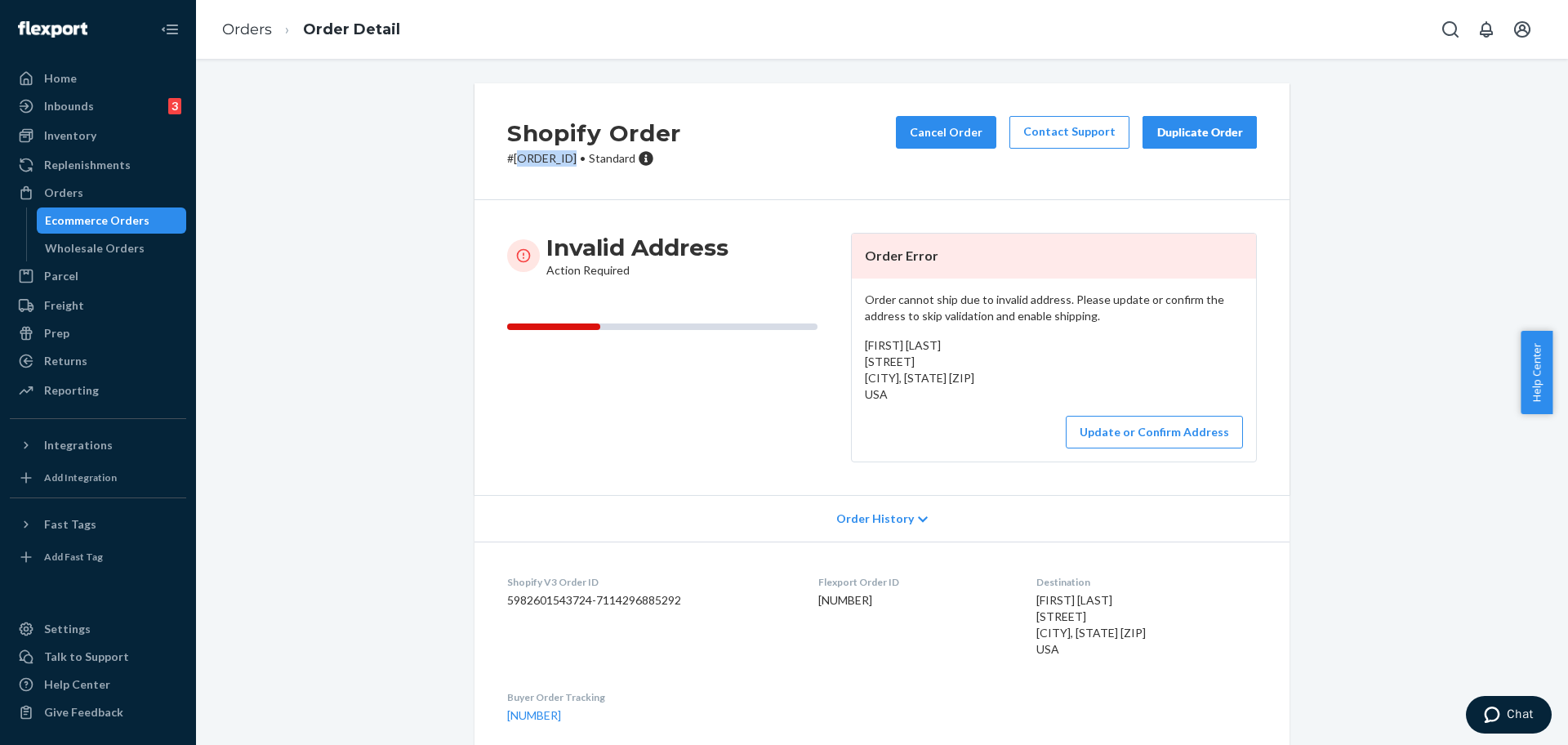 click on "# #254503067 • Standard" at bounding box center (594, 158) 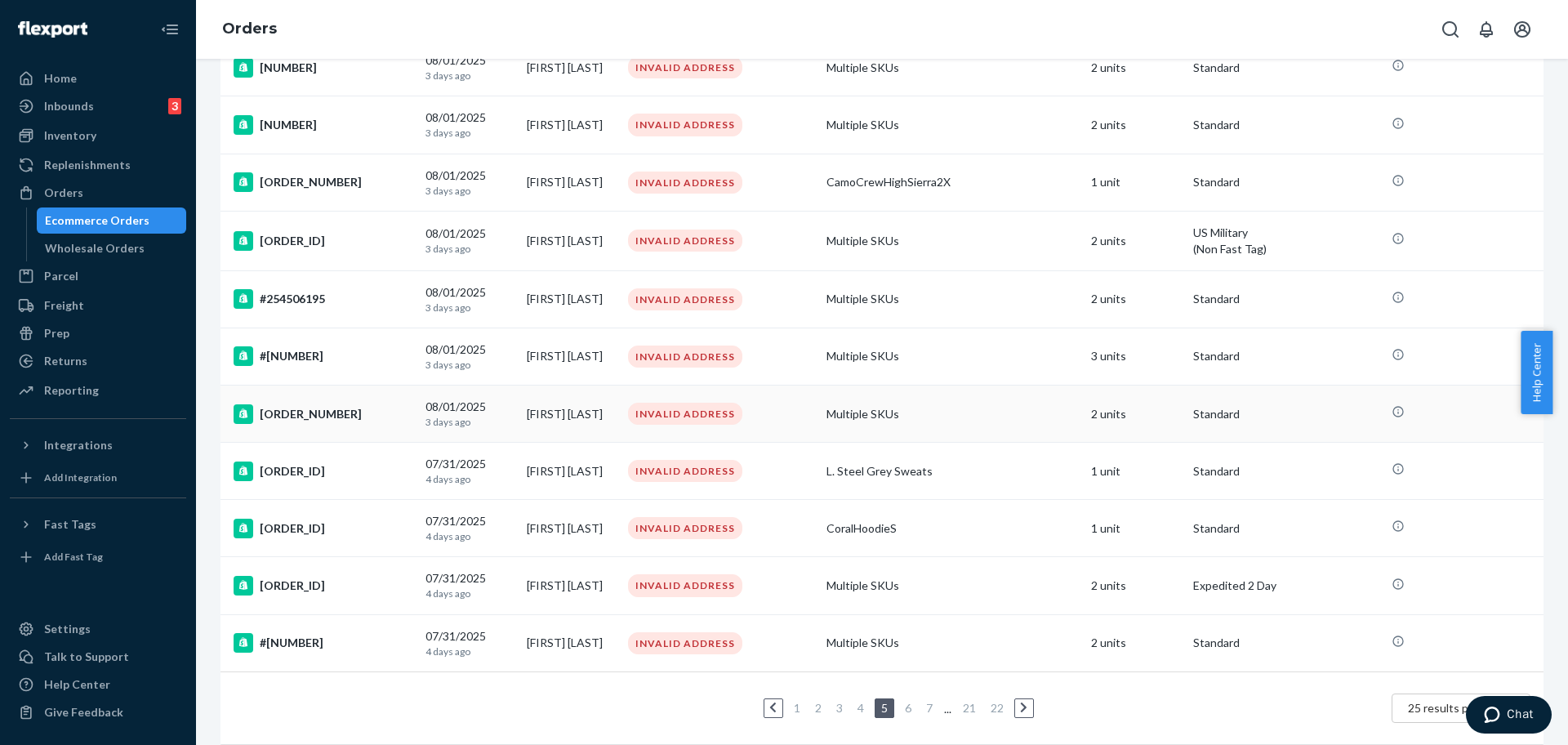 scroll, scrollTop: 1053, scrollLeft: 0, axis: vertical 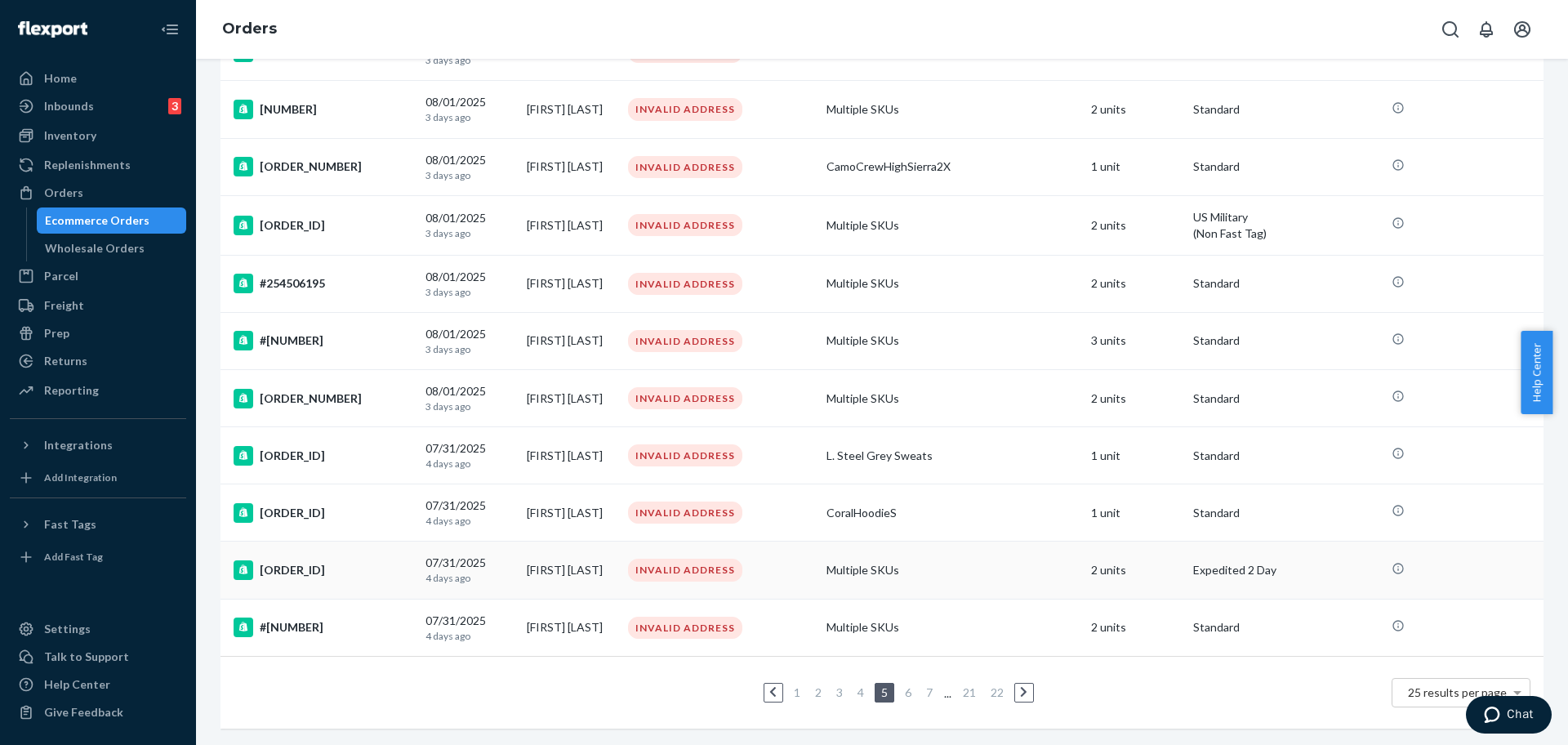click on "#254502716" at bounding box center [323, 570] 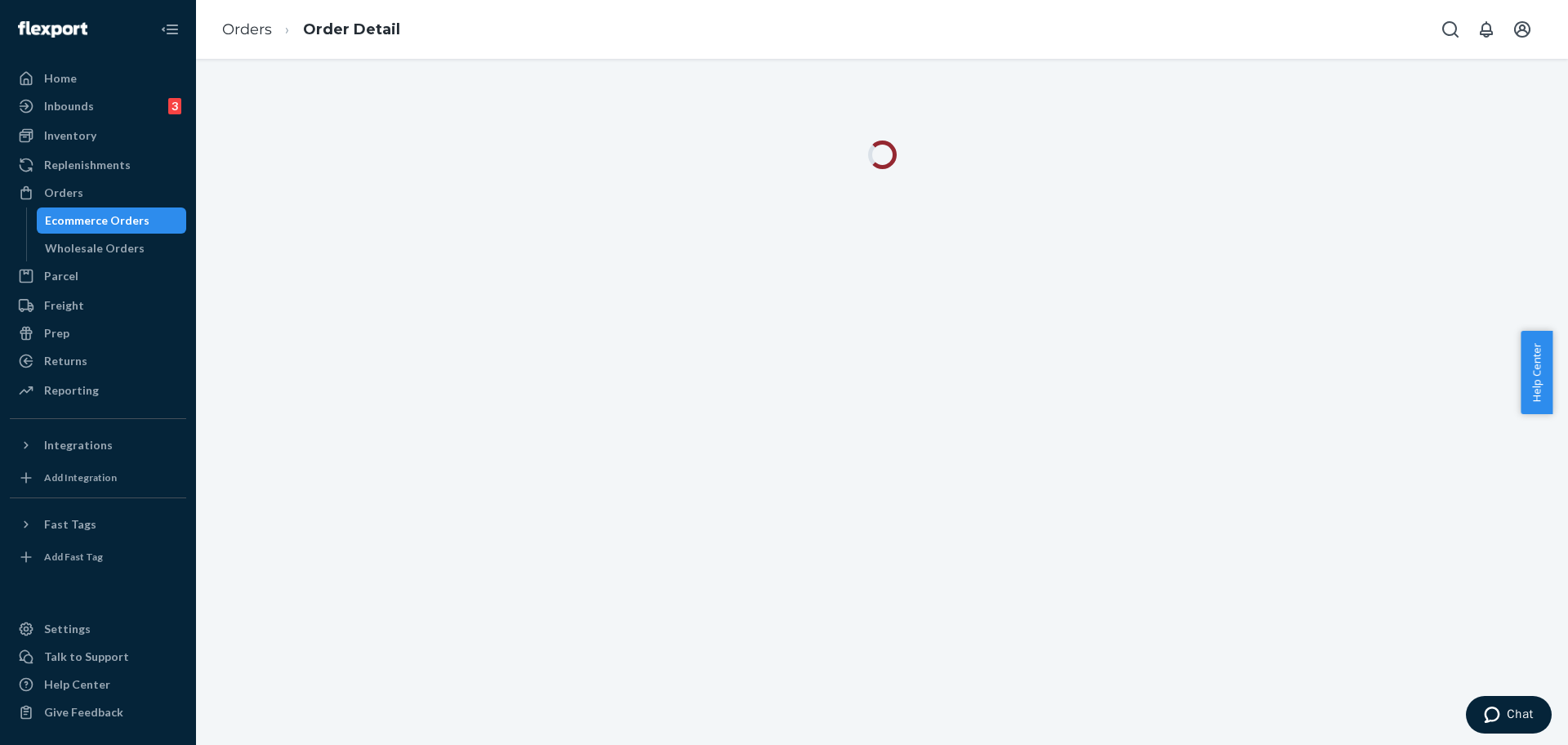 scroll, scrollTop: 0, scrollLeft: 0, axis: both 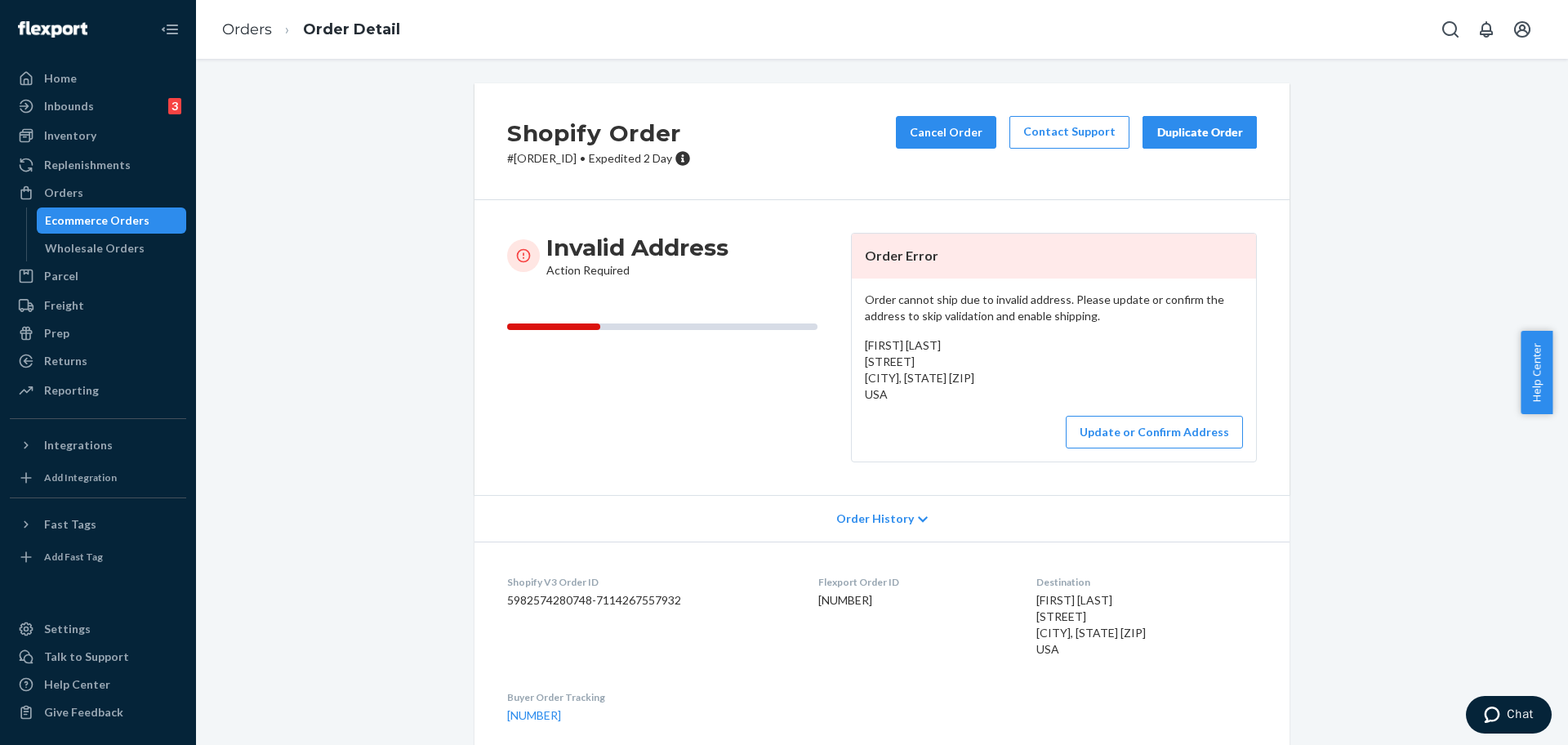 click on "# #254502716 • Expedited 2 Day" at bounding box center (599, 158) 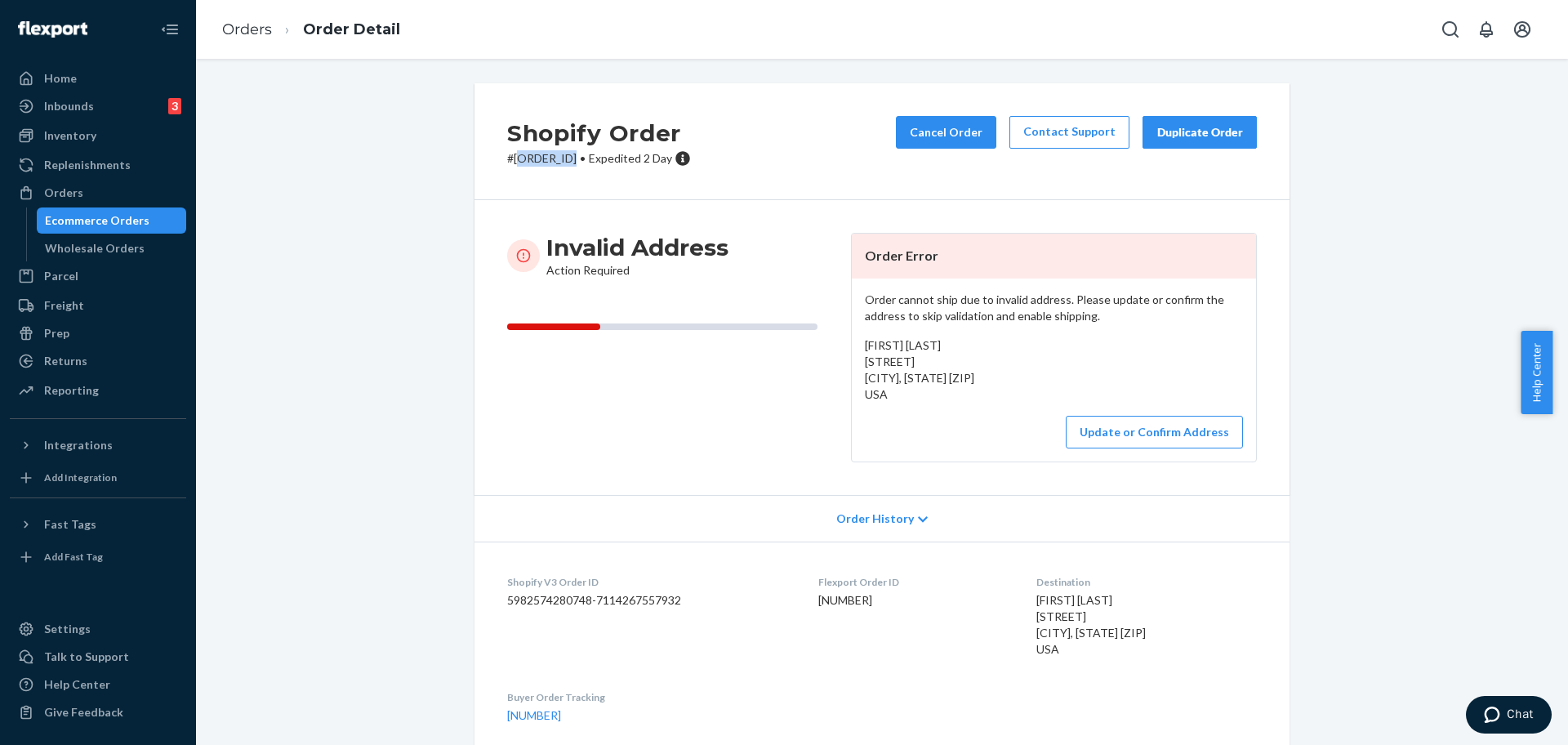 click on "# #254502716 • Expedited 2 Day" at bounding box center (599, 158) 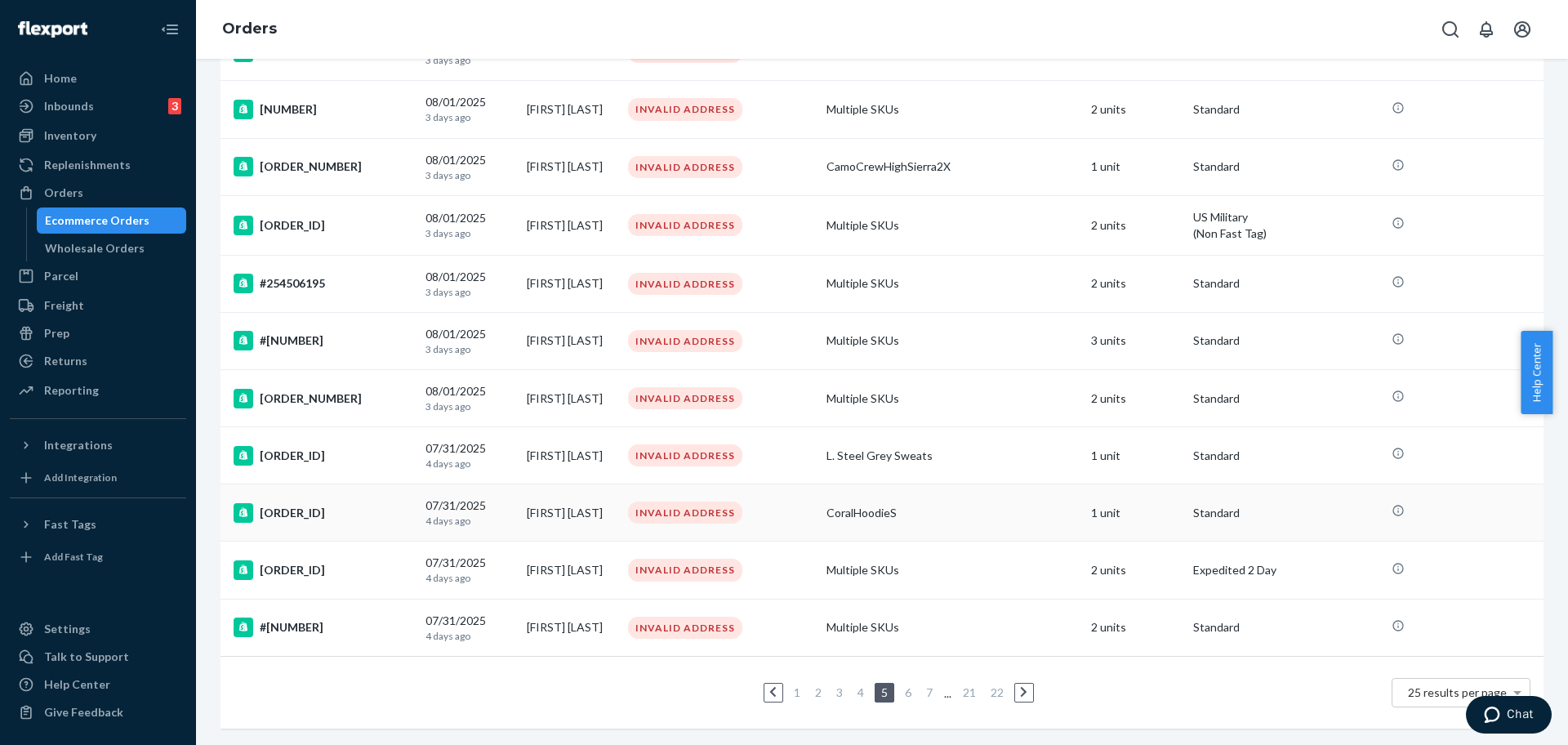 scroll, scrollTop: 1053, scrollLeft: 0, axis: vertical 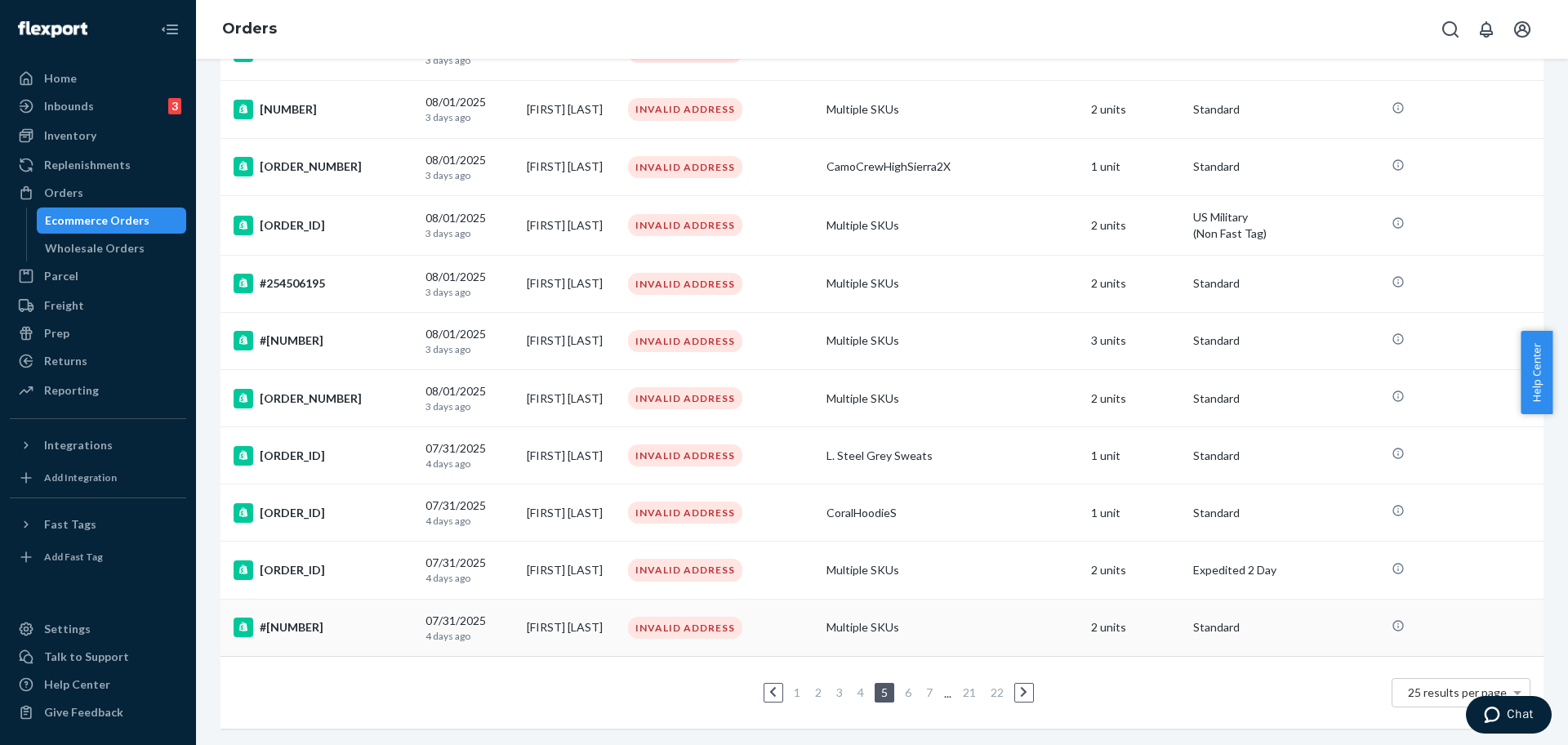 click on "#254500881" at bounding box center [323, 627] 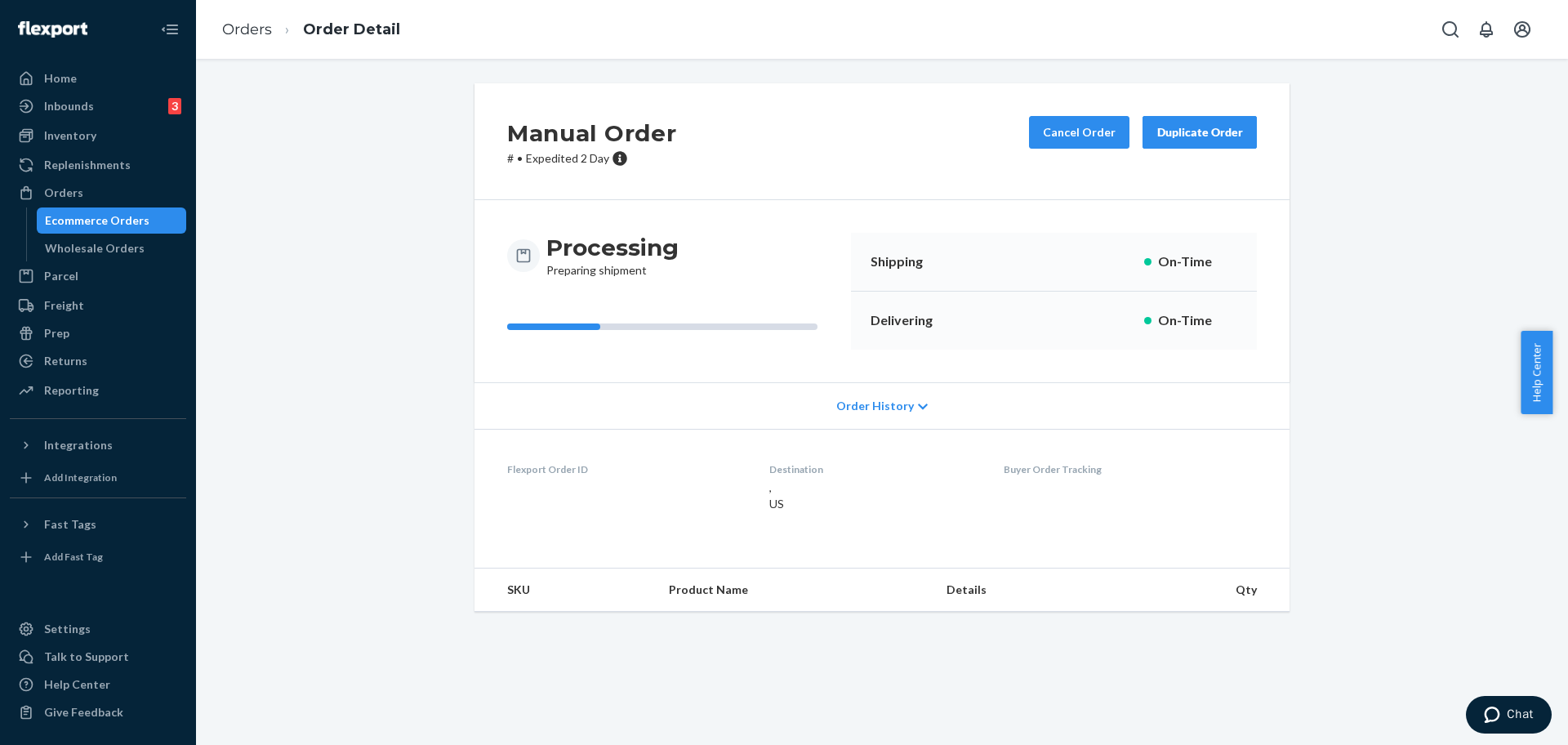 scroll, scrollTop: 0, scrollLeft: 0, axis: both 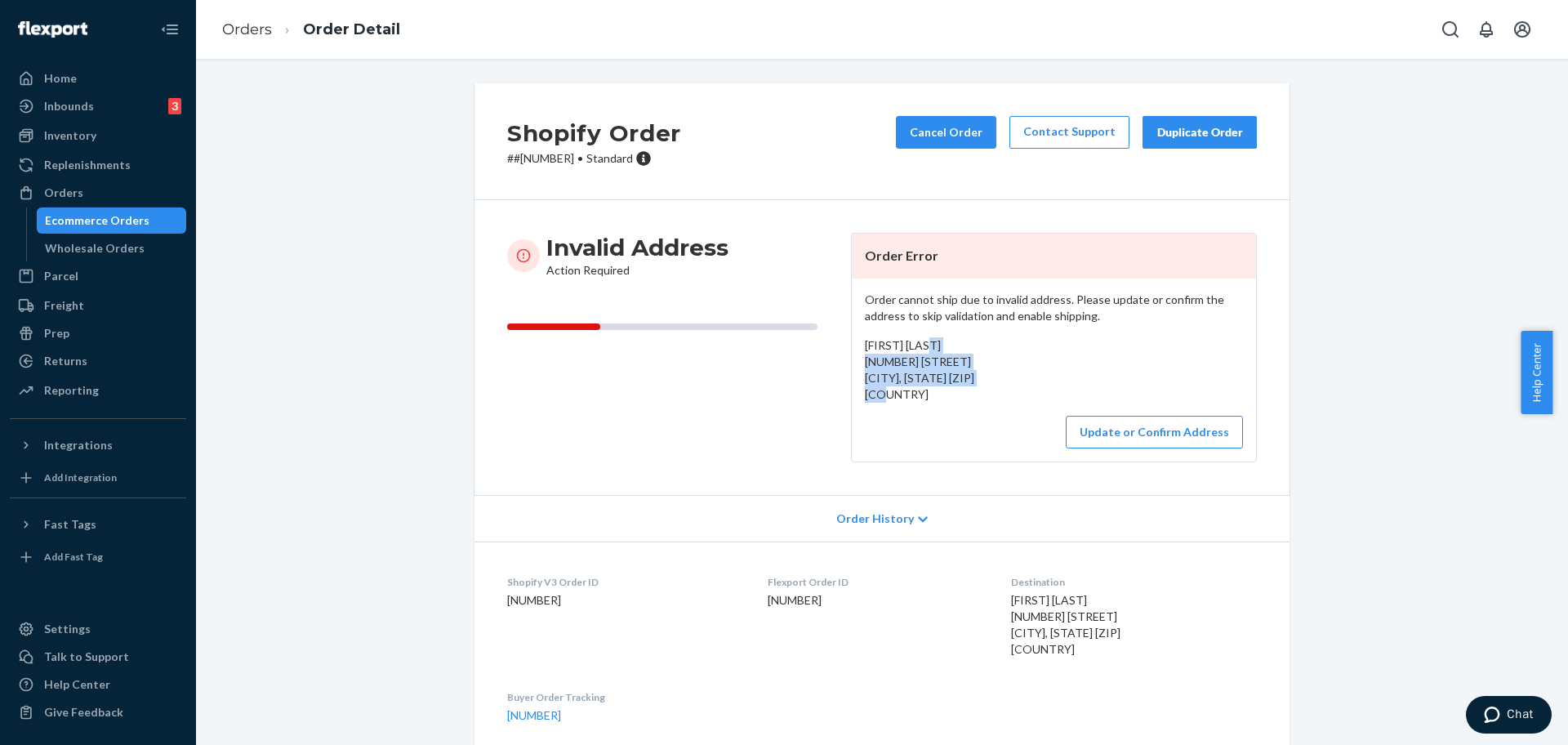 drag, startPoint x: 996, startPoint y: 372, endPoint x: 857, endPoint y: 359, distance: 139.60659 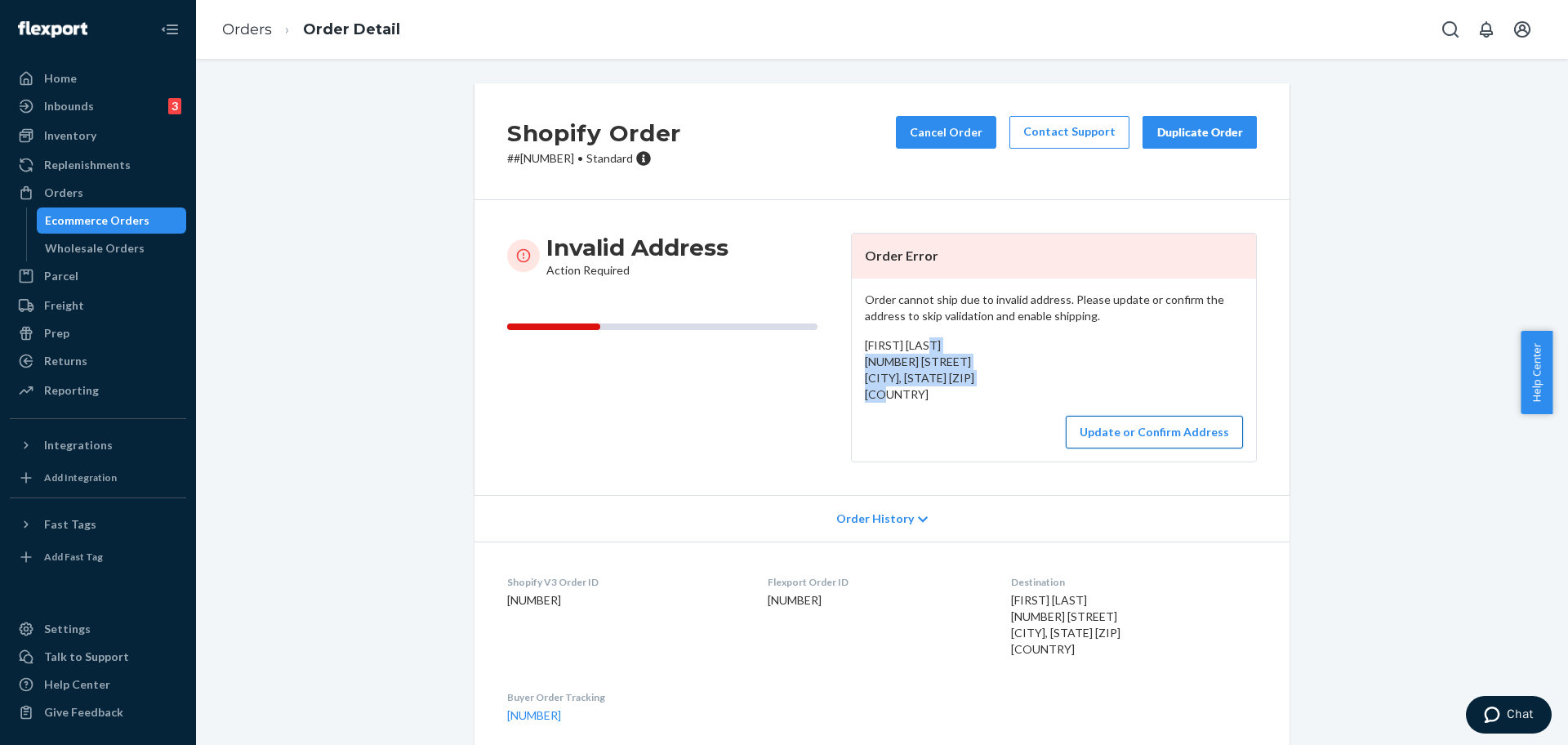 click on "Update or Confirm Address" at bounding box center (1154, 432) 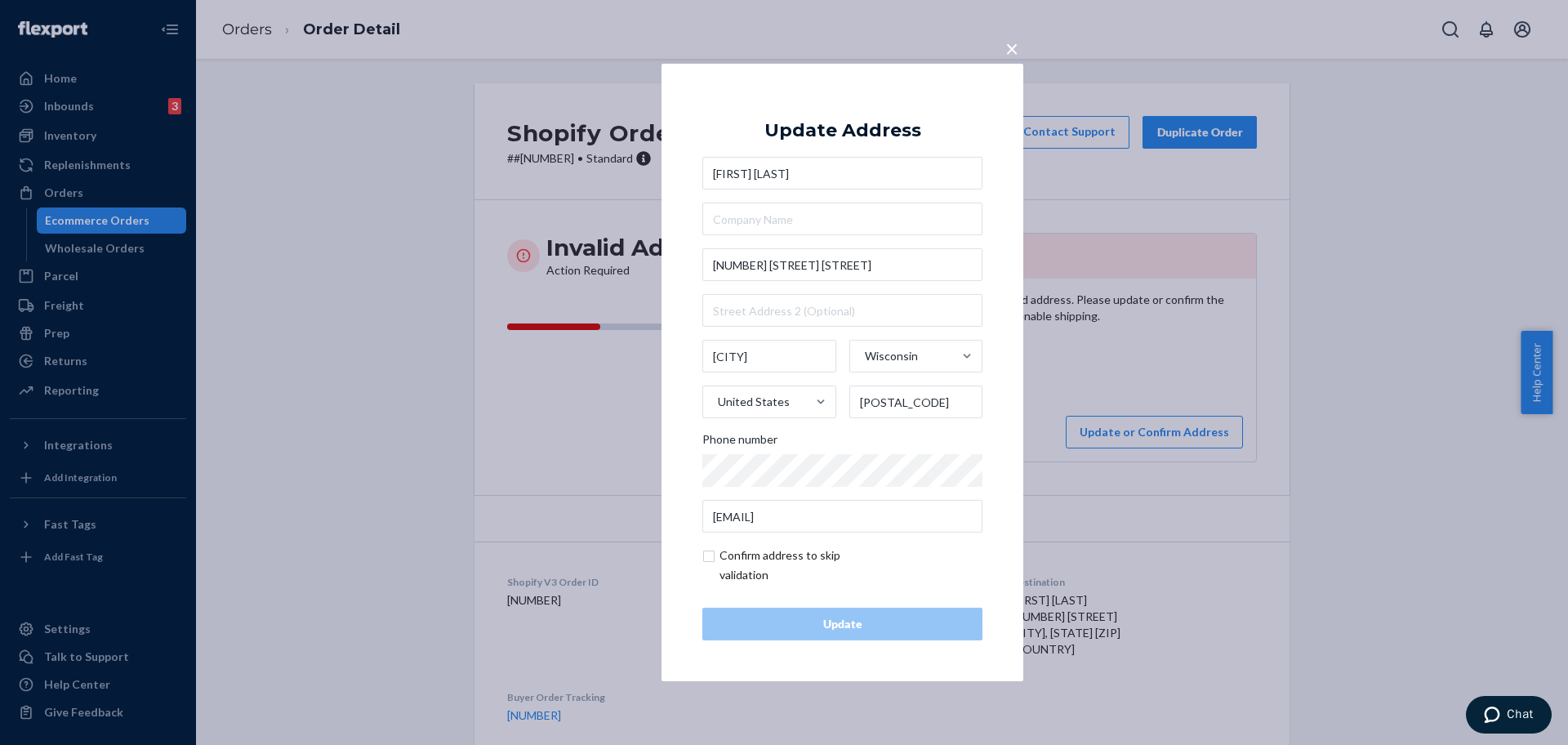drag, startPoint x: 824, startPoint y: 245, endPoint x: 827, endPoint y: 266, distance: 21.213203 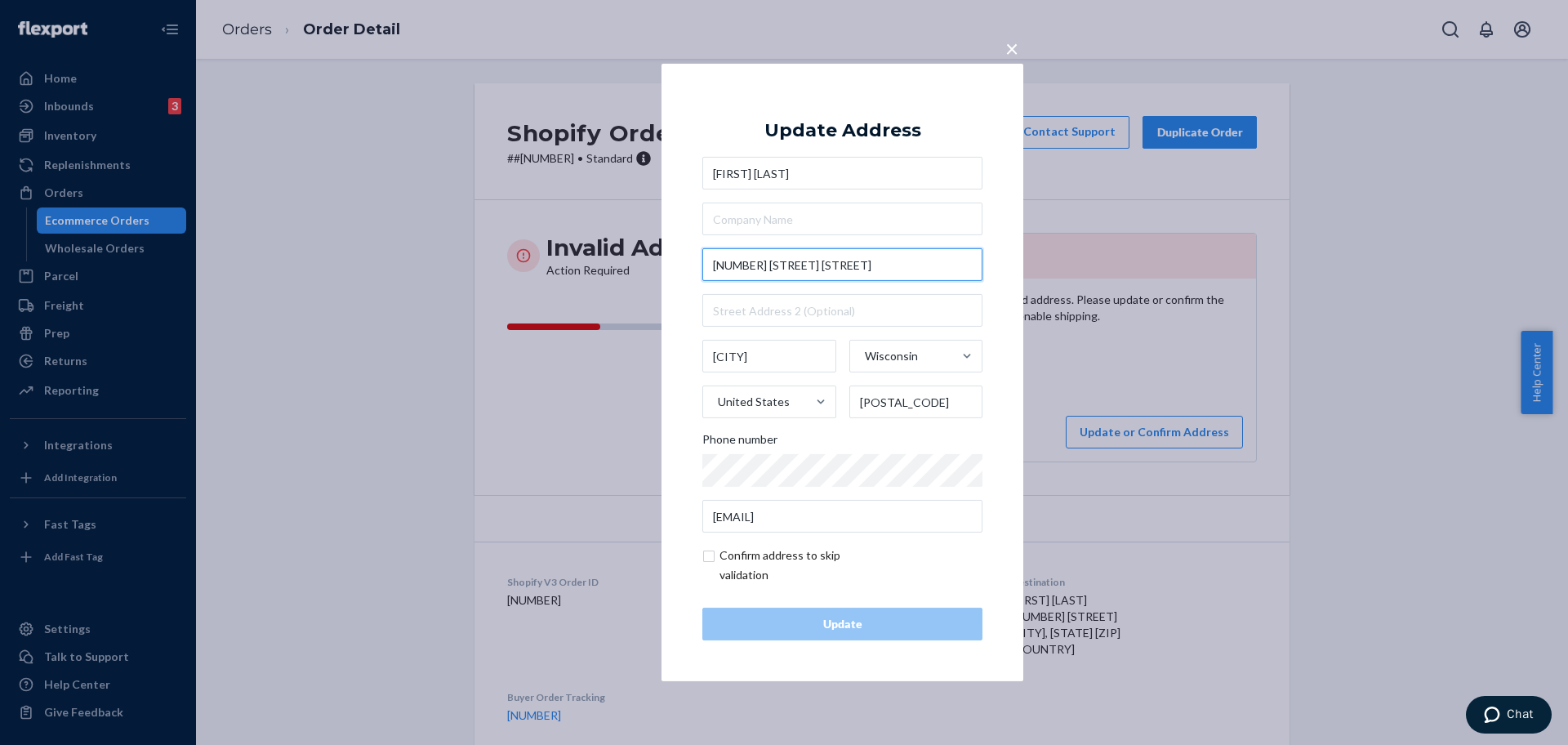 click on "N73 W32438A River rd" at bounding box center [842, 265] 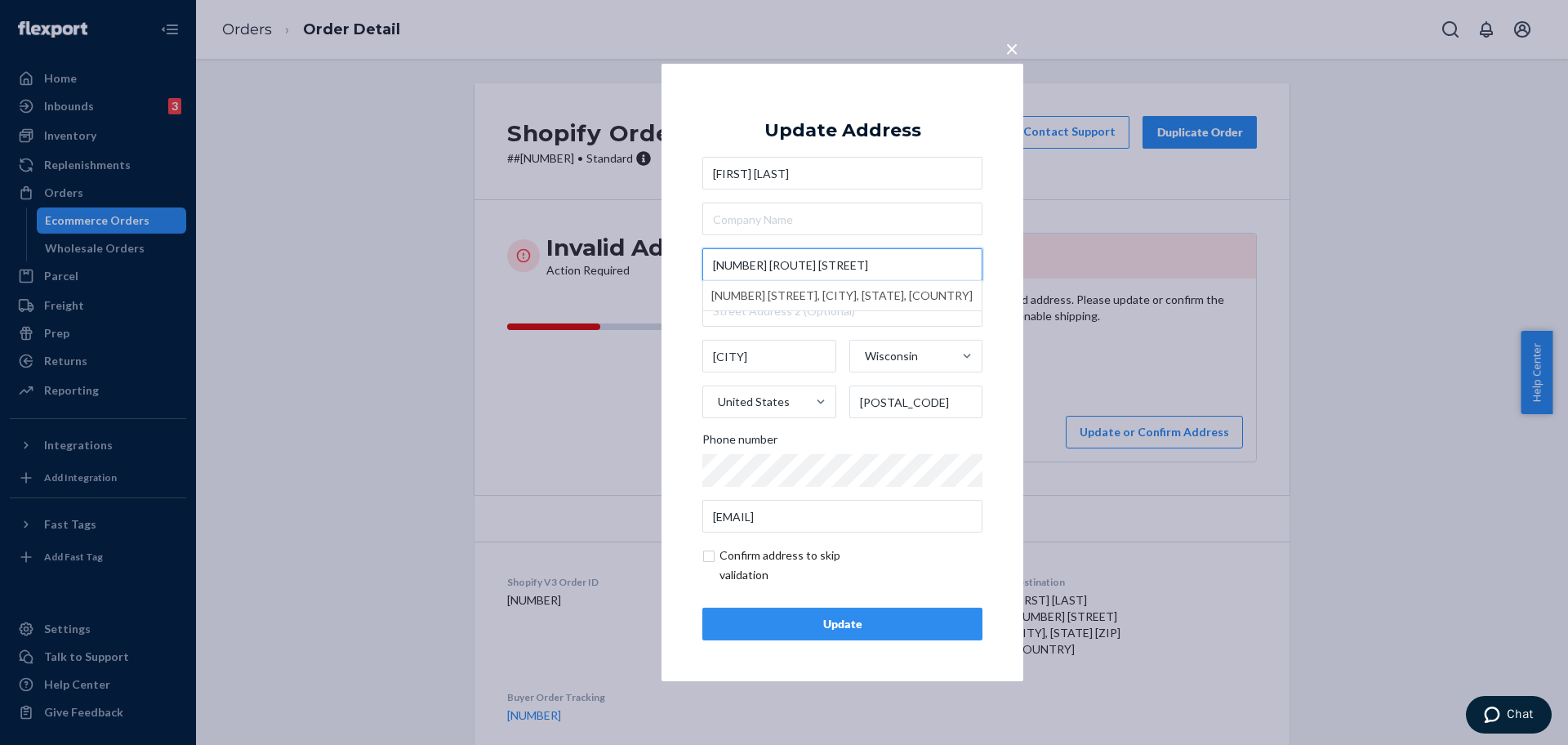 type on "N73W32438 River Rd" 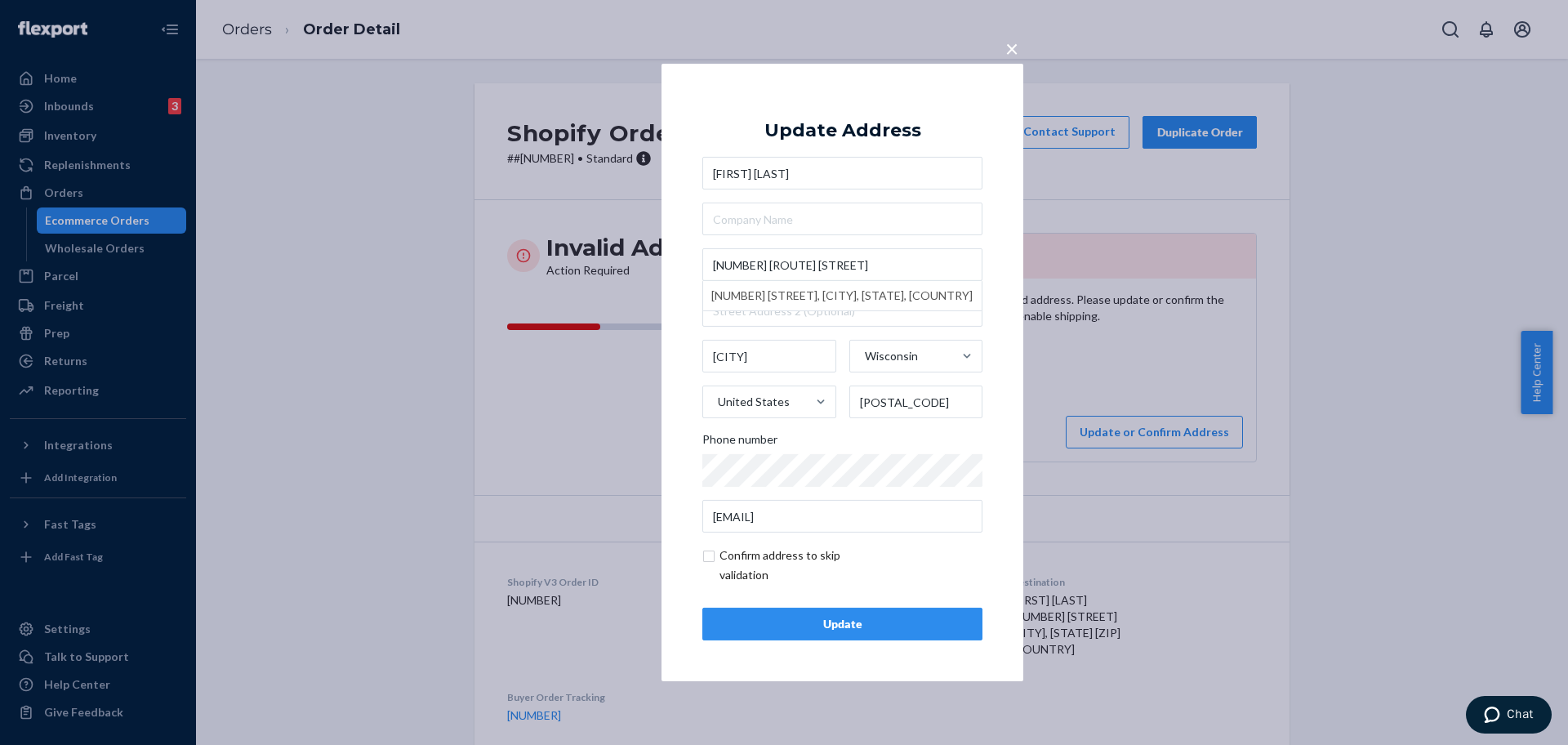 click on "Update" at bounding box center [842, 624] 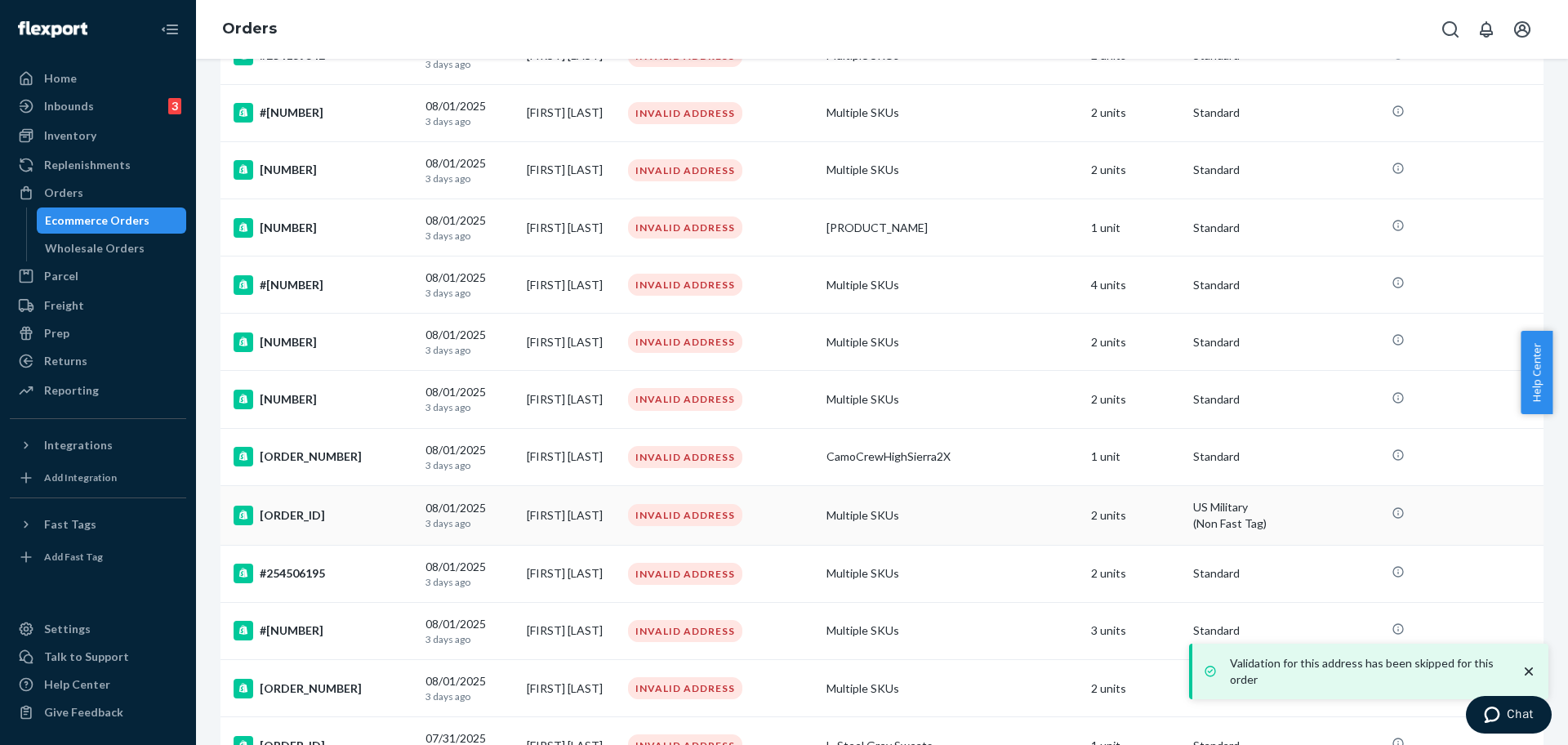 scroll, scrollTop: 1053, scrollLeft: 0, axis: vertical 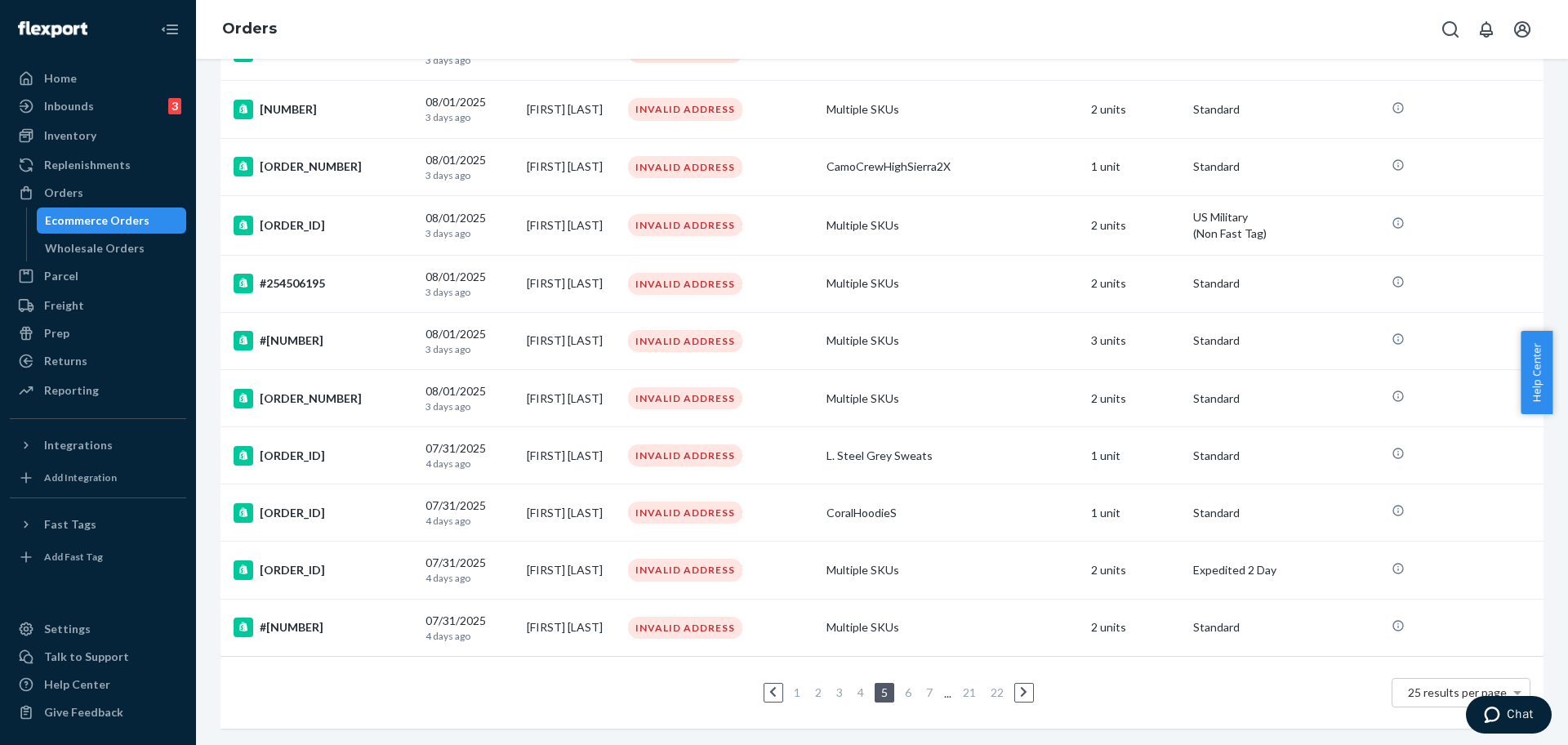 click on "6" at bounding box center [908, 692] 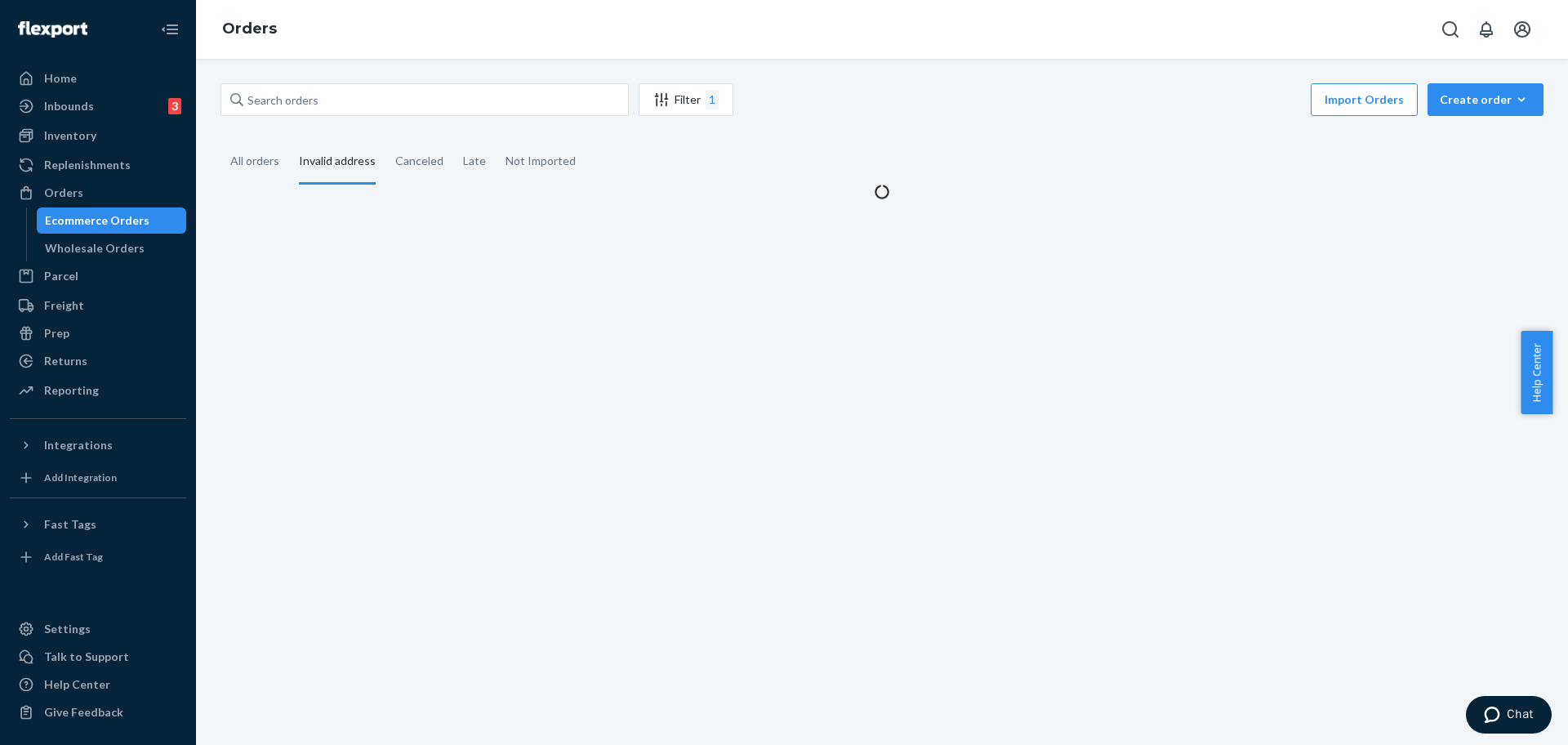 scroll, scrollTop: 0, scrollLeft: 0, axis: both 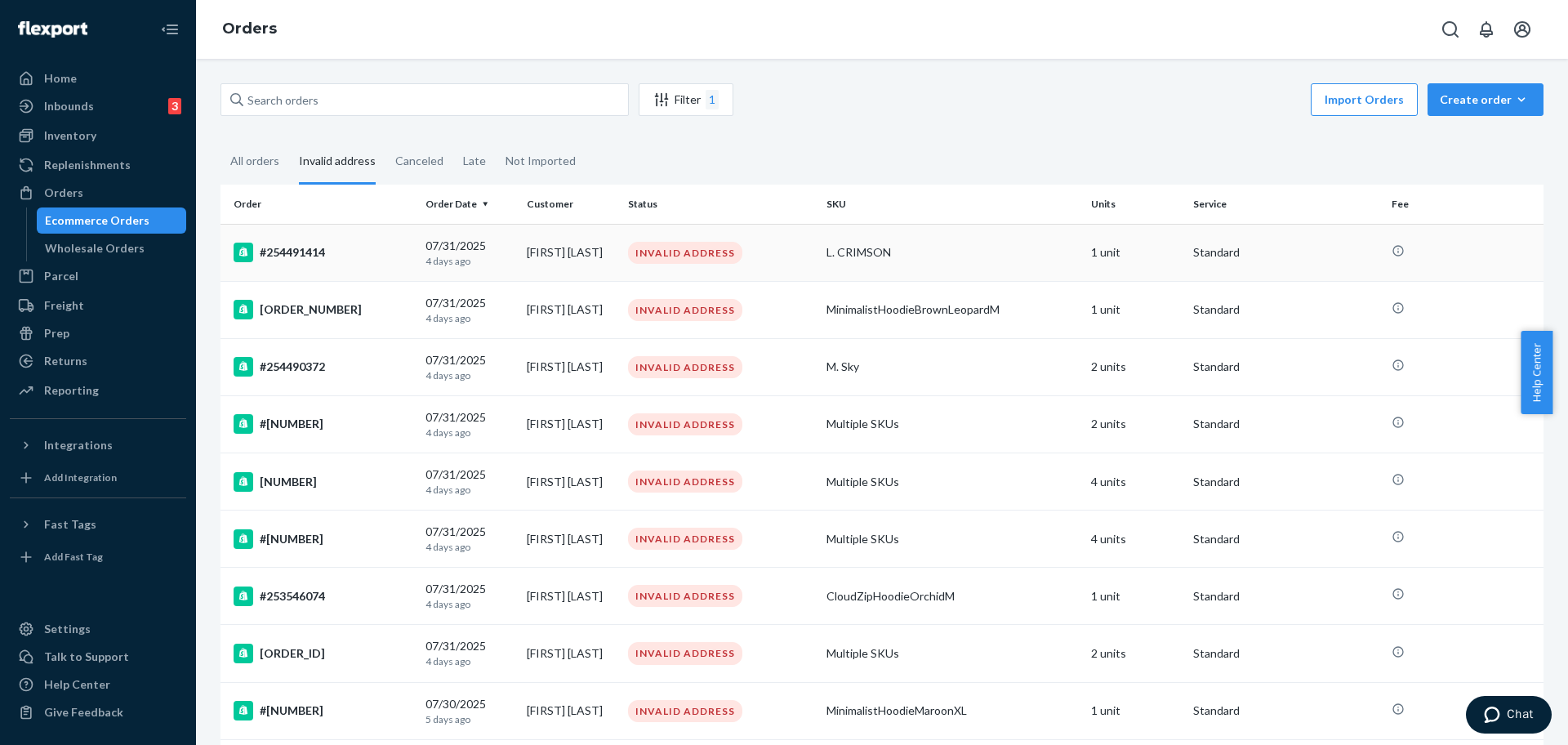 click on "#254491414" at bounding box center (319, 252) 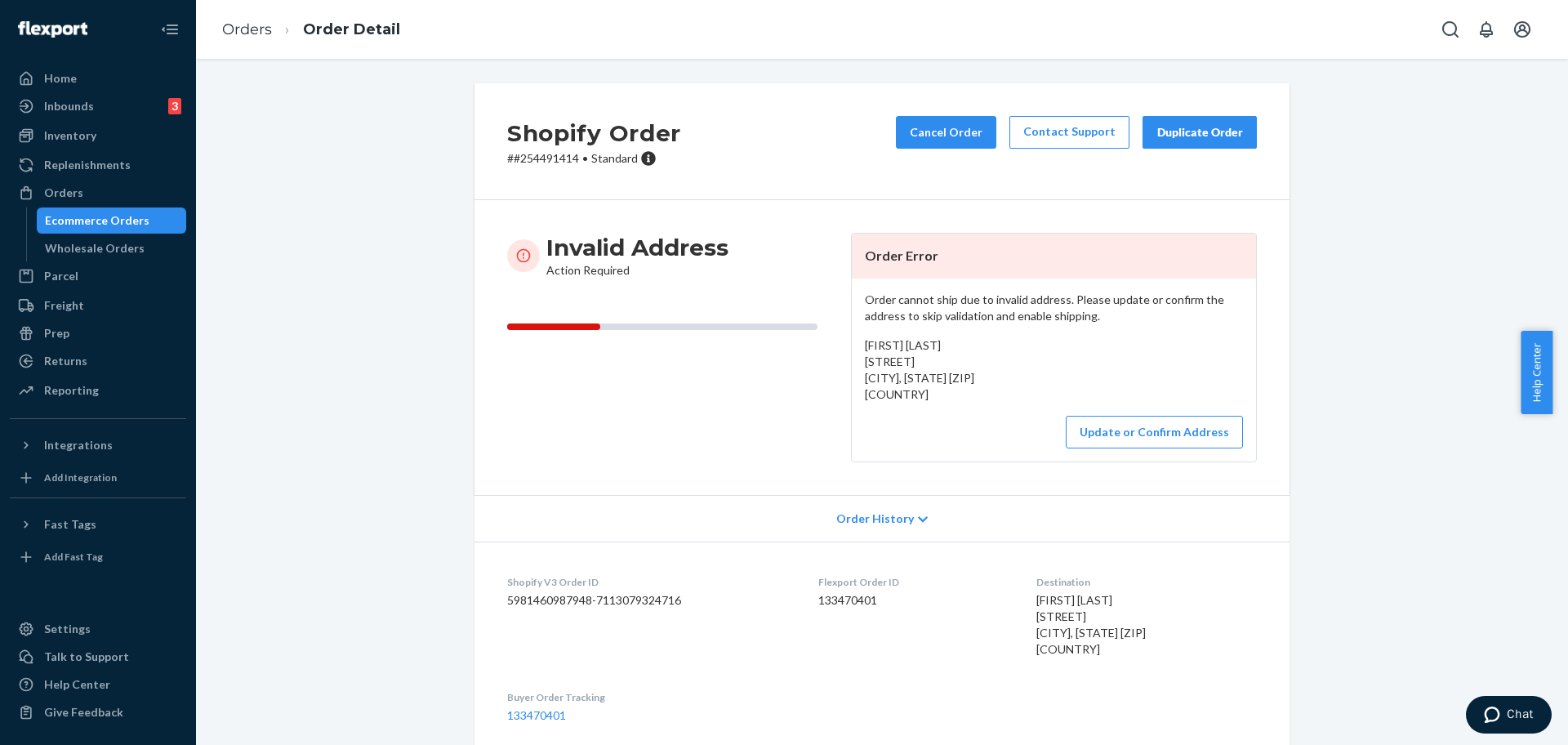 click on "# #254491414 • Standard" at bounding box center (594, 158) 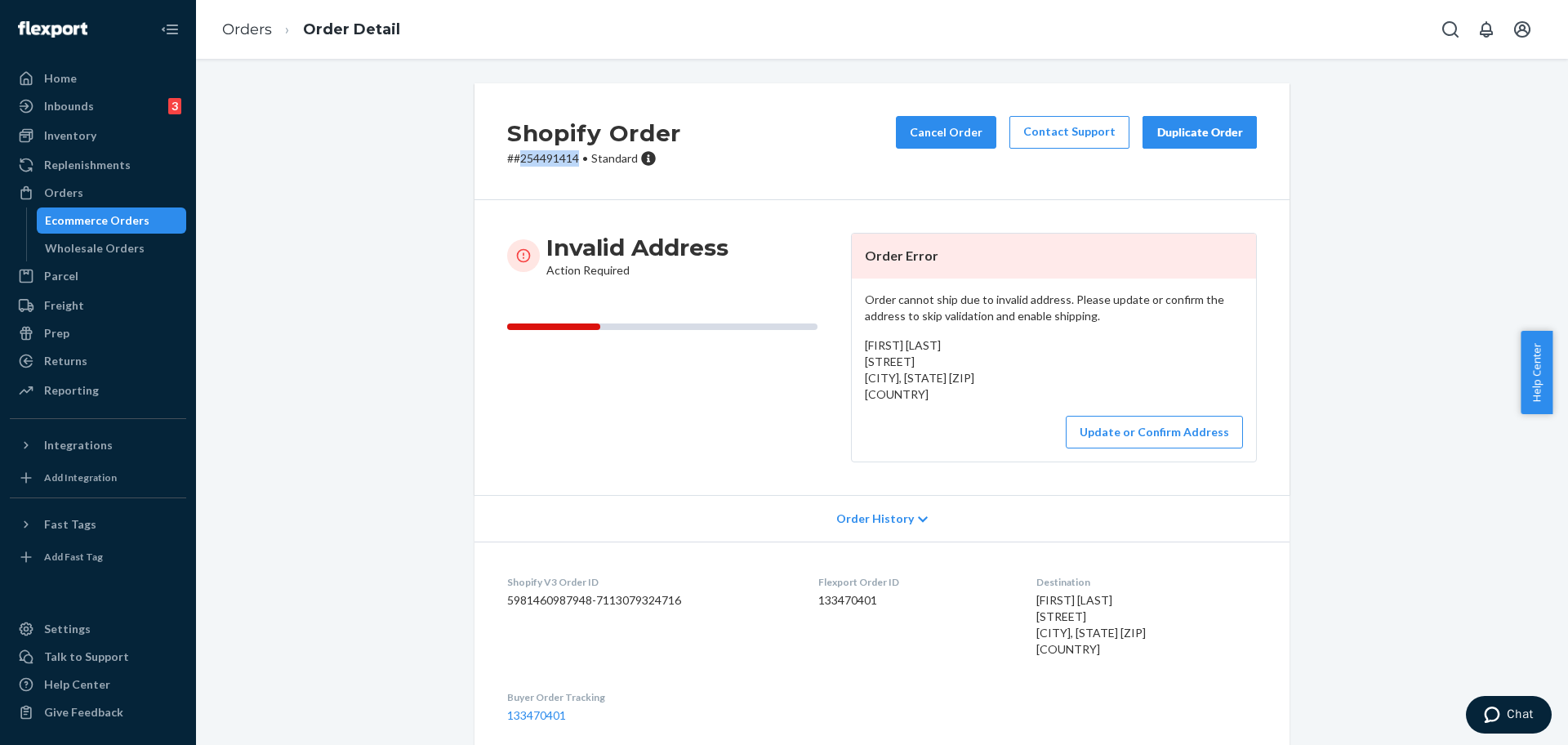 click on "# #254491414 • Standard" at bounding box center (594, 158) 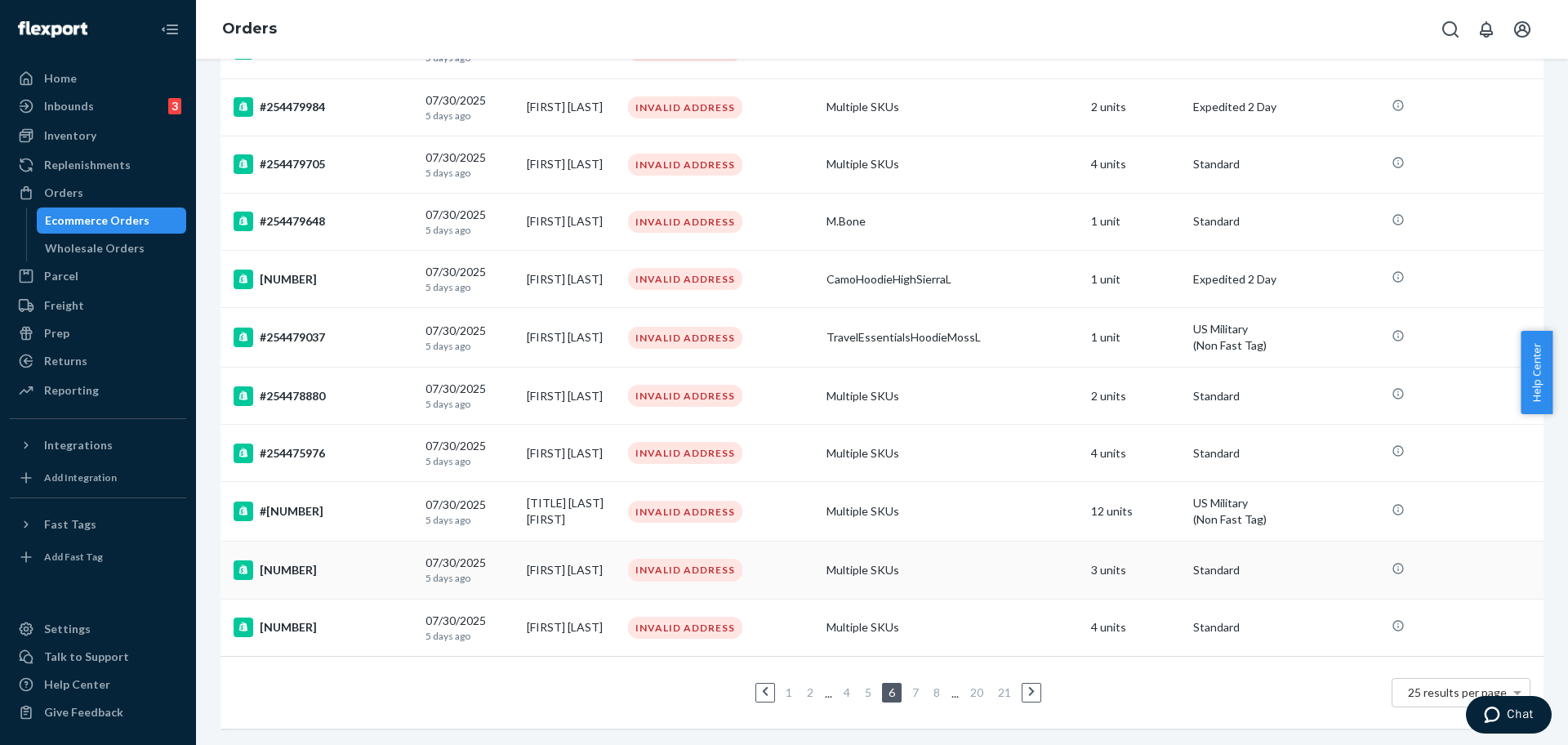 scroll, scrollTop: 1034, scrollLeft: 0, axis: vertical 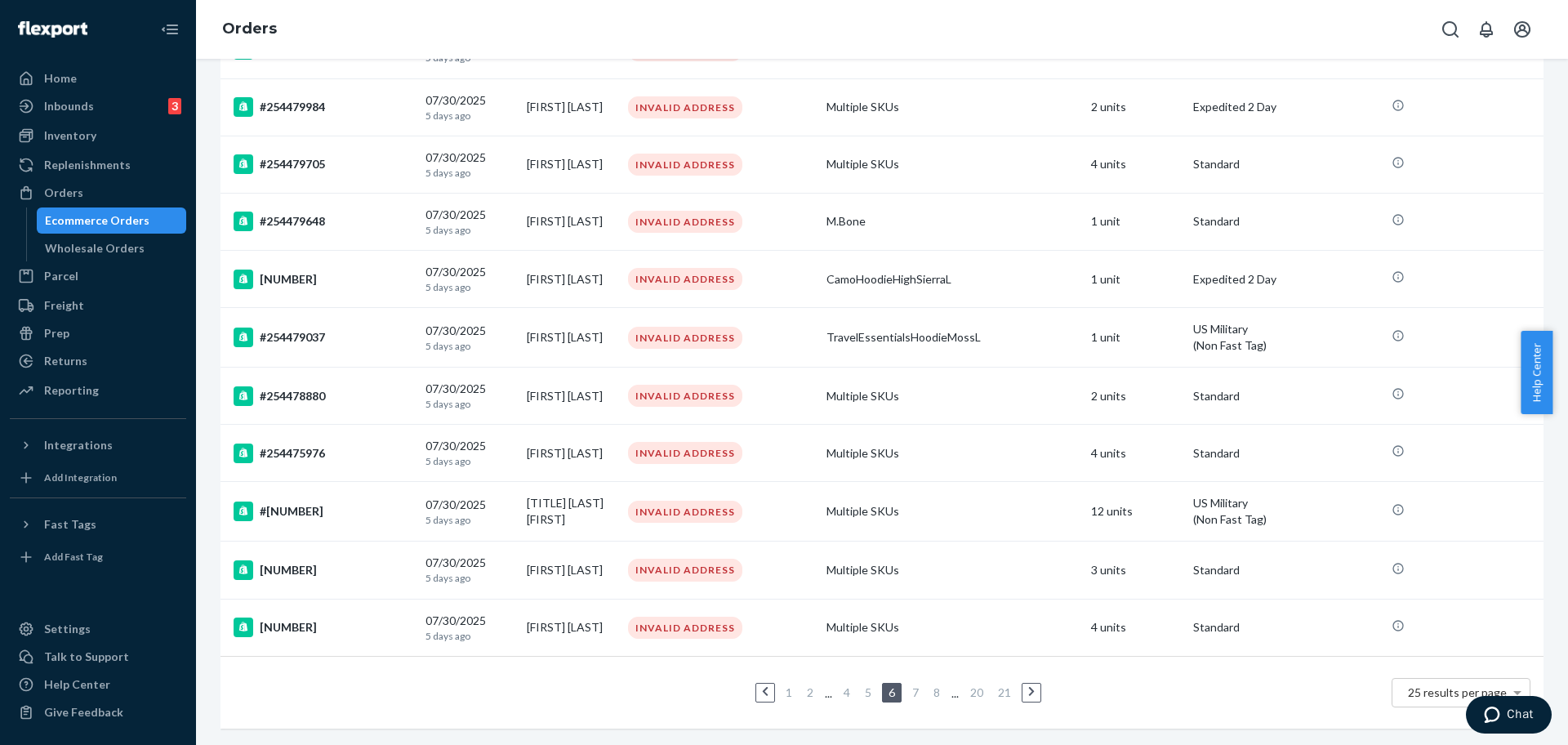 click on "8" at bounding box center (937, 692) 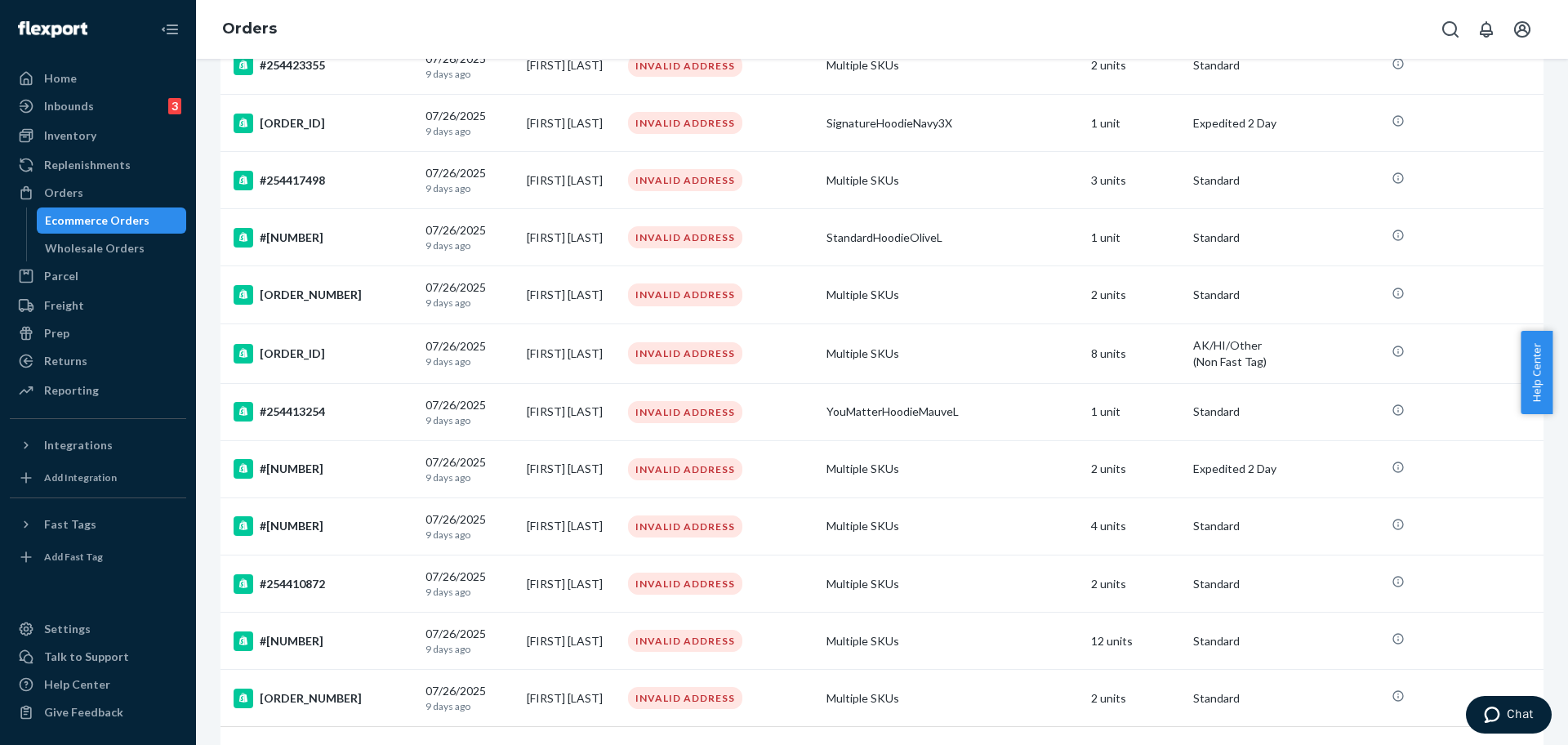 scroll, scrollTop: 1037, scrollLeft: 0, axis: vertical 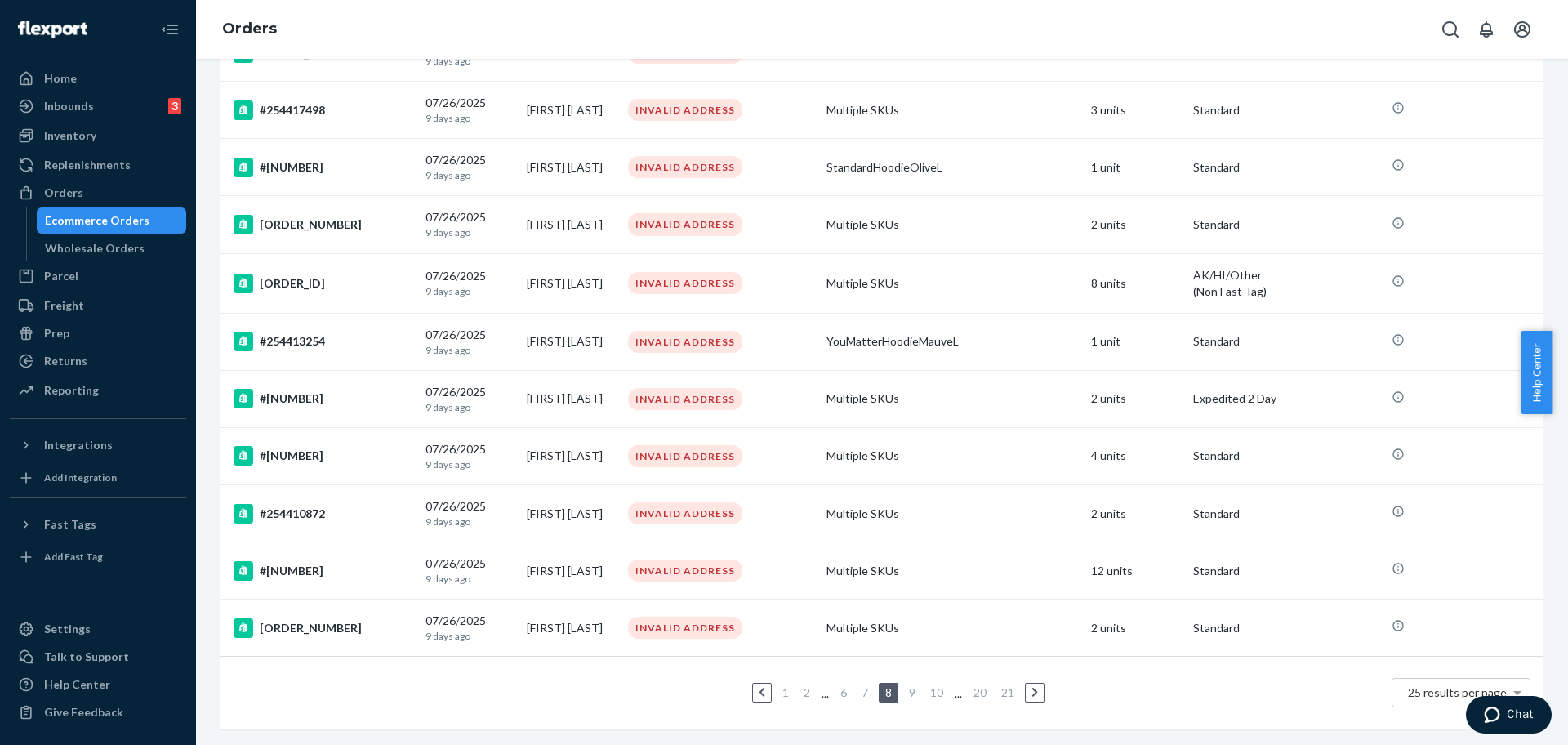 click on "10" at bounding box center (937, 692) 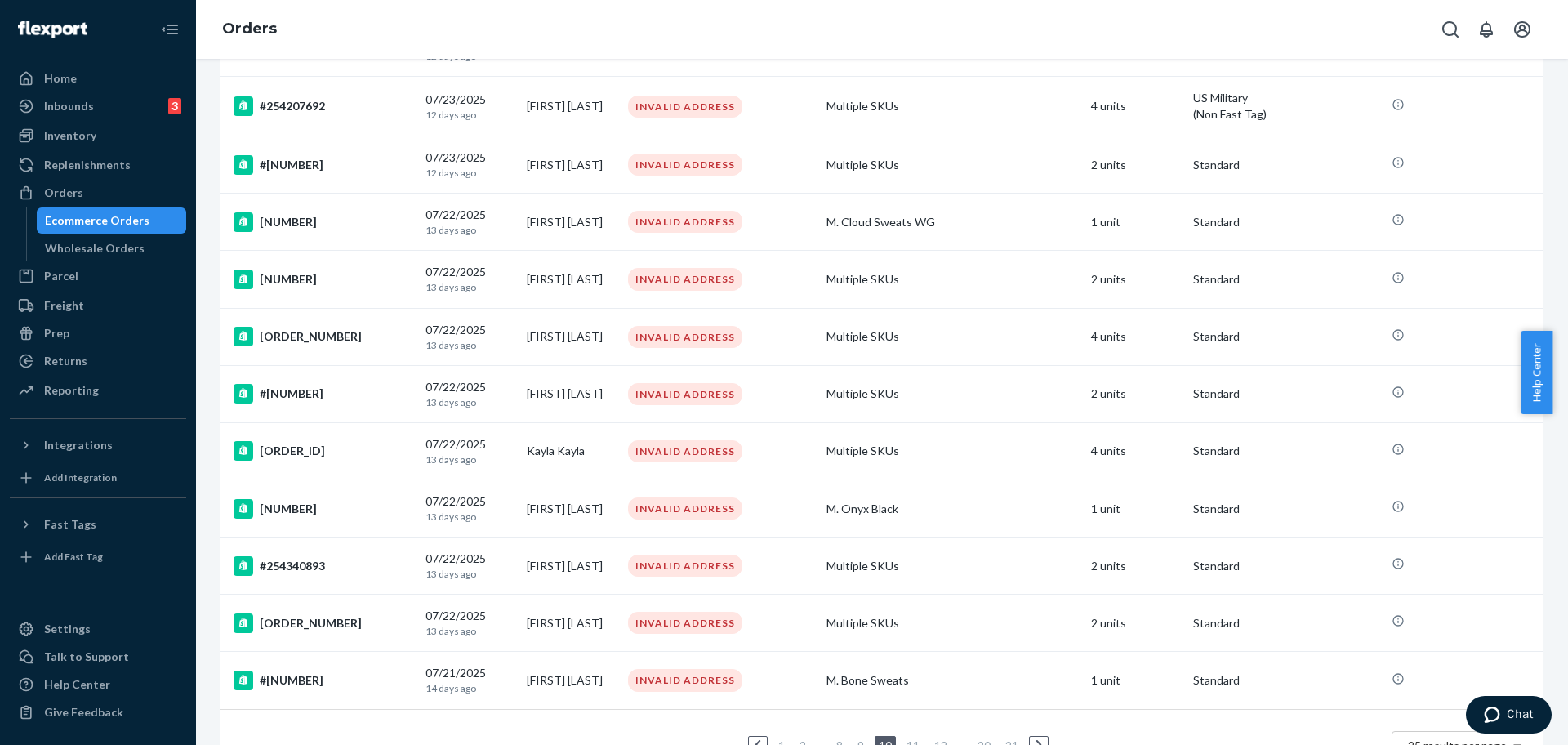 scroll, scrollTop: 1024, scrollLeft: 0, axis: vertical 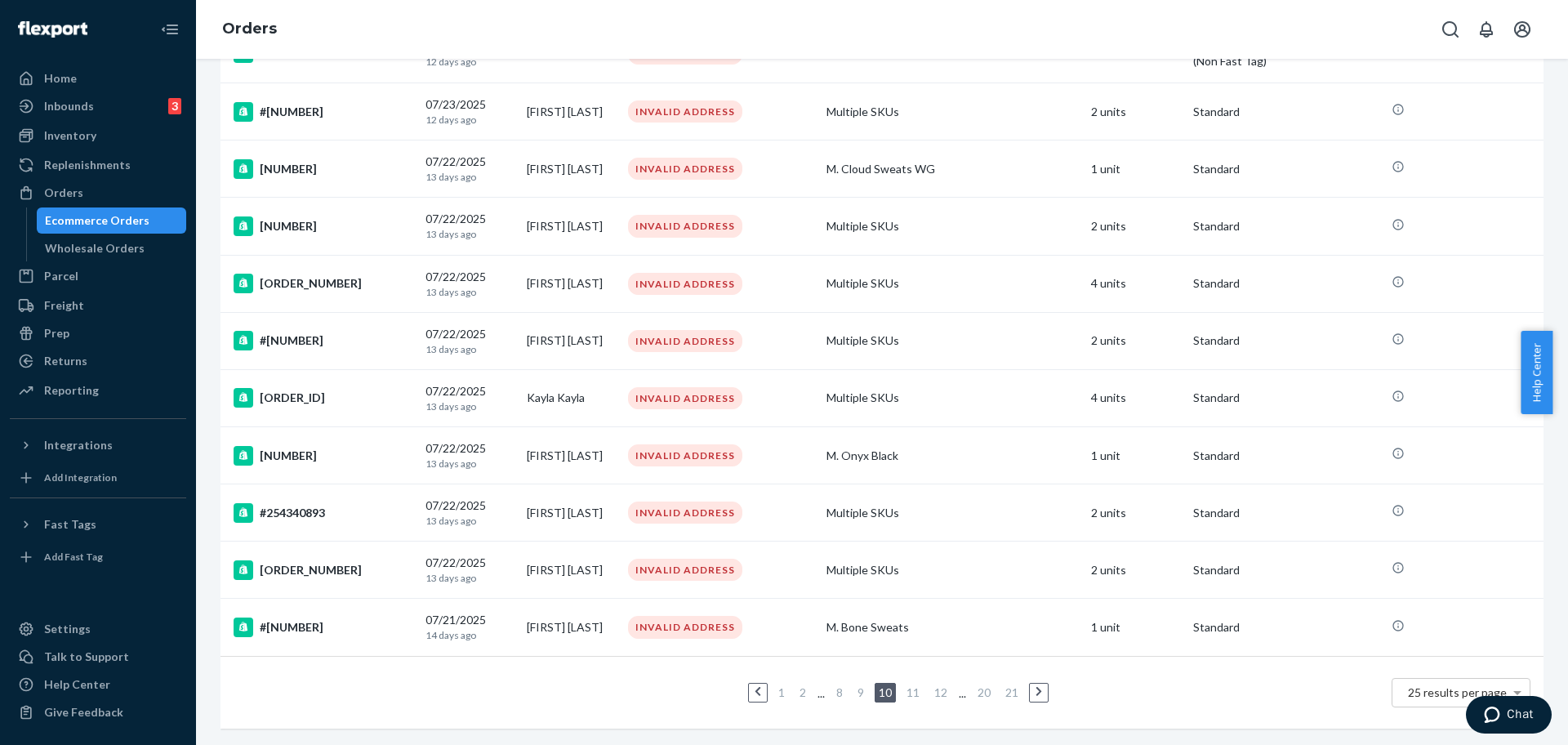 click on "1 2 ... 8 9 10 11 12 ... 20 21 25 results per page" at bounding box center [882, 693] 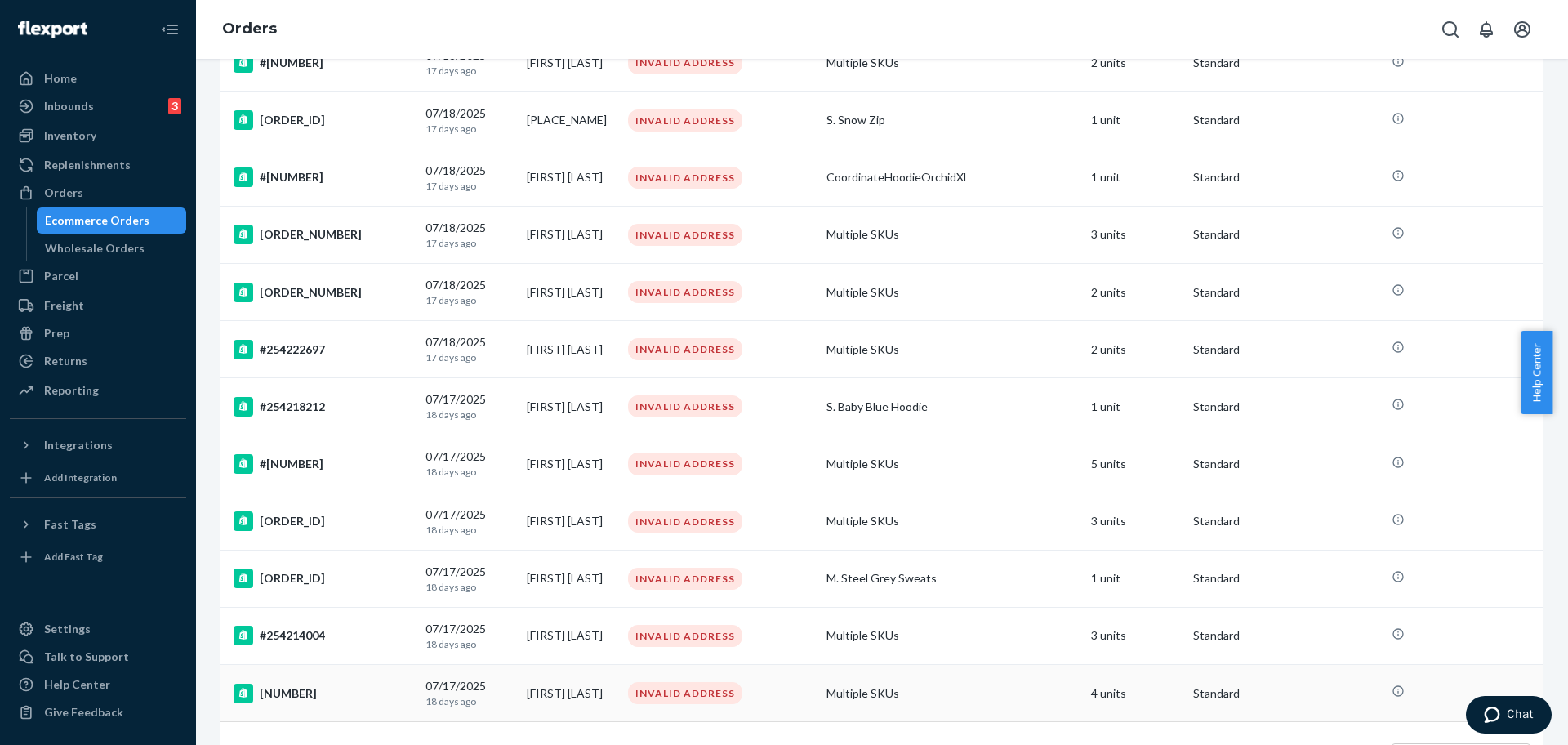scroll, scrollTop: 1037, scrollLeft: 0, axis: vertical 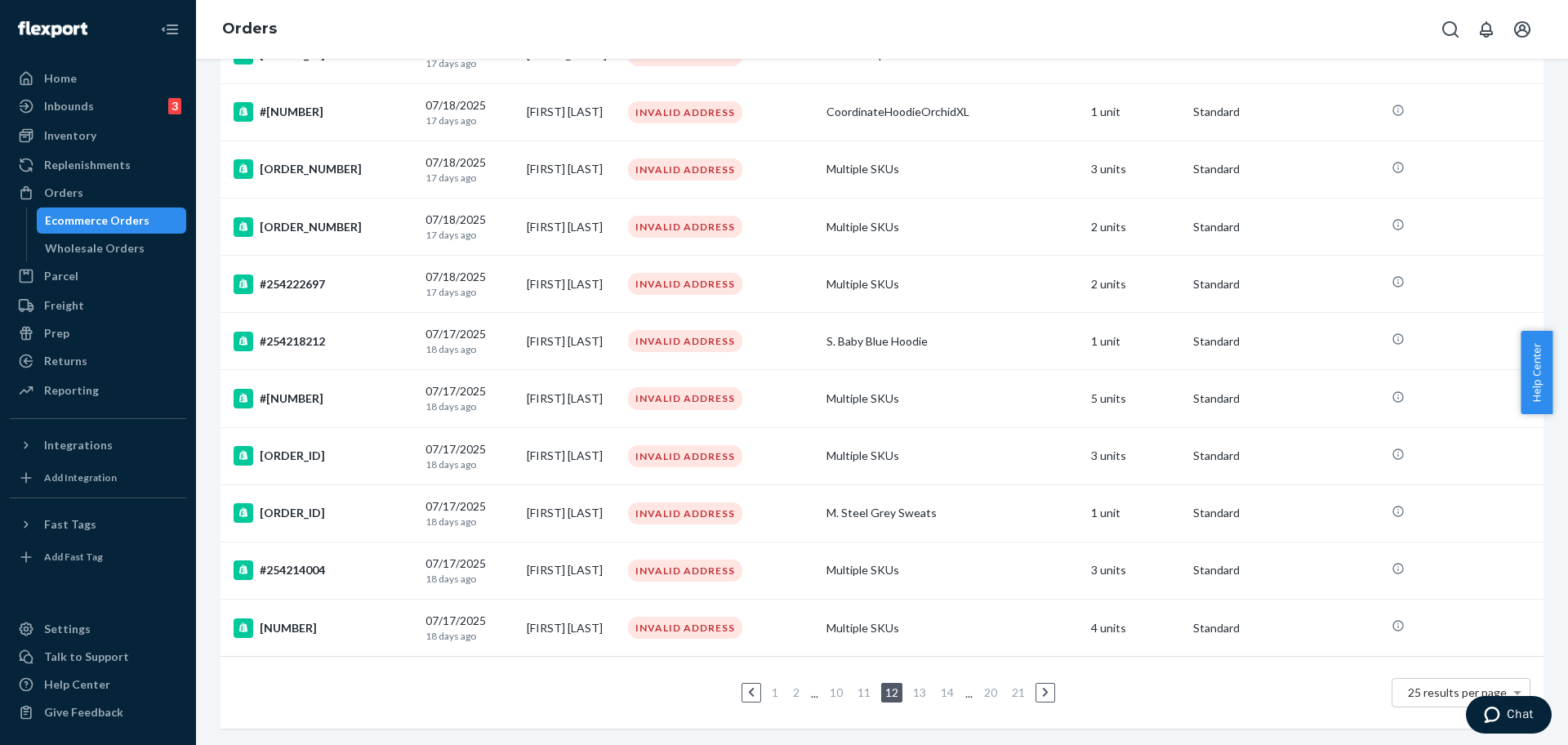 click on "14" at bounding box center (947, 692) 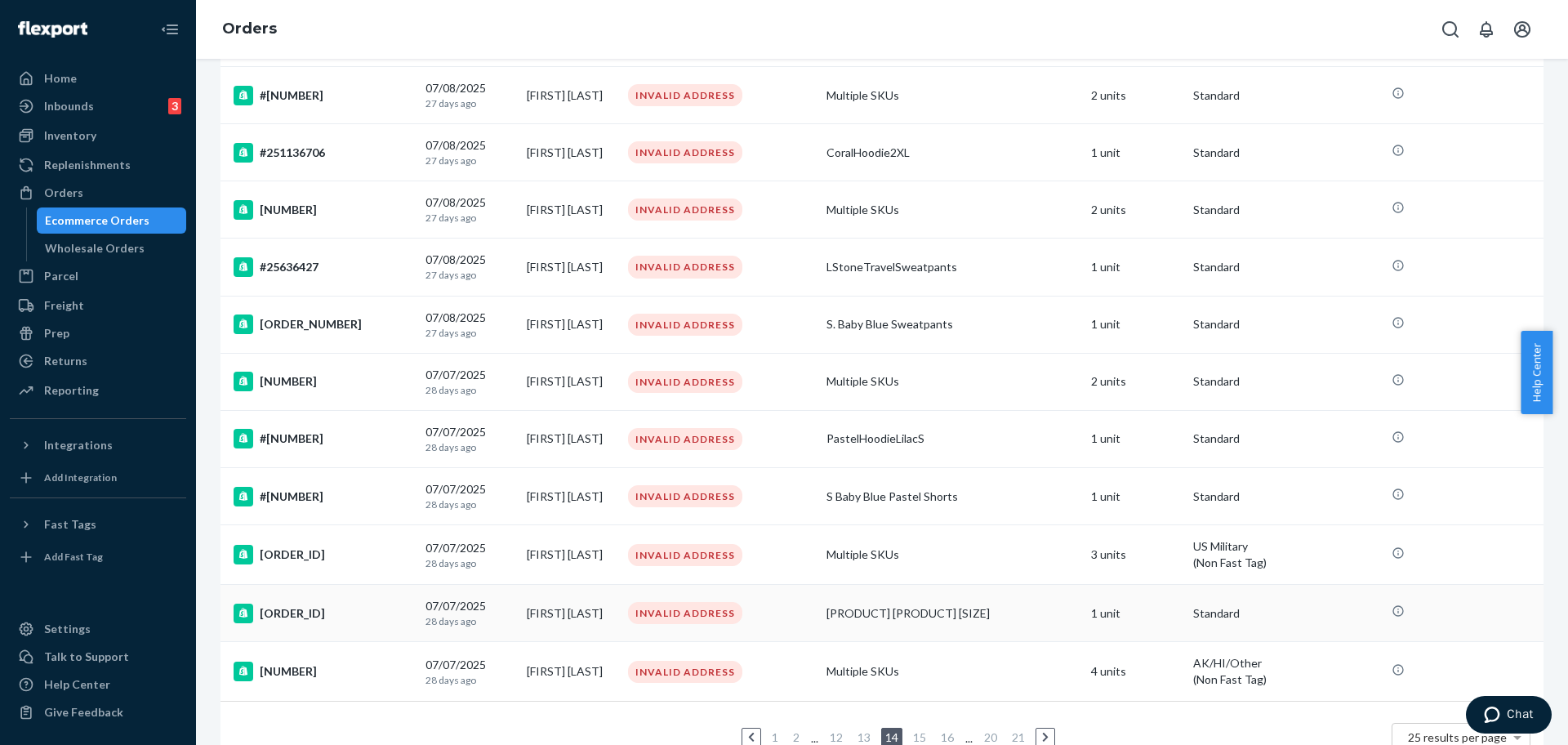 scroll, scrollTop: 1034, scrollLeft: 0, axis: vertical 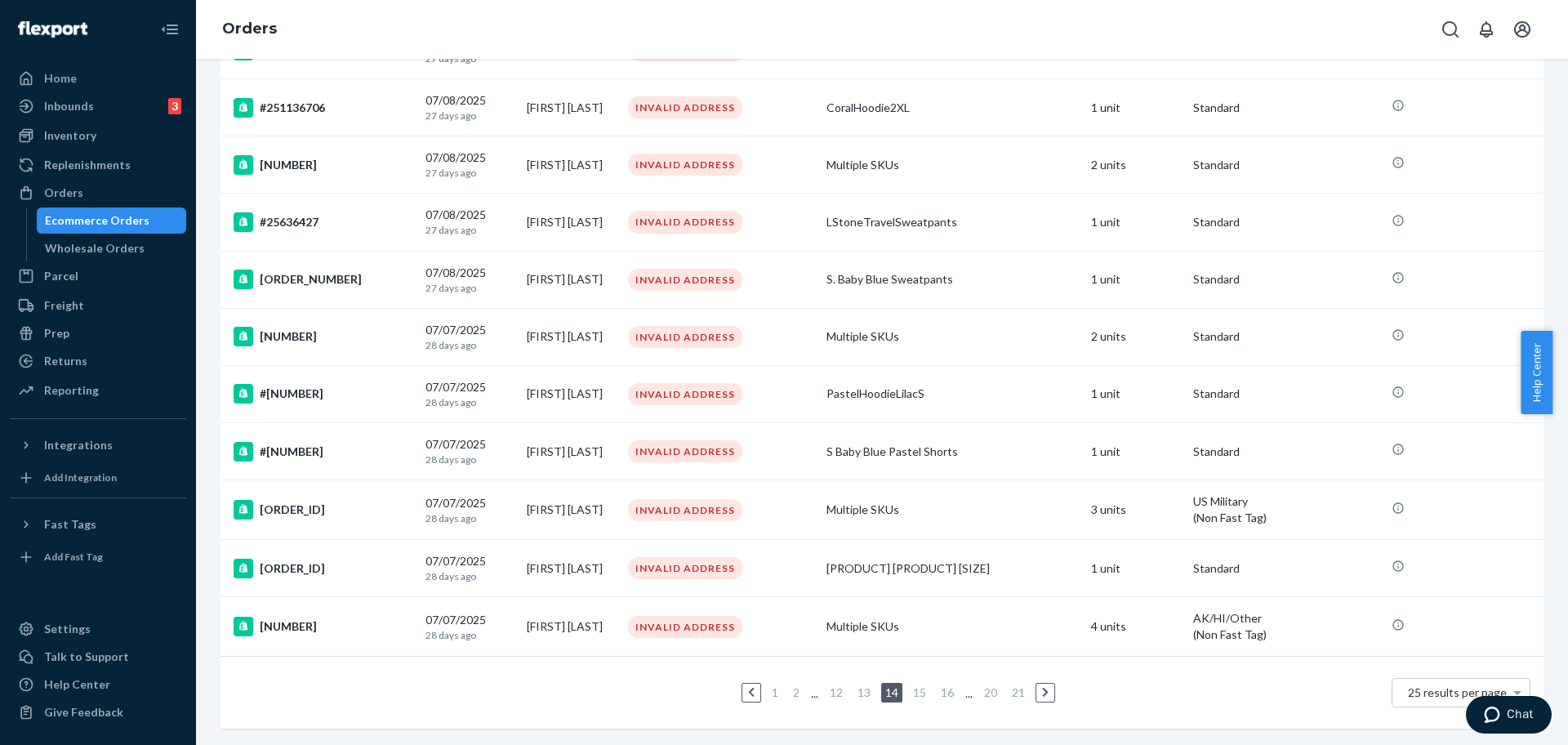 click on "16" at bounding box center (947, 692) 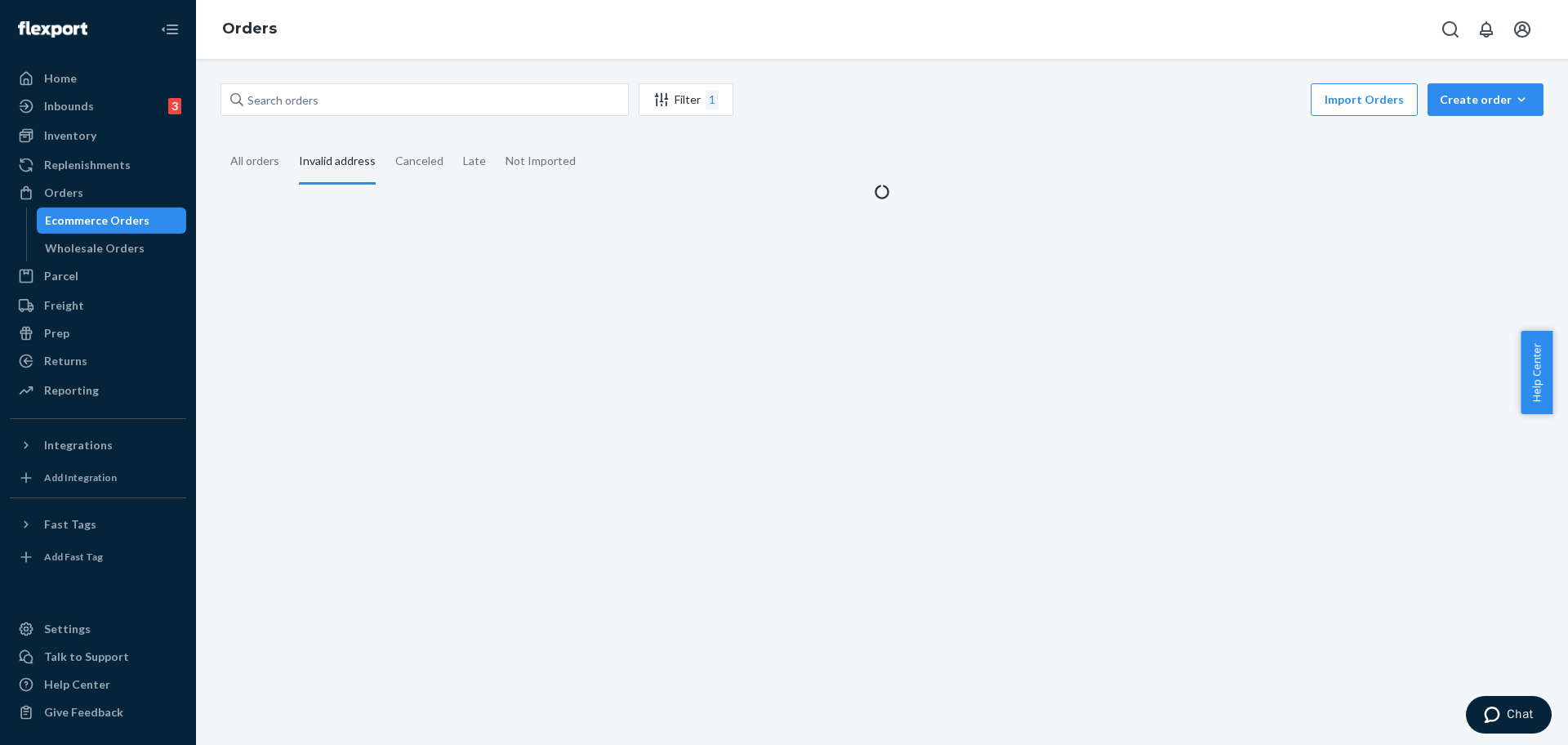 scroll, scrollTop: 0, scrollLeft: 0, axis: both 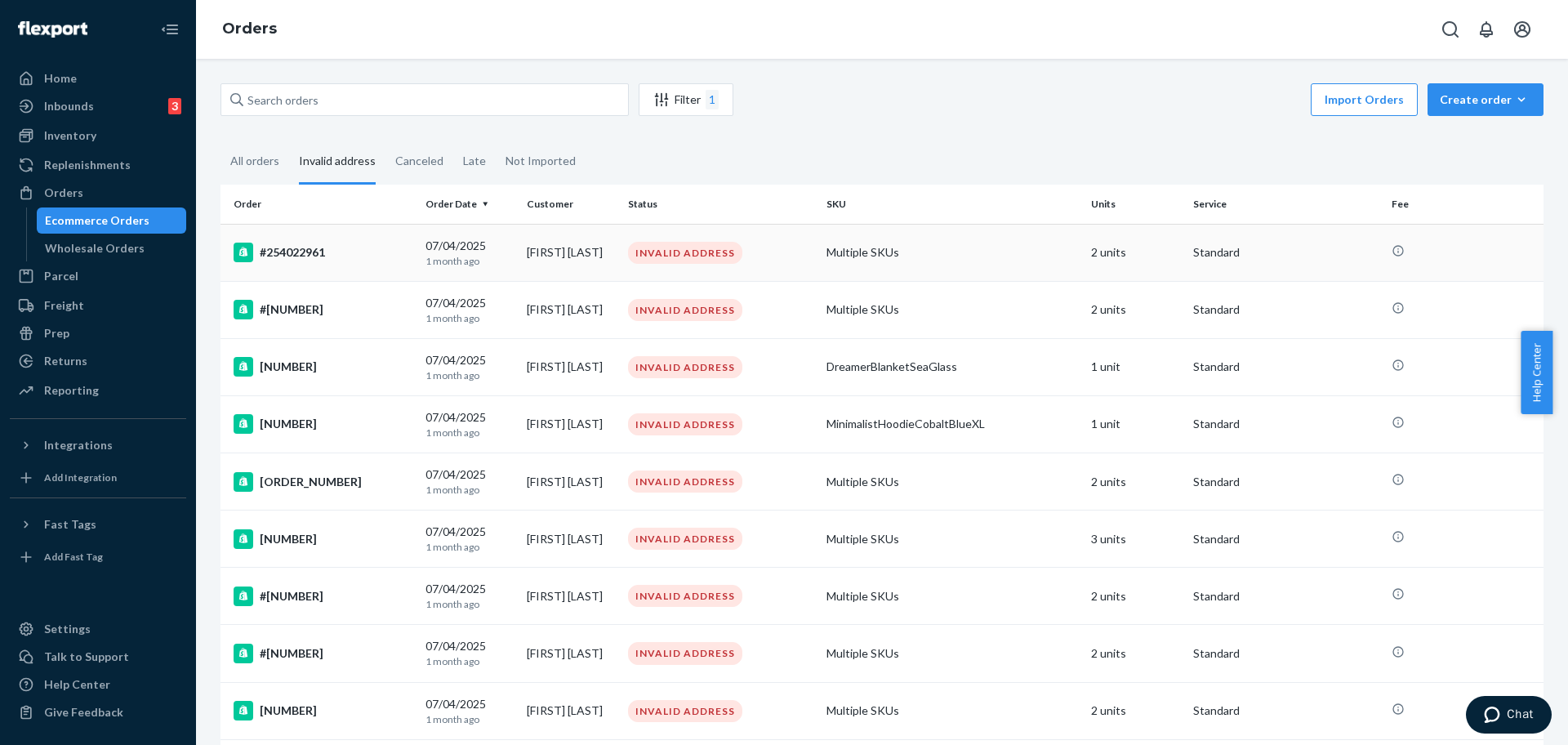 click on "#254022961" at bounding box center (319, 252) 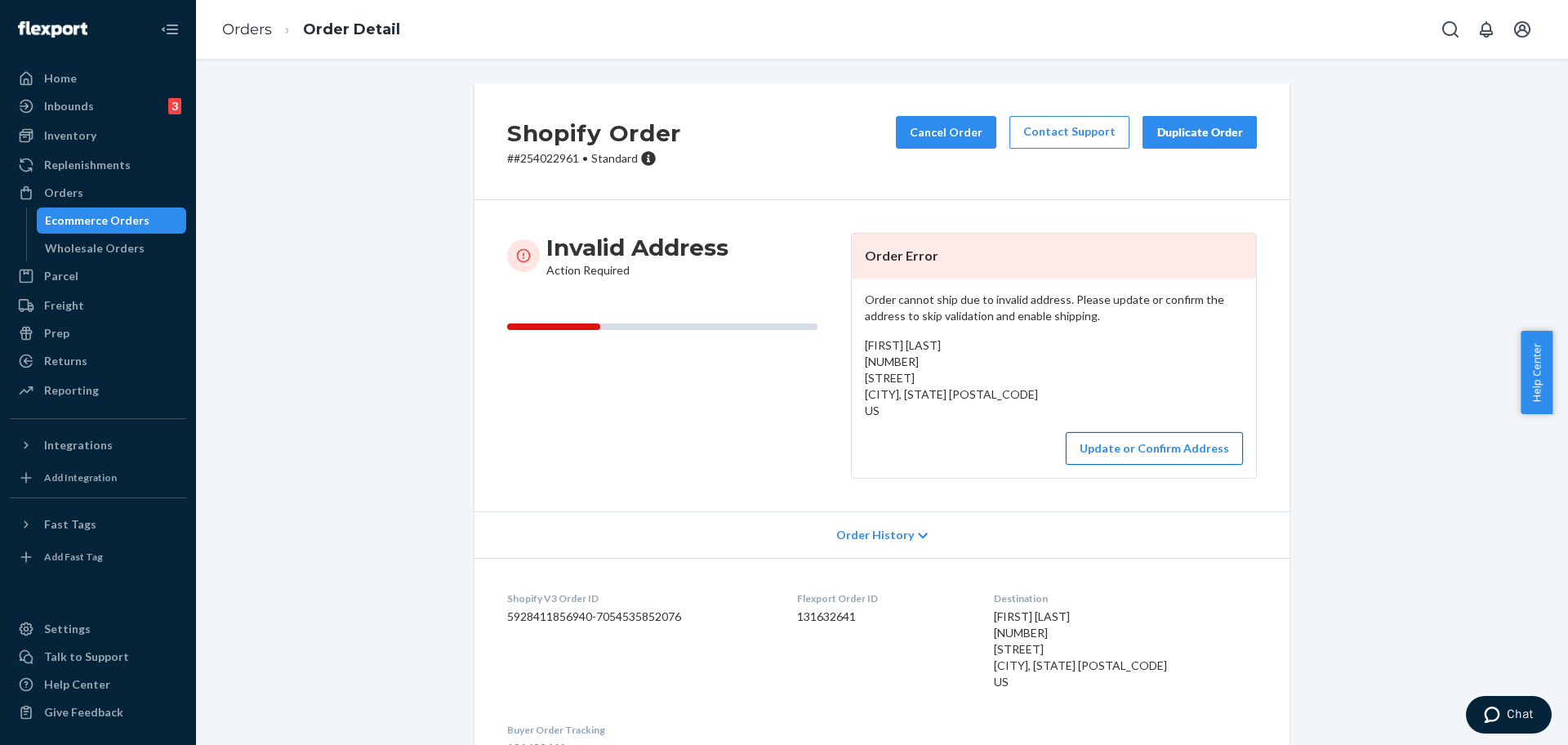click on "Update or Confirm Address" at bounding box center (1154, 448) 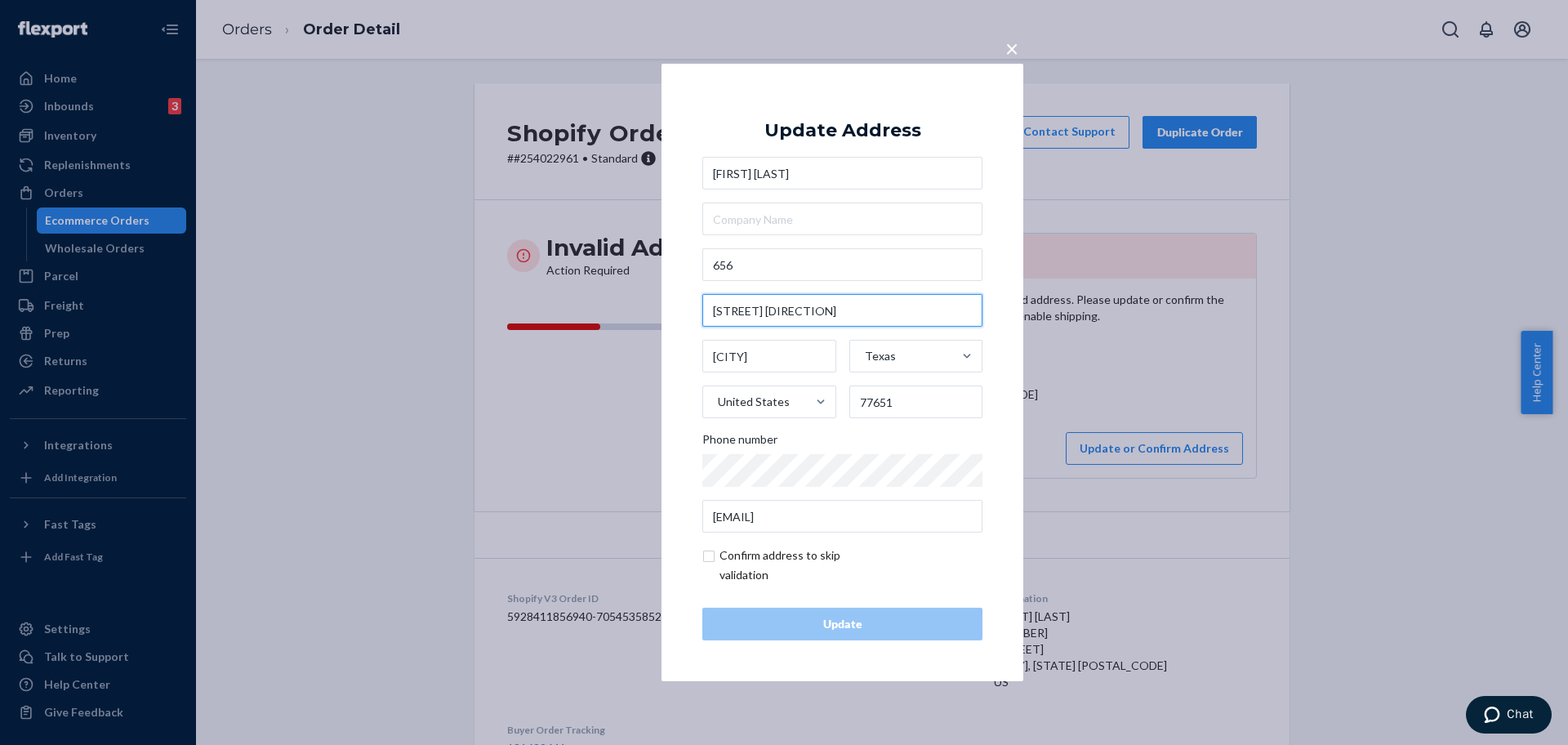 click on "Port Neches Oaks Blvd" at bounding box center (842, 310) 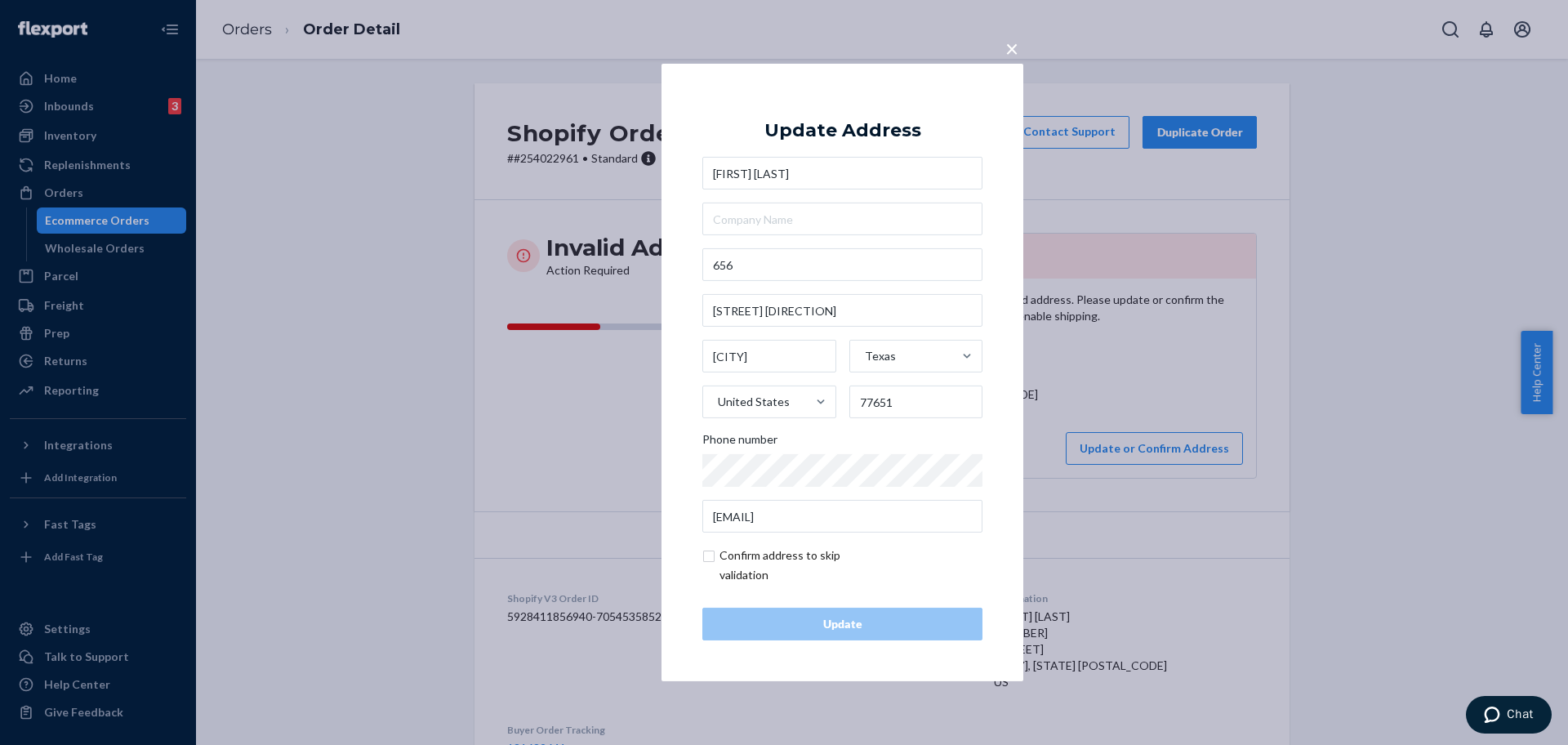 drag, startPoint x: 603, startPoint y: 439, endPoint x: 618, endPoint y: 442, distance: 15.297059 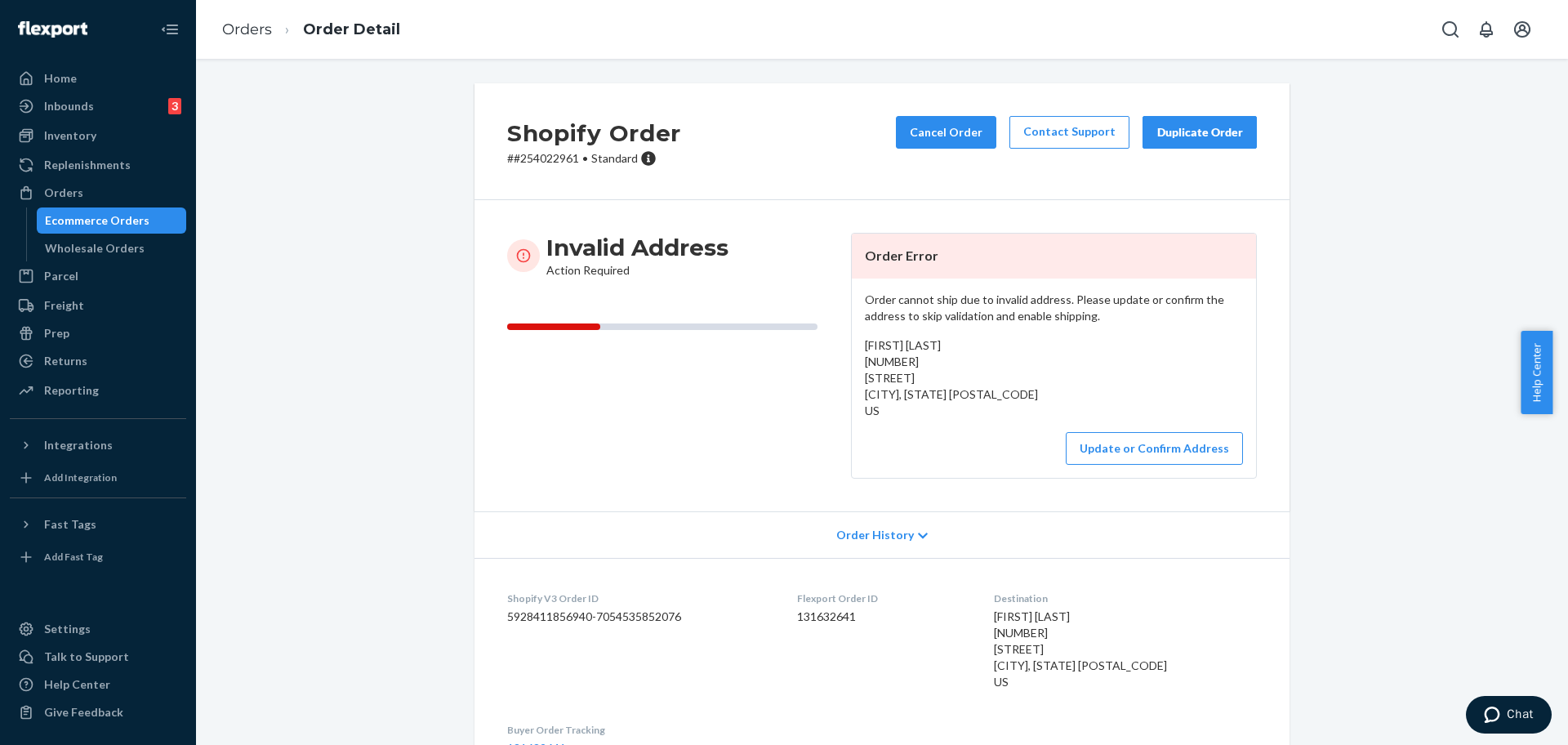 drag, startPoint x: 993, startPoint y: 390, endPoint x: 853, endPoint y: 362, distance: 142.77255 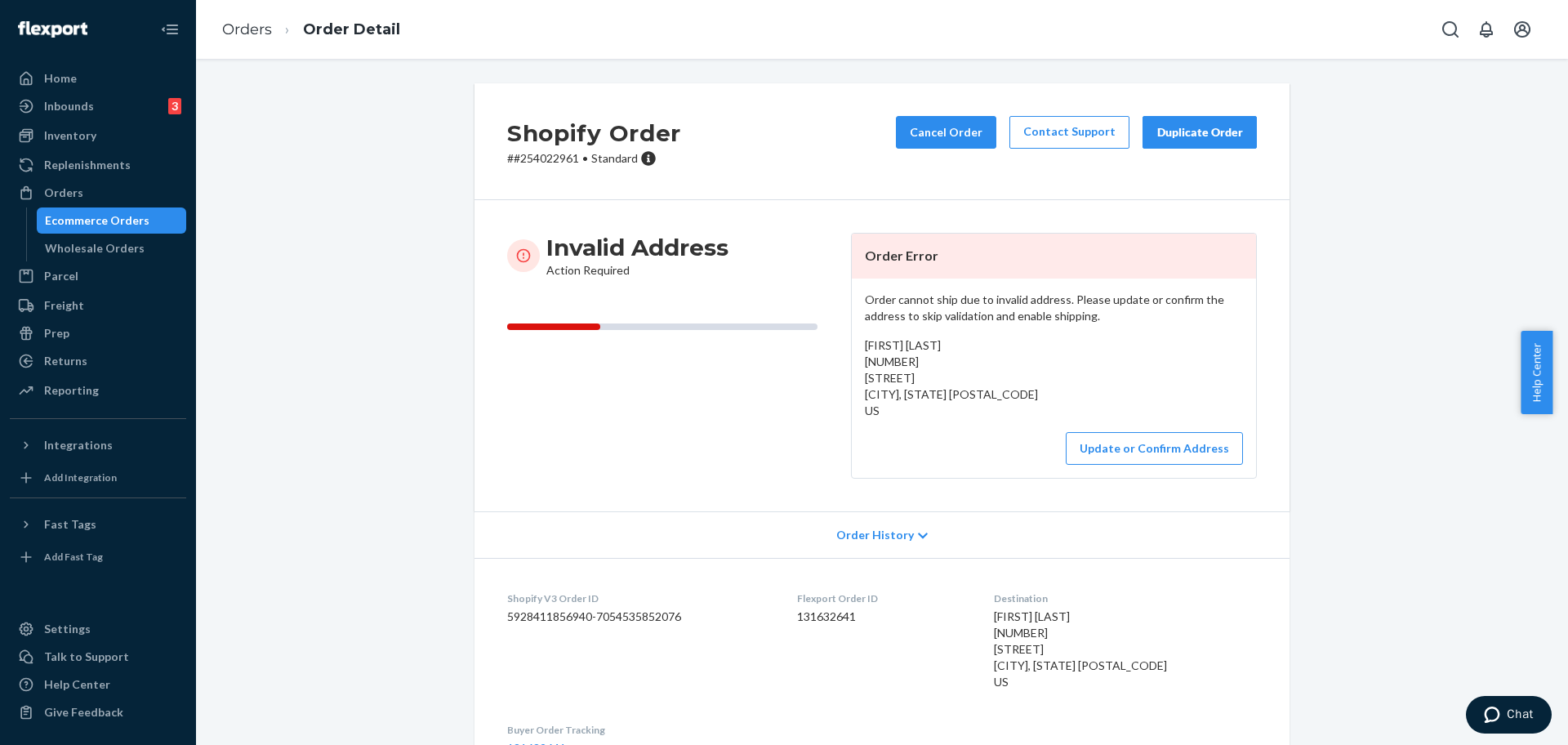 click on "Order cannot ship due to invalid address. Please update or confirm the address to skip validation and enable shipping. Courtney Courtney
656
Port Neches Oaks Blvd
Port Neches, Texas 77651
US Update or Confirm Address" at bounding box center [1054, 378] 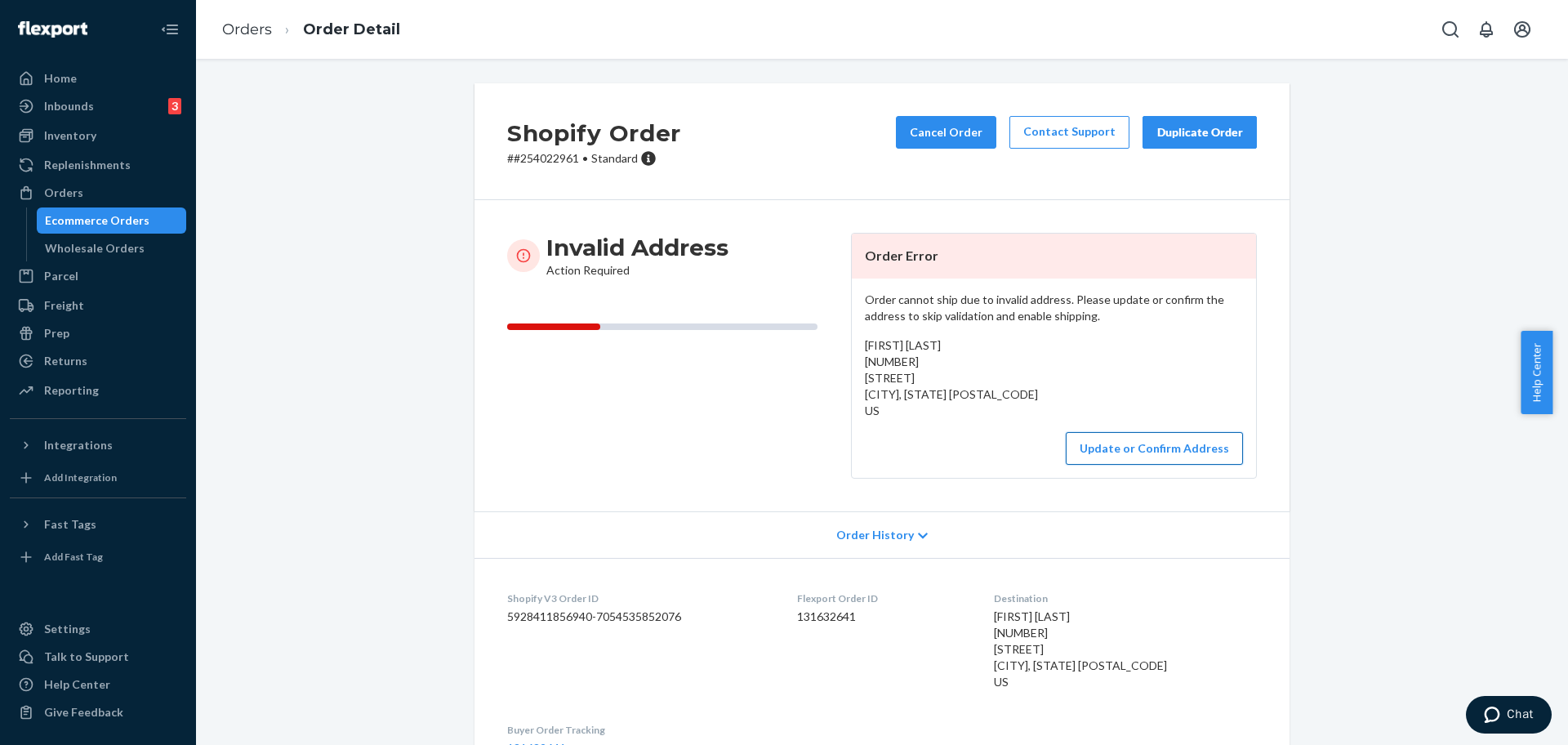 click on "Update or Confirm Address" at bounding box center [1154, 448] 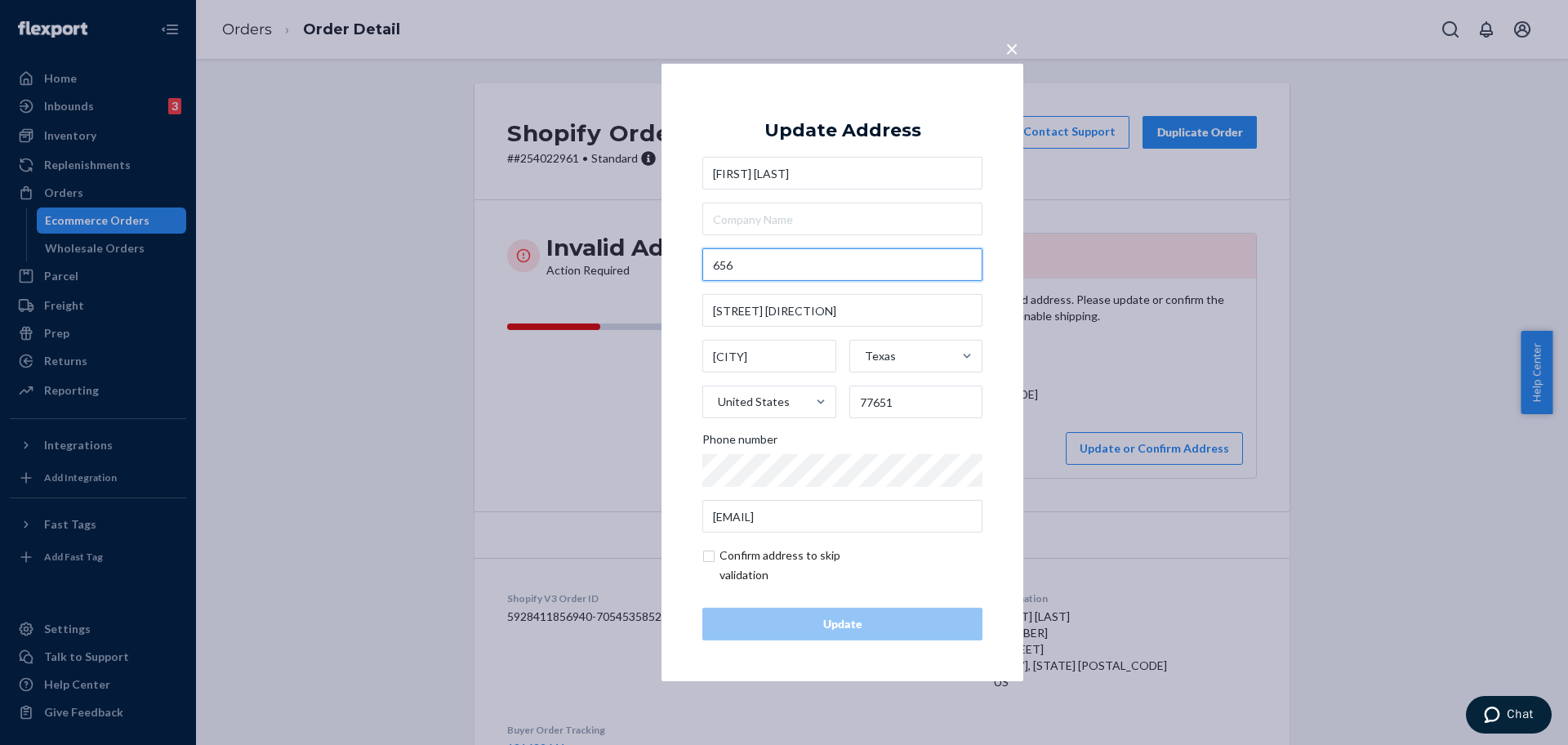 click on "656" at bounding box center (842, 265) 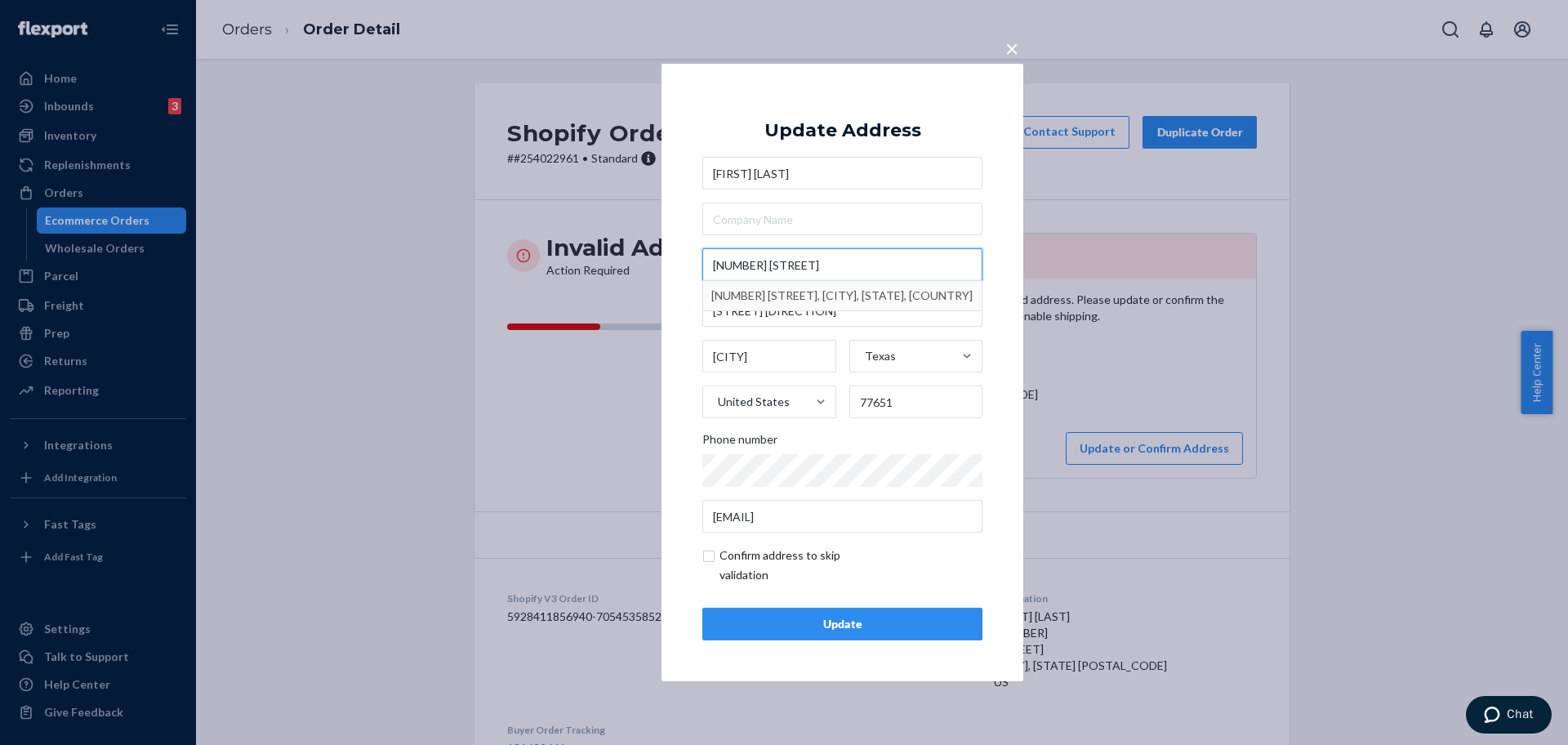 type on "656 Neches Oaks Blvd" 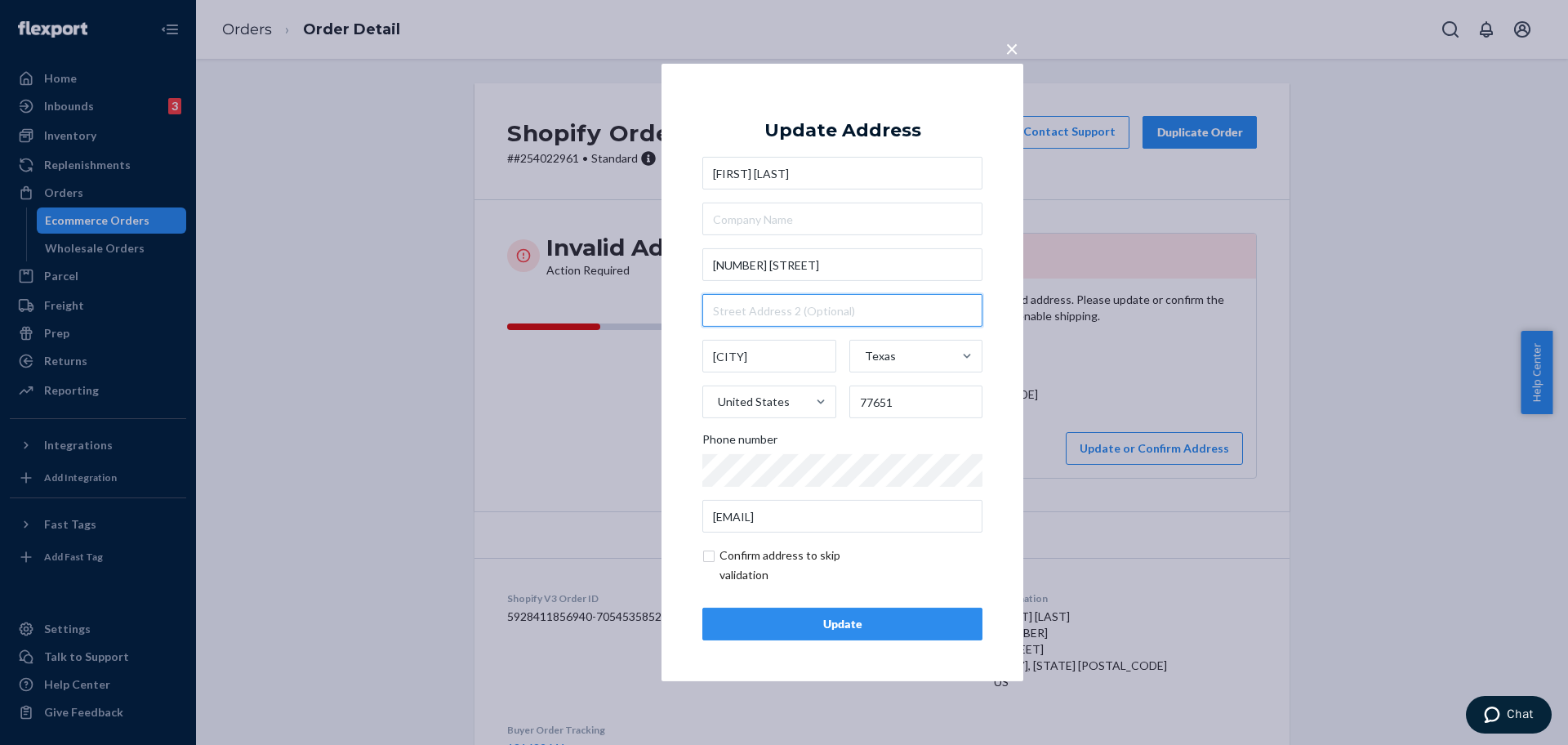 type 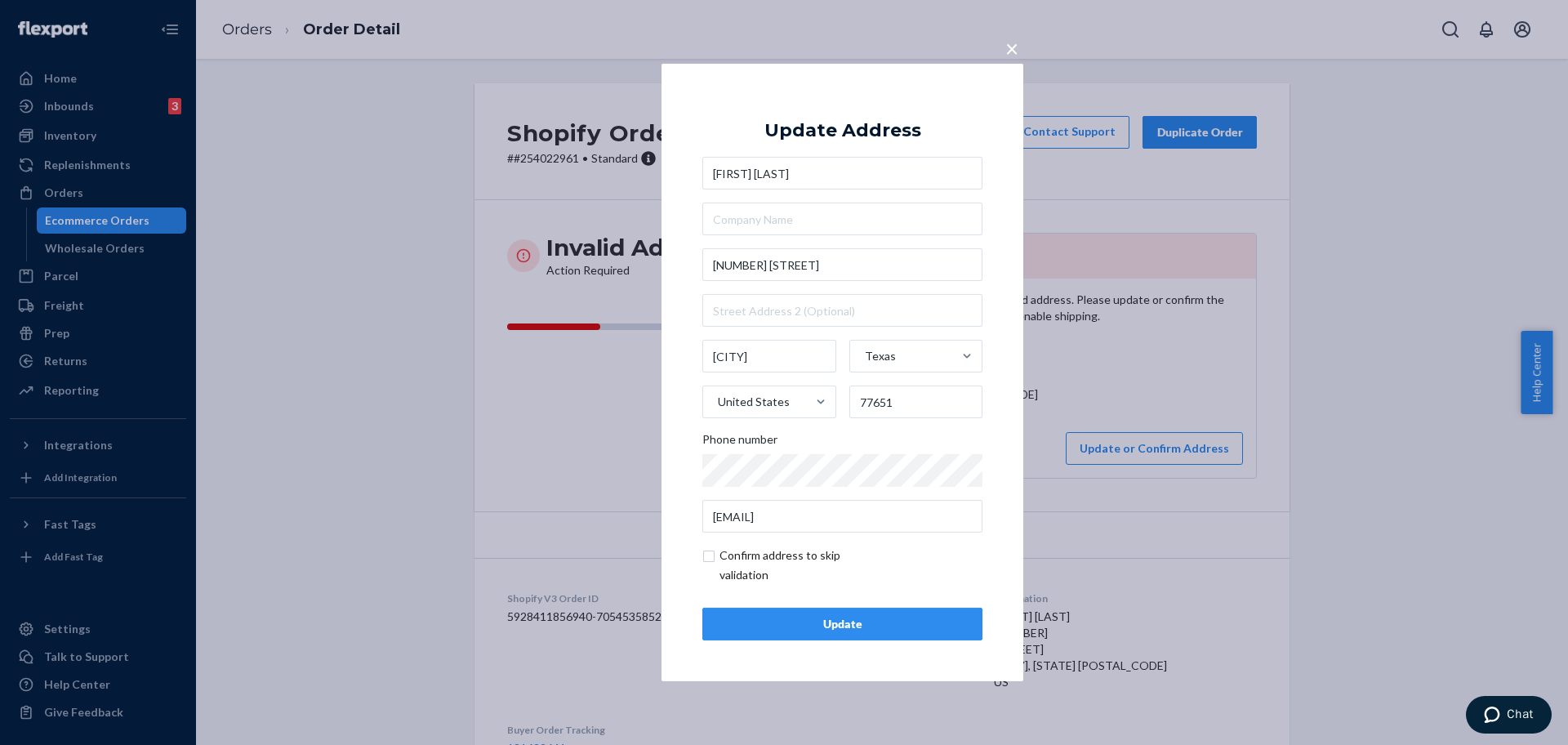 click on "Update" at bounding box center [842, 624] 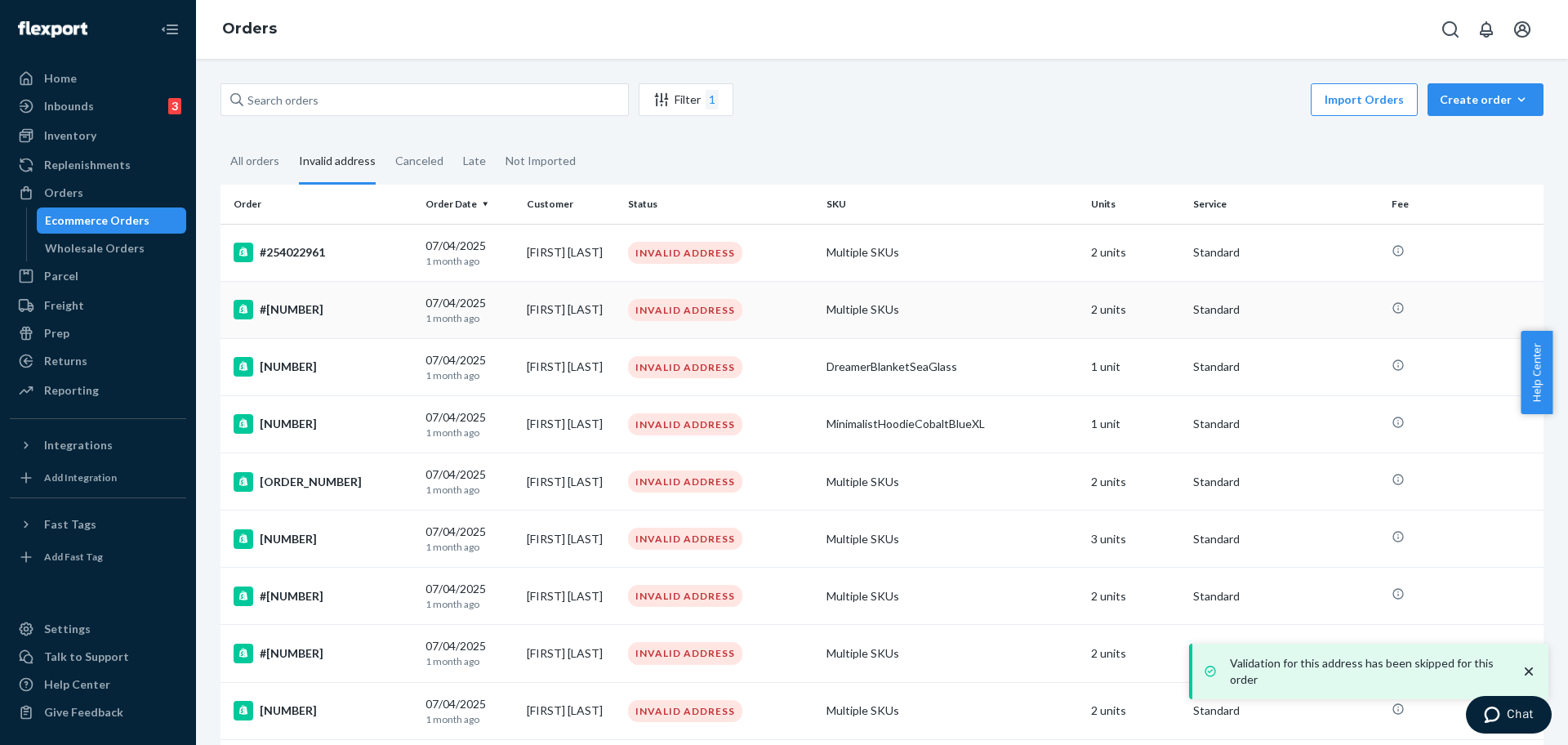 click on "#254022803" at bounding box center (319, 310) 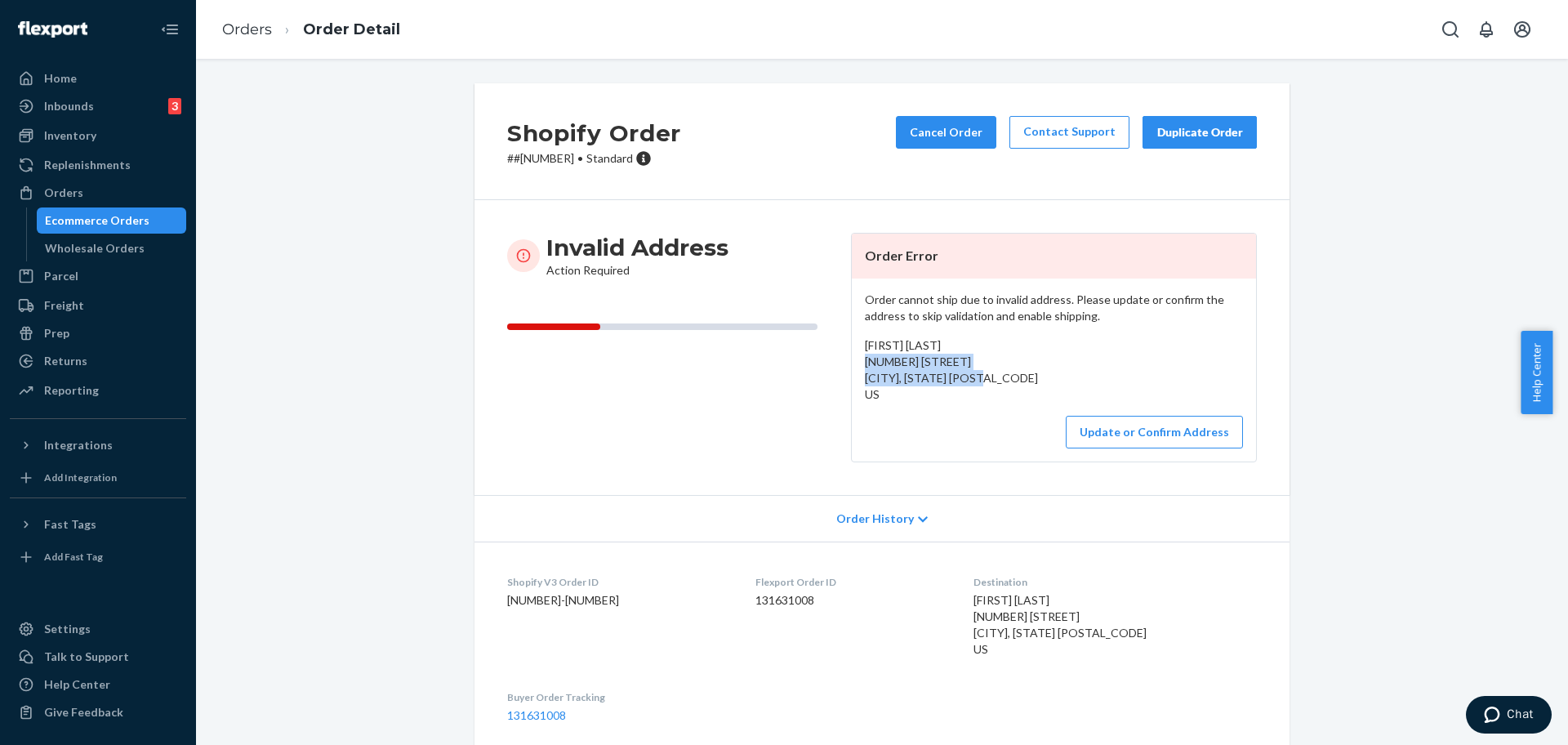 drag, startPoint x: 946, startPoint y: 374, endPoint x: 849, endPoint y: 363, distance: 97.62172 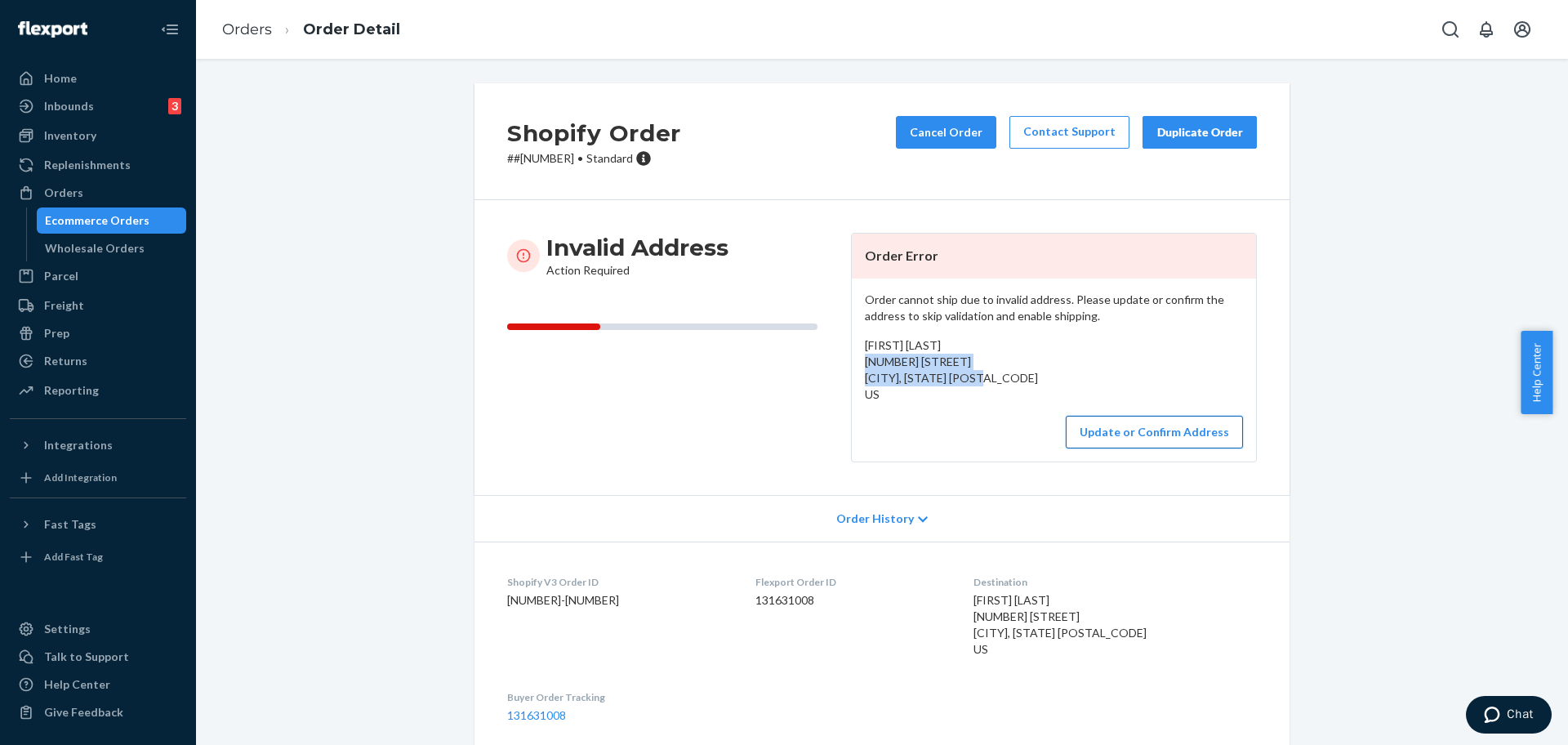 click on "Update or Confirm Address" at bounding box center (1154, 432) 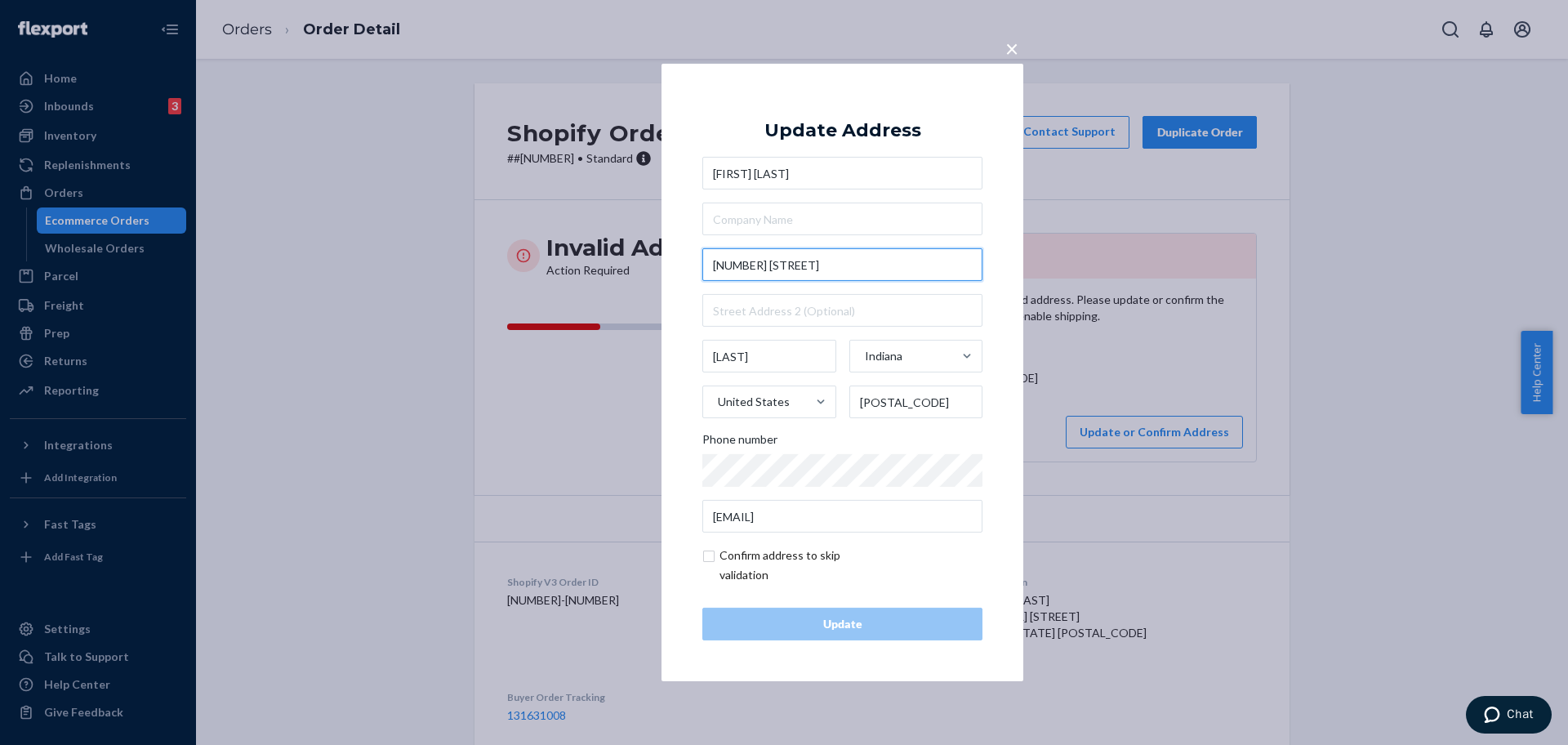 click on "519 Allen Drive" at bounding box center [842, 265] 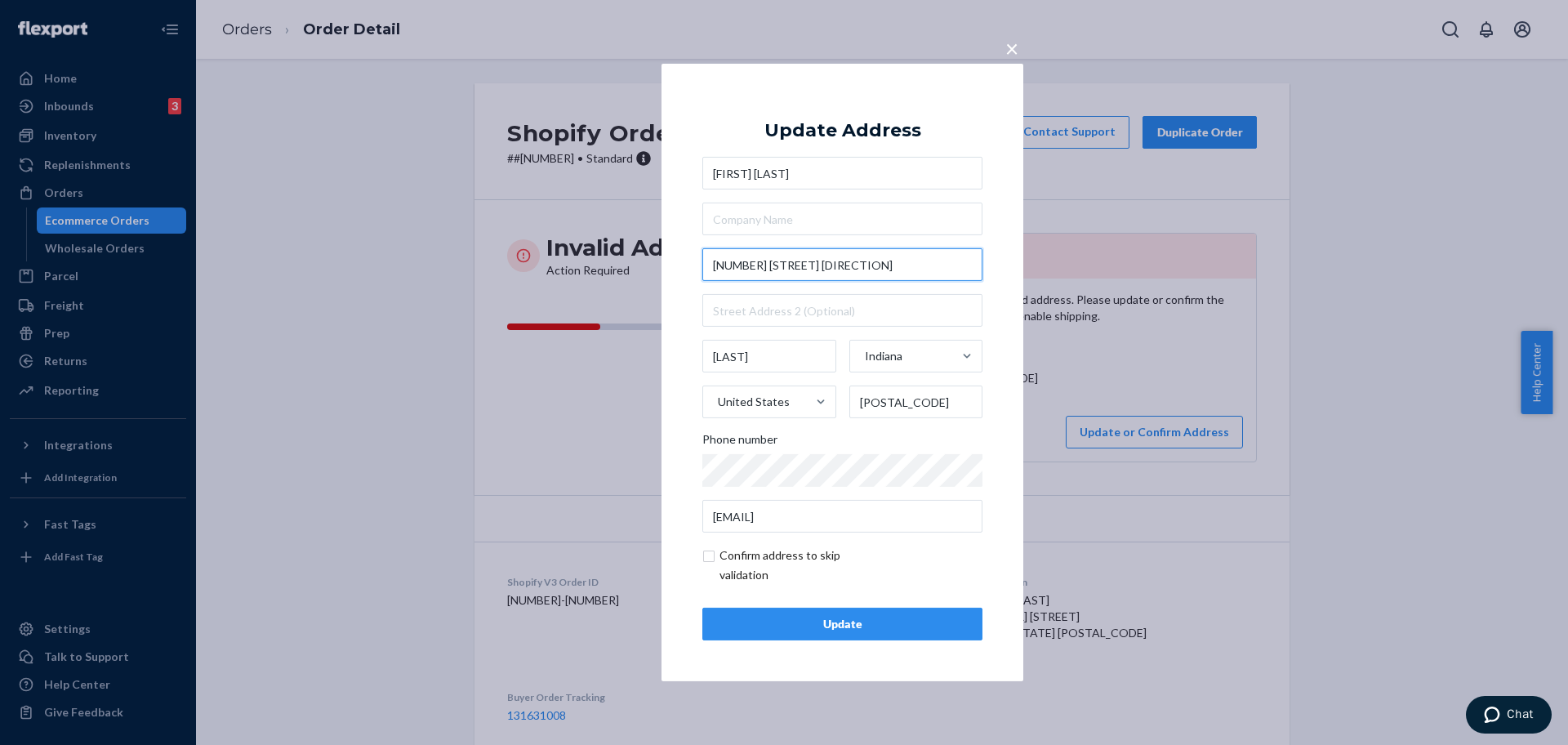 type on "519 Allen Dr" 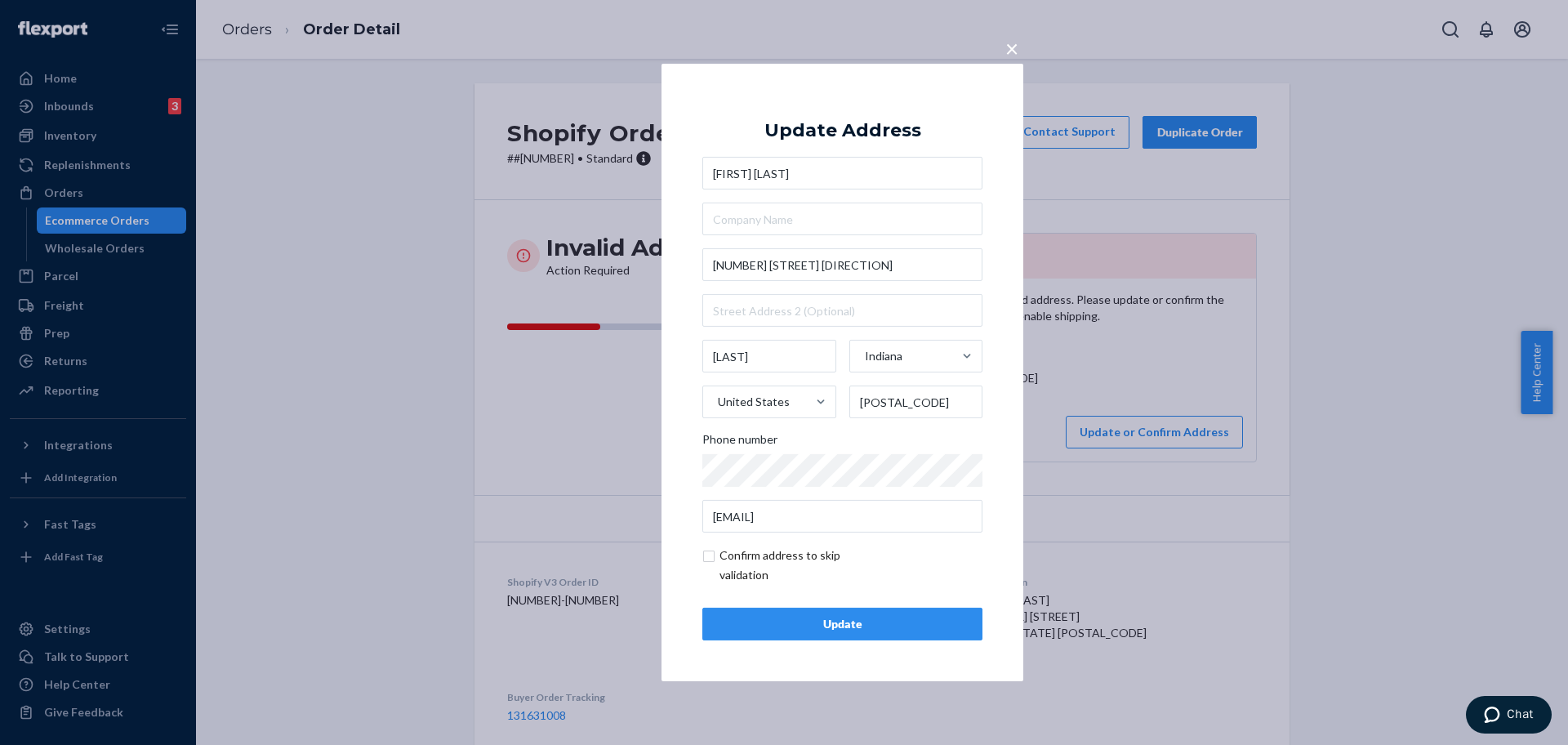 click on "Update" at bounding box center [842, 624] 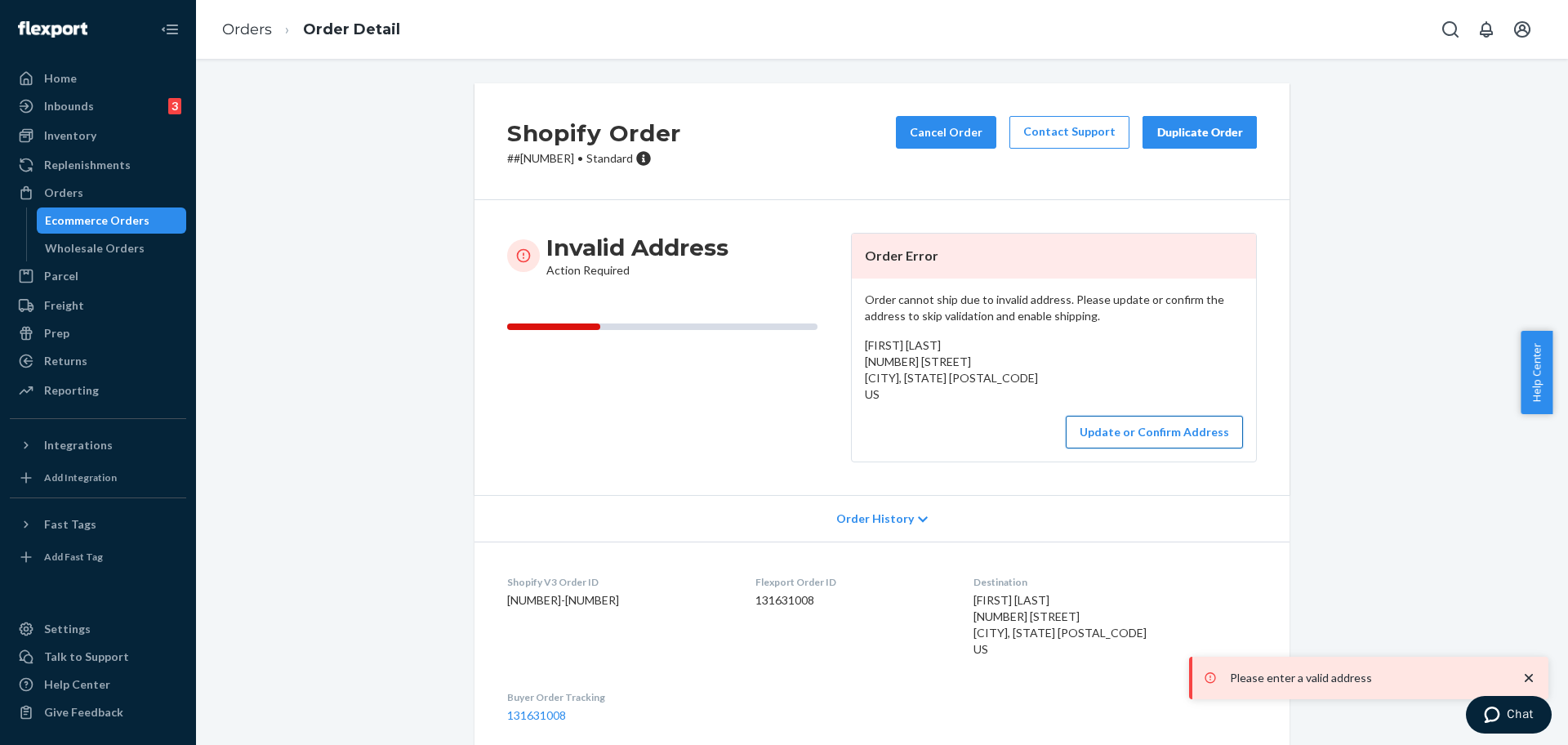 click on "Update or Confirm Address" at bounding box center [1154, 432] 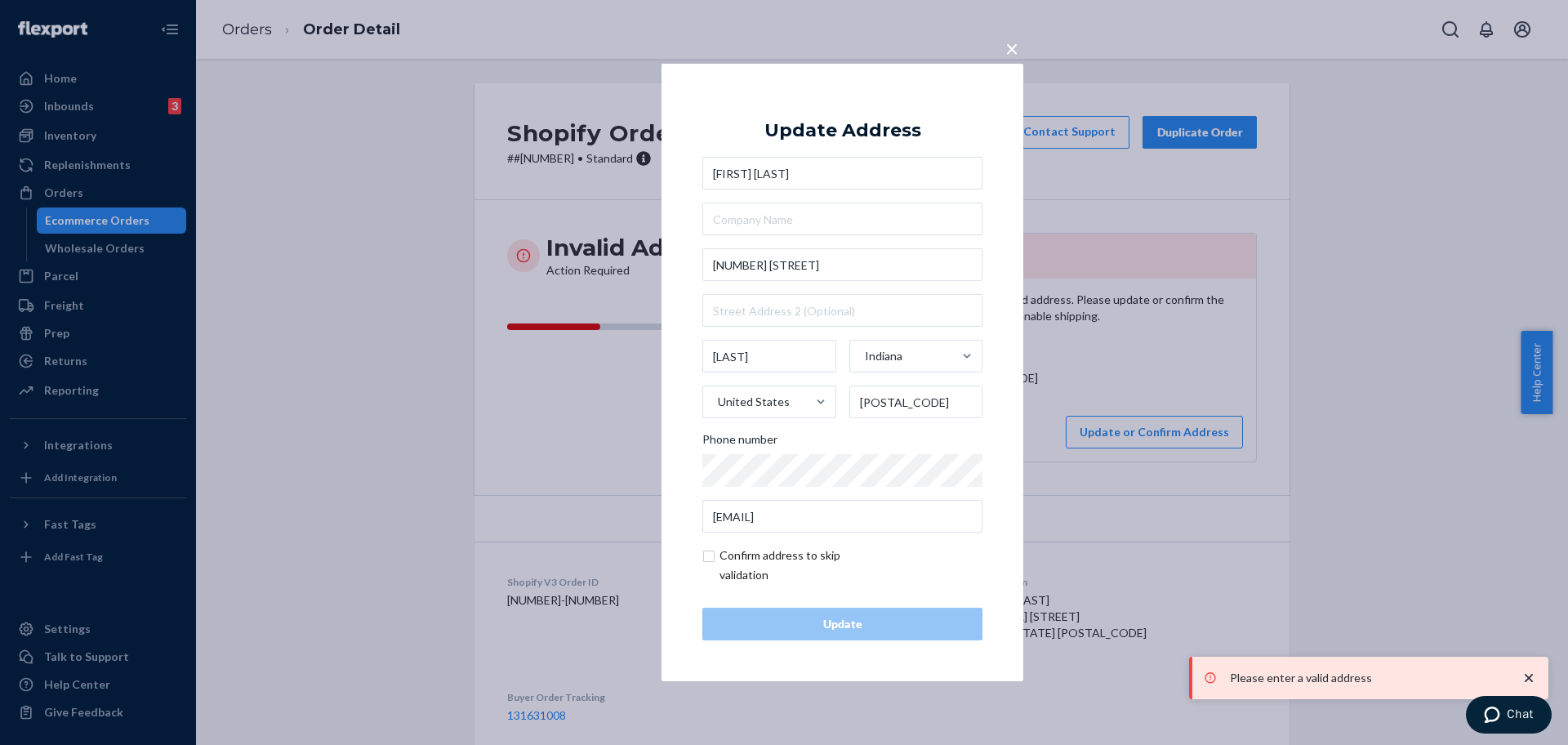 click on "Lisa Woenkhaus 519 Allen Drive Sweetser Indiana United States 46987 Phone number dlwoenkhaus@yahoo.com" at bounding box center [842, 345] 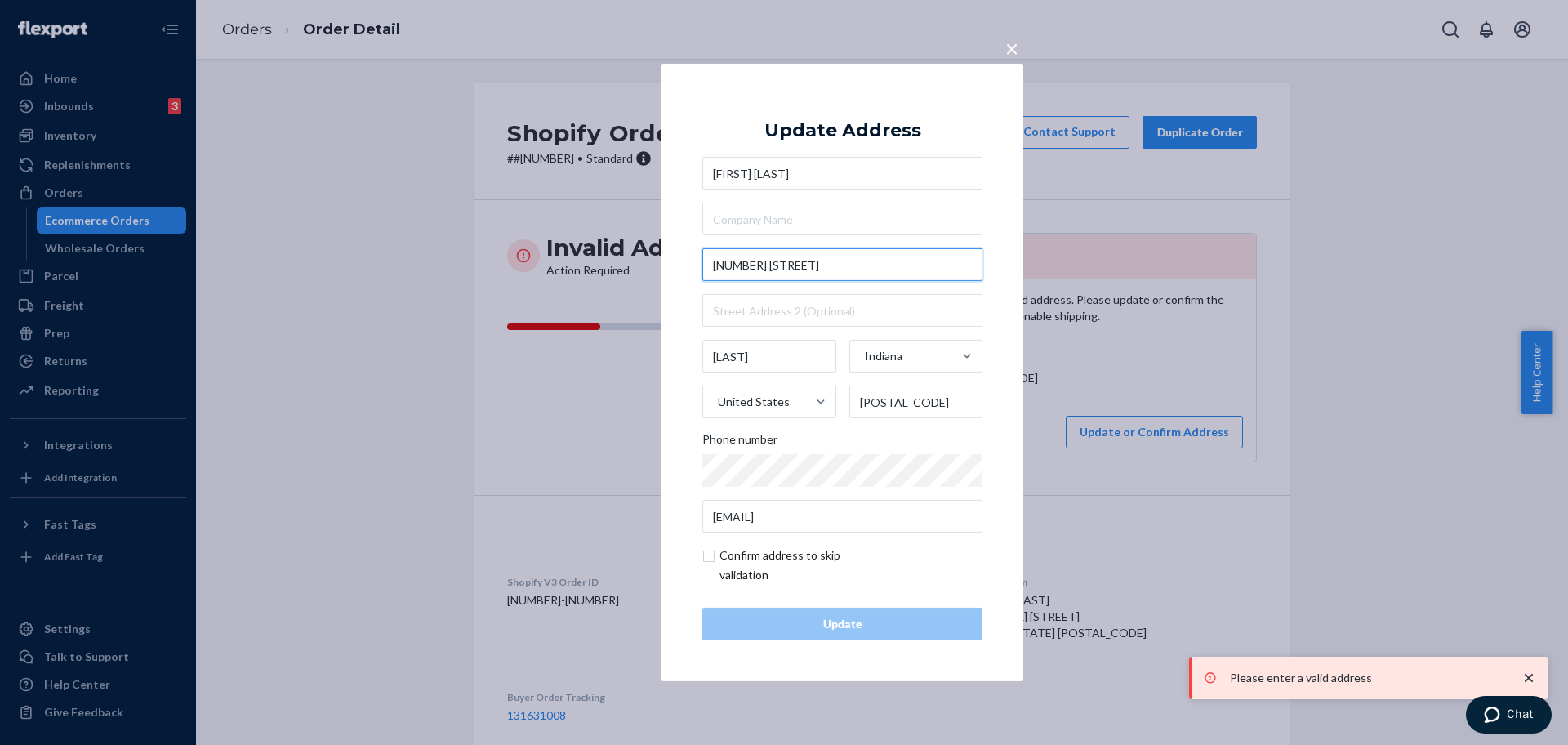 click on "519 Allen Drive" at bounding box center (842, 265) 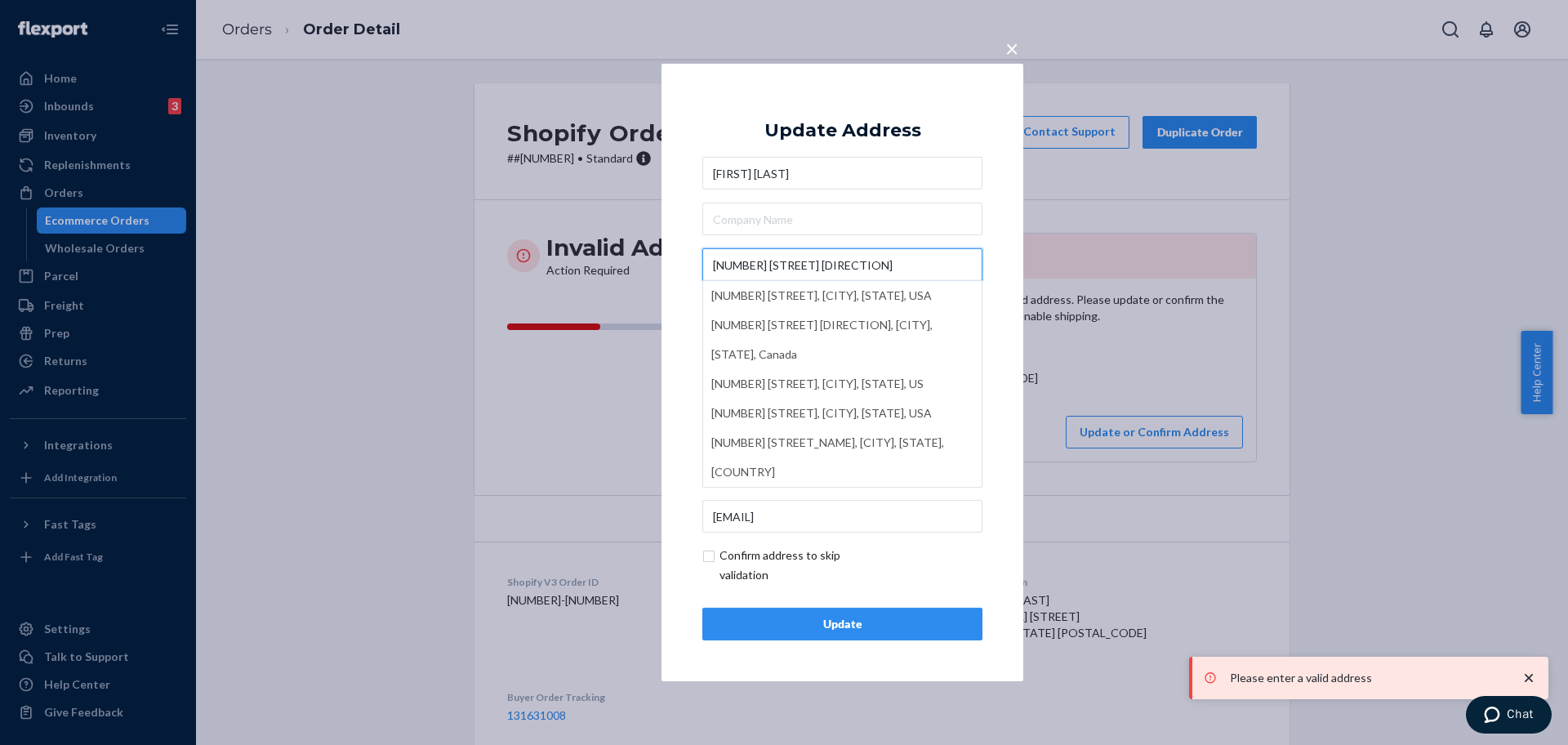 type on "519 Allen Dr" 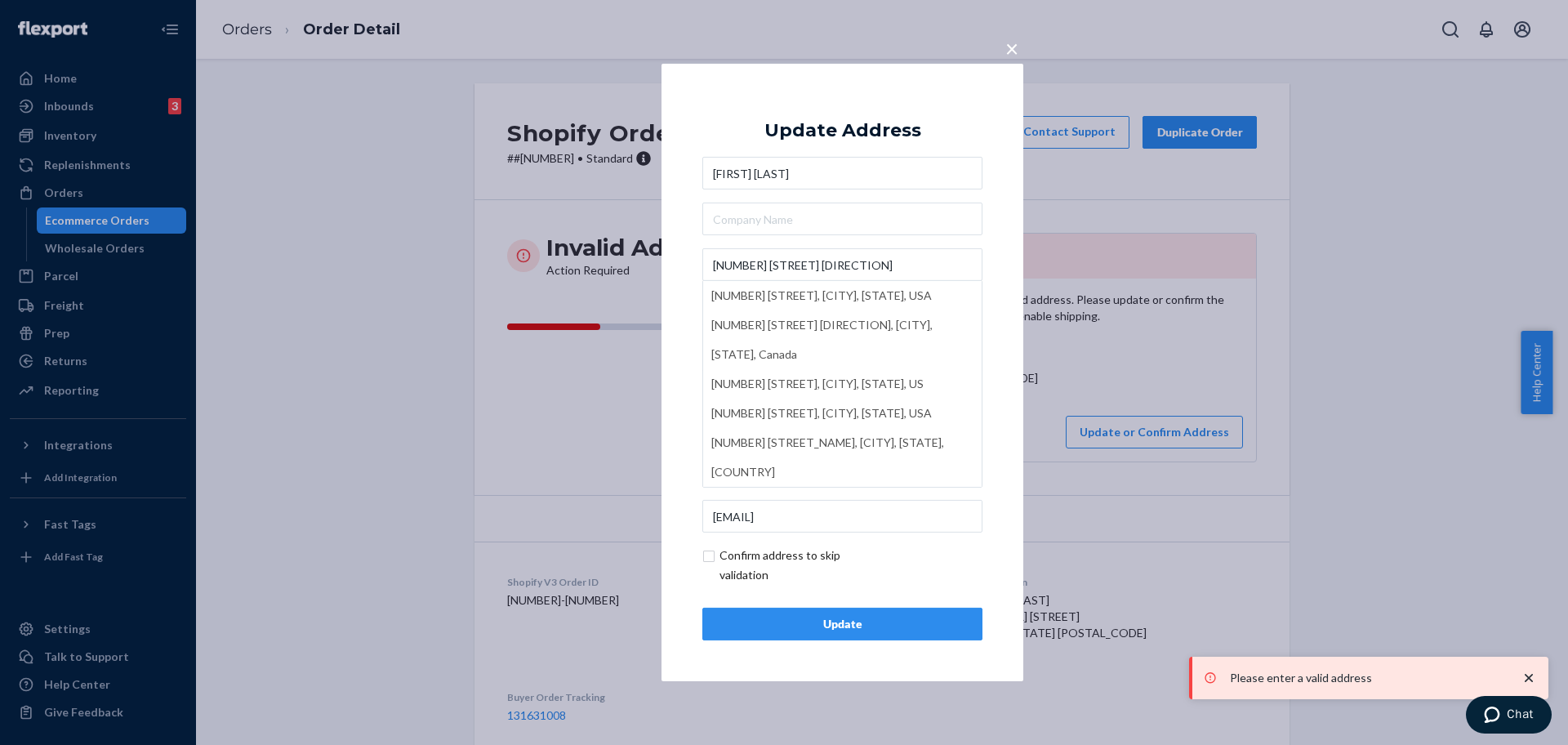 click at bounding box center [797, 565] 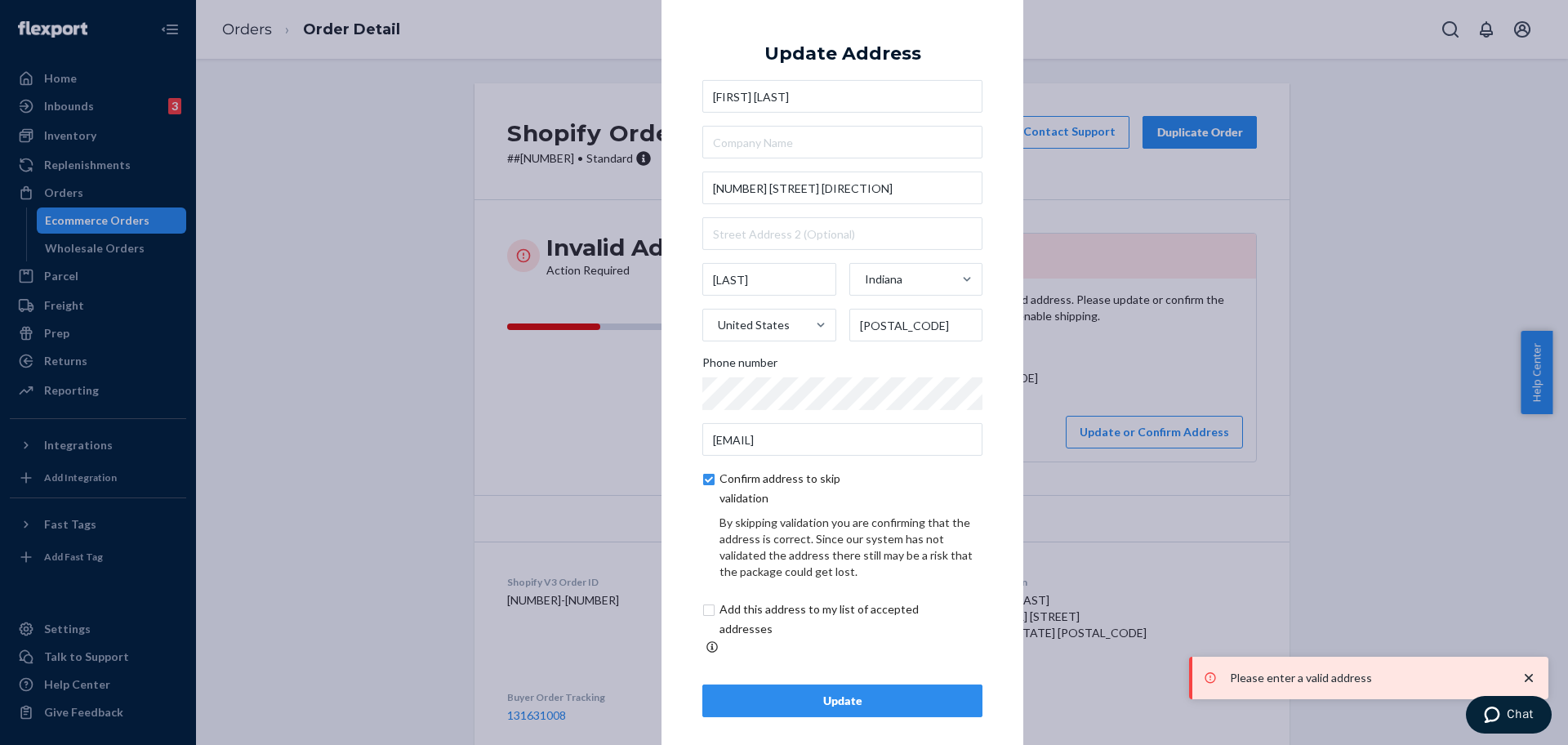 click on "Update" at bounding box center [842, 701] 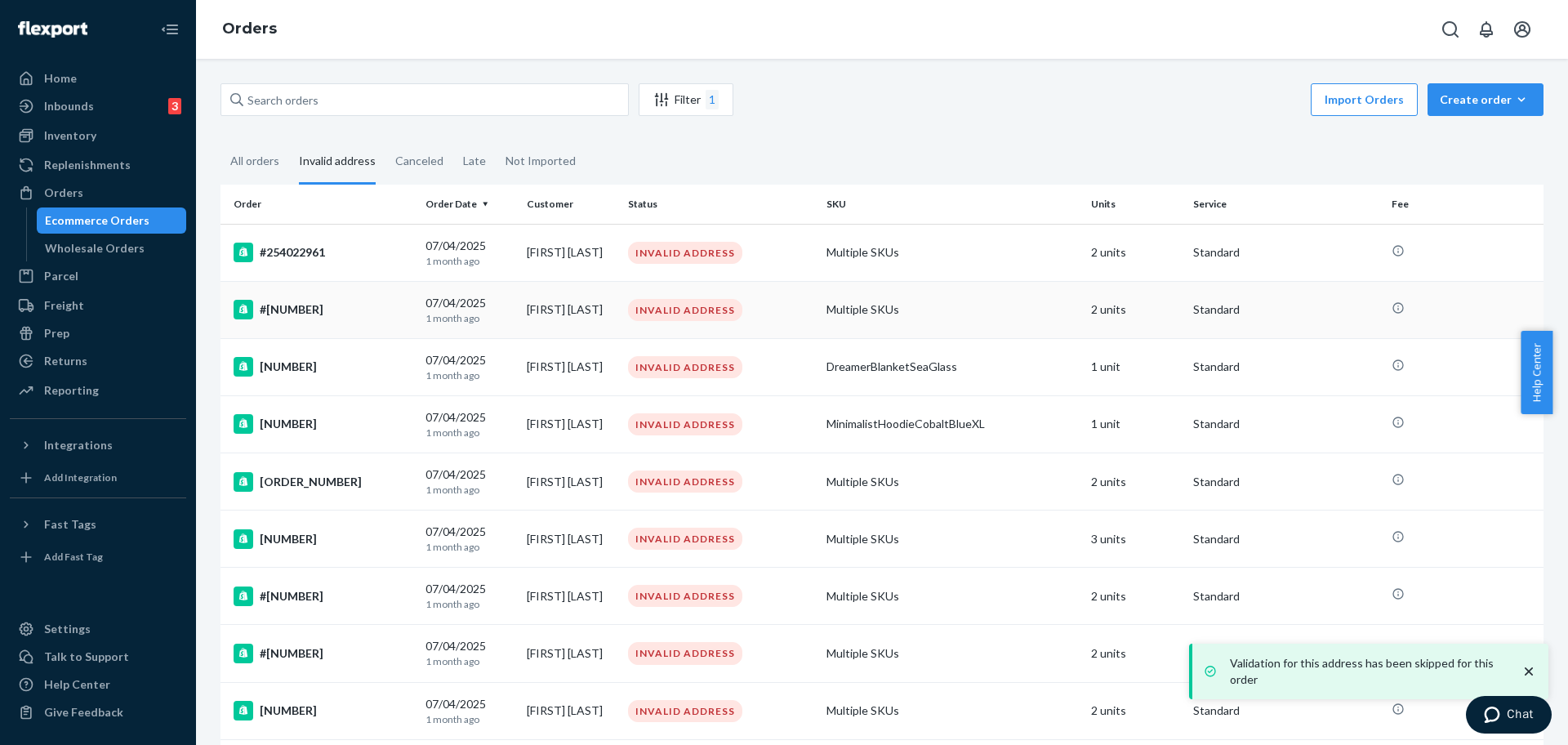 click on "#254022803" at bounding box center [323, 310] 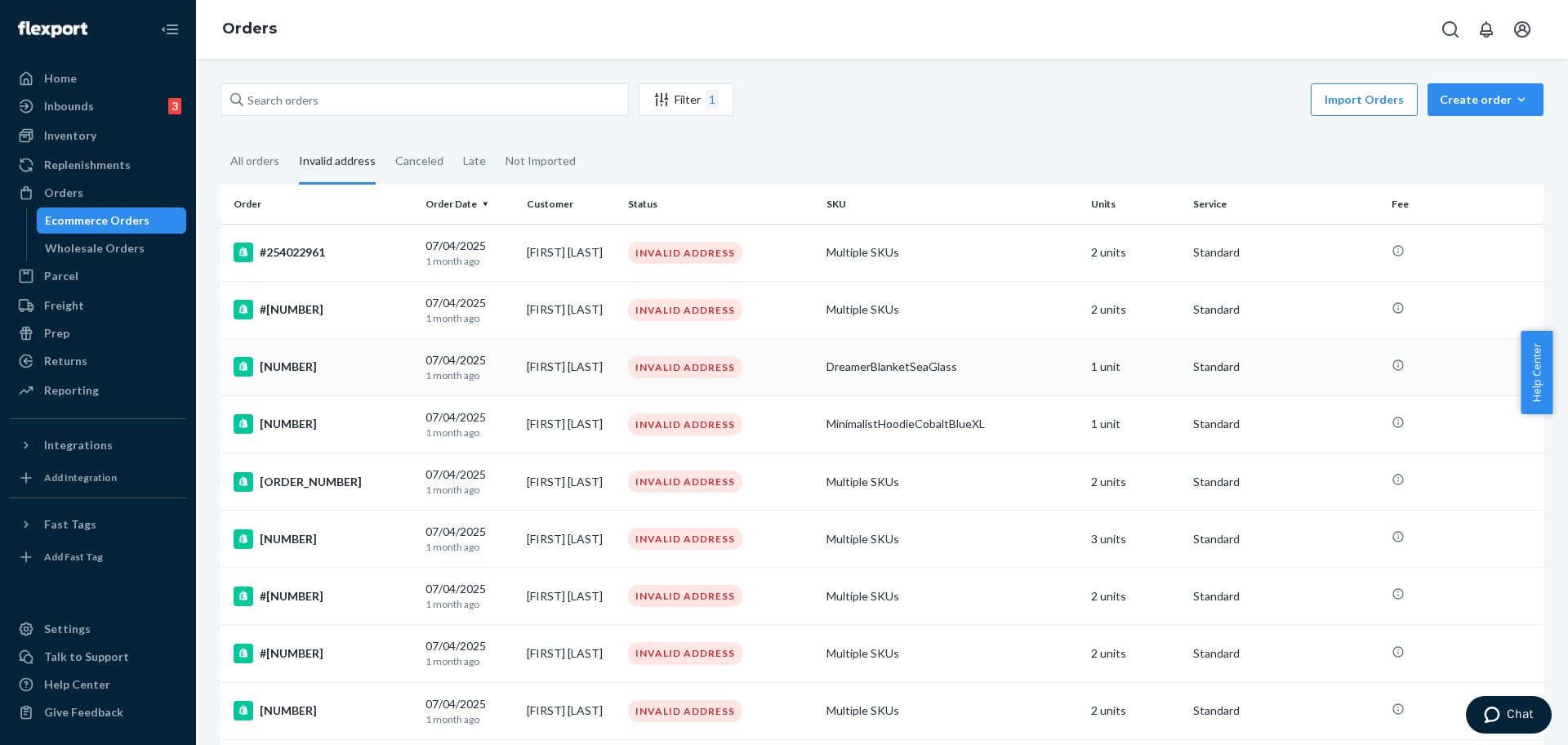 click on "#254022439" at bounding box center [323, 367] 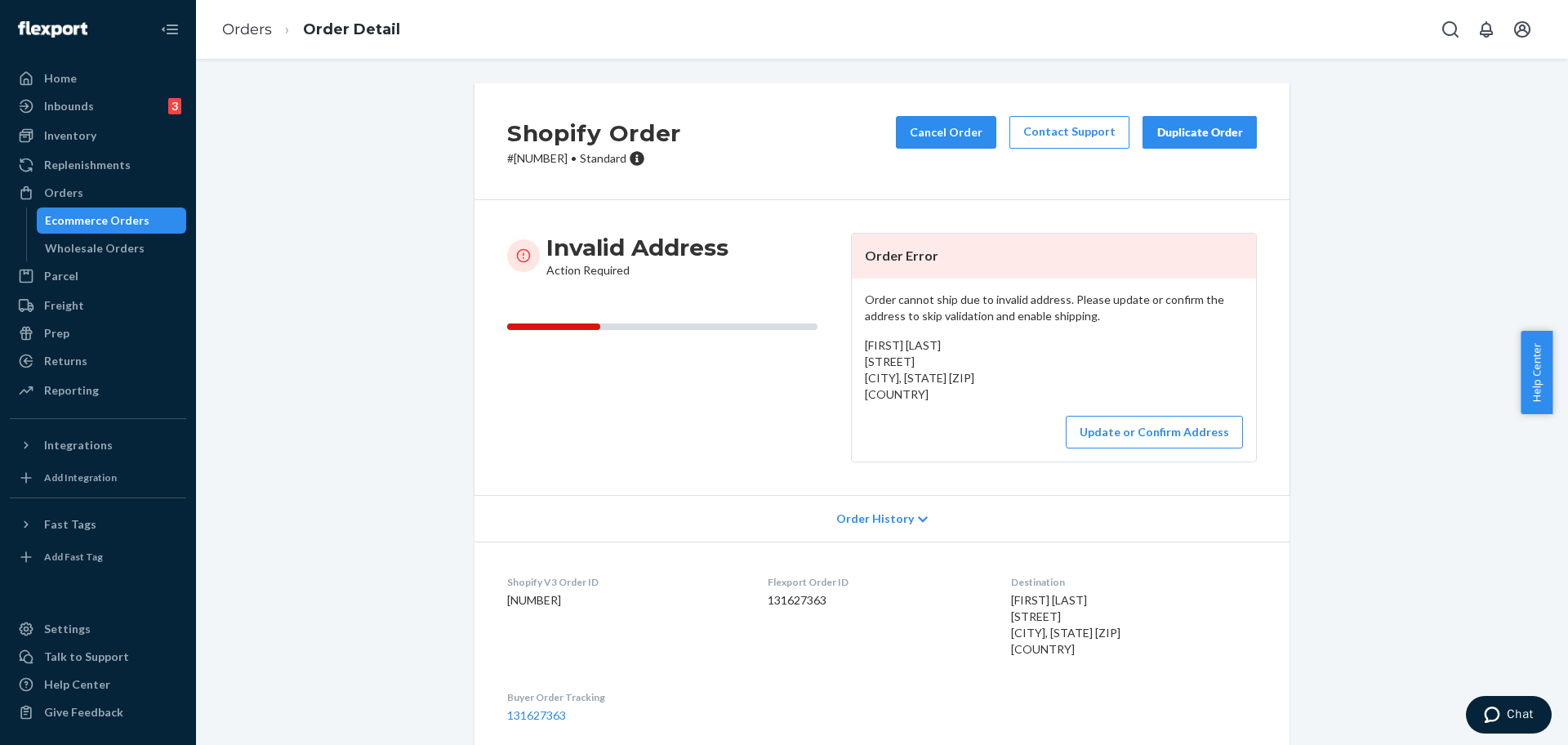 click on "# #254022439 • Standard" at bounding box center [594, 158] 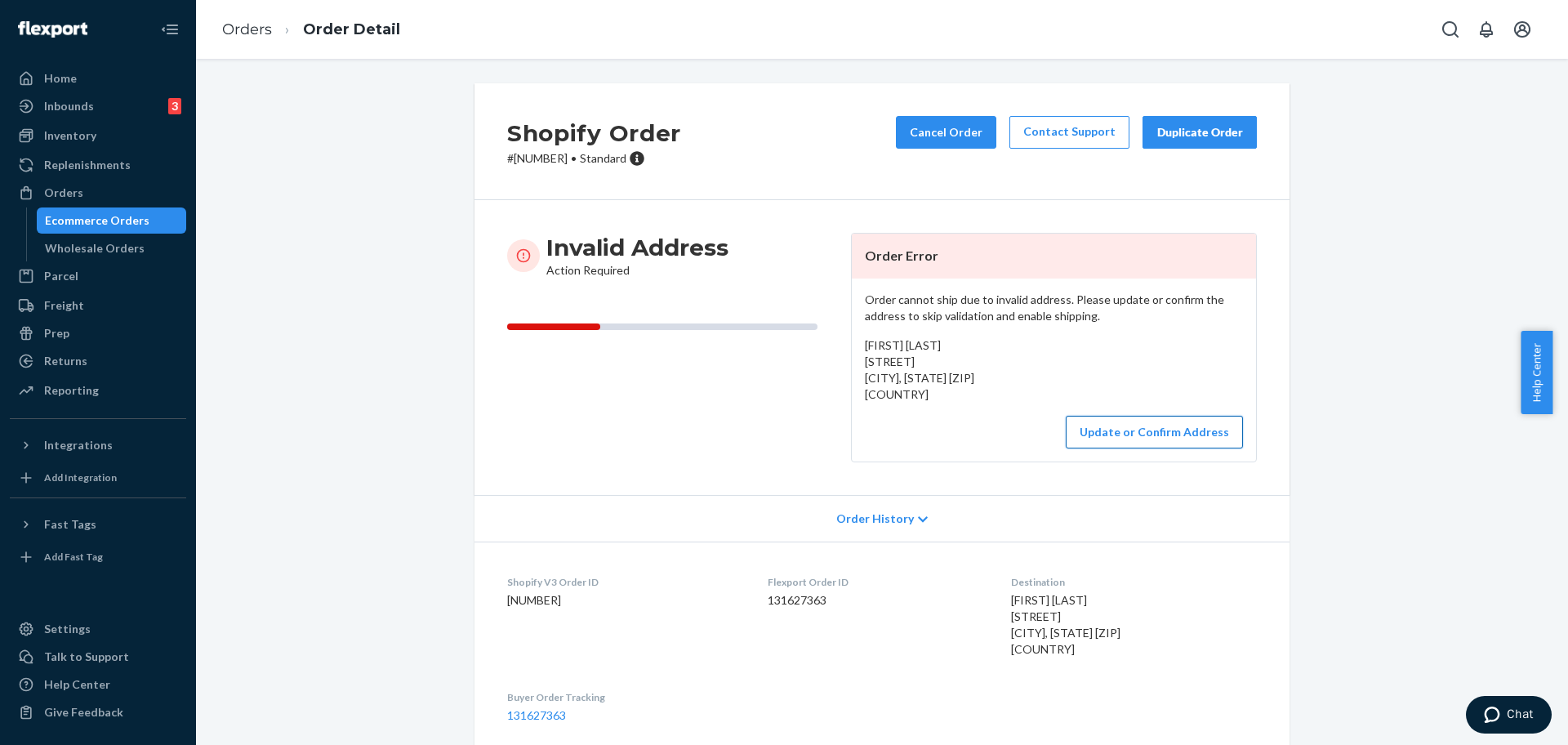 click on "Update or Confirm Address" at bounding box center (1154, 432) 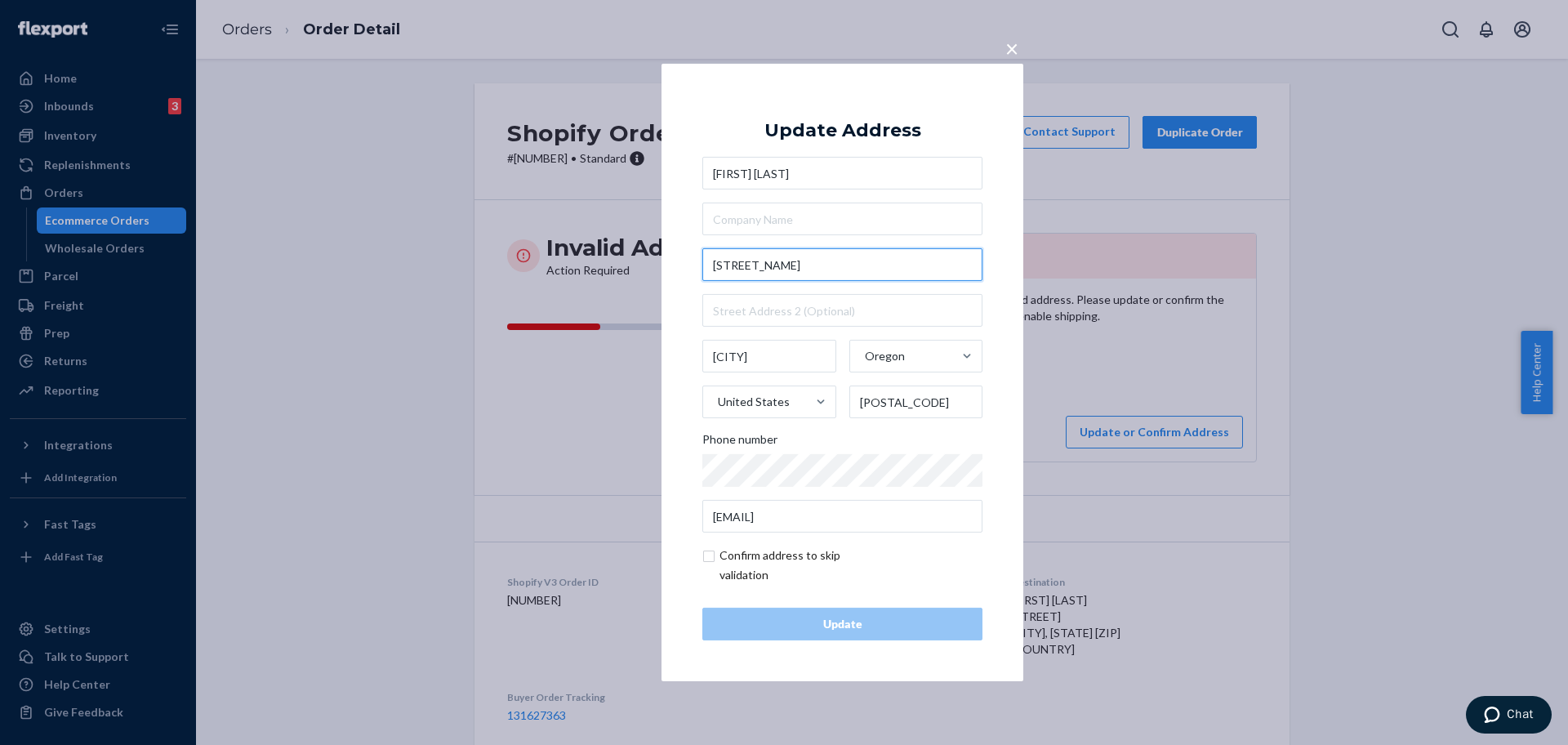 click on "Sylvan Loop" at bounding box center [842, 265] 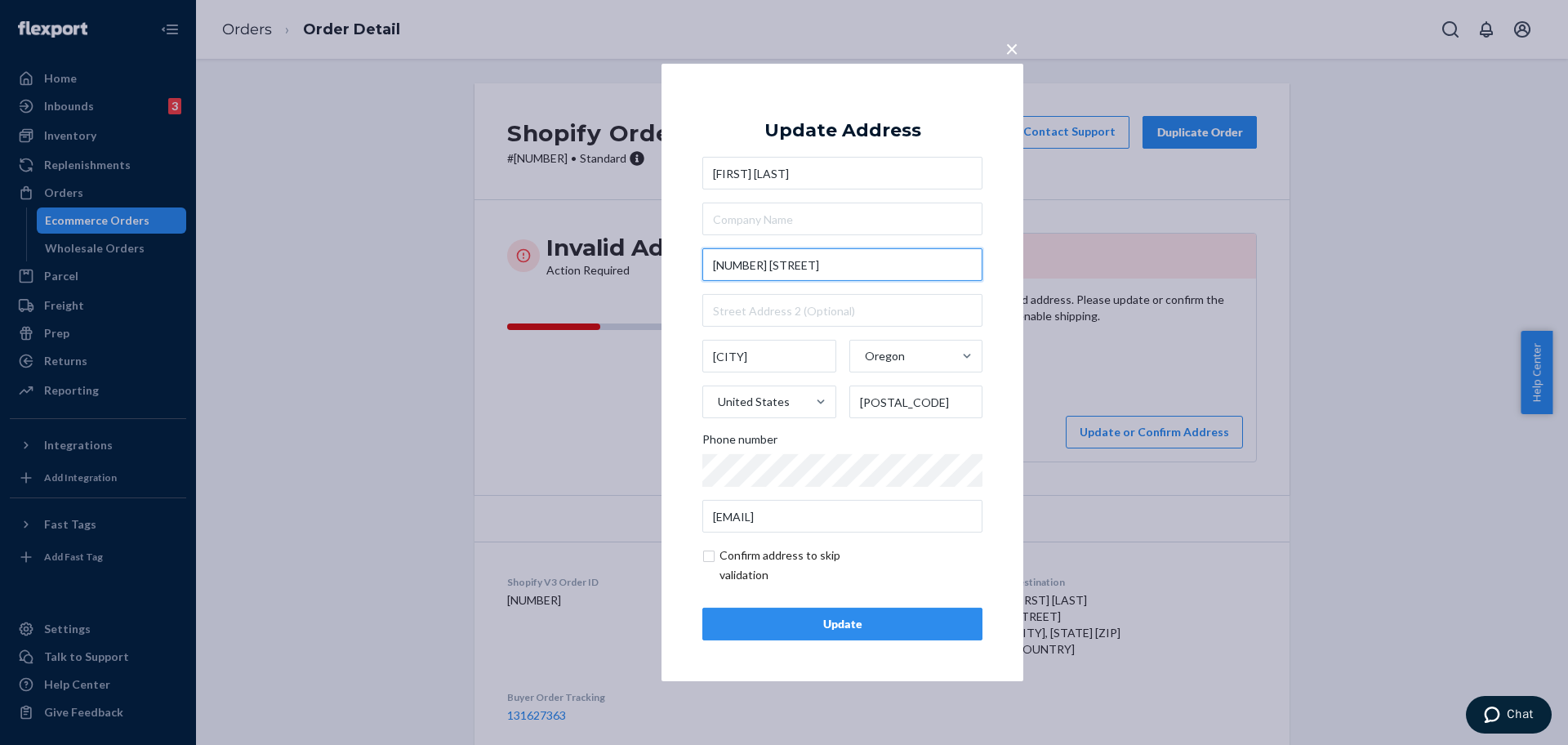 type on "64430 Sylvan Loop" 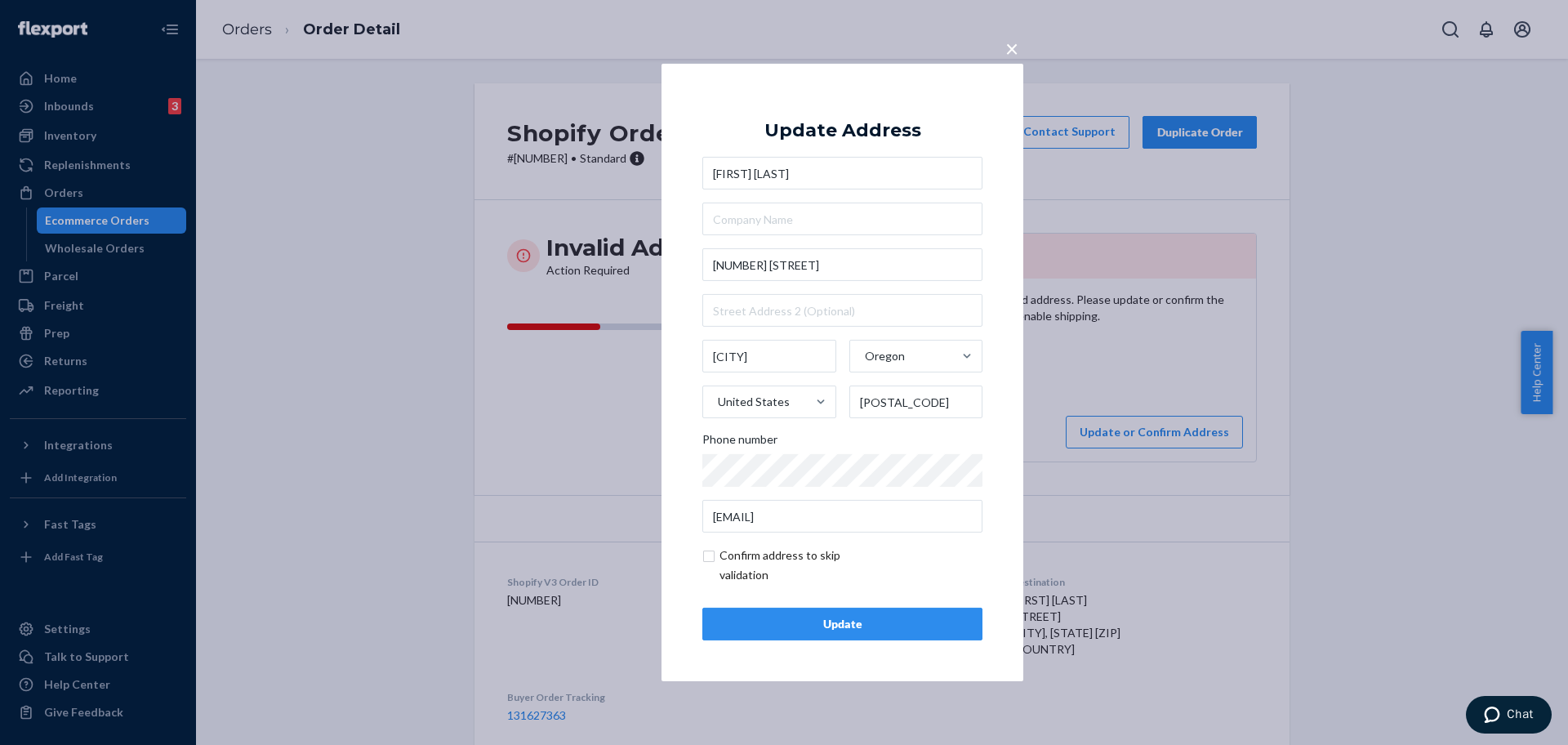click on "Update" at bounding box center [842, 624] 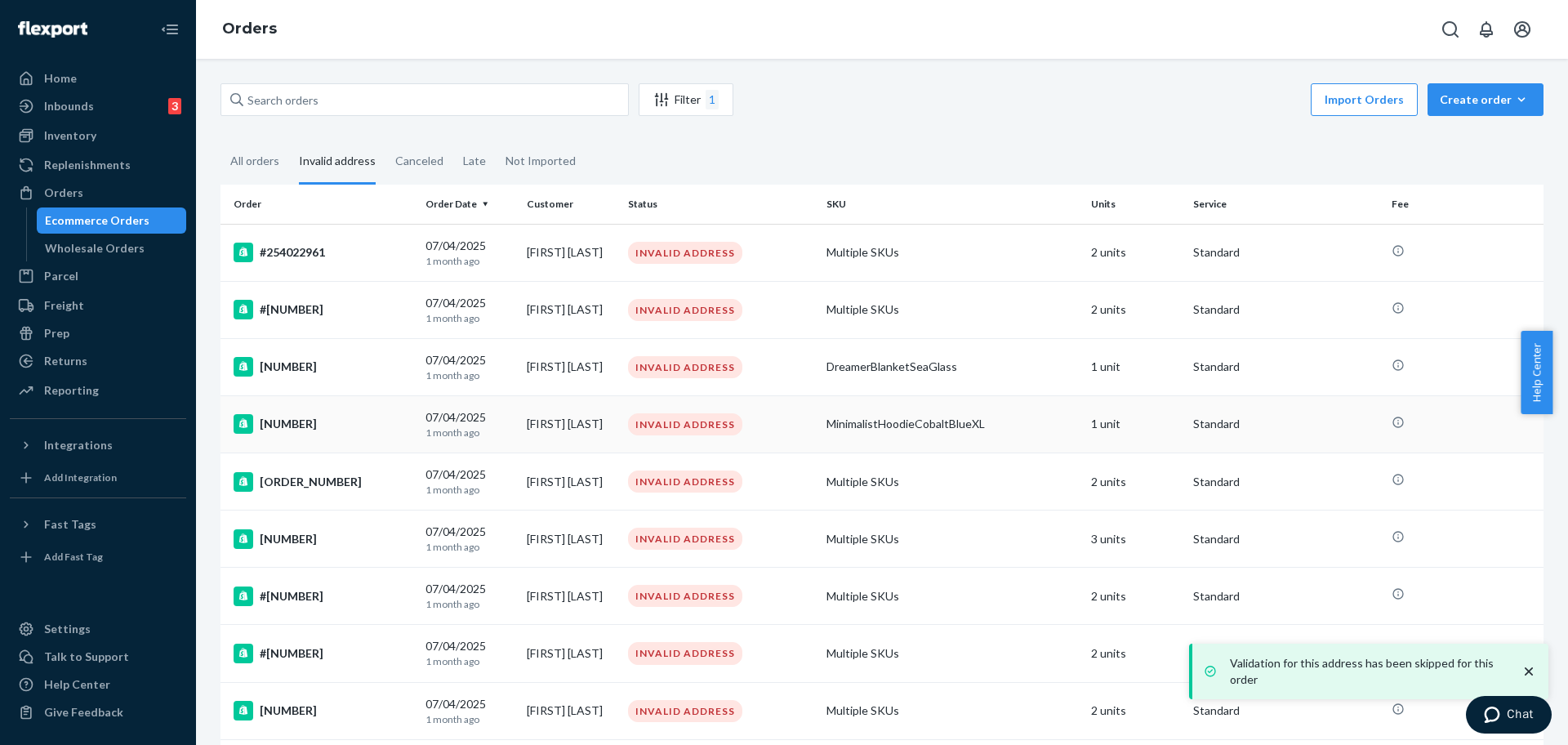 click on "#254021299" at bounding box center [319, 424] 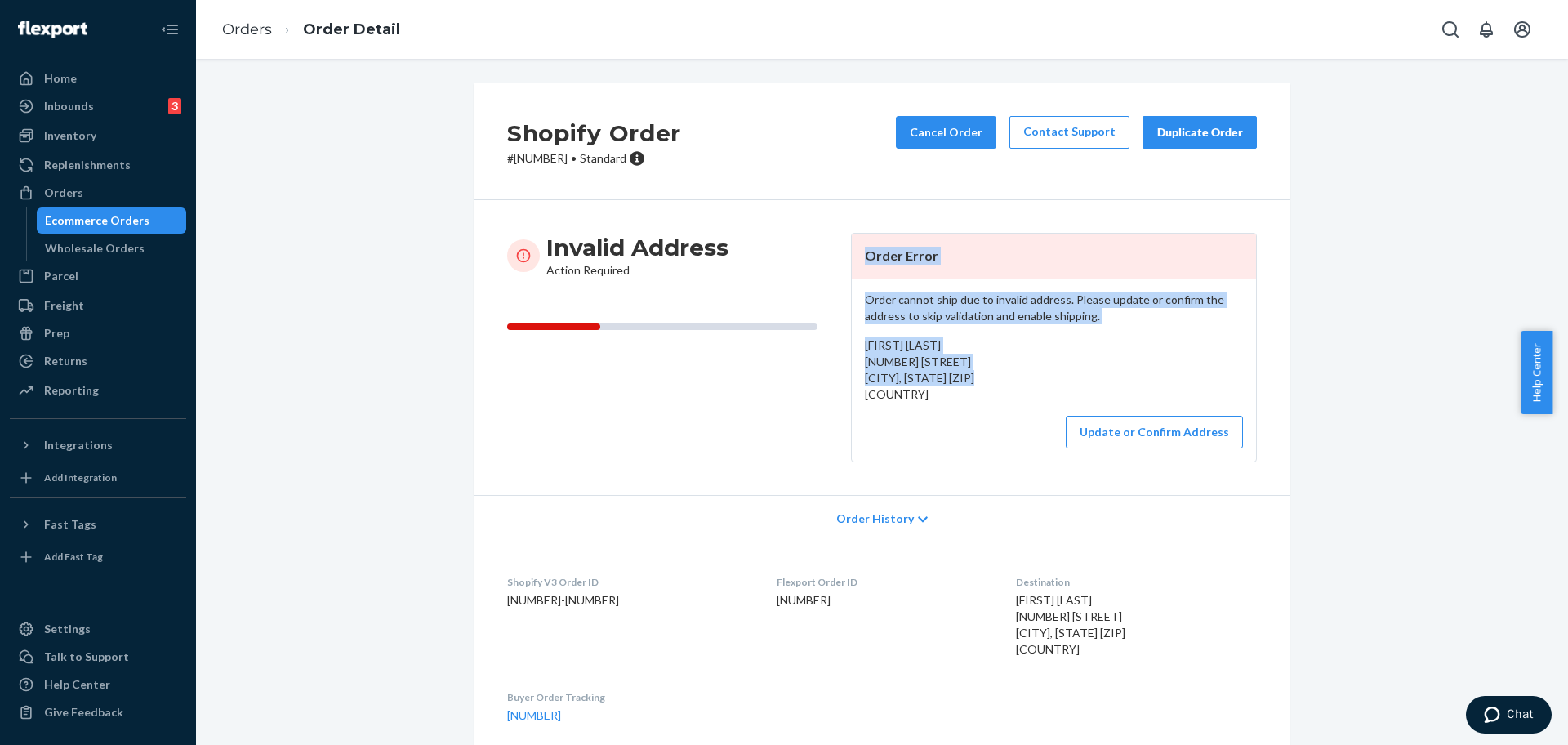 drag, startPoint x: 1022, startPoint y: 371, endPoint x: 835, endPoint y: 367, distance: 187.04278 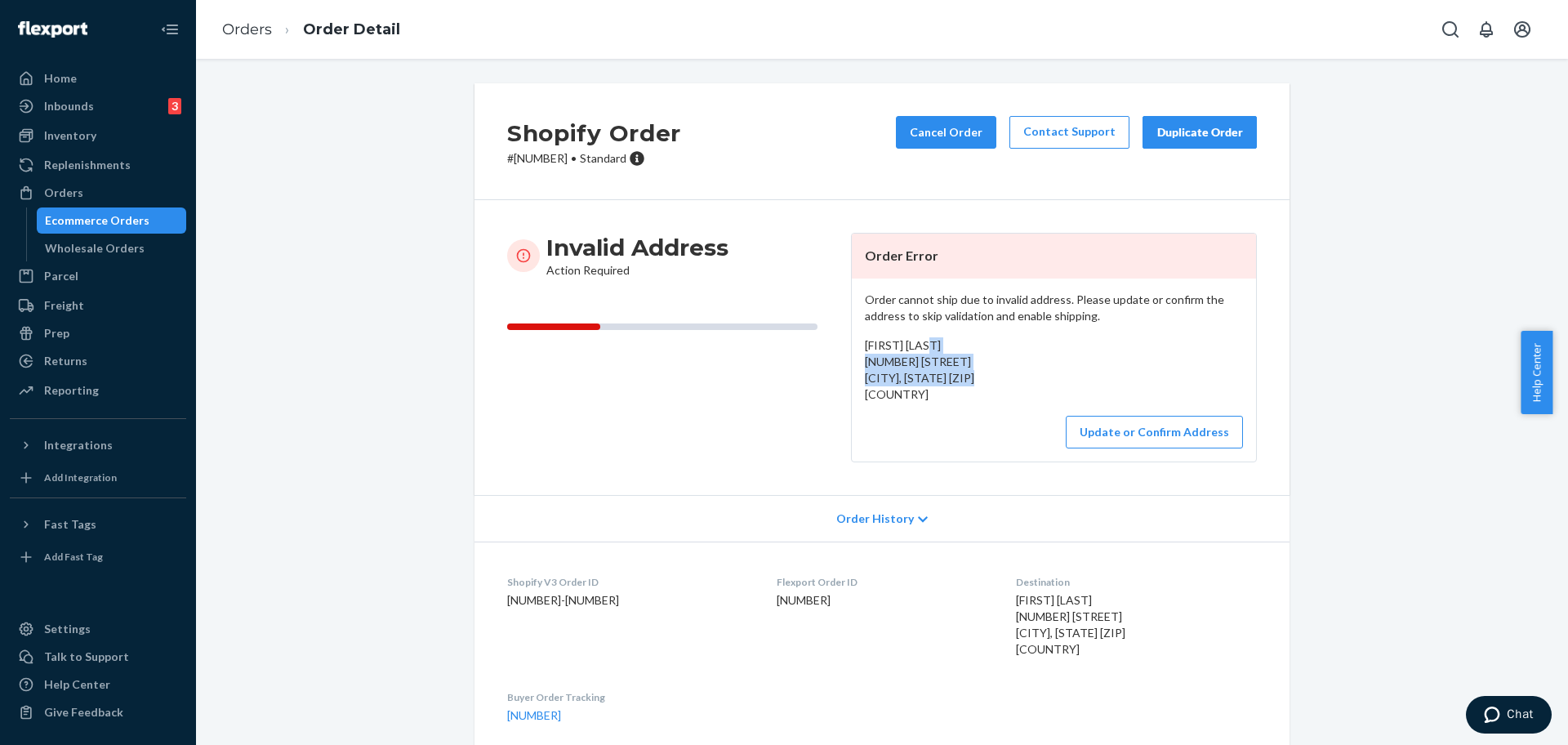 drag, startPoint x: 1007, startPoint y: 377, endPoint x: 857, endPoint y: 361, distance: 150.85092 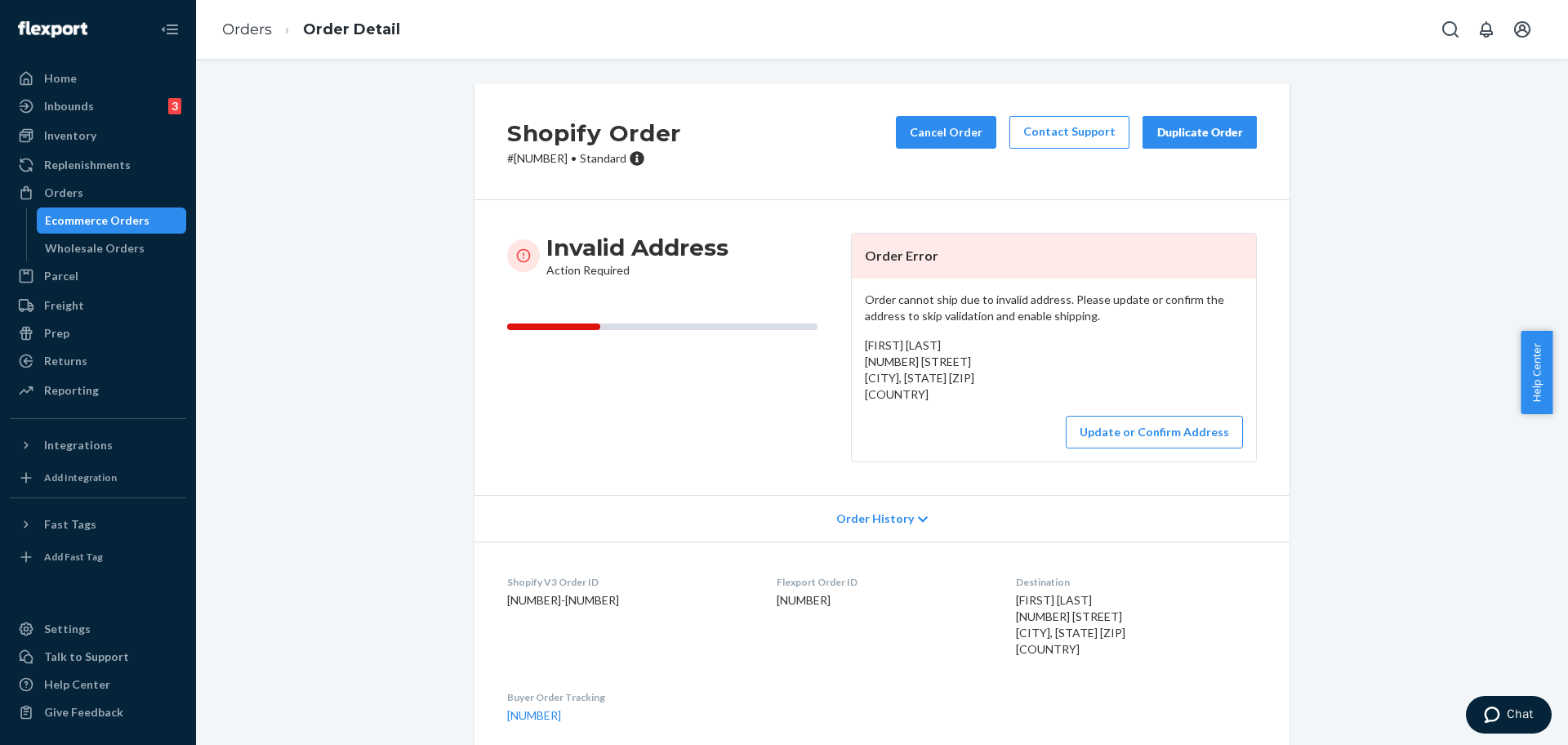 click on "# #254021299 • Standard" at bounding box center (594, 158) 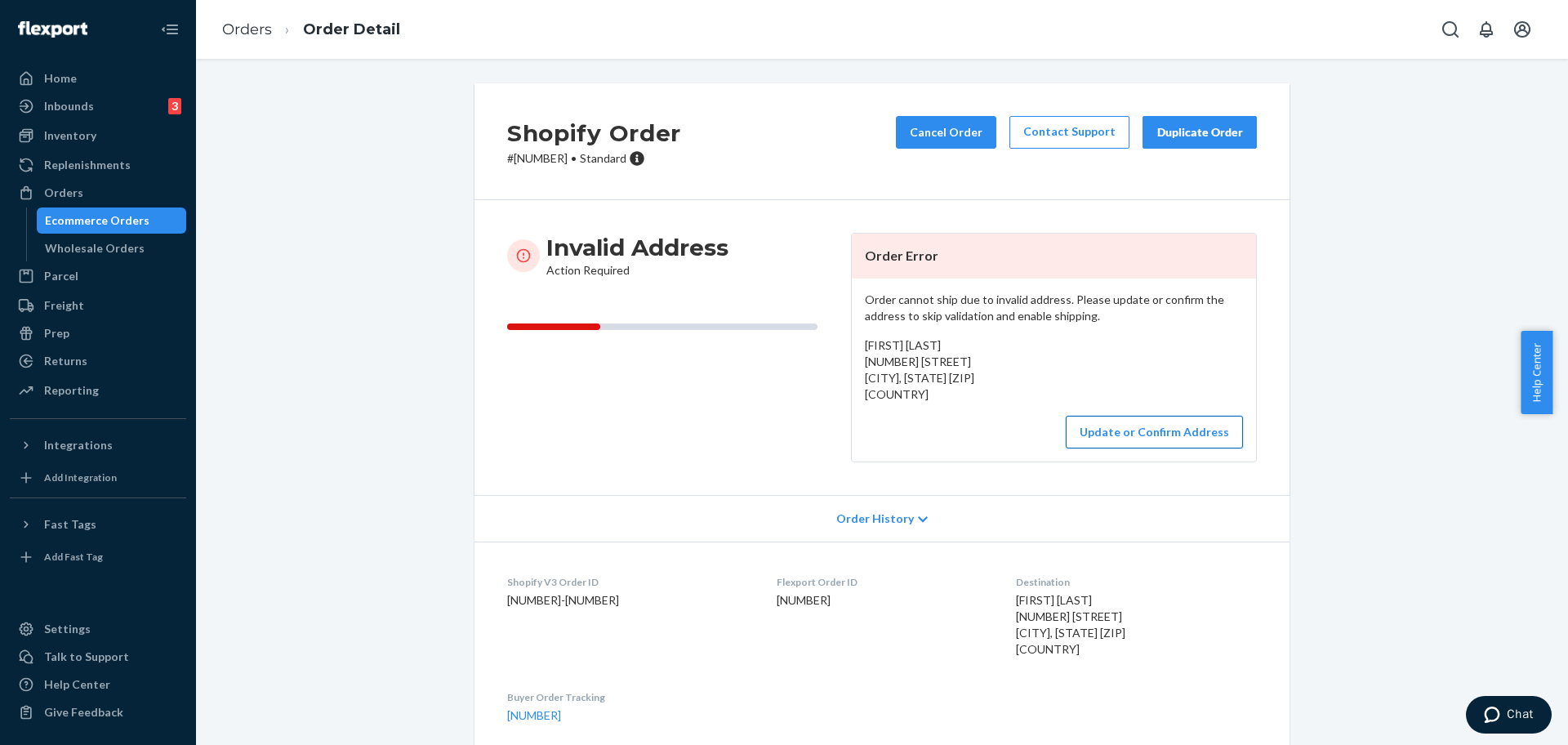 click on "Update or Confirm Address" at bounding box center [1154, 432] 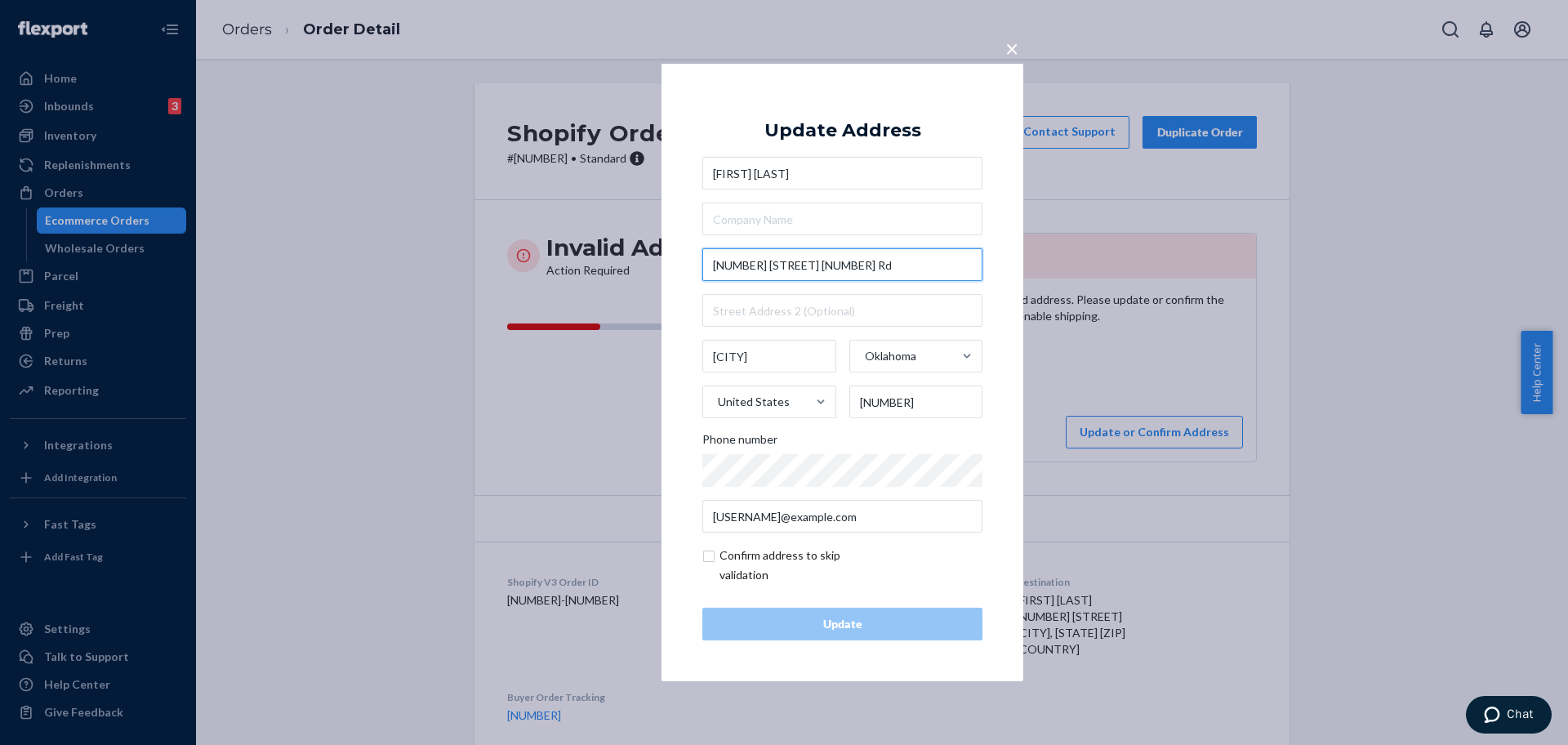 click on "107266 NS 4240 Rd" at bounding box center [842, 265] 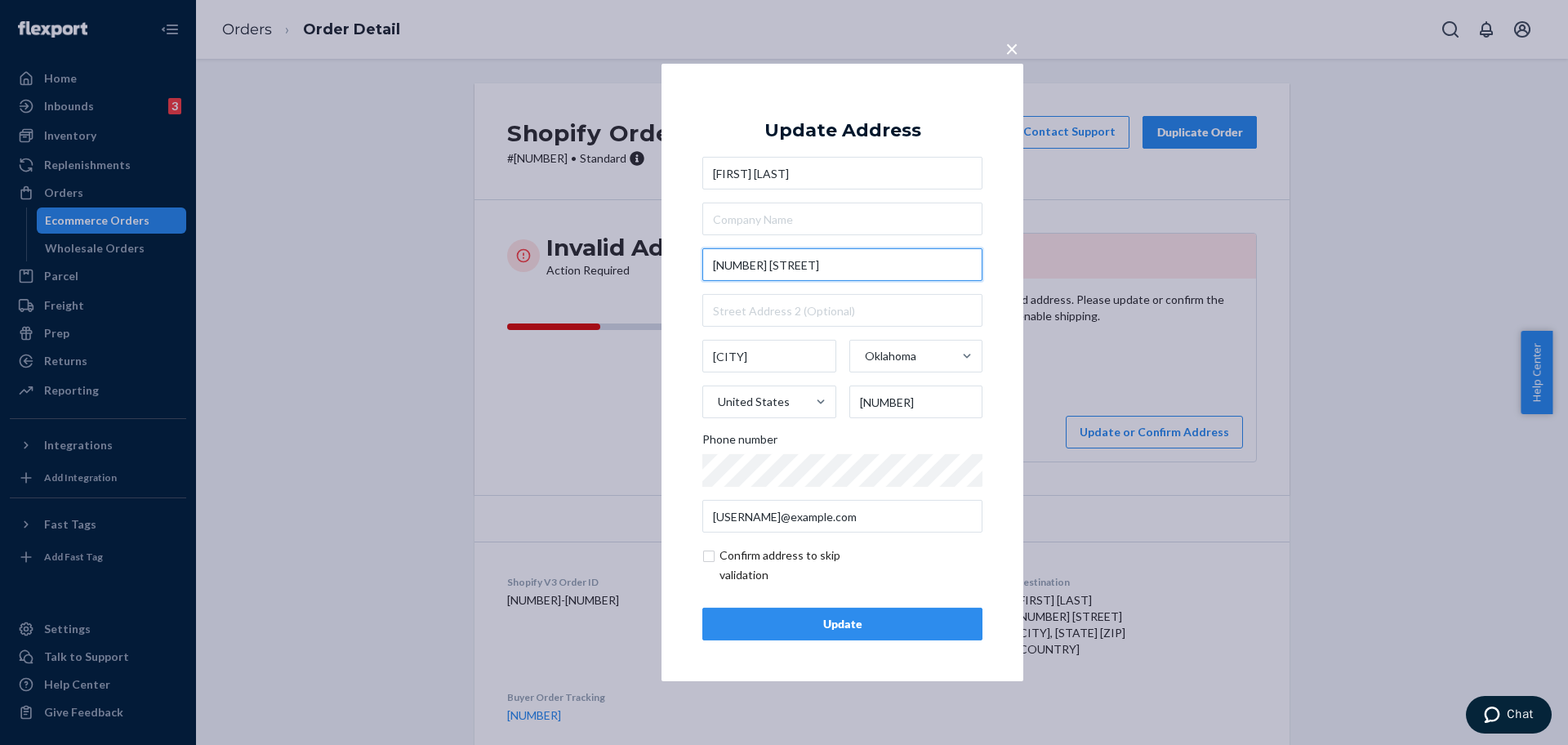 type on "107266 S 4240 Rd" 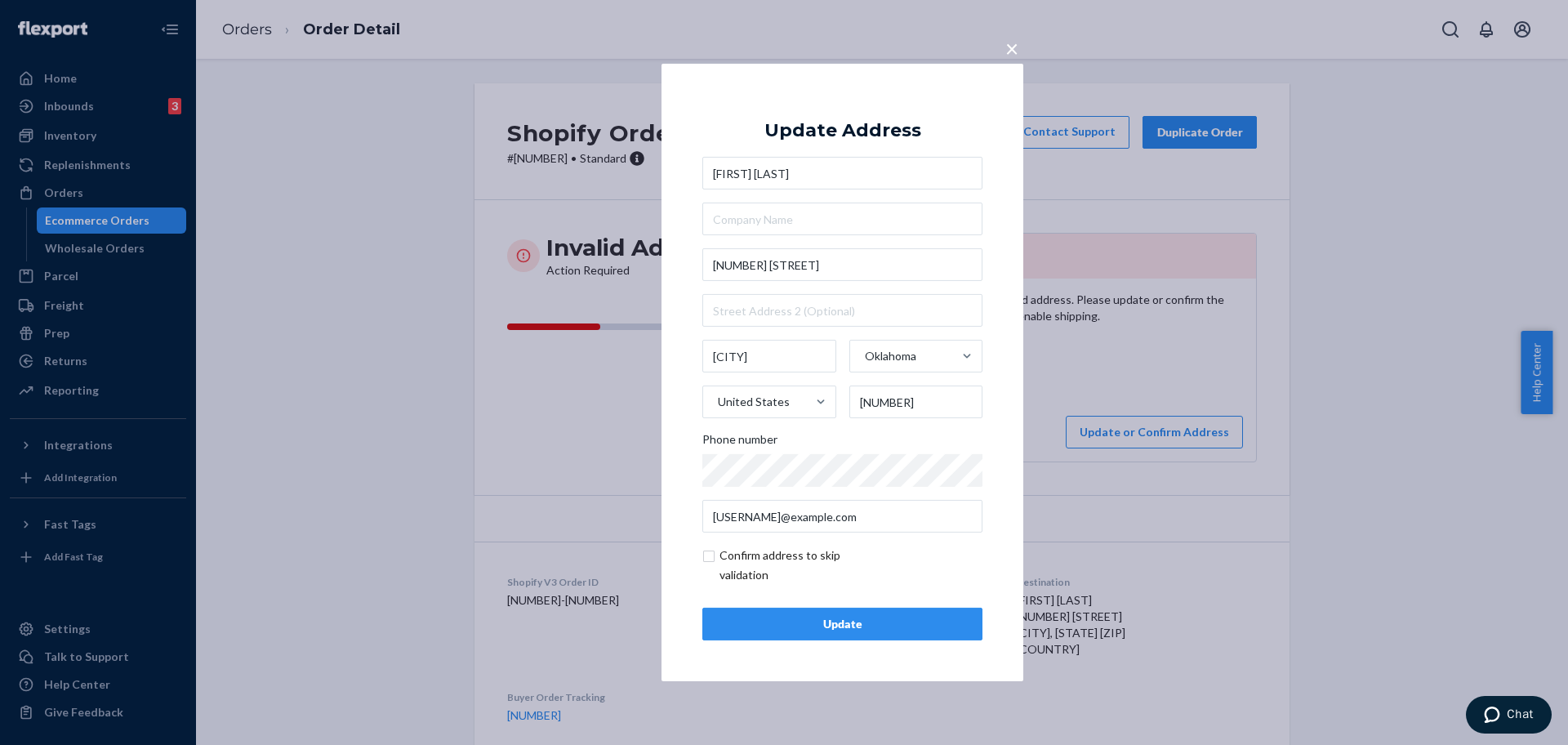 click on "Update" at bounding box center [842, 624] 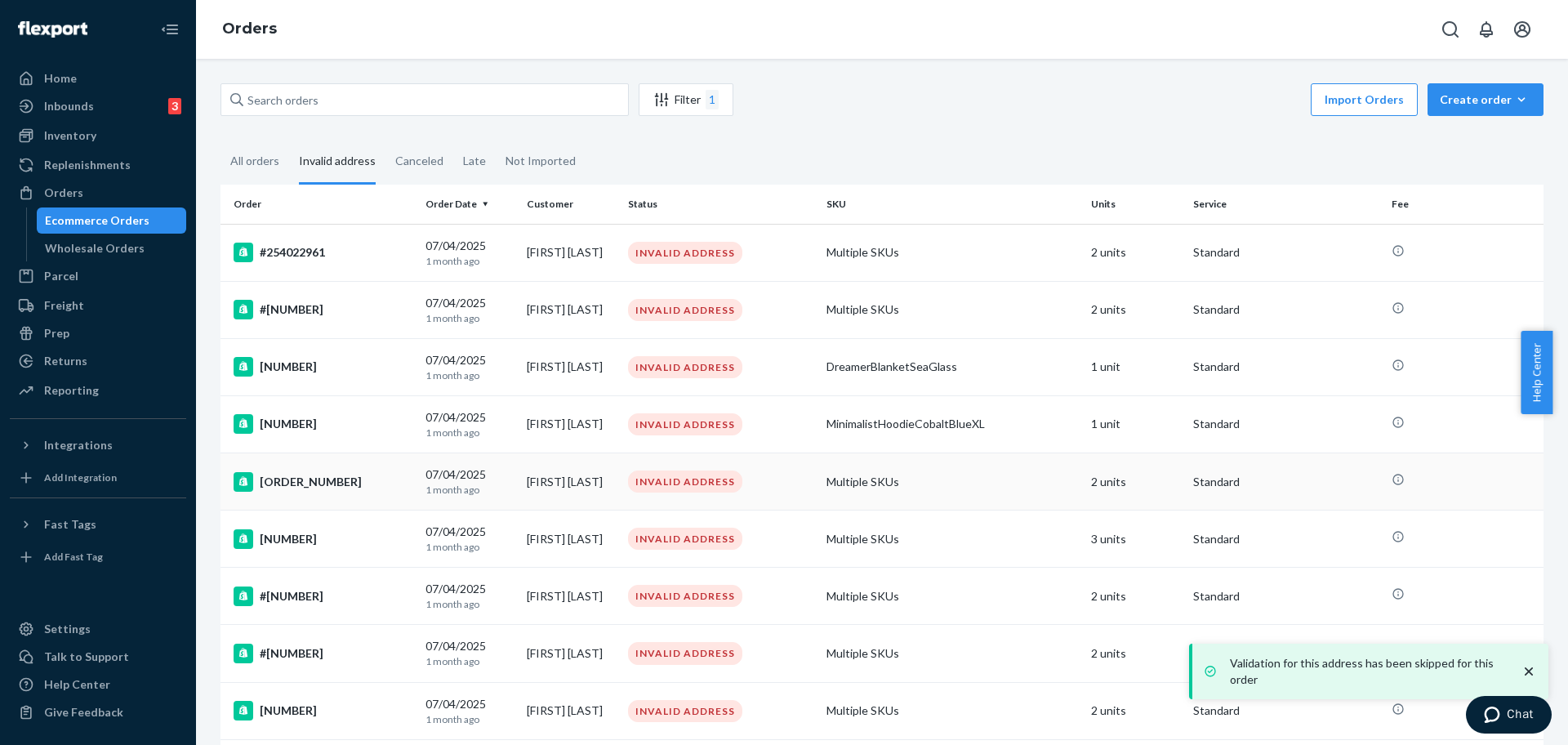 click on "[ORDER_NUMBER]" at bounding box center [323, 482] 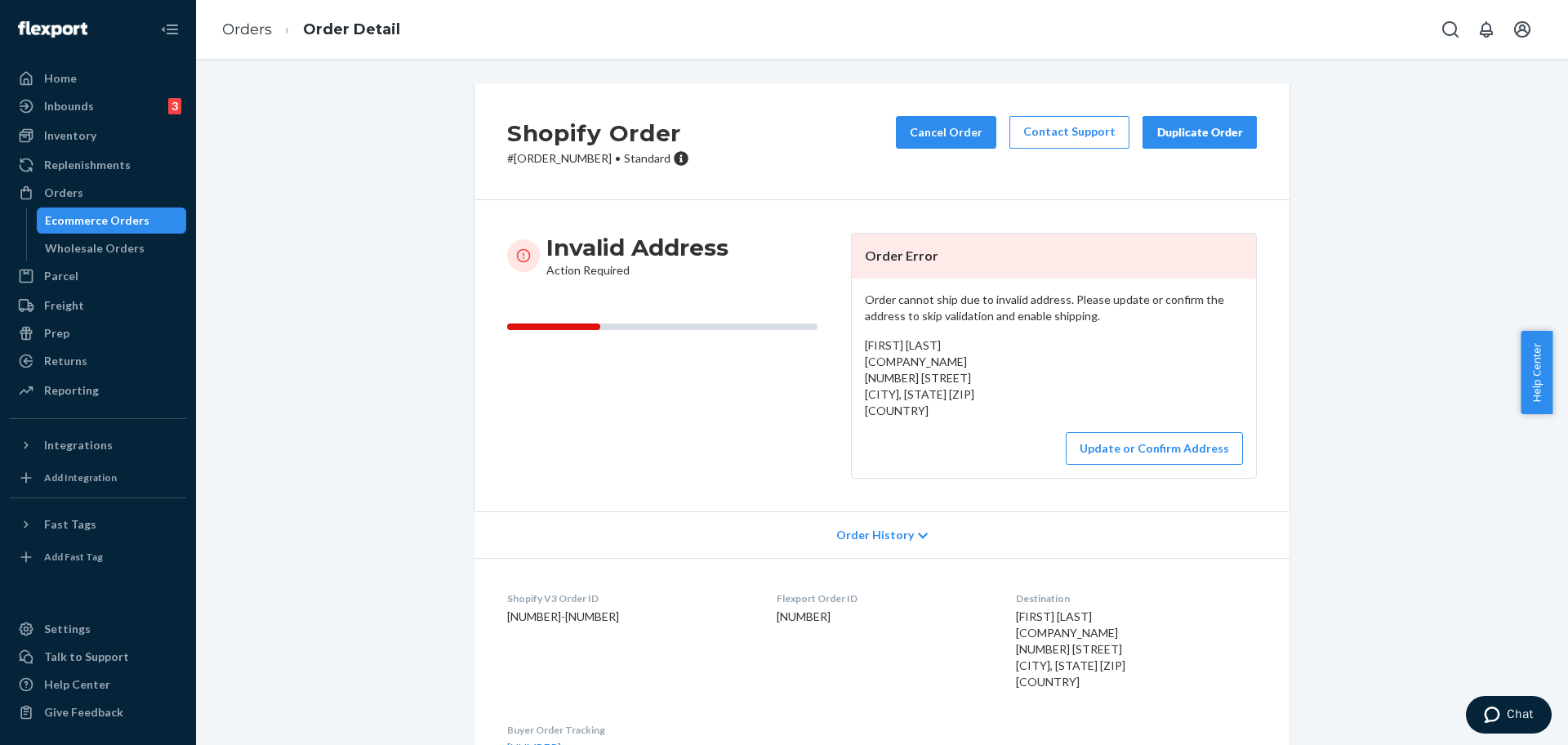 drag, startPoint x: 934, startPoint y: 390, endPoint x: 860, endPoint y: 378, distance: 74.96666 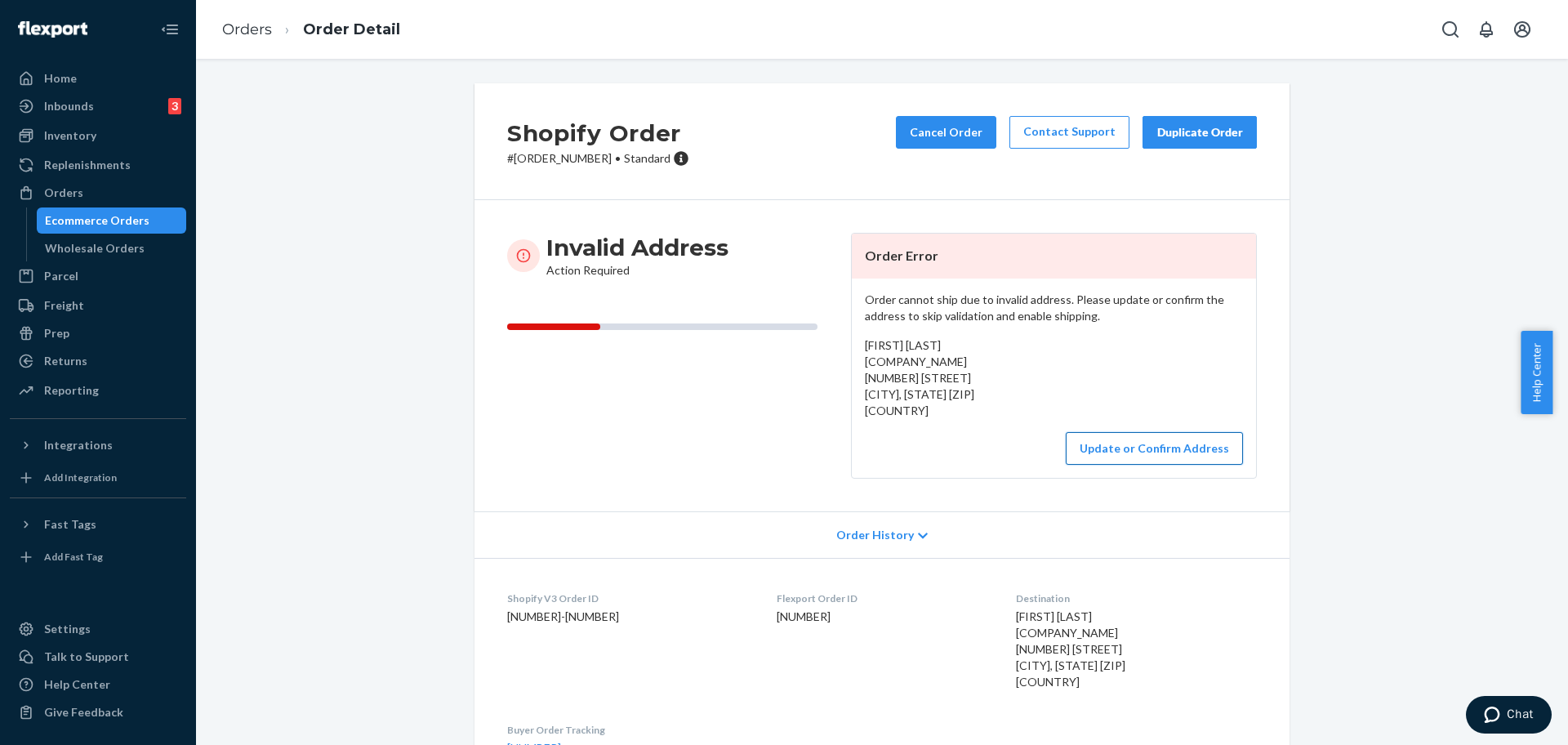 click on "Update or Confirm Address" at bounding box center (1154, 448) 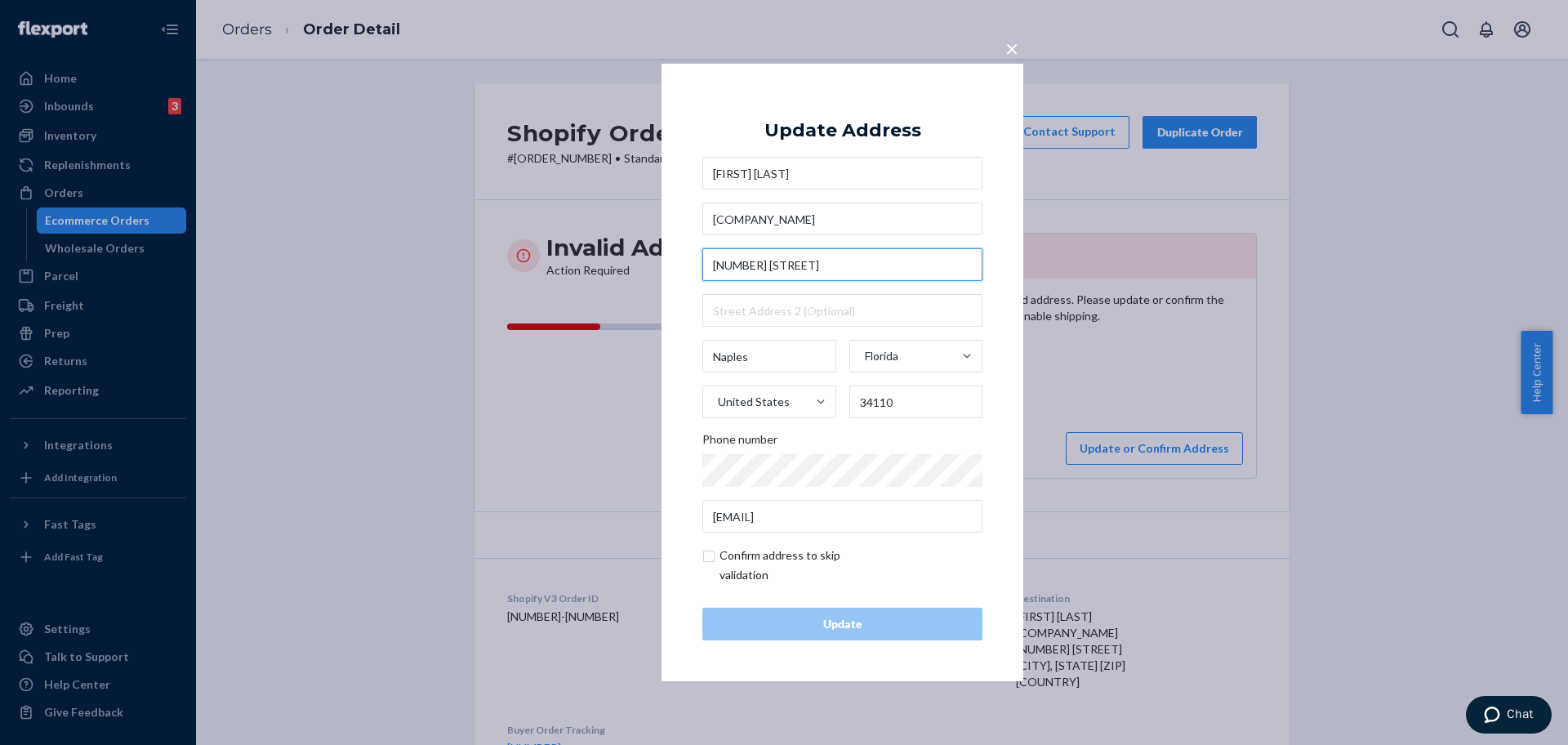 click on "391Ashbury Ashbury Way" at bounding box center (842, 265) 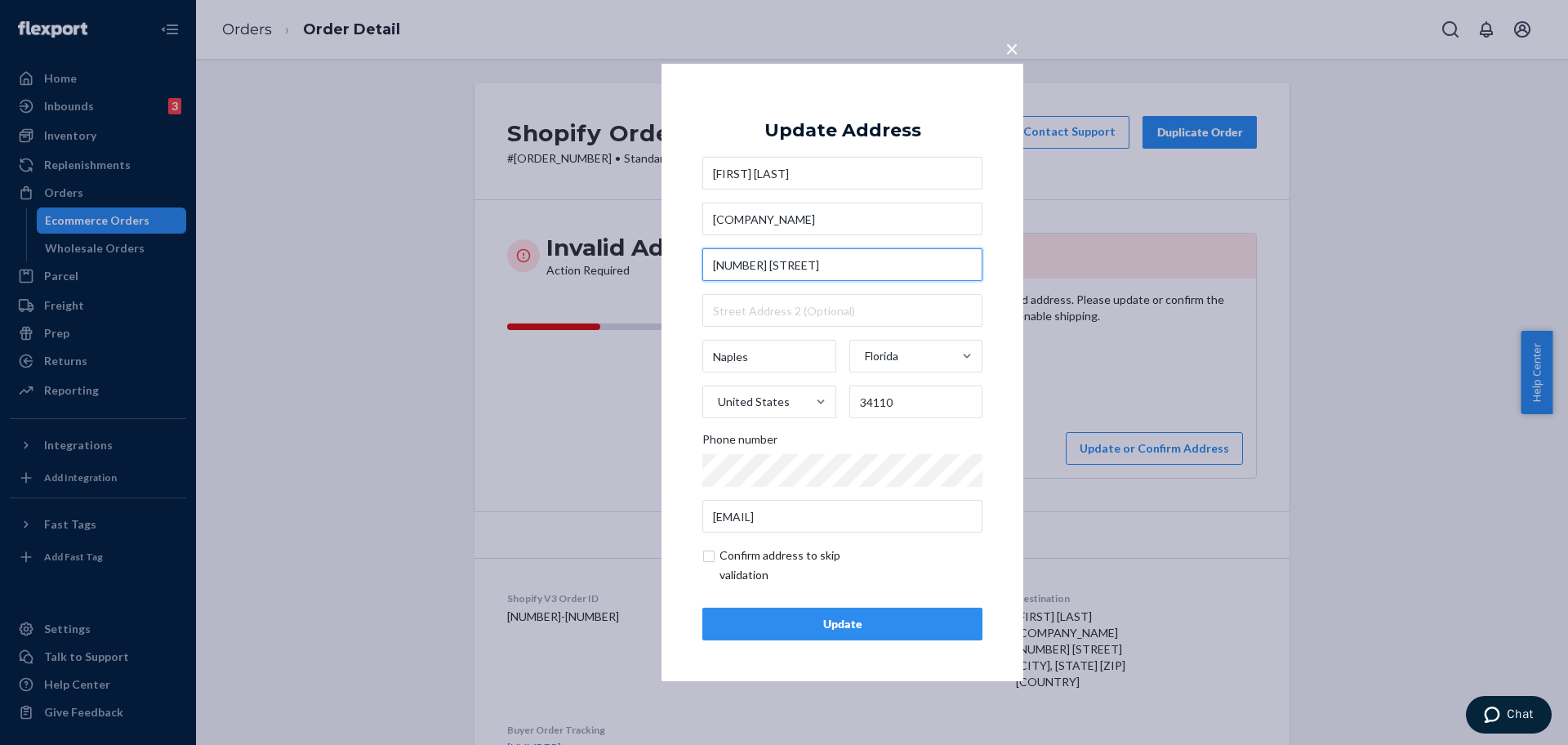 type on "391 Ashbury Way" 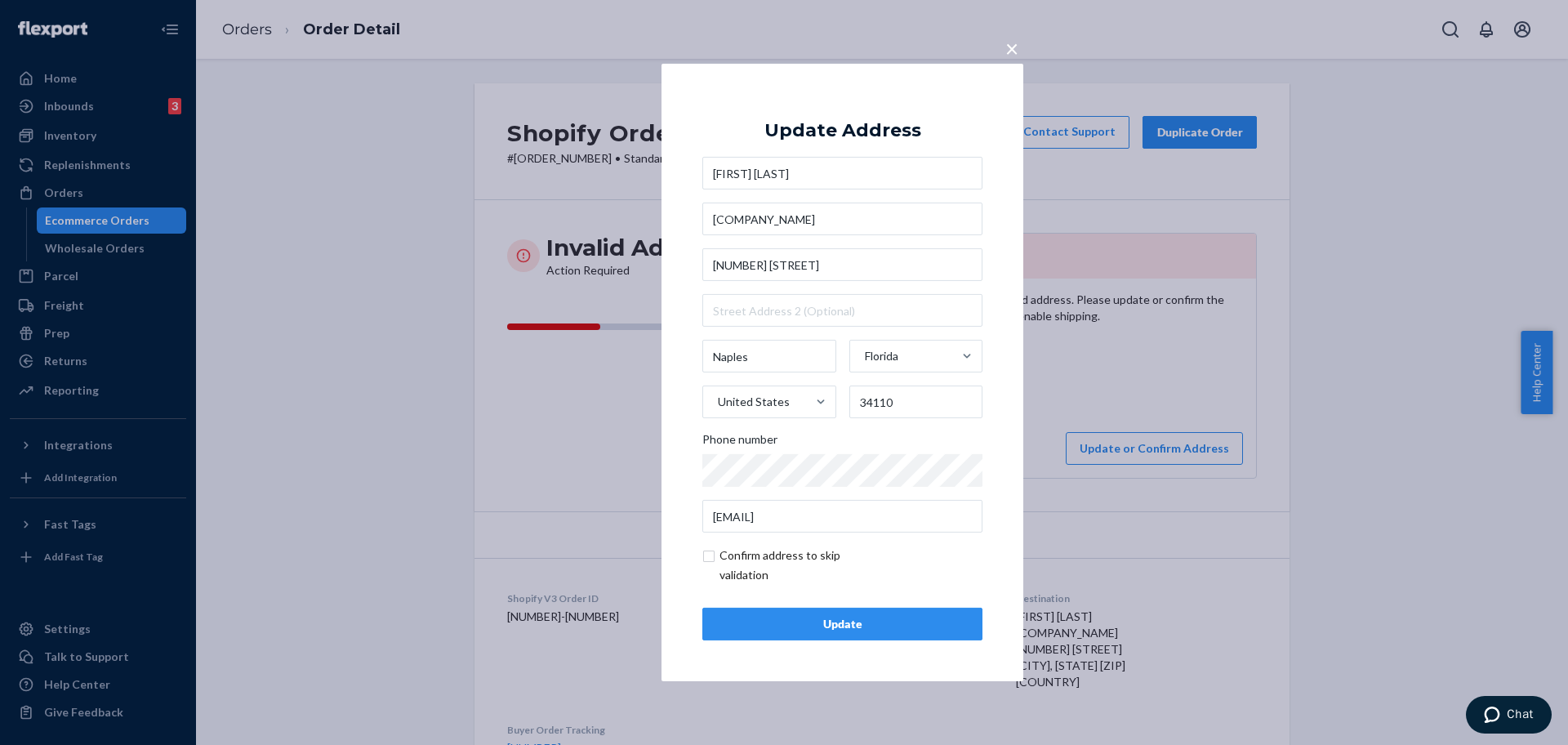 click on "Update" at bounding box center (842, 624) 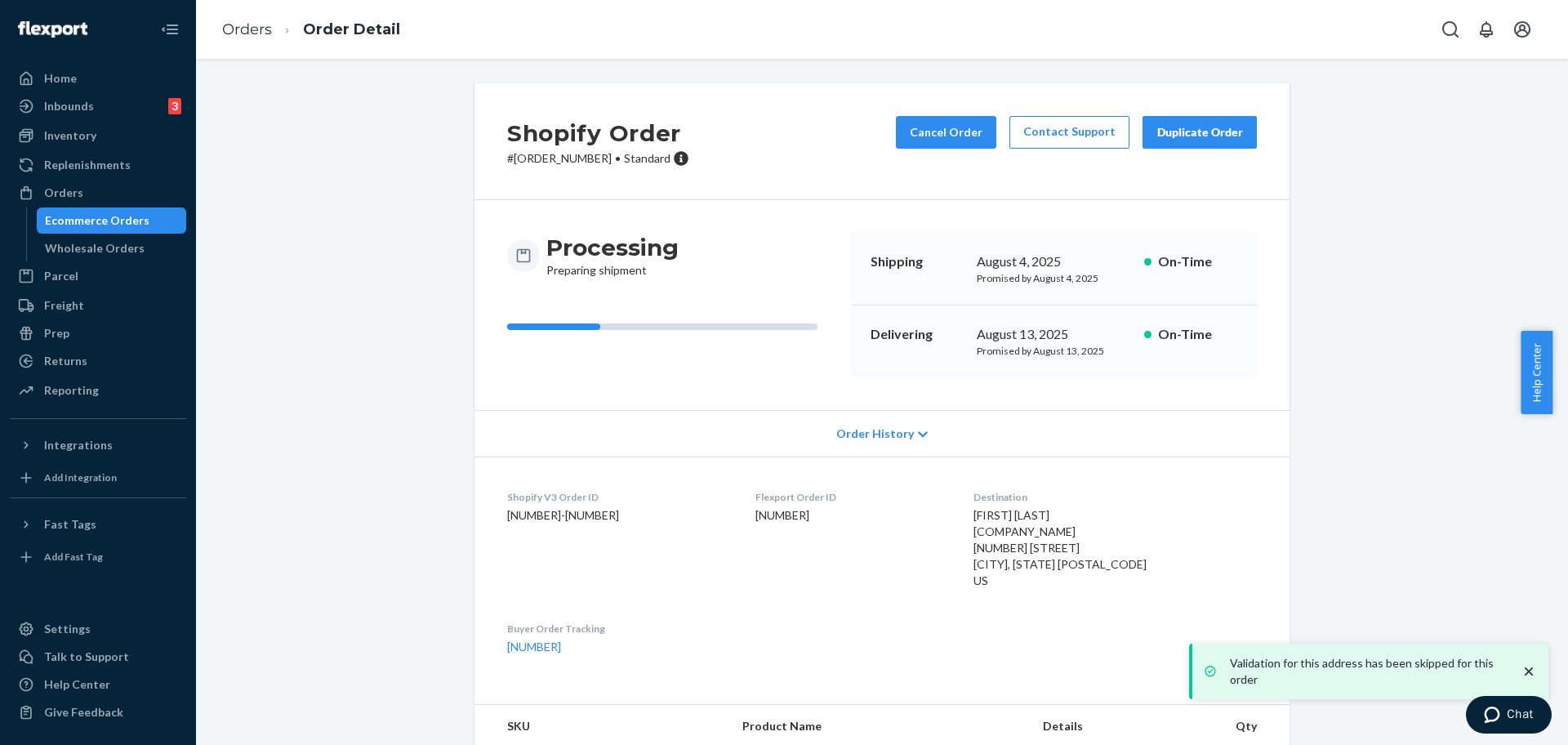 click on "Shopify Order # #254021210 • Standard Cancel Order Contact Support Duplicate Order" at bounding box center [882, 141] 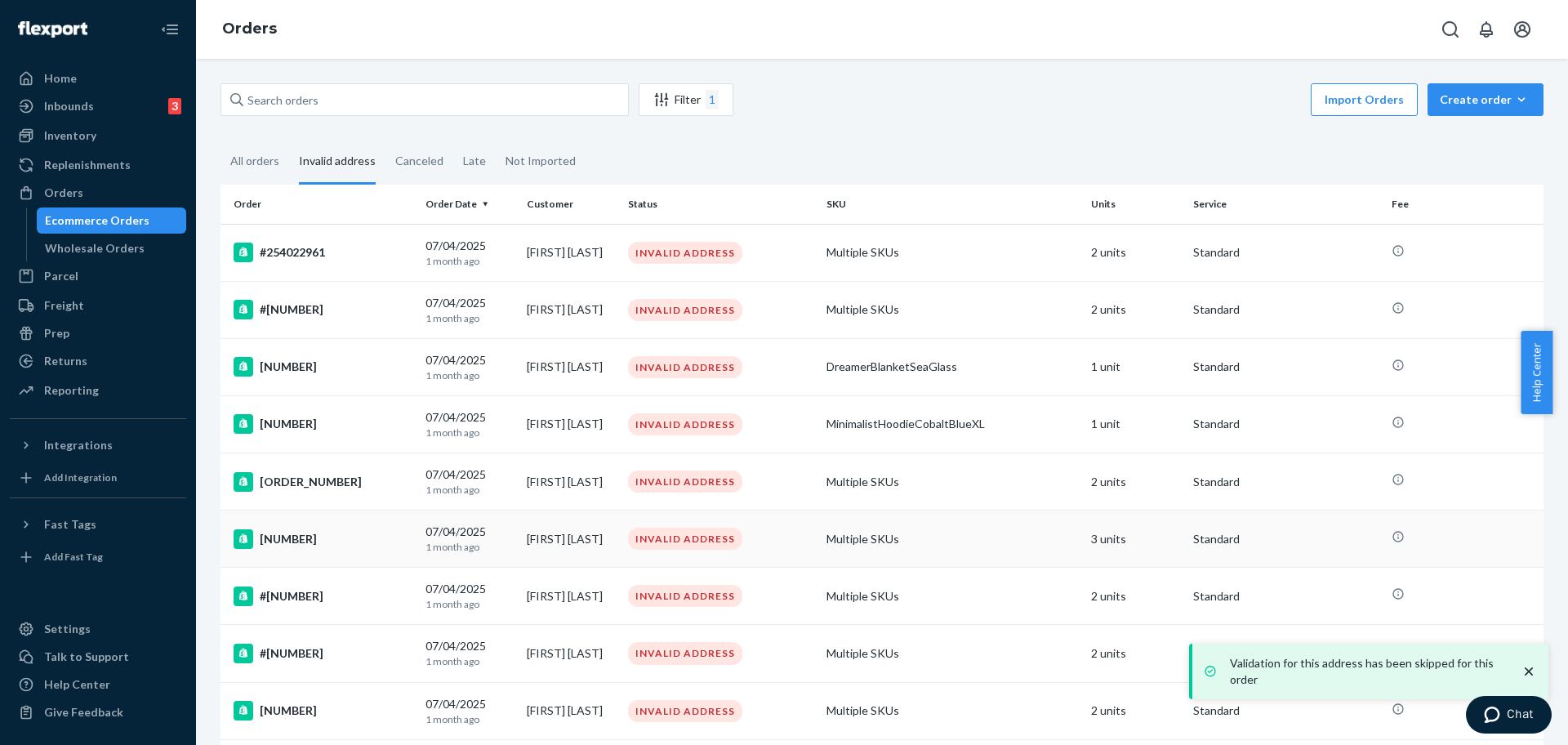click on "#253359452" at bounding box center [319, 539] 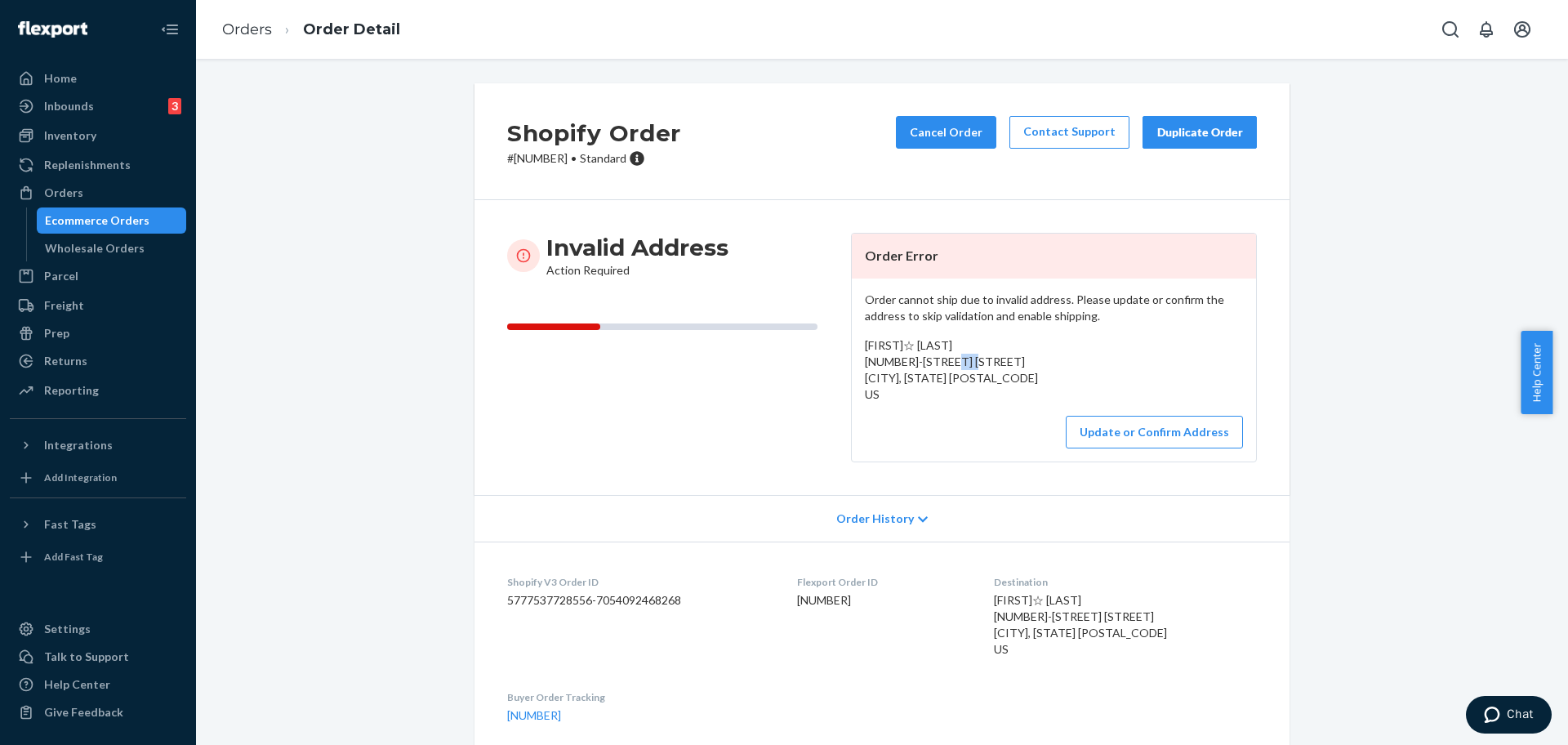 drag, startPoint x: 1001, startPoint y: 369, endPoint x: 943, endPoint y: 374, distance: 58.21512 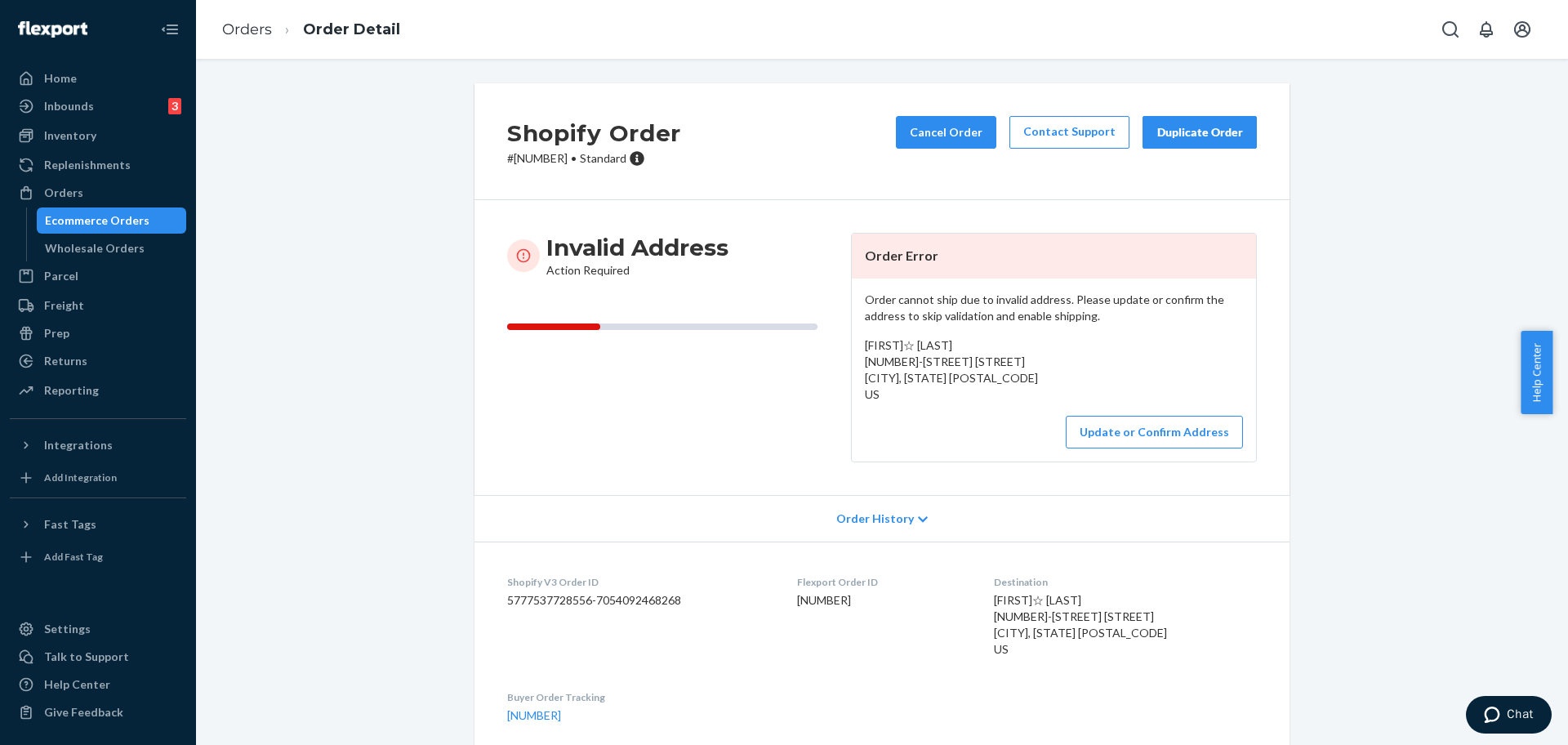 click on "Stefanie☆ Kaplan
18130-73 Oxnard St
Tarzana, California 91356
US" at bounding box center [1054, 370] 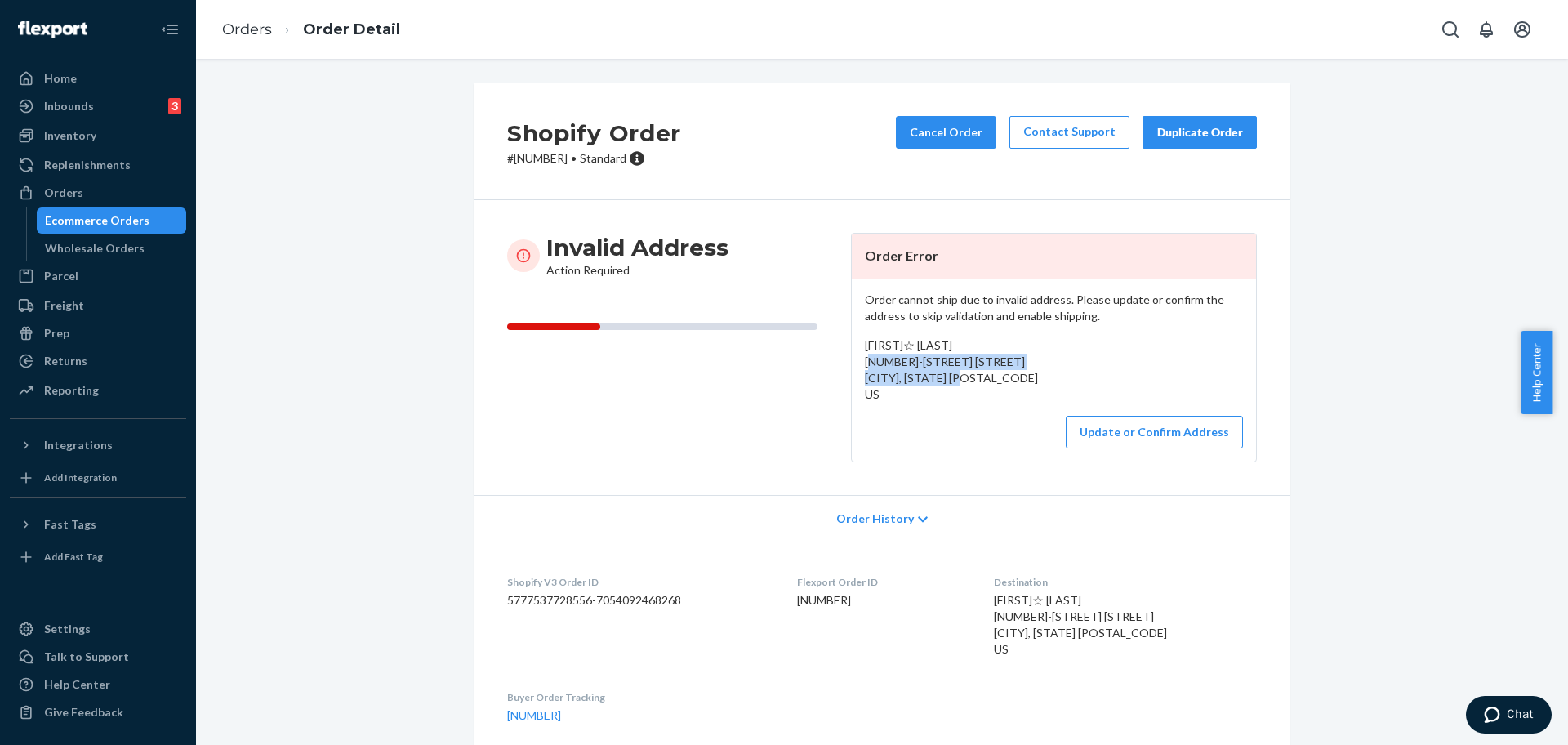 drag, startPoint x: 992, startPoint y: 381, endPoint x: 859, endPoint y: 360, distance: 134.64769 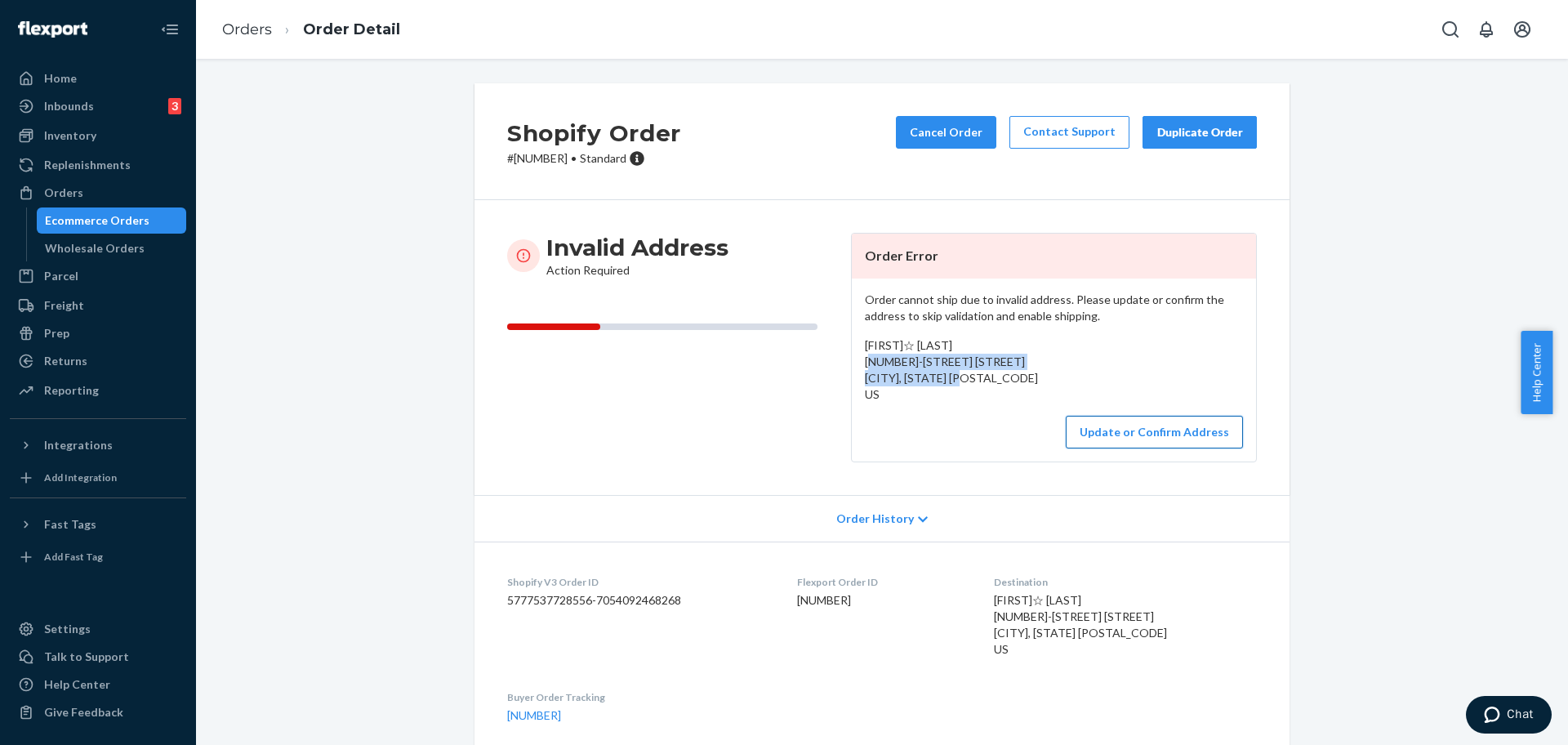 click on "Update or Confirm Address" at bounding box center (1154, 432) 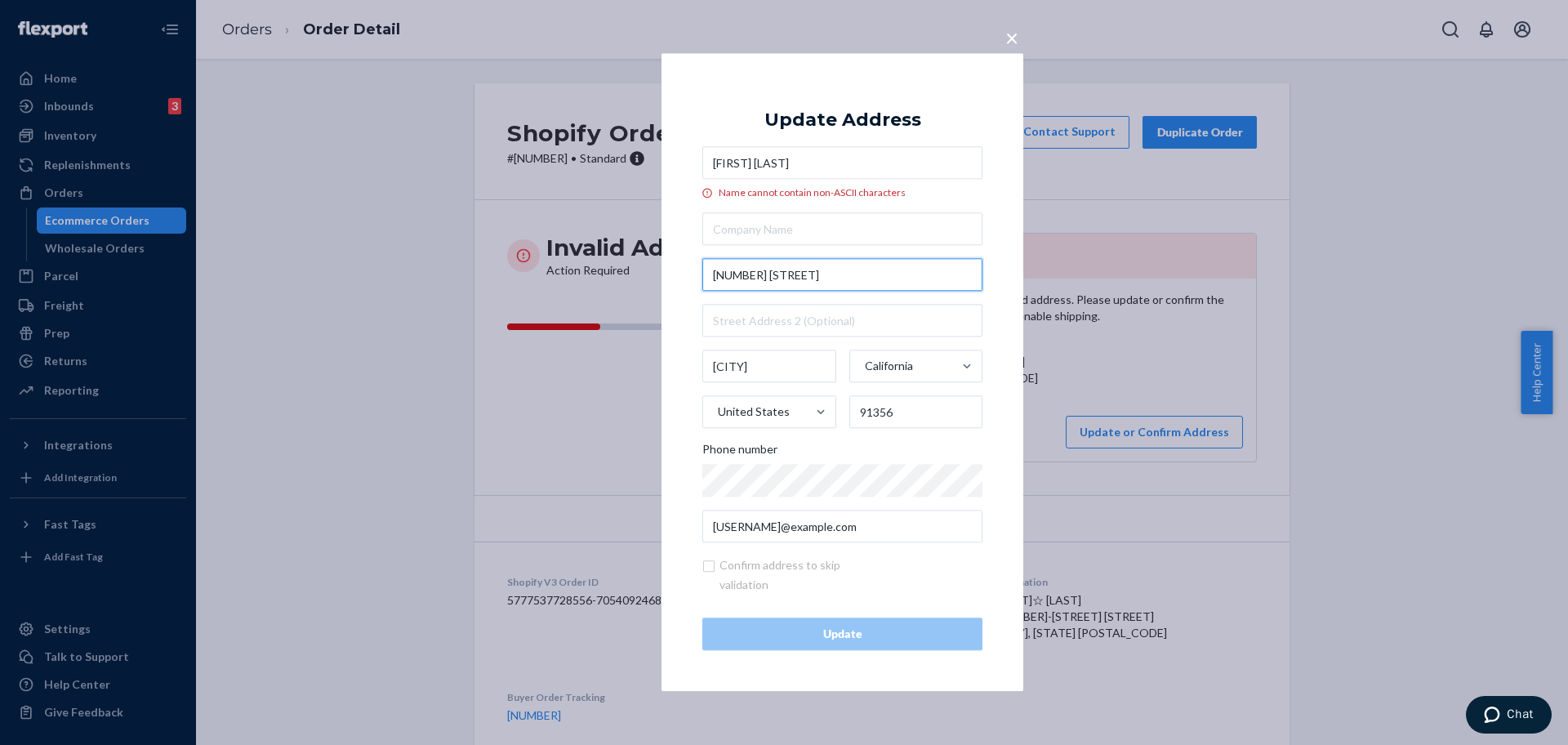 click on "18130-73 Oxnard St" at bounding box center (842, 275) 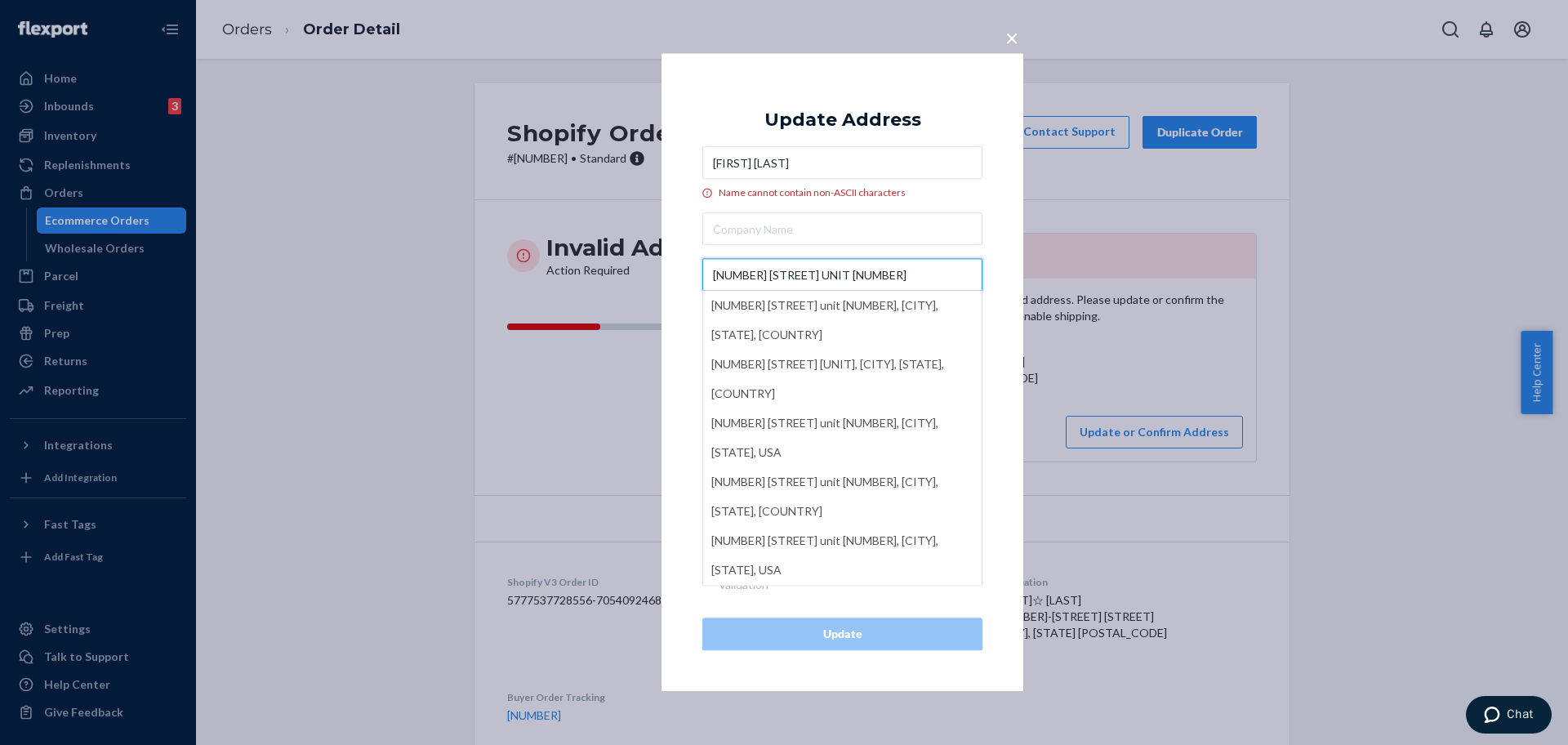type on "18130 Oxnard St UNIT 73" 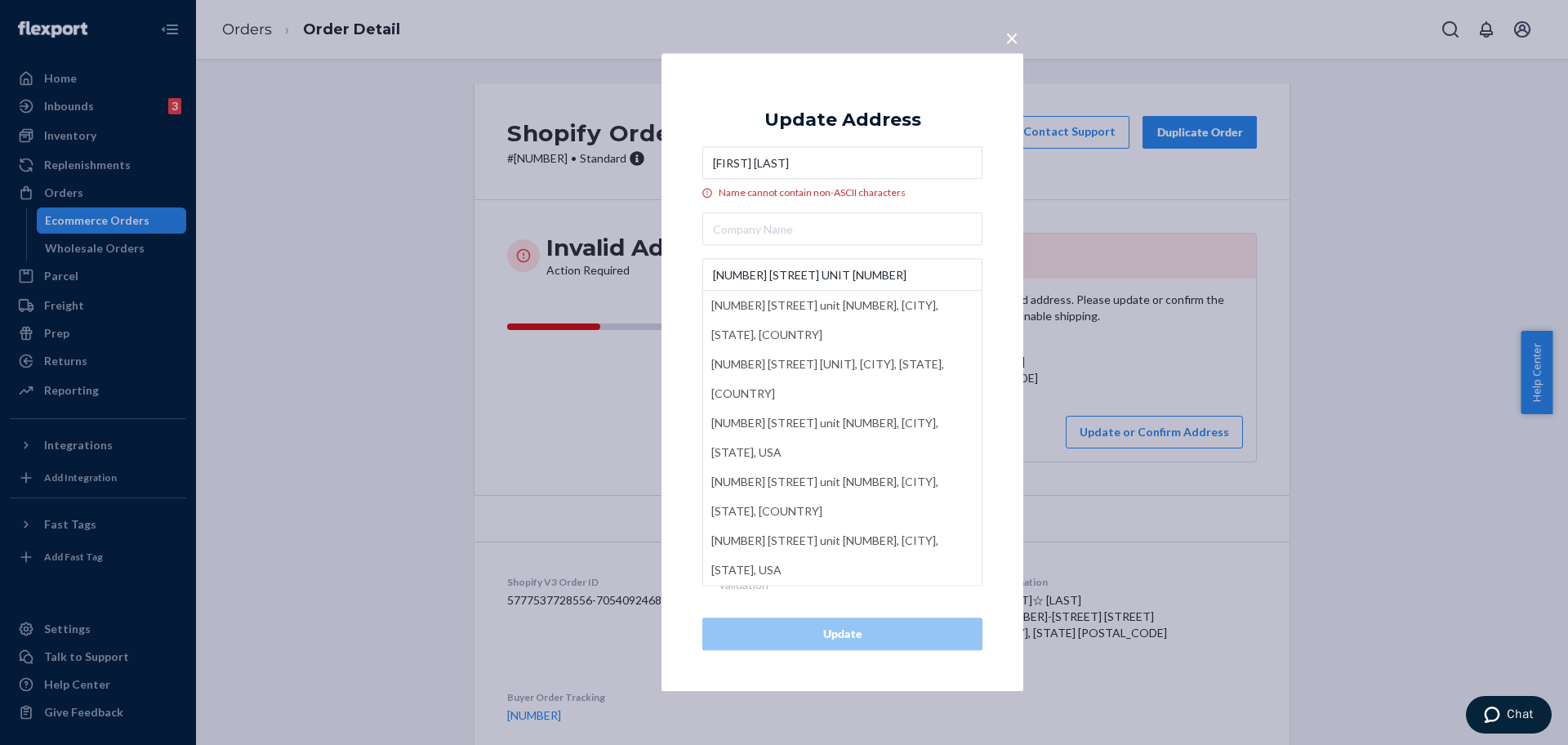 drag, startPoint x: 587, startPoint y: 183, endPoint x: 574, endPoint y: 168, distance: 19.849433 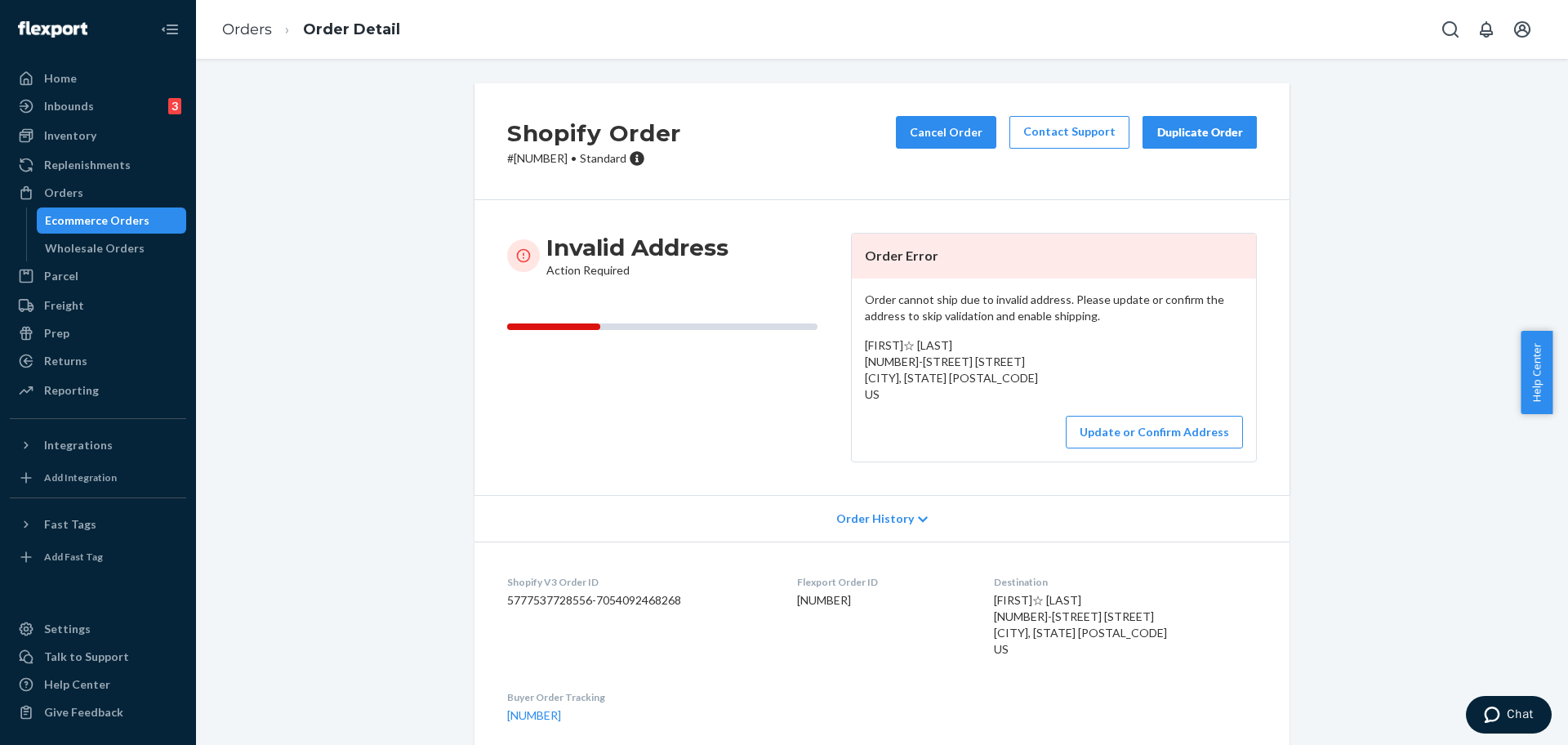 click on "# #253359452 • Standard" at bounding box center [594, 158] 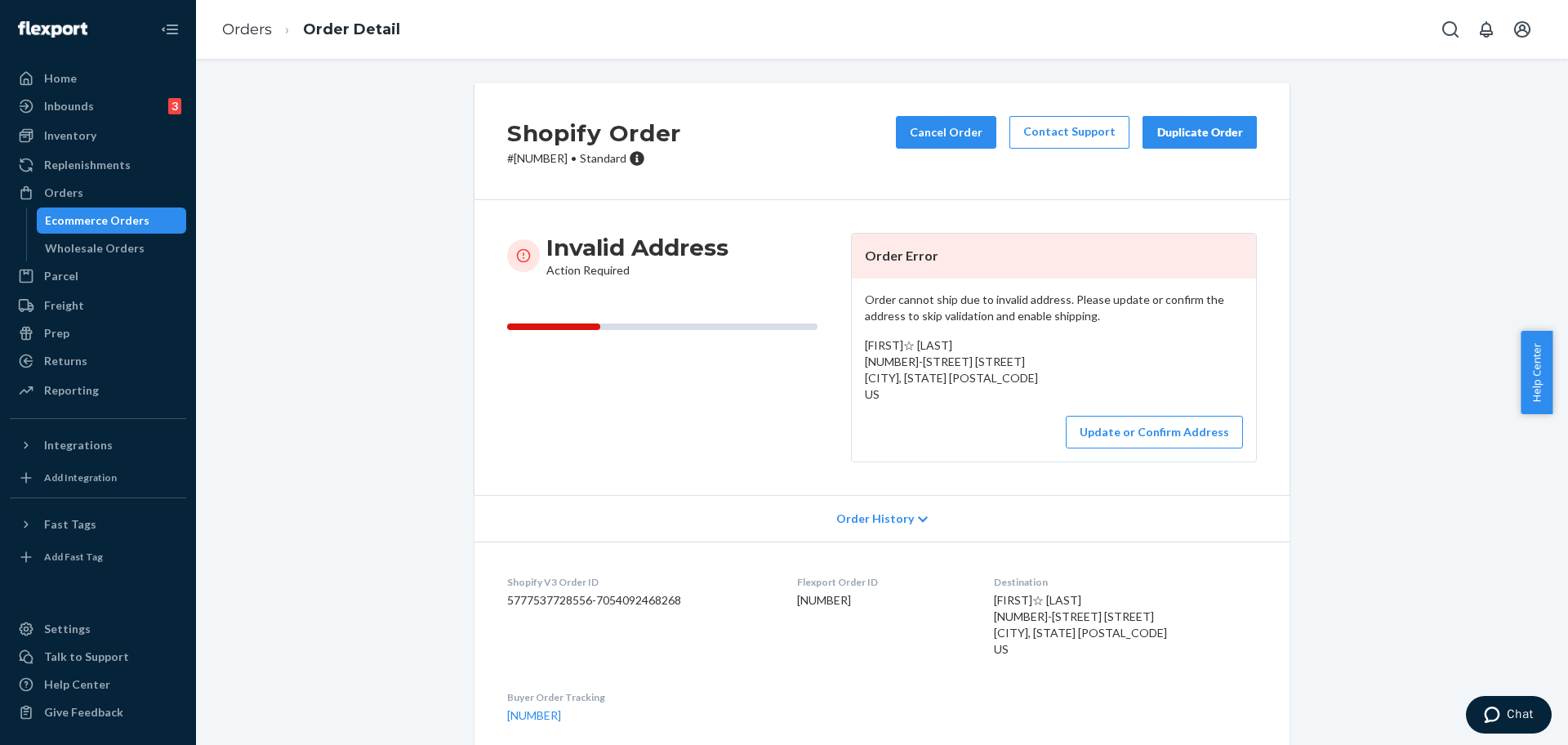 click on "# #253359452 • Standard" at bounding box center (594, 158) 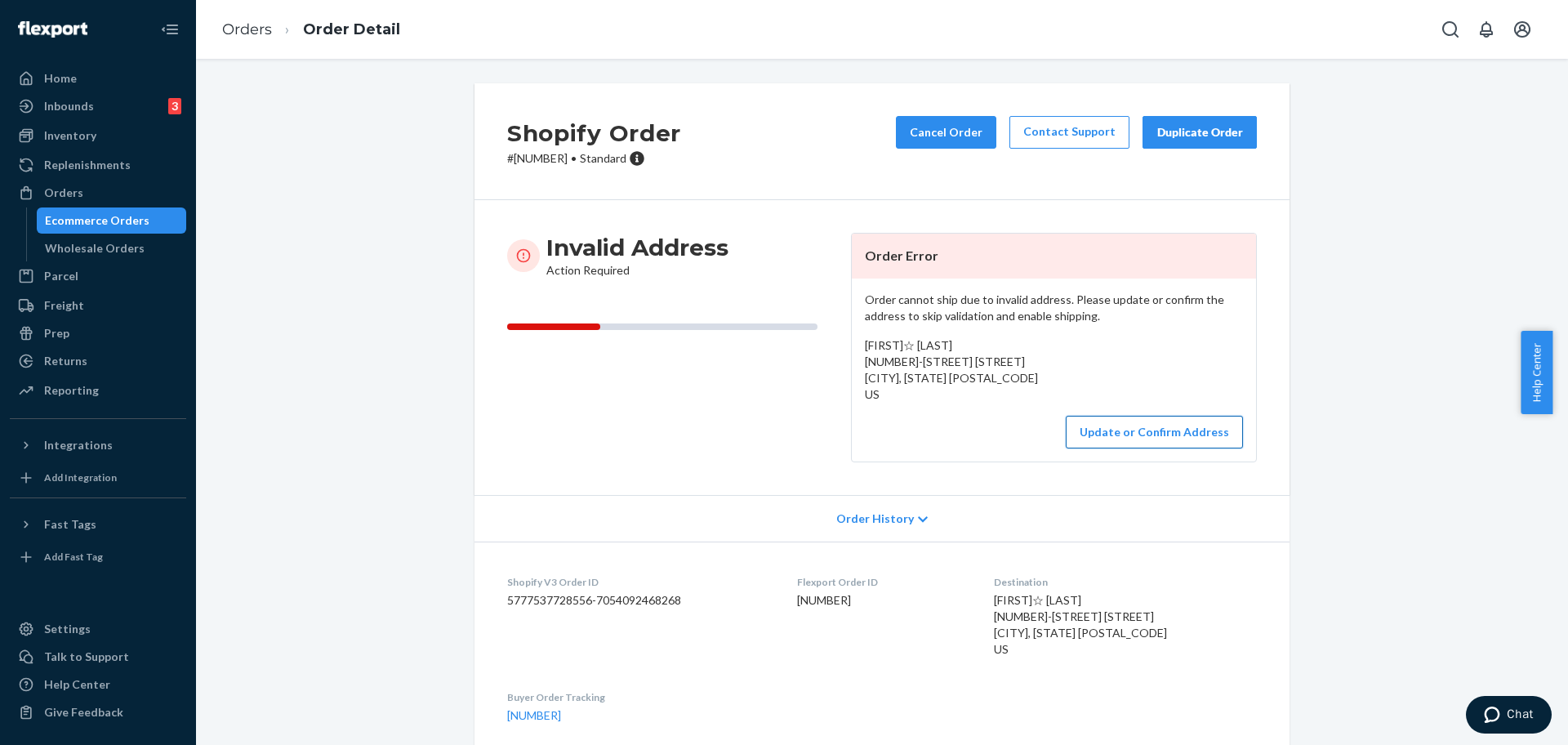 click on "Update or Confirm Address" at bounding box center [1154, 432] 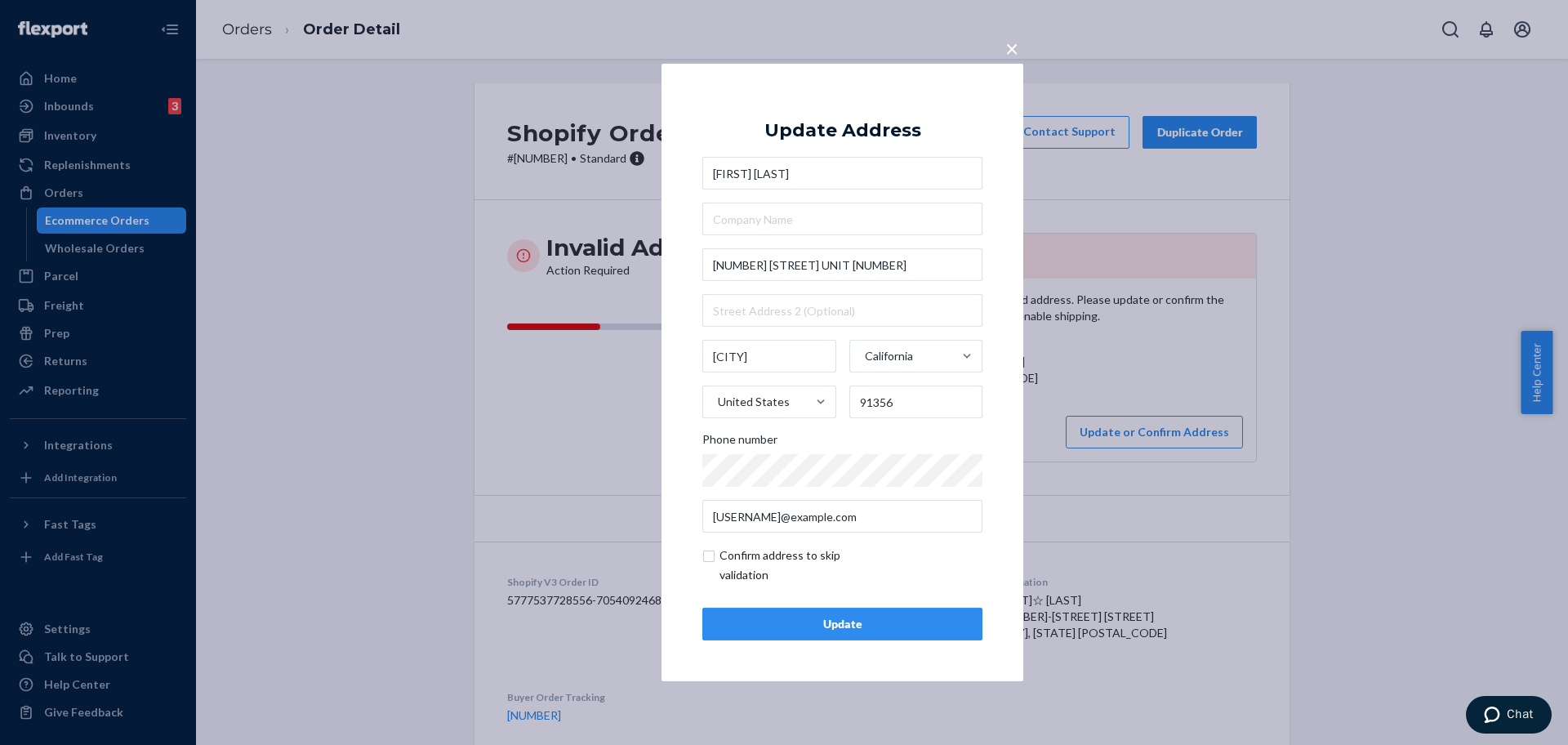 type on "Stefanie Kaplan" 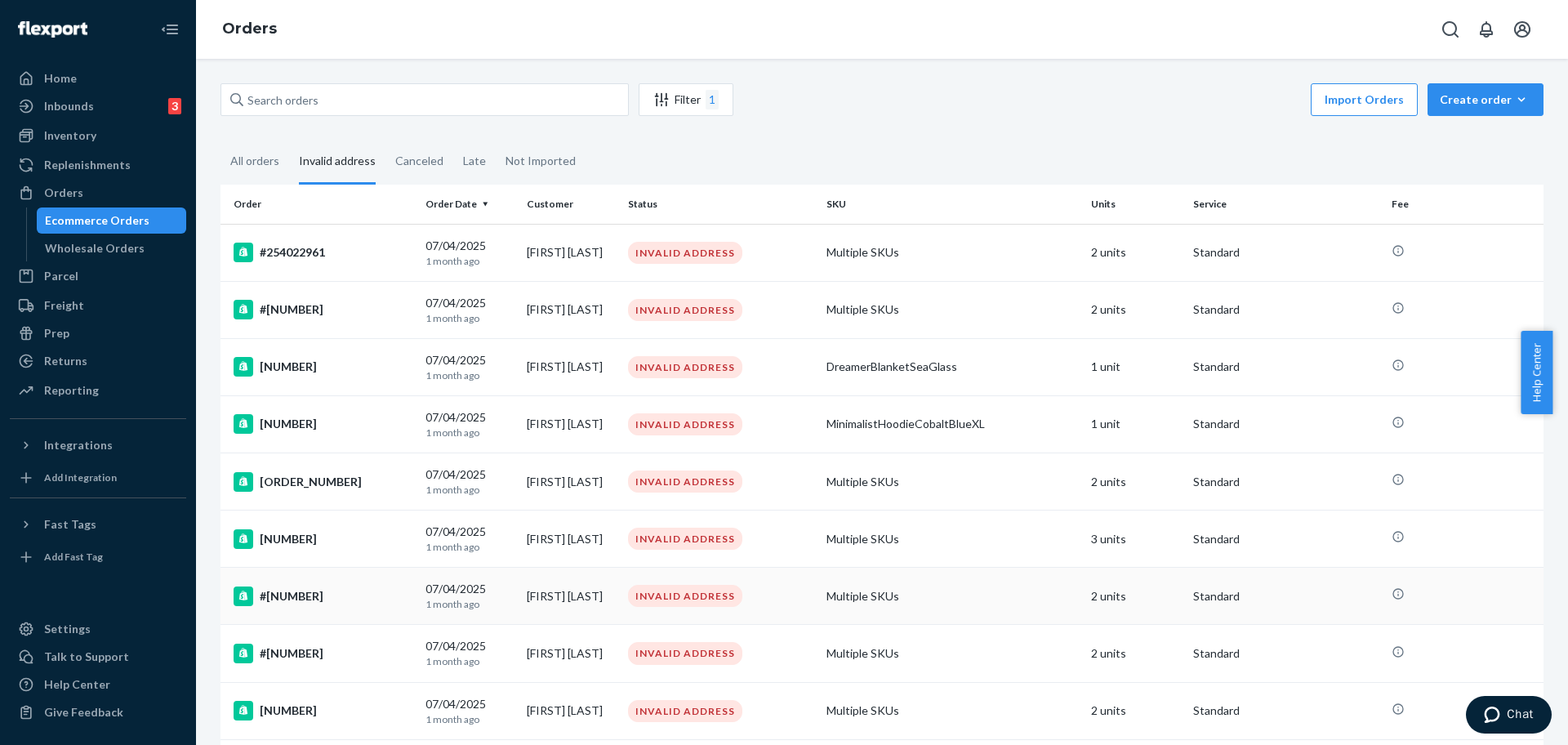 click on "#254020845" at bounding box center (323, 596) 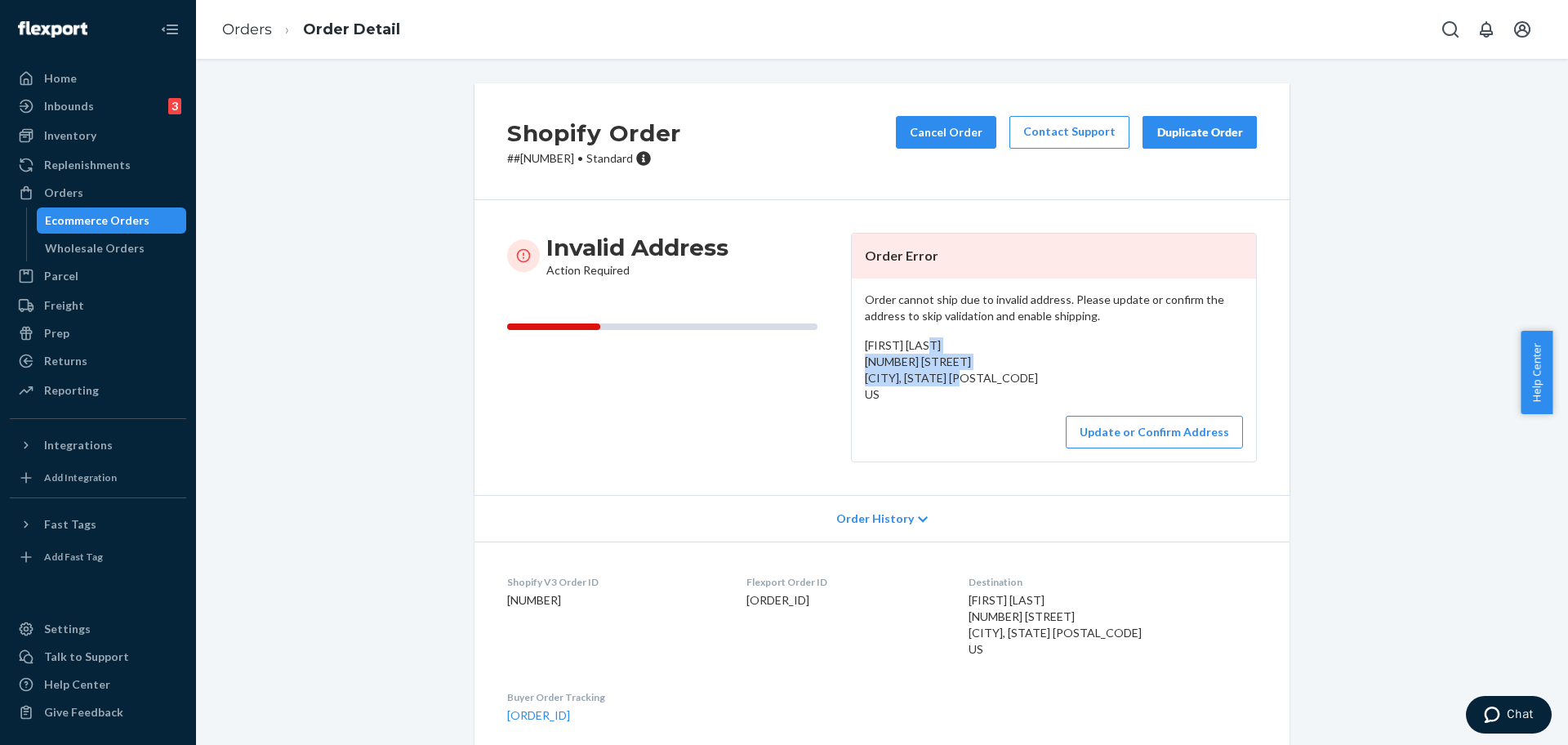 drag, startPoint x: 976, startPoint y: 380, endPoint x: 849, endPoint y: 358, distance: 128.89143 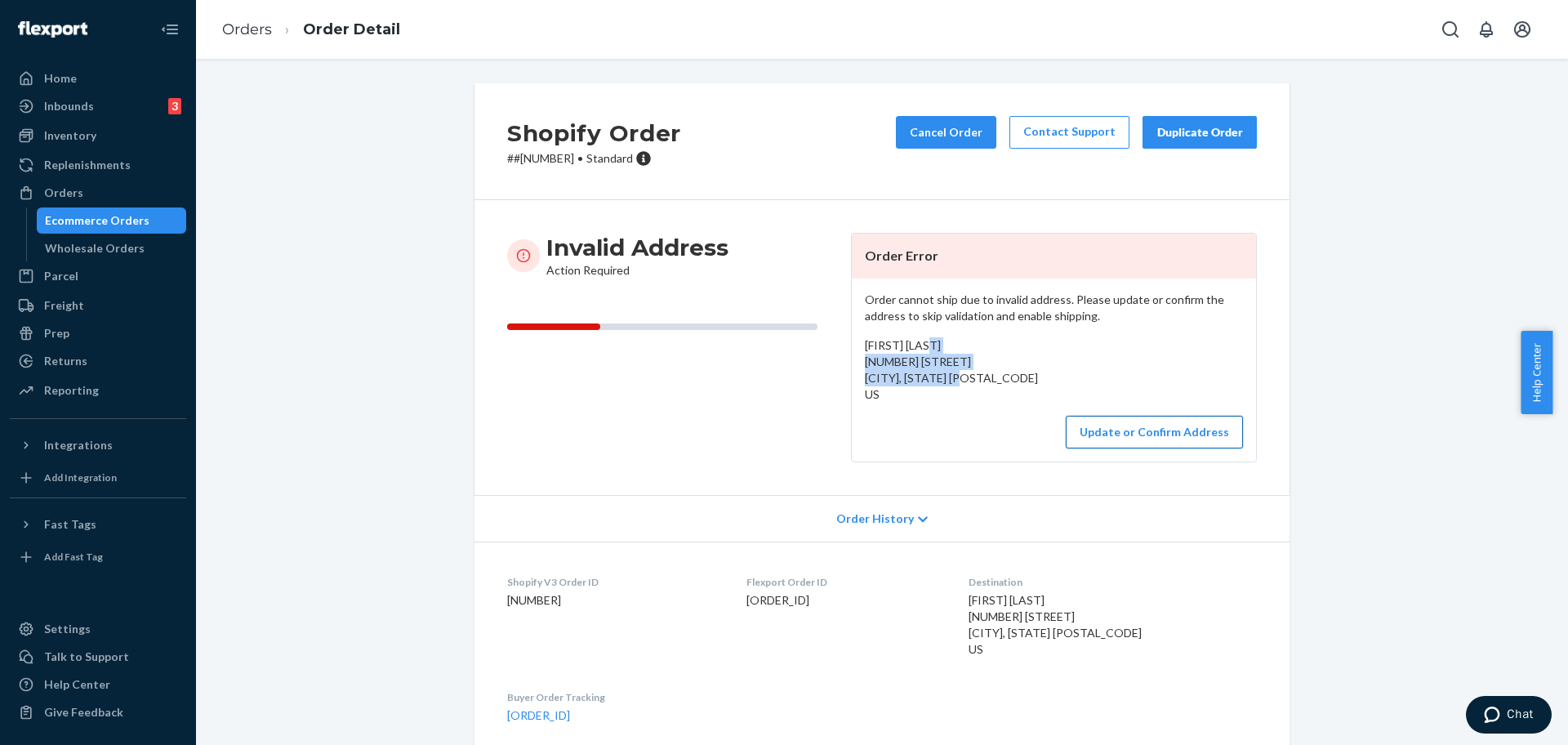 click on "Update or Confirm Address" at bounding box center (1154, 432) 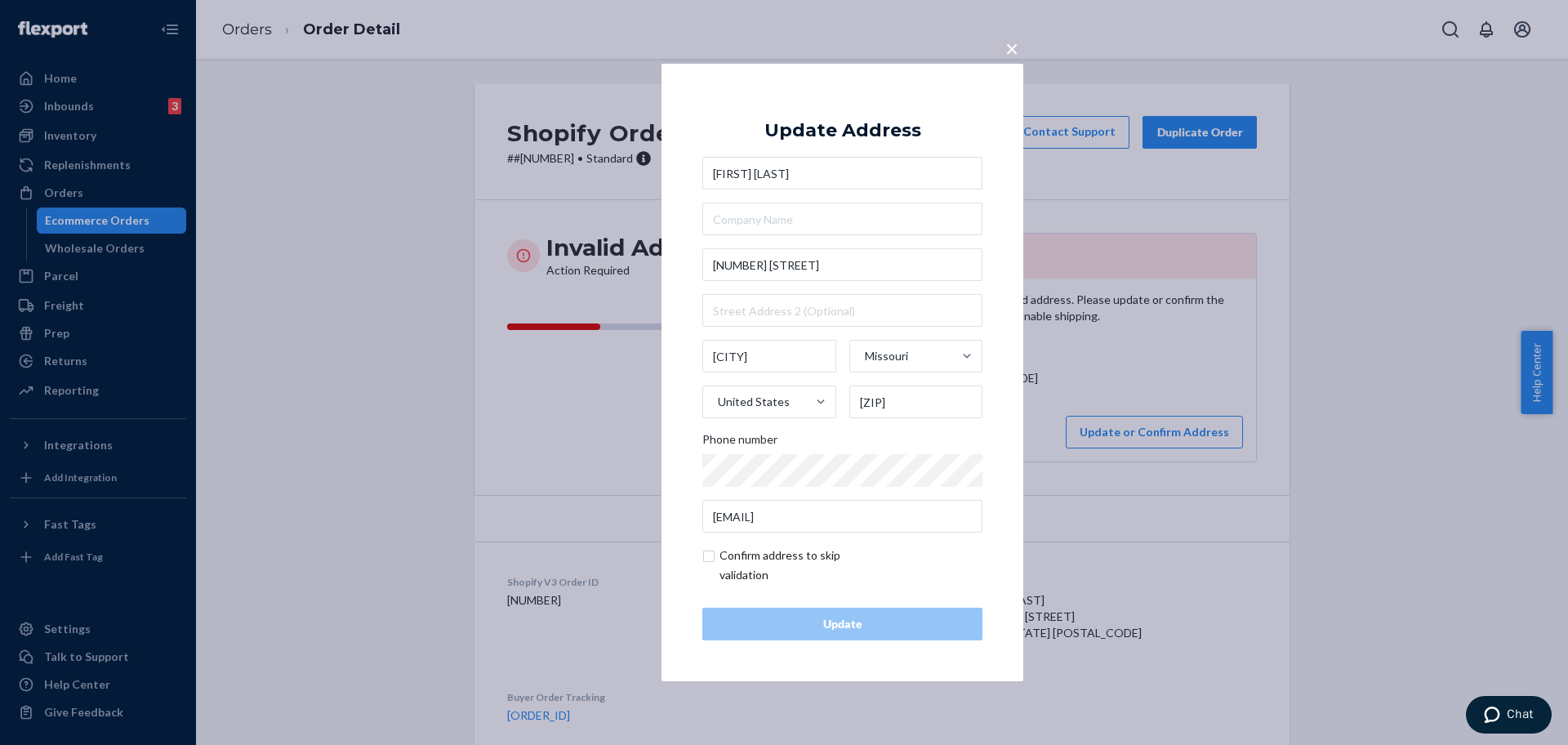 click on "Morgan Rush 17461 Monroe Road Paris Missouri United States 65275 Phone number rushm4204@gmail.com" at bounding box center [842, 345] 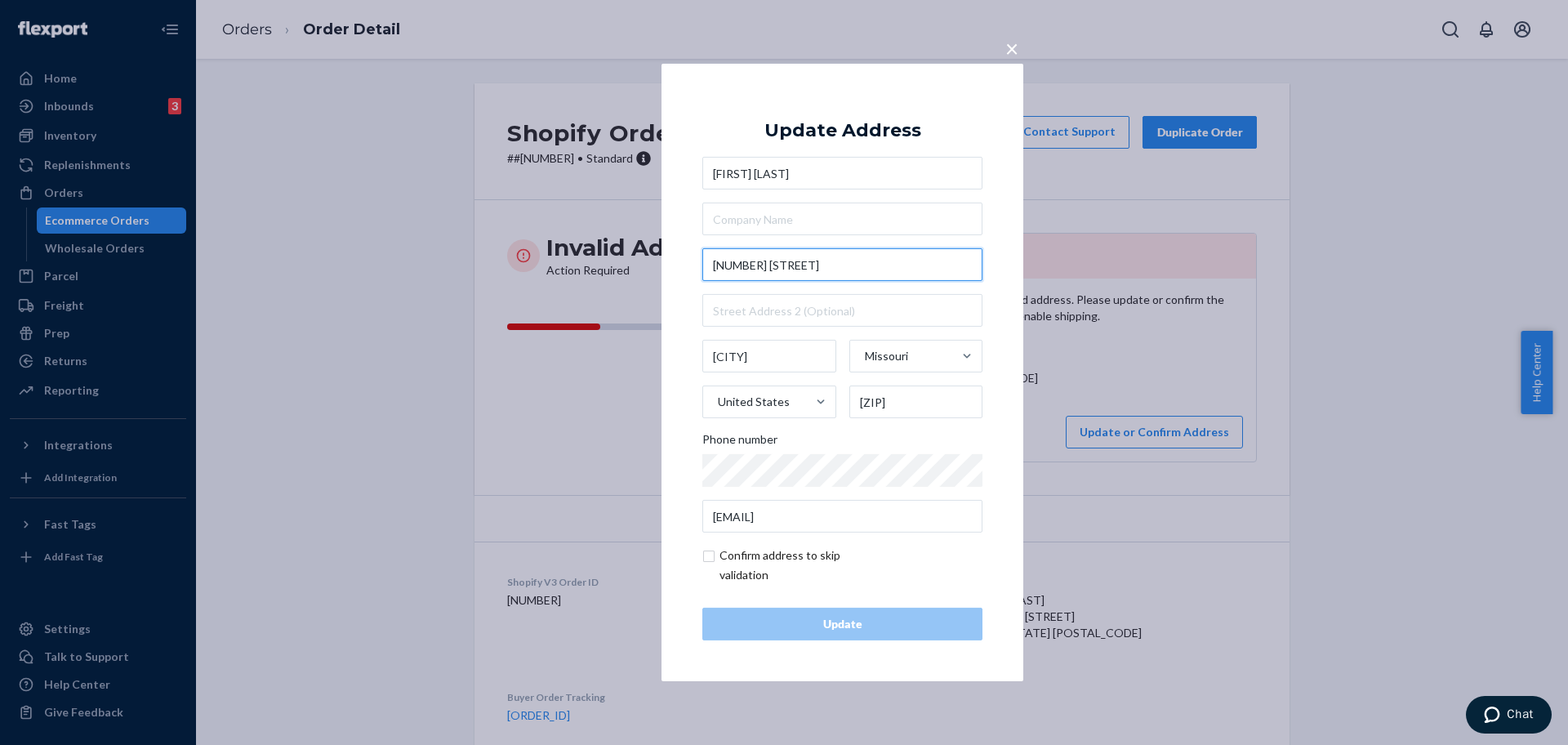 click on "17461 Monroe Road" at bounding box center (842, 265) 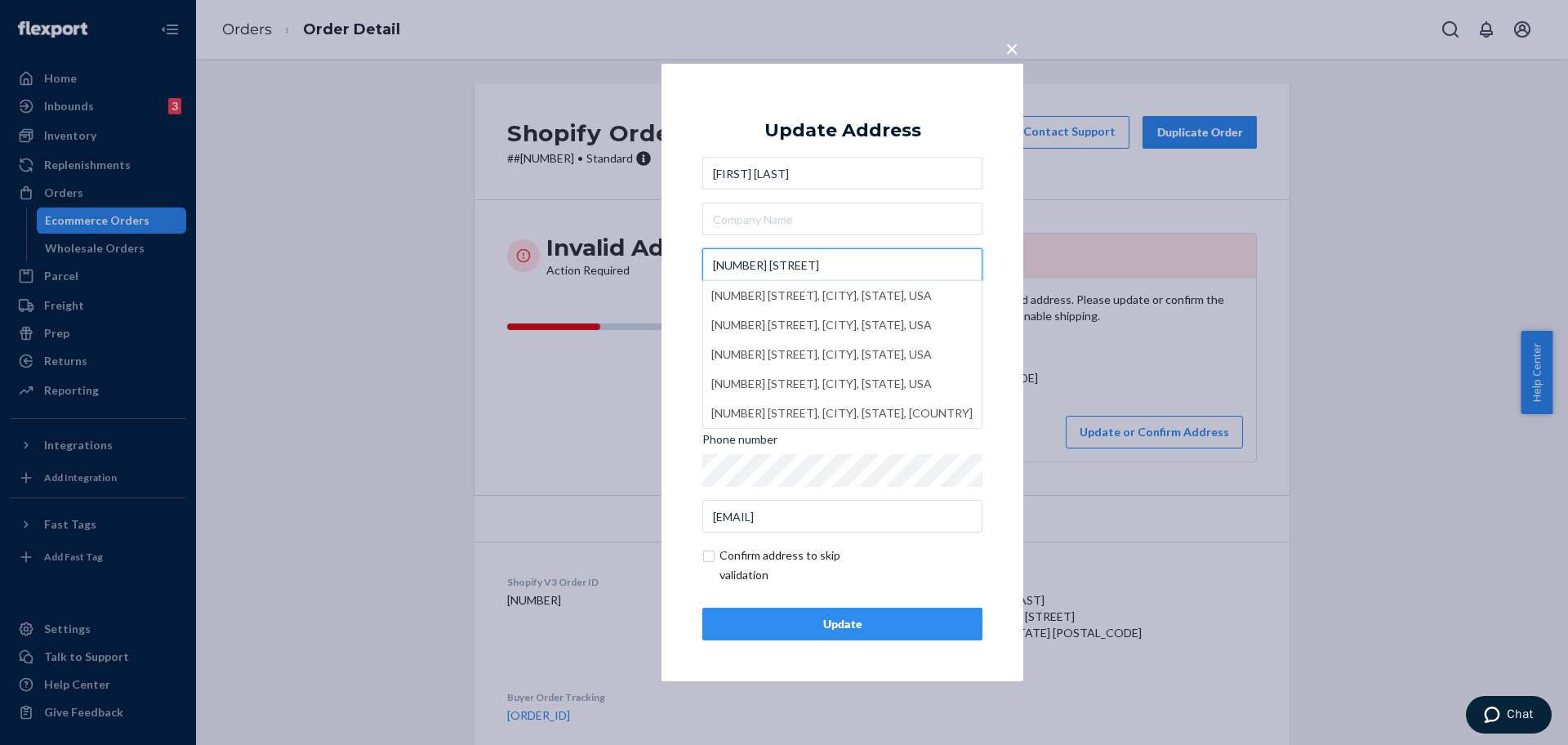 type on "17461 Monroe Rd" 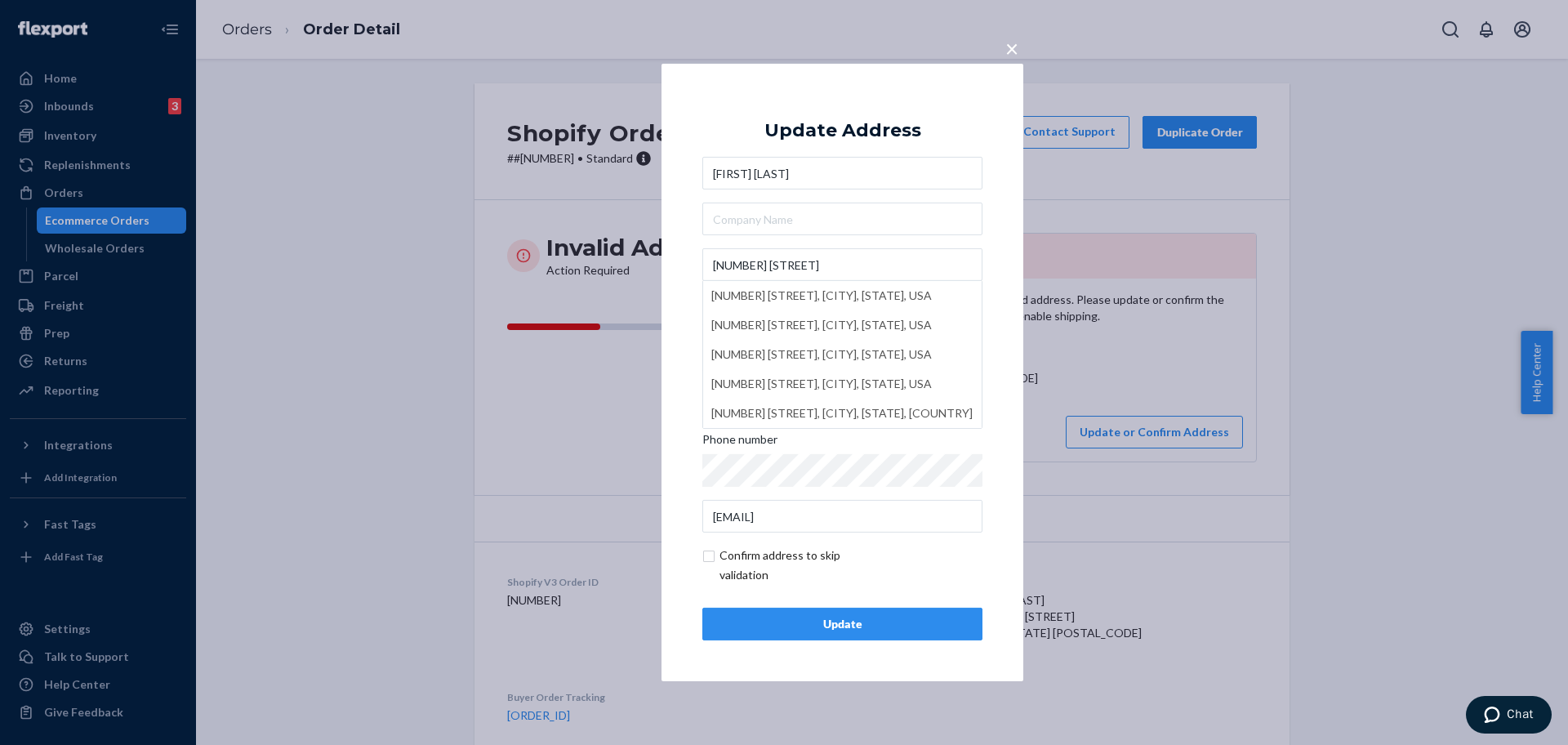 drag, startPoint x: 825, startPoint y: 629, endPoint x: 725, endPoint y: 579, distance: 111.8034 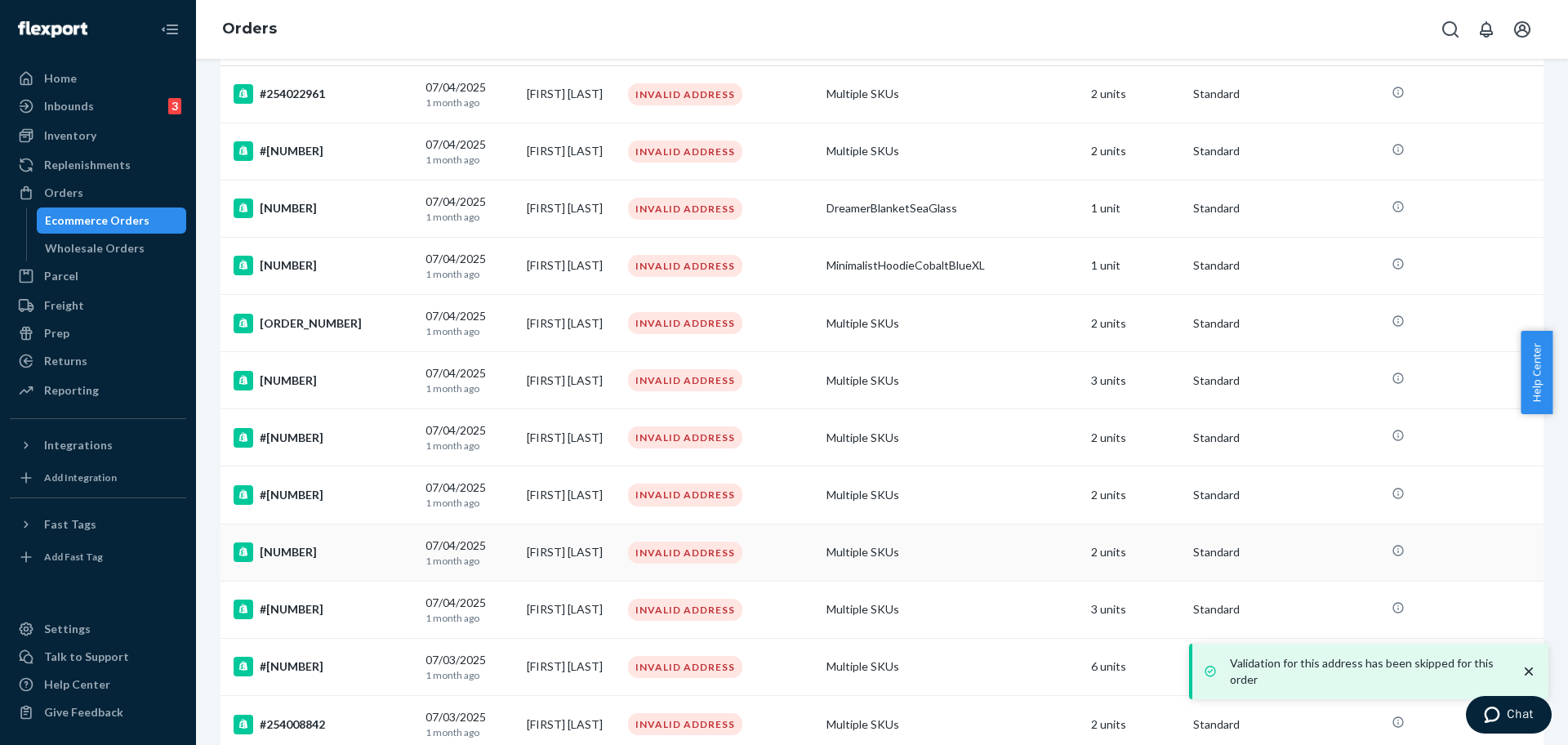 scroll, scrollTop: 204, scrollLeft: 0, axis: vertical 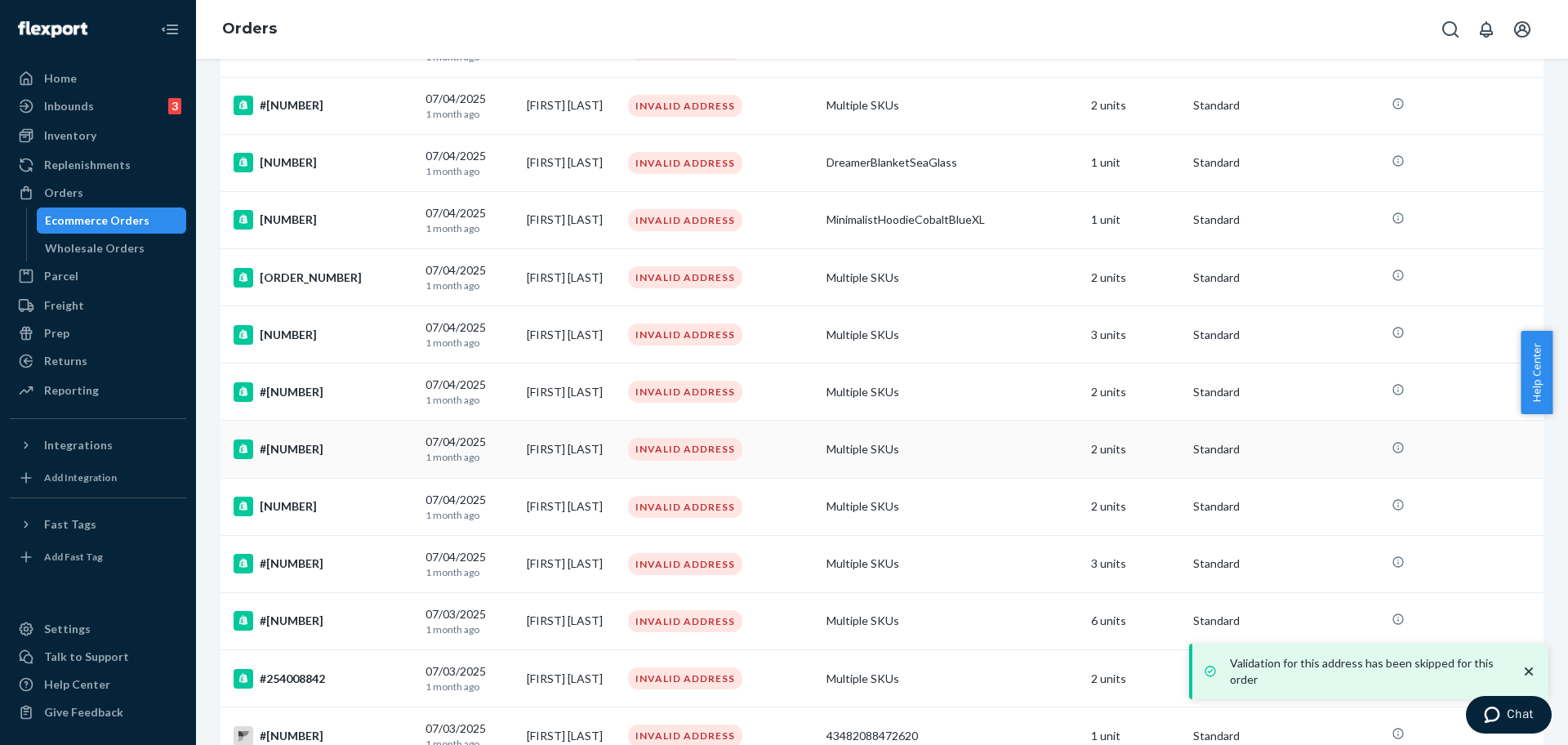 click on "#254020544" at bounding box center [323, 449] 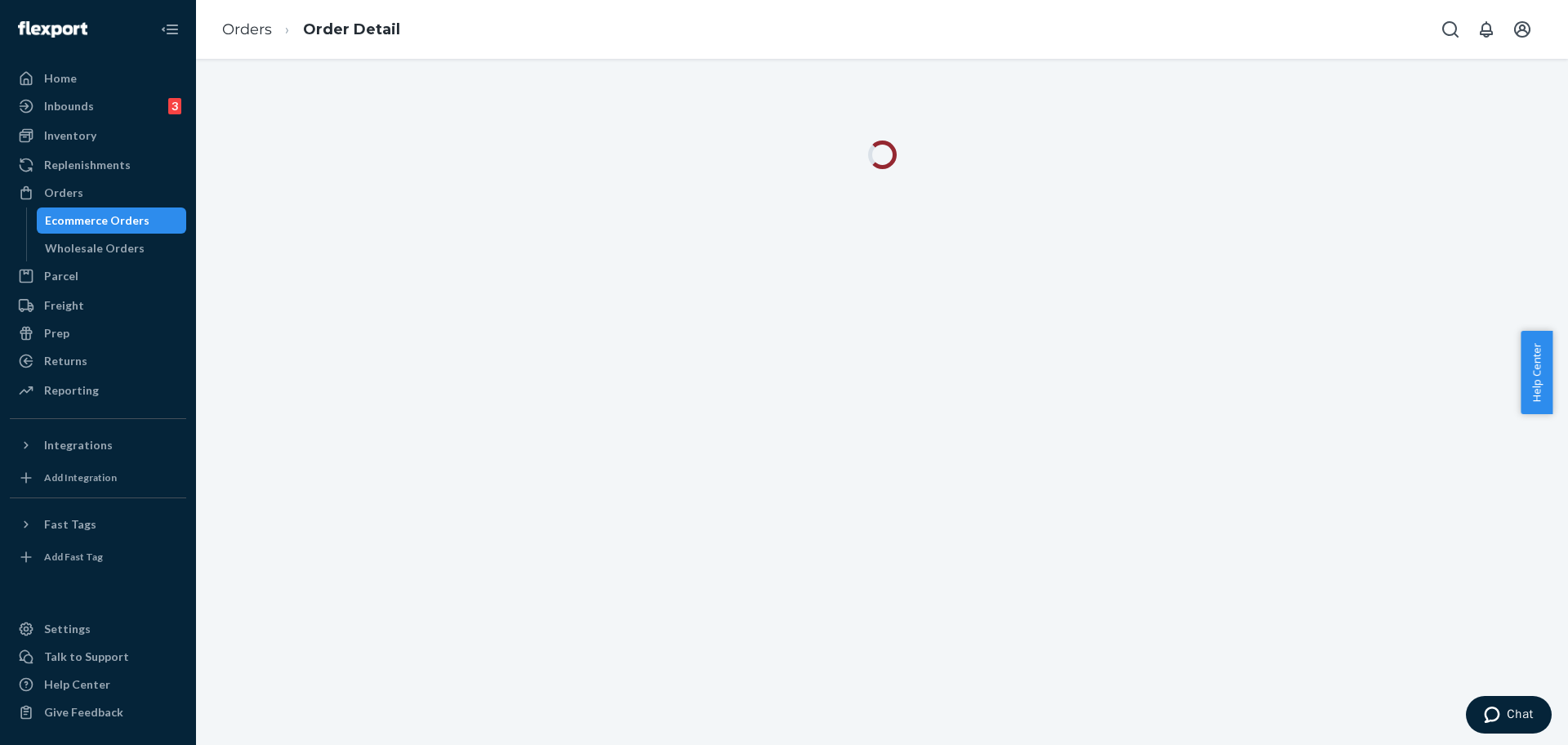 scroll, scrollTop: 0, scrollLeft: 0, axis: both 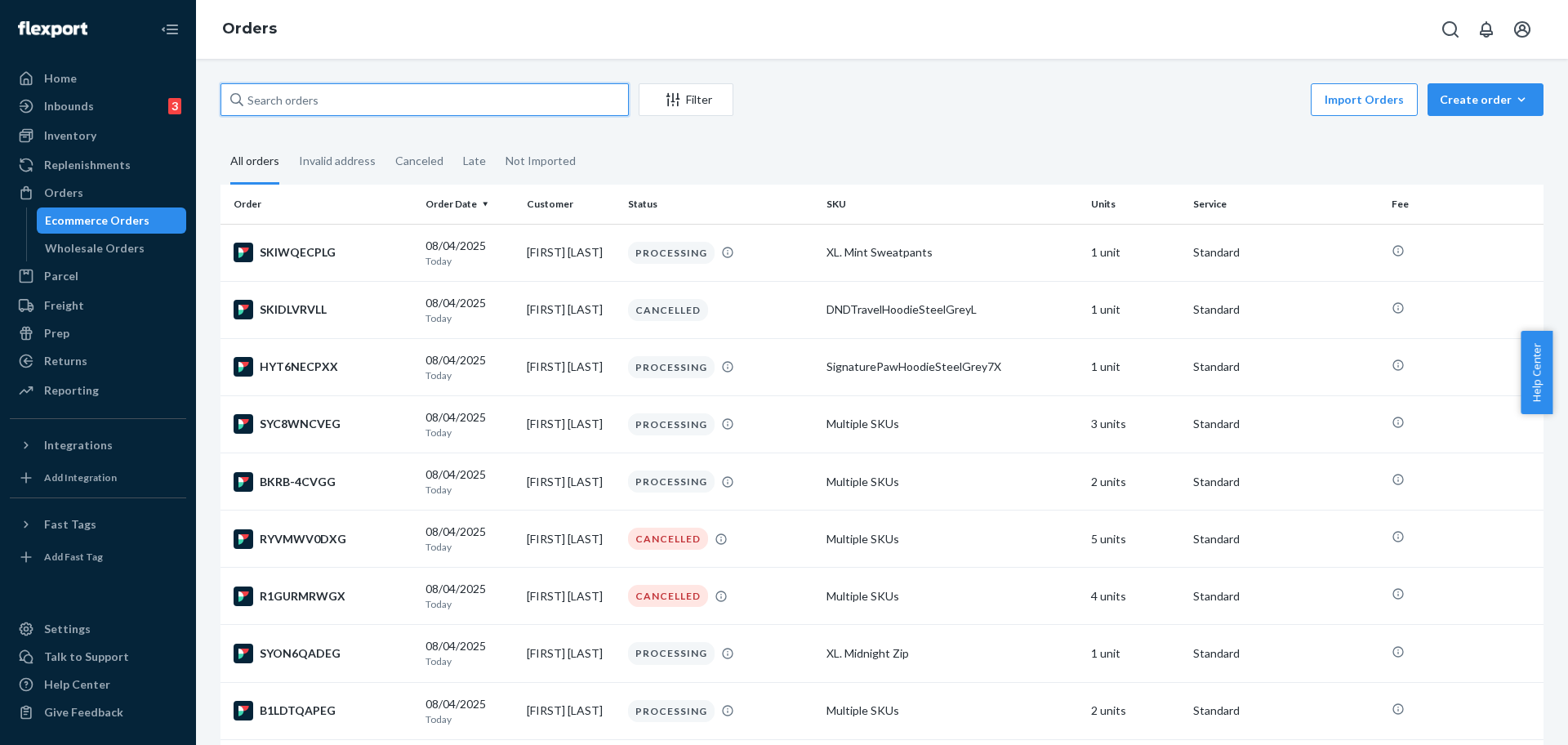 click at bounding box center (425, 100) 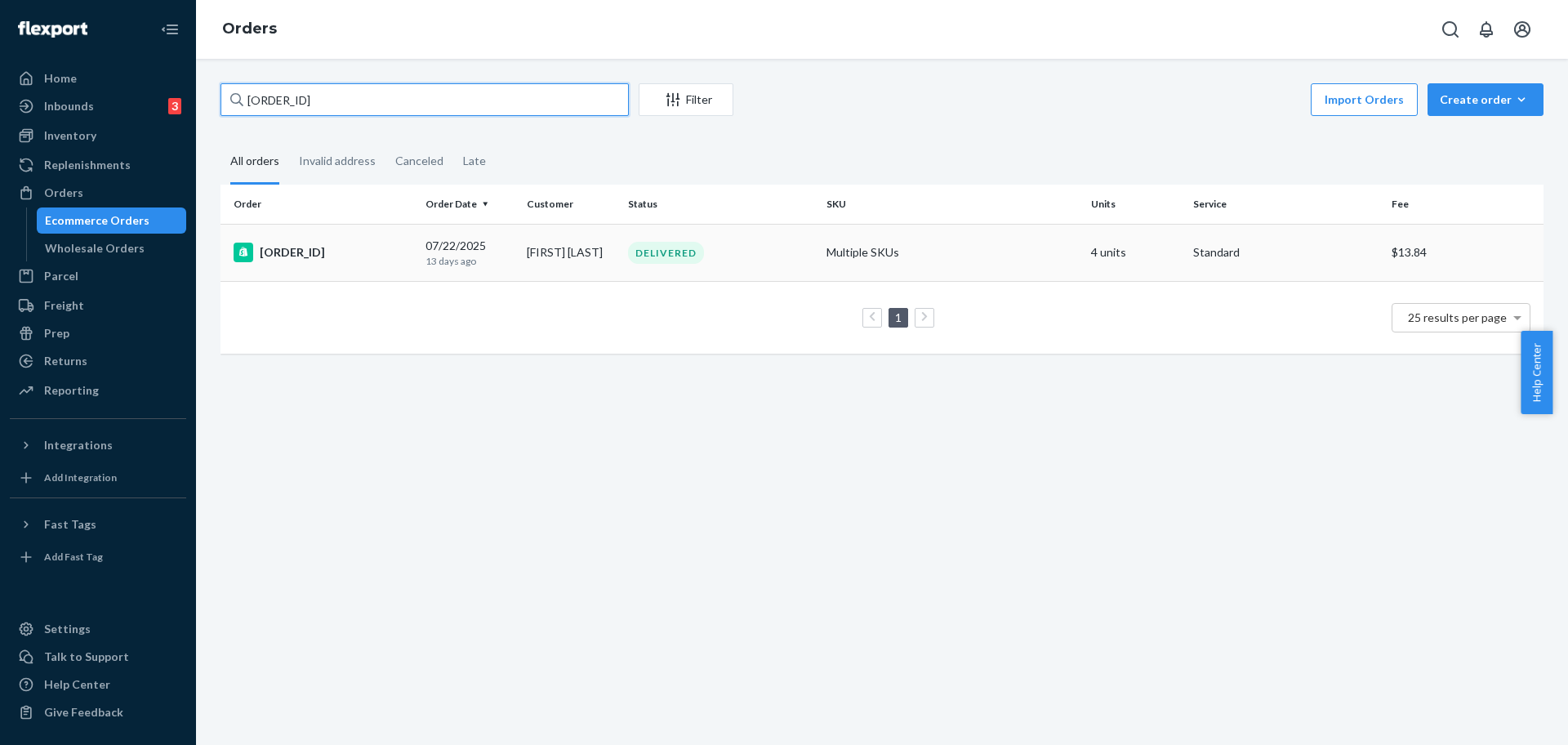 scroll, scrollTop: 0, scrollLeft: 0, axis: both 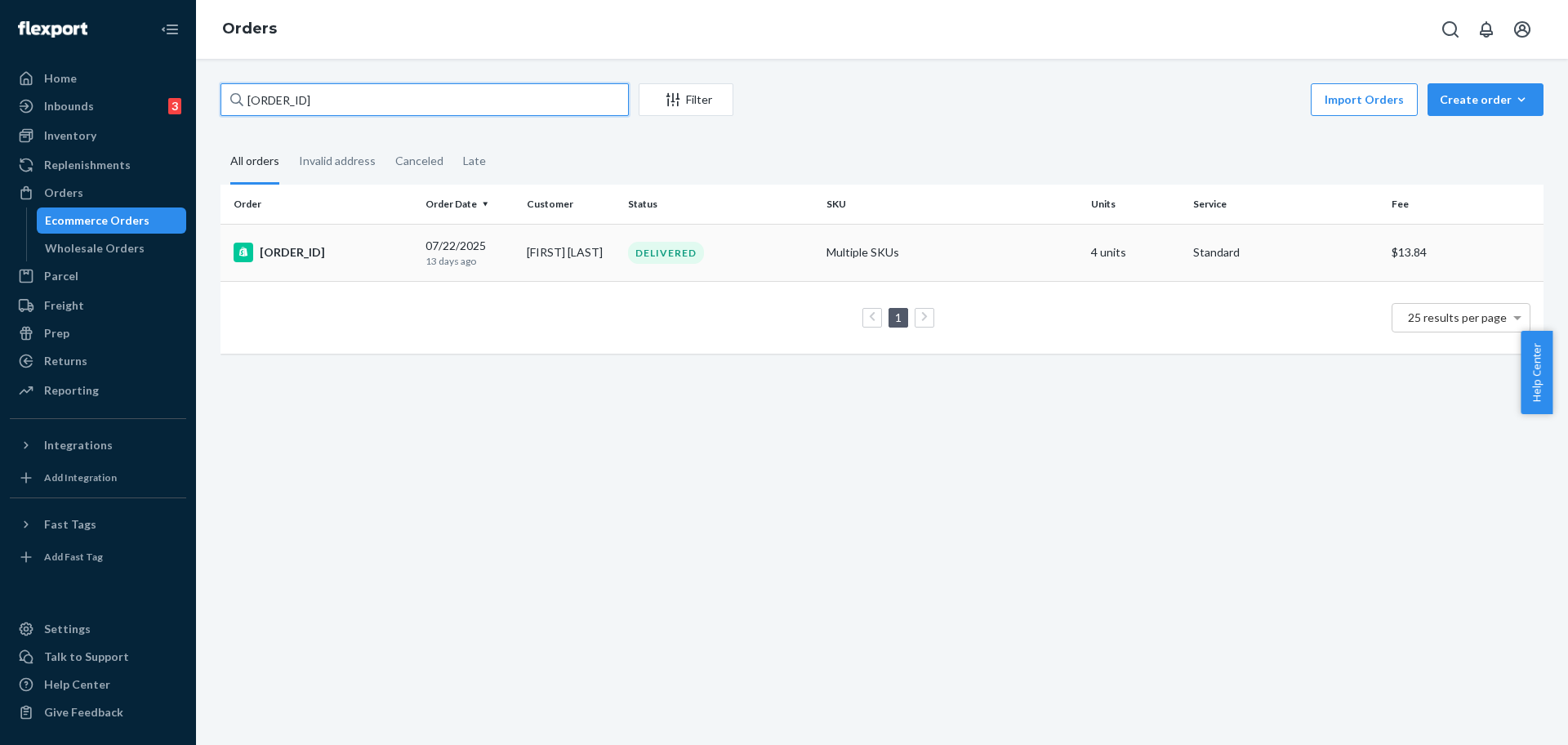type on "254347784" 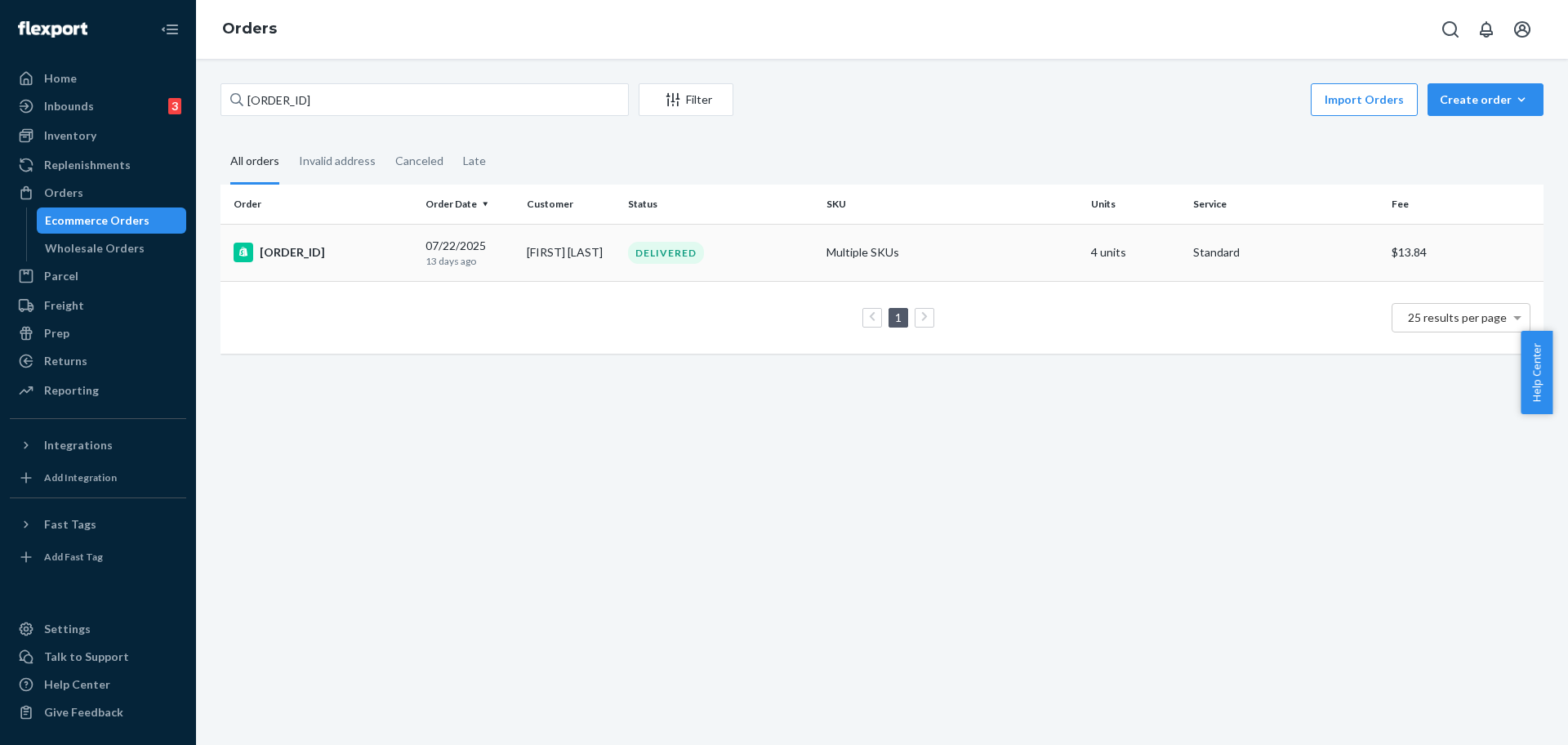 click on "#254347784" at bounding box center [319, 252] 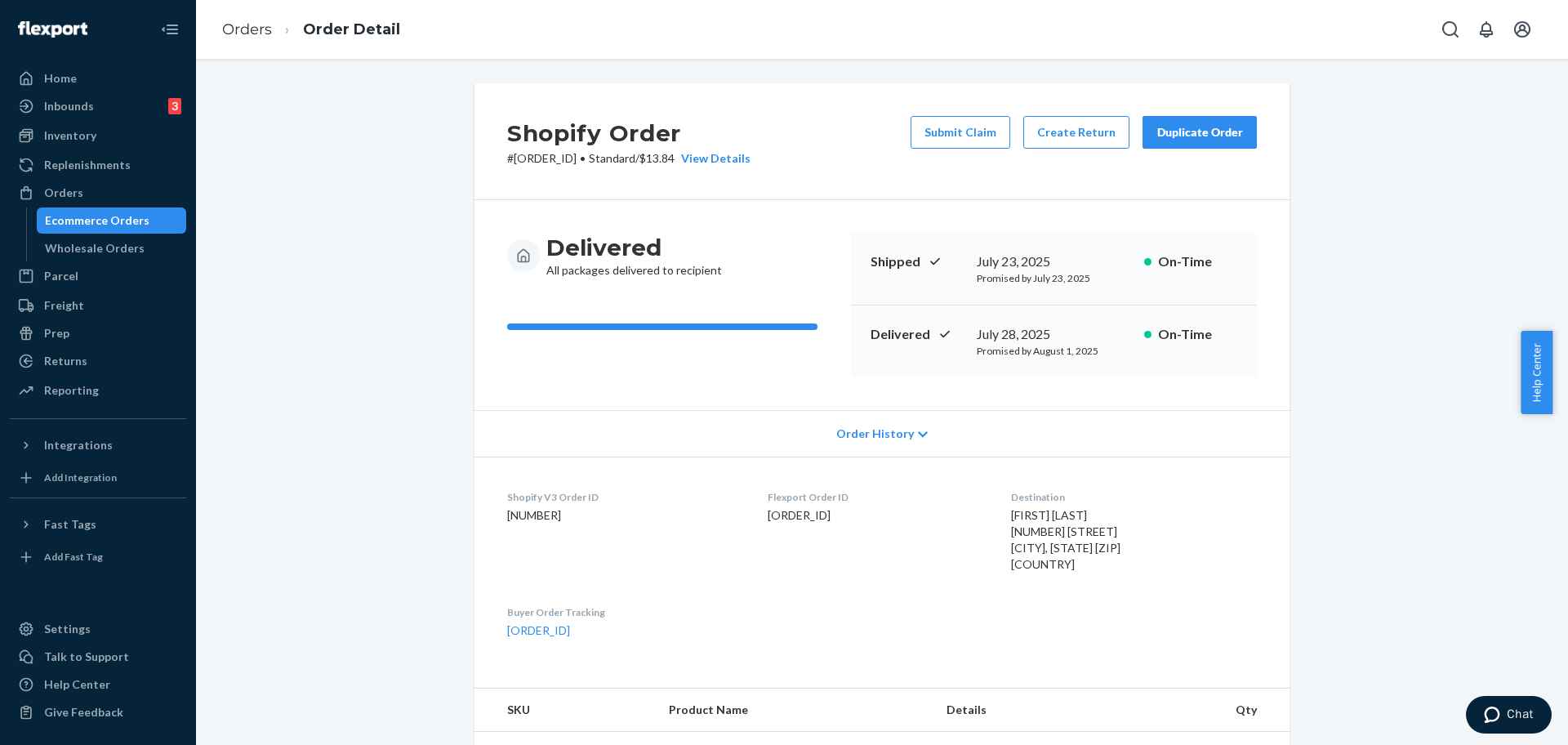 click on "Timothy Van Deusen
50 STATION ST
ASHLAND, ME 04732
US" at bounding box center (1066, 539) 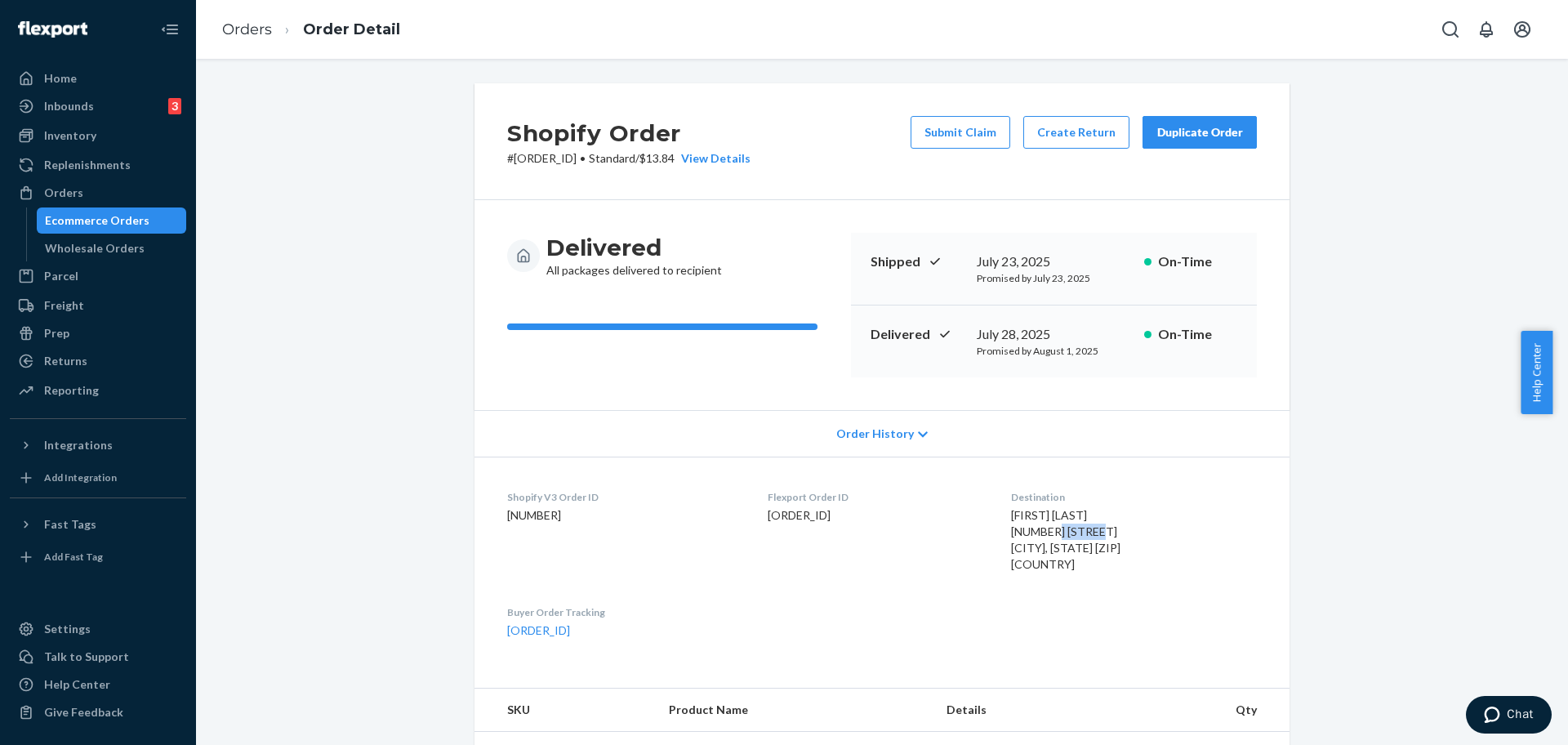 click on "Timothy Van Deusen
50 STATION ST
ASHLAND, ME 04732
US" at bounding box center [1066, 539] 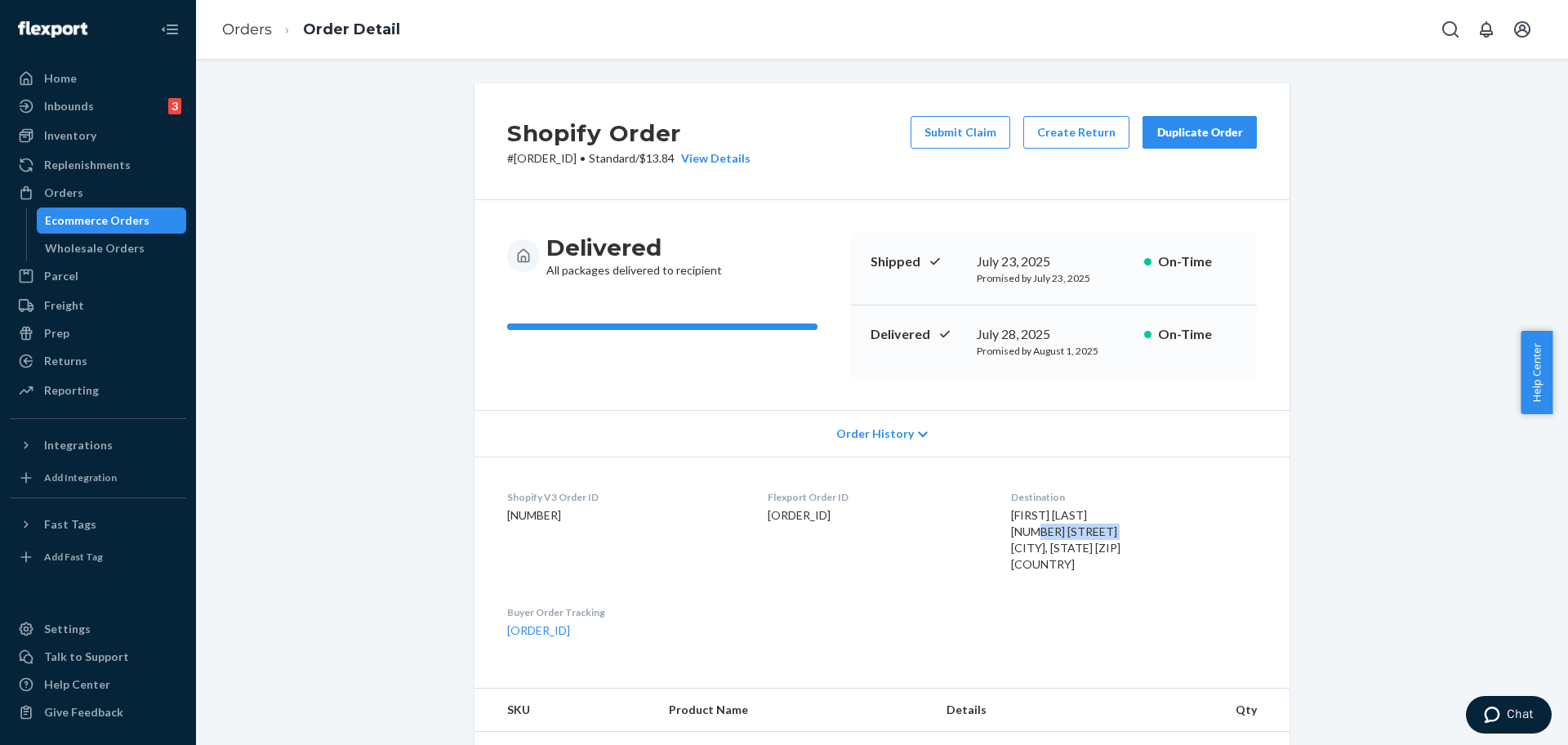 click on "Timothy Van Deusen
50 STATION ST
ASHLAND, ME 04732
US" at bounding box center [1066, 539] 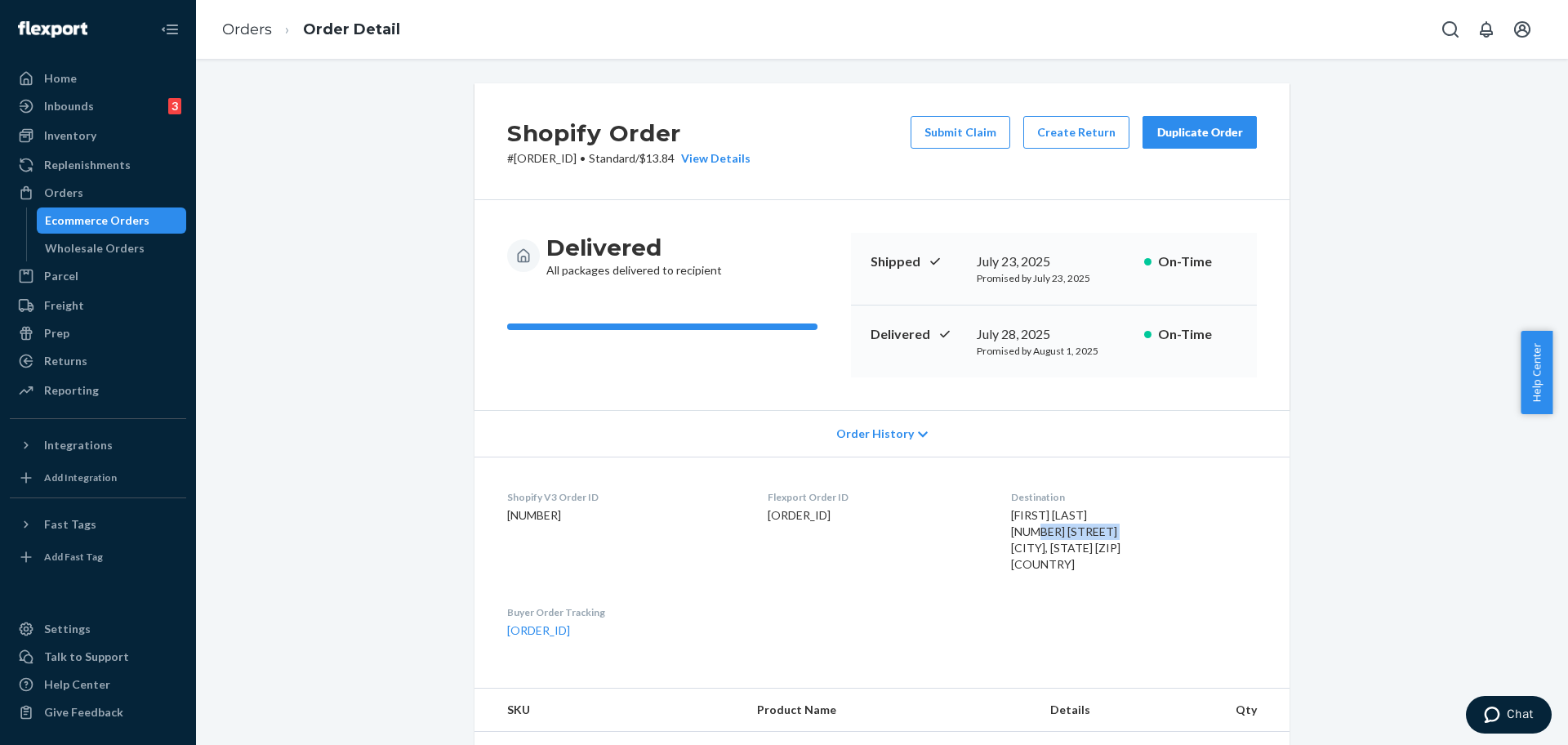 copy on "50 STATION ST" 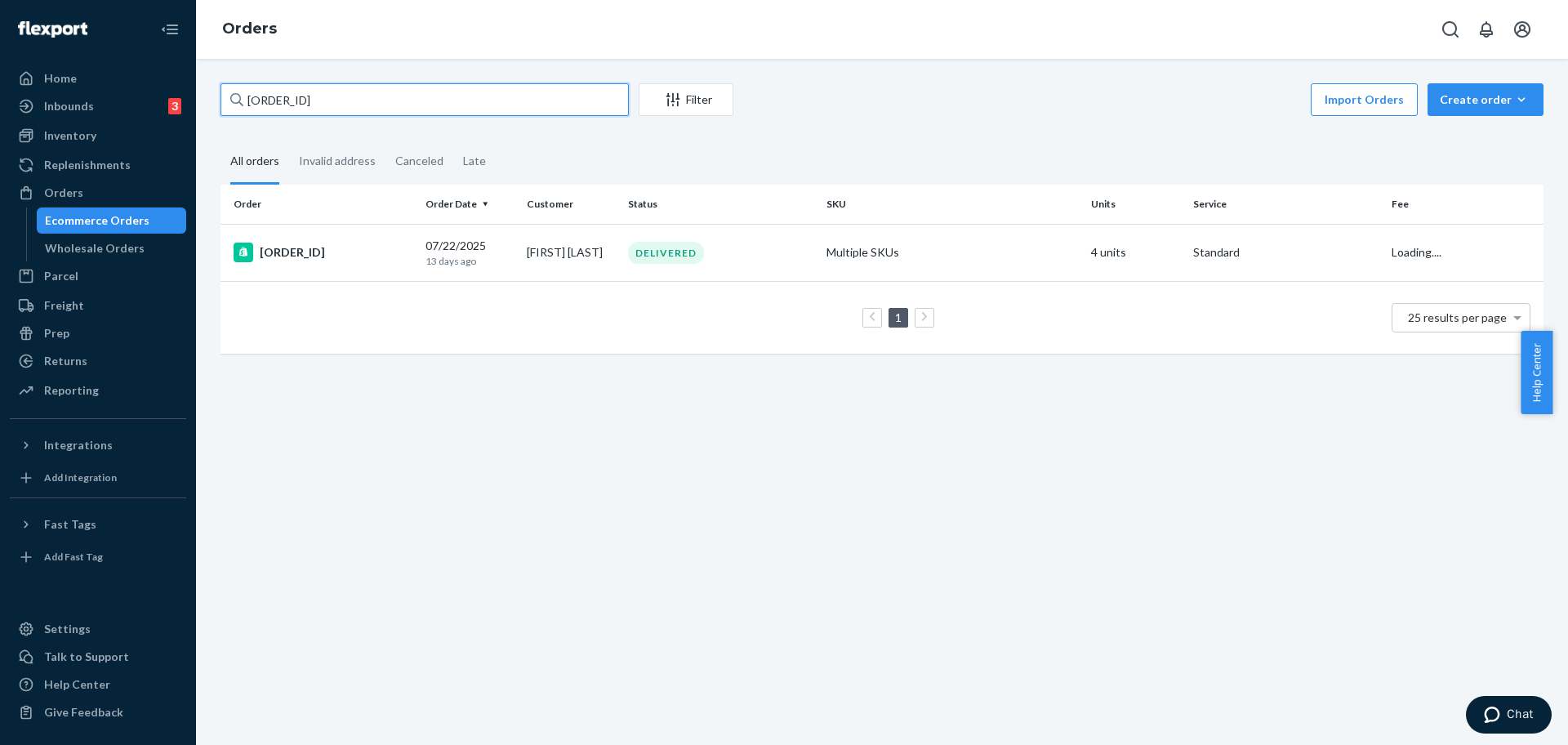click on "254347784" at bounding box center [425, 100] 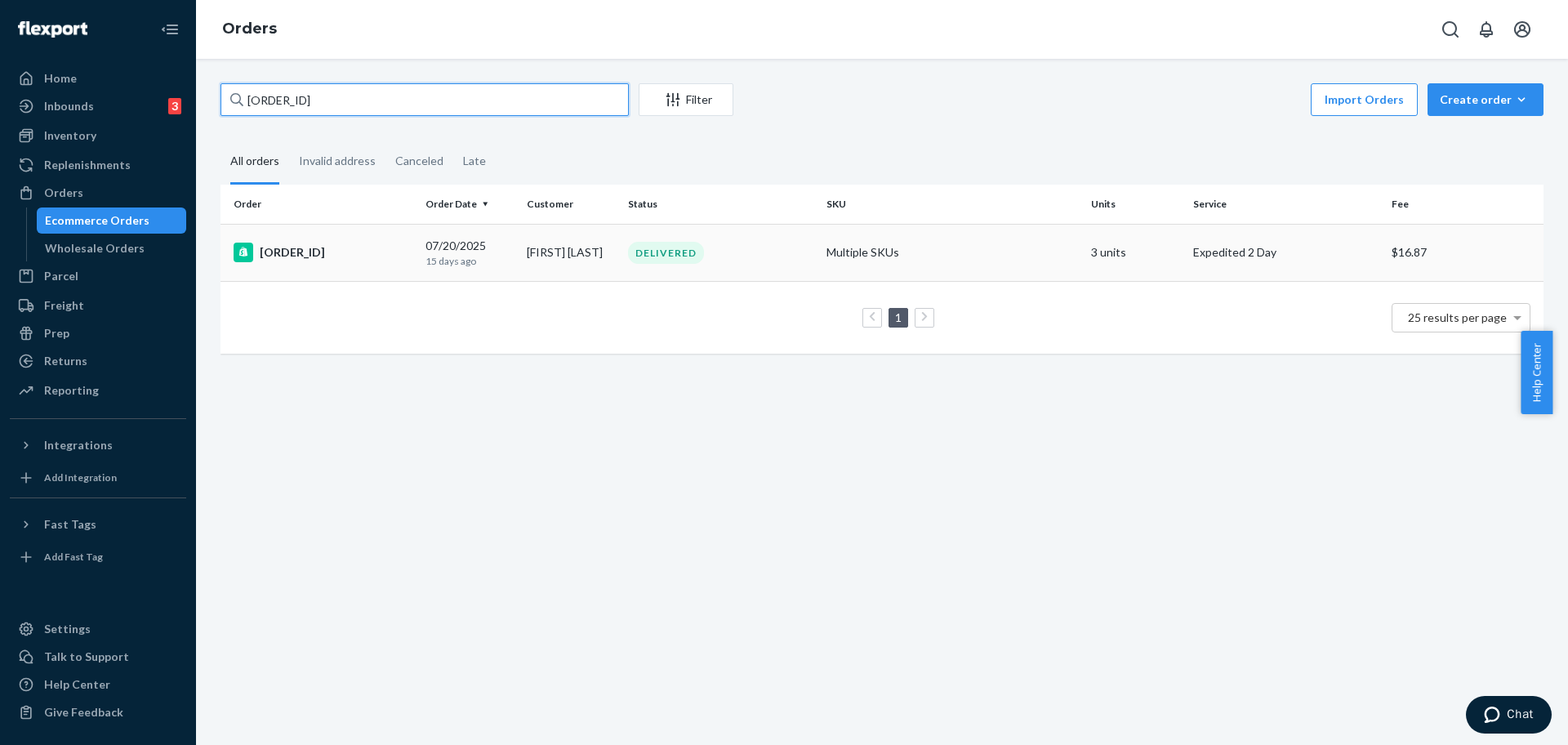 type on "[NUMBER]" 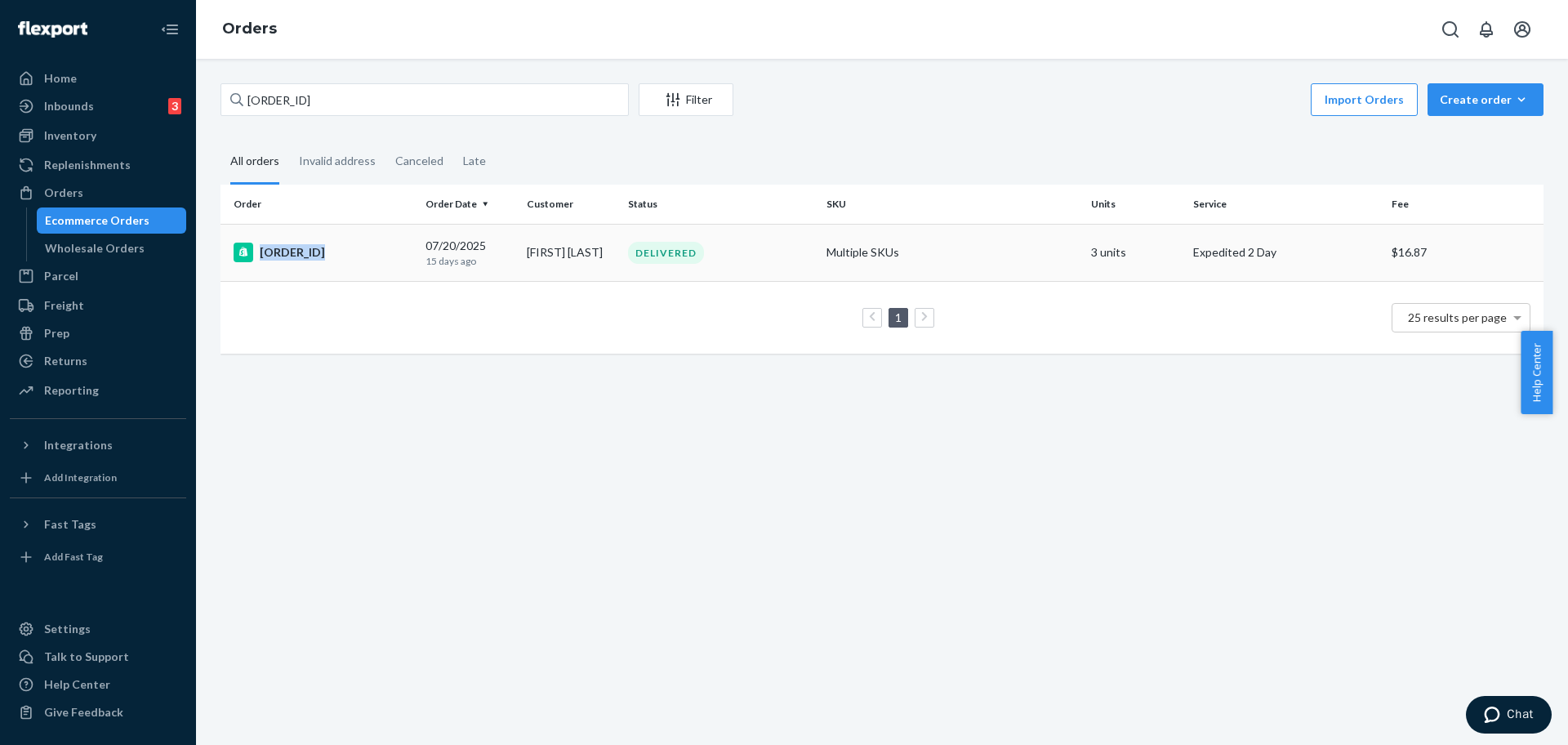 click on "#[NUMBER]" at bounding box center (319, 252) 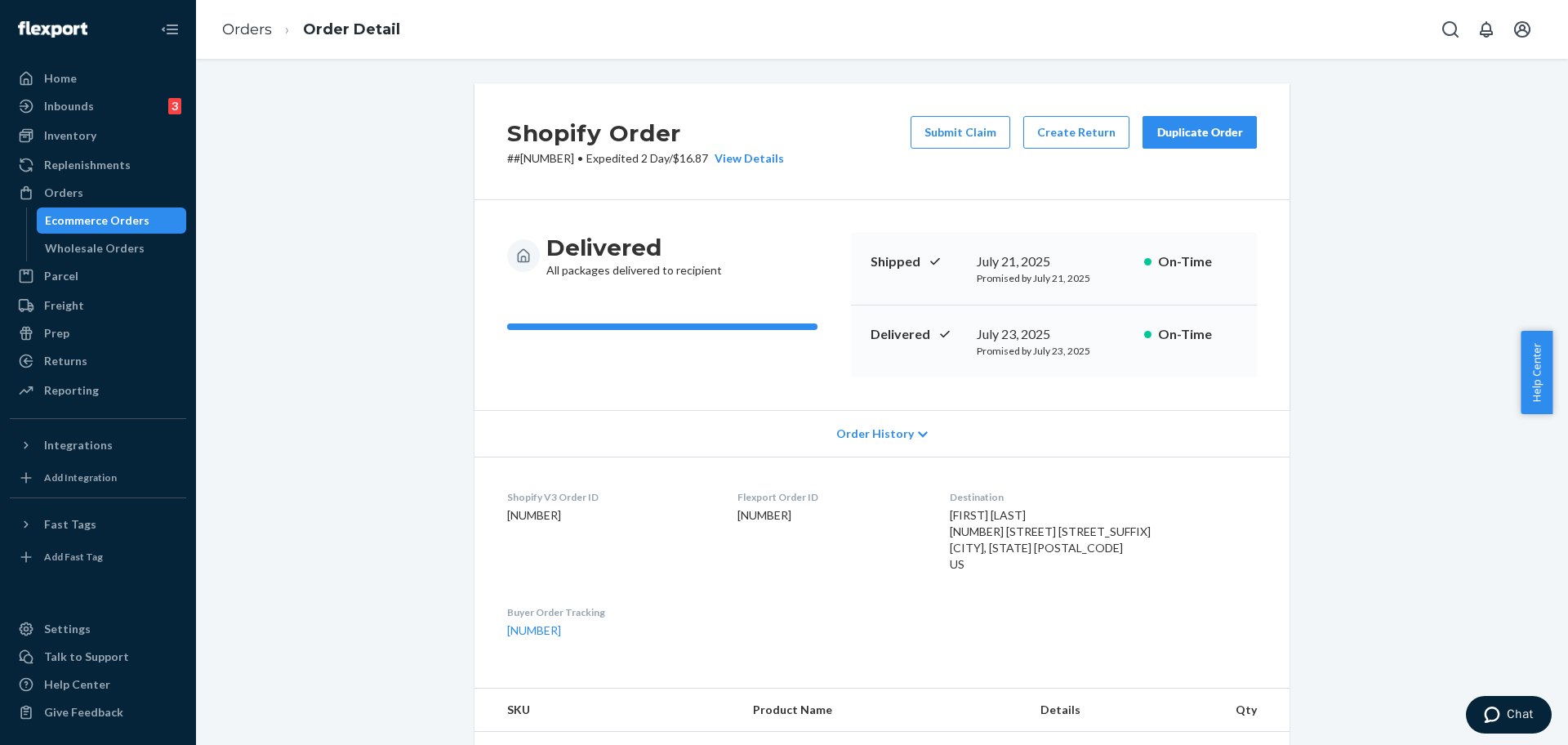 scroll, scrollTop: 0, scrollLeft: 0, axis: both 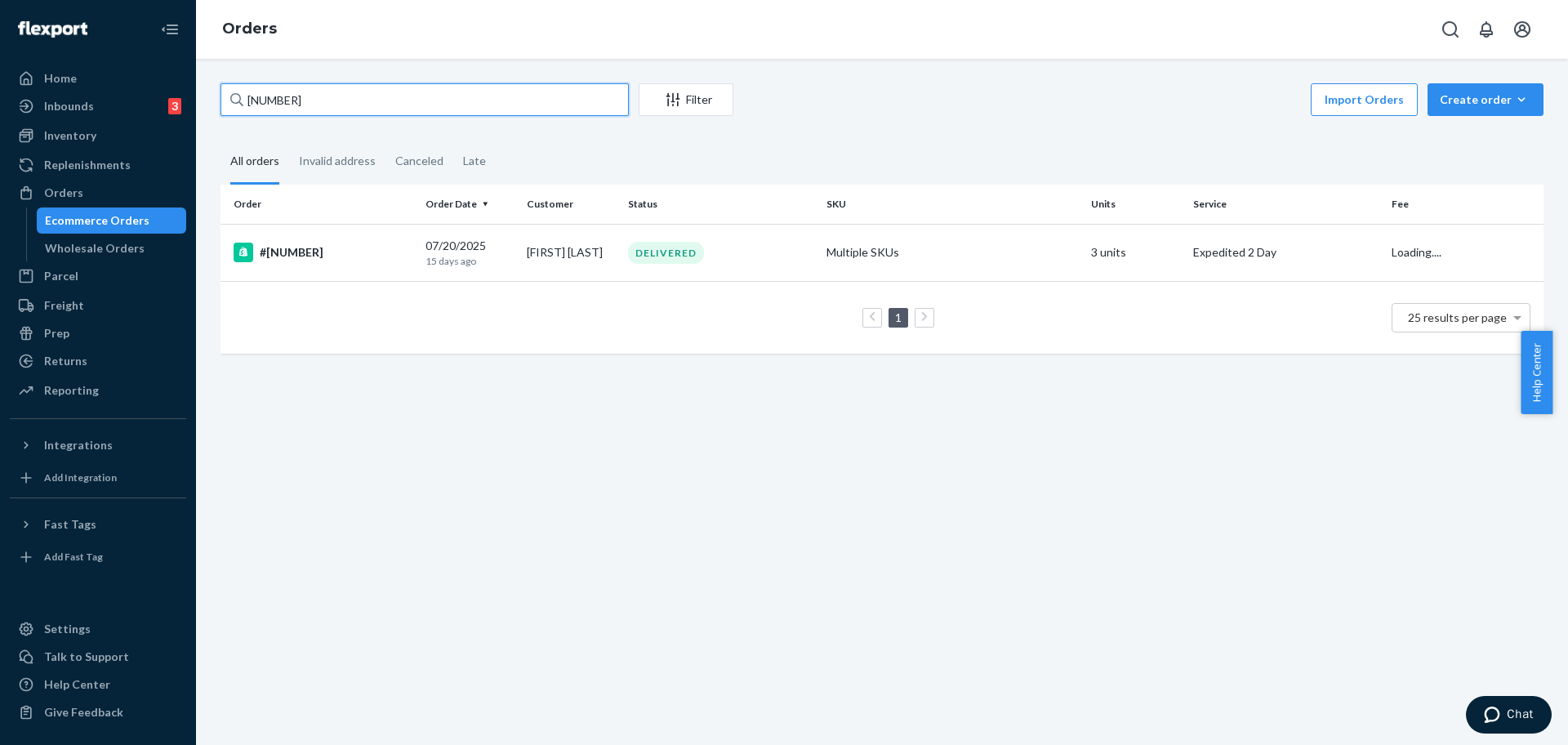 click on "[NUMBER]" at bounding box center (425, 100) 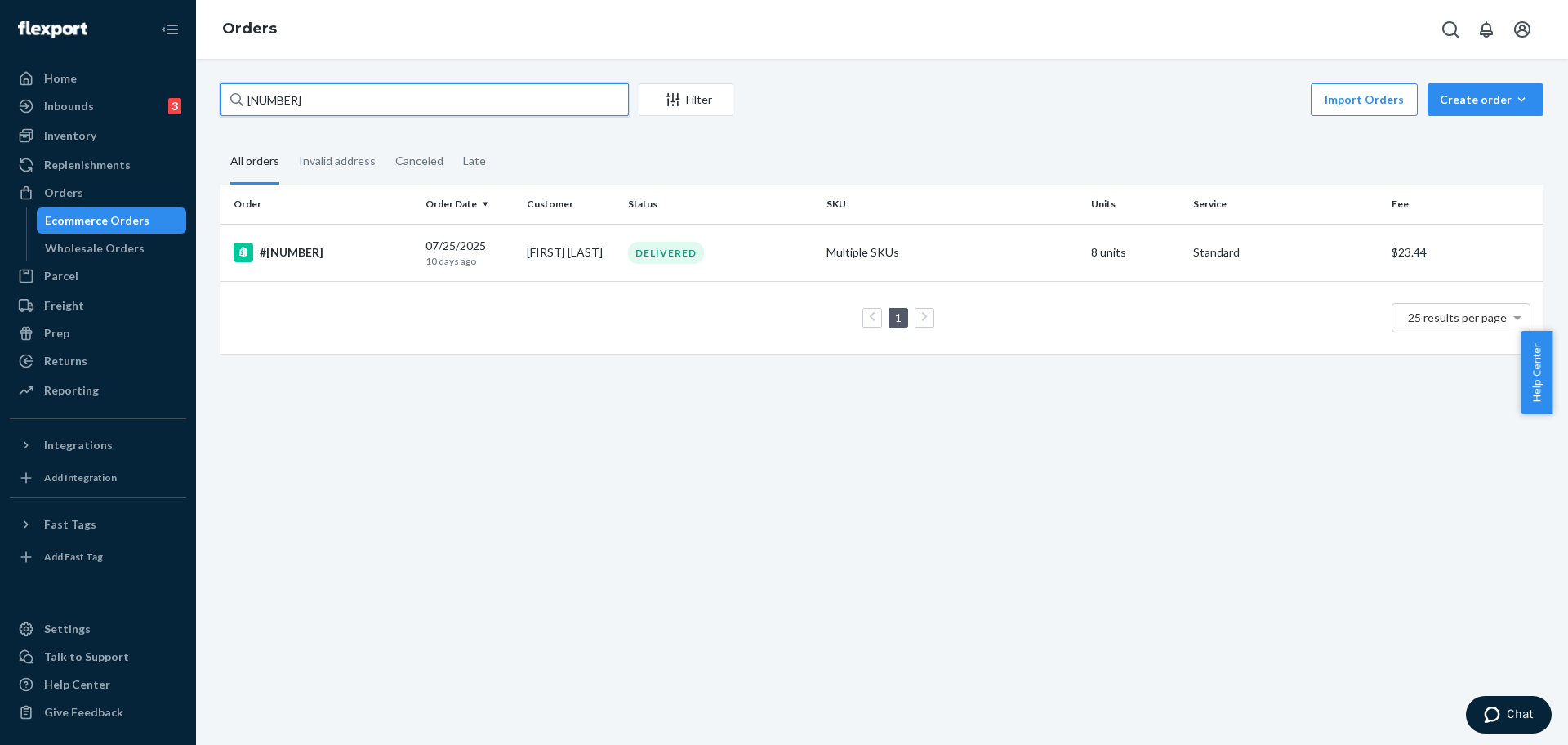 click on "[NUMBER]" at bounding box center [425, 100] 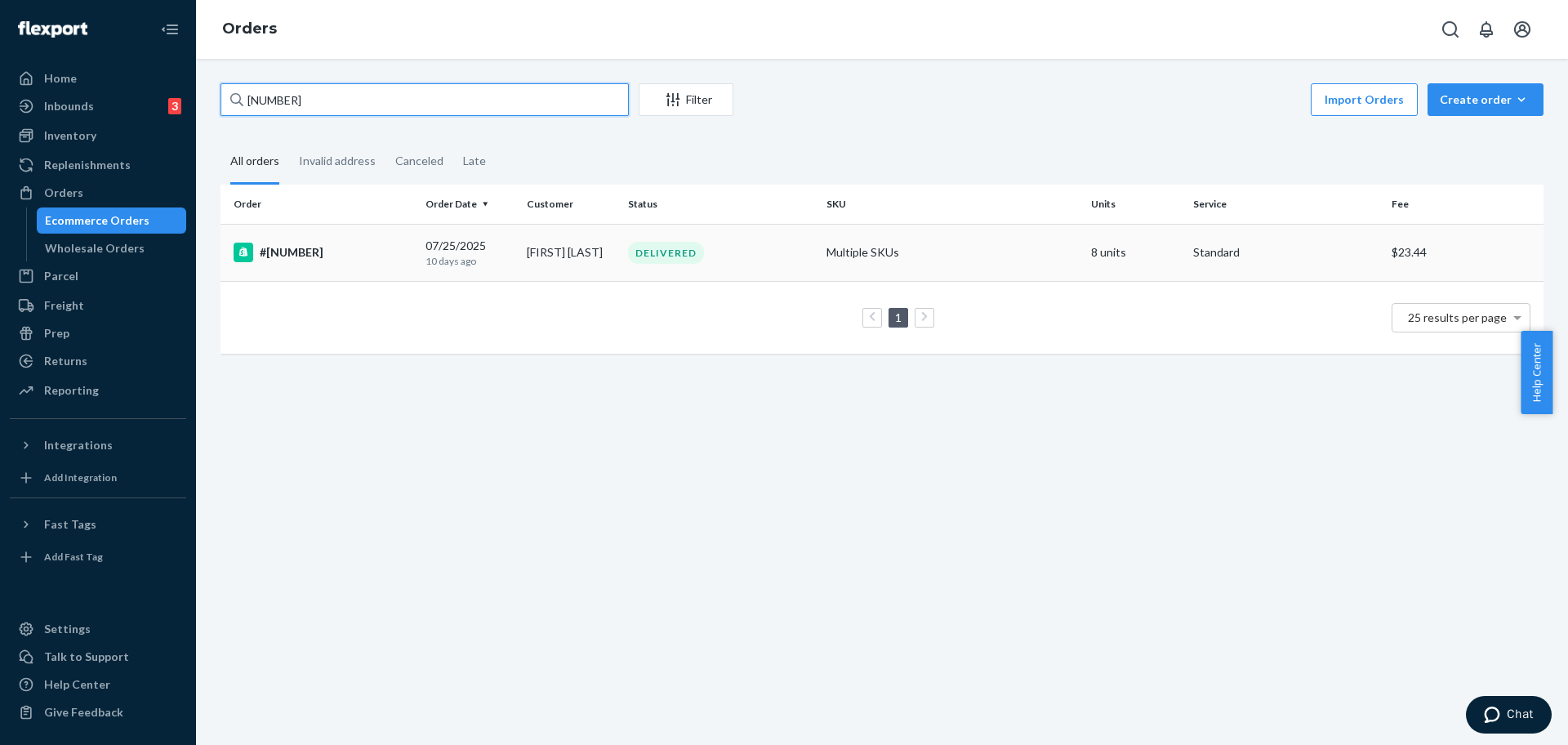 type on "[NUMBER]" 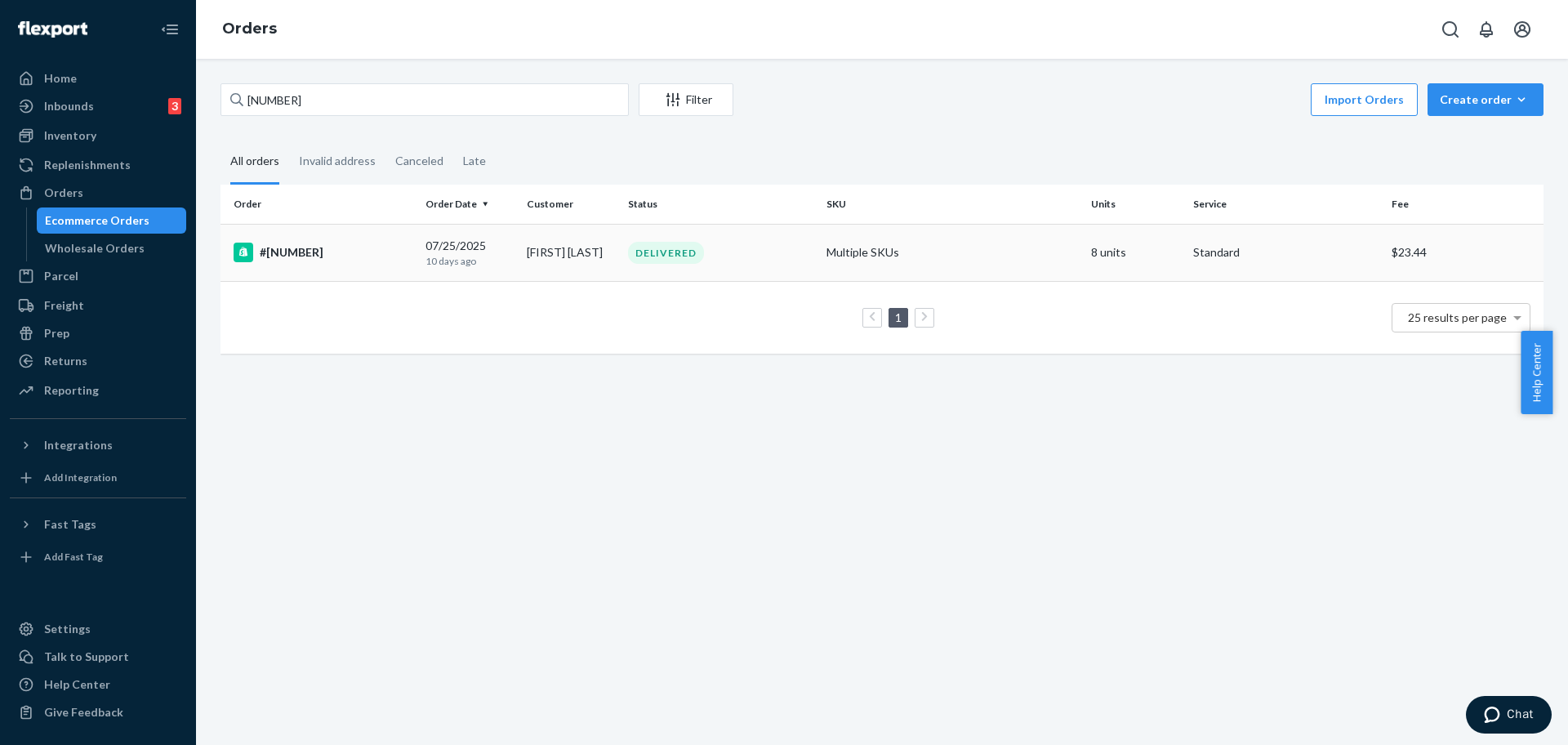 click on "#[NUMBER]" at bounding box center [323, 252] 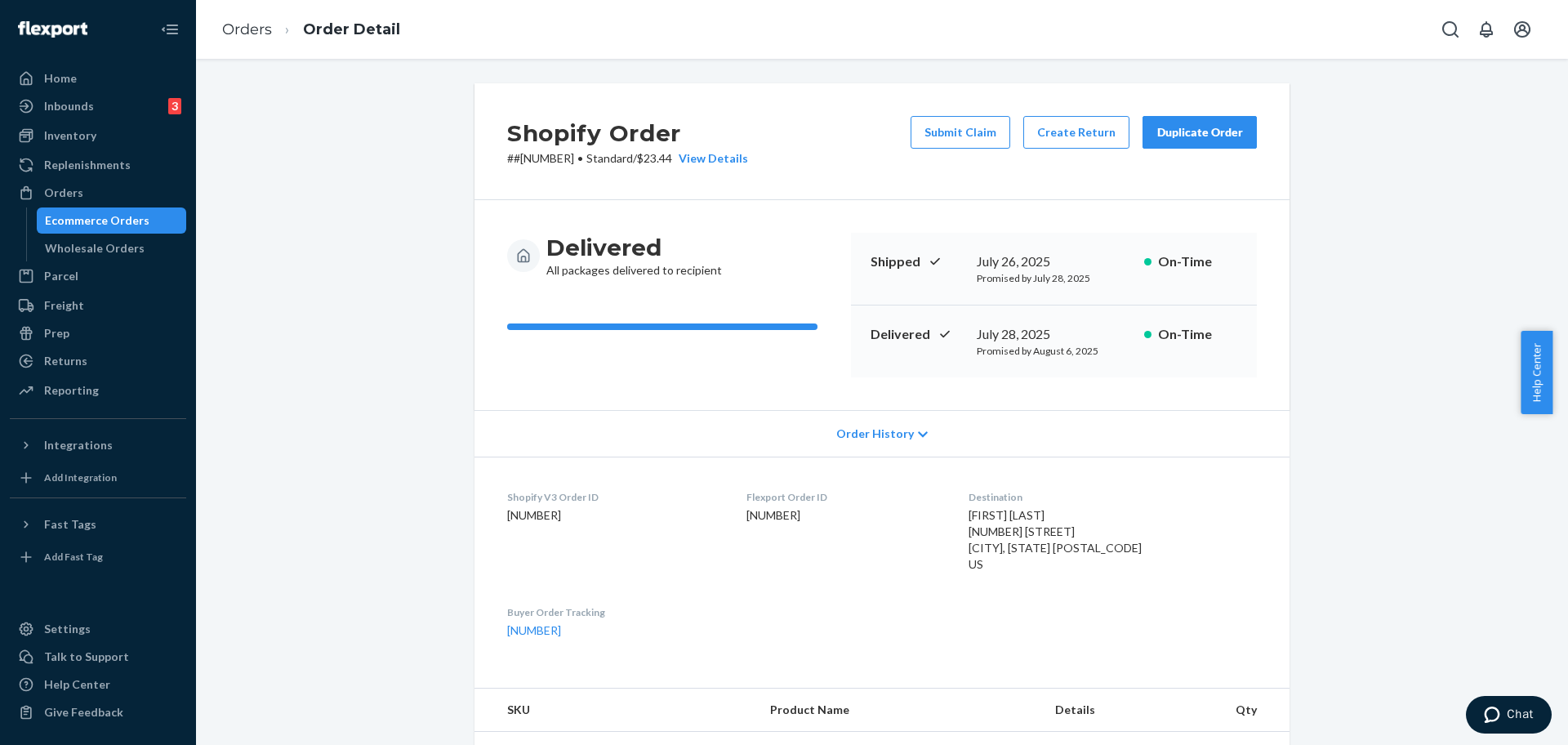 click on "[FIRST] [LAST]
[NUMBER] [STREET]
[CITY], [STATE] [POSTAL_CODE]
US" at bounding box center (1055, 539) 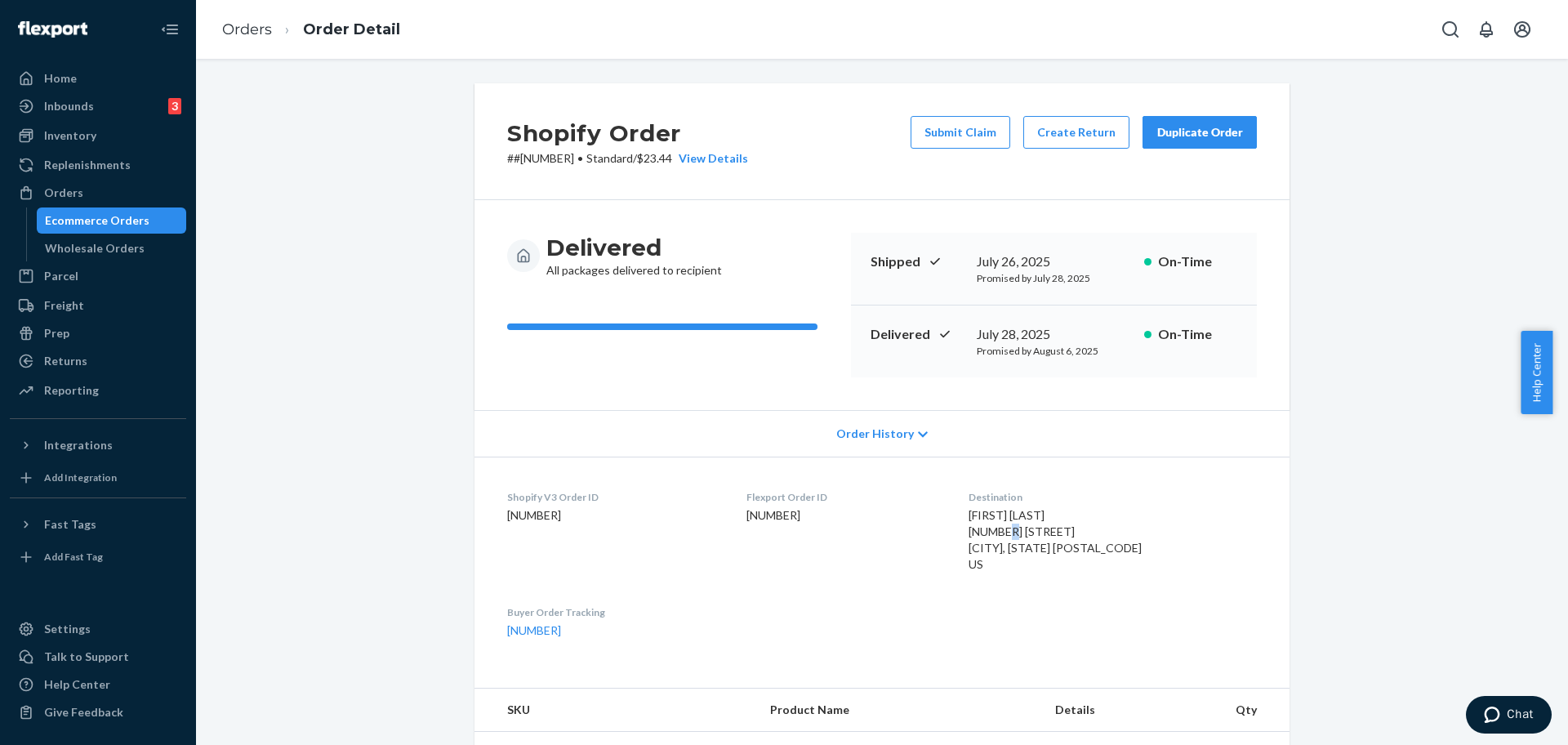 click on "[FIRST] [LAST]
[NUMBER] [STREET]
[CITY], [STATE] [POSTAL_CODE]
US" at bounding box center (1055, 539) 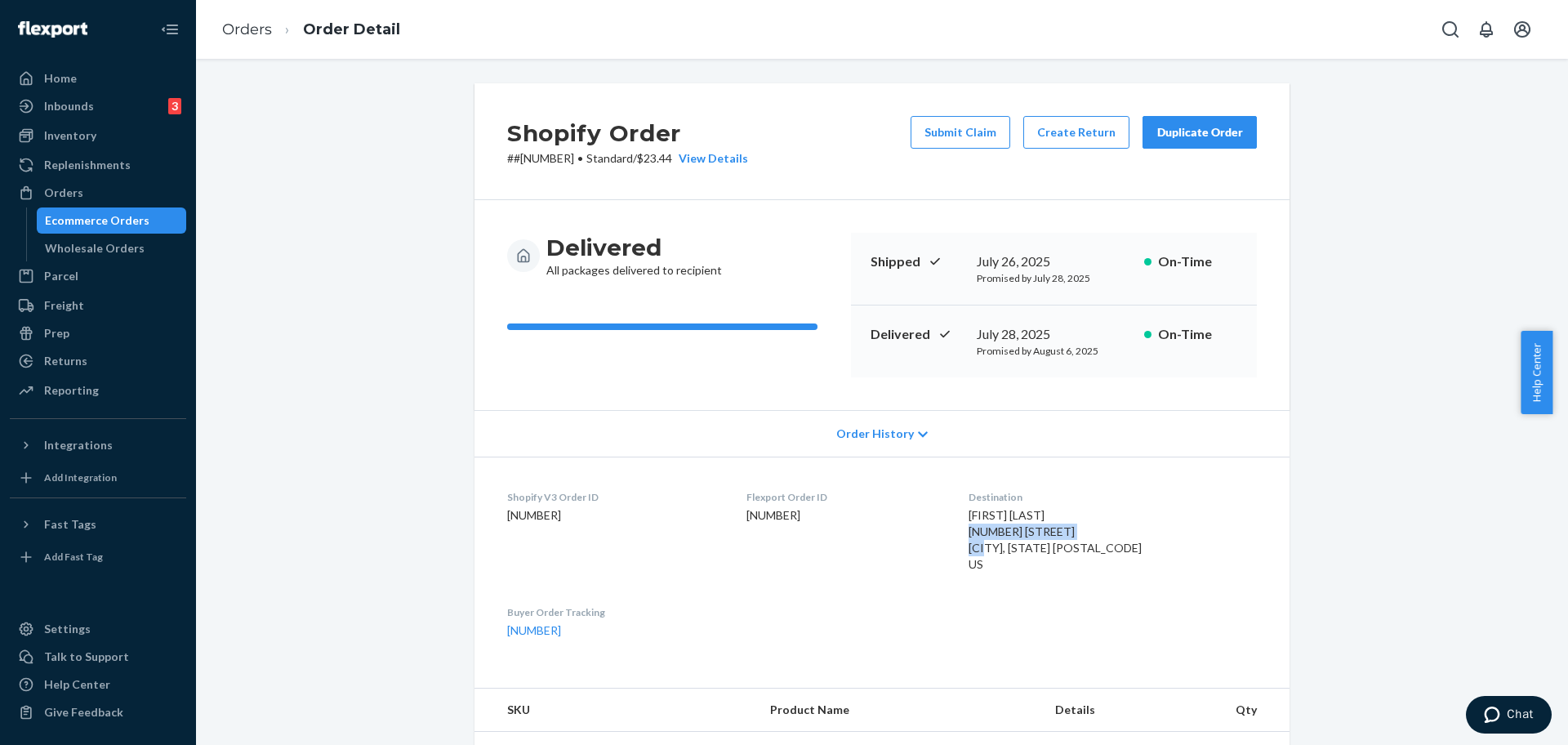 click on "larissa hagman
4910 S Gillis Way Ct
Spokane Valley, WA 99206-9440
US" at bounding box center (1055, 539) 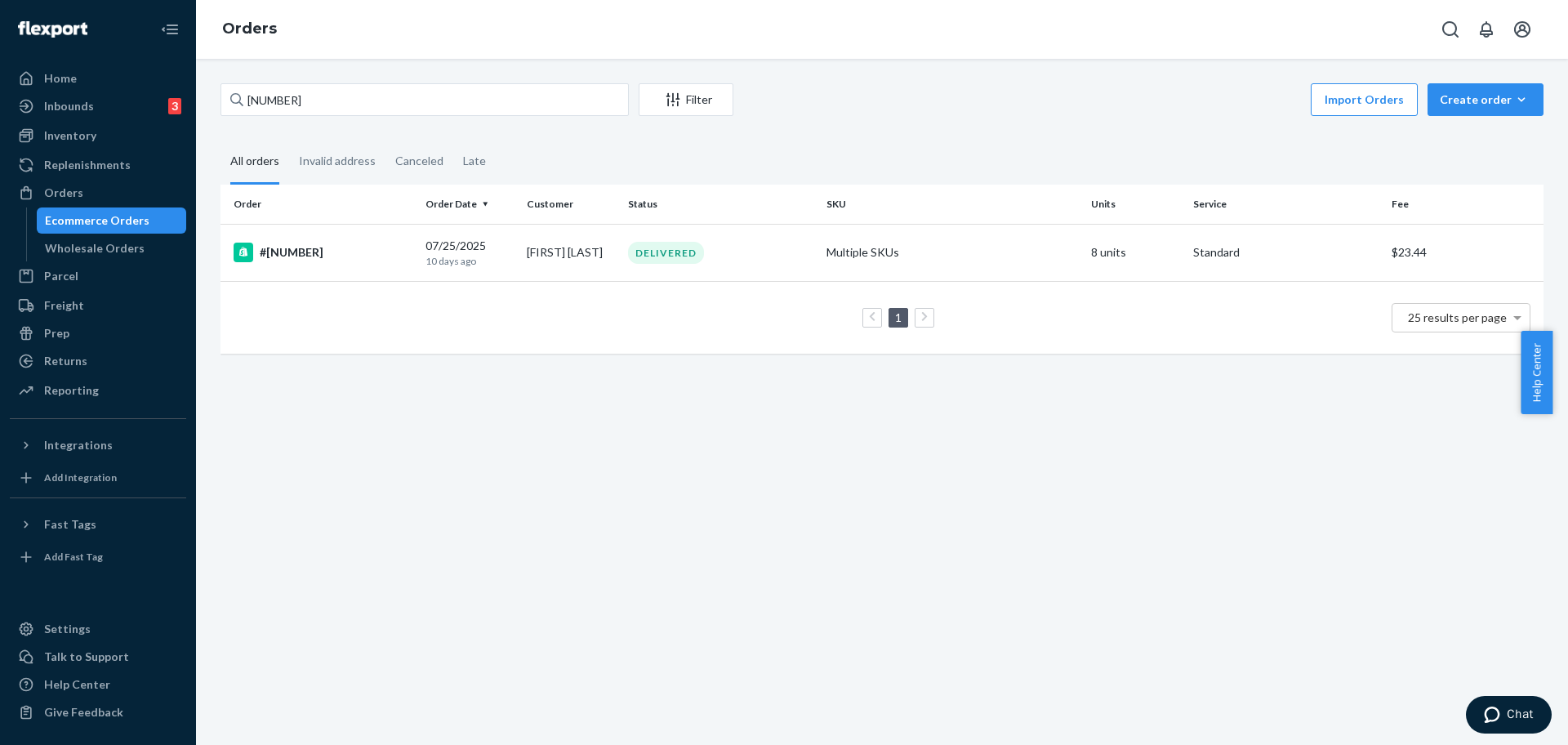 click on "254403387 Filter Import Orders Create order Ecommerce order Removal order" at bounding box center [882, 101] 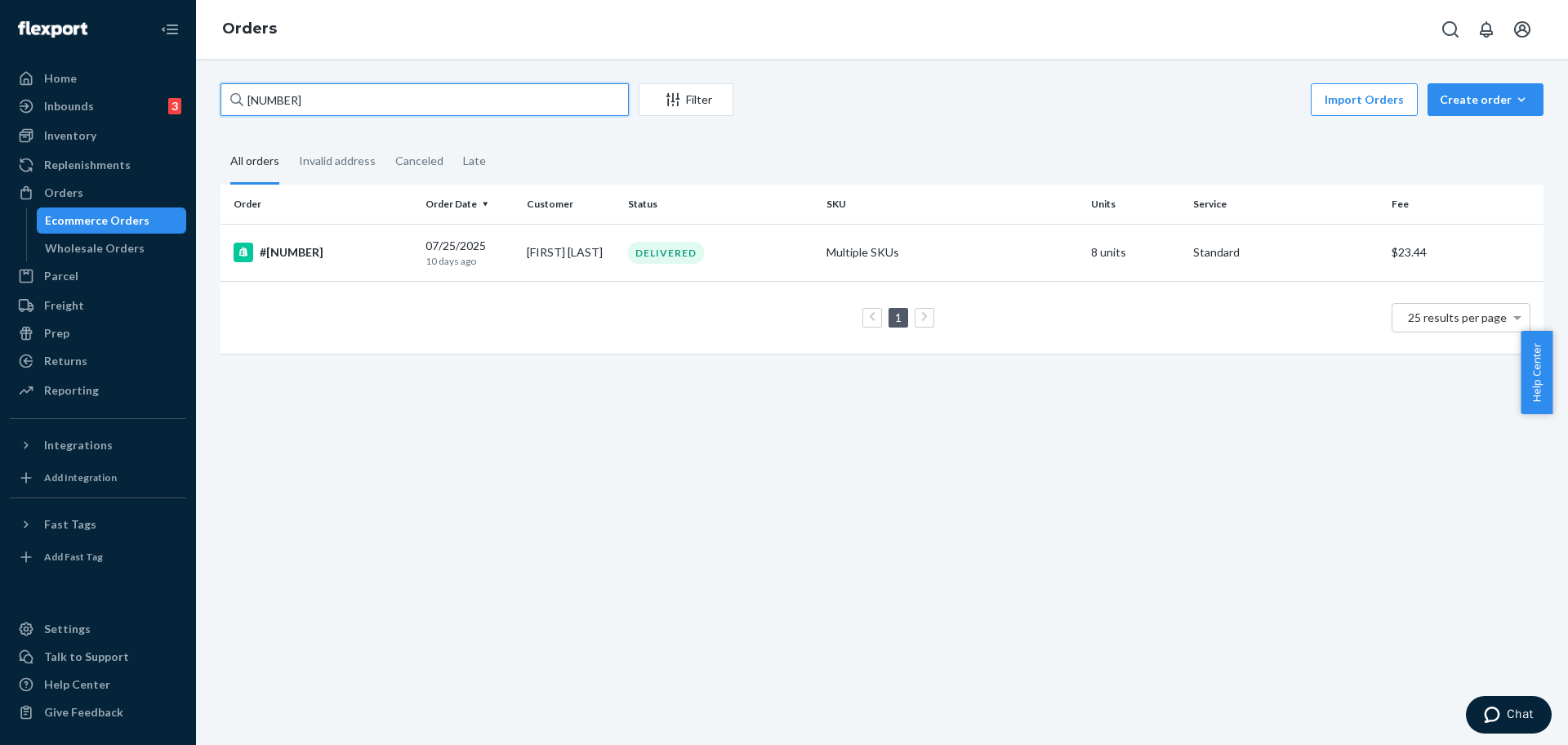 click on "254403387" at bounding box center [425, 100] 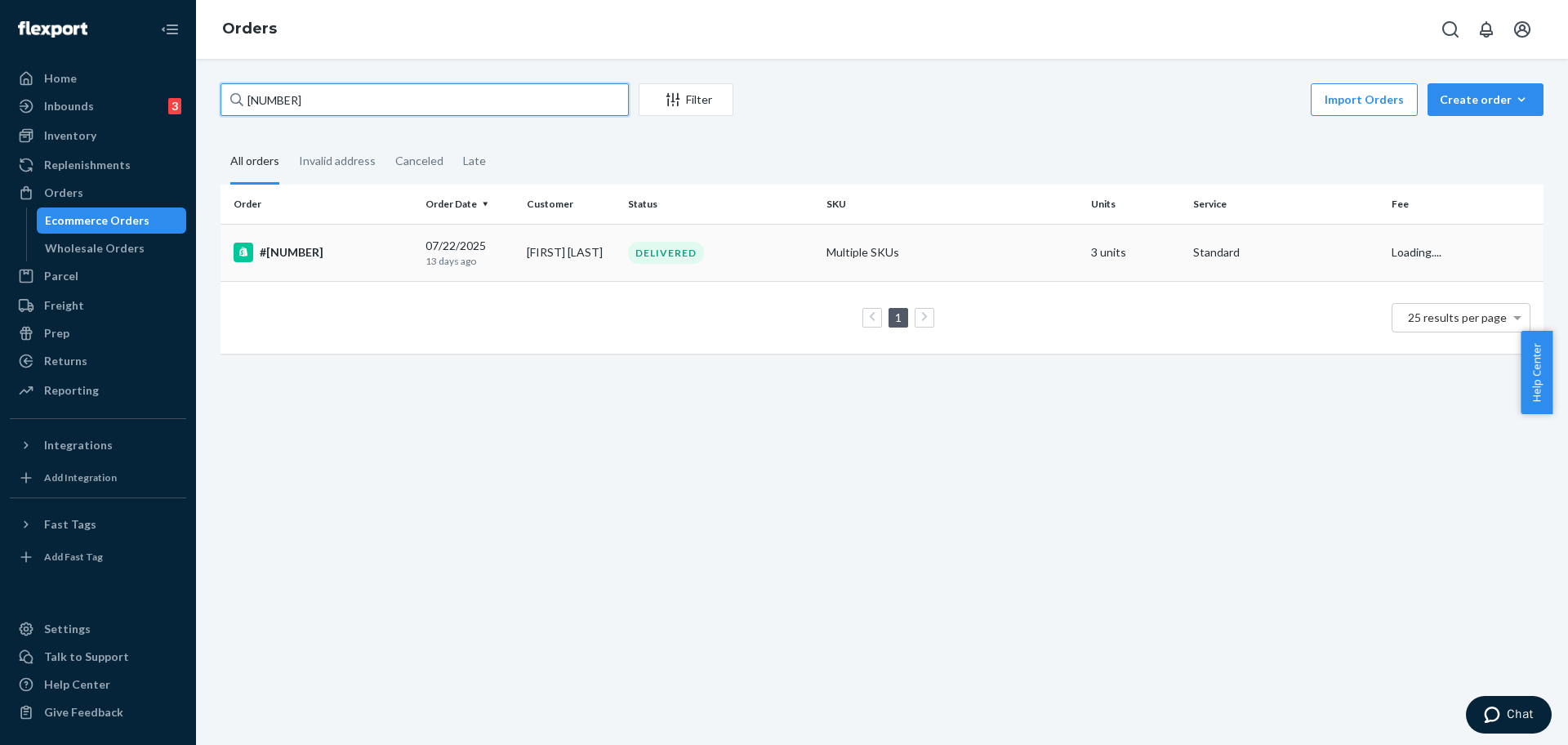 type on "254343229" 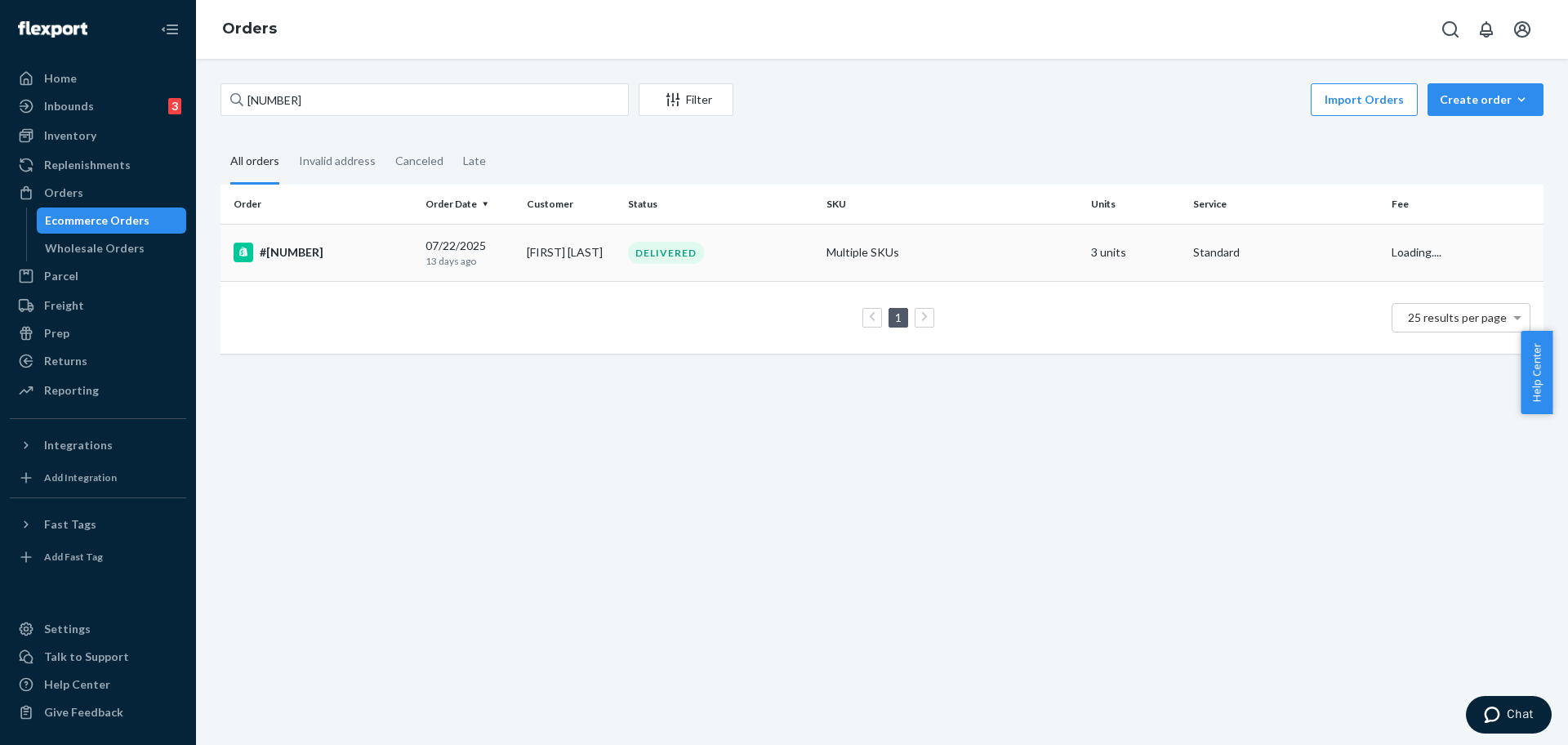 click on "#254343229" at bounding box center [323, 252] 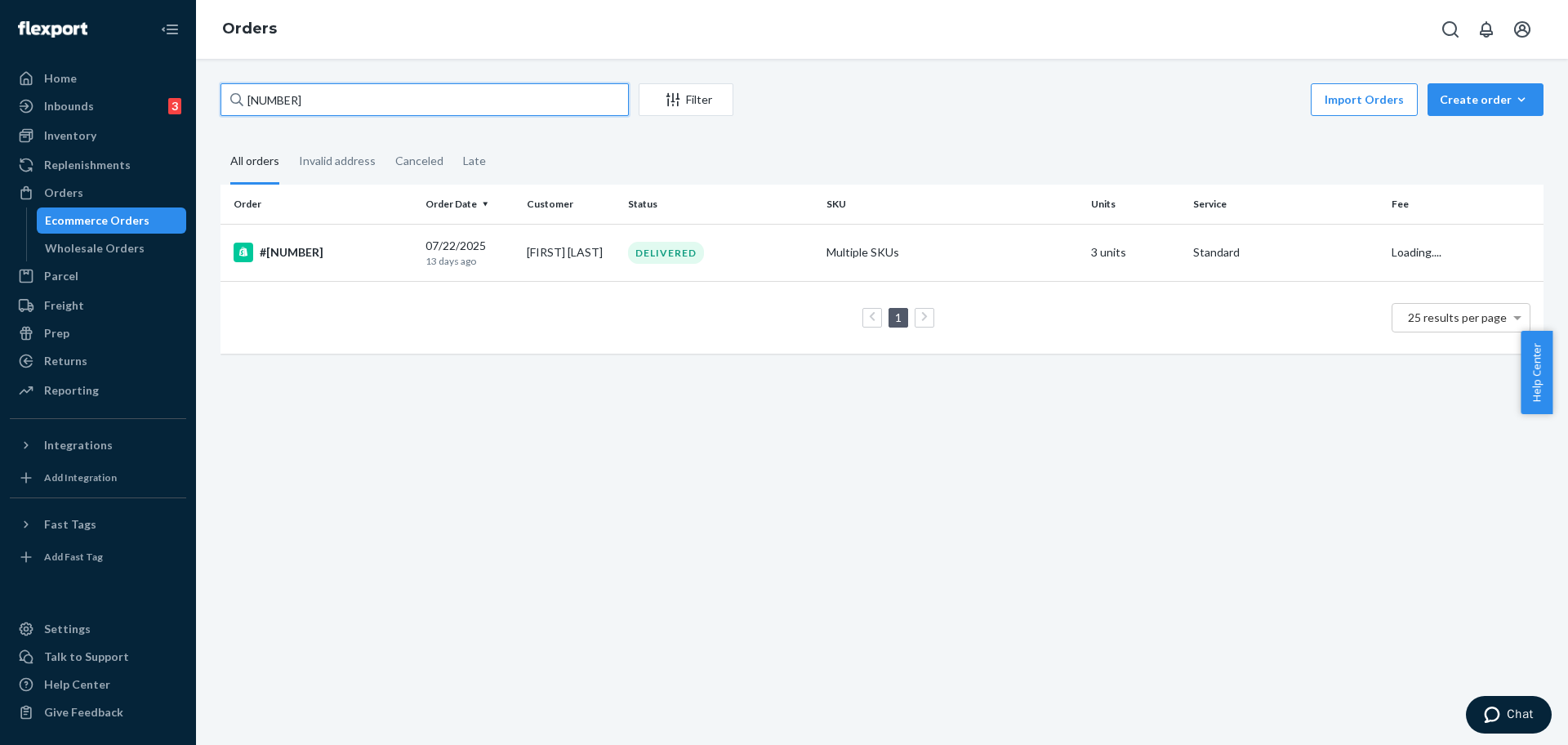 click on "254343229" at bounding box center (425, 100) 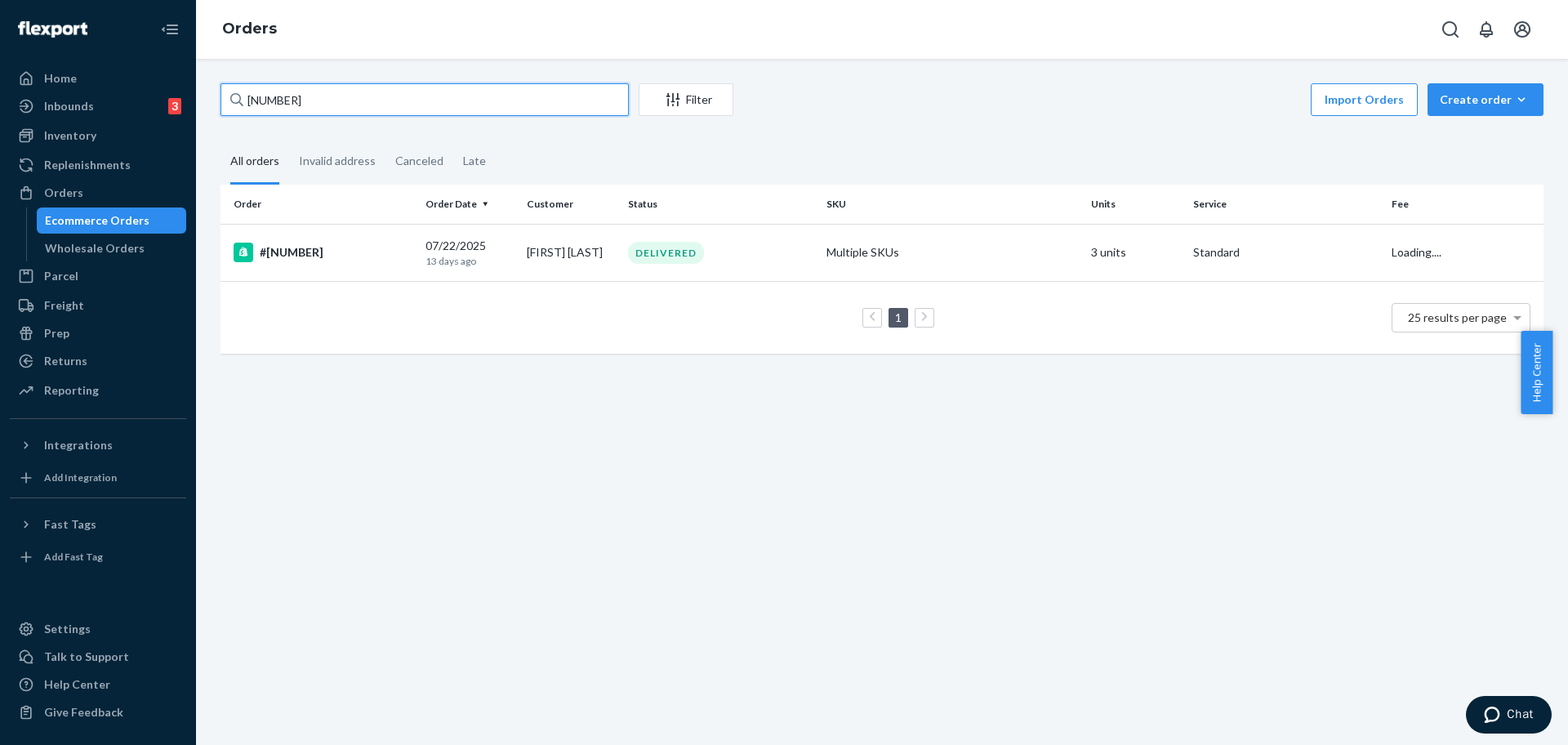 paste on "3592346" 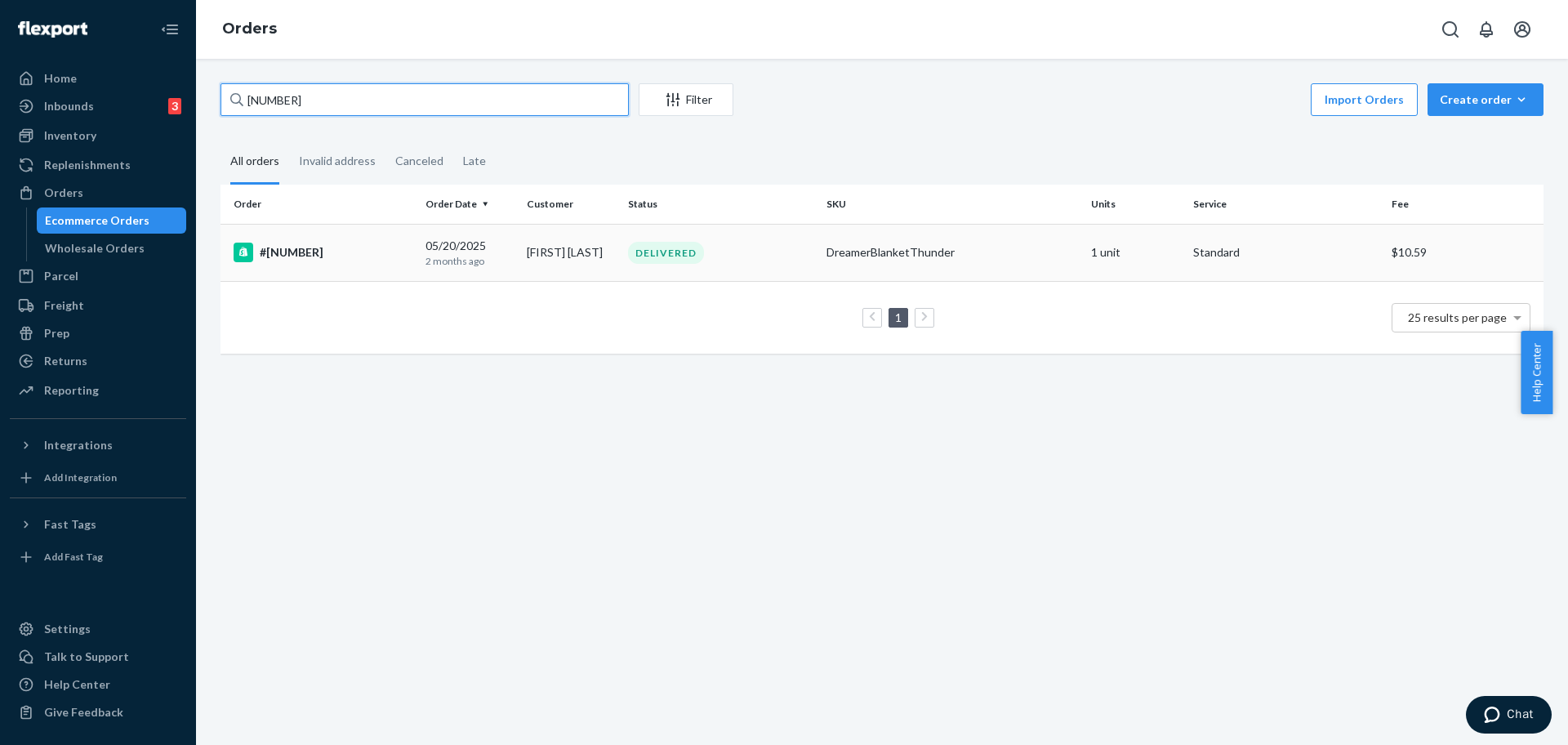 type on "253592346" 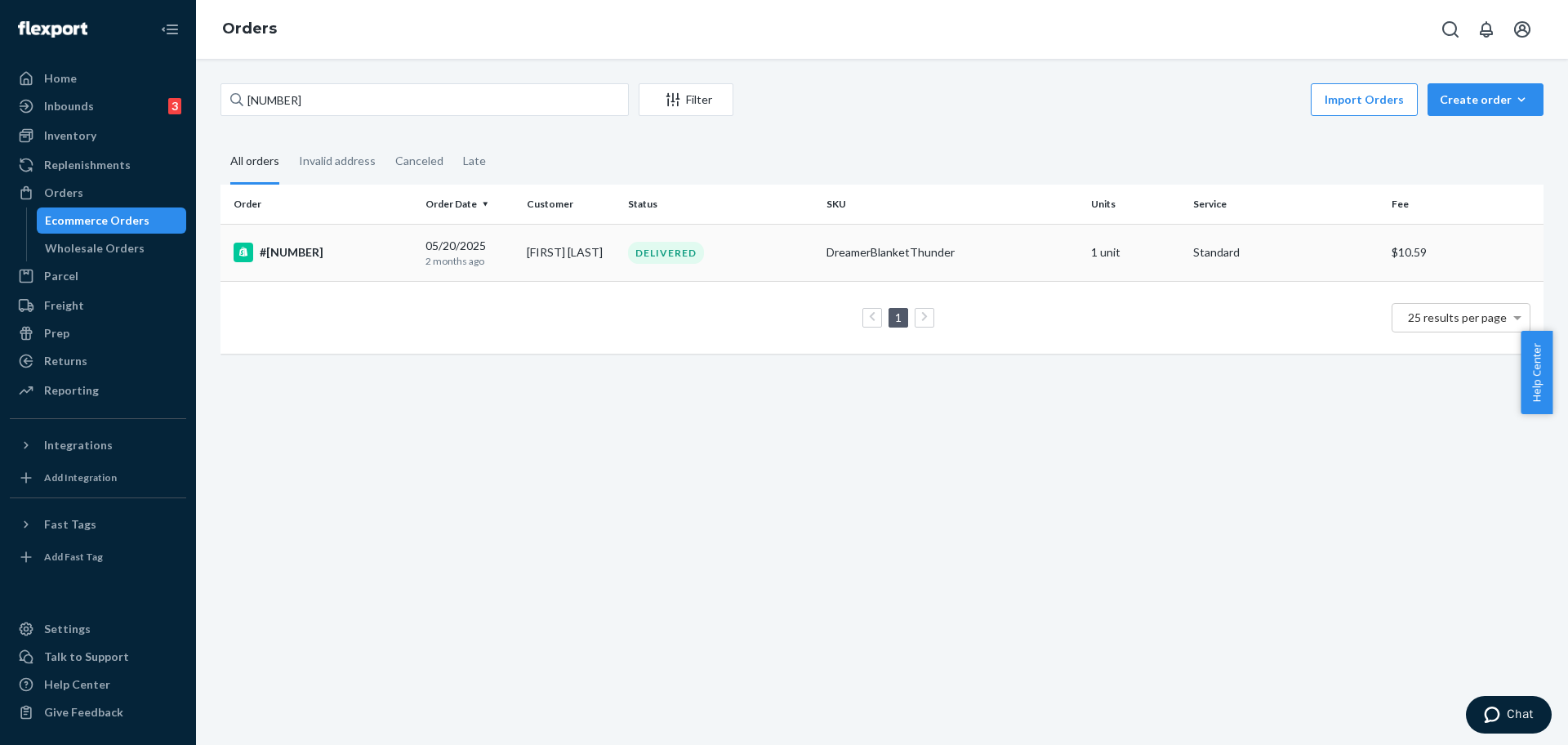 click on "2 months ago" at bounding box center (470, 261) 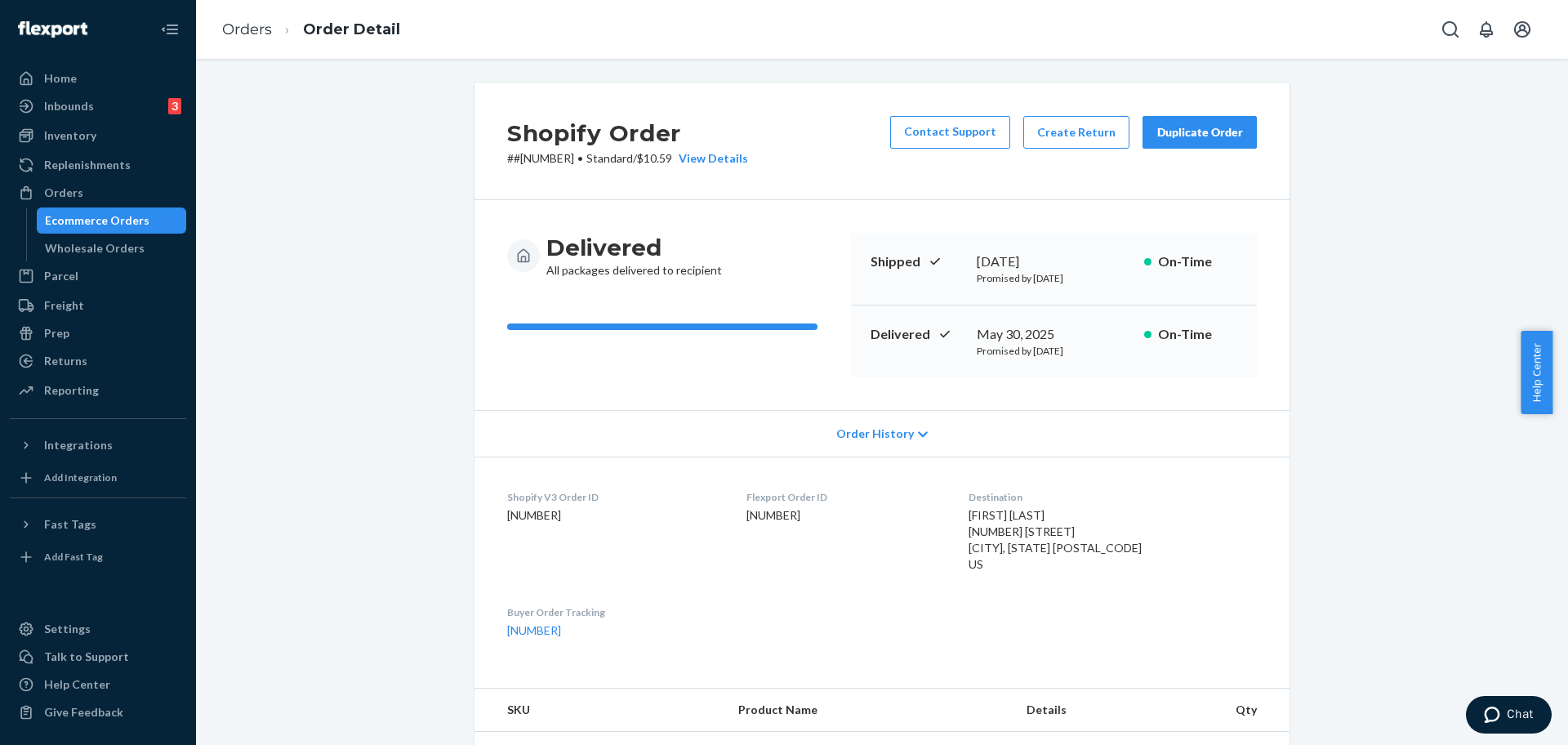 click on "Shayla Isham
11474 5th St
Hayward, WI 54843
US" at bounding box center (1055, 539) 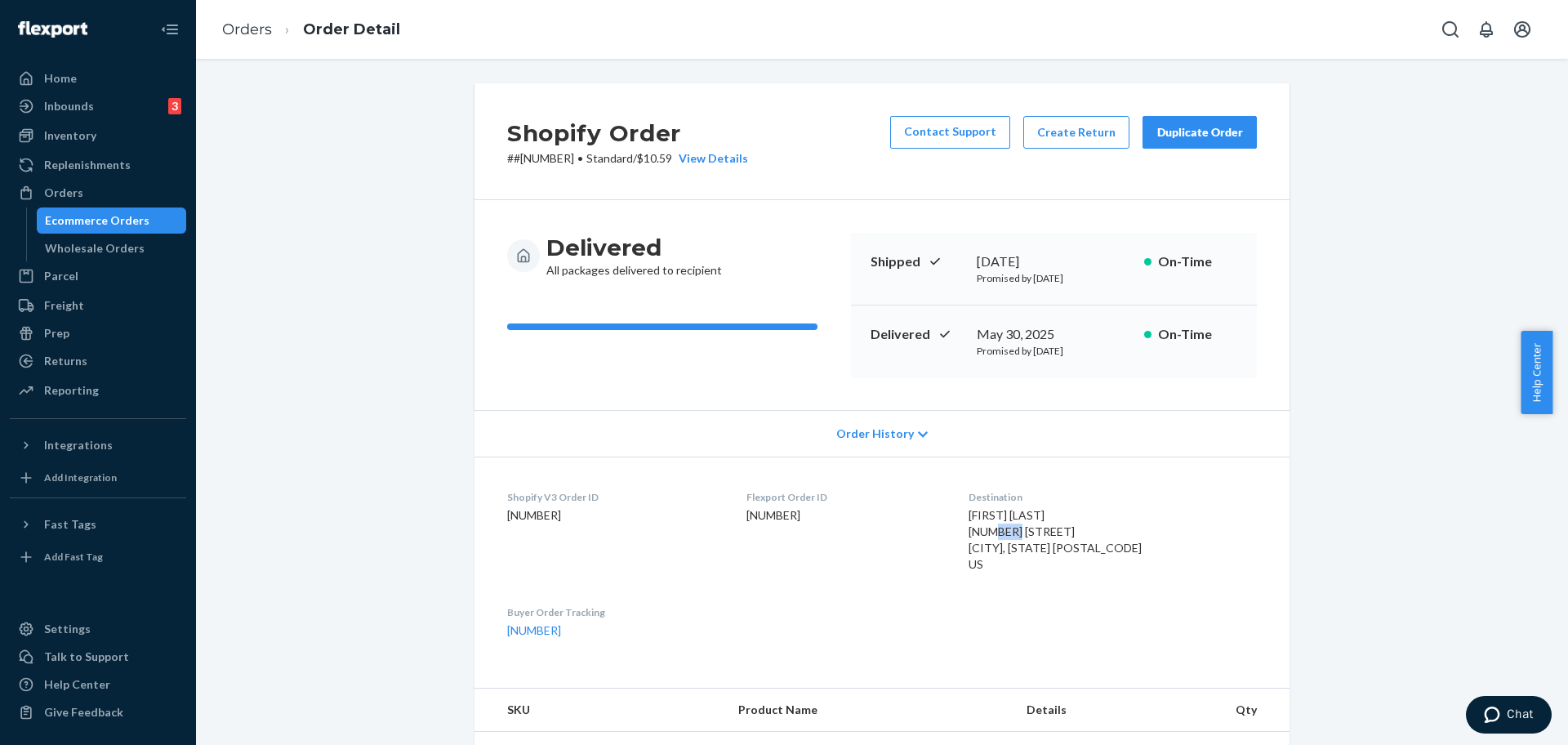 click on "Shayla Isham
11474 5th St
Hayward, WI 54843
US" at bounding box center [1055, 539] 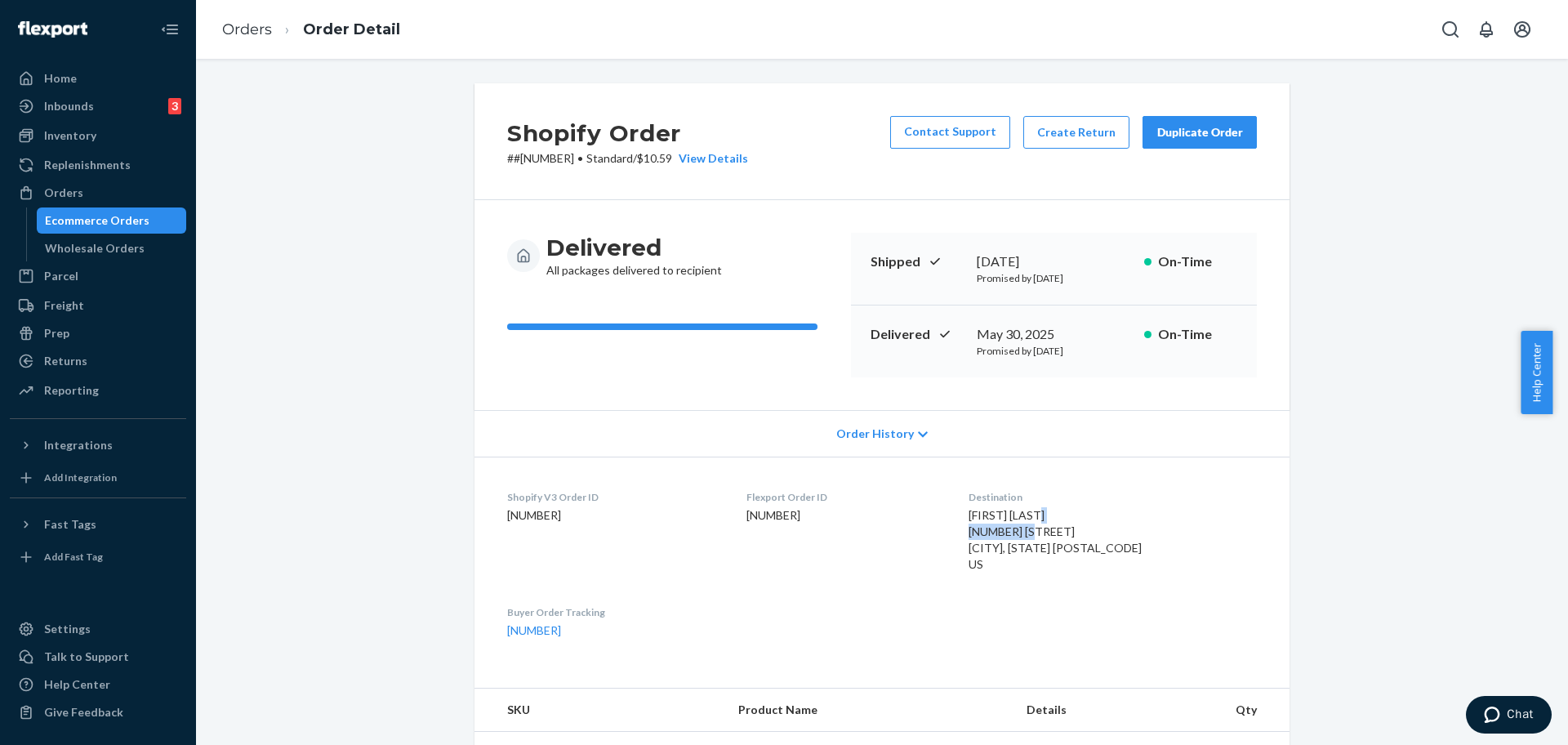 click on "Shayla Isham
11474 5th St
Hayward, WI 54843
US" at bounding box center (1055, 539) 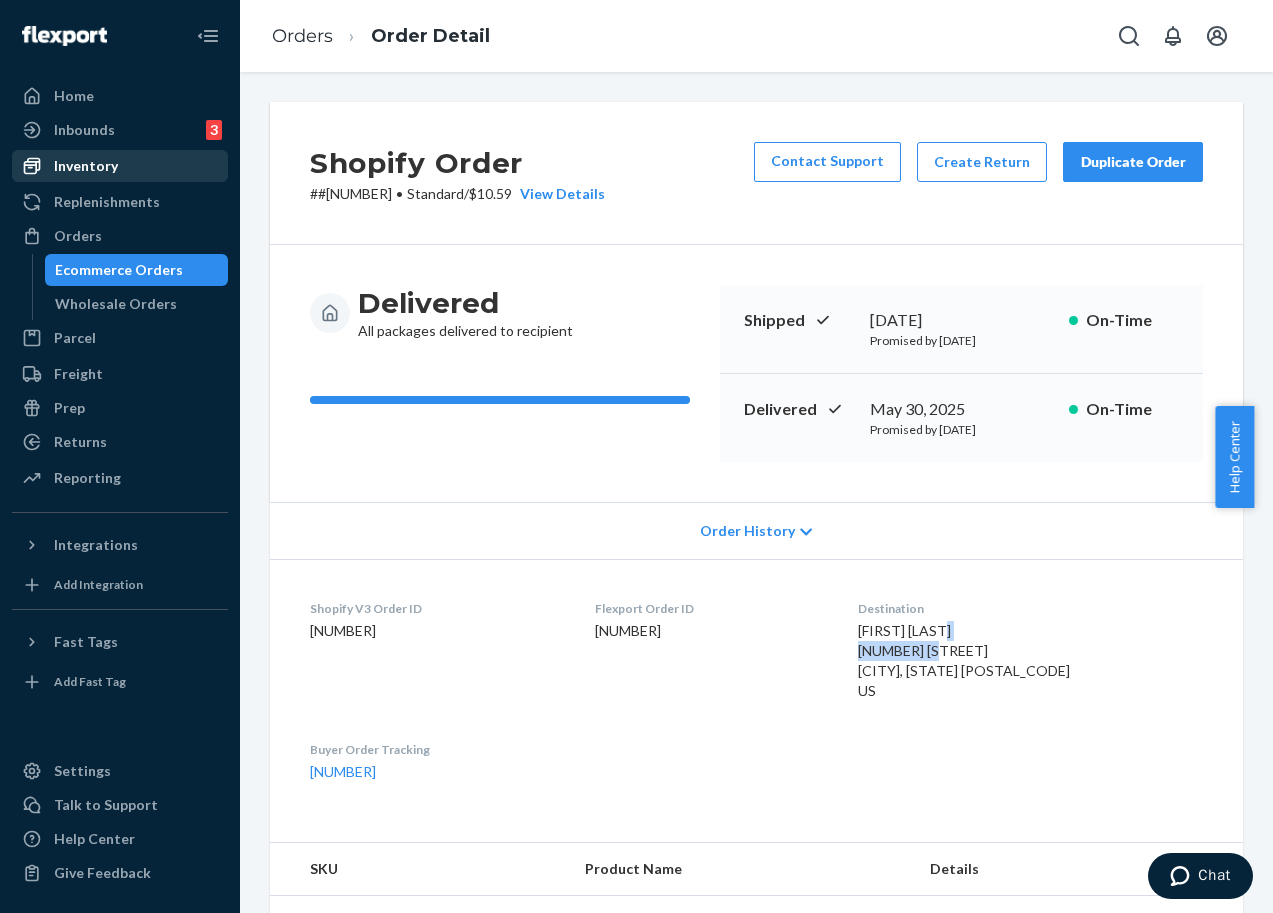 click on "Inventory" at bounding box center (120, 166) 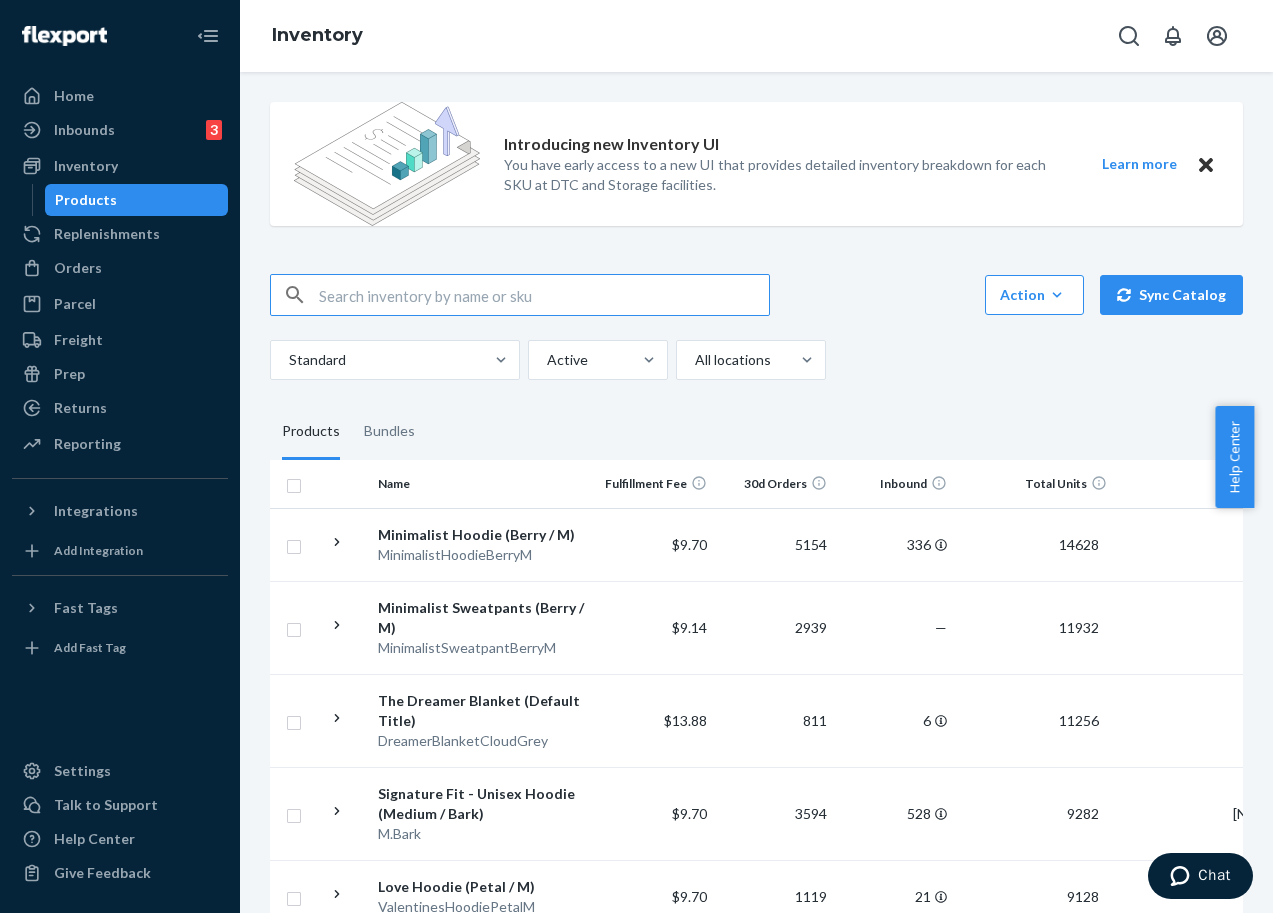 click at bounding box center (544, 295) 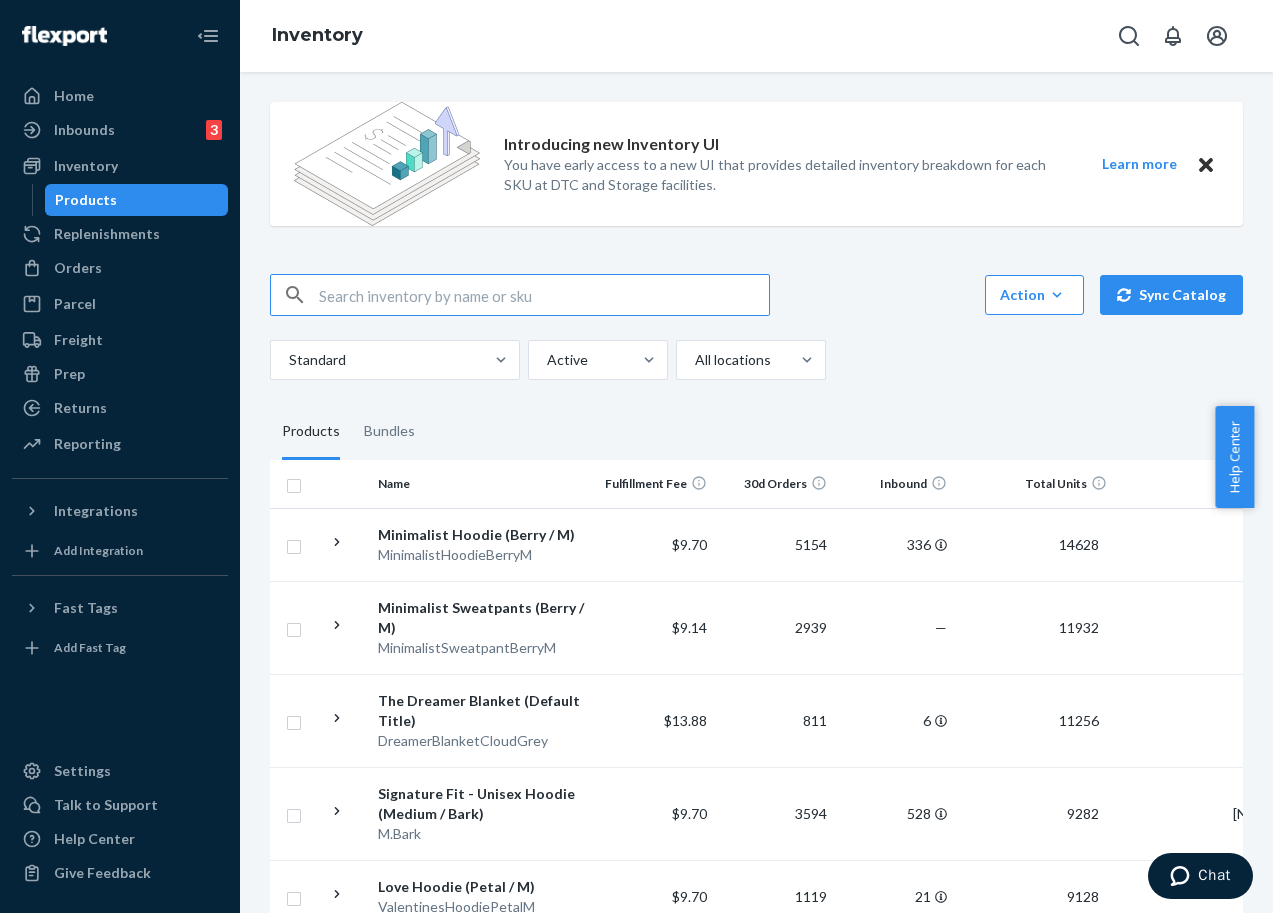 paste on "Minimalist Hoodie Snow Leopard / 3X" 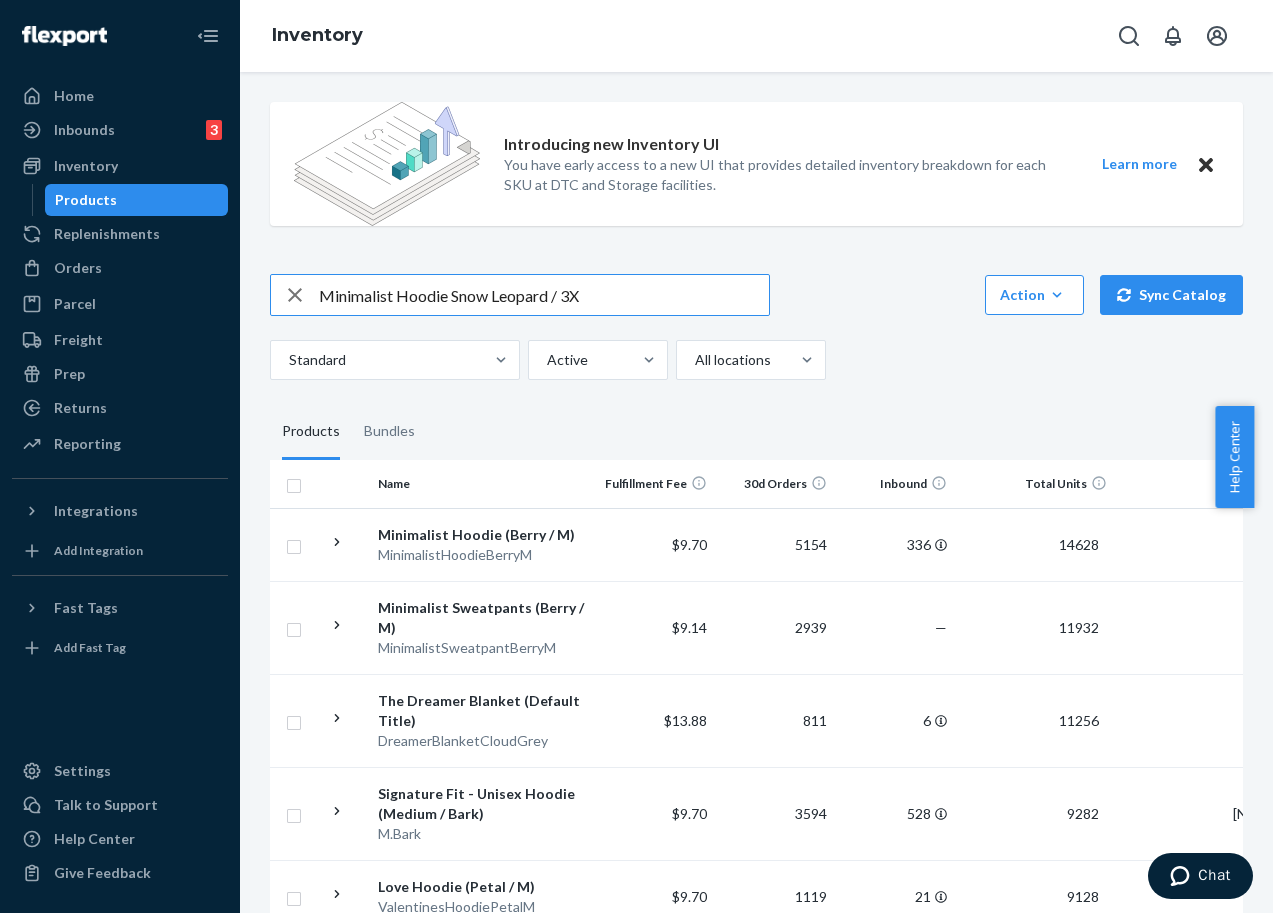 click on "Minimalist Hoodie Snow Leopard / 3X" at bounding box center (544, 295) 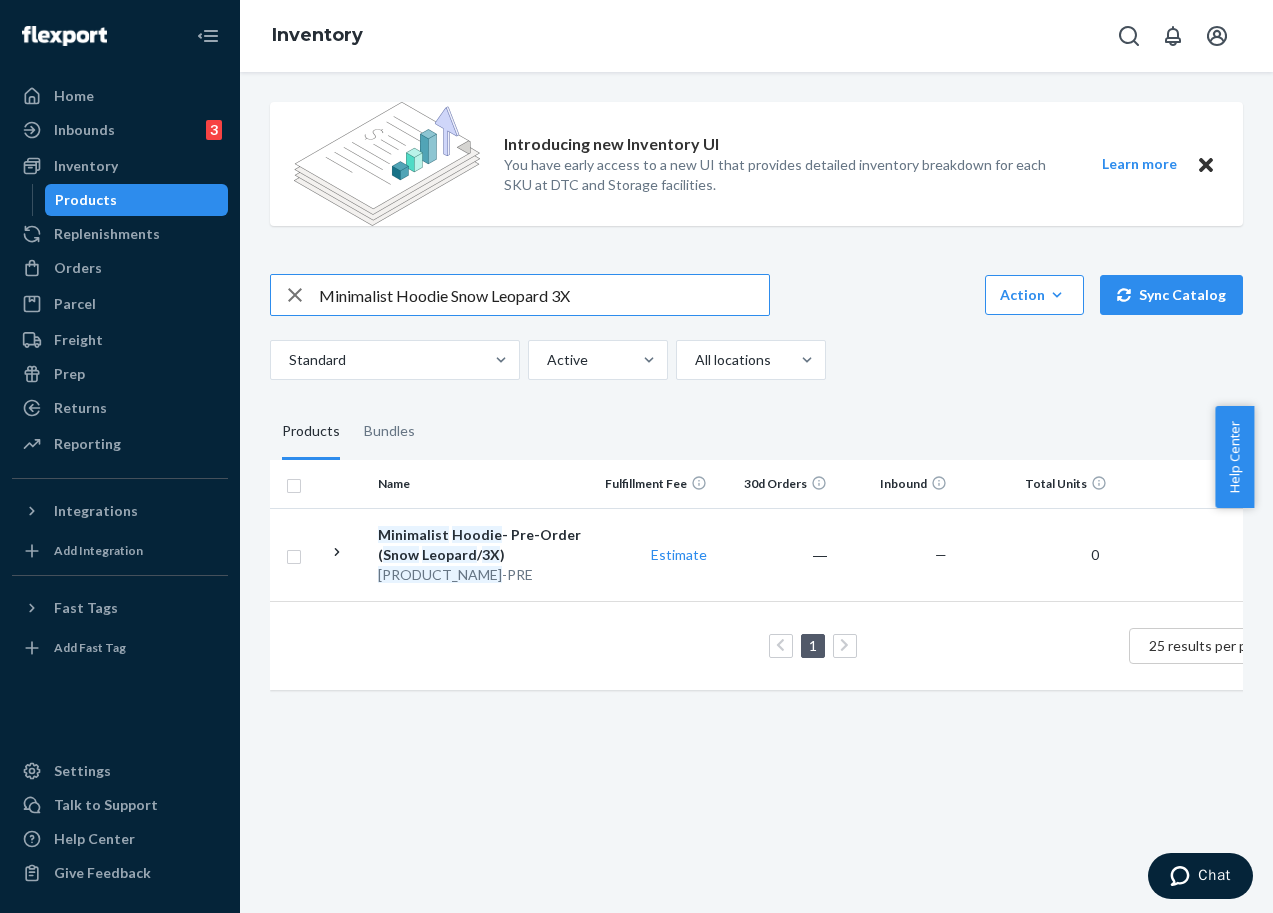 drag, startPoint x: 453, startPoint y: 303, endPoint x: 554, endPoint y: 298, distance: 101.12369 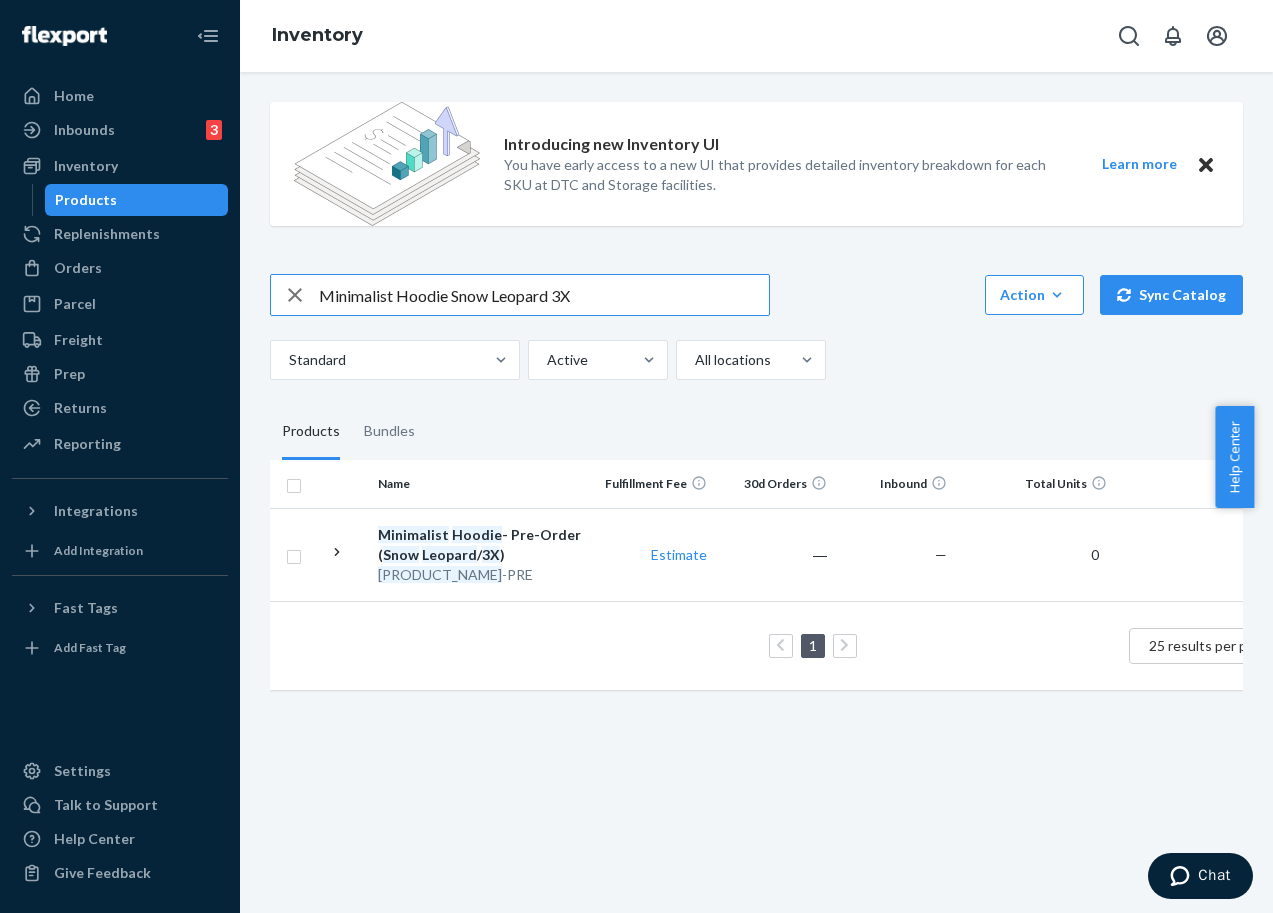 click on "Minimalist Hoodie Snow Leopard 3X" at bounding box center [544, 295] 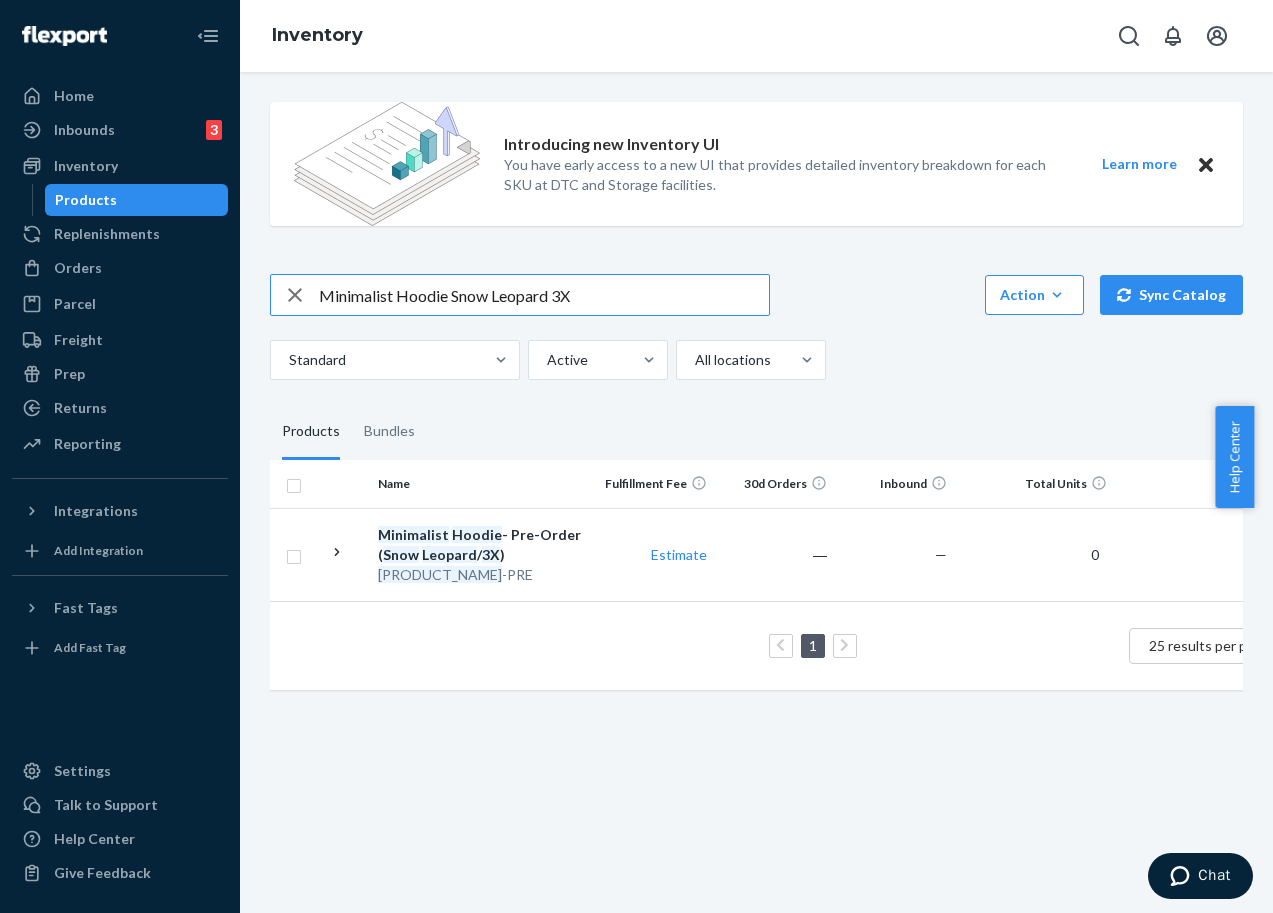 paste on "Light Grey Leopard" 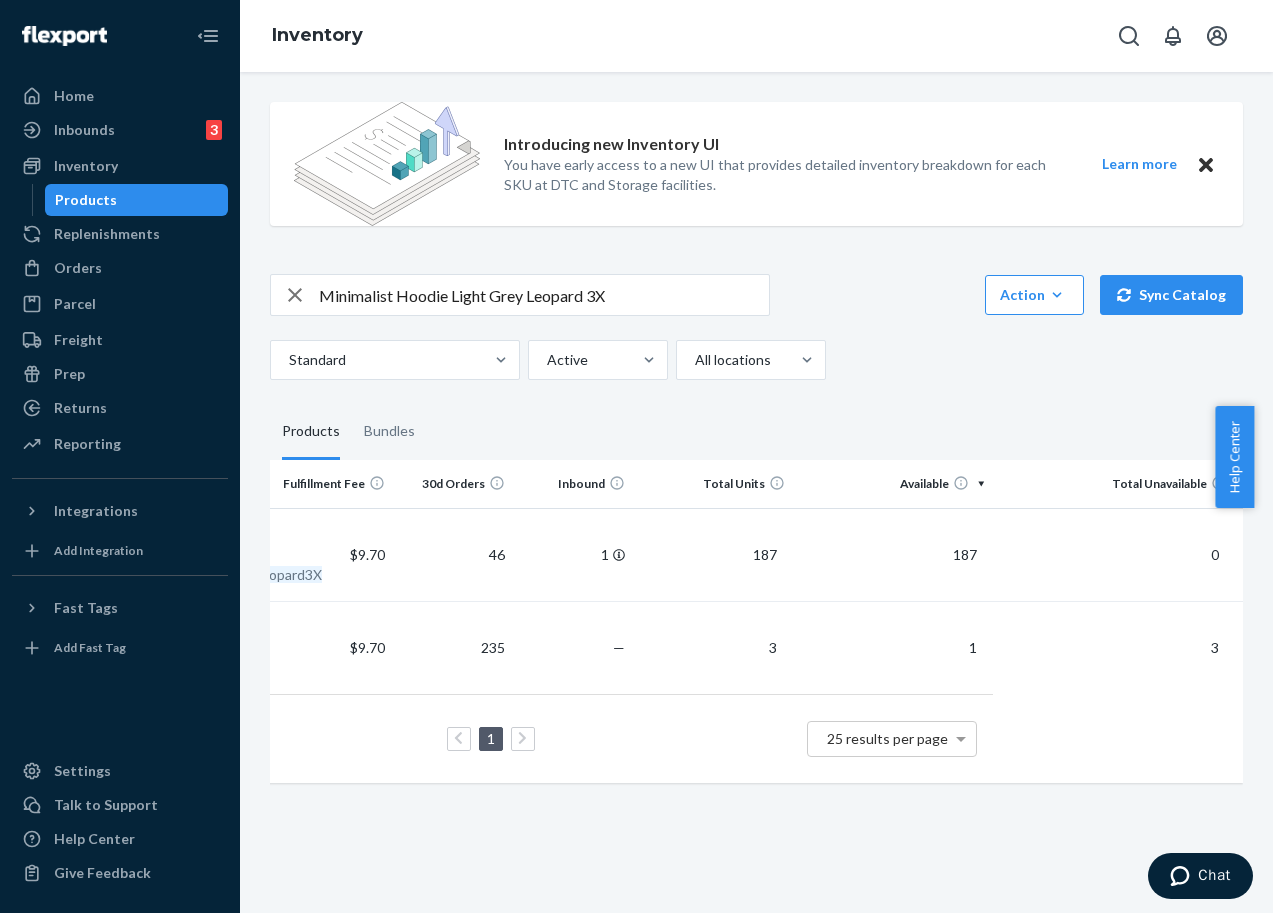 scroll, scrollTop: 0, scrollLeft: 0, axis: both 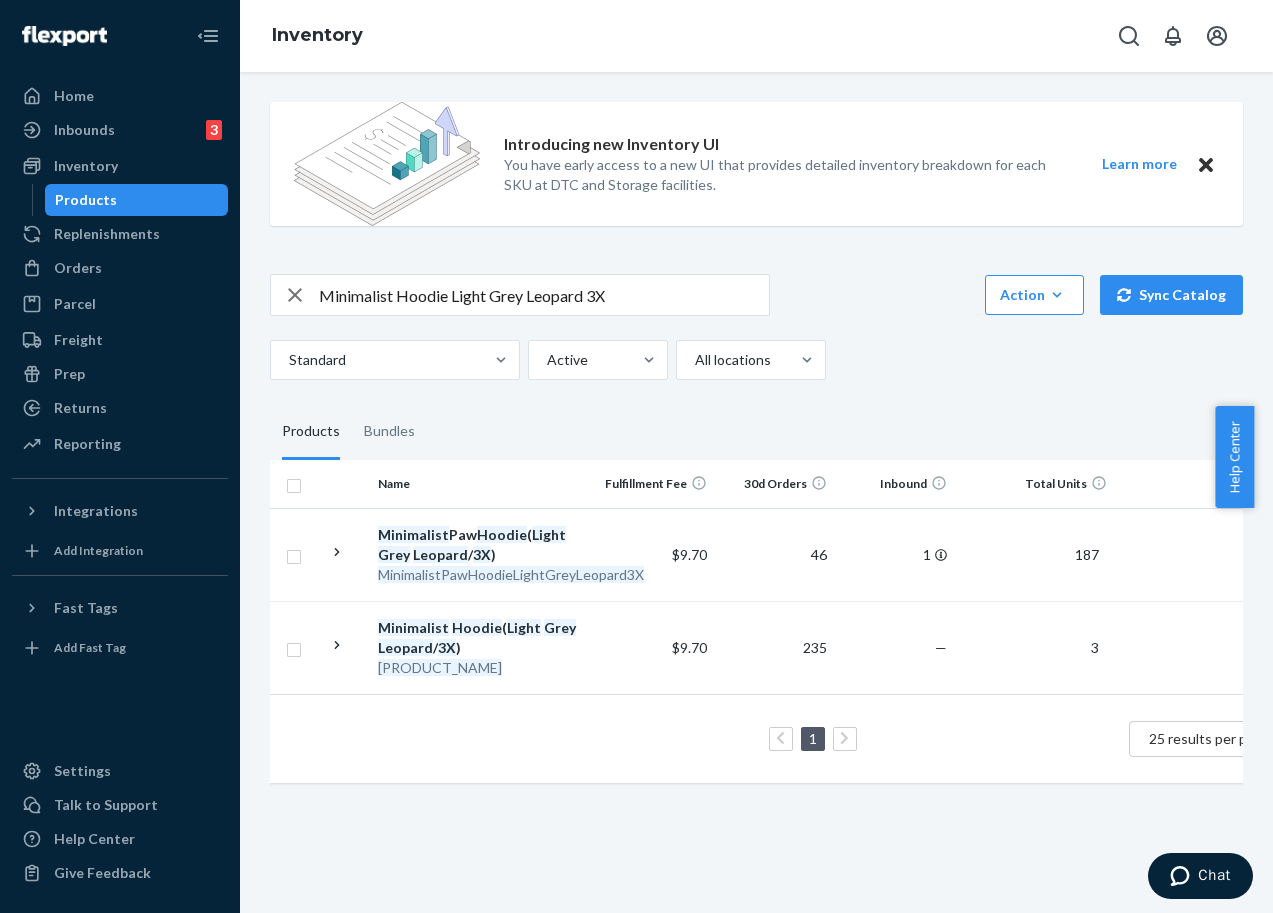 click on "Minimalist Hoodie Light Grey Leopard 3X" at bounding box center [544, 295] 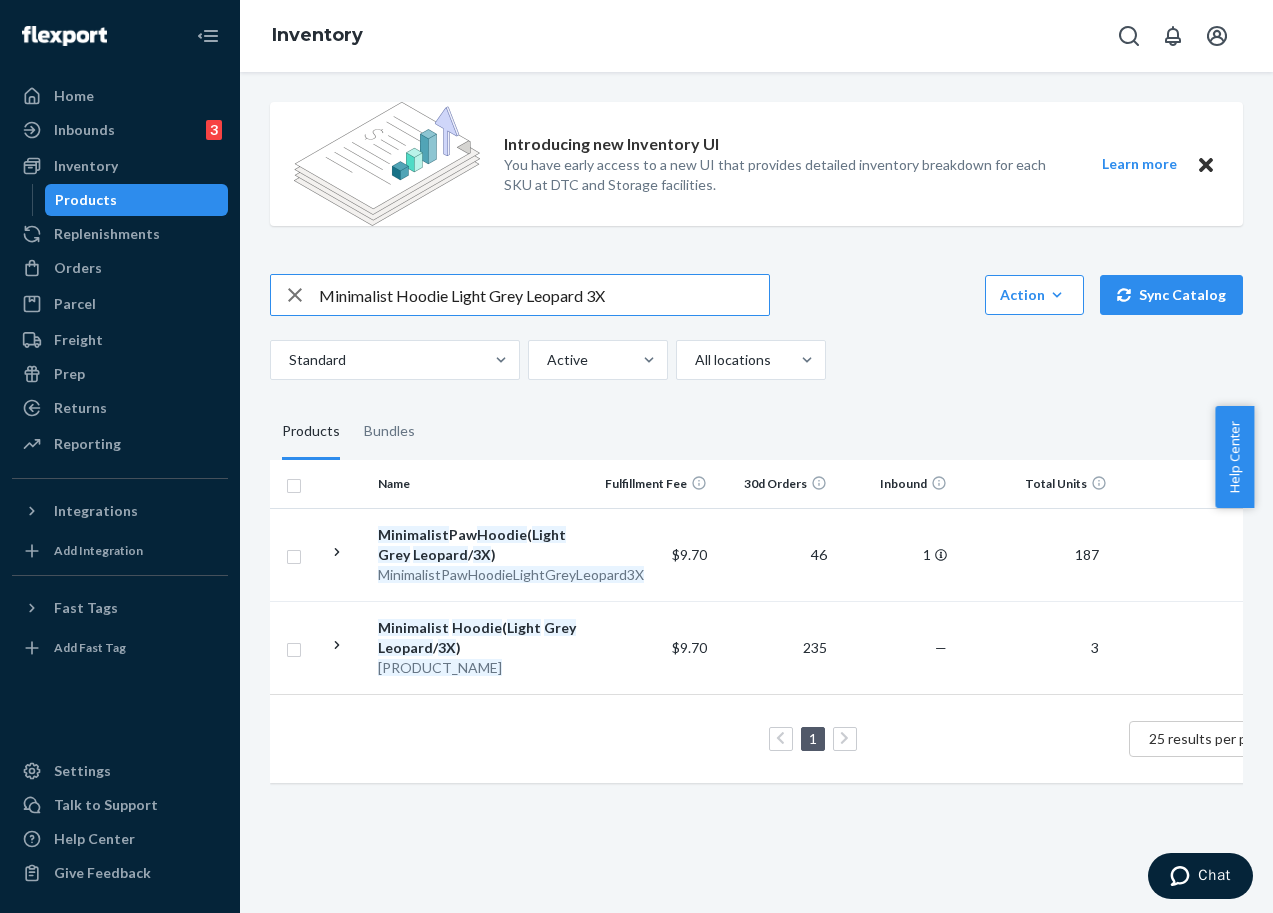 drag, startPoint x: 454, startPoint y: 298, endPoint x: 670, endPoint y: 295, distance: 216.02083 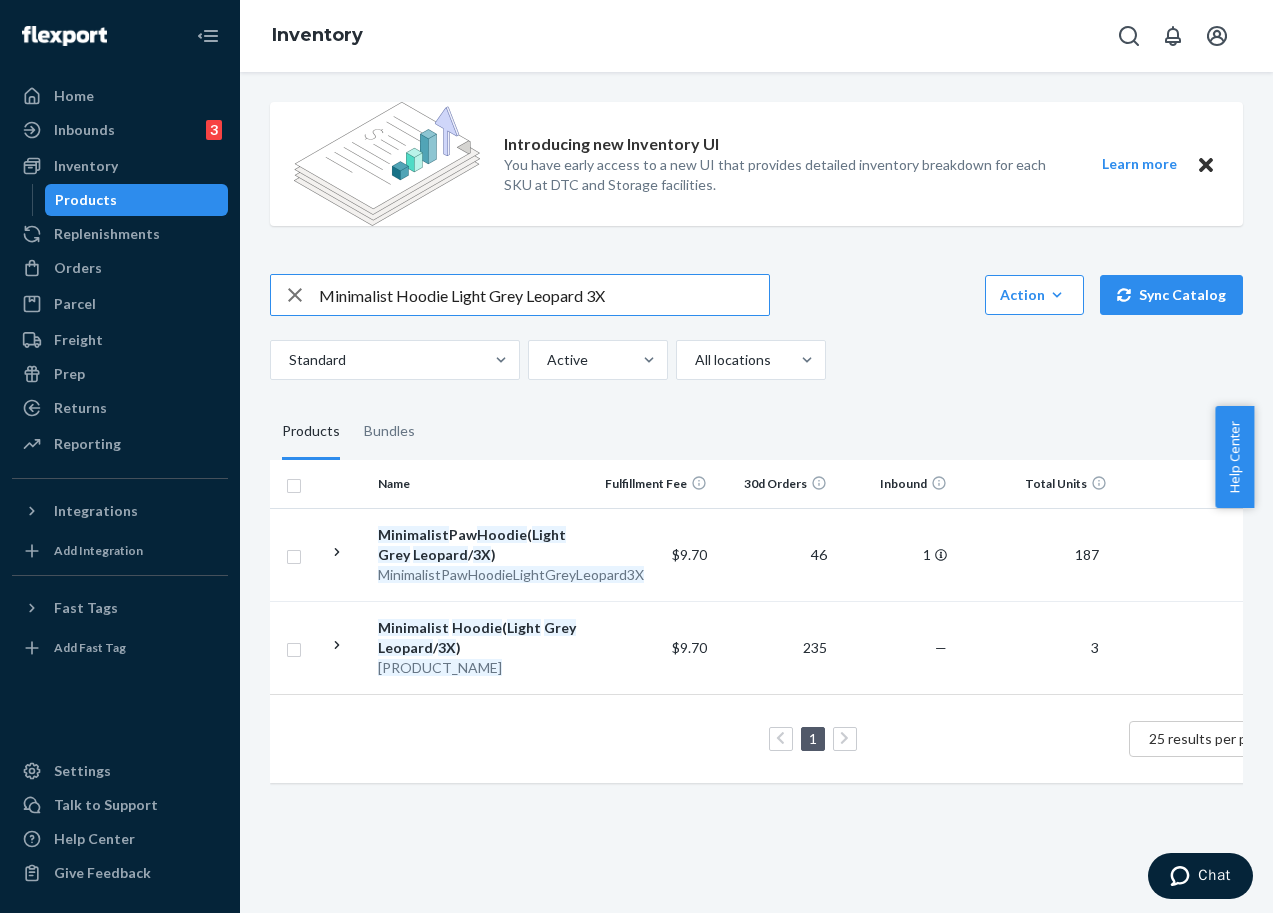 click on "Minimalist Hoodie Light Grey Leopard 3X" at bounding box center [544, 295] 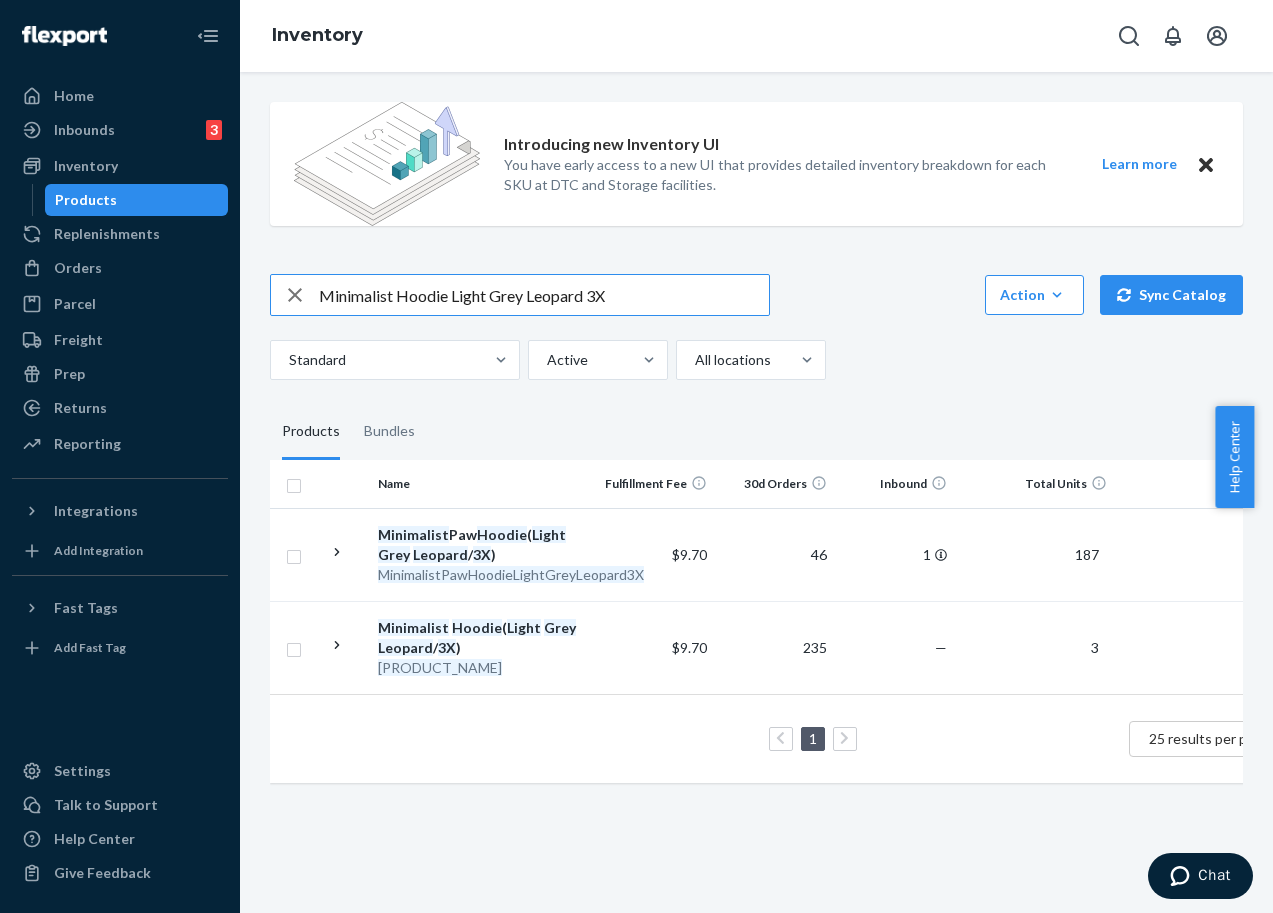 paste on "Steel Grey Leopard or Steel Leopard" 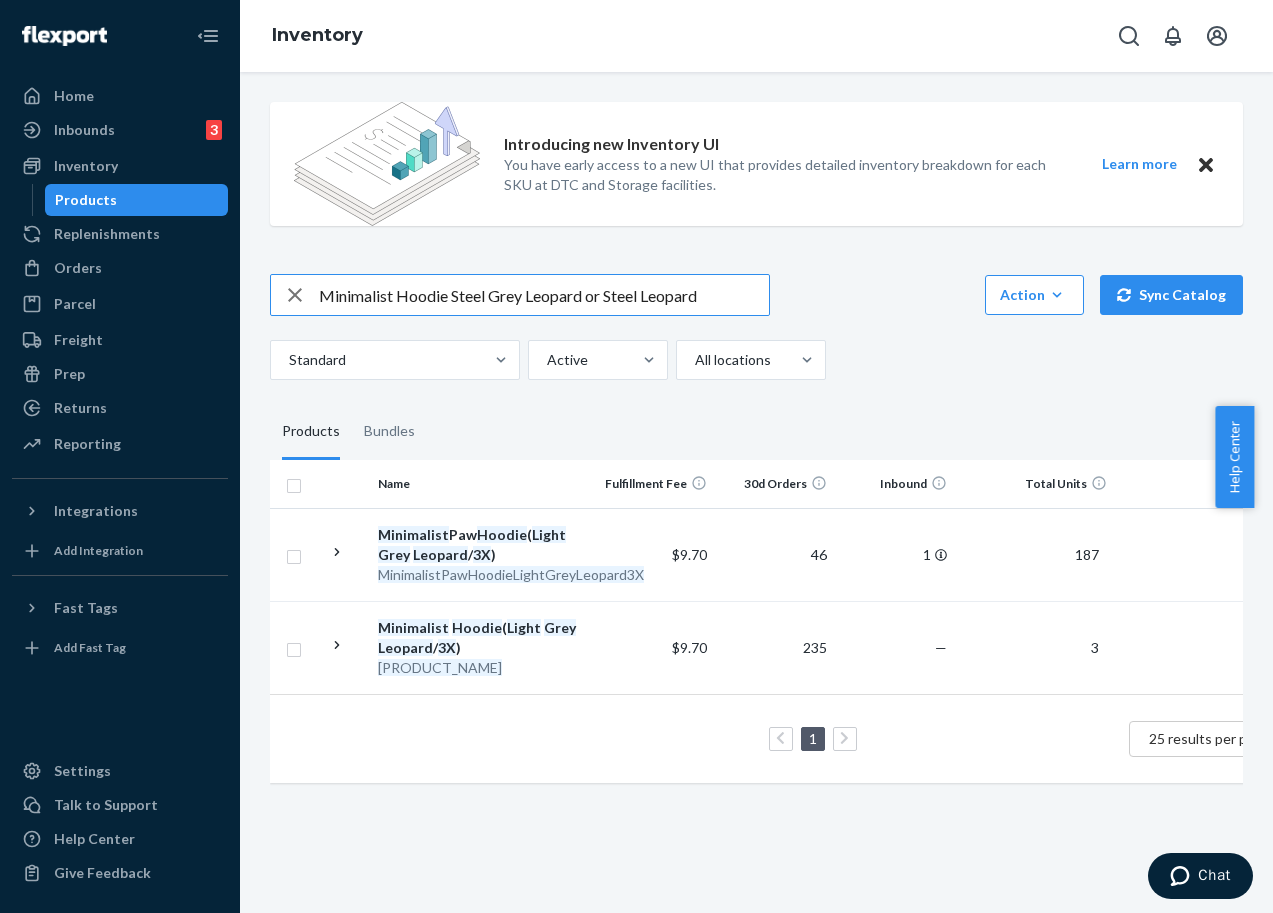 drag, startPoint x: 586, startPoint y: 306, endPoint x: 737, endPoint y: 305, distance: 151.00331 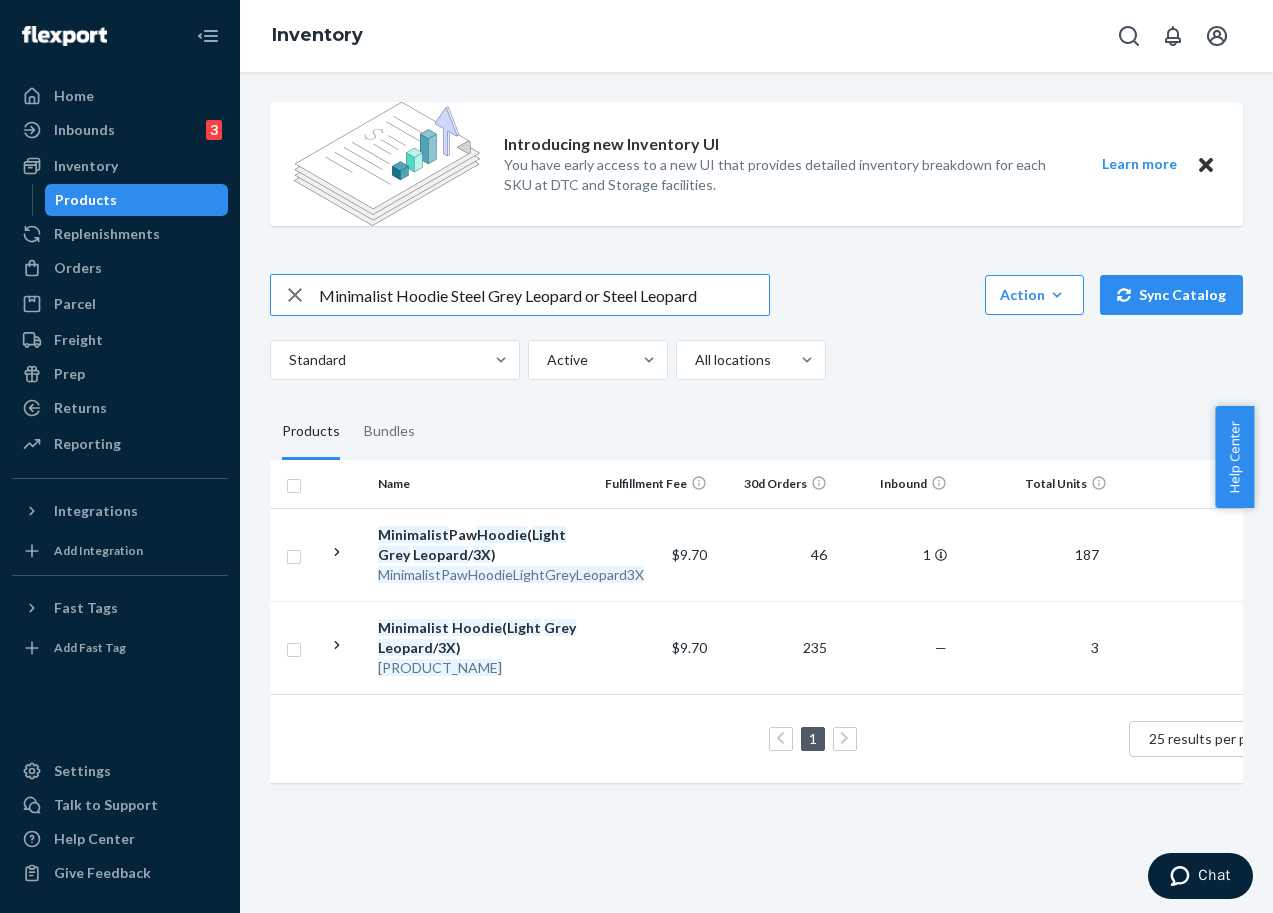 click on "Minimalist Hoodie Steel Grey Leopard or Steel Leopard" at bounding box center (544, 295) 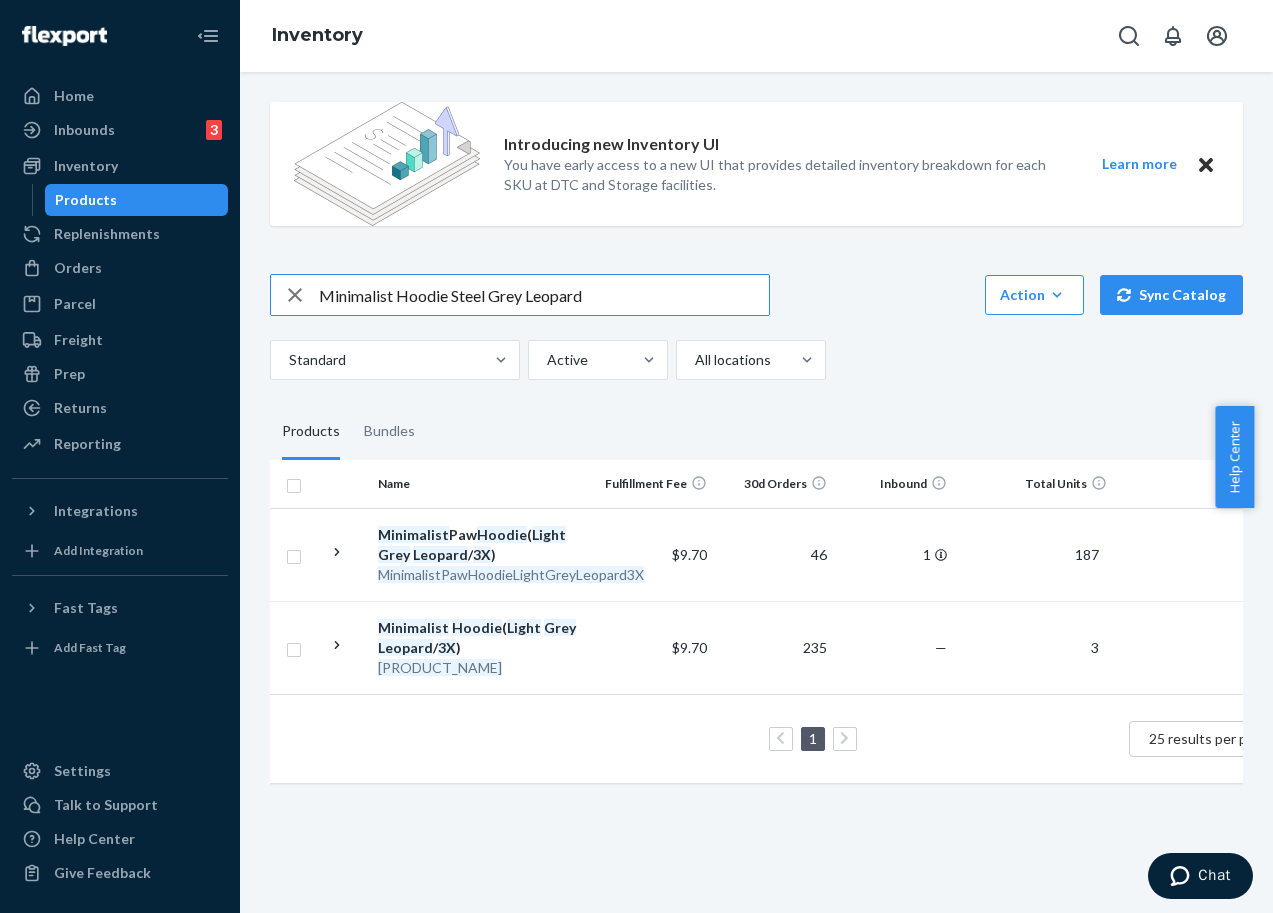 type on "Minimalist Hoodie Steel Grey Leopard" 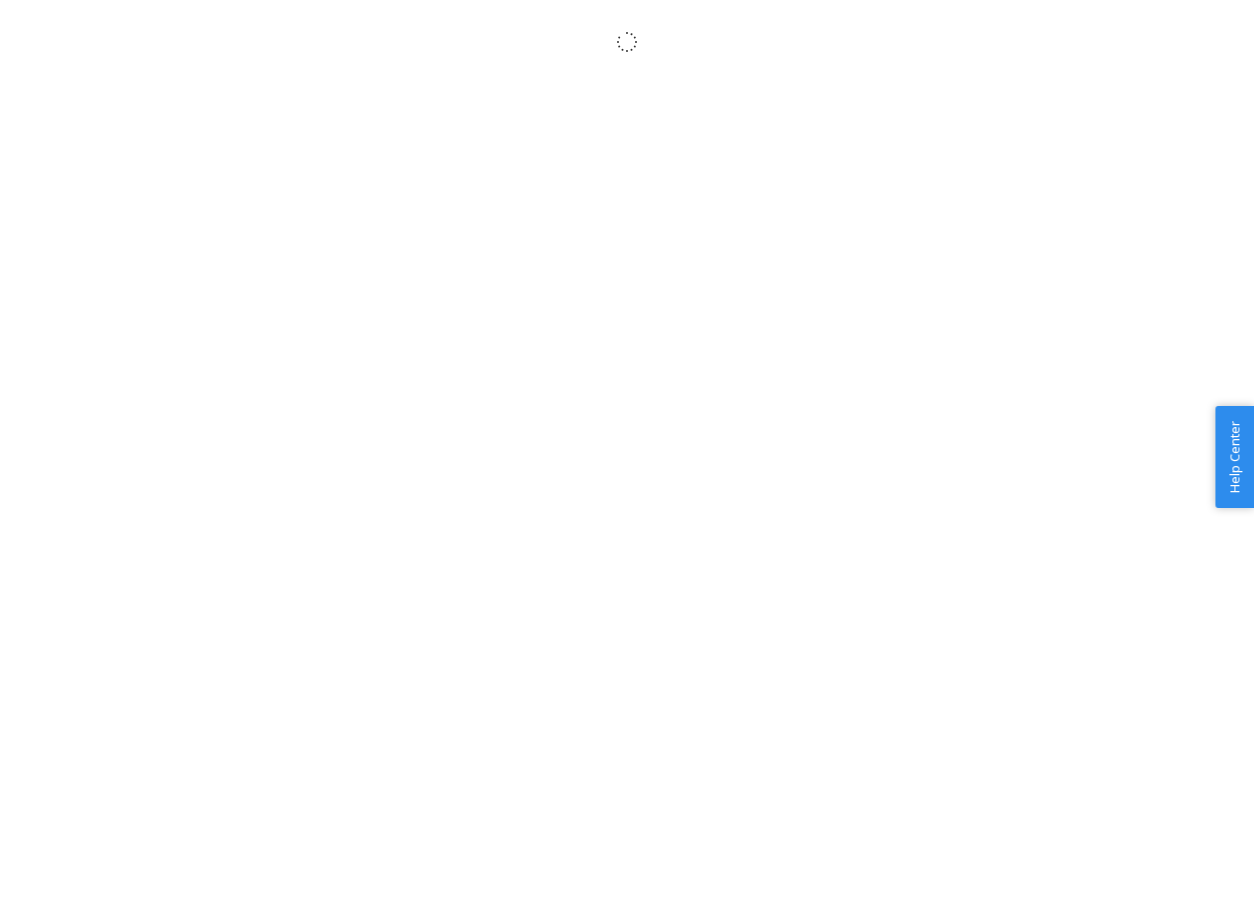 scroll, scrollTop: 0, scrollLeft: 0, axis: both 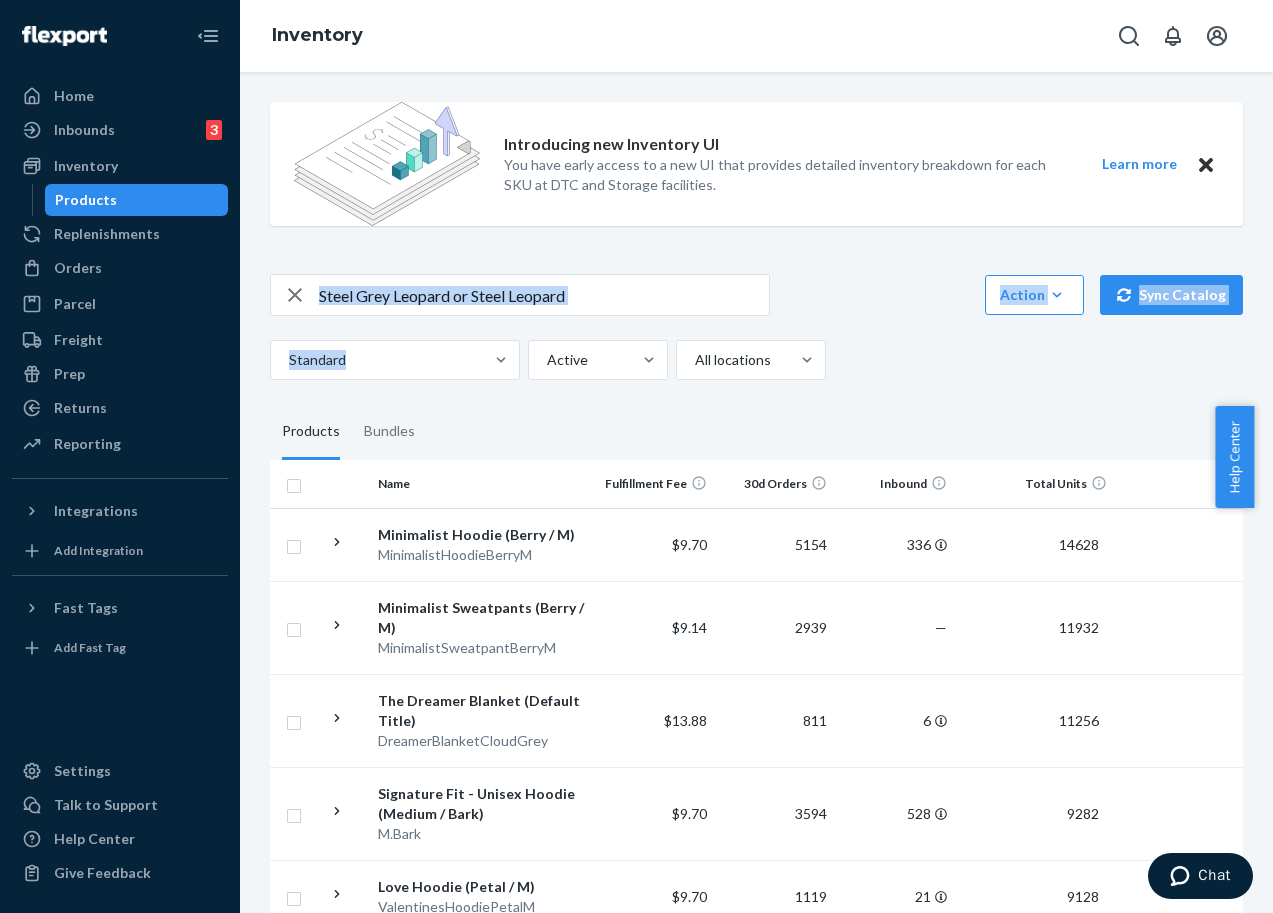 drag, startPoint x: 472, startPoint y: 317, endPoint x: 585, endPoint y: 313, distance: 113.07078 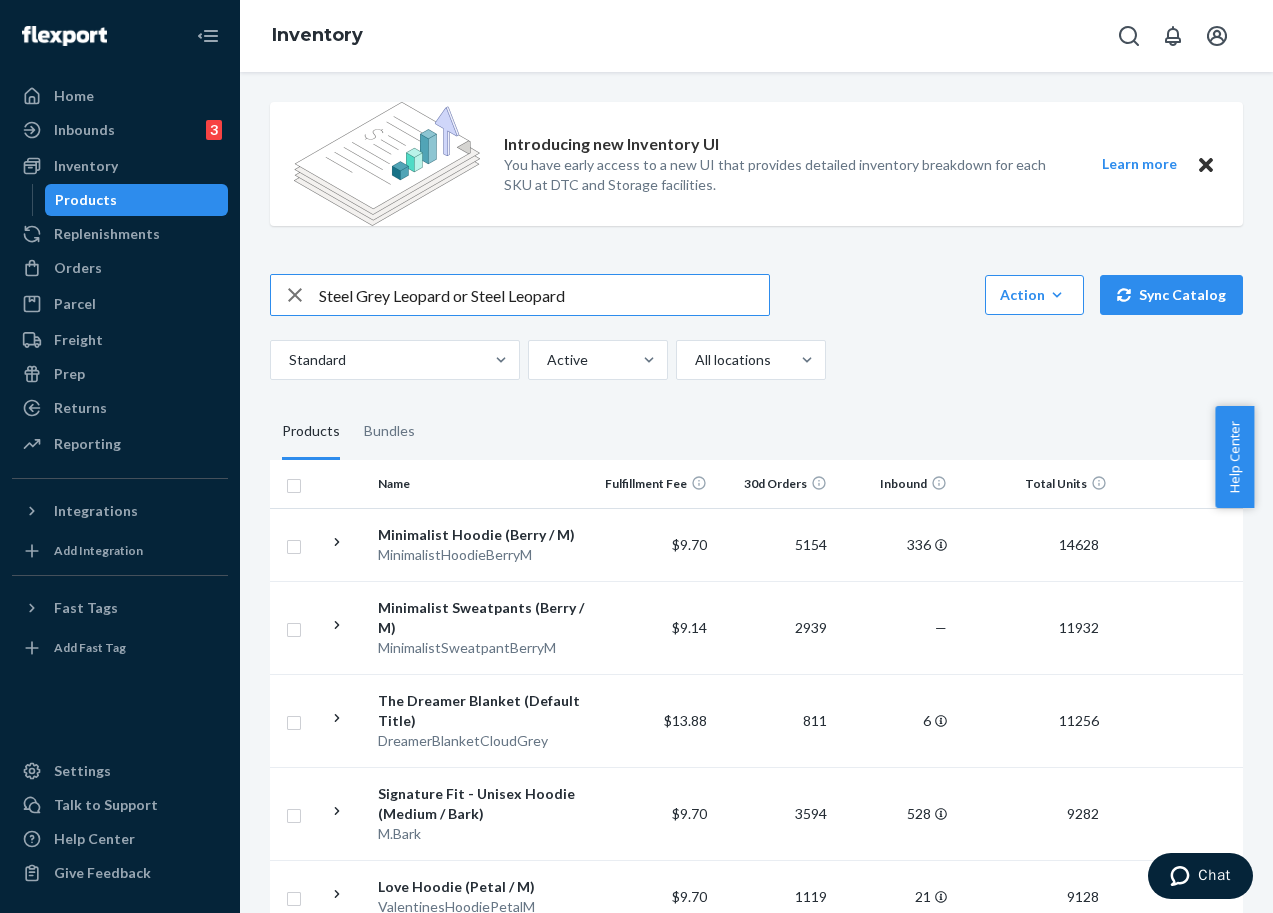 drag, startPoint x: 594, startPoint y: 299, endPoint x: 508, endPoint y: 302, distance: 86.05231 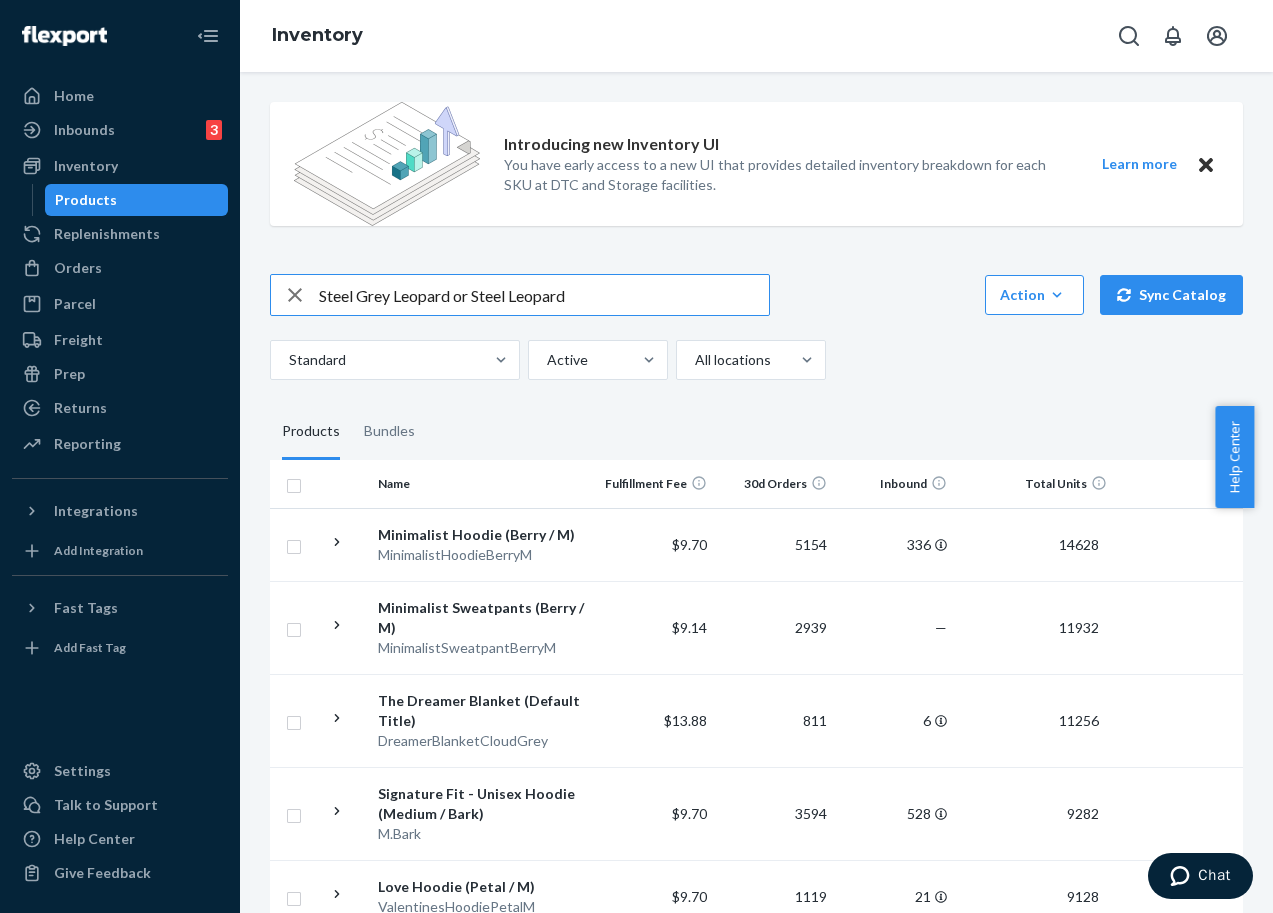 click on "Steel Grey Leopard or Steel Leopard" at bounding box center (544, 295) 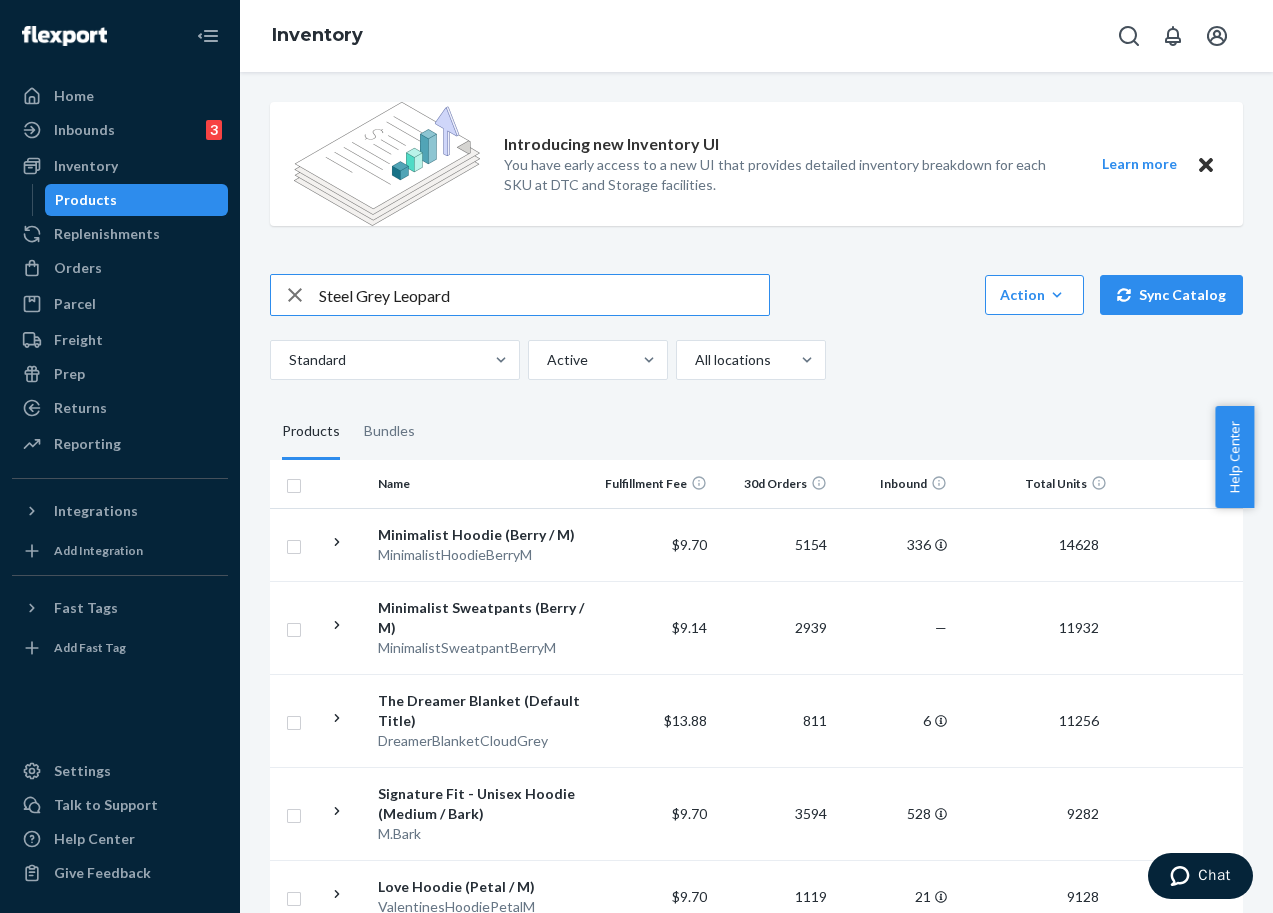 click on "Steel Grey Leopard" at bounding box center [544, 295] 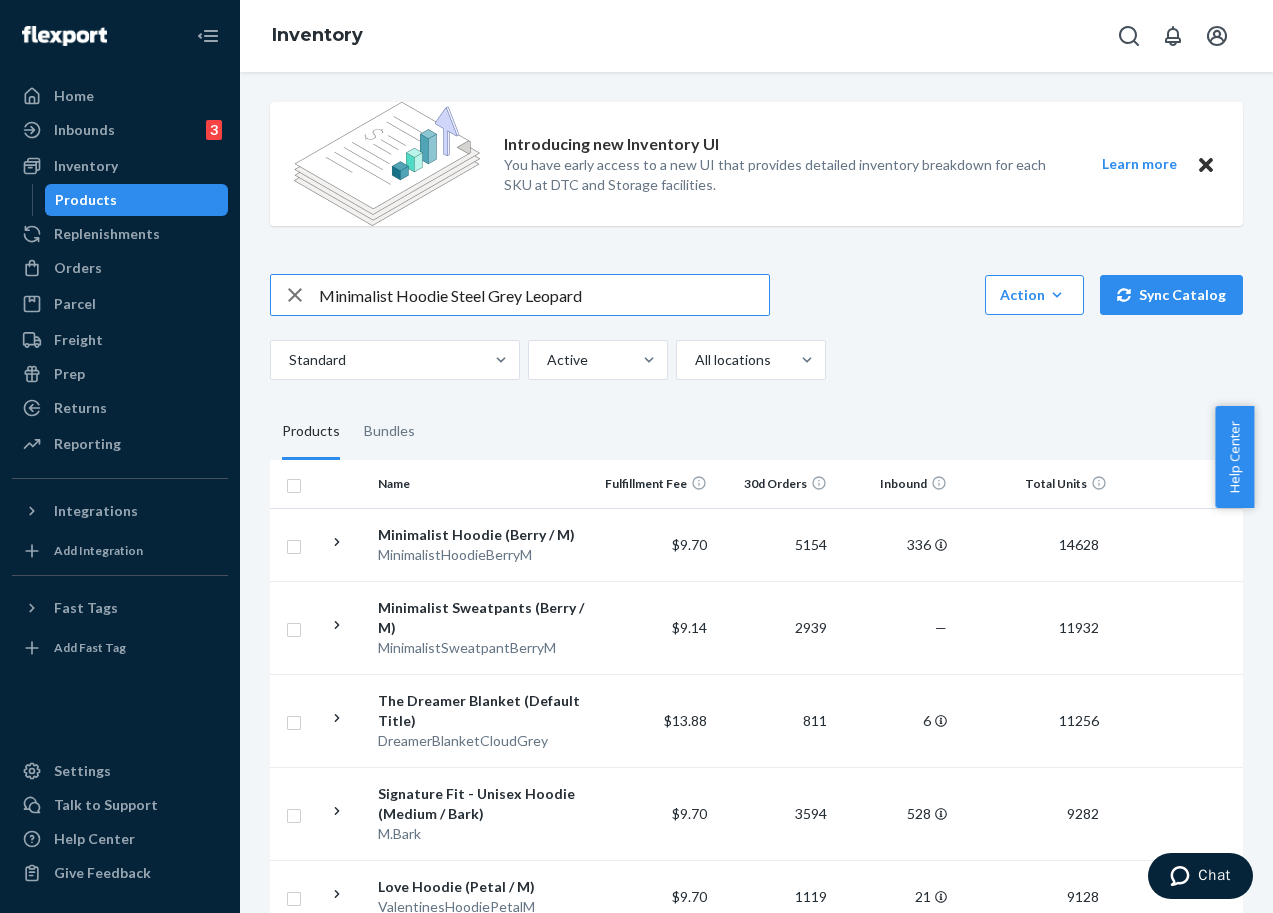 drag, startPoint x: 638, startPoint y: 301, endPoint x: 640, endPoint y: 284, distance: 17.117243 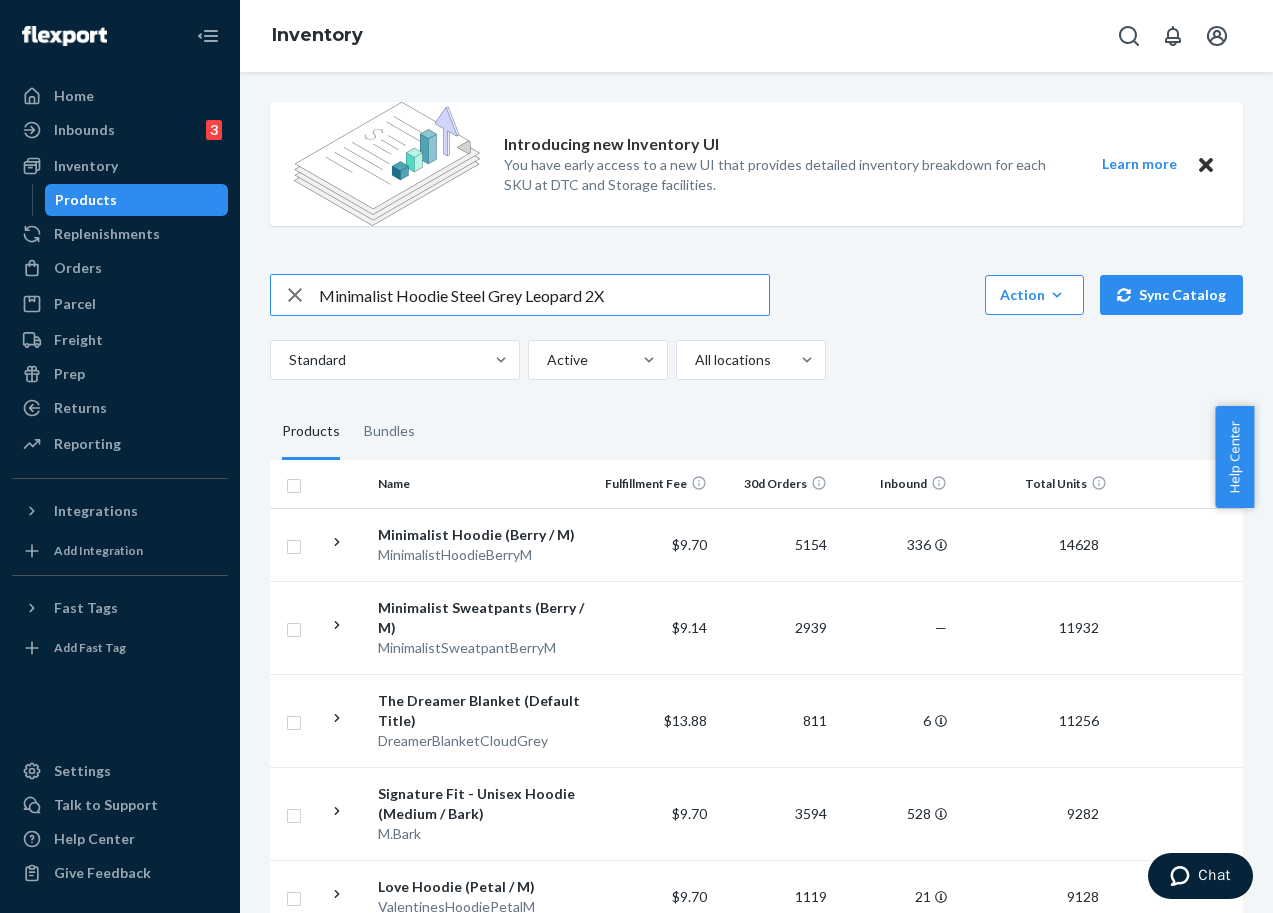 type on "Minimalist Hoodie Steel Grey Leopard 2X" 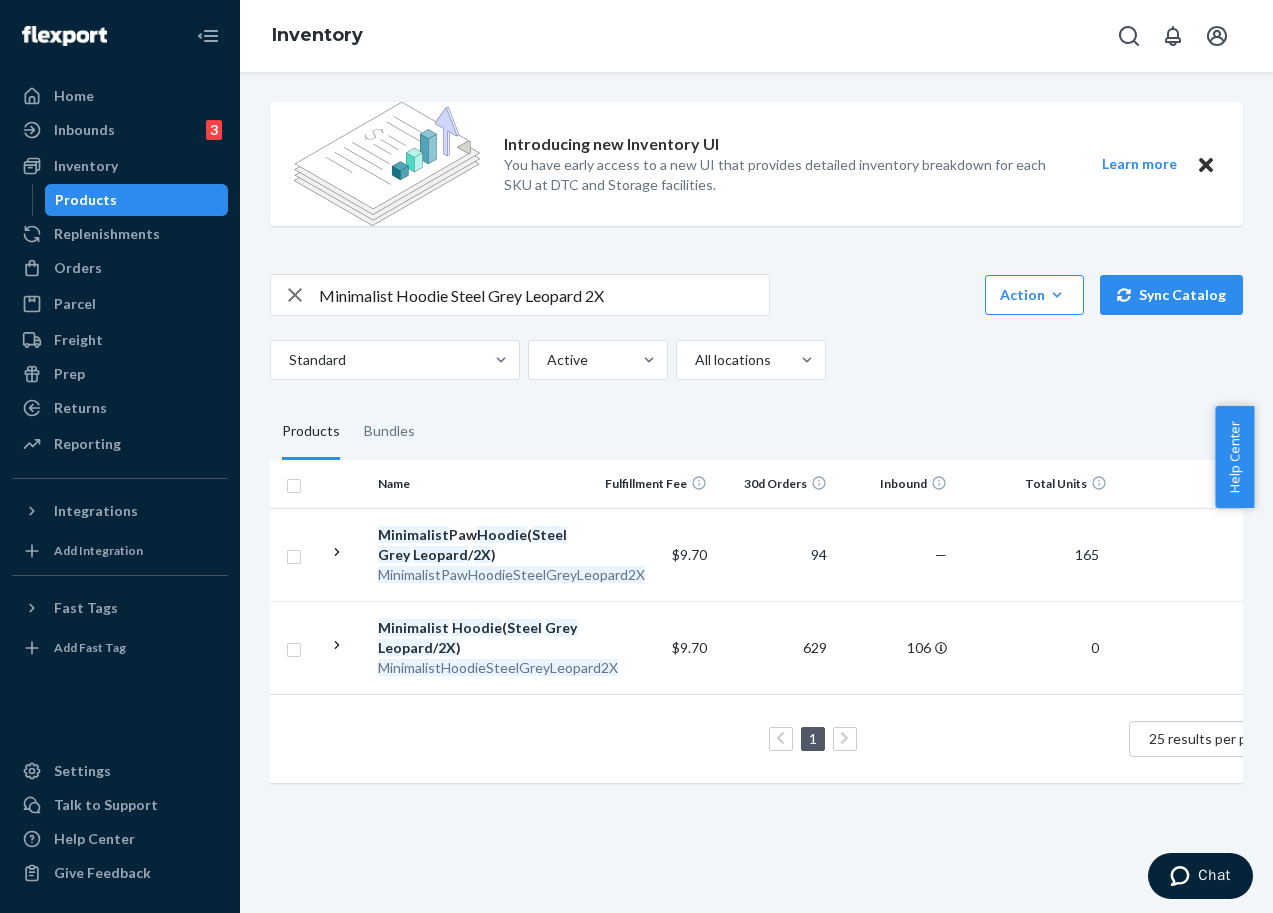 scroll, scrollTop: 0, scrollLeft: 341, axis: horizontal 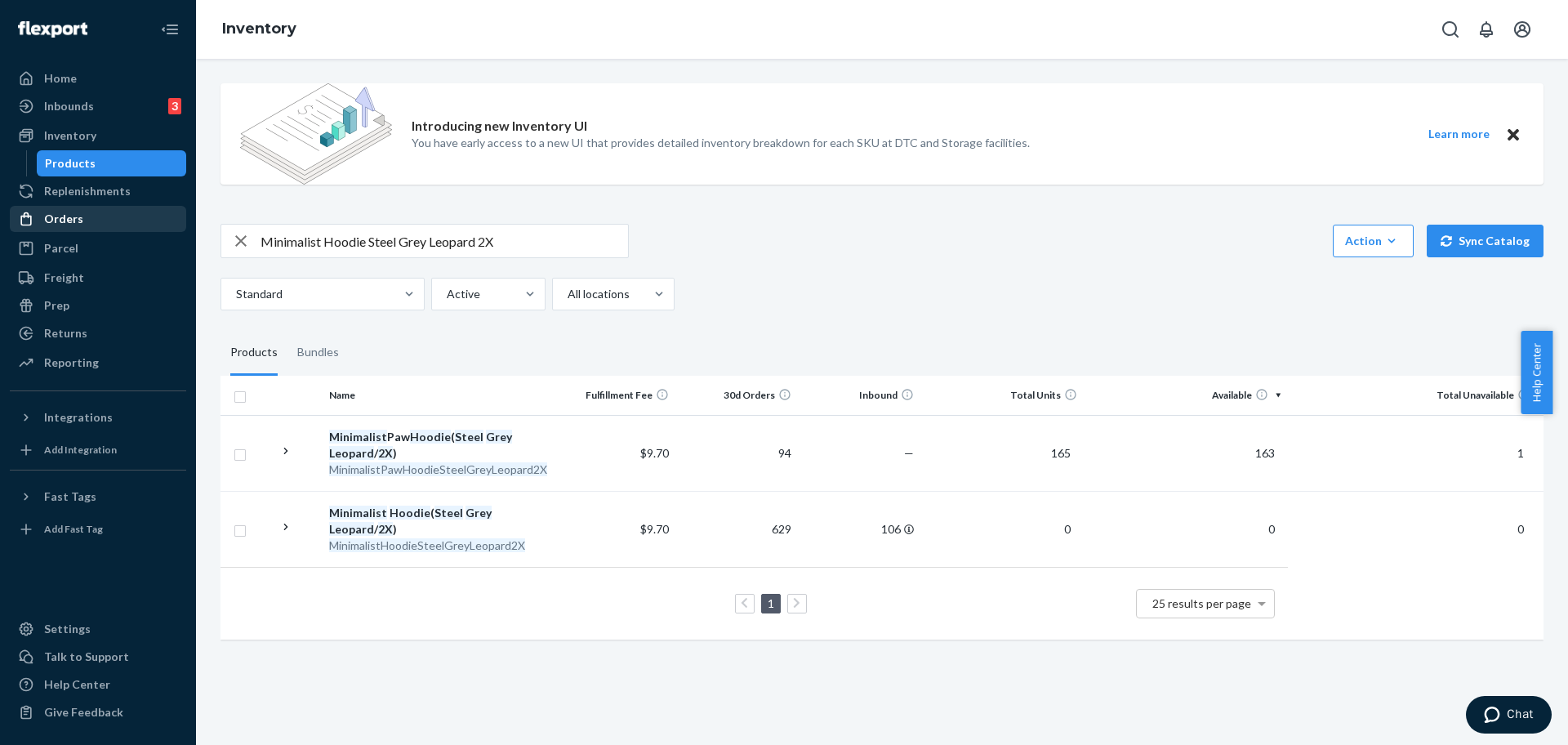 click on "Orders" at bounding box center (98, 219) 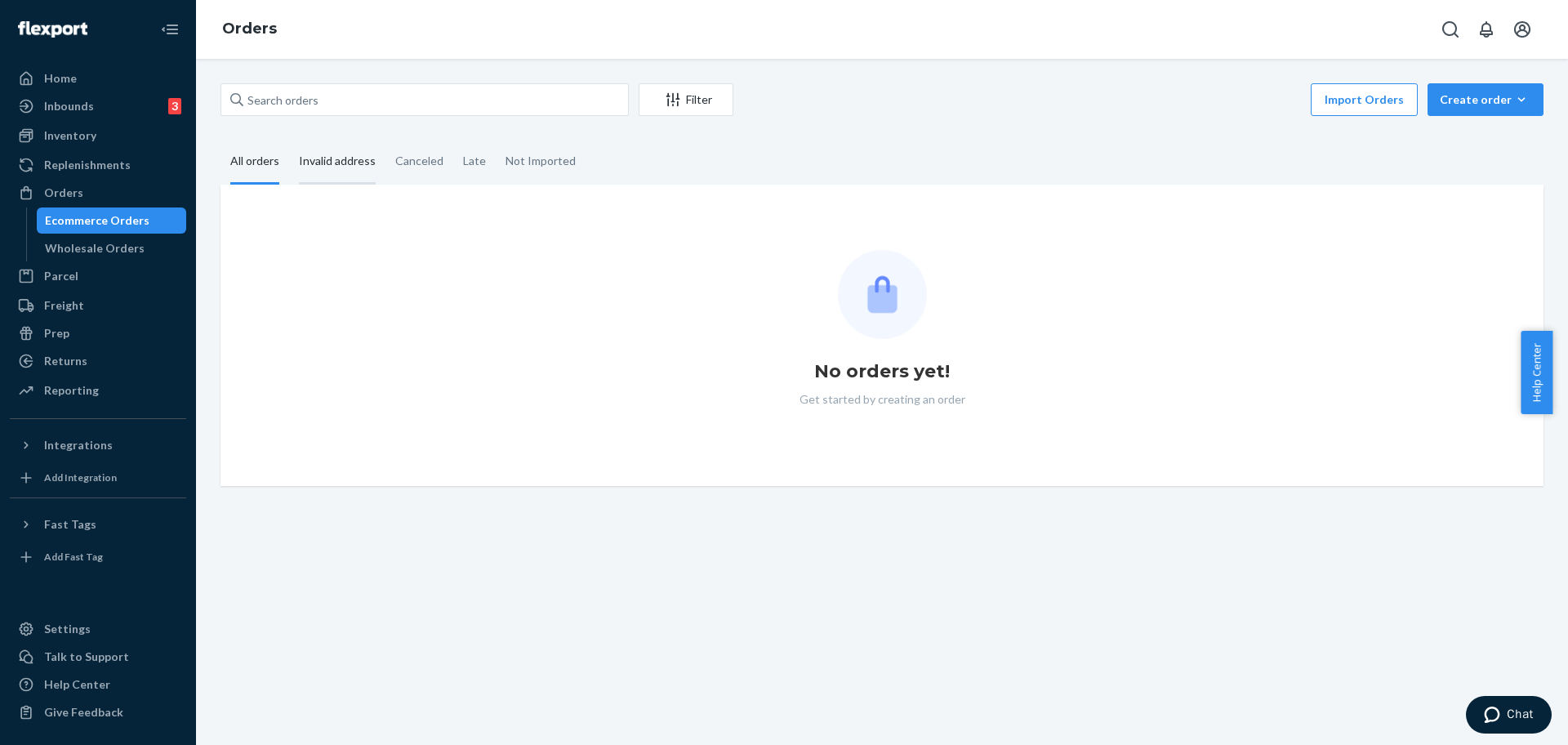 click on "Invalid address" at bounding box center [337, 162] 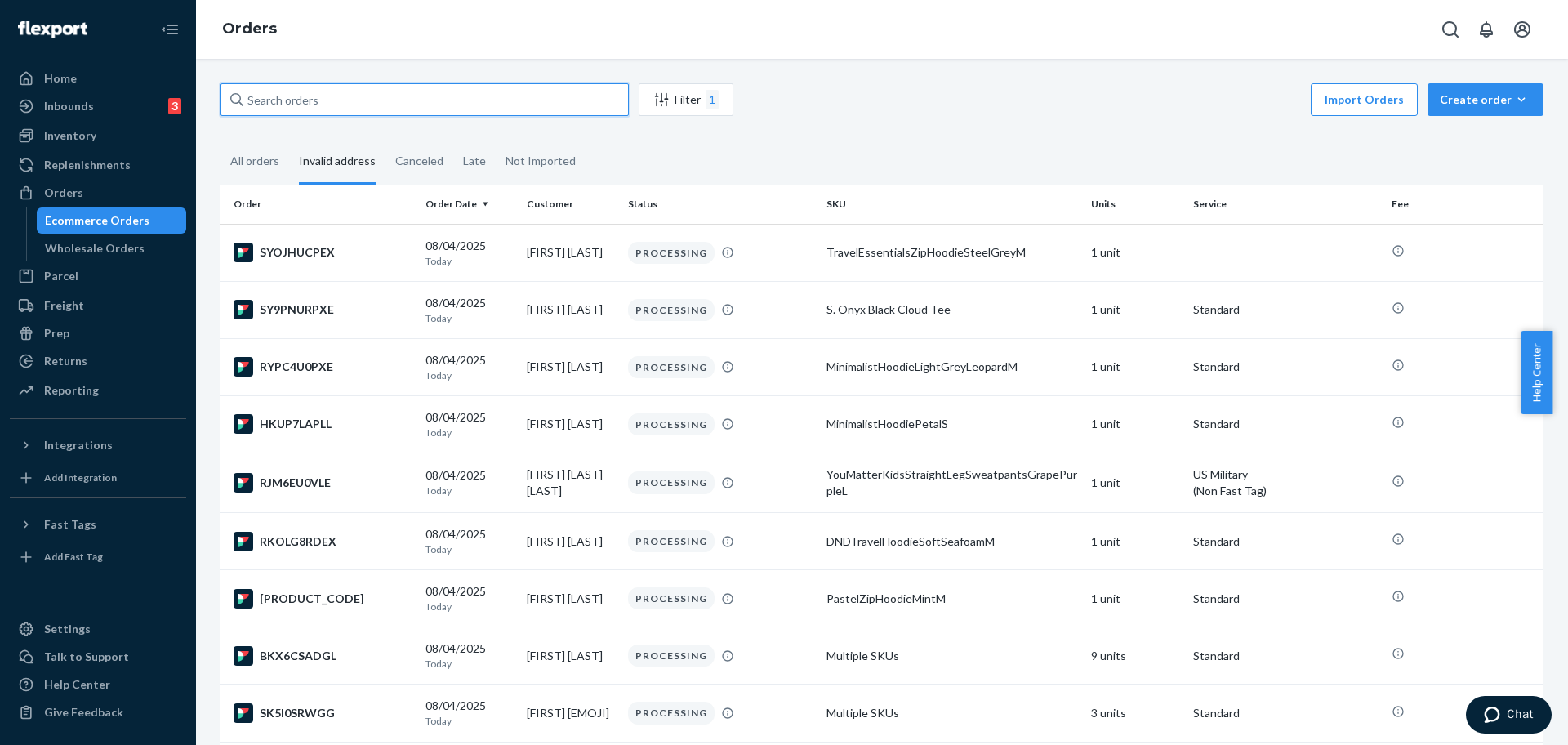 click at bounding box center (425, 100) 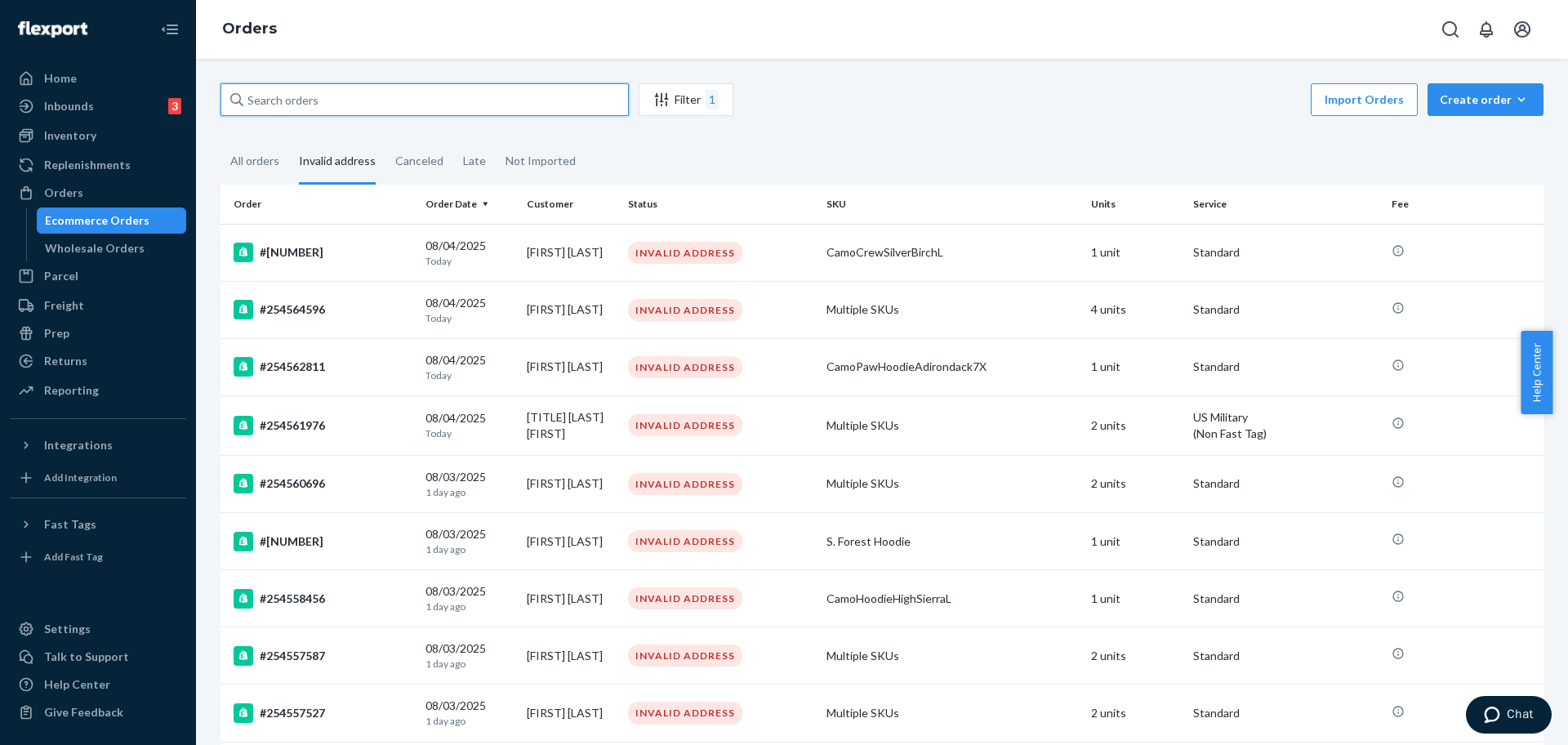 paste on "254536995" 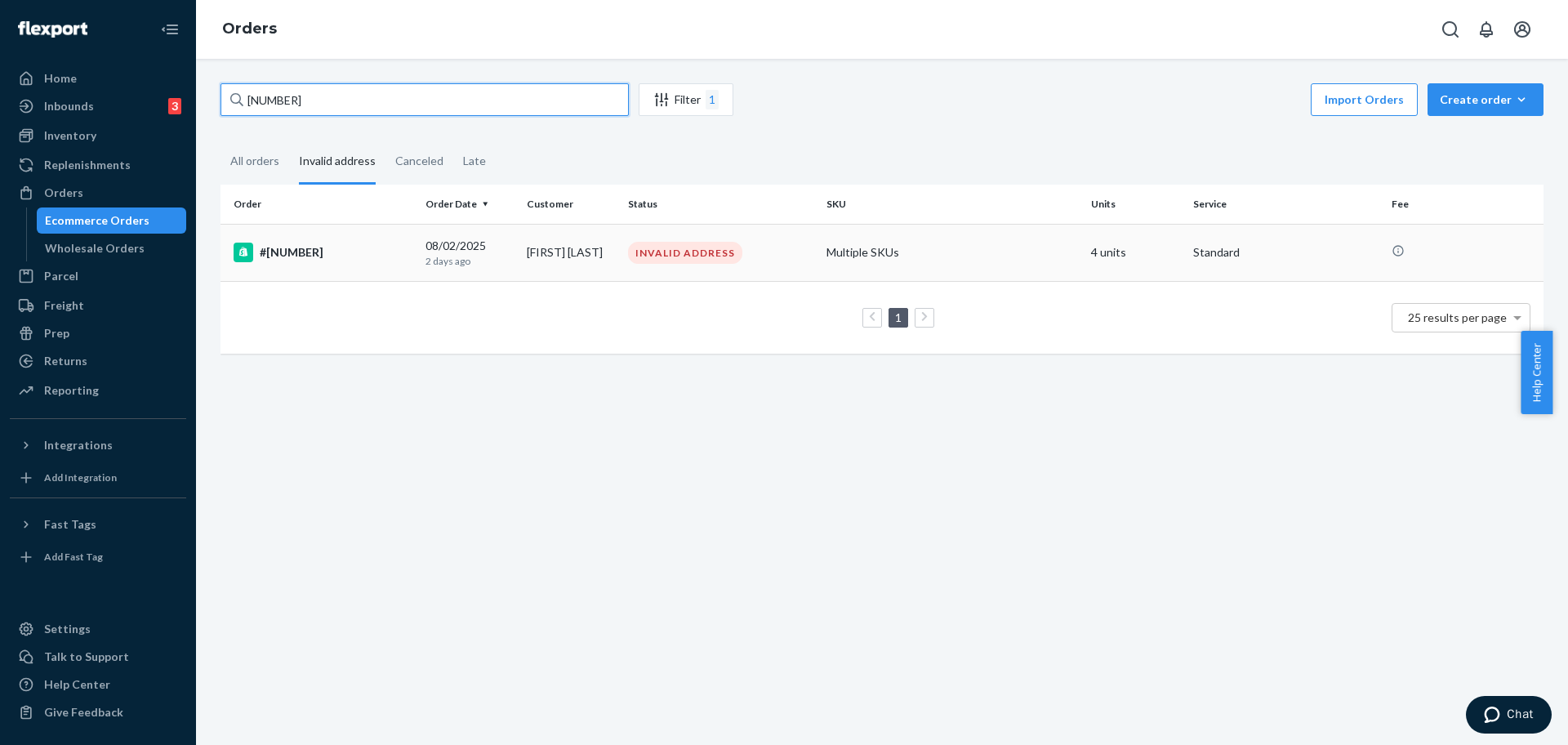 type on "254536995" 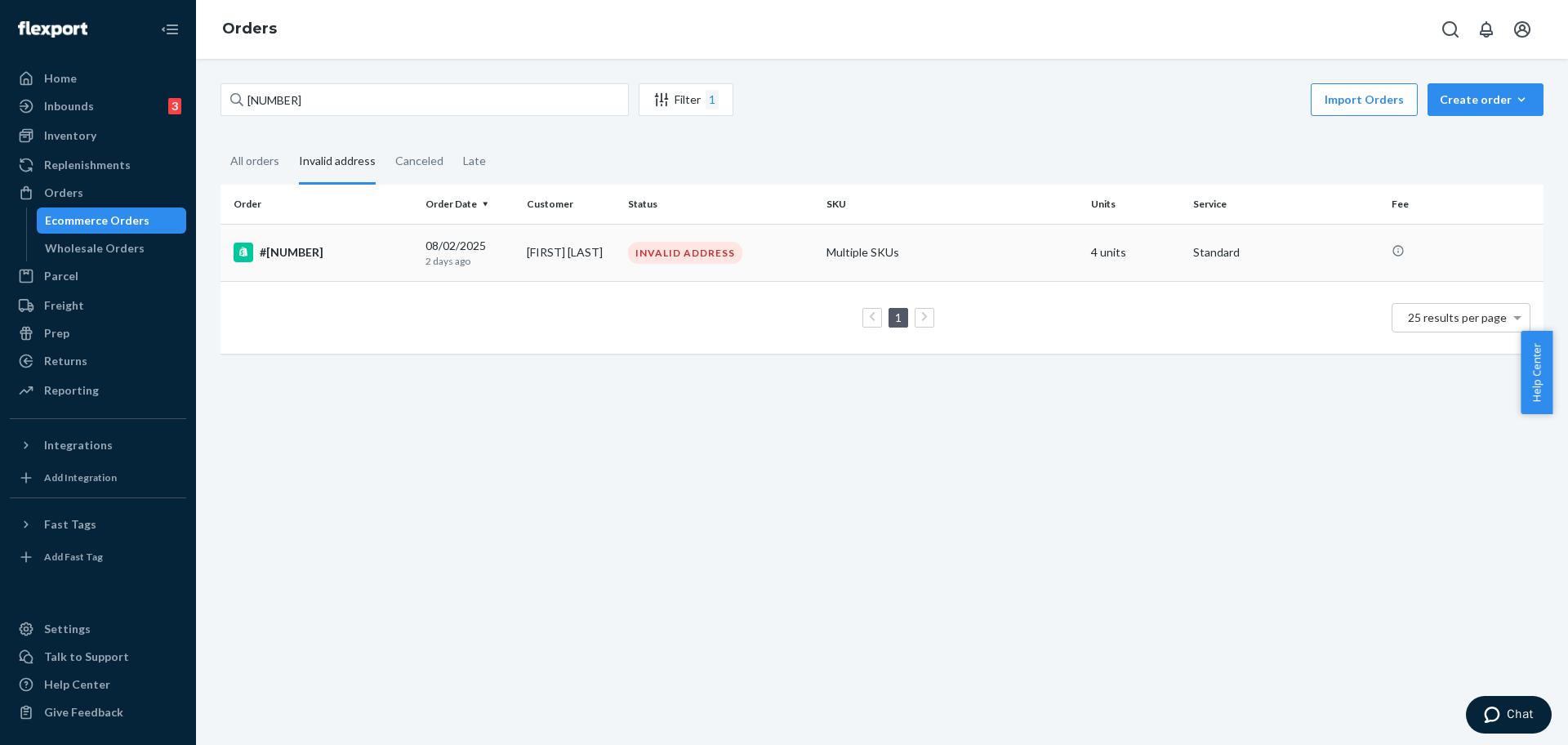 click on "#254536995" at bounding box center (319, 252) 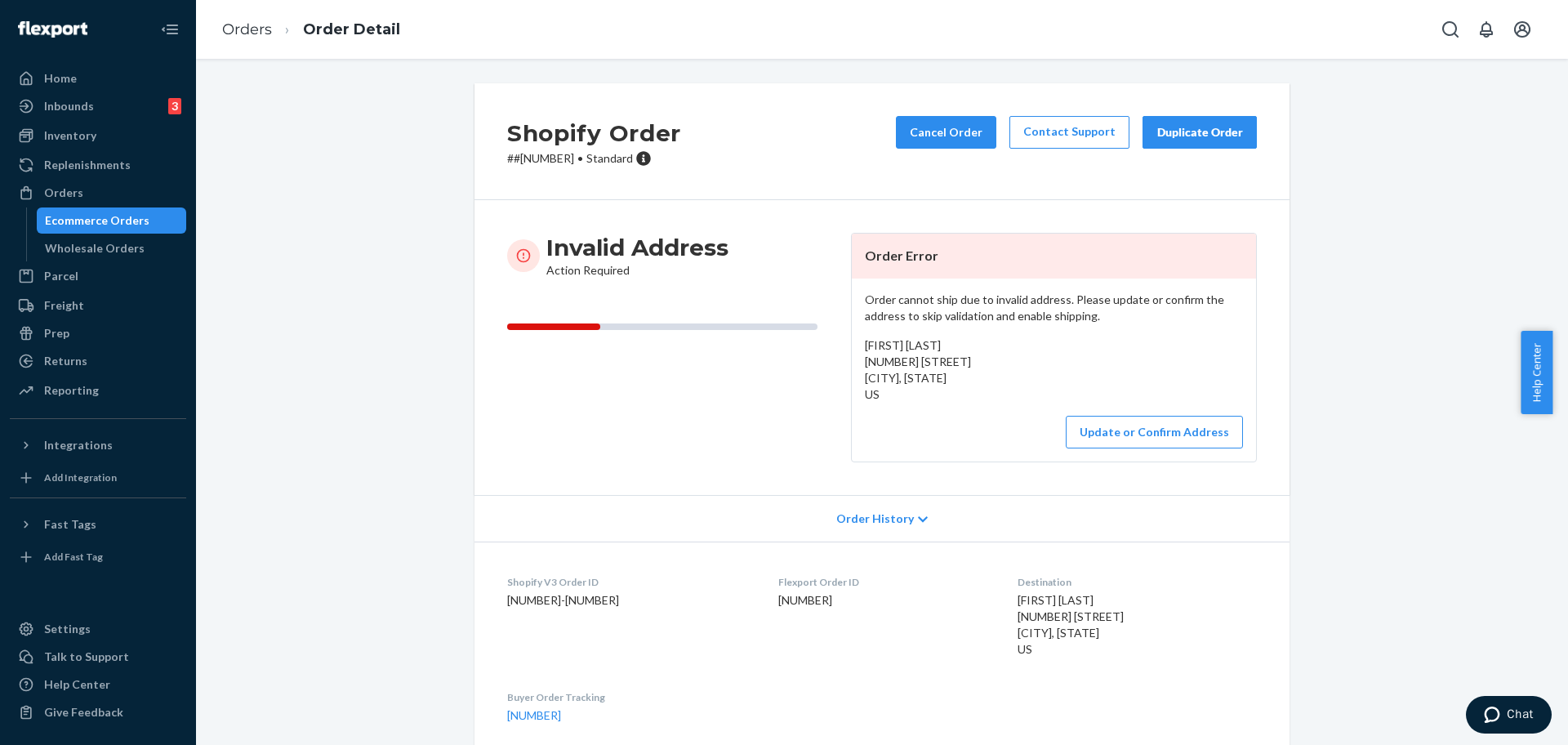 drag, startPoint x: 984, startPoint y: 372, endPoint x: 835, endPoint y: 364, distance: 149.21461 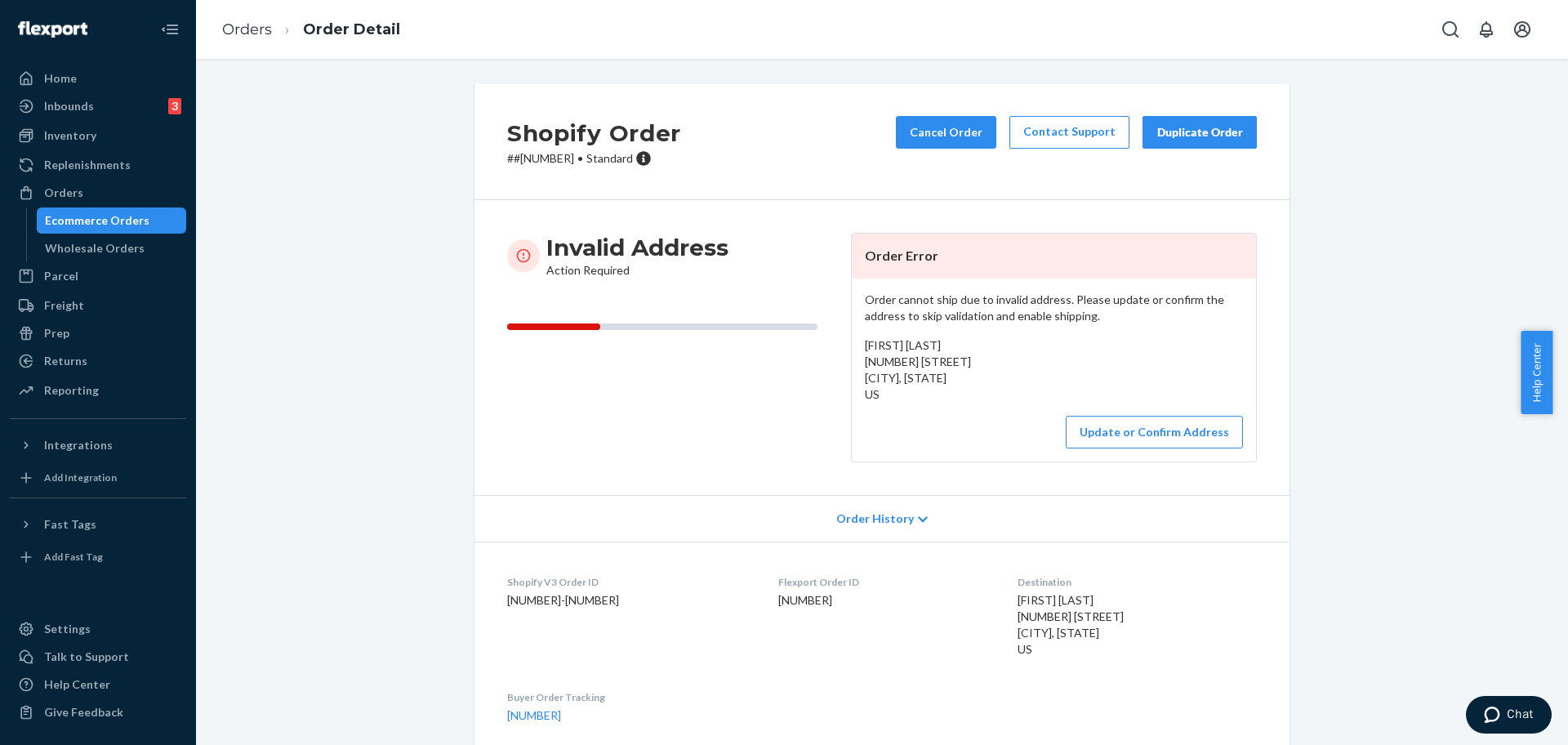 click on "Shopify Order # #254536995 • Standard Cancel Order Contact Support Duplicate Order" at bounding box center (882, 141) 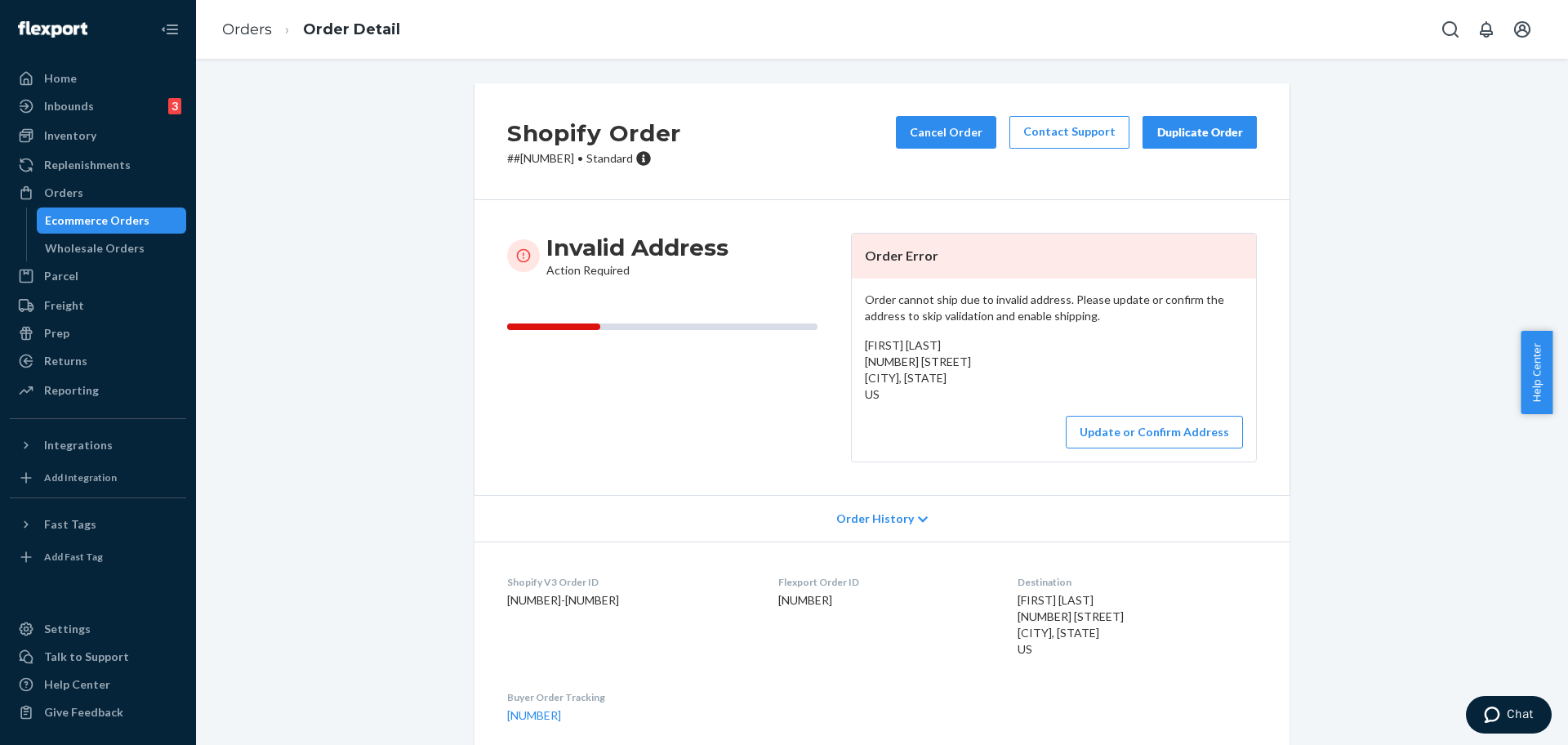 copy on "254536995" 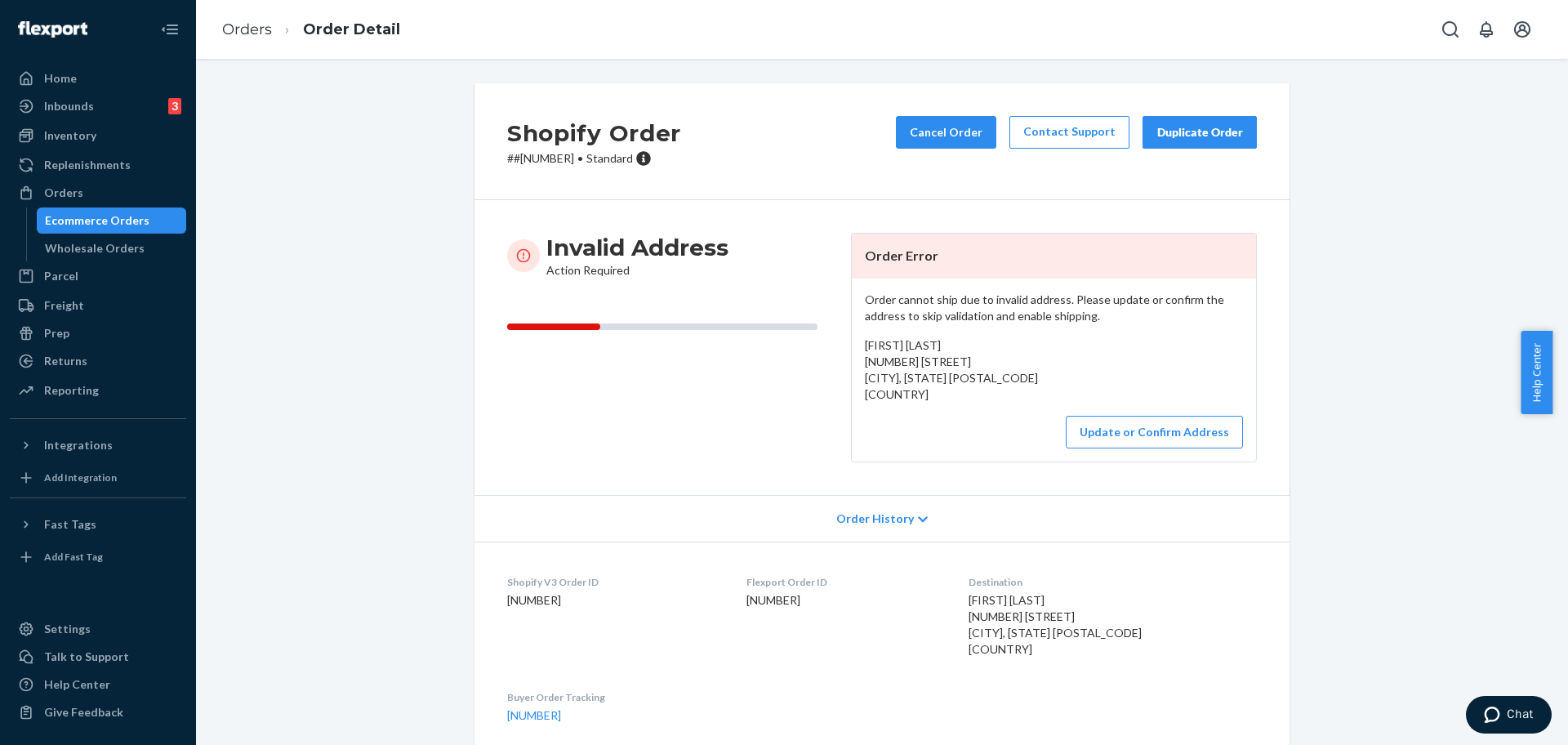 scroll, scrollTop: 0, scrollLeft: 0, axis: both 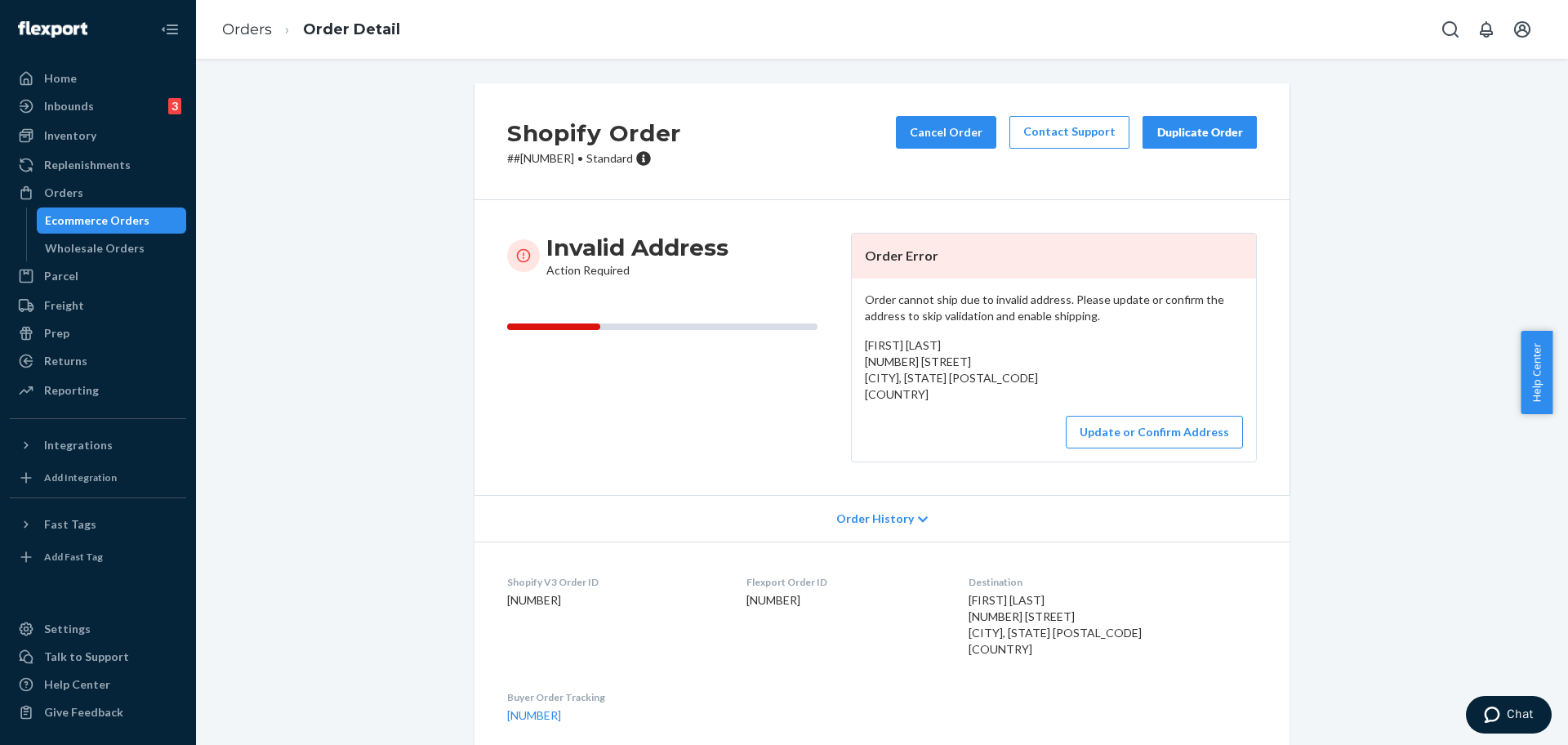 click on "Ecommerce Orders" at bounding box center [97, 221] 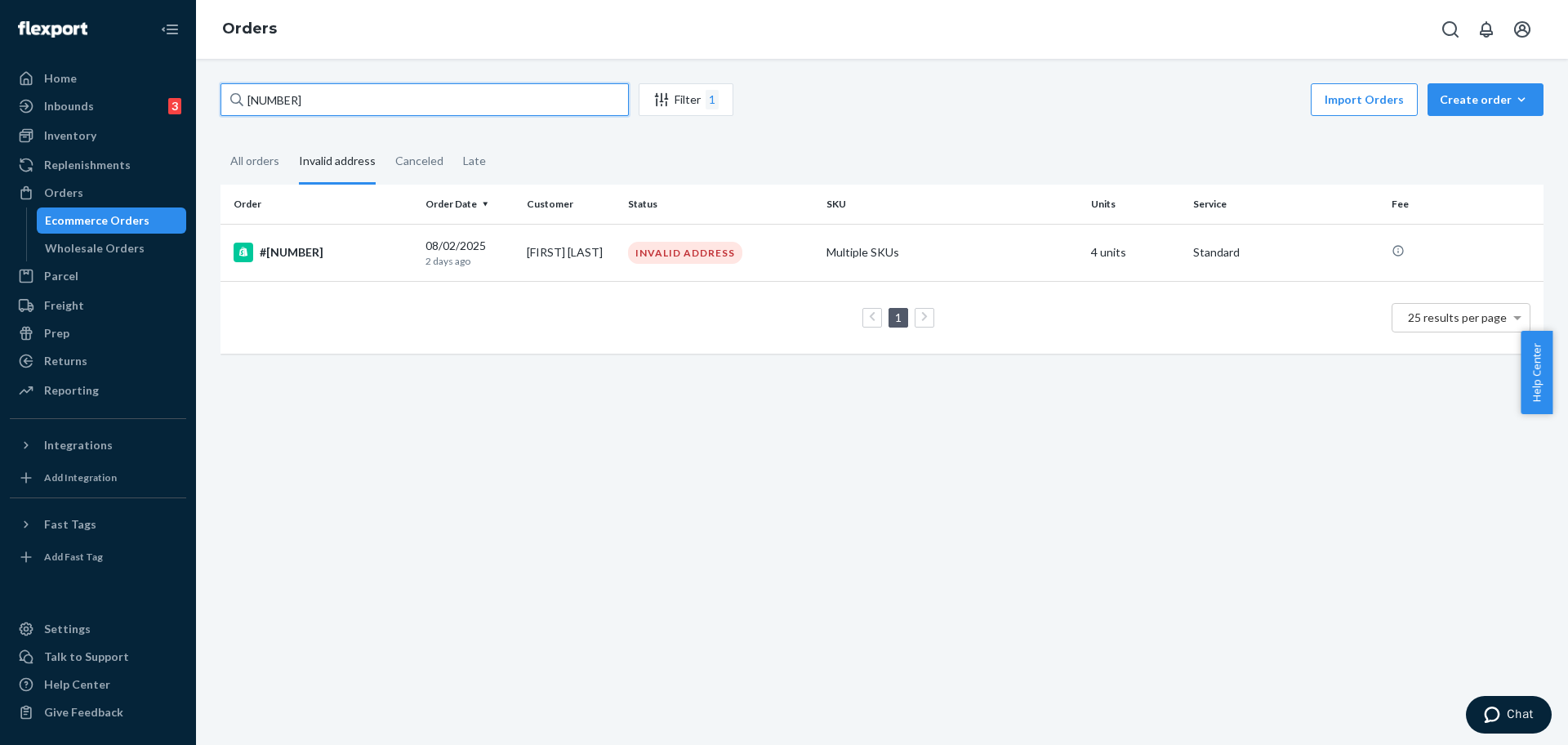 click on "254536995" at bounding box center [425, 100] 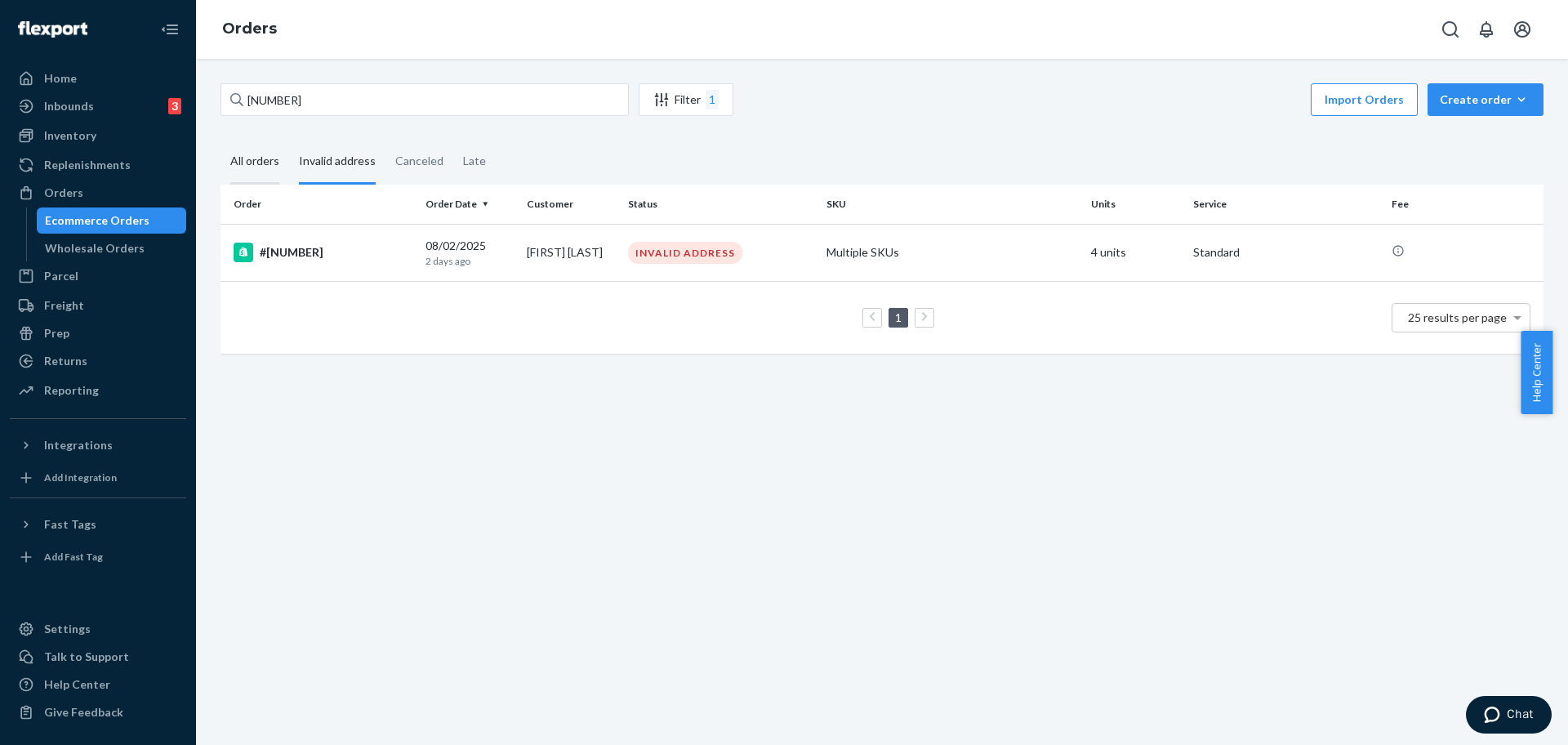 click on "All orders" at bounding box center (255, 162) 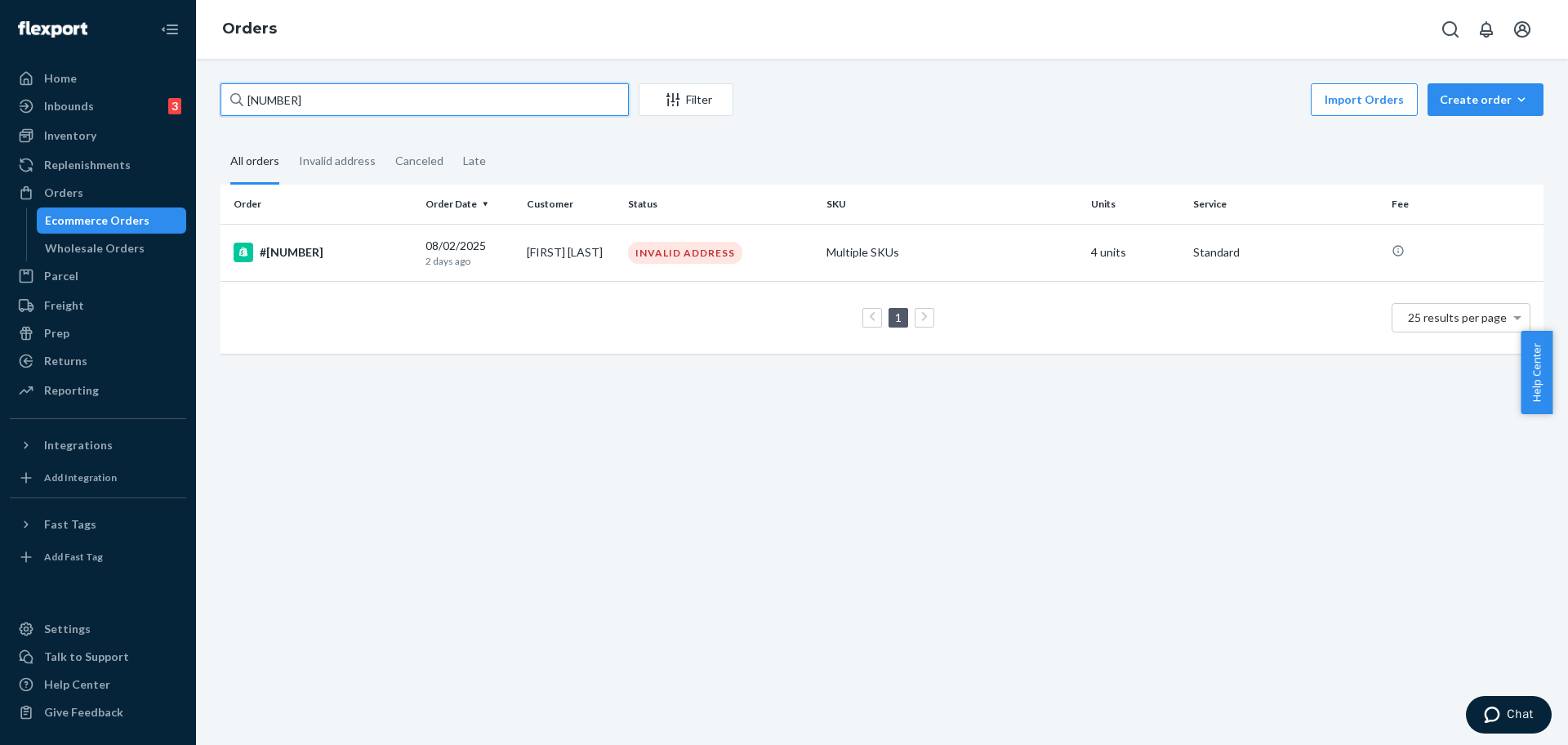 click on "254536995" at bounding box center (425, 100) 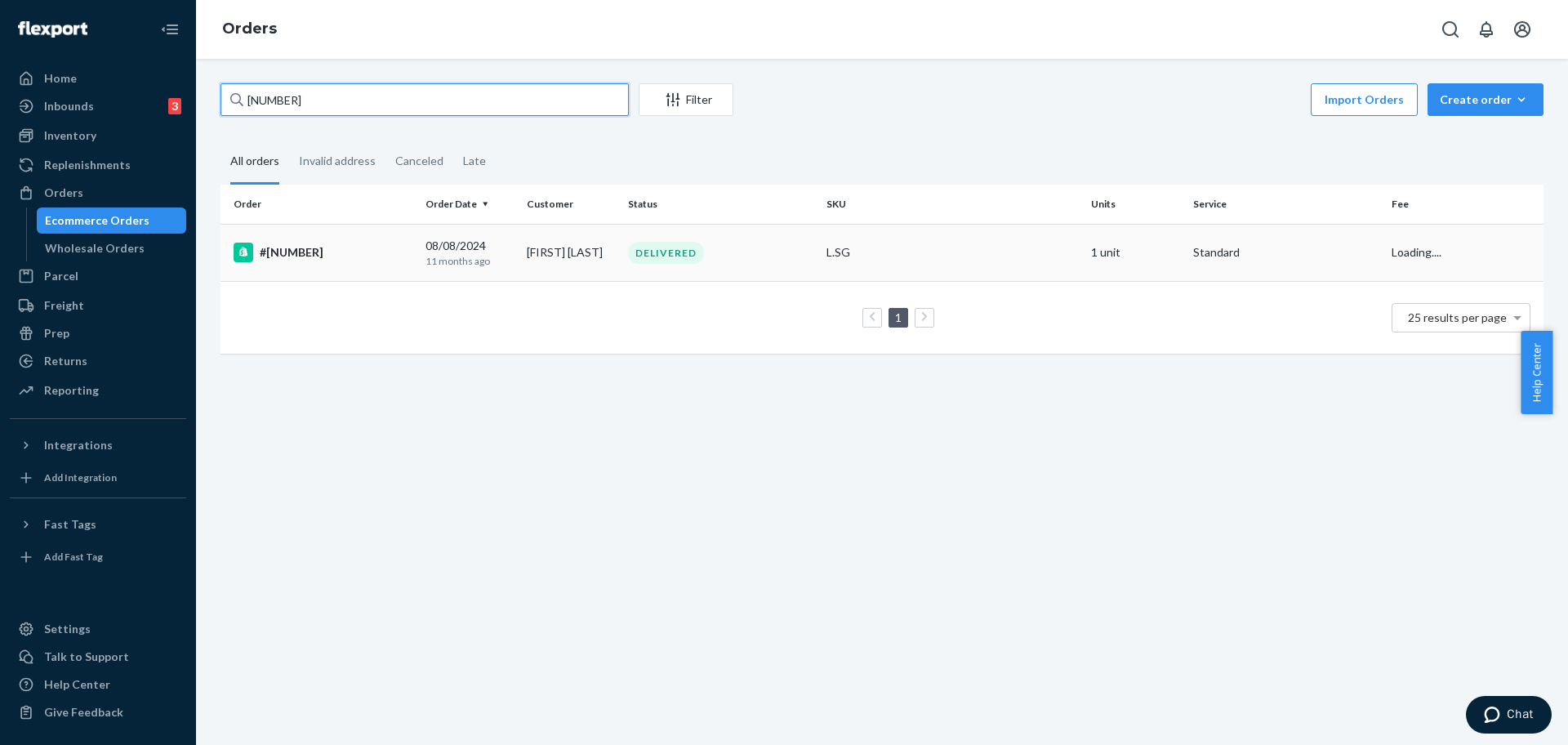 type on "25617967" 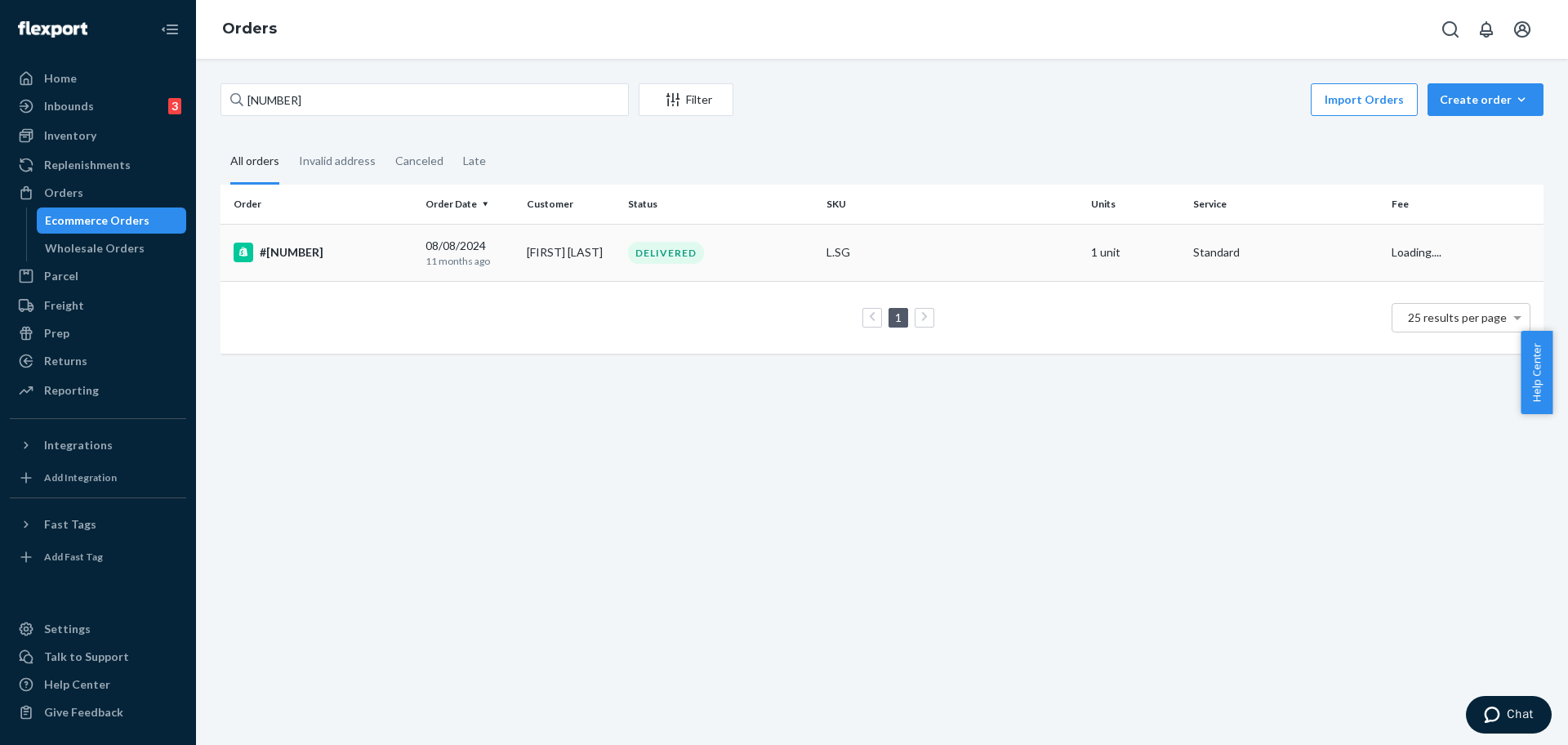 click on "#25617967" at bounding box center (323, 252) 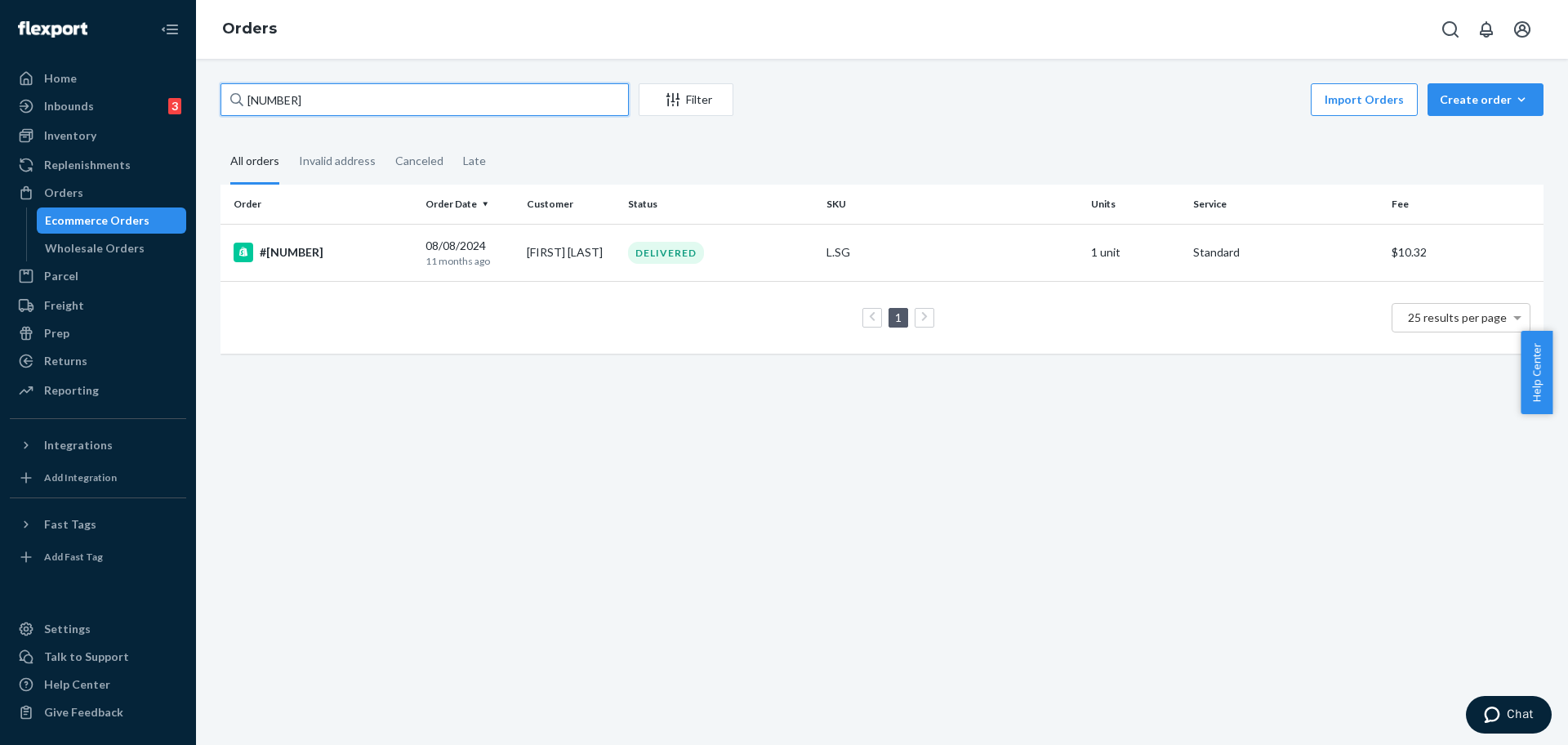 click on "25617967" at bounding box center [425, 100] 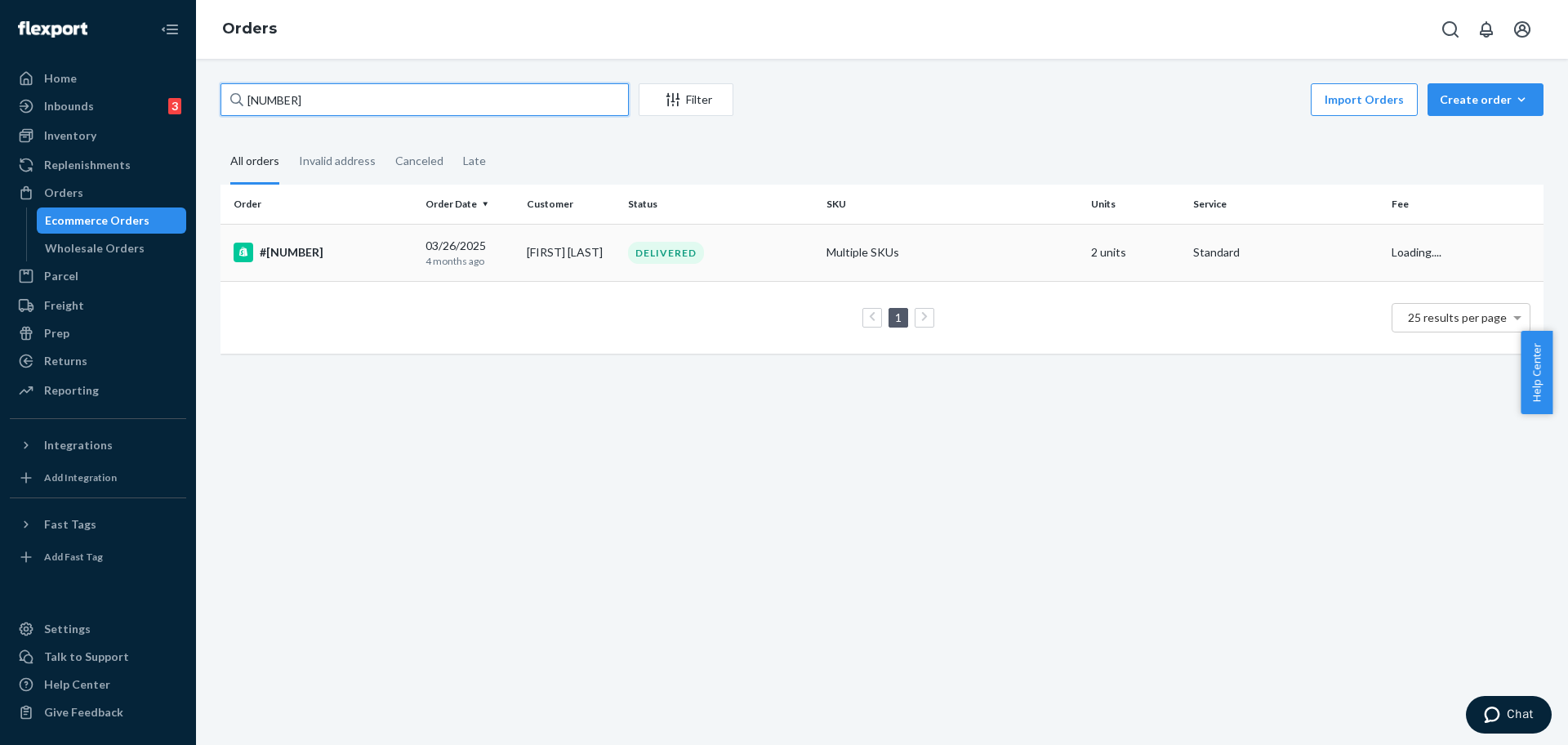 type on "252994739" 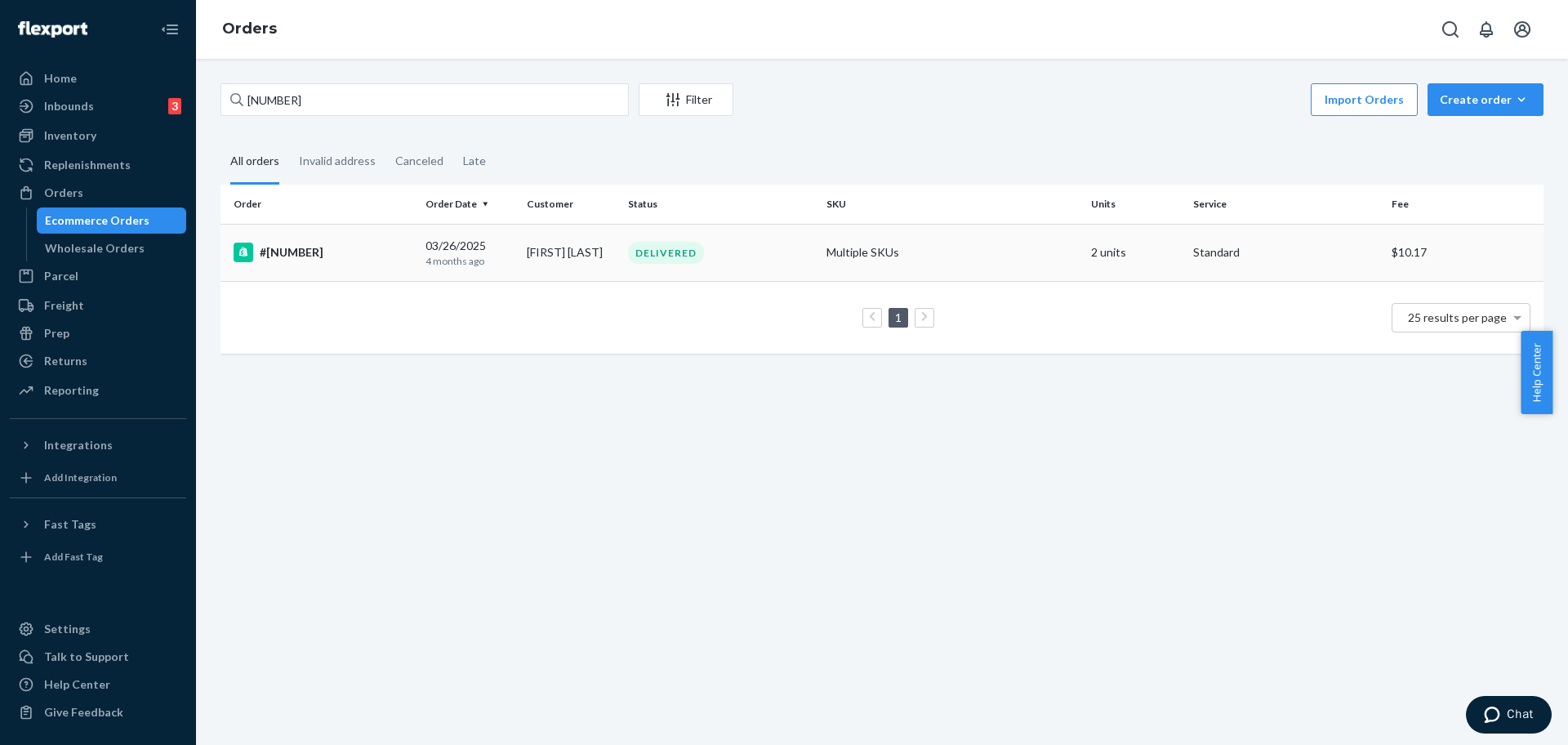 click on "#252994739" at bounding box center [319, 252] 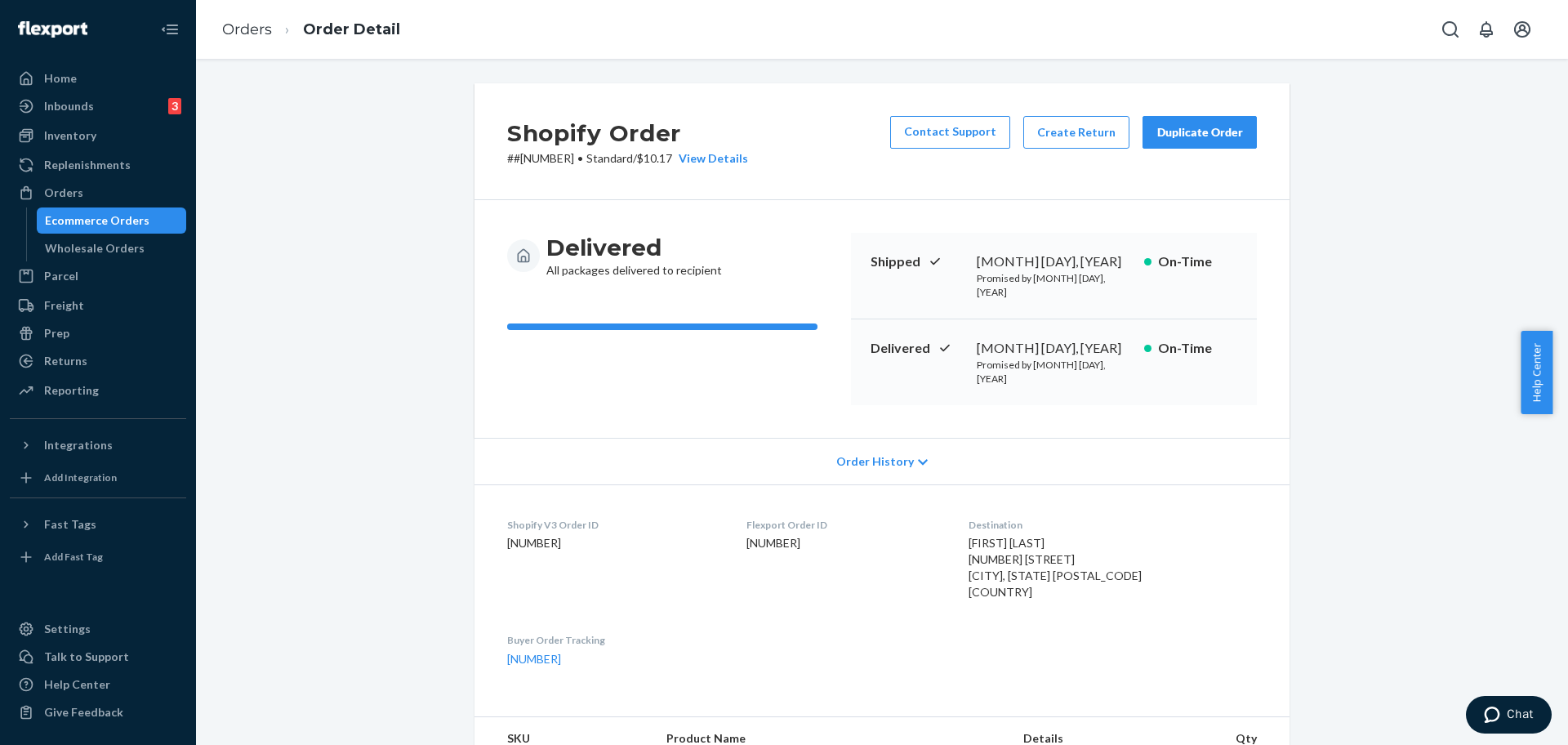 click on "[FIRST] [LAST]
[NUMBER]
[CITY], [STATE]-[POSTAL_CODE]
[COUNTRY]" at bounding box center [1055, 567] 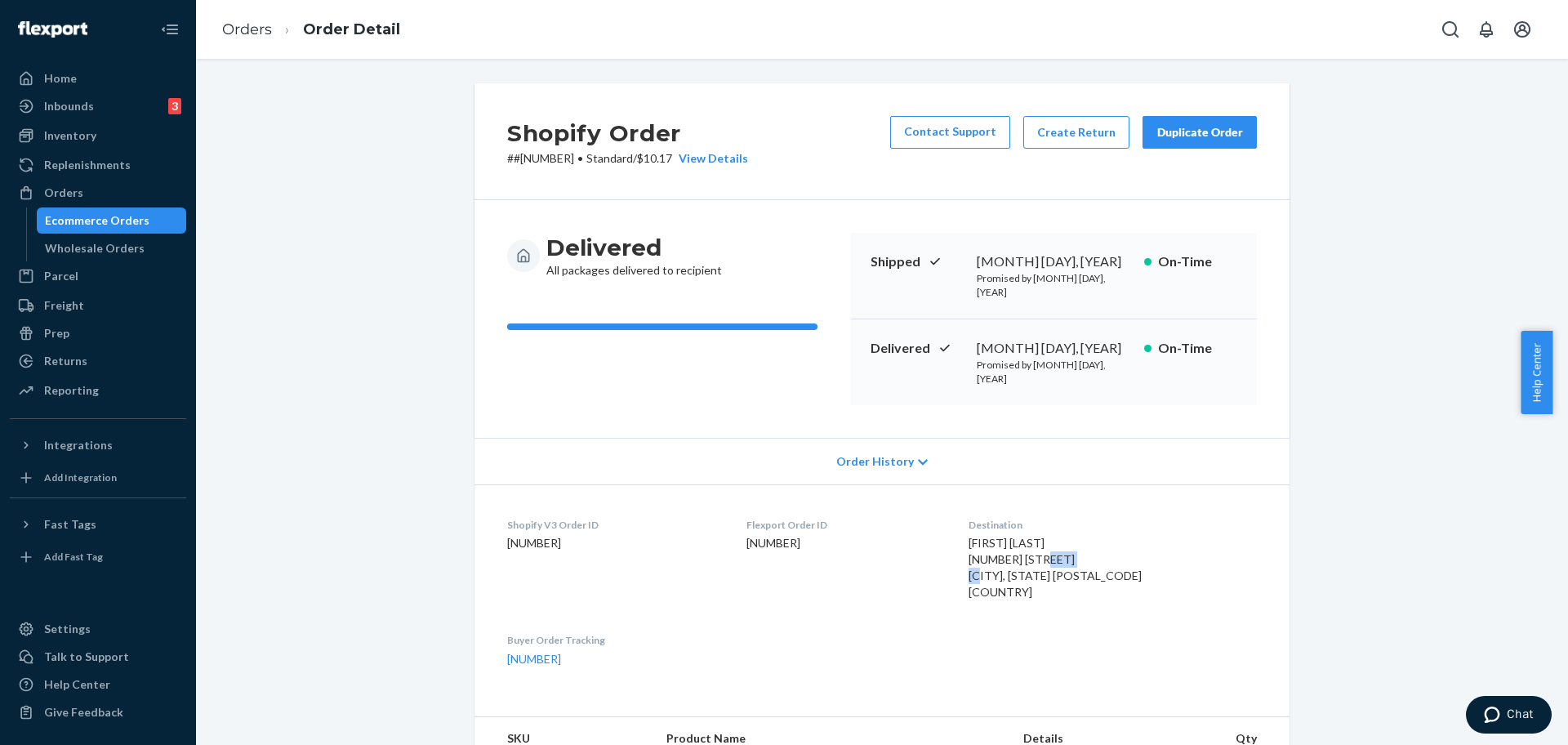 click on "[FIRST] [LAST]
[NUMBER]
[CITY], [STATE]-[POSTAL_CODE]
[COUNTRY]" at bounding box center (1055, 567) 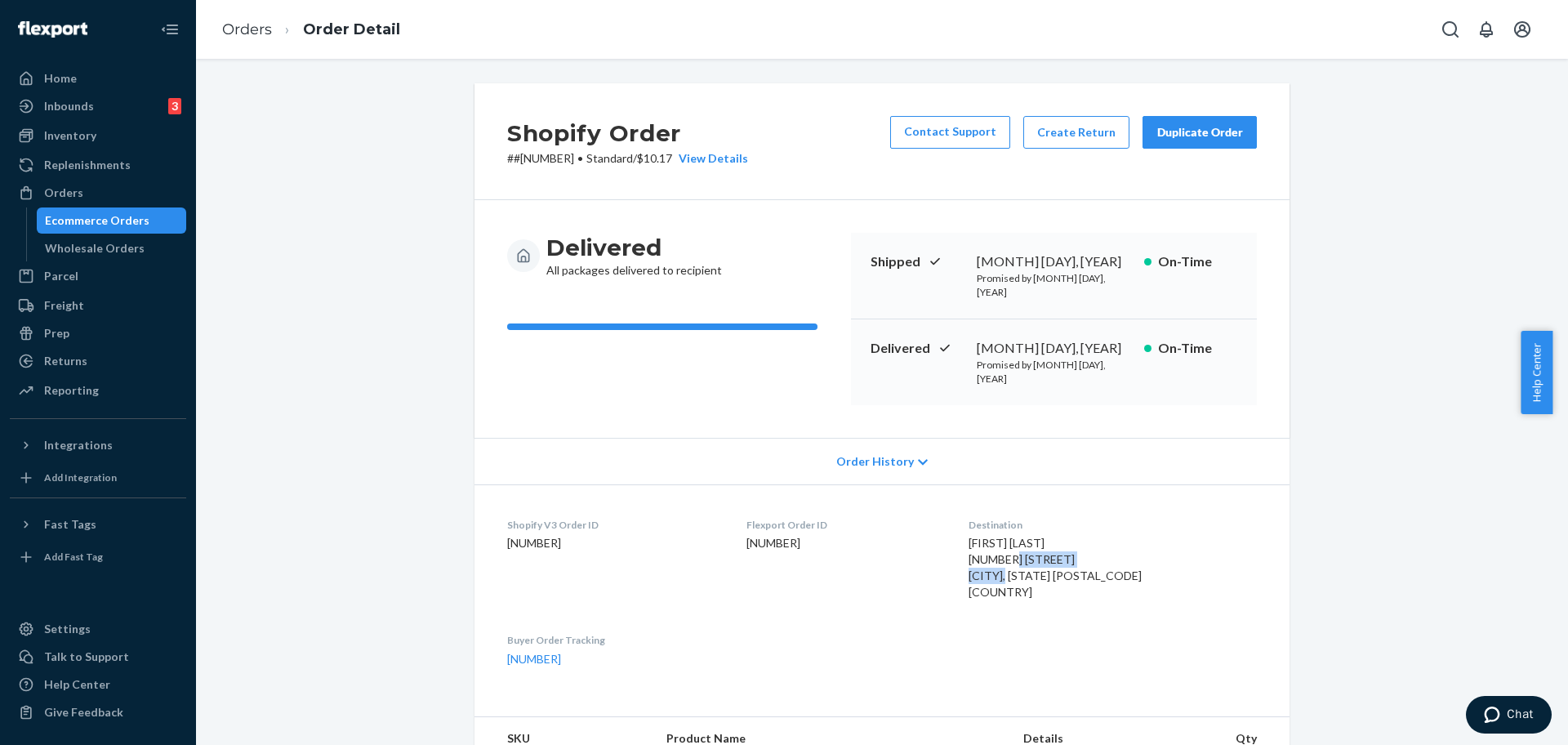 click on "[FIRST] [LAST]
[NUMBER]
[CITY], [STATE]-[POSTAL_CODE]
[COUNTRY]" at bounding box center (1055, 567) 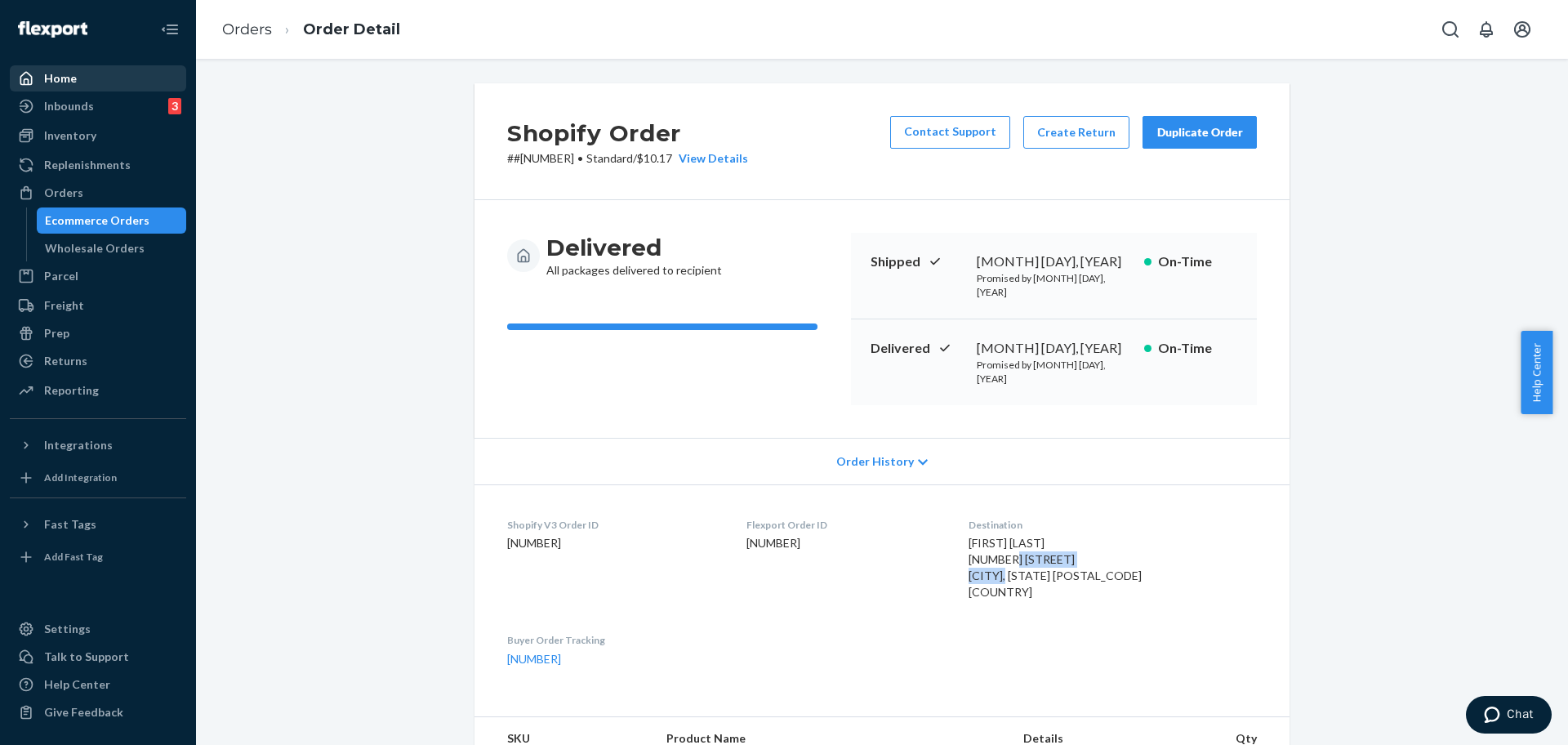 click on "Home" at bounding box center (60, 78) 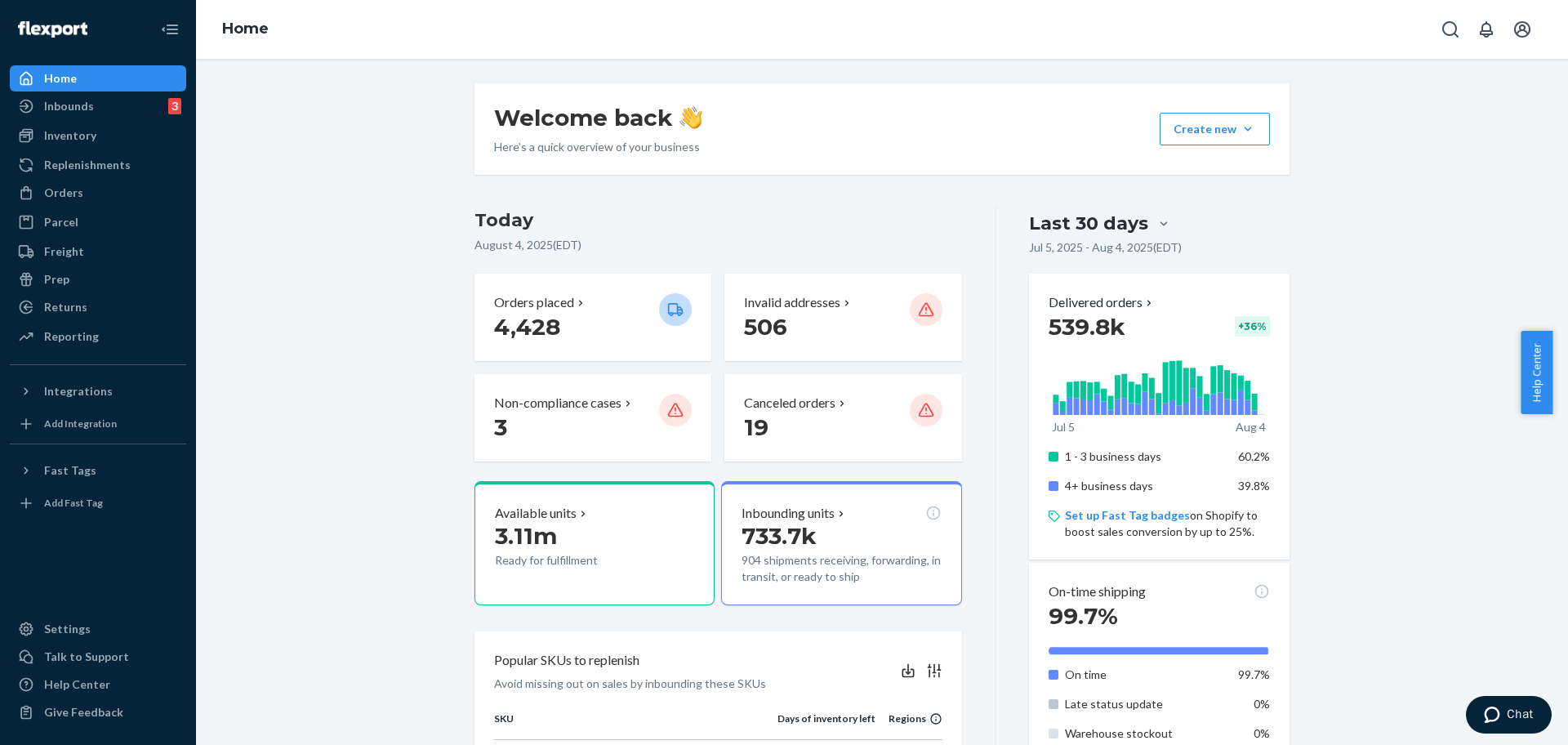 click on "Welcome back  Here’s a quick overview of your business Create new Create new inbound Create new order Create new product Today August 4, 2025  ( EDT ) Orders placed   4,428   Invalid addresses   506   Non-compliance cases   3   Canceled orders   19   Available units 3.11m Ready for fulfillment Inbounding units 733.7k 904 shipments receiving, forwarding, in transit, or ready to ship Popular SKUs to replenish Avoid missing out on sales by inbounding these SKUs SKU Days of inventory left Regions The Camo Hoodie (White Oak / M) 5,533  sold ·  4,696  available 26 5 of 5 Minimalist Hoodie (Brown Leopard / S) 3,012  sold ·  13  available 0 1 of 5 DND Travel Hoodie (Steel Grey / L) 2,320  sold ·  0  available 0 0 of 5 DND Travel Hoodie (Obsidian / L) 2,257  sold ·  3  available 0 2 of 5 DND Travel Hoodie (Bone / L) 2,228  sold ·  0  available 0 0 of 5 1 – 5 of  183  products   Shopify Expect $0 additional shipping cost per unit. Add badge Last 30 days Jul 5, 2025 - Aug 4, 2025  ( EDT ) Delivered orders + 36" at bounding box center (882, 774) 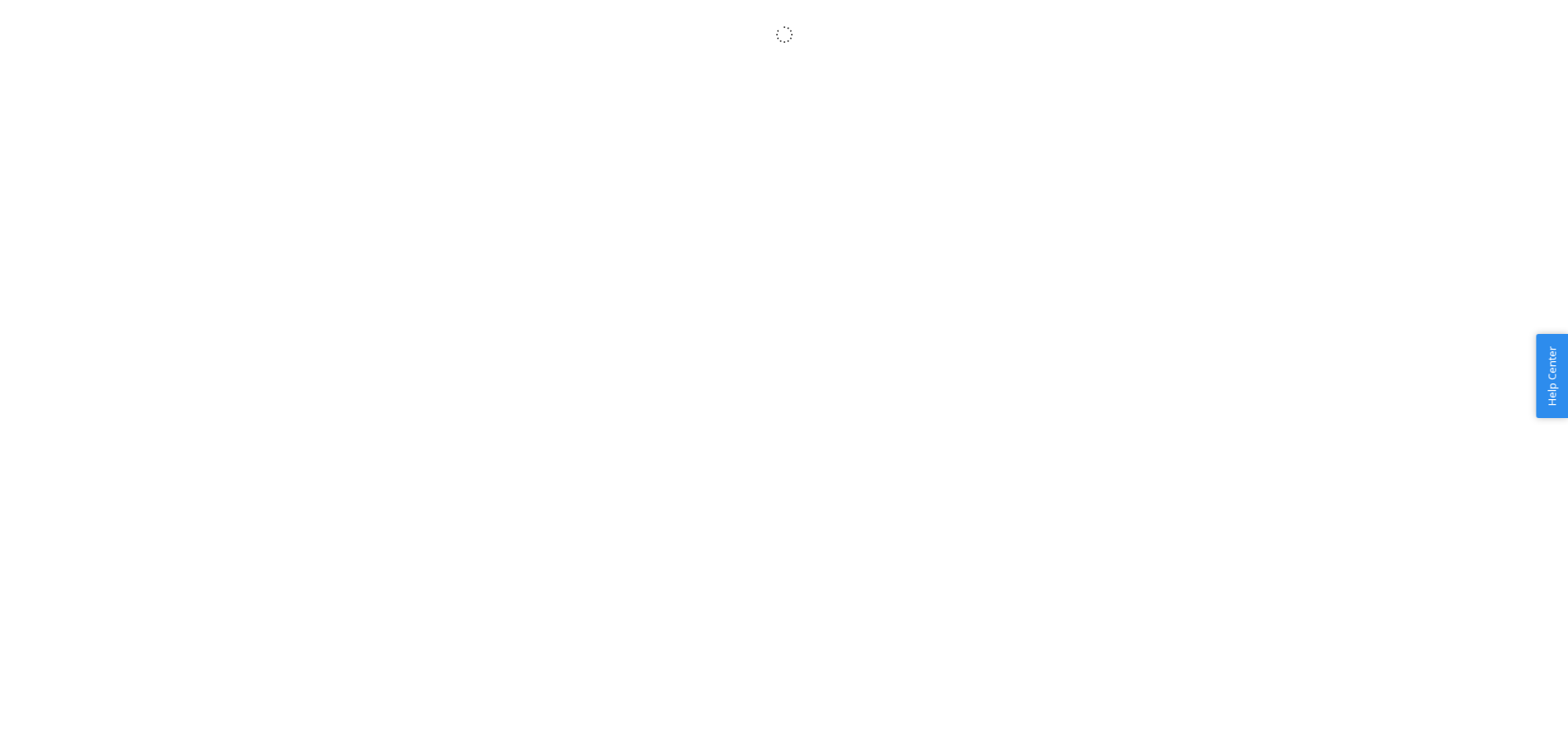 scroll, scrollTop: 0, scrollLeft: 0, axis: both 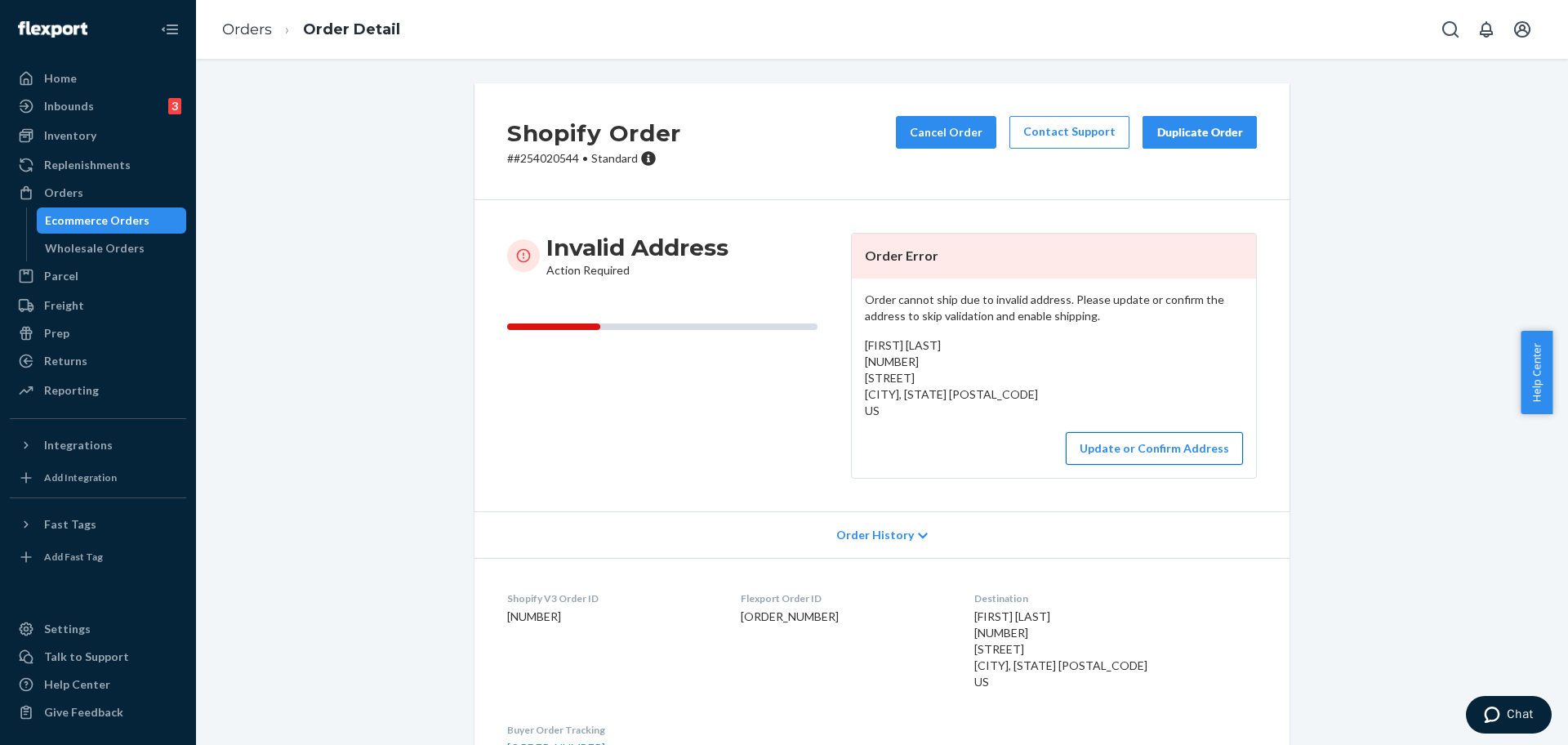 click on "Update or Confirm Address" at bounding box center [1154, 448] 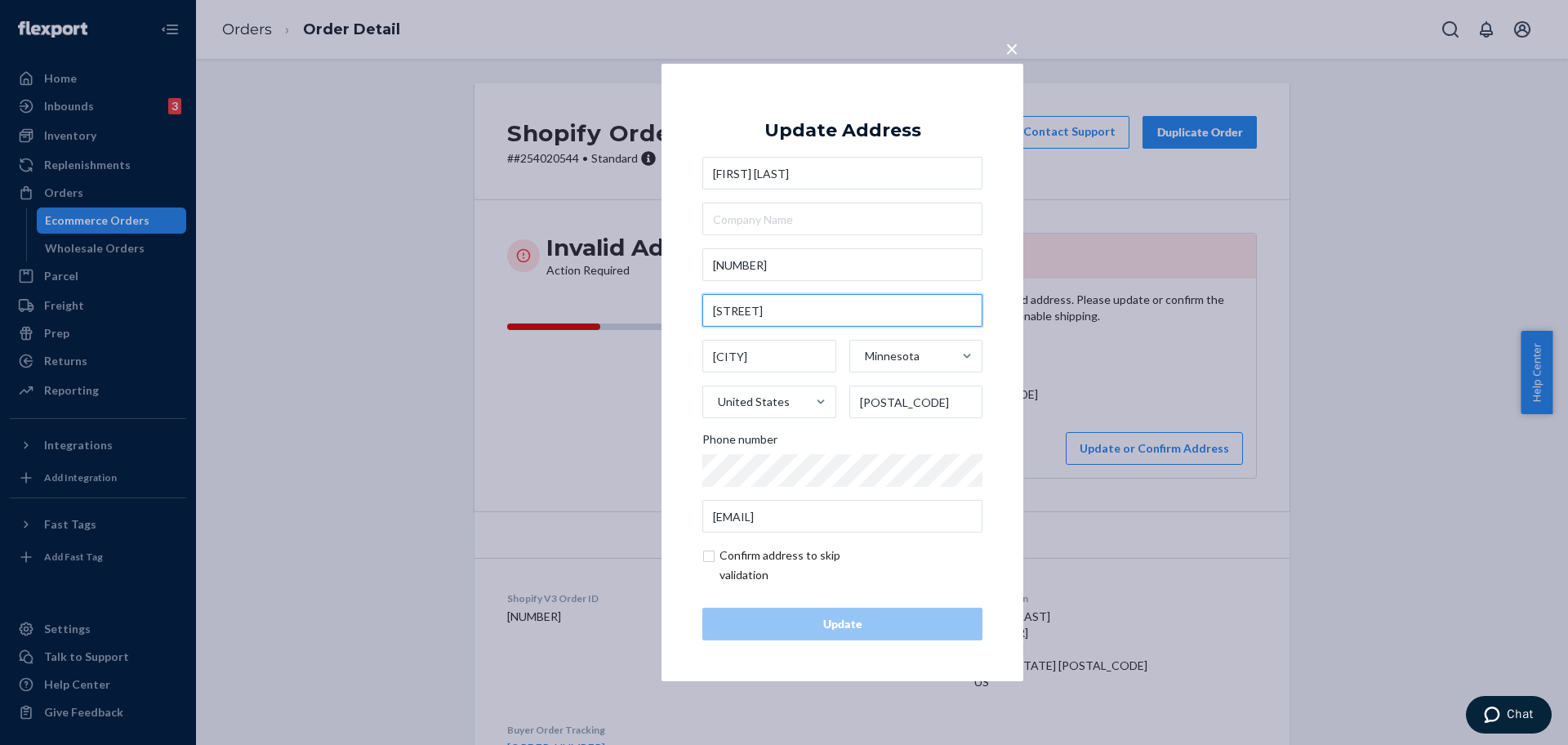click on "[STREET]" at bounding box center [842, 310] 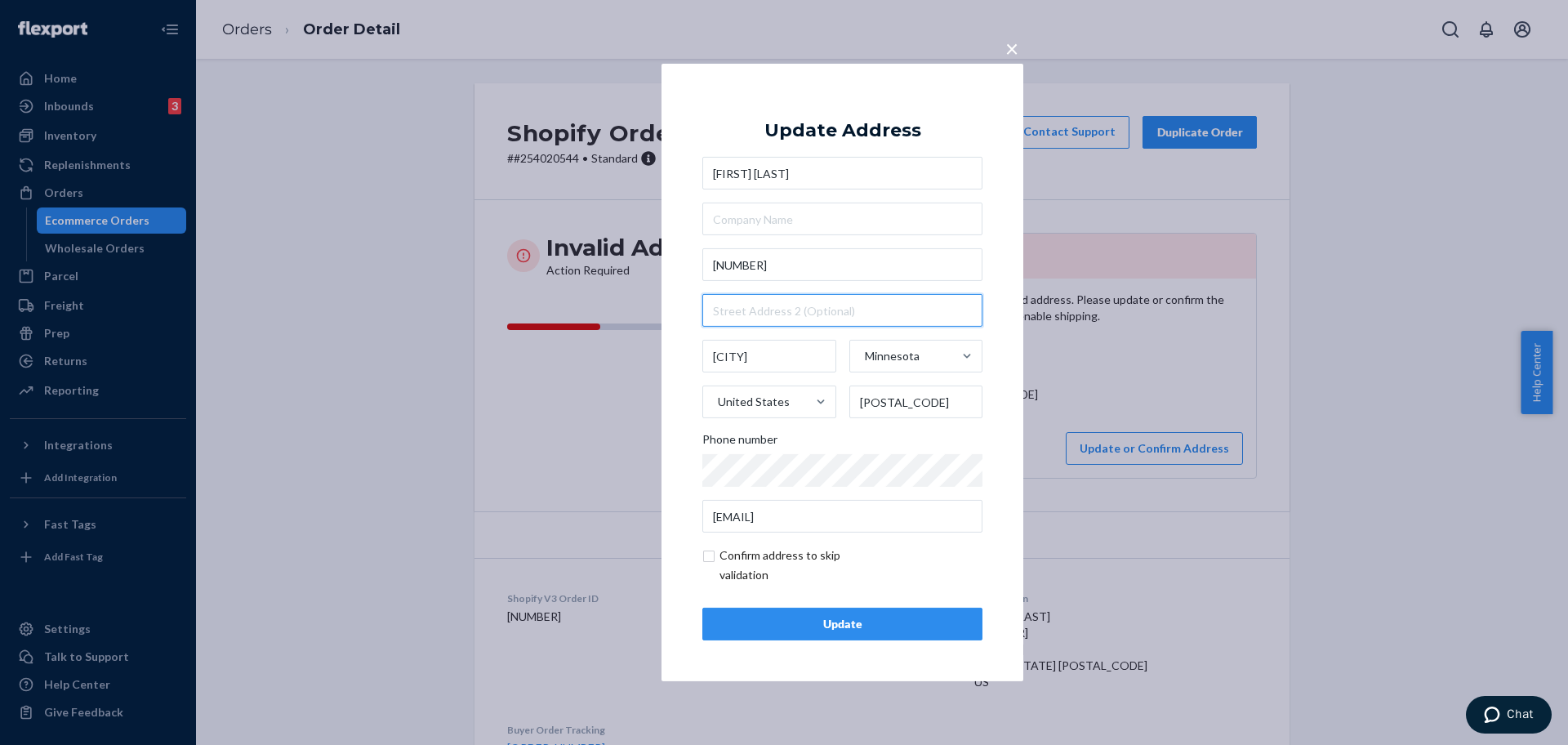 type 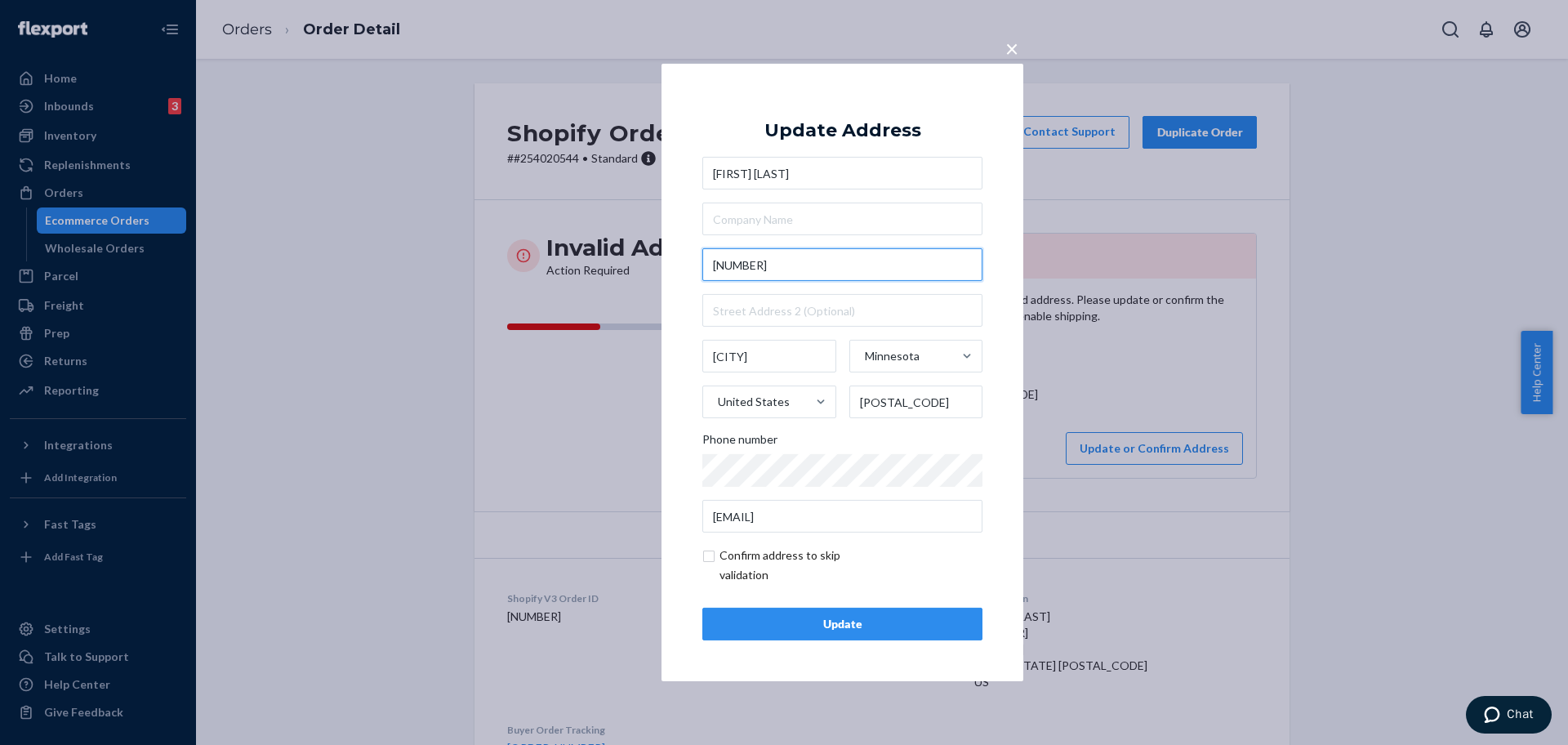 click on "[NUMBER]" at bounding box center [842, 265] 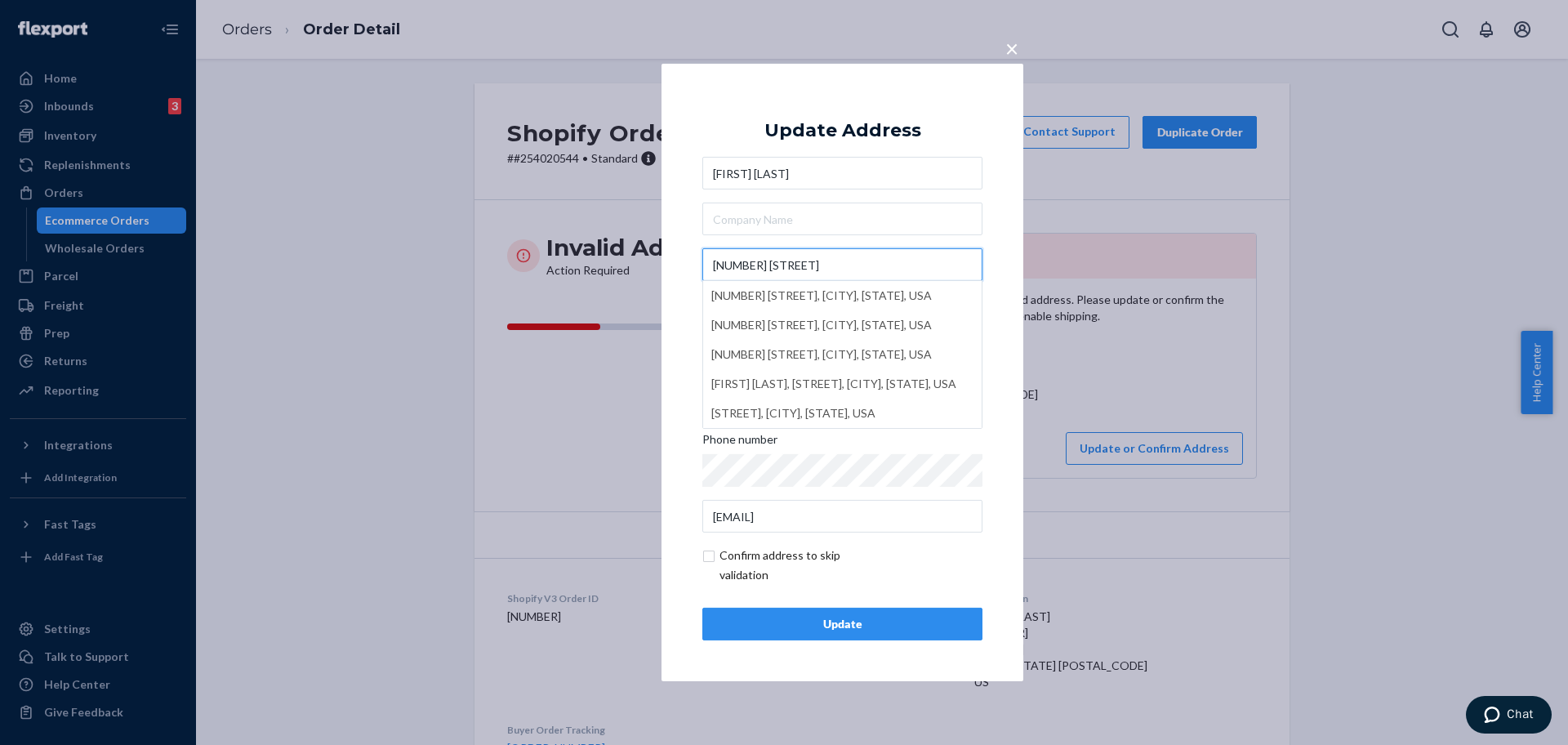 type on "[NUMBER] [STREET]" 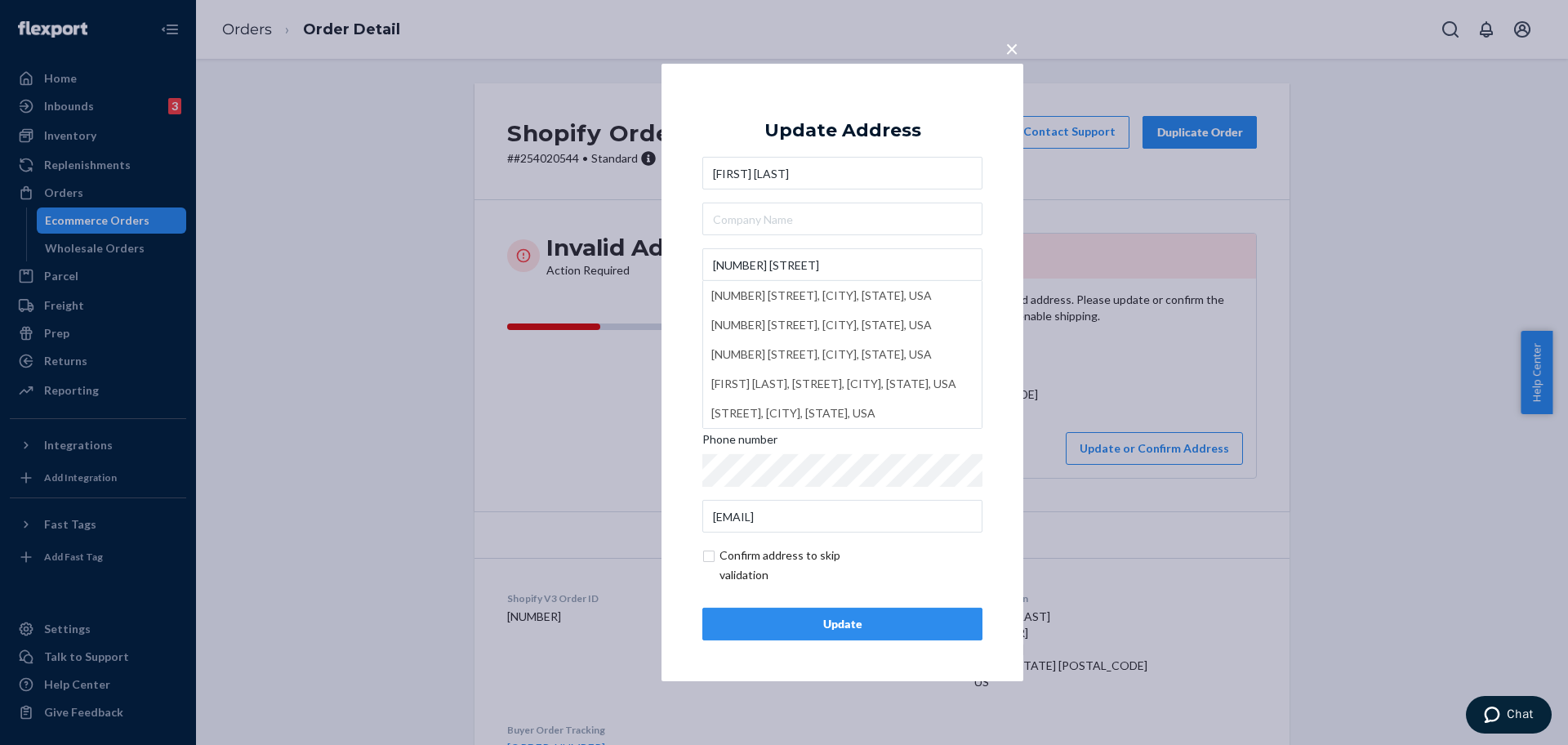 click on "Update" at bounding box center (842, 624) 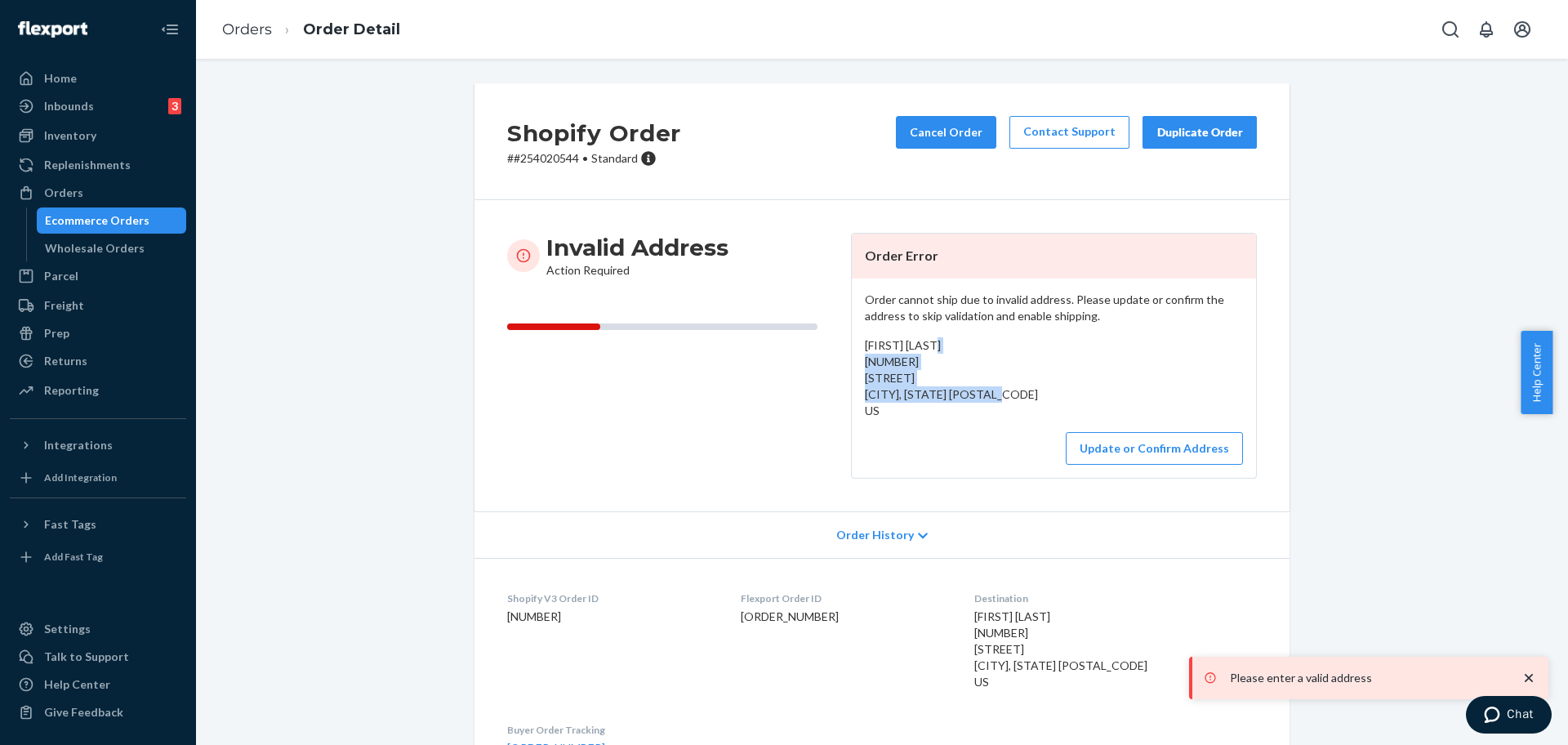 drag, startPoint x: 1033, startPoint y: 395, endPoint x: 849, endPoint y: 368, distance: 185.97043 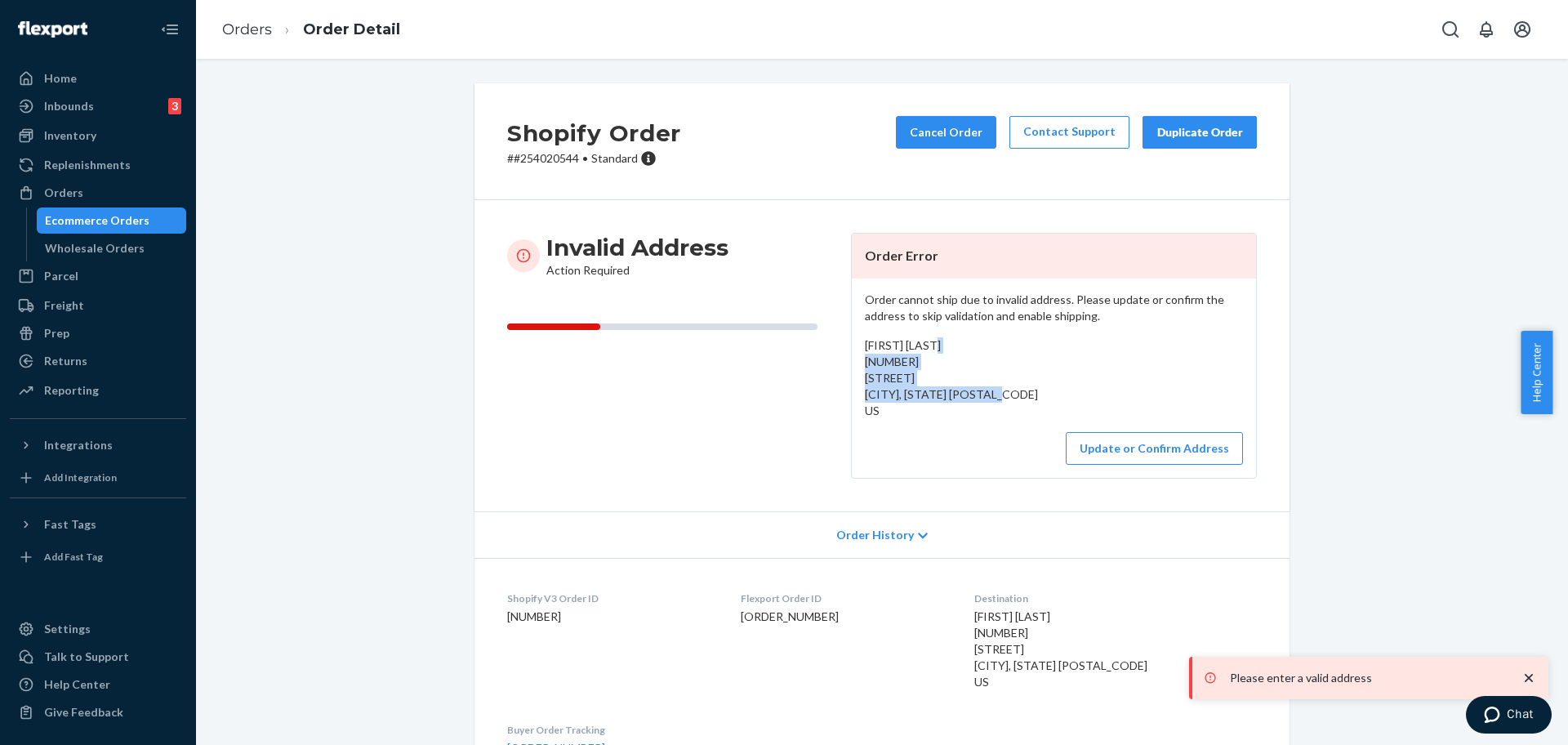 click on "Order cannot ship due to invalid address. Please update or confirm the address to skip validation and enable shipping. [FIRST] [LAST]
[NUMBER]
[STREET]
[CITY], [STATE] [POSTAL_CODE]
US Update or Confirm Address" at bounding box center [1054, 378] 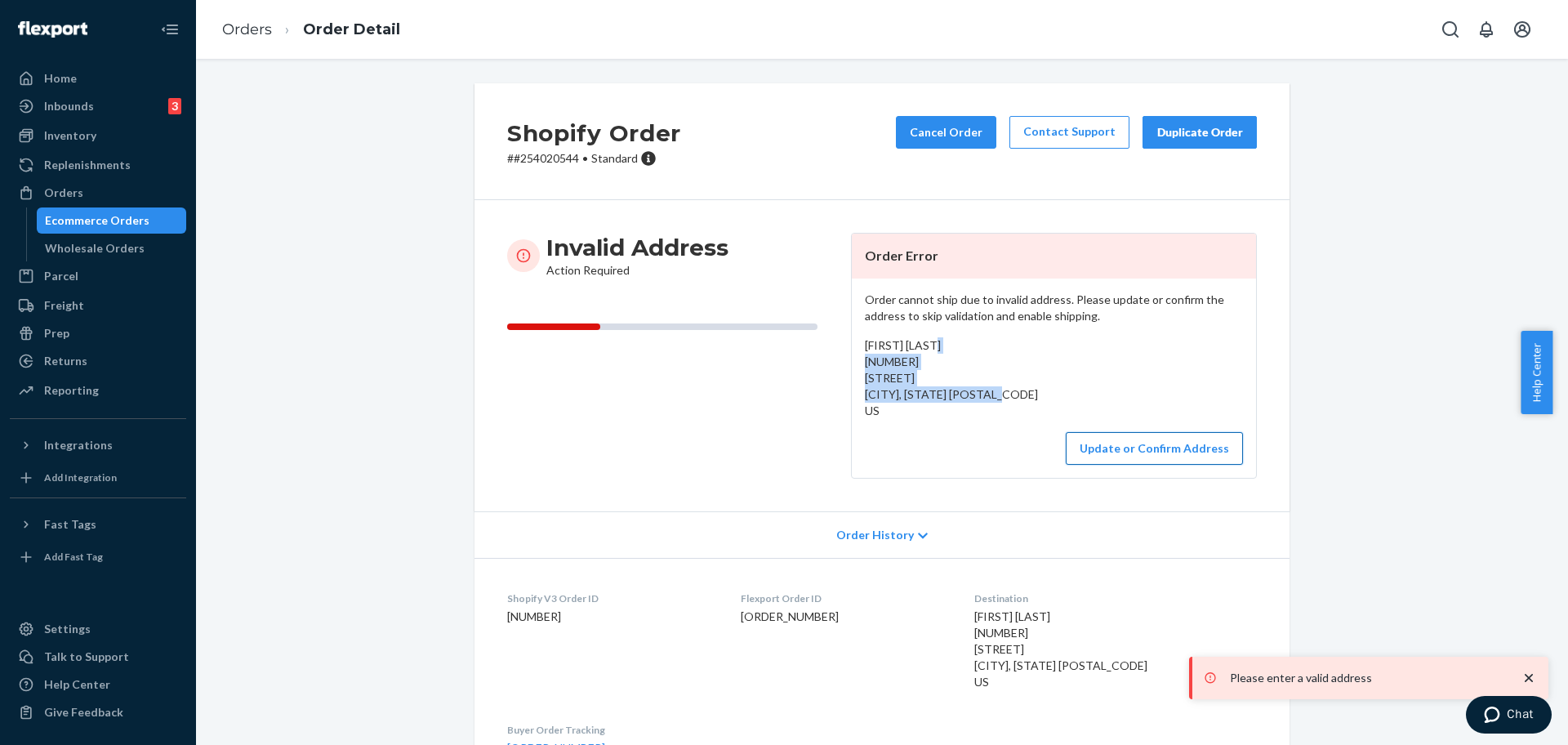 click on "Update or Confirm Address" at bounding box center (1154, 448) 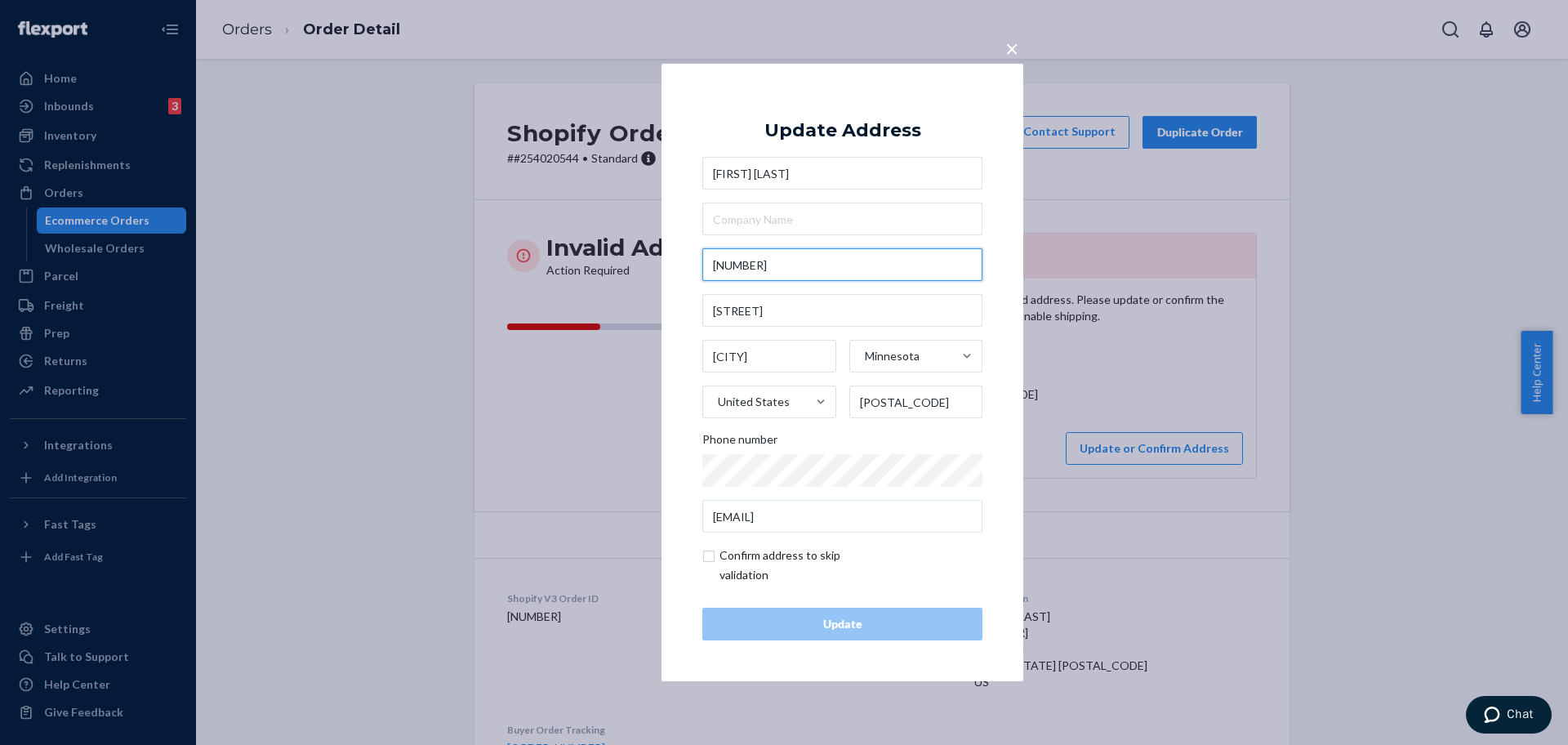click on "[NUMBER]" at bounding box center (842, 265) 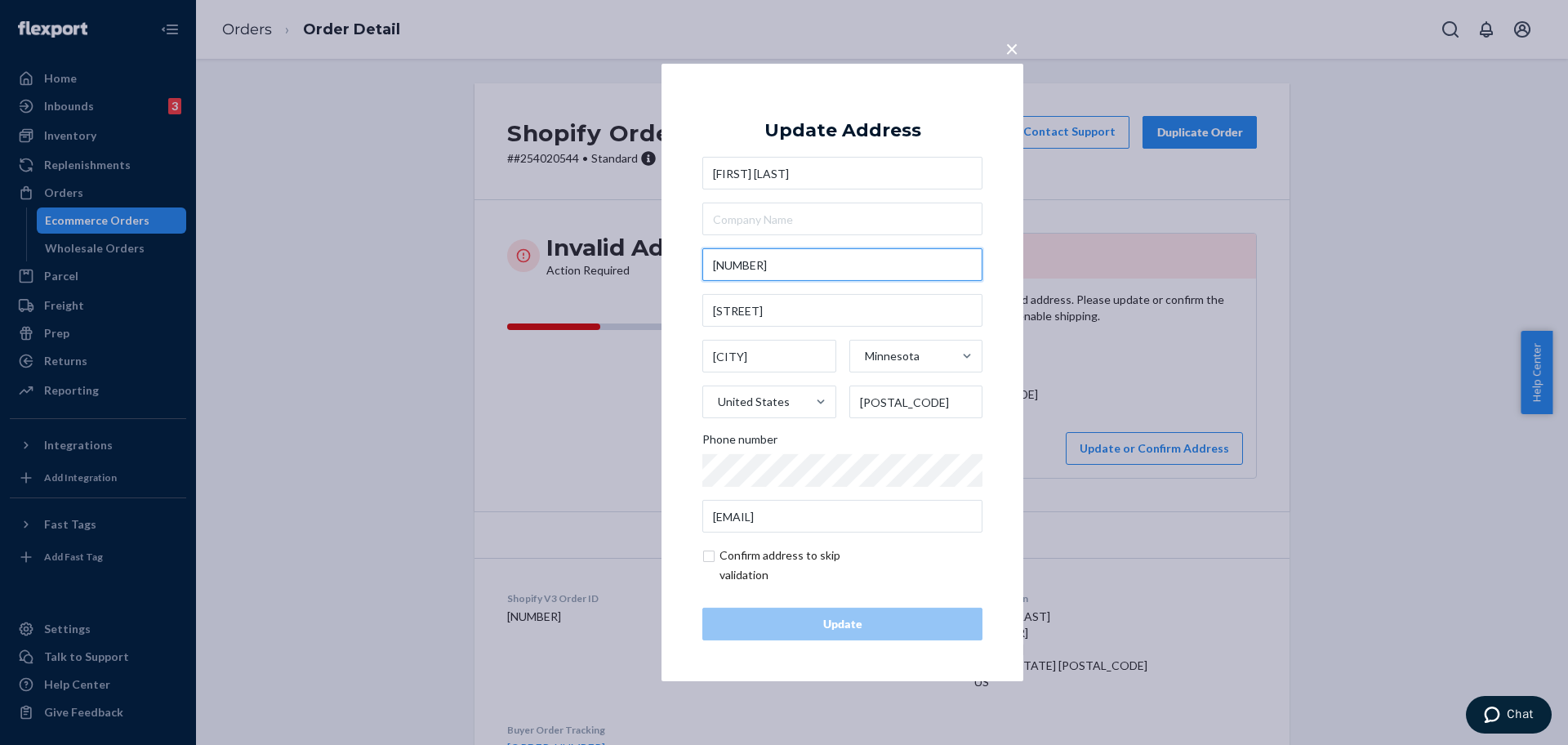paste on "[STREET]" 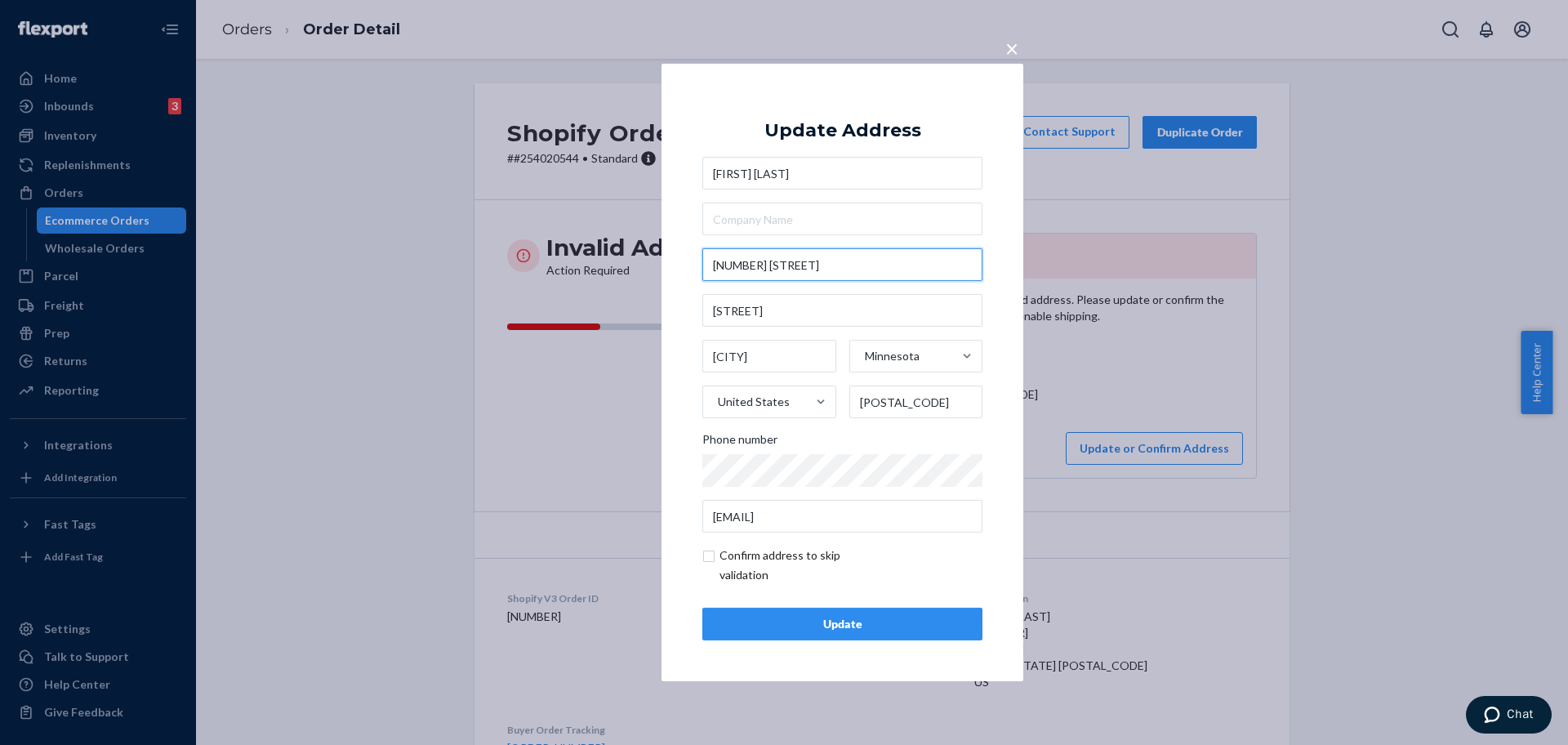 type on "[NUMBER] [STREET]" 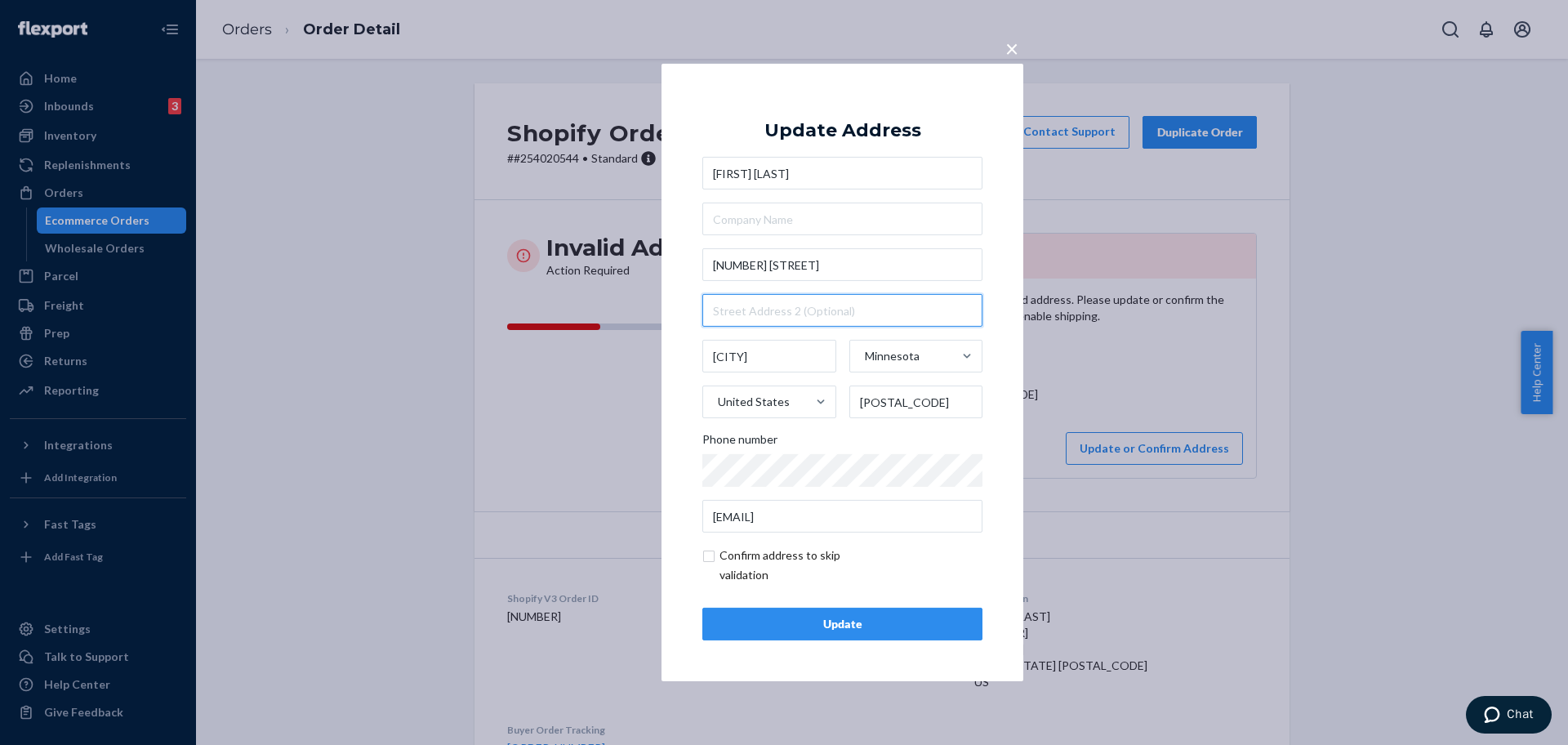 type 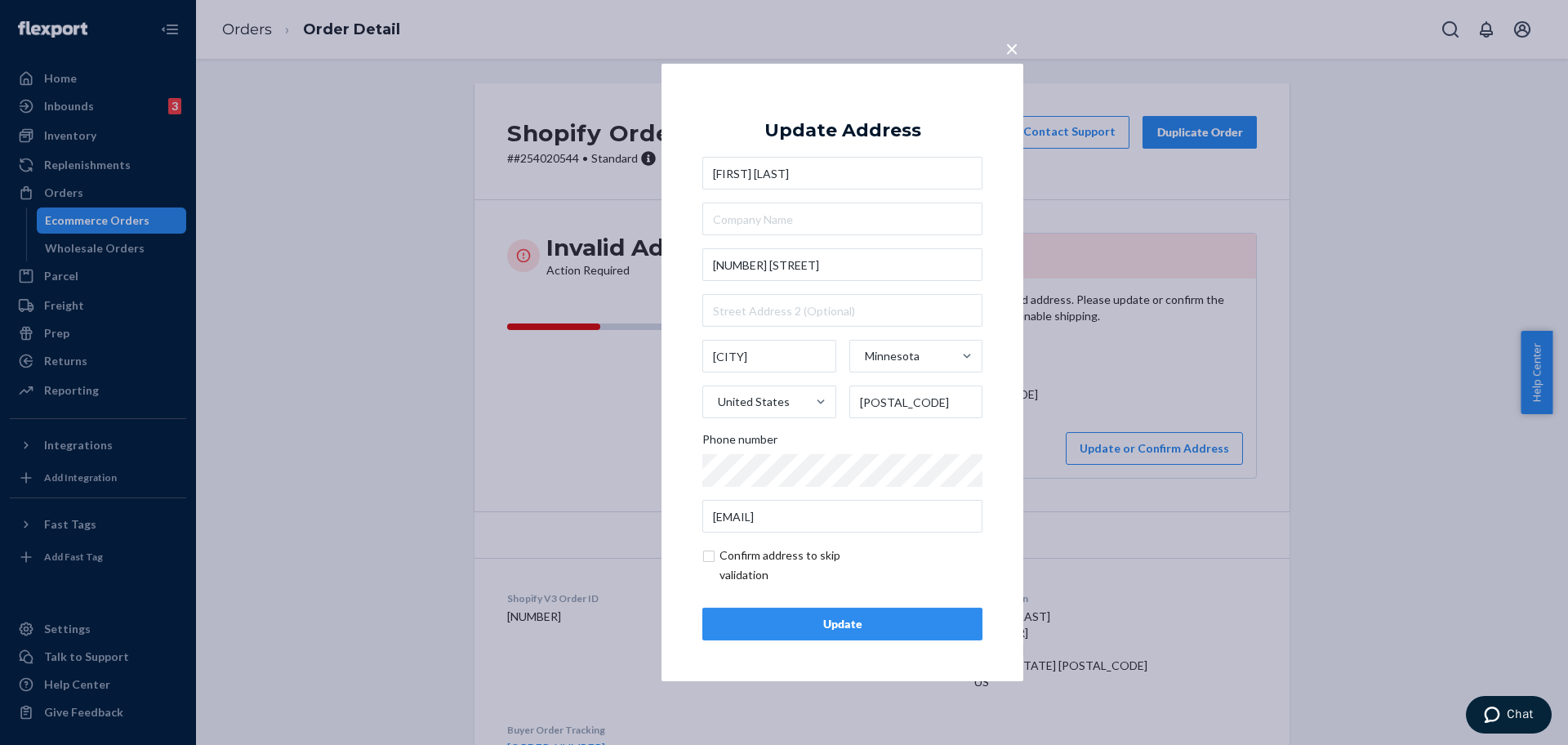 click on "Update Address [FIRST] [LAST] [NUMBER] [STREET] [CITY] [STATE] United States [POSTAL_CODE] Phone number [EMAIL] Confirm address to skip validation Update" at bounding box center [842, 372] 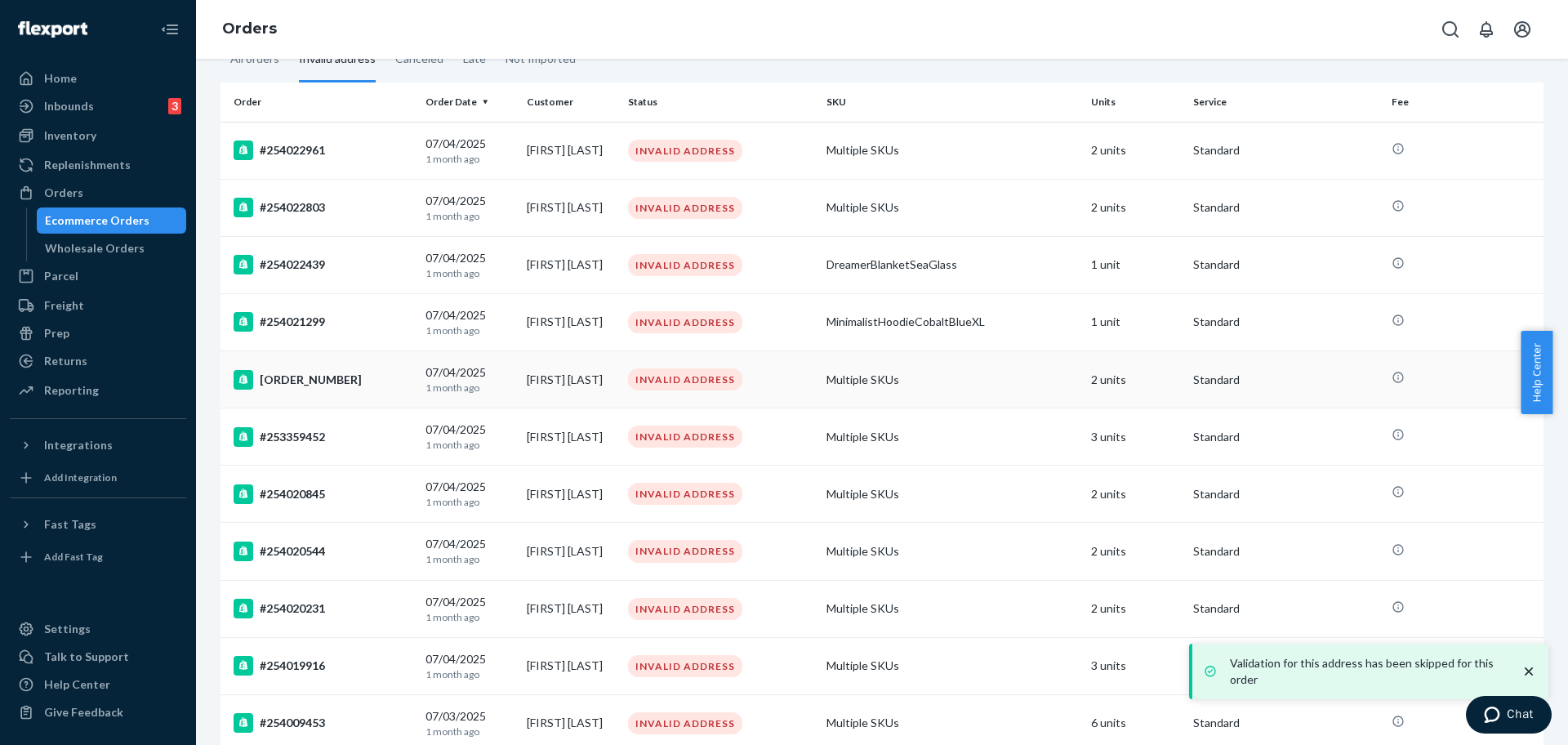 scroll, scrollTop: 204, scrollLeft: 0, axis: vertical 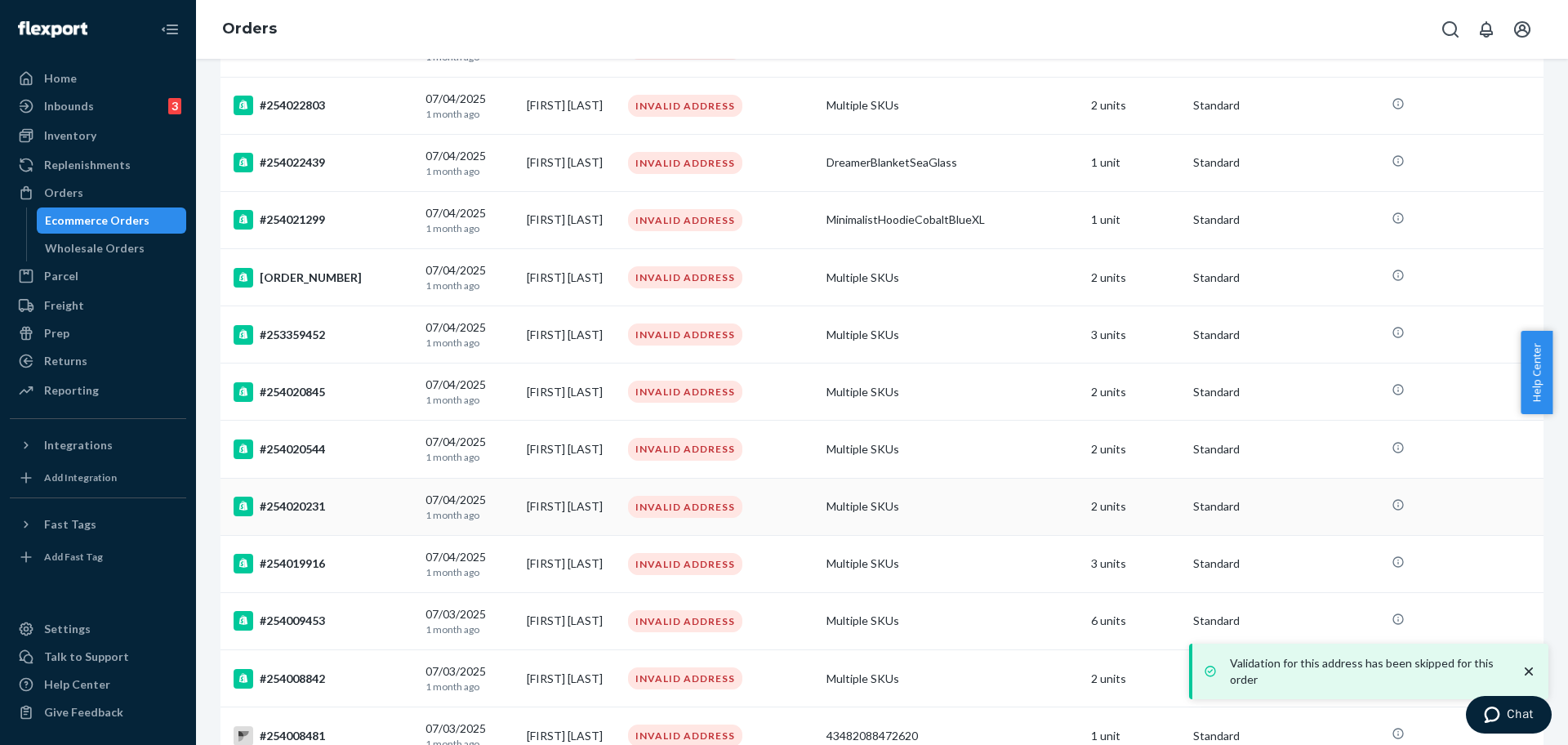 click on "#254020231" at bounding box center (319, 506) 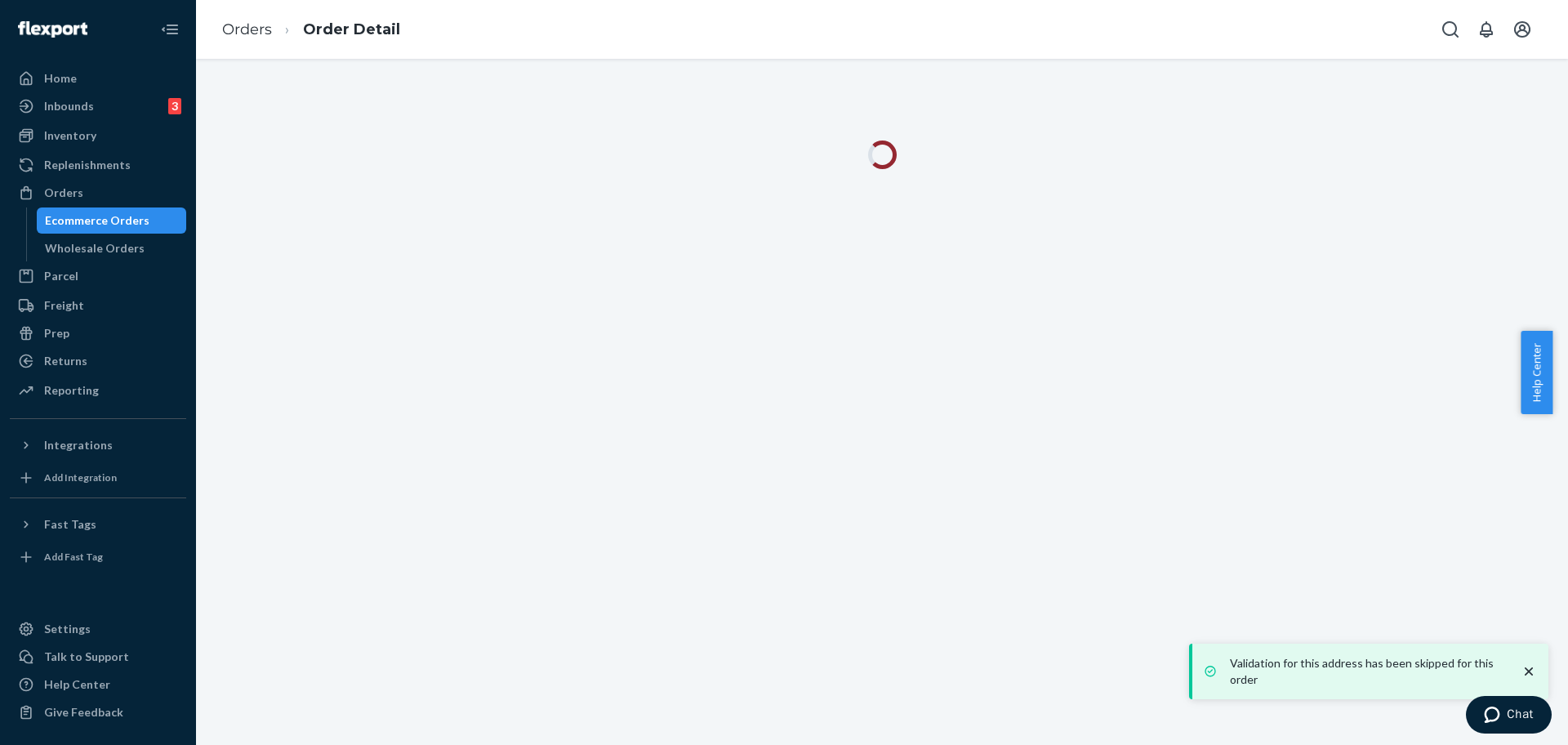 scroll, scrollTop: 0, scrollLeft: 0, axis: both 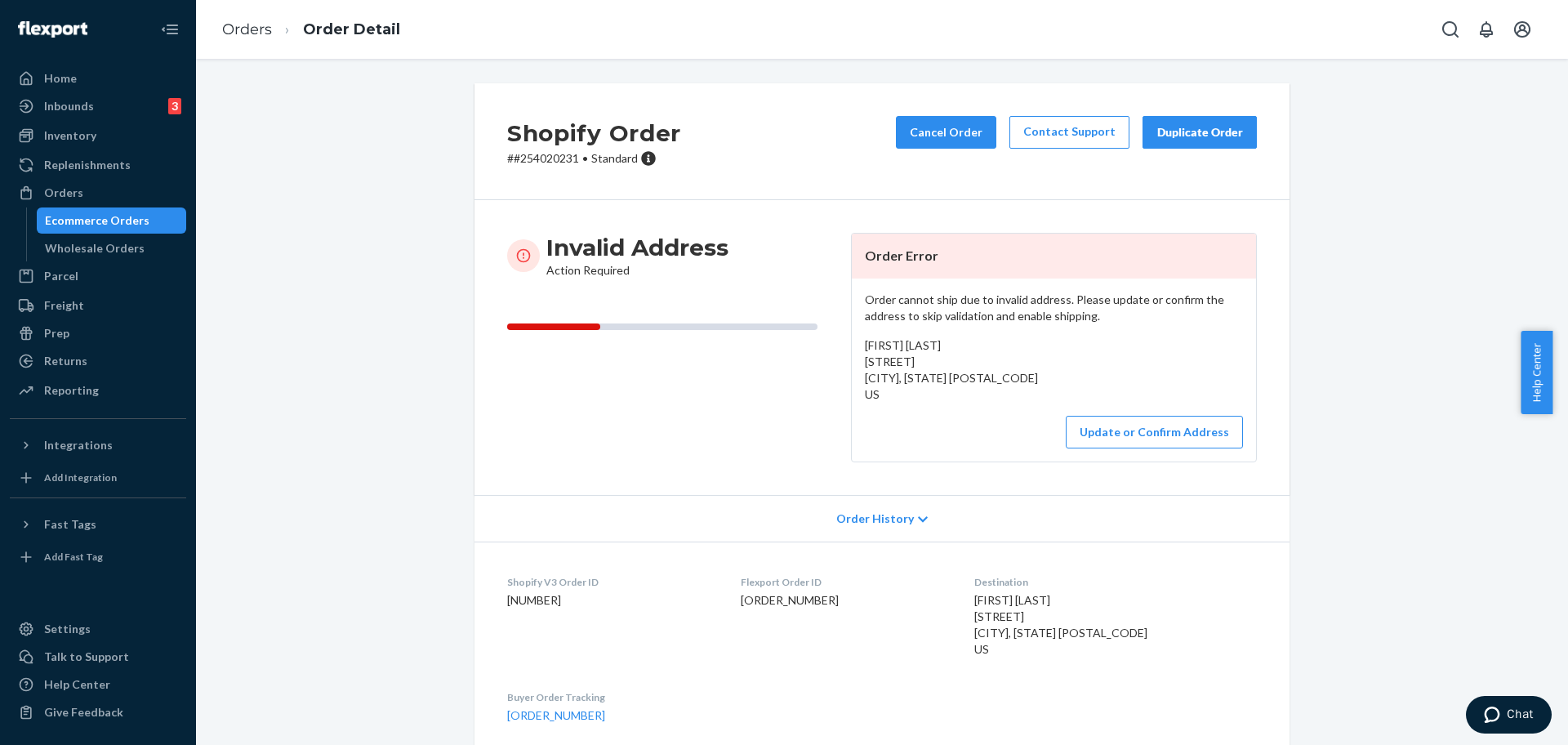 click on "[ORDER_NUMBER] • Standard" at bounding box center [594, 158] 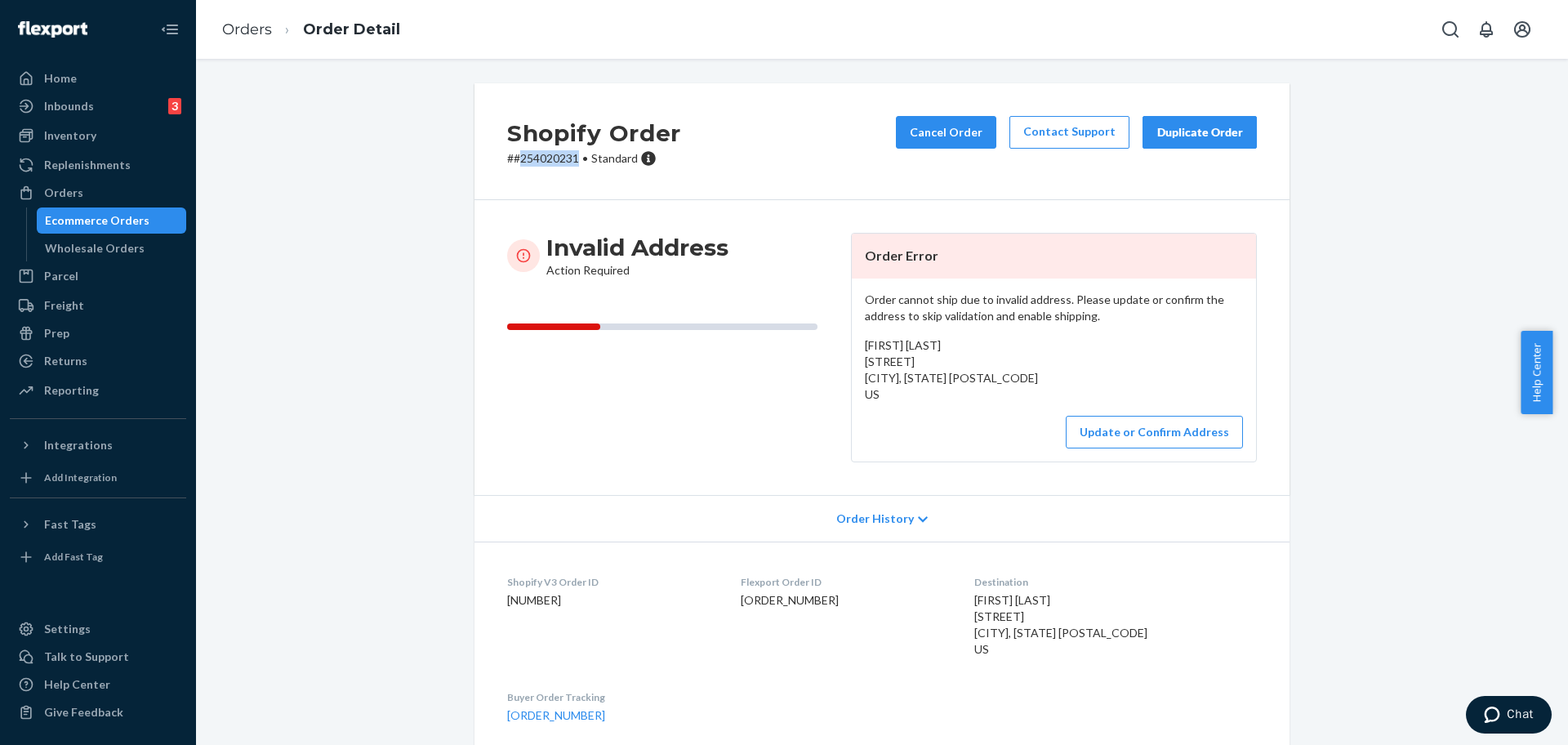 click on "[ORDER_NUMBER] • Standard" at bounding box center (594, 158) 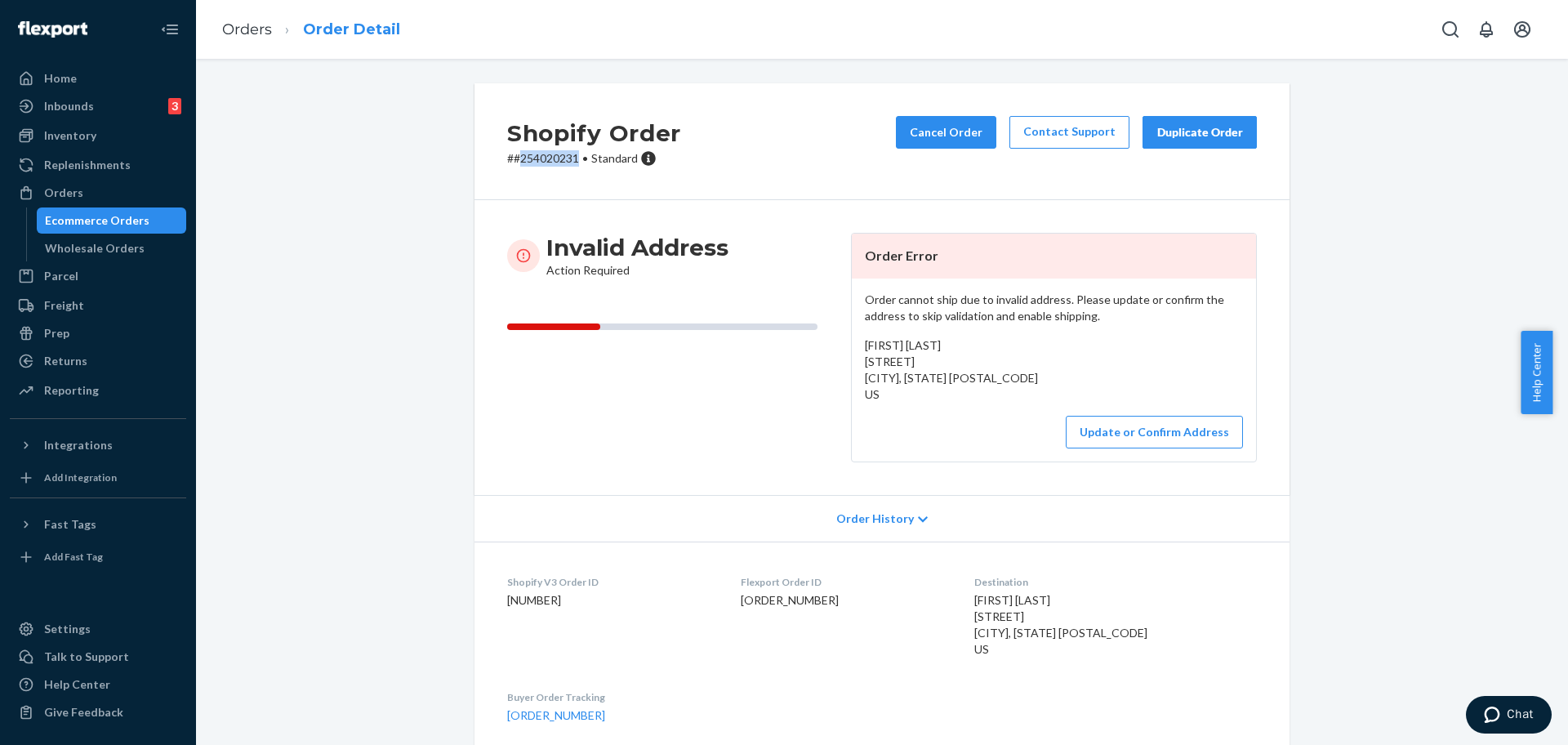 copy on "[NUMBER]" 